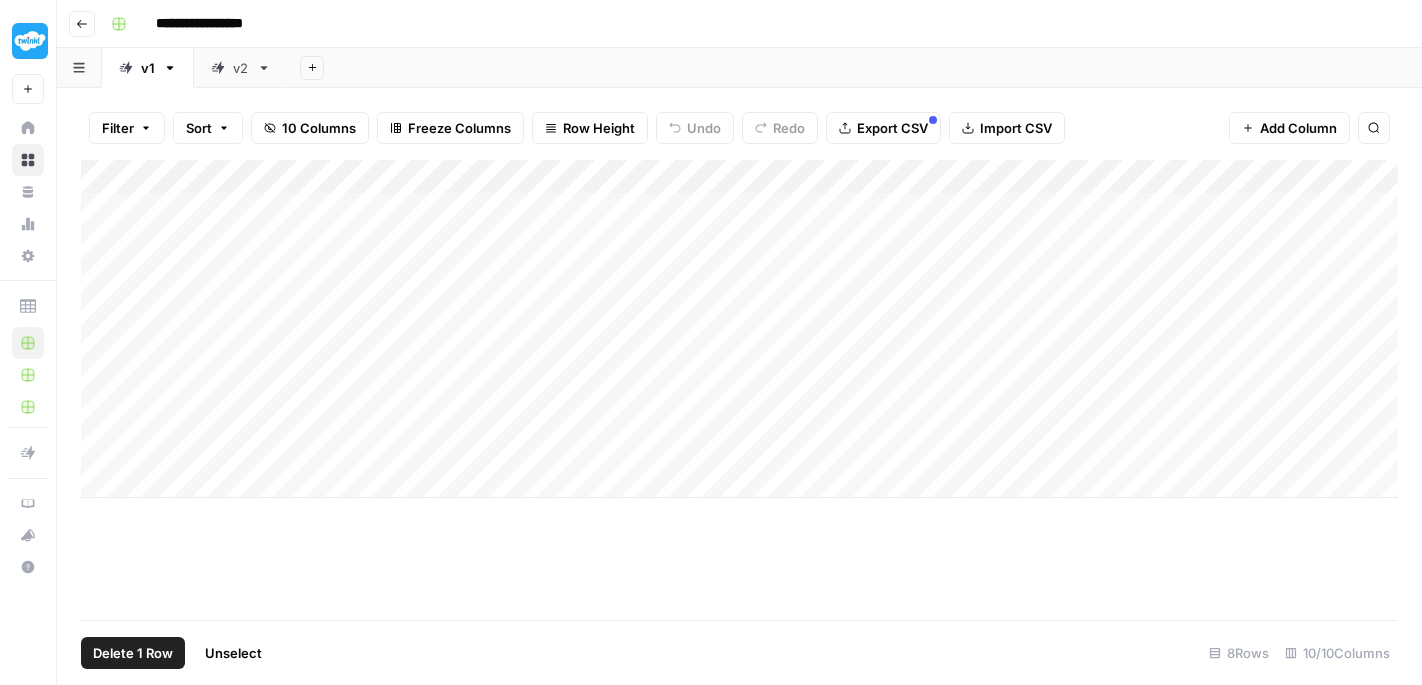 scroll, scrollTop: 0, scrollLeft: 0, axis: both 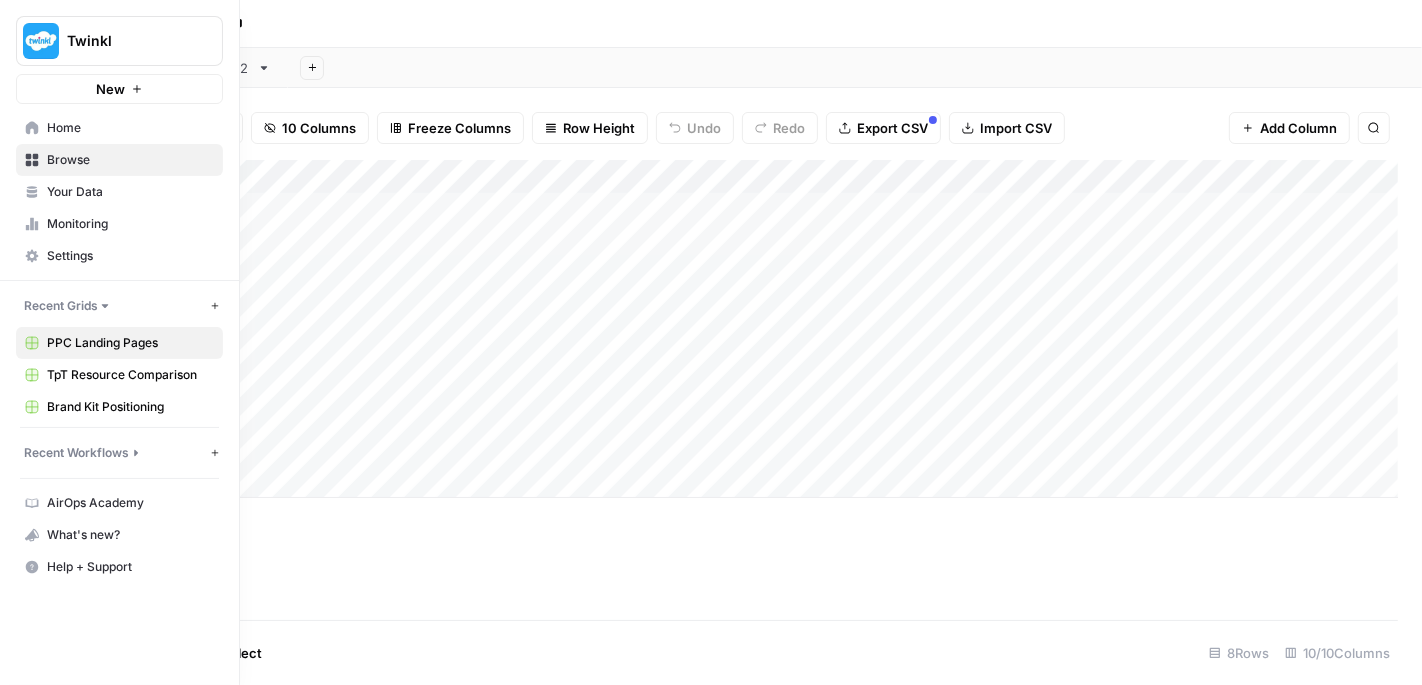 click on "Your Data" at bounding box center [119, 192] 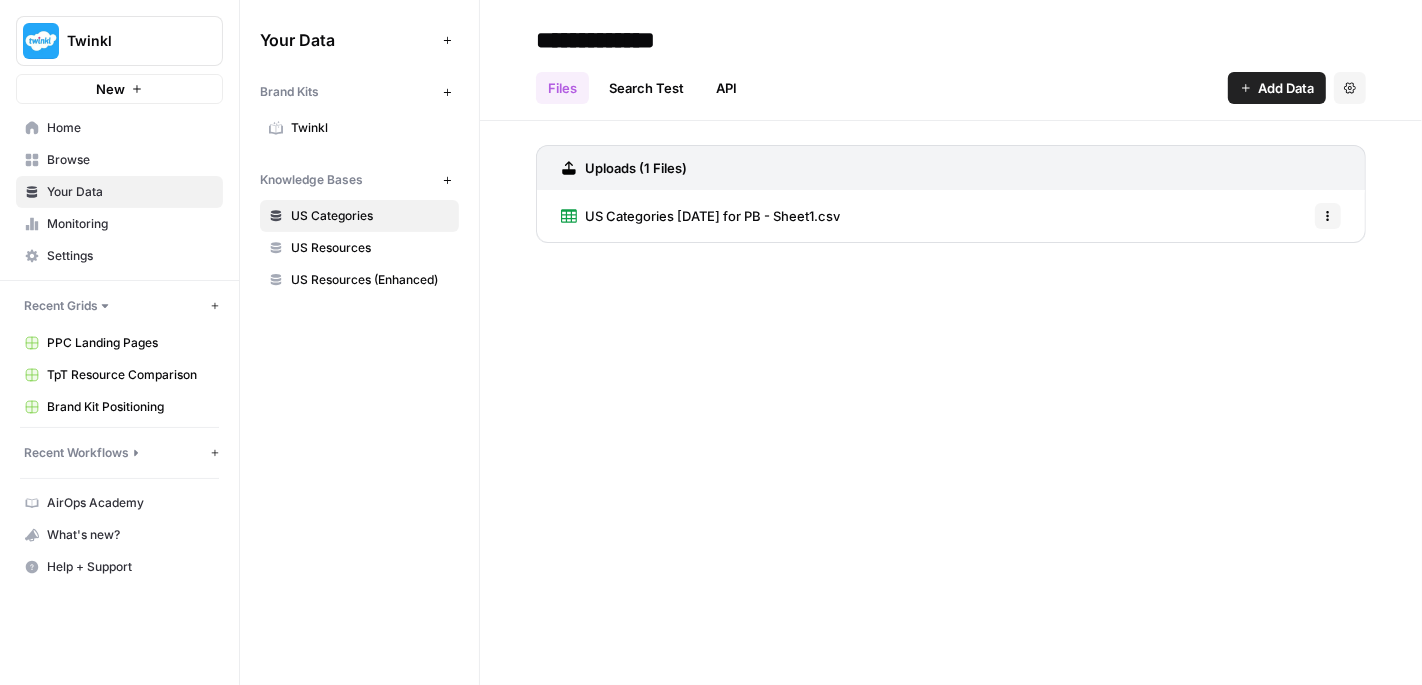 click on "New" at bounding box center (447, 180) 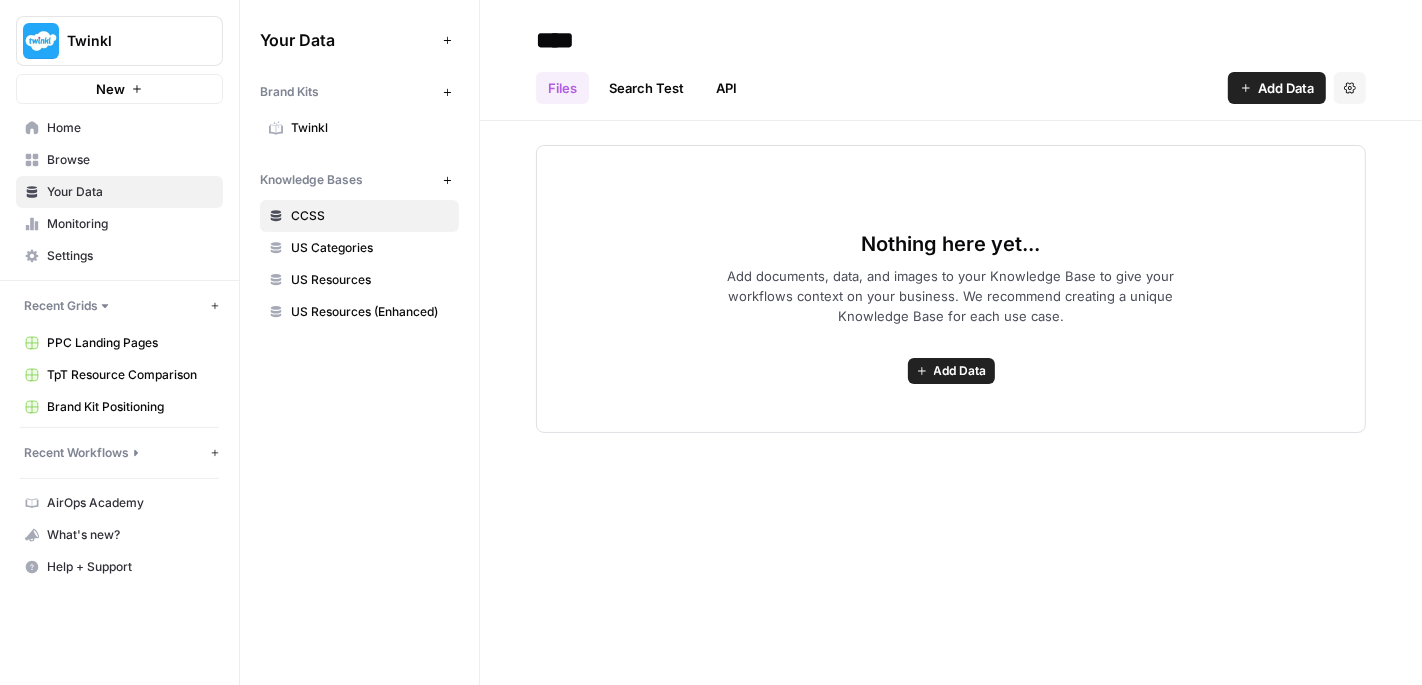 type on "****" 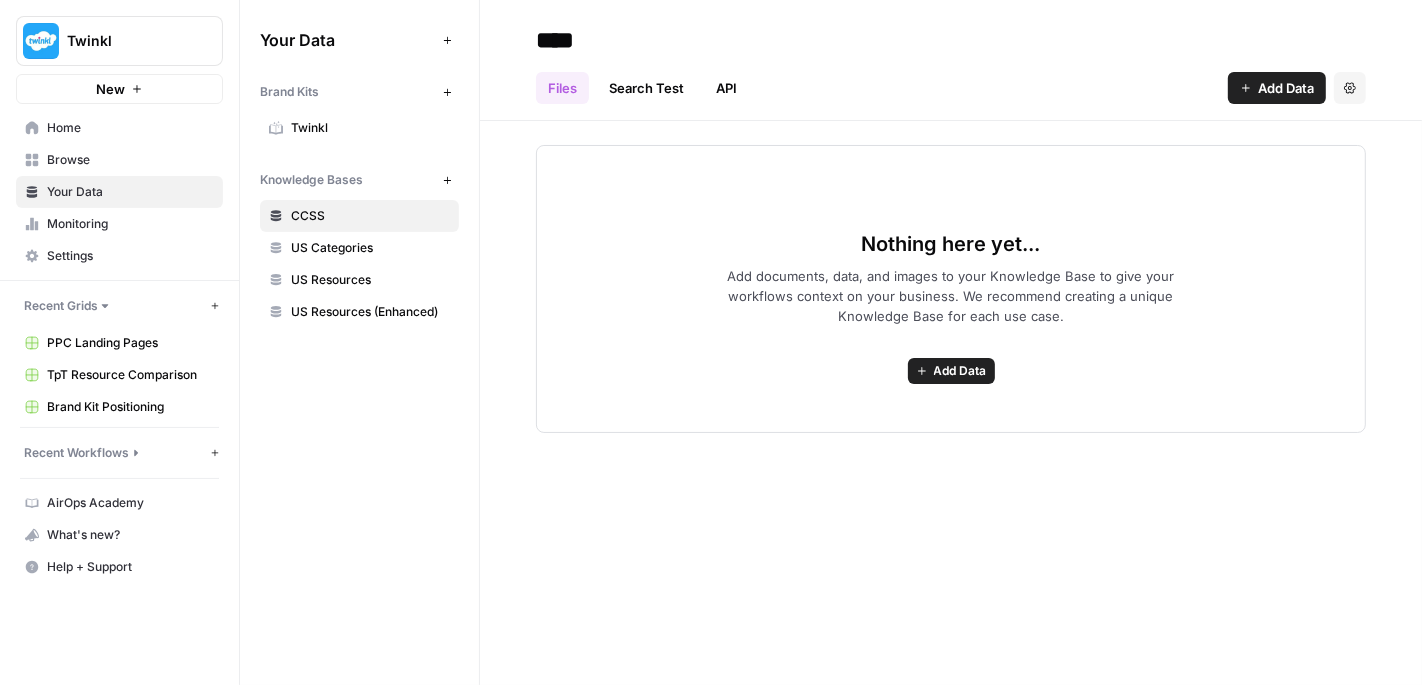 click on "Add Data" at bounding box center (951, 371) 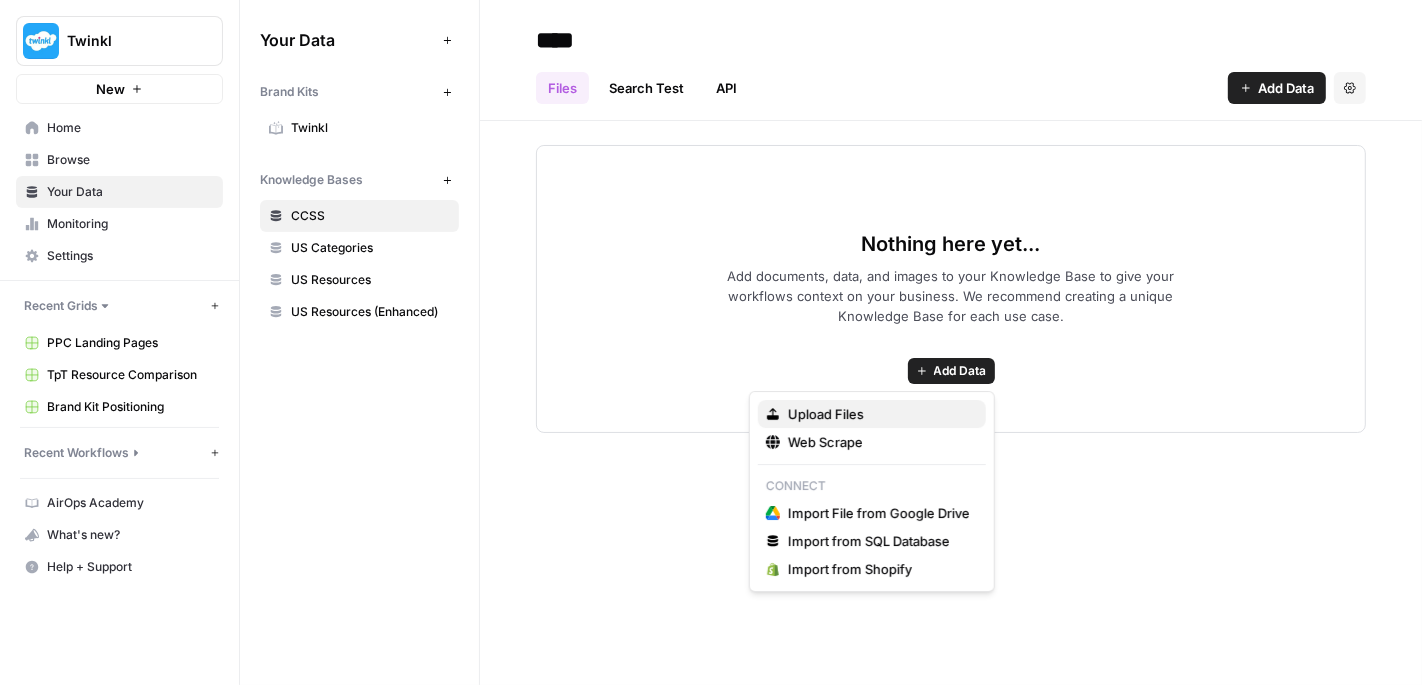 click on "Upload Files" at bounding box center (879, 414) 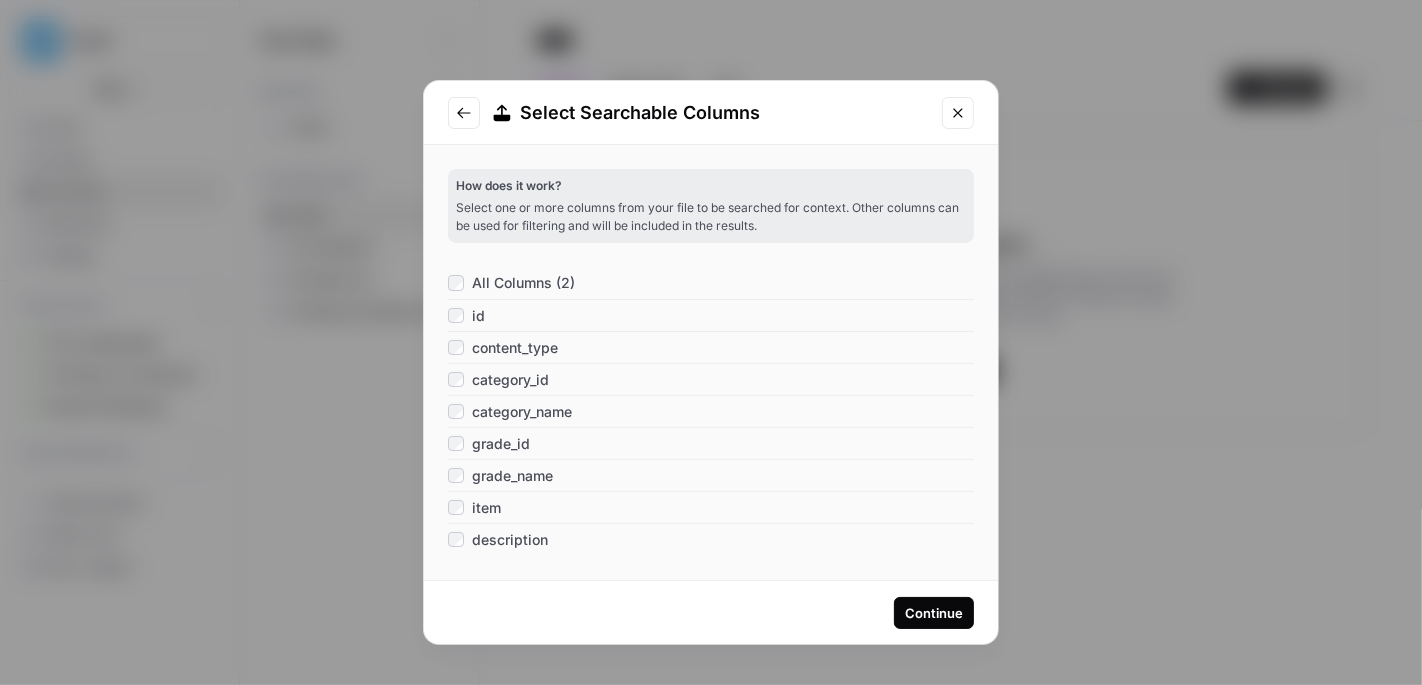 click on "Continue" at bounding box center (934, 613) 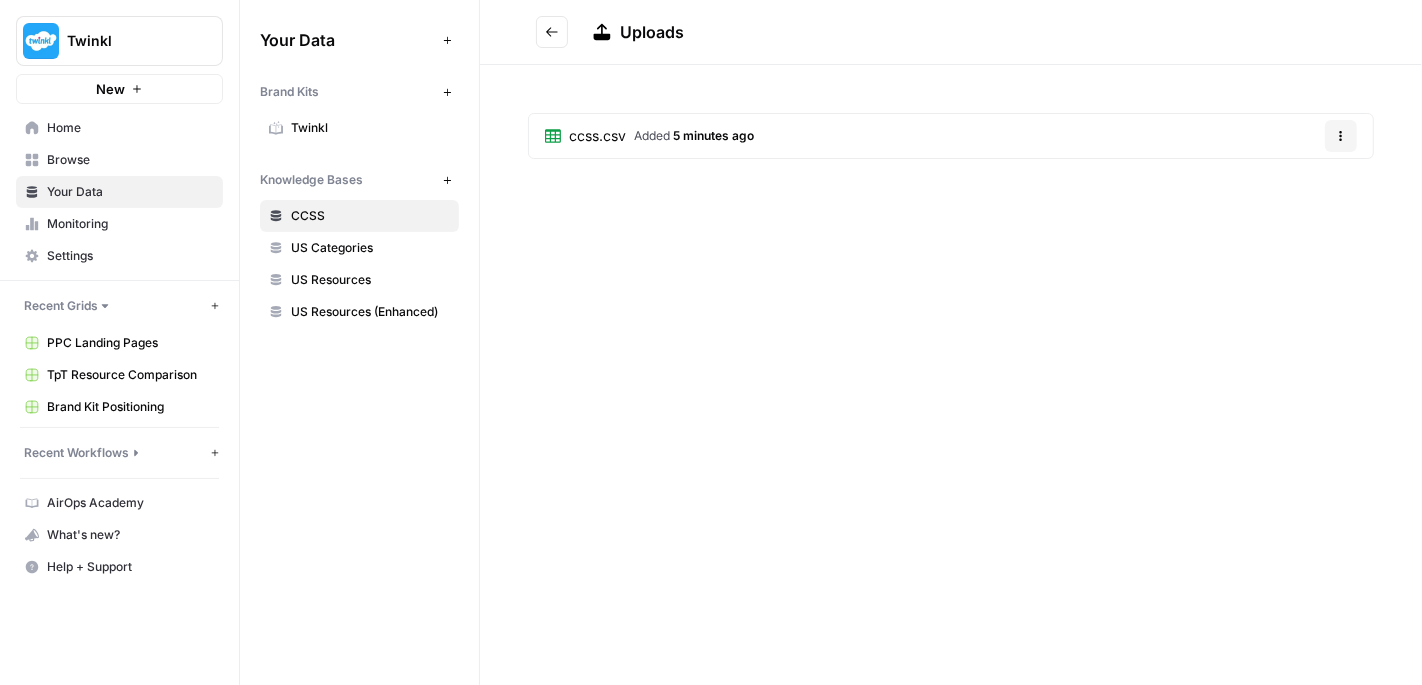 click on "CCSS" at bounding box center (370, 216) 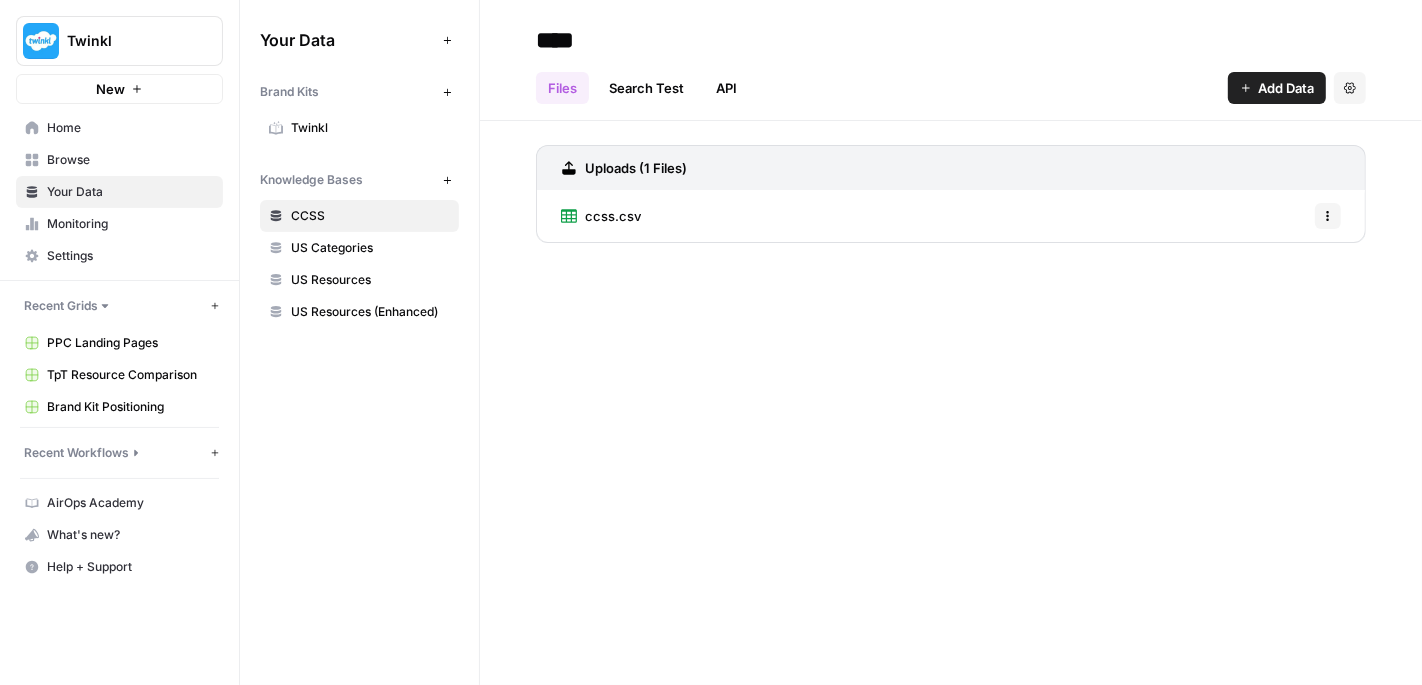 click on "Search Test" at bounding box center [646, 88] 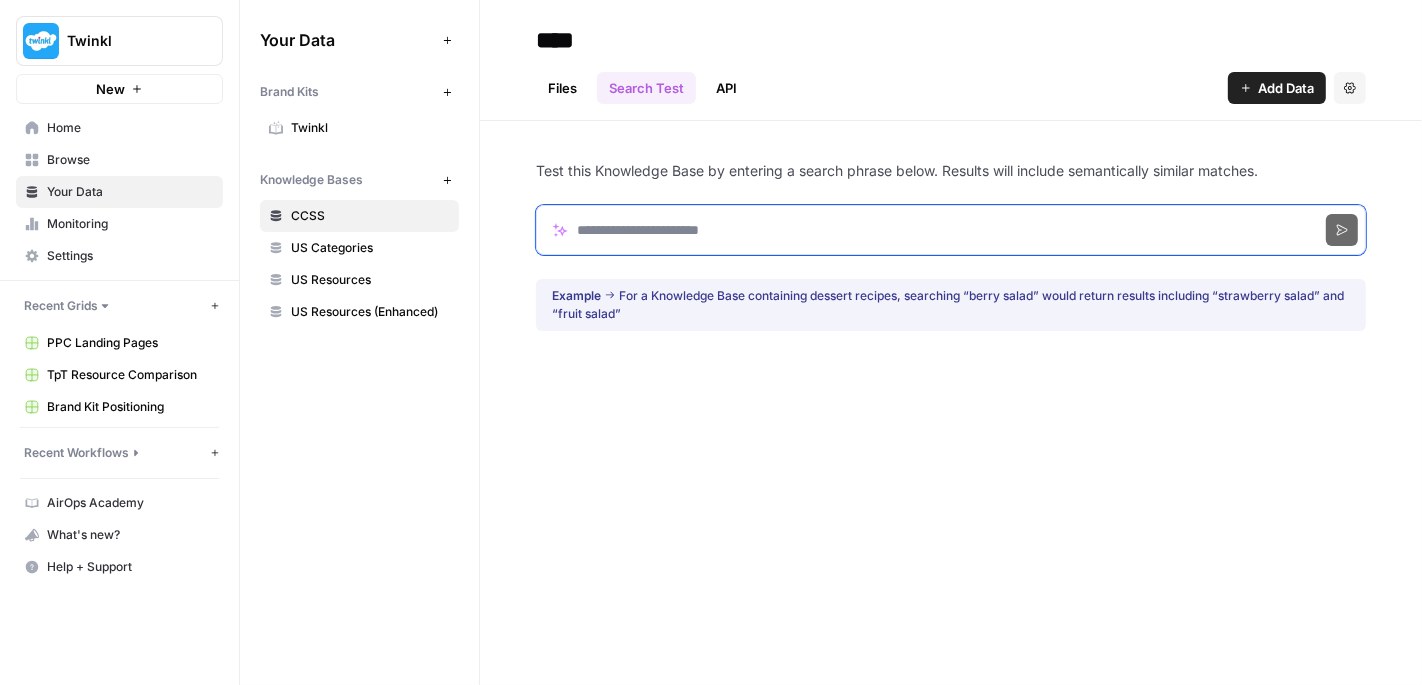 click at bounding box center [951, 230] 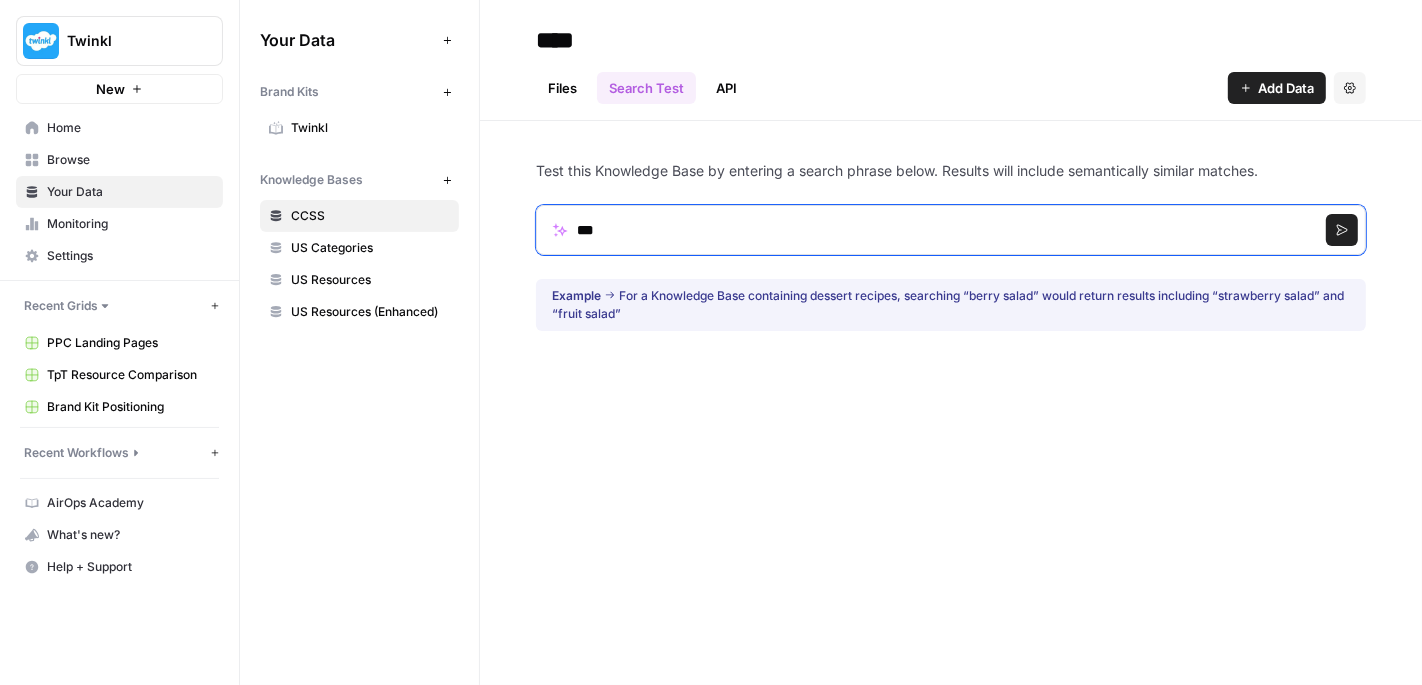 type on "**********" 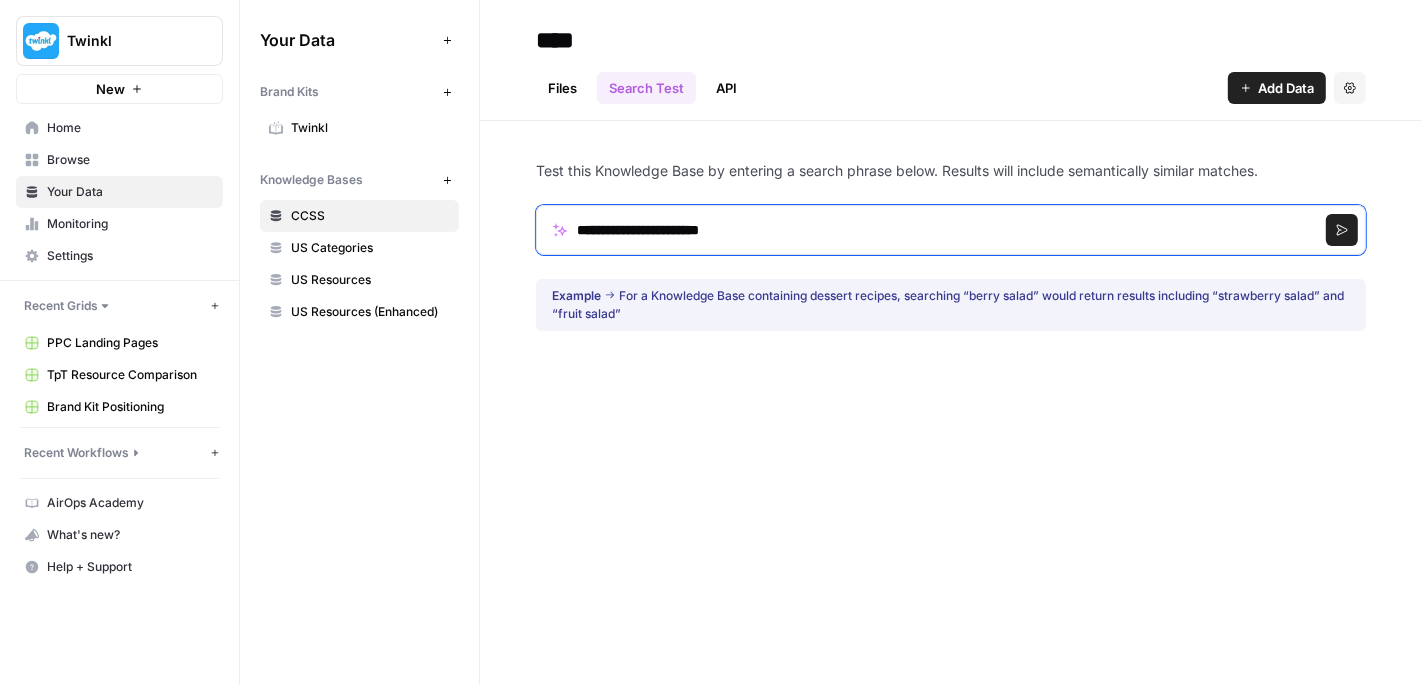 click on "Search" at bounding box center [1342, 230] 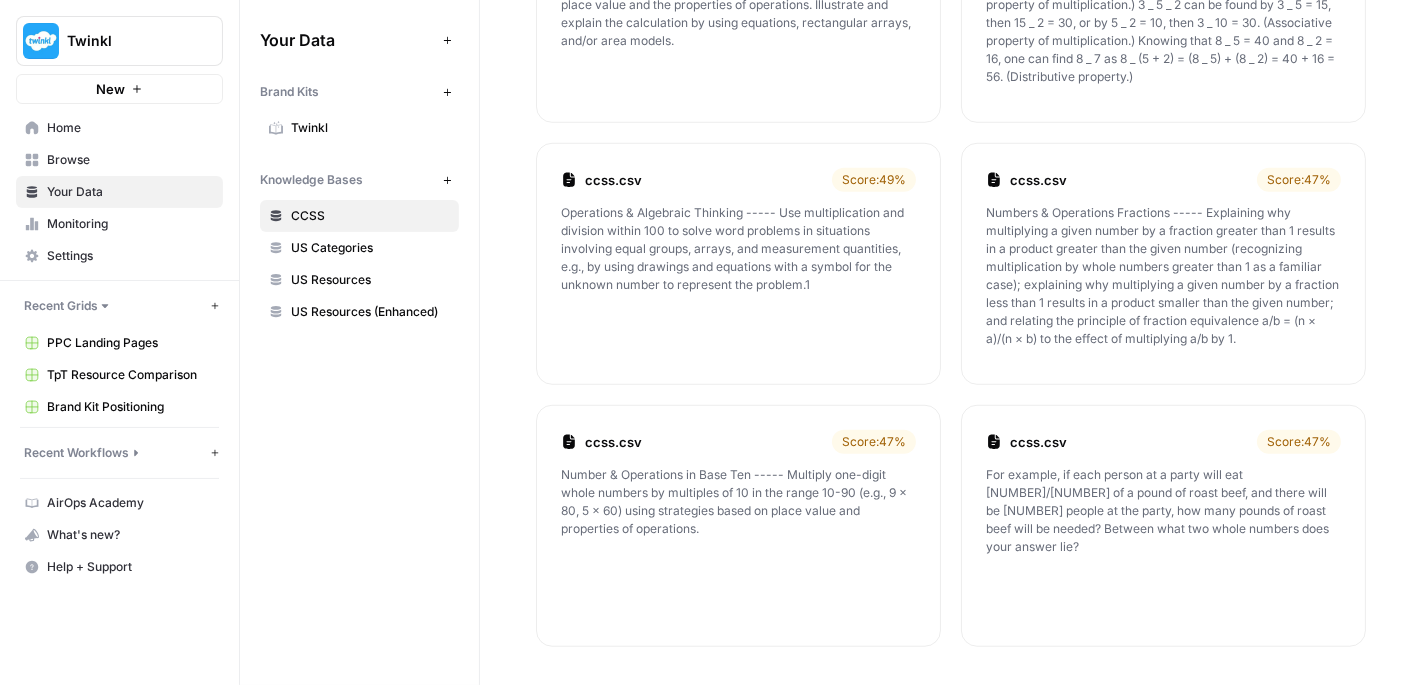 scroll, scrollTop: 0, scrollLeft: 0, axis: both 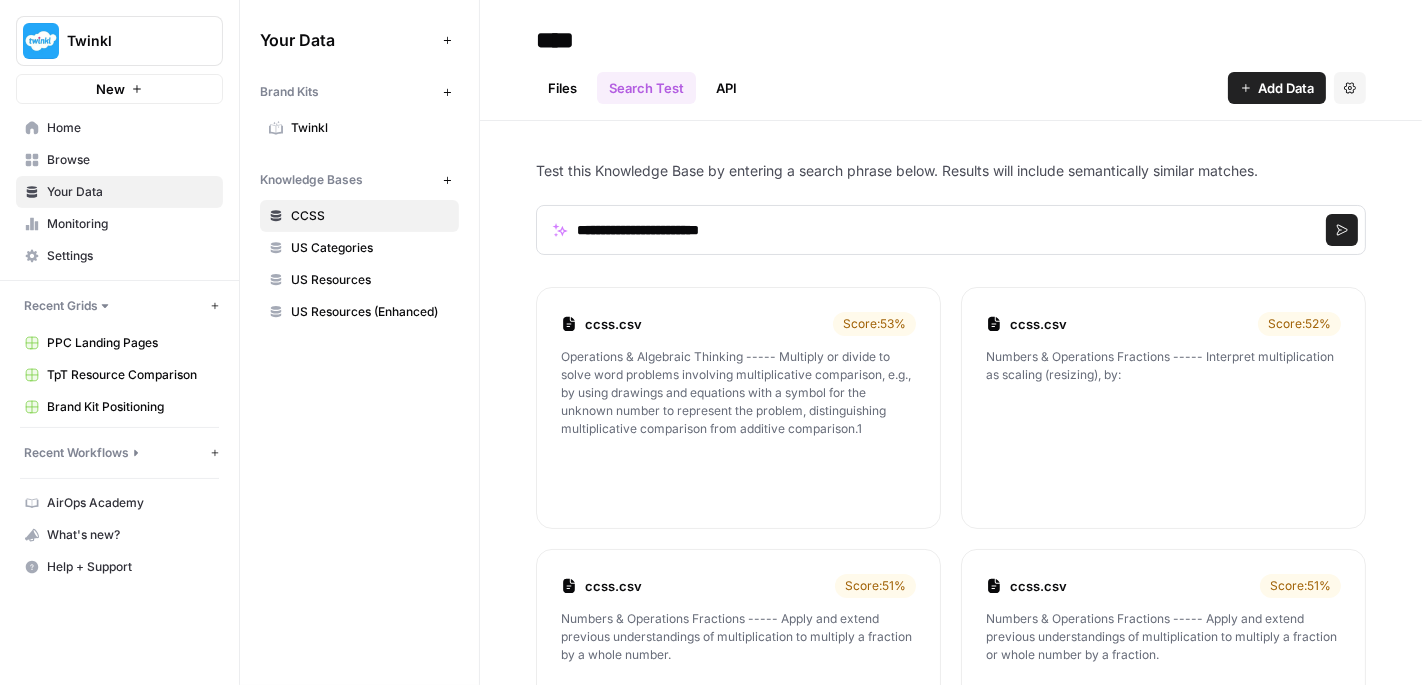 click on "Home" at bounding box center (119, 128) 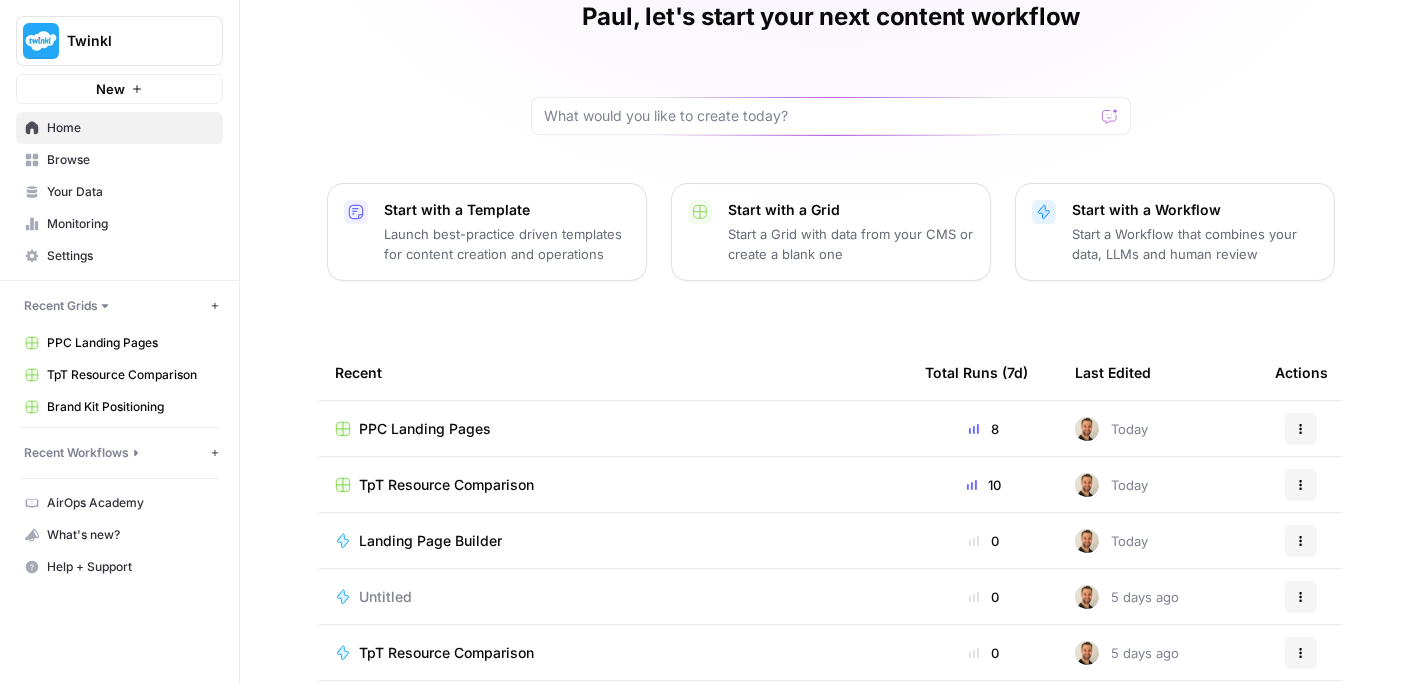 scroll, scrollTop: 0, scrollLeft: 0, axis: both 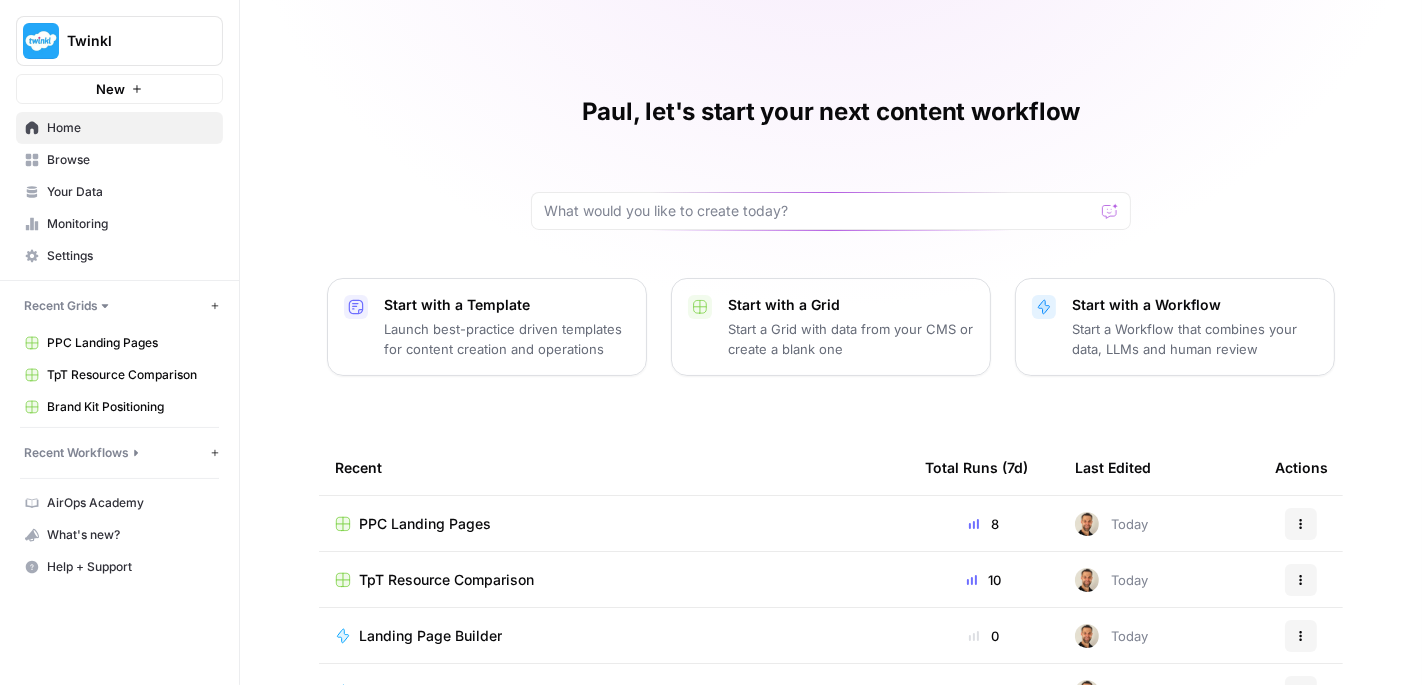 click on "Home" at bounding box center [119, 128] 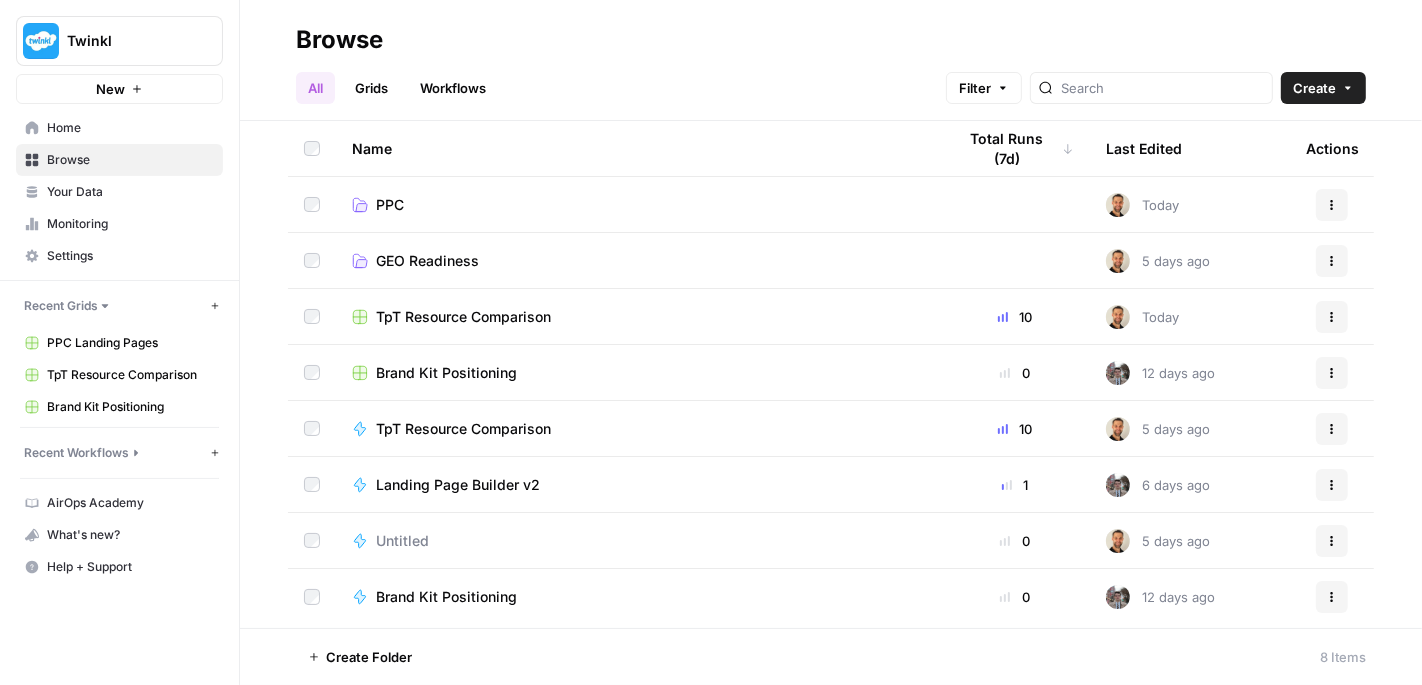 click on "Create" at bounding box center [1323, 88] 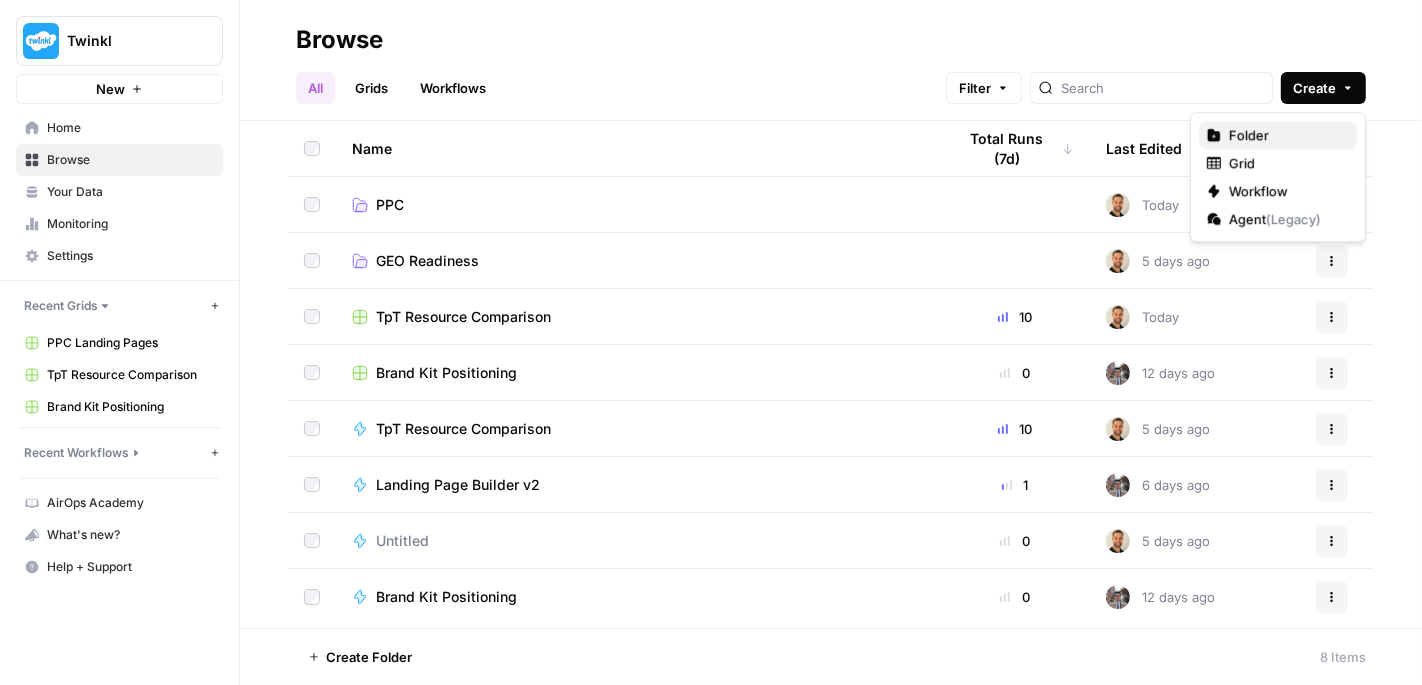 click on "Folder" at bounding box center (1285, 135) 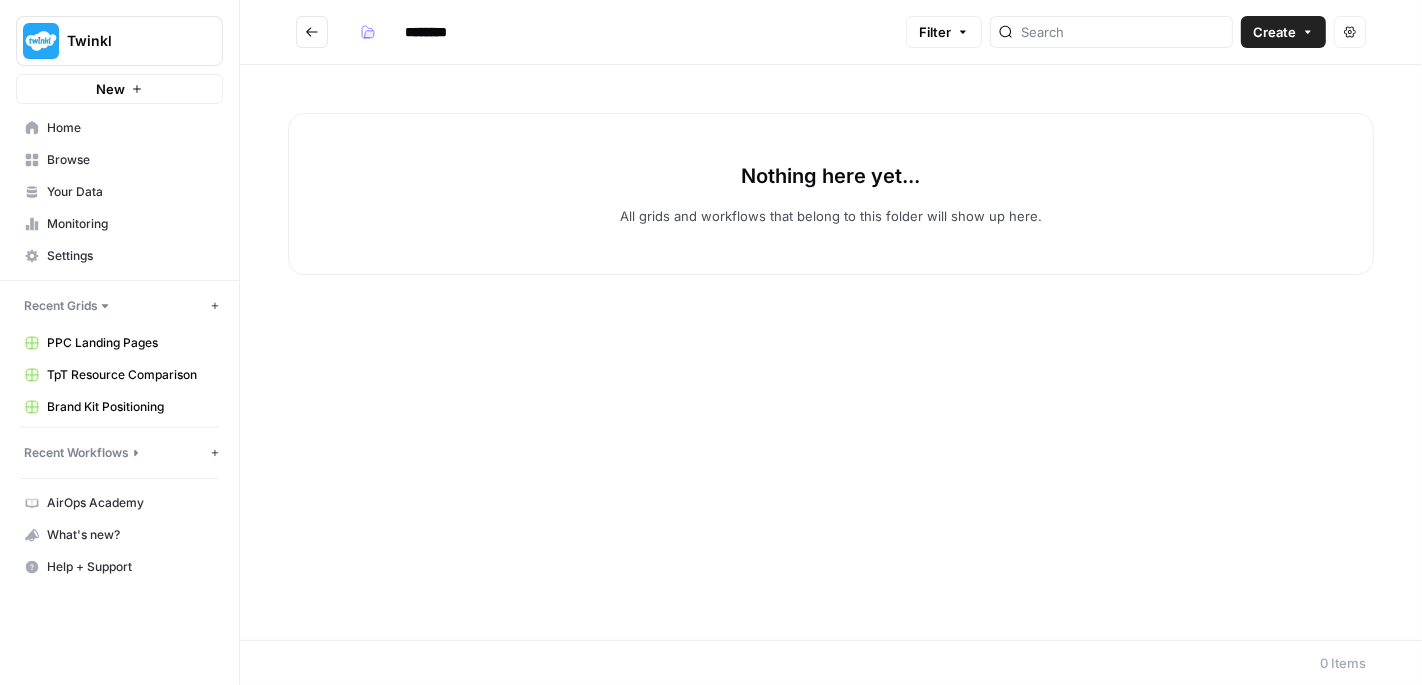 click on "********" at bounding box center (452, 32) 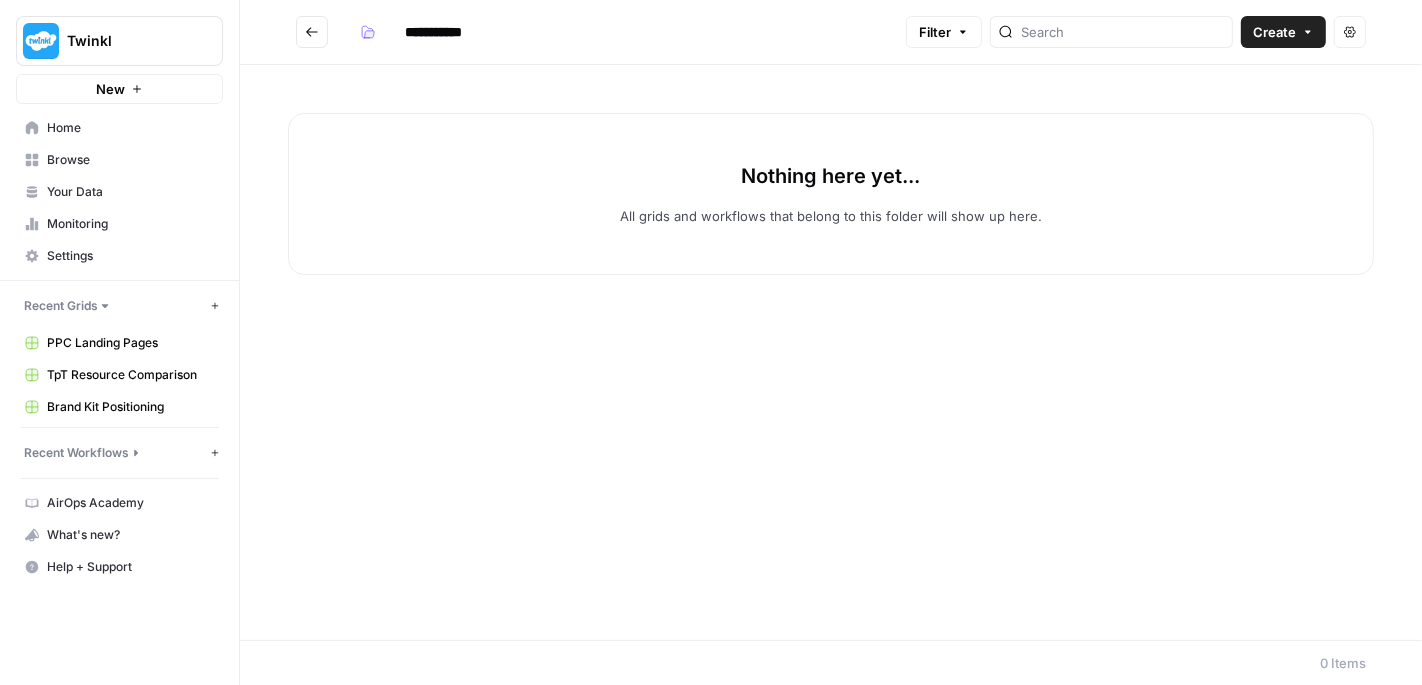 type on "**********" 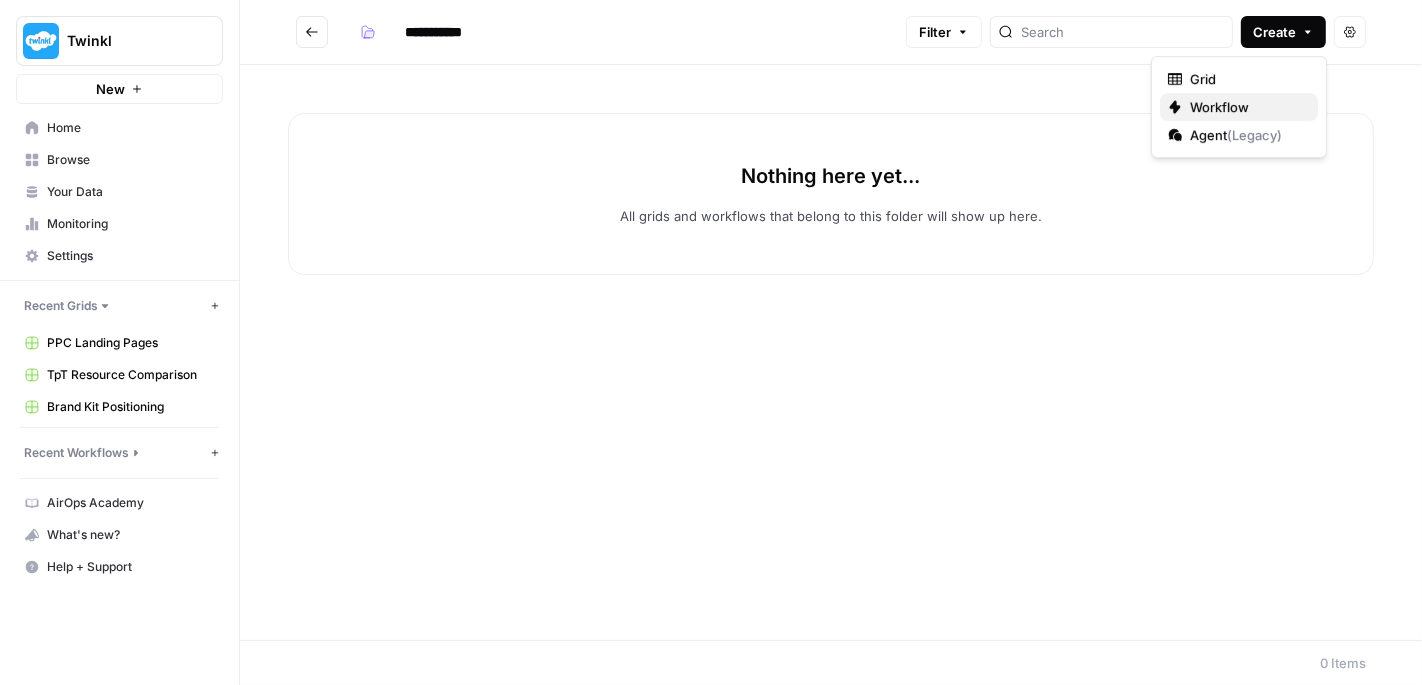 click on "Workflow" at bounding box center [1246, 107] 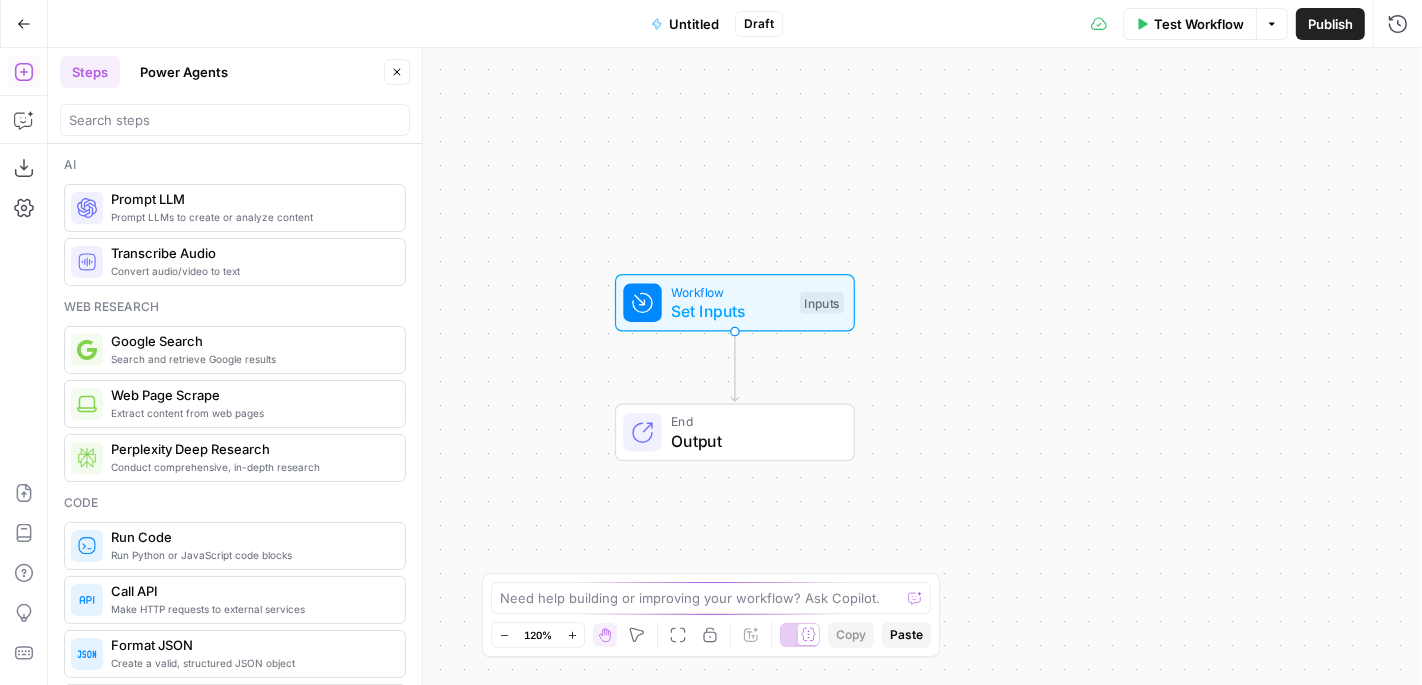 click on "Untitled" at bounding box center [694, 24] 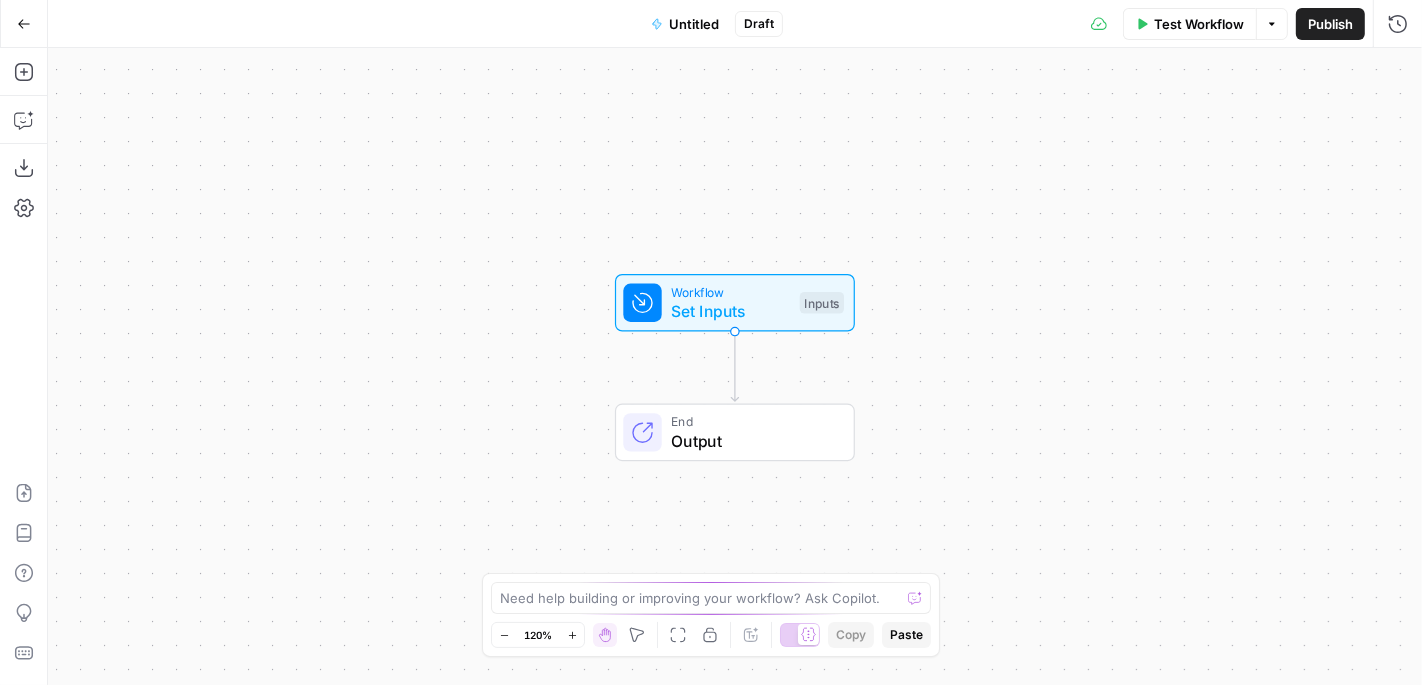 click on "Untitled" at bounding box center [694, 24] 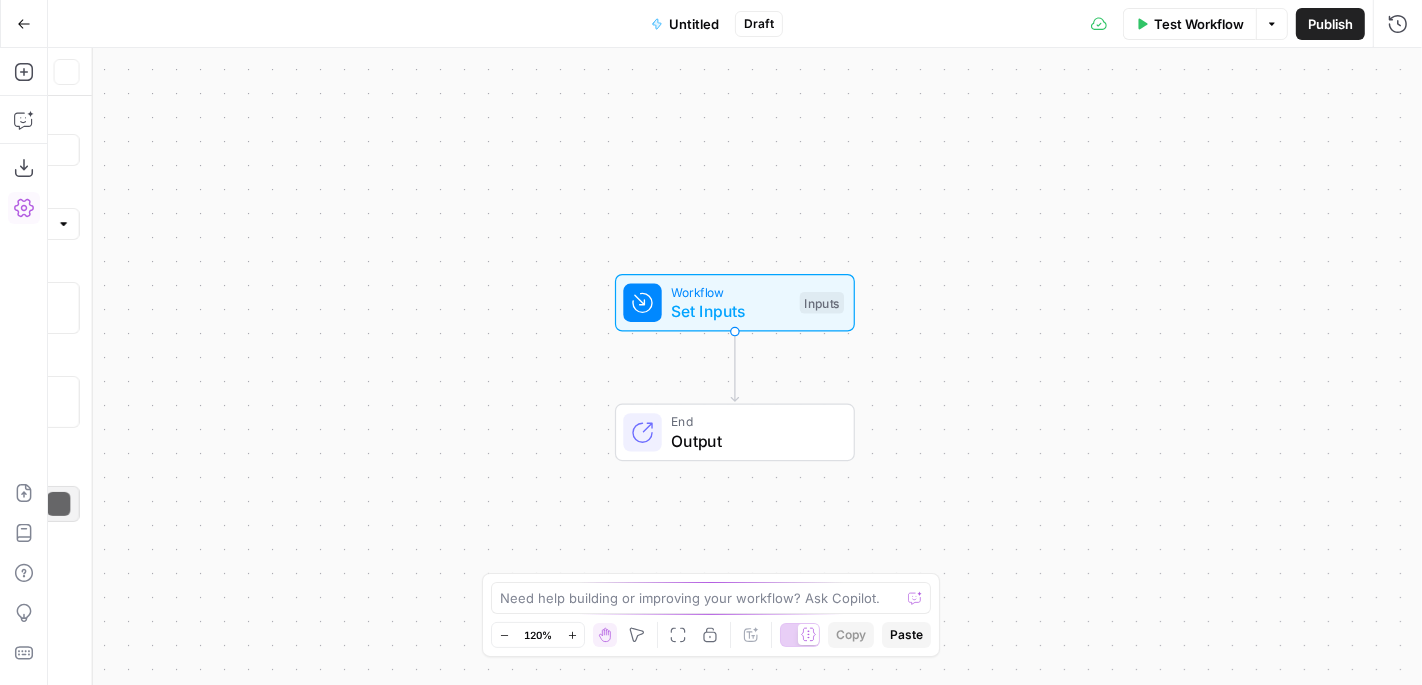 click on "Untitled" at bounding box center (694, 24) 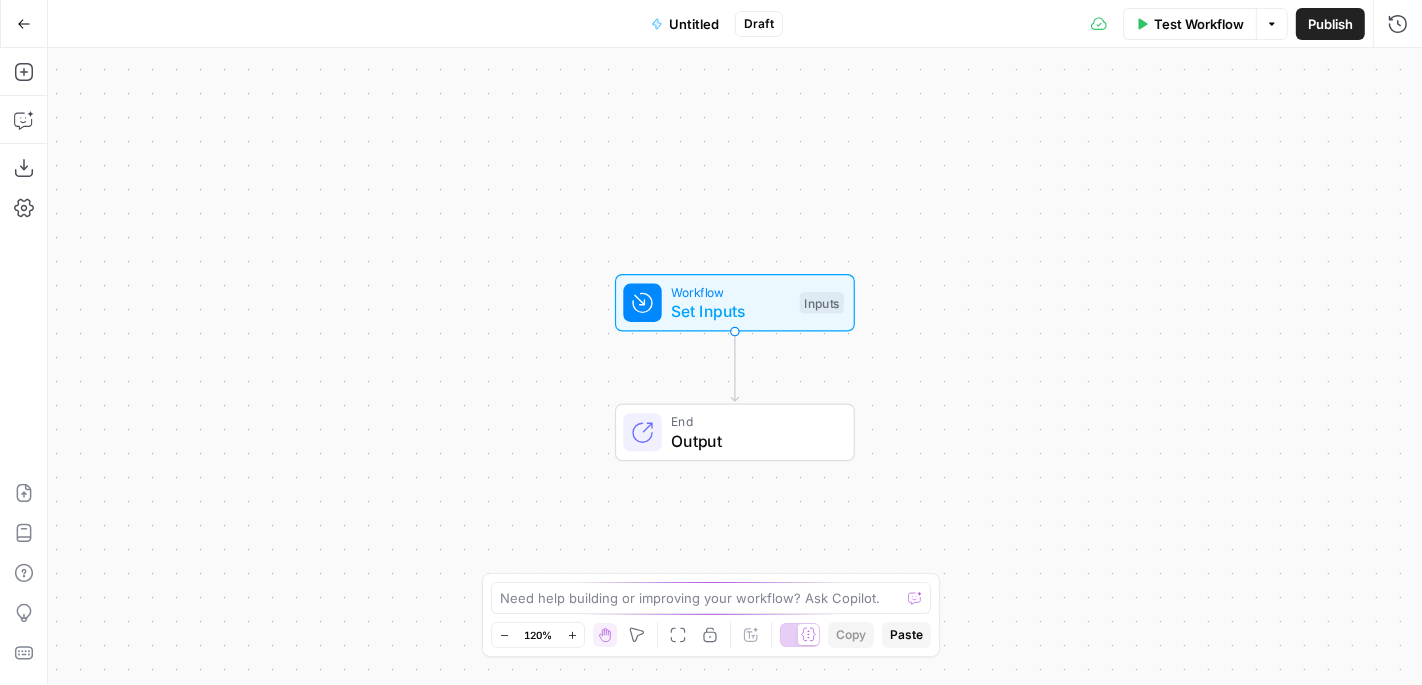 click on "Go Back Untitled Draft Test Workflow Options Publish Run History" at bounding box center (711, 23) 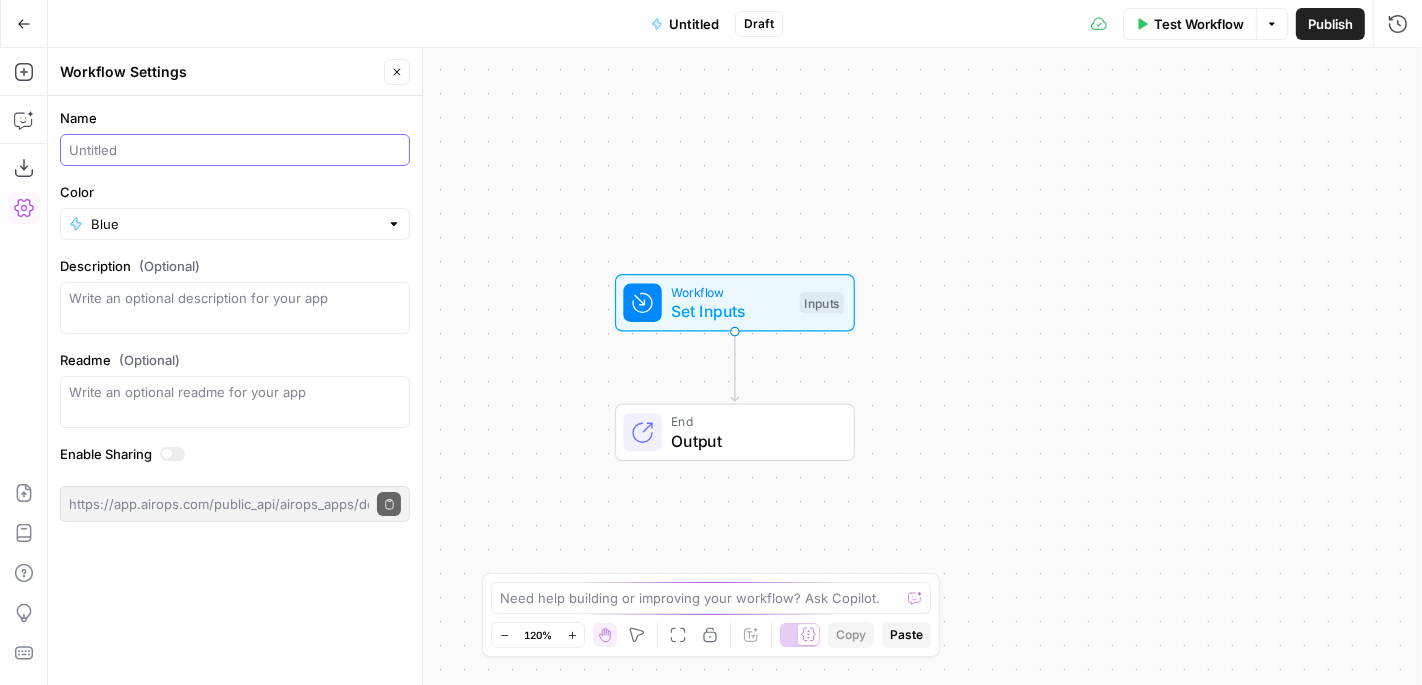 click on "Name" at bounding box center (235, 150) 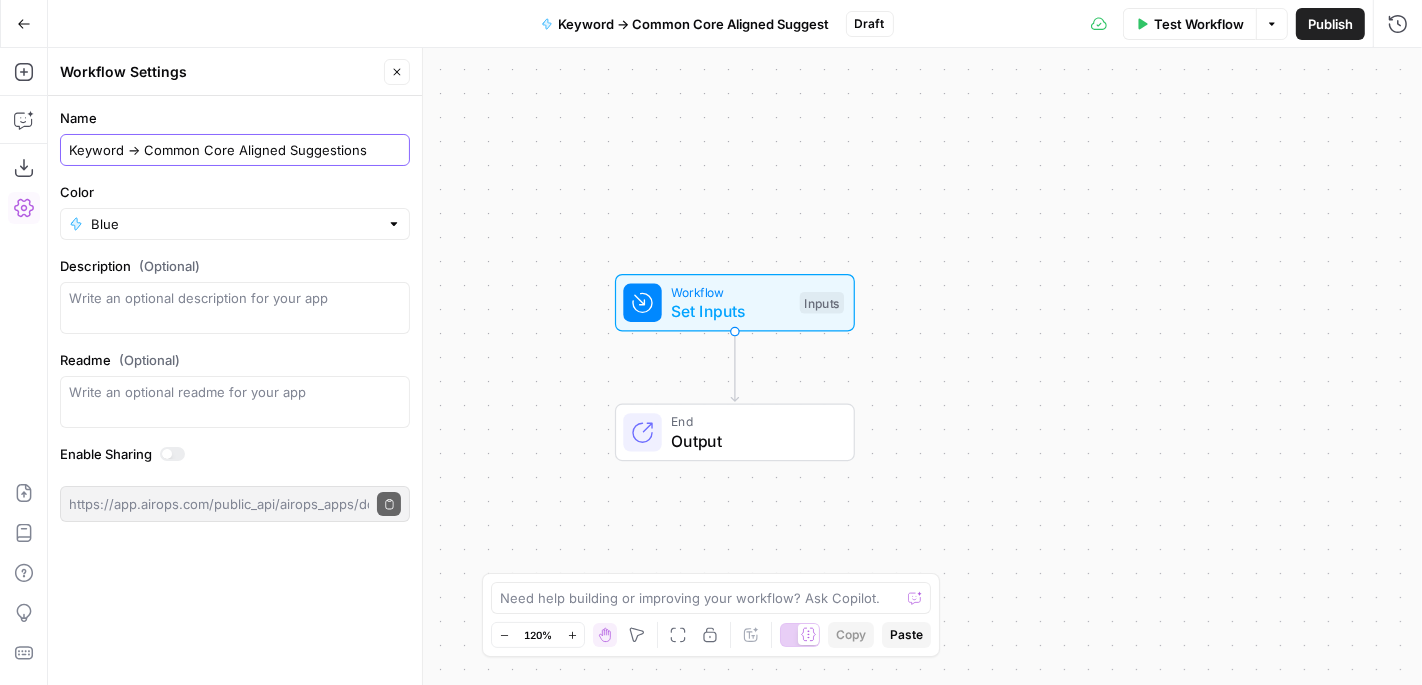 type on "Keyword -> Common Core Aligned Suggestions" 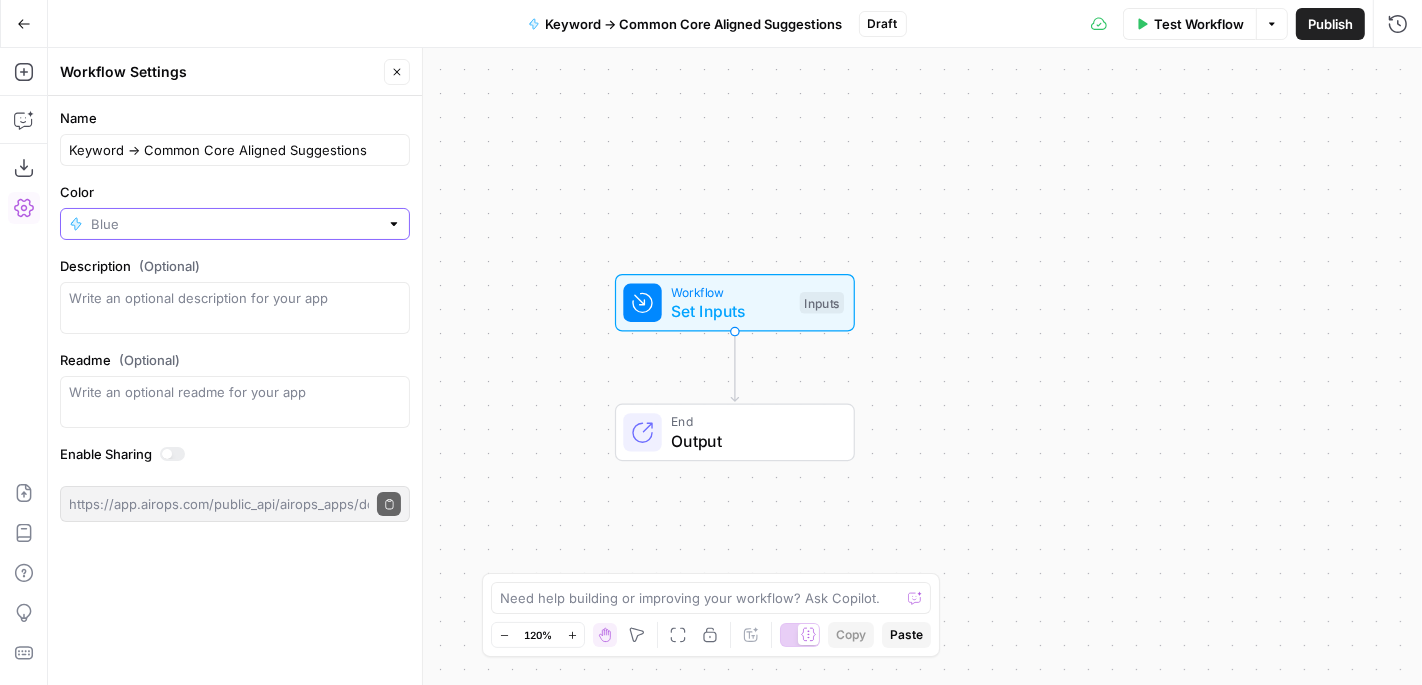 click on "Color" at bounding box center [235, 224] 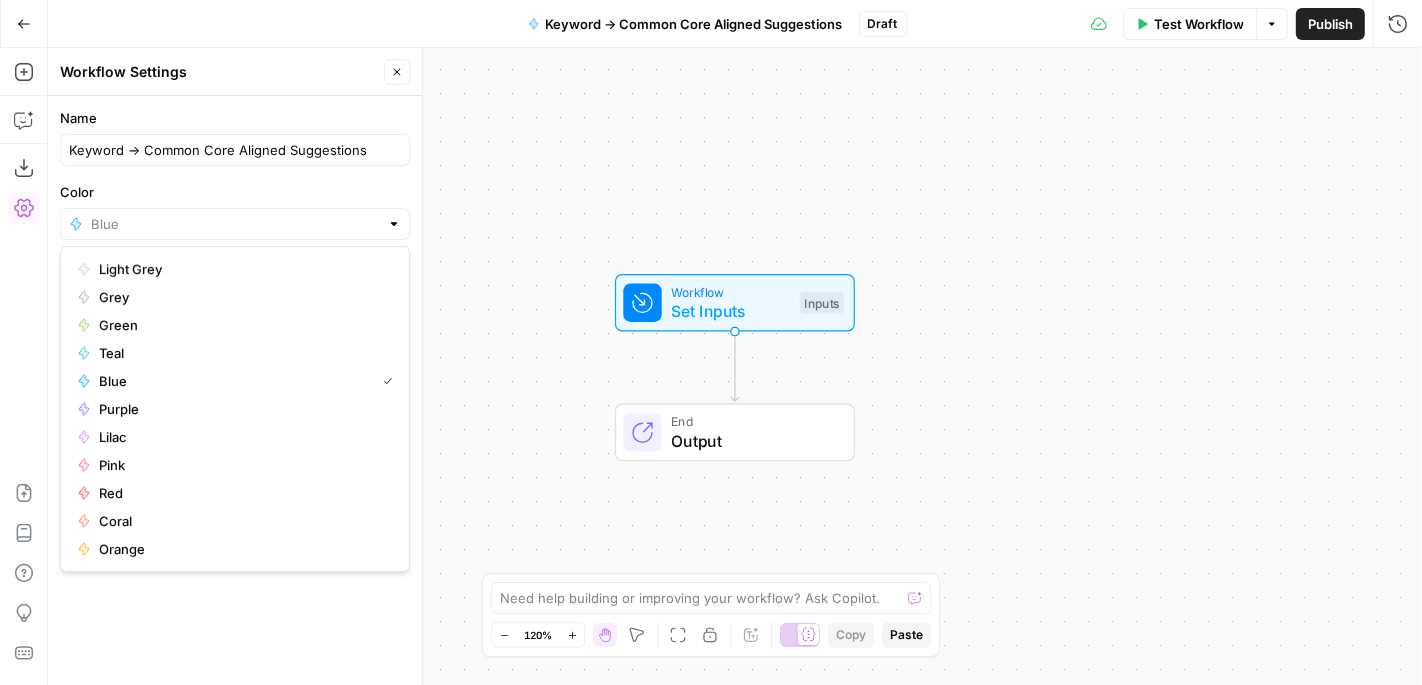 type on "Blue" 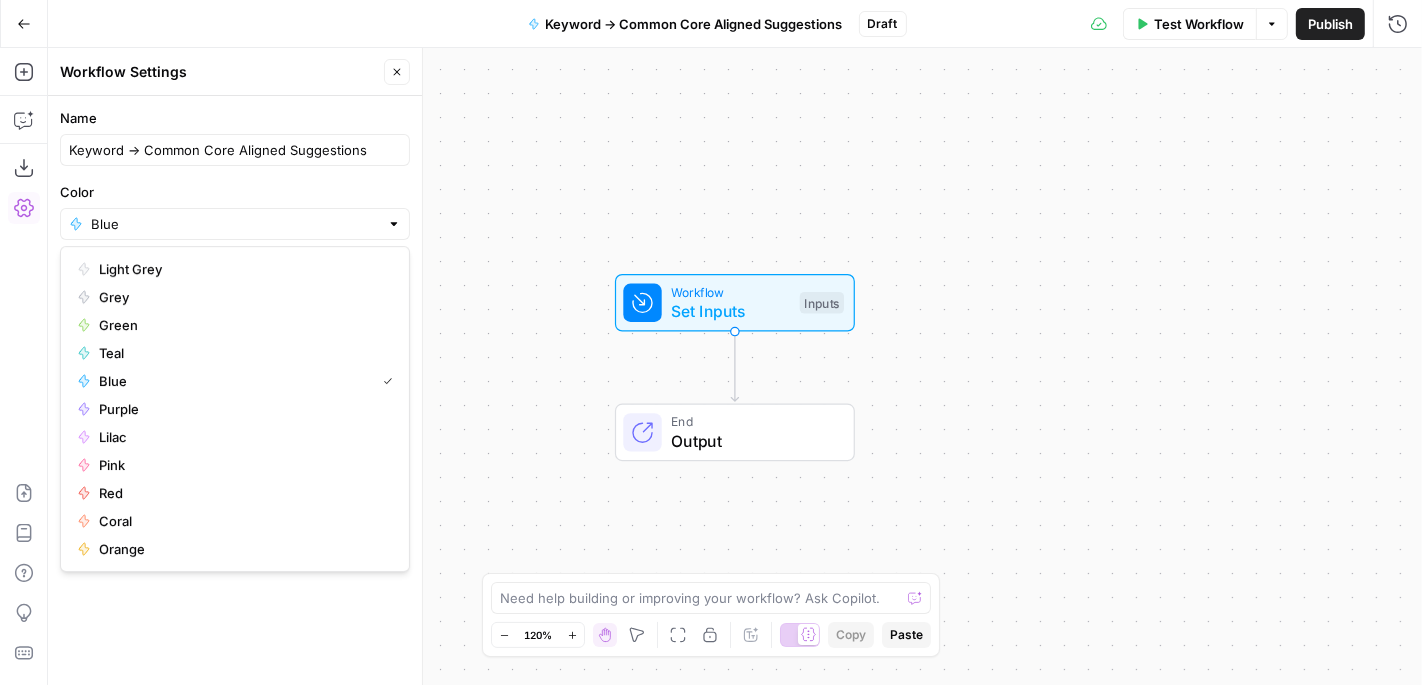 click on "Workflow Set Inputs Inputs End Output" at bounding box center [735, 366] 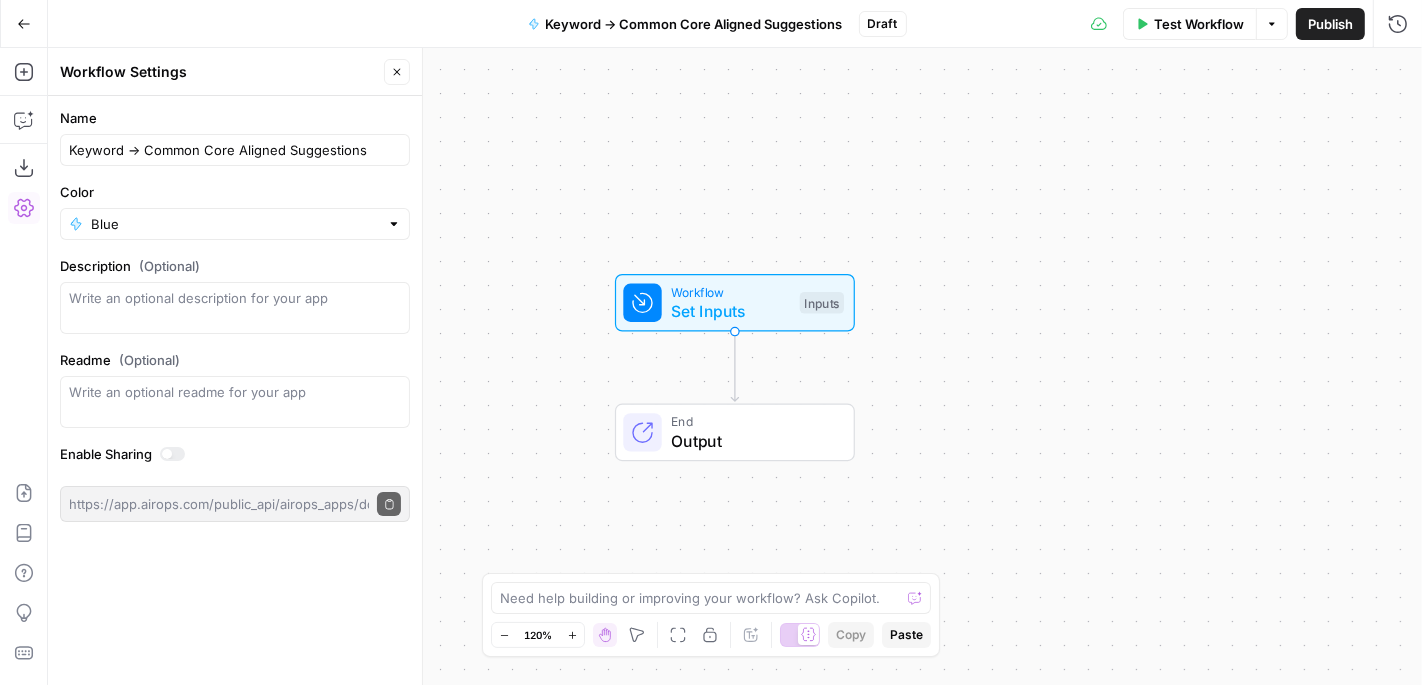 click on "Workflow Set Inputs Inputs End Output" at bounding box center [735, 366] 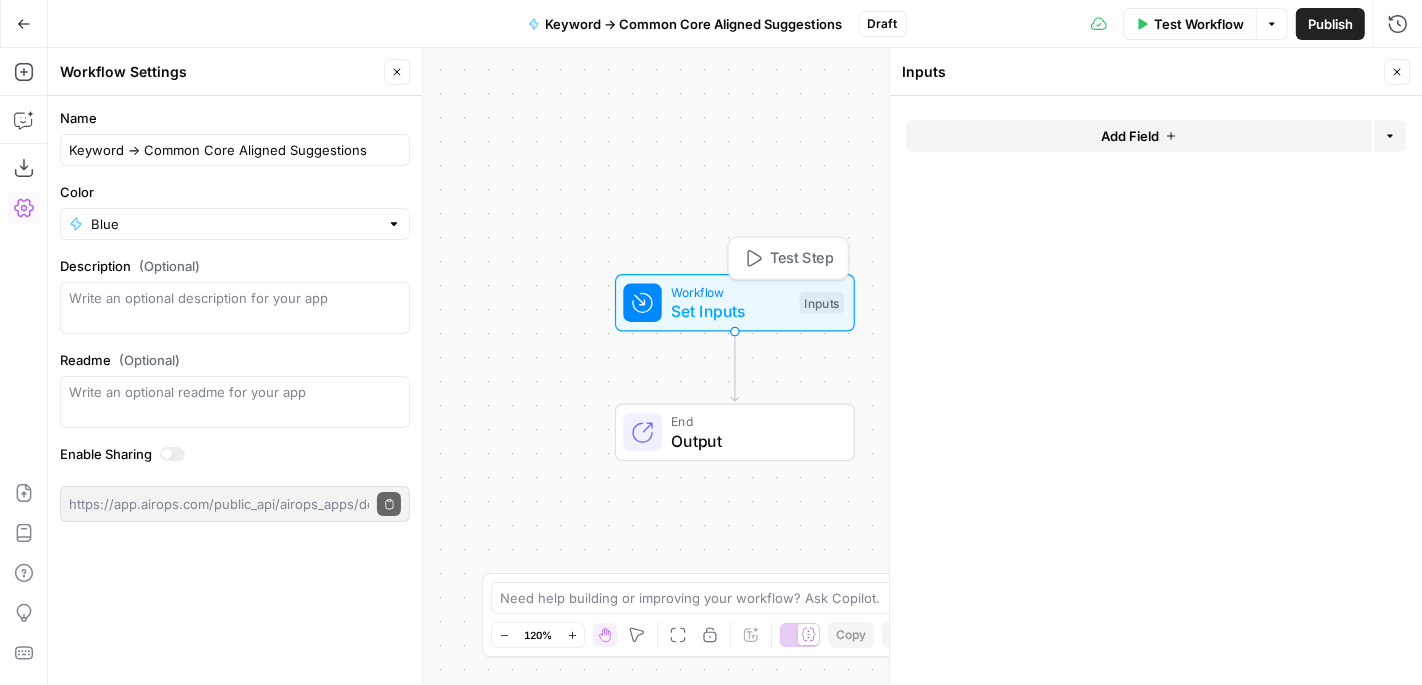 click on "Add Field" at bounding box center (1130, 136) 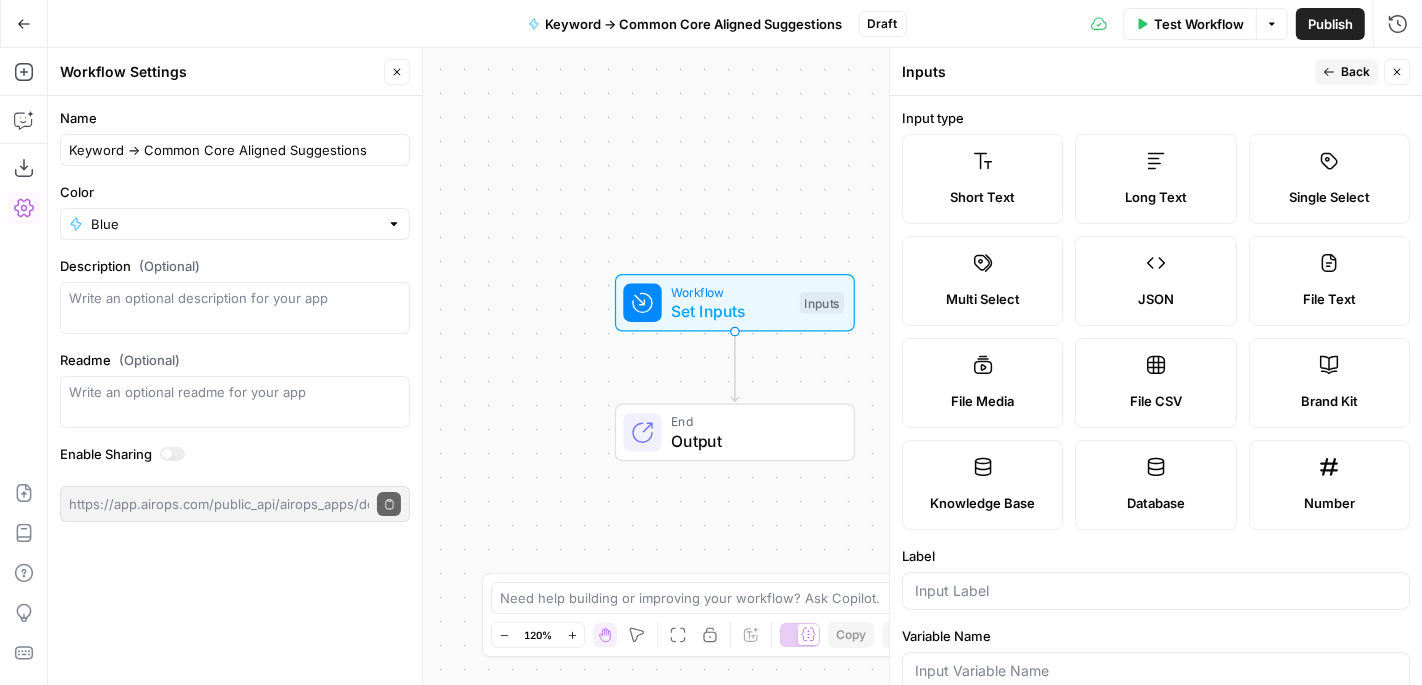 click on "Short Text" at bounding box center [982, 179] 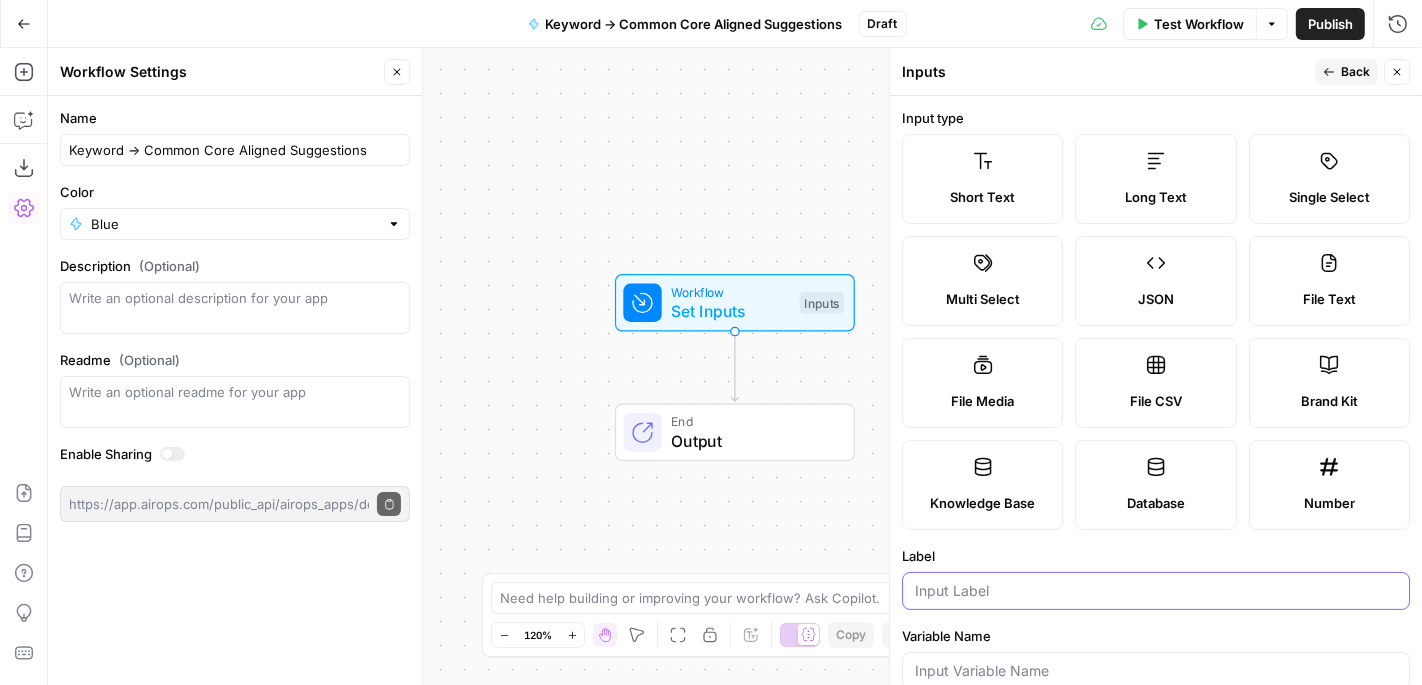 click on "Label" at bounding box center [1156, 591] 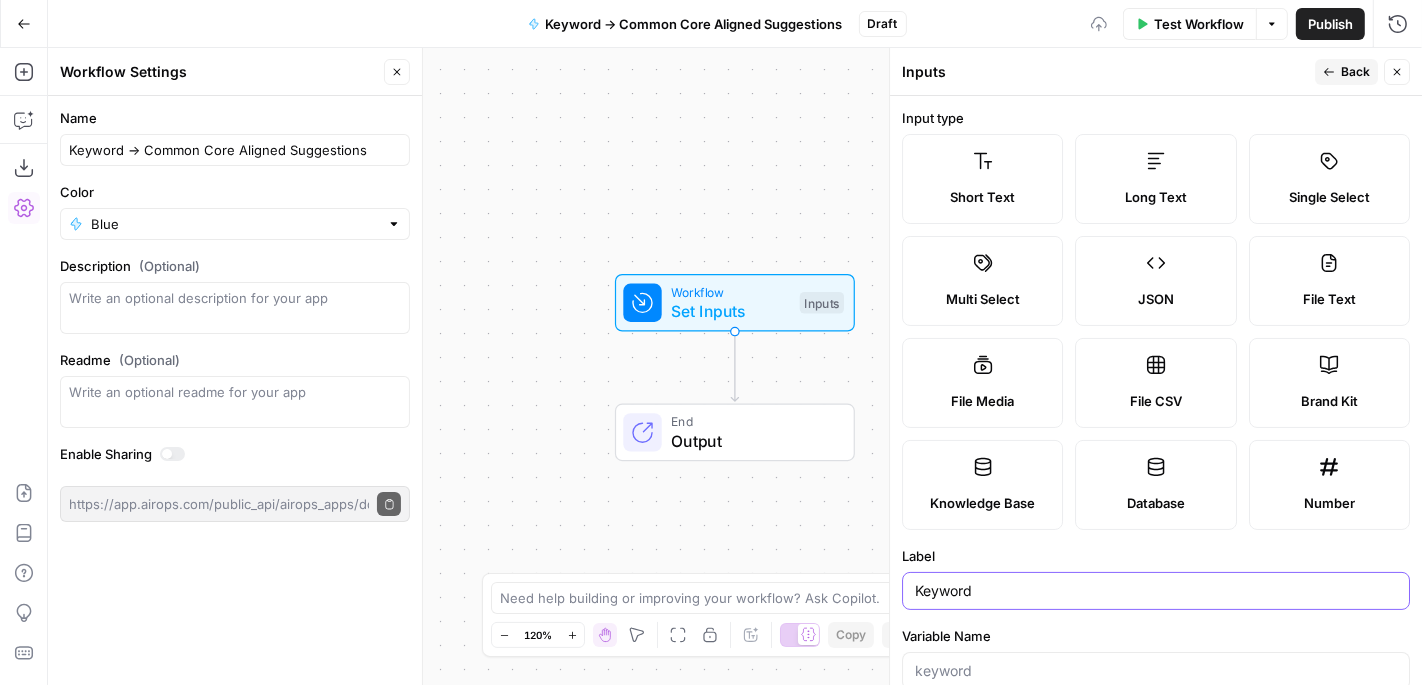 type on "Keyword" 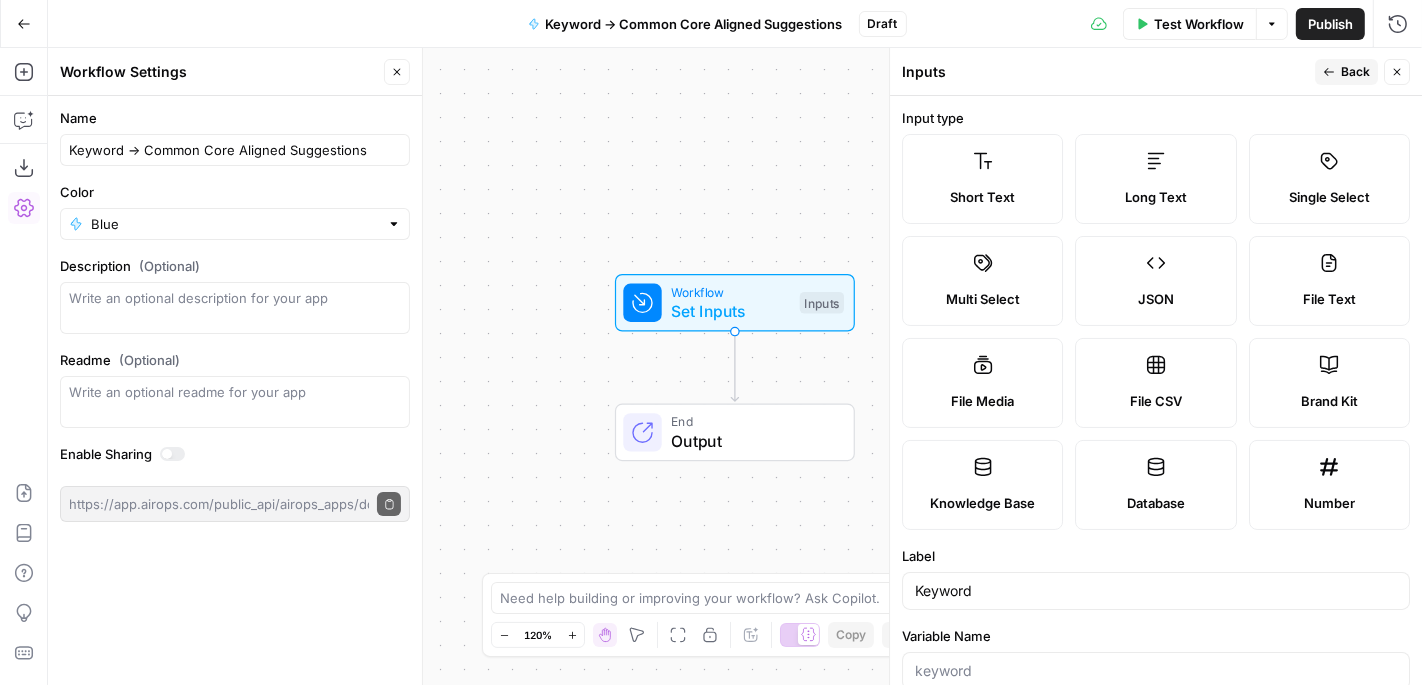 click on "Back" at bounding box center [1346, 72] 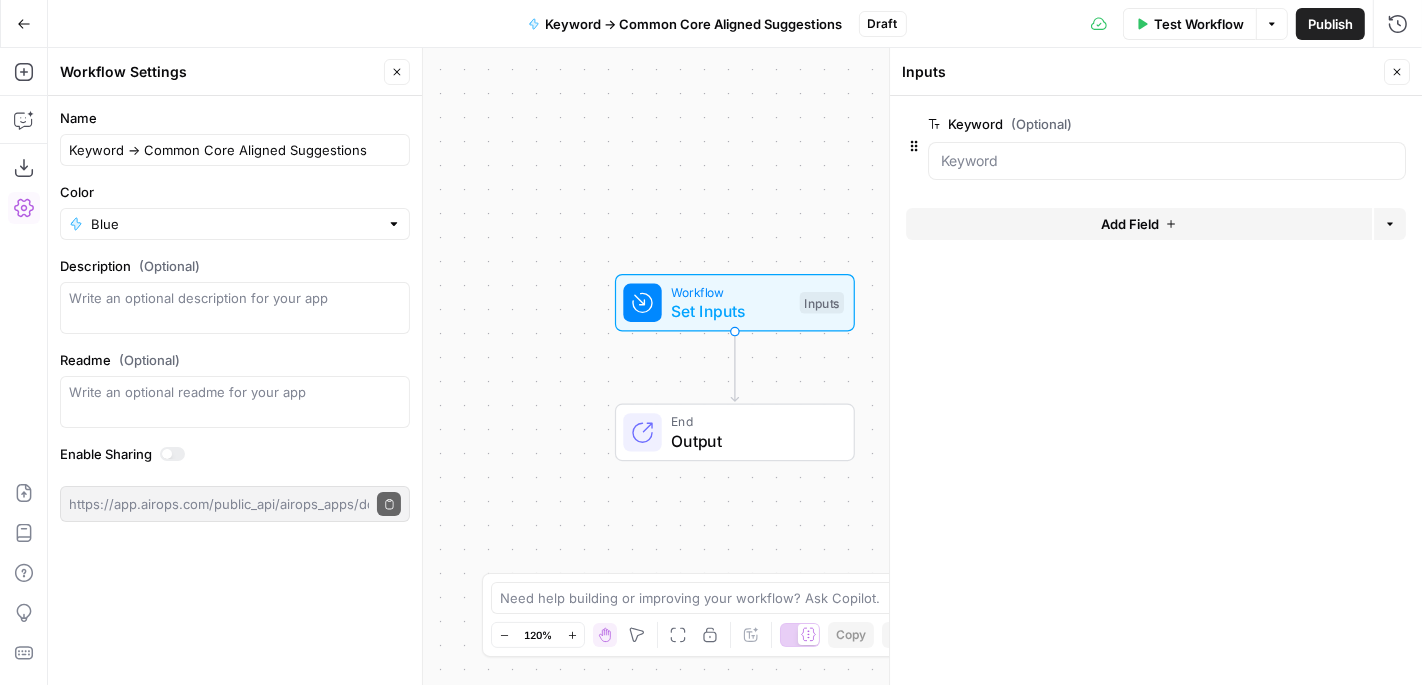 click 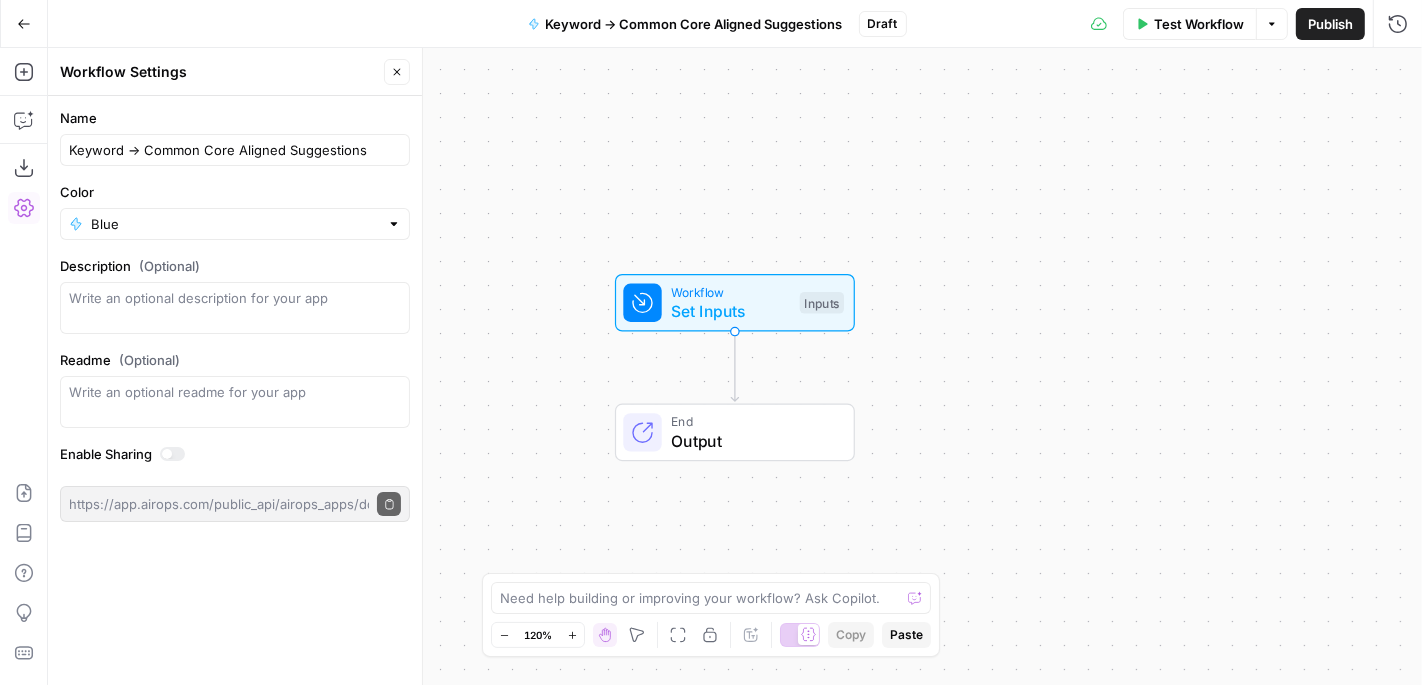 click on "Workflow Set Inputs Inputs End Output" at bounding box center [735, 366] 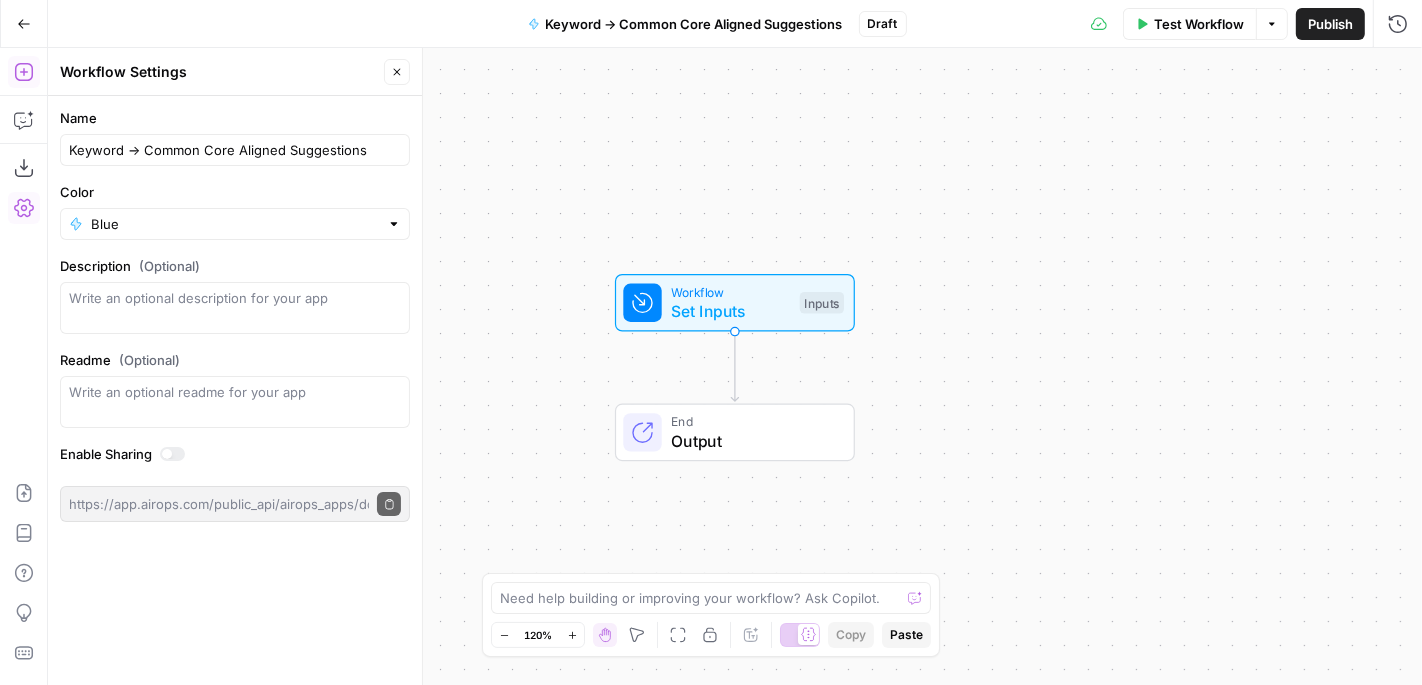 click on "Add Steps" at bounding box center [24, 72] 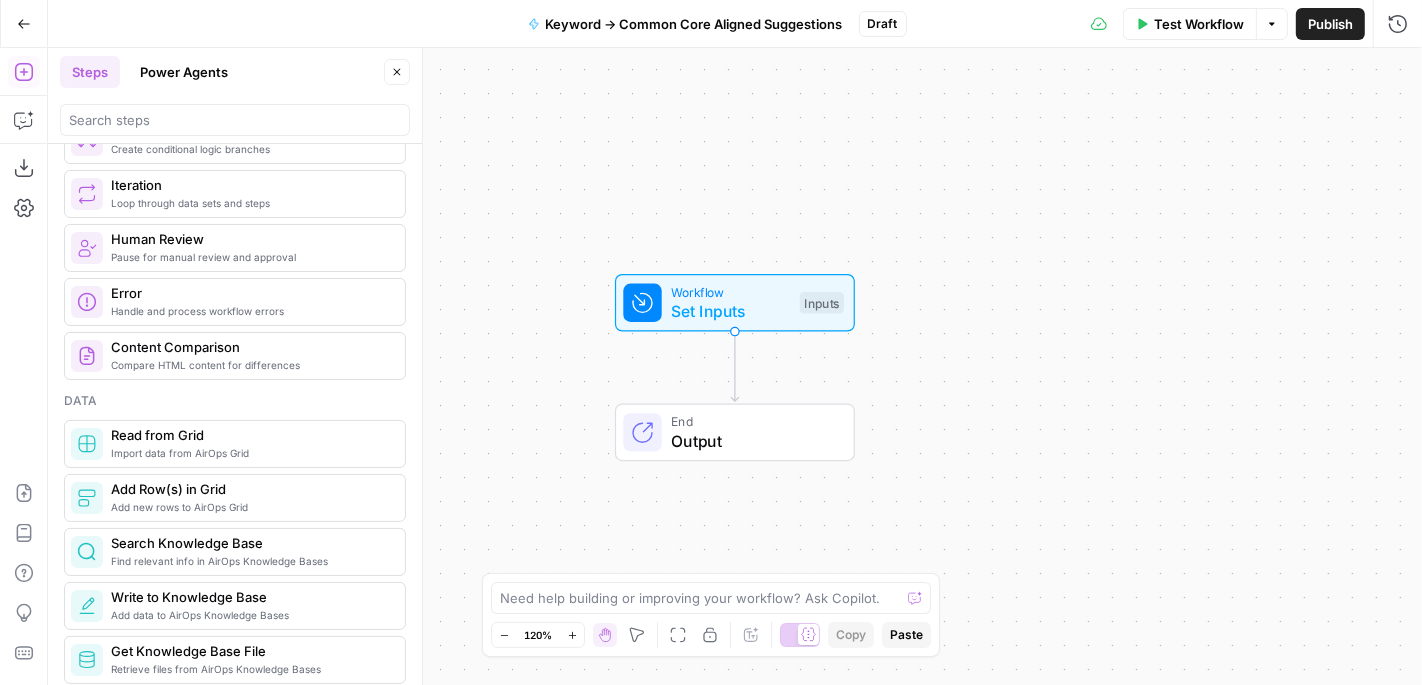 scroll, scrollTop: 818, scrollLeft: 0, axis: vertical 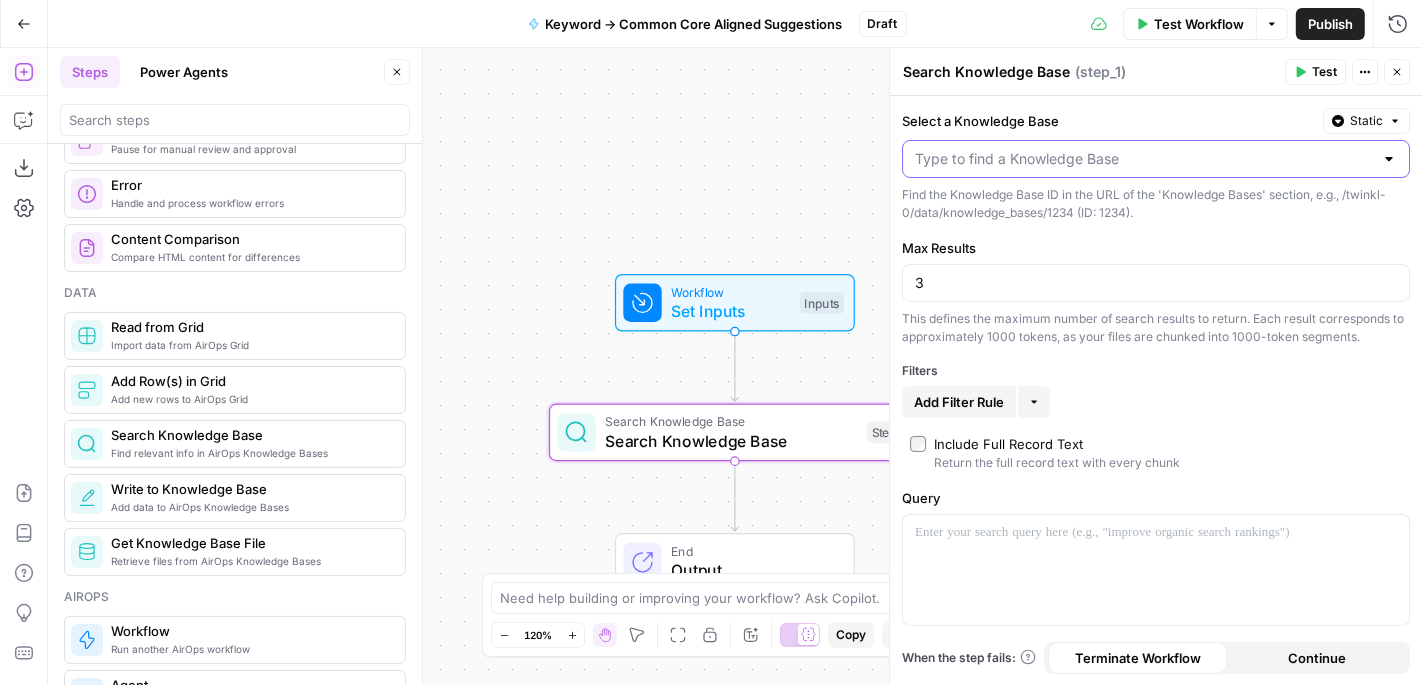 click on "Select a Knowledge Base" at bounding box center (1144, 159) 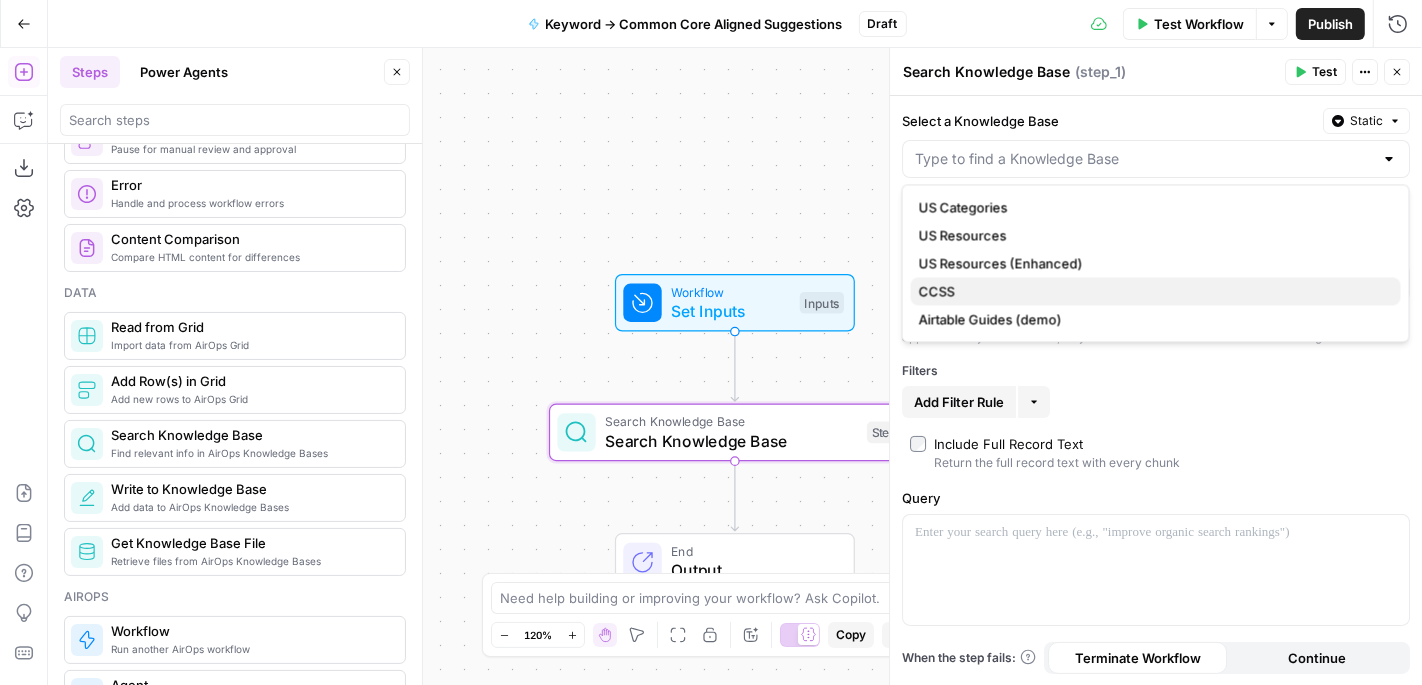 click on "CCSS" at bounding box center [1152, 291] 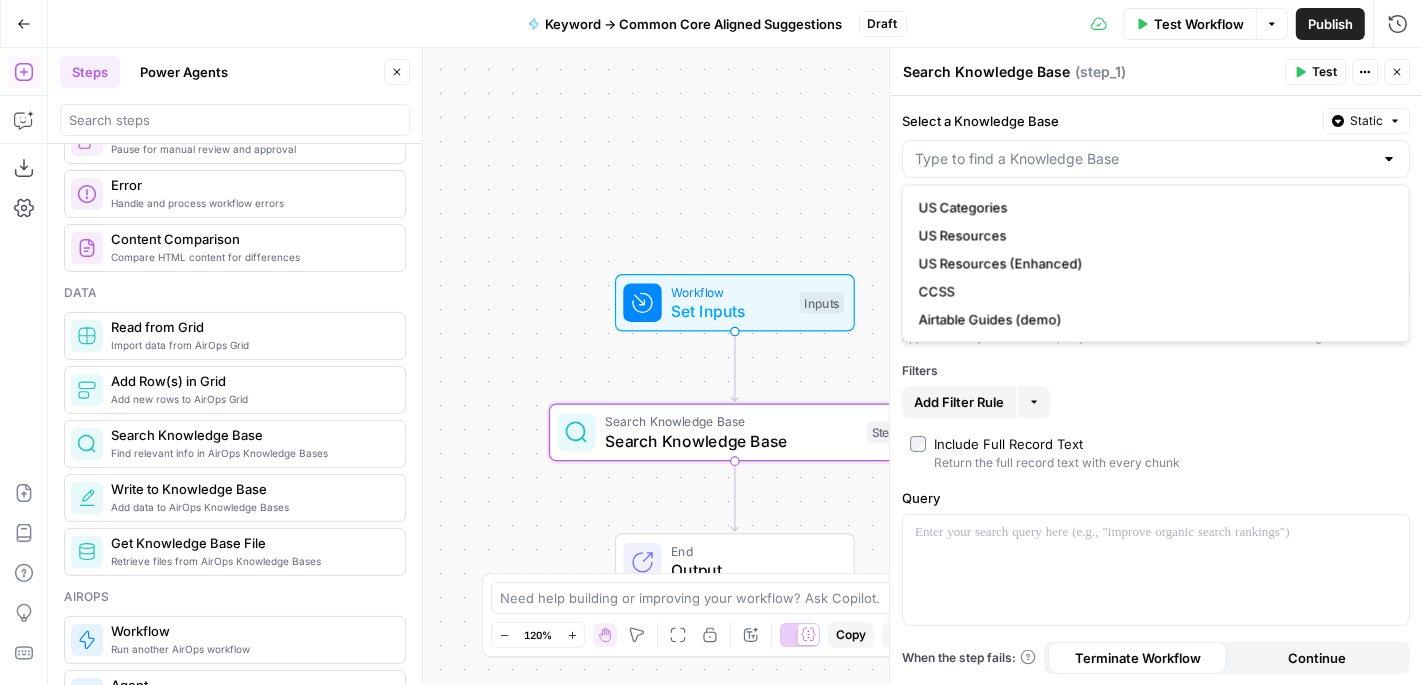 type on "CCSS" 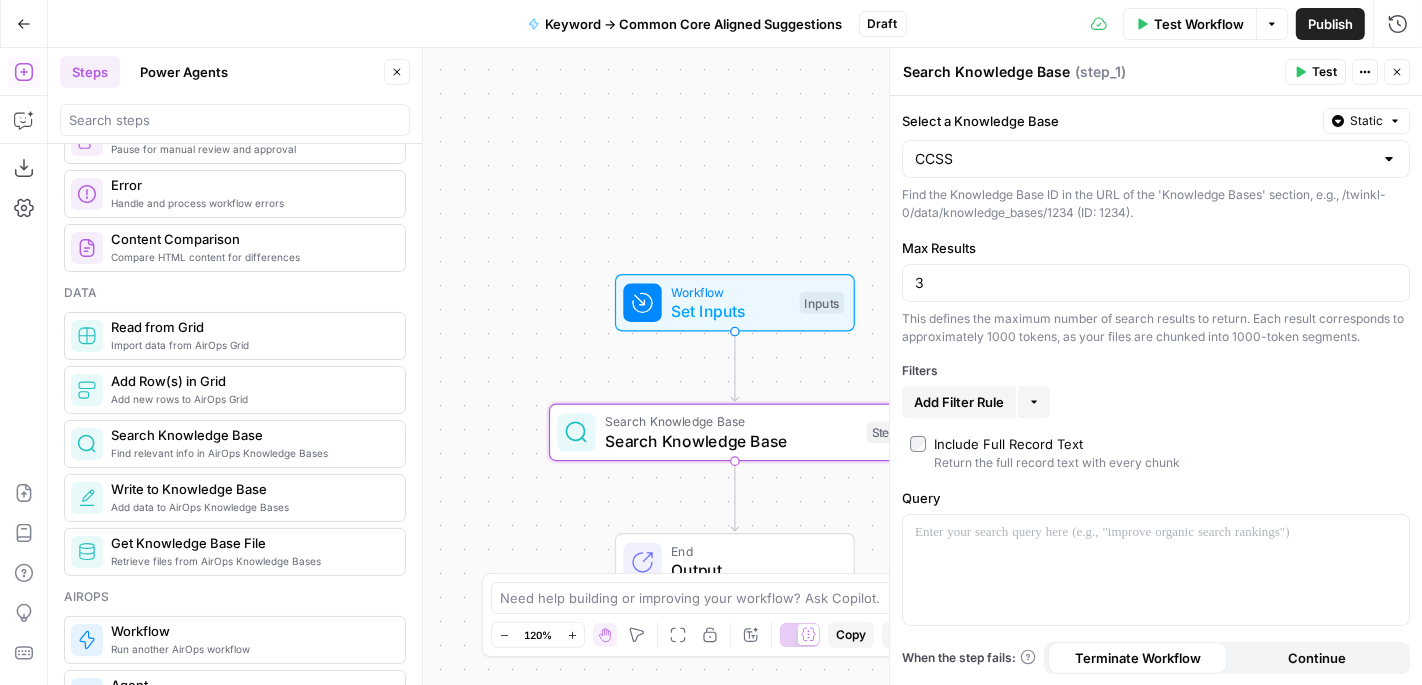click on "3" at bounding box center [1156, 283] 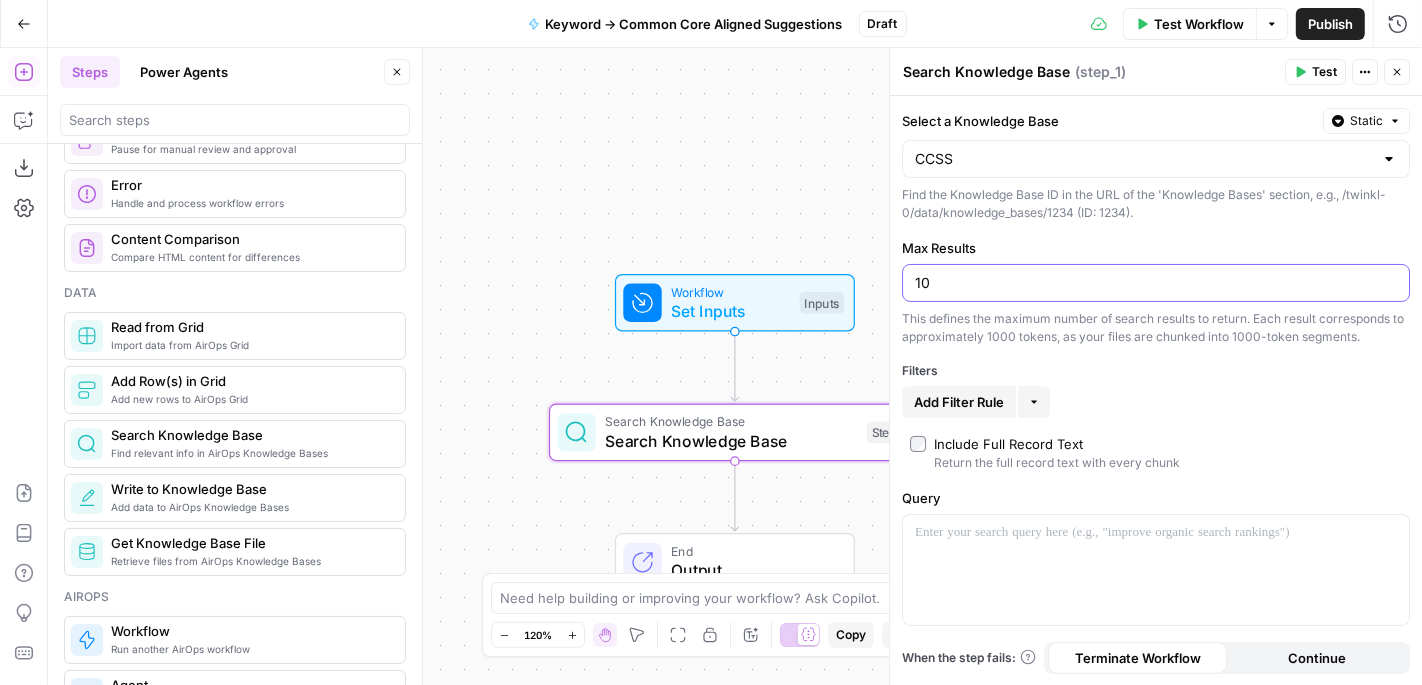 type on "10" 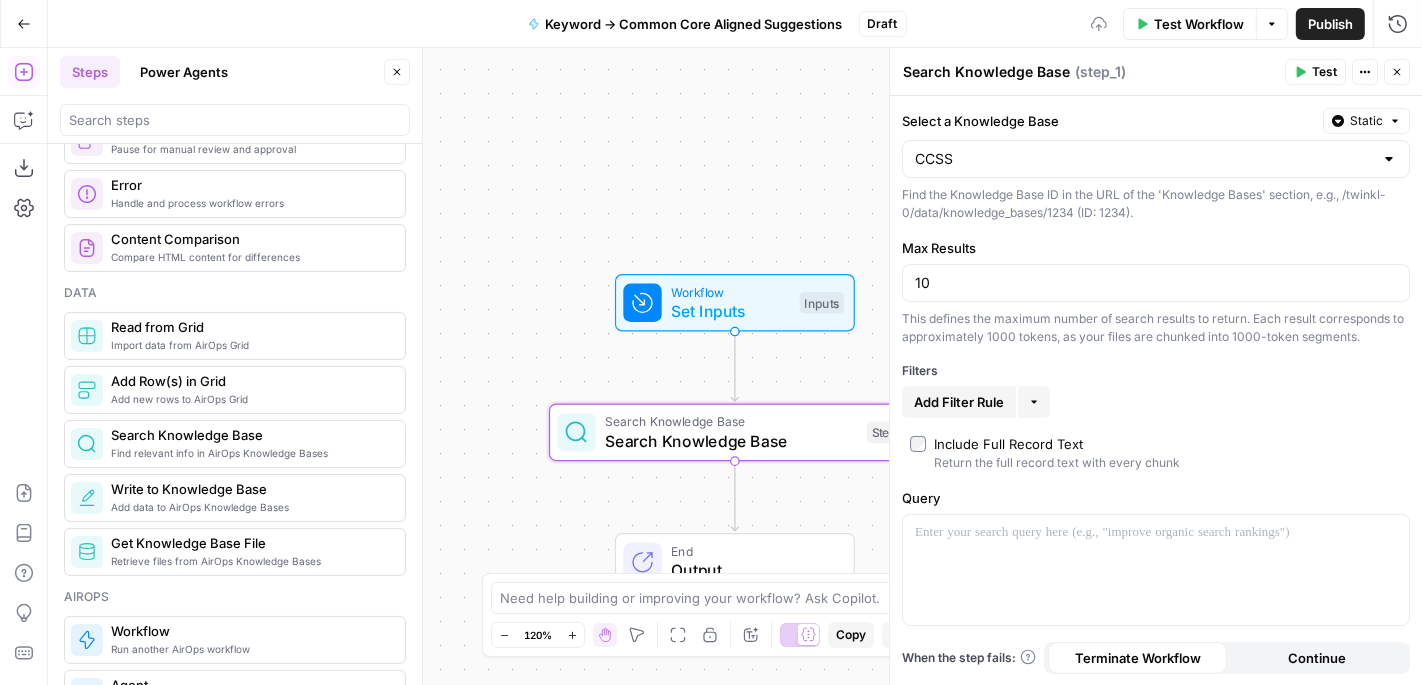 click on "Workflow Set Inputs Inputs Search Knowledge Base Search Knowledge Base Step 1 End Output" at bounding box center [735, 366] 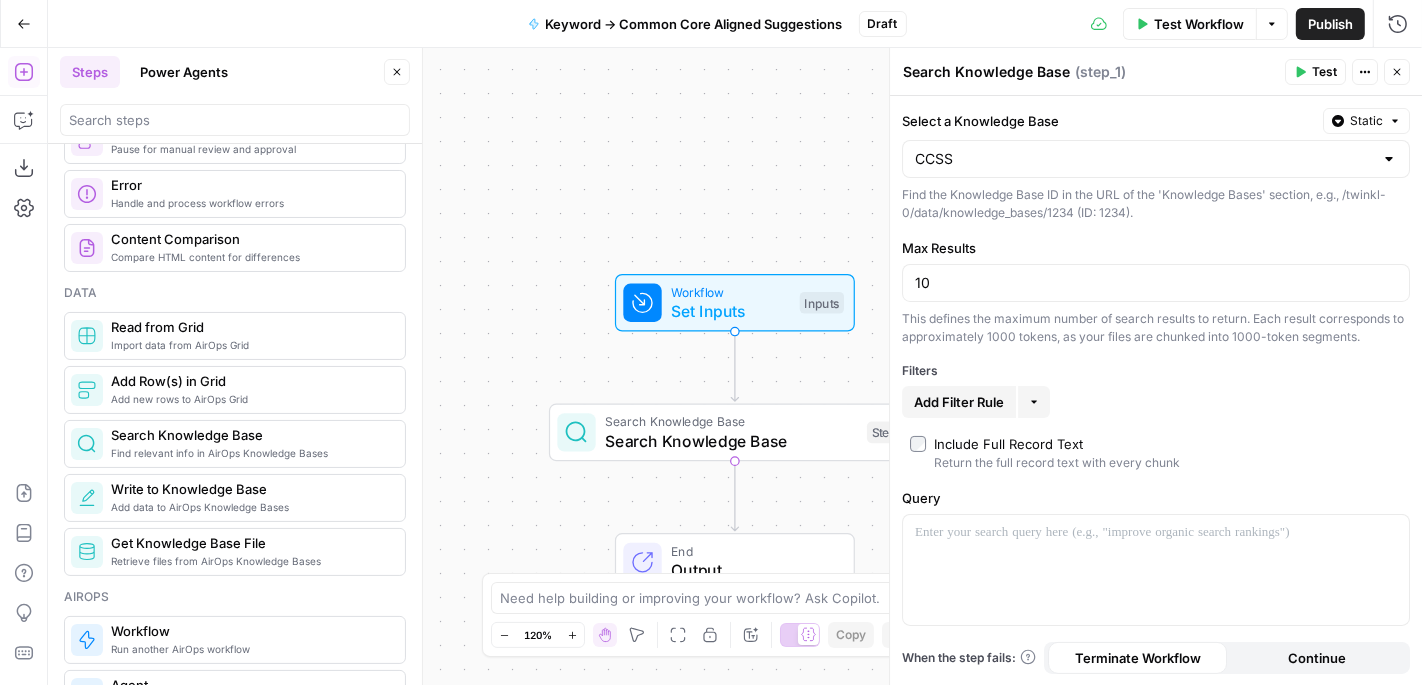 click on "Close" at bounding box center (1397, 72) 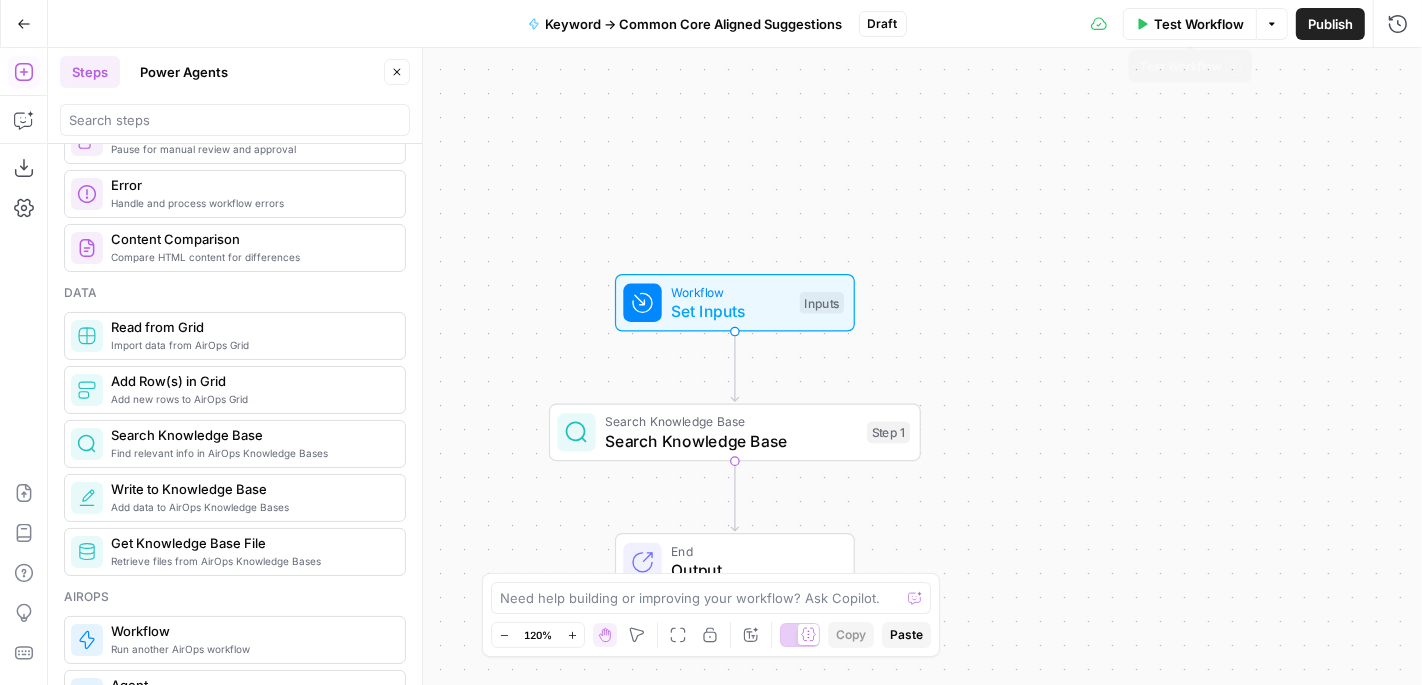 click on "Test Workflow" at bounding box center (1199, 24) 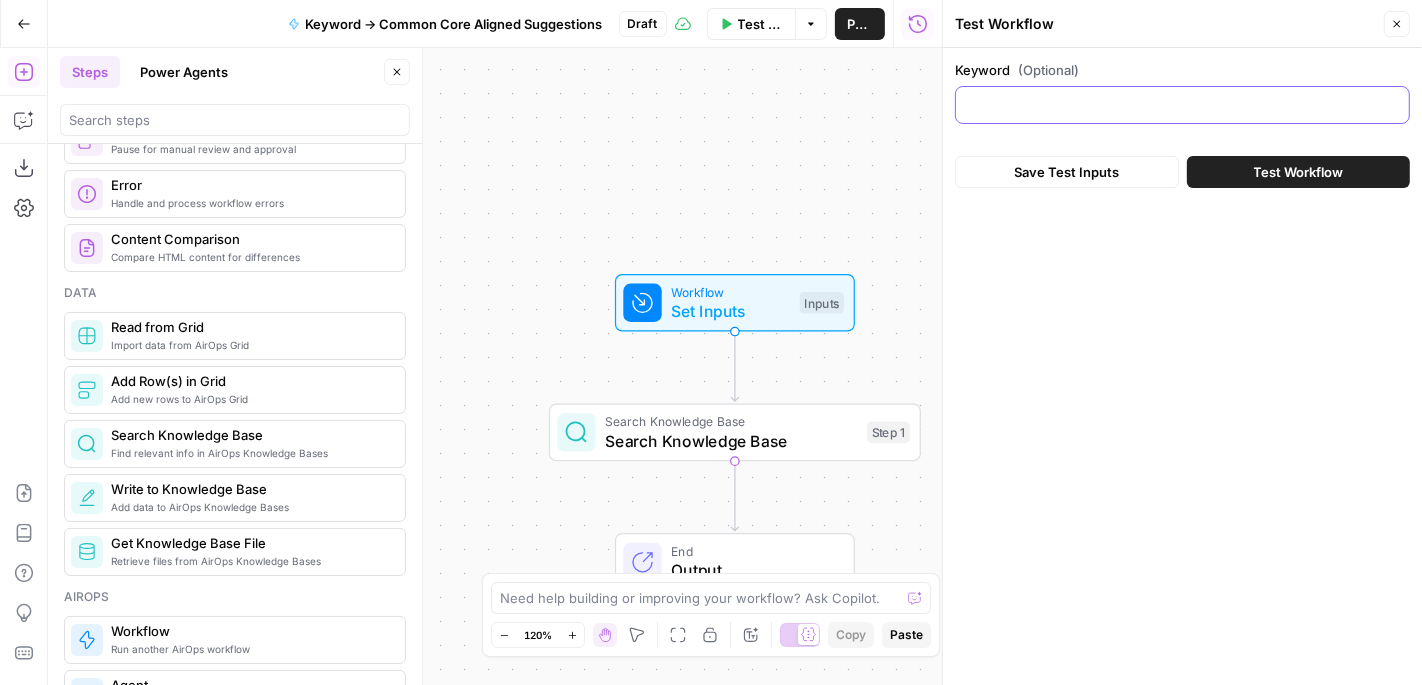 click on "Keyword   (Optional)" at bounding box center (1182, 105) 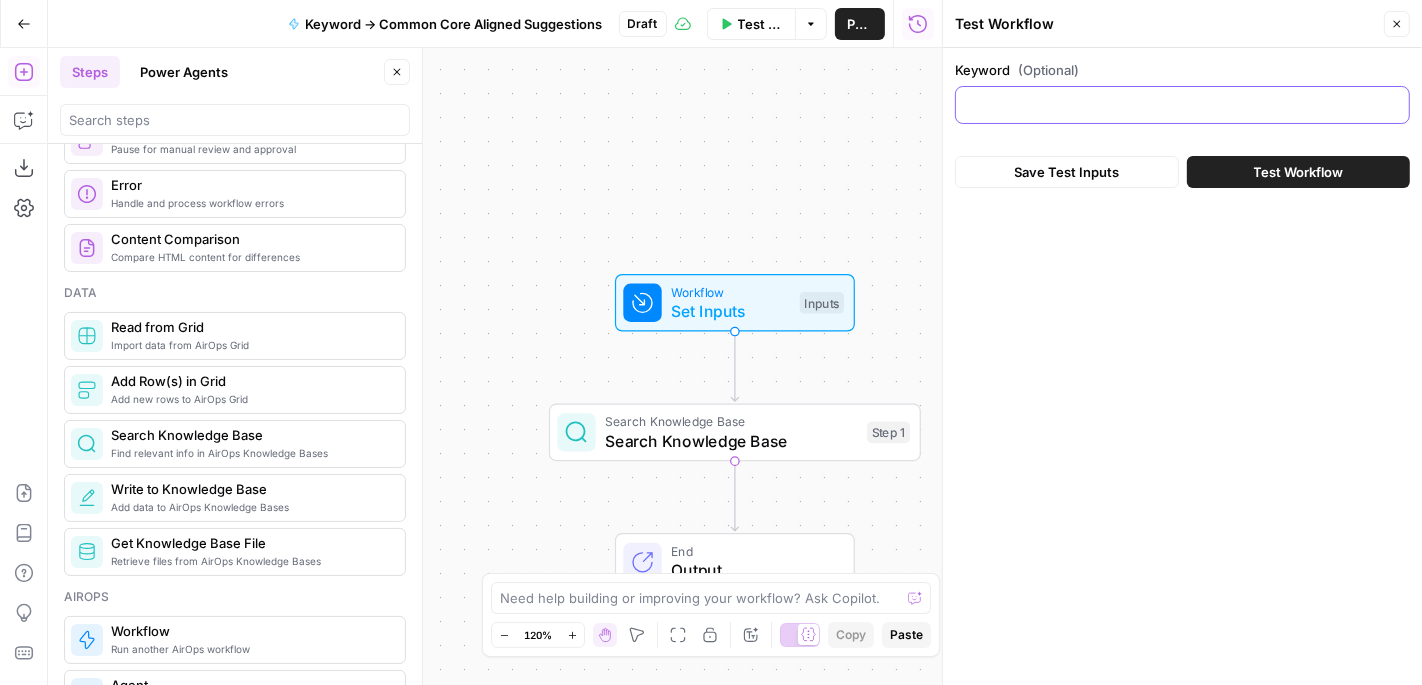 type on "Math Worksheets" 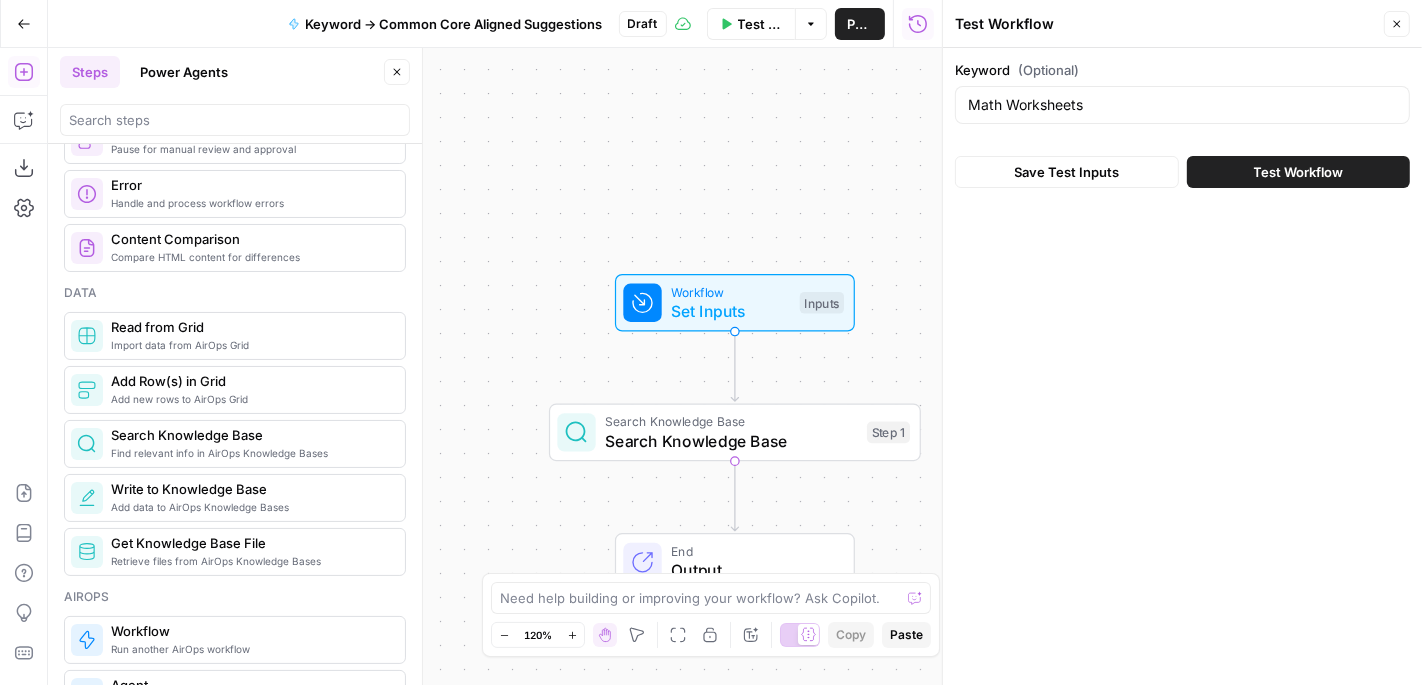 click on "Math Worksheets" at bounding box center (1182, 105) 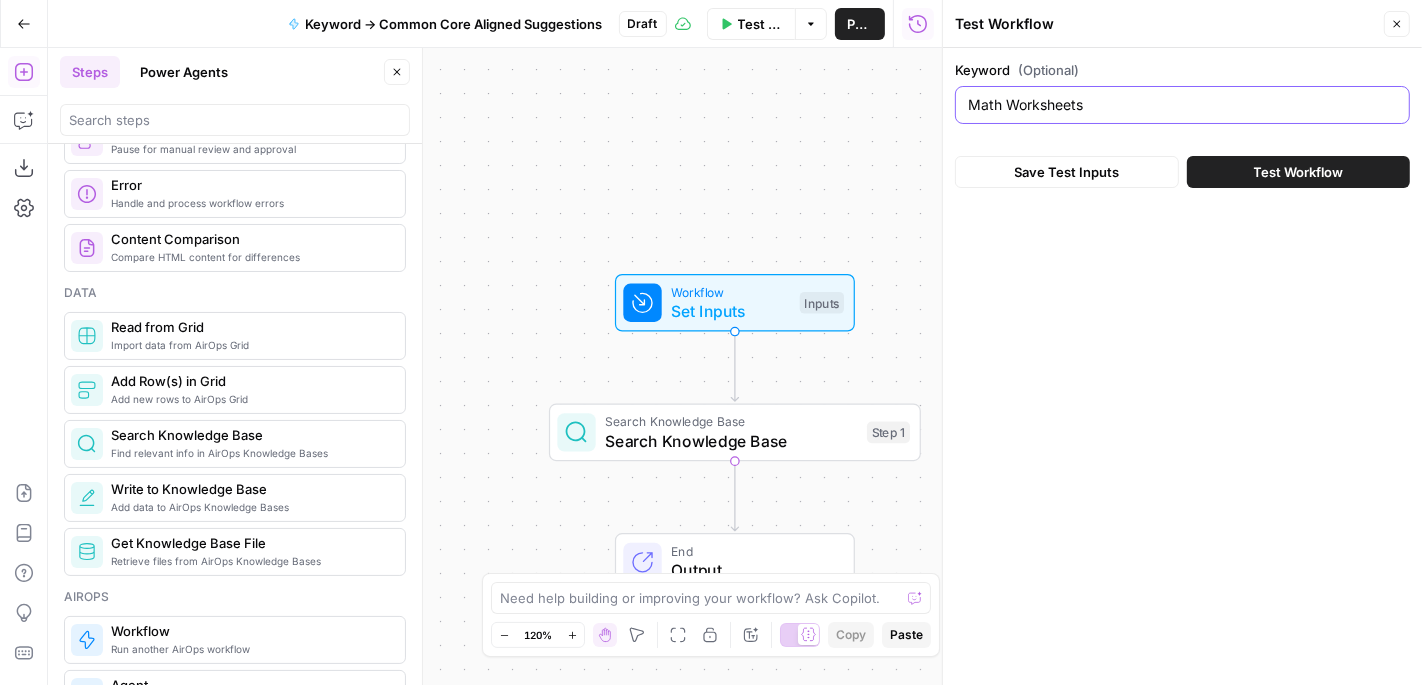 click on "Math Worksheets" at bounding box center [1182, 105] 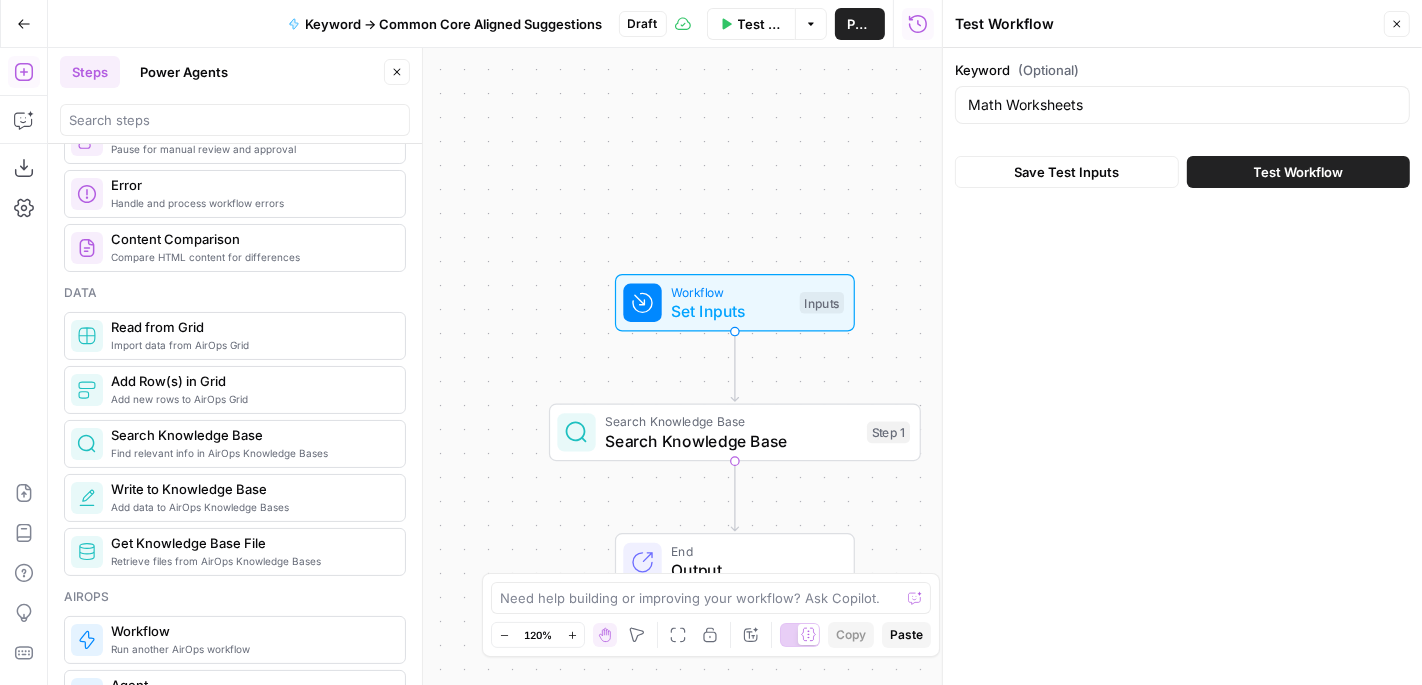 click on "Test Workflow" at bounding box center (1298, 172) 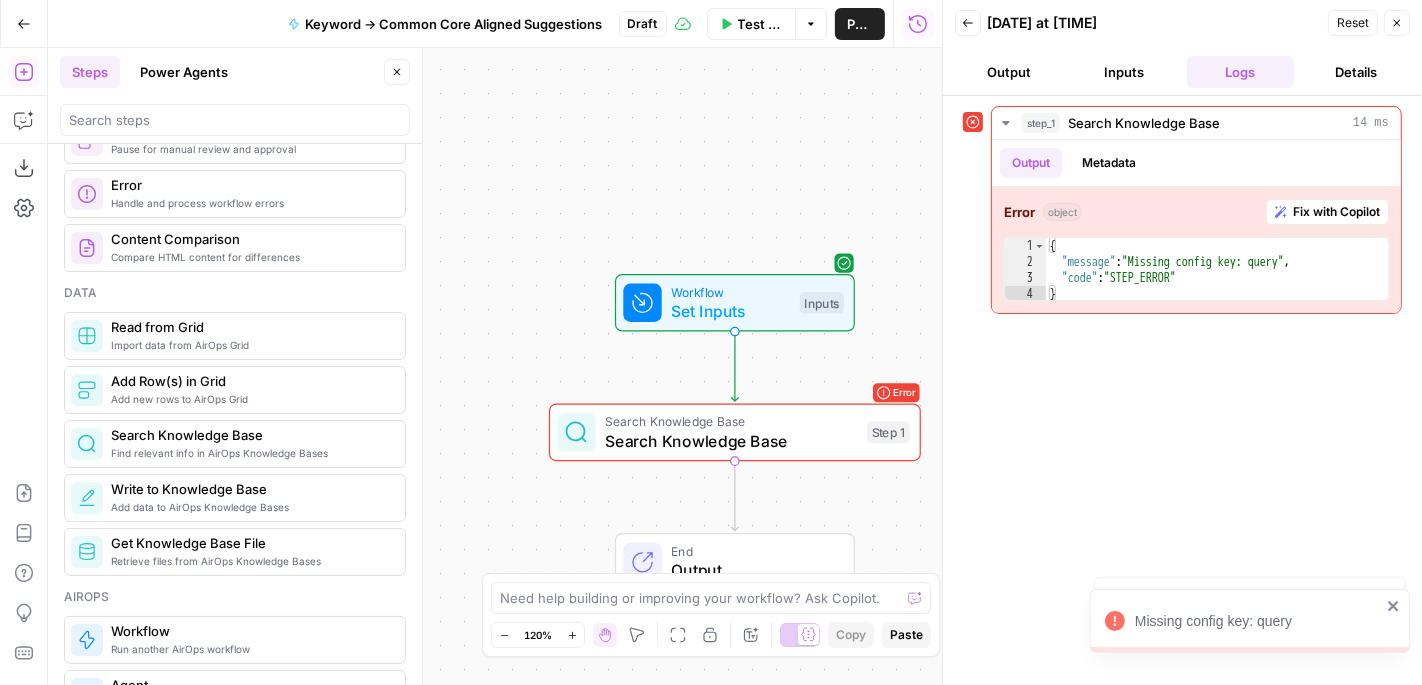 click on "Search Knowledge Base" at bounding box center (731, 441) 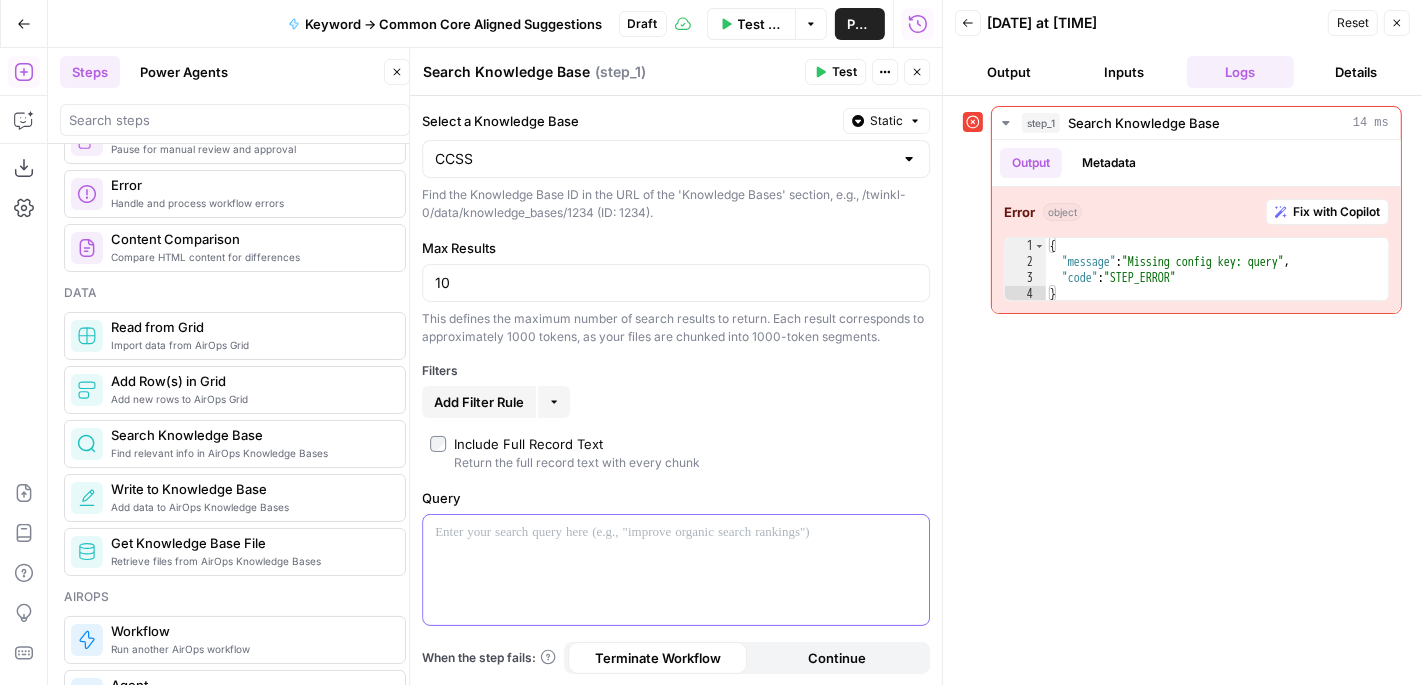 click at bounding box center [676, 570] 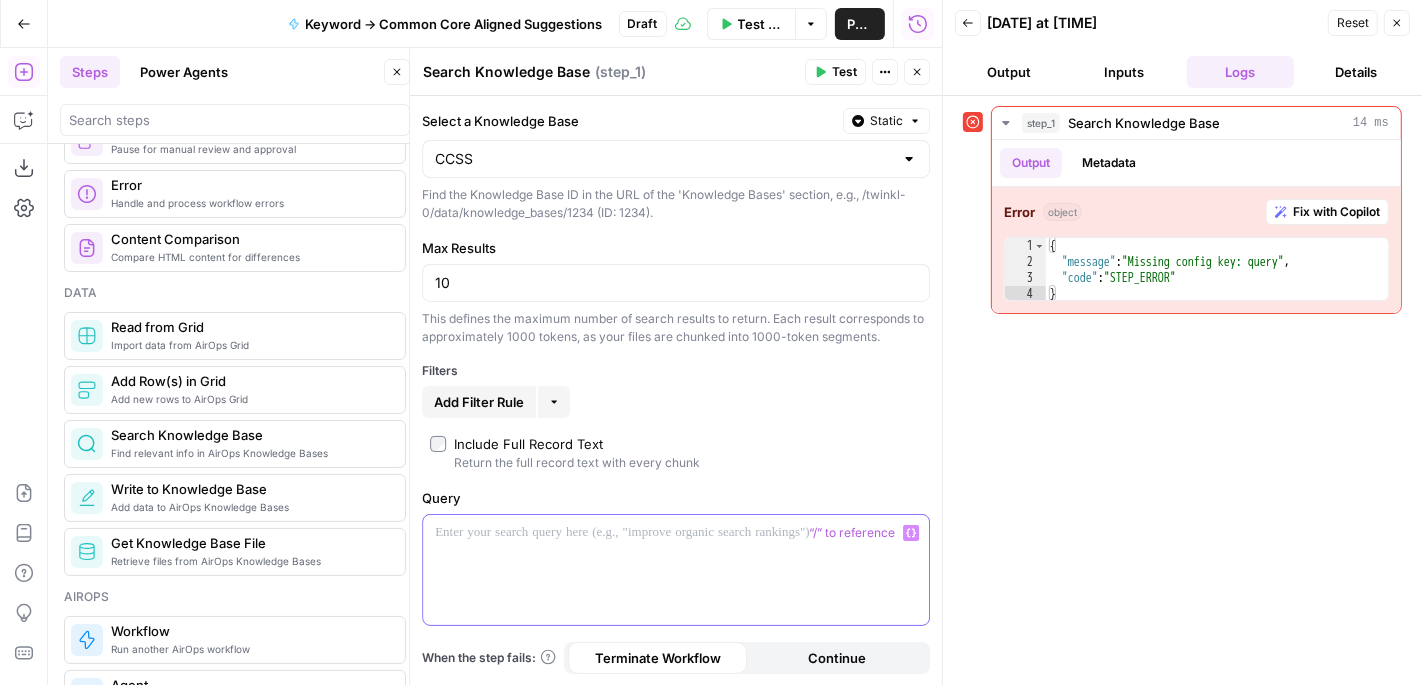 click on "Variables Menu" at bounding box center (911, 533) 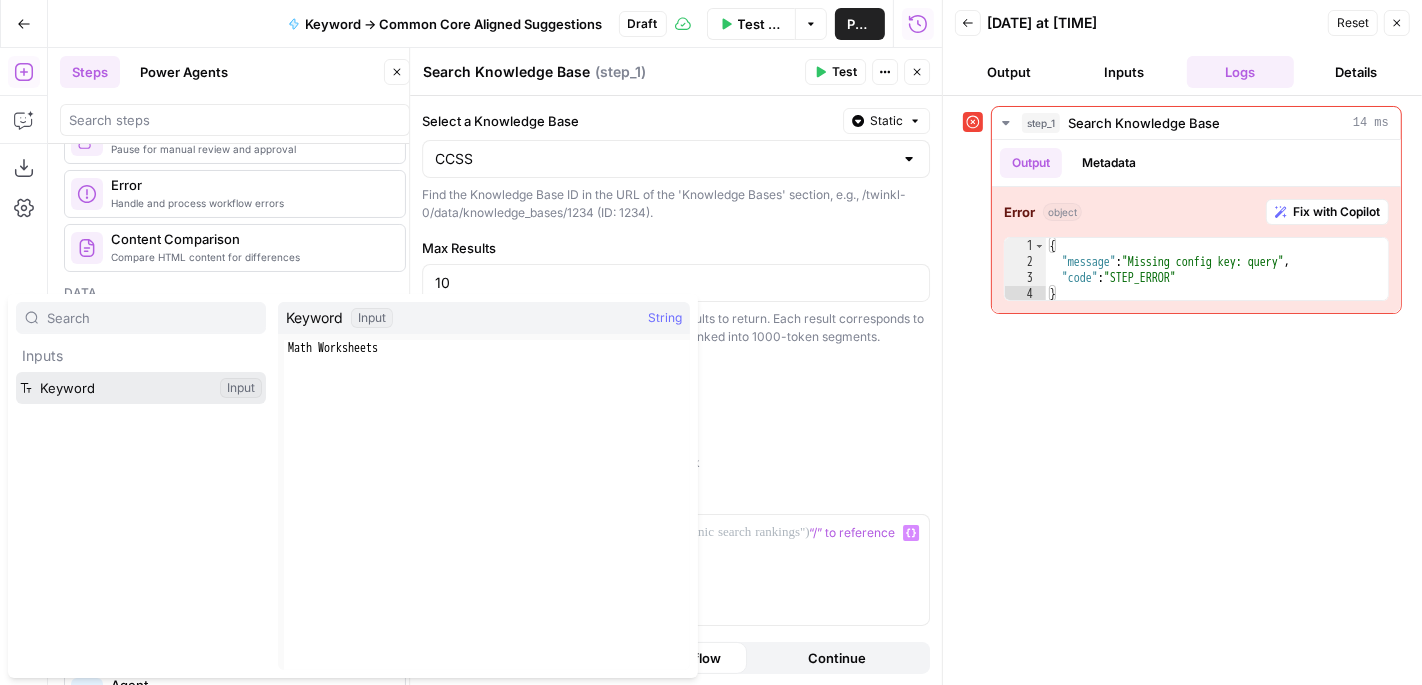 click at bounding box center (141, 388) 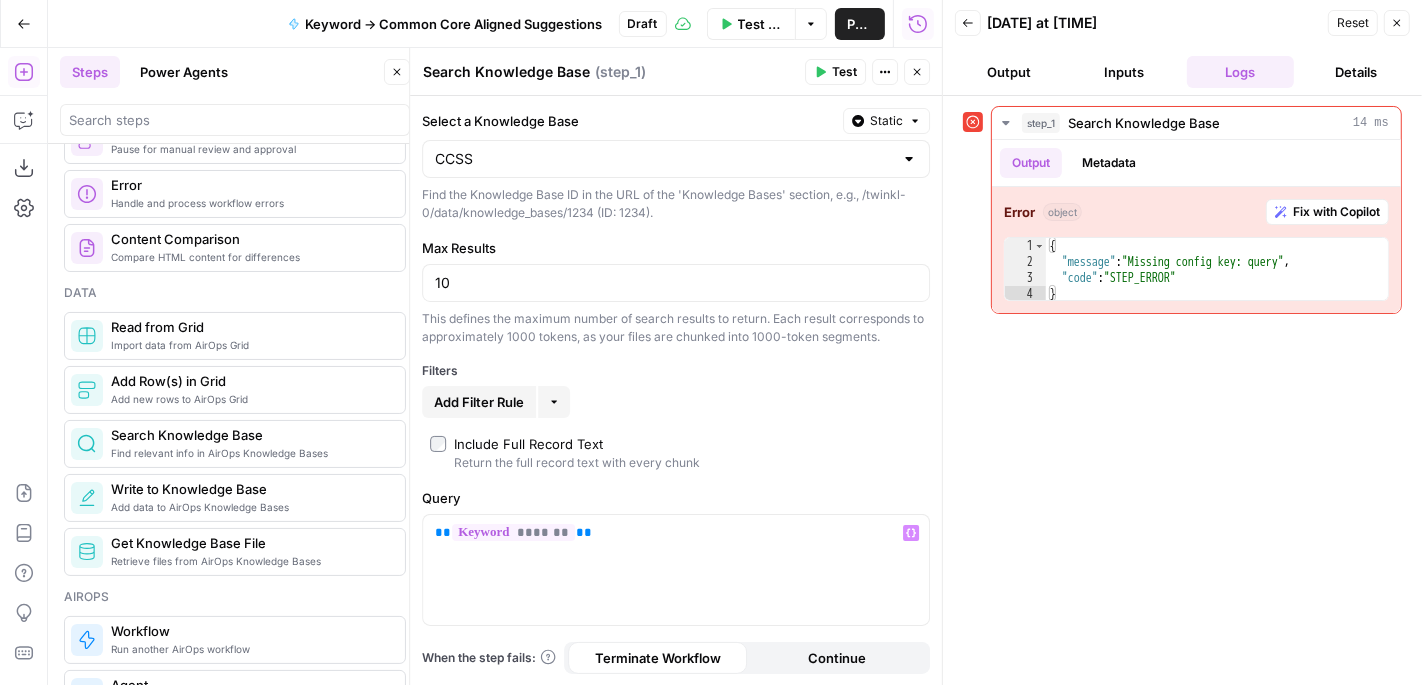 click on "Test" at bounding box center [844, 72] 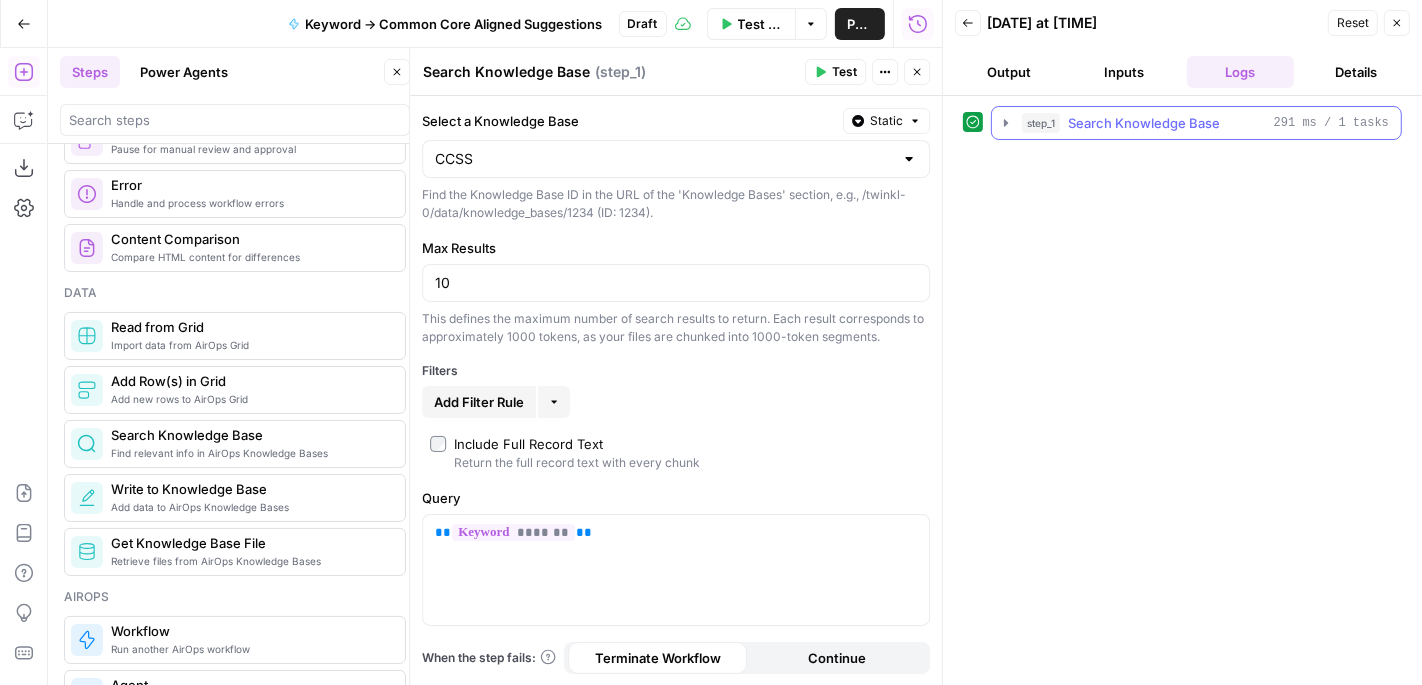 click 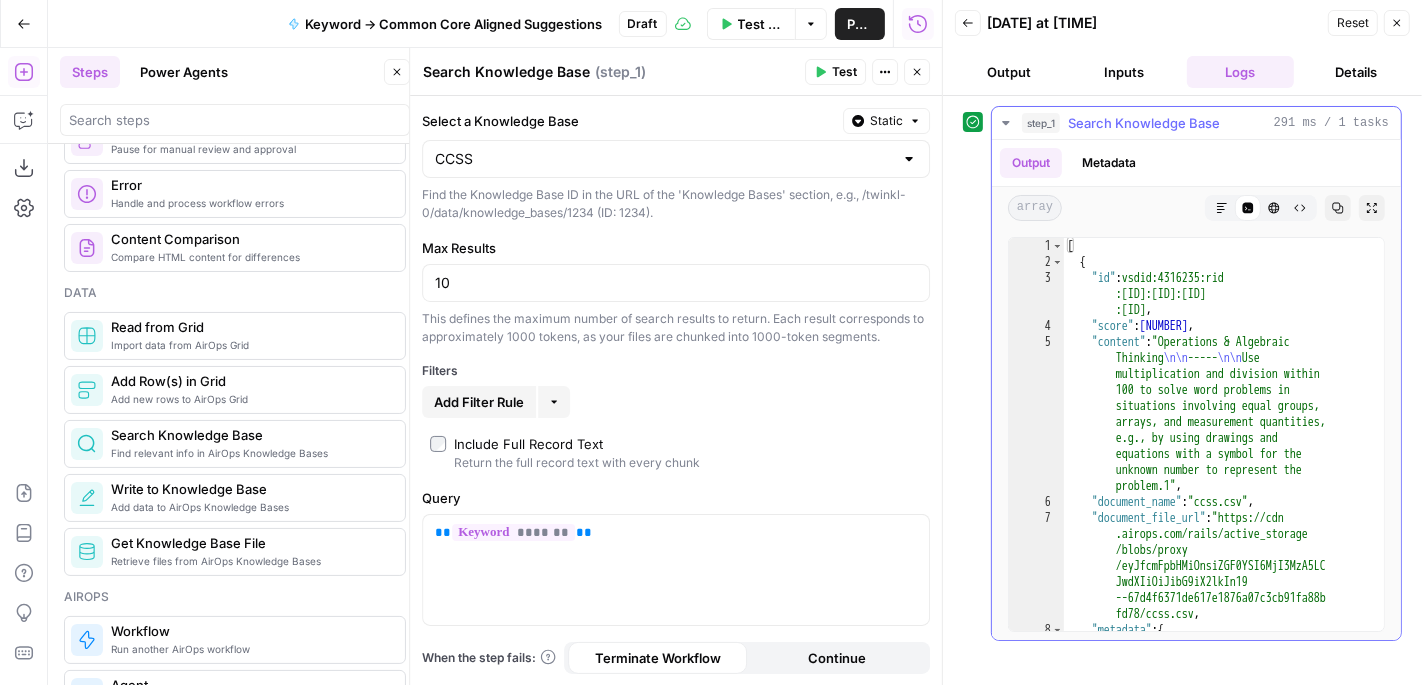 scroll, scrollTop: 0, scrollLeft: 0, axis: both 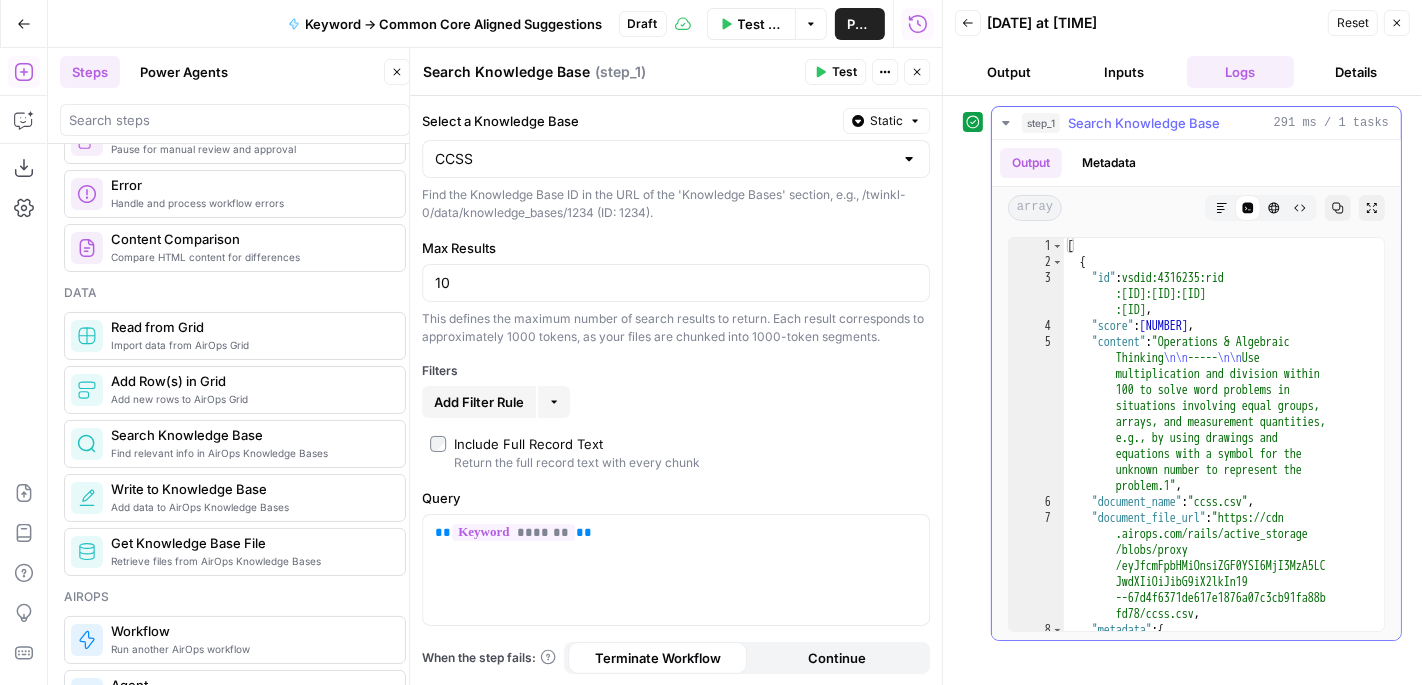 click on "step_4 . output . grade" at bounding box center [1196, 123] 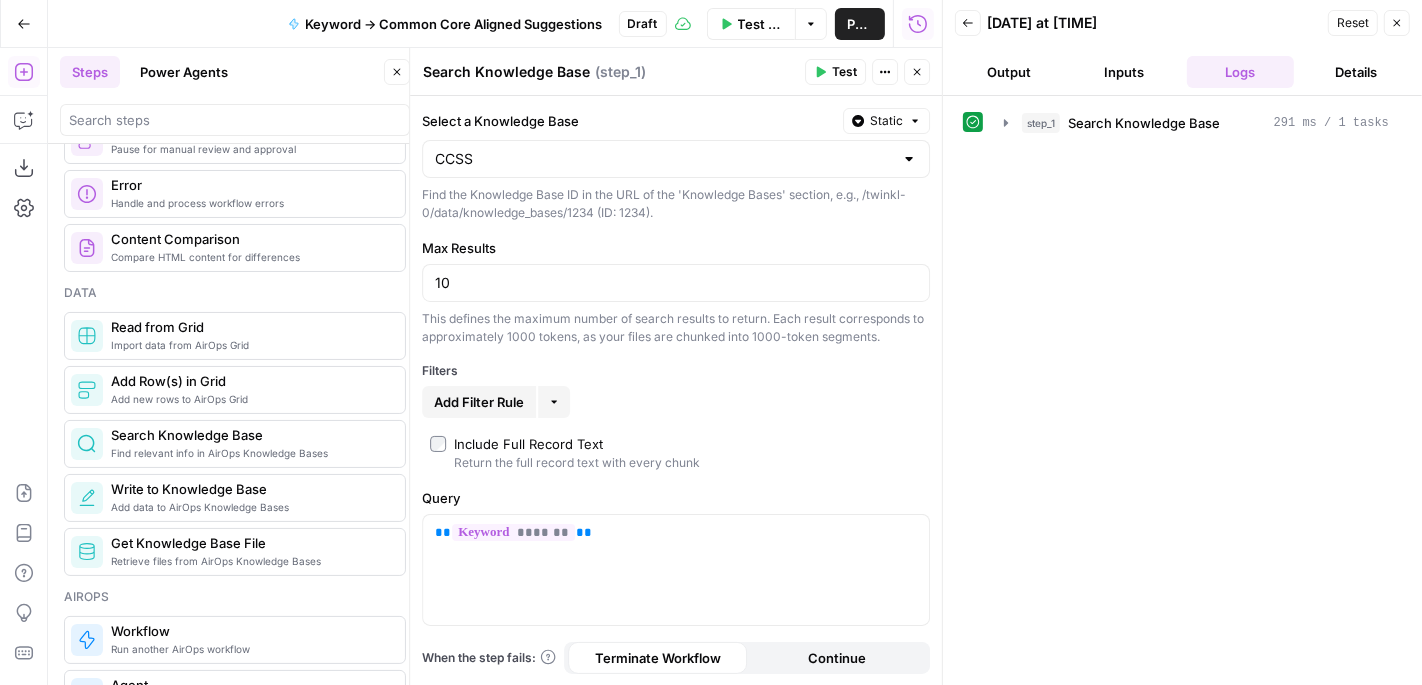 click on "Close" at bounding box center [917, 72] 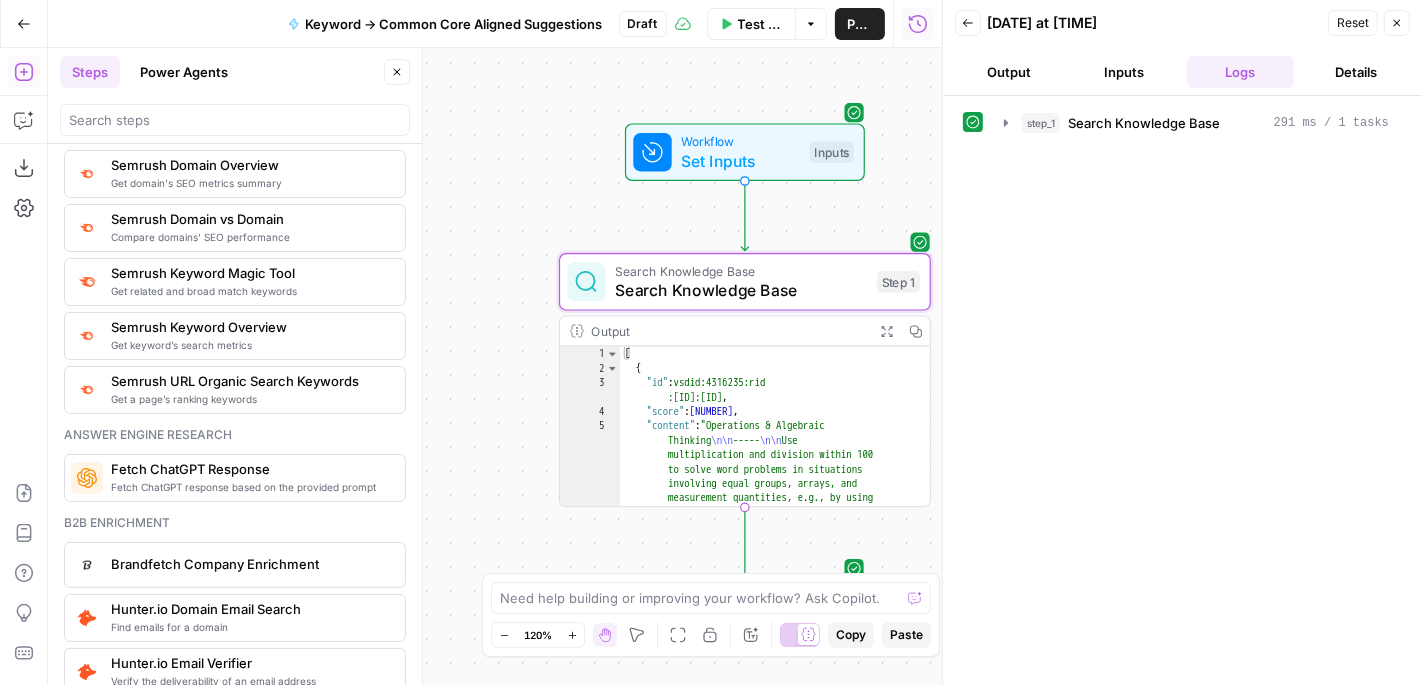 scroll, scrollTop: 2433, scrollLeft: 0, axis: vertical 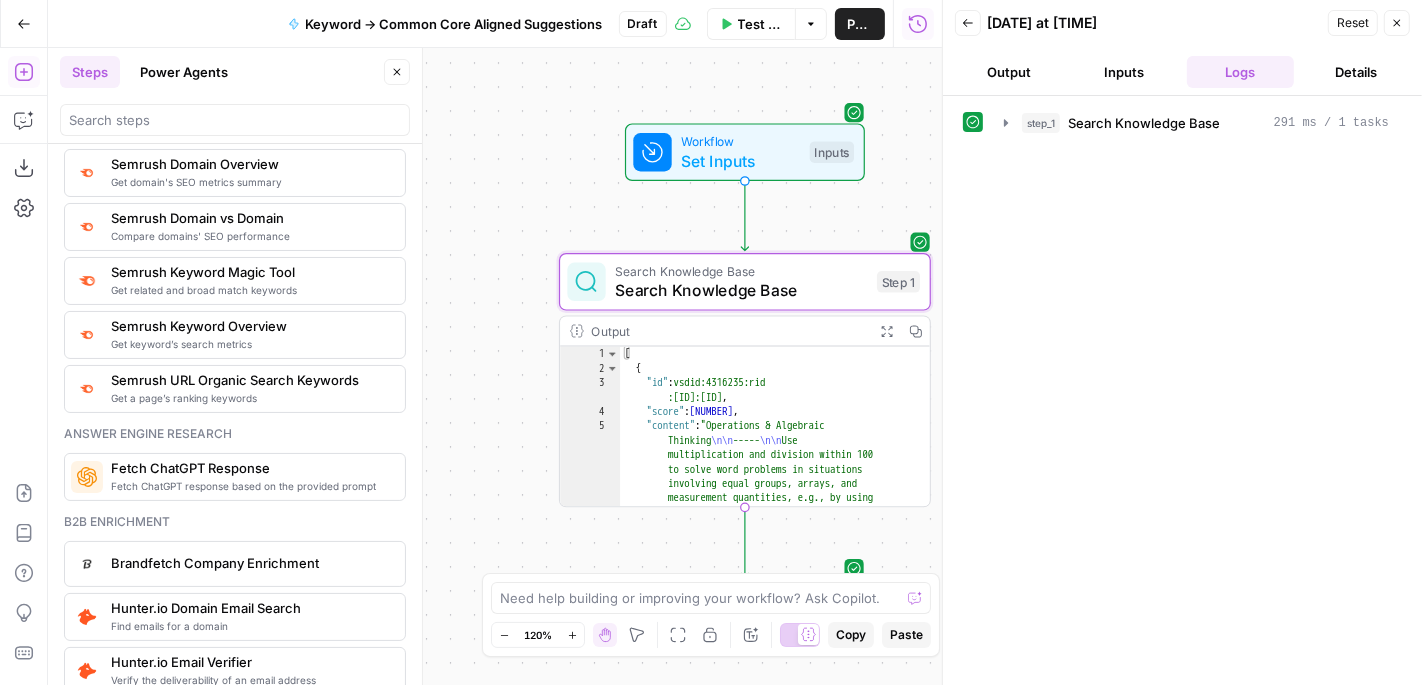click on "Semrush Keyword Overview" at bounding box center [250, 326] 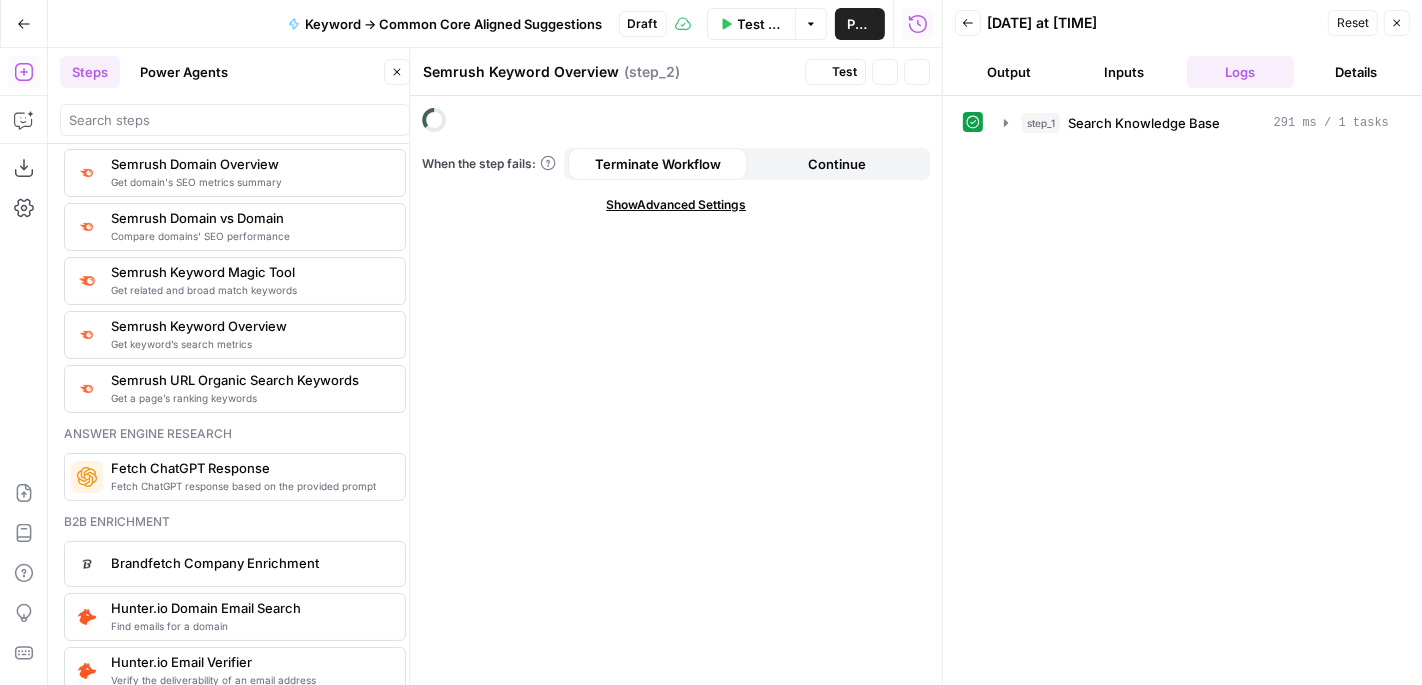 click on "Get related and broad match keywords" at bounding box center [250, 290] 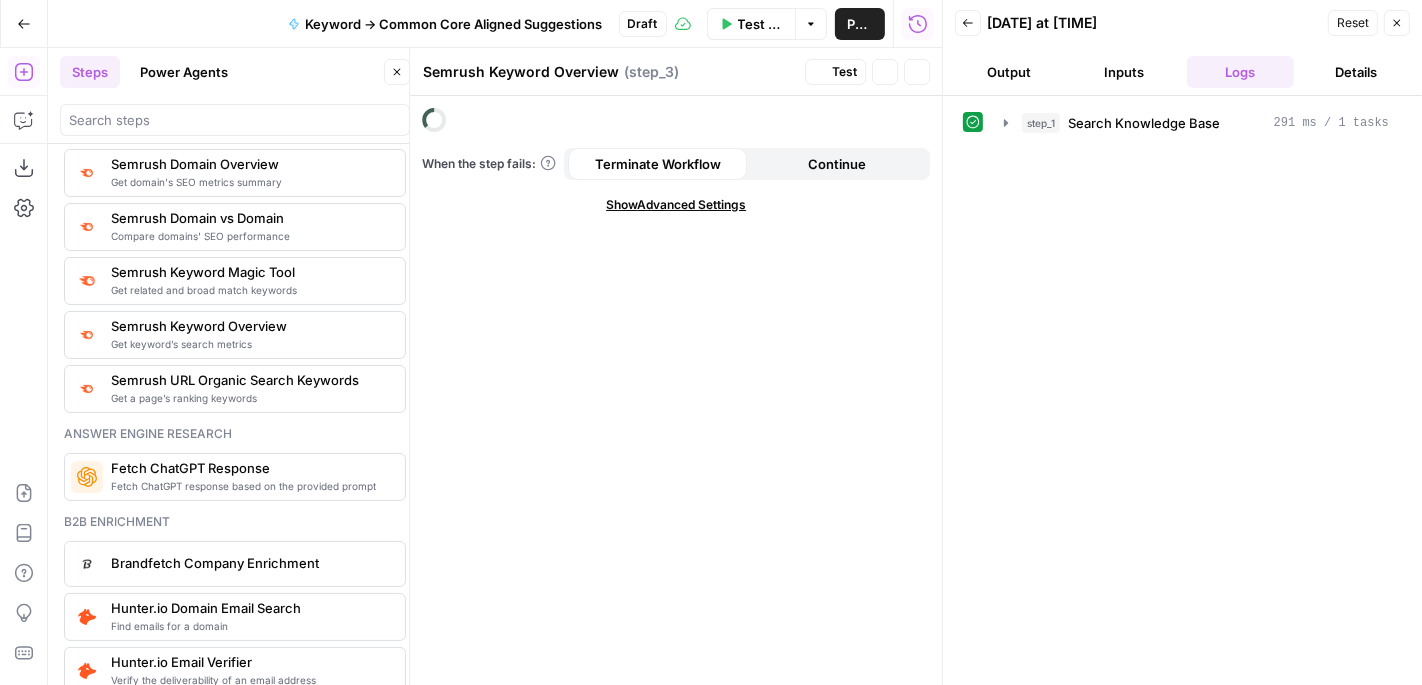 type on "Semrush Keyword Magic Tool" 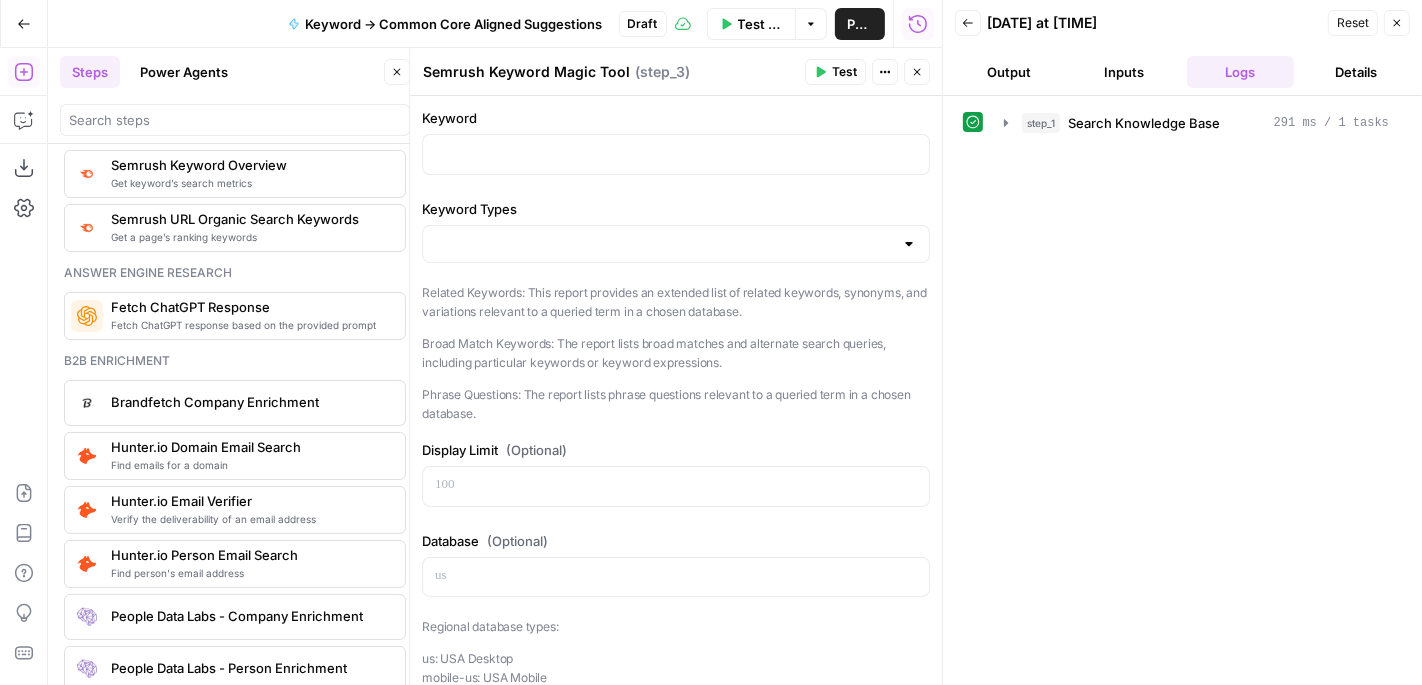 scroll, scrollTop: 2640, scrollLeft: 0, axis: vertical 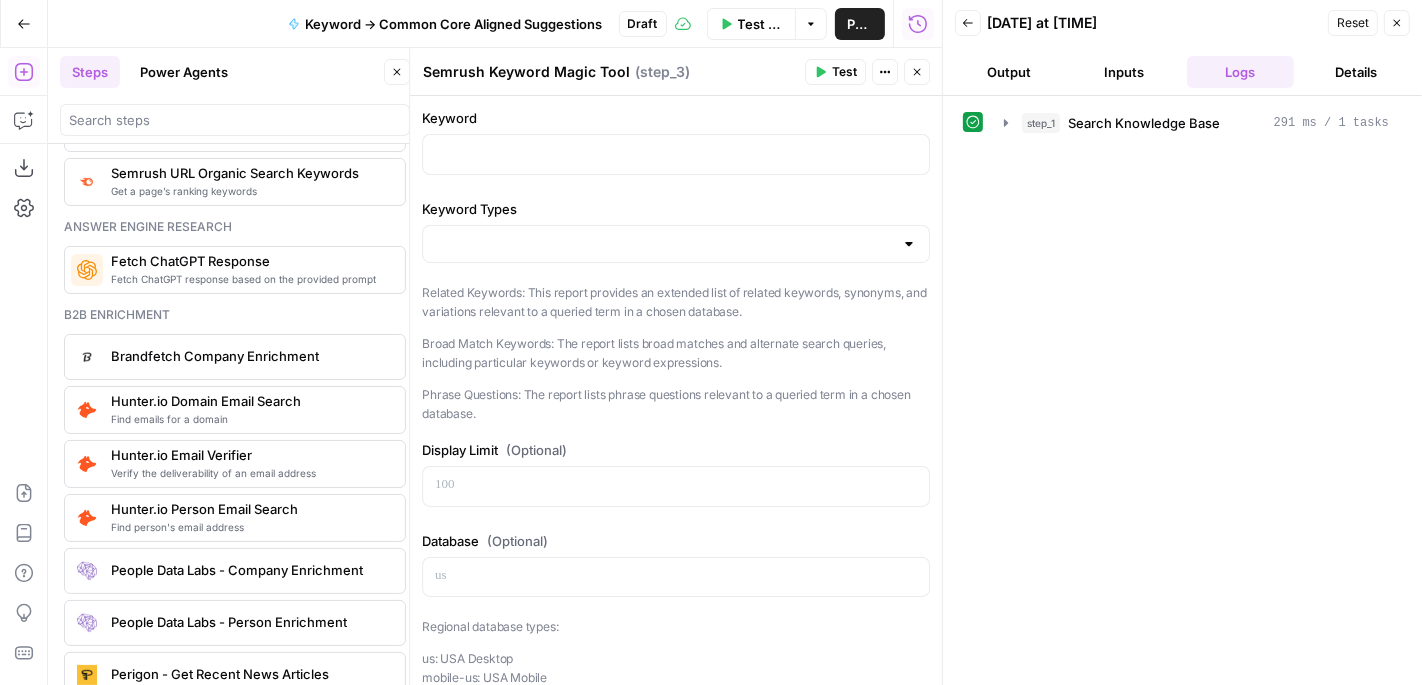 click on "Close" at bounding box center [397, 72] 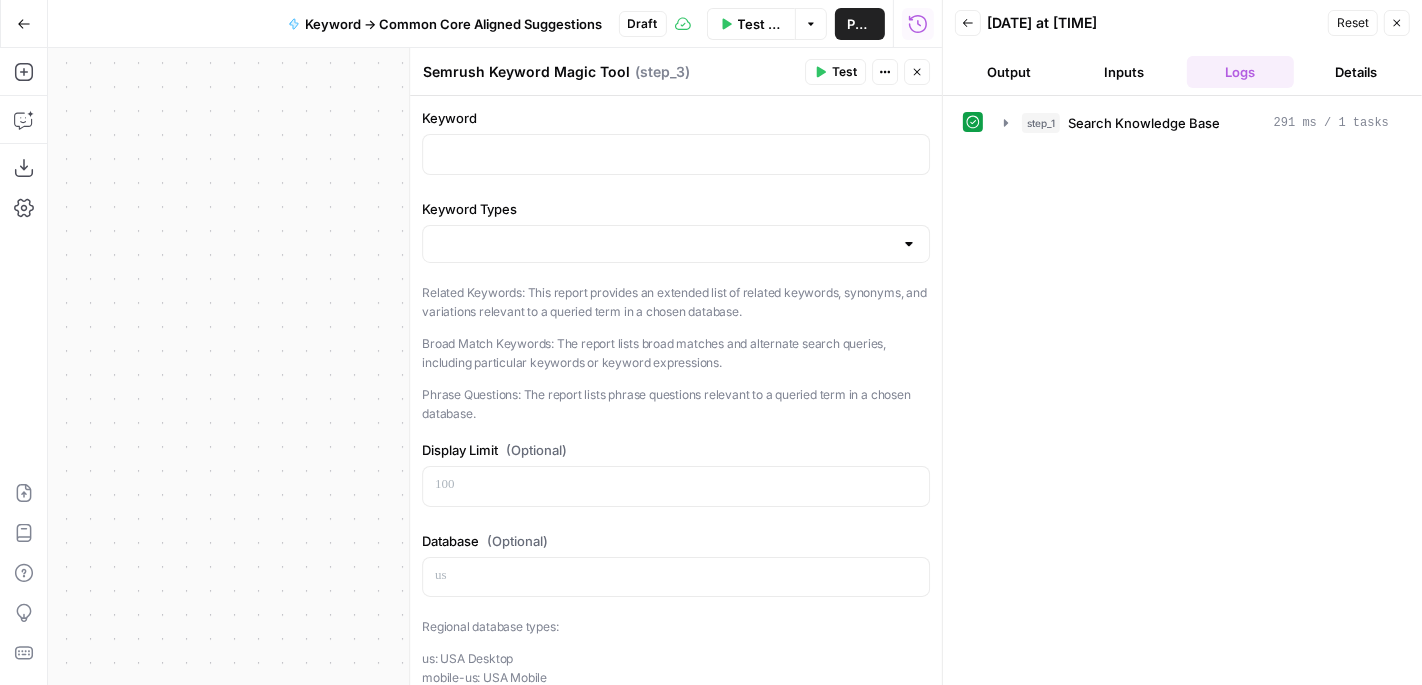 click on "Close" at bounding box center (917, 72) 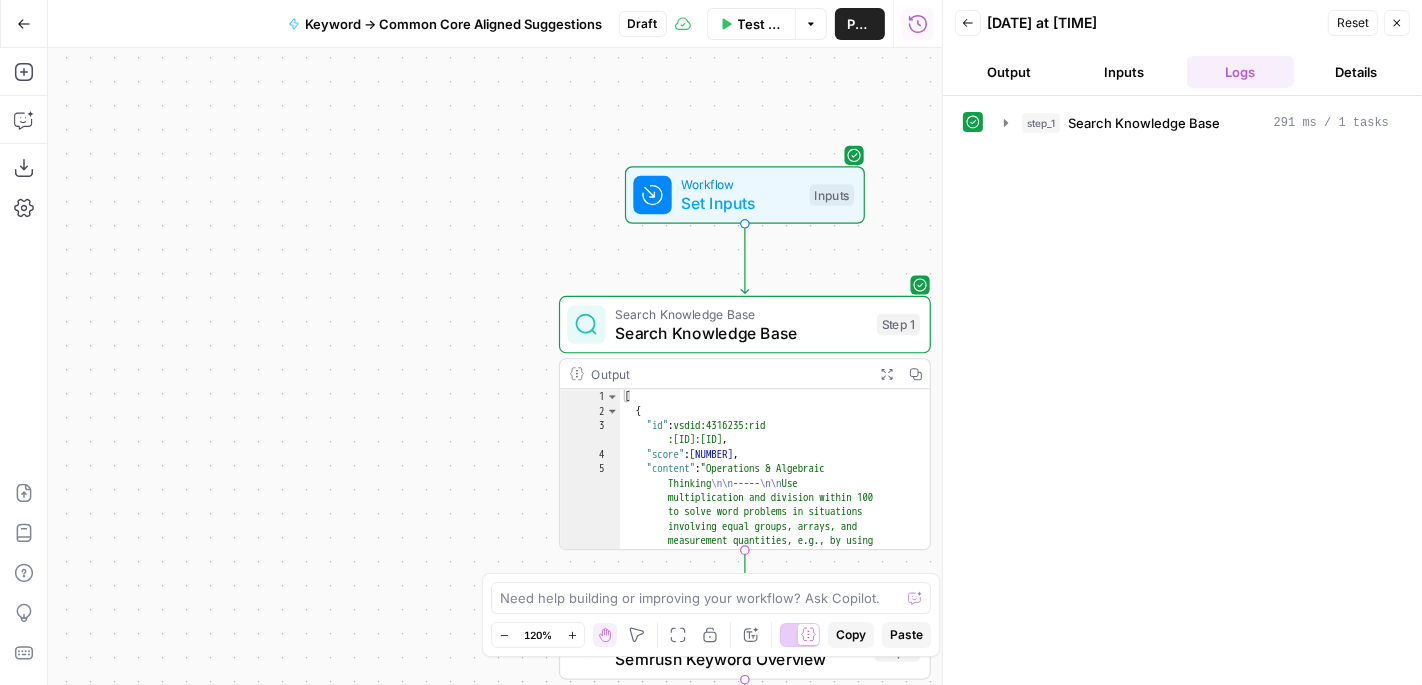 click 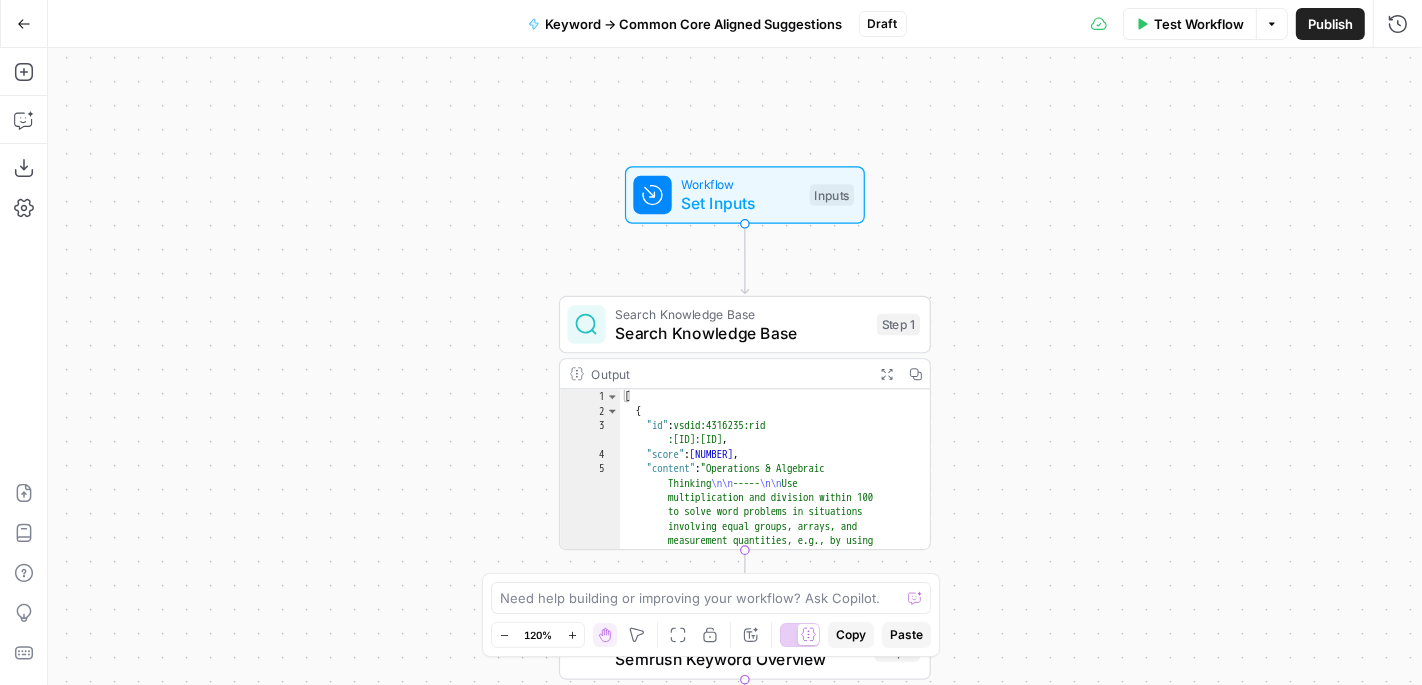 click on "Add Steps Copilot Download as JSON Settings Import JSON AirOps Academy Help Give Feedback Shortcuts" at bounding box center [24, 366] 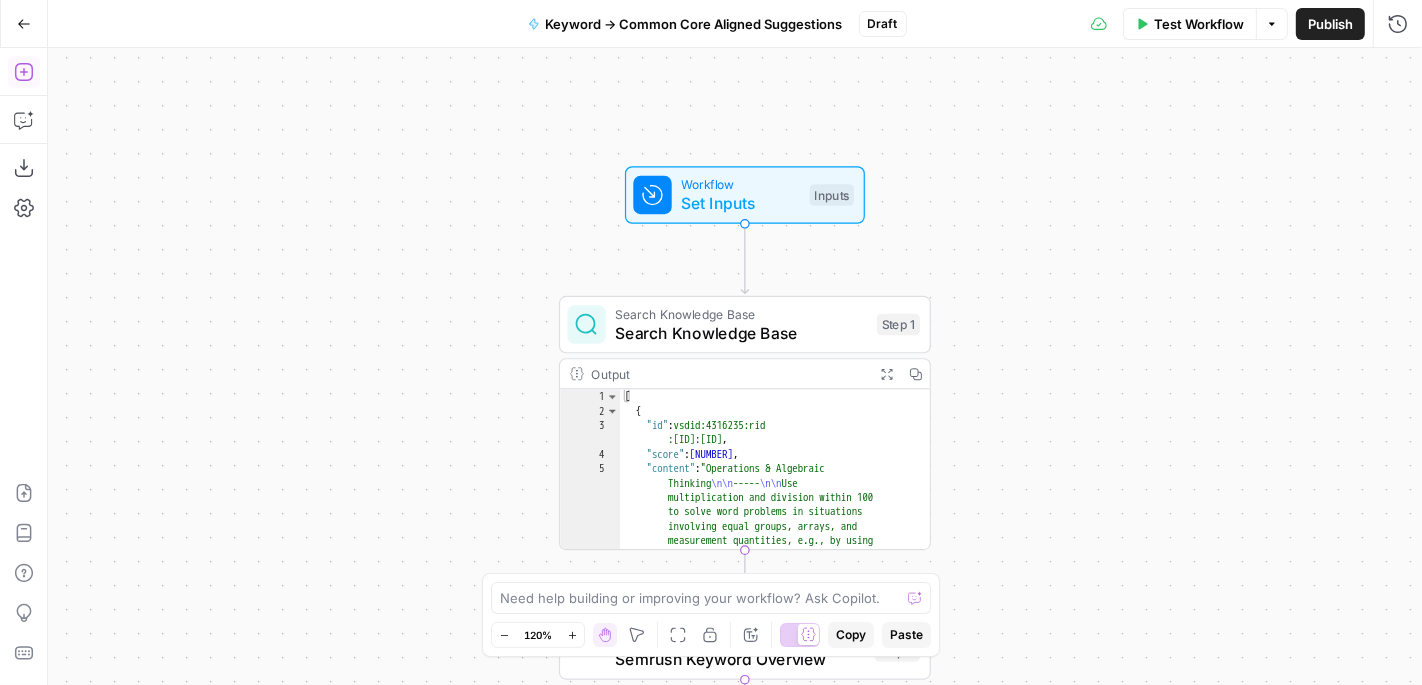 click 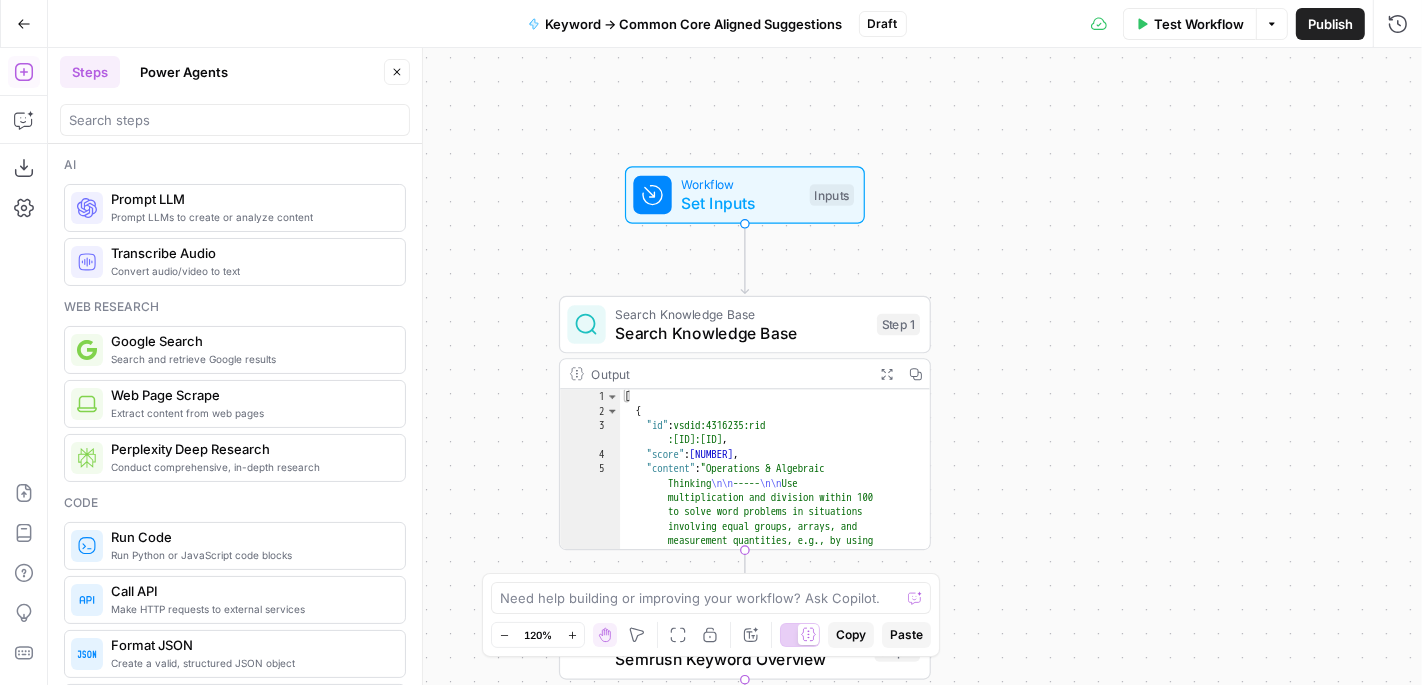 click on "Prompt LLMs to create or analyze content Prompt LLM" at bounding box center [235, 208] 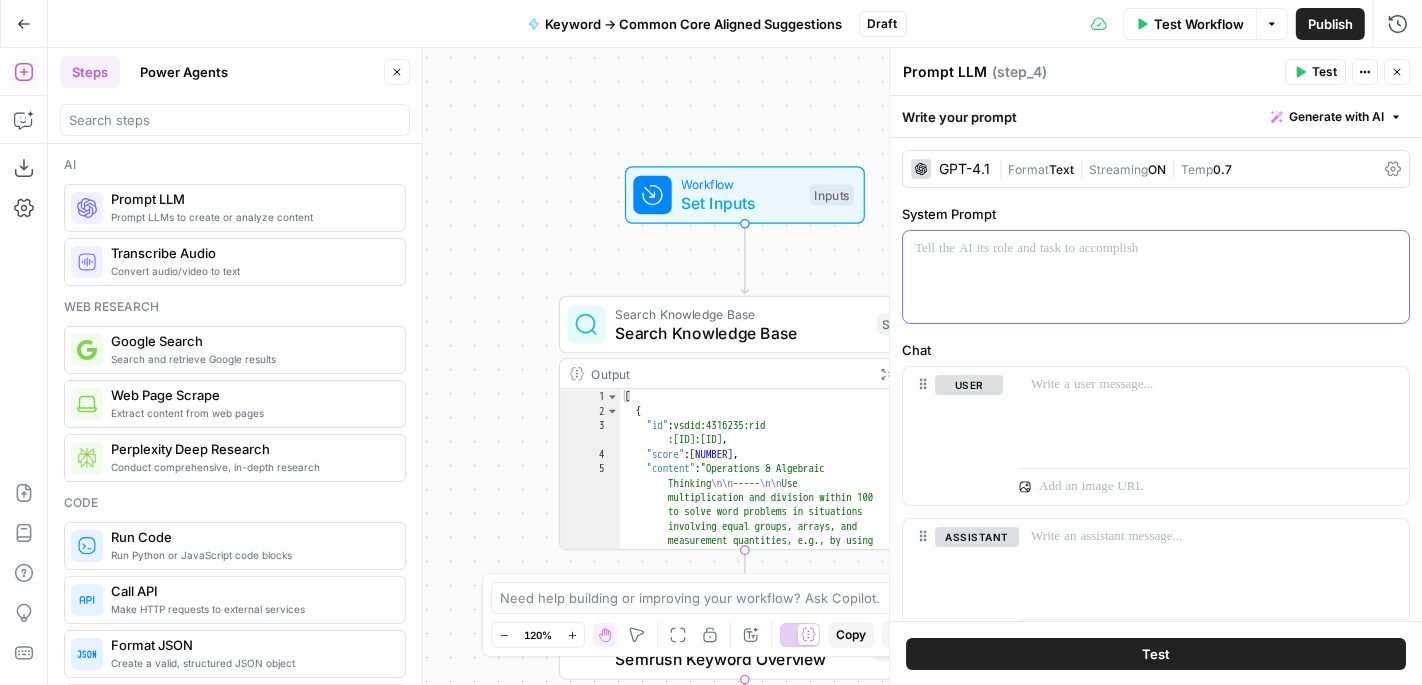 click at bounding box center [1156, 249] 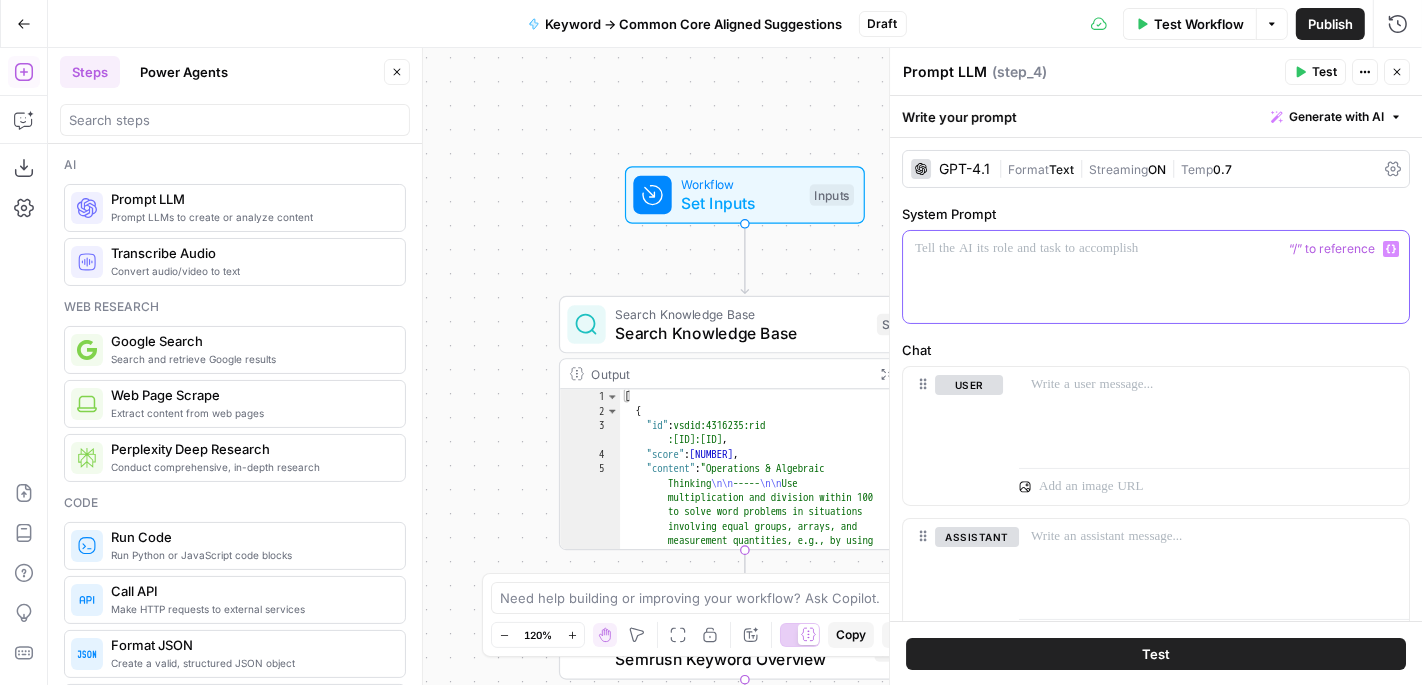 paste 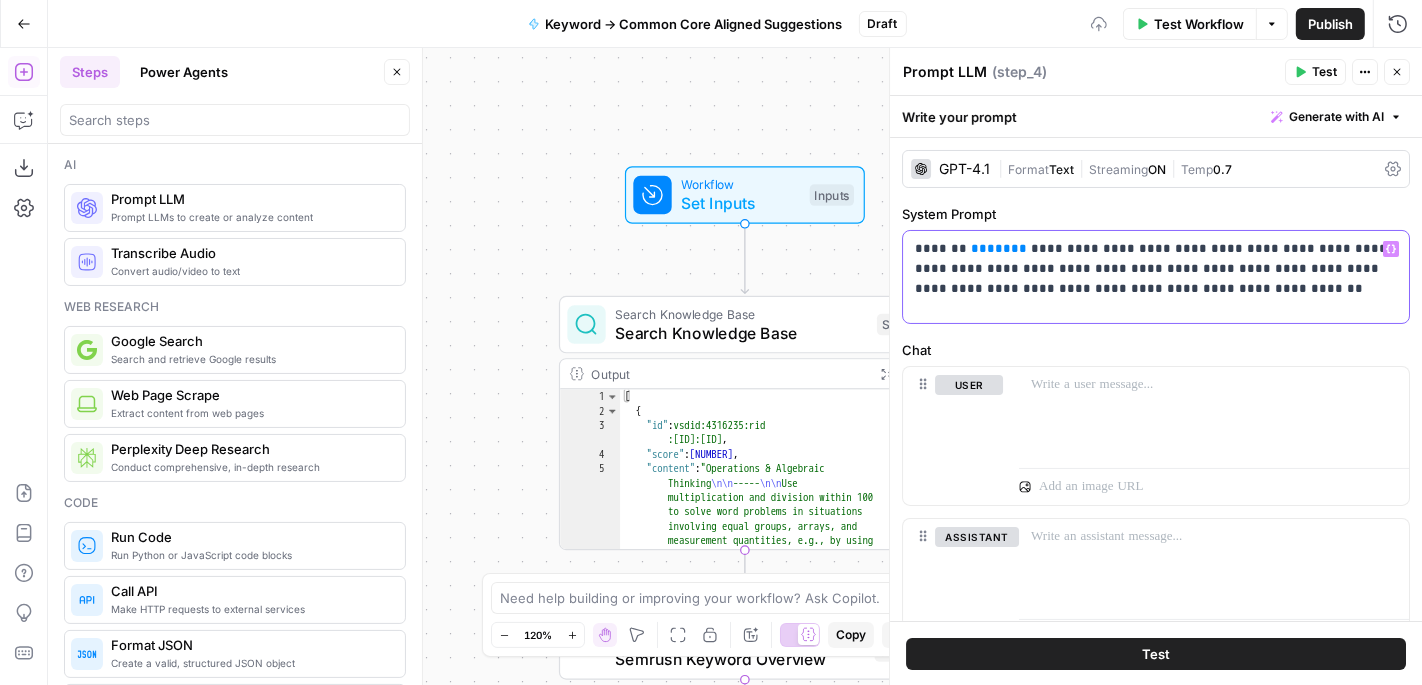 click on "**" at bounding box center [1019, 248] 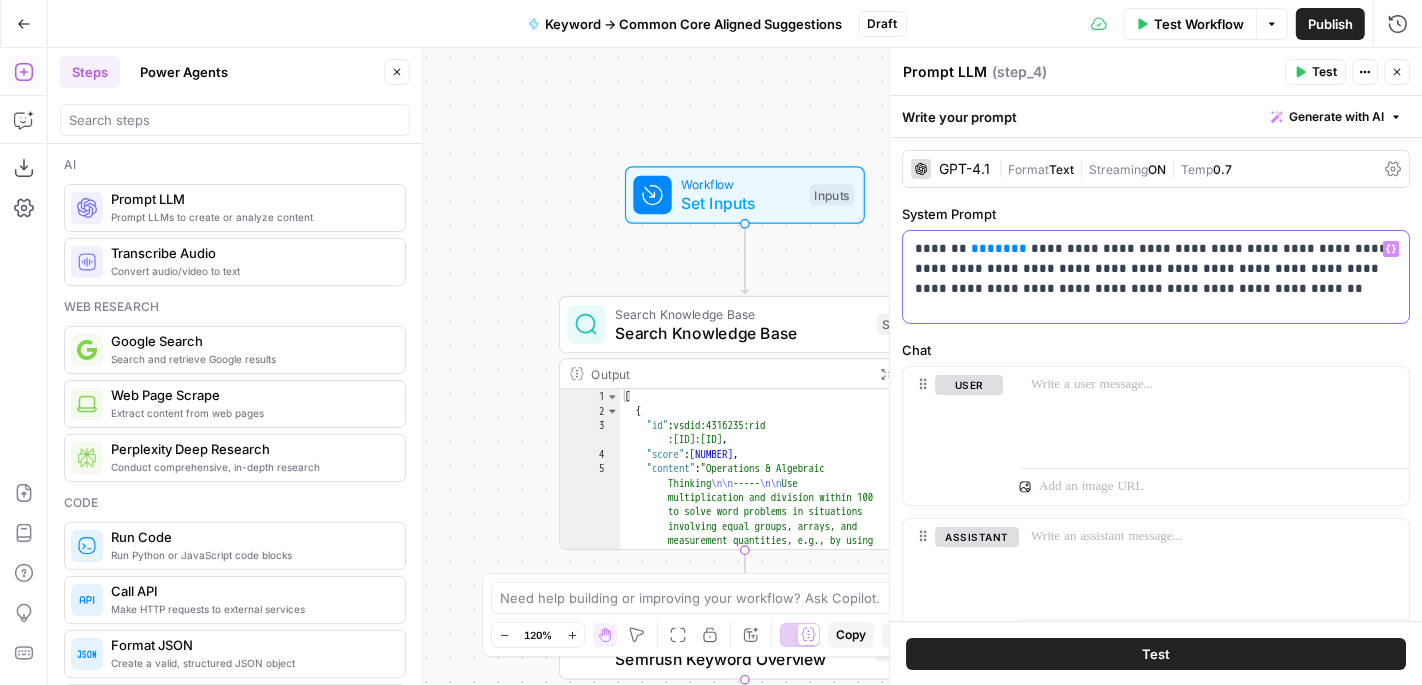 type 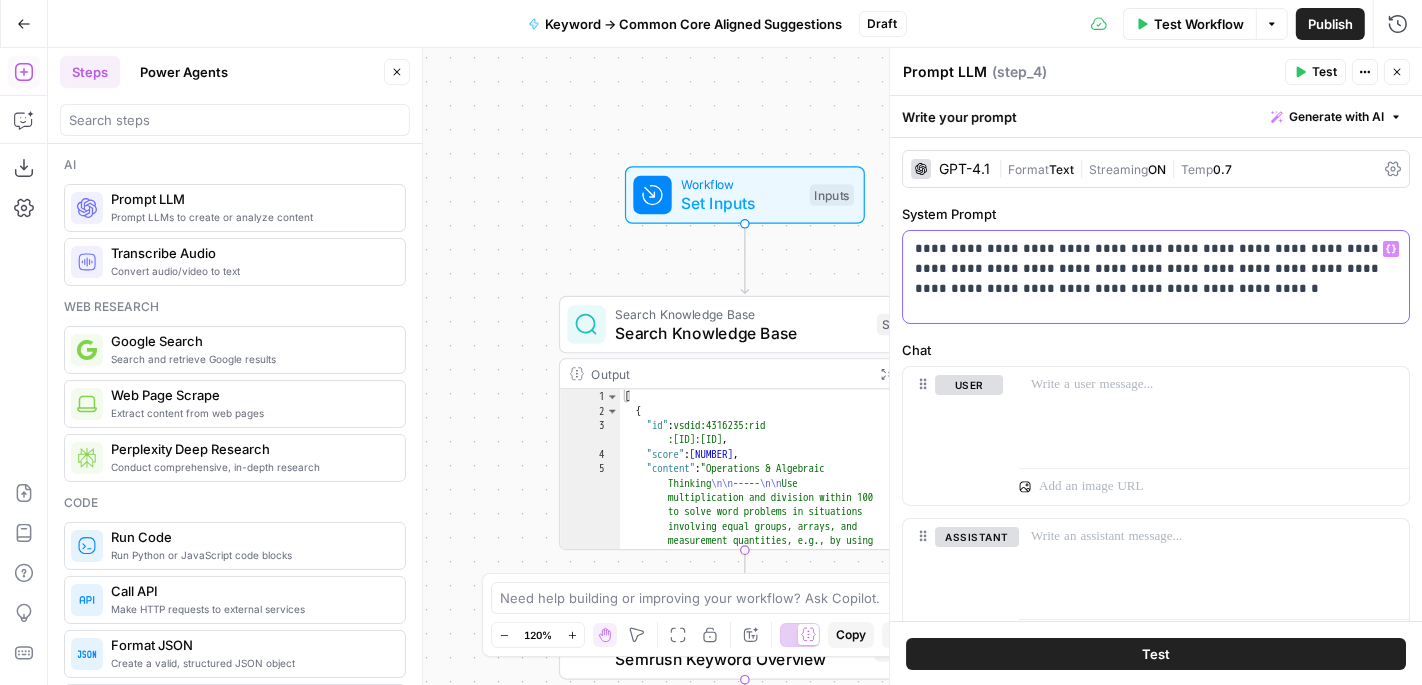 click 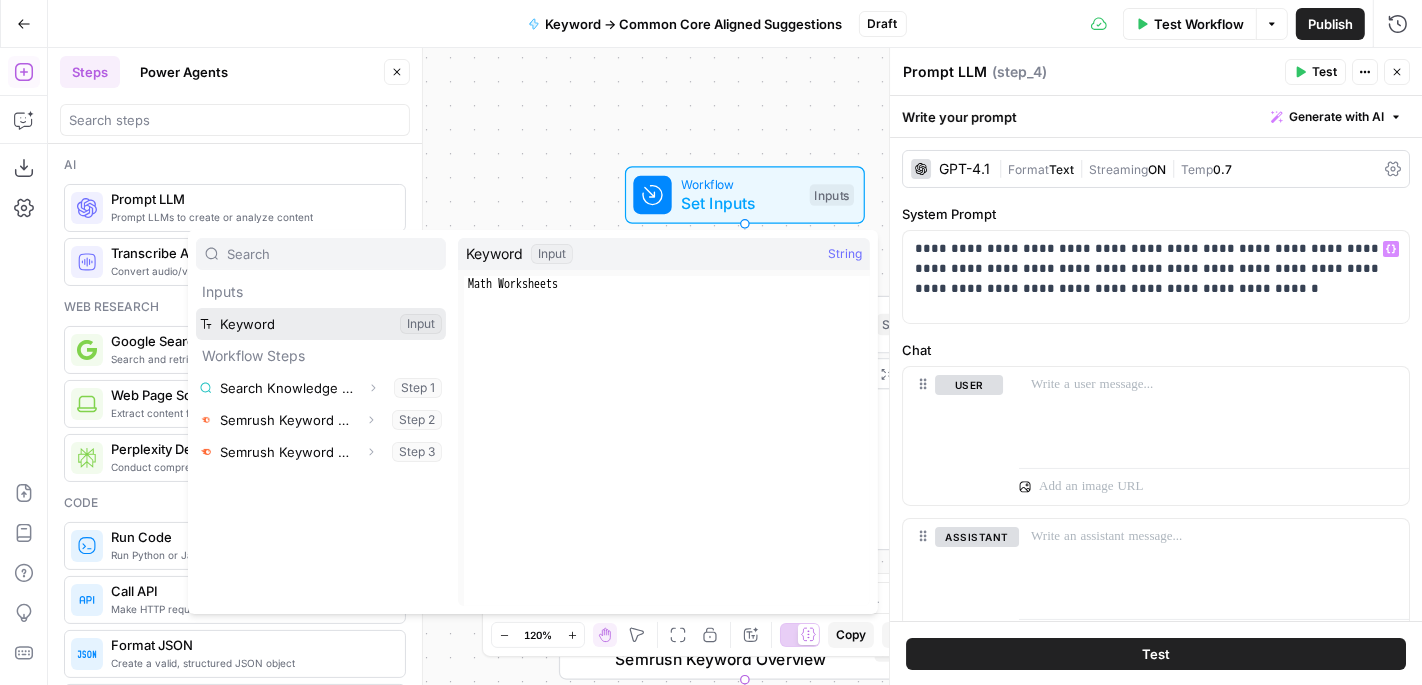 click at bounding box center [321, 324] 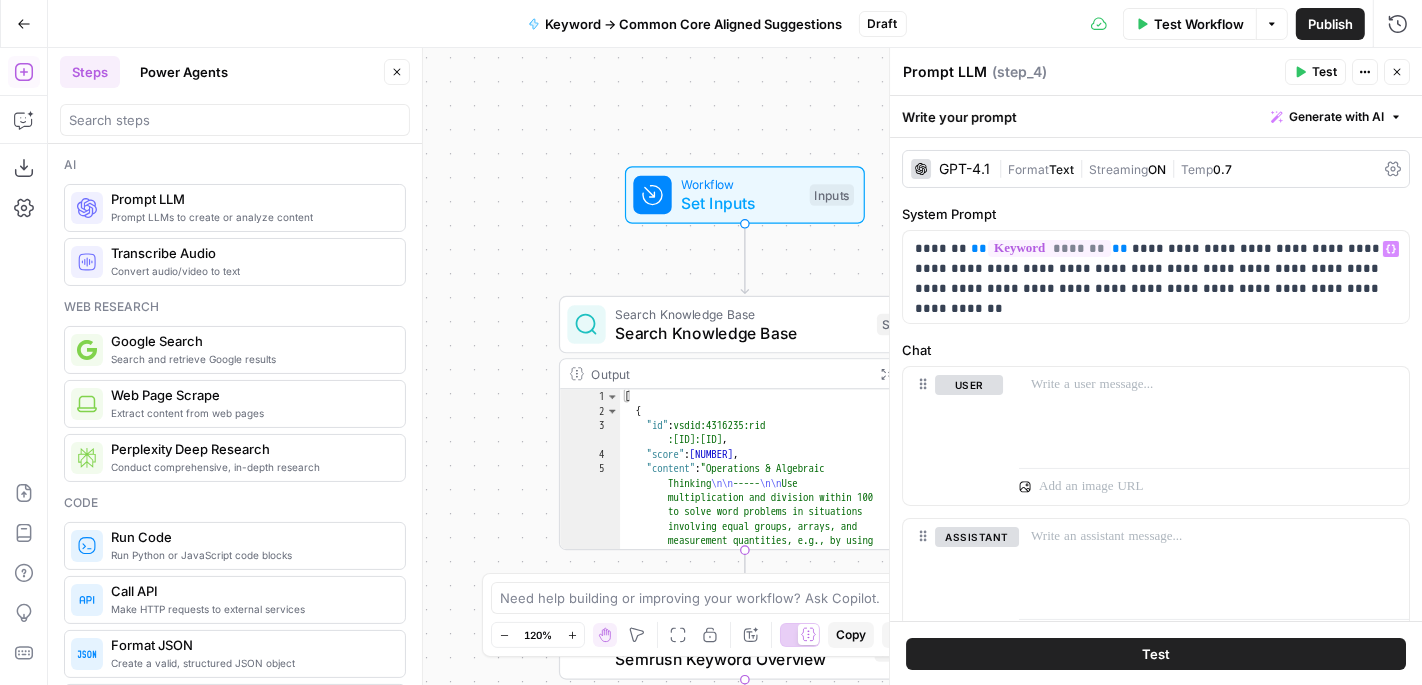 click on "Test" at bounding box center (1156, 654) 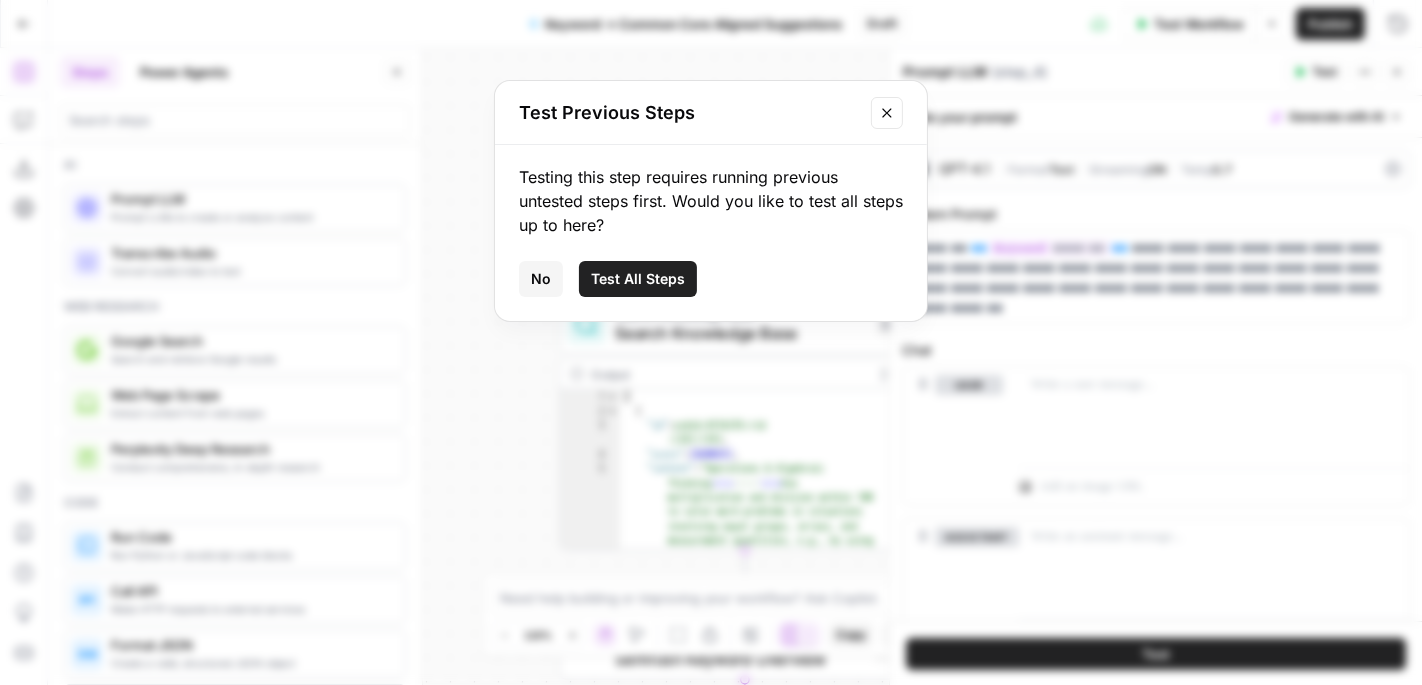 click on "No" at bounding box center [541, 279] 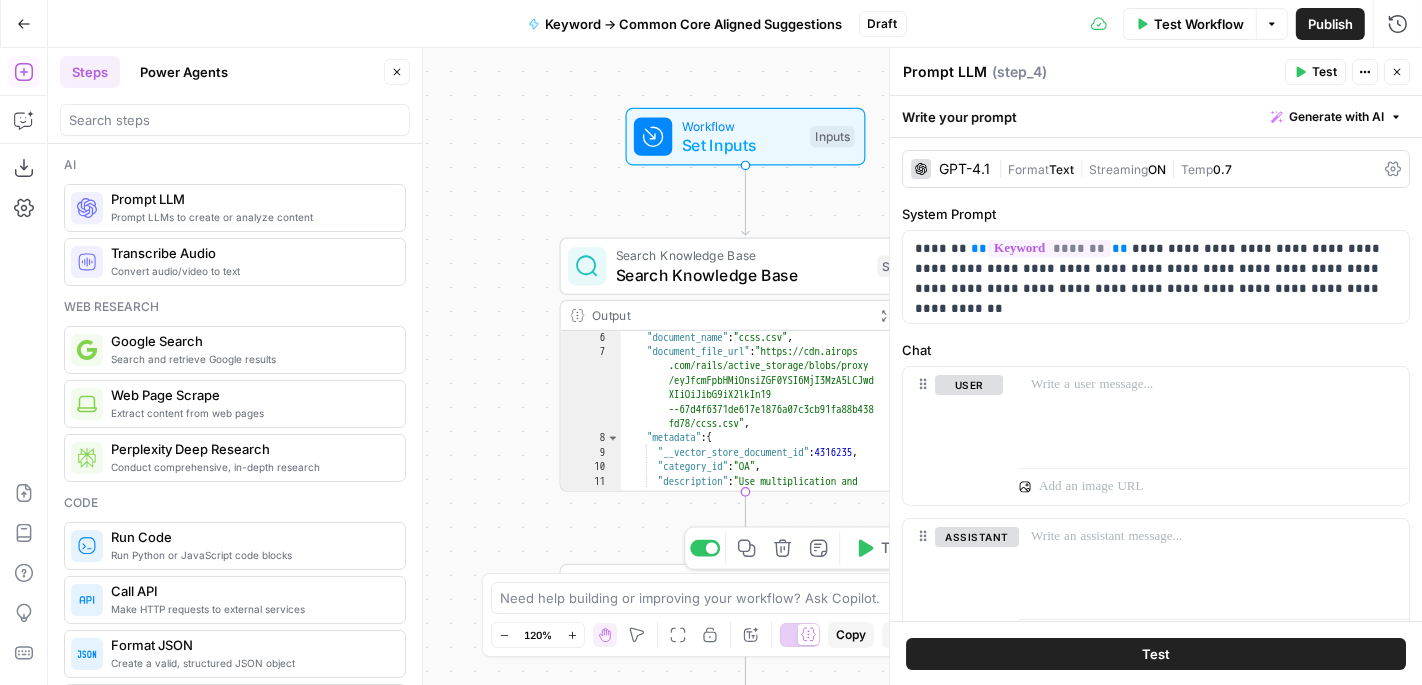 scroll, scrollTop: 168, scrollLeft: 0, axis: vertical 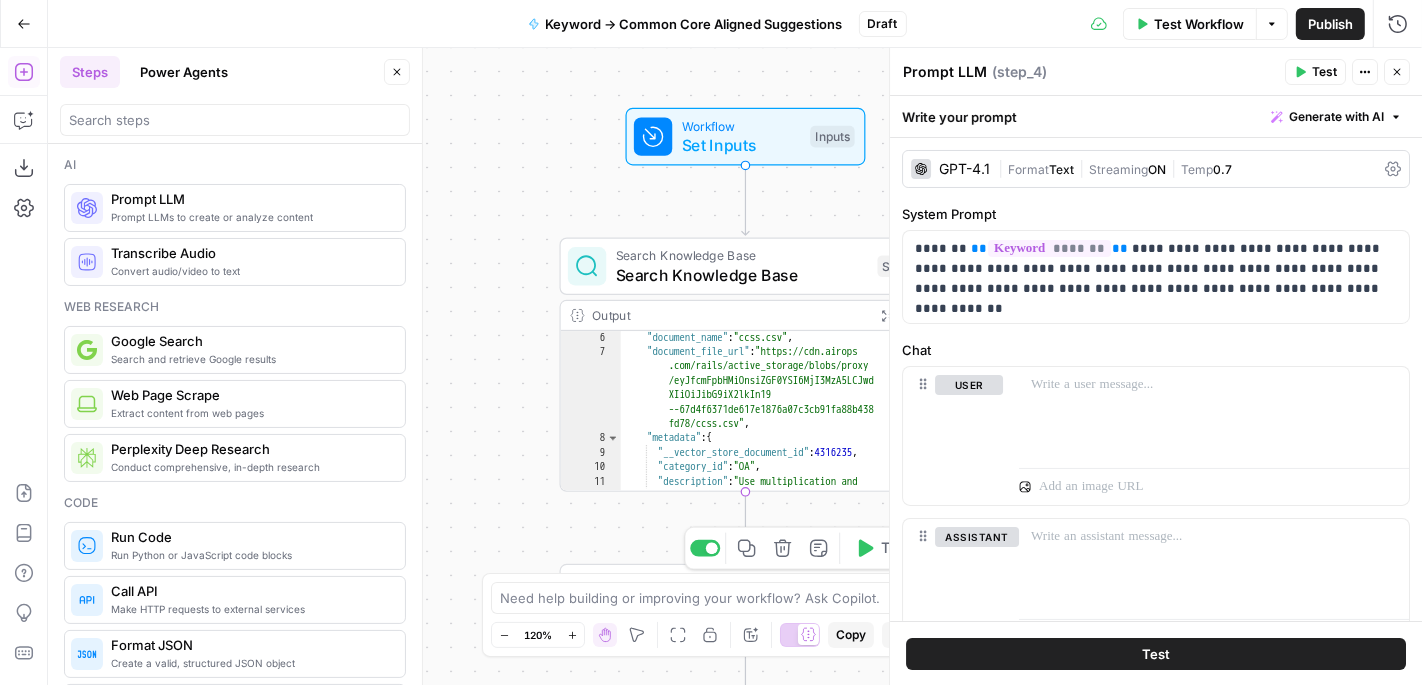 click on ""document_name" : "ccss.csv" , "document_file_url" : "https://cdn.airops .com/rails/active_storage/blobs/proxy /eyJfcmFpbHMiOnsiZGF0YSI6MjI3MzA5LCJwd XIiOiJibG9iX2lkIn19 --67d4f6371de617e1876a07c3cb91fa88b438 fd78/ccss.csv" , "metadata" : { "__vector_store_document_id" : 4316235 , "category_id" : "OA" , "description" : "Use multiplication and division within 100 to solve word problems in situations involving equal groups, arrays, and measurement quantities, e.g., by using drawings and equations with a symbol for the unknown number to represent the problem.1" }," at bounding box center (776, 475) 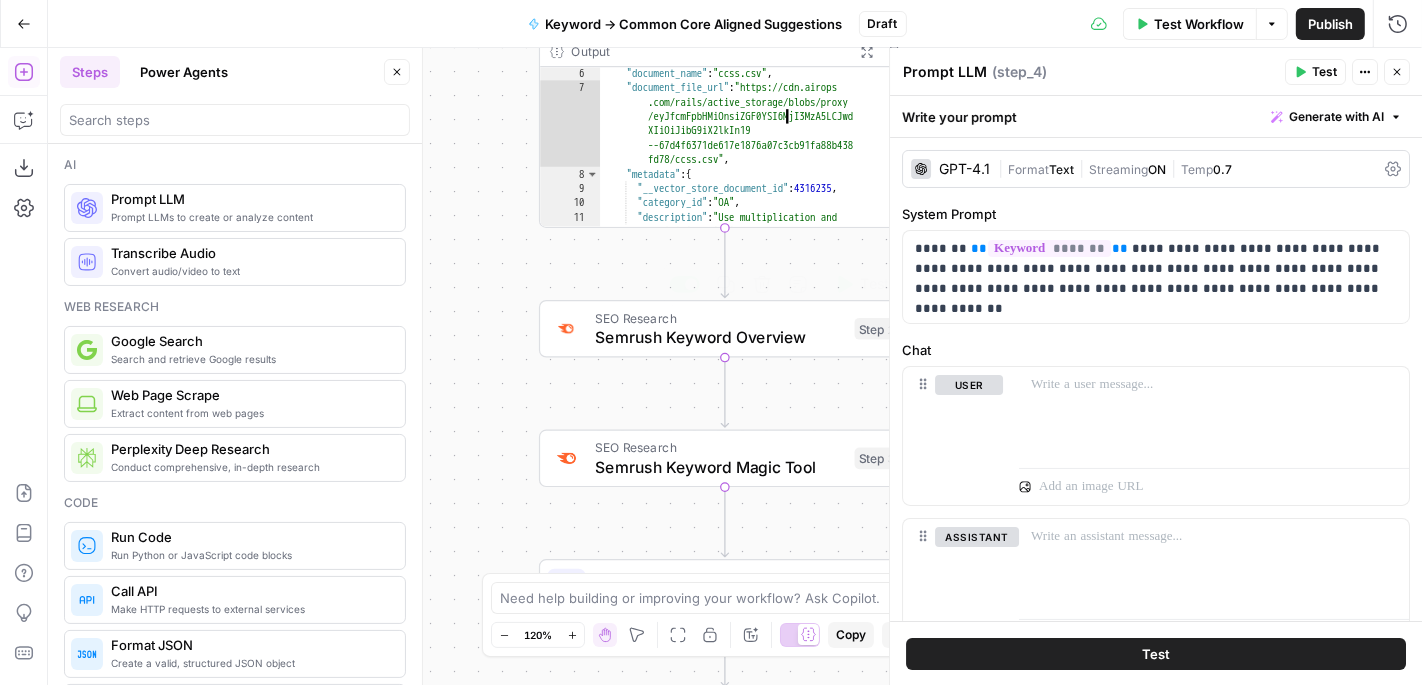 click on "Semrush Keyword Overview" at bounding box center [720, 337] 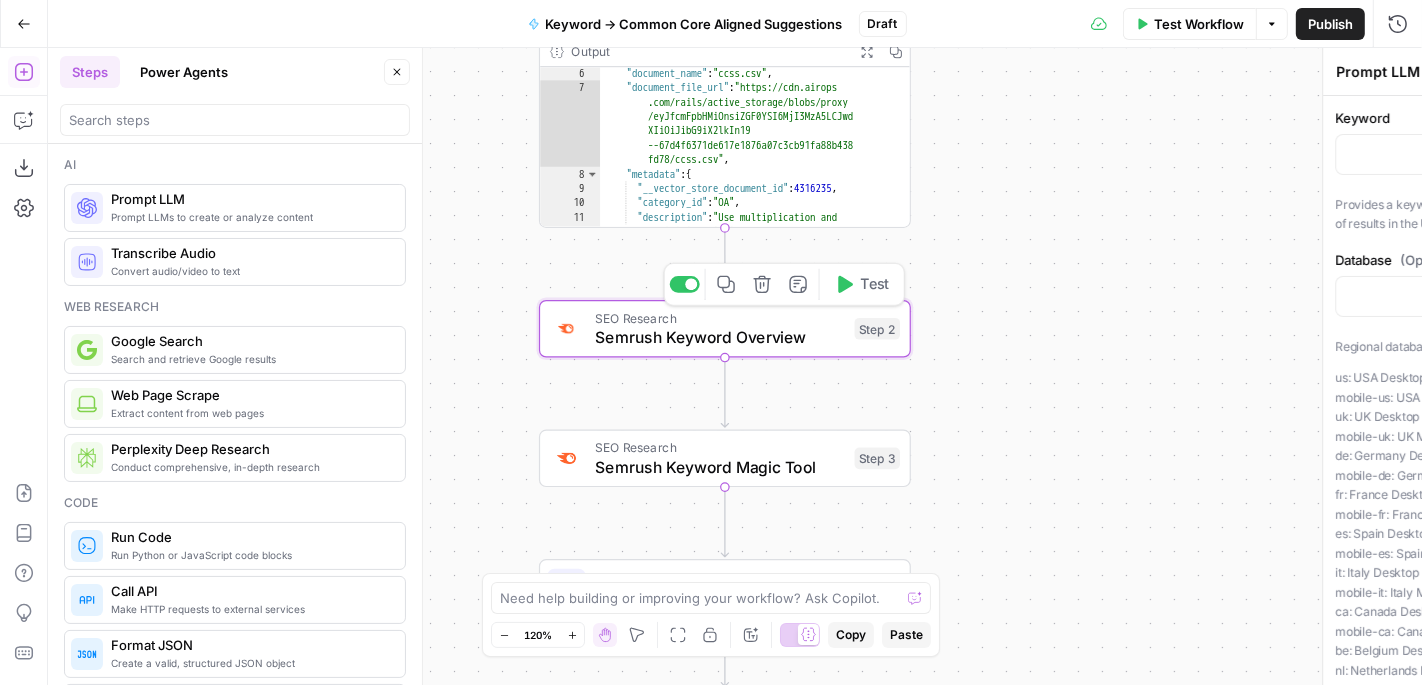 type on "Semrush Keyword Overview" 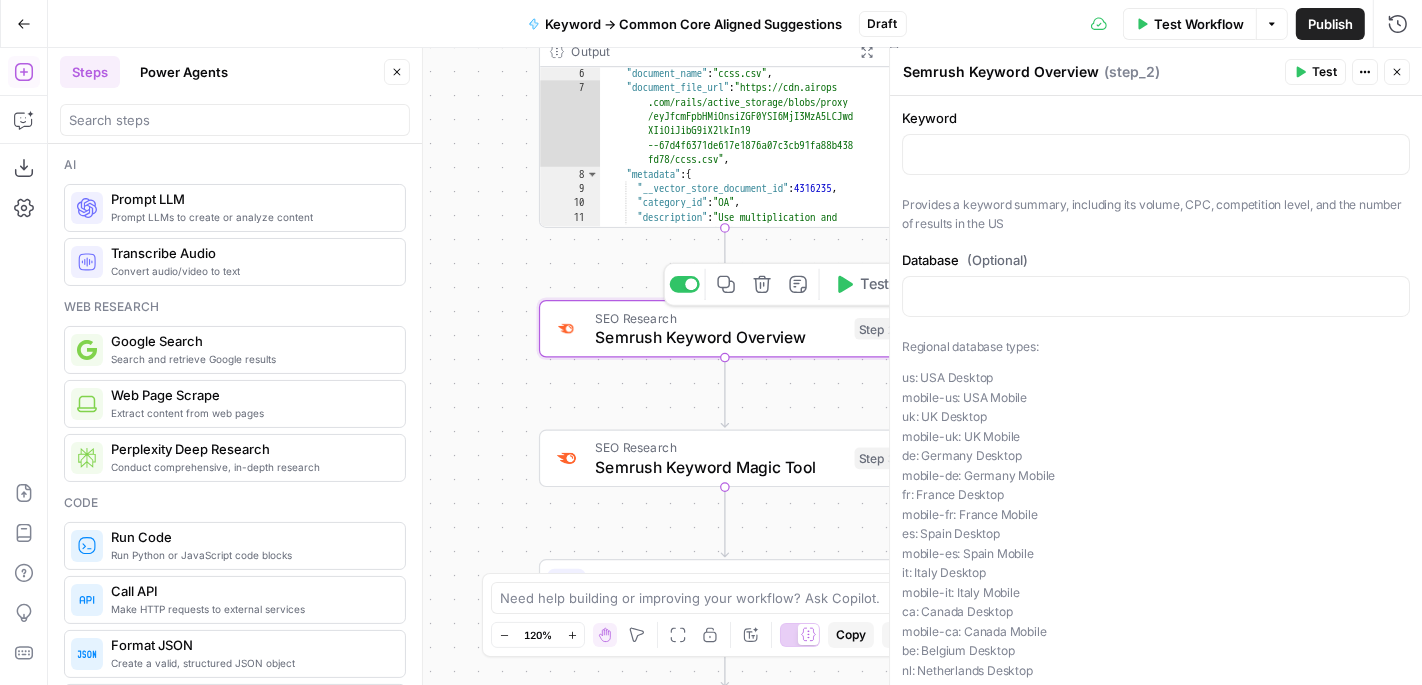 click 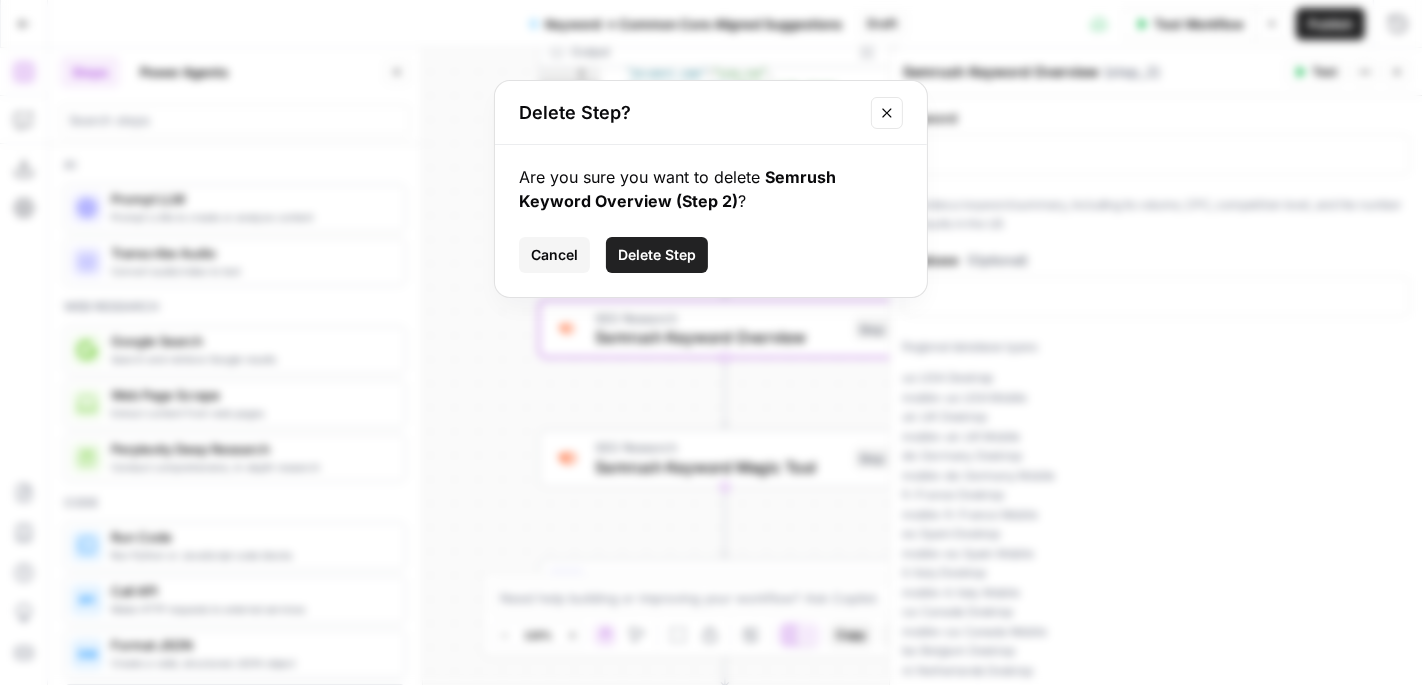 click on "Delete Step" at bounding box center (657, 255) 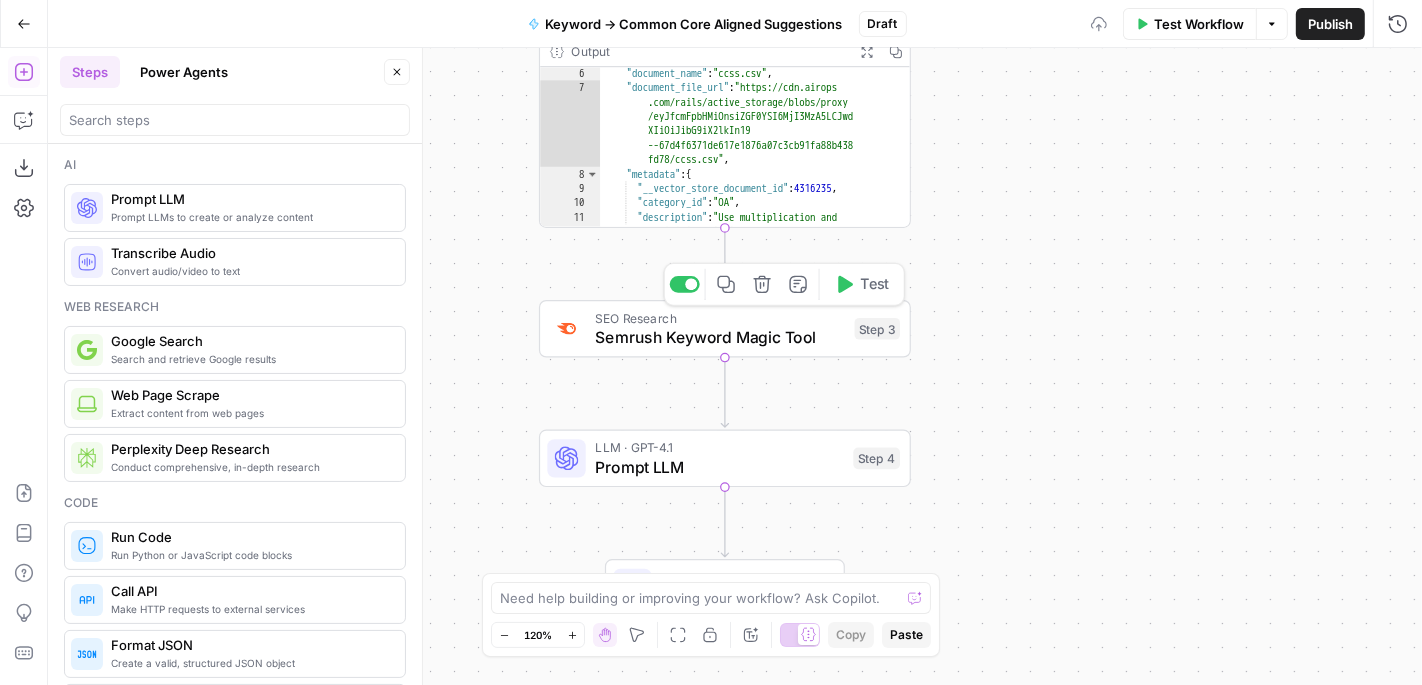 click on "Semrush Keyword Magic Tool" at bounding box center (720, 337) 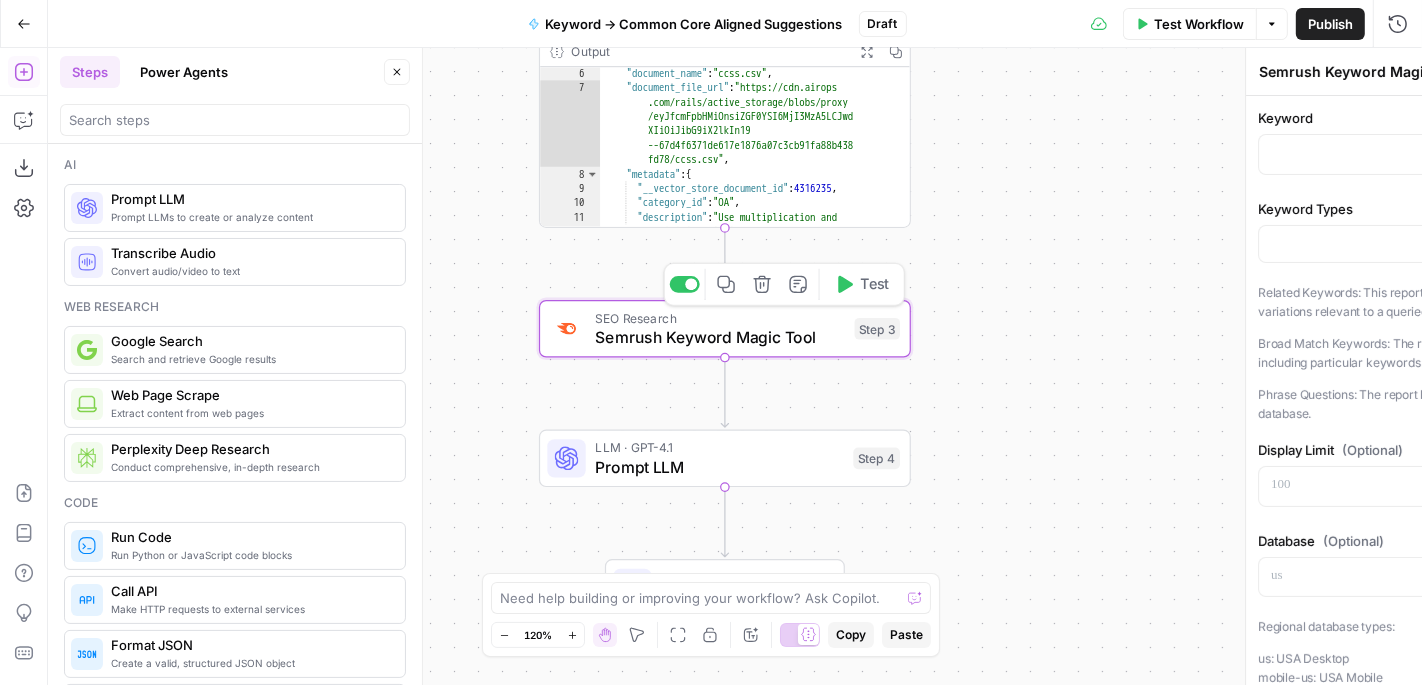 click 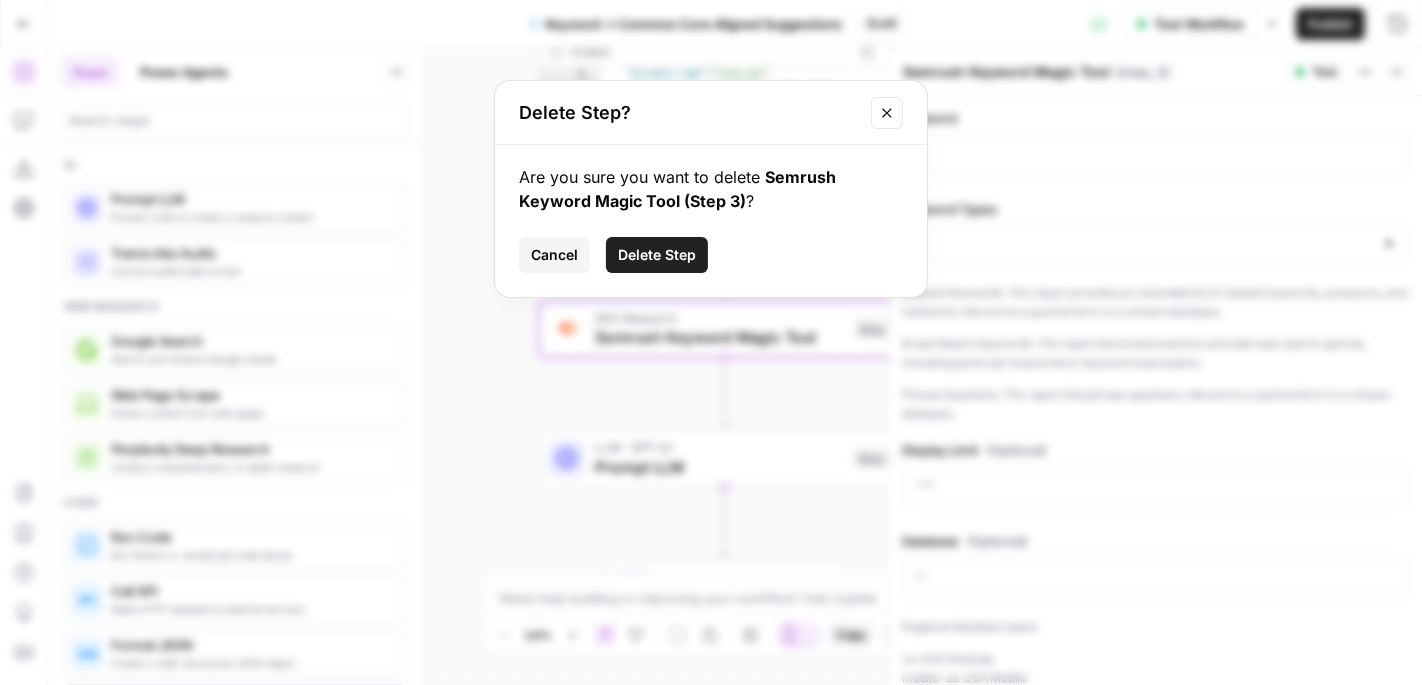 click on "Delete Step" at bounding box center (657, 255) 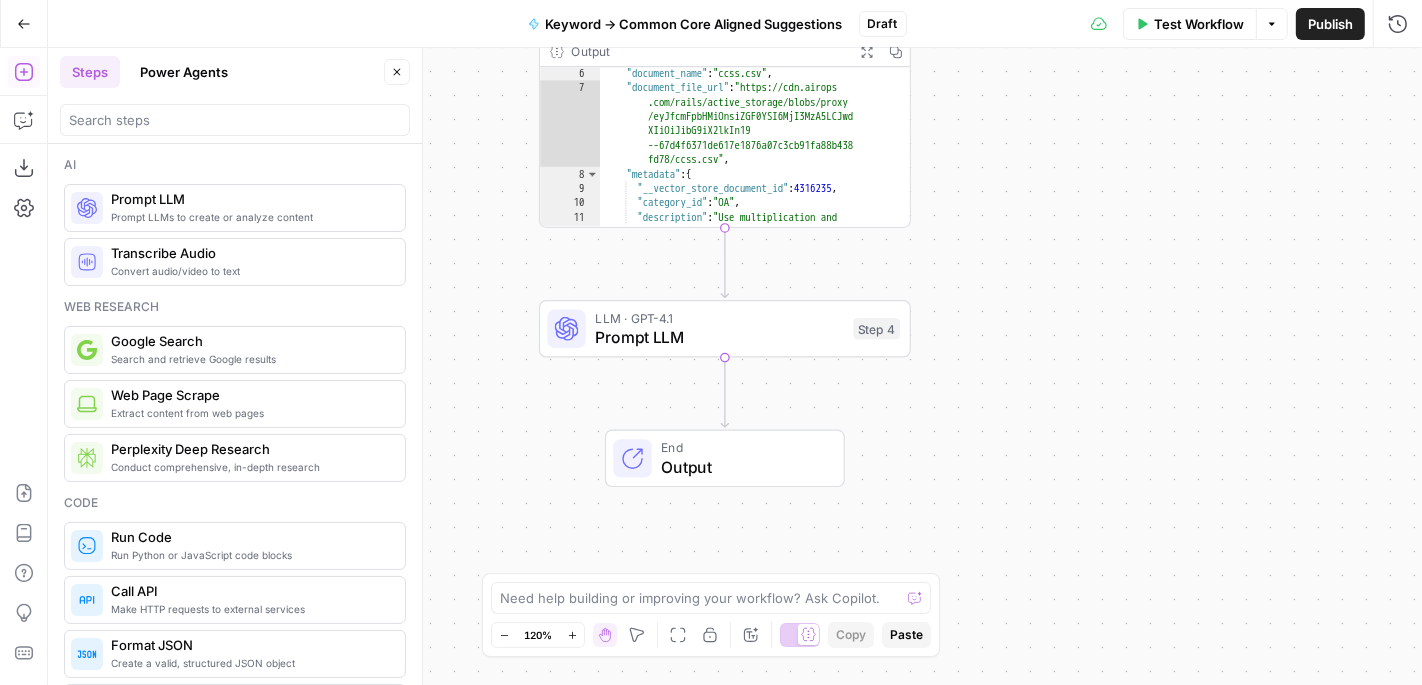 click on "LLM · GPT-4.1" at bounding box center [719, 317] 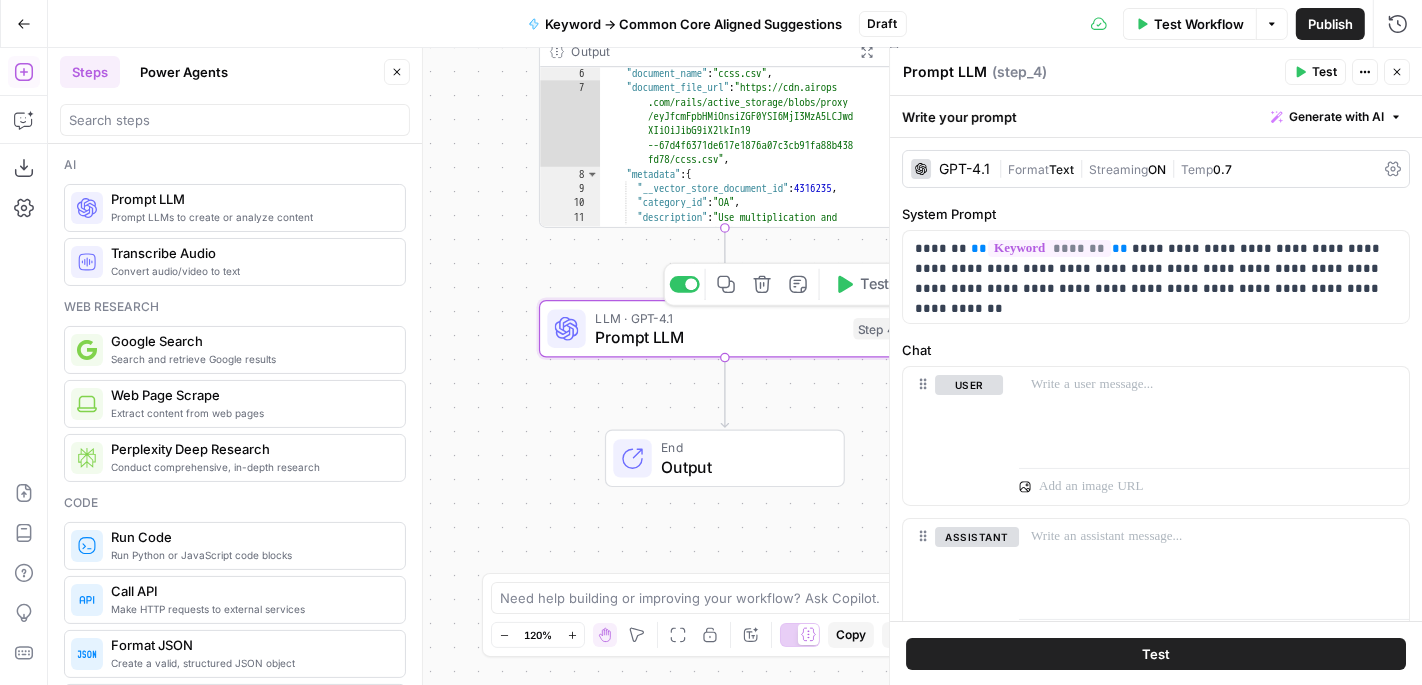 click 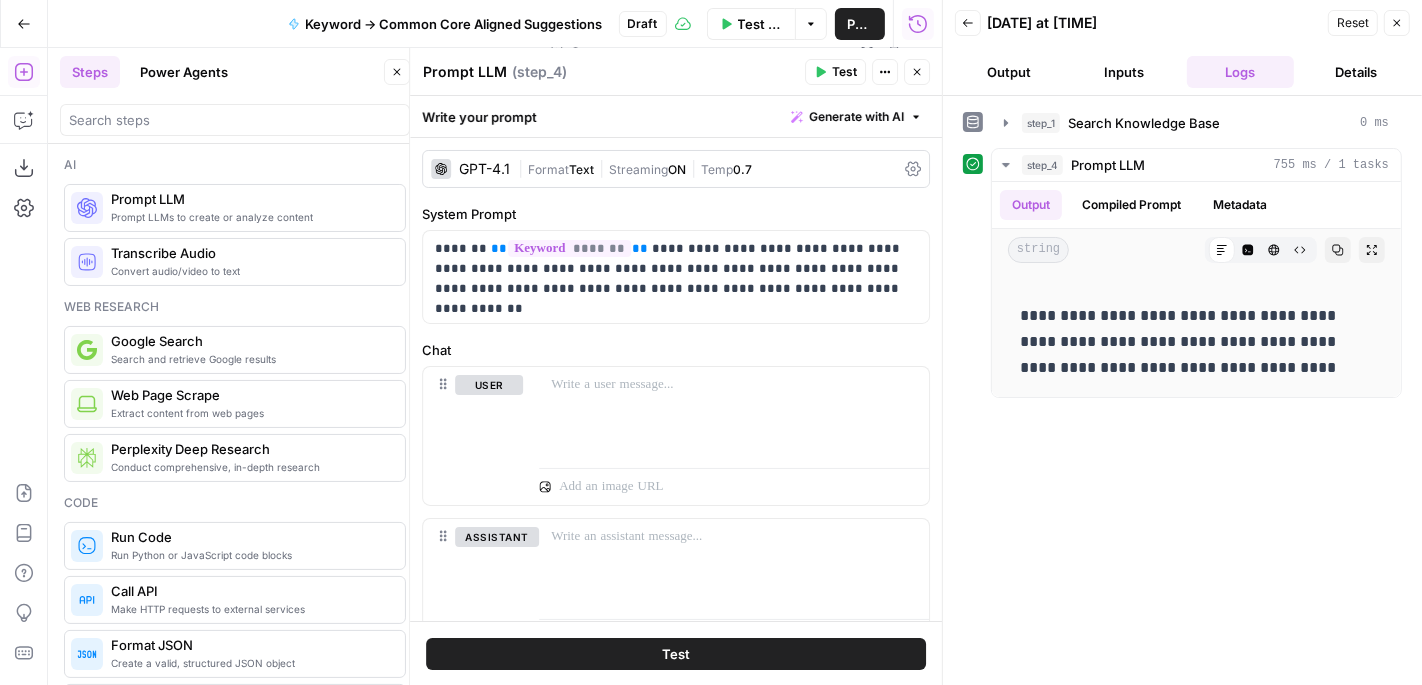 click on "GPT-4.1" at bounding box center (484, 169) 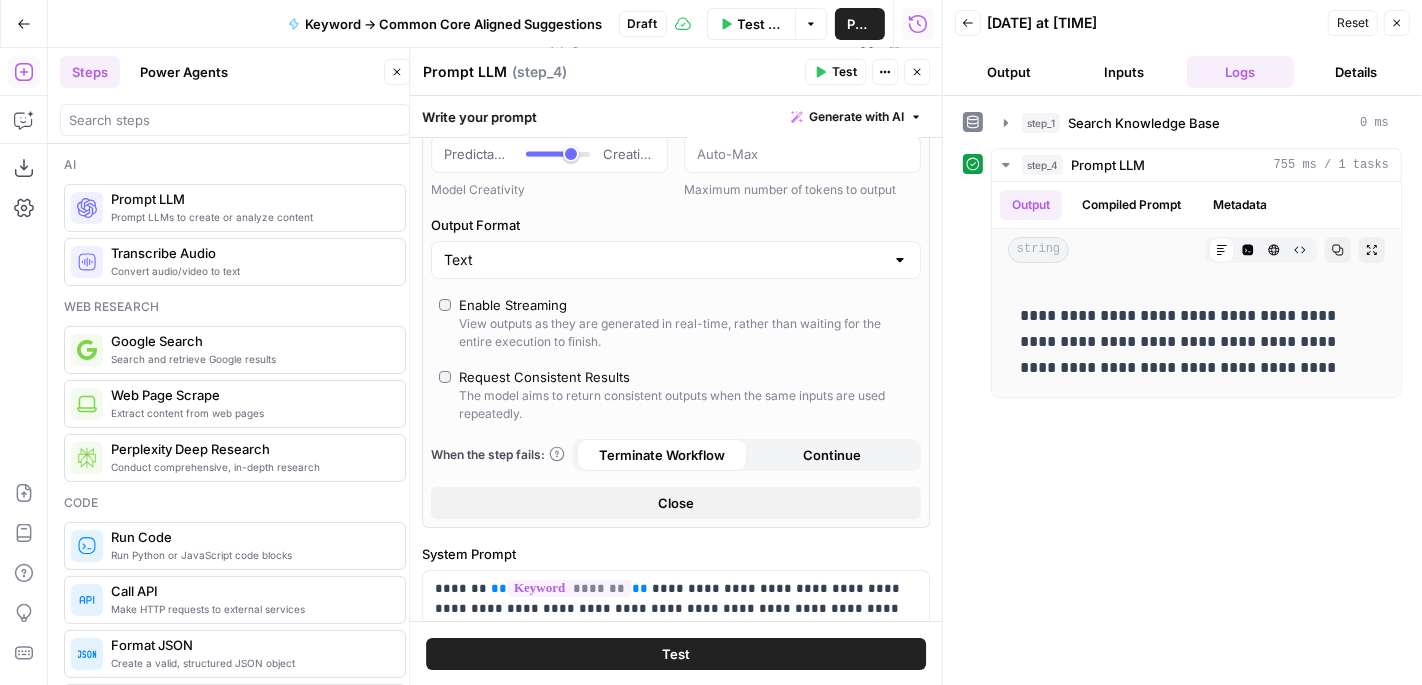 scroll, scrollTop: 208, scrollLeft: 0, axis: vertical 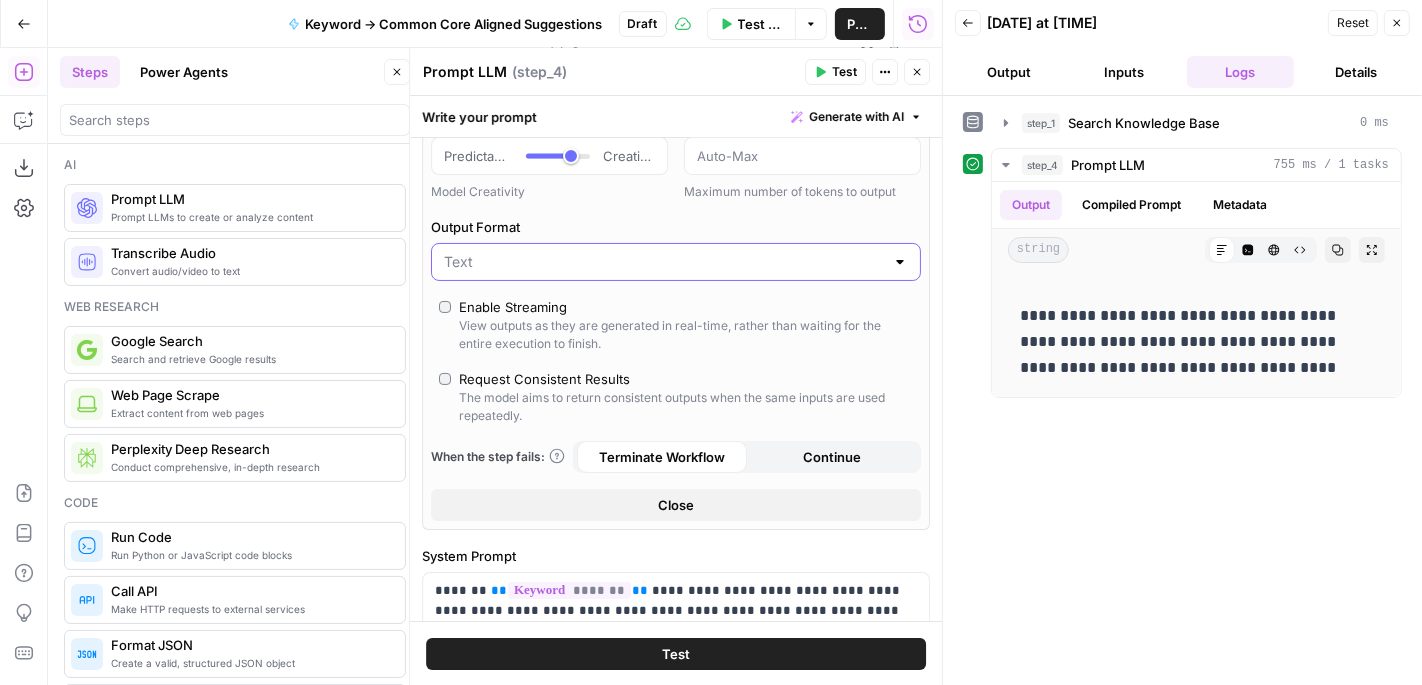 click on "Output Format" at bounding box center (664, 262) 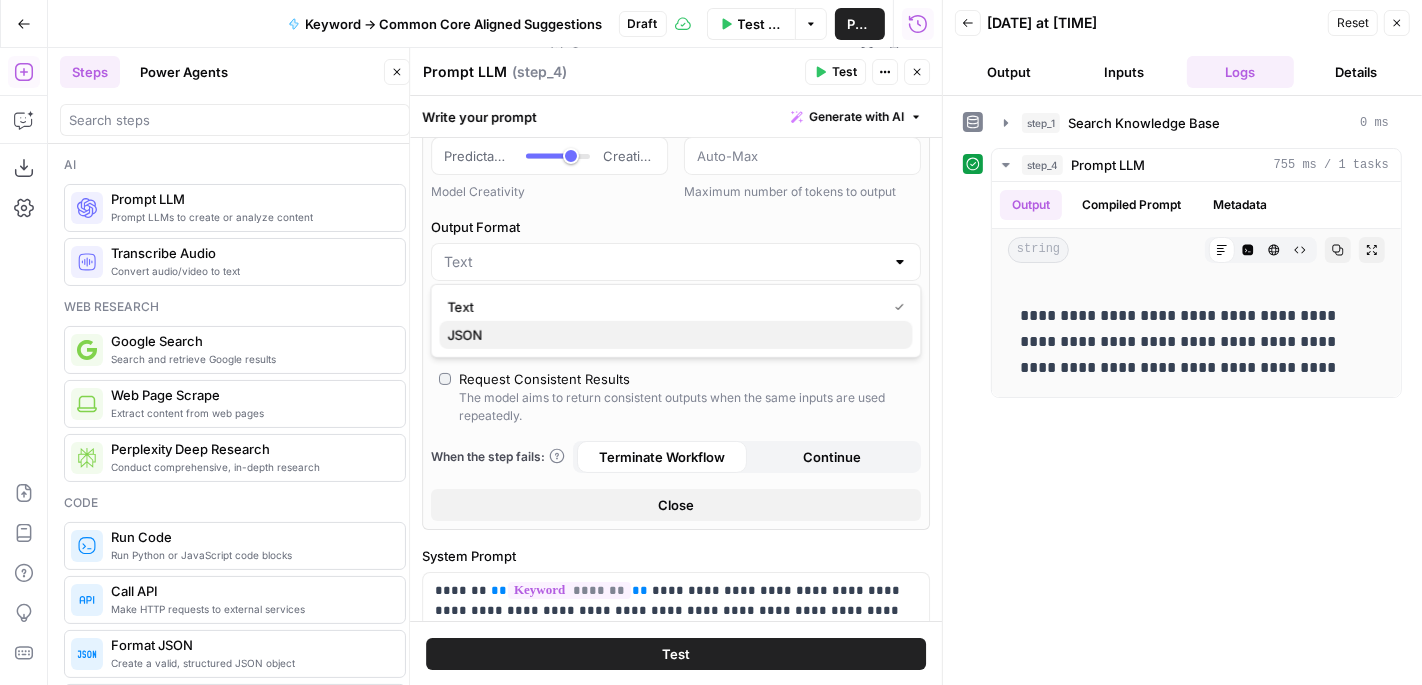 click on "JSON" at bounding box center (672, 335) 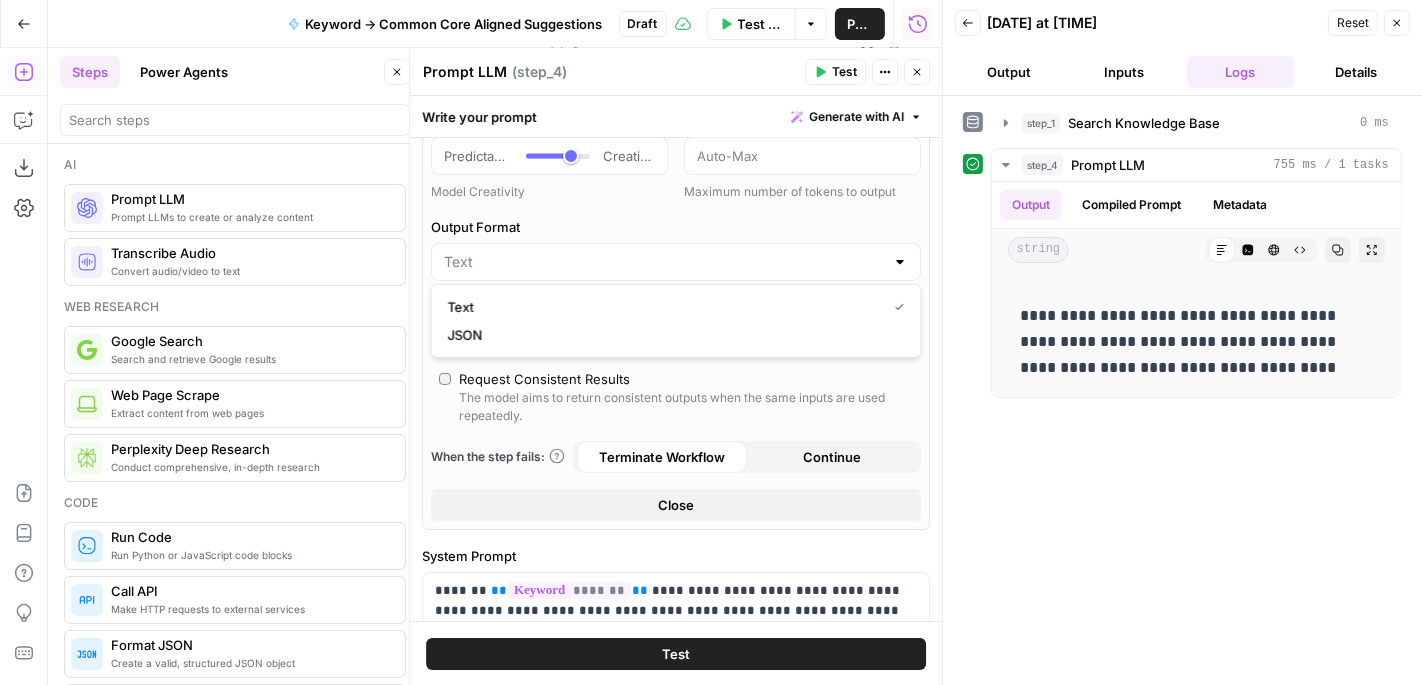 type on "JSON" 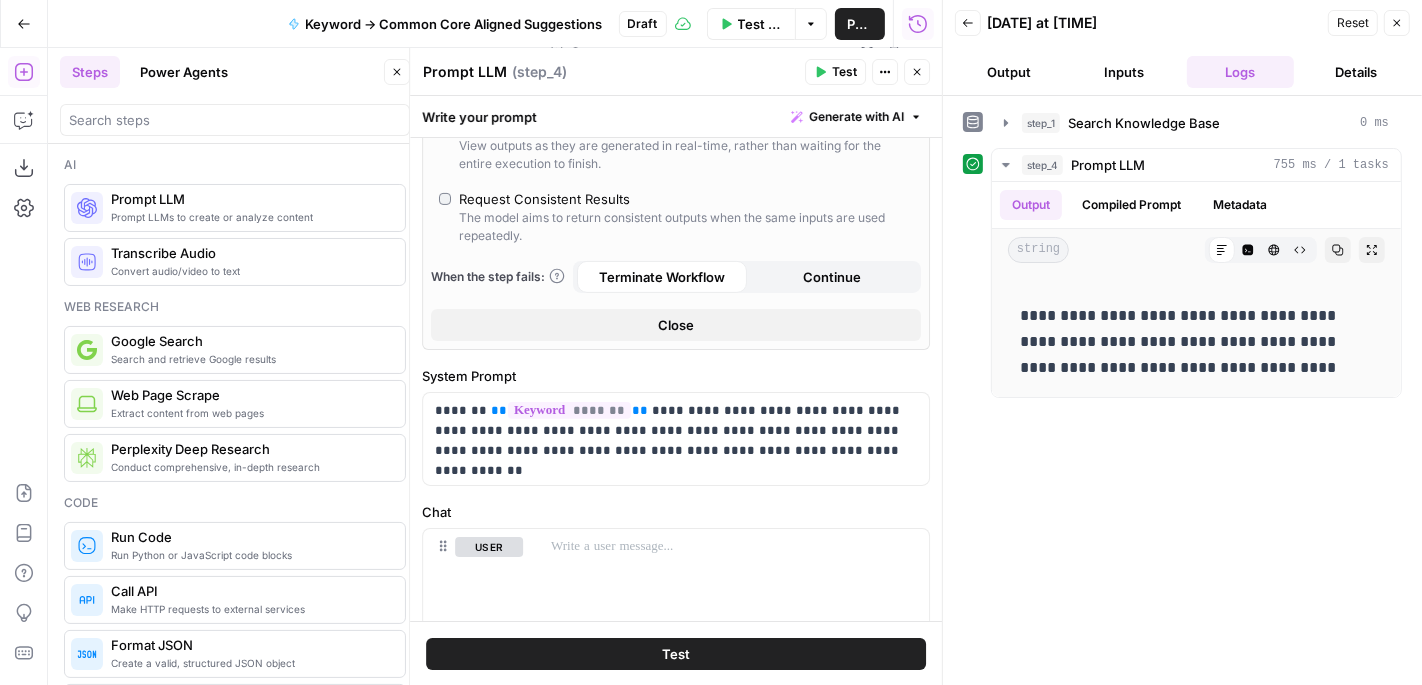 scroll, scrollTop: 530, scrollLeft: 0, axis: vertical 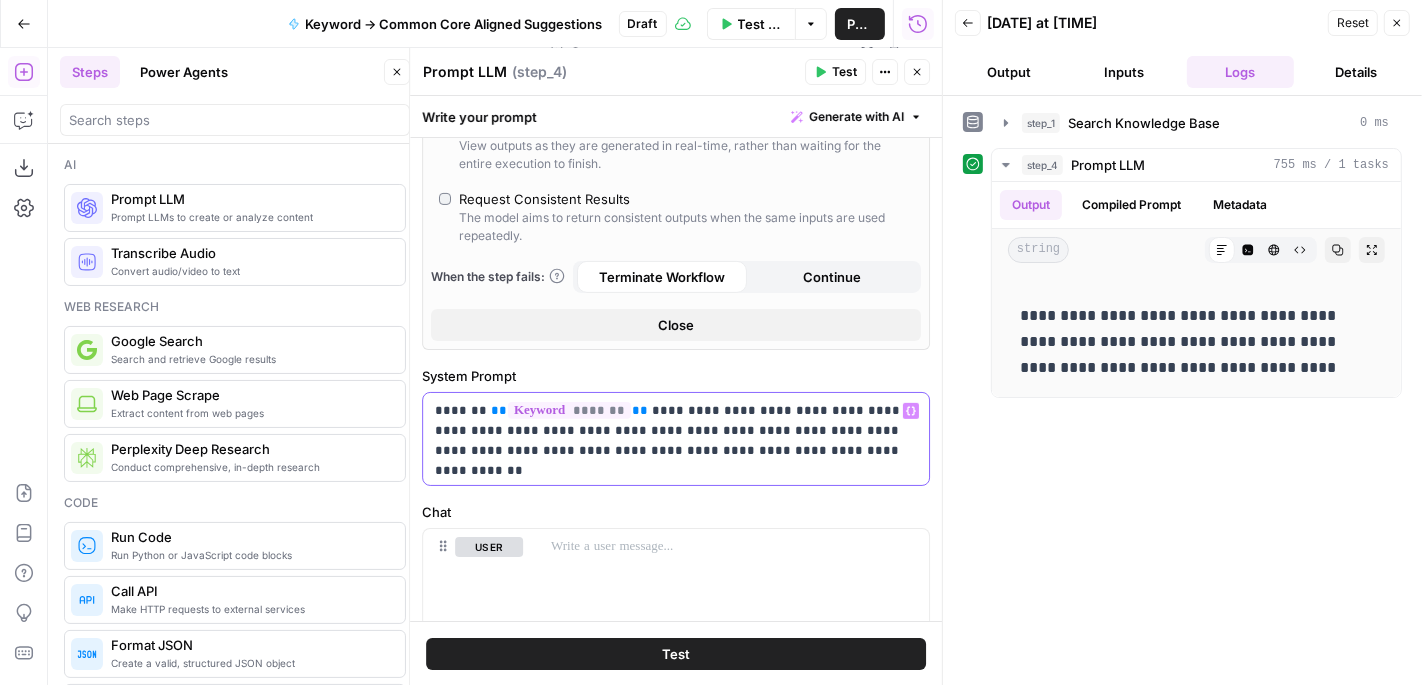 click on "**" at bounding box center [499, 410] 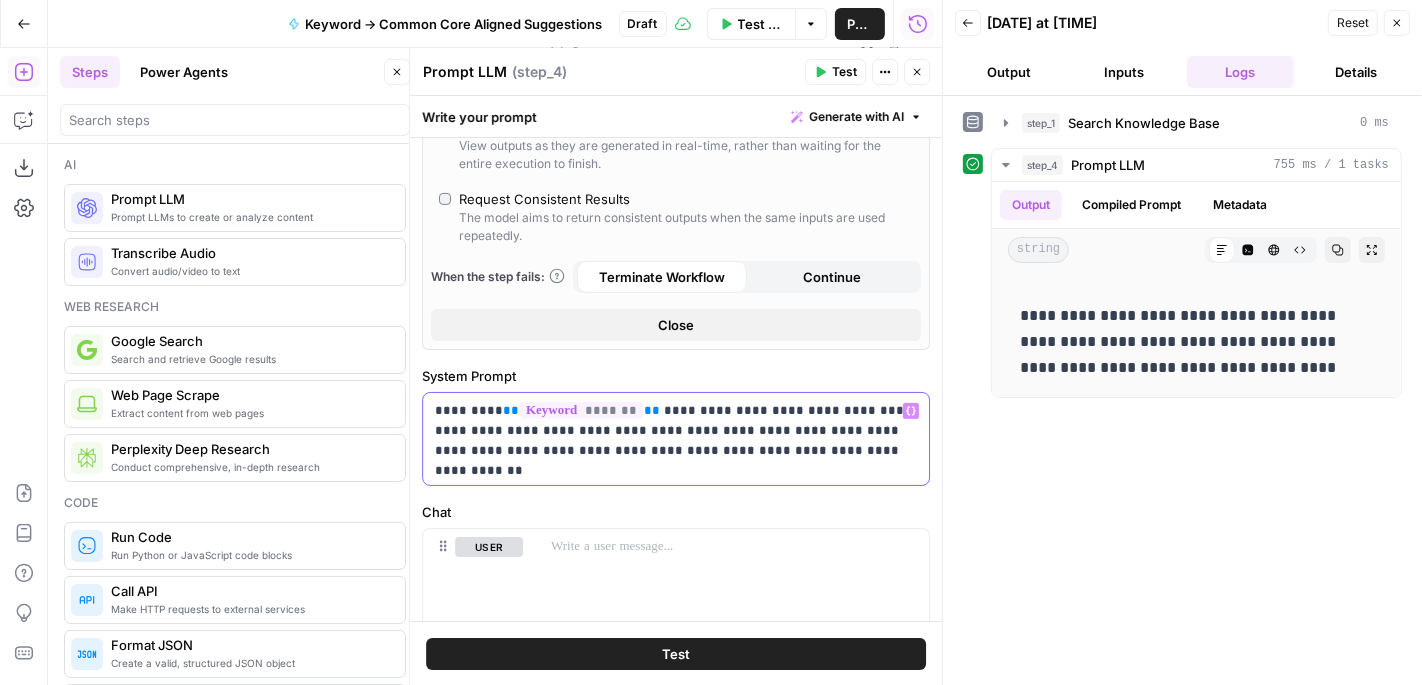 type 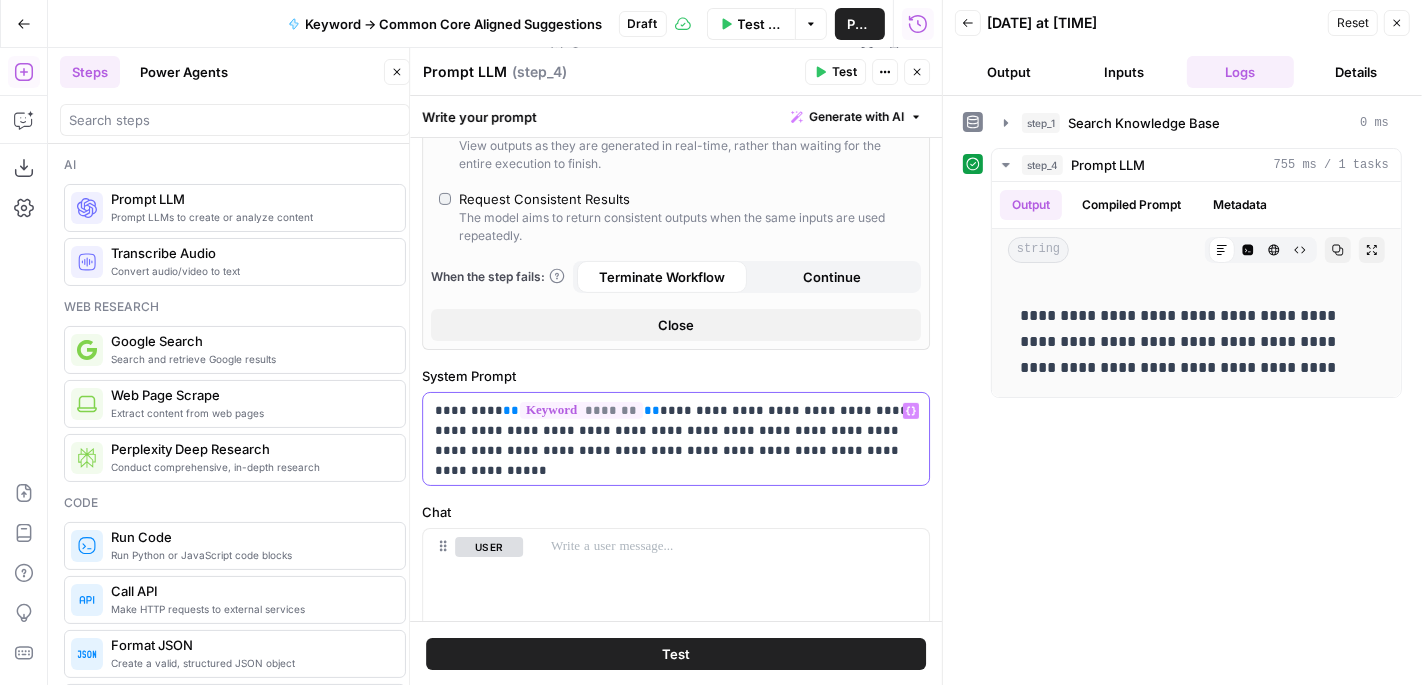 click on "**********" at bounding box center (676, 431) 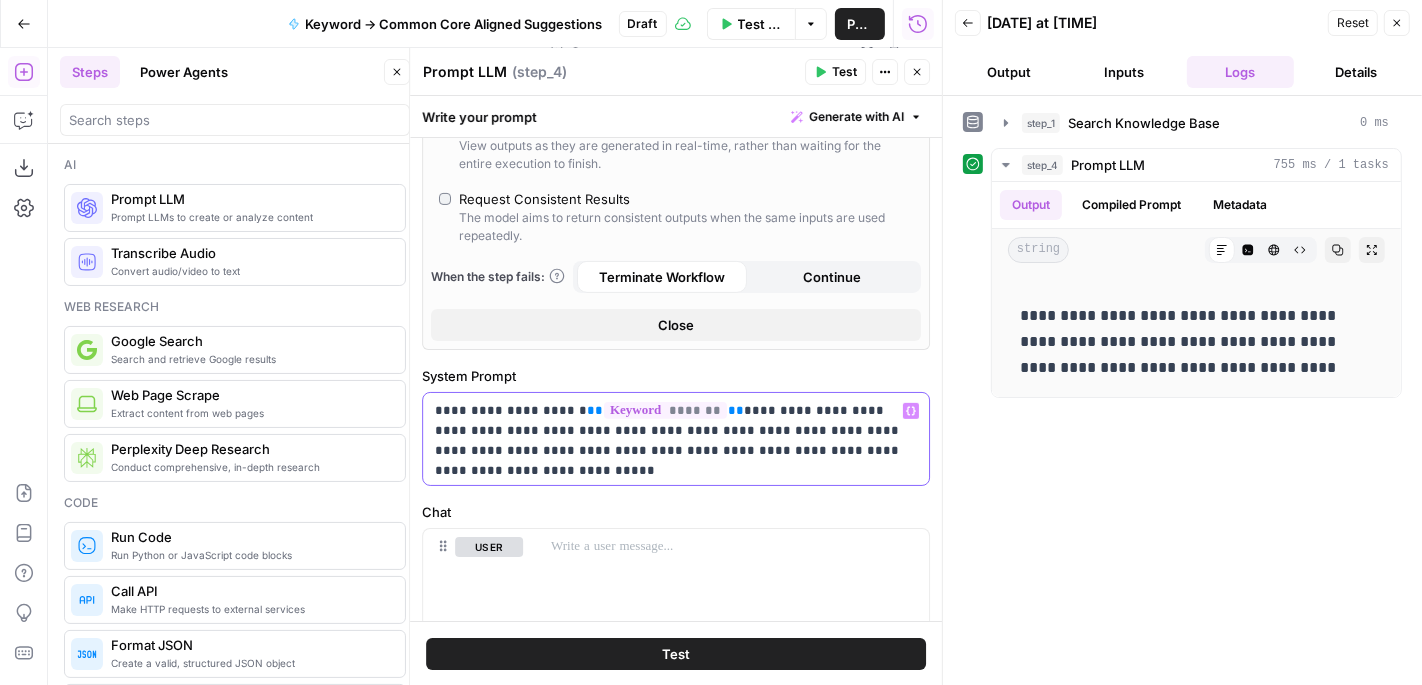 click on "**********" at bounding box center [676, 431] 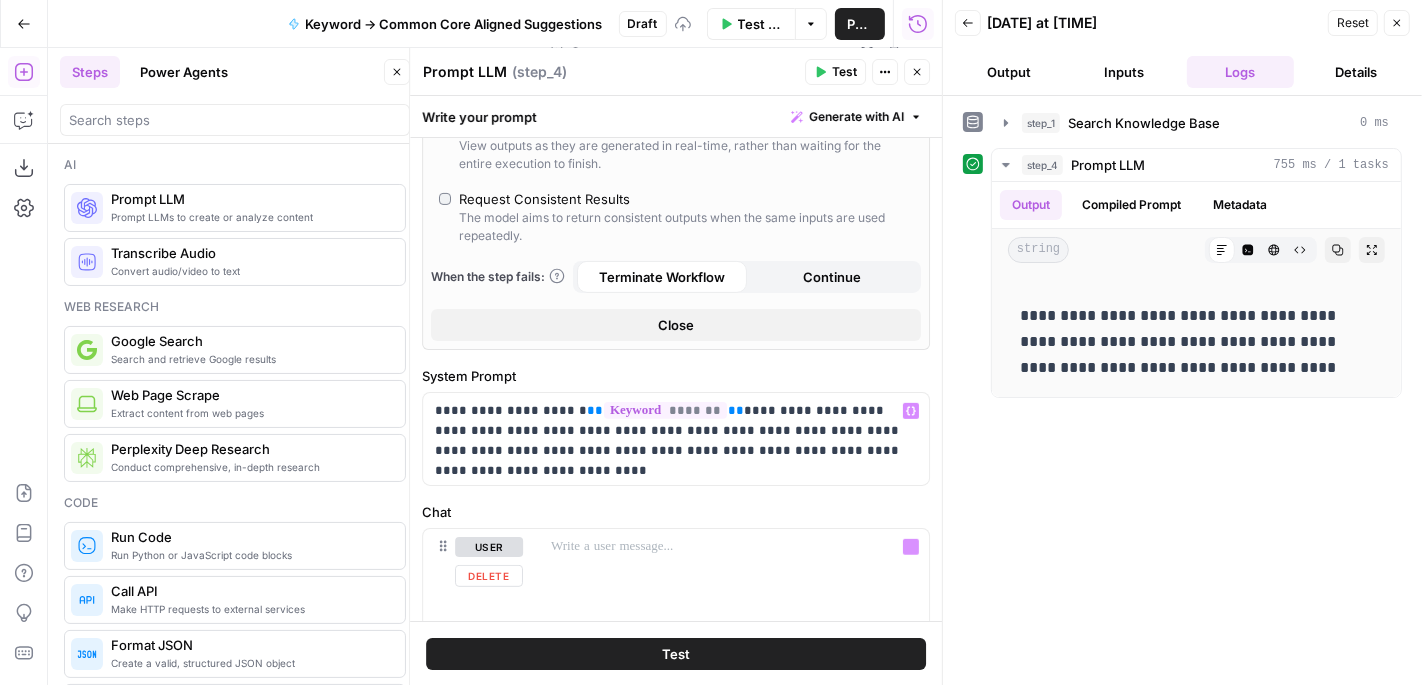 click on "Test" at bounding box center [676, 654] 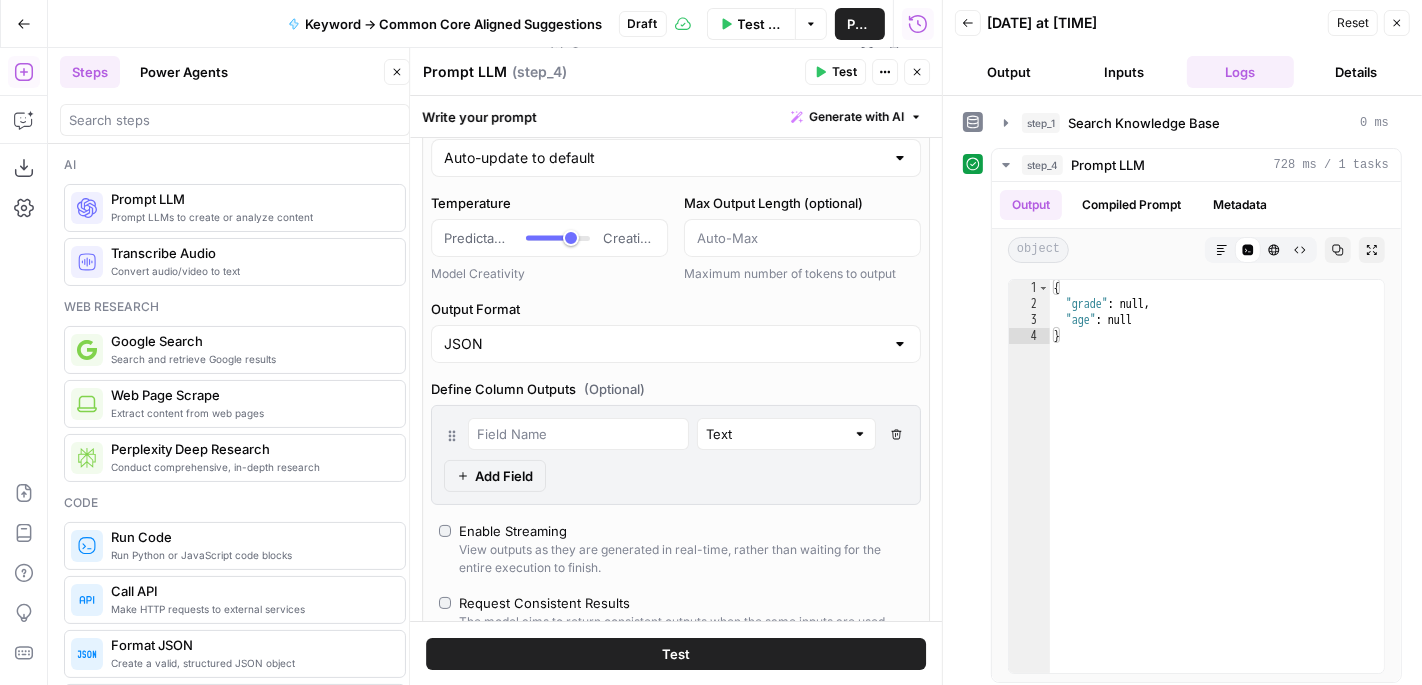 scroll, scrollTop: 53, scrollLeft: 0, axis: vertical 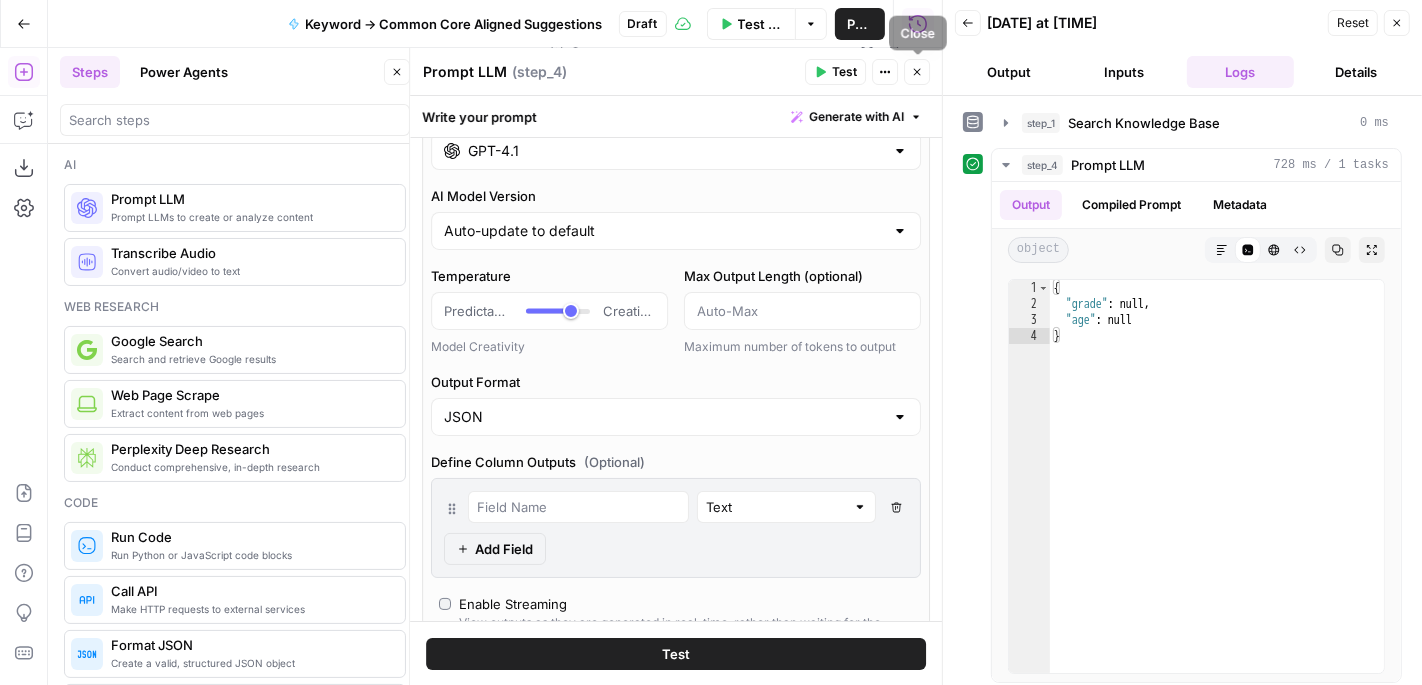 click on "Close" at bounding box center [917, 72] 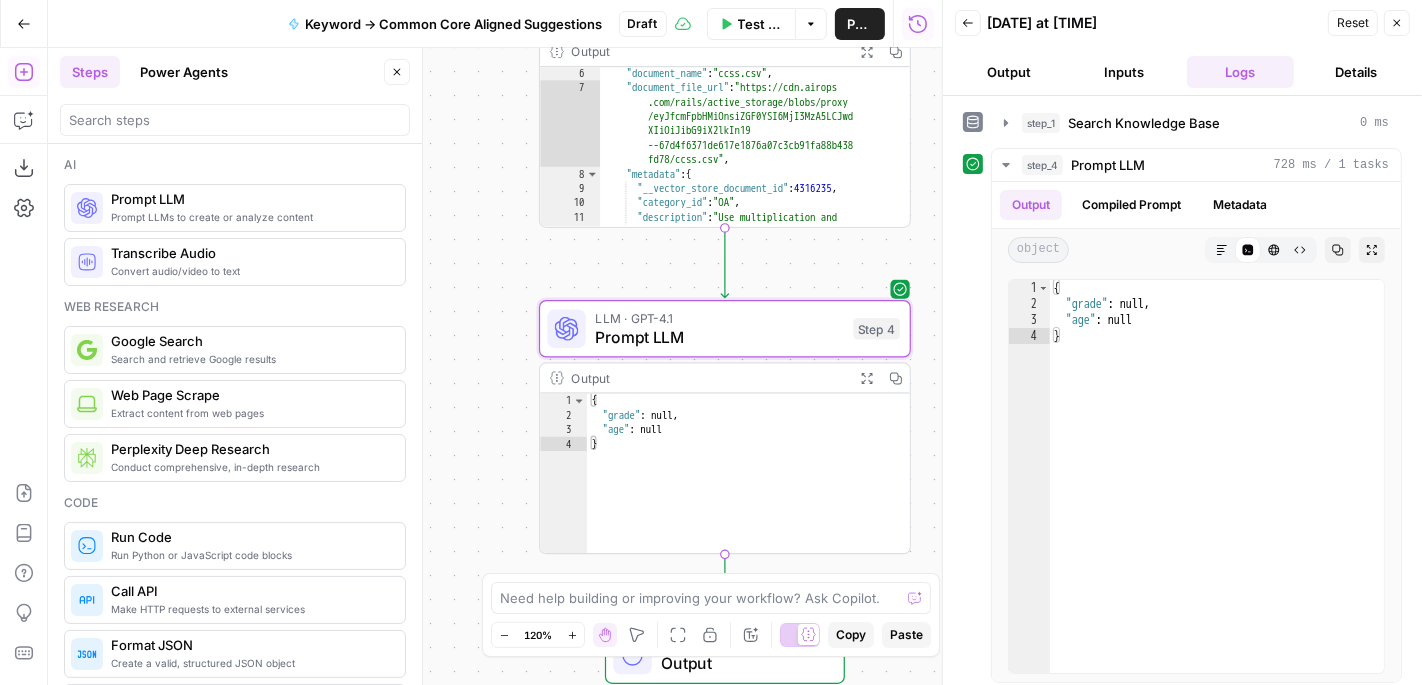 scroll, scrollTop: 0, scrollLeft: 0, axis: both 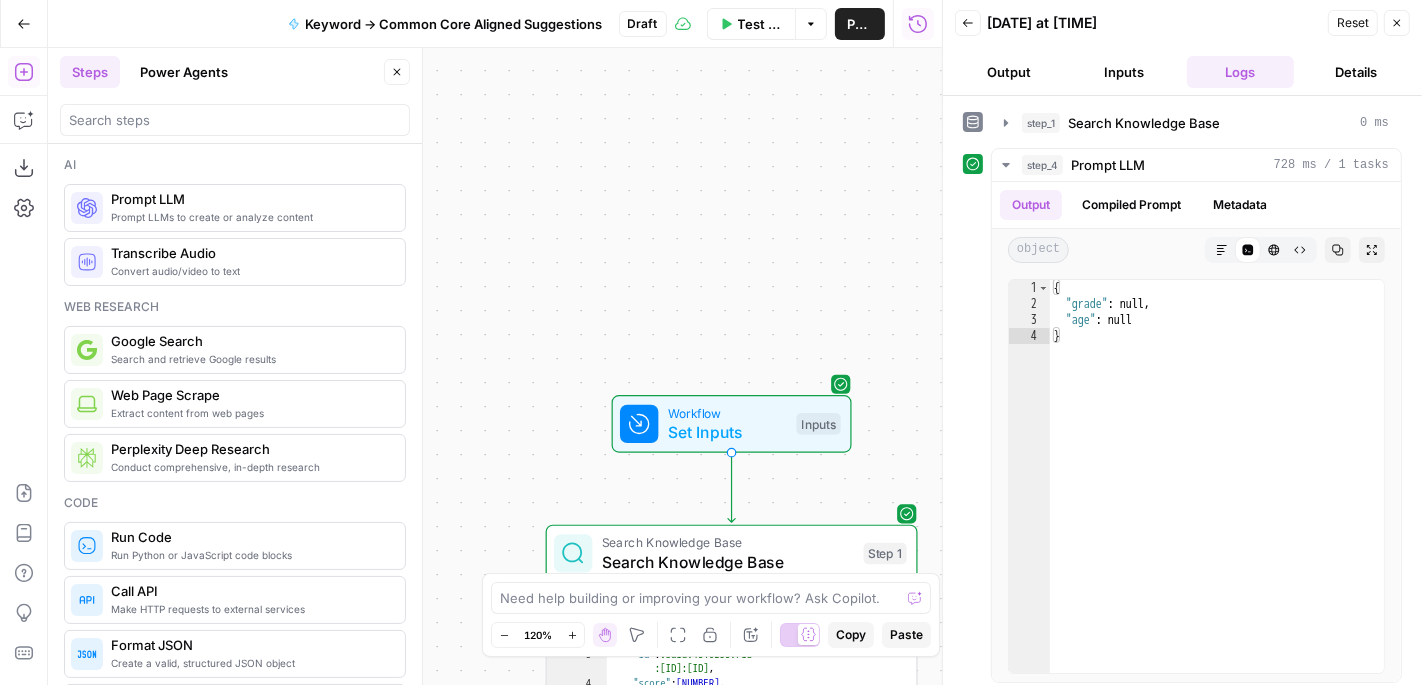 click on "Close" at bounding box center (1397, 23) 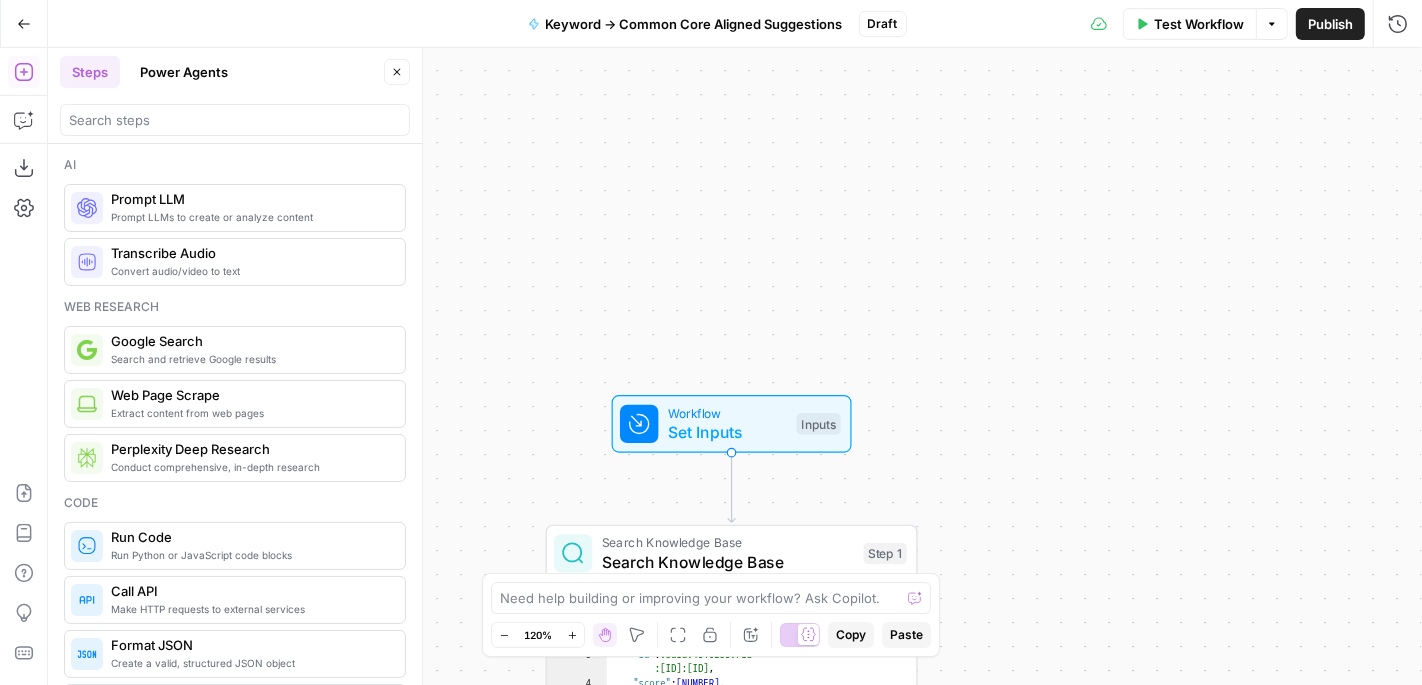 click 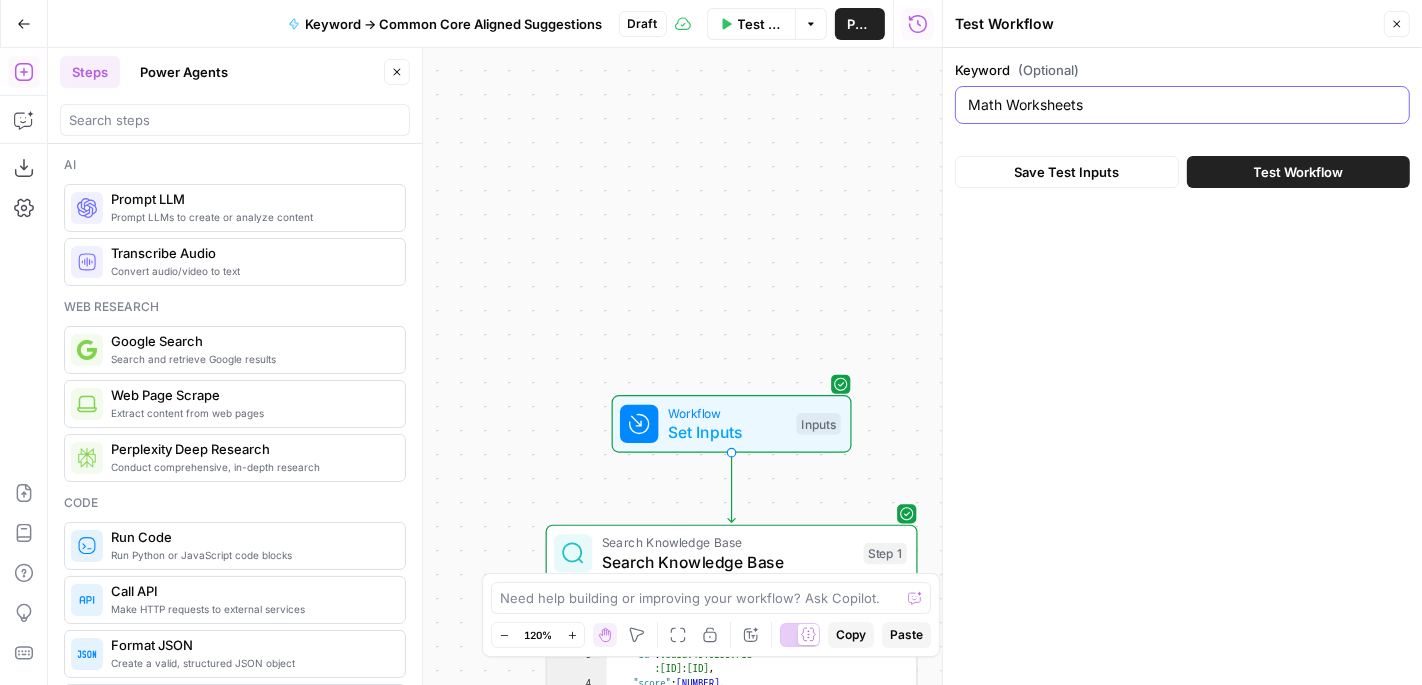 click on "Math Worksheets" at bounding box center [1182, 105] 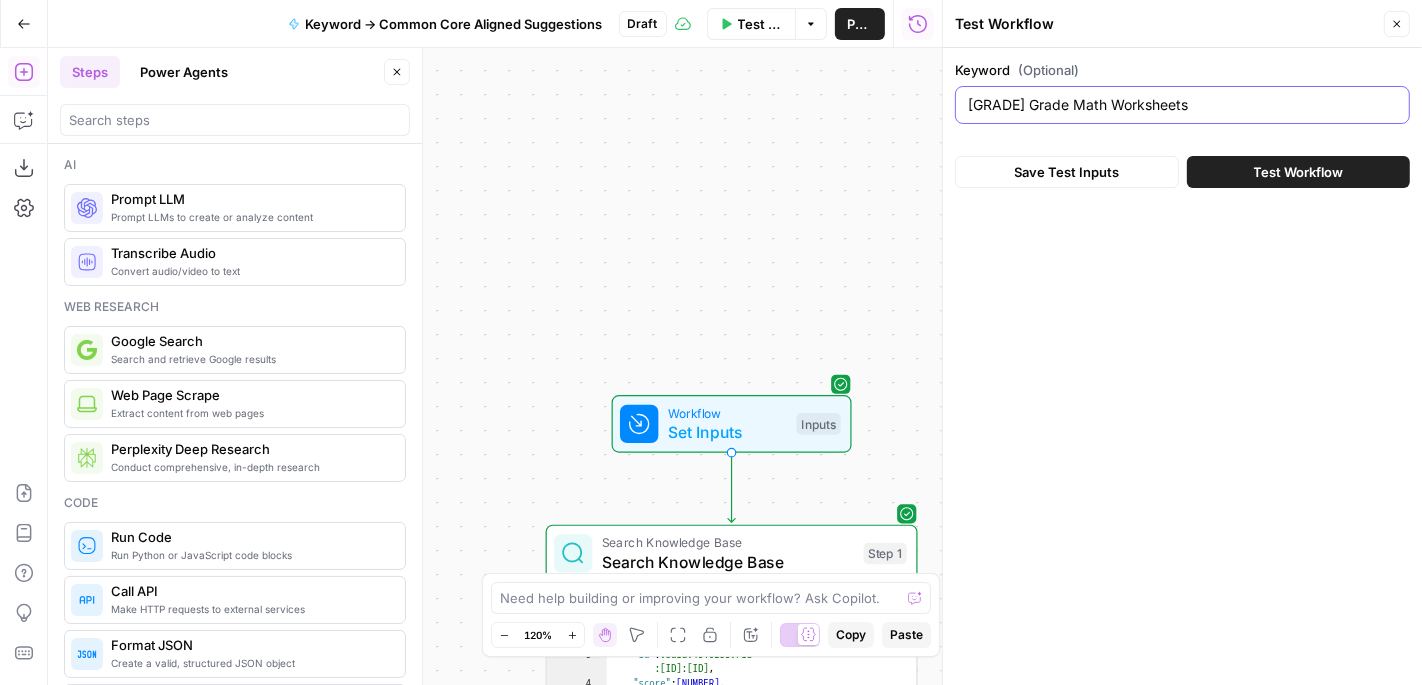 type on "[GRADE] [SUBJECT] Worksheets" 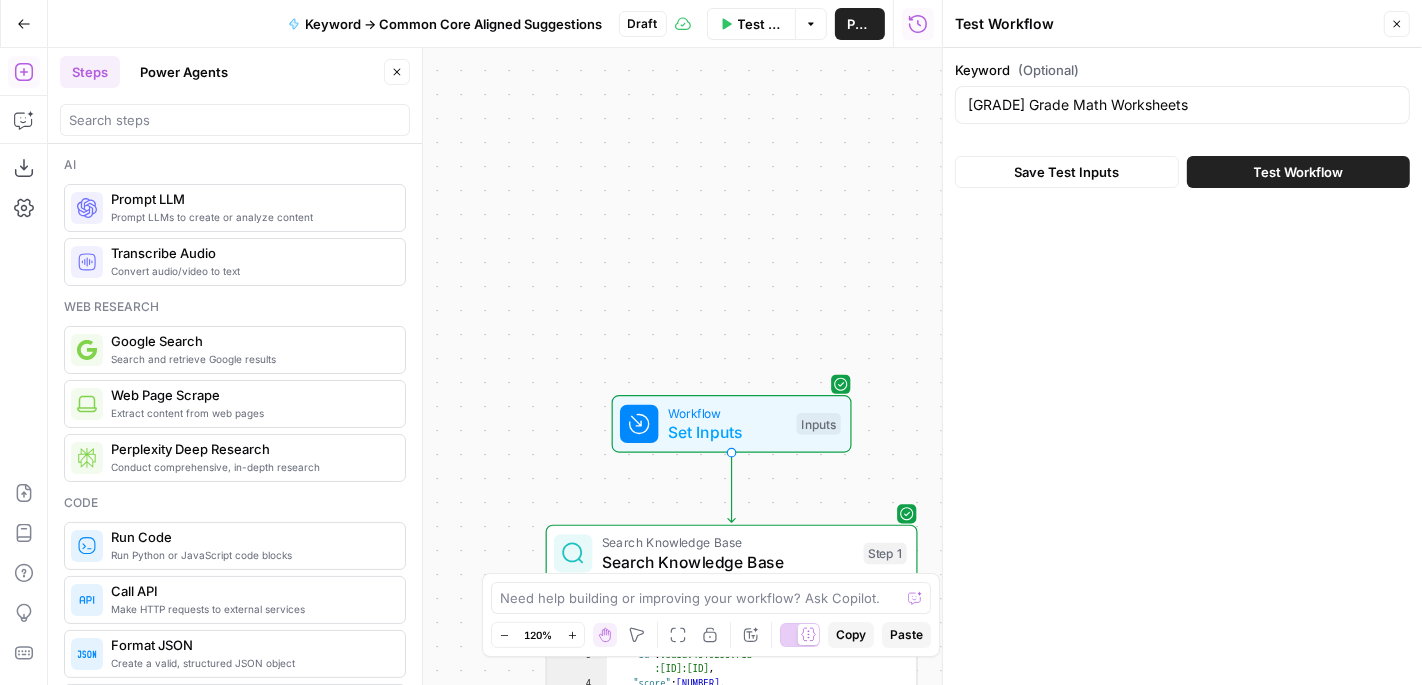 click on "Test Workflow" at bounding box center (1298, 172) 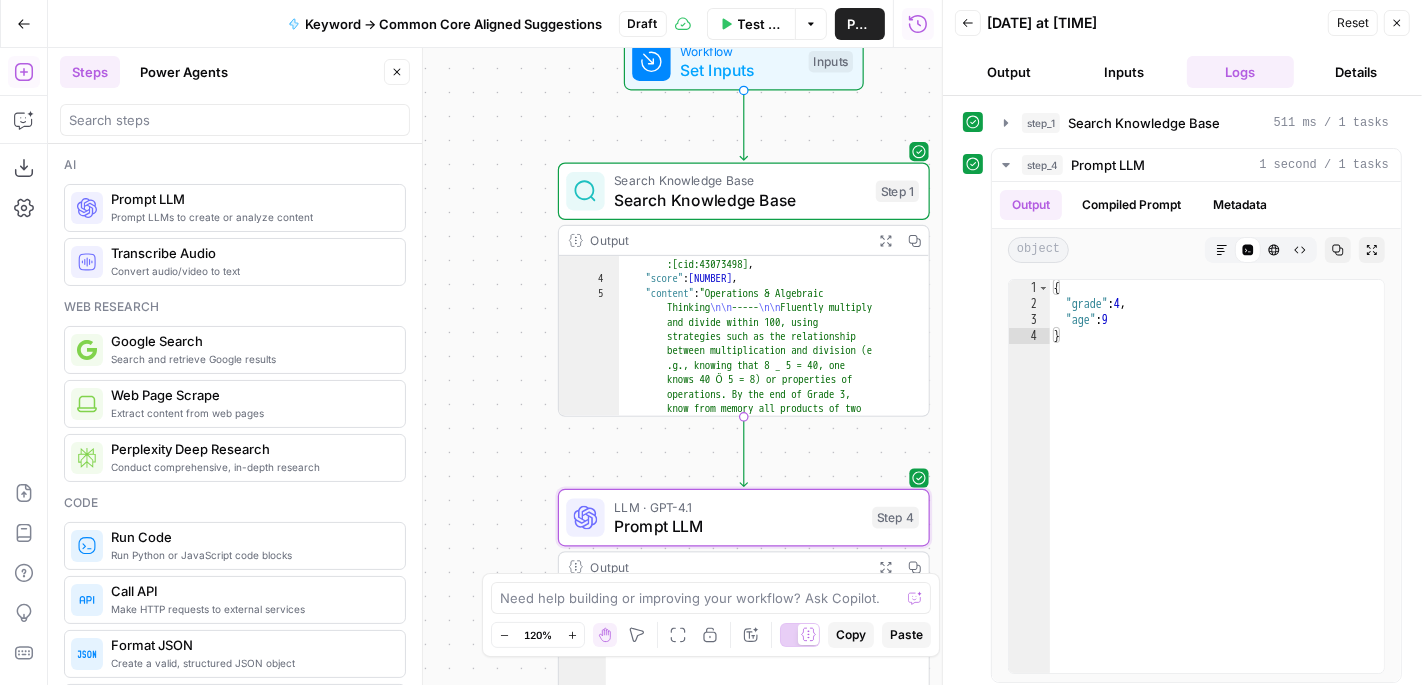 scroll, scrollTop: 34, scrollLeft: 0, axis: vertical 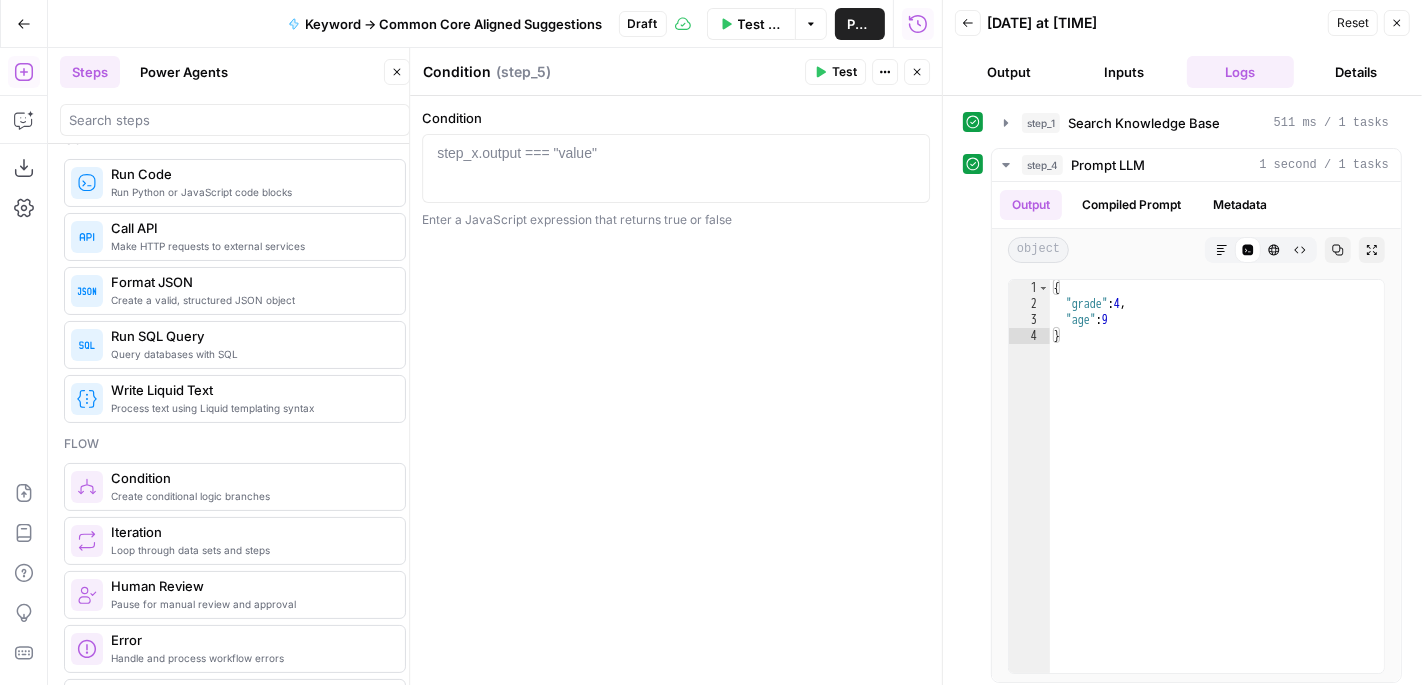 click at bounding box center (676, 185) 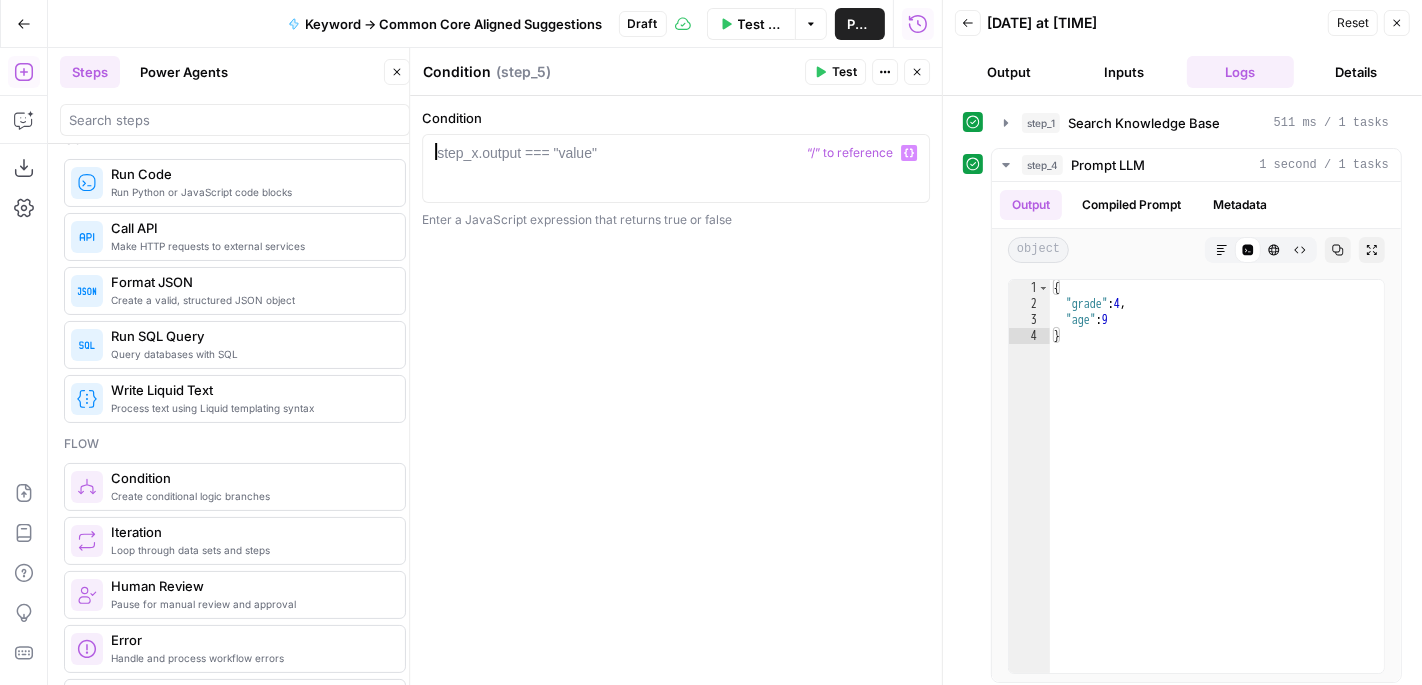click 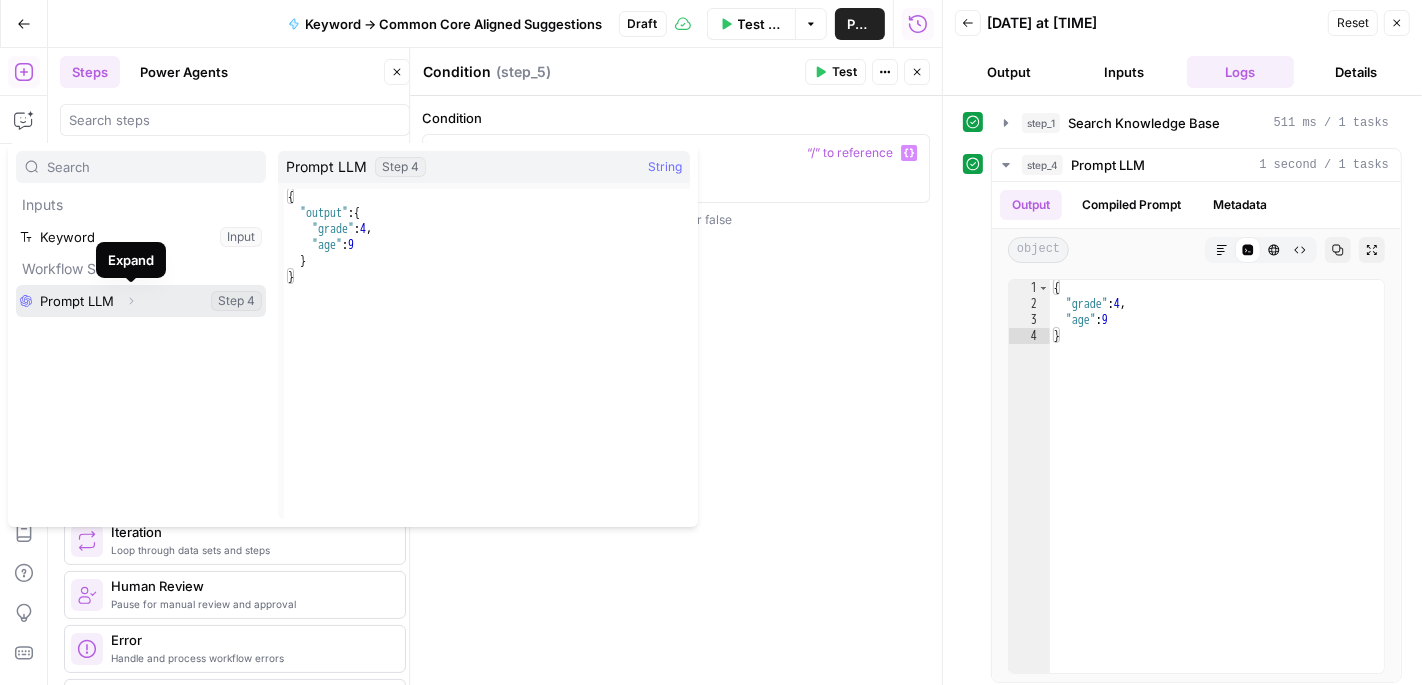 click 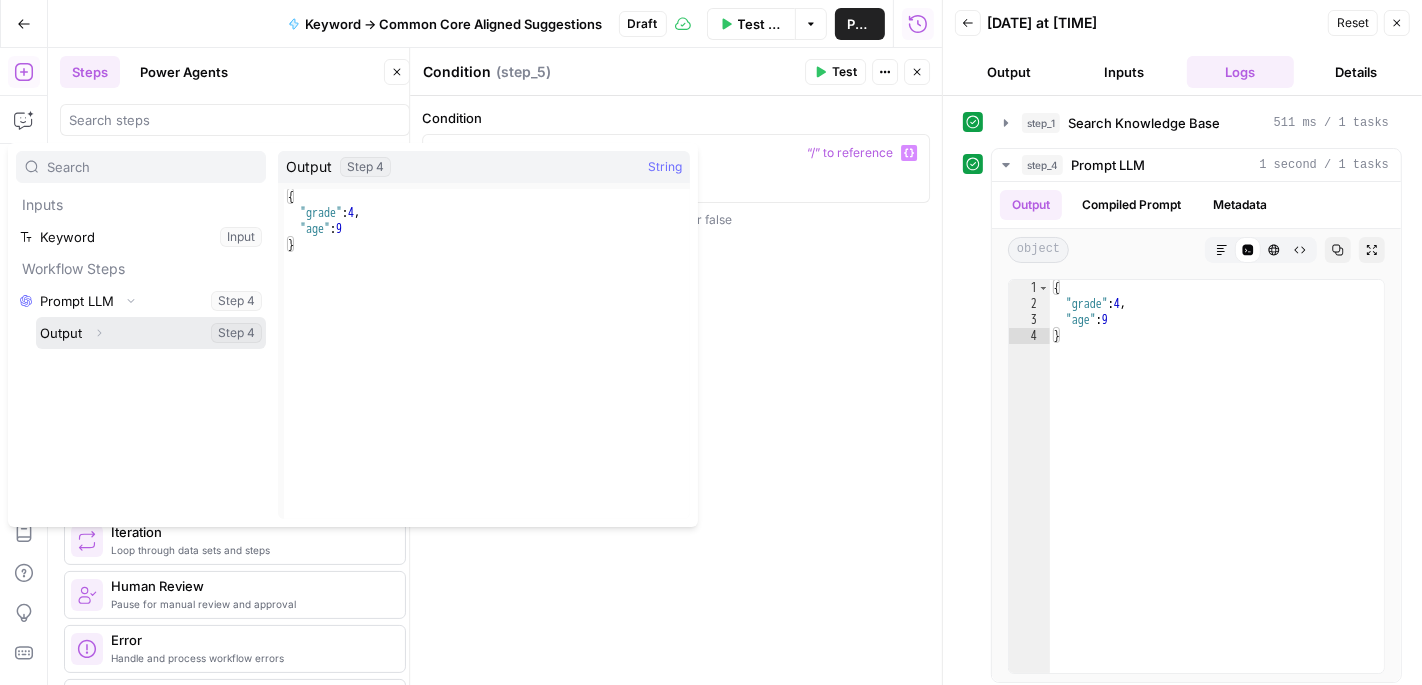 click 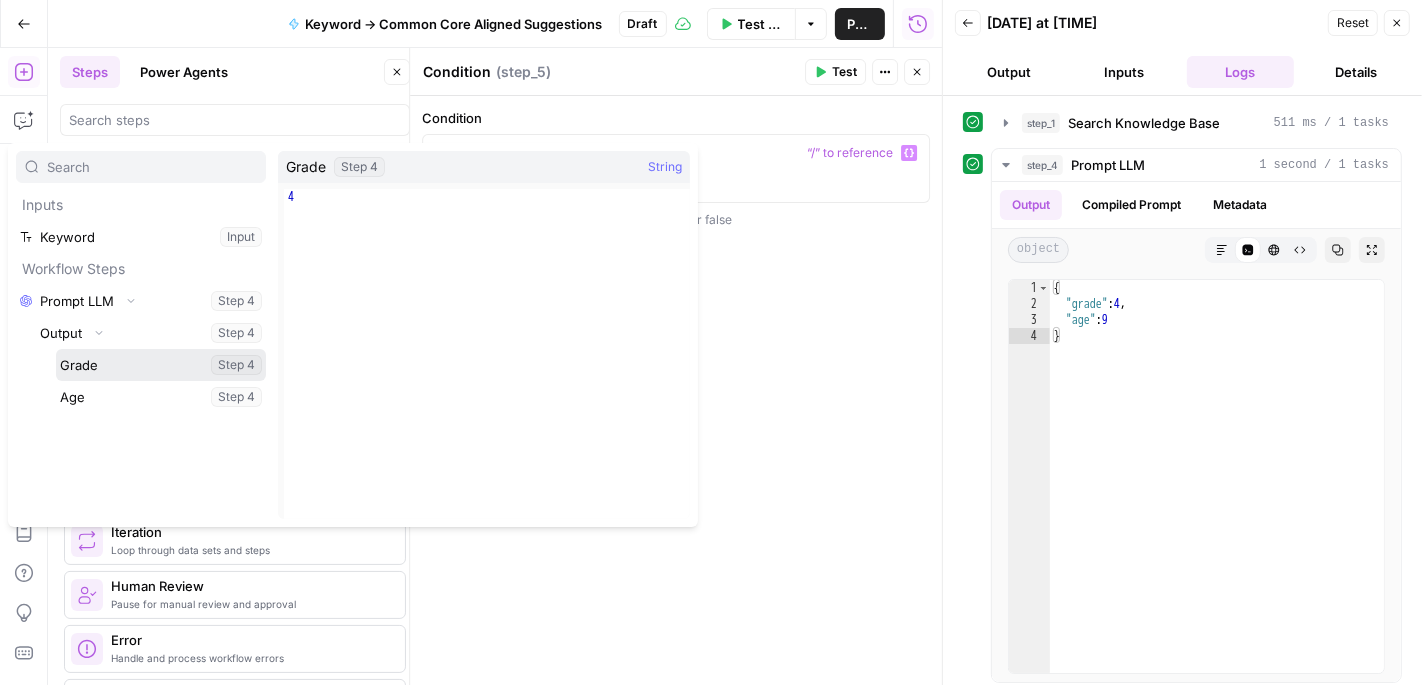 click at bounding box center [161, 365] 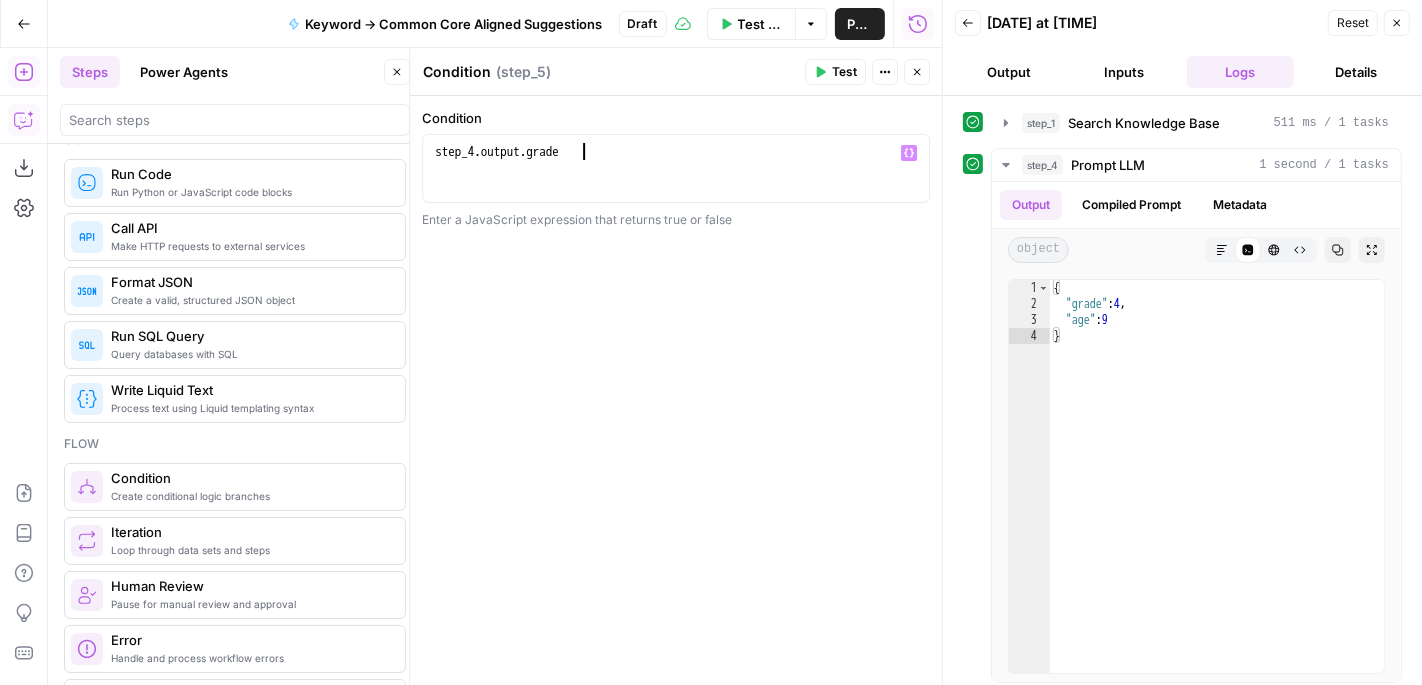 click 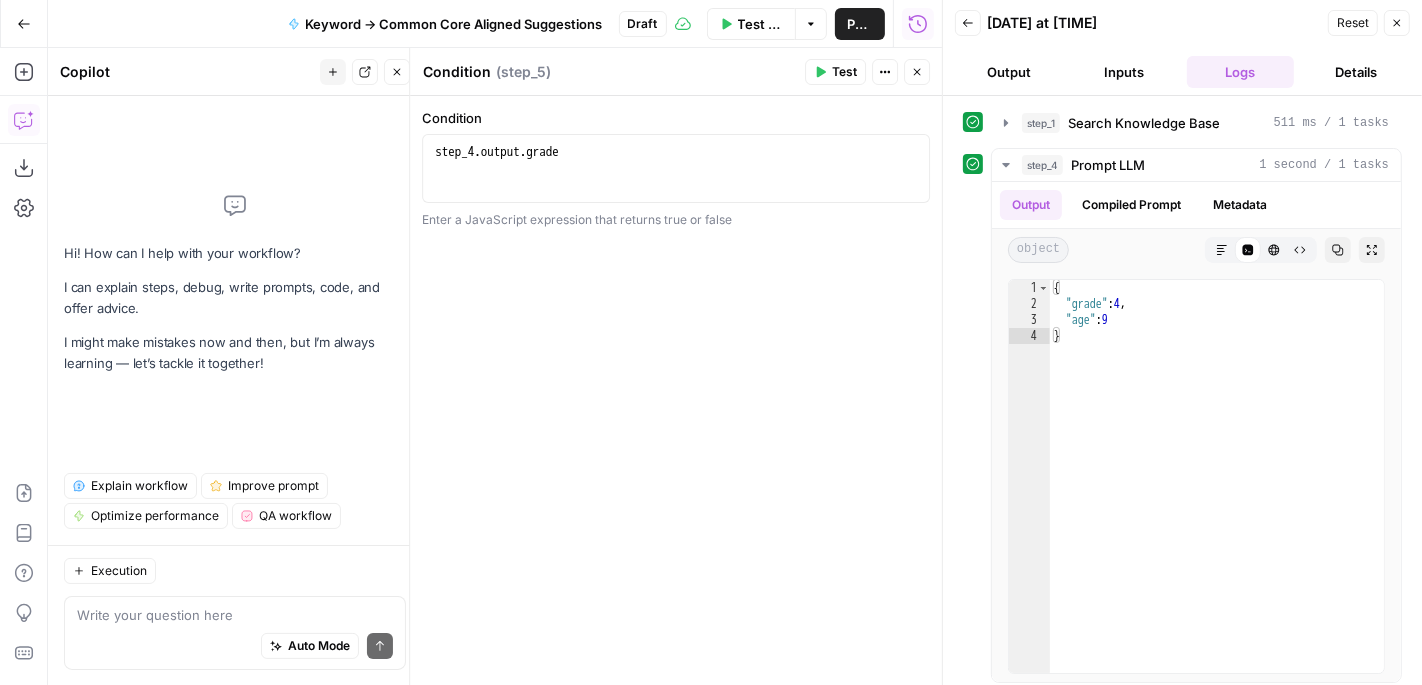 click on "step_4 . output . grade" at bounding box center (676, 185) 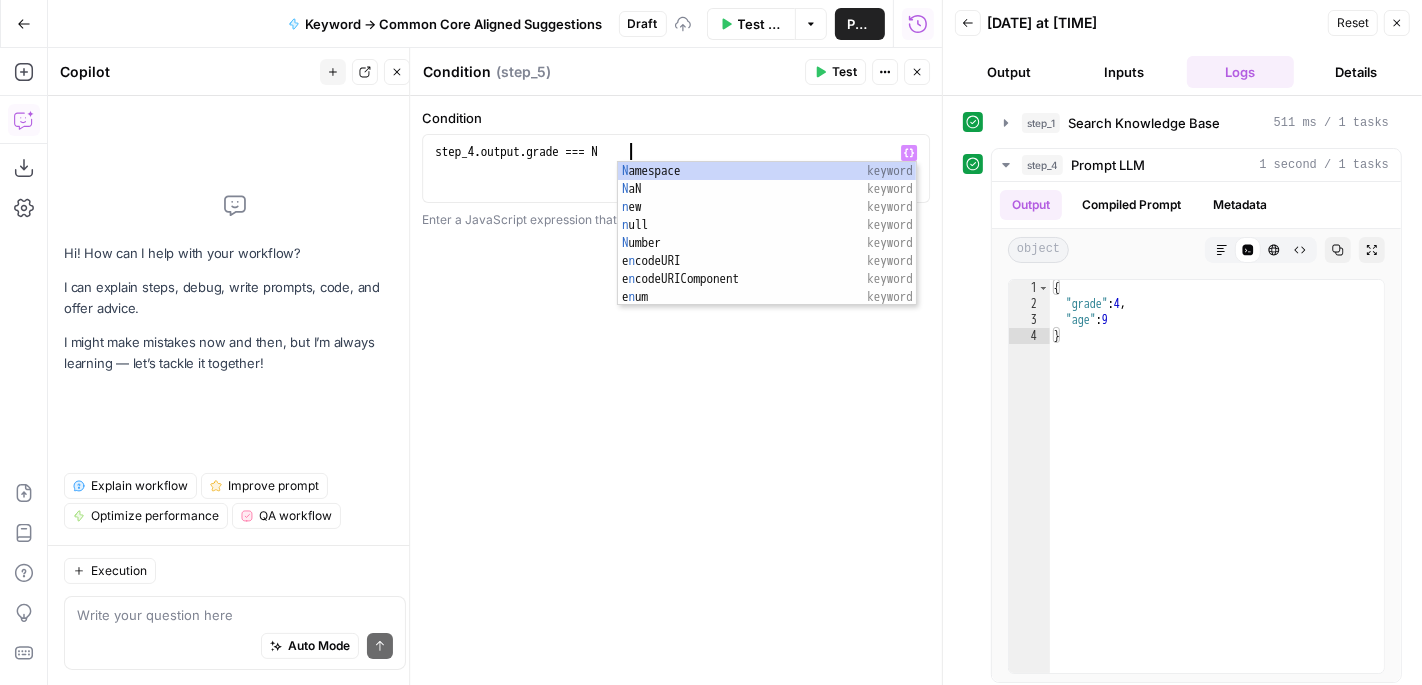 scroll, scrollTop: 0, scrollLeft: 14, axis: horizontal 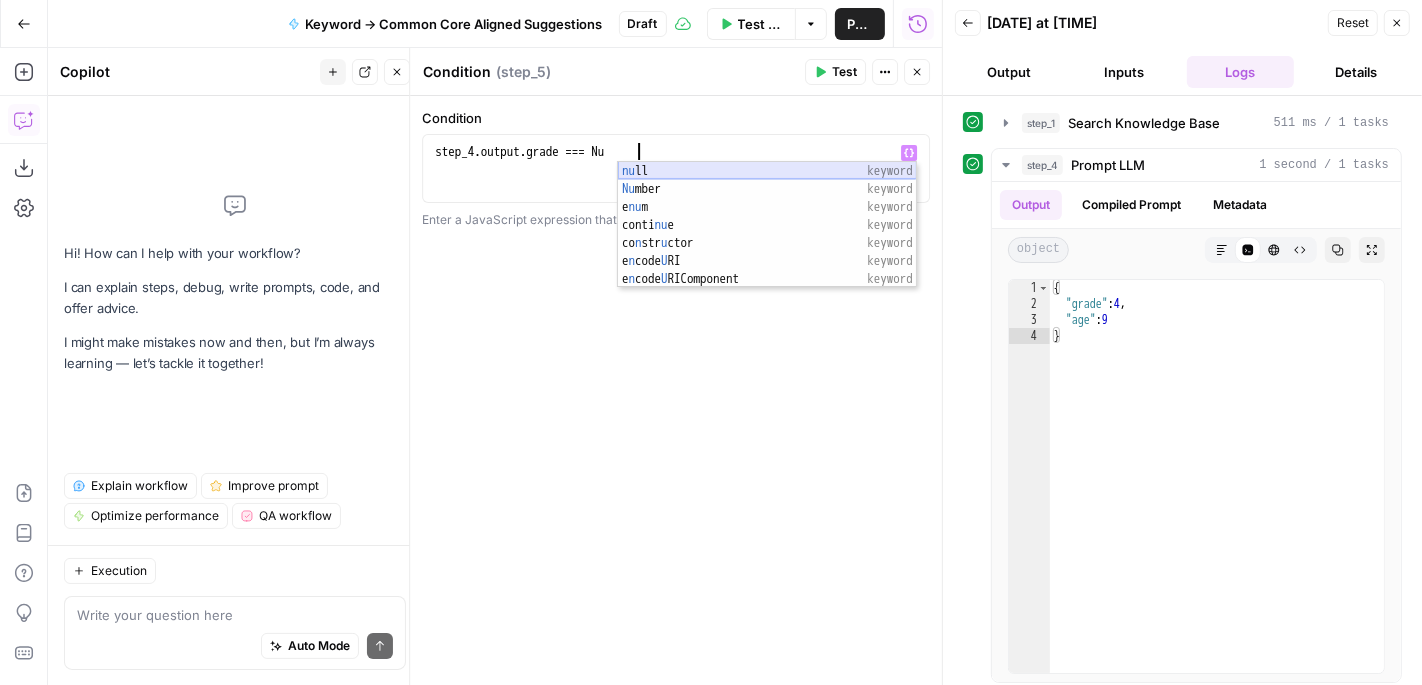 click on "nu ll   keyword Nu mber   keyword e nu m   keyword conti nu e   keyword co n str u ctor   keyword e n code U RI   keyword e n code U RIComponent   keyword" at bounding box center (767, 243) 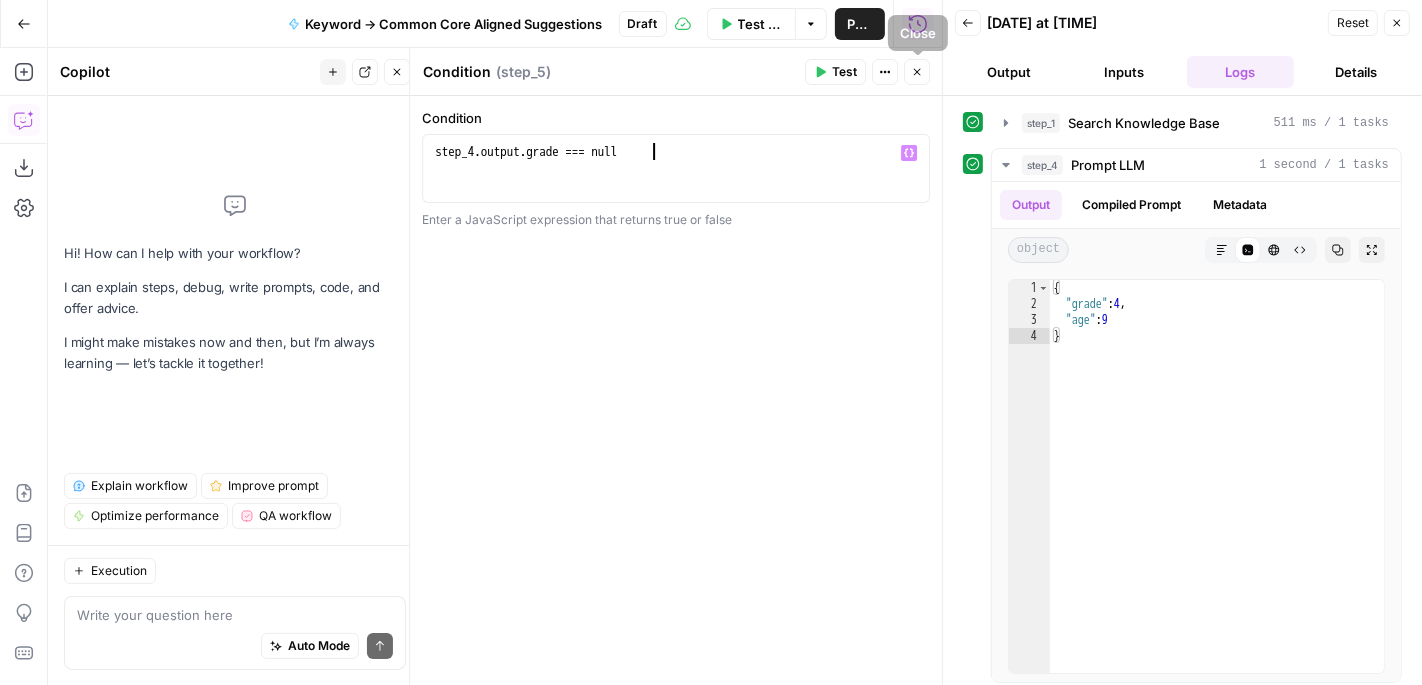 type on "**********" 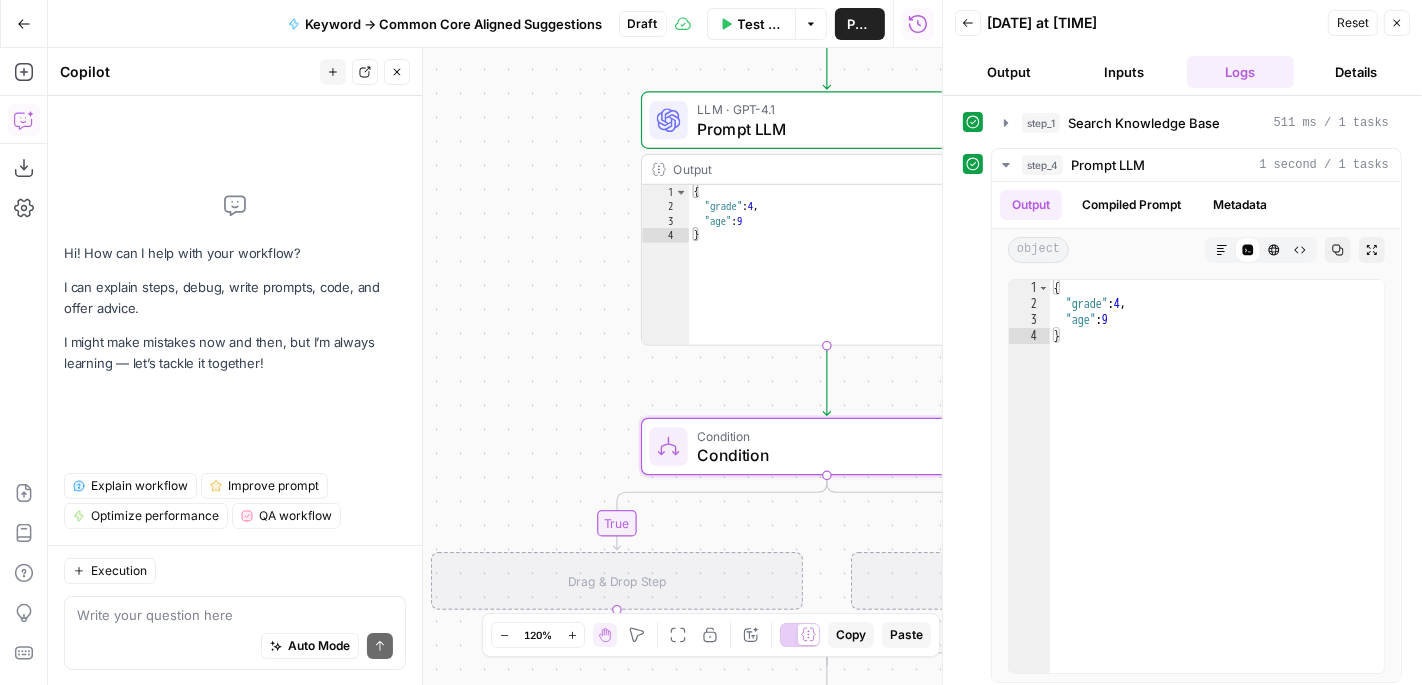 click 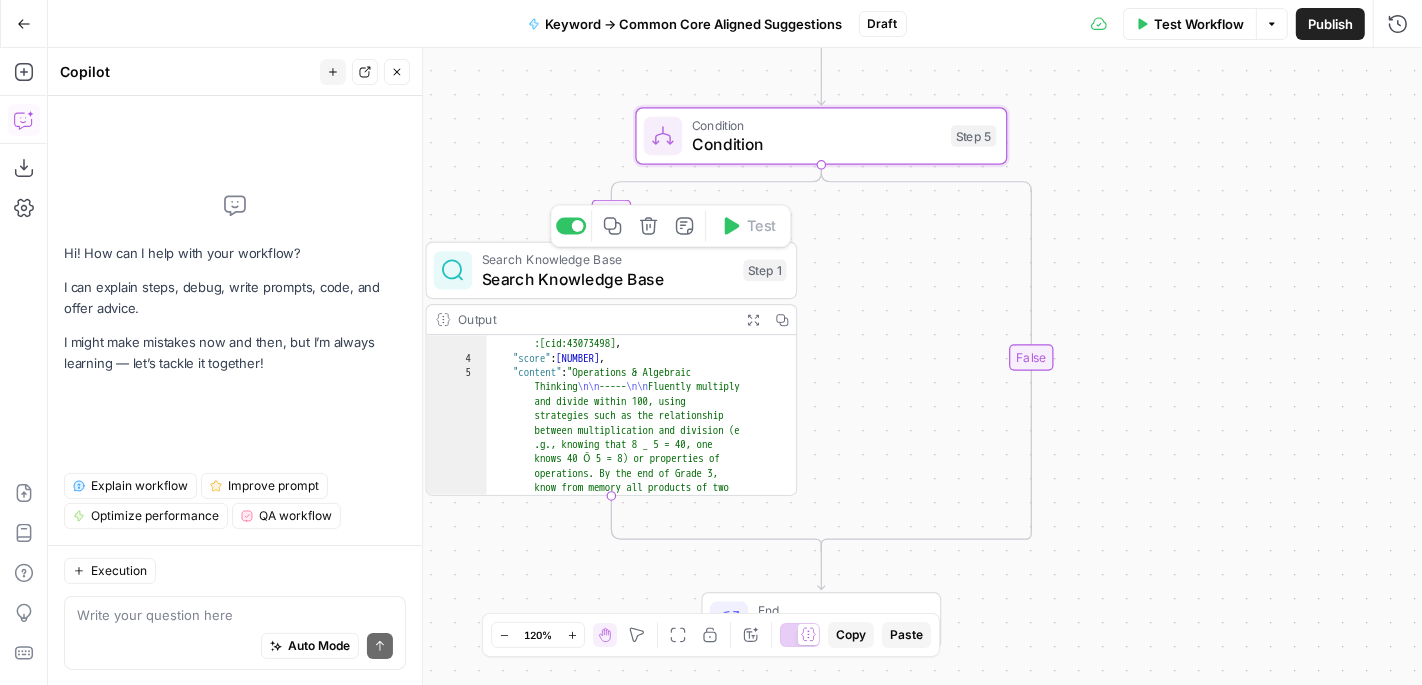 click on "Search Knowledge Base Search Knowledge Base Step 1 Copy step Delete step Add Note Test" at bounding box center (611, 271) 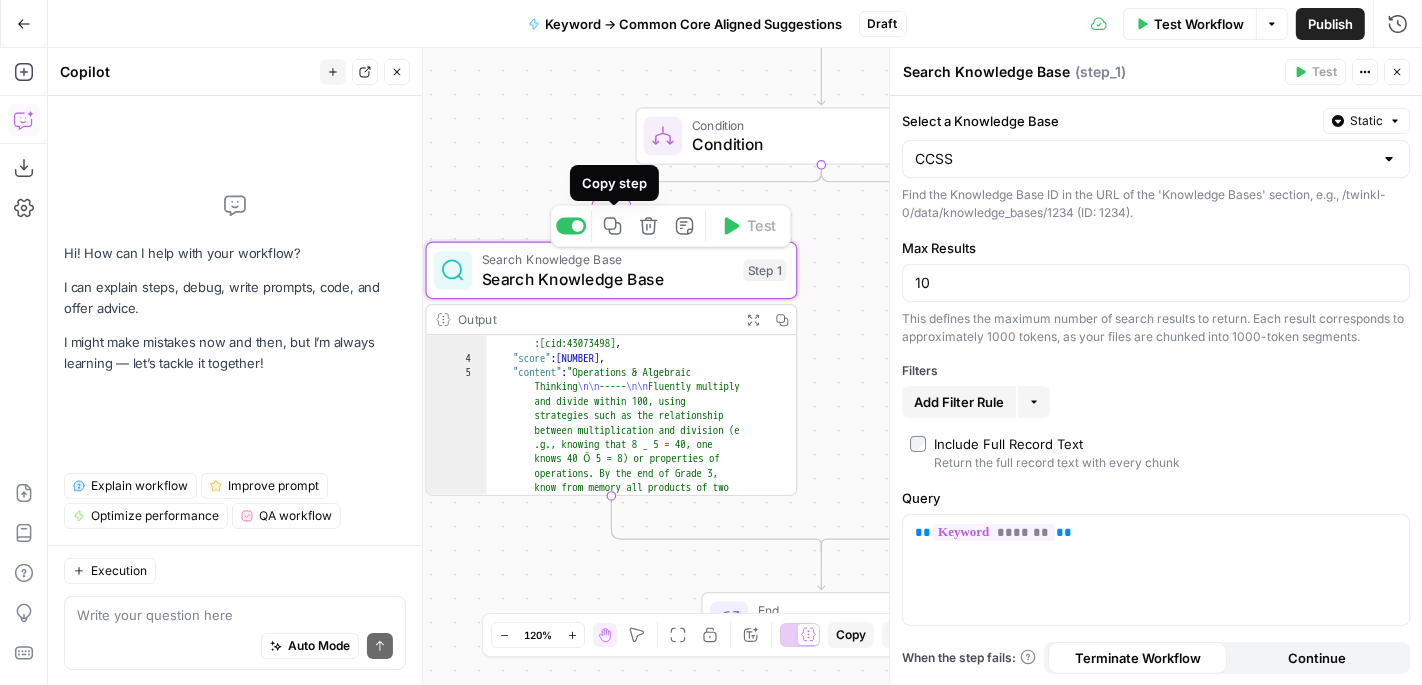 click 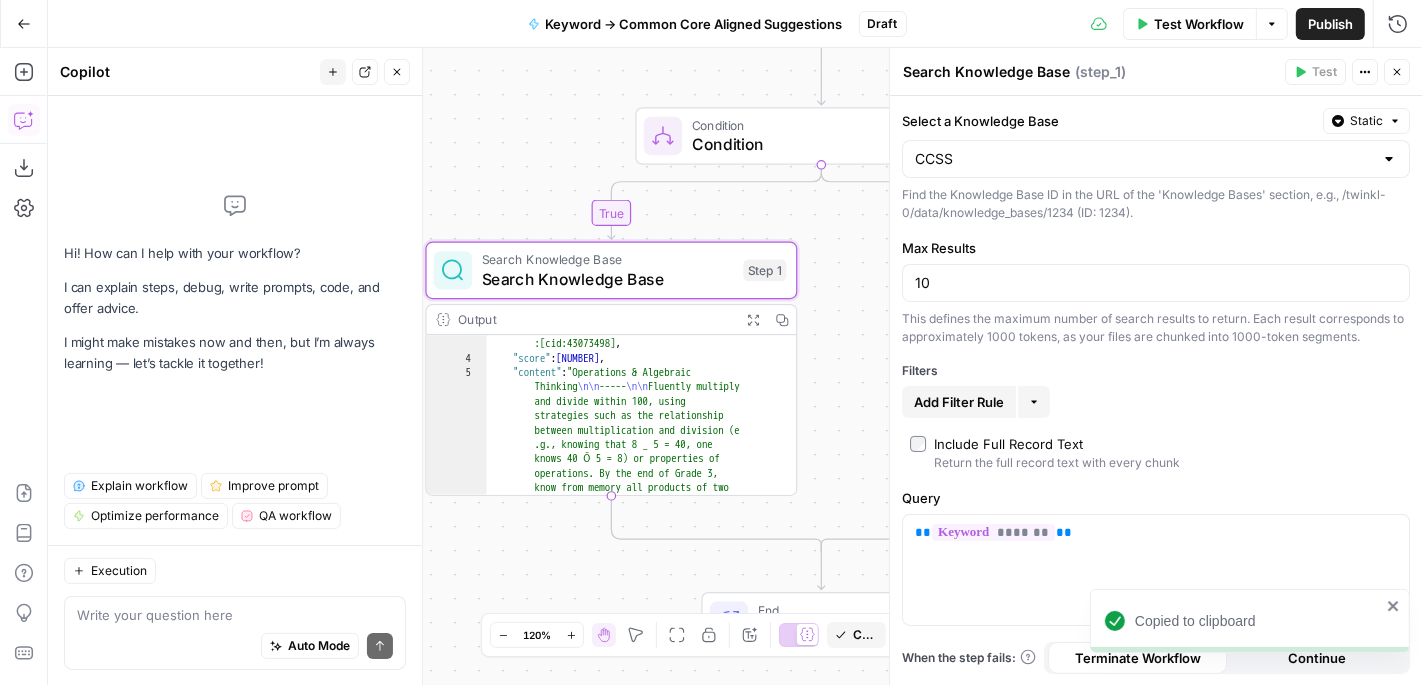 click 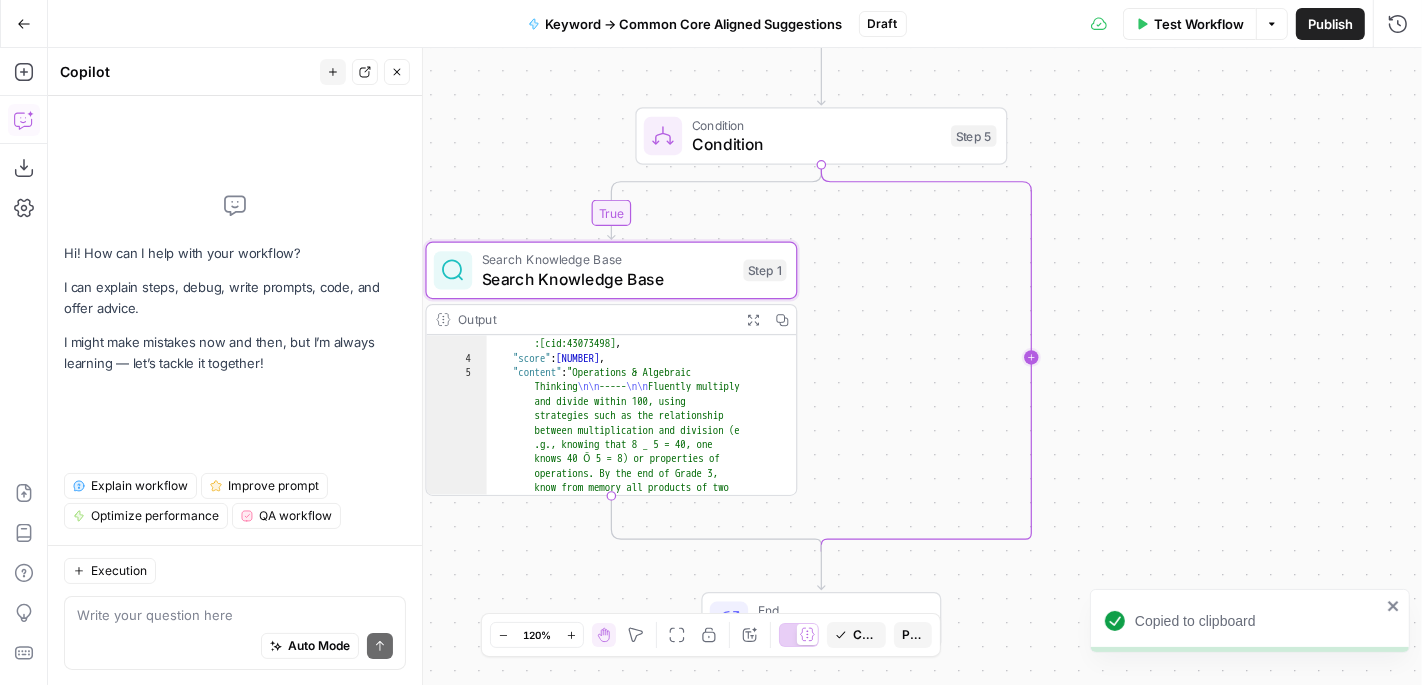 click 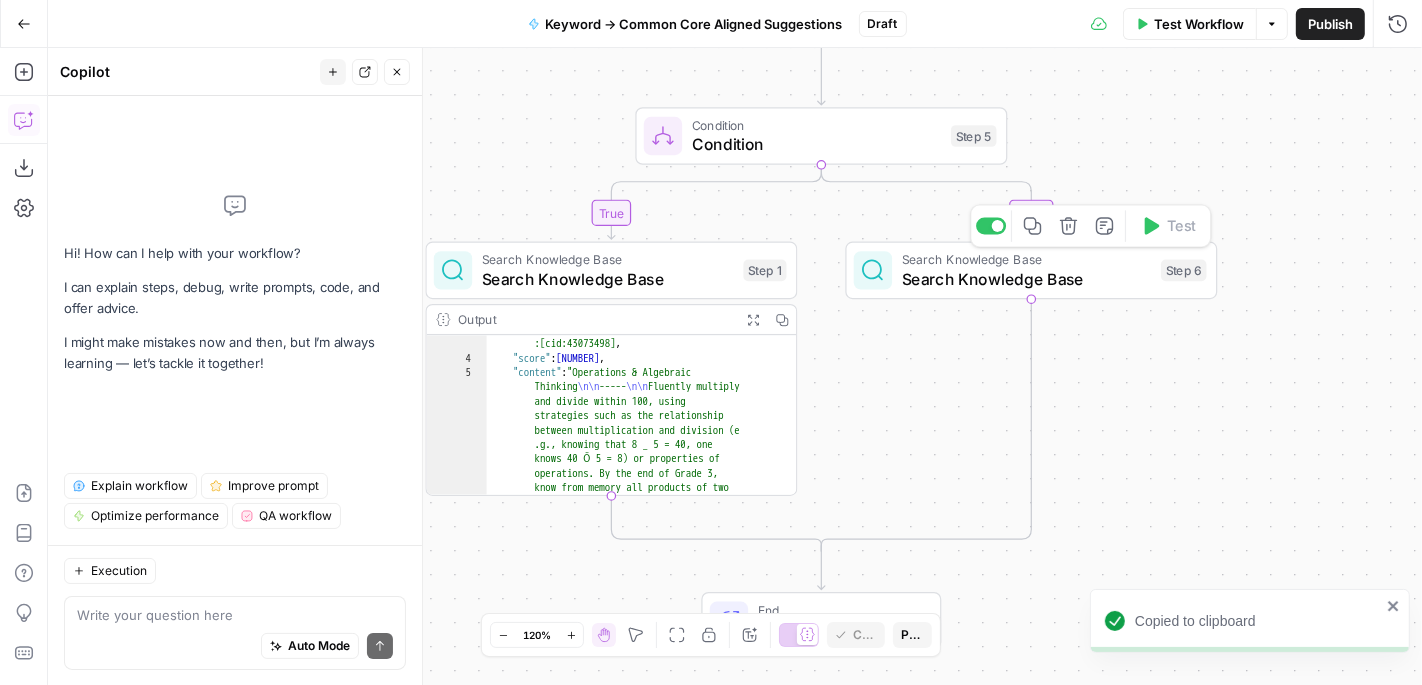 click on "Search Knowledge Base" at bounding box center (1027, 259) 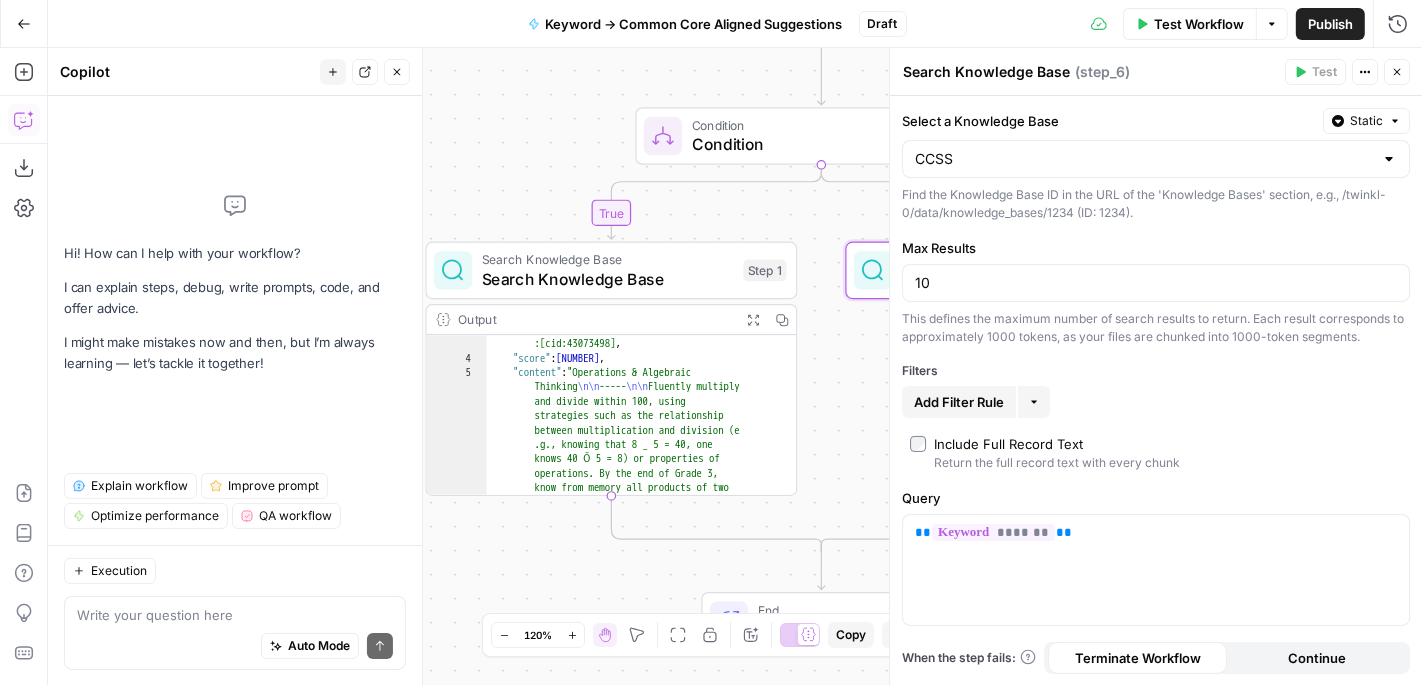 click on "Add Filter Rule" at bounding box center (959, 402) 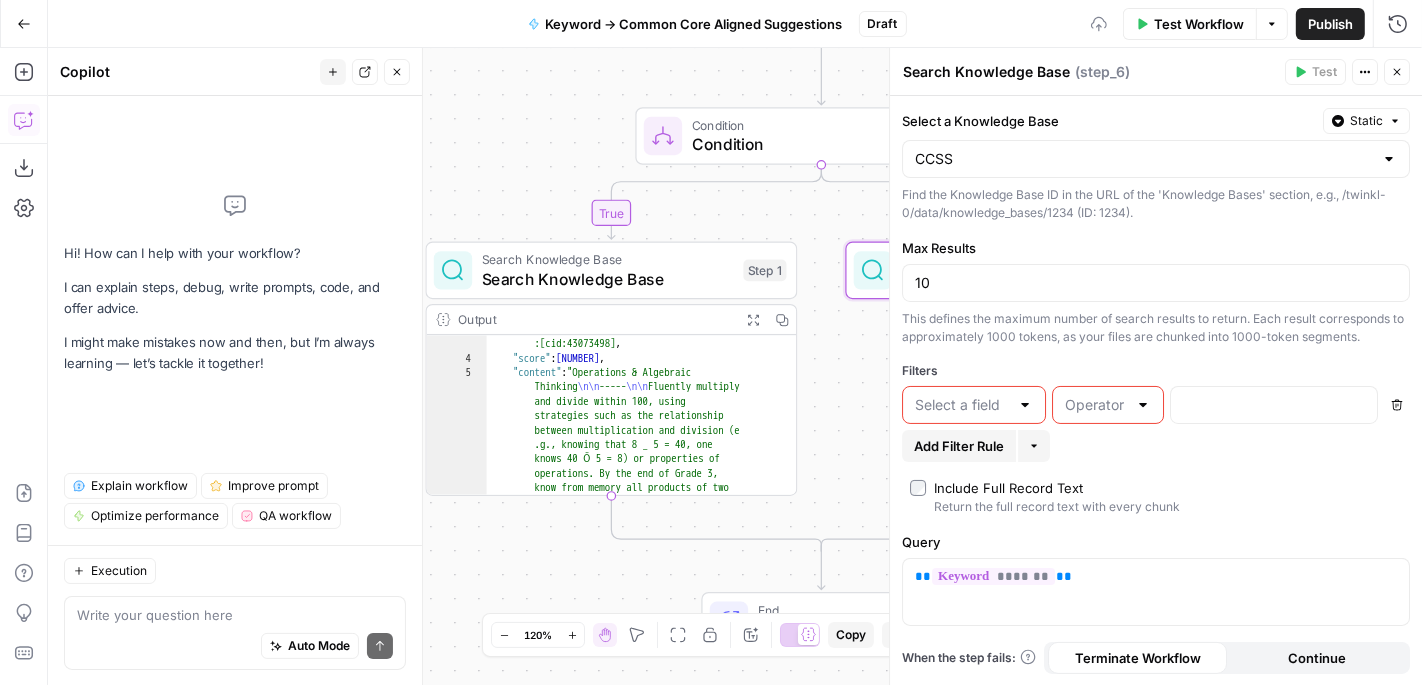 click at bounding box center (962, 405) 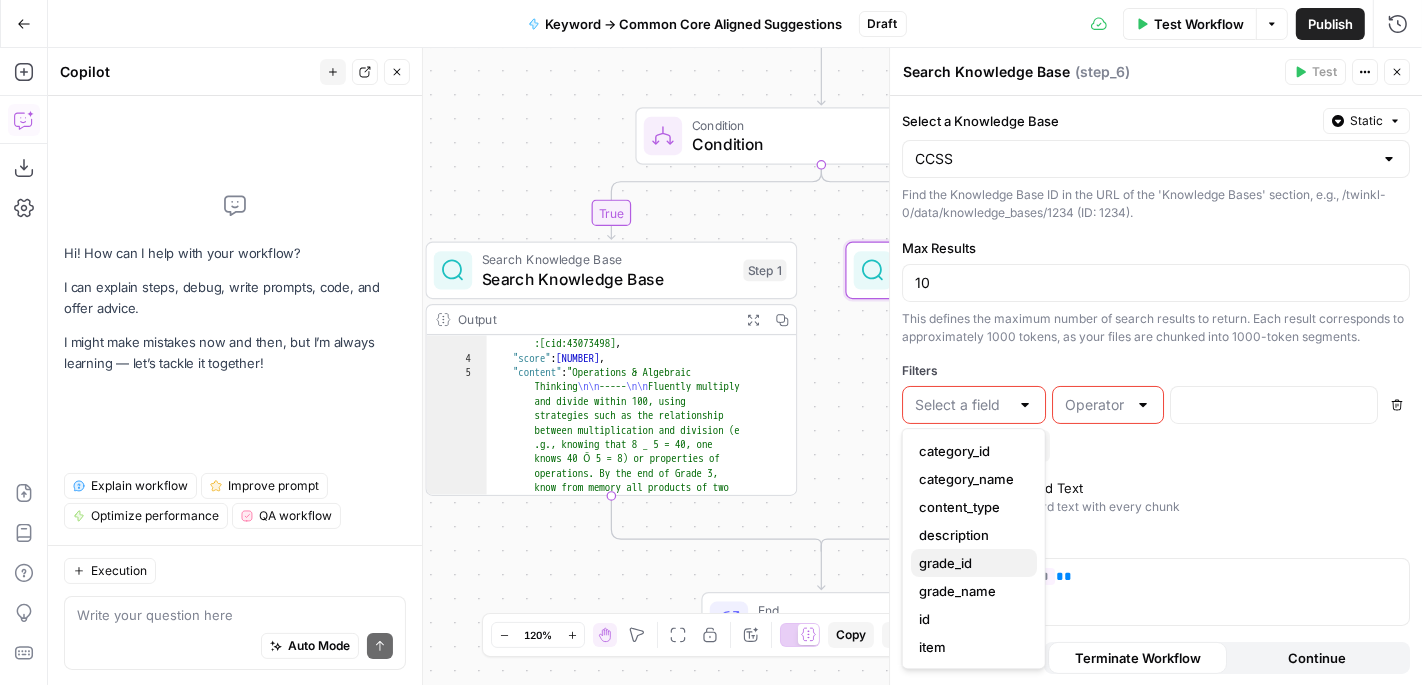 click on "grade_id" at bounding box center (970, 563) 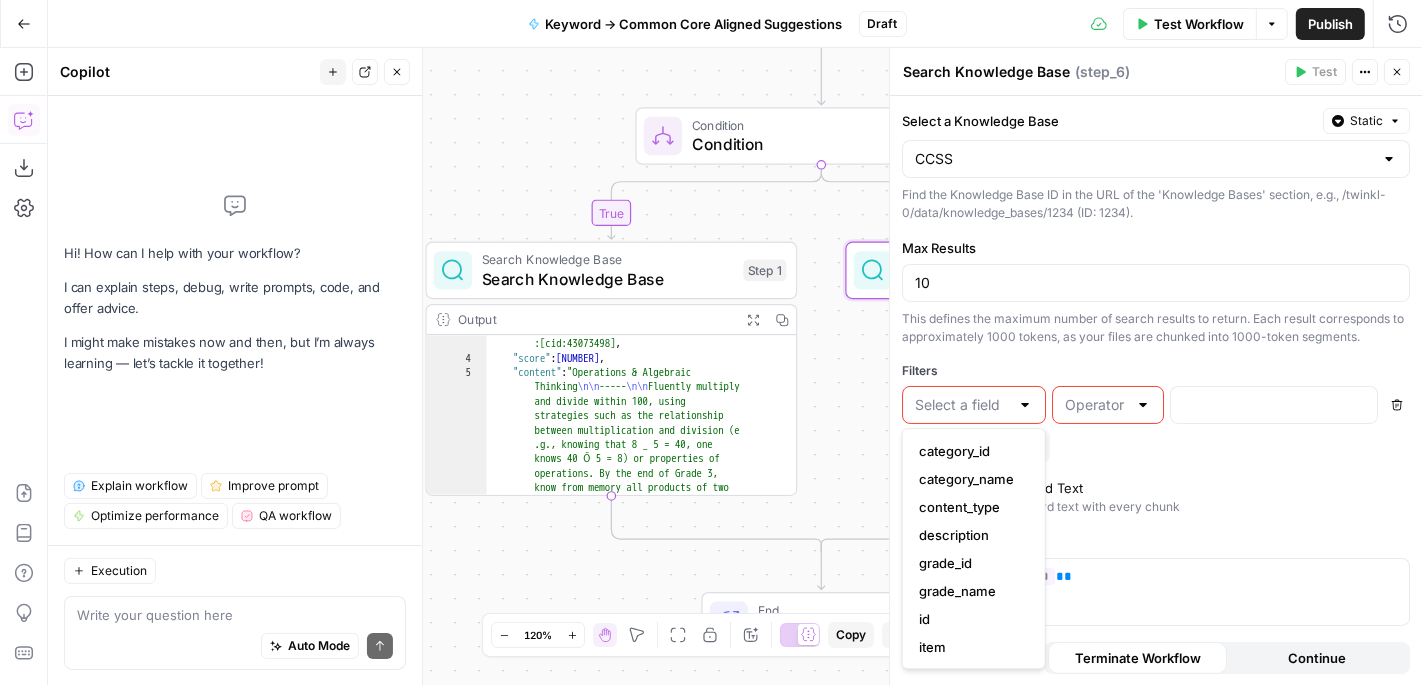type on "grade_id" 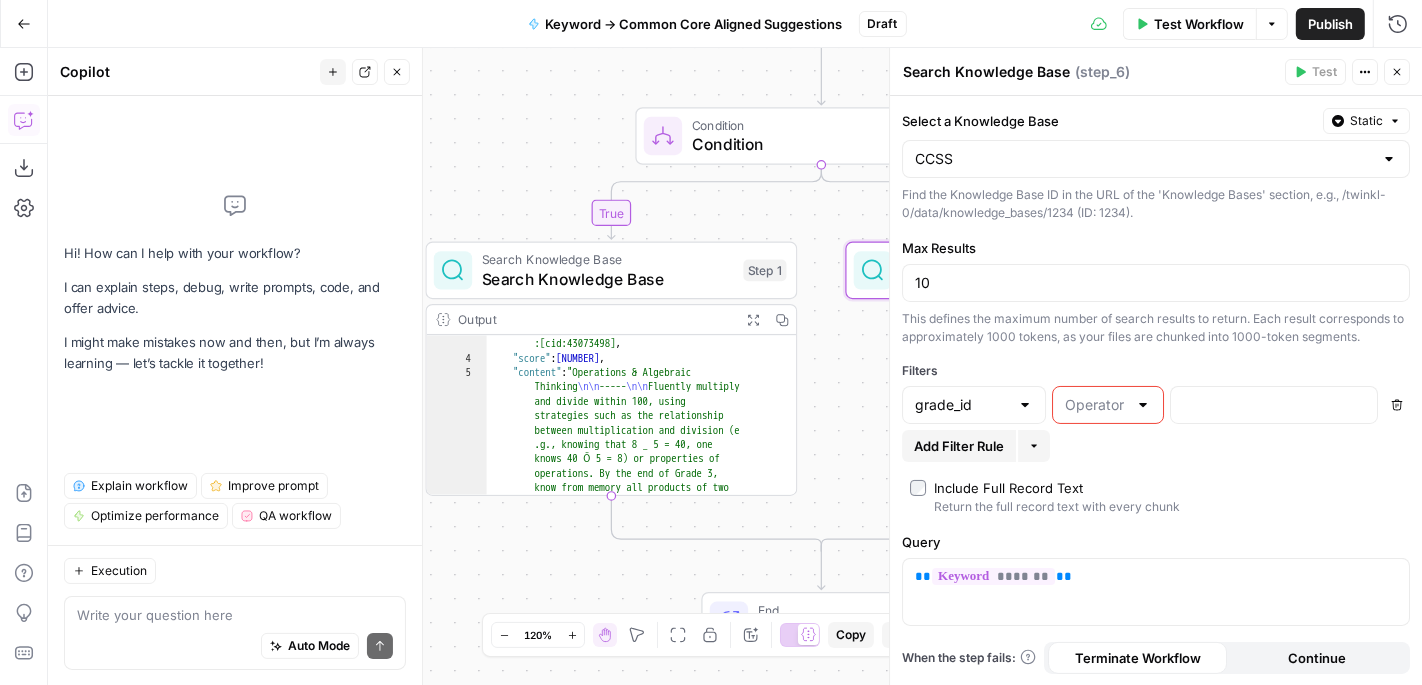 click at bounding box center [1108, 405] 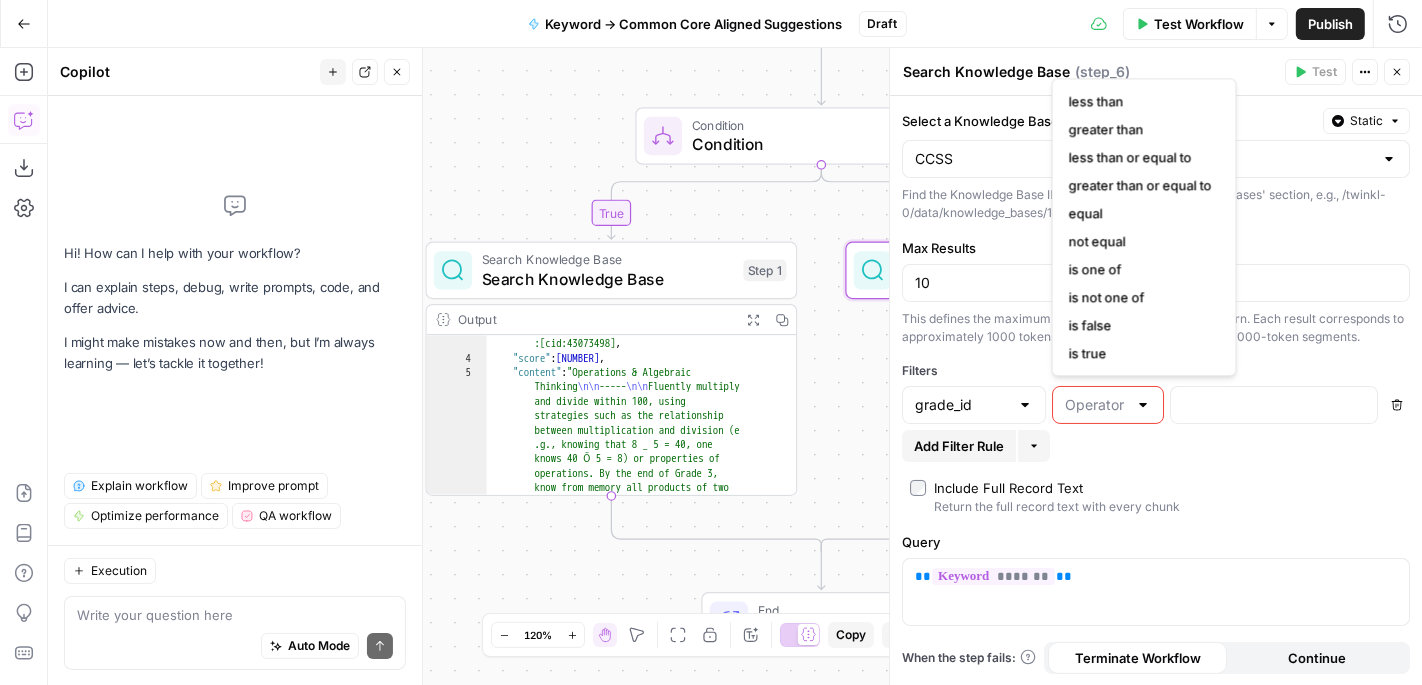 click at bounding box center (1108, 405) 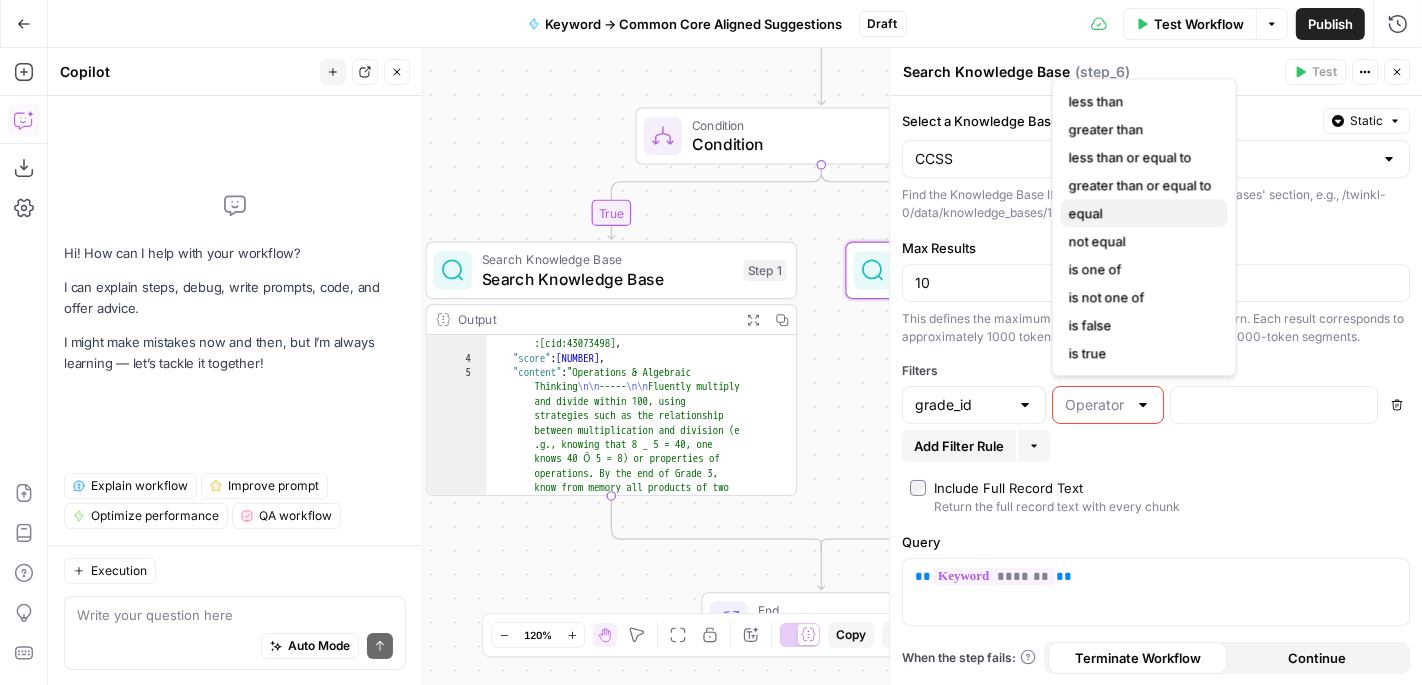 click on "equal" at bounding box center (1144, 213) 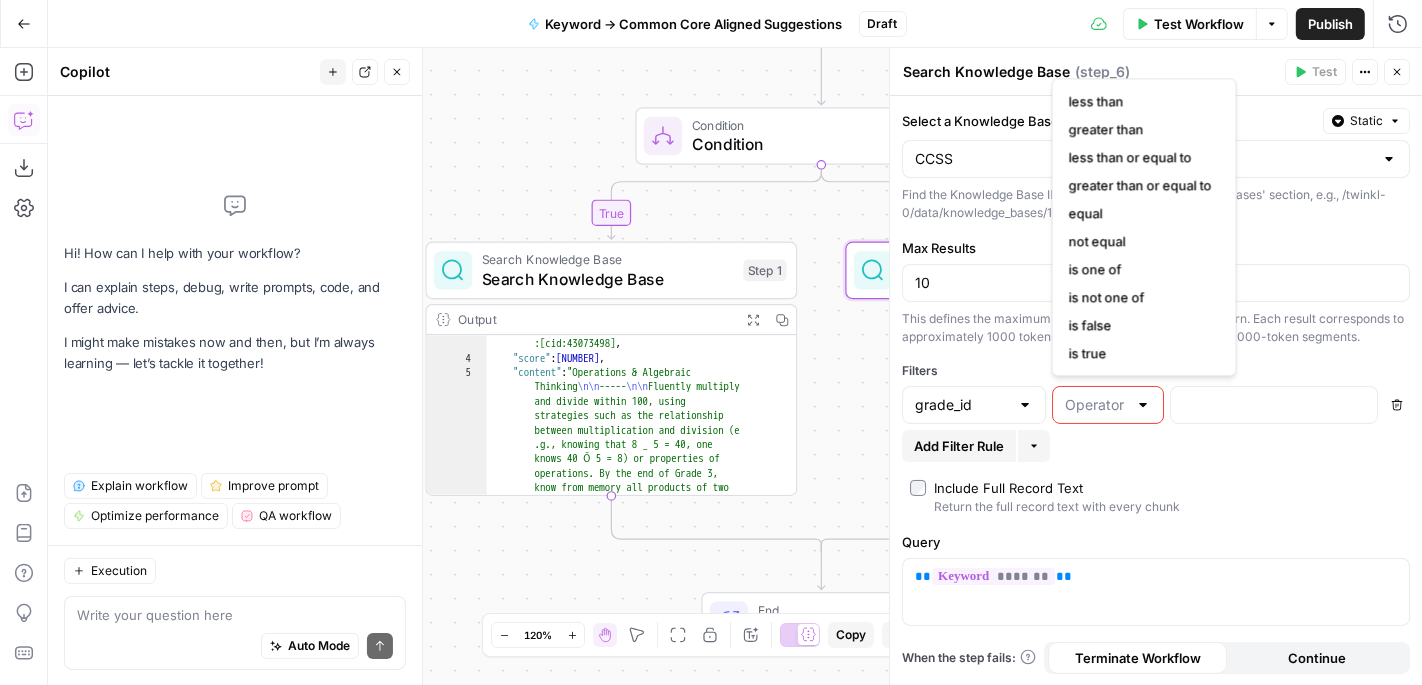 type on "equal" 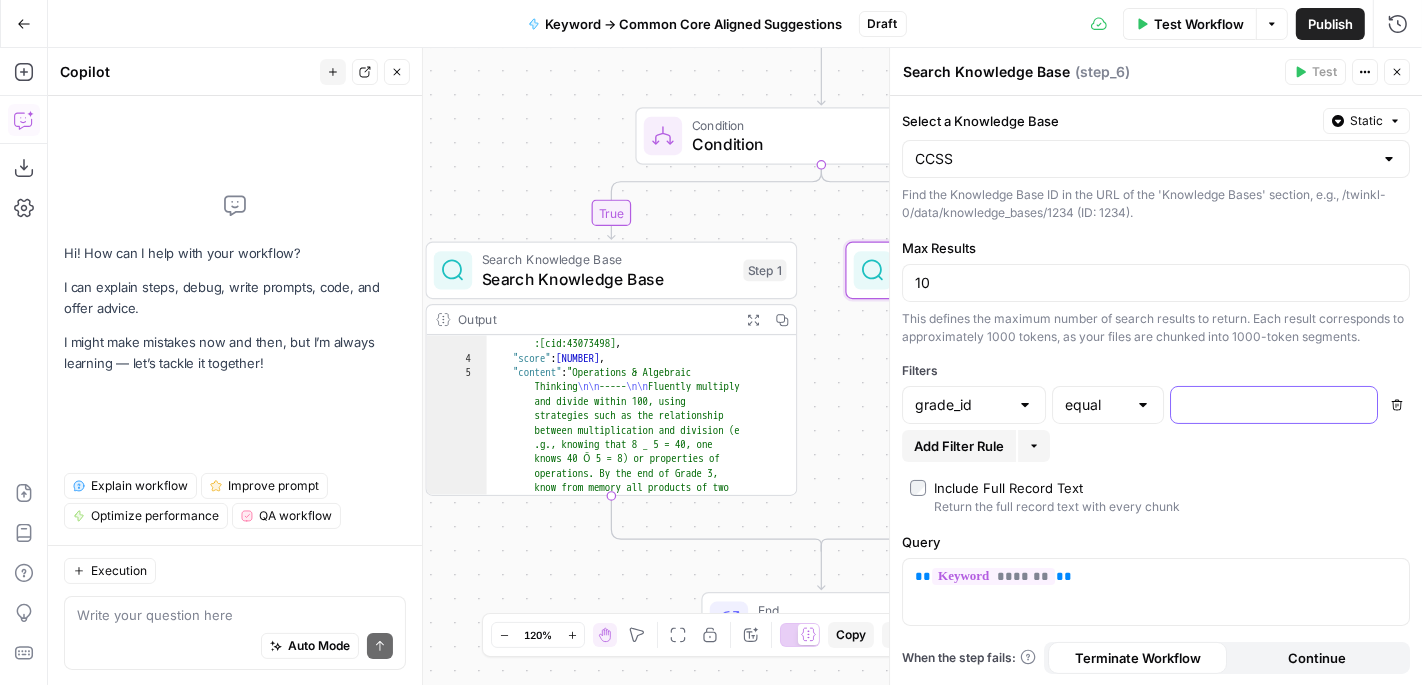 click at bounding box center [1258, 405] 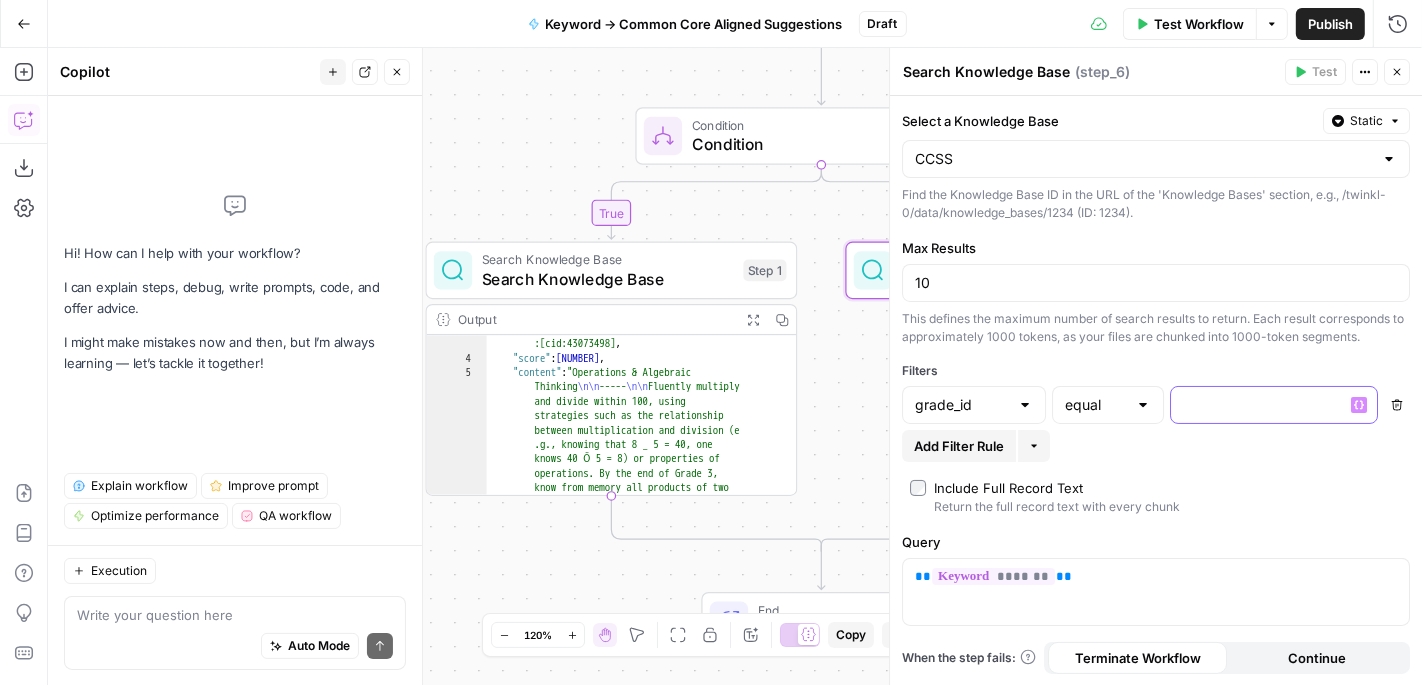 click 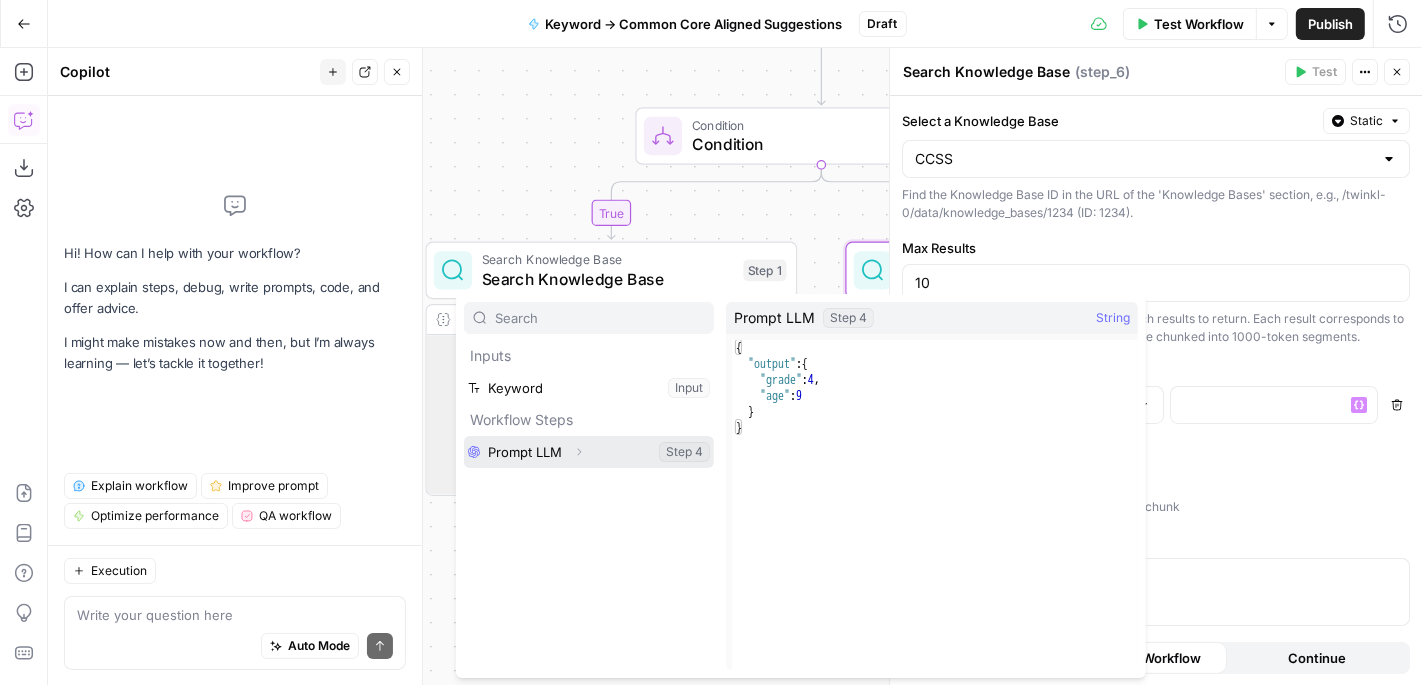 click on "Expand" at bounding box center (579, 452) 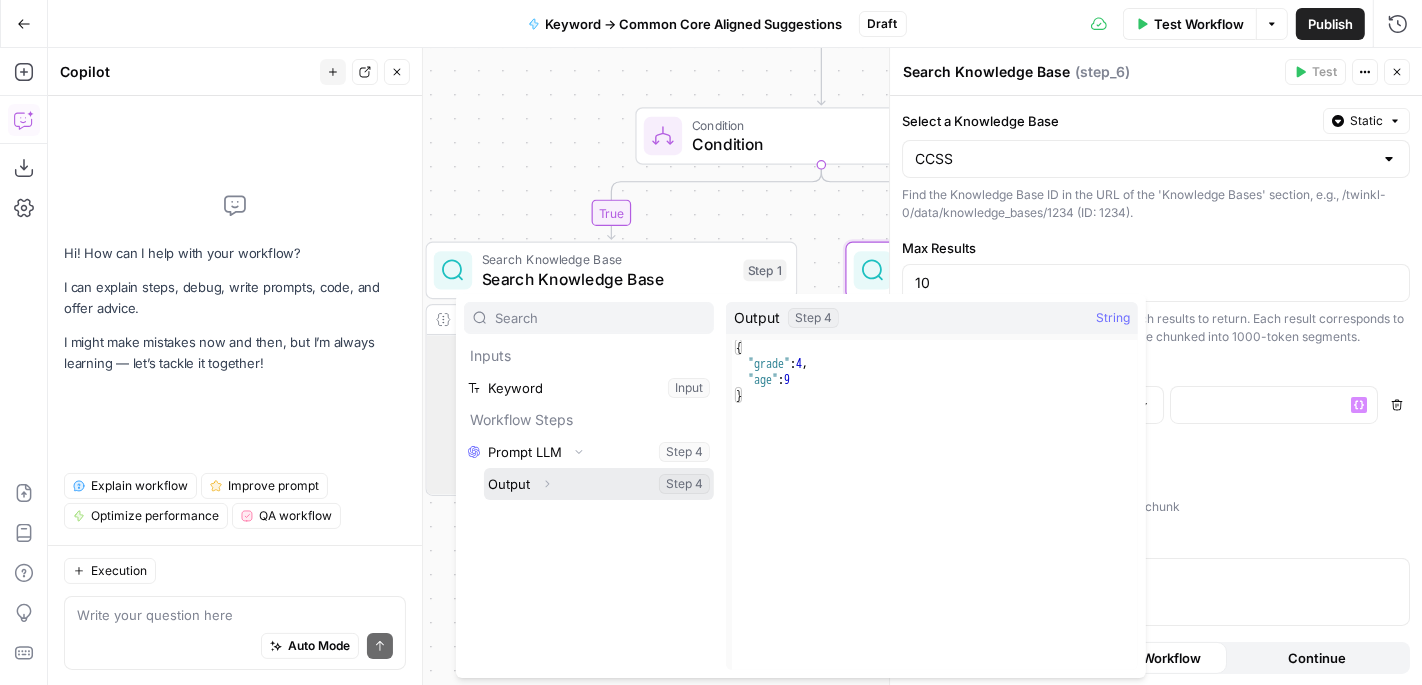 click 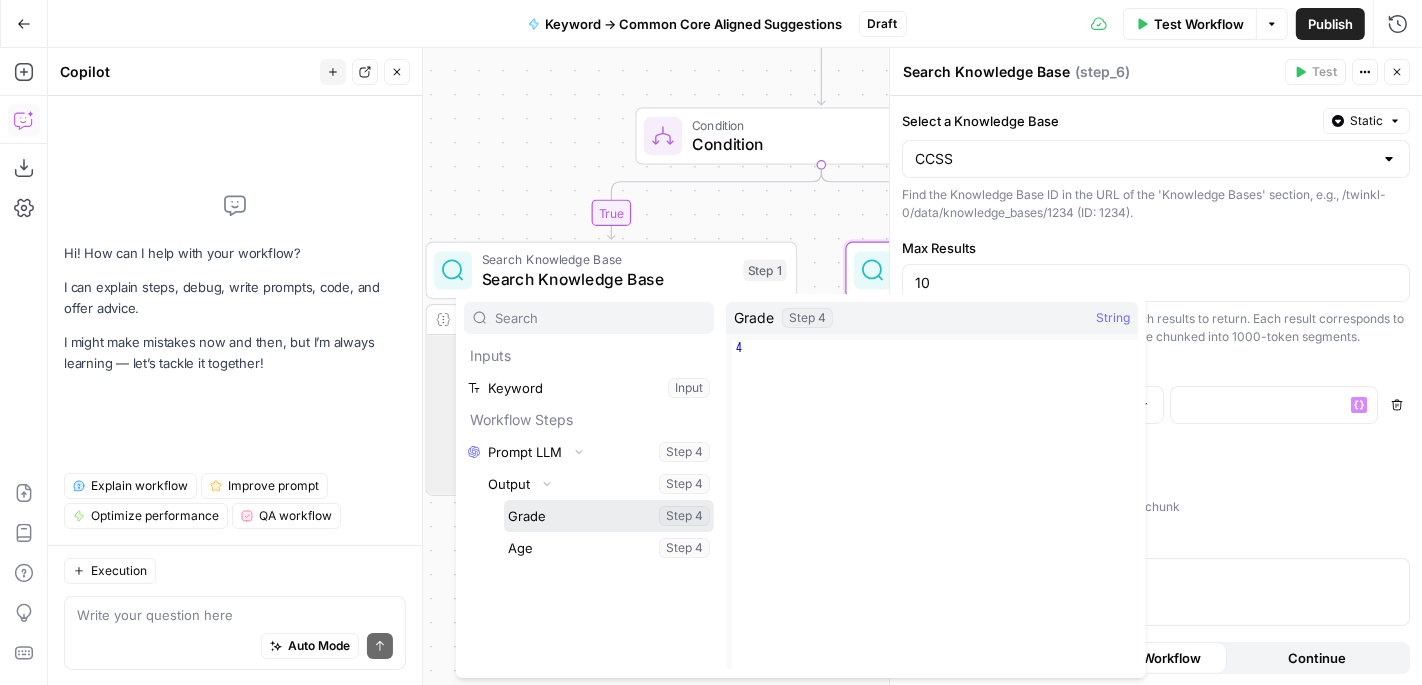 click at bounding box center (609, 516) 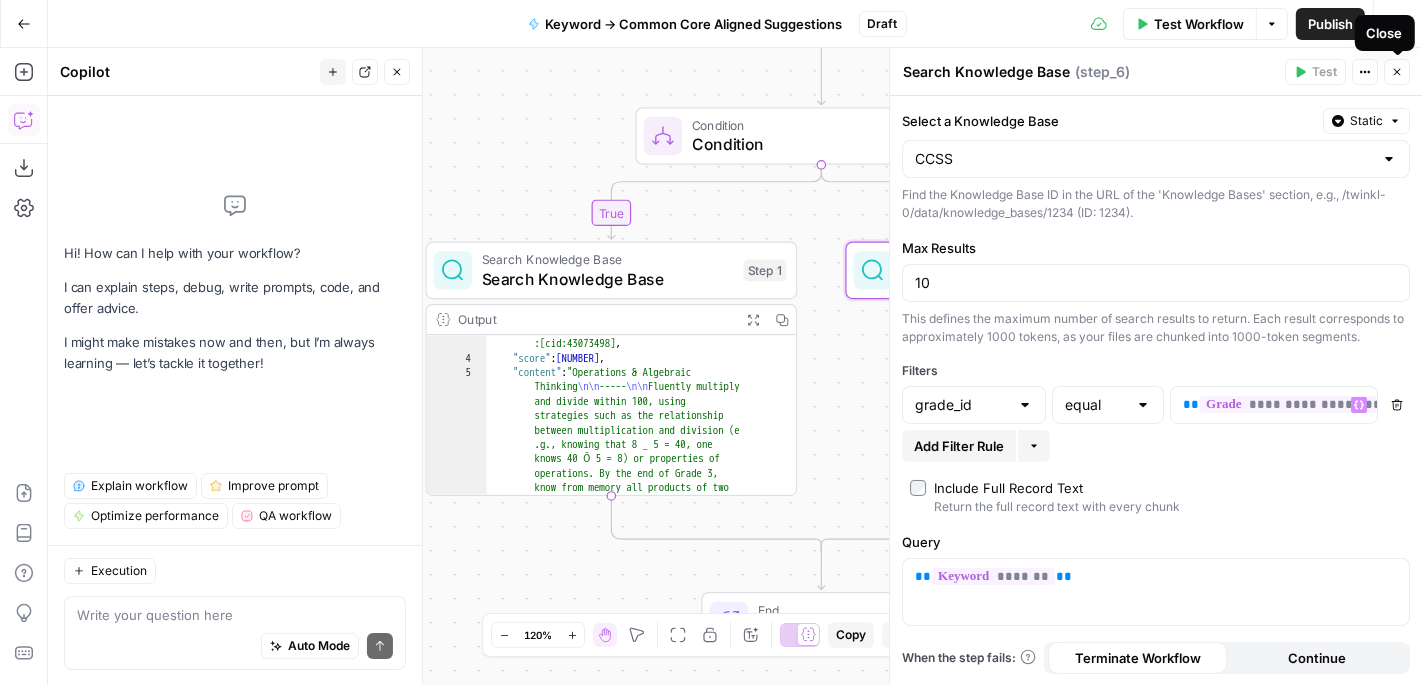 click 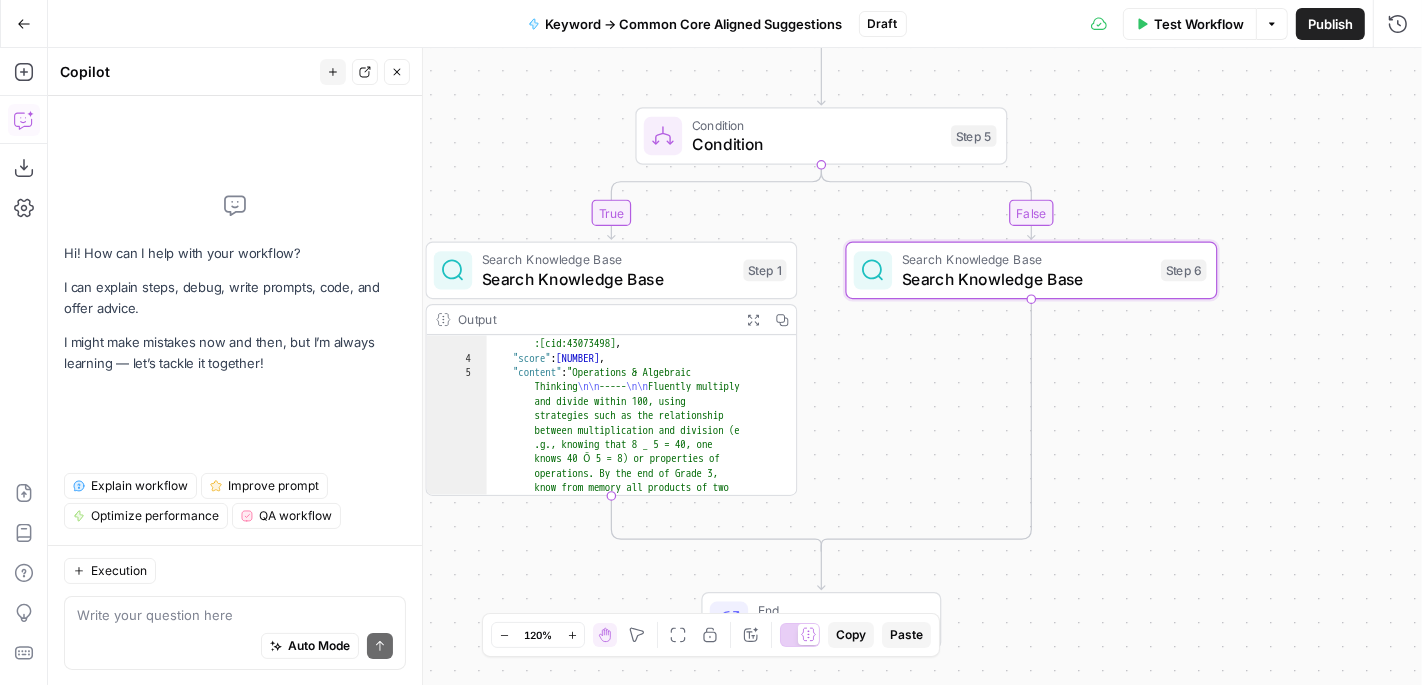click on "Test Workflow" at bounding box center [1190, 24] 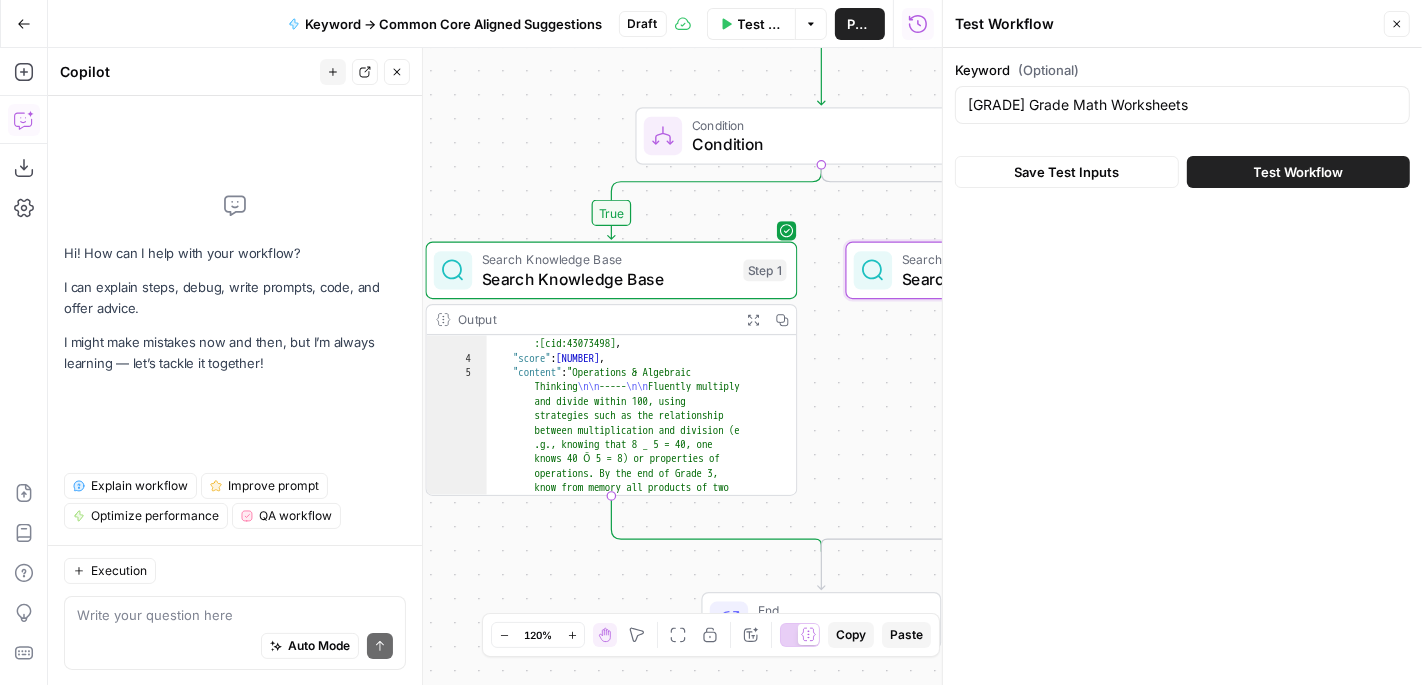click on "Test Workflow" at bounding box center [1298, 172] 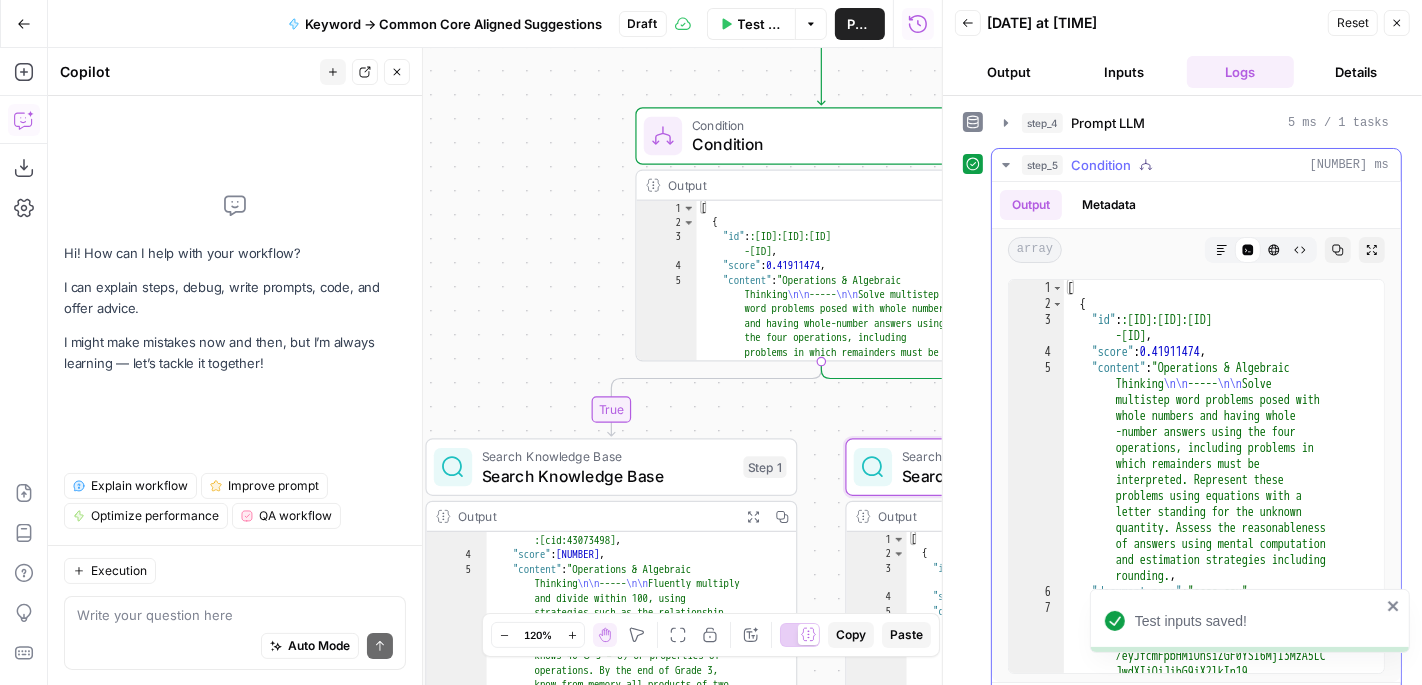 click on "step_5 Condition 298 ms" at bounding box center [1196, 165] 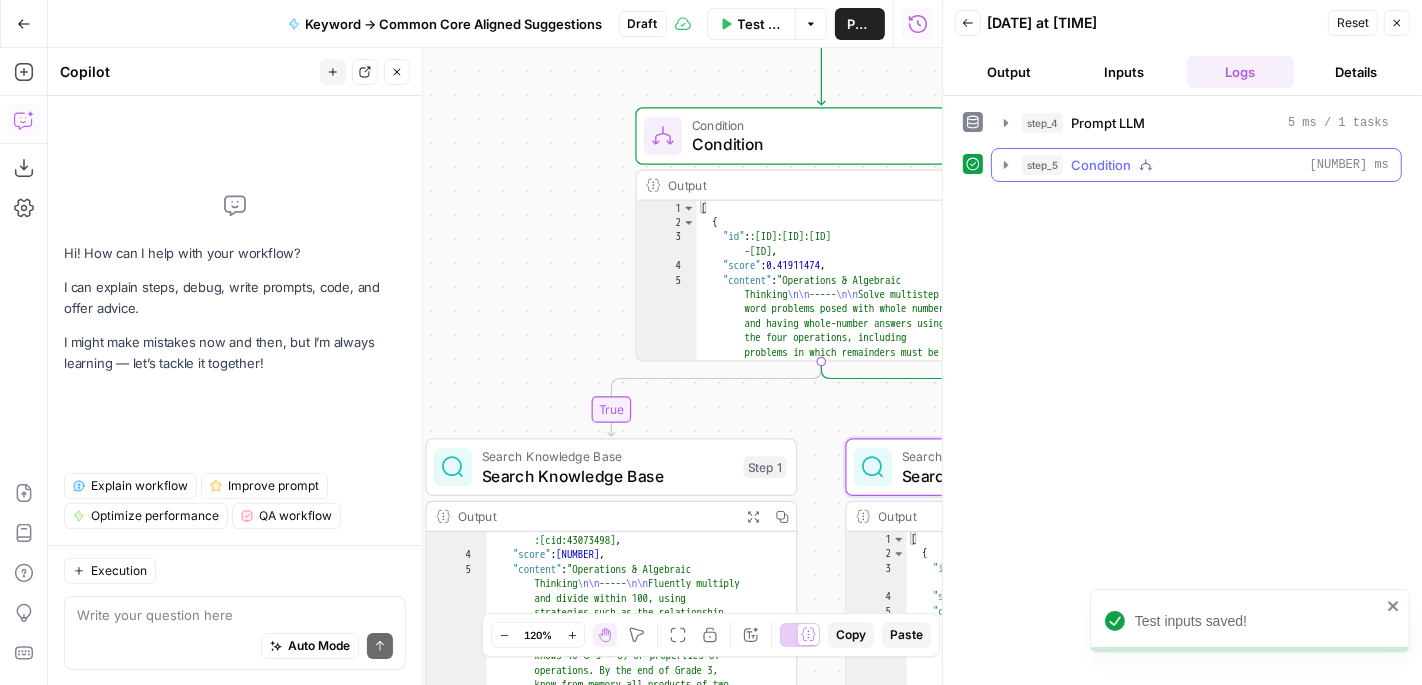 click 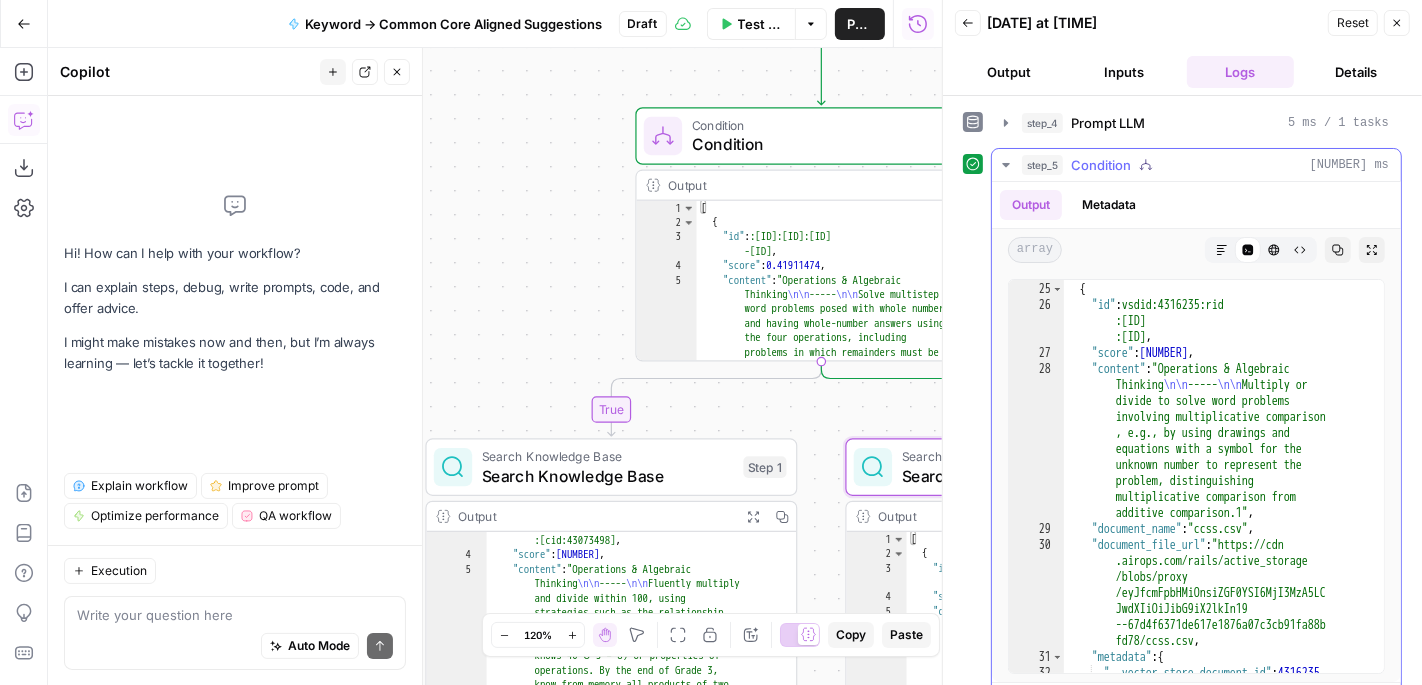 scroll, scrollTop: 955, scrollLeft: 0, axis: vertical 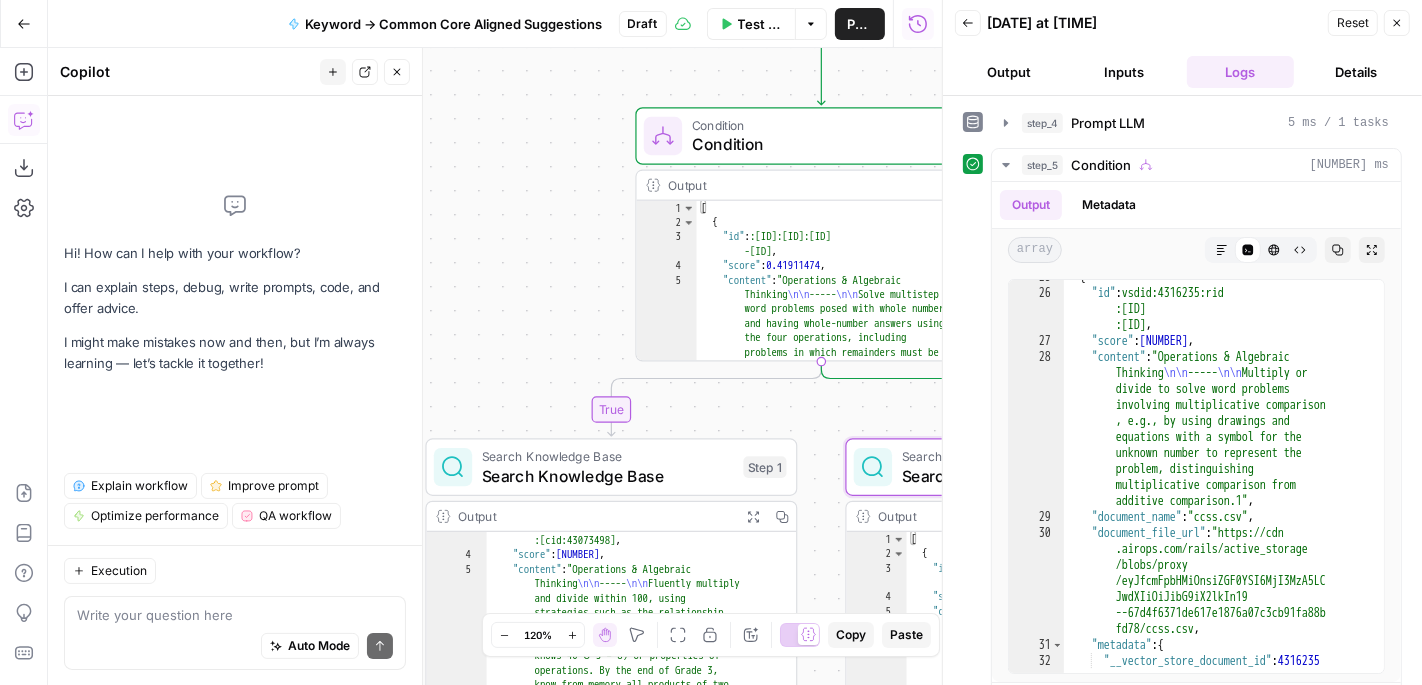 click 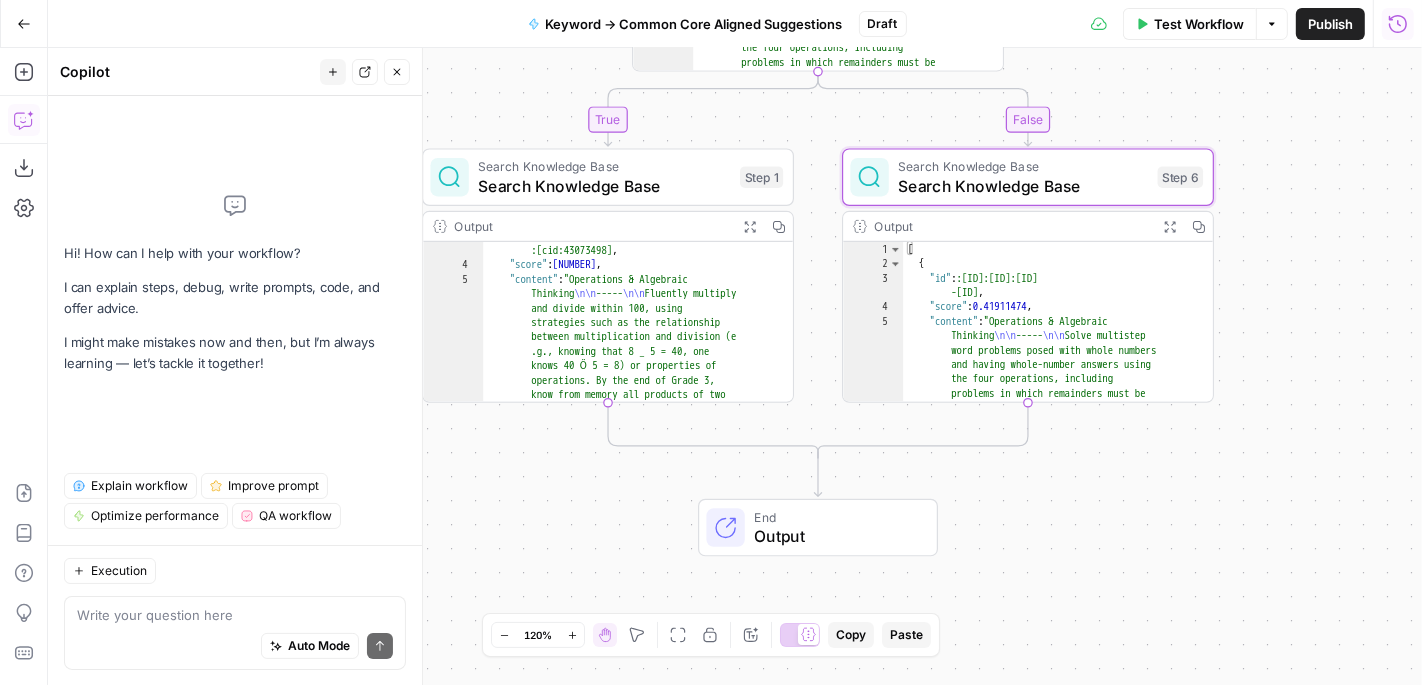 scroll, scrollTop: 0, scrollLeft: 0, axis: both 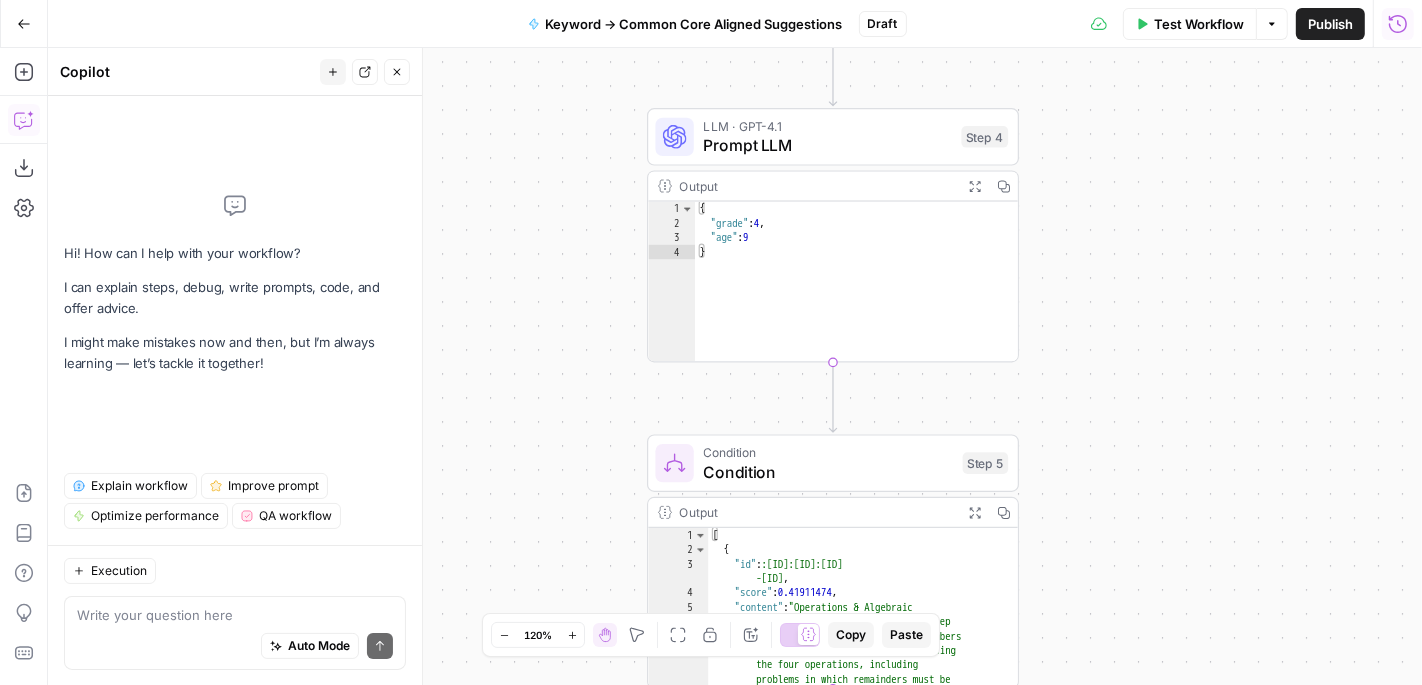 click on "Test Workflow" at bounding box center [1199, 24] 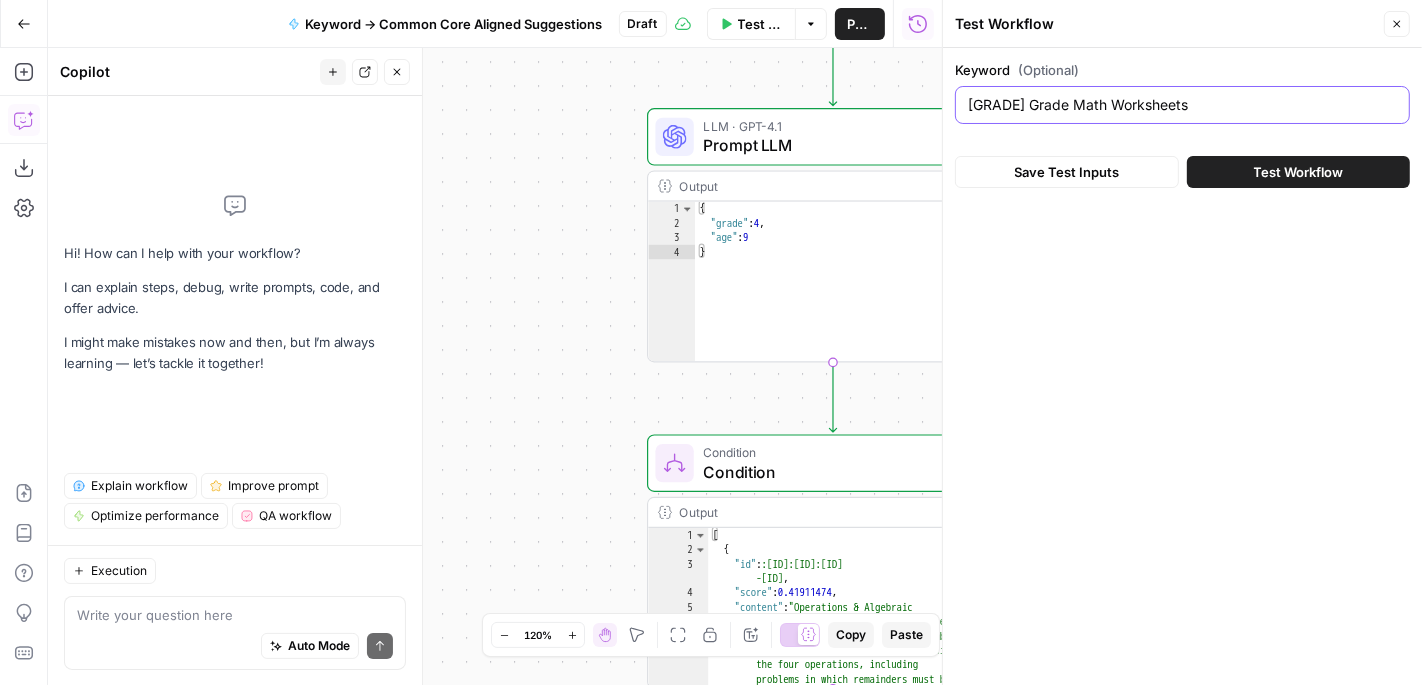 drag, startPoint x: 1038, startPoint y: 101, endPoint x: 828, endPoint y: 91, distance: 210.23796 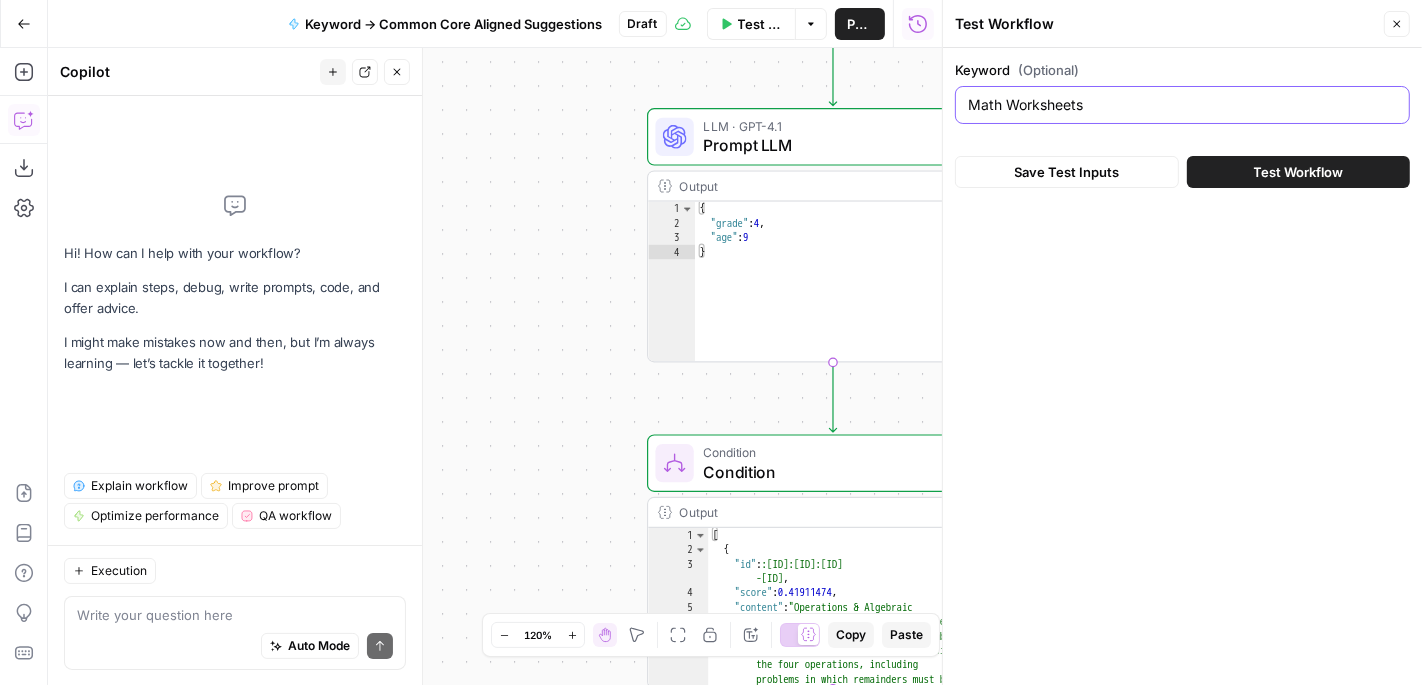type on "Math Worksheets" 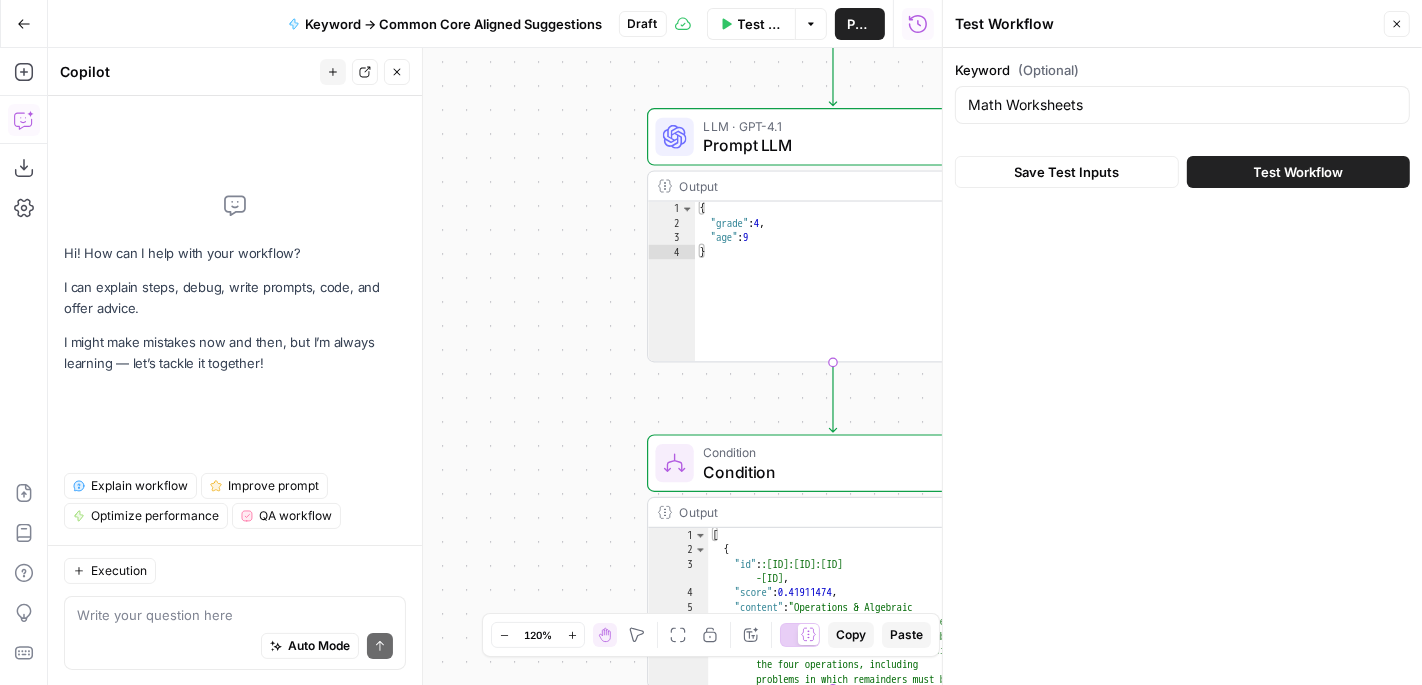click on "Test Workflow" at bounding box center [1298, 172] 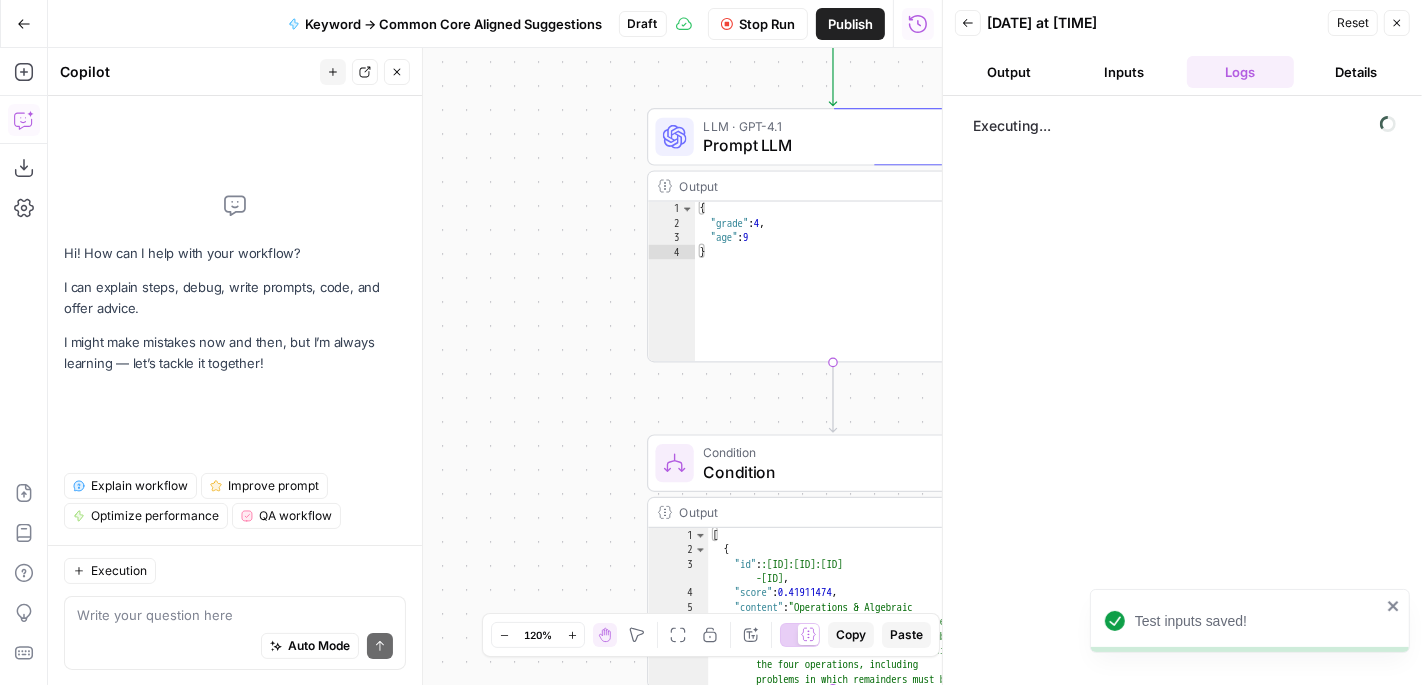 click 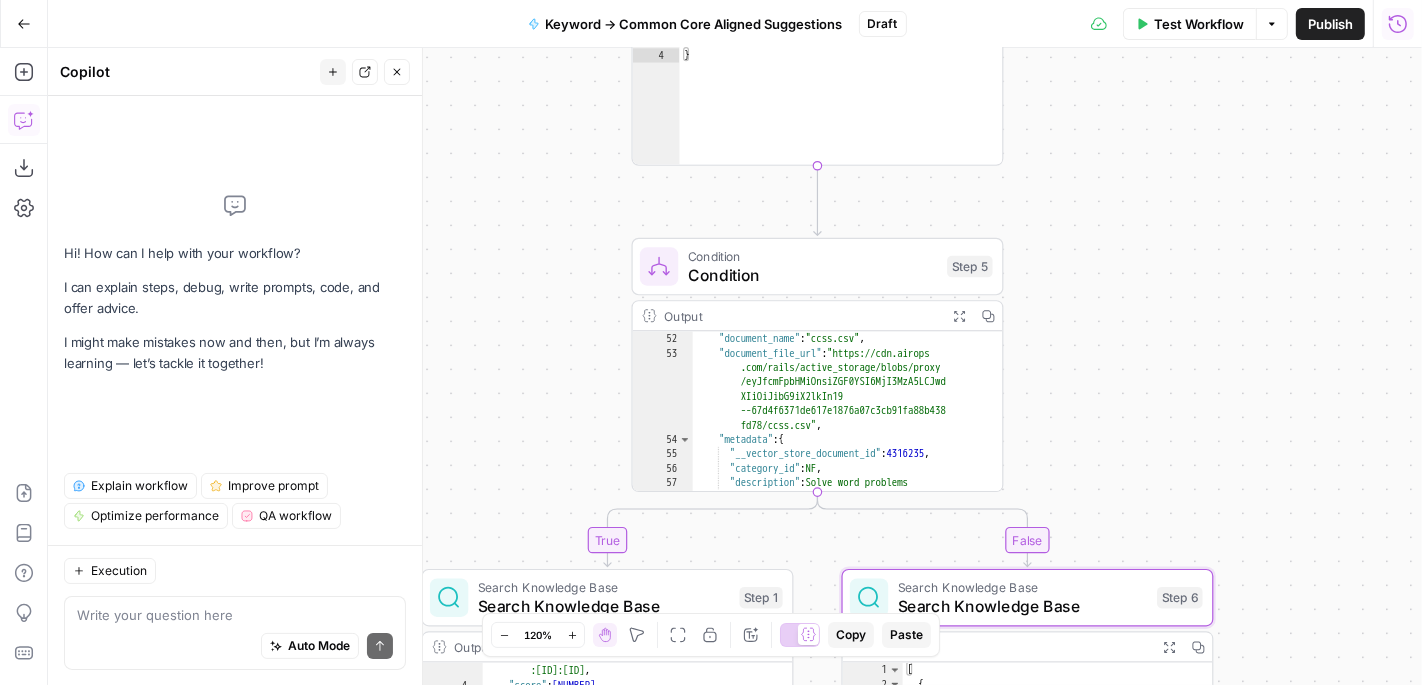 scroll, scrollTop: 1383, scrollLeft: 0, axis: vertical 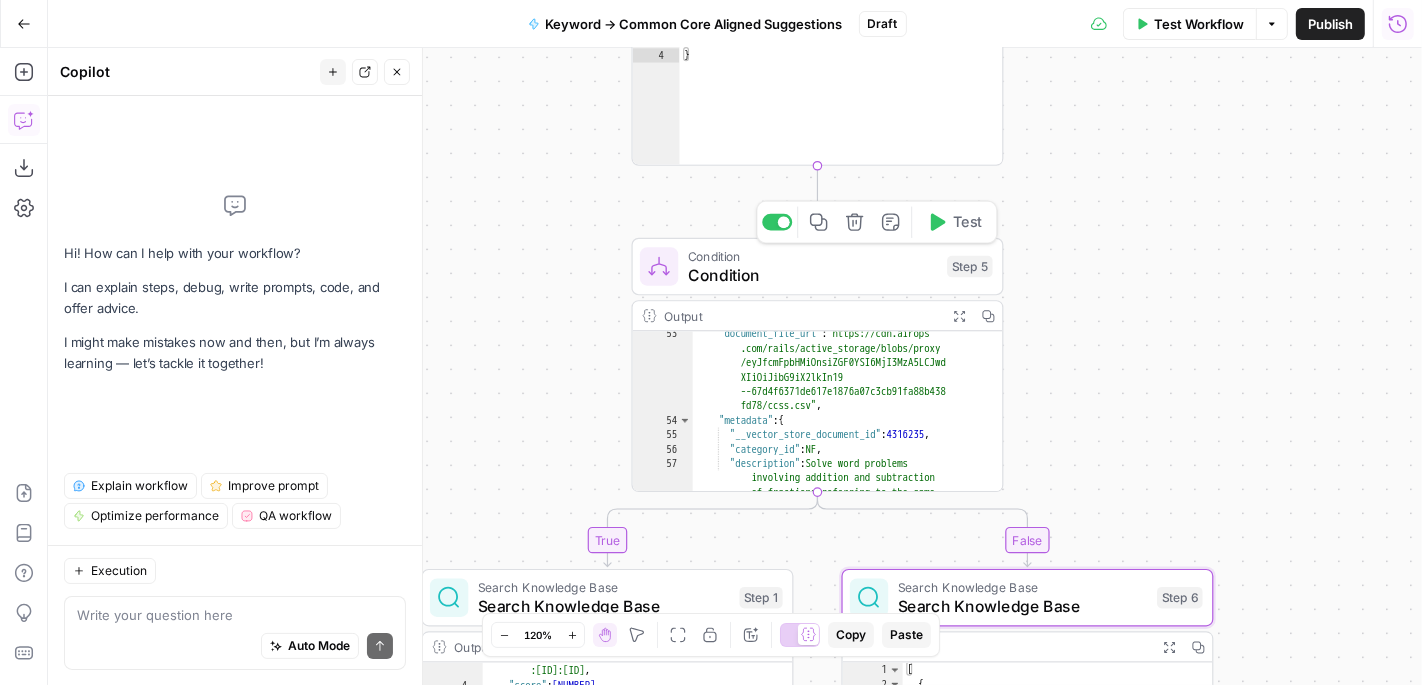 click on "Condition" at bounding box center (813, 275) 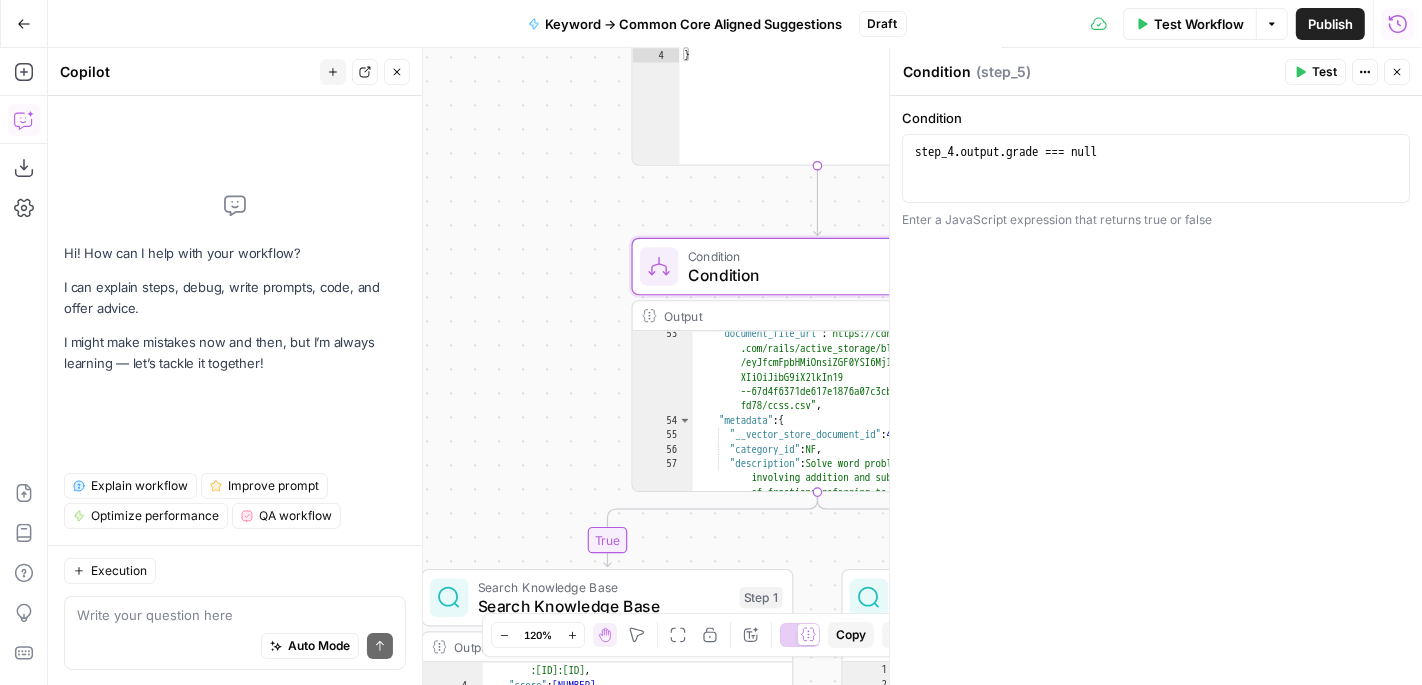 click on "Close" at bounding box center (1397, 72) 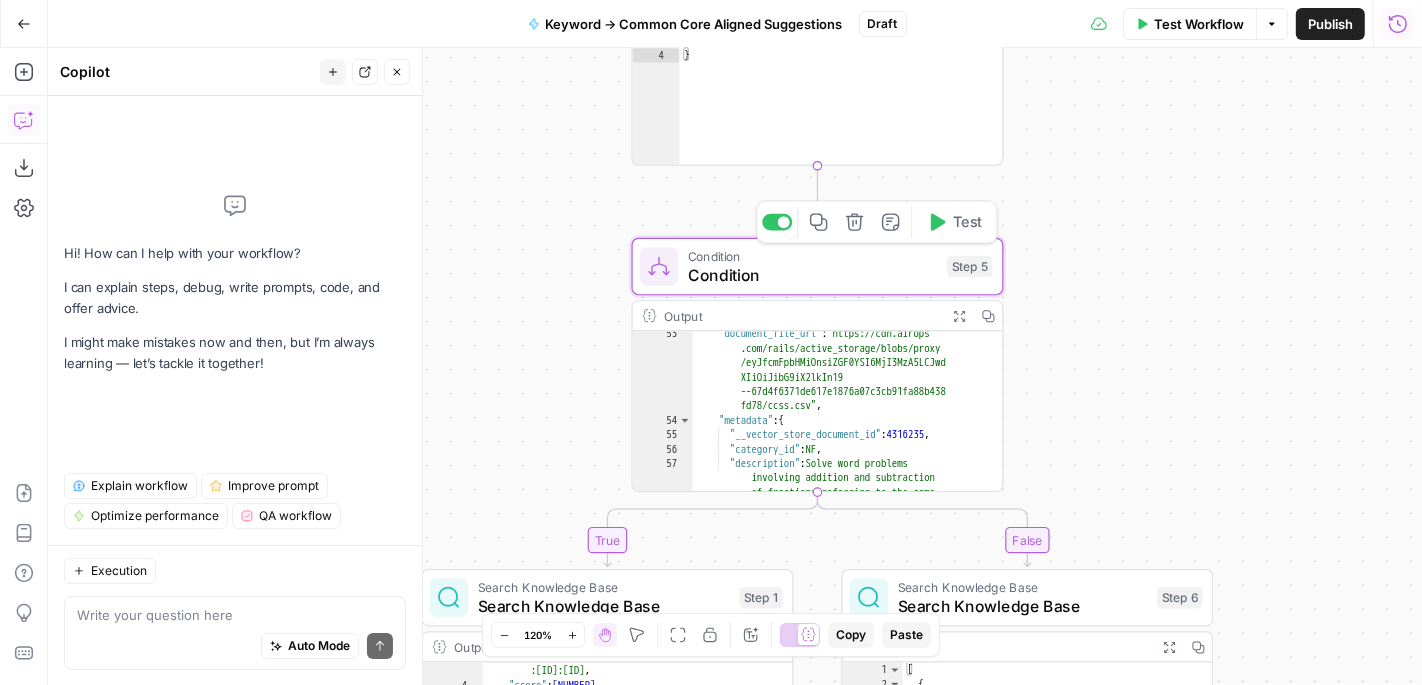 click on "Test" at bounding box center (954, 222) 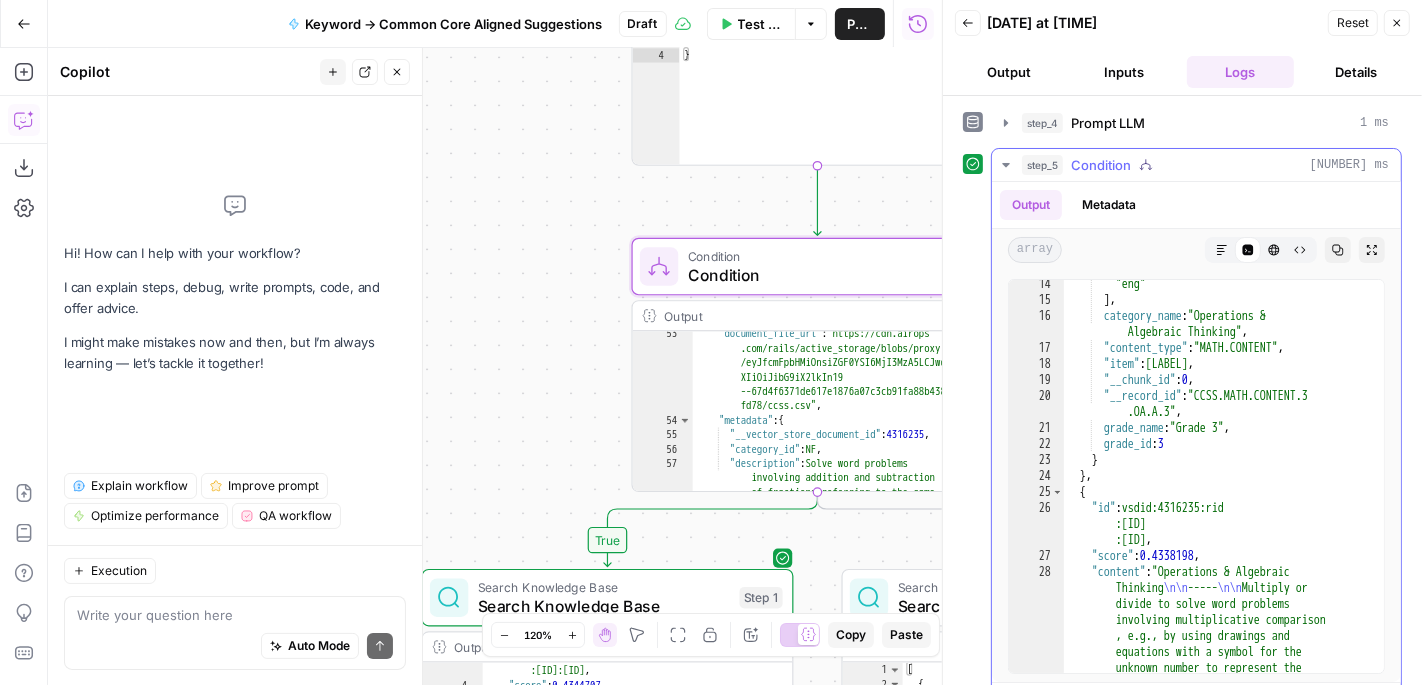 scroll, scrollTop: 660, scrollLeft: 0, axis: vertical 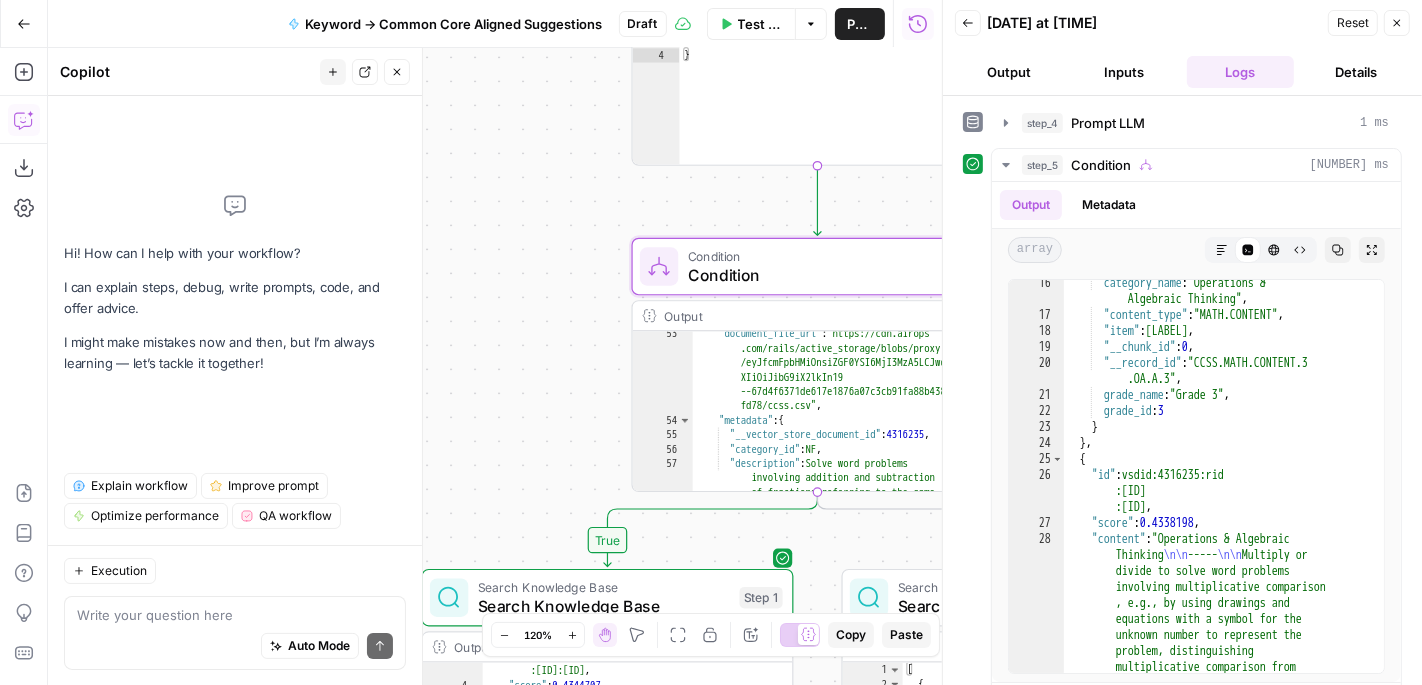 click on "true false Workflow Set Inputs Inputs LLM · GPT-4.1 Prompt LLM Step 4 Output Expand Output Copy 1 2 3 4 {    "grade" : null ,    "age" : null }     XXXXXXXXXXXXXXXXXXXXXXXXXXXXXXXXXXXXXXXXXXXXXXXXXXXXXXXXXXXXXXXXXXXXXXXXXXXXXXXXXXXXXXXXXXXXXXXXXXXXXXXXXXXXXXXXXXXXXXXXXXXXXXXXXXXXXXXXXXXXXXXXXXXXXXXXXXXXXXXXXXXXXXXXXXXXXXXXXXXXXXXXXXXXXXXXXXXXXXXXXXXXXXXXXXXXXXXXXXXXXXXXXXXXXXXXXXXXXXXXXXXXXXXXXXXXXXXXXXXXXXXXXXXXXXXXXXXXXXXXXXXXXXXXXXXXXXXXXXXXXXXXXXXXXXXXXXXXXXXXXXXXXXXXXXXXXXXXXXXXXXXXXXXXXXXXXXXXXXXXXXXXXXXXXXXXXXXXXXXXXXXXXXXXXXXXXXXXXXXXXXXXXXXXXXXXXXXXXXXXXXXXXXXXXXXXXXXXXXXXXXXXXXXXXXXXXXXXXXXXXXXXXXXXXXXXXXXXXXXXXXXXXXXXXXXXXXXXXXXXXXXXXXXXXXXX Condition Condition Step 5 Output Expand Output Copy 53 54 55 56 57 58      "document_file_url" :  "https://cdn.airops          .com/rails/active_storage/blobs/proxy          /eyJfcmFpbHMiOnsiZGF0YSI6MjI3MzA5LCJwd          XIiOiJibG9iX2lkIn19          --67d4f6371de617e1876a07c3cb91fa88b438          fd78/ccss.csv" , :" at bounding box center [495, 366] 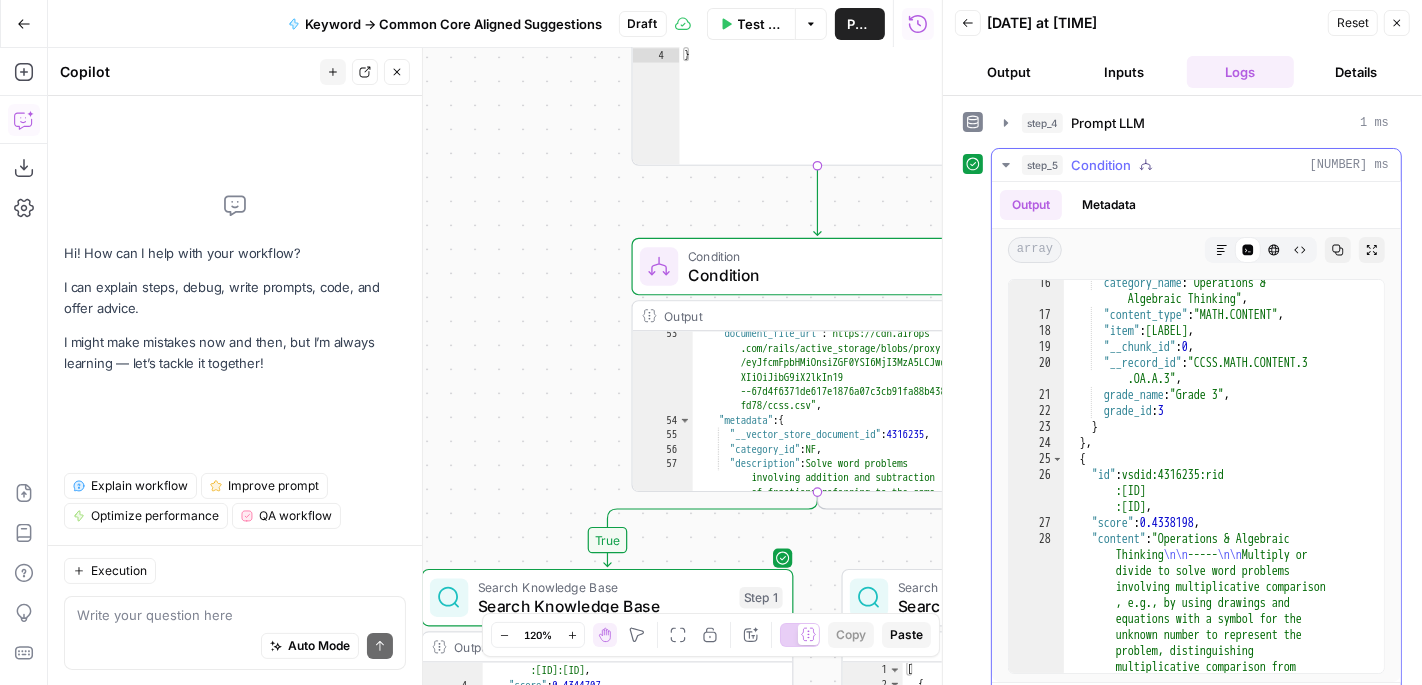 click 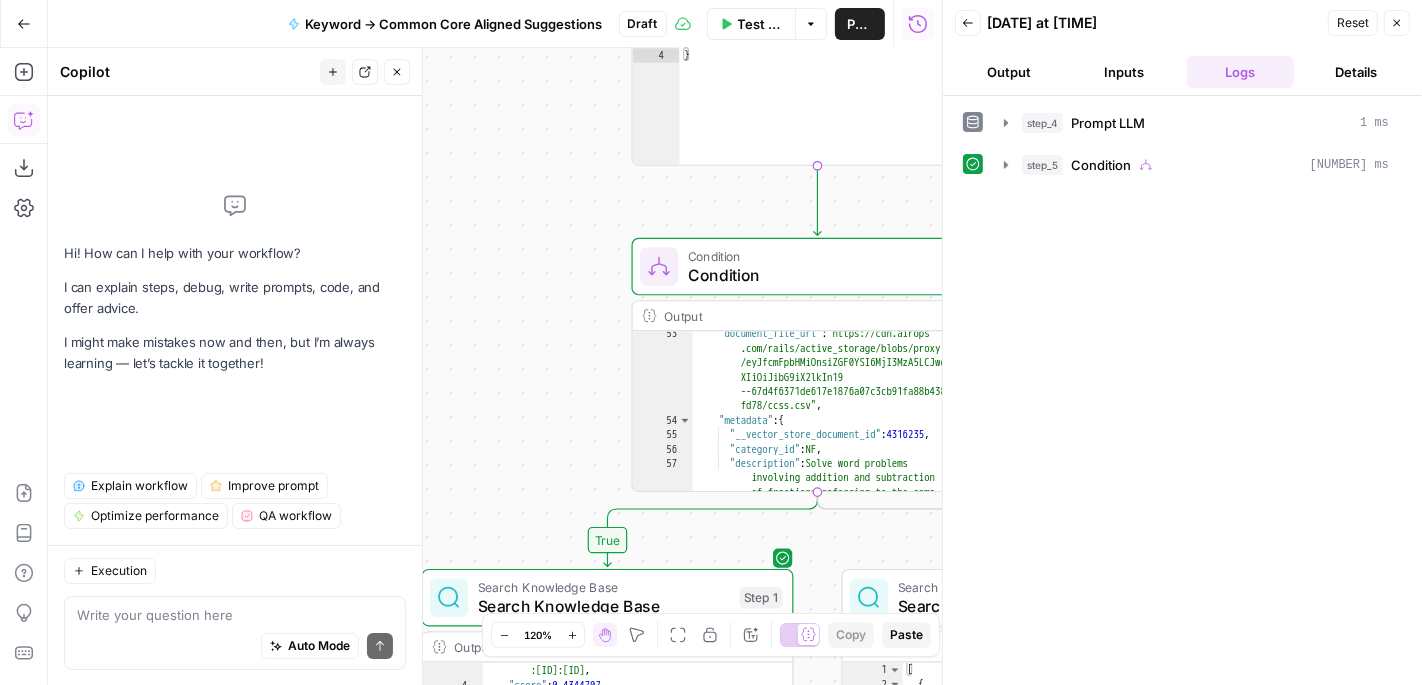 click 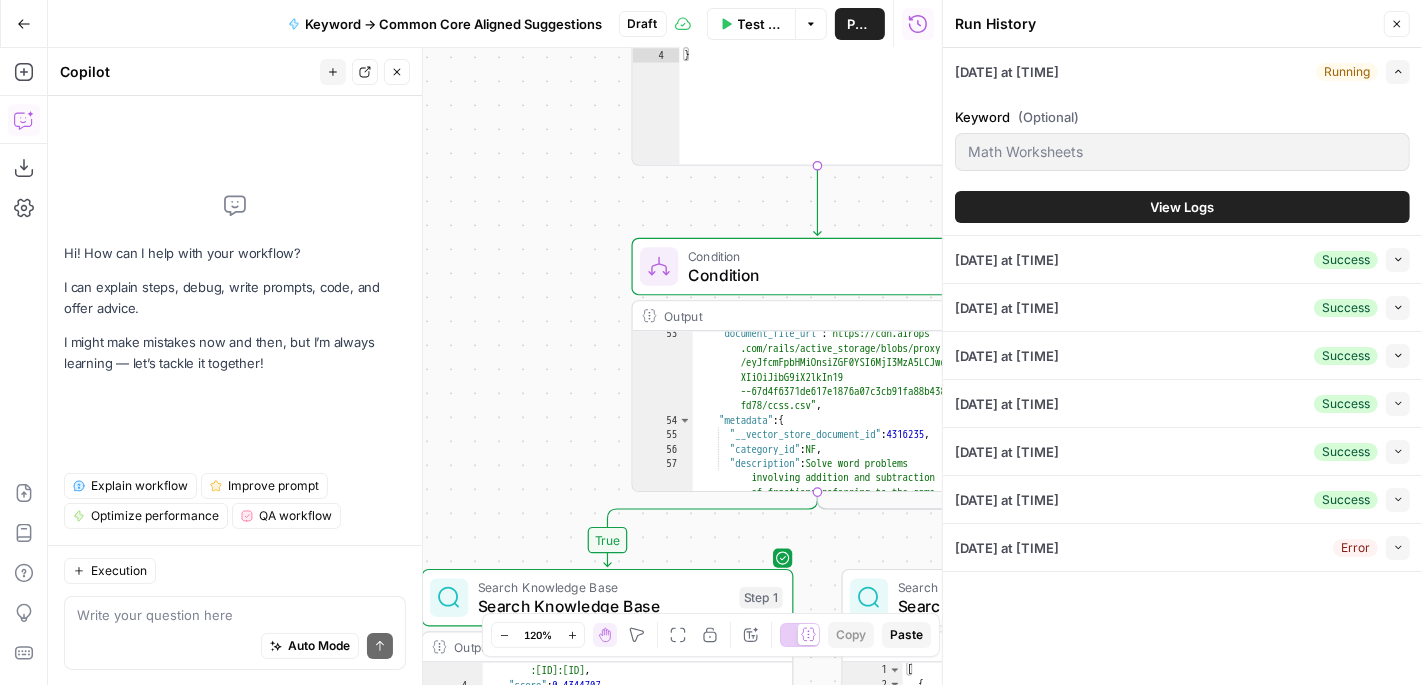 click on "Close" at bounding box center [1397, 24] 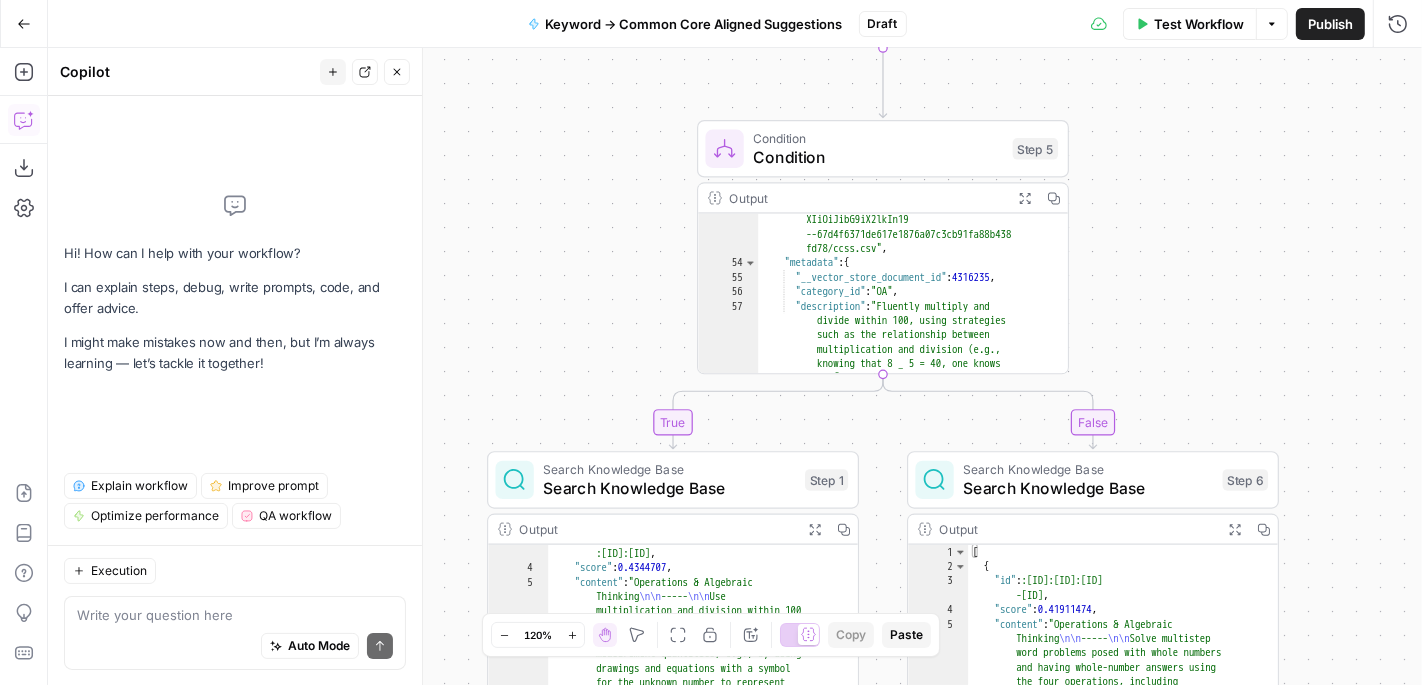 scroll, scrollTop: 1351, scrollLeft: 0, axis: vertical 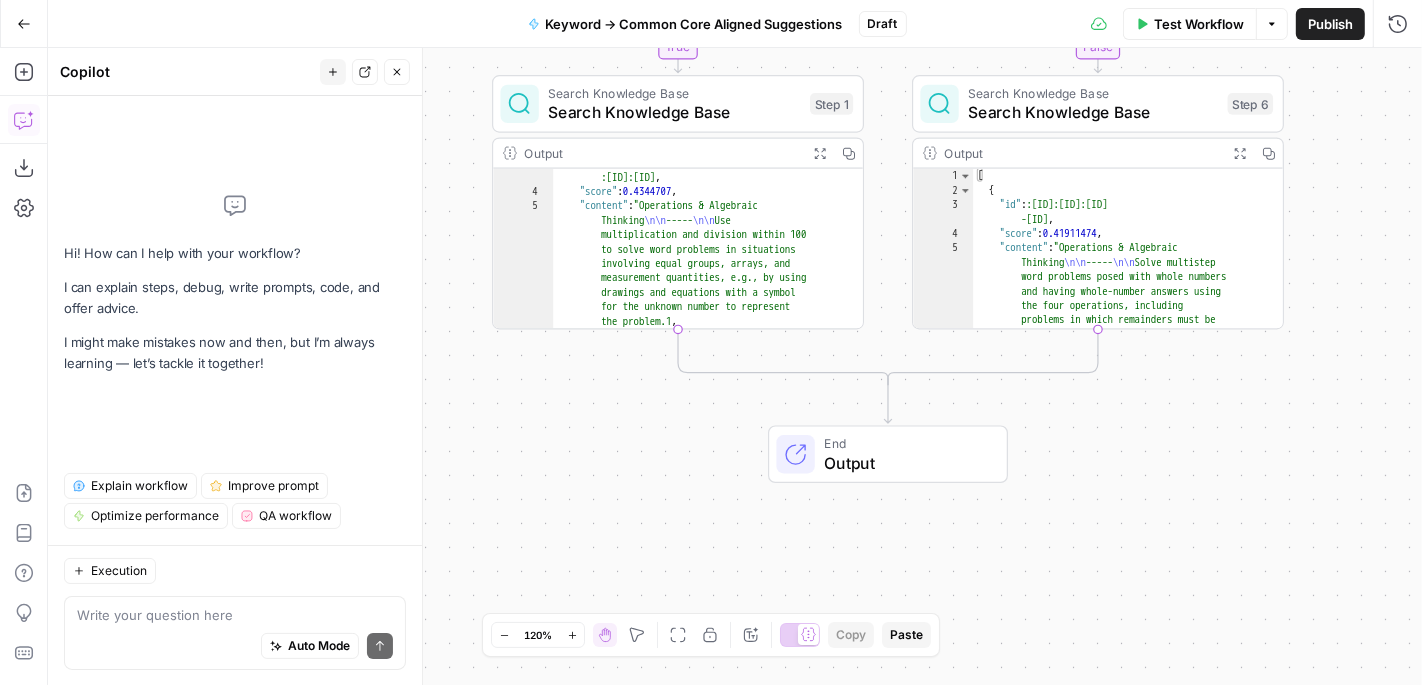 click on "Add Steps Copilot Download as JSON Settings Import JSON AirOps Academy Help Give Feedback Shortcuts" at bounding box center [24, 366] 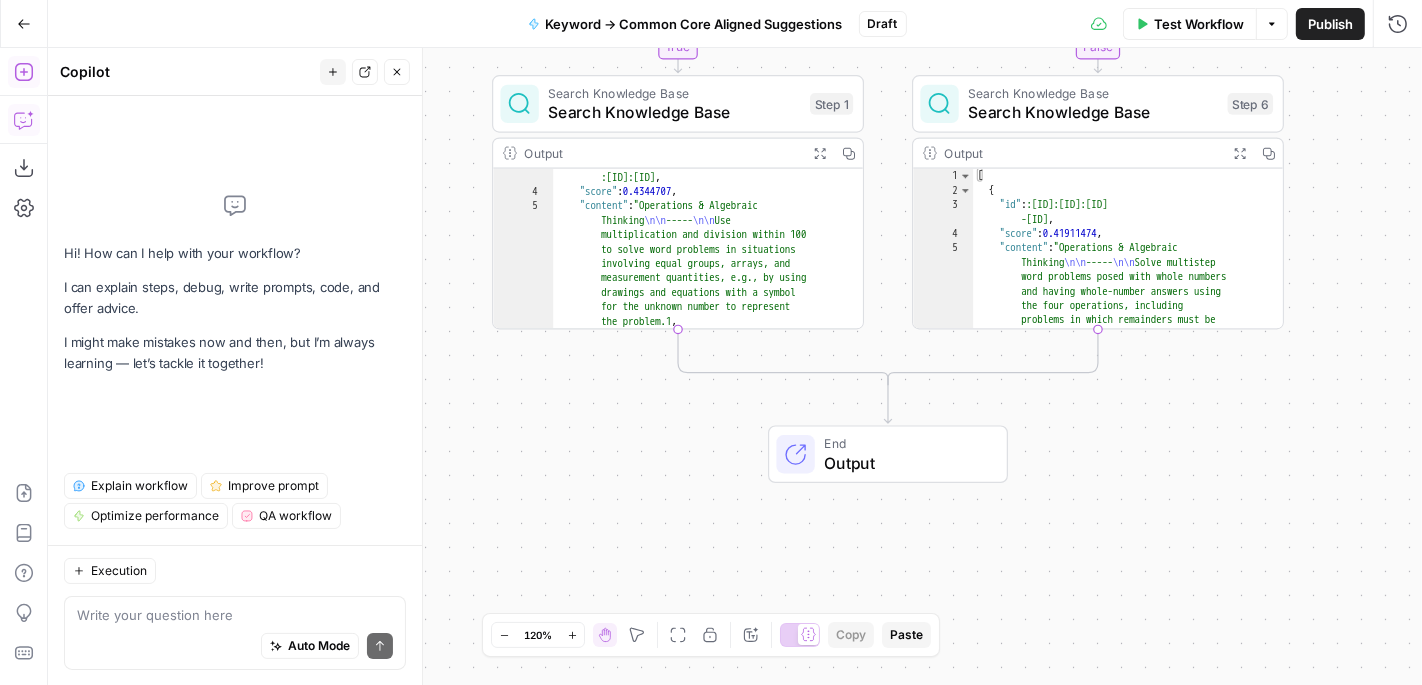 click on "Add Steps" at bounding box center (24, 72) 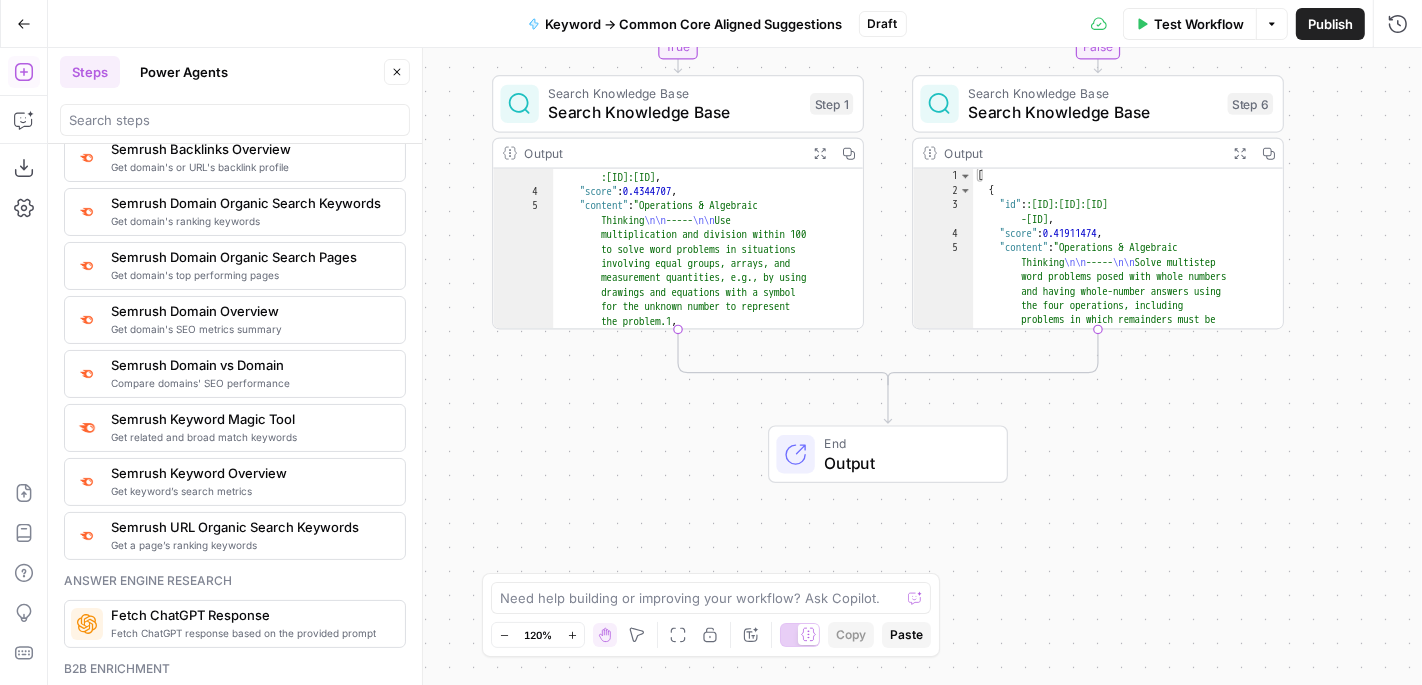 scroll, scrollTop: 2300, scrollLeft: 0, axis: vertical 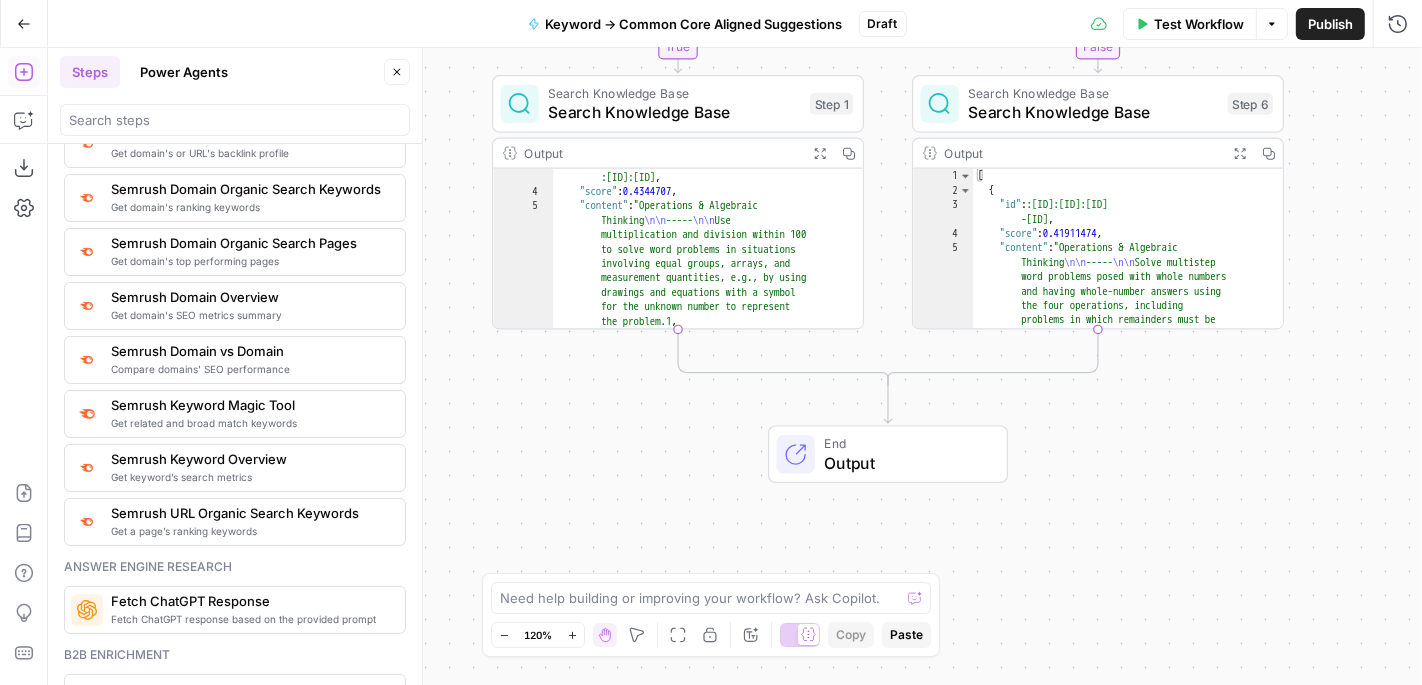 click on "Get related and broad match keywords" at bounding box center (250, 423) 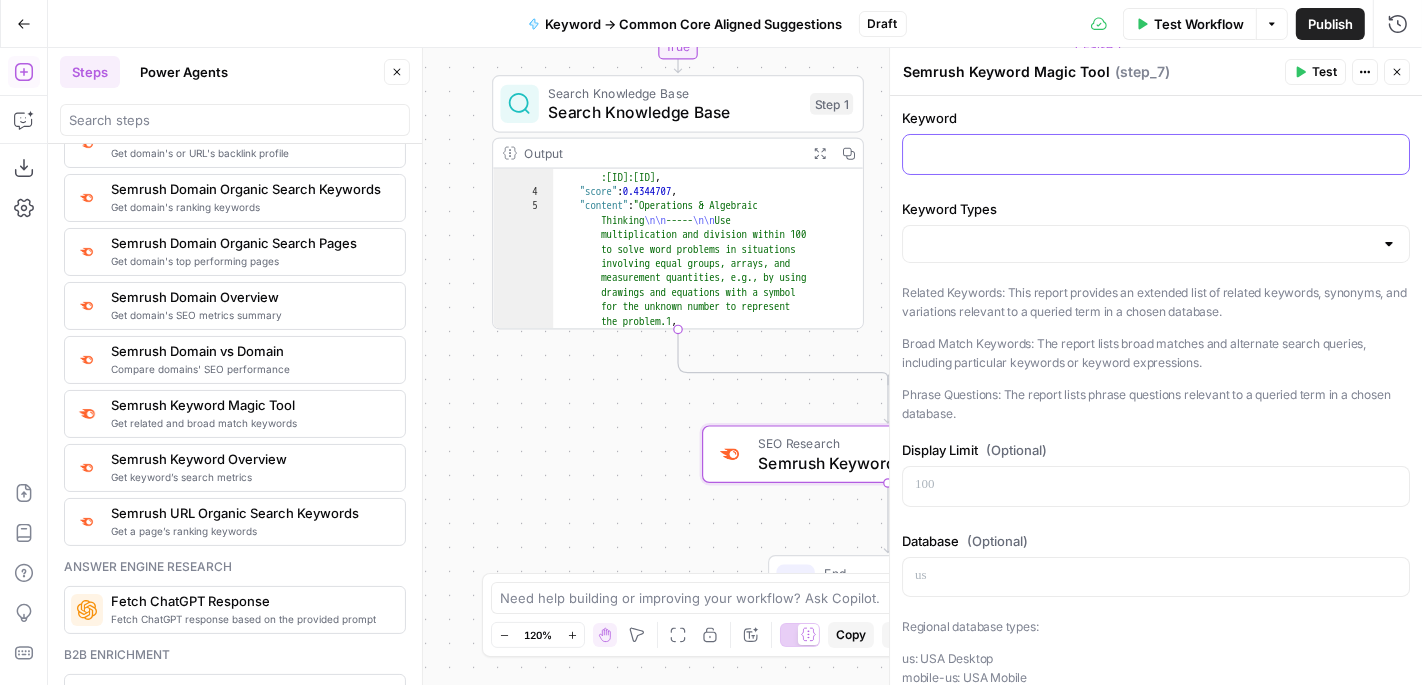 click at bounding box center [1156, 154] 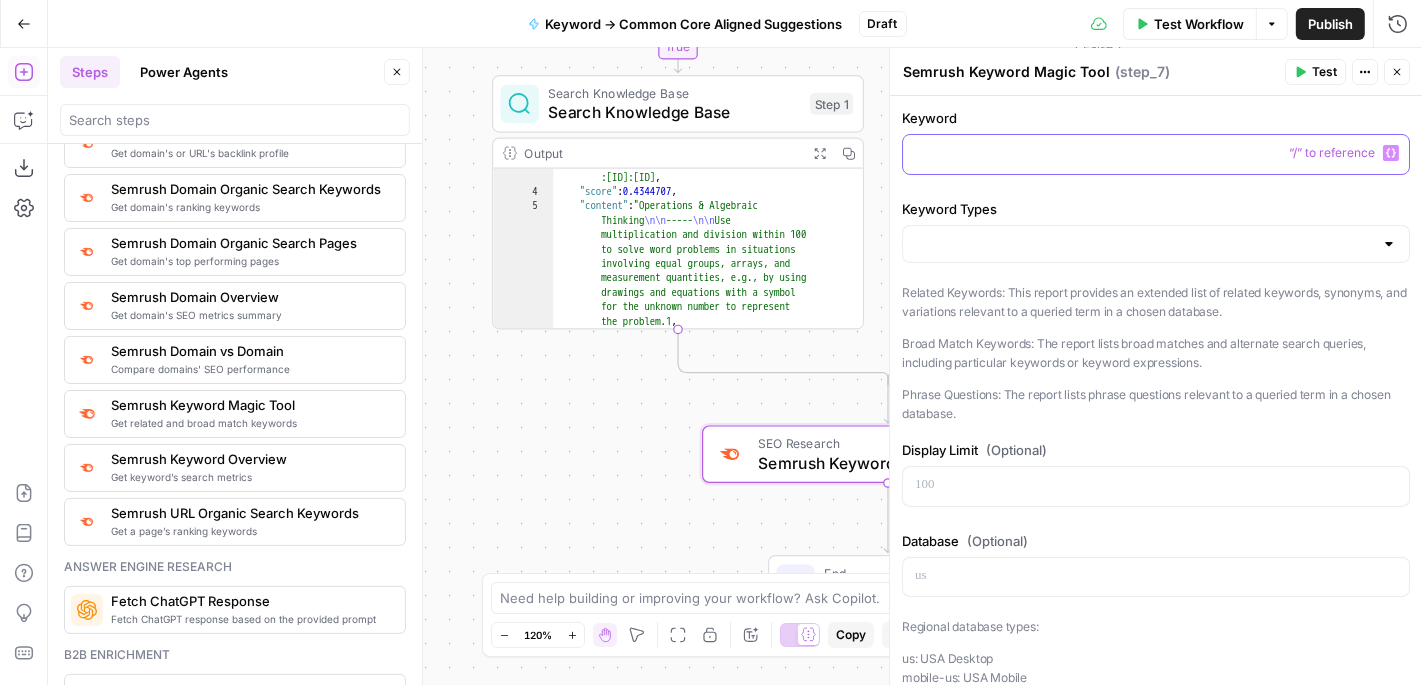 click 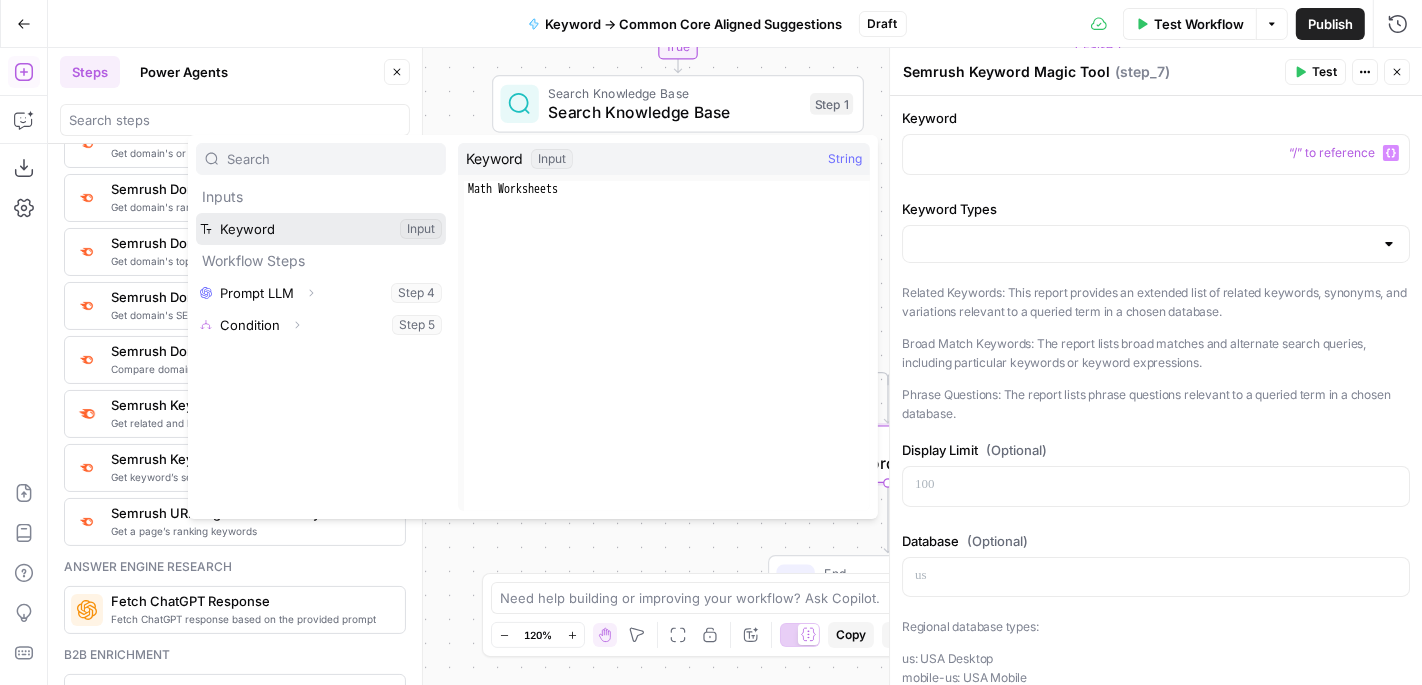 click at bounding box center [321, 229] 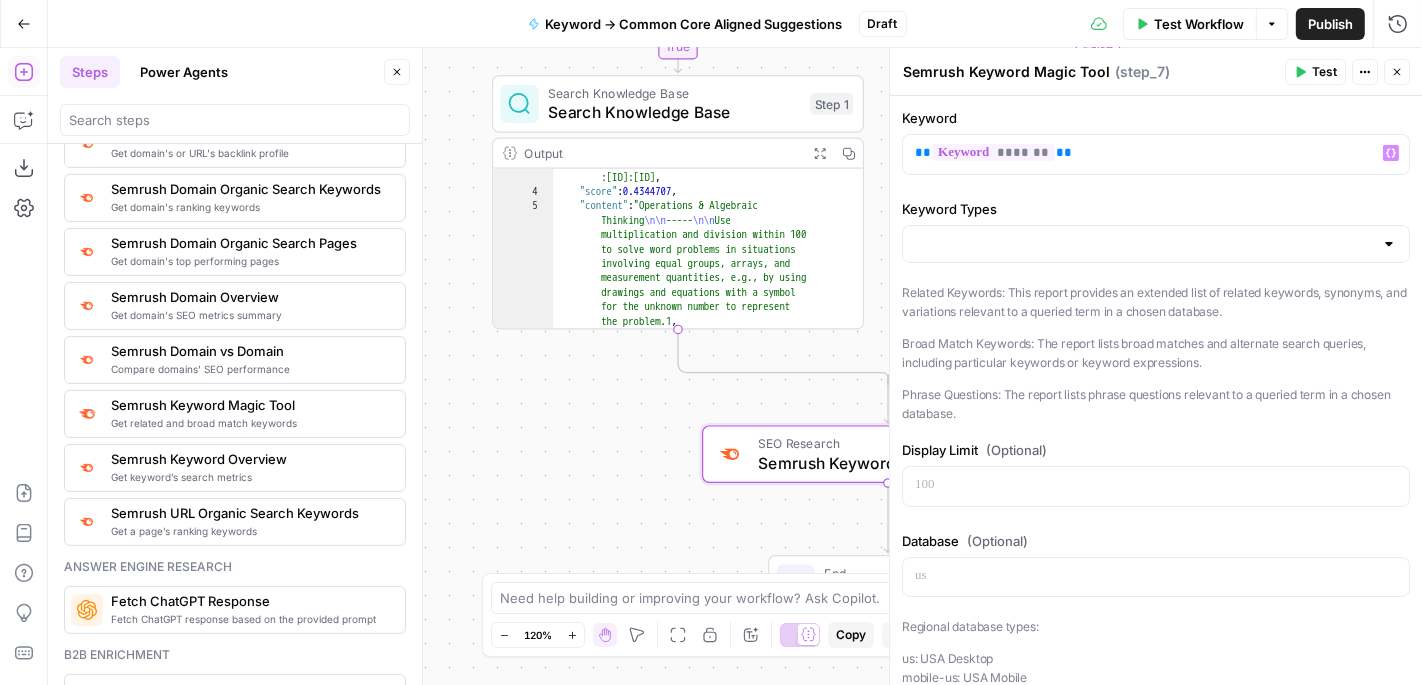 click at bounding box center (1156, 244) 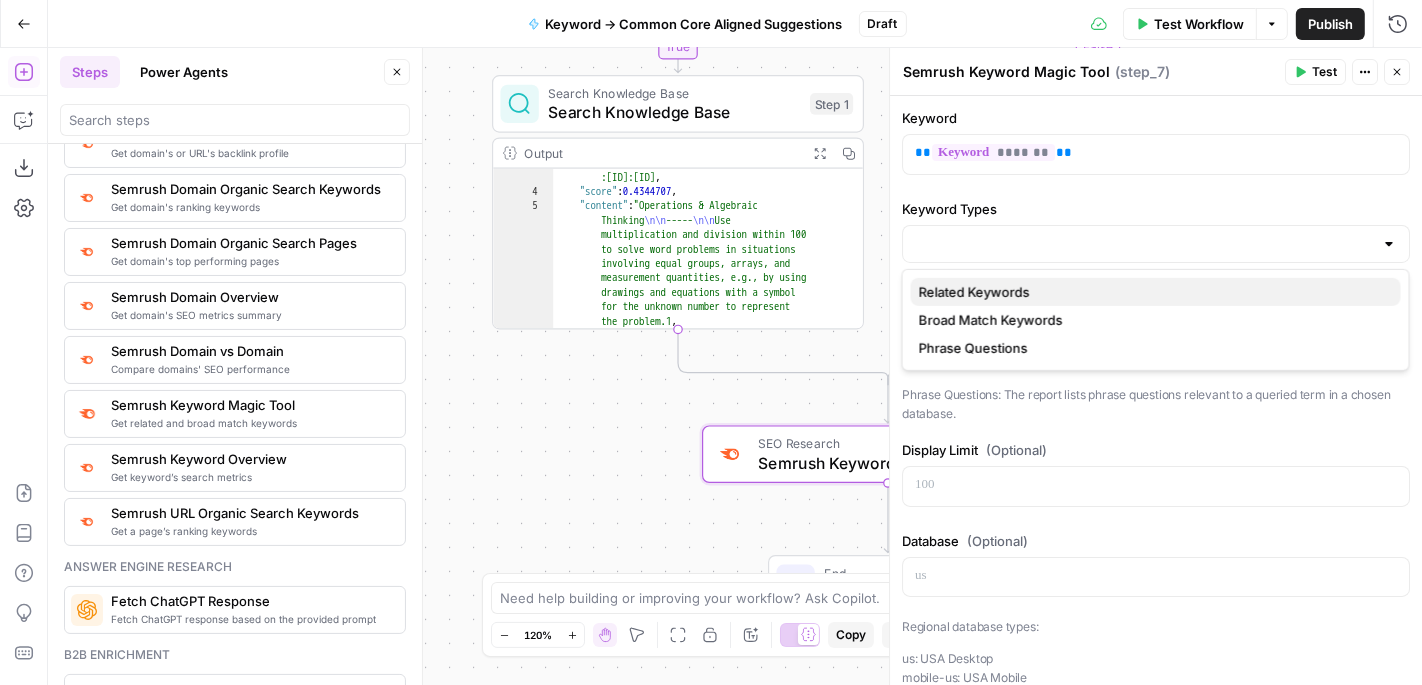 click on "Related Keywords" at bounding box center [1152, 292] 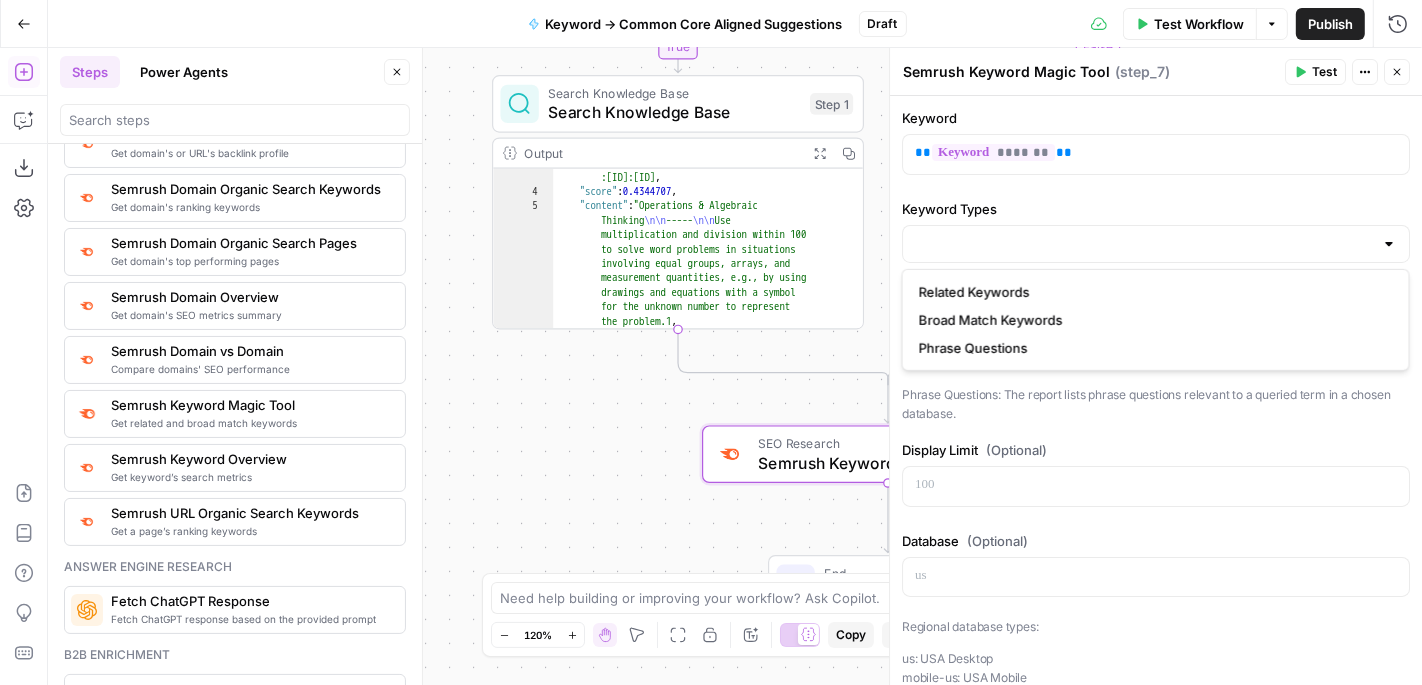 type on "Related Keywords" 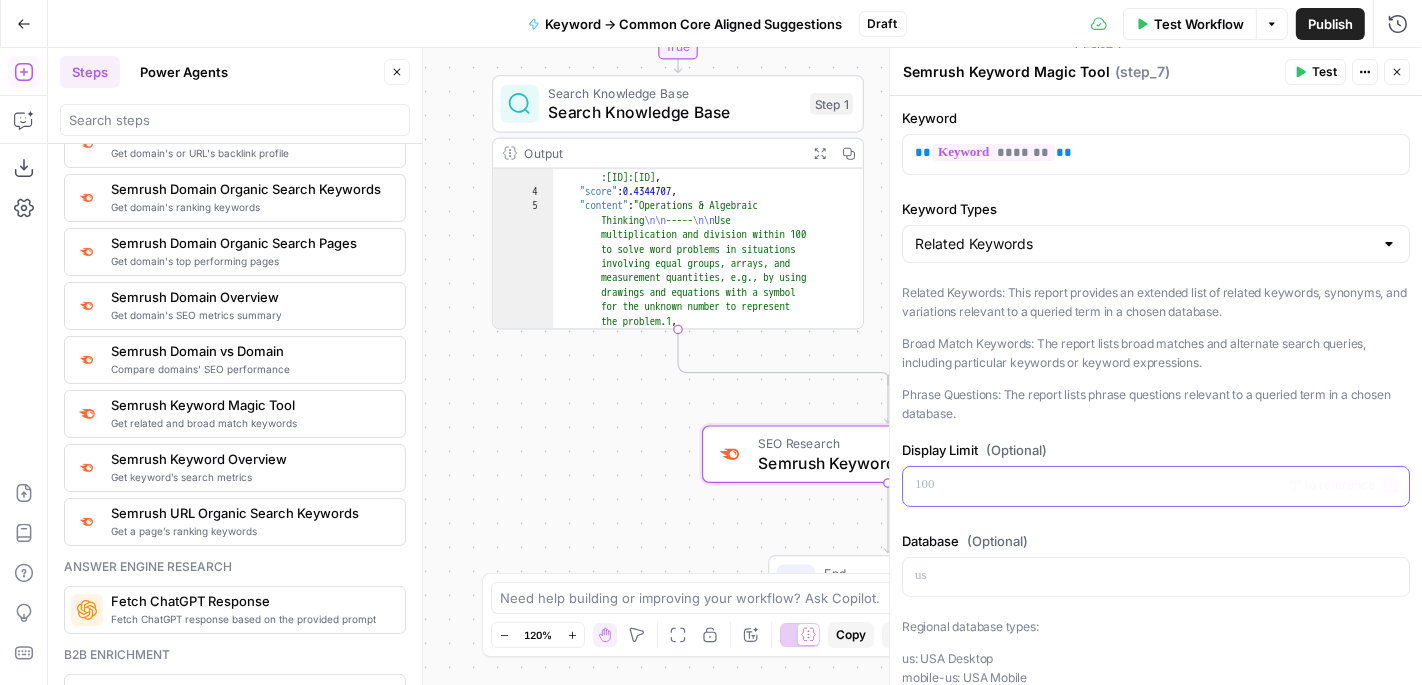 click at bounding box center [1156, 485] 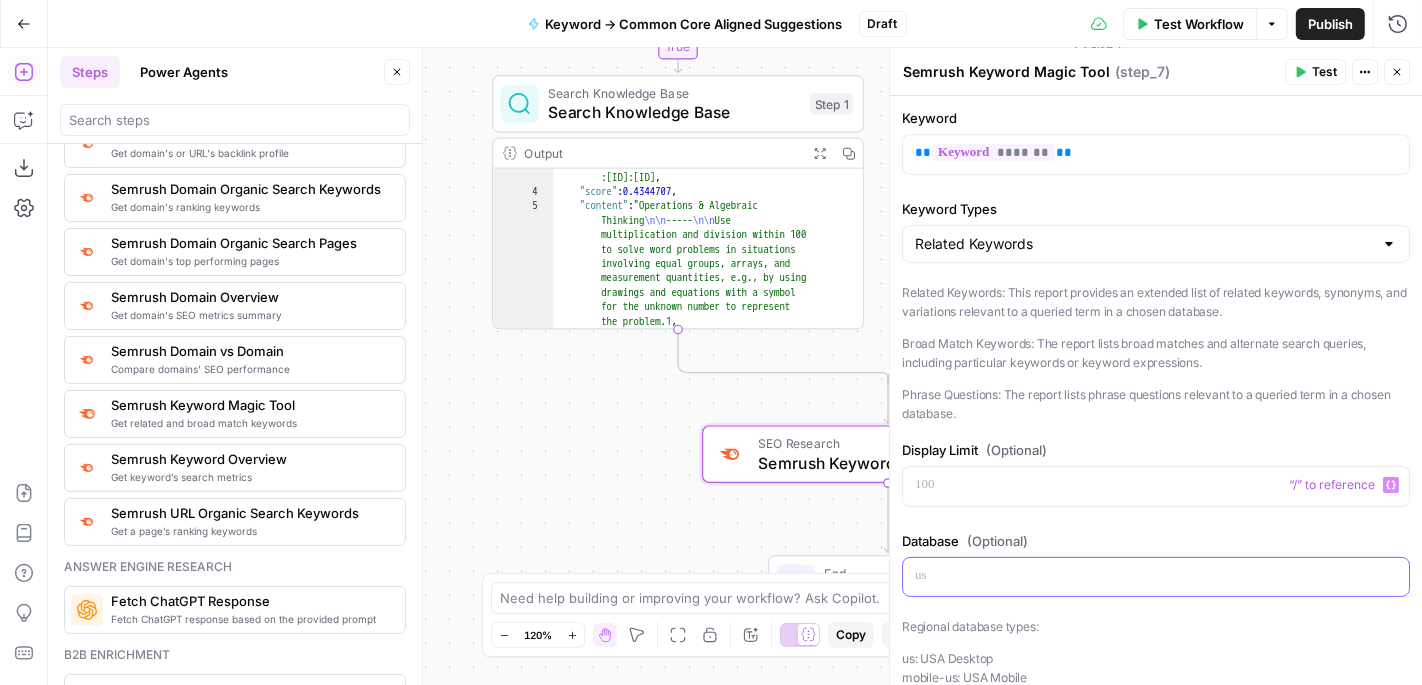 click at bounding box center [1156, 576] 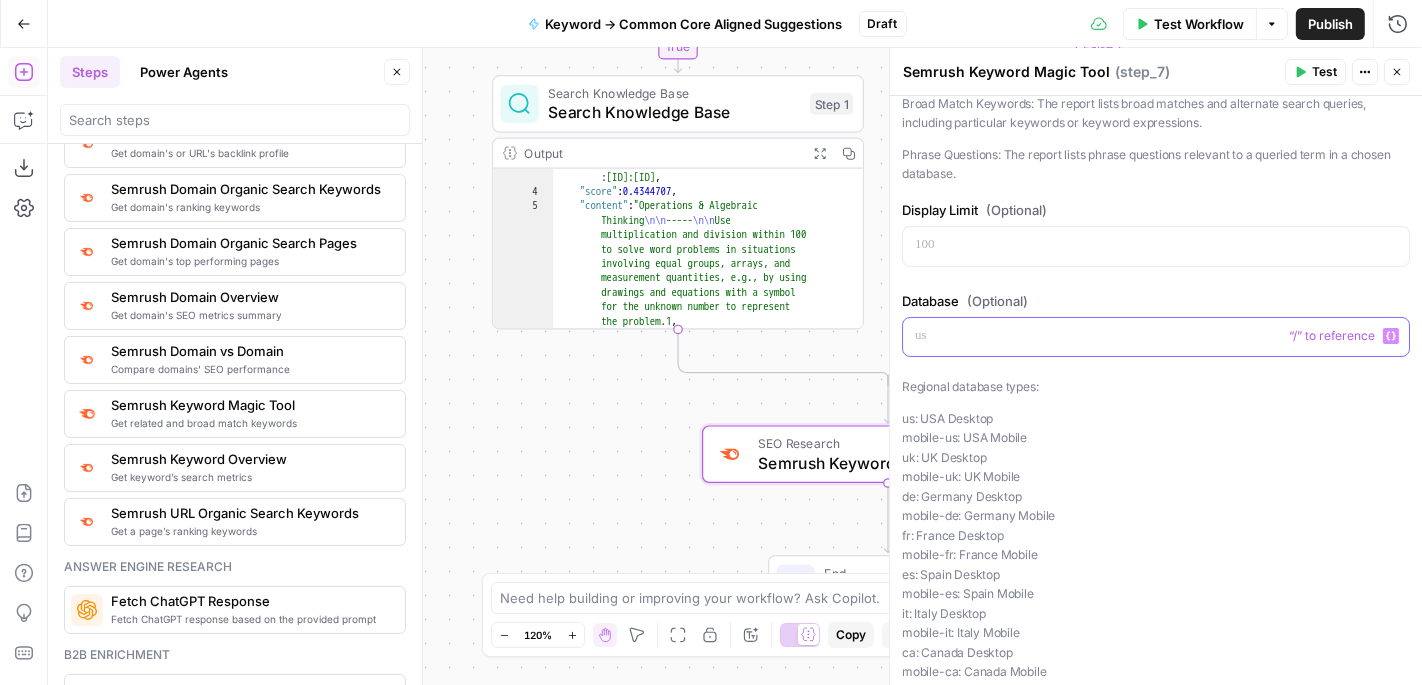 scroll, scrollTop: 384, scrollLeft: 0, axis: vertical 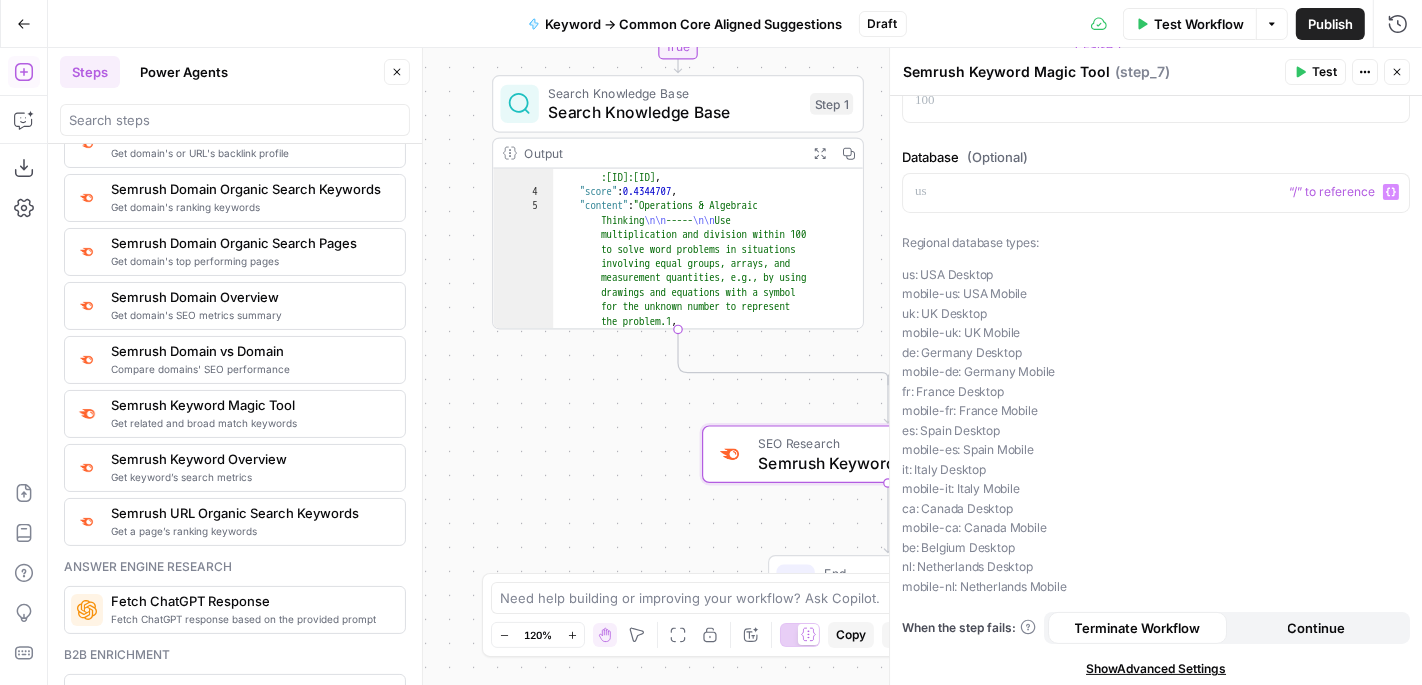 click 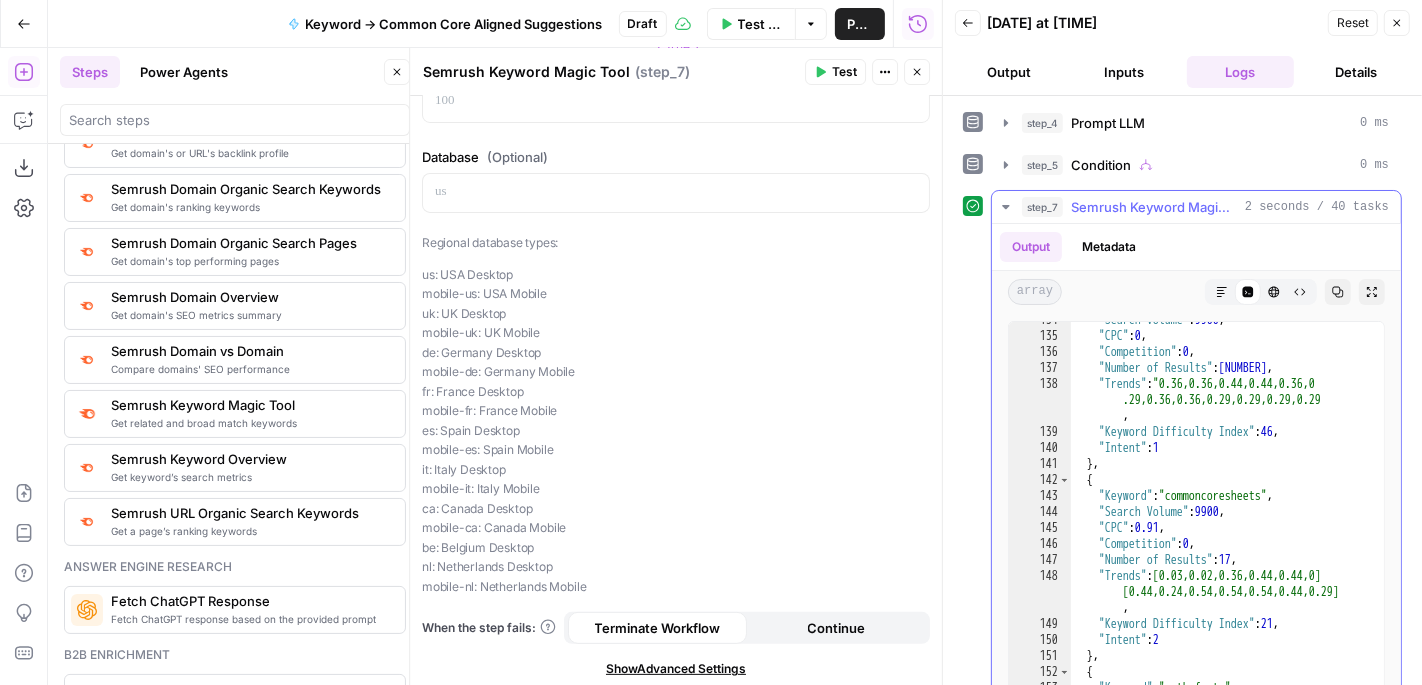 scroll, scrollTop: 2650, scrollLeft: 0, axis: vertical 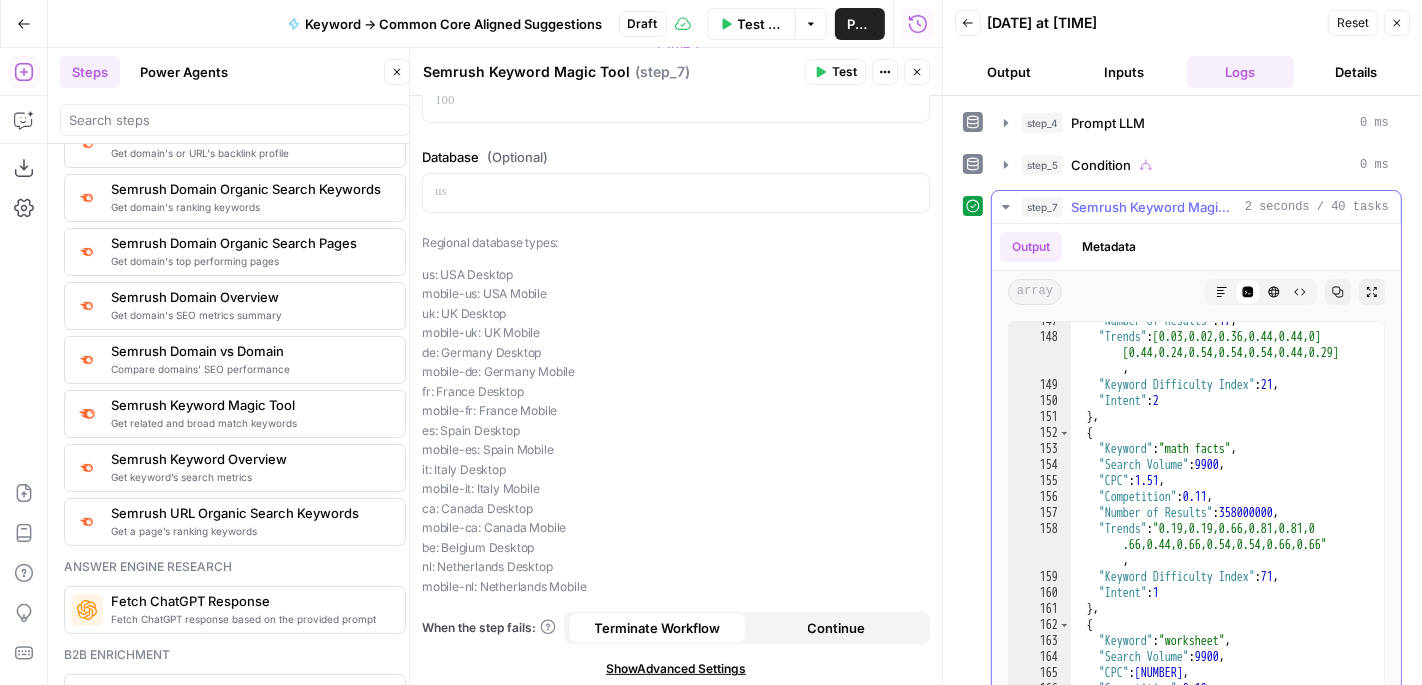click on ""Number of Results" :  17 ,      "Trends" :  "0.03,0.02,0.36,0.44,0.44,0          .44,0.24,0.54,0.54,0.54,0.44,0.29"          ,      "Keyword Difficulty Index" :  21 ,      "Intent" :  2    } ,    {      "Keyword" :  "math facts" ,      "Search Volume" :  9900 ,      "CPC" :  1.51 ,      "Competition" :  0.11 ,      "Number of Results" :  358000000 ,      "Trends" :  "0.19,0.19,0.66,0.81,0.81,0          .66,0.44,0.66,0.54,0.54,0.66,0.66"          ,      "Keyword Difficulty Index" :  71 ,      "Intent" :  1    } ,    {      "Keyword" :  "worksheet" ,      "Search Volume" :  9900 ,      "CPC" :  0.99 ,      "Competition" :  0.19 ,      "Number of Results" :  0 ,      "Trends" :  "0.20,0.20,0.24,0.20,0.29,0          .24,0.24,0.24,0.20,0.29,0.29,0.24"          ," at bounding box center [1228, 542] 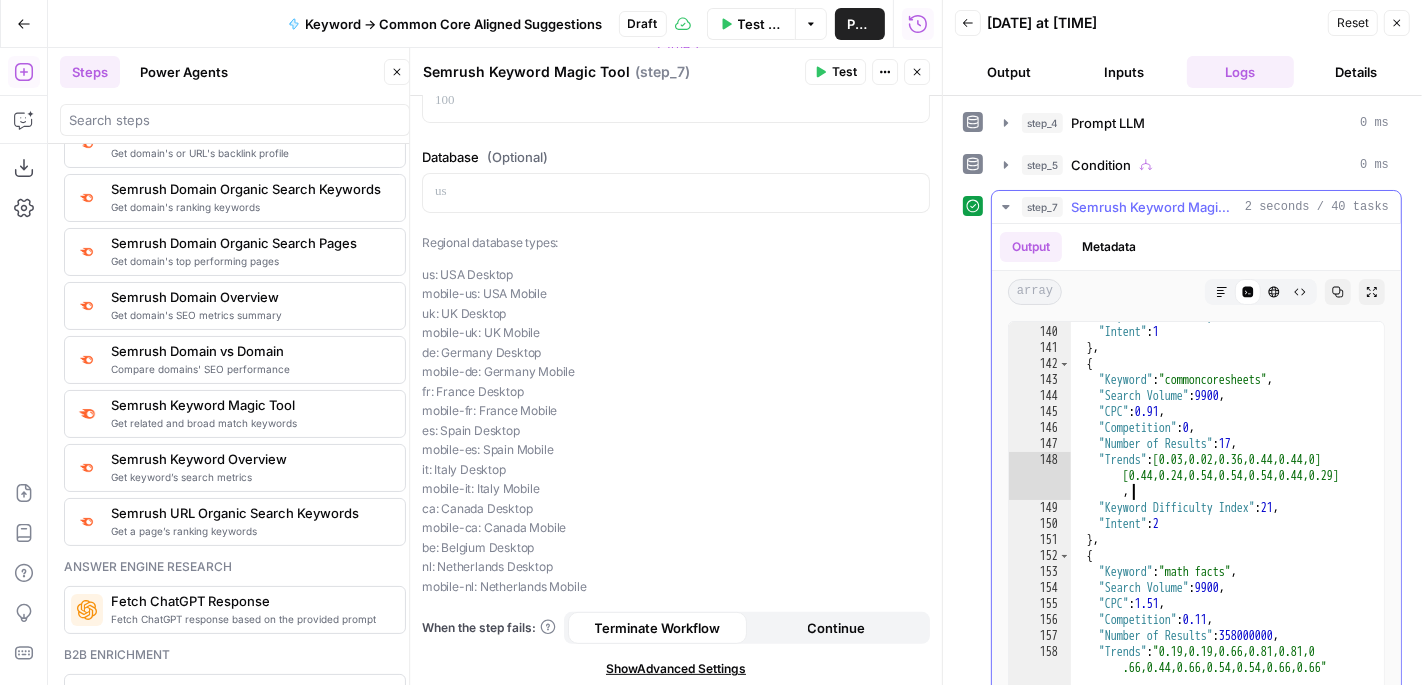 scroll, scrollTop: 2765, scrollLeft: 0, axis: vertical 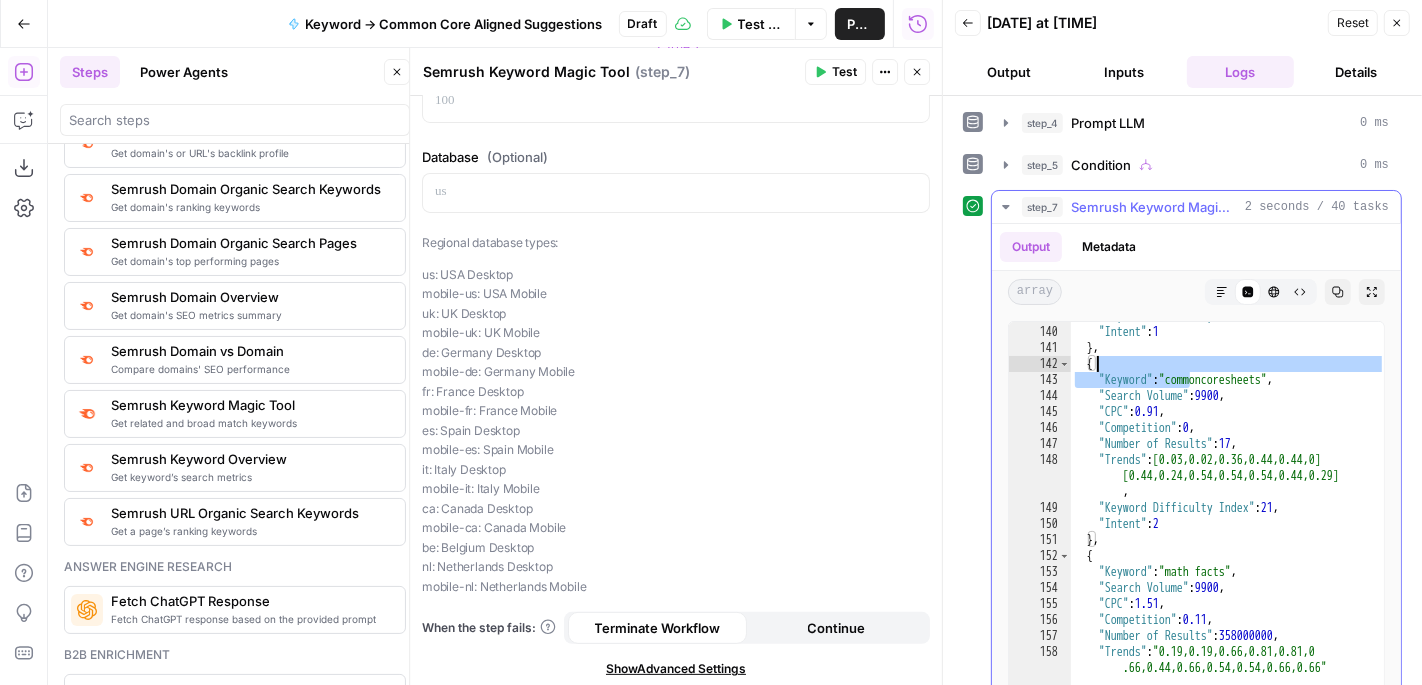 drag, startPoint x: 1190, startPoint y: 372, endPoint x: 1318, endPoint y: 365, distance: 128.19127 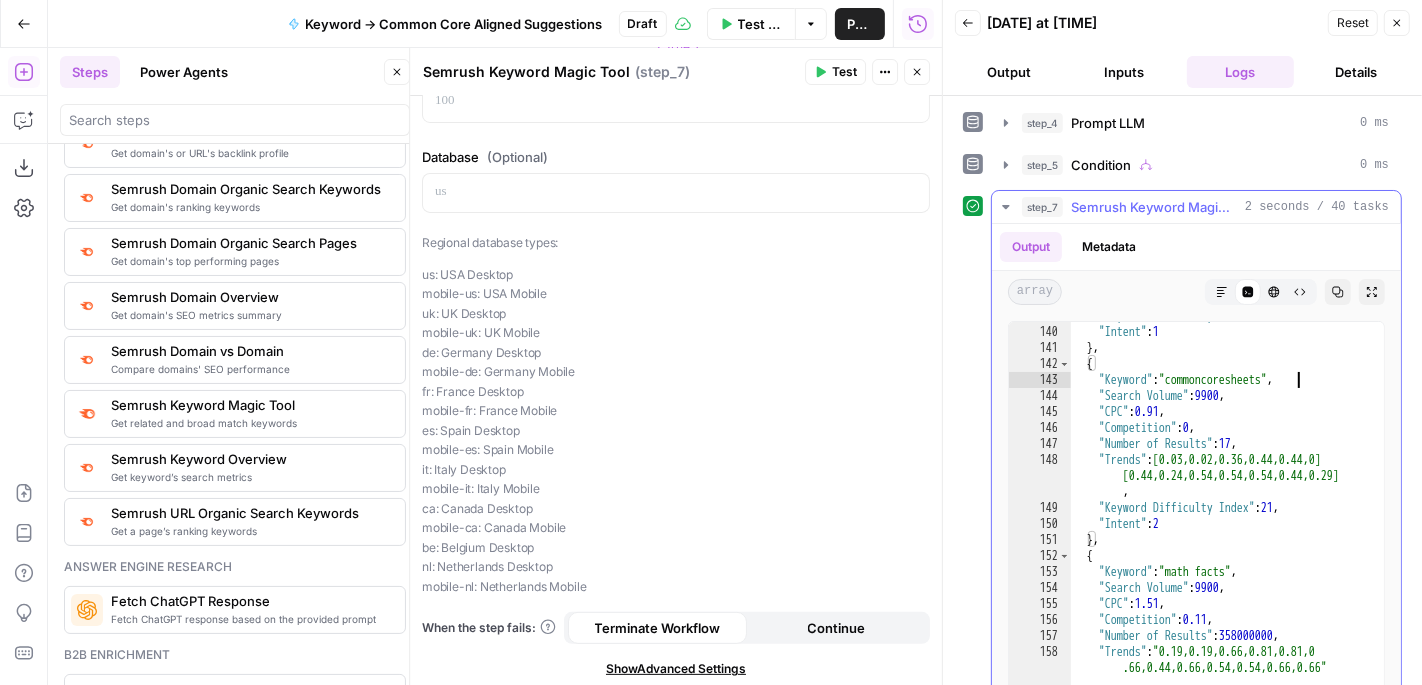 click on ""Keyword Difficulty Index" :  46 ,      "Intent" :  1    } ,    {      "Keyword" :  "commoncoresheets" ,      "Search Volume" :  9900 ,      "CPC" :  0.91 ,      "Competition" :  0 ,      "Number of Results" :  17 ,      "Trends" :  "0.03,0.02,0.36,0.44,0.44,0          .44,0.24,0.54,0.54,0.54,0.44,0.29"          ,      "Keyword Difficulty Index" :  21 ,      "Intent" :  2    } ,    {      "Keyword" :  "math facts" ,      "Search Volume" :  9900 ,      "CPC" :  1.51 ,      "Competition" :  0.11 ,      "Number of Results" :  358000000 ,      "Trends" :  "0.19,0.19,0.66,0.81,0.81,0          .66,0.44,0.66,0.54,0.54,0.66,0.66"          ,      "Keyword Difficulty Index" :  71 ,      "Intent" :  1" at bounding box center (1228, 521) 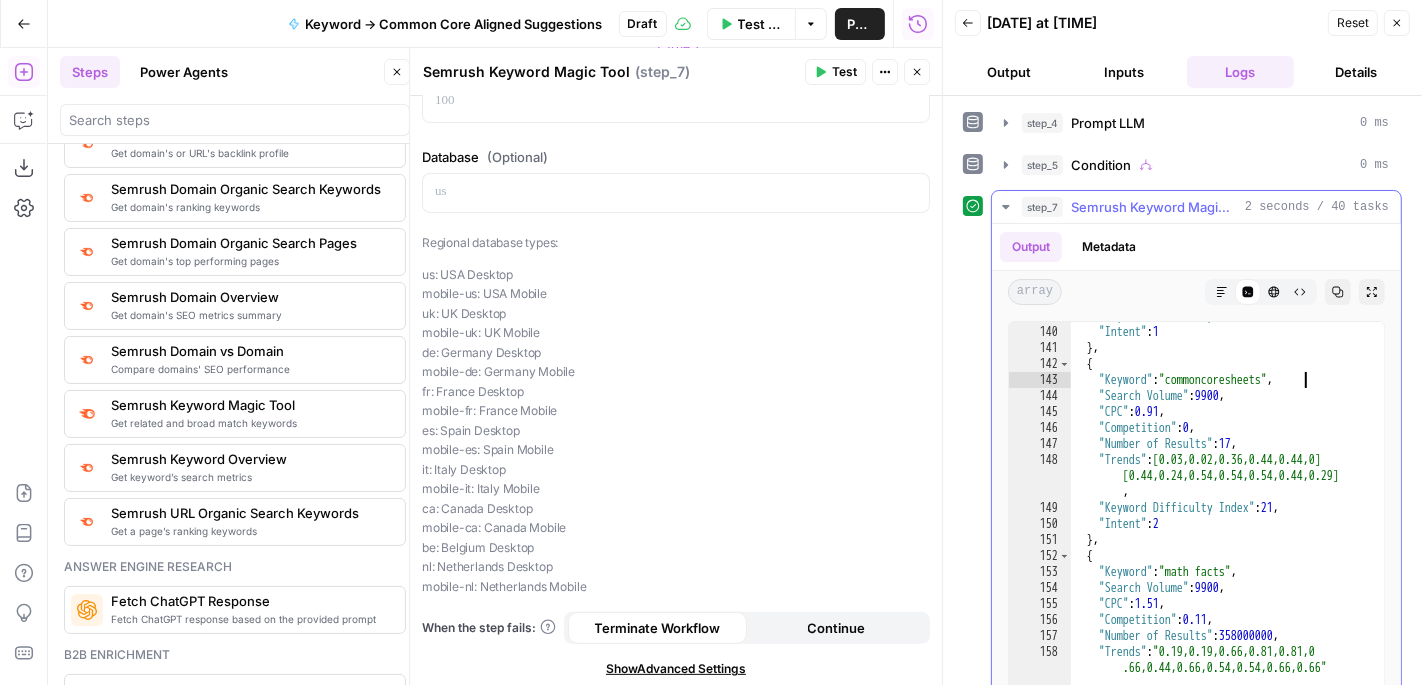 click on ""Keyword Difficulty Index" :  46 ,      "Intent" :  1    } ,    {      "Keyword" :  "commoncoresheets" ,      "Search Volume" :  9900 ,      "CPC" :  0.91 ,      "Competition" :  0 ,      "Number of Results" :  17 ,      "Trends" :  "0.03,0.02,0.36,0.44,0.44,0          .44,0.24,0.54,0.54,0.54,0.44,0.29"          ,      "Keyword Difficulty Index" :  21 ,      "Intent" :  2    } ,    {      "Keyword" :  "math facts" ,      "Search Volume" :  9900 ,      "CPC" :  1.51 ,      "Competition" :  0.11 ,      "Number of Results" :  358000000 ,      "Trends" :  "0.19,0.19,0.66,0.81,0.81,0          .66,0.44,0.66,0.54,0.54,0.66,0.66"          ,      "Keyword Difficulty Index" :  71 ,      "Intent" :  1" at bounding box center [1228, 521] 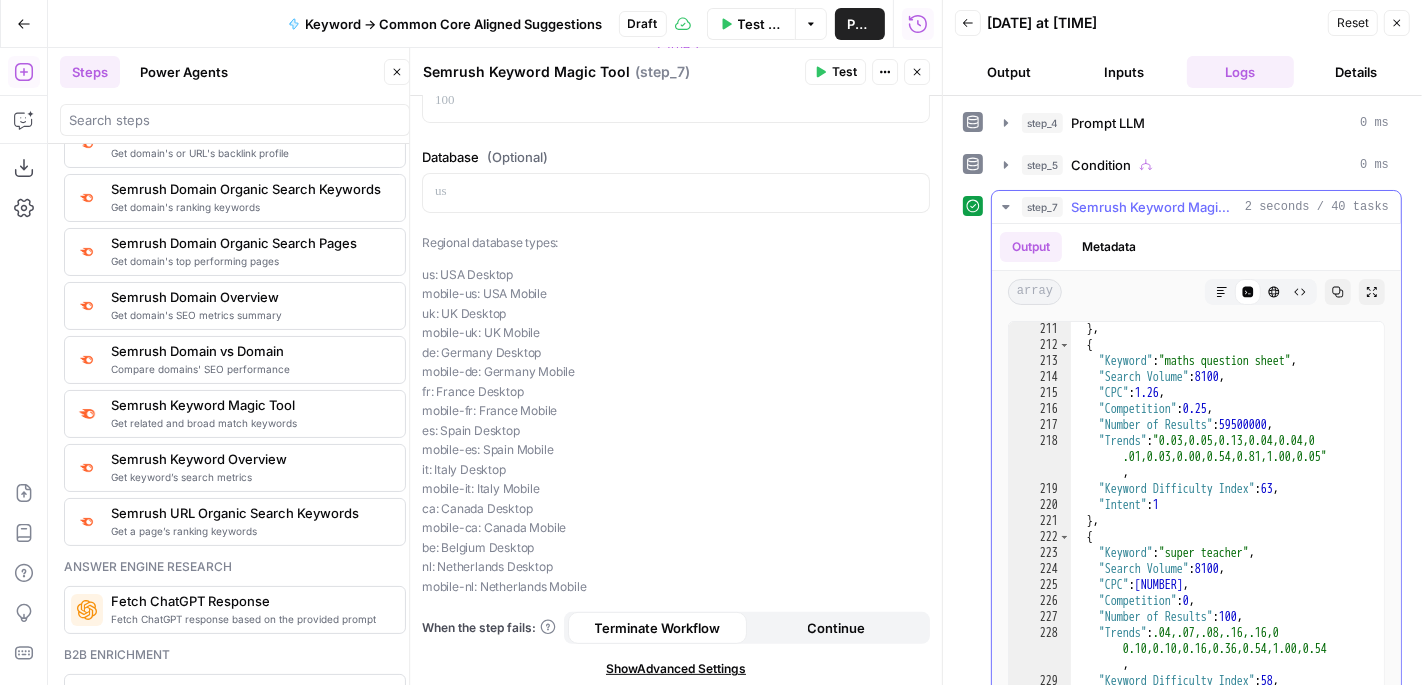 scroll, scrollTop: 4187, scrollLeft: 0, axis: vertical 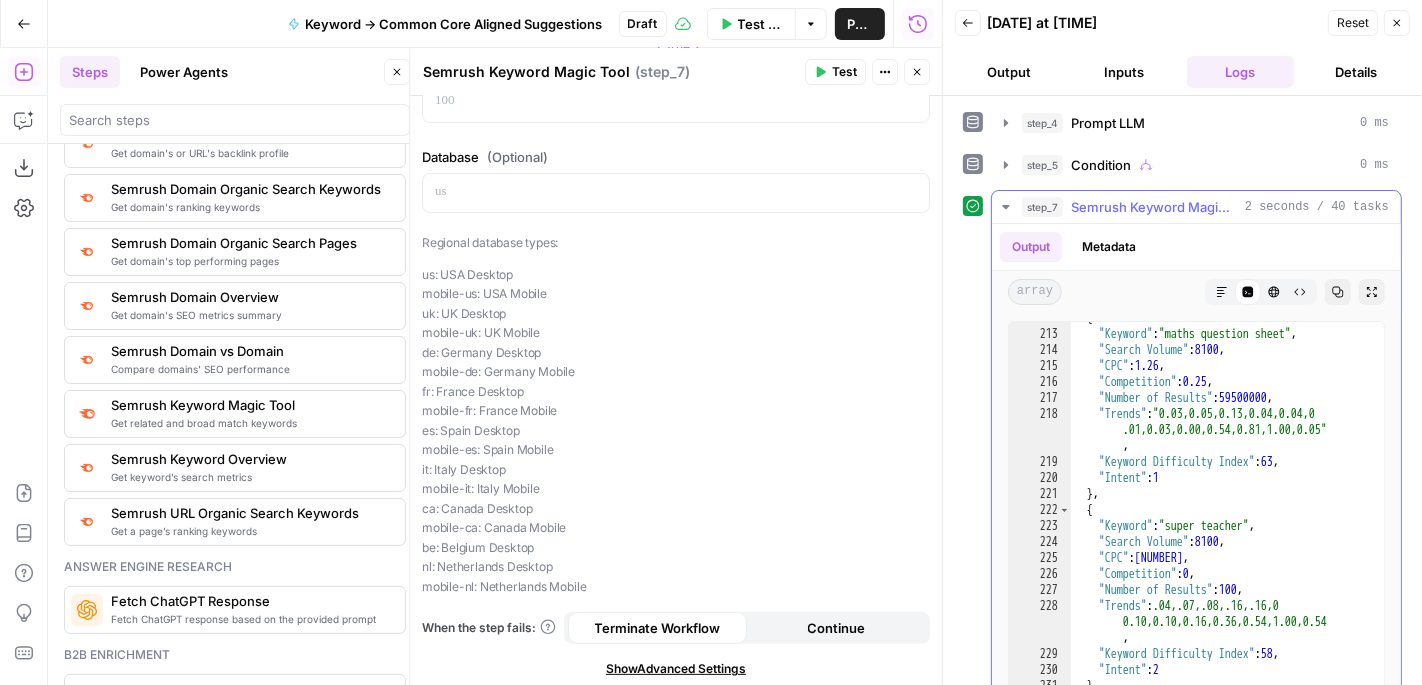 click 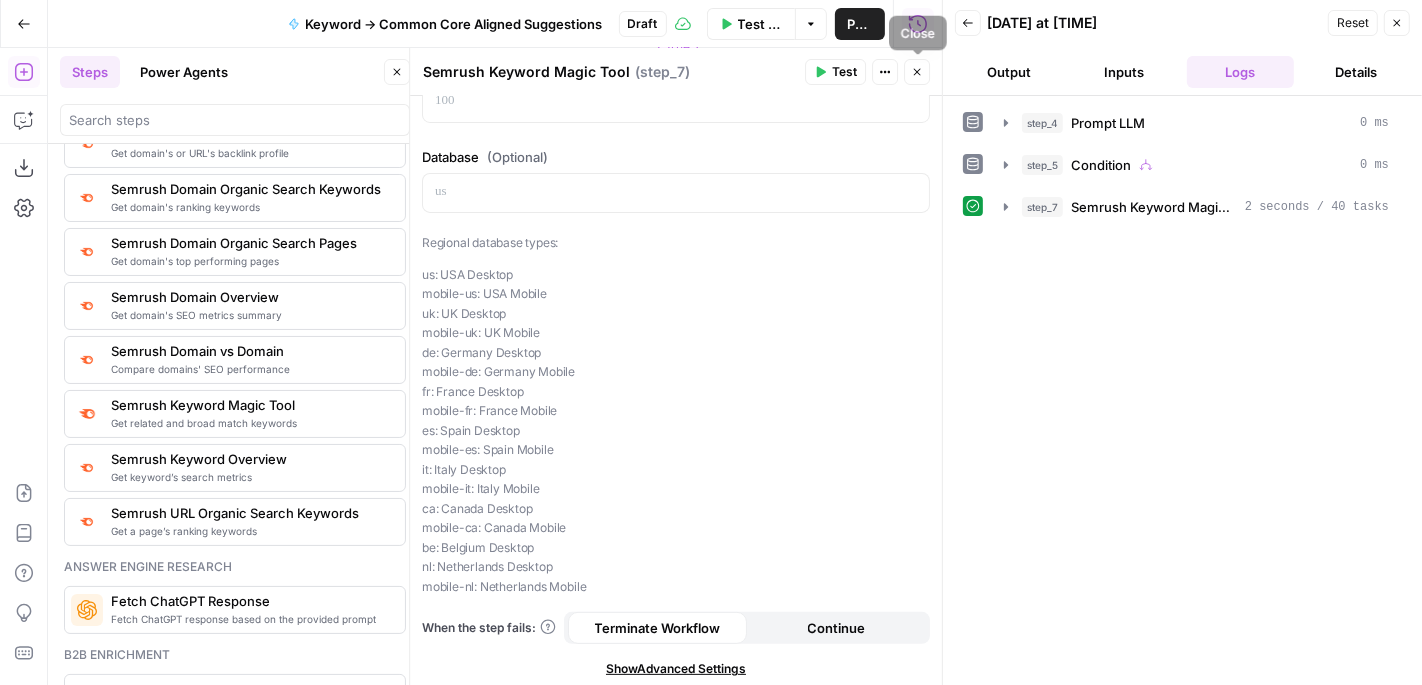 click 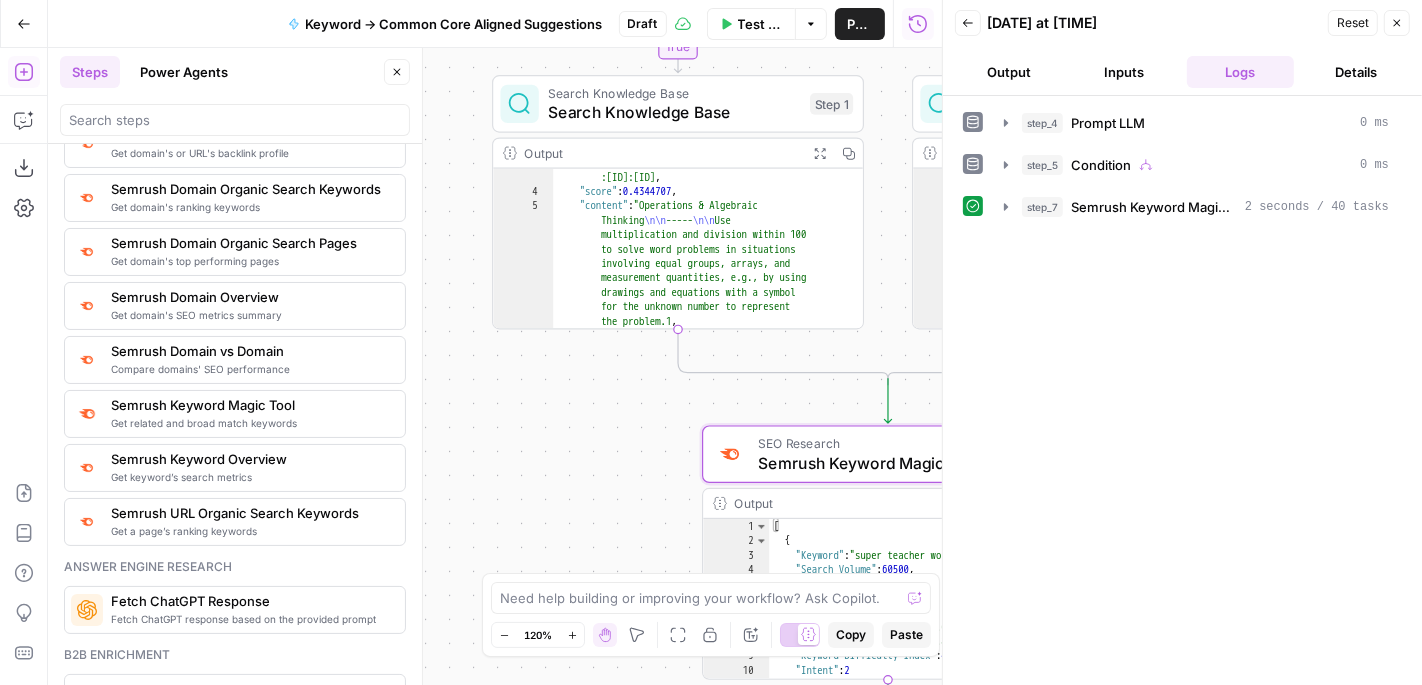click on "Close" at bounding box center [1397, 23] 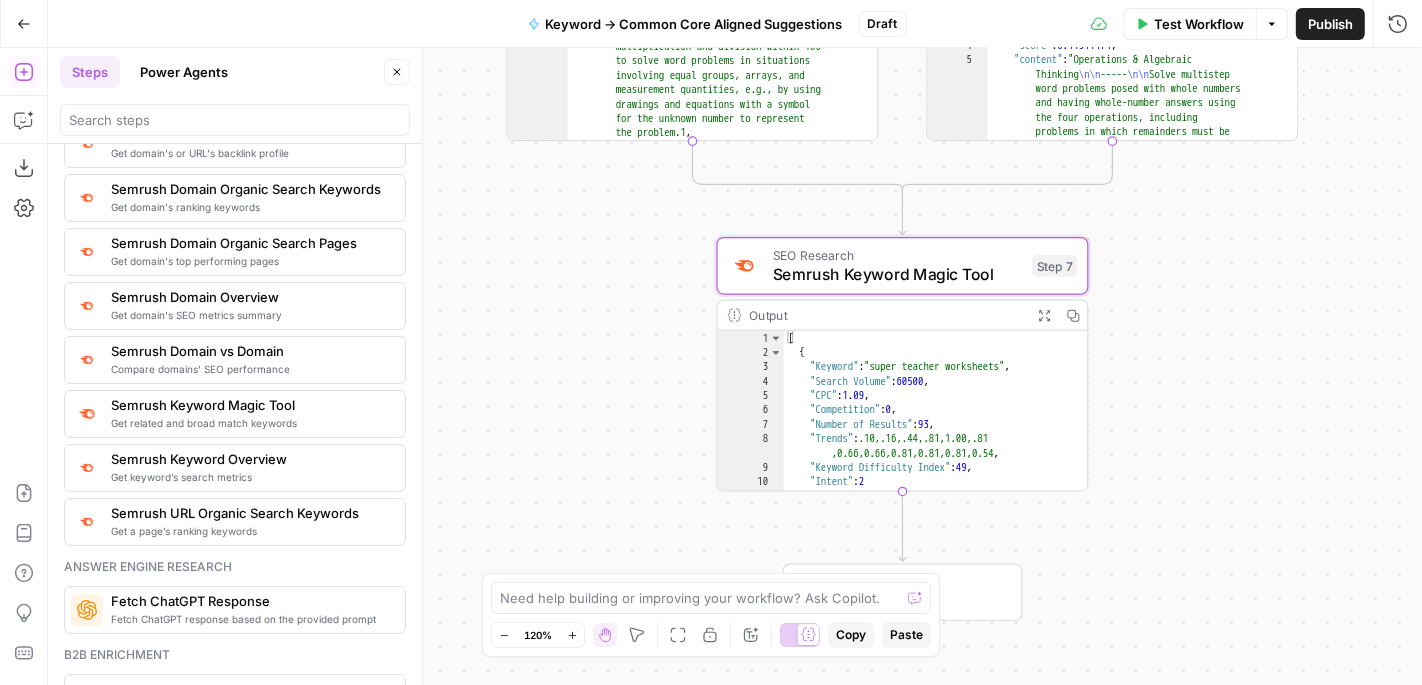 click on "Semrush Keyword Magic Tool" at bounding box center (898, 274) 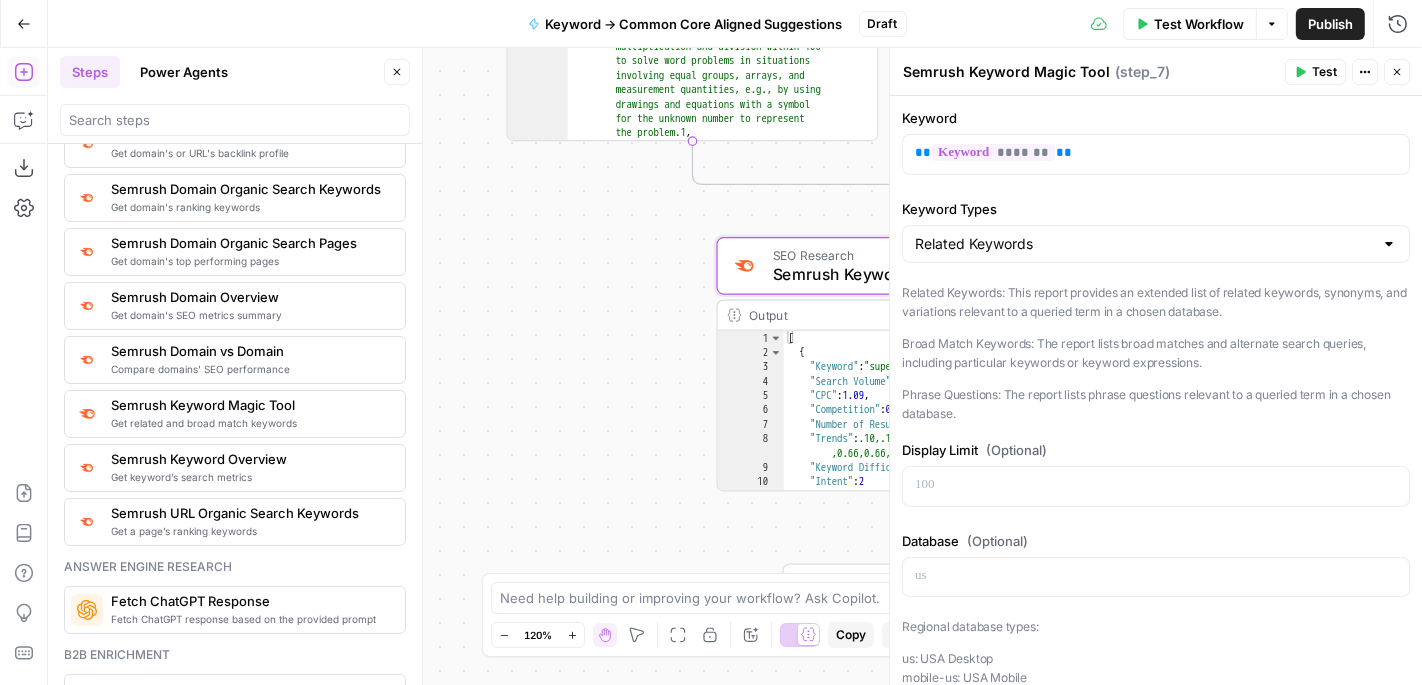 click on "Close" at bounding box center [1397, 72] 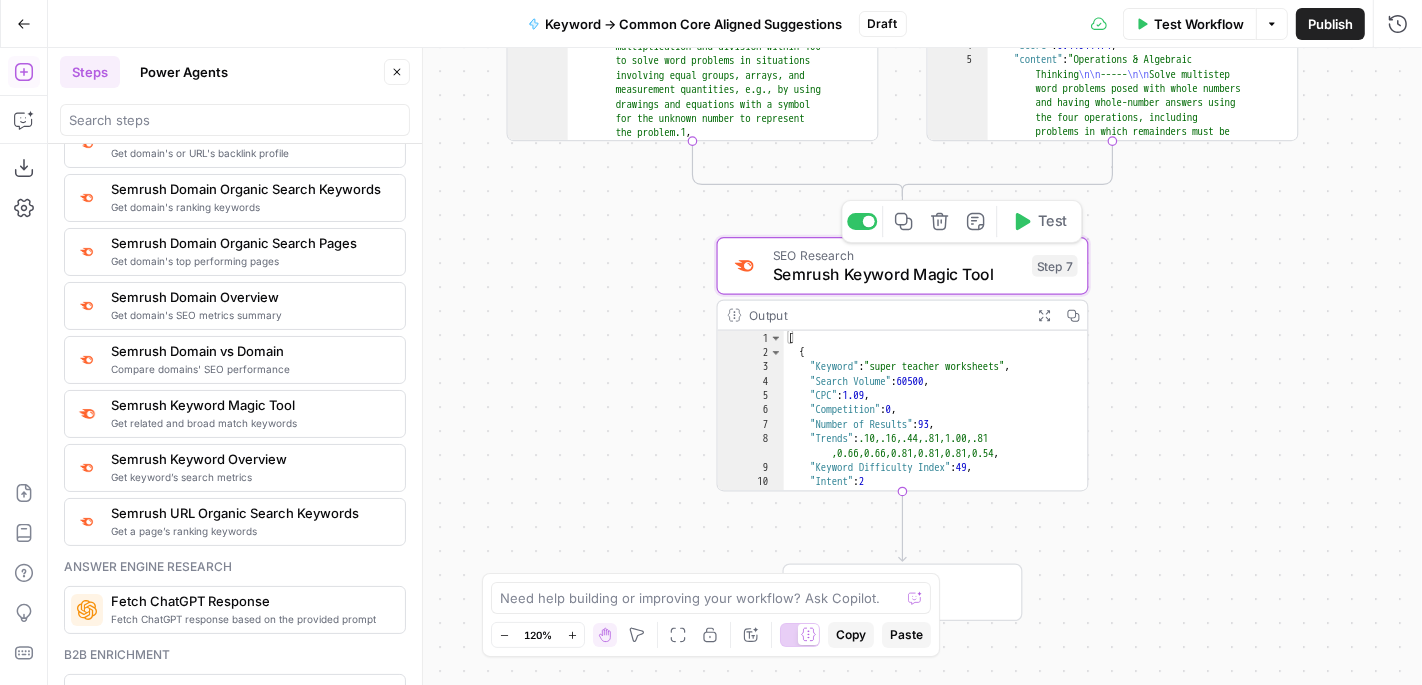 click 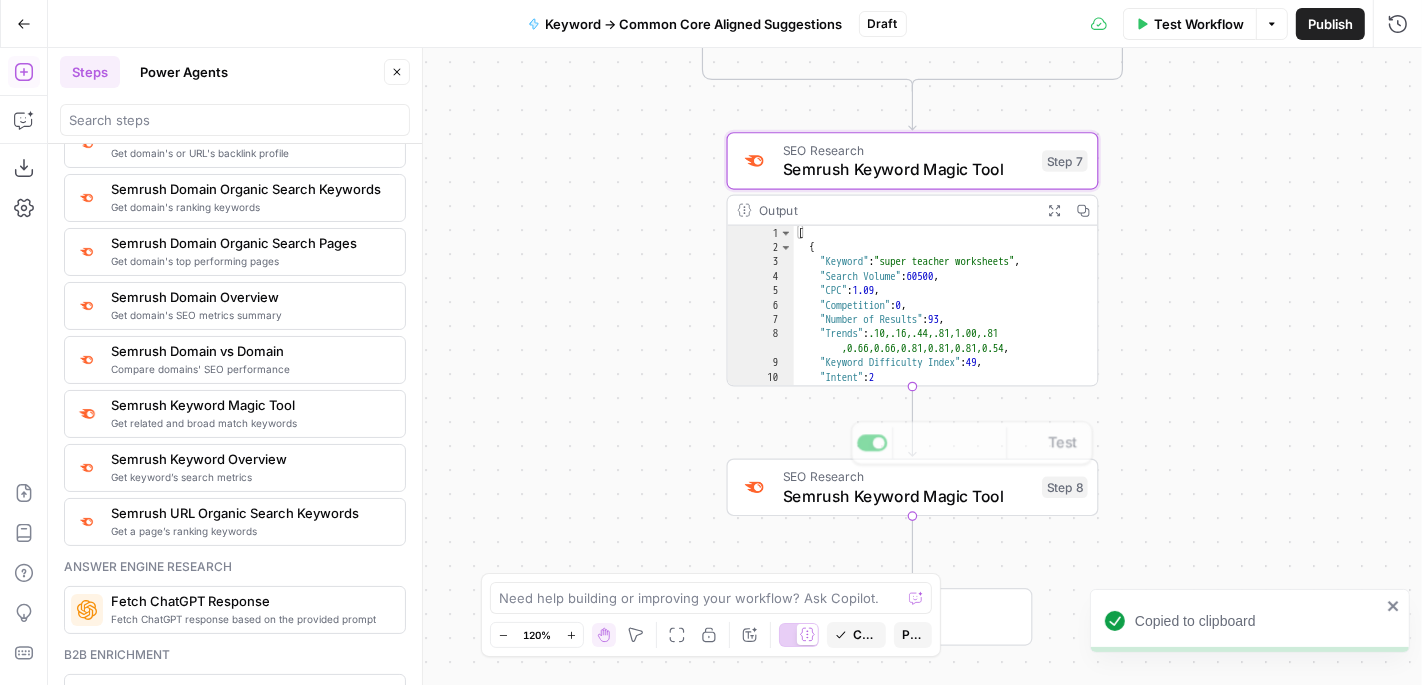 click on "true false Workflow Set Inputs Inputs LLM · GPT-4.1 Prompt LLM Step 4 Output Expand Output Copy 1 2 3 4 {    "grade" : null ,    "age" : null }     XXXXXXXXXXXXXXXXXXXXXXXXXXXXXXXXXXXXXXXXXXXXXXXXXXXXXXXXXXXXXXXXXXXXXXXXXXXXXXXXXXXXXXXXXXXXXXXXXXXXXXXXXXXXXXXXXXXXXXXXXXXXXXXXXXXXXXXXXXXXXXXXXXXXXXXXXXXXXXXXXXXXXXXXXXXXXXXXXXXXXXXXXXXXXXXXXXXXXXXXXXXXXXXXXXXXXXXXXXXXXXXXXXXXXXXXXXXXXXXXXXXXXXXXXXXXXXXXXXXXXXXXXXXXXXXXXXXXXXXXXXXXXXXXXXXXXXXXXXXXXXXXXXXXXXXXXXXXXXXXXXXXXXXXXXXXXXXXXXXXXXXXXXXXXXXXXXXXXXXXXXXXXXXXXXXXXXXXXXXXXXXXXXXXXXXXXXXXXXXXXXXXXXXXXXXXXXXXXXXXXXXXXXXXXXXXXXXXXXXXXXXXXXXXXXXXXXXXXXXXXXXXXXXXXXXXXXXXXXXXXXXXXXXXXXXXXXXXXXXXXXXXXXXXXXXX Condition Condition Step 5 Output Expand Output Copy 53 54 55 56 57 58 59 60      "document_file_url" :  "https://cdn.airops          .com/rails/active_storage/blobs/proxy          /eyJfcmFpbHMiOnsiZGF0YSI6MjI3MzA5LCJwd          XIiOiJibG9iX2lkIn19          --67d4f6371de617e1876a07c3cb91fa88b438          fd78/ccss.csv"" at bounding box center [735, 366] 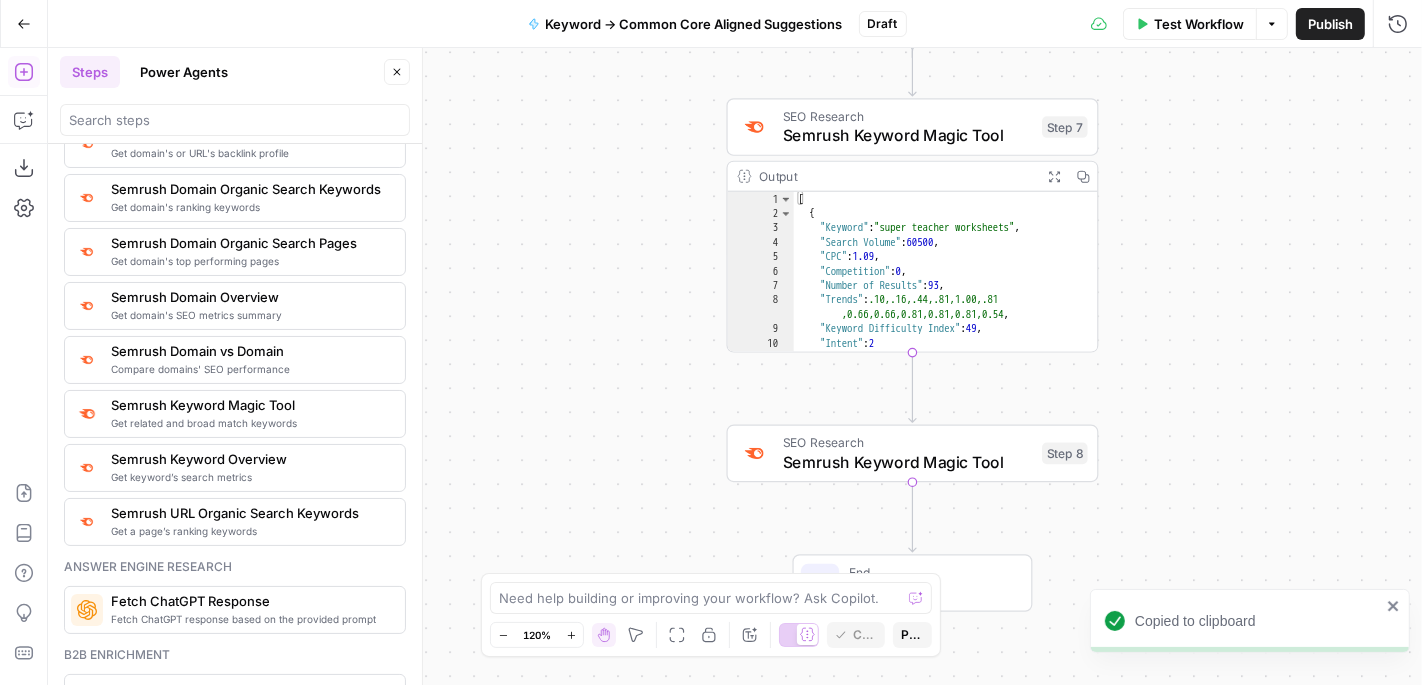 click on "SEO Research" at bounding box center (908, 442) 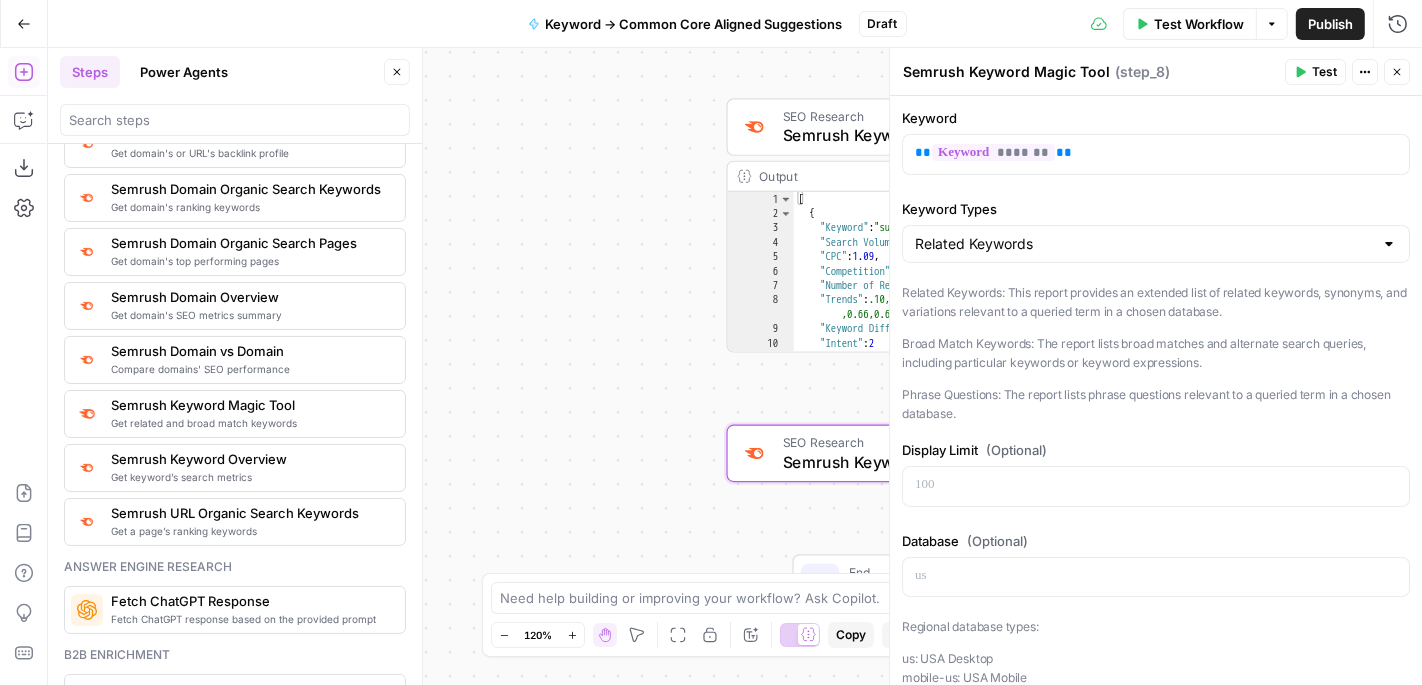 click on "Related Keywords" at bounding box center [1156, 244] 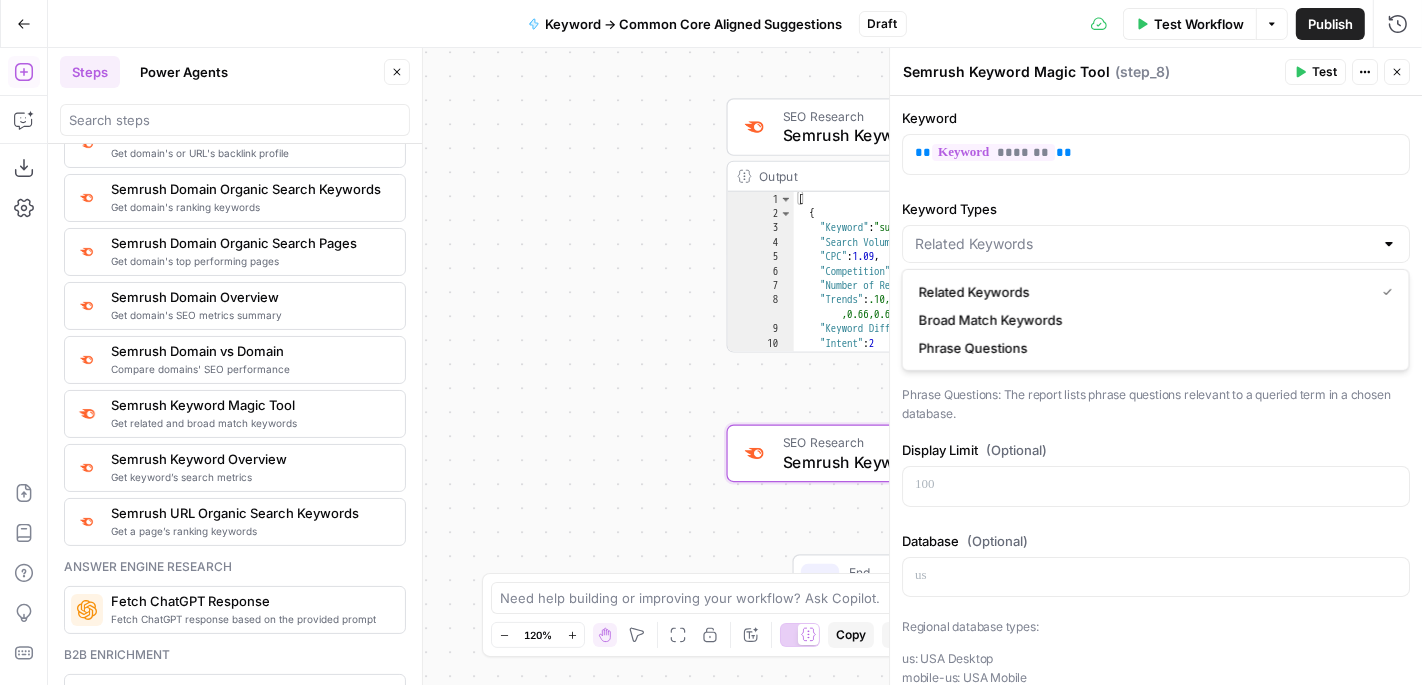 click at bounding box center [1156, 244] 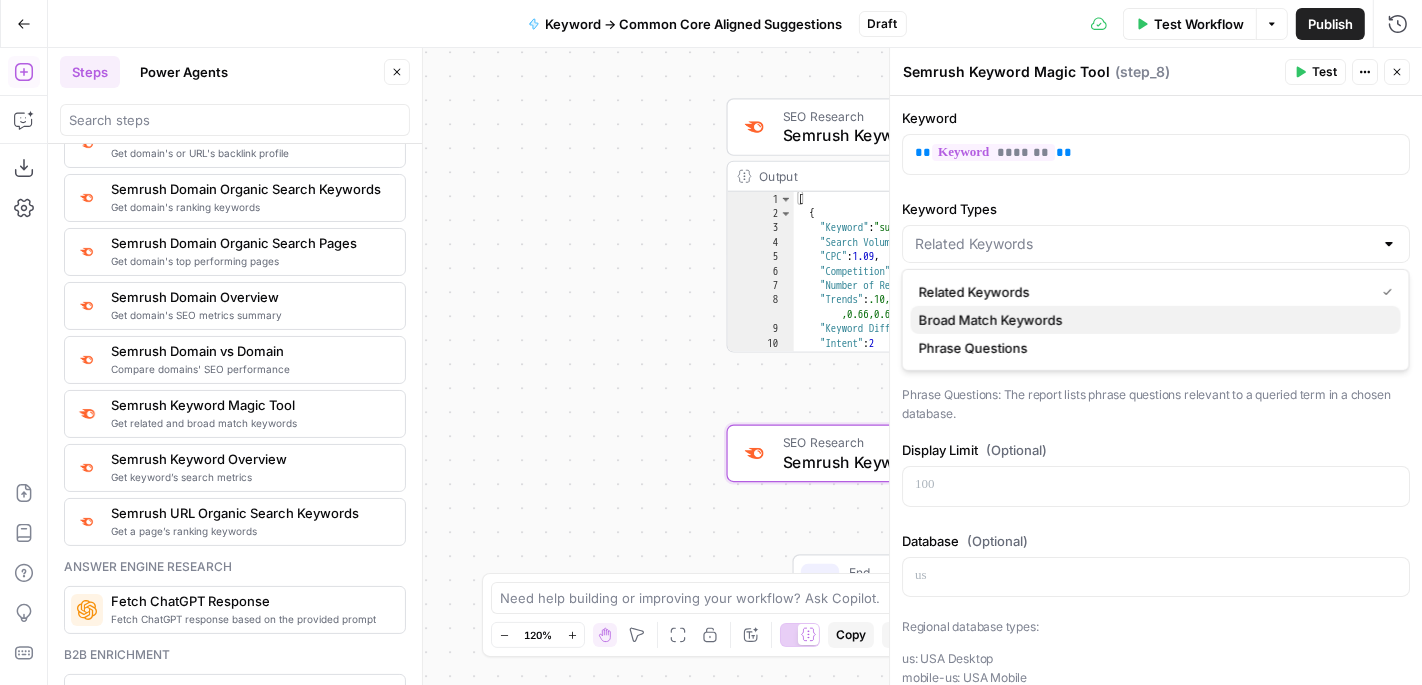 click on "Broad Match Keywords" at bounding box center (1152, 320) 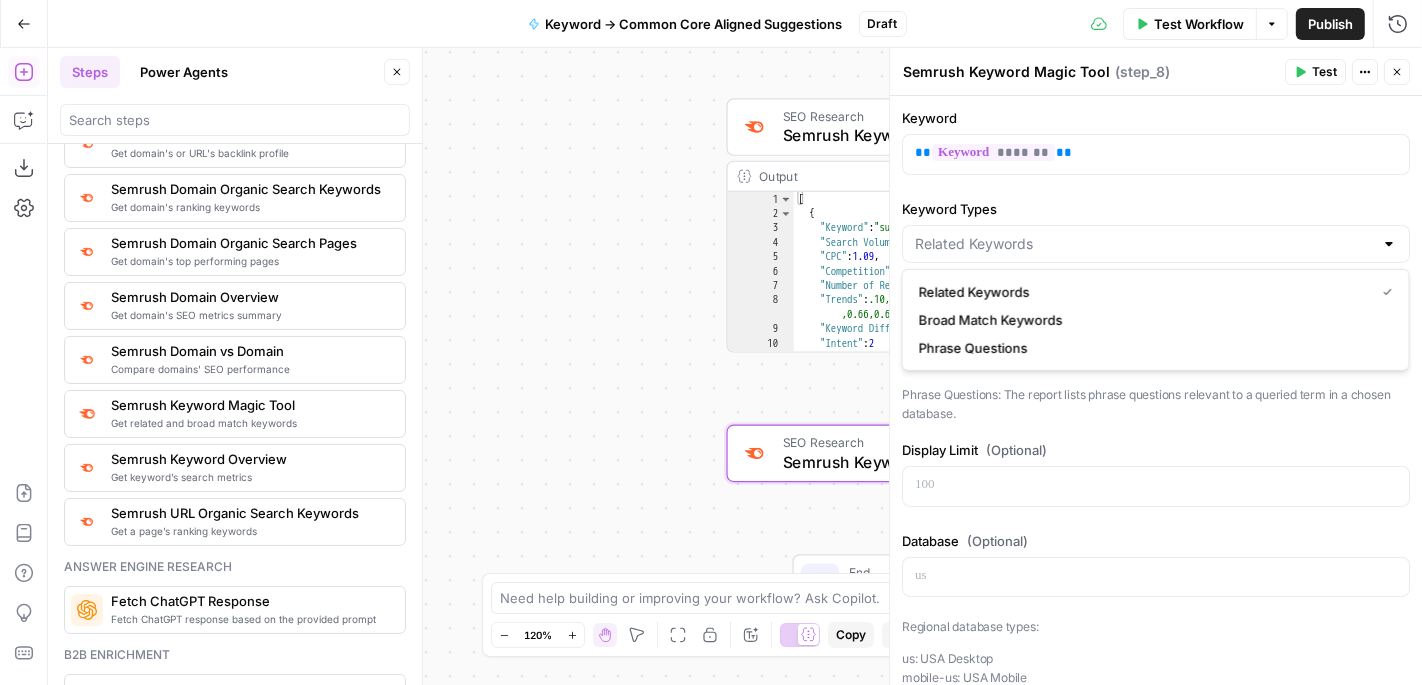 type on "Broad Match Keywords" 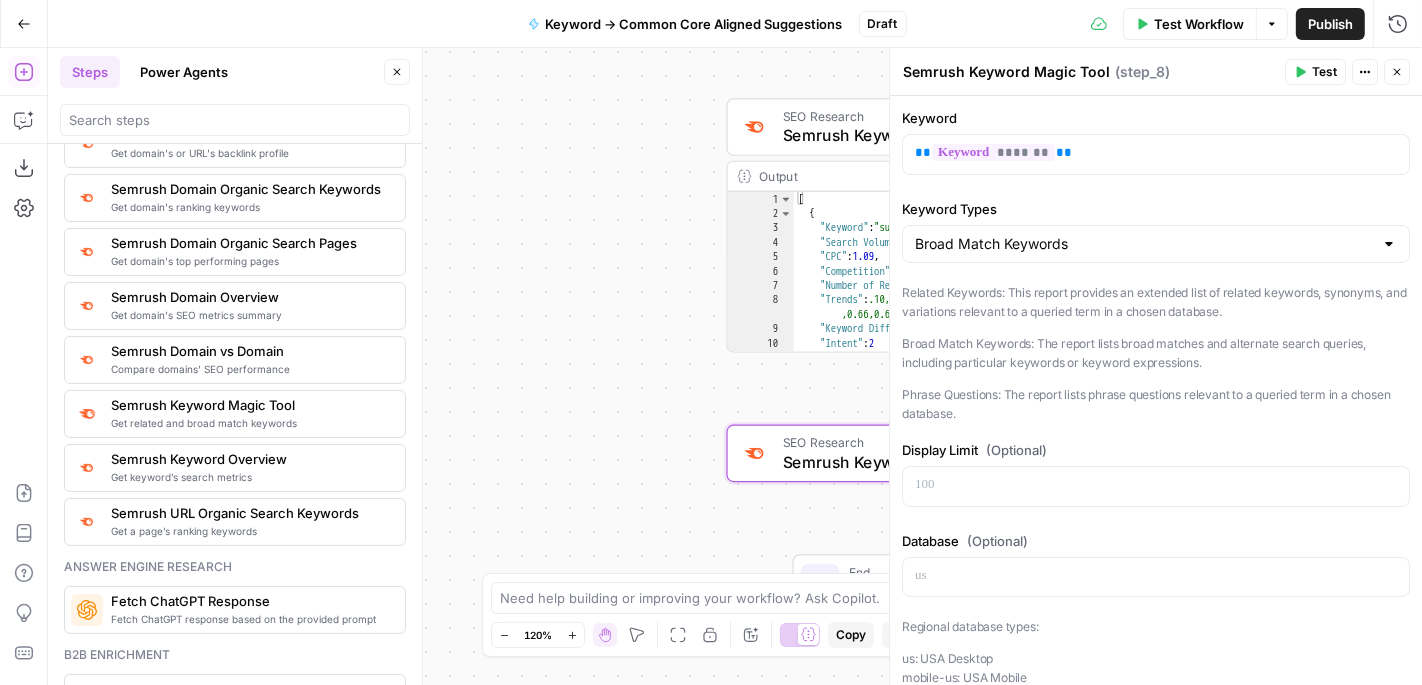 click on "Test" at bounding box center [1315, 72] 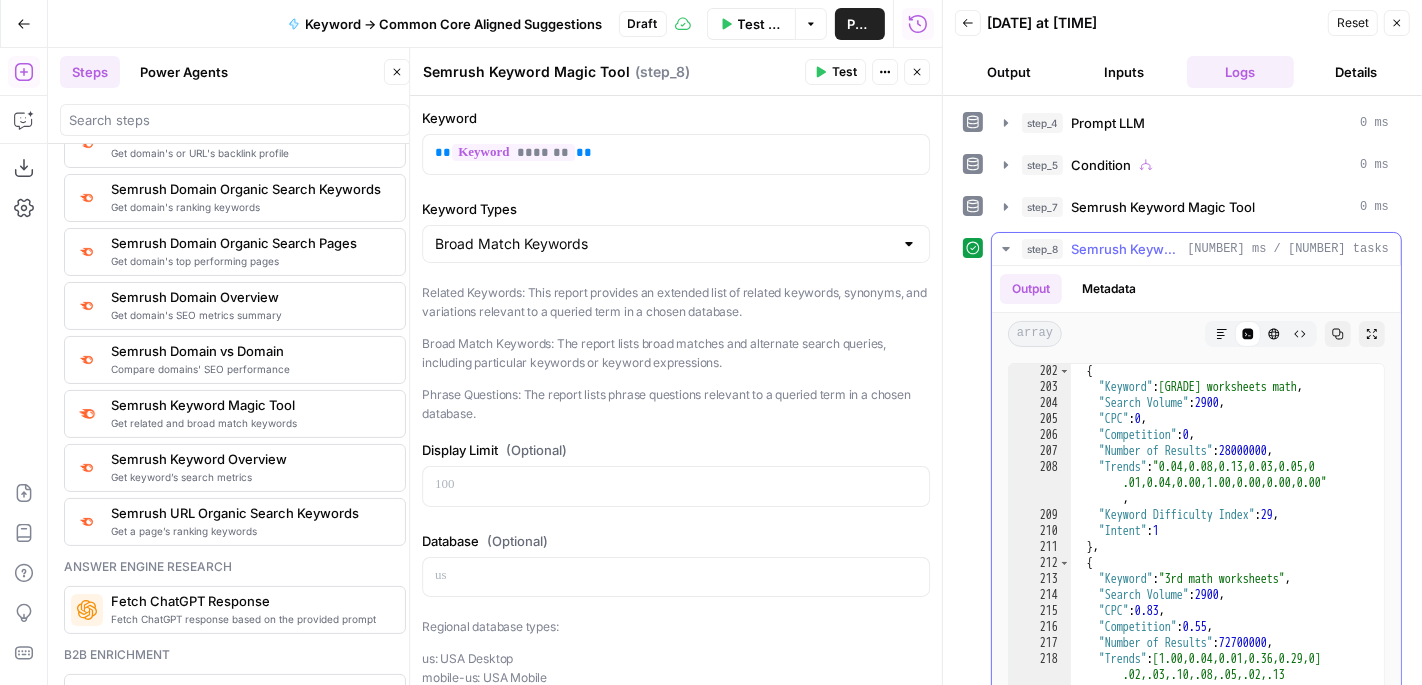 scroll, scrollTop: 4264, scrollLeft: 0, axis: vertical 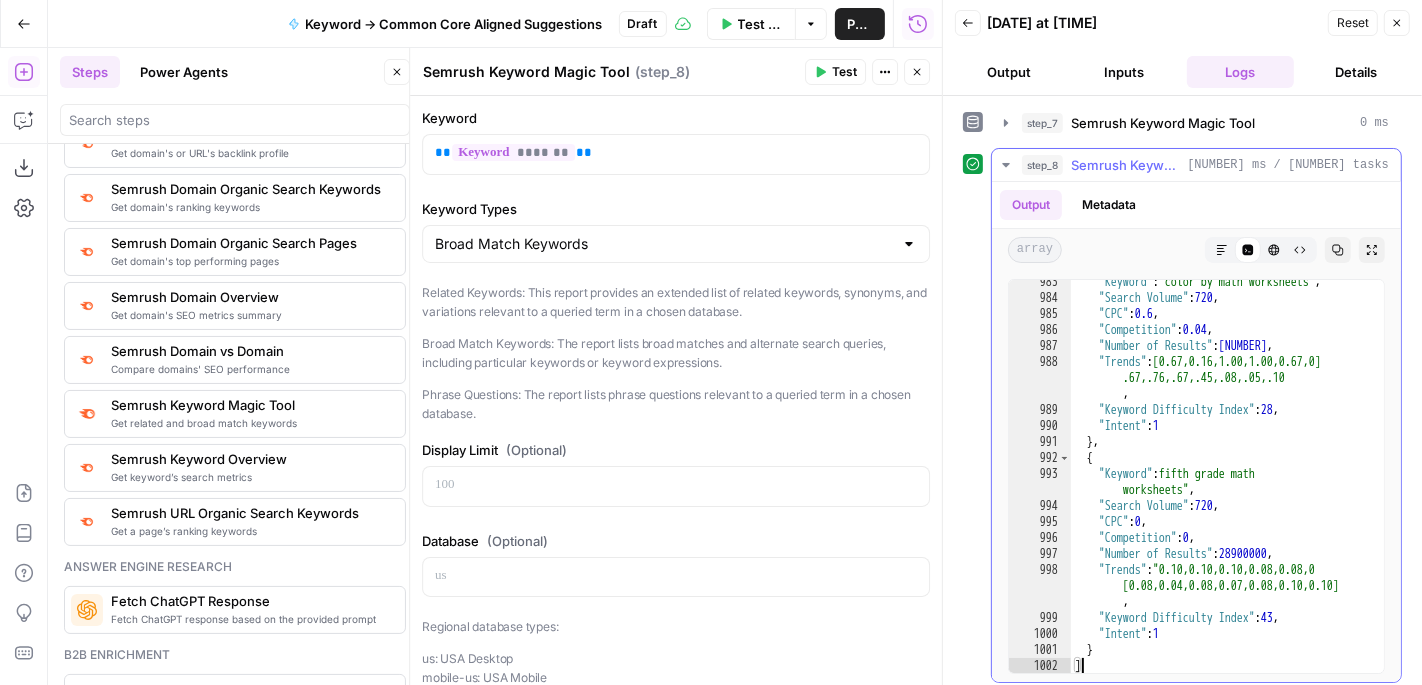 click on ""Keyword" :  "color by math worksheets" ,      "Search Volume" :  720 ,      "CPC" :  0.6 ,      "Competition" :  0.04 ,      "Number of Results" :  26100000 ,      "Trends" :  "0.67,0.16,1.00,1.00,0.67,0          .67,0.76,0.67,0.45,0.08,0.05,0.10"          ,      "Keyword Difficulty Index" :  28 ,      "Intent" :  1    } ,    {      "Keyword" :  "fifth grade math           worksheets" ,      "Search Volume" :  720 ,      "CPC" :  0 ,      "Competition" :  0 ,      "Number of Results" :  28900000 ,      "Trends" :  "0.10,0.10,0.10,0.08,0.08,0          .08,0.04,0.08,0.07,0.08,0.10,0.10"          ,      "Keyword Difficulty Index" :  43 ,      "Intent" :  1    } ]" at bounding box center [1228, 487] 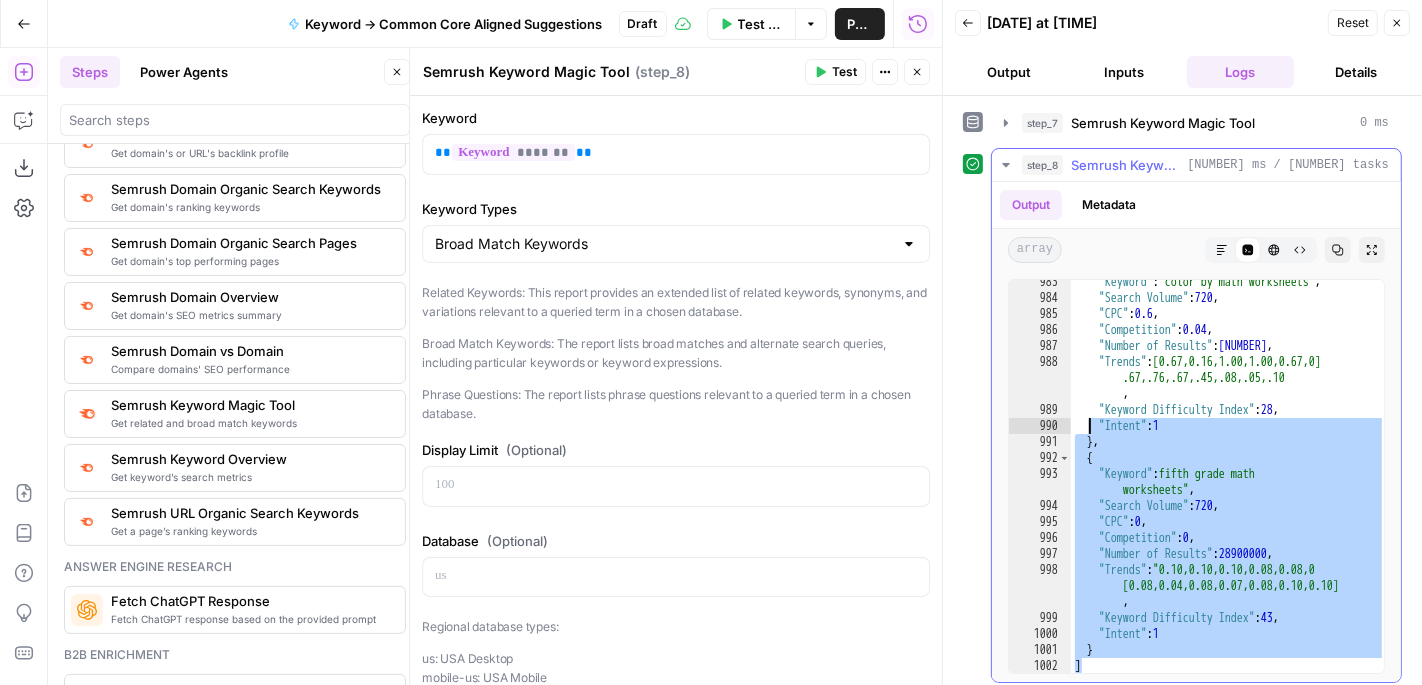 drag, startPoint x: 1100, startPoint y: 662, endPoint x: 1086, endPoint y: 419, distance: 243.40295 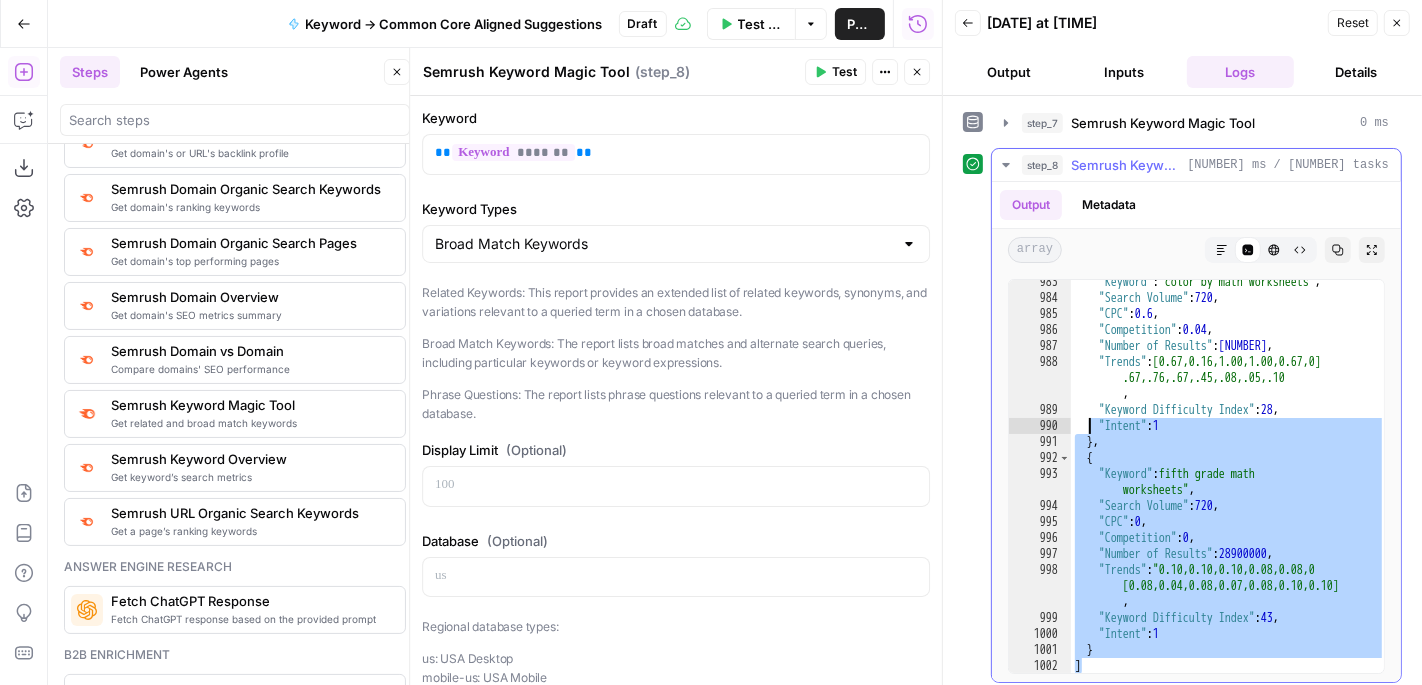 click on ""Keyword" :  "color by math worksheets" ,      "Search Volume" :  720 ,      "CPC" :  0.6 ,      "Competition" :  0.04 ,      "Number of Results" :  26100000 ,      "Trends" :  "0.67,0.16,1.00,1.00,0.67,0          .67,0.76,0.67,0.45,0.08,0.05,0.10"          ,      "Keyword Difficulty Index" :  28 ,      "Intent" :  1    } ,    {      "Keyword" :  "fifth grade math           worksheets" ,      "Search Volume" :  720 ,      "CPC" :  0 ,      "Competition" :  0 ,      "Number of Results" :  28900000 ,      "Trends" :  "0.10,0.10,0.10,0.08,0.08,0          .08,0.04,0.08,0.07,0.08,0.10,0.10"          ,      "Keyword Difficulty Index" :  43 ,      "Intent" :  1    } ]" at bounding box center (1228, 487) 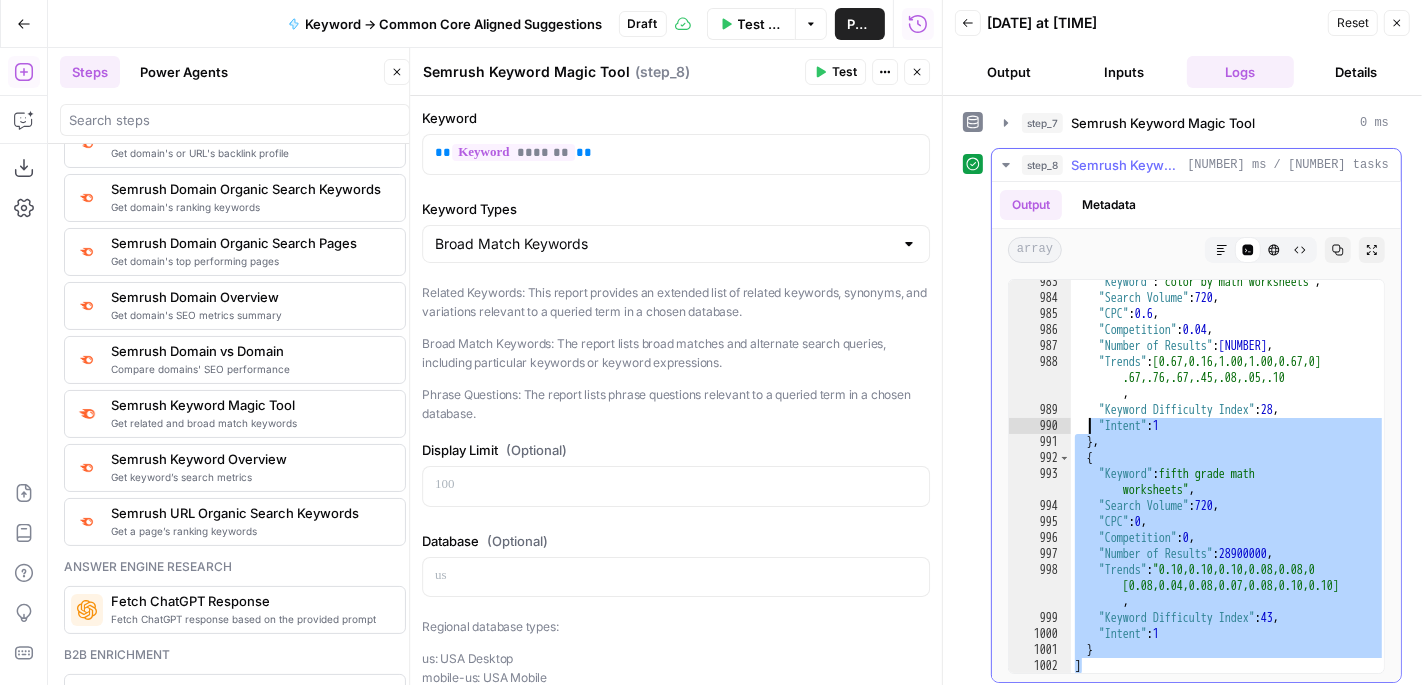 type on "*
***" 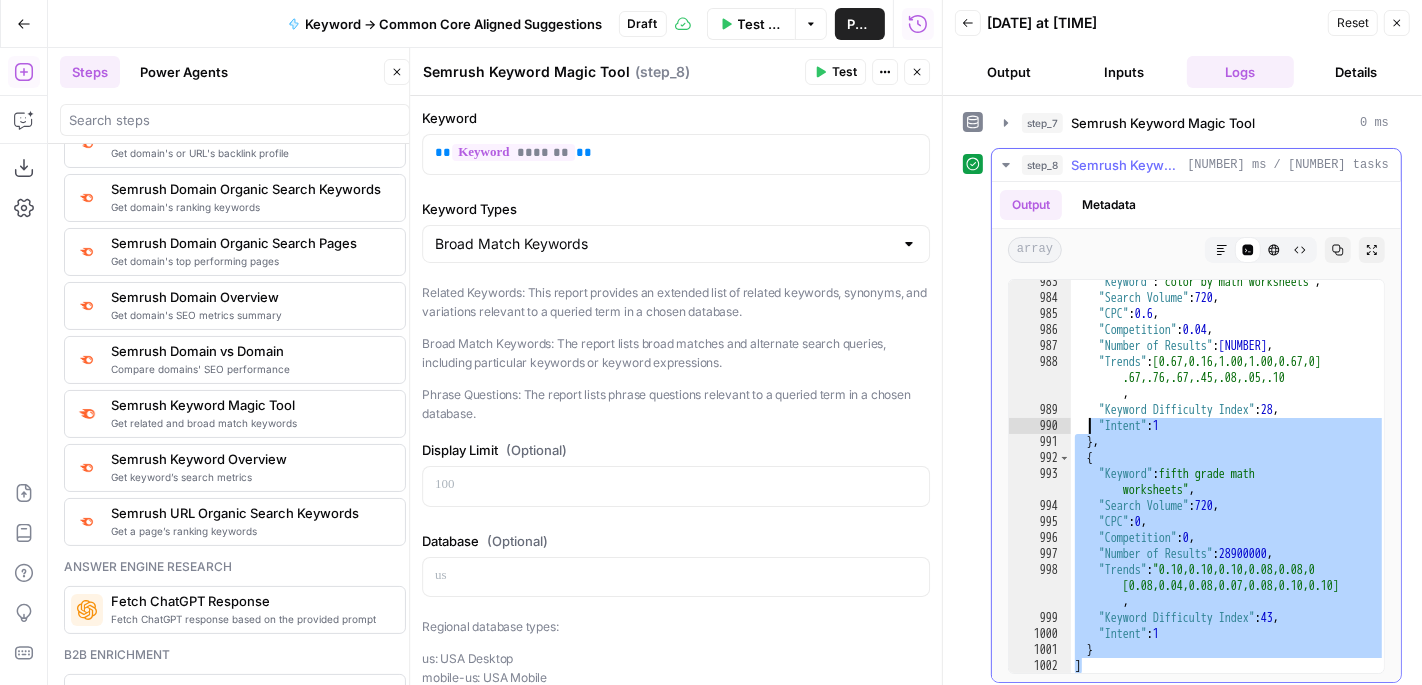scroll, scrollTop: 0, scrollLeft: 0, axis: both 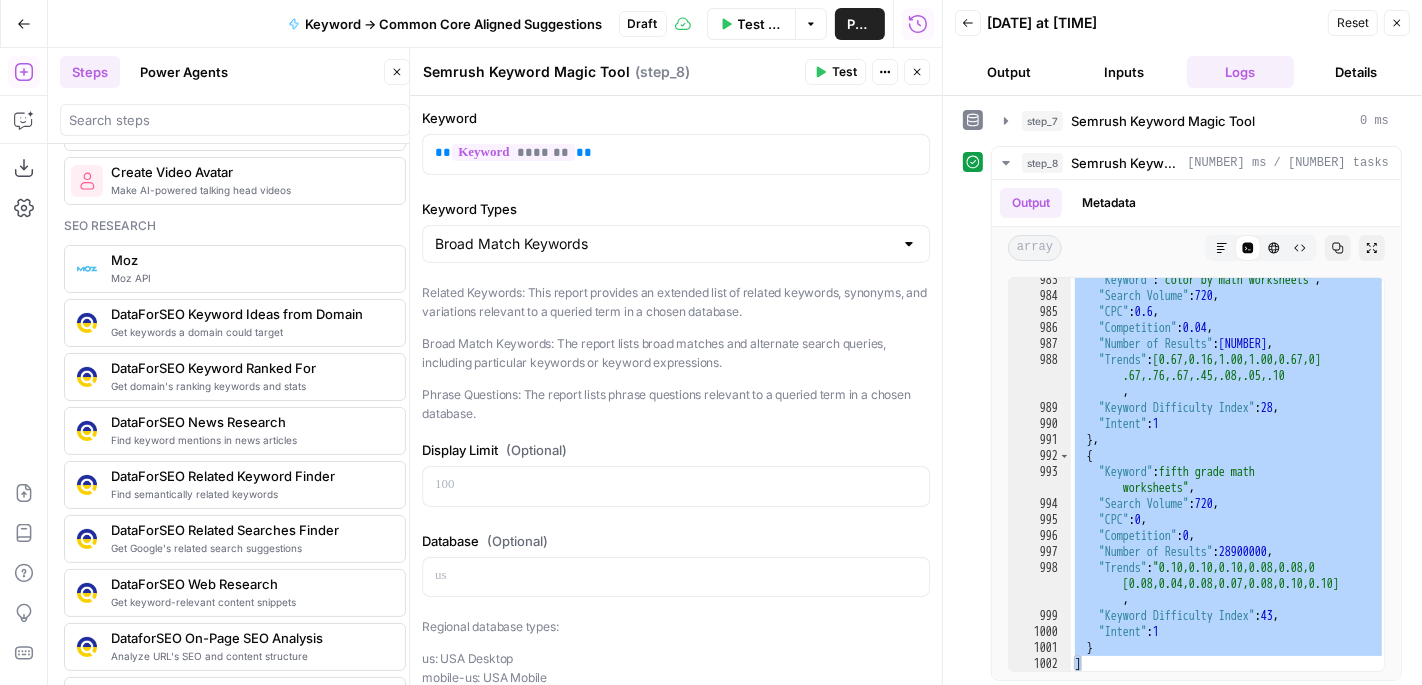 click 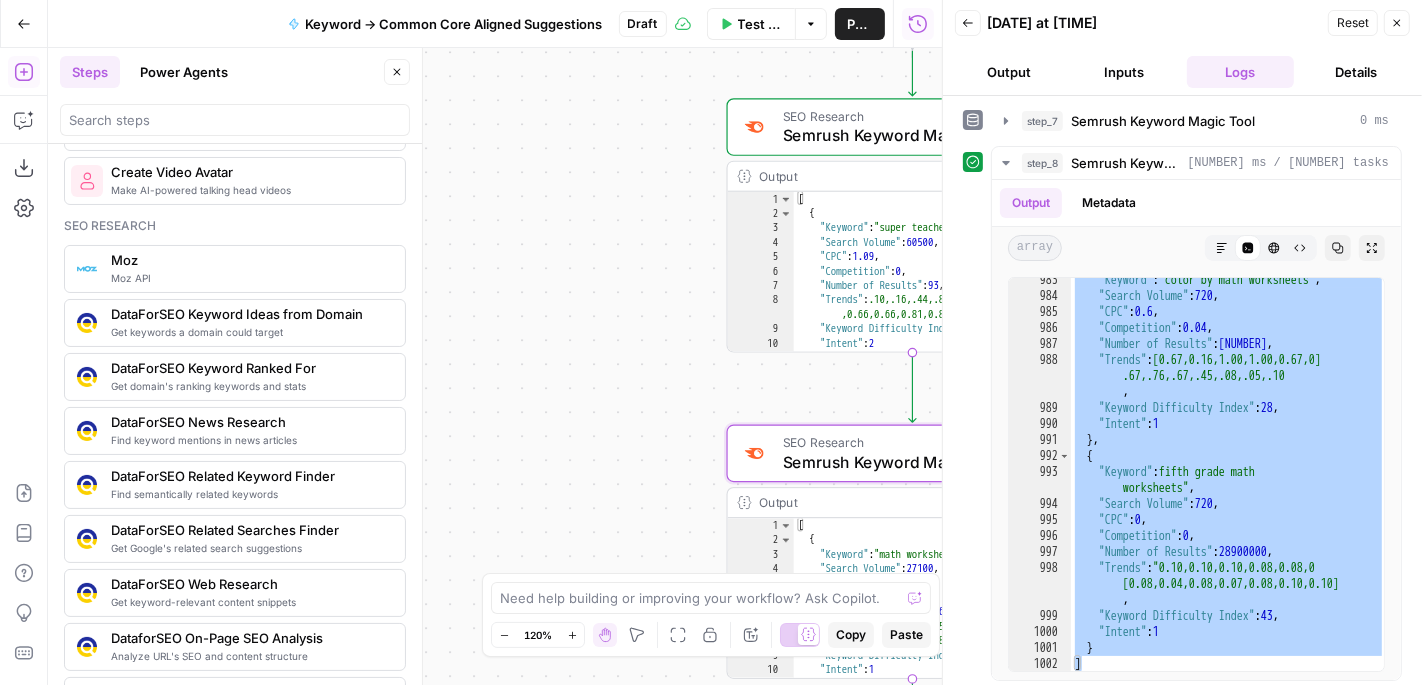 click 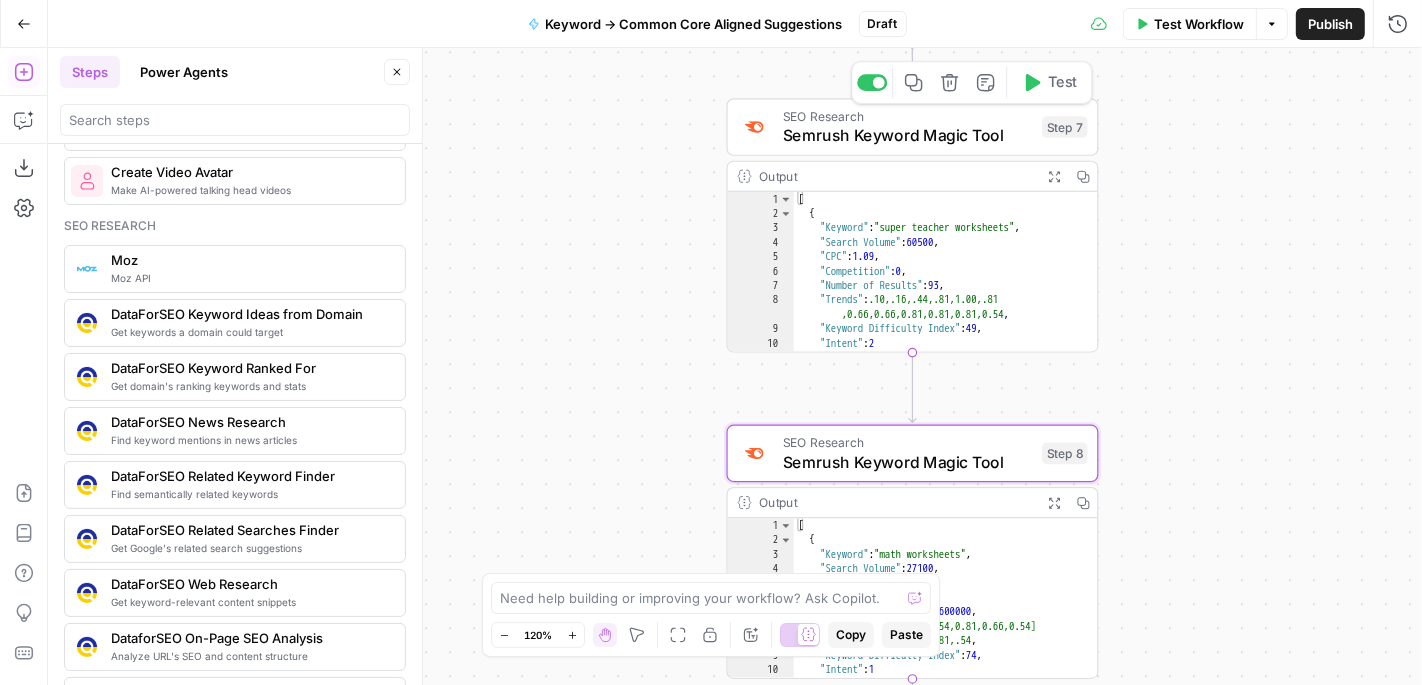 click on "Copy step Delete step Add Note Test" at bounding box center [971, 82] 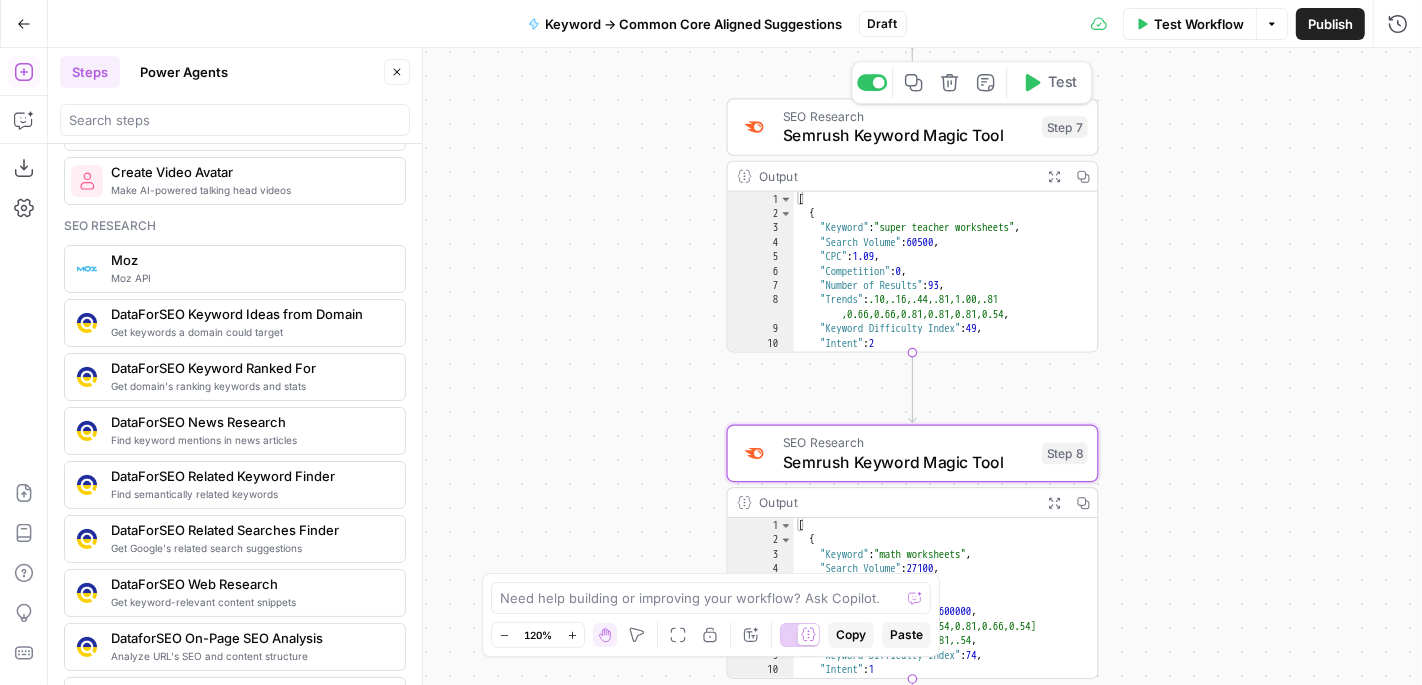 click at bounding box center [879, 83] 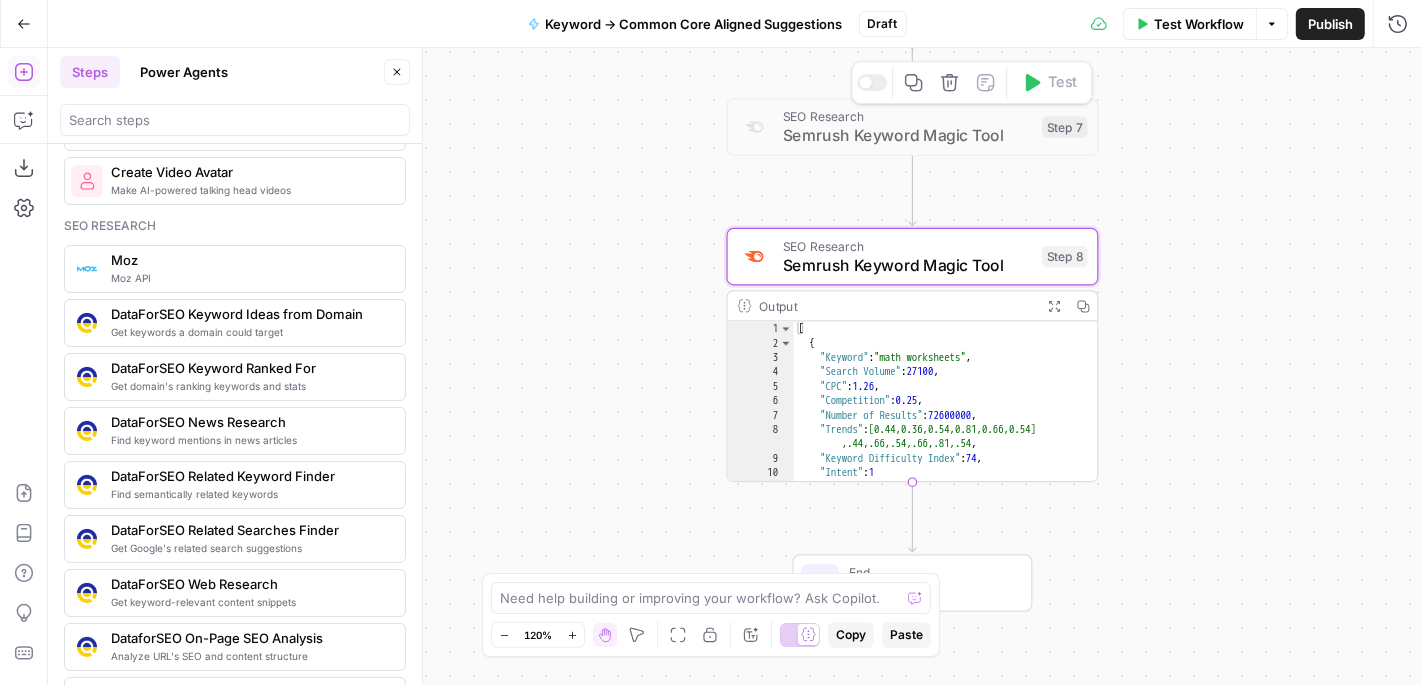 click on "Semrush Keyword Magic Tool" at bounding box center [908, 135] 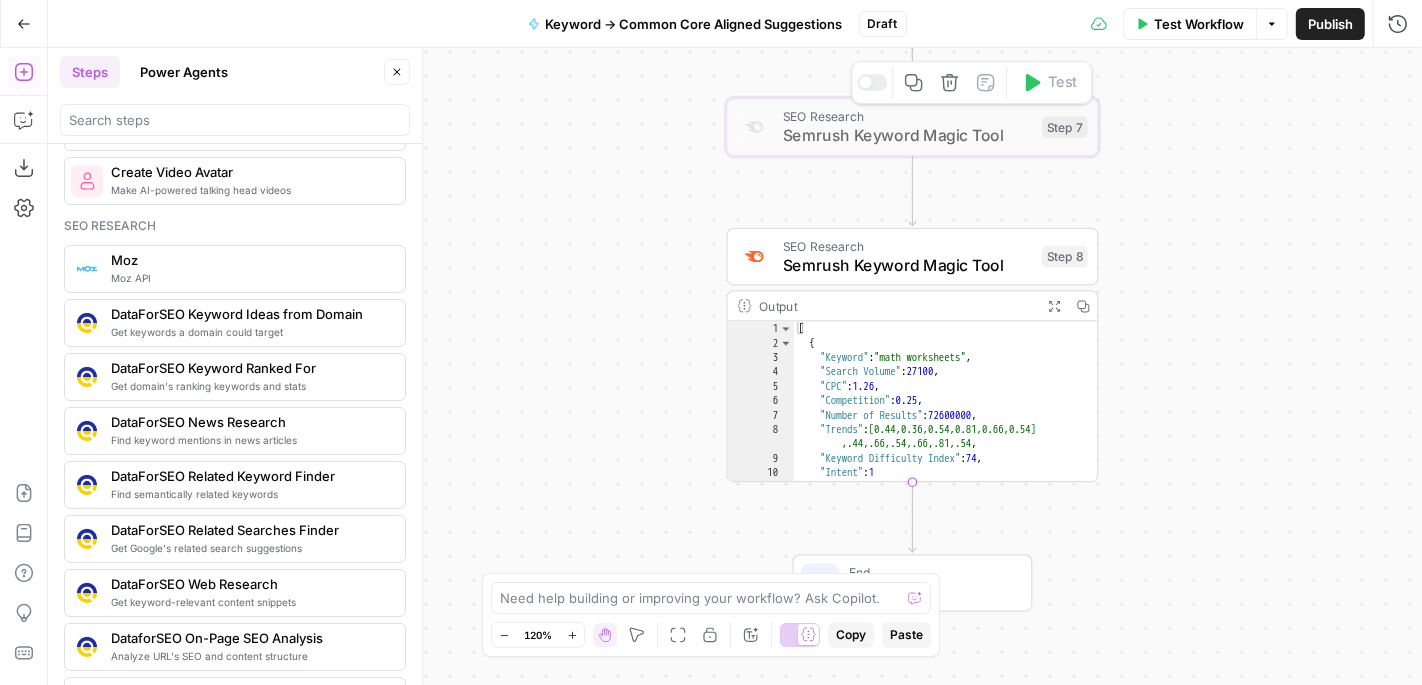 click at bounding box center (872, 82) 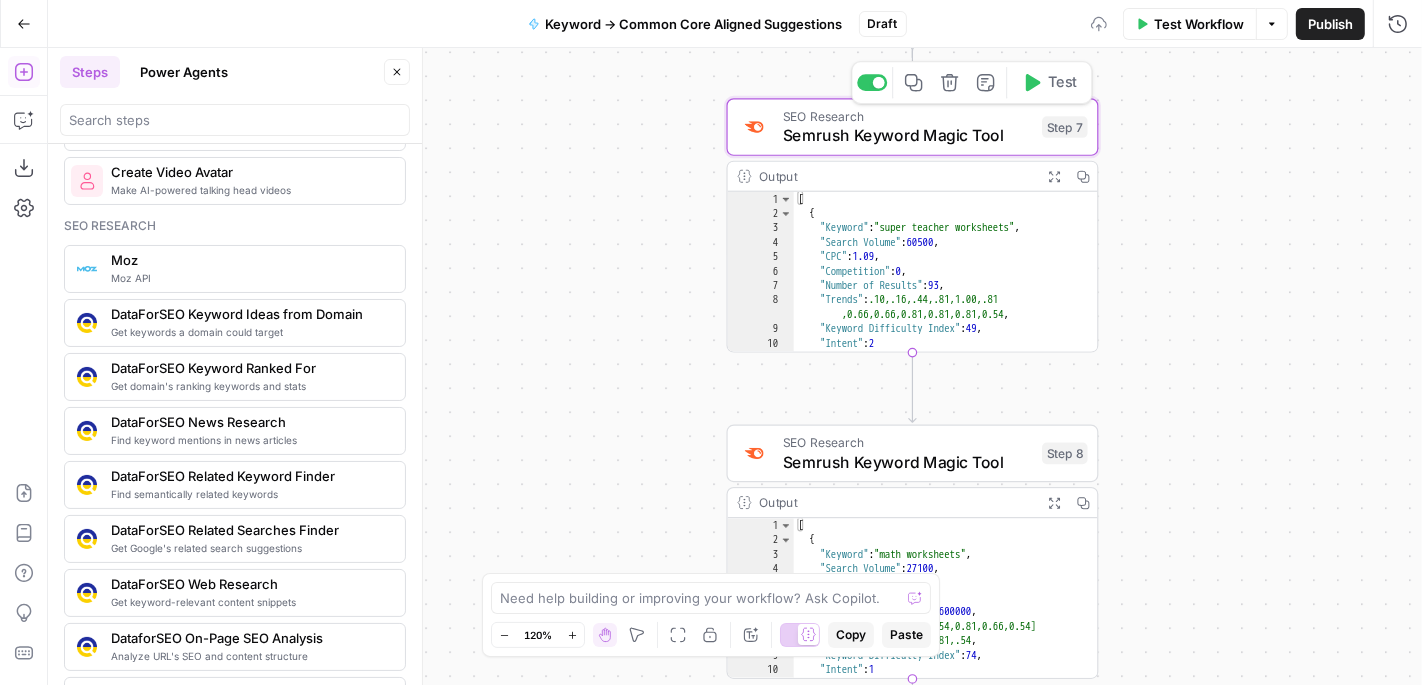 click at bounding box center (872, 82) 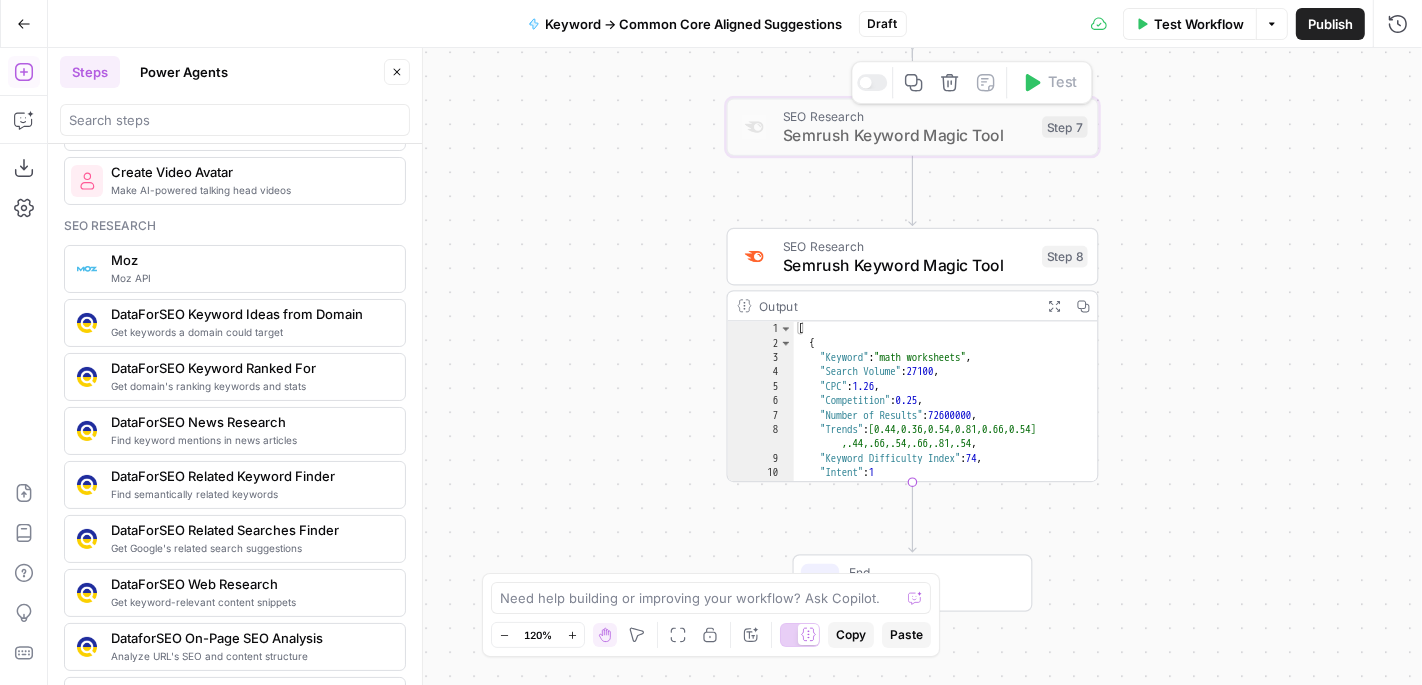click on "SEO Research Semrush Keyword Magic Tool Step 8 Copy step Delete step Add Note Test" at bounding box center (913, 257) 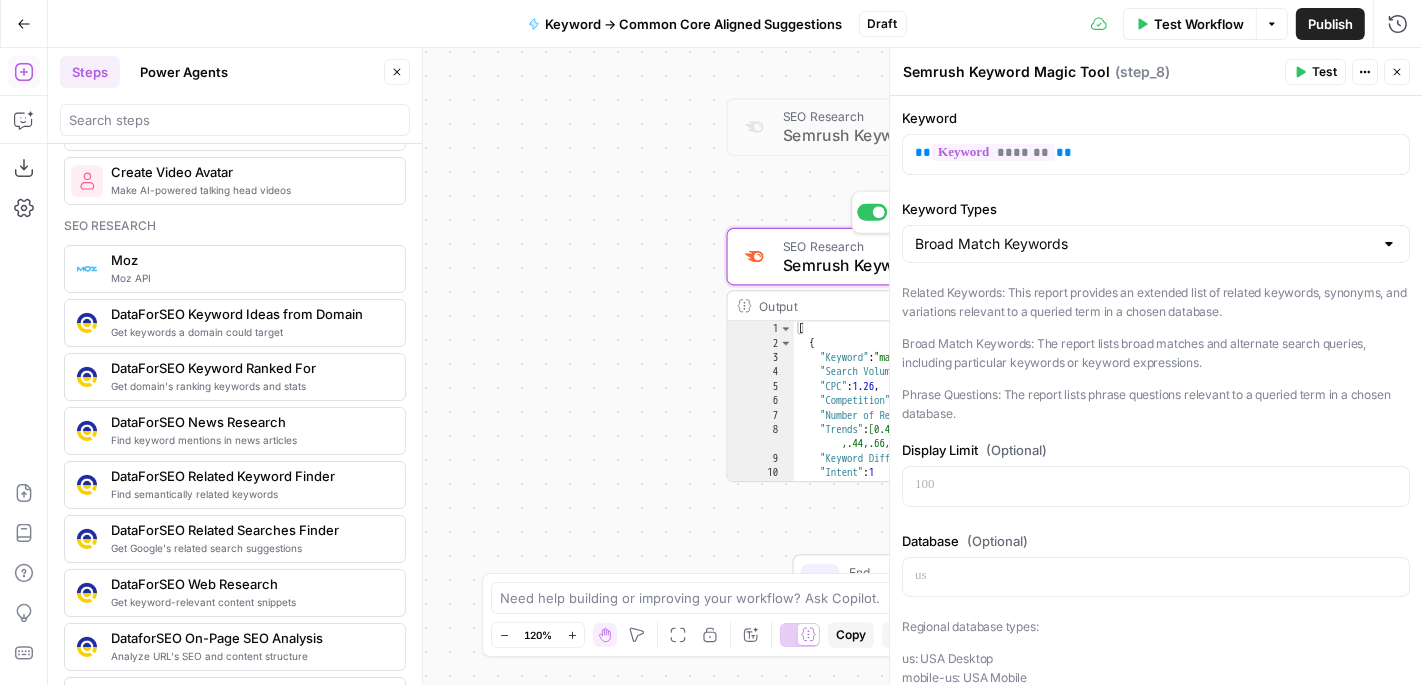click on "Copy step Delete step Add Note Test" at bounding box center (971, 212) 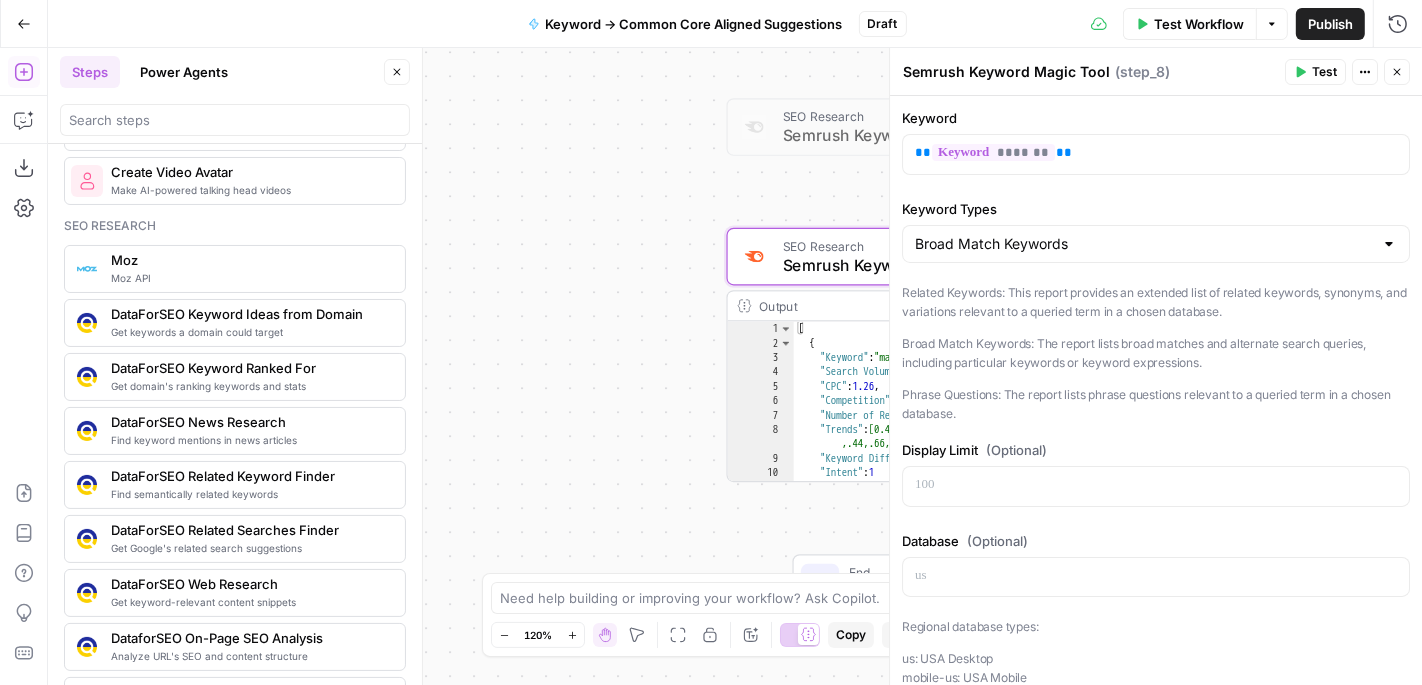 click on "true false Workflow Set Inputs Inputs LLM · GPT-4.1 Prompt LLM Step 4 Output Expand Output Copy 1 2 3 4 {    "grade" : null ,    "age" : null }     XXXXXXXXXXXXXXXXXXXXXXXXXXXXXXXXXXXXXXXXXXXXXXXXXXXXXXXXXXXXXXXXXXXXXXXXXXXXXXXXXXXXXXXXXXXXXXXXXXXXXXXXXXXXXXXXXXXXXXXXXXXXXXXXXXXXXXXXXXXXXXXXXXXXXXXXXXXXXXXXXXXXXXXXXXXXXXXXXXXXXXXXXXXXXXXXXXXXXXXXXXXXXXXXXXXXXXXXXXXXXXXXXXXXXXXXXXXXXXXXXXXXXXXXXXXXXXXXXXXXXXXXXXXXXXXXXXXXXXXXXXXXXXXXXXXXXXXXXXXXXXXXXXXXXXXXXXXXXXXXXXXXXXXXXXXXXXXXXXXXXXXXXXXXXXXXXXXXXXXXXXXXXXXXXXXXXXXXXXXXXXXXXXXXXXXXXXXXXXXXXXXXXXXXXXXXXXXXXXXXXXXXXXXXXXXXXXXXXXXXXXXXXXXXXXXXXXXXXXXXXXXXXXXXXXXXXXXXXXXXXXXXXXXXXXXXXXXXXXXXXXXXXXXXXXXX Condition Condition Step 5 Output Expand Output Copy 53 54 55 56 57 58 59 60      "document_file_url" :  "https://cdn.airops          .com/rails/active_storage/blobs/proxy          /eyJfcmFpbHMiOnsiZGF0YSI6MjI3MzA5LCJwd          XIiOiJibG9iX2lkIn19          --67d4f6371de617e1876a07c3cb91fa88b438          fd78/ccss.csv"" at bounding box center [735, 366] 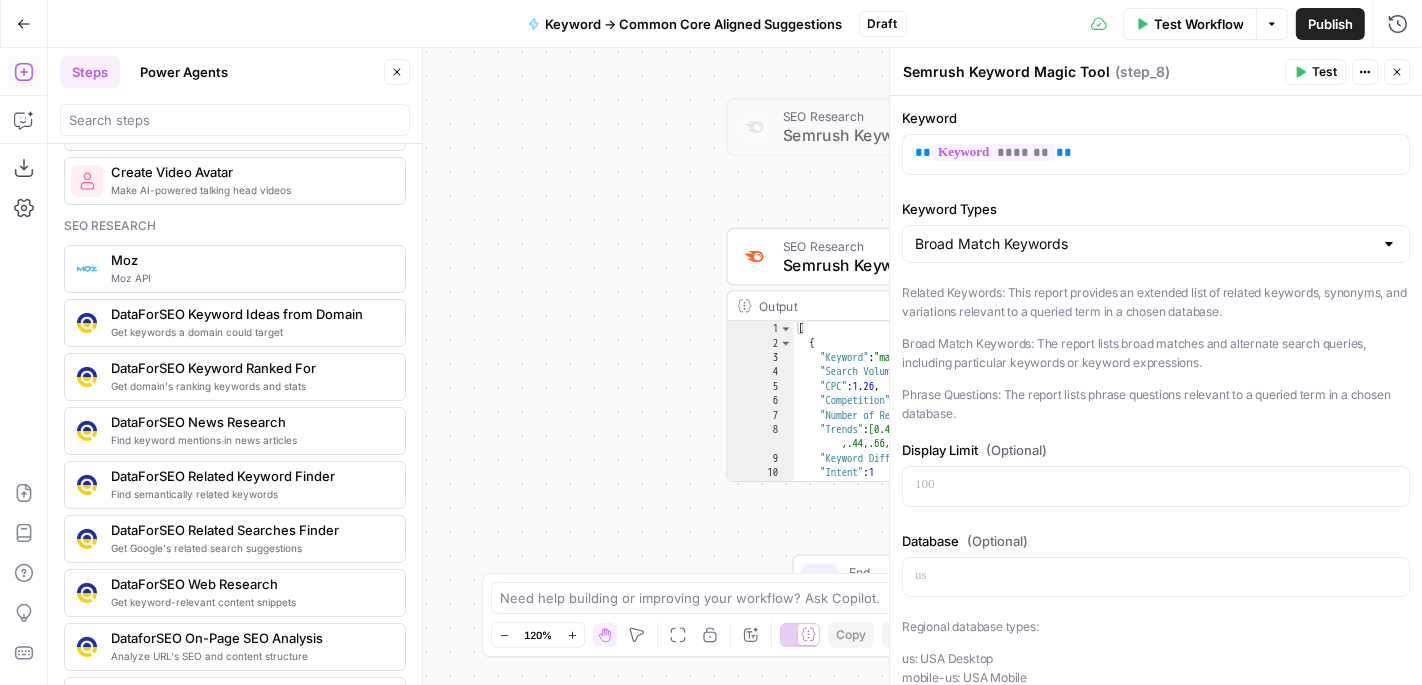 click 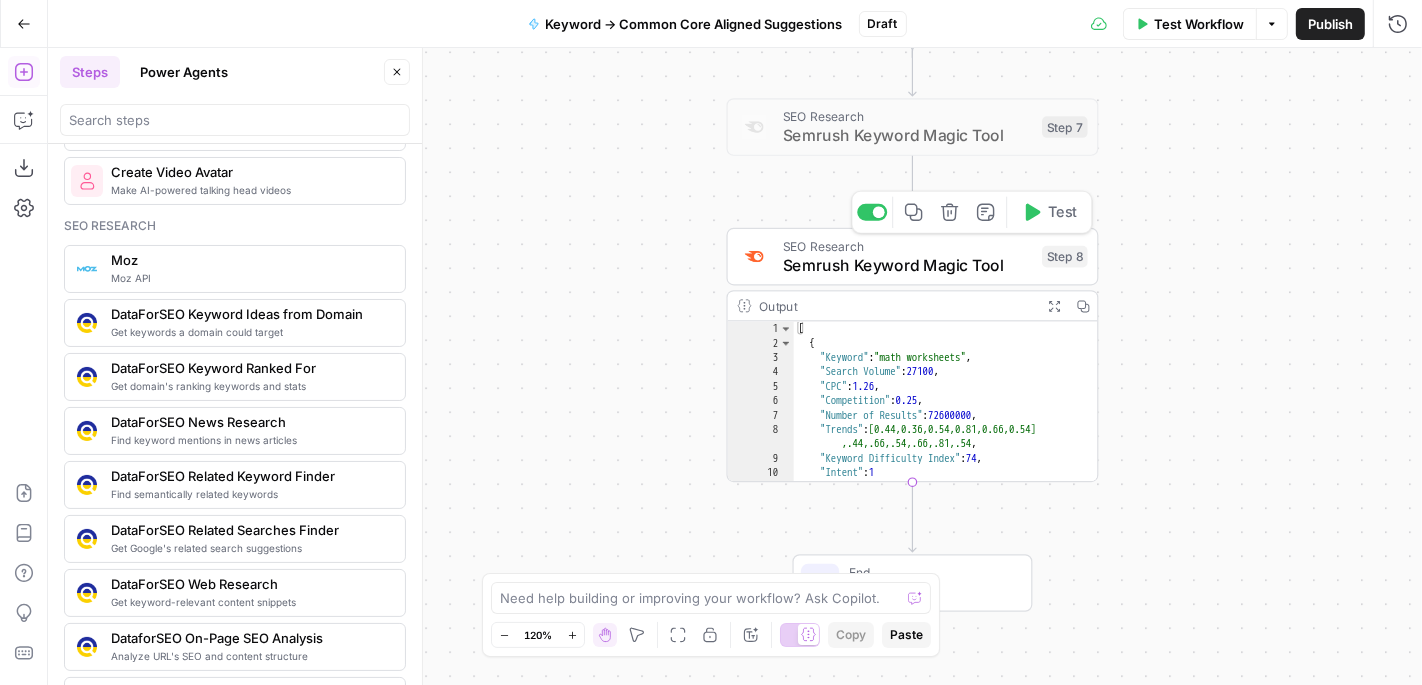 click at bounding box center (872, 212) 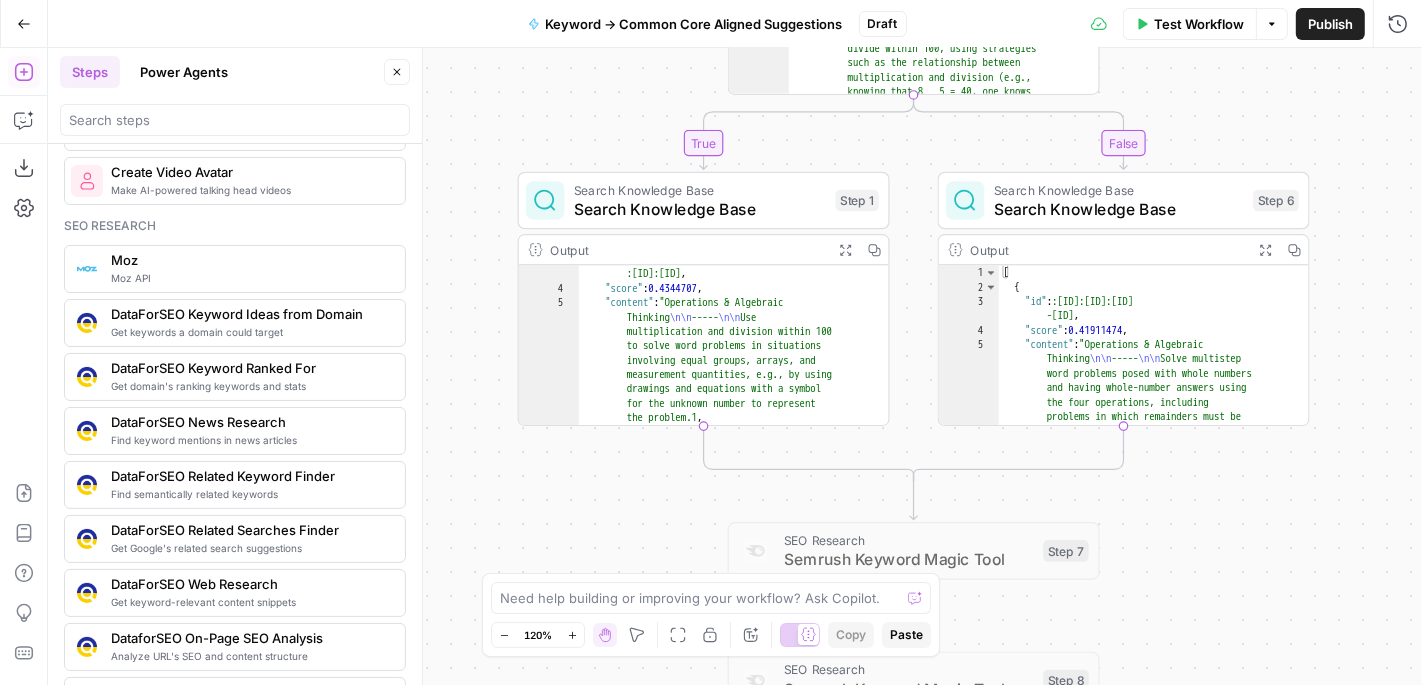 click 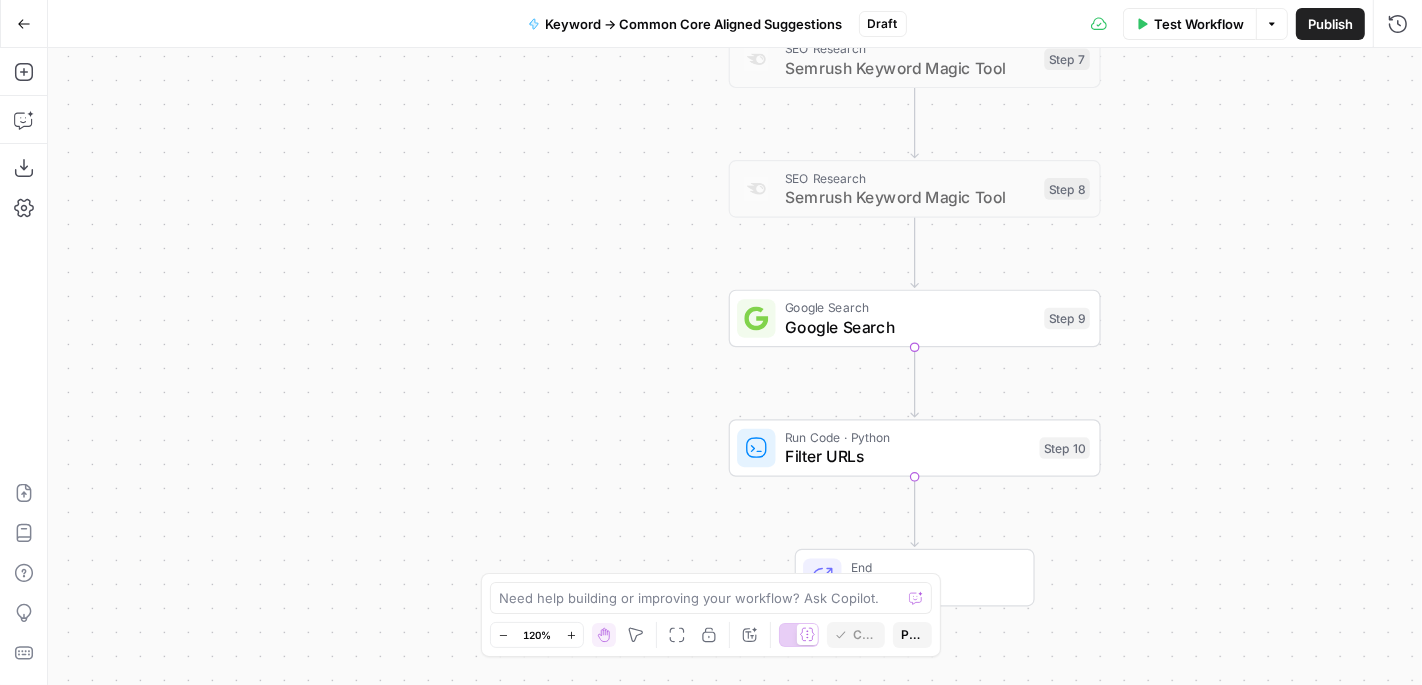 click 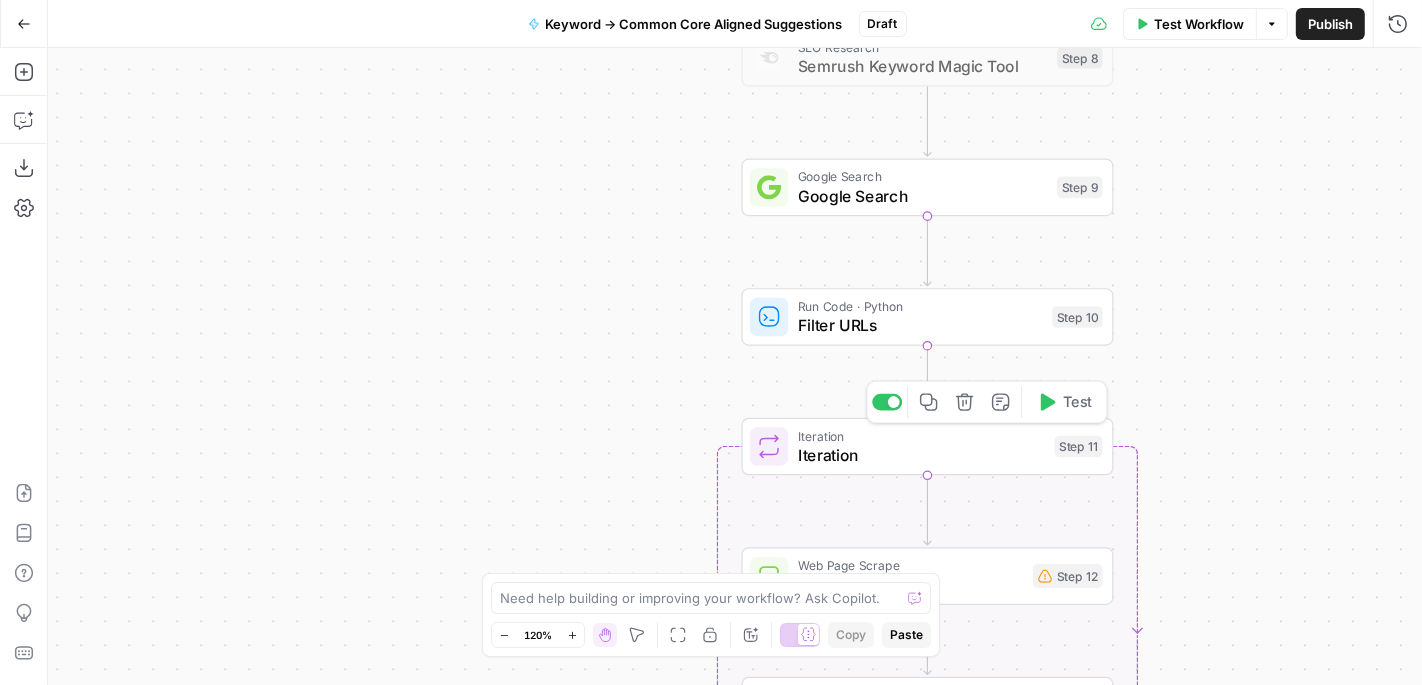 click on "Iteration" at bounding box center [921, 455] 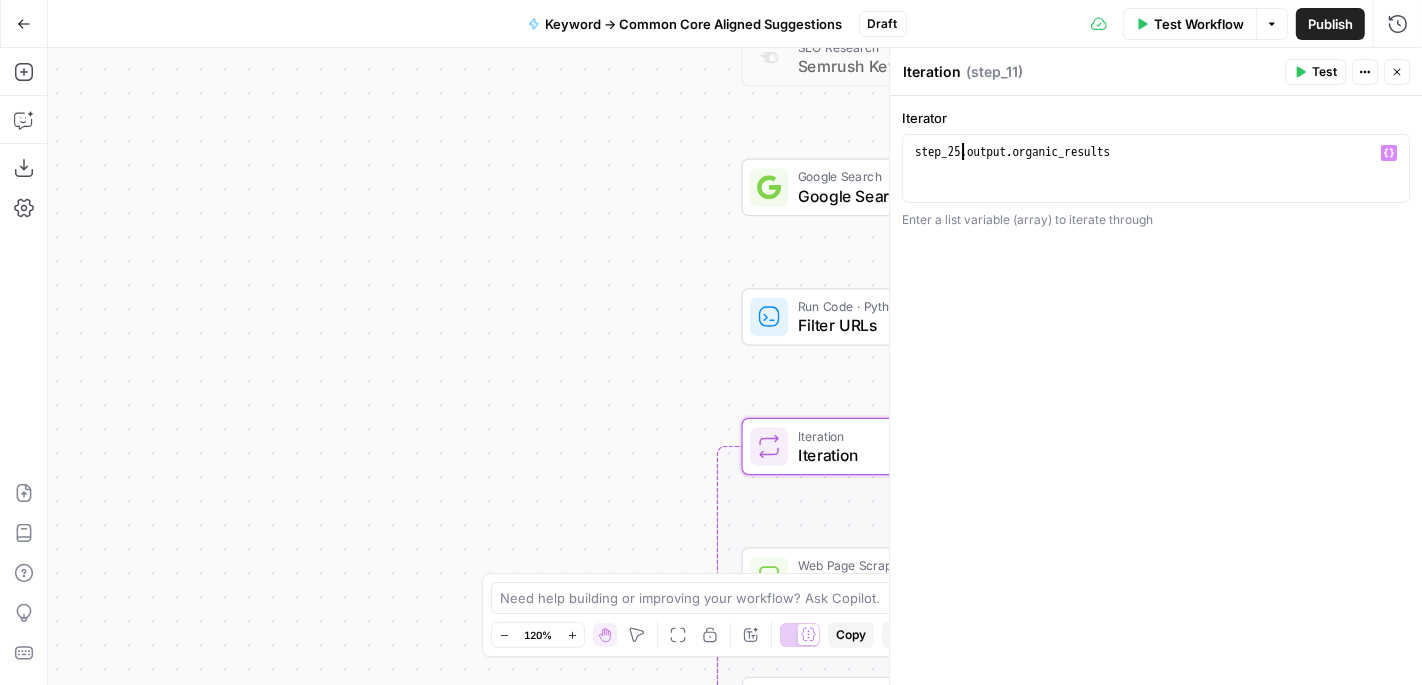 click on "step_25 . output . organic_results" at bounding box center (1156, 185) 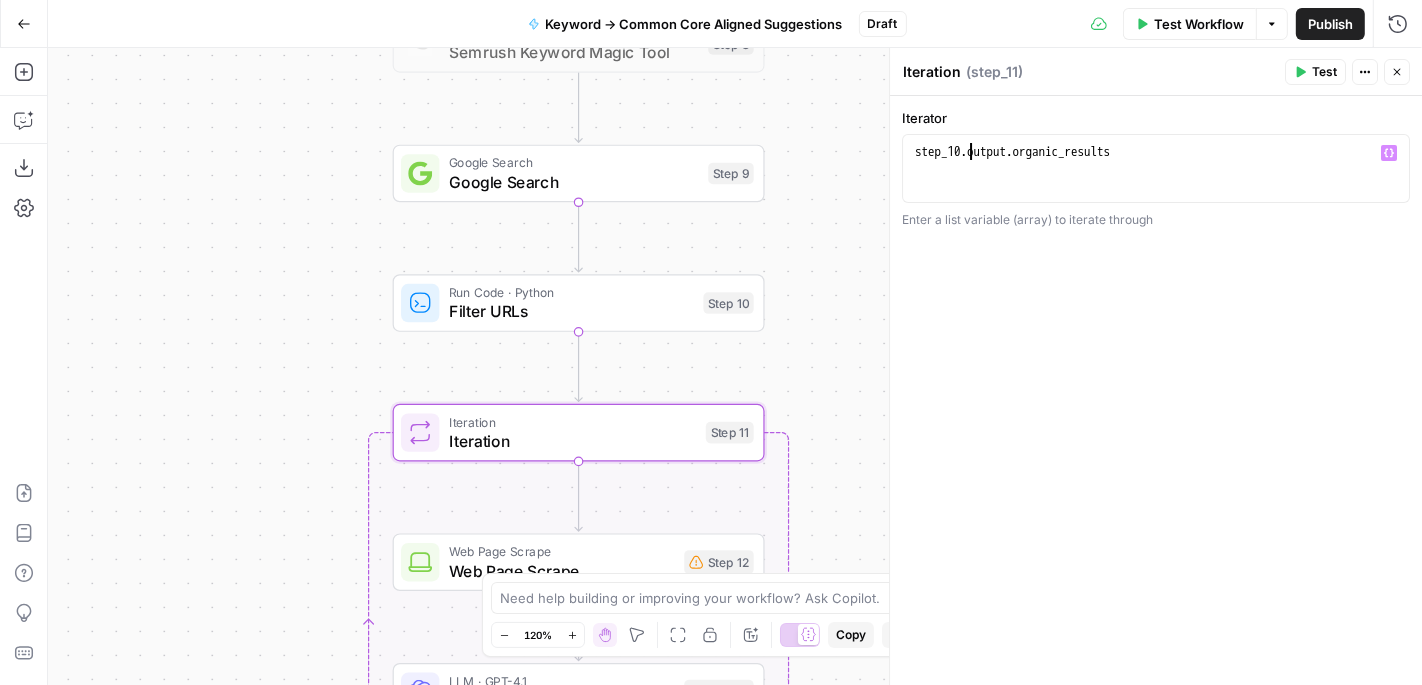 scroll, scrollTop: 0, scrollLeft: 4, axis: horizontal 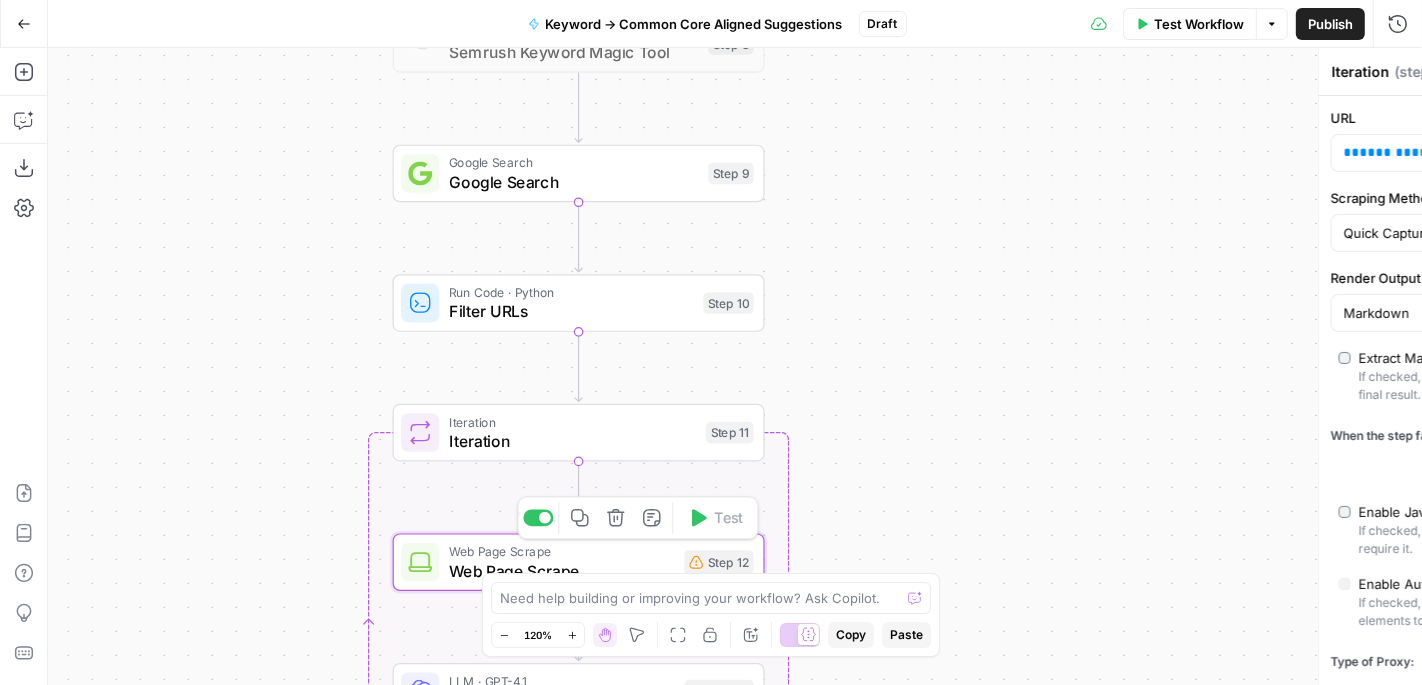 type on "Web Page Scrape" 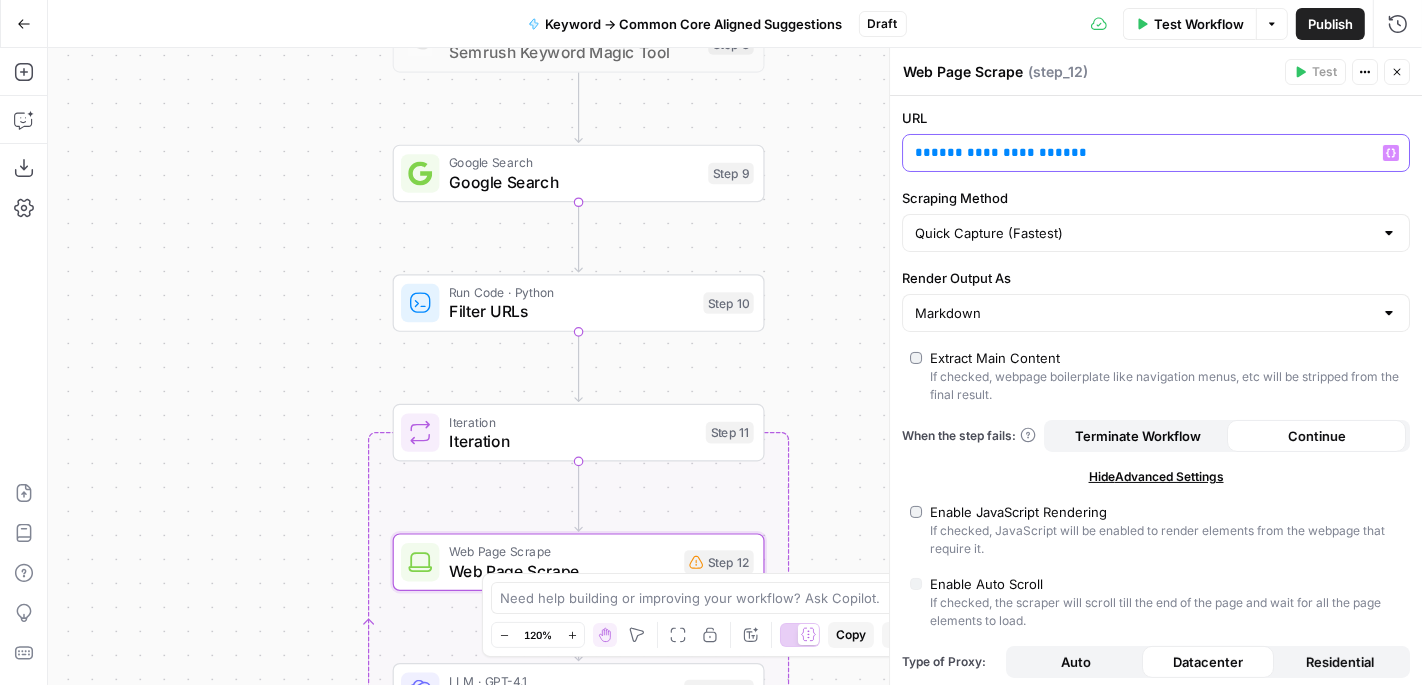 click on "**********" at bounding box center [1001, 152] 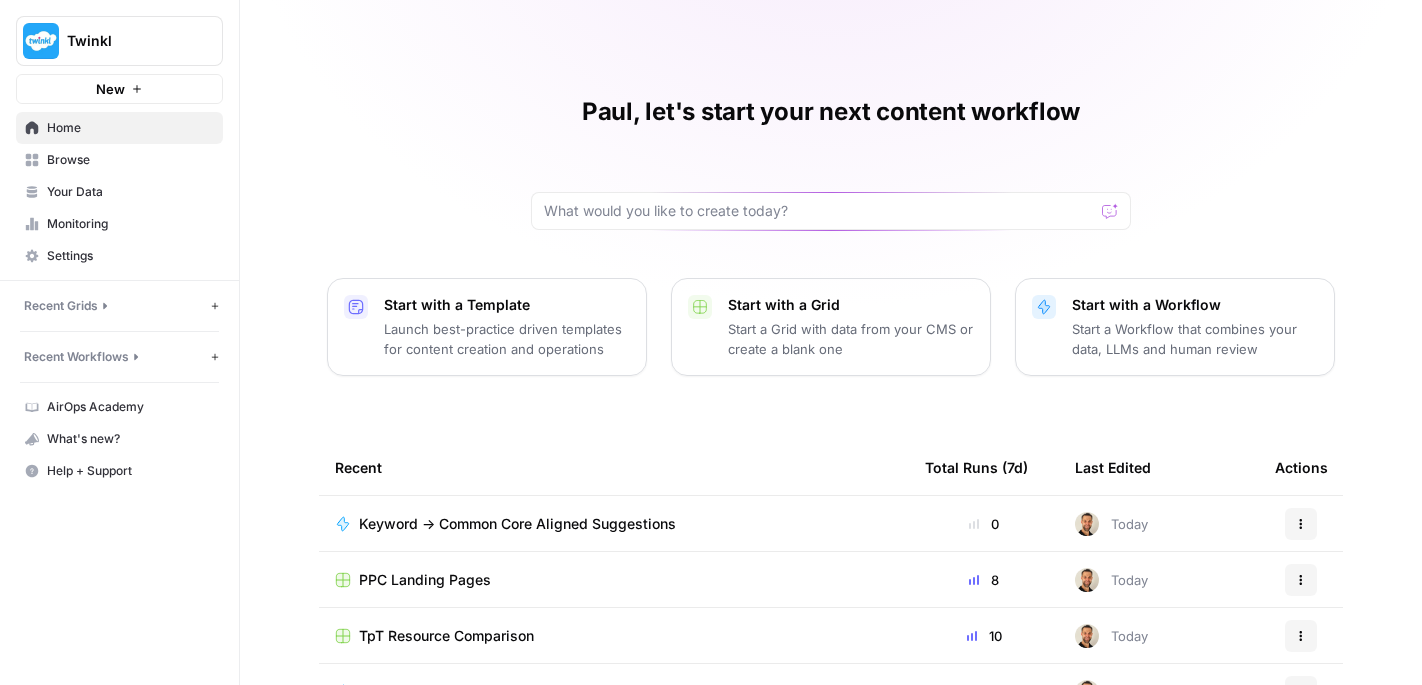 scroll, scrollTop: 0, scrollLeft: 0, axis: both 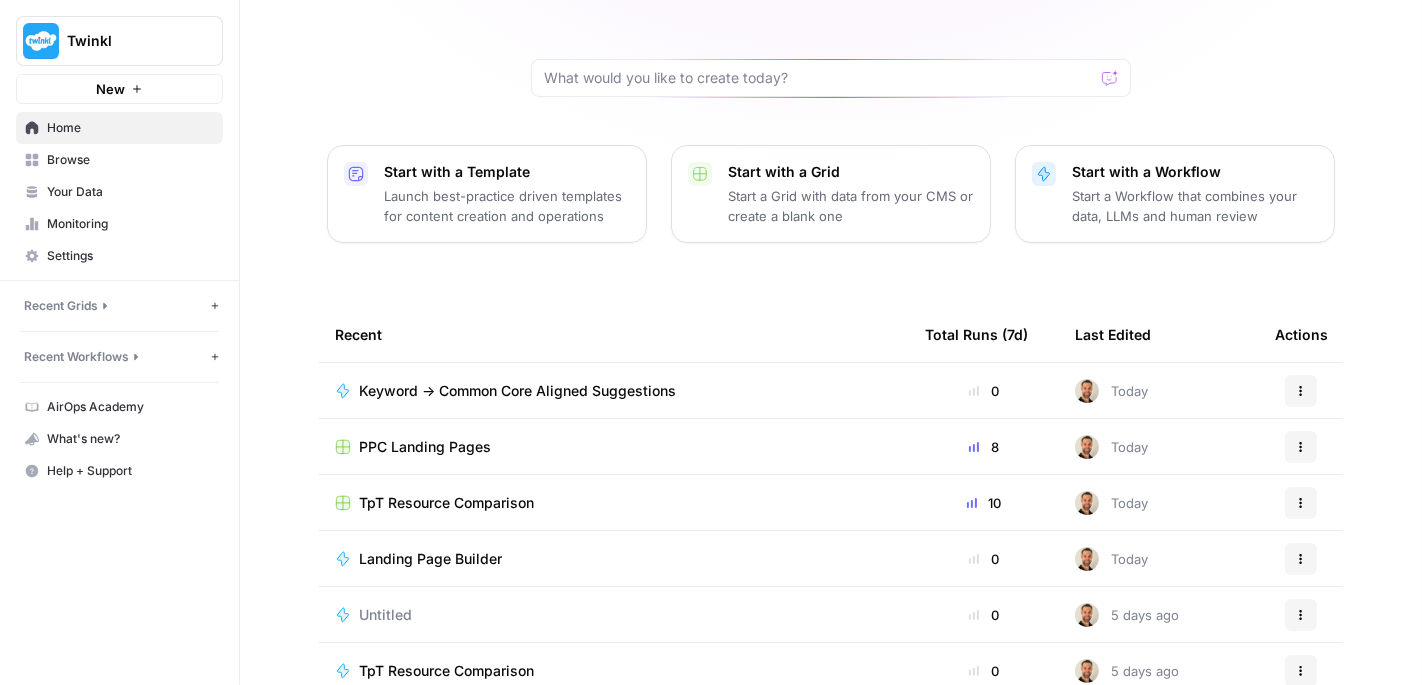 click on "Landing Page Builder" at bounding box center [430, 559] 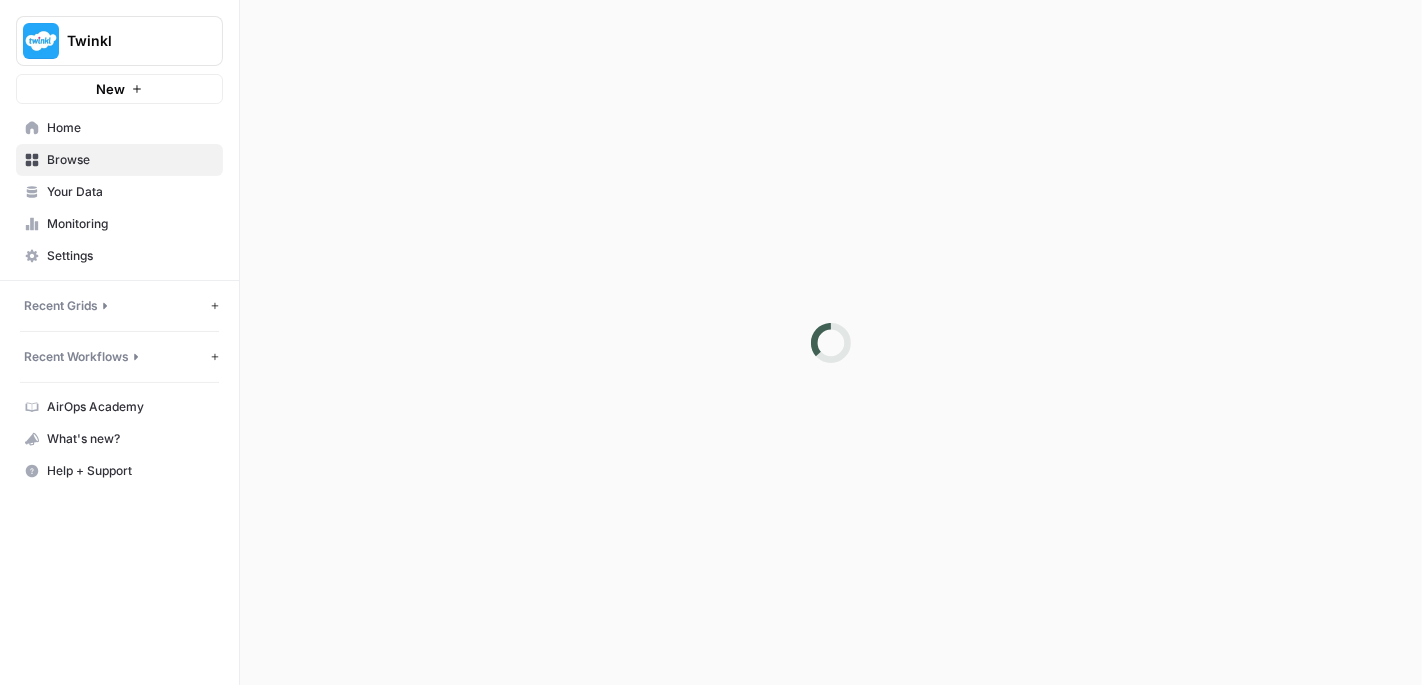scroll, scrollTop: 0, scrollLeft: 0, axis: both 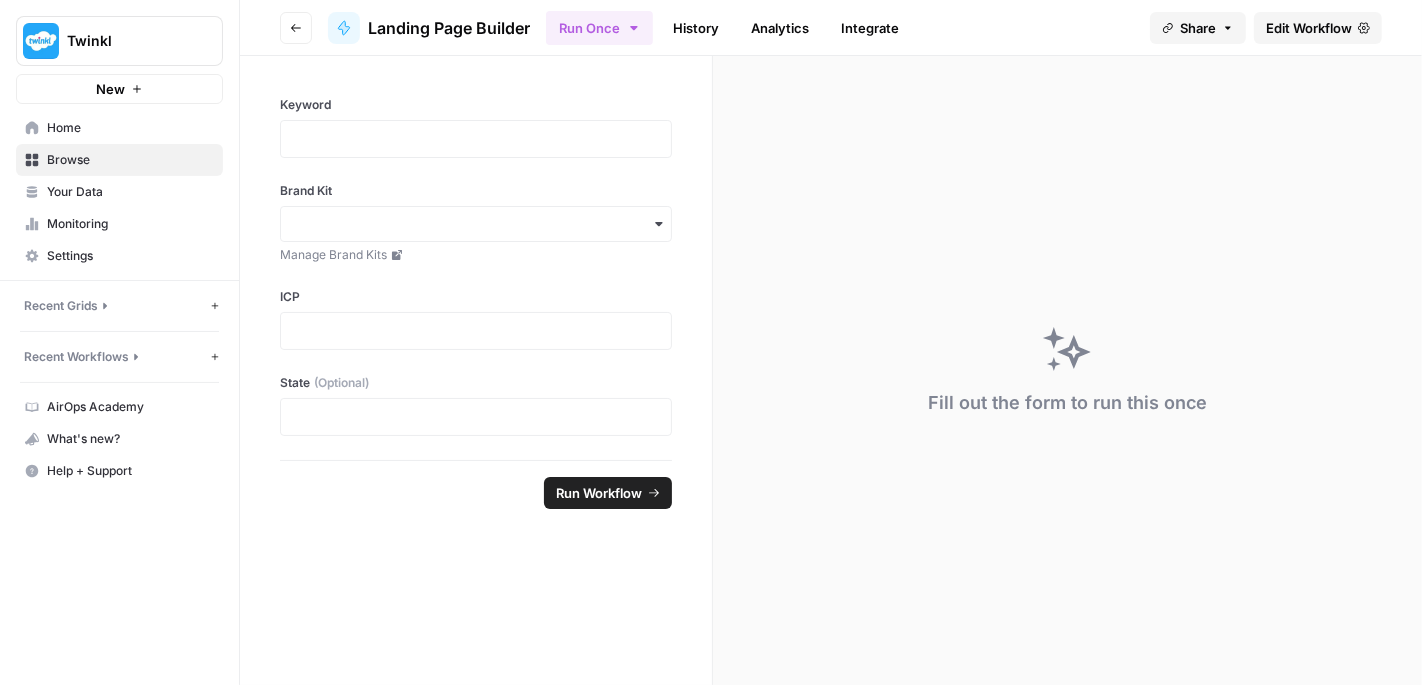 click on "Edit Workflow" at bounding box center (1309, 28) 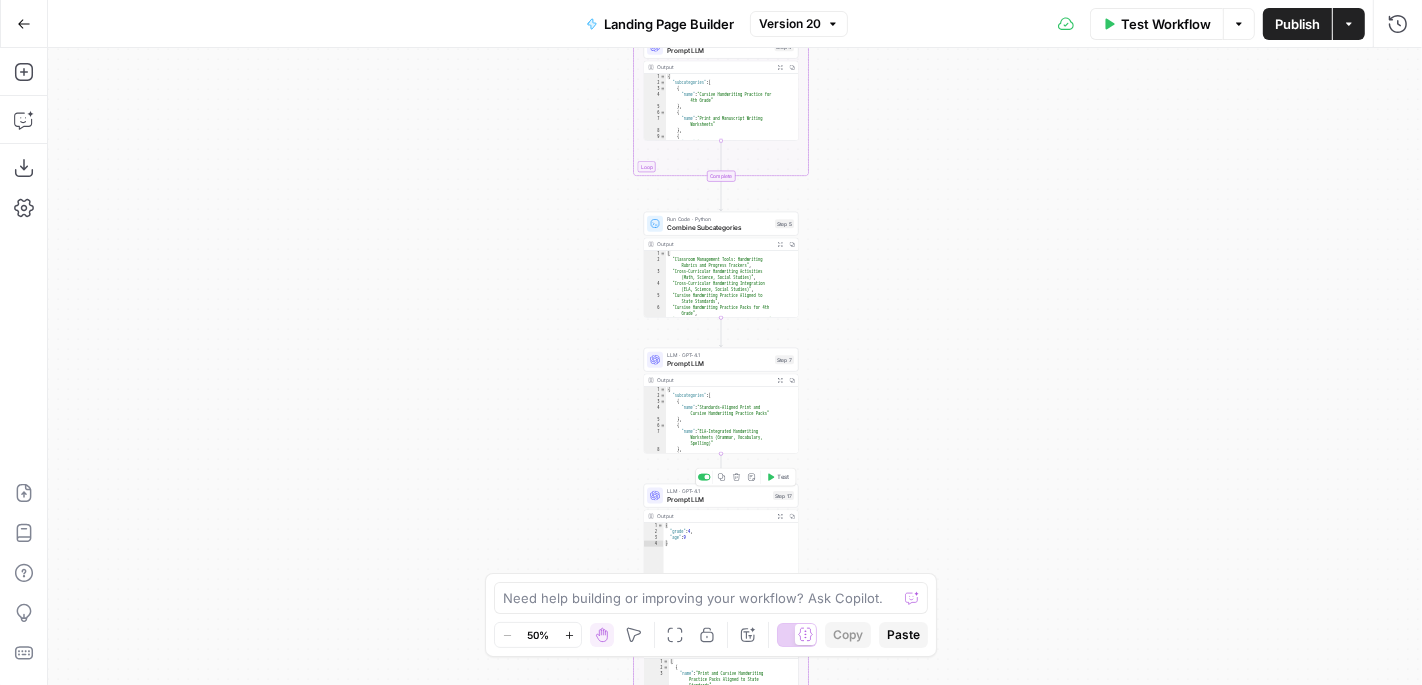 click on "Prompt LLM" at bounding box center (718, 499) 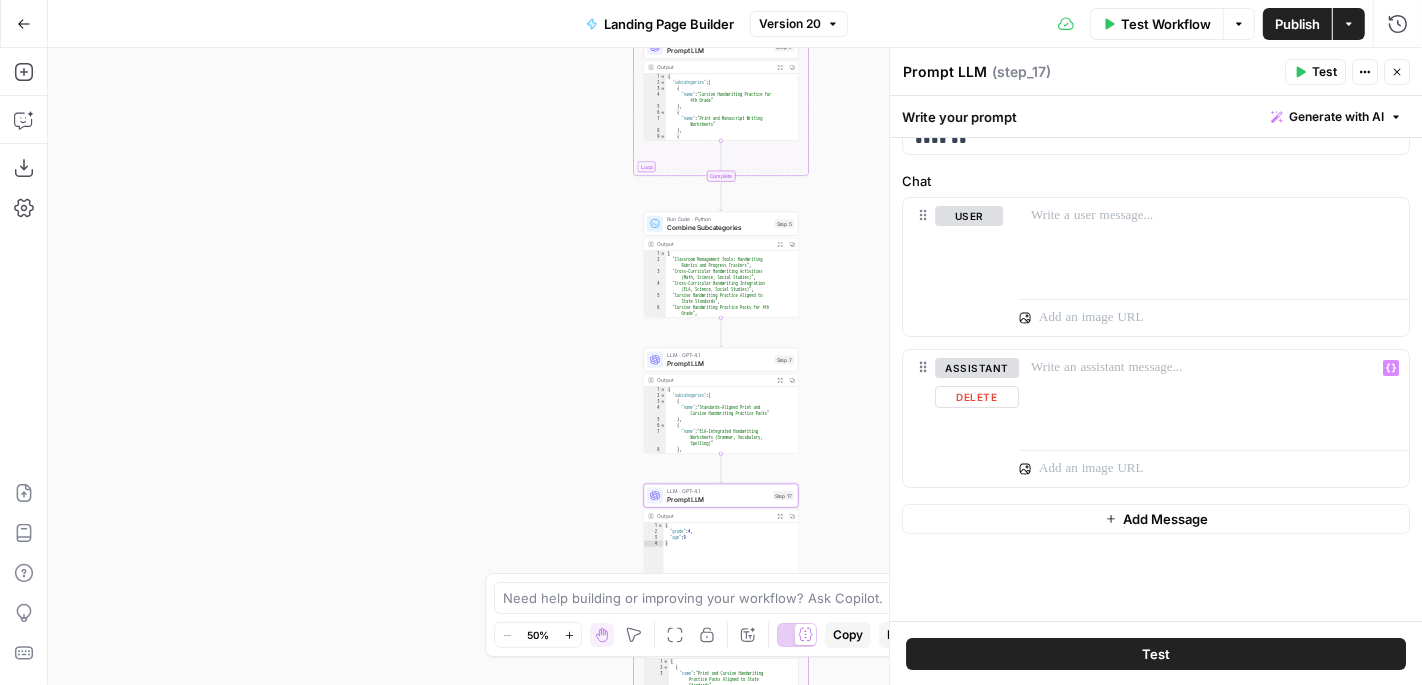 scroll, scrollTop: 0, scrollLeft: 0, axis: both 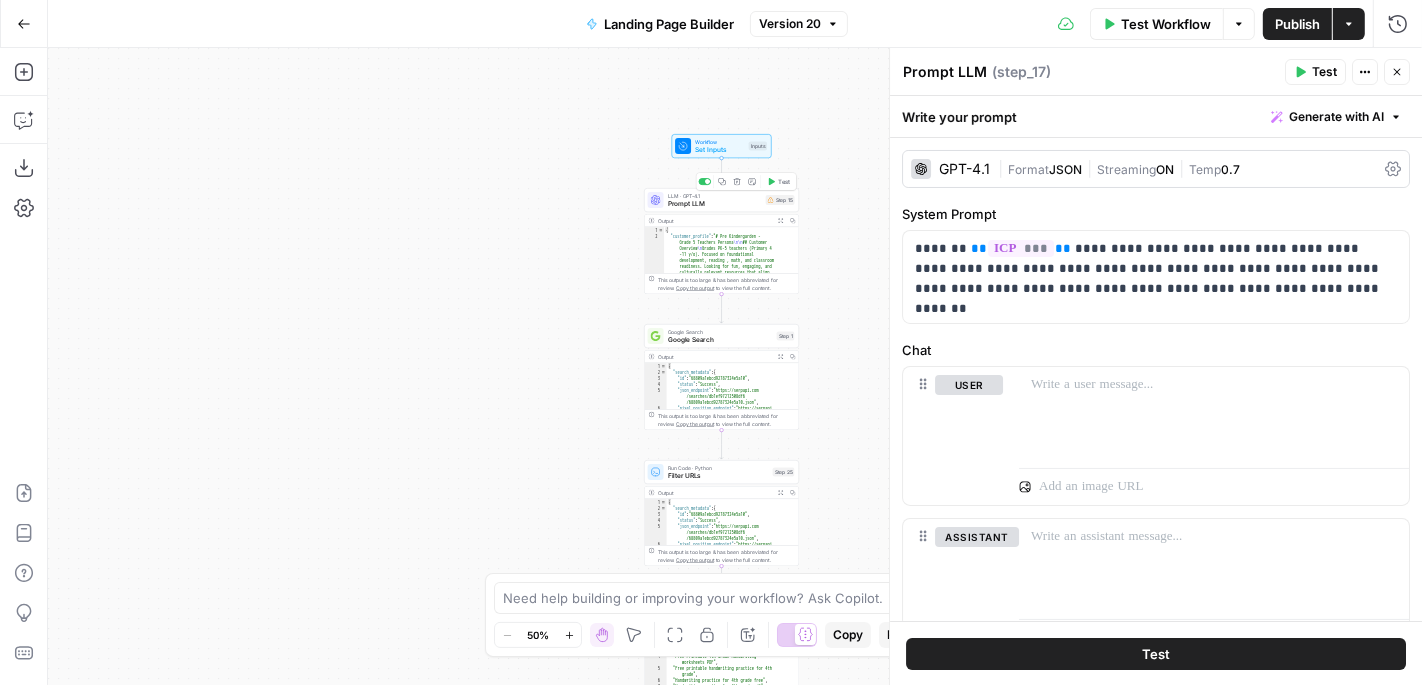 click on "Prompt LLM" at bounding box center (715, 204) 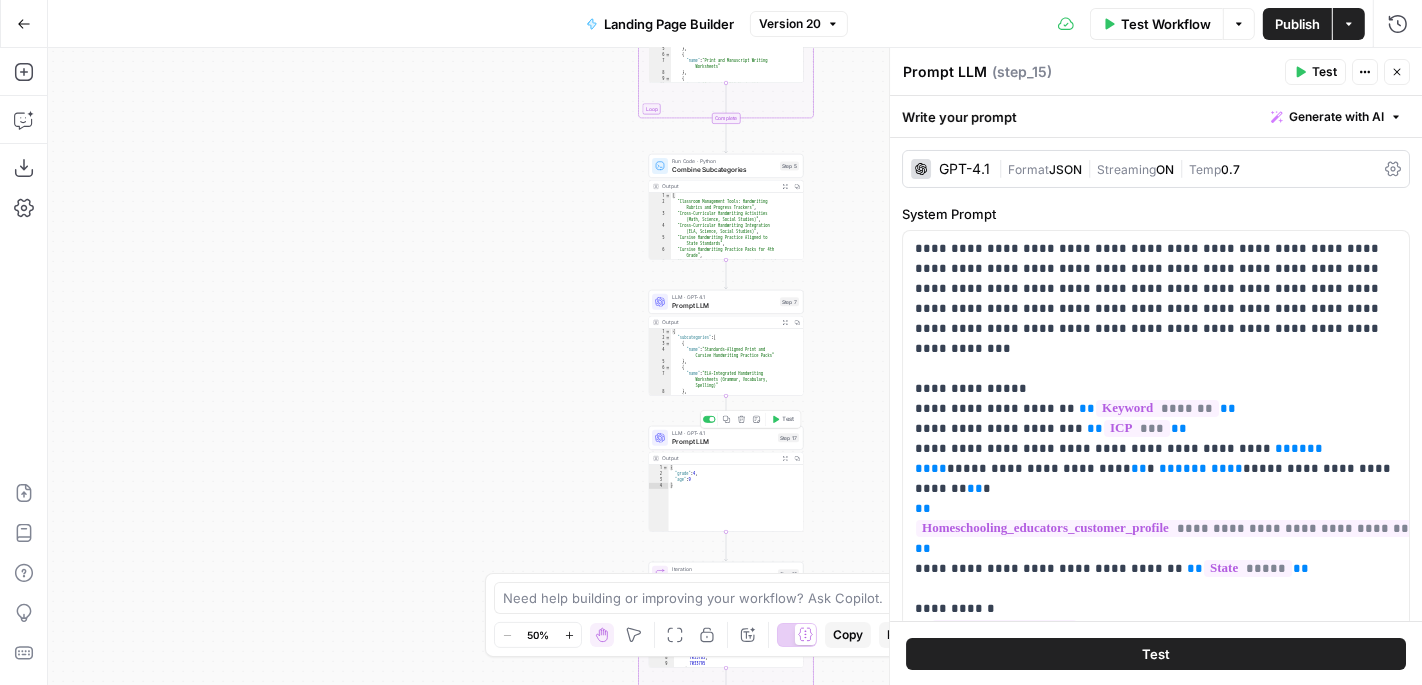 click on "Prompt LLM" at bounding box center [723, 441] 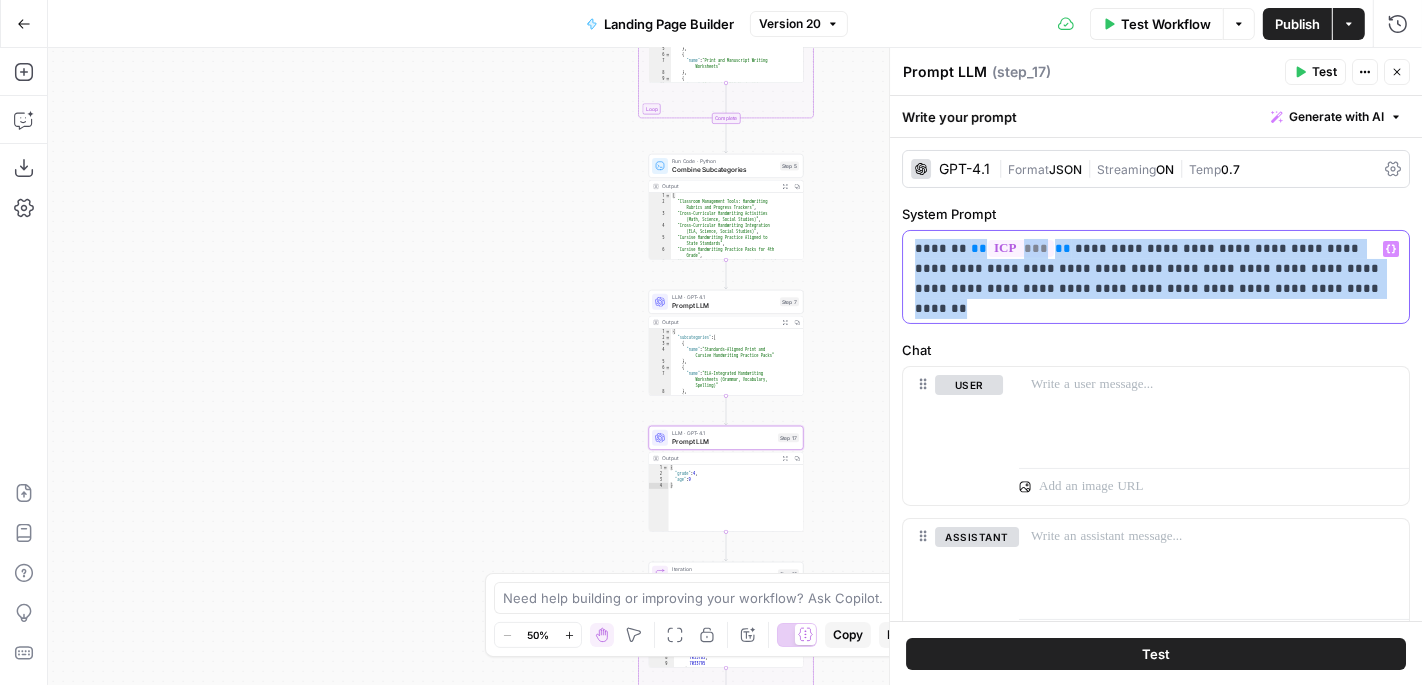drag, startPoint x: 1206, startPoint y: 288, endPoint x: 922, endPoint y: 233, distance: 289.27667 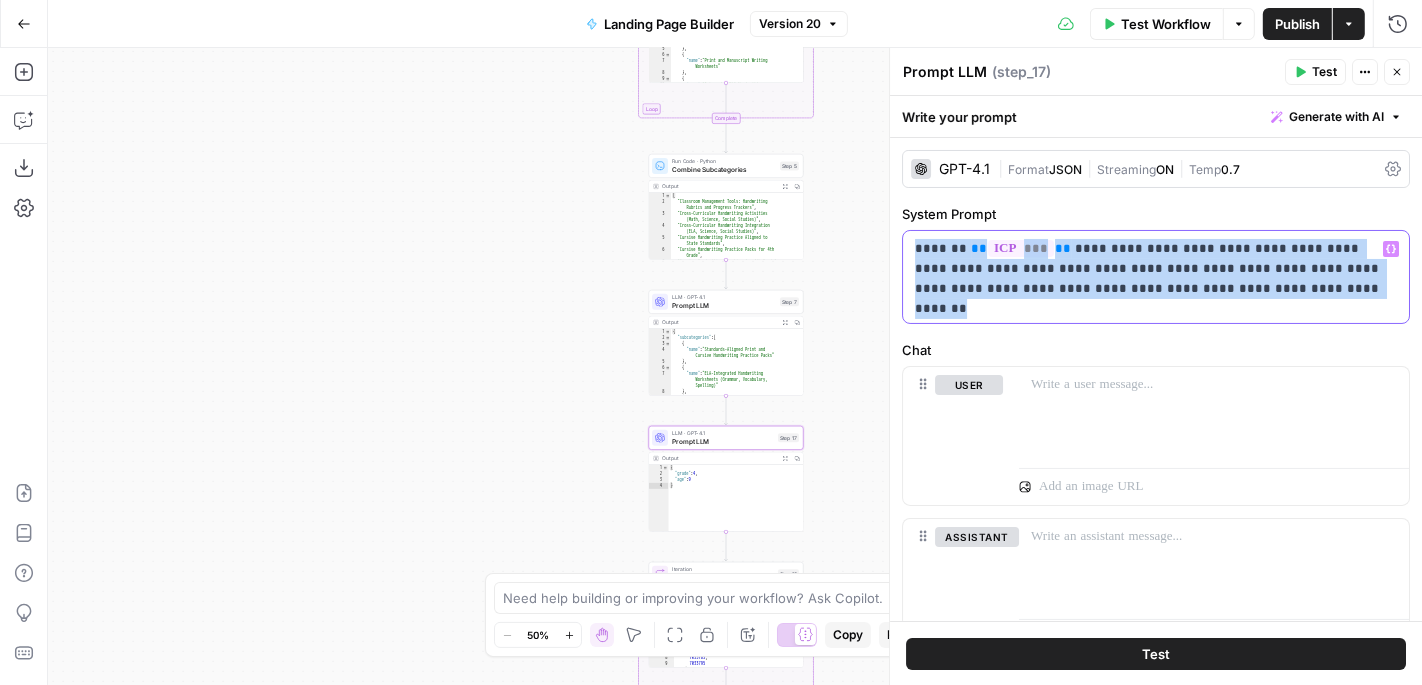 click on "**********" at bounding box center (1156, 277) 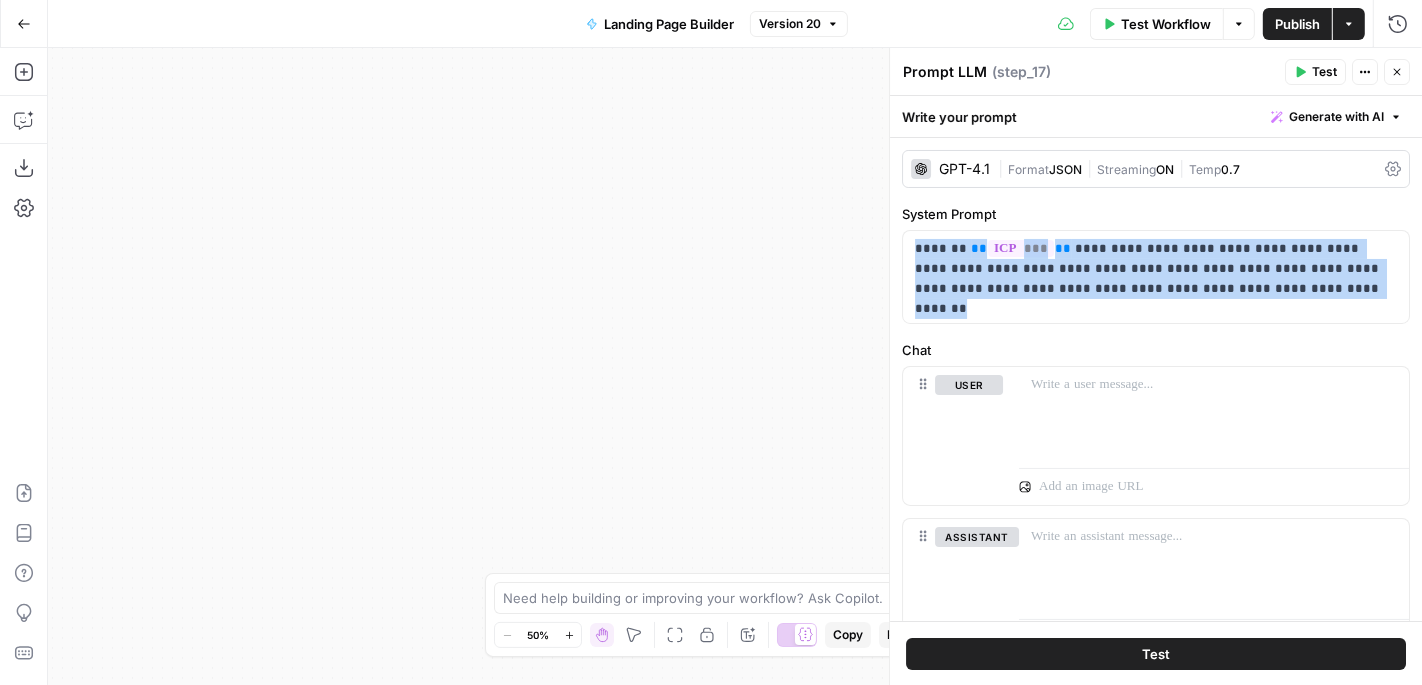 click on "Close" at bounding box center (1397, 72) 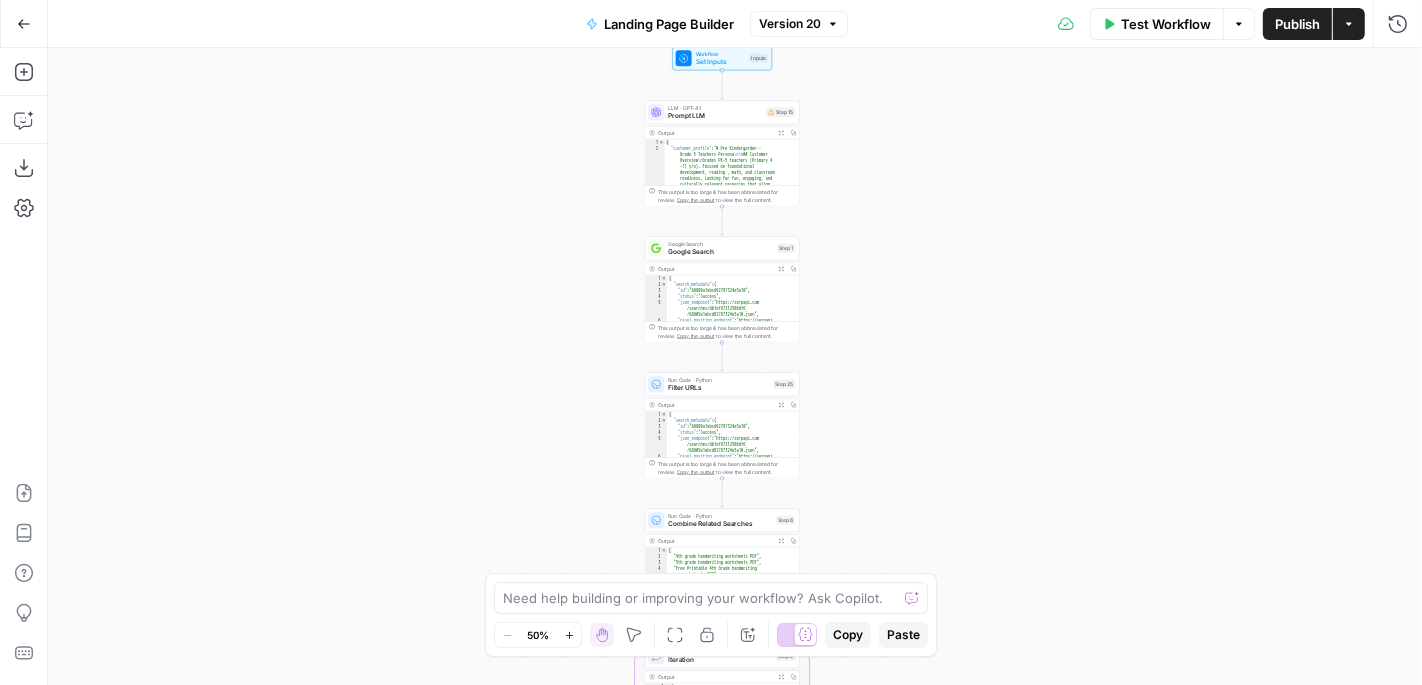 click on "Google Search" at bounding box center [720, 244] 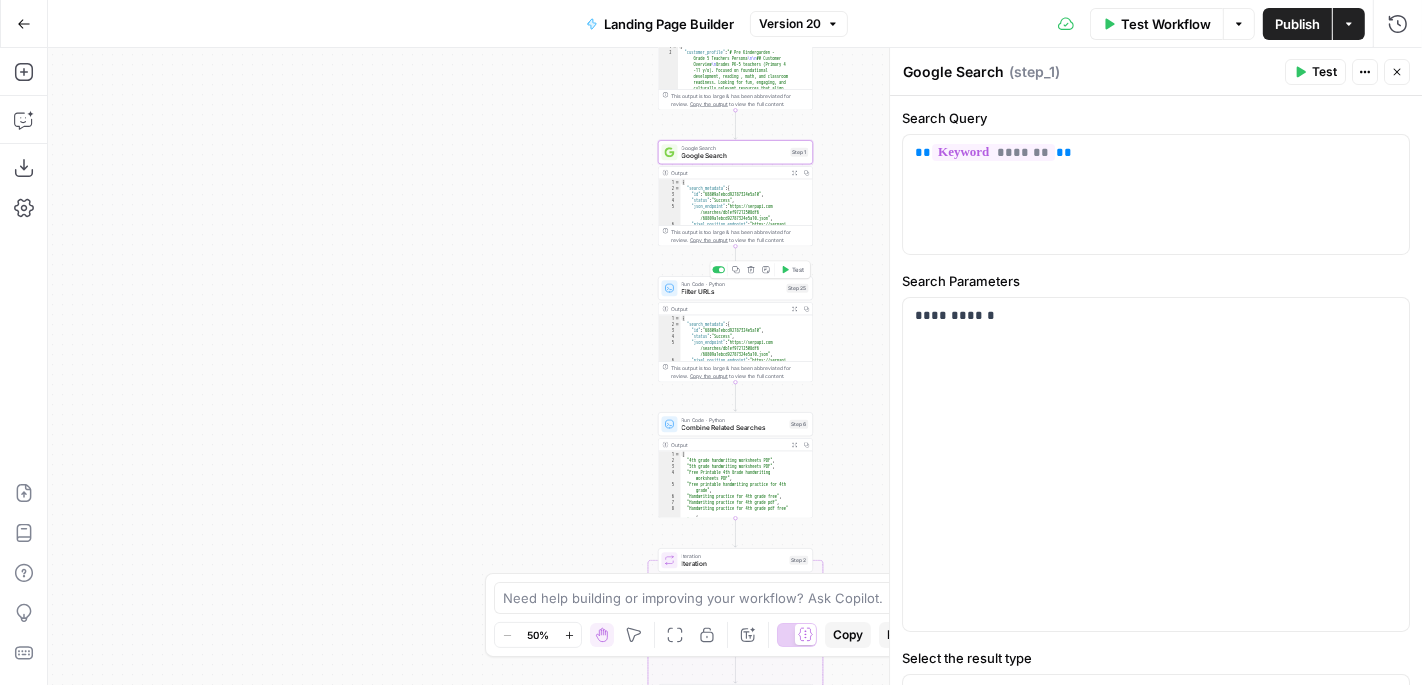 click on "Filter URLs" at bounding box center [732, 292] 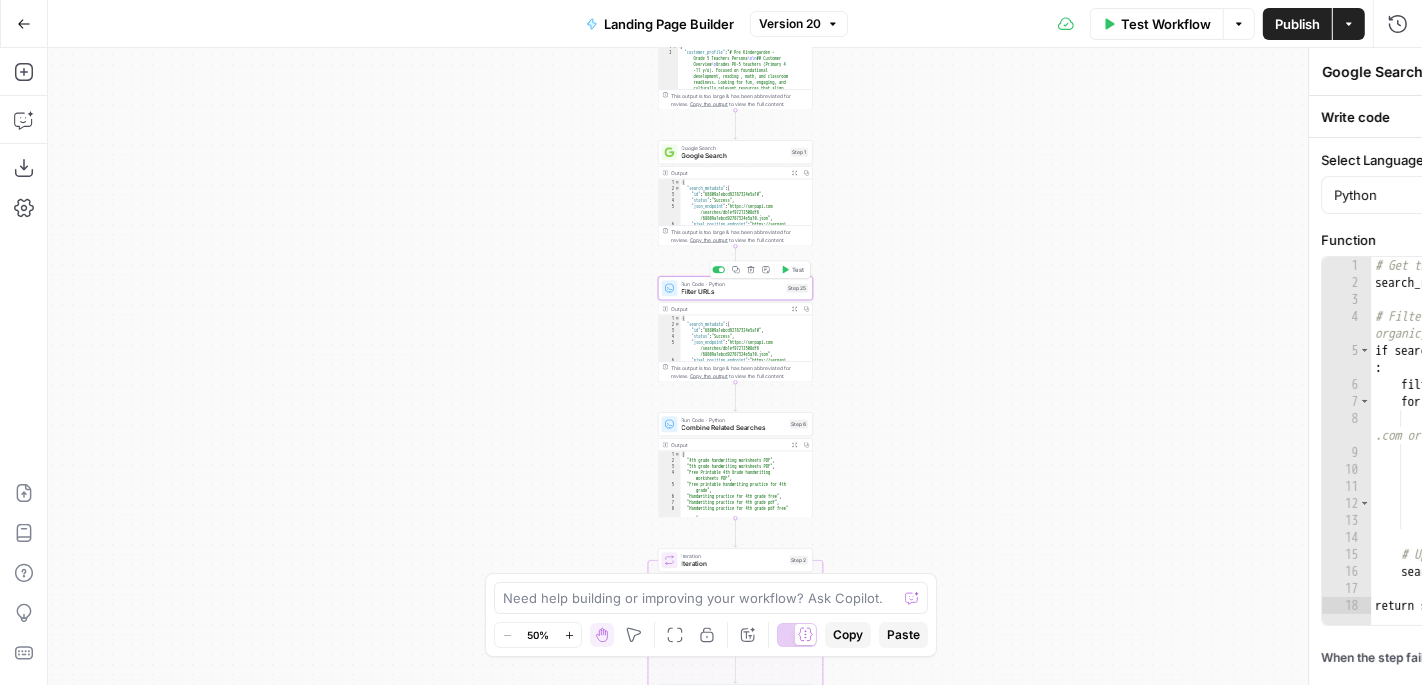 type on "Filter URLs" 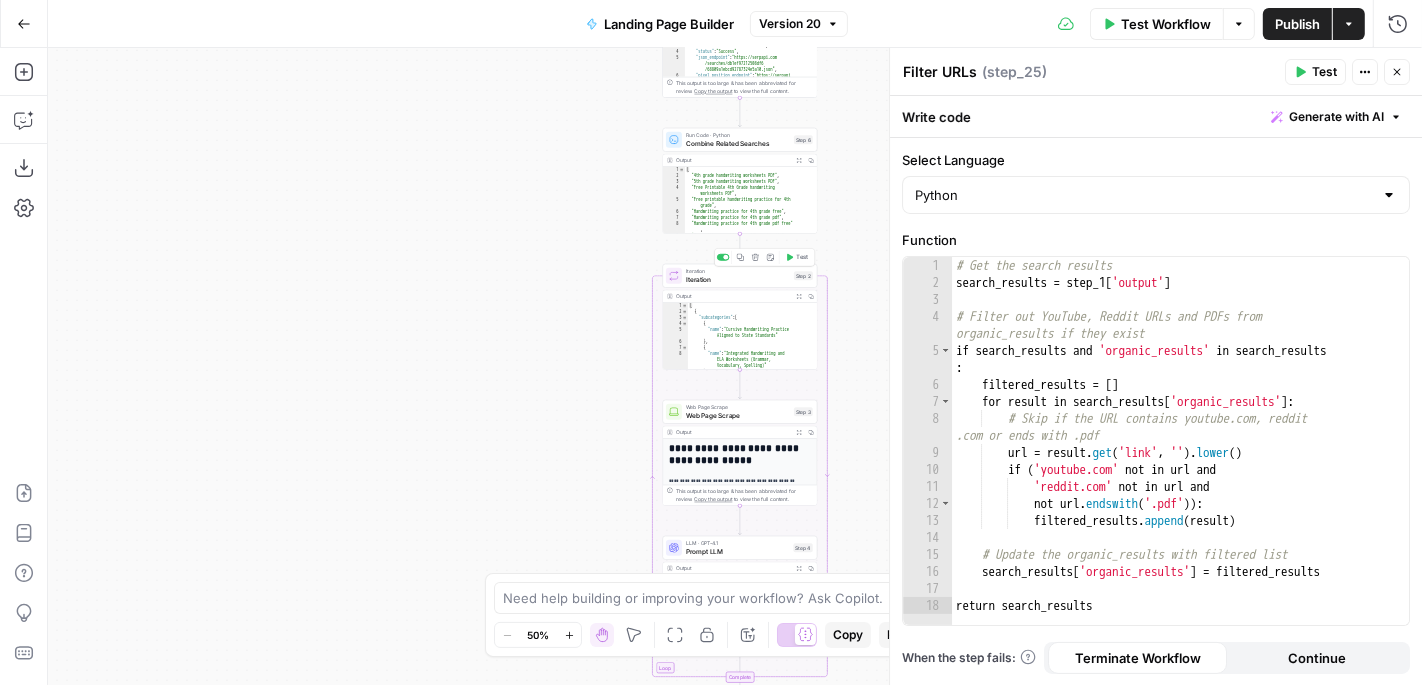 click on "Iteration" at bounding box center (738, 279) 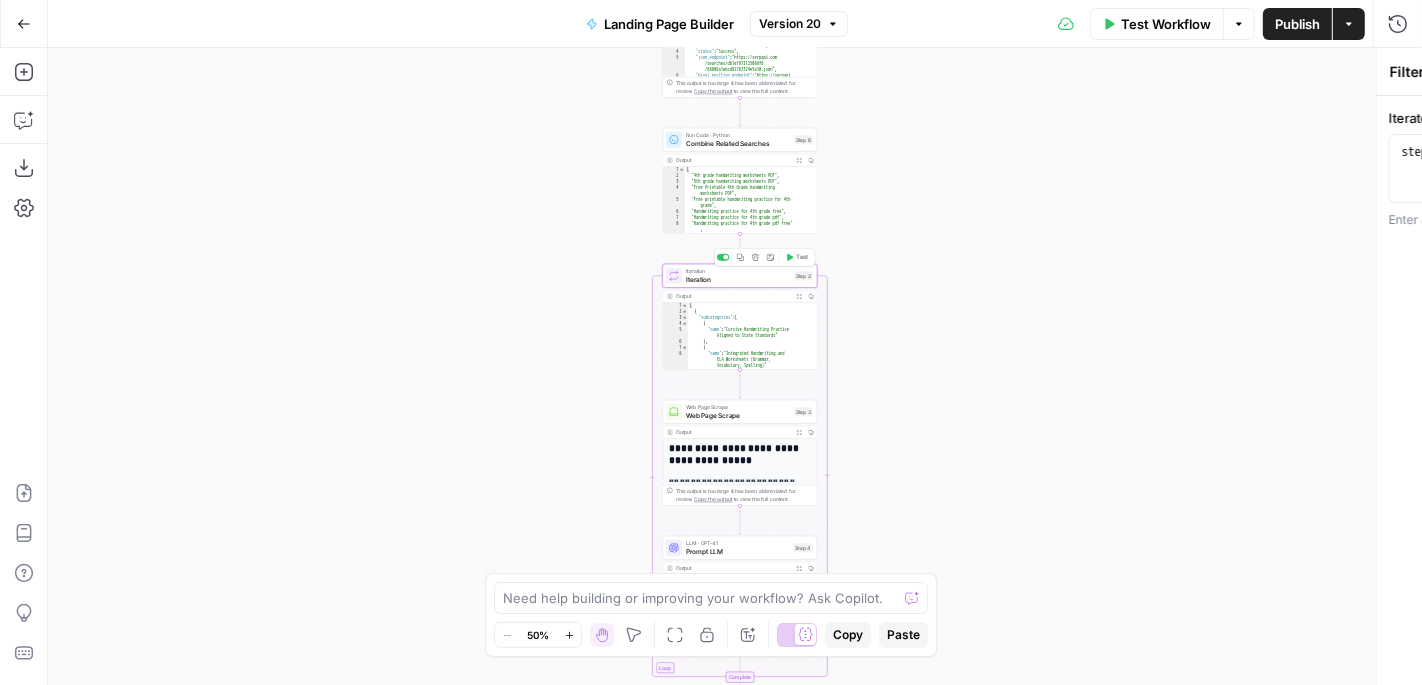 type on "Iteration" 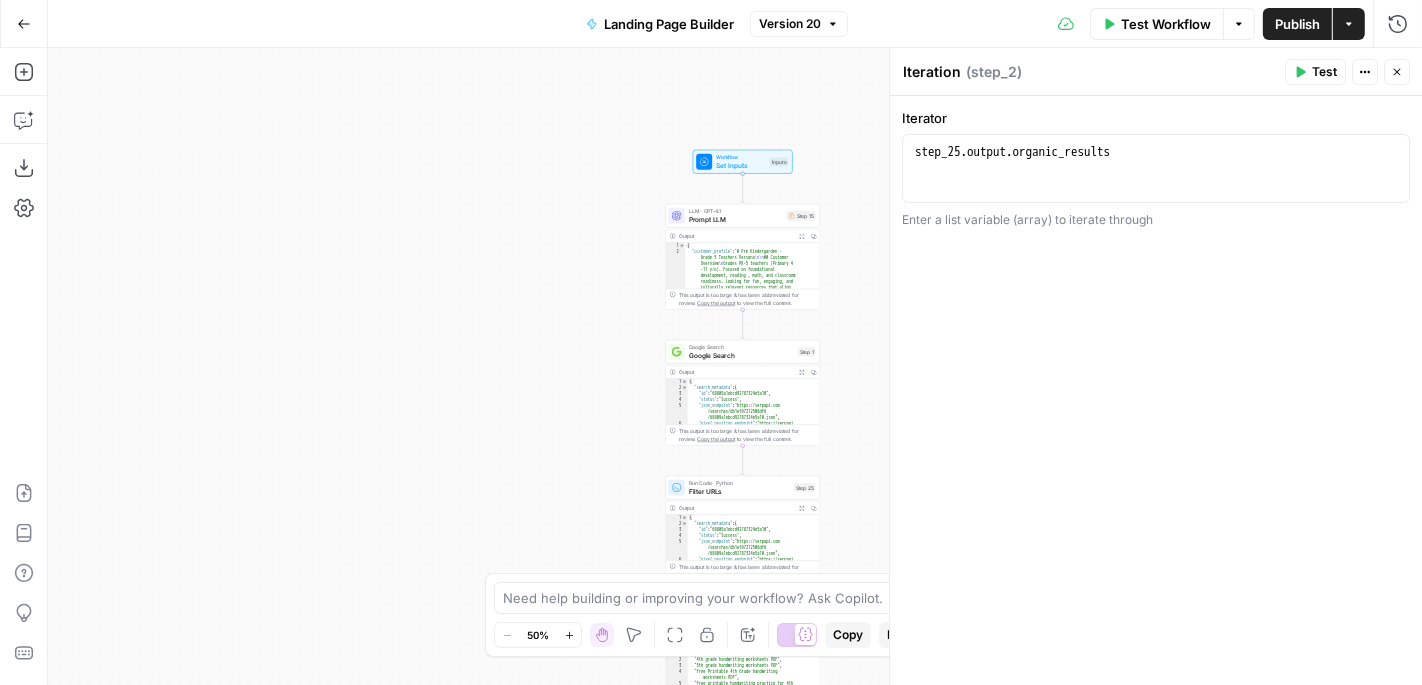 click on "Workflow Set Inputs Inputs LLM · GPT-4.1 Prompt LLM Step 15 Output Expand Output Copy 1 2 {    "customer_profile" :  "# Pre Kindergarden -         Grade 5 Teachers Persona \n\n ## Customer         Overview \n Grades PK-5 teachers (Primary 4        -11 y/o). Focused on foundational         development, reading , math, and classroom         readiness. Looking for fun, engaging, and         culturally relevant resources that align         with educational standards.  \n\n ## Tone of         Voice \n When writing for PK-5 Teachers,         remember to lean more heavily into the         knowledgeable and human attributes to         express quality and connection. \n\n **Be:**         Knowledgeable, Human, Positive,         Supportive \n\n **Tips:** Acknowledge         classroom challenges, highlight quality,         state standards alignment, ease-of-use,         and lesson planning support. \n\n ##         \n \n" at bounding box center (735, 366) 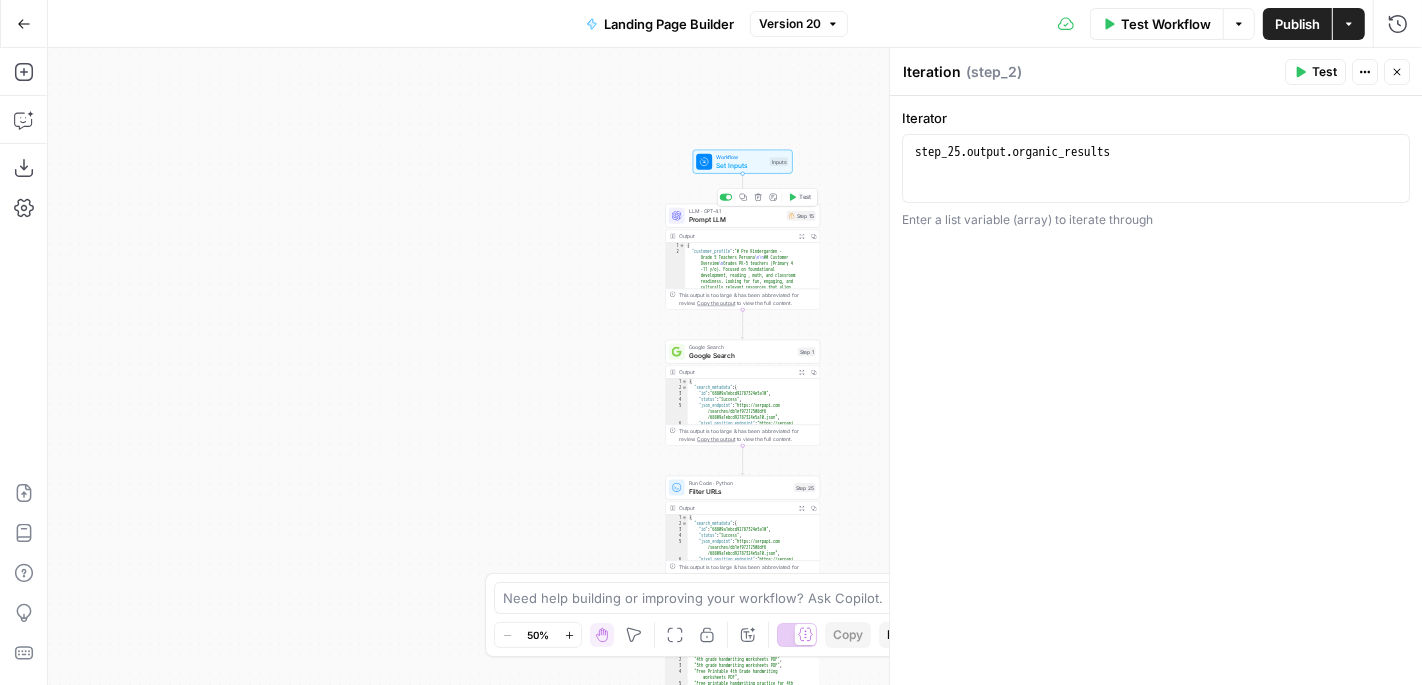 click on "LLM · GPT-4.1 Prompt LLM Step 15 Copy step Delete step Add Note Test" at bounding box center [742, 216] 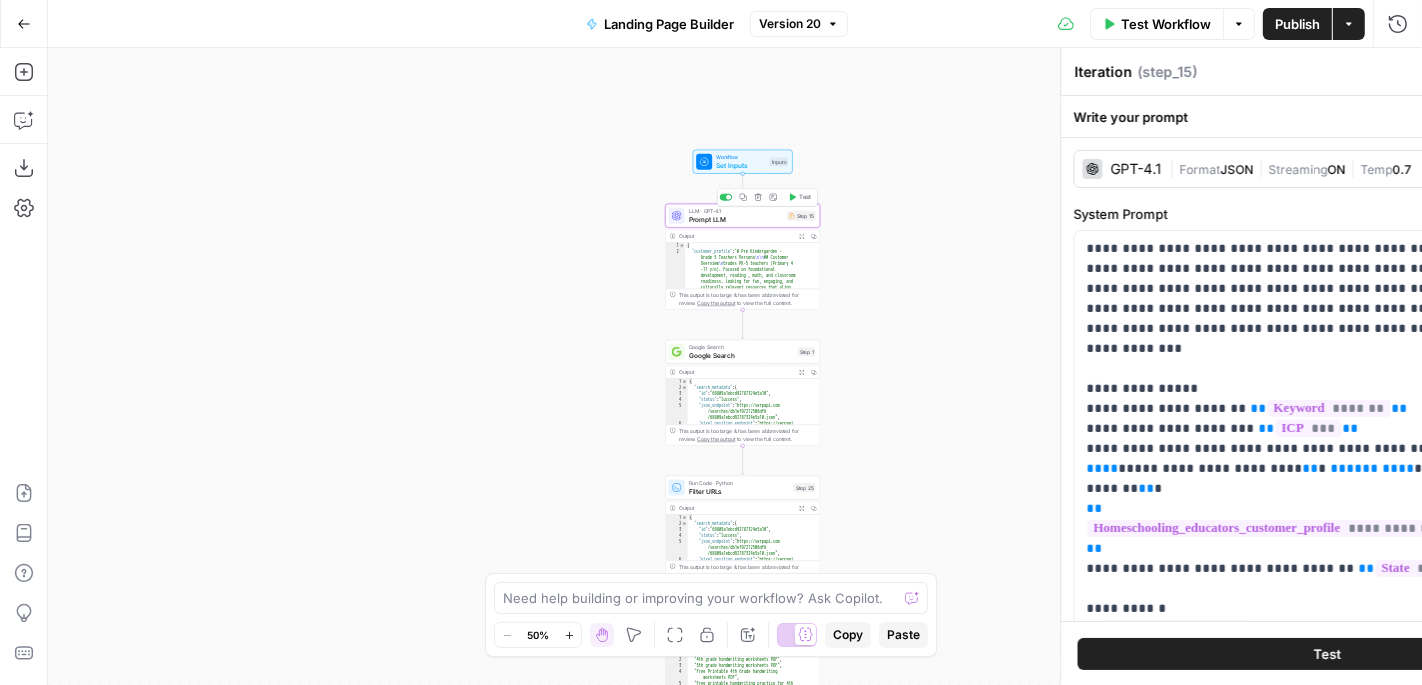 type on "Prompt LLM" 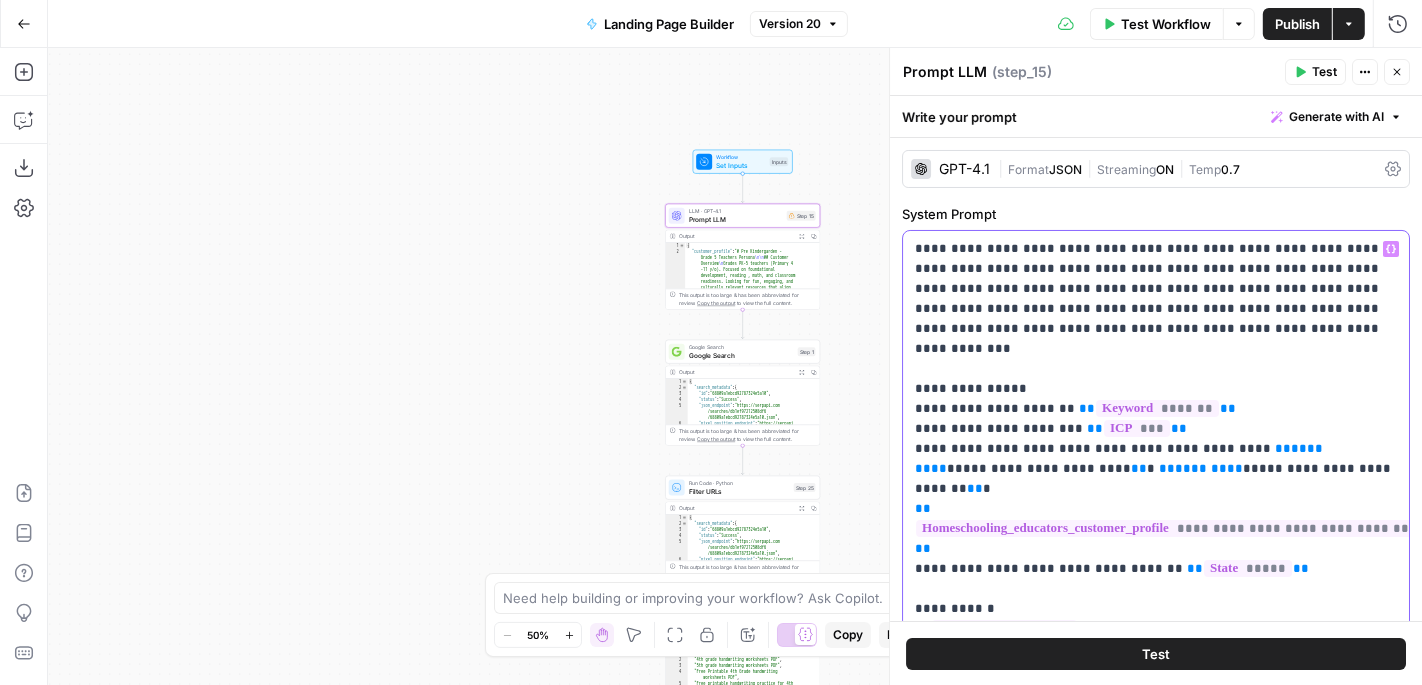 click on "*********" at bounding box center (1121, 458) 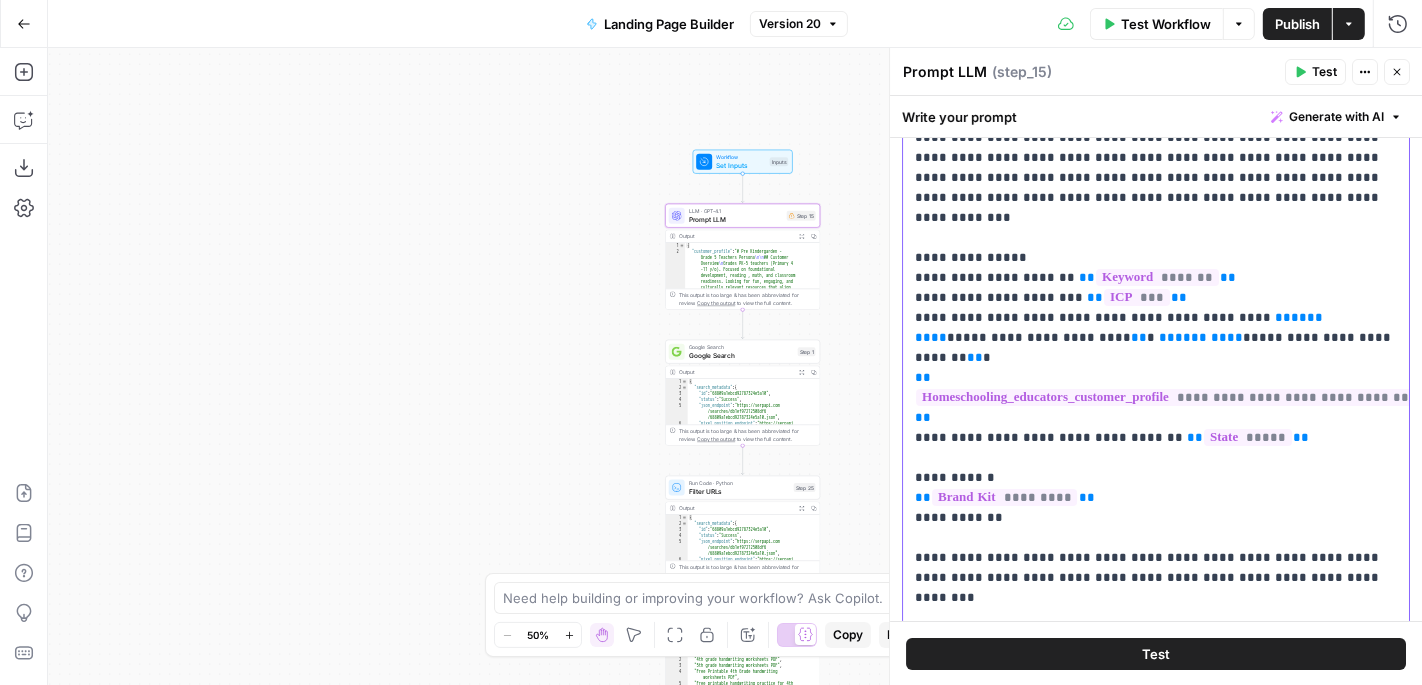 scroll, scrollTop: 128, scrollLeft: 0, axis: vertical 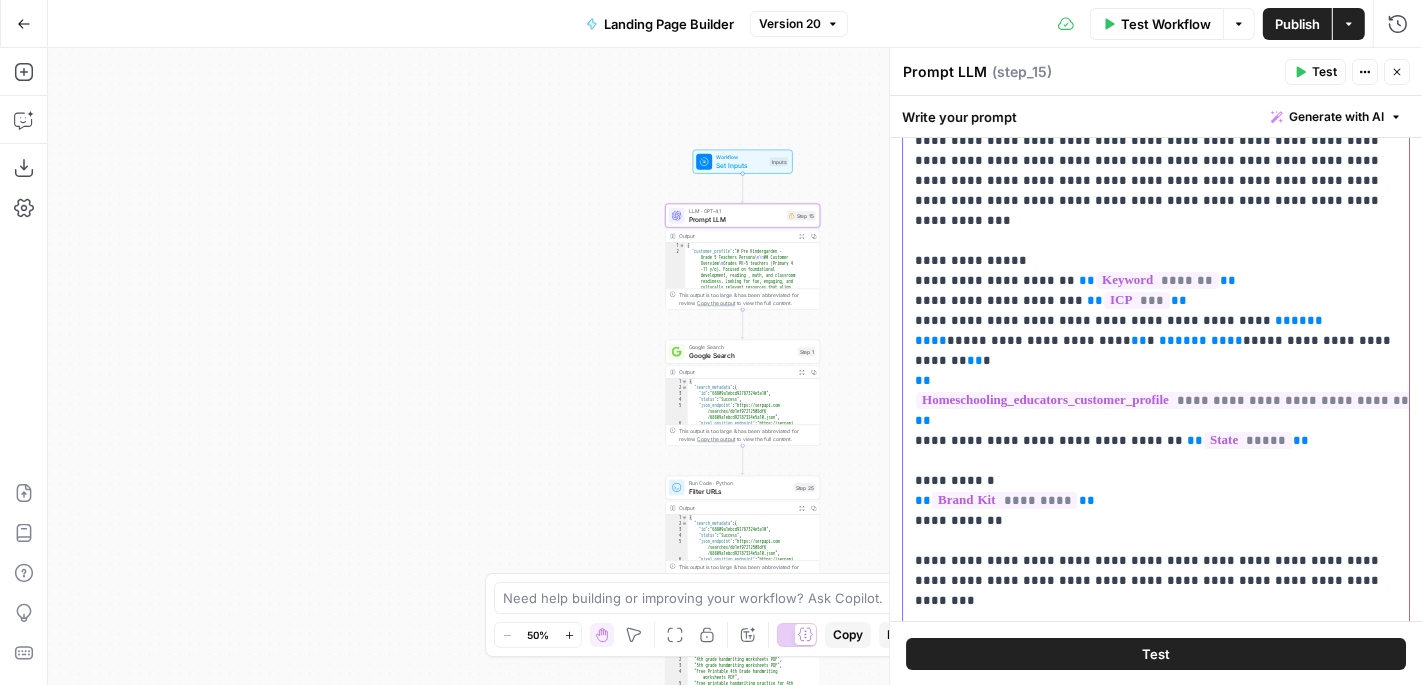 click on "**********" at bounding box center (1156, 411) 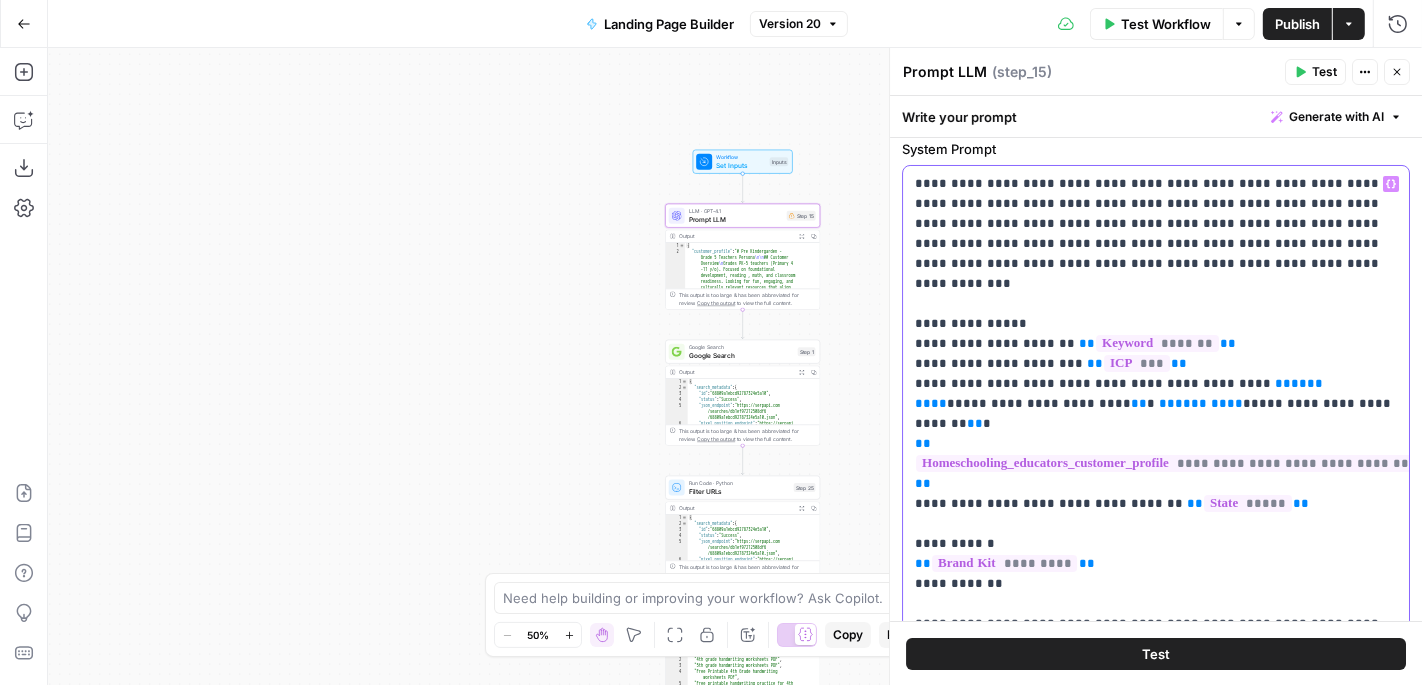 scroll, scrollTop: 66, scrollLeft: 0, axis: vertical 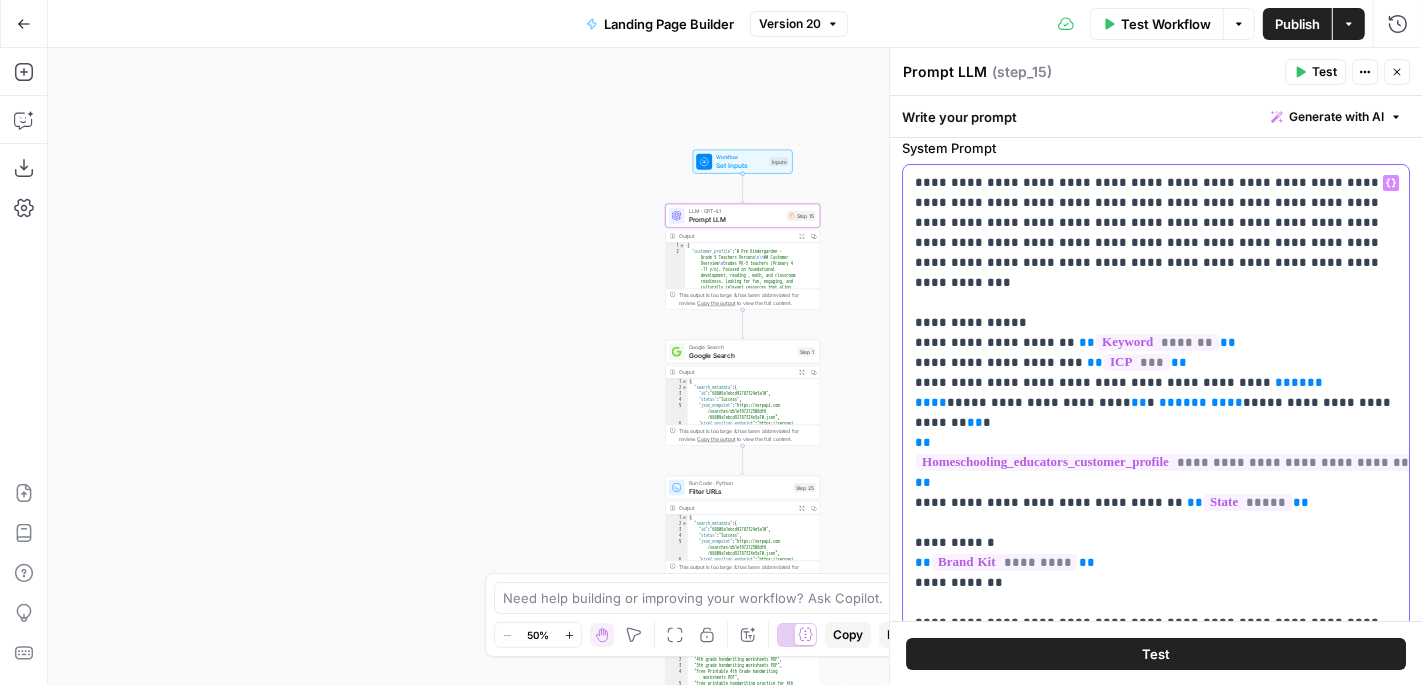 click on "**" at bounding box center [1283, 382] 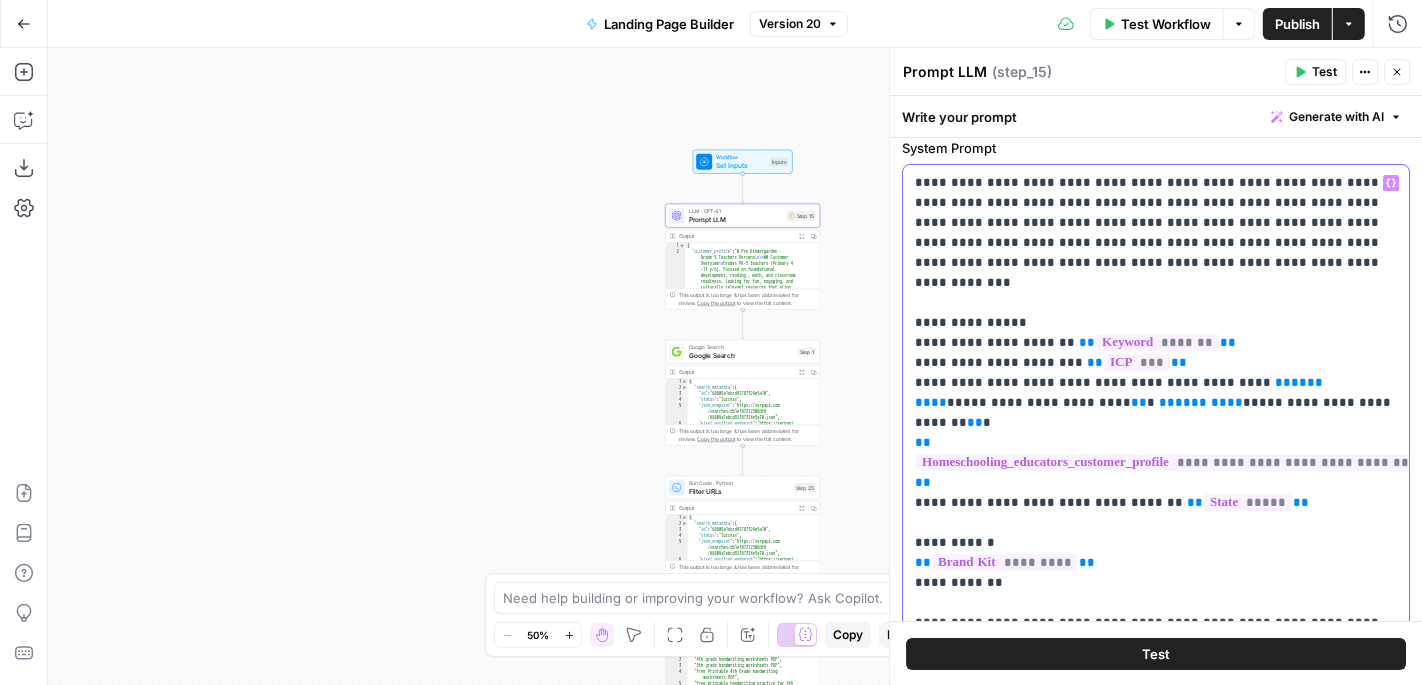 click on "Variables Menu" at bounding box center [1391, 183] 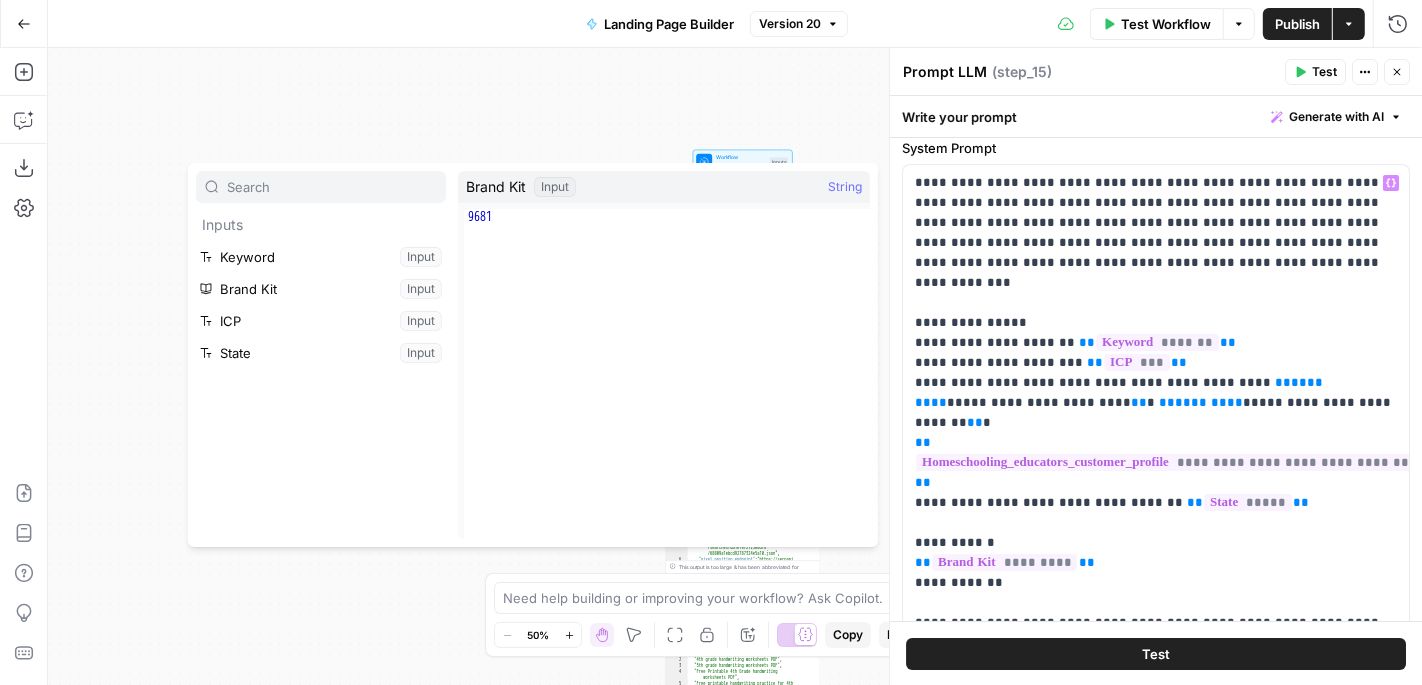 click on "Workflow Set Inputs Inputs LLM · GPT-4.1 Prompt LLM Step 15 Output Expand Output Copy 1 2 {    "customer_profile" :  "# Pre Kindergarden -         Grade 5 Teachers Persona \n\n ## Customer         Overview \n Grades PK-5 teachers (Primary 4        -11 y/o). Focused on foundational         development, reading , math, and classroom         readiness. Looking for fun, engaging, and         culturally relevant resources that align         with educational standards.  \n\n ## Tone of         Voice \n When writing for PK-5 Teachers,         remember to lean more heavily into the         knowledgeable and human attributes to         express quality and connection. \n\n **Be:**         Knowledgeable, Human, Positive,         Supportive \n\n **Tips:** Acknowledge         classroom challenges, highlight quality,         state standards alignment, ease-of-use,         and lesson planning support. \n\n ##         \n \n" at bounding box center [735, 366] 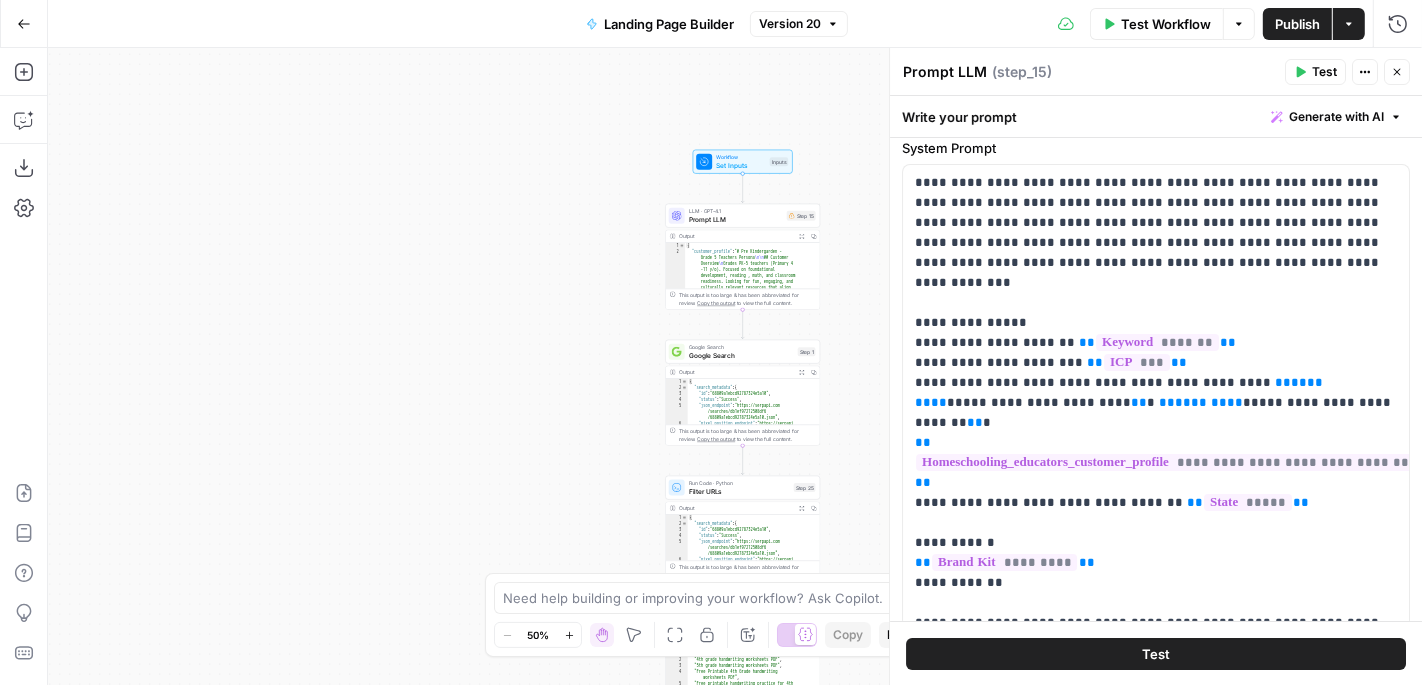 click 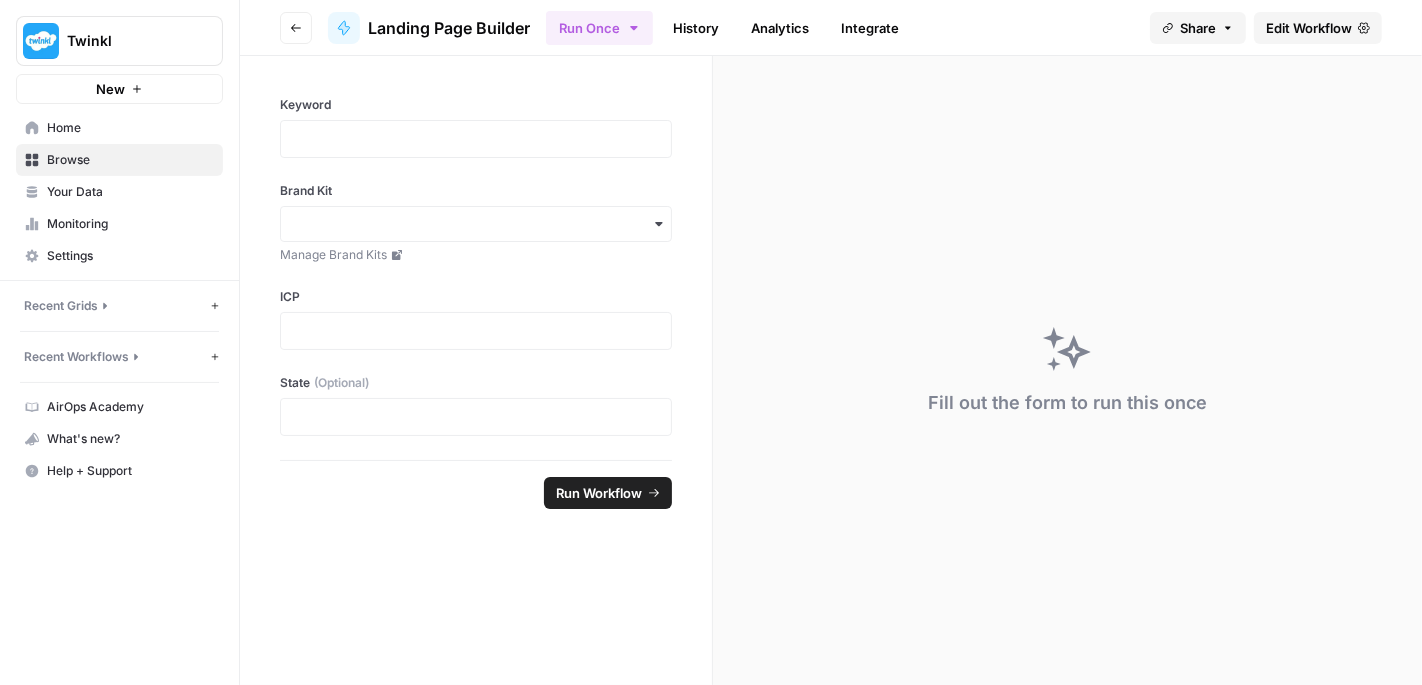 click on "Your Data" at bounding box center [130, 192] 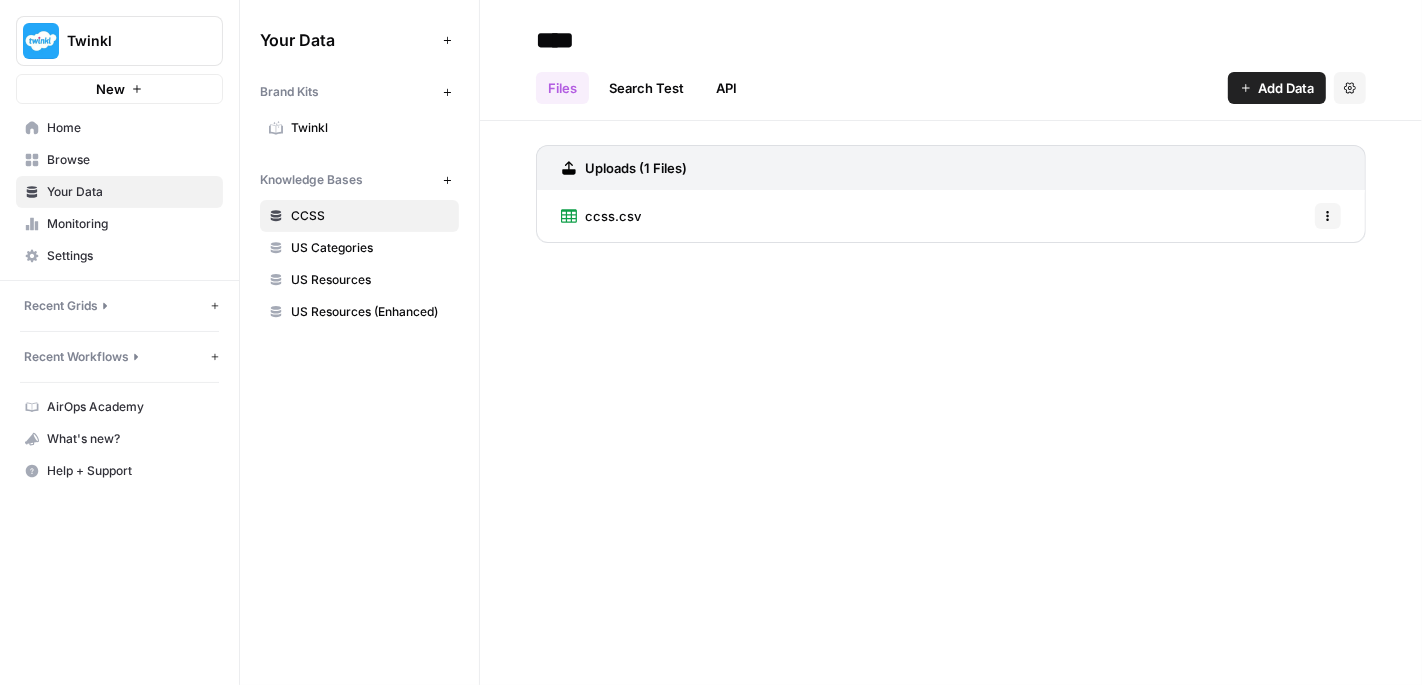 click on "Twinkl" at bounding box center [370, 128] 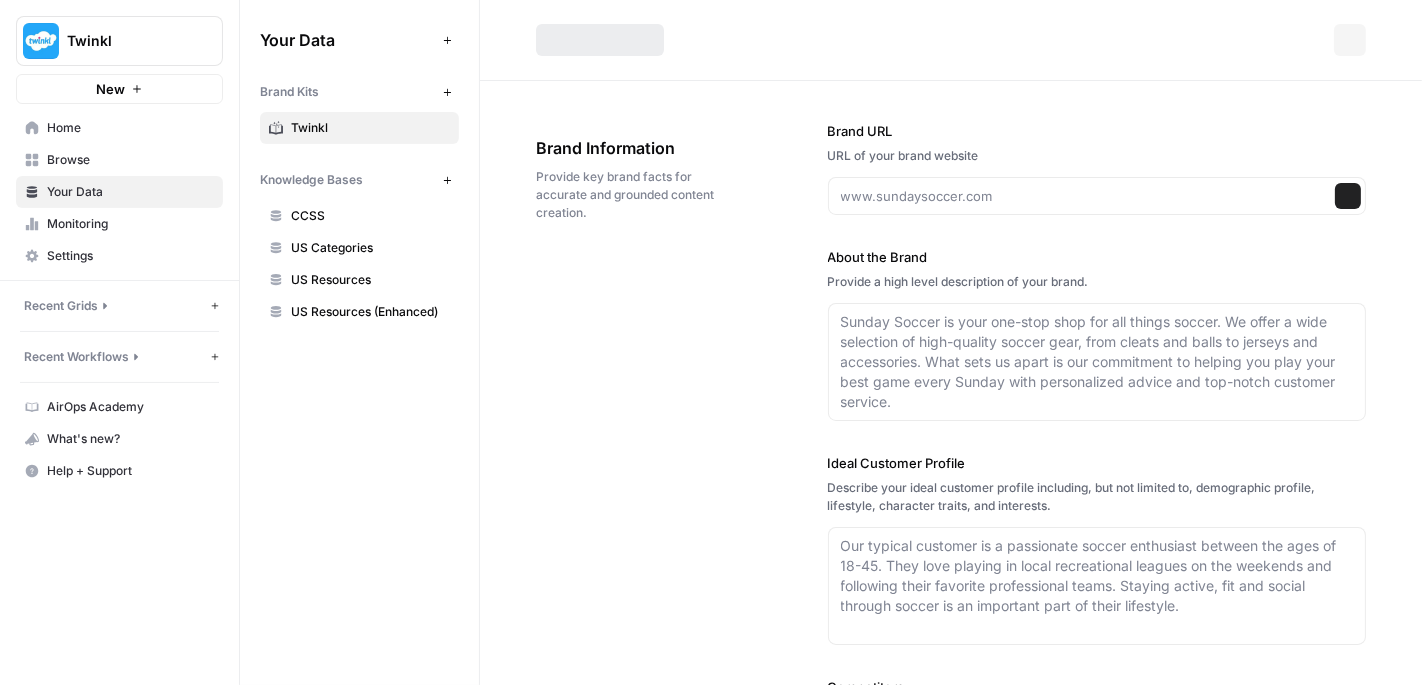 type on "https://www.twinkl.com" 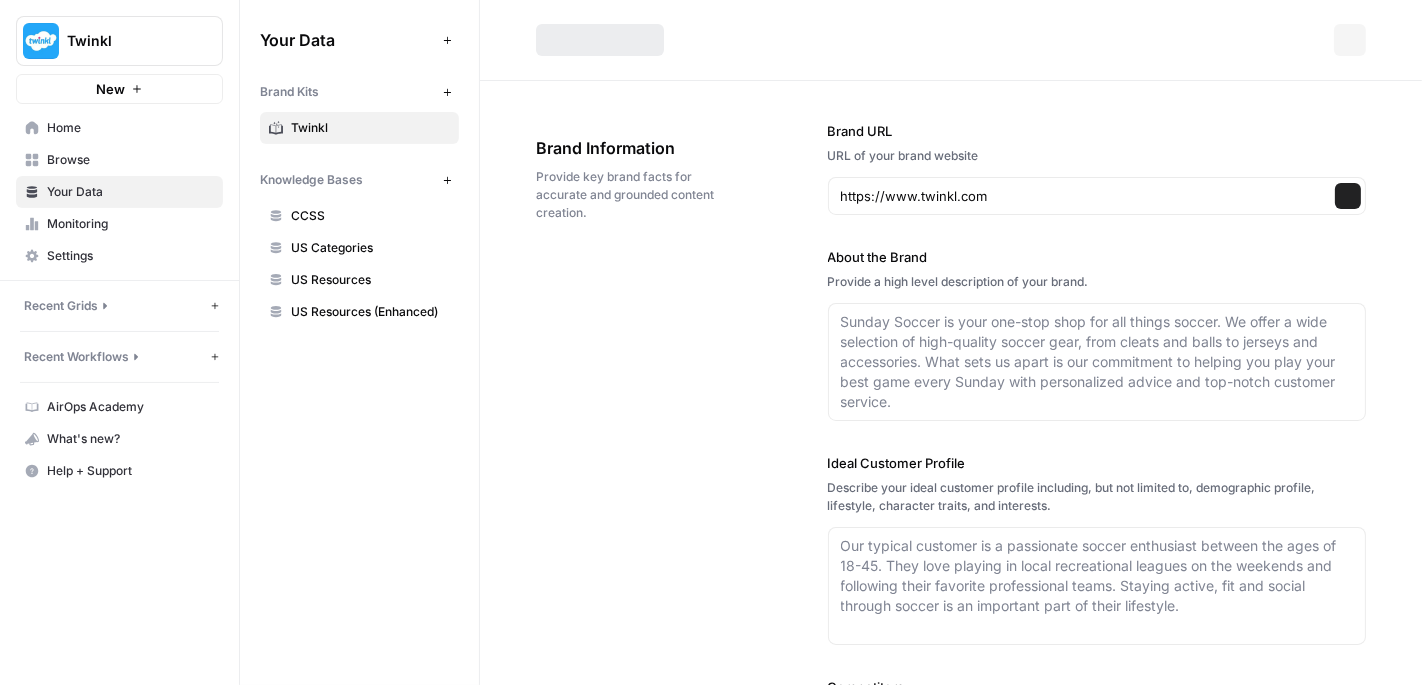 type on "Sentence Case" 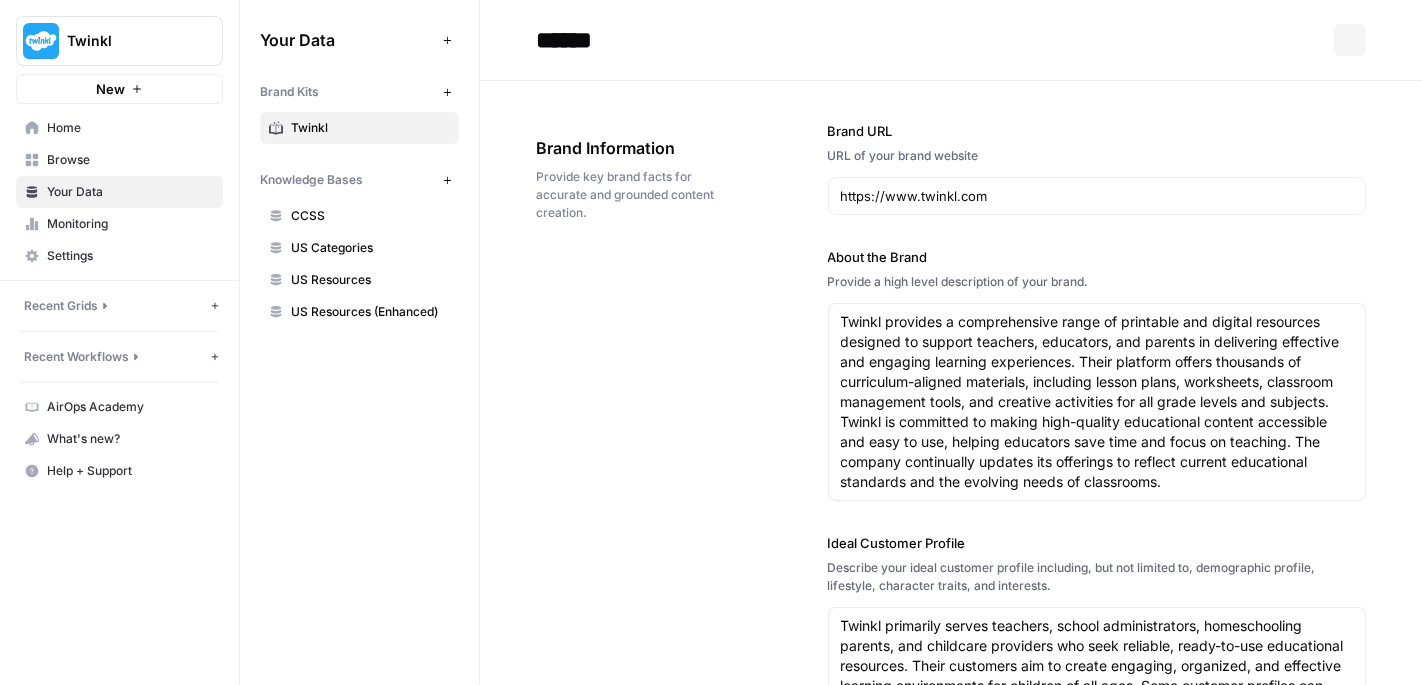 type on "Twinkl provides a comprehensive range of printable and digital resources designed to support teachers, educators, and parents in delivering effective and engaging learning experiences. Their platform offers thousands of curriculum-aligned materials, including lesson plans, worksheets, classroom management tools, and creative activities for all grade levels and subjects. Twinkl is committed to making high-quality educational content accessible and easy to use, helping educators save time and focus on teaching. The company continually updates its offerings to reflect current educational standards and the evolving needs of classrooms." 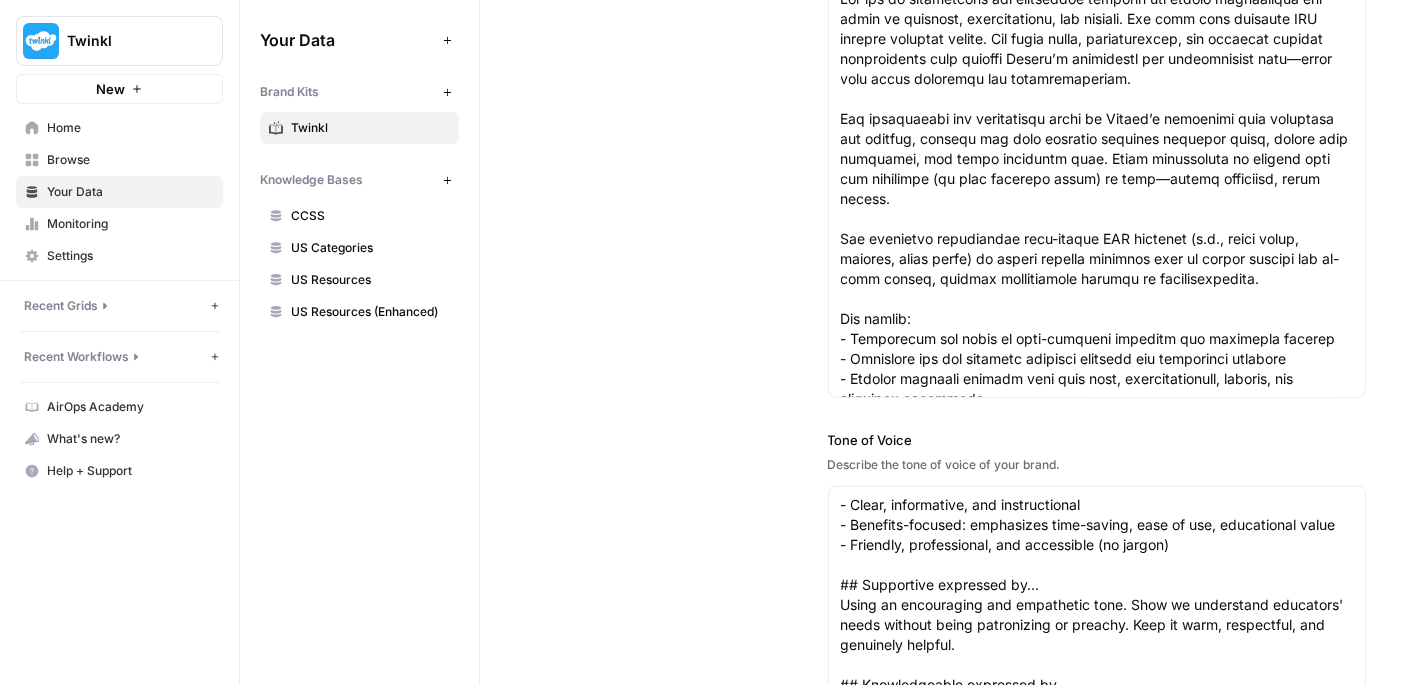 scroll, scrollTop: 1400, scrollLeft: 0, axis: vertical 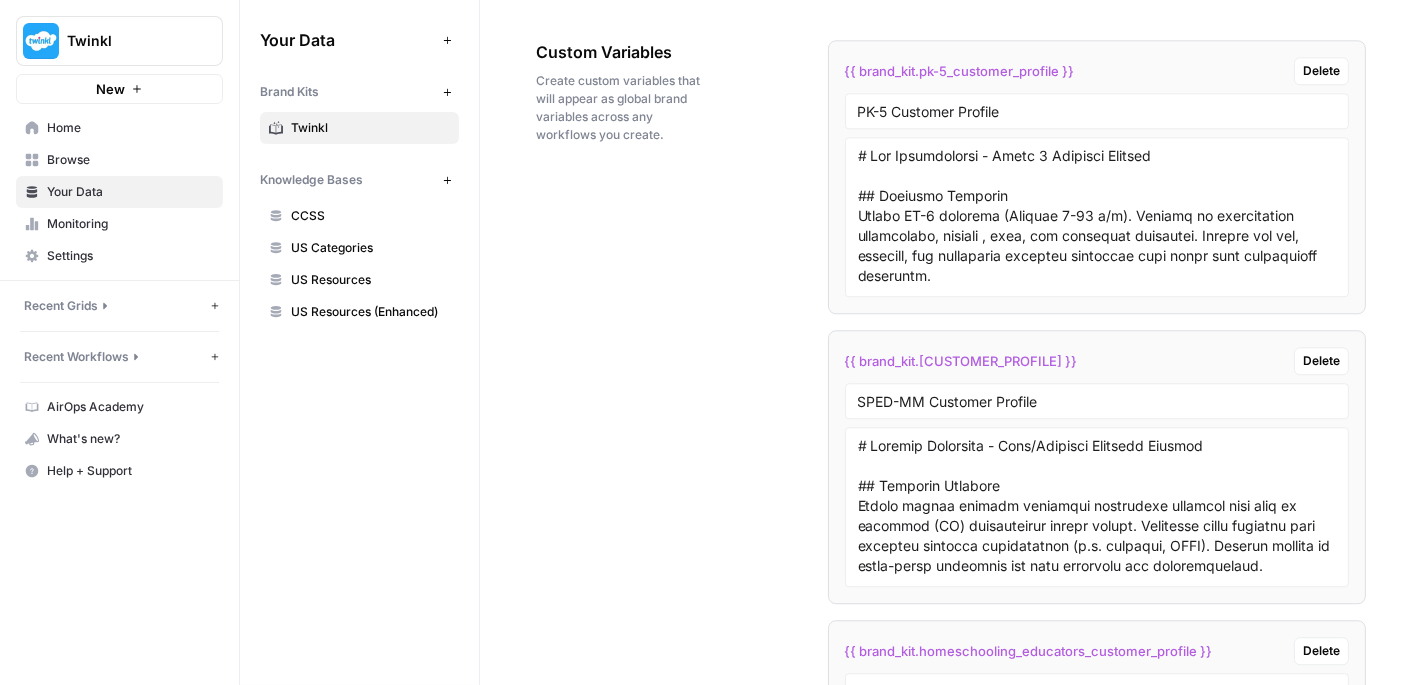 click on "{{ brand_kit.pk-5_customer_profile }}" at bounding box center (960, 71) 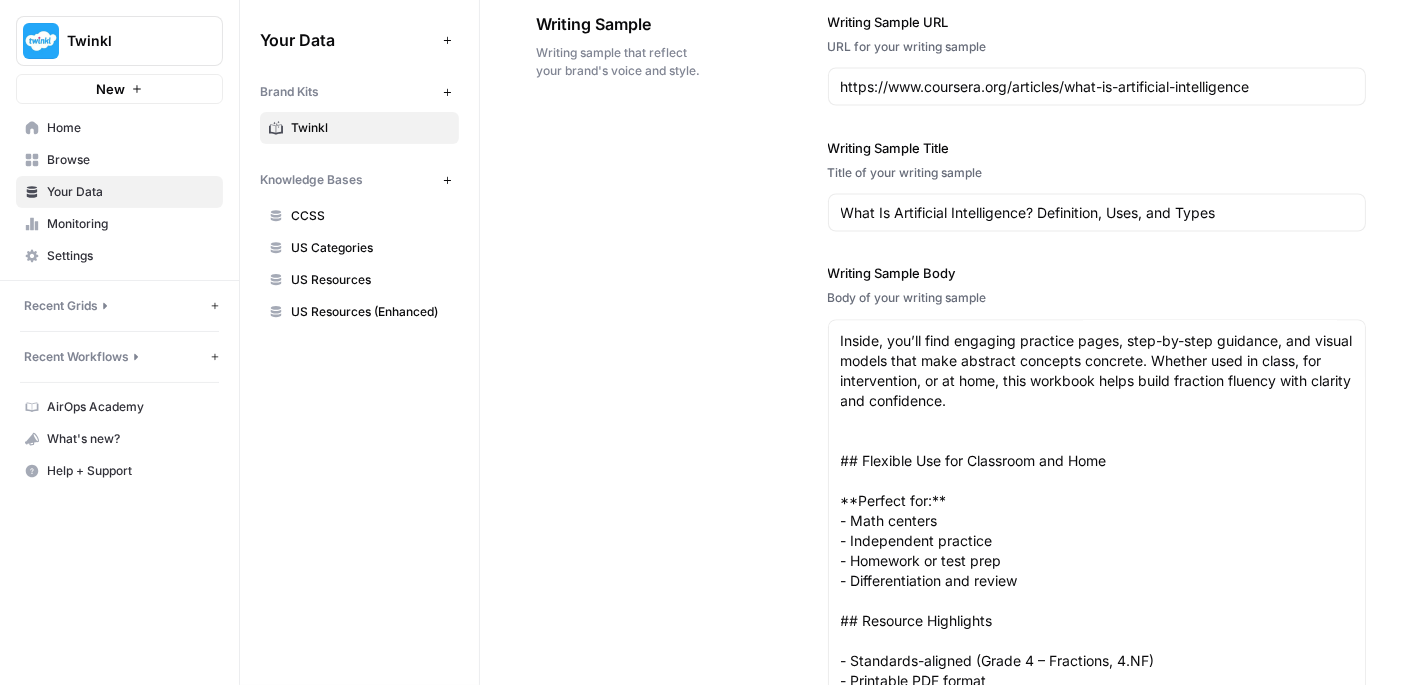 scroll, scrollTop: 2928, scrollLeft: 0, axis: vertical 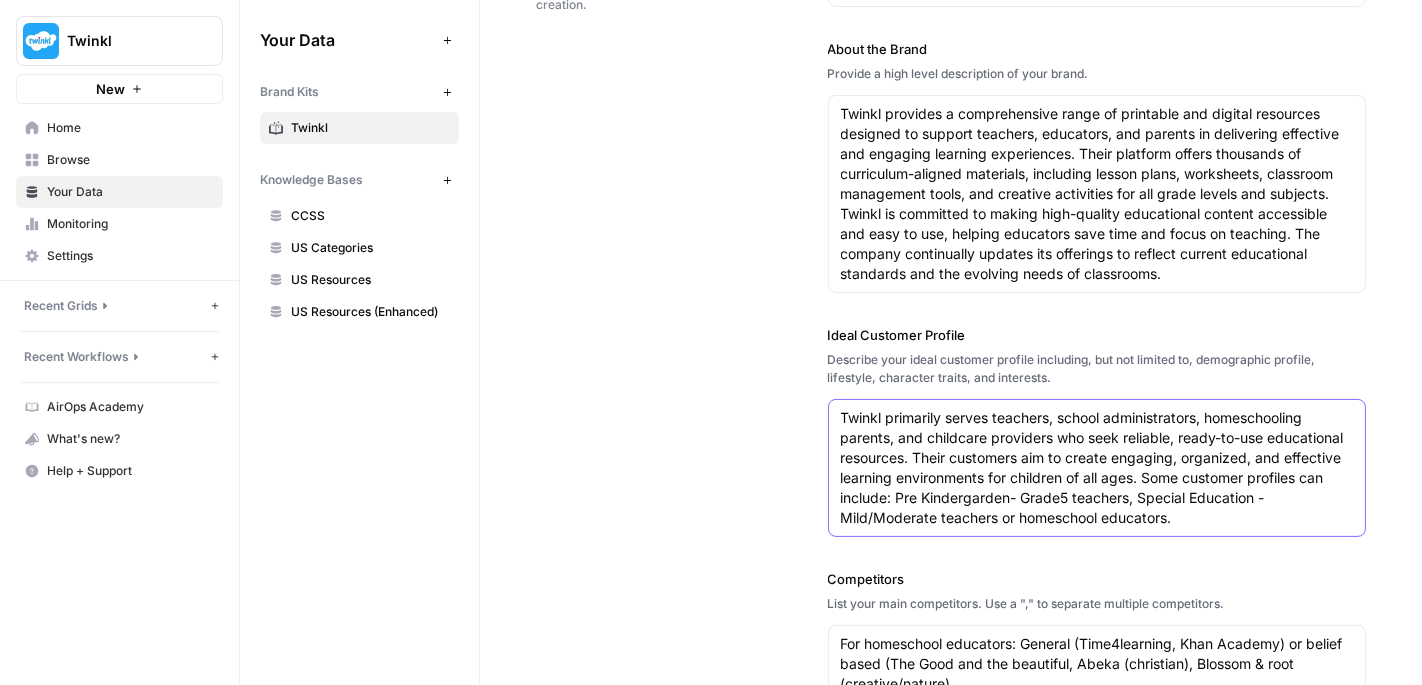 click on "Twinkl primarily serves teachers, school administrators, homeschooling parents, and childcare providers who seek reliable, ready-to-use educational resources. Their customers aim to create engaging, organized, and effective learning environments for children of all ages. Some customer profiles can include: Pre Kindergarden- Grade5 teachers, Special Education - Mild/Moderate teachers or homeschool educators." at bounding box center (1097, 468) 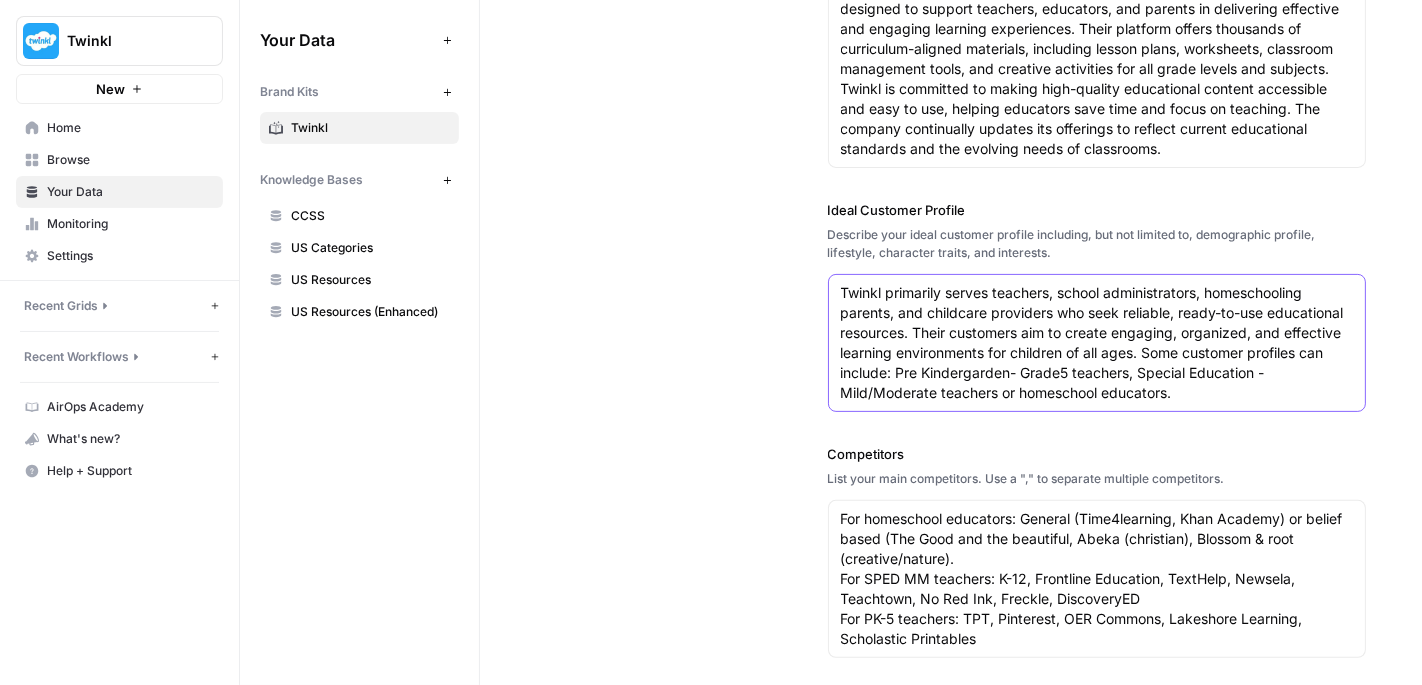 scroll, scrollTop: 360, scrollLeft: 0, axis: vertical 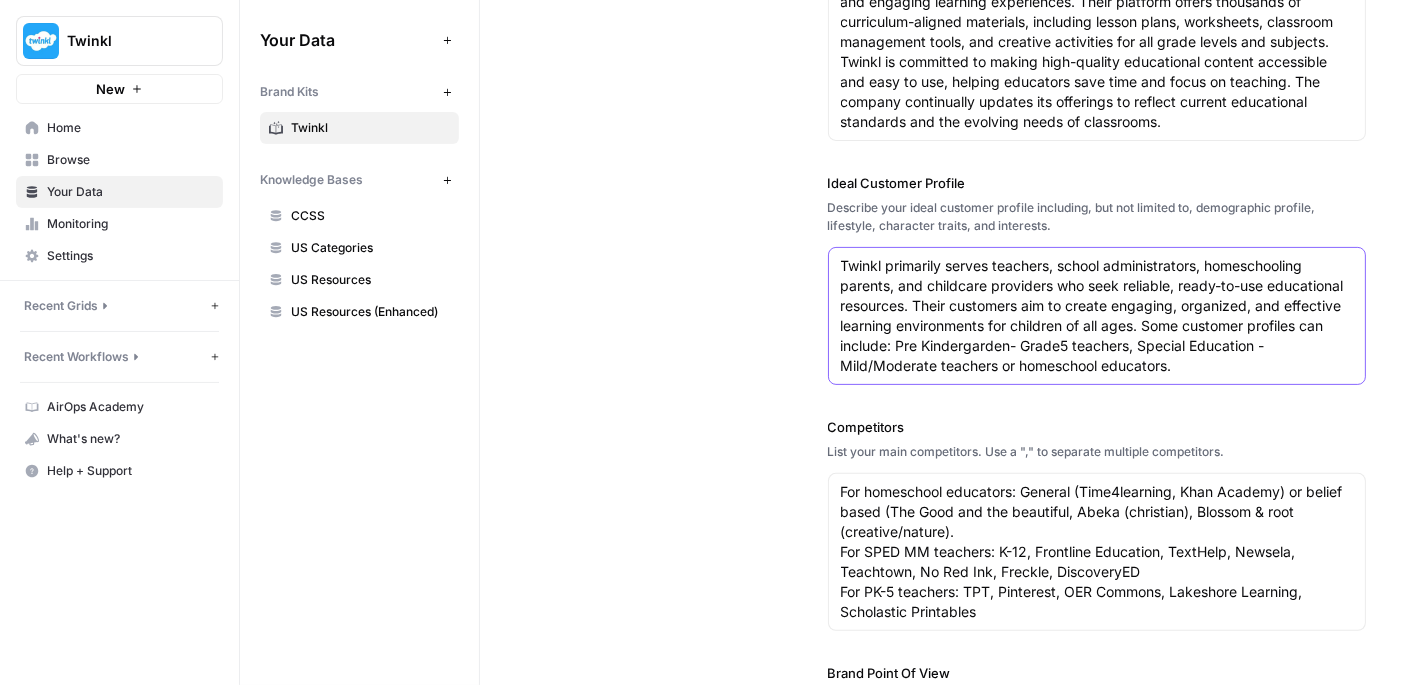 click on "Twinkl primarily serves teachers, school administrators, homeschooling parents, and childcare providers who seek reliable, ready-to-use educational resources. Their customers aim to create engaging, organized, and effective learning environments for children of all ages. Some customer profiles can include: Pre Kindergarden- Grade5 teachers, Special Education - Mild/Moderate teachers or homeschool educators." at bounding box center [1097, 316] 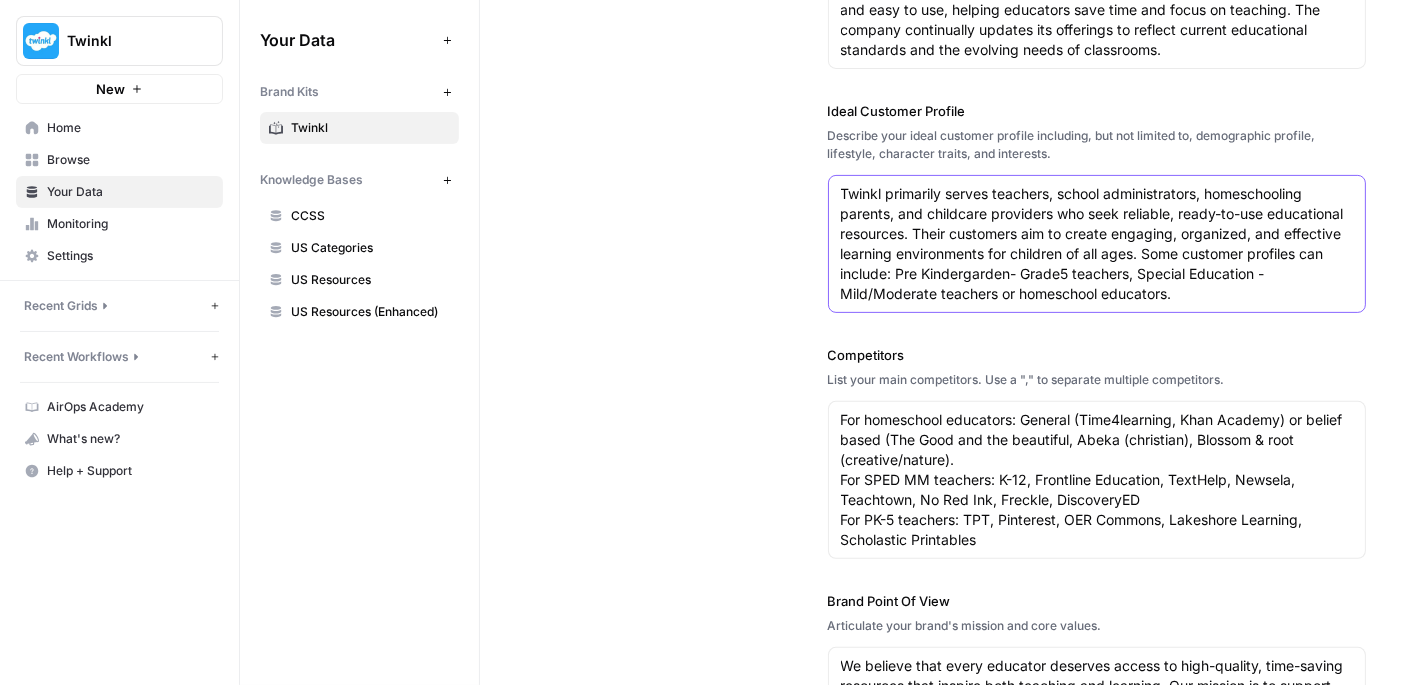 scroll, scrollTop: 433, scrollLeft: 0, axis: vertical 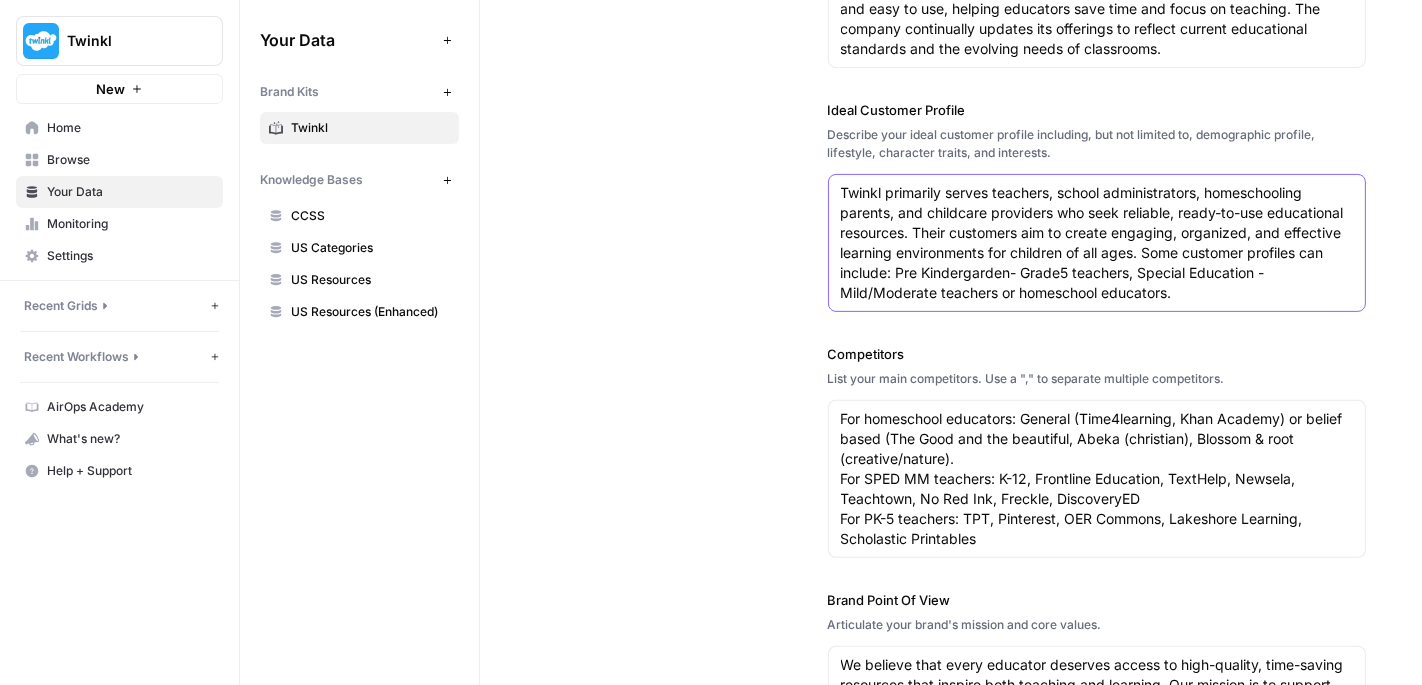 click on "Twinkl primarily serves teachers, school administrators, homeschooling parents, and childcare providers who seek reliable, ready-to-use educational resources. Their customers aim to create engaging, organized, and effective learning environments for children of all ages. Some customer profiles can include: Pre Kindergarden- Grade5 teachers, Special Education - Mild/Moderate teachers or homeschool educators." at bounding box center (1097, 243) 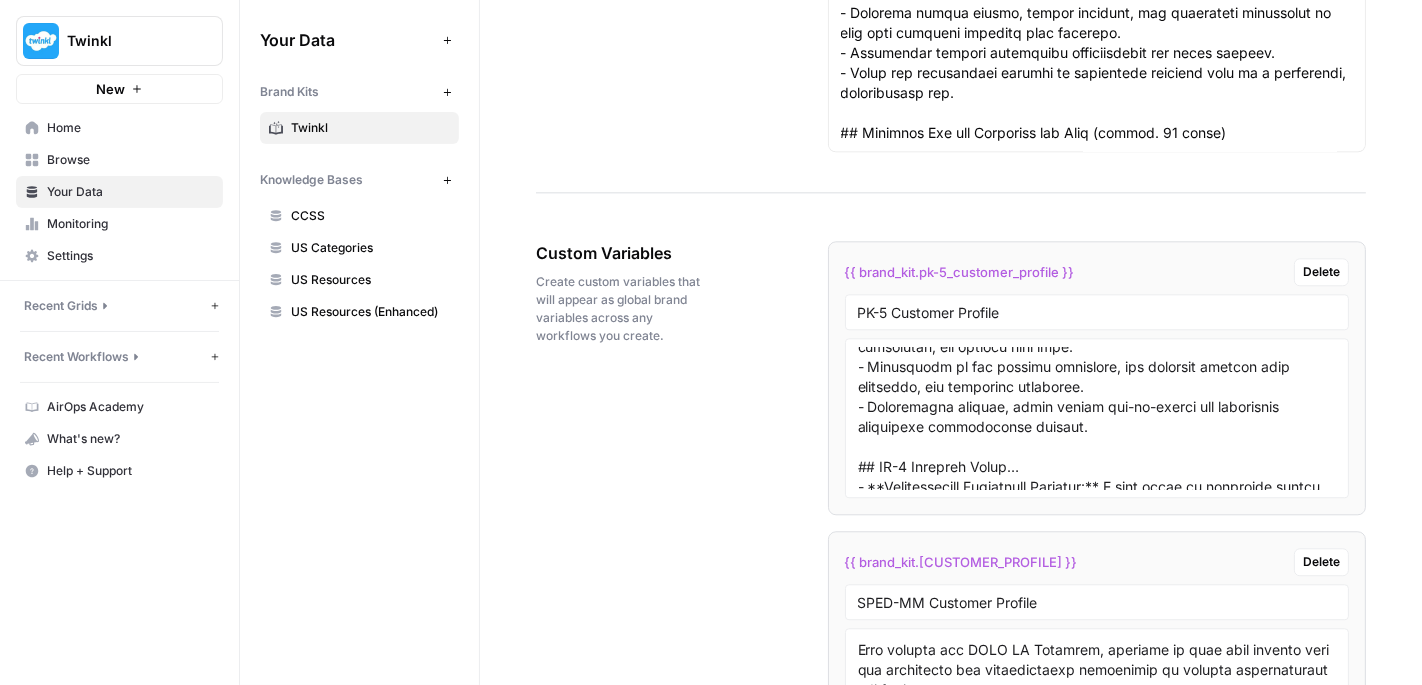 scroll, scrollTop: 4135, scrollLeft: 0, axis: vertical 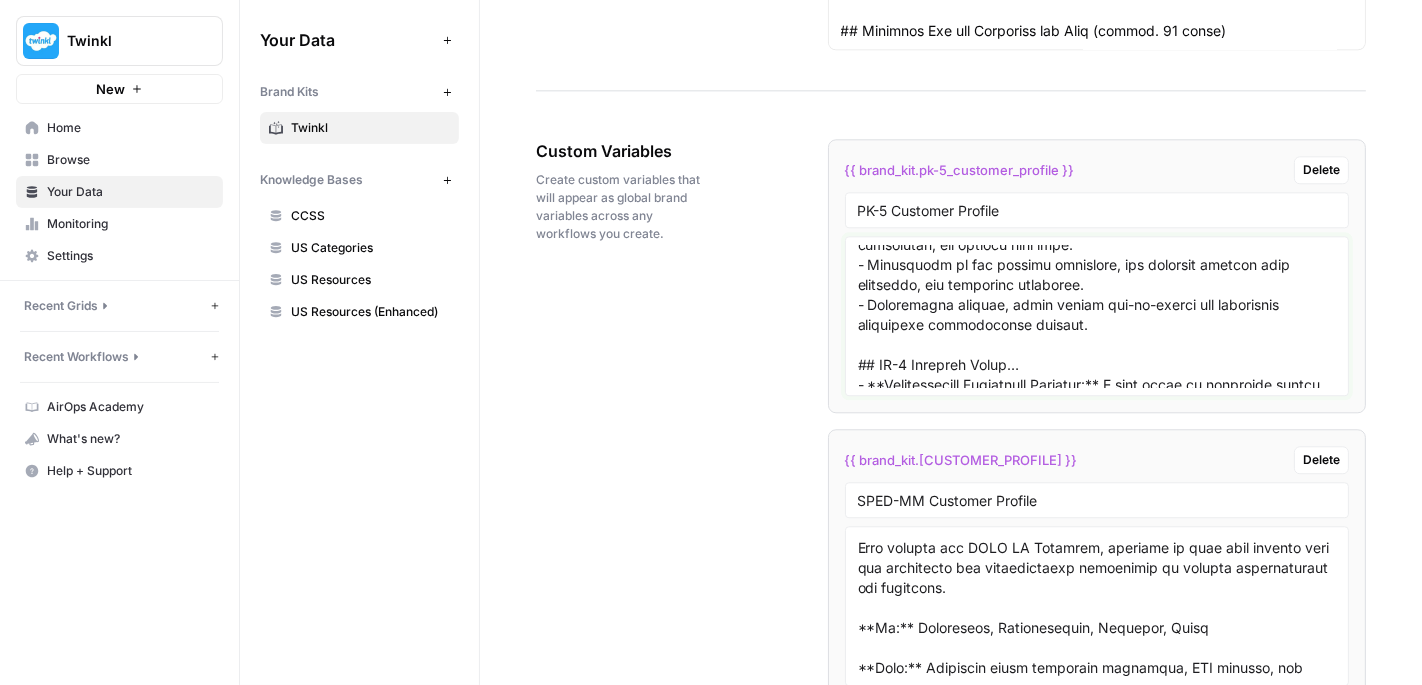 click at bounding box center [1097, 316] 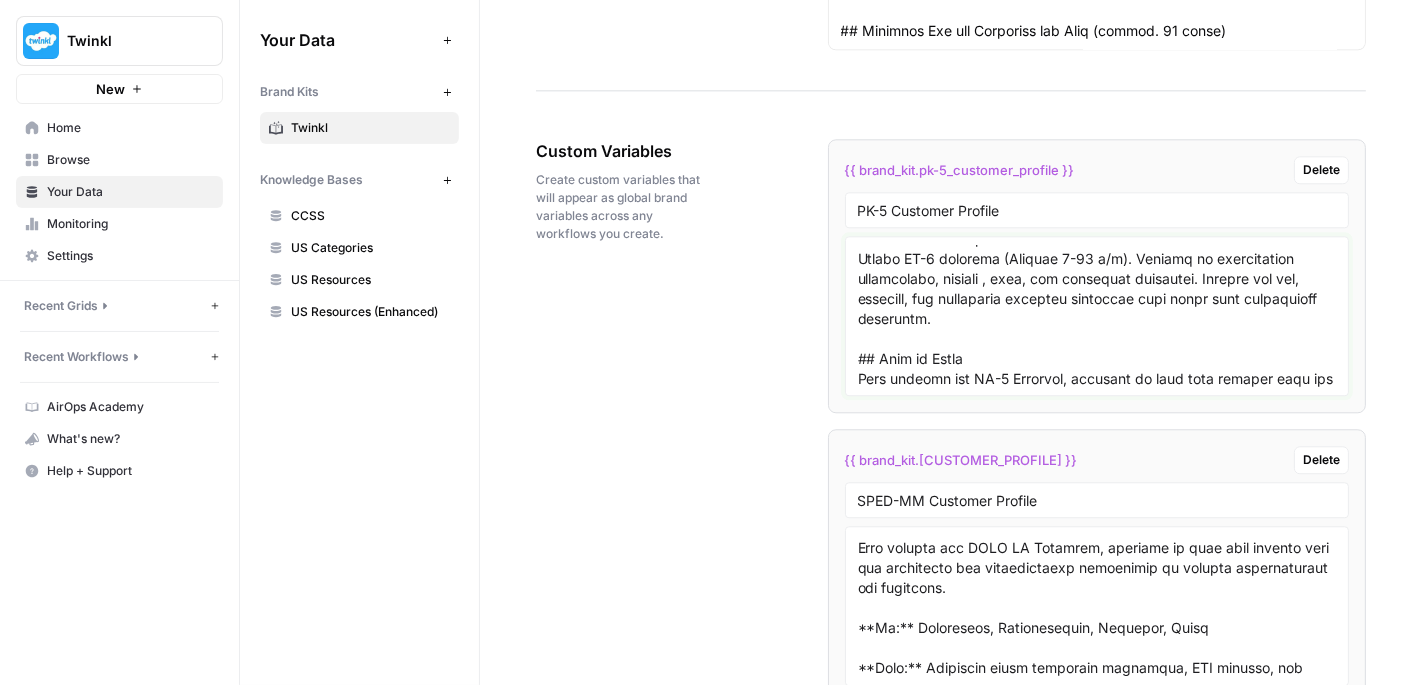 scroll, scrollTop: 0, scrollLeft: 0, axis: both 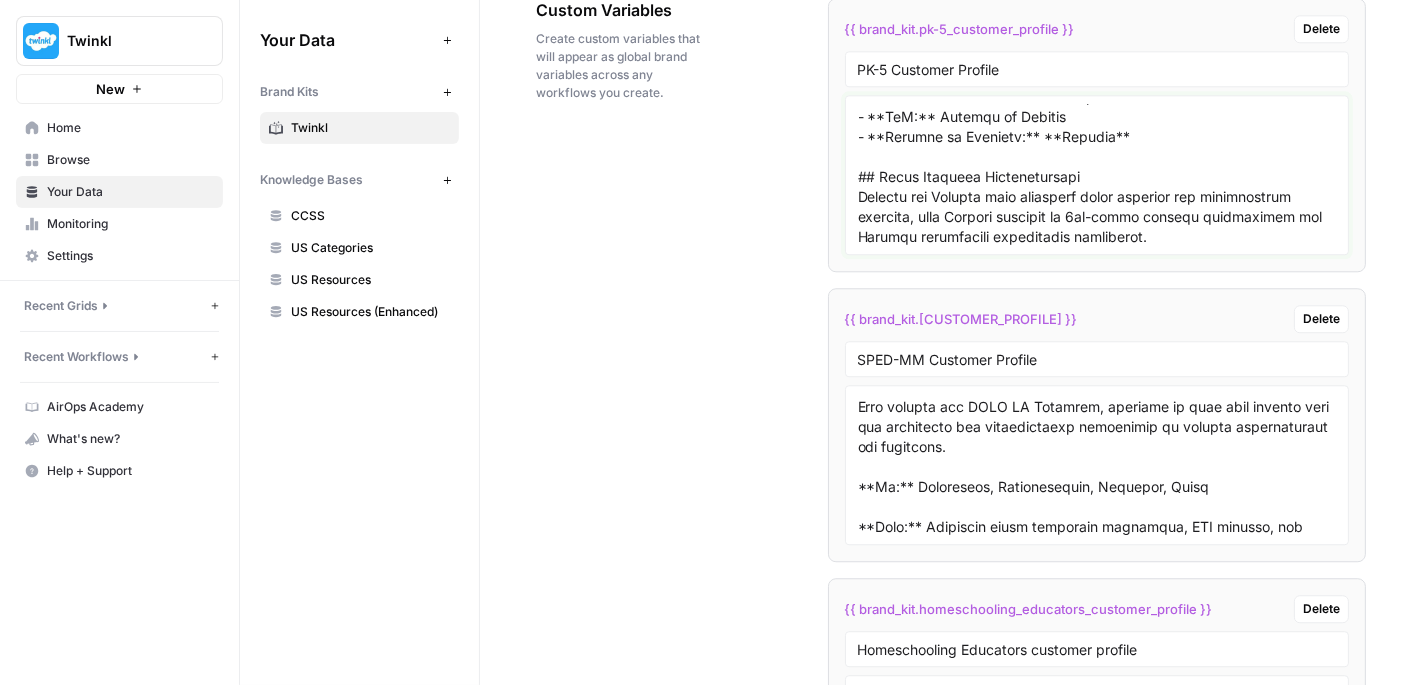 drag, startPoint x: 1159, startPoint y: 214, endPoint x: 847, endPoint y: 156, distance: 317.34525 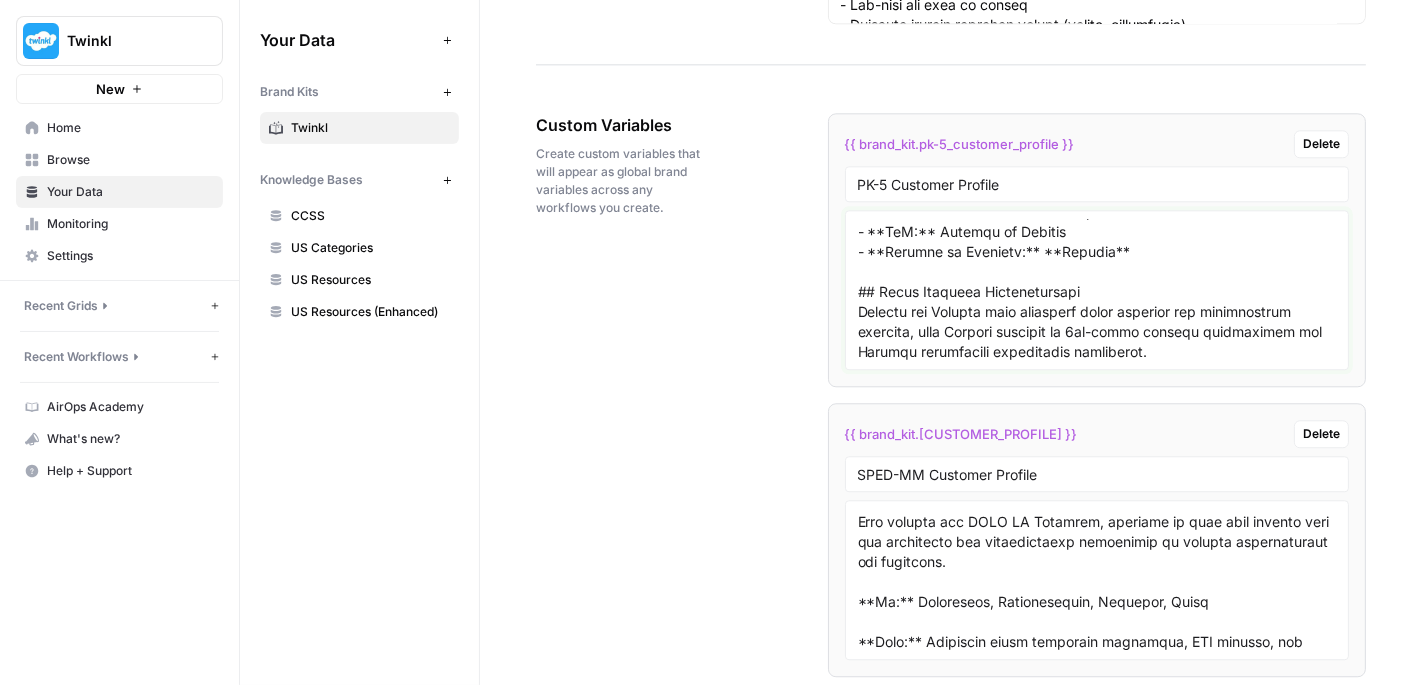 scroll, scrollTop: 4159, scrollLeft: 0, axis: vertical 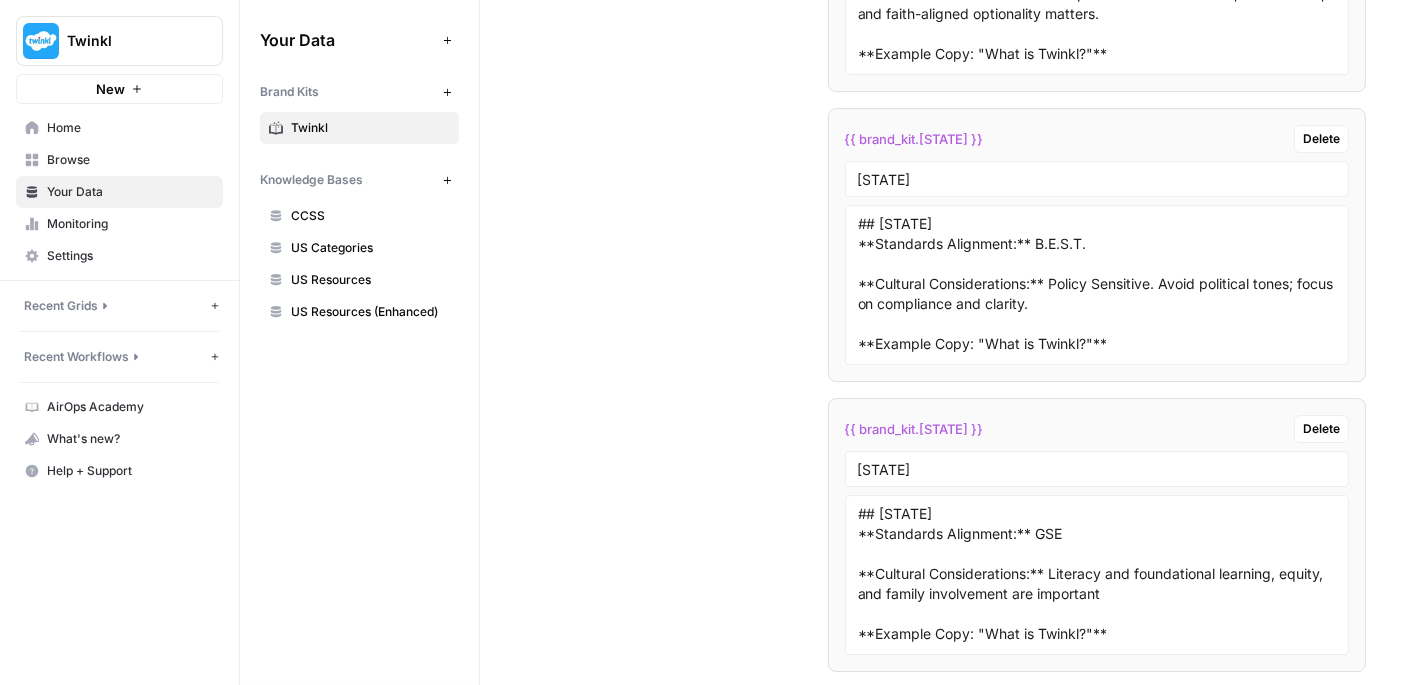 type on "# Pre Kindergarden - Grade 5 Teachers Persona
## Customer Overview
Grades PK-5 teachers (Primary 4-11 y/o). Focused on foundational development, reading , math, and classroom readiness. Looking for fun, engaging, and culturally relevant resources that align with educational standards.
## Tone of Voice
When writing for PK-5 Teachers, remember to lean more heavily into the knowledgeable and human attributes to express quality and connection.
**Be:** Knowledgeable, Human, Positive, Supportive
**Tips:** Acknowledge classroom challenges, highlight quality, state standards alignment, ease-of-use, and lesson planning support.
## Overview
Grades PK-5 teachers (Primary 4-11 y/o). Focused on foundational development, reading, math, and classroom readiness. Looking for fun, engaging, and culturally relevant resources that align with educational standards.
## Pain Points
- Time-constrained & emotionally taxed, managing burnout, behavioral challenges, and limited prep time.
- Frustrated by low quality resources,..." 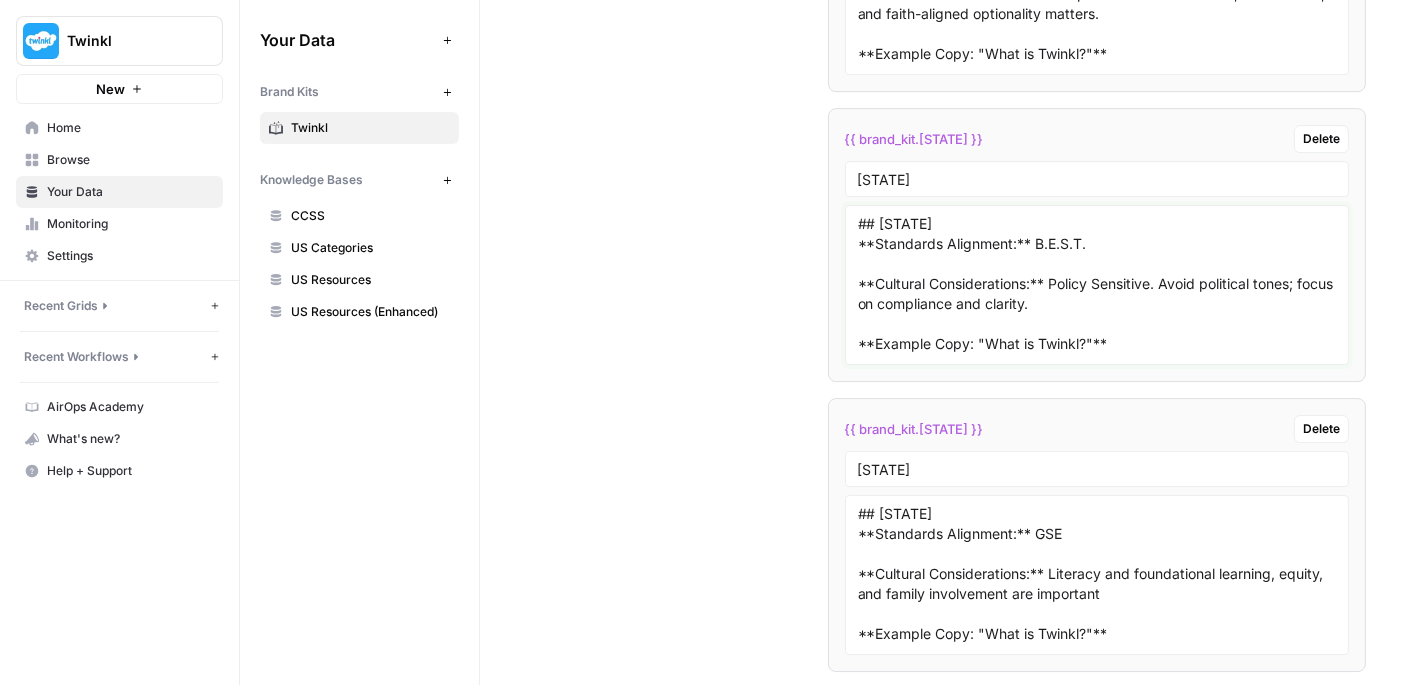 click on "## Florida
**Standards Alignment:** B.E.S.T.
**Cultural Considerations:** Policy Sensitive. Avoid political tones; focus on compliance and clarity.
**Example Copy: "What is Twinkl?"**
*With Twinkl, you can confidently teach to Florida's B.E.S.T. with resources made by educators who really understand your classroom, your standards, and your time.*
This example supports compliance assurance and policy-sensitive messaging." at bounding box center (1097, 285) 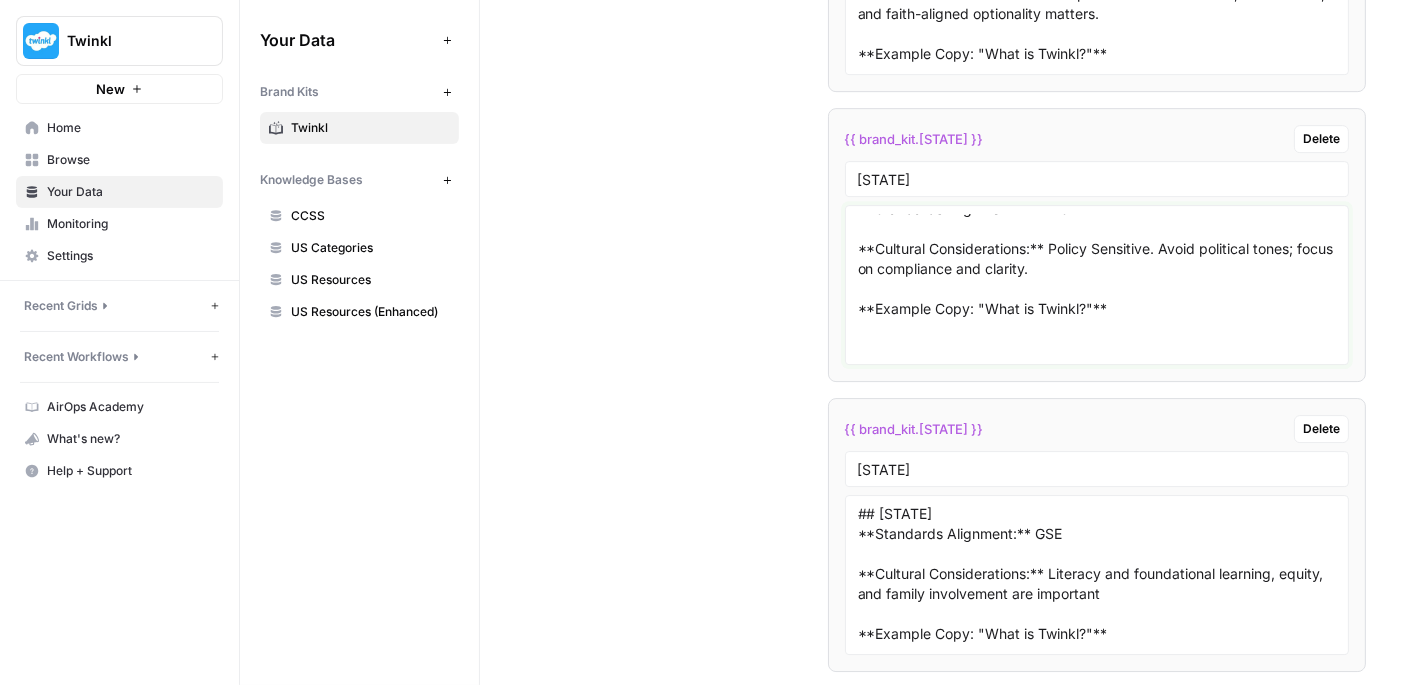 paste on "## State Specific Considerations
Florida and Georgia both emphasize early literacy and foundational learning, with Georgia focusing on 3rd-grade reading proficiency and Florida integrating educational technology." 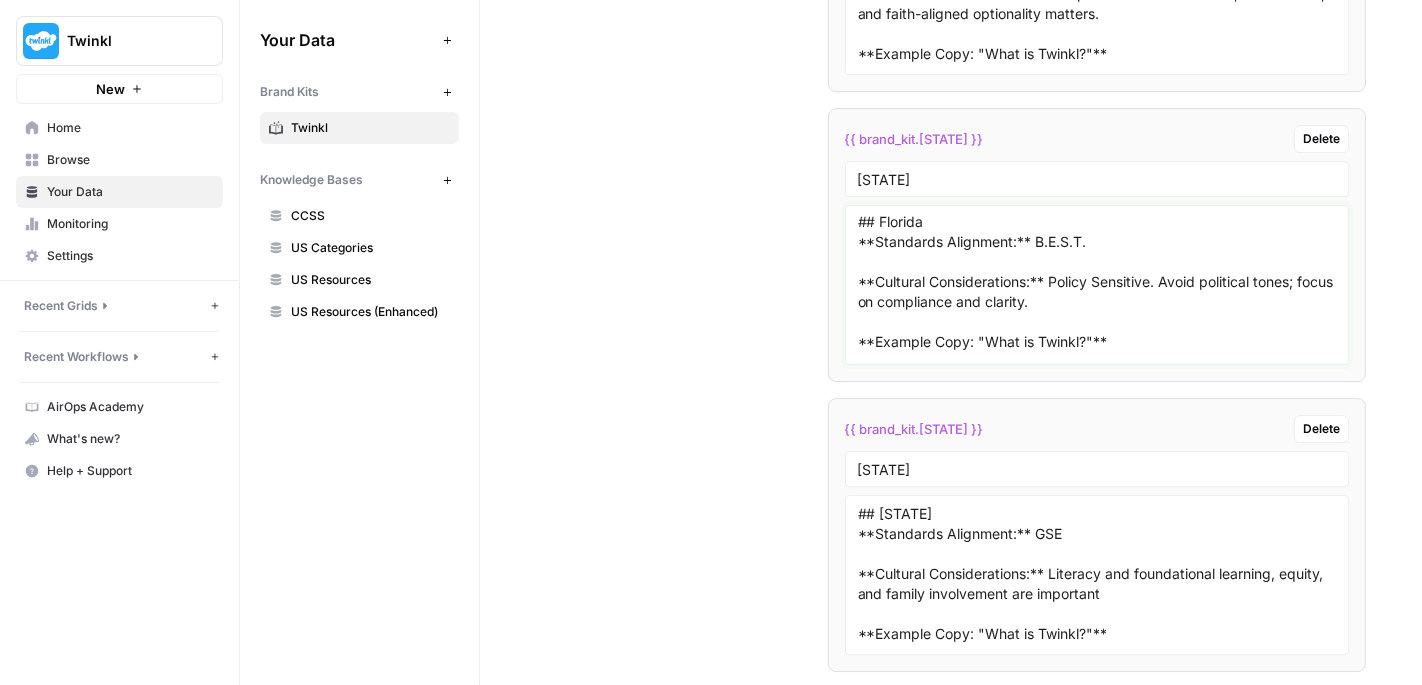 scroll, scrollTop: 0, scrollLeft: 0, axis: both 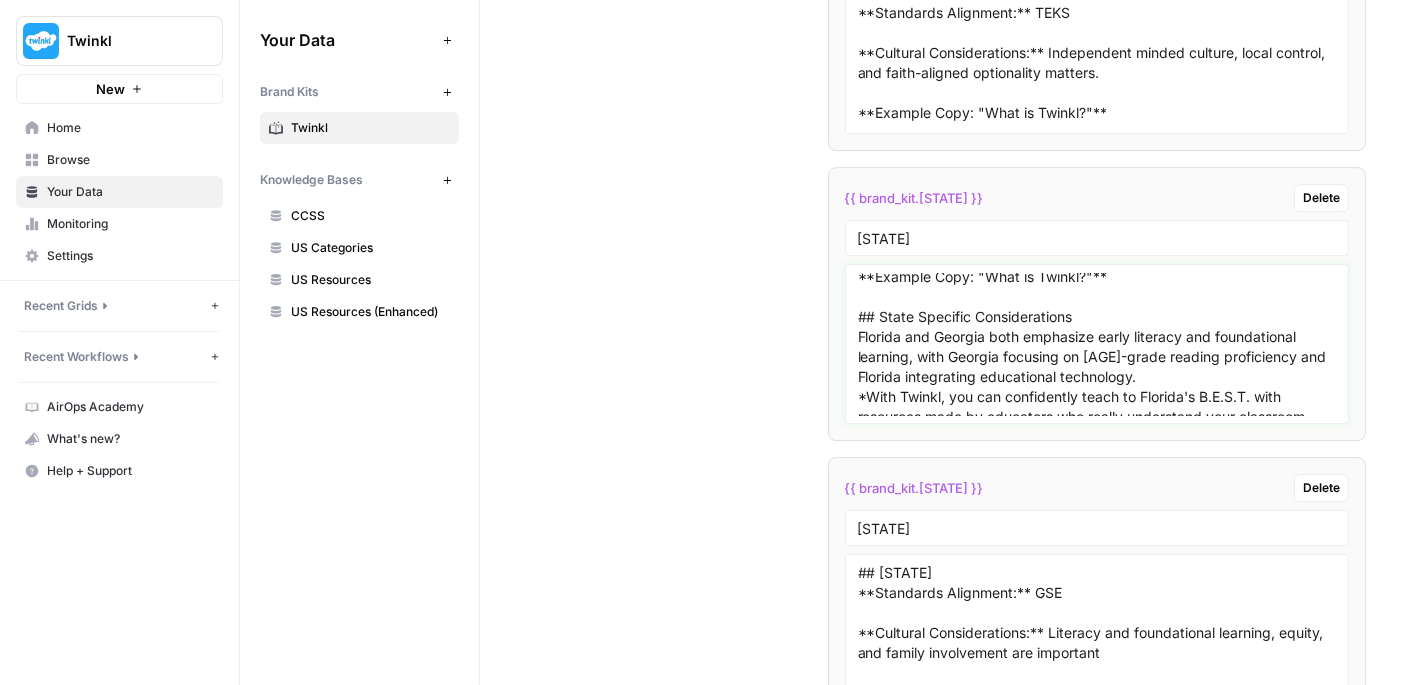 click on "## Florida
**Standards Alignment:** B.E.S.T.
**Cultural Considerations:** Policy Sensitive. Avoid political tones; focus on compliance and clarity.
**Example Copy: "What is Twinkl?"**
## State Specific Considerations
Florida and Georgia both emphasize early literacy and foundational learning, with Georgia focusing on 3rd-grade reading proficiency and Florida integrating educational technology.
*With Twinkl, you can confidently teach to Florida's B.E.S.T. with resources made by educators who really understand your classroom, your standards, and your time.*
This example supports compliance assurance and policy-sensitive messaging." at bounding box center [1097, 344] 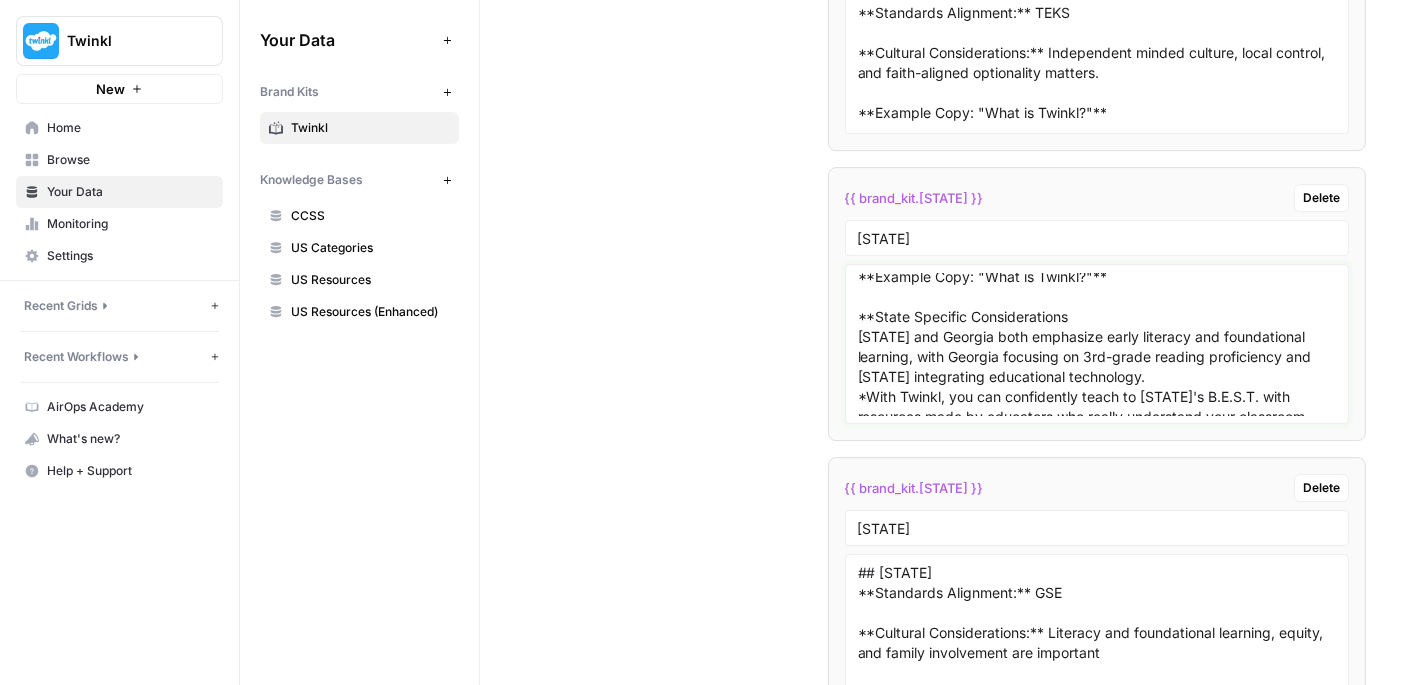 drag, startPoint x: 915, startPoint y: 325, endPoint x: 1024, endPoint y: 325, distance: 109 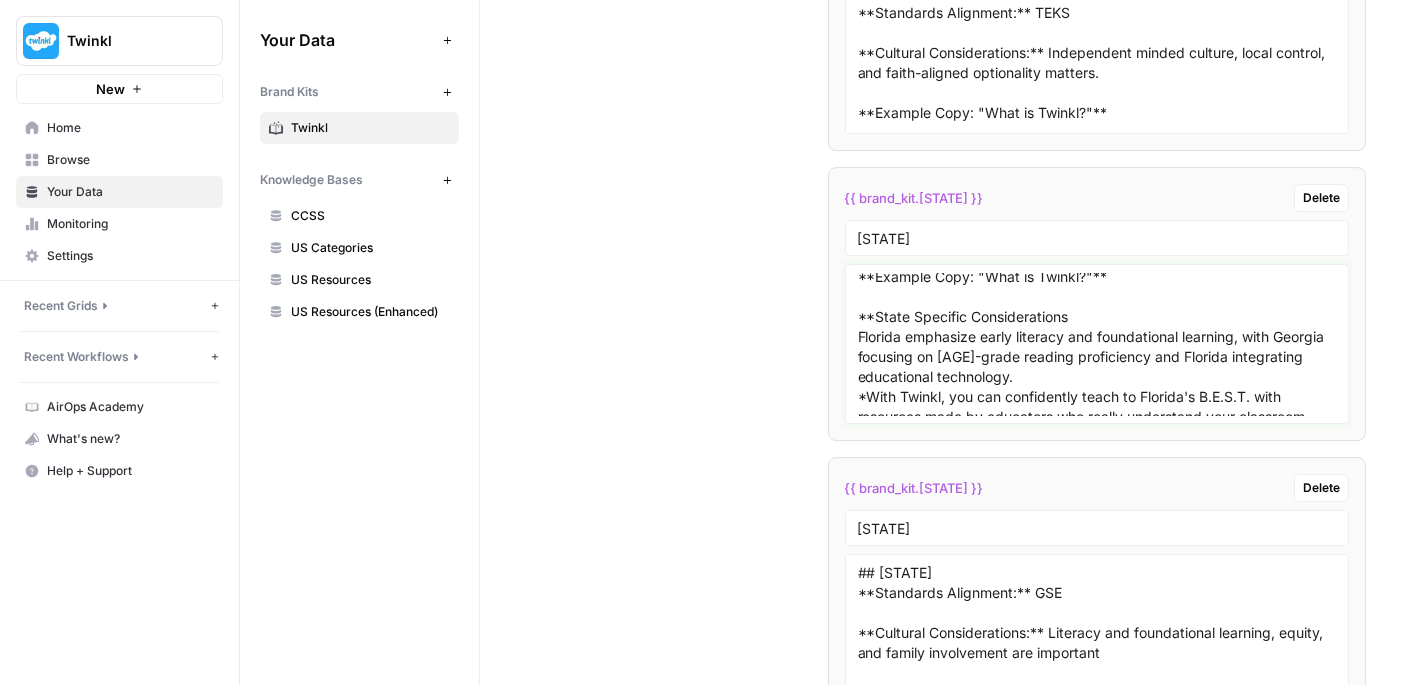 click on "## Florida
**Standards Alignment:** B.E.S.T.
**Cultural Considerations:** Policy Sensitive. Avoid political tones; focus on compliance and clarity.
**Example Copy: "What is Twinkl?"**
**State Specific Considerations
Florida emphasize early literacy and foundational learning, with Georgia focusing on 3rd-grade reading proficiency and Florida integrating educational technology.
*With Twinkl, you can confidently teach to Florida's B.E.S.T. with resources made by educators who really understand your classroom, your standards, and your time.*
This example supports compliance assurance and policy-sensitive messaging." at bounding box center [1097, 344] 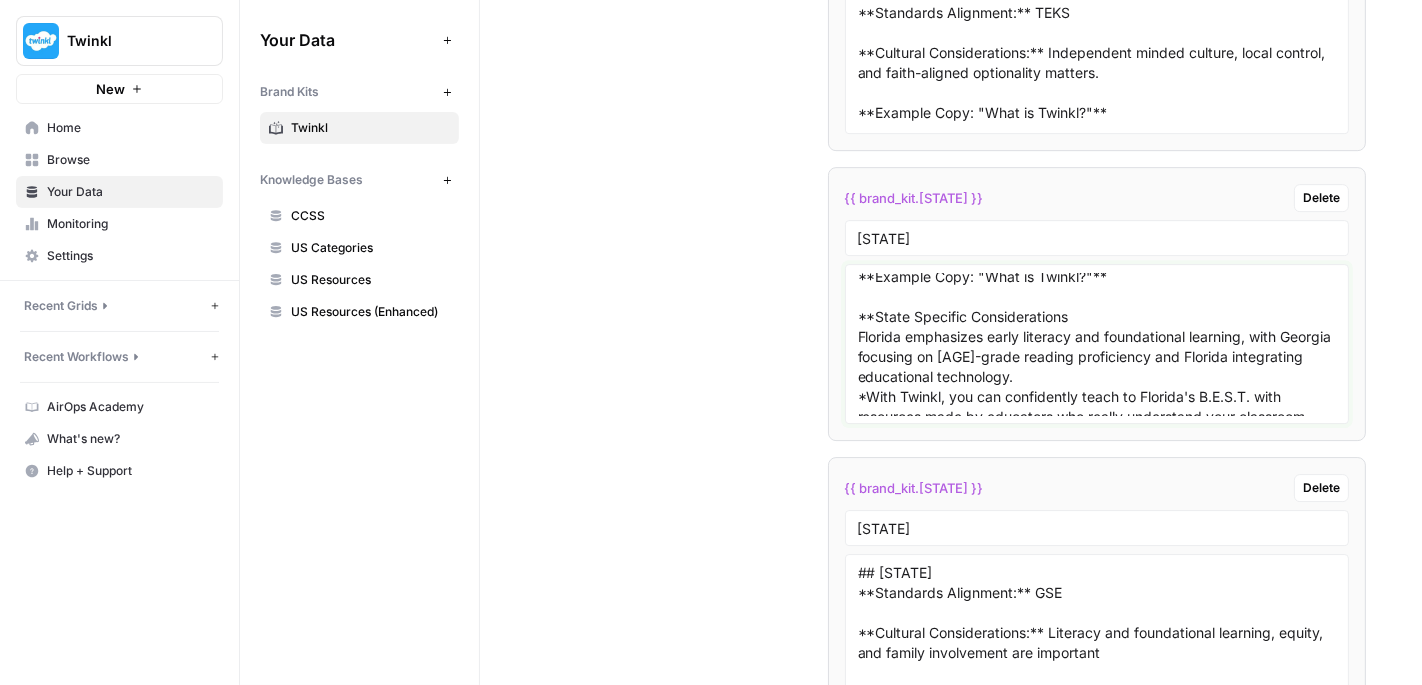 click on "## Florida
**Standards Alignment:** B.E.S.T.
**Cultural Considerations:** Policy Sensitive. Avoid political tones; focus on compliance and clarity.
**Example Copy: "What is Twinkl?"**
**State Specific Considerations
Florida emphasizes early literacy and foundational learning, with Georgia focusing on 3rd-grade reading proficiency and Florida integrating educational technology.
*With Twinkl, you can confidently teach to Florida's B.E.S.T. with resources made by educators who really understand your classroom, your standards, and your time.*
This example supports compliance assurance and policy-sensitive messaging." at bounding box center (1097, 344) 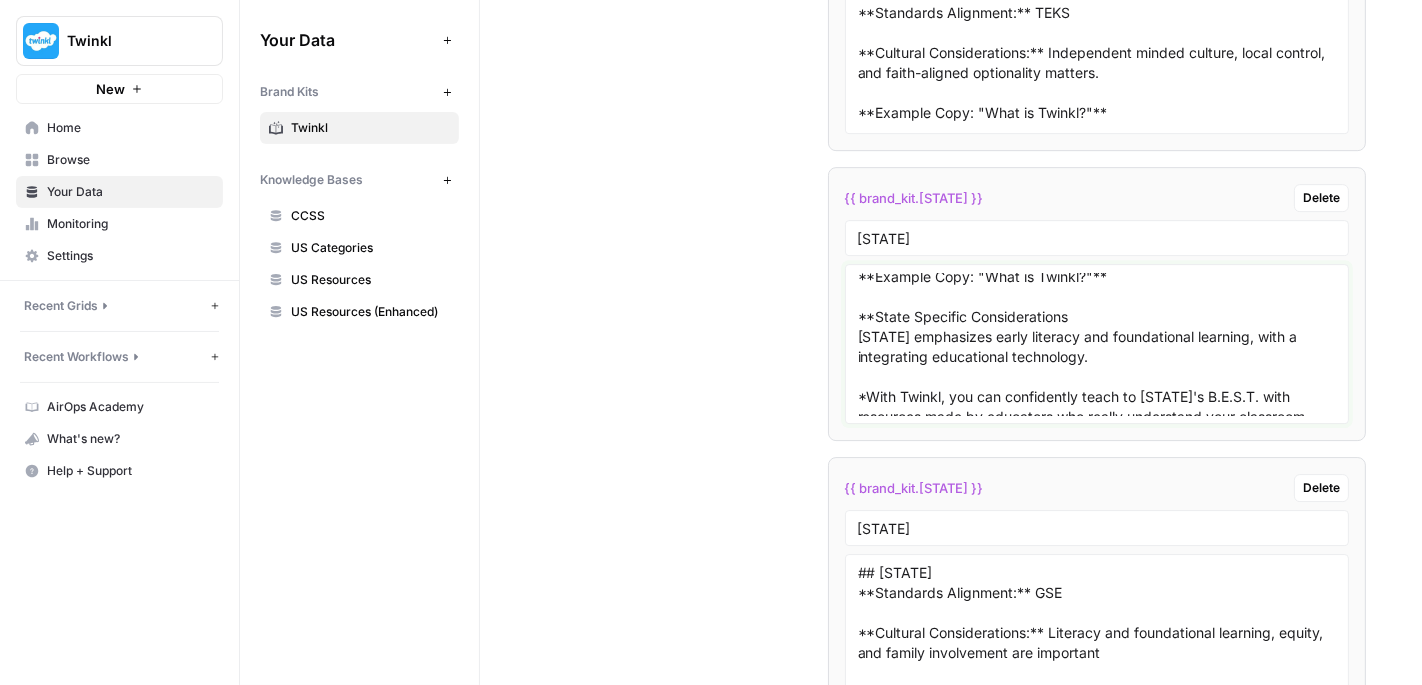 drag, startPoint x: 1103, startPoint y: 336, endPoint x: 836, endPoint y: 297, distance: 269.83328 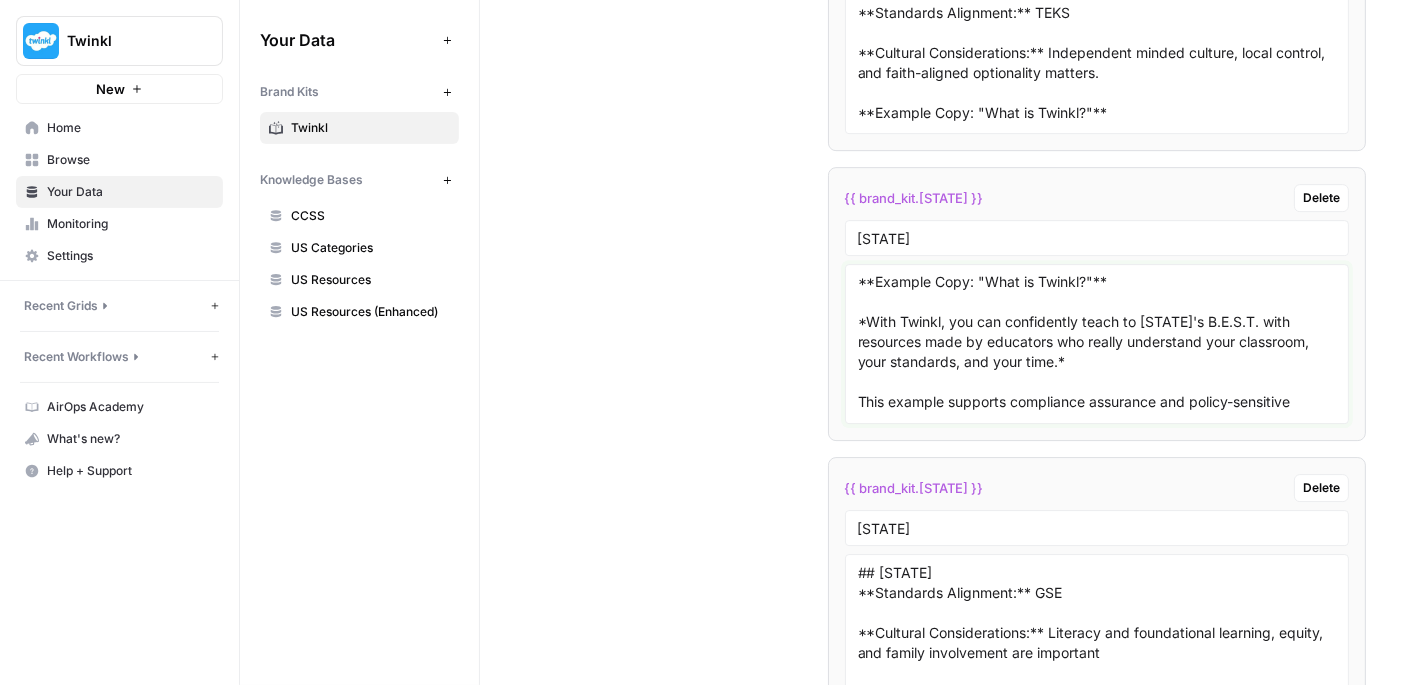 scroll, scrollTop: 136, scrollLeft: 0, axis: vertical 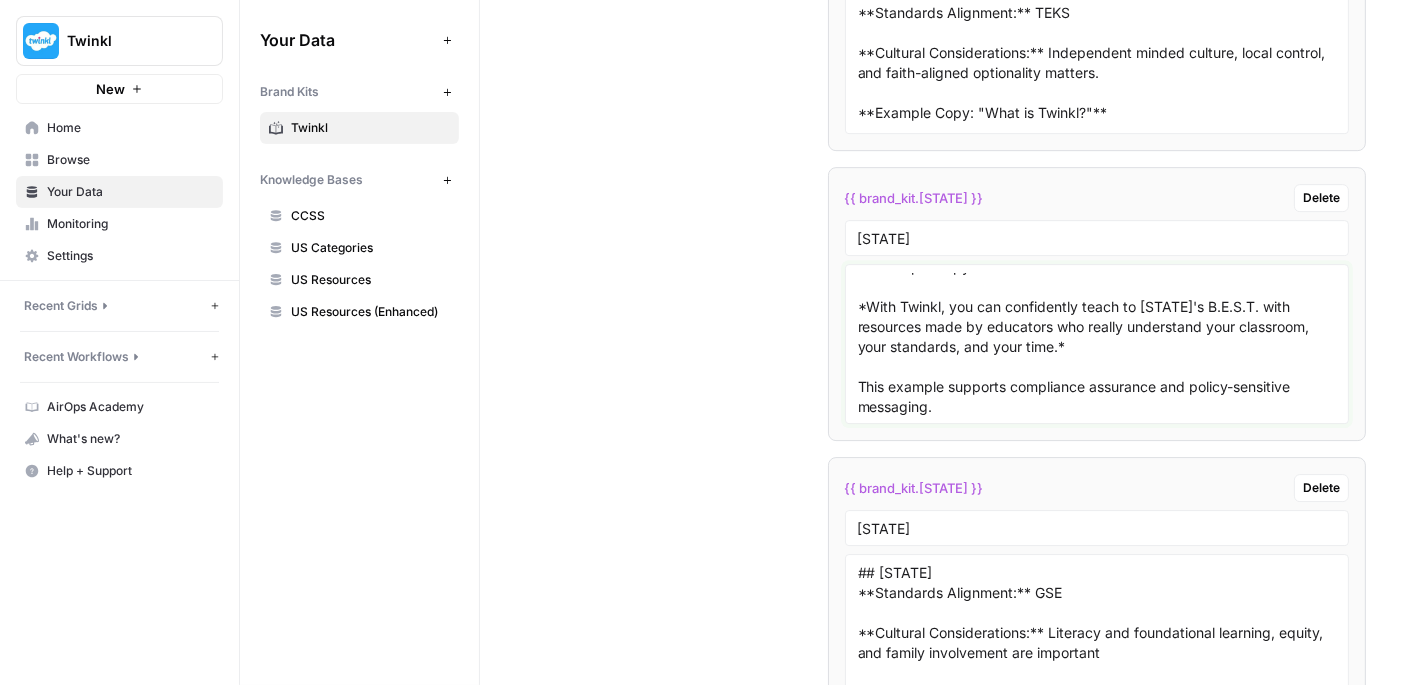 click on "## Florida
**Standards Alignment:** B.E.S.T.
**Cultural Considerations:** Policy Sensitive. Avoid political tones; focus on compliance and clarity.
**Example Copy: "What is Twinkl?"**
*With Twinkl, you can confidently teach to Florida's B.E.S.T. with resources made by educators who really understand your classroom, your standards, and your time.*
This example supports compliance assurance and policy-sensitive messaging." at bounding box center [1097, 344] 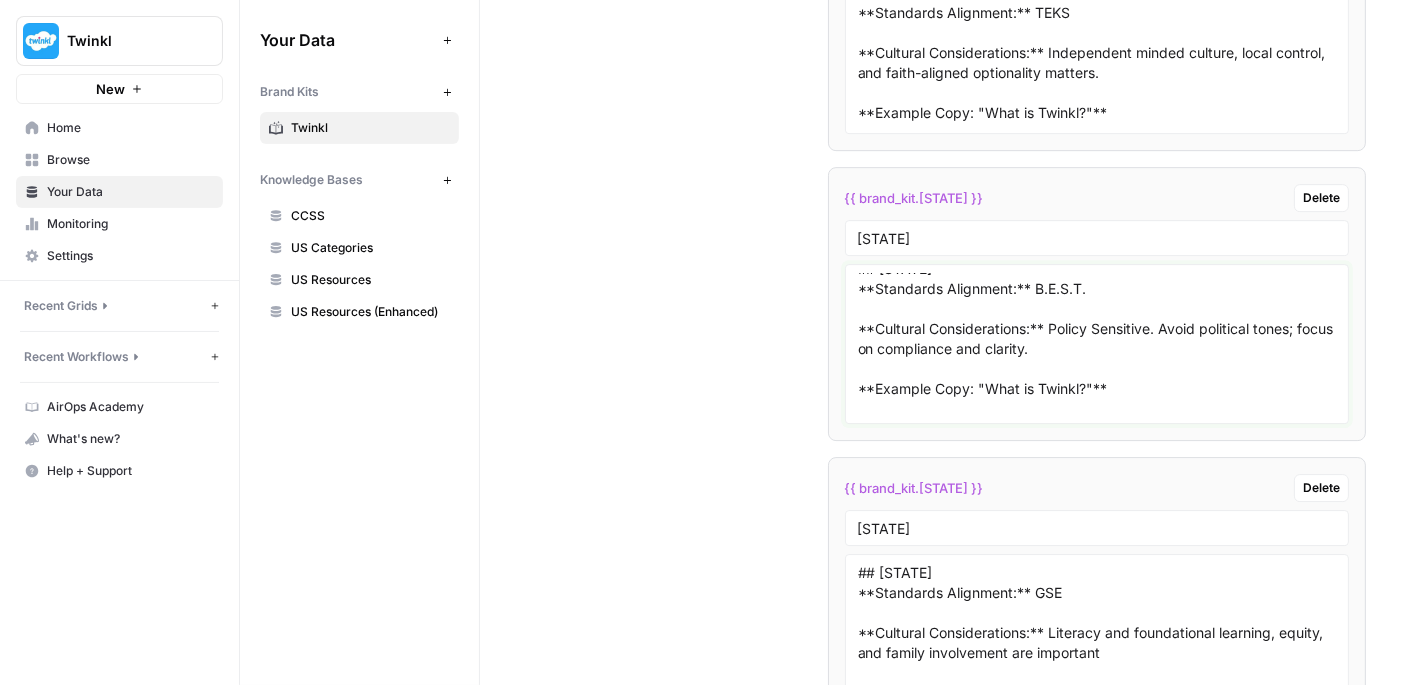 scroll, scrollTop: 0, scrollLeft: 0, axis: both 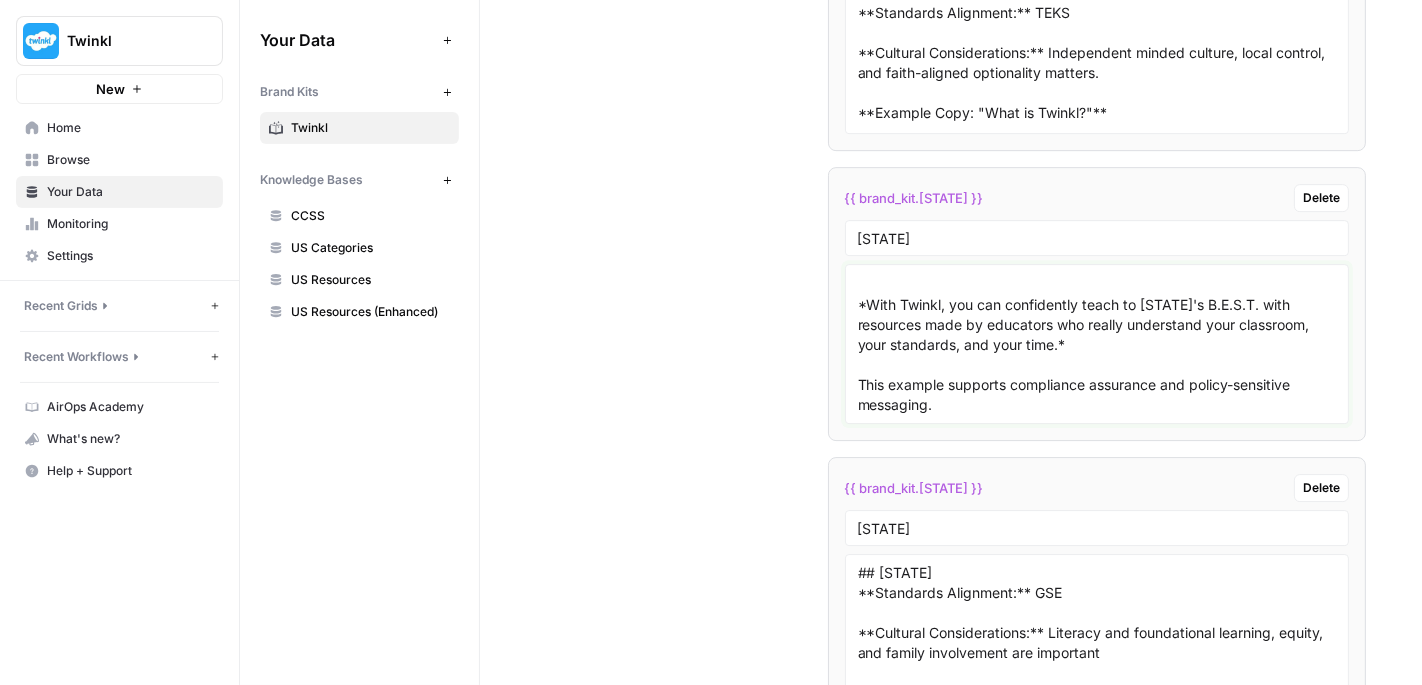 paste on "**State Specific Considerations
Florida emphasizes early literacy and foundational learning, with a integrating educational technology." 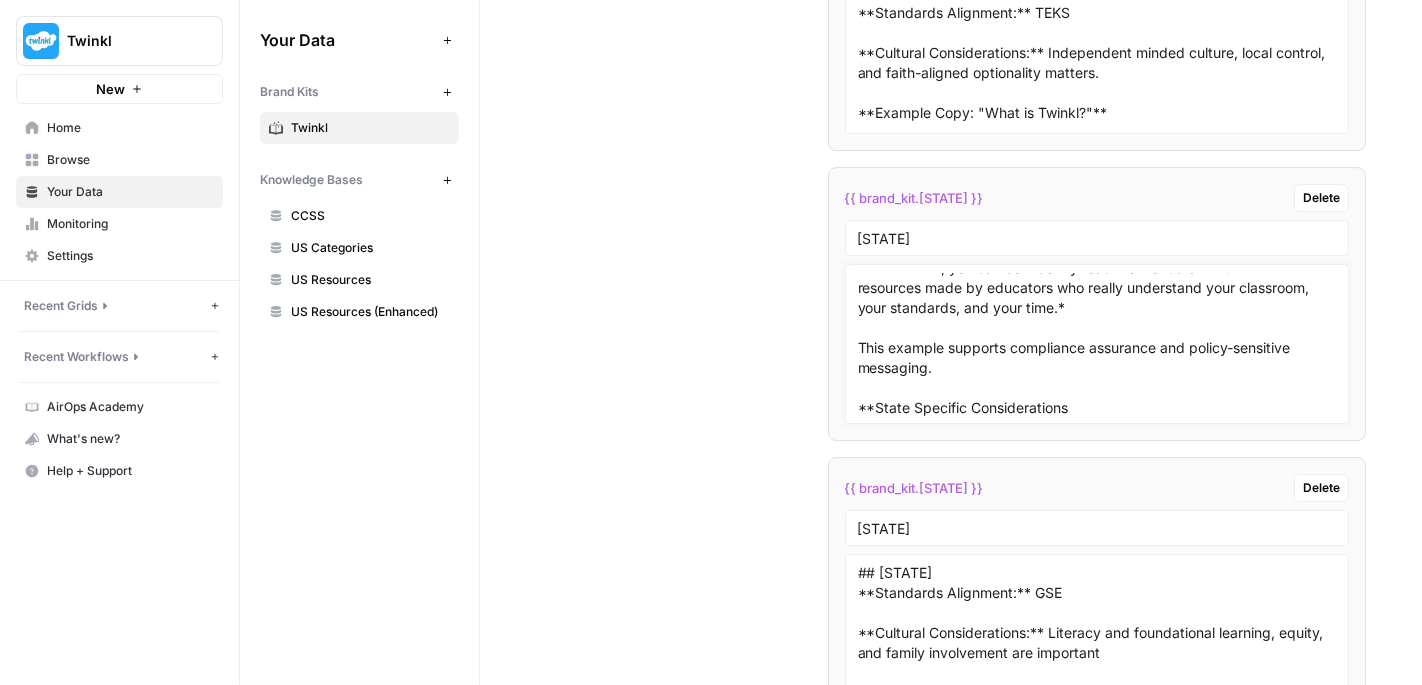scroll, scrollTop: 215, scrollLeft: 0, axis: vertical 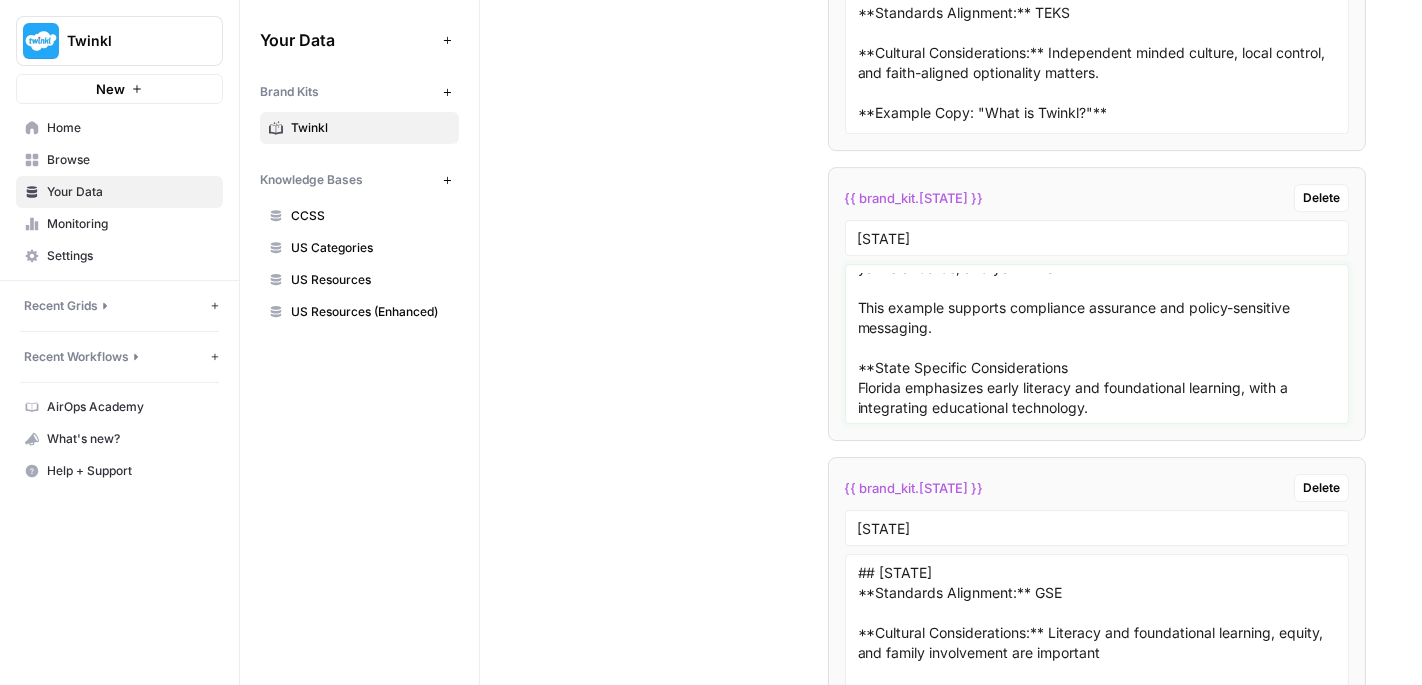 click on "## Florida
**Standards Alignment:** B.E.S.T.
**Cultural Considerations:** Policy Sensitive. Avoid political tones; focus on compliance and clarity.
**Example Copy: "What is Twinkl?"**
*With Twinkl, you can confidently teach to Florida's B.E.S.T. with resources made by educators who really understand your classroom, your standards, and your time.*
This example supports compliance assurance and policy-sensitive messaging.
**State Specific Considerations
Florida emphasizes early literacy and foundational learning, with a integrating educational technology." at bounding box center (1097, 344) 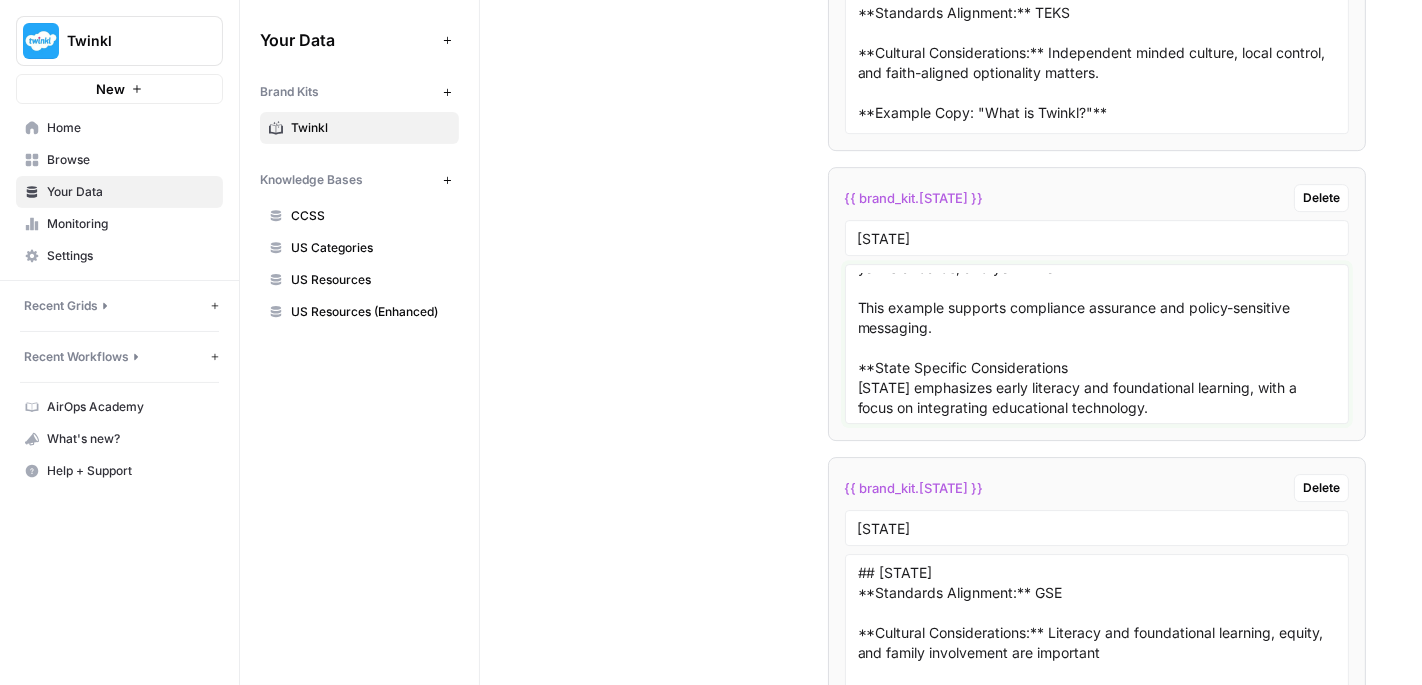 type on "## Florida
**Standards Alignment:** B.E.S.T.
**Cultural Considerations:** Policy Sensitive. Avoid political tones; focus on compliance and clarity.
**Example Copy: "What is Twinkl?"**
*With Twinkl, you can confidently teach to Florida's B.E.S.T. with resources made by educators who really understand your classroom, your standards, and your time.*
This example supports compliance assurance and policy-sensitive messaging.
**State Specific Considerations
Florida emphasizes early literacy and foundational learning, with a focus on integrating educational technology." 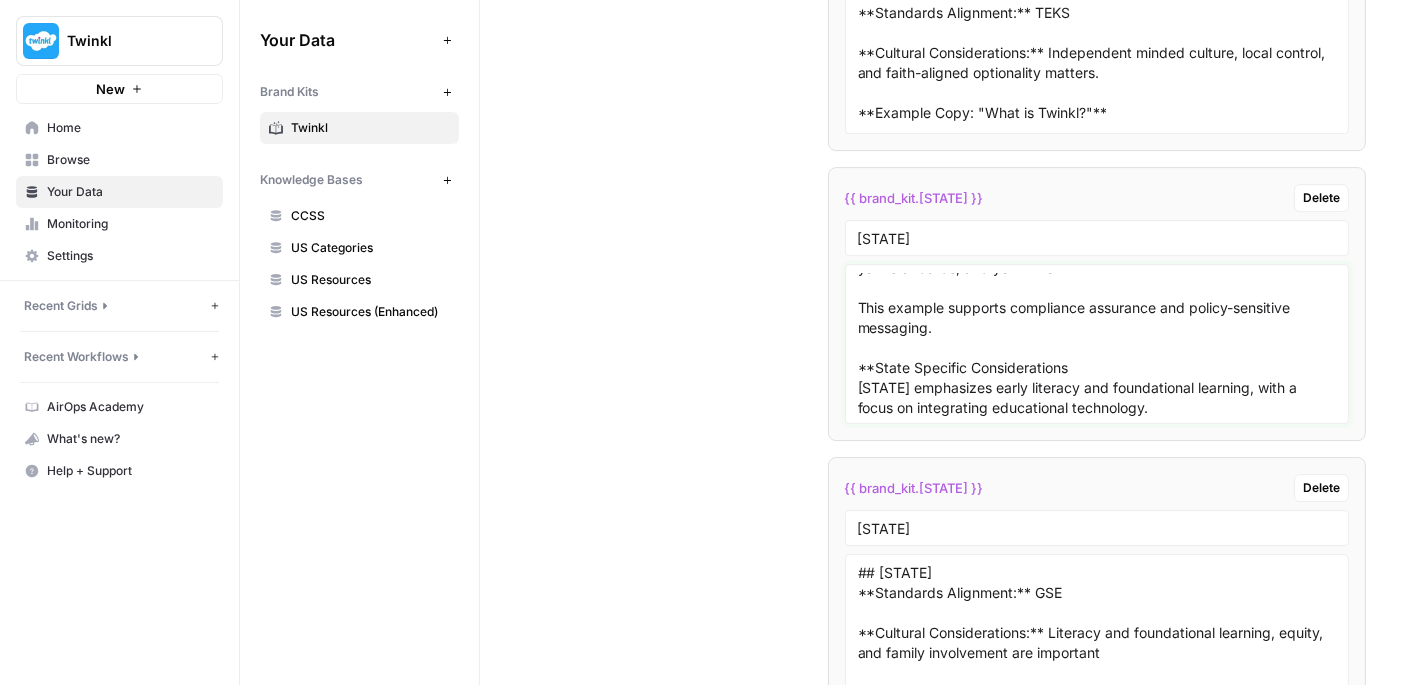 scroll, scrollTop: 216, scrollLeft: 0, axis: vertical 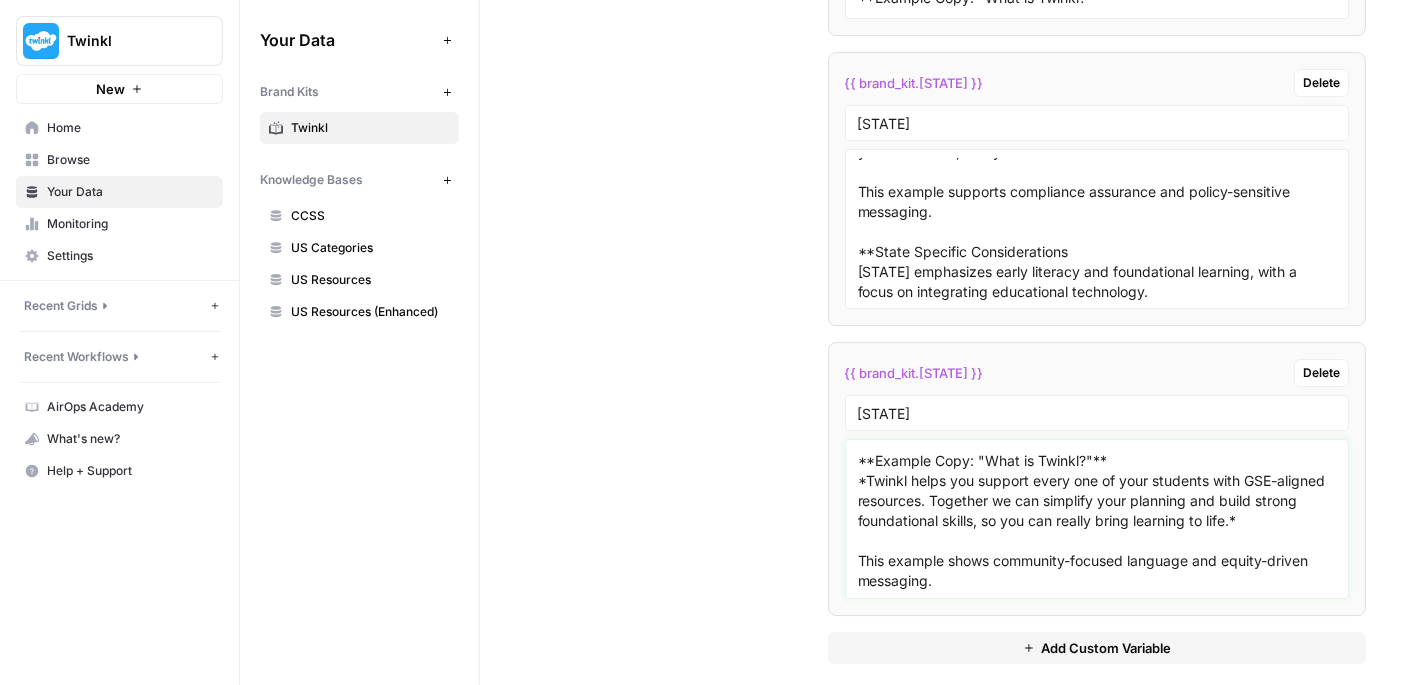 click on "## Georgia
**Standards Alignment:** GSE
**Cultural Considerations:** Literacy and foundational learning, equity, and family involvement are important
**Example Copy: "What is Twinkl?"**
*Twinkl helps you support every one of your students with GSE-aligned resources. Together we can simplify your planning and build strong foundational skills, so you can really bring learning to life.*
This example shows community-focused language and equity-driven messaging." at bounding box center [1097, 519] 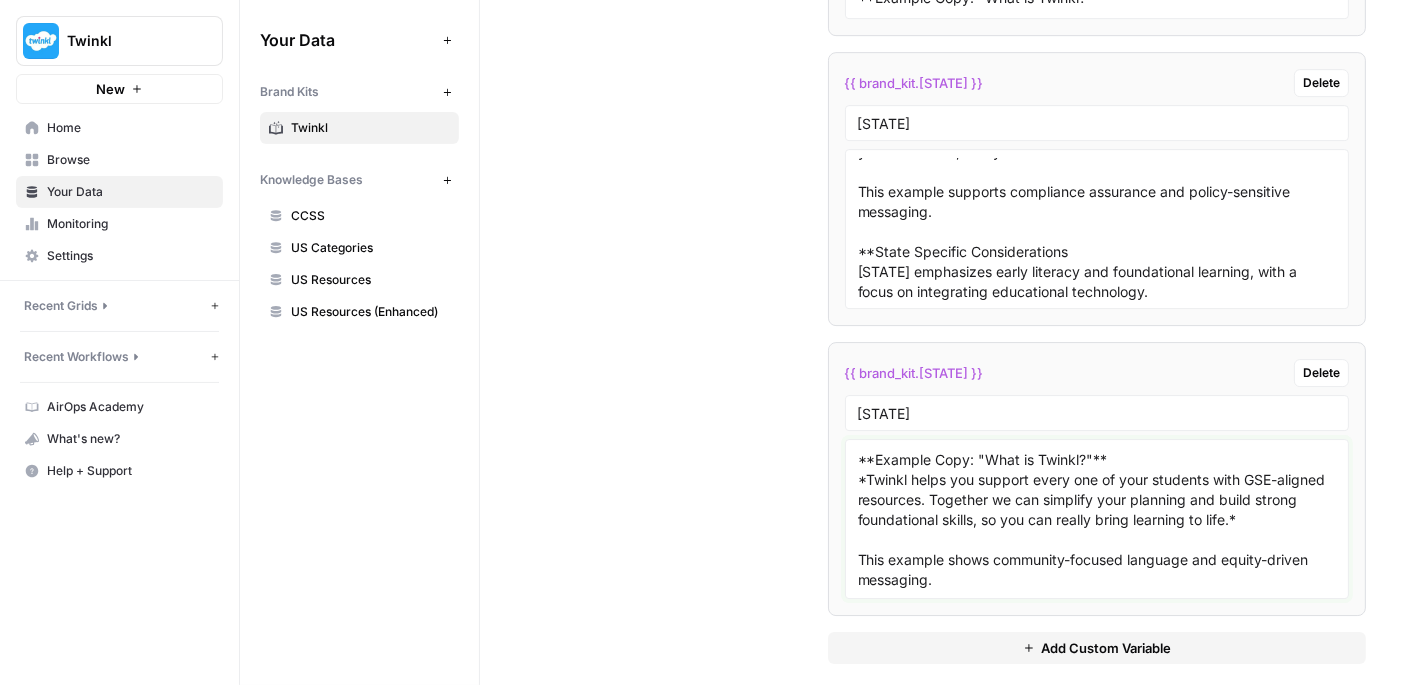paste on ""## State Specific Considerations
Florida and Georgia both emphasize early literacy and foundational learning, with Georgia focusing on 3rd-grade reading proficiency and Florida integrating educational technology." 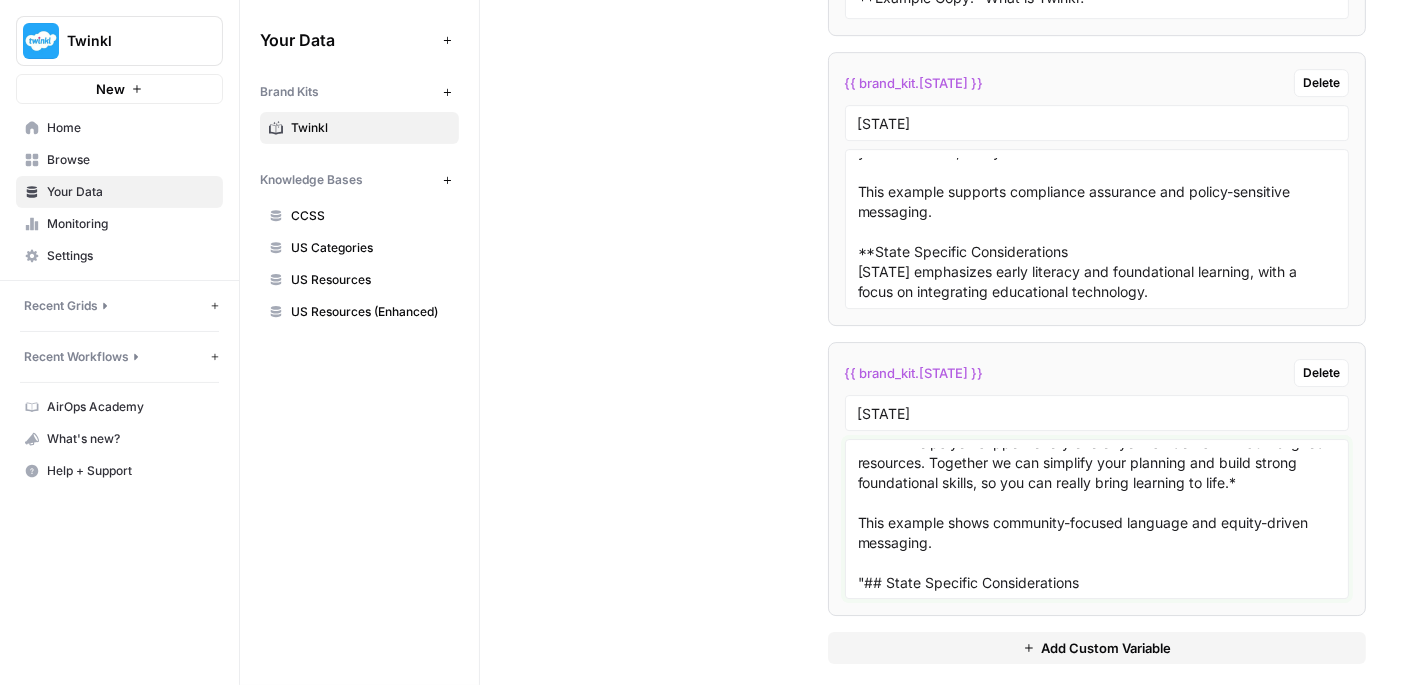 scroll, scrollTop: 215, scrollLeft: 0, axis: vertical 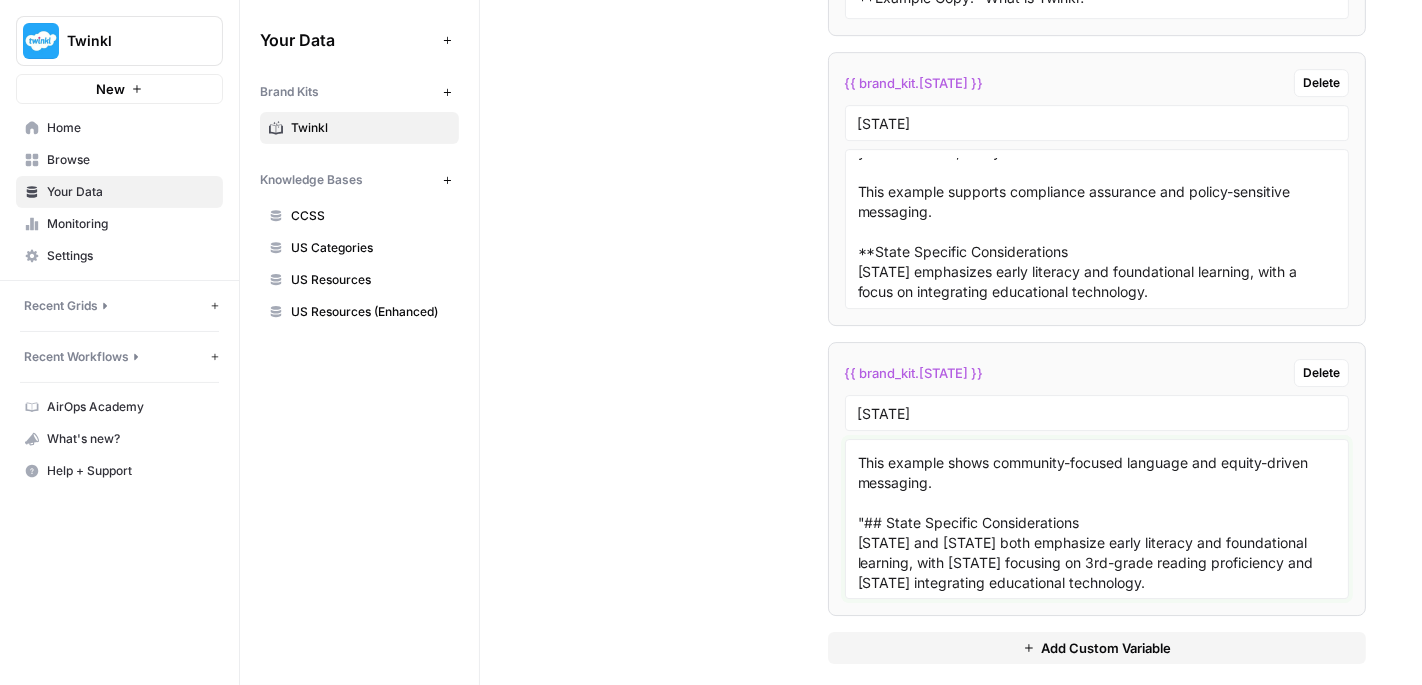 drag, startPoint x: 934, startPoint y: 524, endPoint x: 849, endPoint y: 520, distance: 85.09406 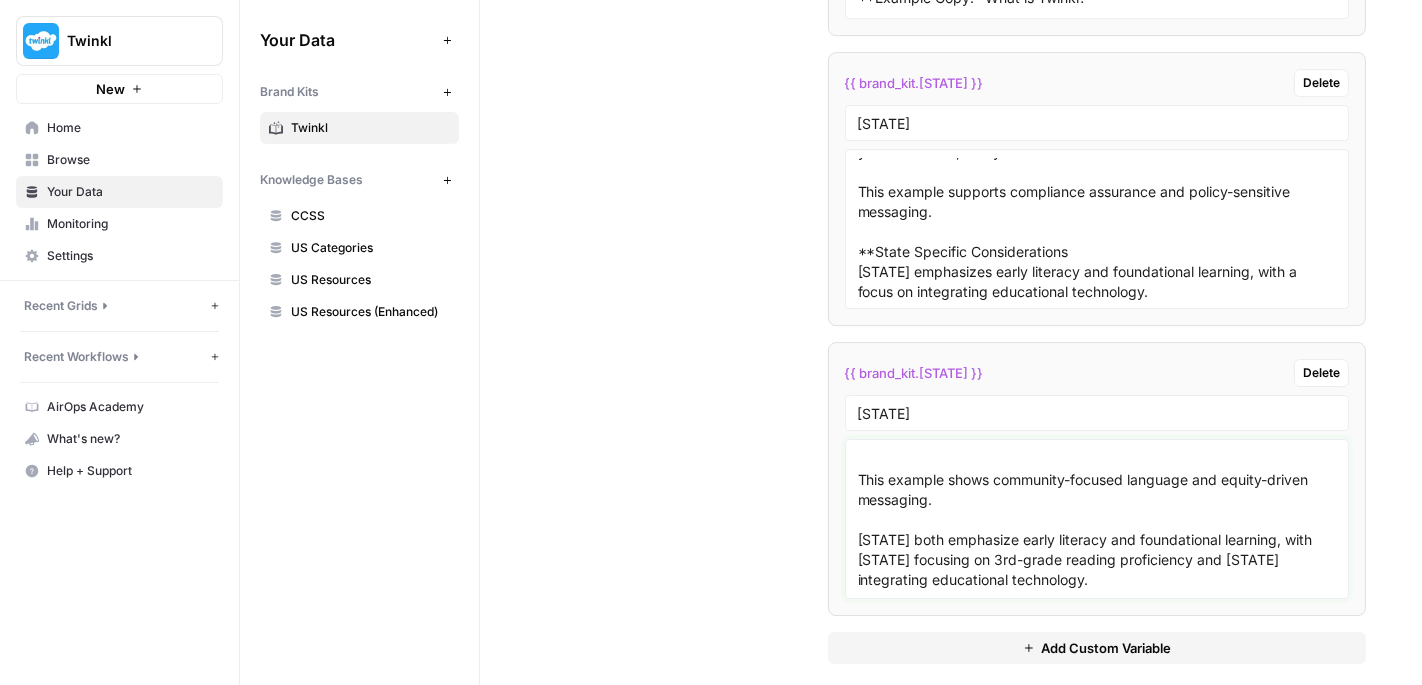 click on "## Georgia
**Standards Alignment:** GSE
**Cultural Considerations:** Literacy and foundational learning, equity, and family involvement are important
**Example Copy: "What is Twinkl?"**
*Twinkl helps you support every one of your students with GSE-aligned resources. Together we can simplify your planning and build strong foundational skills, so you can really bring learning to life.*
This example shows community-focused language and equity-driven messaging.
## State Specific Considerations
Georgia both emphasize early literacy and foundational learning, with Georgia focusing on 3rd-grade reading proficiency and Florida integrating educational technology." at bounding box center [1097, 519] 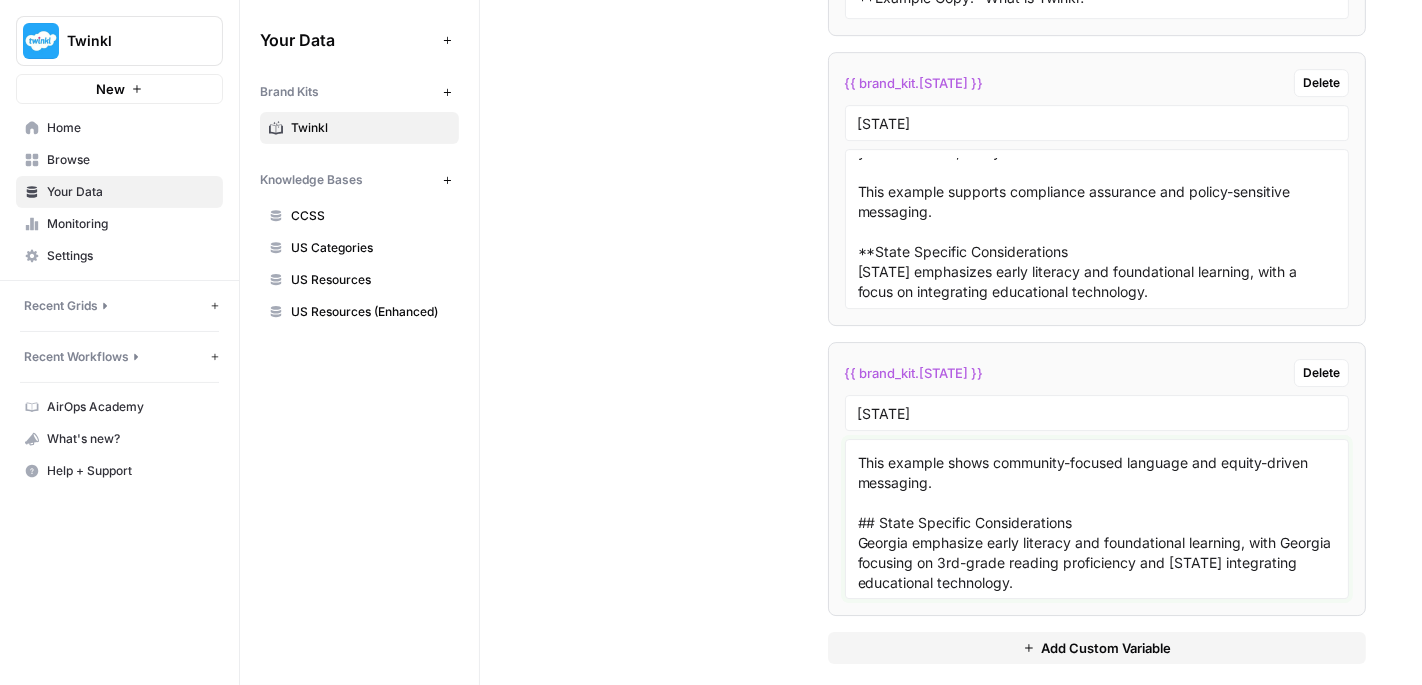 click on "## Georgia
**Standards Alignment:** GSE
**Cultural Considerations:** Literacy and foundational learning, equity, and family involvement are important
**Example Copy: "What is Twinkl?"**
*Twinkl helps you support every one of your students with GSE-aligned resources. Together we can simplify your planning and build strong foundational skills, so you can really bring learning to life.*
This example shows community-focused language and equity-driven messaging.
## State Specific Considerations
Georgia emphasize early literacy and foundational learning, with Georgia focusing on 3rd-grade reading proficiency and Florida integrating educational technology." at bounding box center (1097, 519) 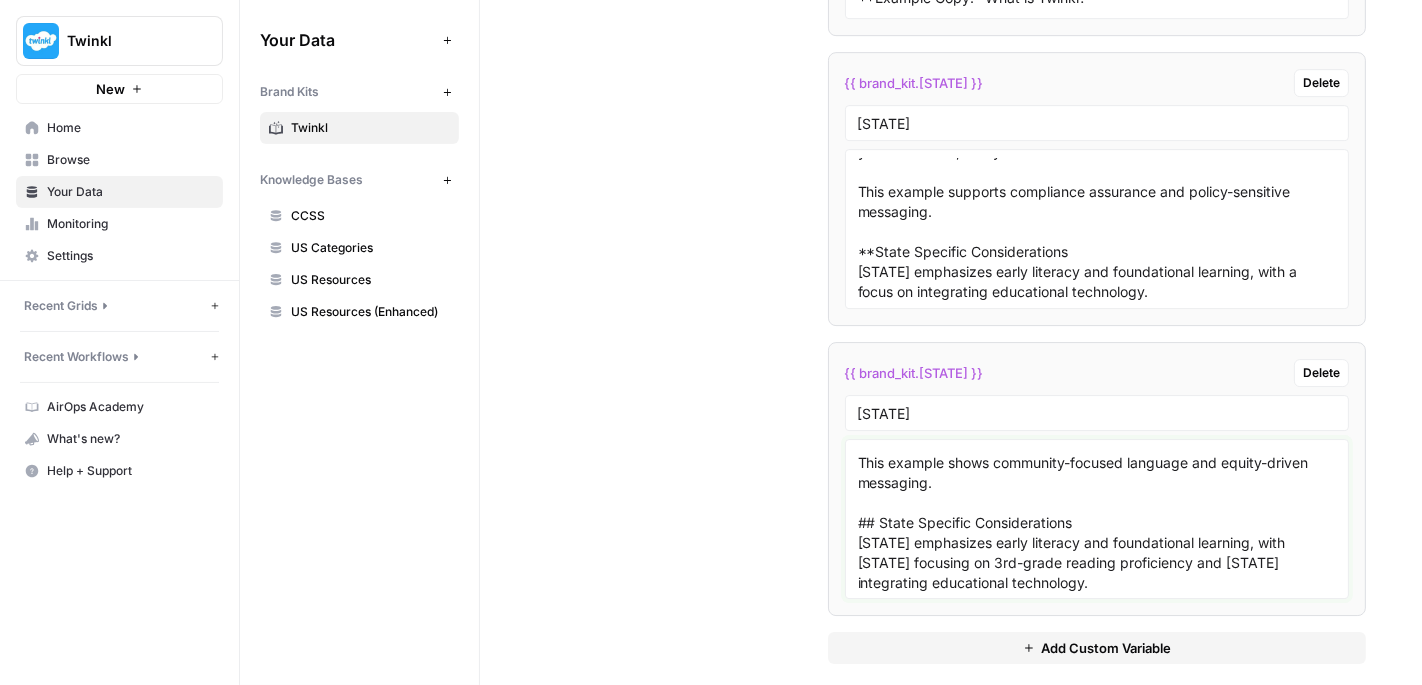 click on "## Georgia
**Standards Alignment:** GSE
**Cultural Considerations:** Literacy and foundational learning, equity, and family involvement are important
**Example Copy: "What is Twinkl?"**
*Twinkl helps you support every one of your students with GSE-aligned resources. Together we can simplify your planning and build strong foundational skills, so you can really bring learning to life.*
This example shows community-focused language and equity-driven messaging.
## State Specific Considerations
Georgia emphasizes early literacy and foundational learning, with Georgia focusing on 3rd-grade reading proficiency and Florida integrating educational technology." at bounding box center (1097, 519) 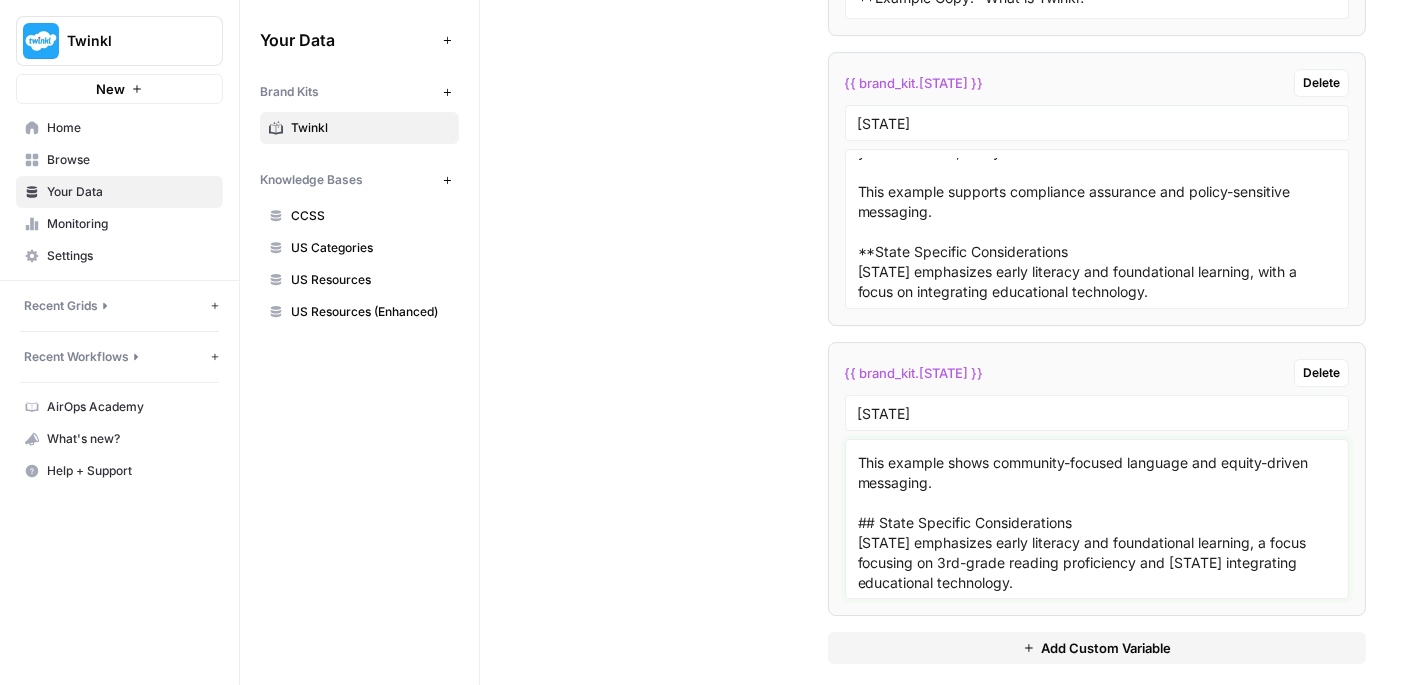 click on "## Georgia
**Standards Alignment:** GSE
**Cultural Considerations:** Literacy and foundational learning, equity, and family involvement are important
**Example Copy: "What is Twinkl?"**
*Twinkl helps you support every one of your students with GSE-aligned resources. Together we can simplify your planning and build strong foundational skills, so you can really bring learning to life.*
This example shows community-focused language and equity-driven messaging.
## State Specific Considerations
Georgia emphasizes early literacy and foundational learning, a focus focusing on 3rd-grade reading proficiency and Florida integrating educational technology." at bounding box center [1097, 519] 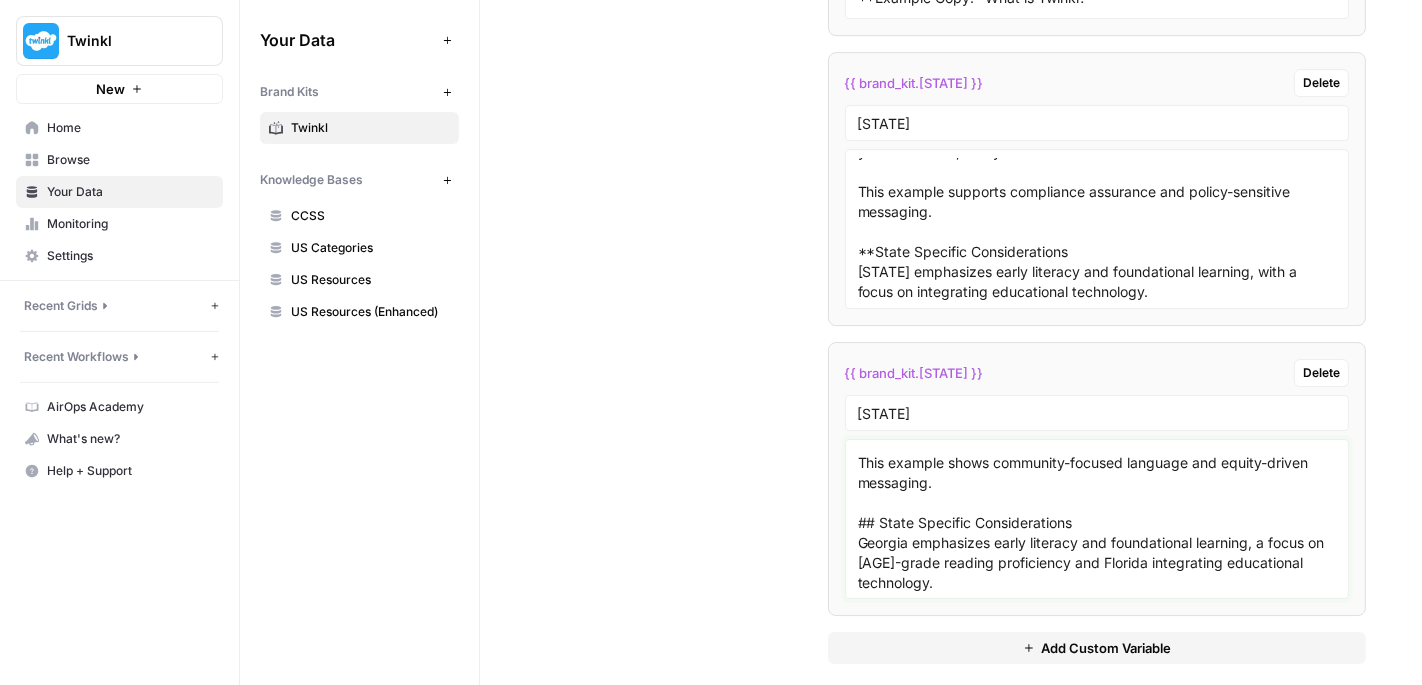 click on "## Georgia
**Standards Alignment:** GSE
**Cultural Considerations:** Literacy and foundational learning, equity, and family involvement are important
**Example Copy: "What is Twinkl?"**
*Twinkl helps you support every one of your students with GSE-aligned resources. Together we can simplify your planning and build strong foundational skills, so you can really bring learning to life.*
This example shows community-focused language and equity-driven messaging.
## State Specific Considerations
Georgia emphasizes early literacy and foundational learning, a focus on 3rd-grade reading proficiency and Florida integrating educational technology." at bounding box center [1097, 519] 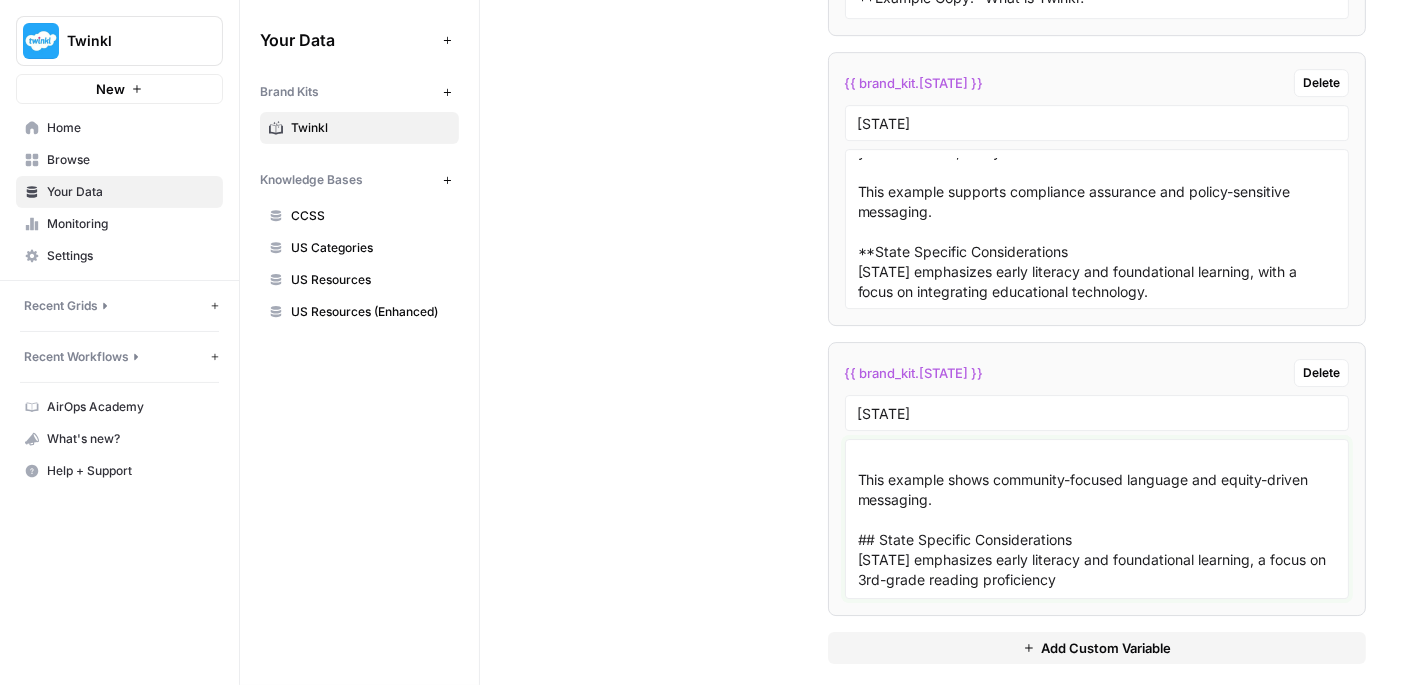 scroll, scrollTop: 197, scrollLeft: 0, axis: vertical 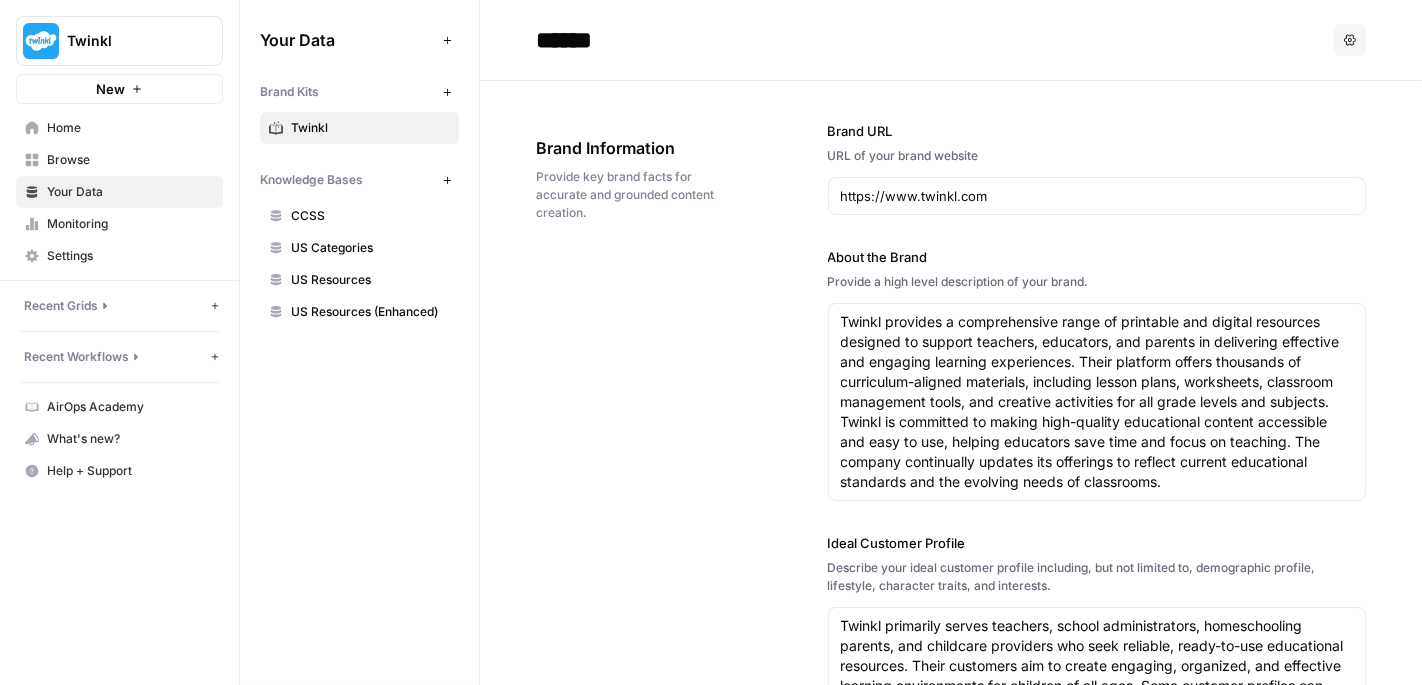 type on "## Georgia
**Standards Alignment:** GSE
**Cultural Considerations:** Literacy and foundational learning, equity, and family involvement are important
**Example Copy: "What is Twinkl?"**
*Twinkl helps you support every one of your students with GSE-aligned resources. Together we can simplify your planning and build strong foundational skills, so you can really bring learning to life.*
This example shows community-focused language and equity-driven messaging.
## State Specific Considerations
Georgia emphasizes early literacy and foundational learning, a focus on 3rd-grade reading proficiency." 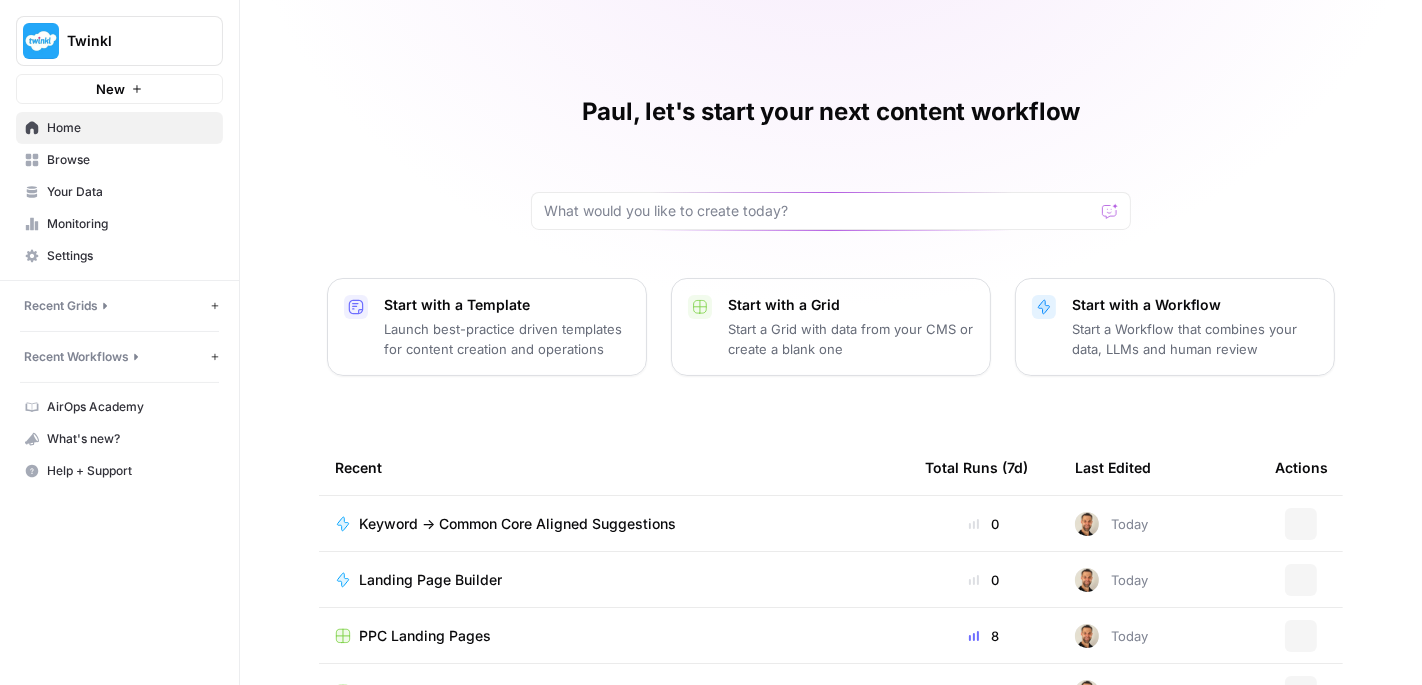 click on "Your Data" at bounding box center (130, 192) 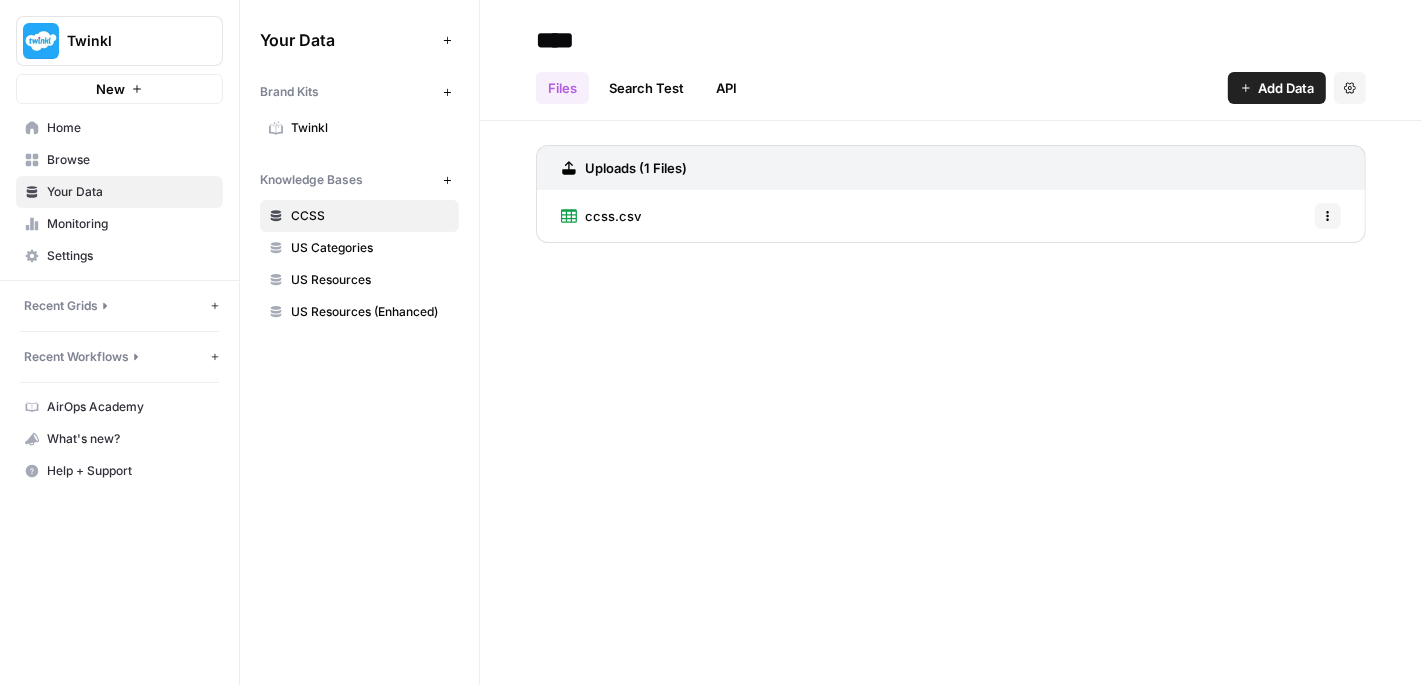 click on "Twinkl" at bounding box center (370, 128) 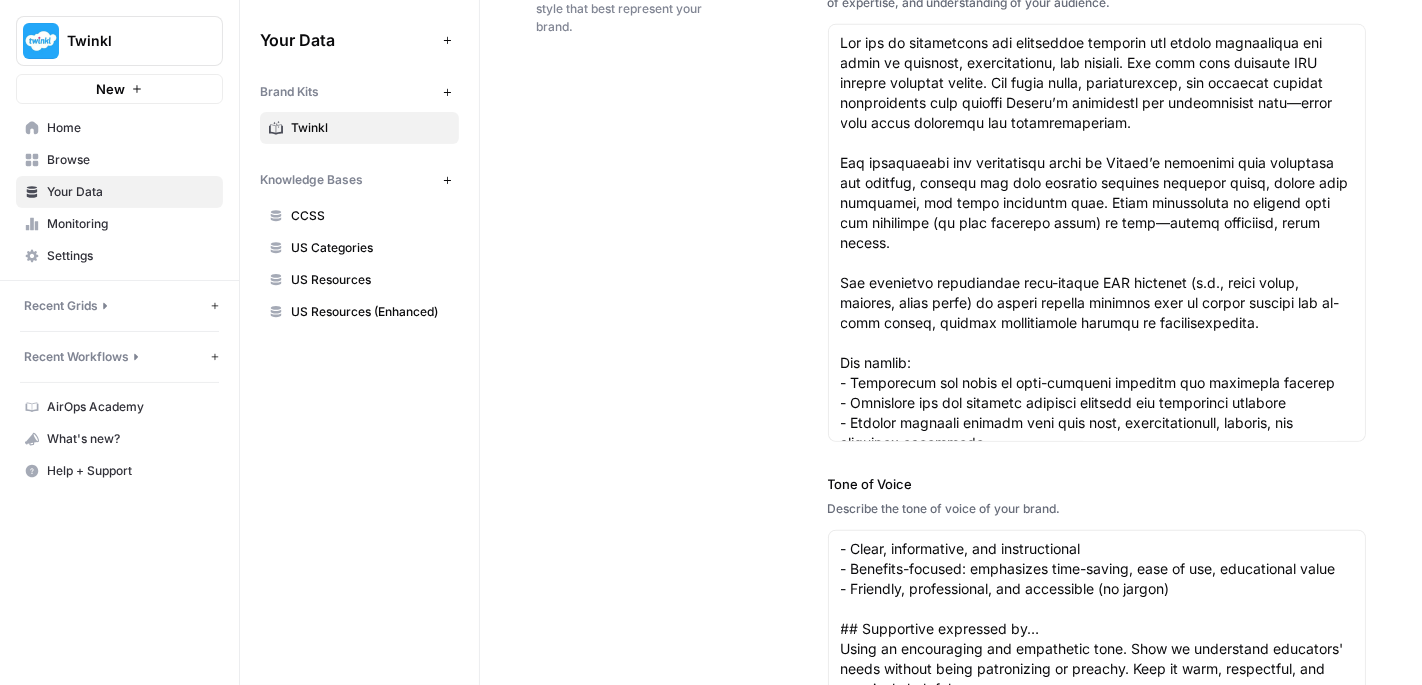 scroll, scrollTop: 1646, scrollLeft: 0, axis: vertical 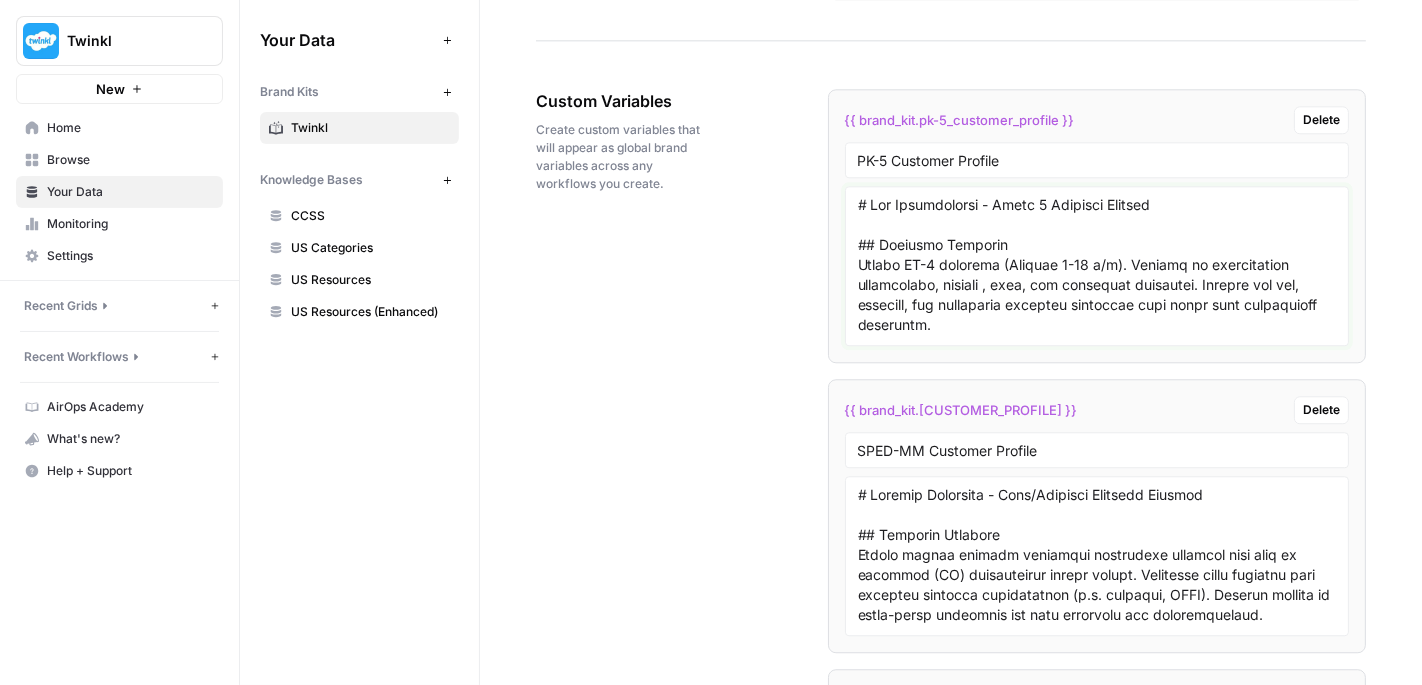 click at bounding box center (1097, 266) 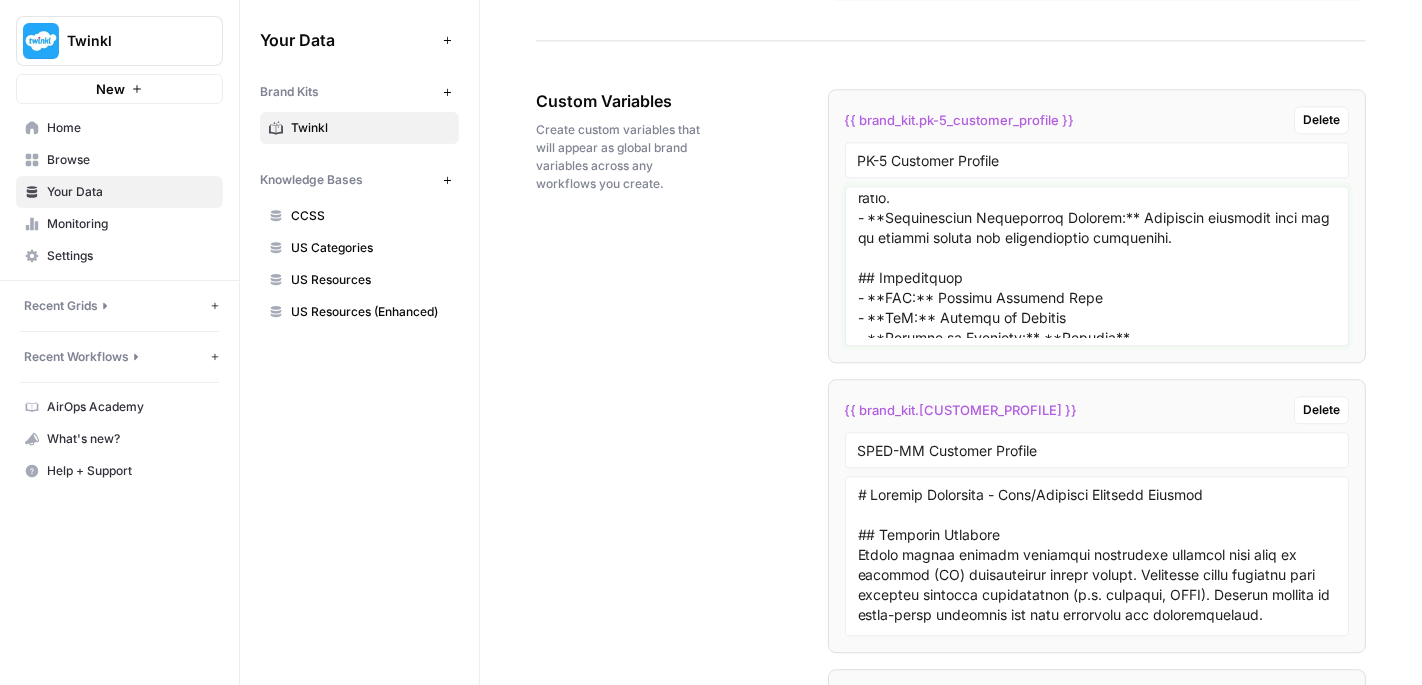 scroll, scrollTop: 797, scrollLeft: 0, axis: vertical 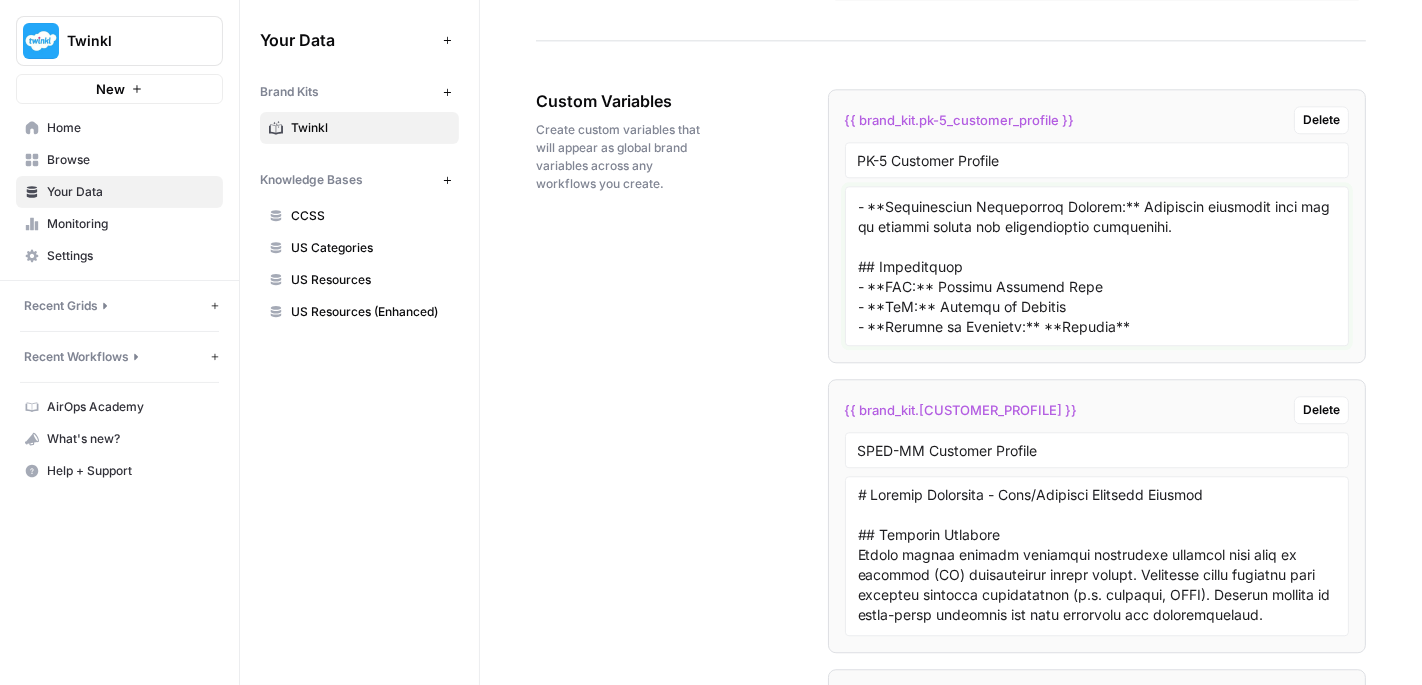 click at bounding box center (1097, 266) 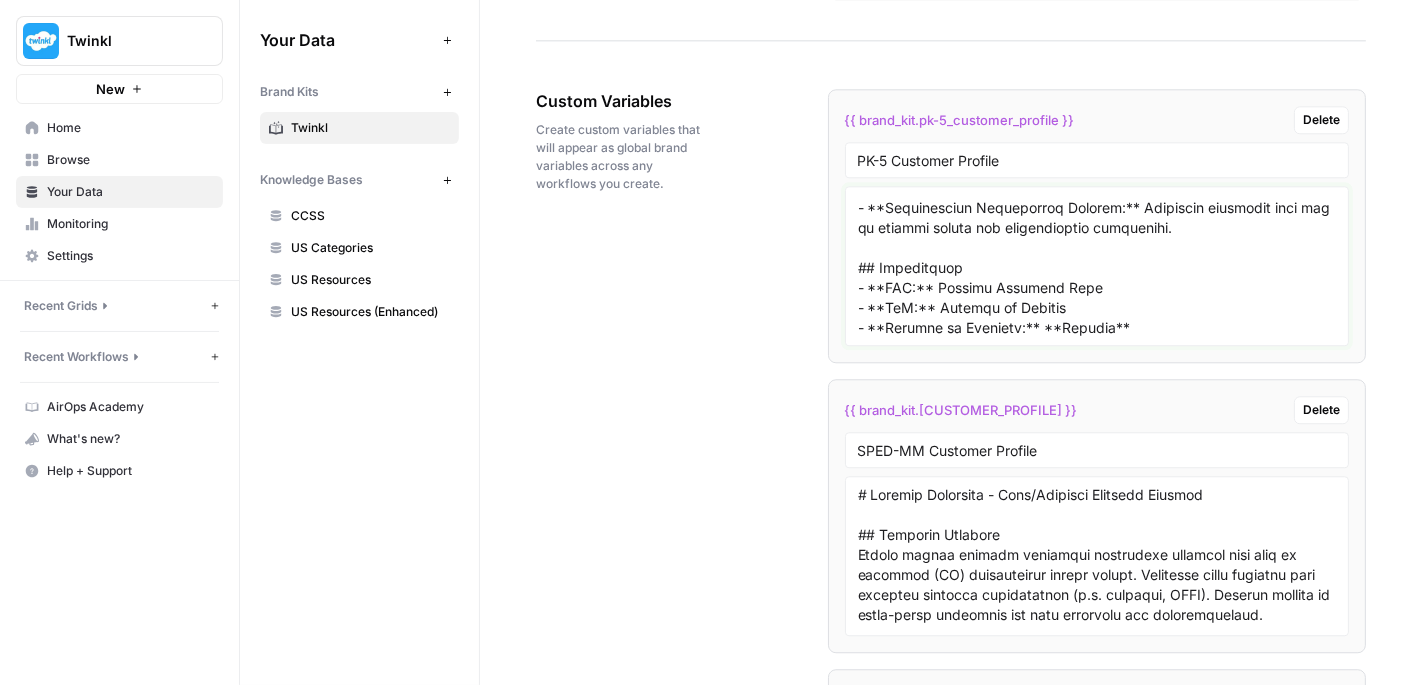 type on "# Pre Kindergarden - Grade 5 Teachers Persona
## Customer Overview
Grades PK-5 teachers (Primary 4-11 y/o). Focused on foundational development, reading , math, and classroom readiness. Looking for fun, engaging, and culturally relevant resources that align with educational standards.
## Tone of Voice
When writing for PK-5 Teachers, remember to lean more heavily into the knowledgeable and human attributes to express quality and connection.
**Be:** Knowledgeable, Human, Positive, Supportive
**Tips:** Acknowledge classroom challenges, highlight quality, state standards alignment, ease-of-use, and lesson planning support.
## Overview
Grades PK-5 teachers (Primary 4-11 y/o). Focused on foundational development, reading, math, and classroom readiness. Looking for fun, engaging, and culturally relevant resources that align with educational standards.
## Pain Points
- Time-constrained & emotionally taxed, managing burnout, behavioral challenges, and limited prep time.
- Frustrated by low quality resources,..." 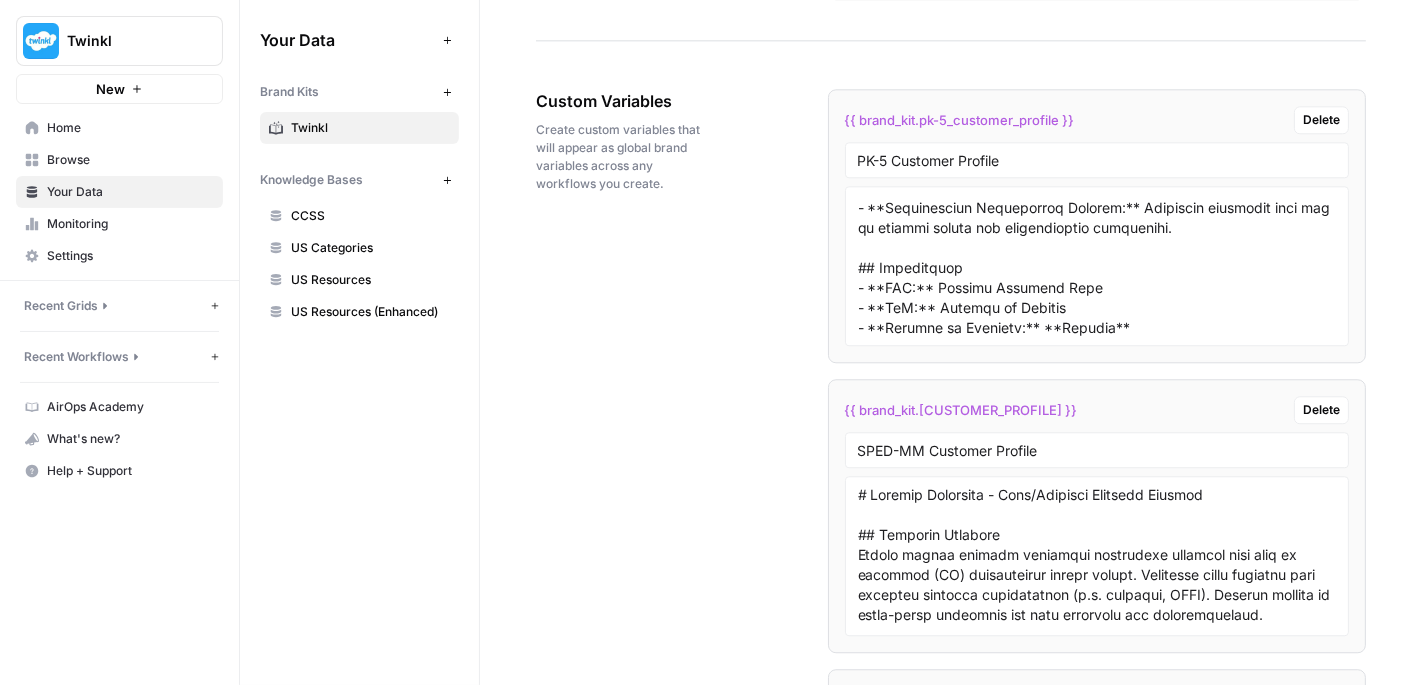 click on "Monitoring" at bounding box center [130, 224] 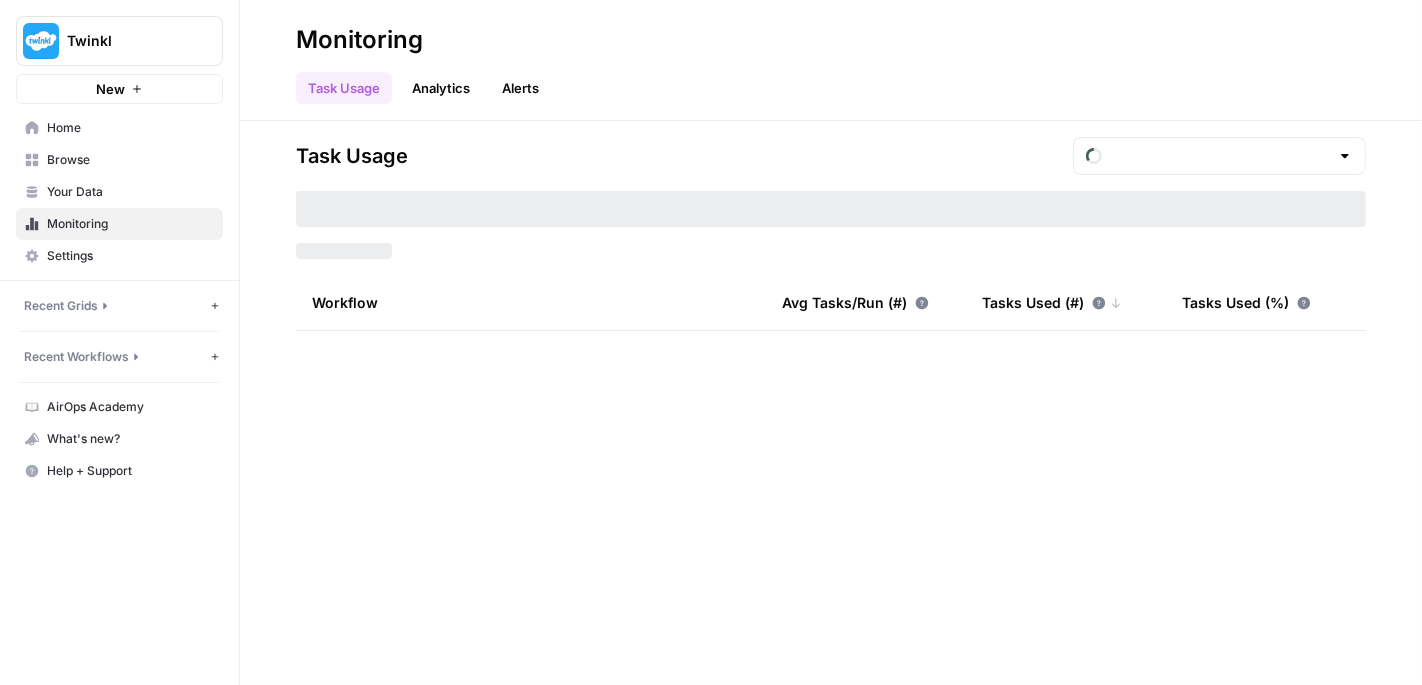 type on "July Tasks" 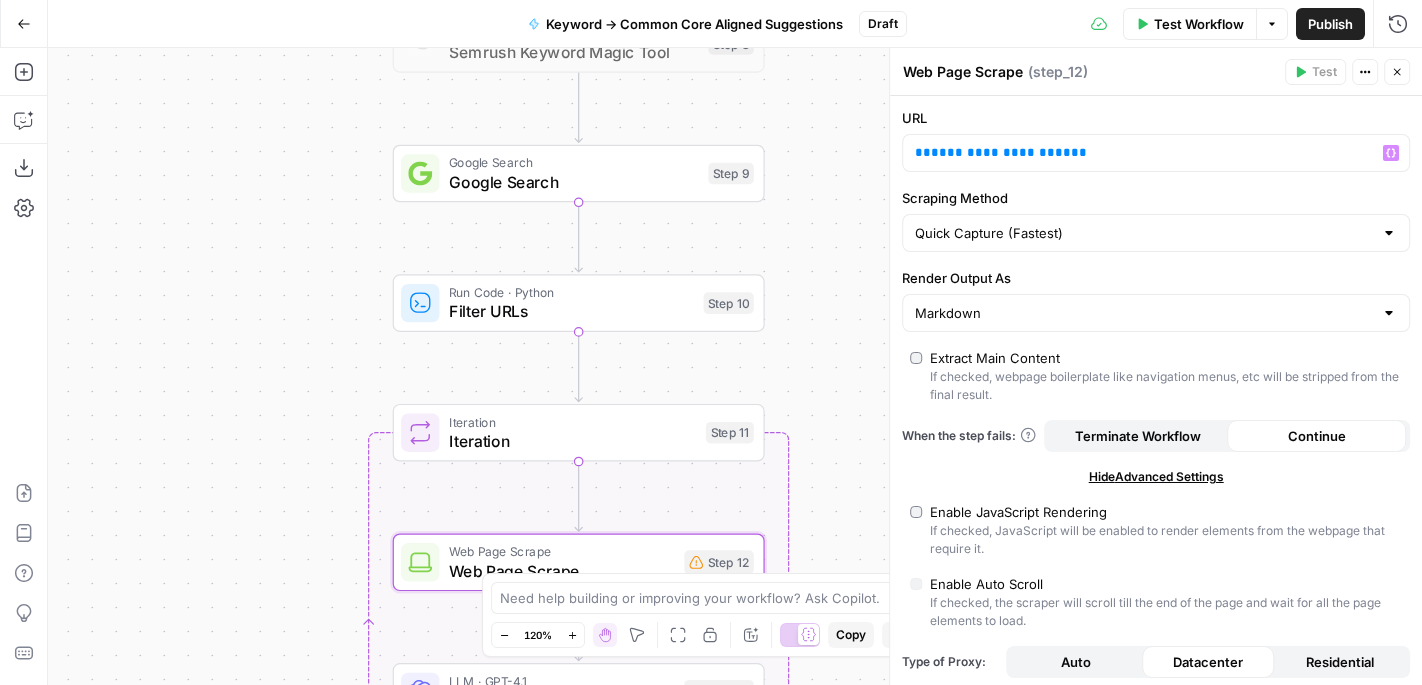 scroll, scrollTop: 0, scrollLeft: 0, axis: both 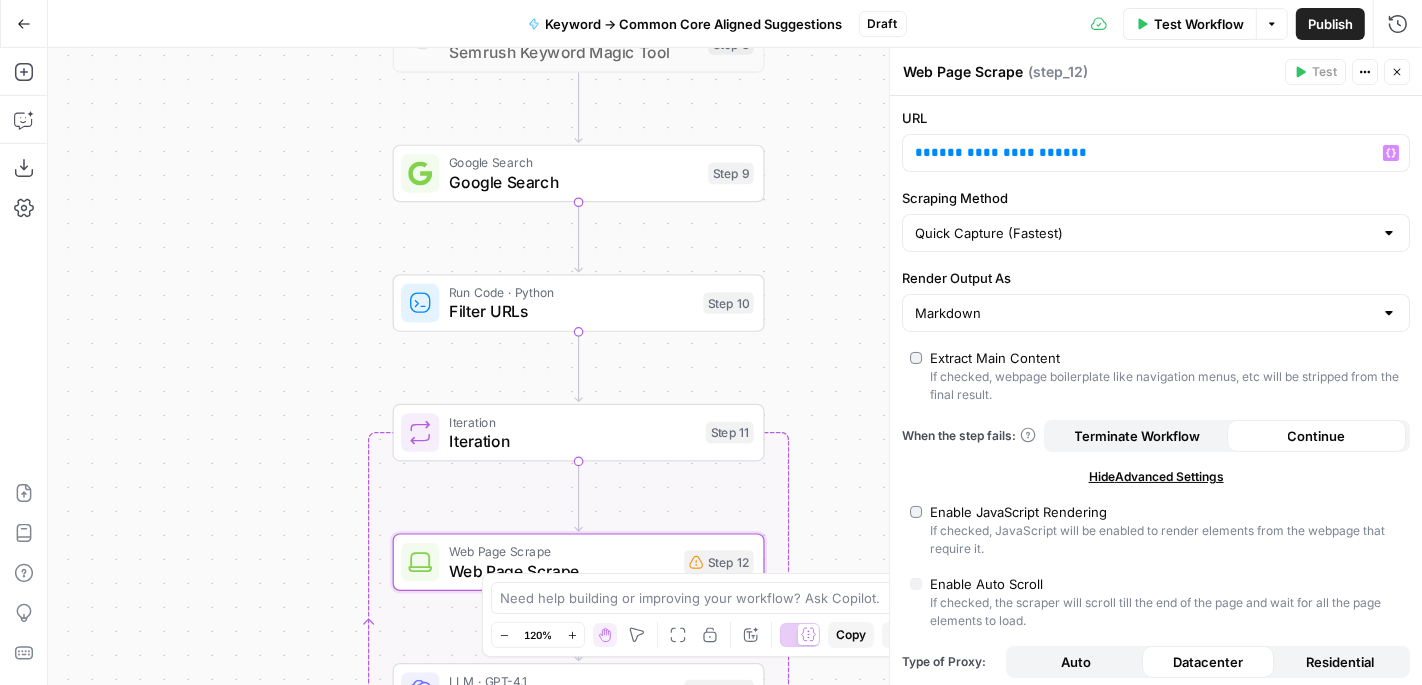 type 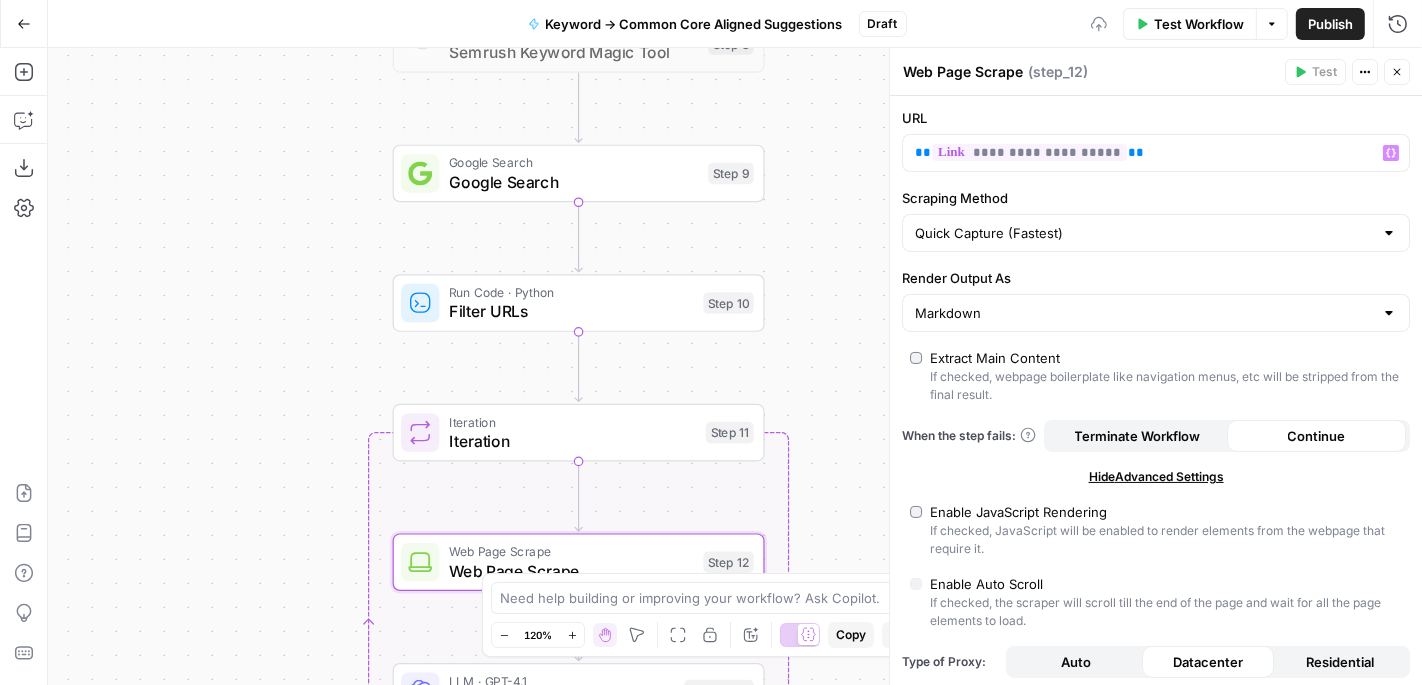 click on "true false Workflow Set Inputs Inputs LLM · GPT-4.1 Prompt LLM Step 4 Output Expand Output Copy 1 2 3 4 {    "grade" : null ,    "age" : null }     XXXXXXXXXXXXXXXXXXXXXXXXXXXXXXXXXXXXXXXXXXXXXXXXXXXXXXXXXXXXXXXXXXXXXXXXXXXXXXXXXXXXXXXXXXXXXXXXXXXXXXXXXXXXXXXXXXXXXXXXXXXXXXXXXXXXXXXXXXXXXXXXXXXXXXXXXXXXXXXXXXXXXXXXXXXXXXXXXXXXXXXXXXXXXXXXXXXXXXXXXXXXXXXXXXXXXXXXXXXXXXXXXXXXXXXXXXXXXXXXXXXXXXXXXXXXXXXXXXXXXXXXXXXXXXXXXXXXXXXXXXXXXXXXXXXXXXXXXXXXXXXXXXXXXXXXXXXXXXXXXXXXXXXXXXXXXXXXXXXXXXXXXXXXXXXXXXXXXXXXXXXXXXXXXXXXXXXXXXXXXXXXXXXXXXXXXXXXXXXXXXXXXXXXXXXXXXXXXXXXXXXXXXXXXXXXXXXXXXXXXXXXXXXXXXXXXXXXXXXXXXXXXXXXXXXXXXXXXXXXXXXXXXXXXXXXXXXXXXXXXXXXXXXXXXXX Condition Condition Step 5 Output Expand Output Copy 53 54 55 56 57 58 59 60      "document_file_url" :  "https://cdn.airops          .com/rails/active_storage/blobs/proxy          /eyJfcmFpbHMiOnsiZGF0YSI6MjI3MzA5LCJwd          XIiOiJibG9iX2lkIn19          --67d4f6371de617e1876a07c3cb91fa88b438          fd78/ccss.csv"" at bounding box center (735, 366) 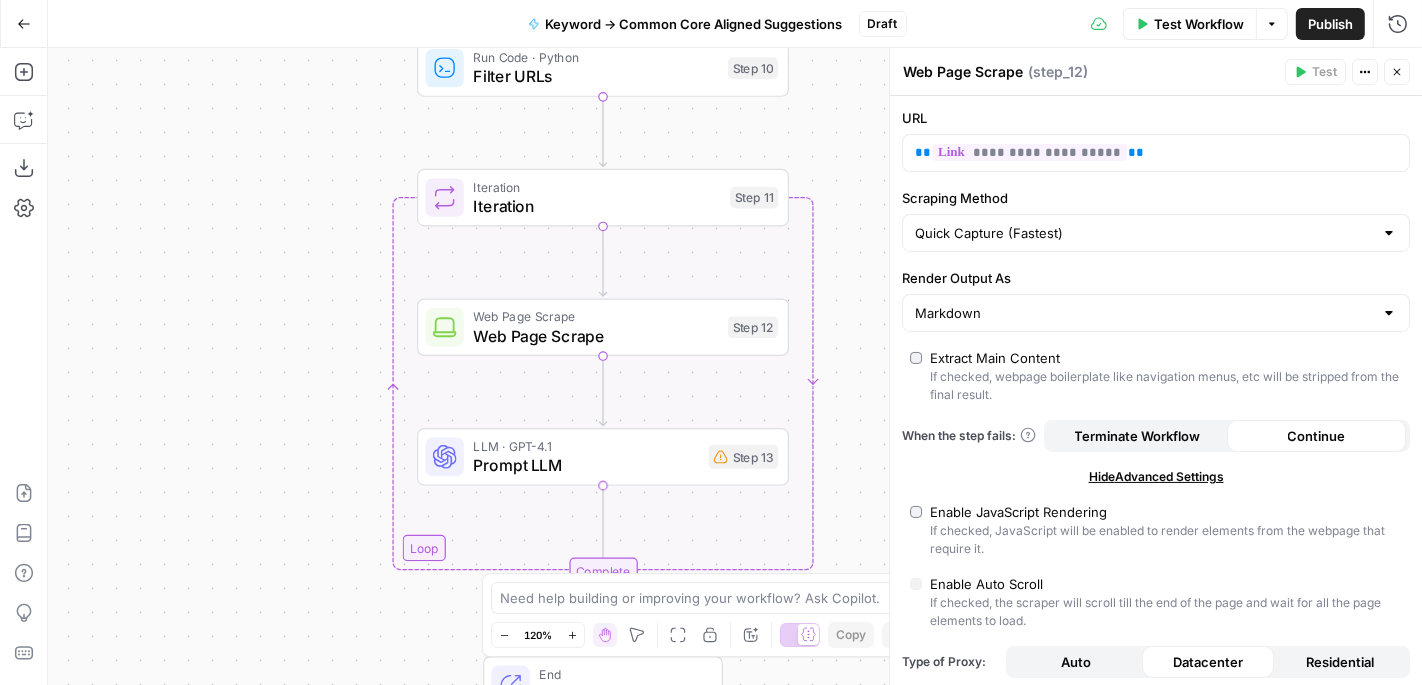 click on "Prompt LLM" at bounding box center [587, 465] 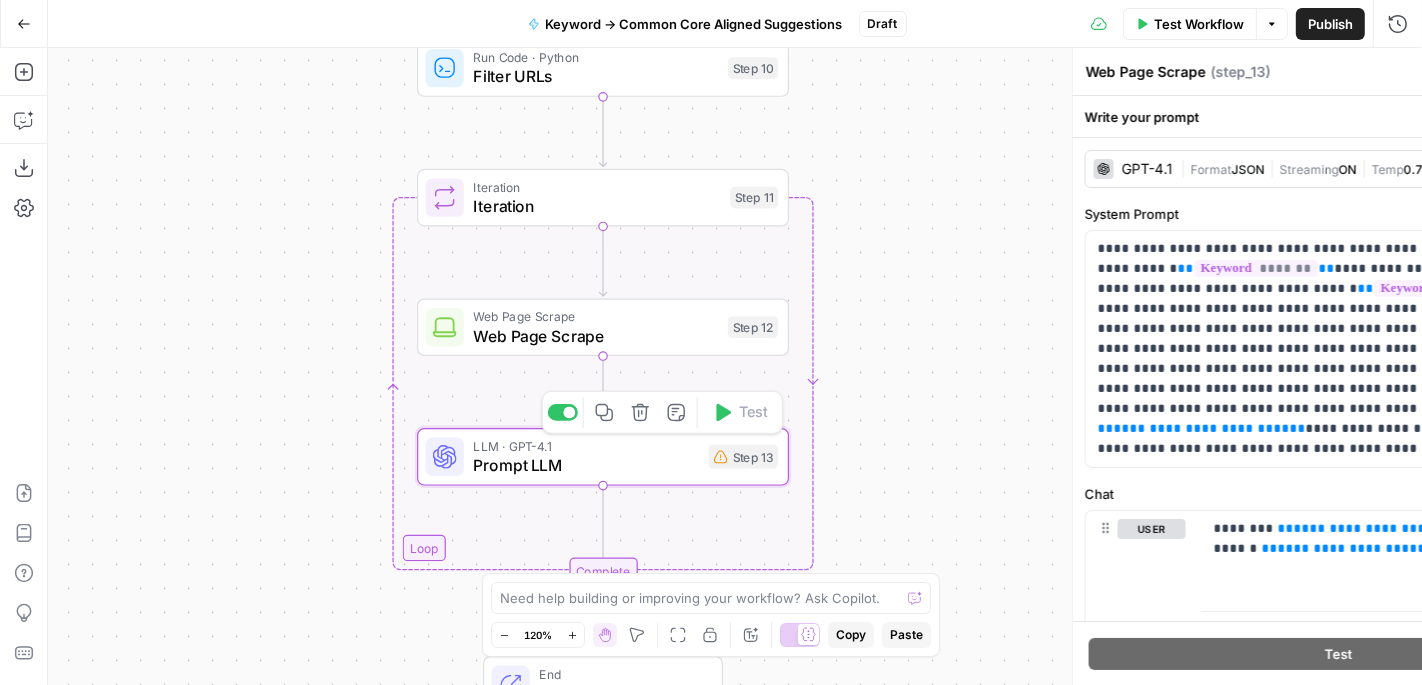 type on "Prompt LLM" 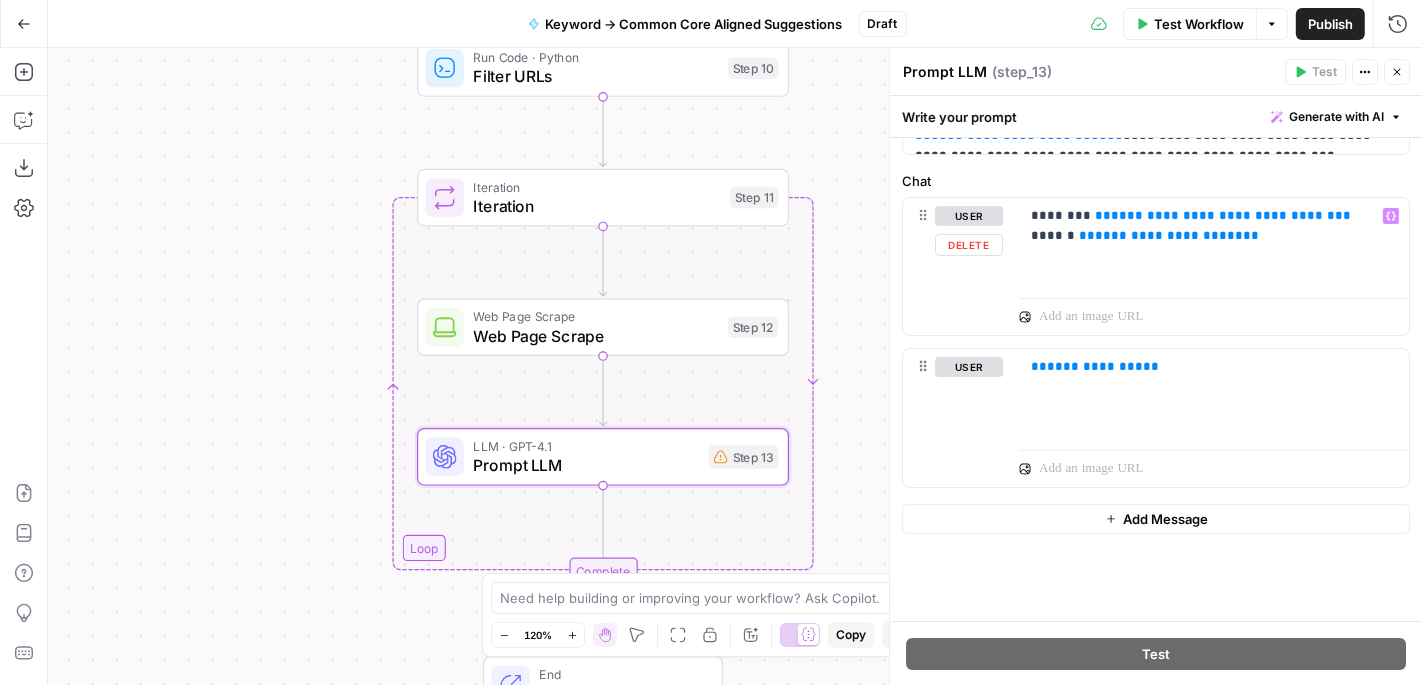 scroll, scrollTop: 0, scrollLeft: 0, axis: both 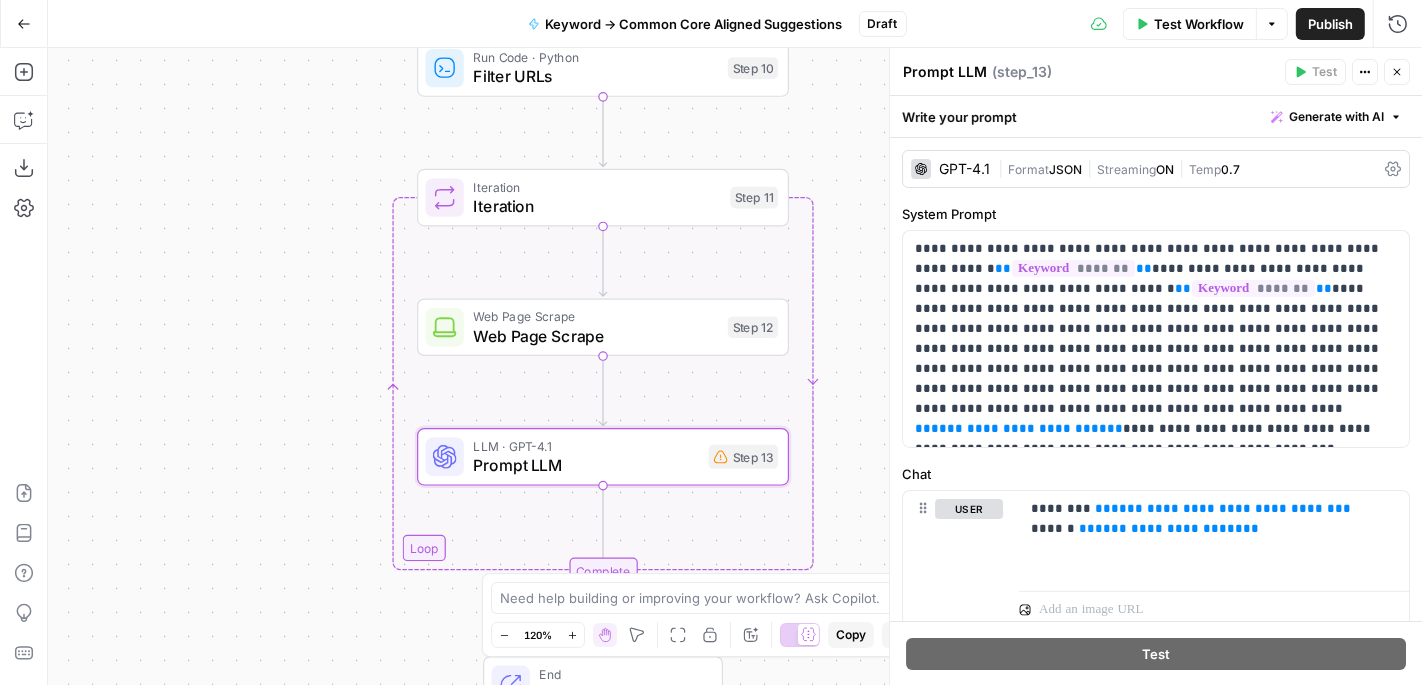 click on "Close" at bounding box center (1397, 72) 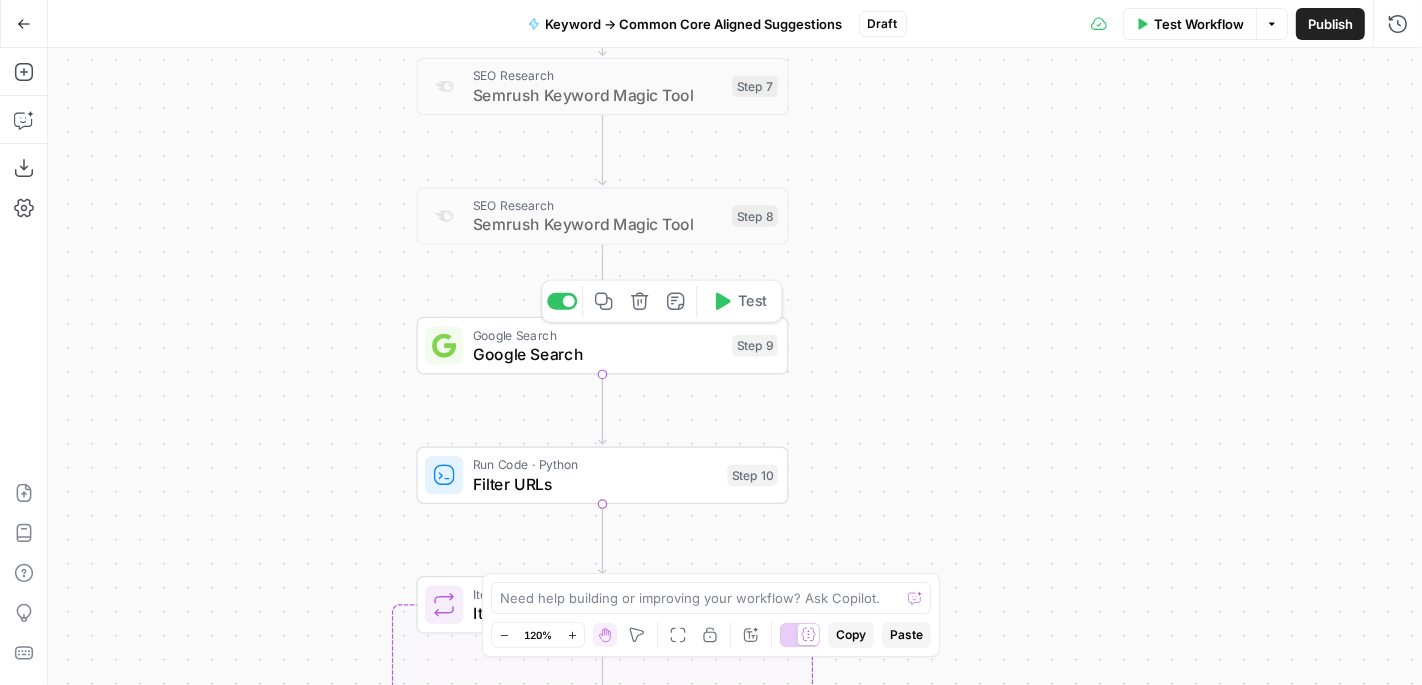 click on "Google Search" at bounding box center [598, 354] 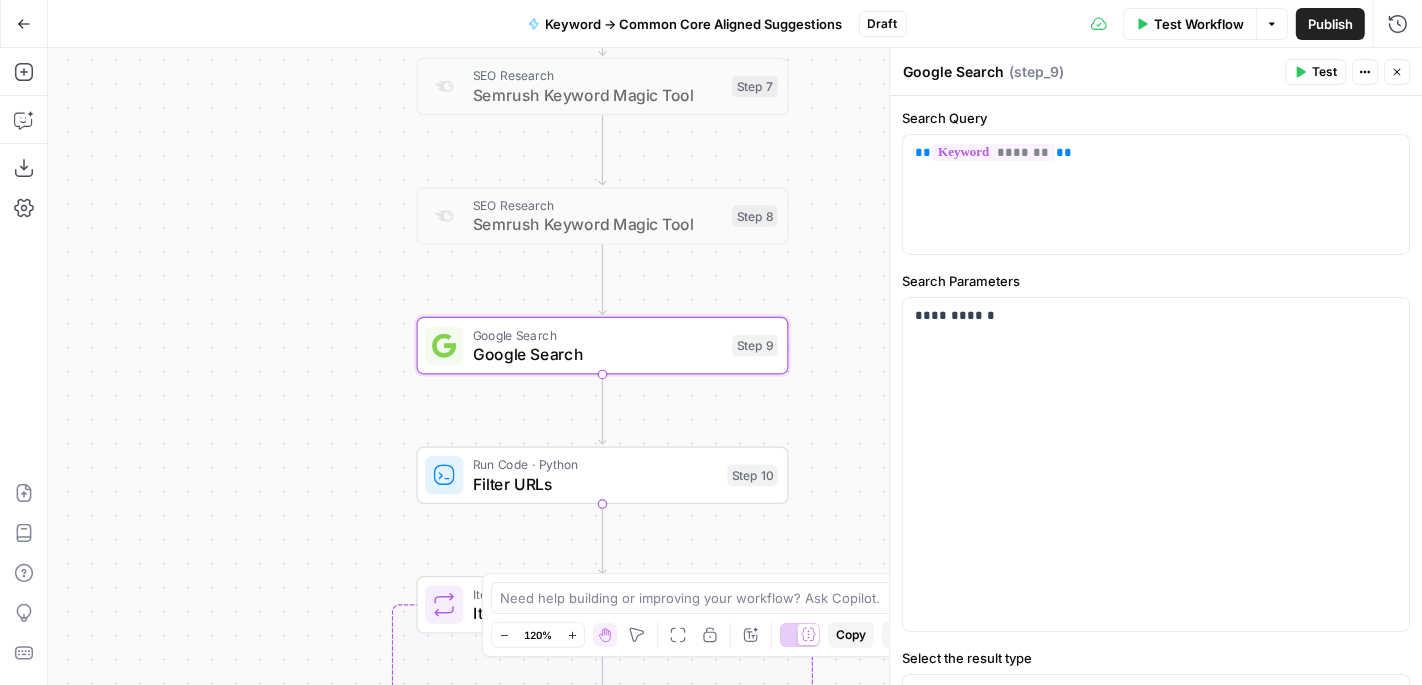 click on "Test" at bounding box center (1315, 72) 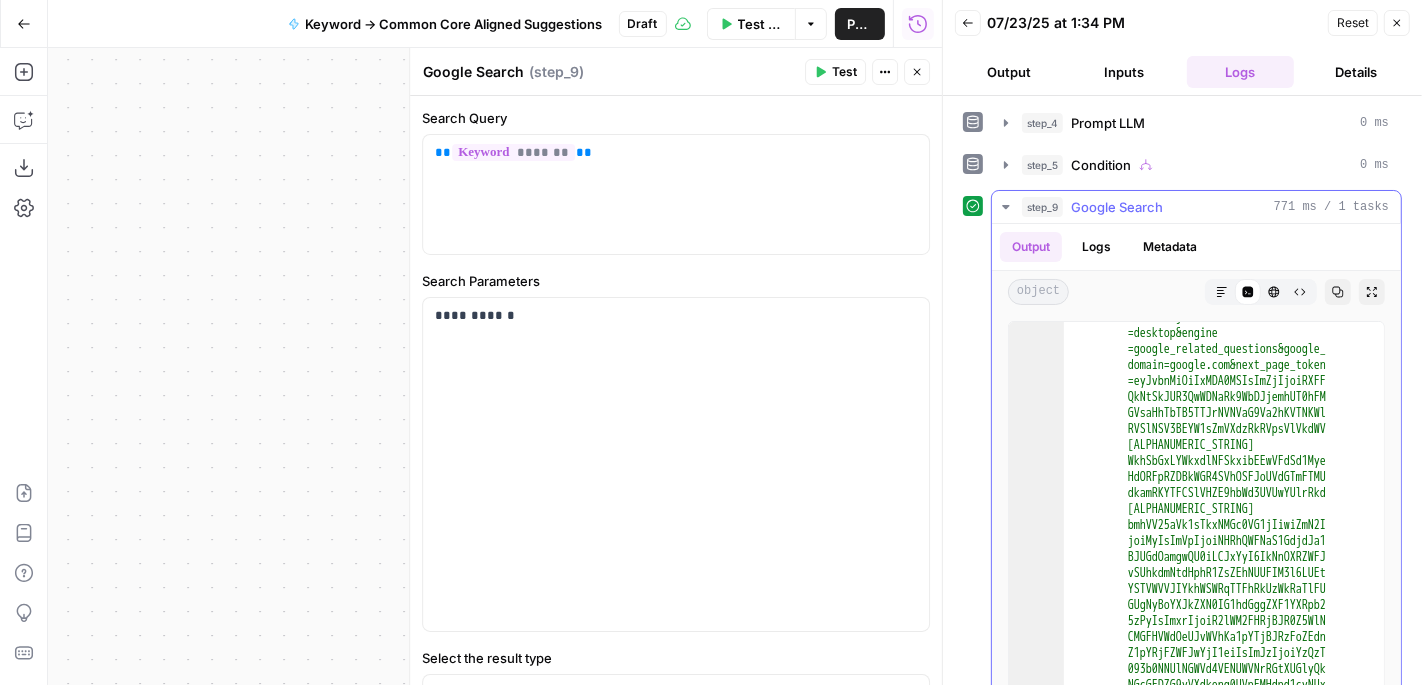 scroll, scrollTop: 4124, scrollLeft: 0, axis: vertical 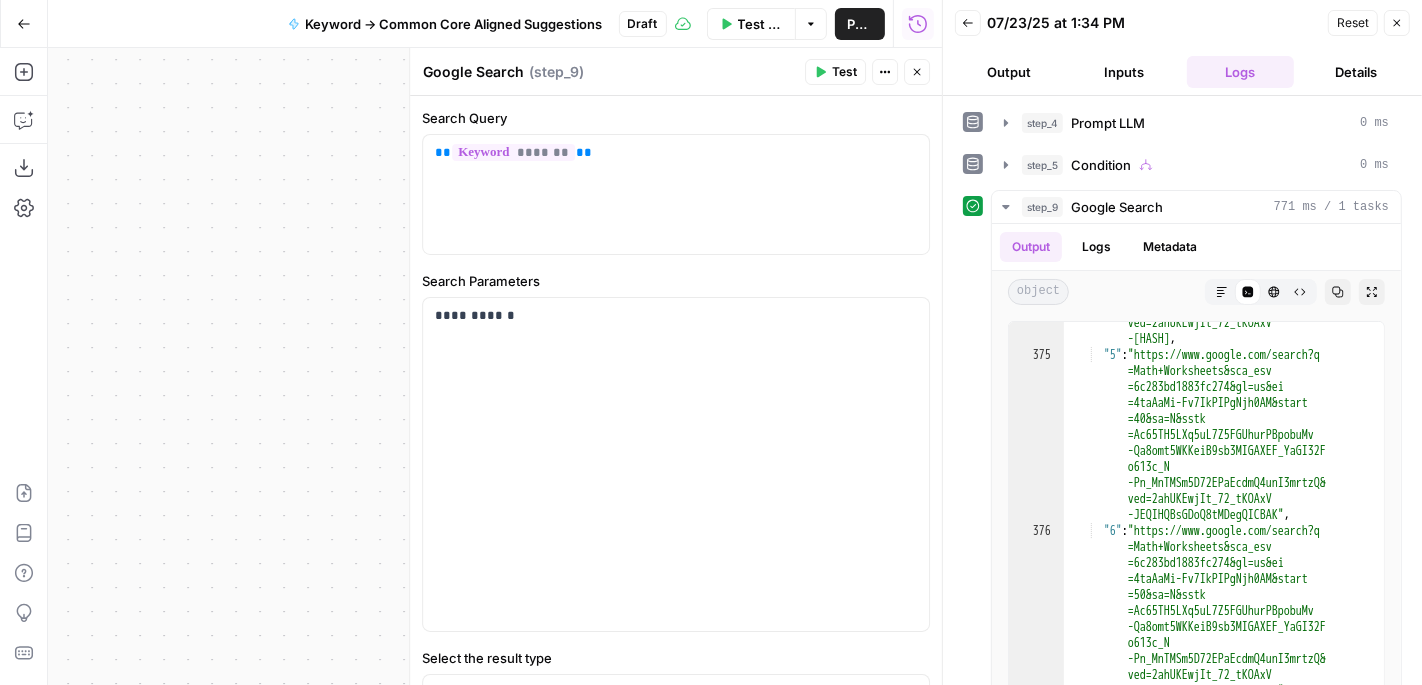 click 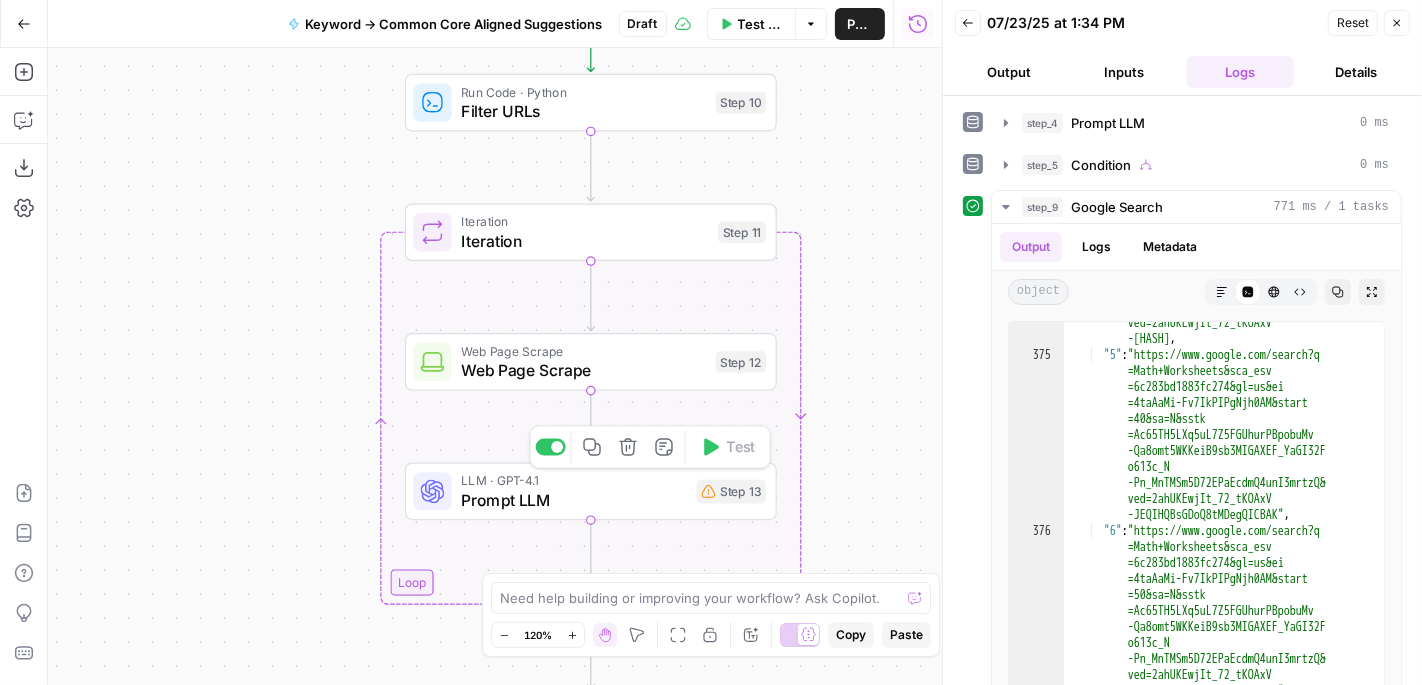 click on "LLM · GPT-4.1" at bounding box center [574, 480] 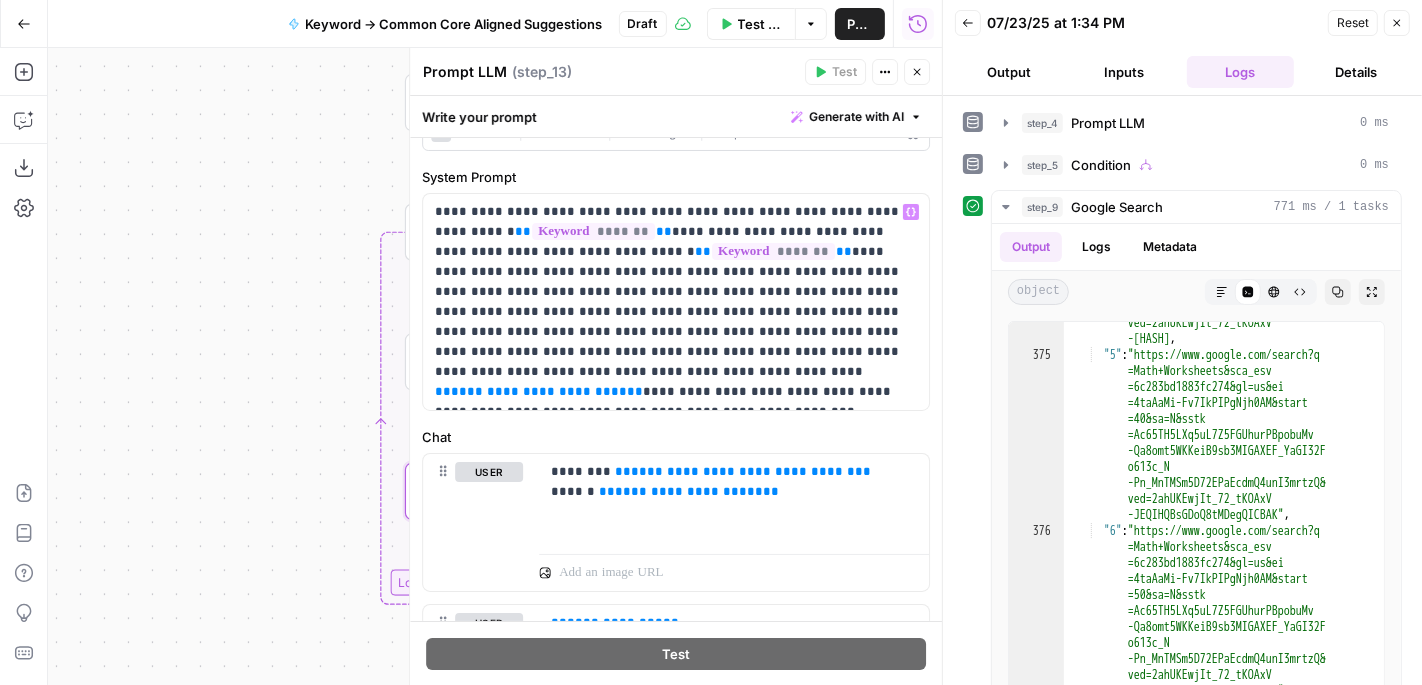 scroll, scrollTop: 0, scrollLeft: 0, axis: both 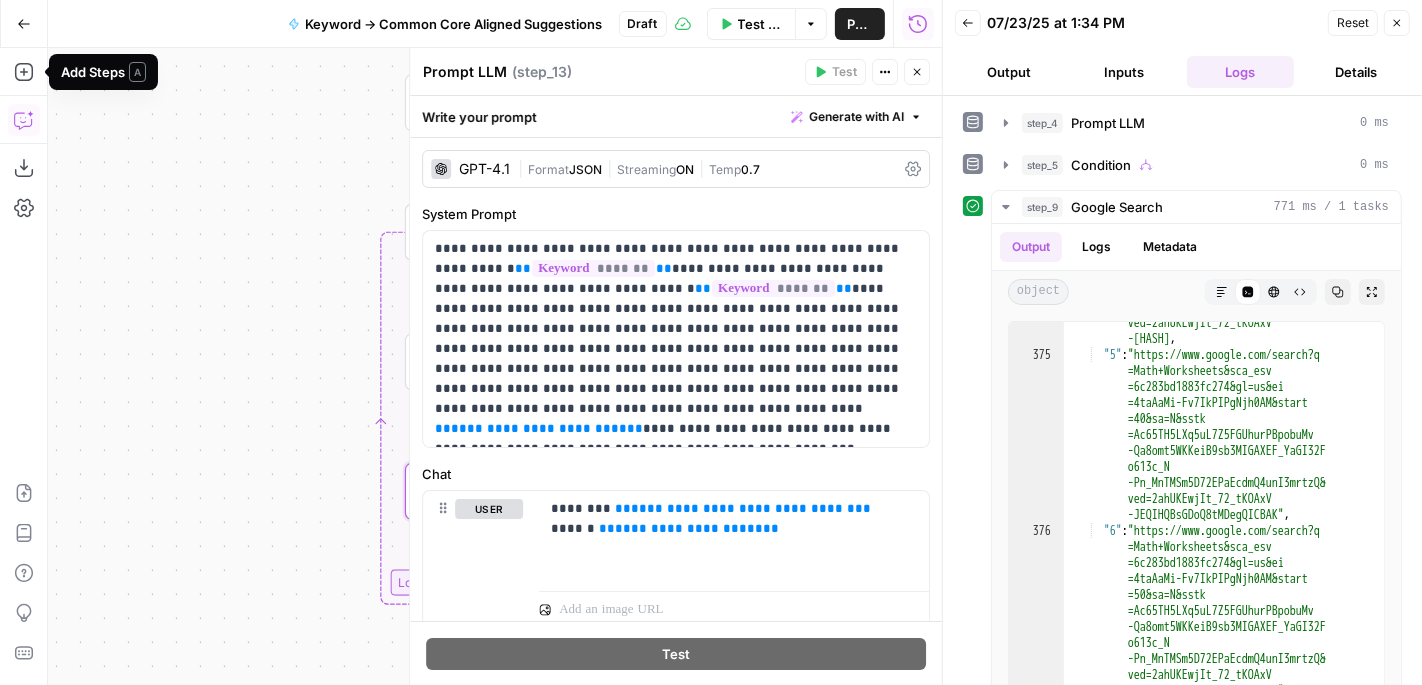 click 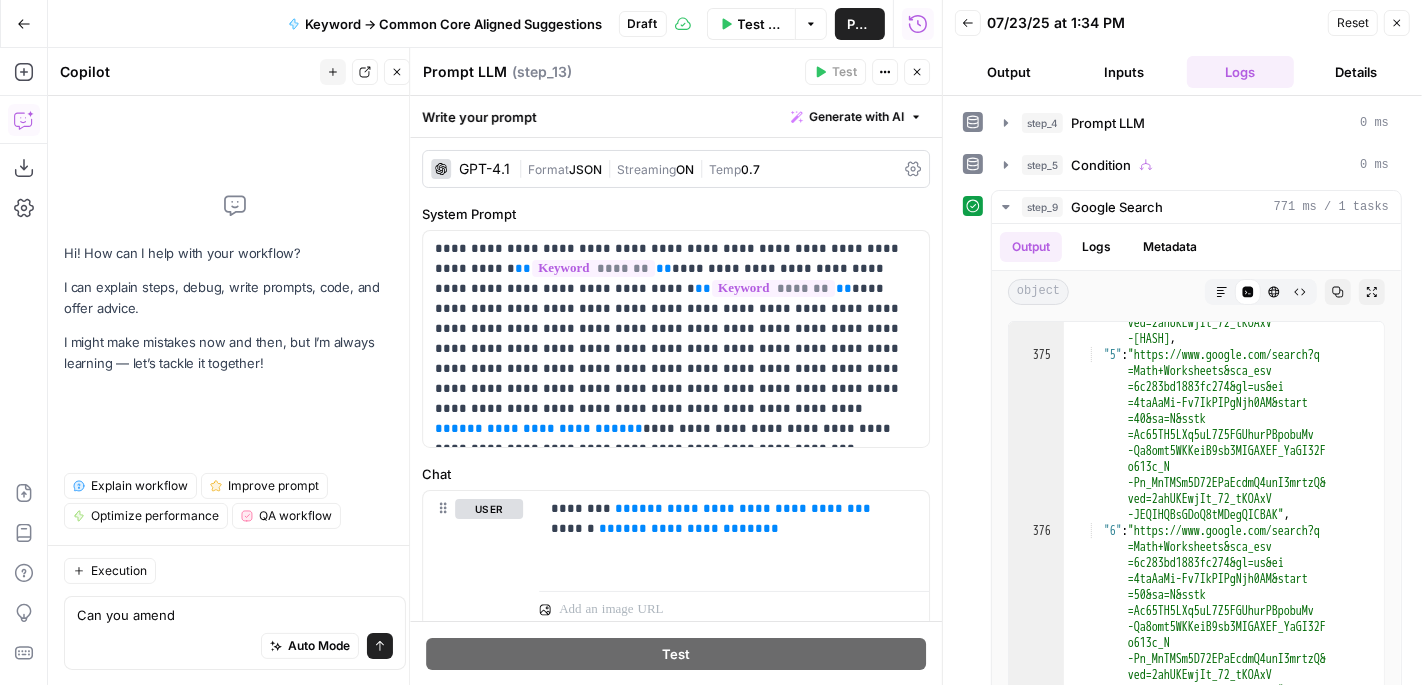 type on "Can you amend" 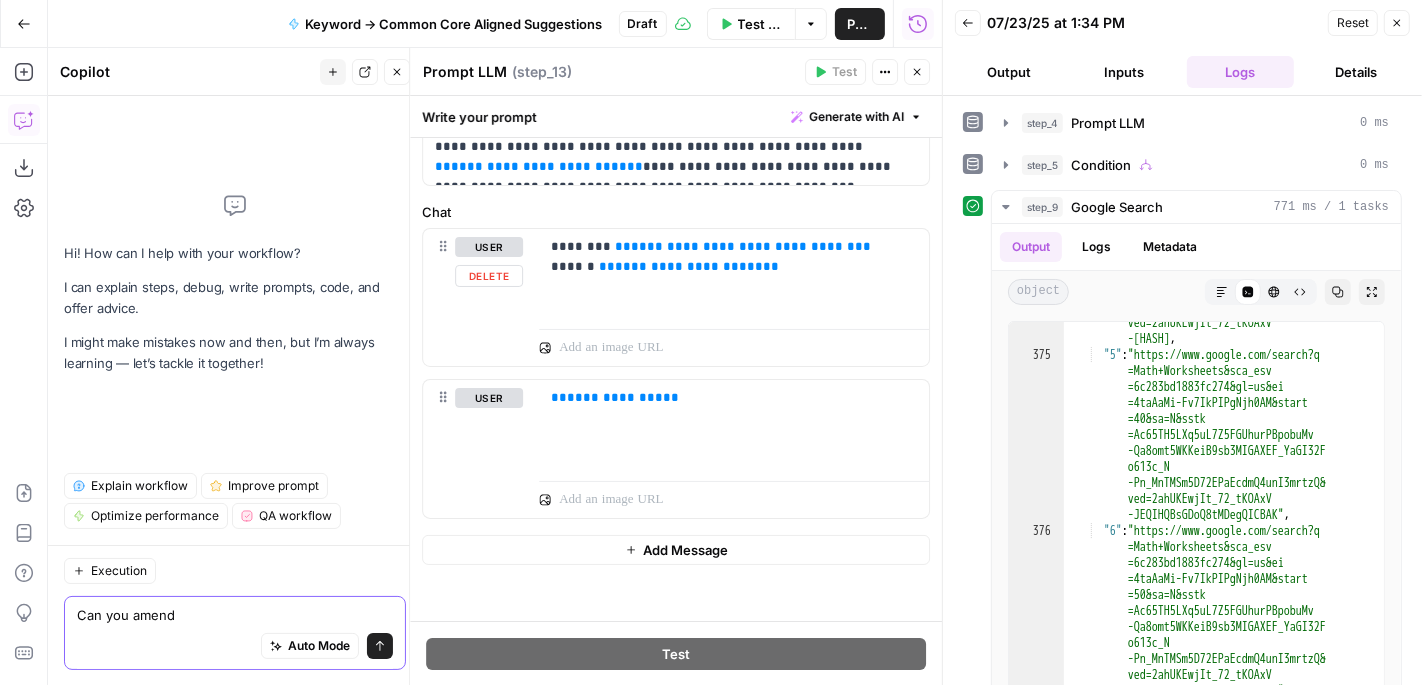 scroll, scrollTop: 293, scrollLeft: 0, axis: vertical 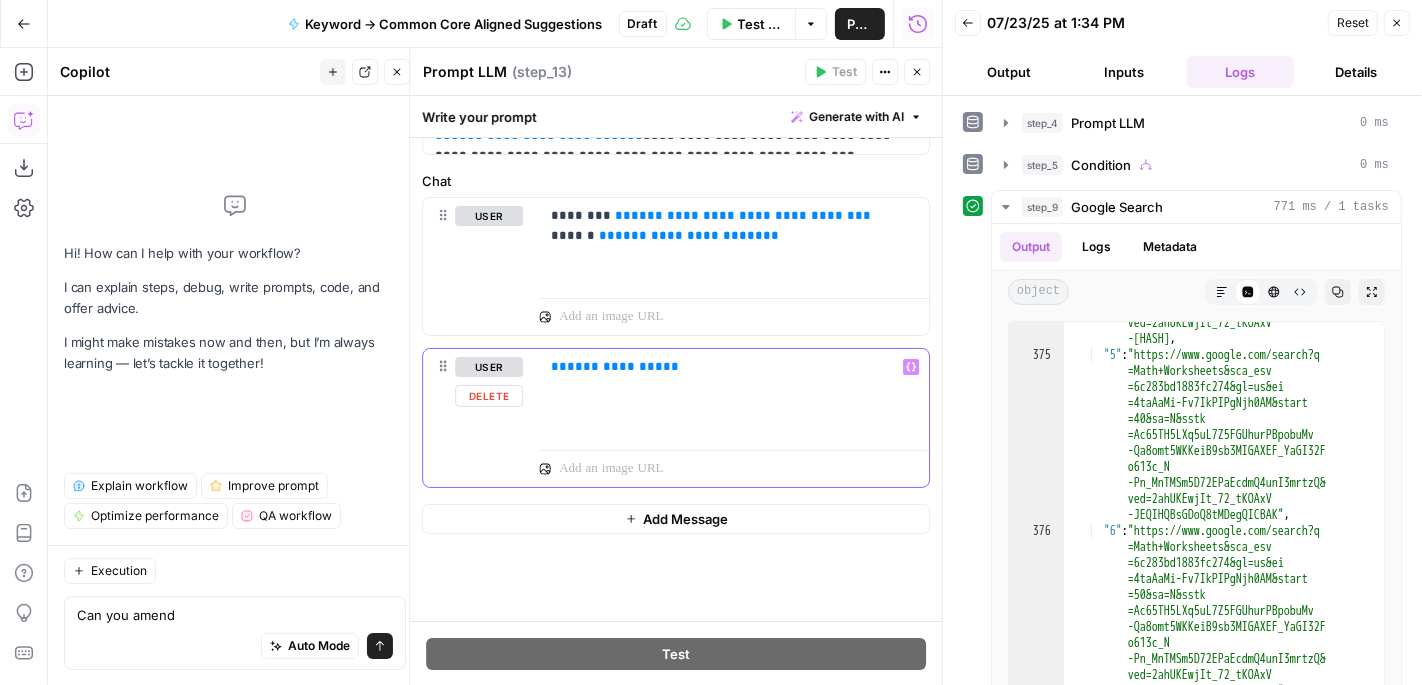 click on "**********" at bounding box center (734, 367) 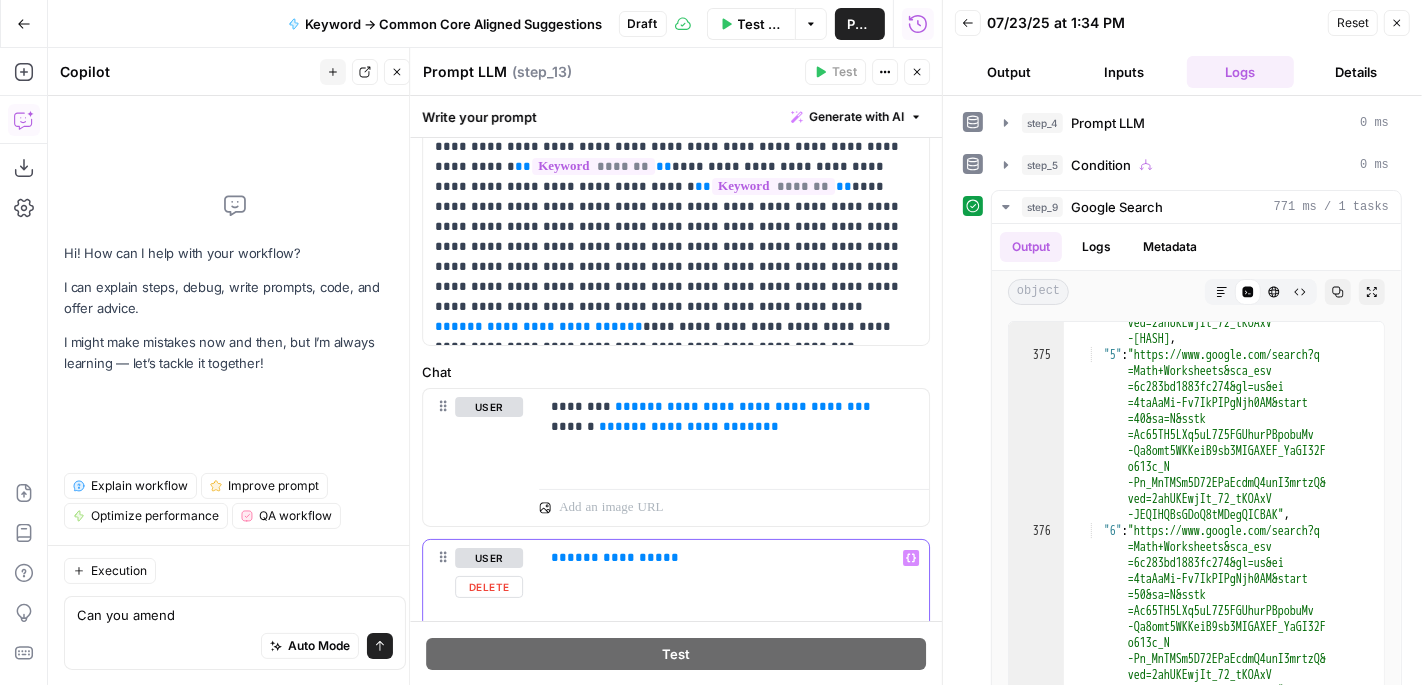 scroll, scrollTop: 91, scrollLeft: 0, axis: vertical 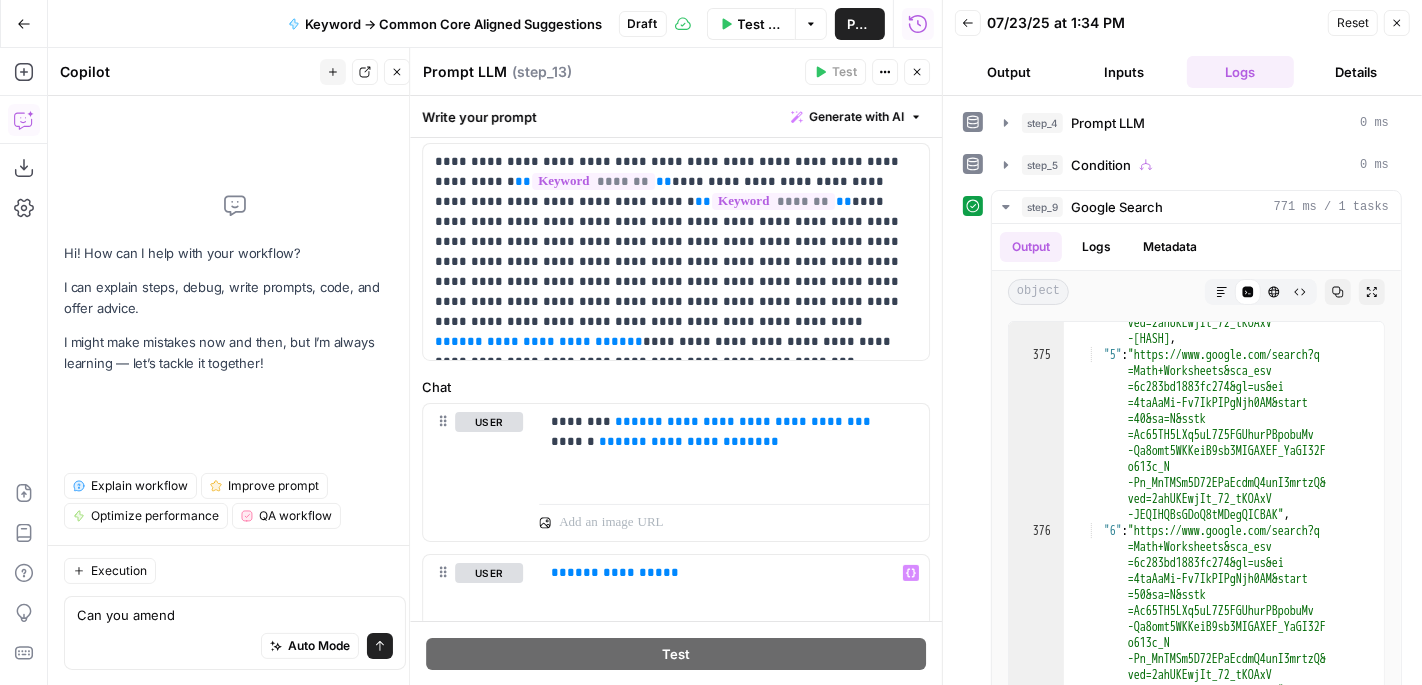 click on "Close" at bounding box center [1397, 23] 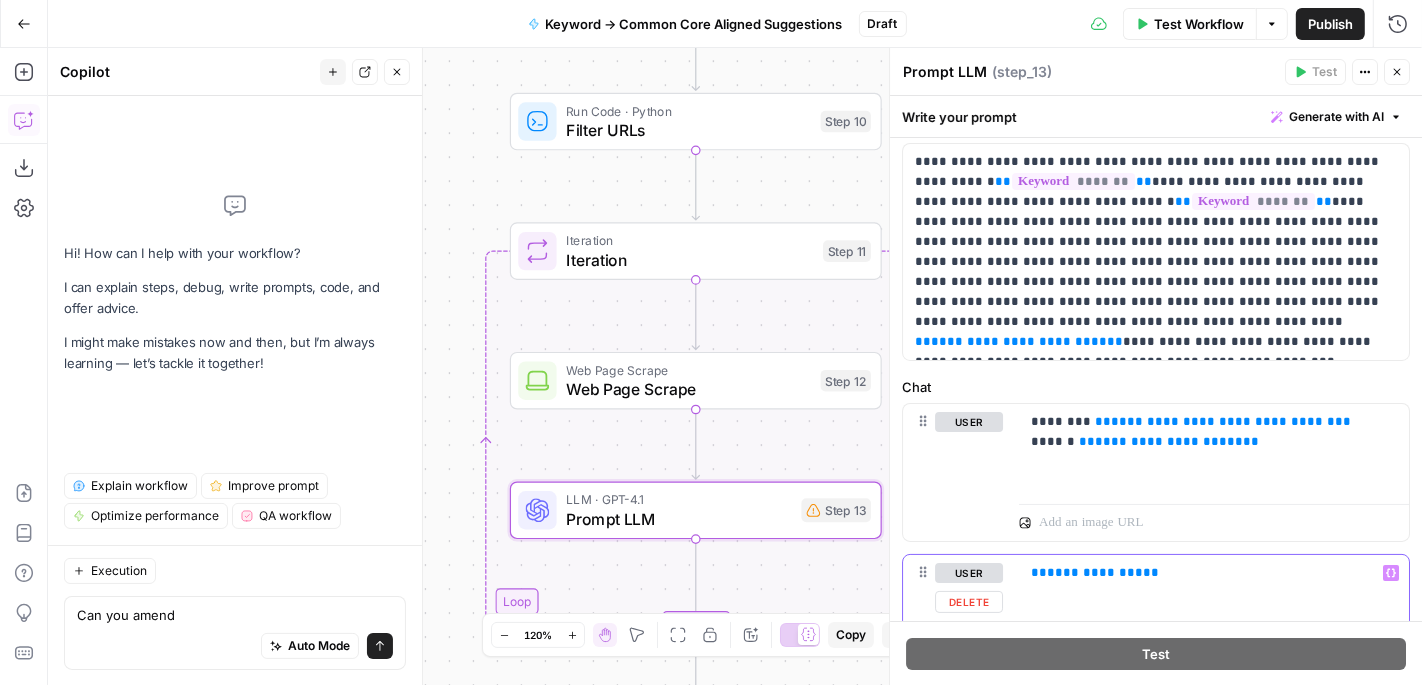 click on "**********" at bounding box center [1095, 572] 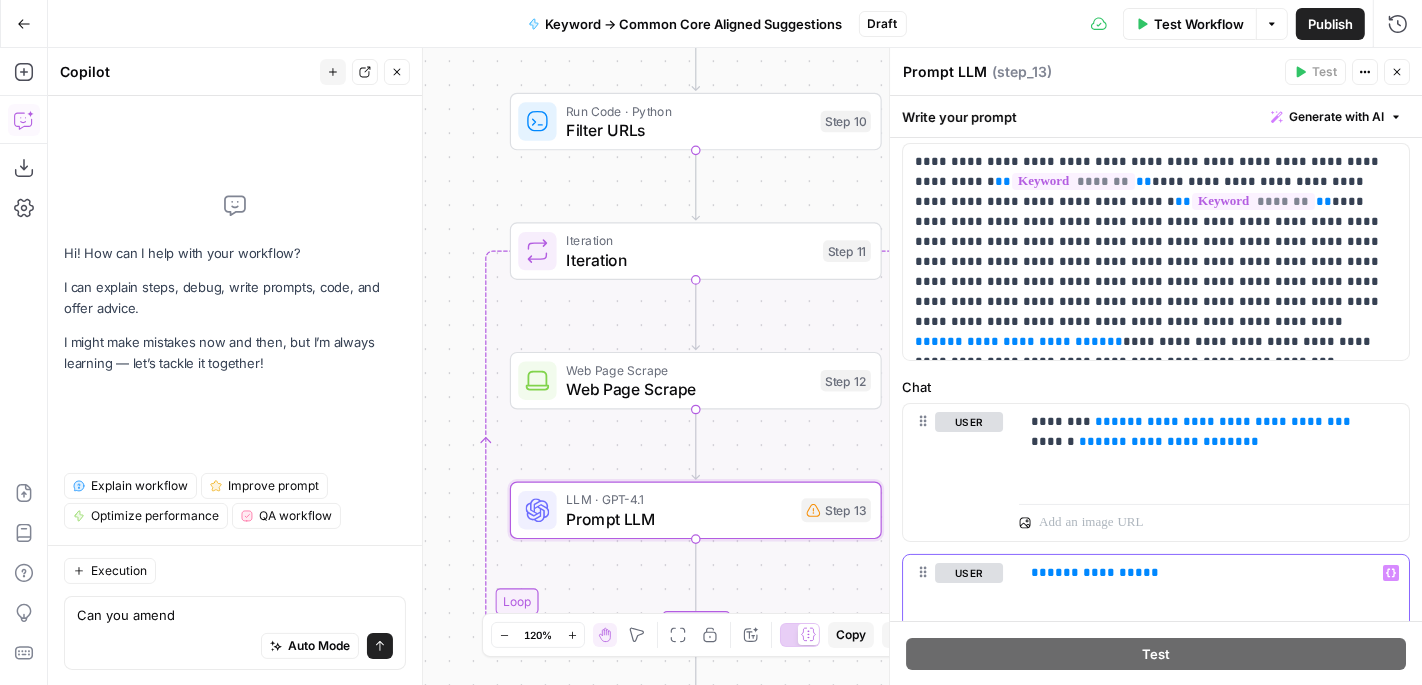 type 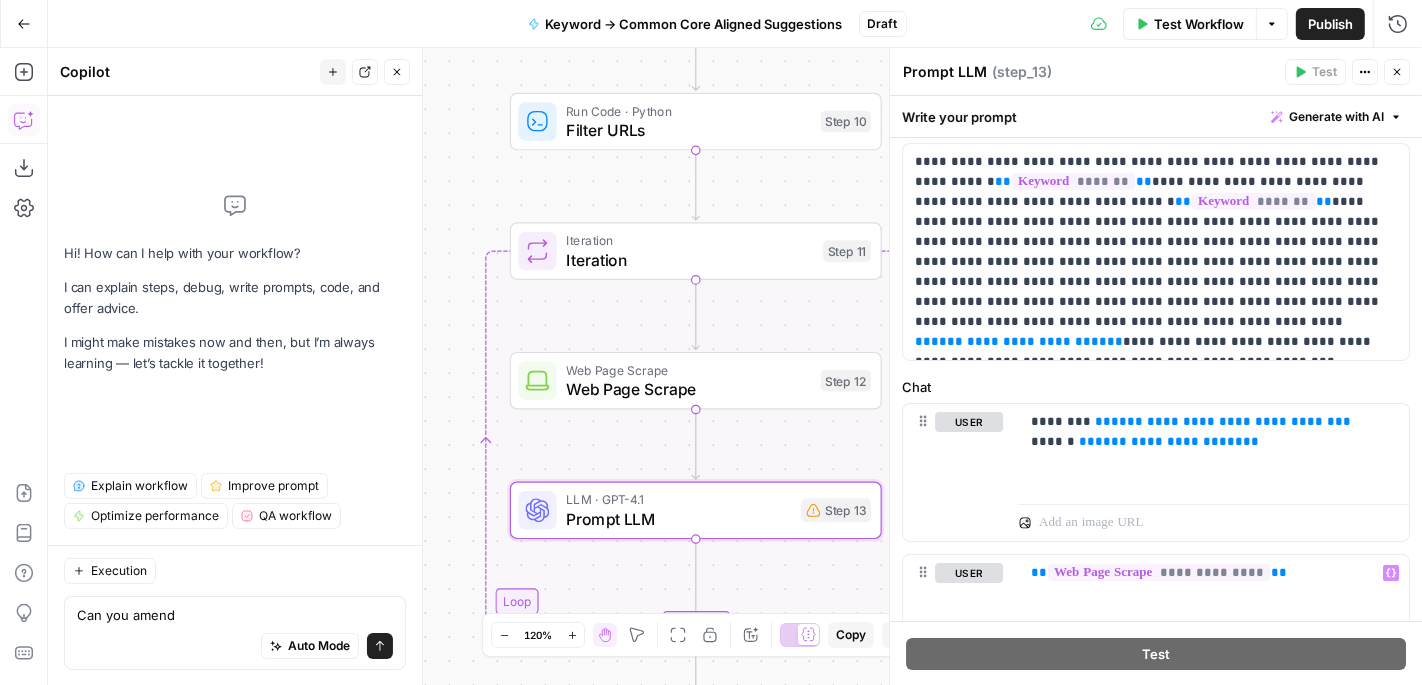 click on "Auto Mode Send" at bounding box center [235, 647] 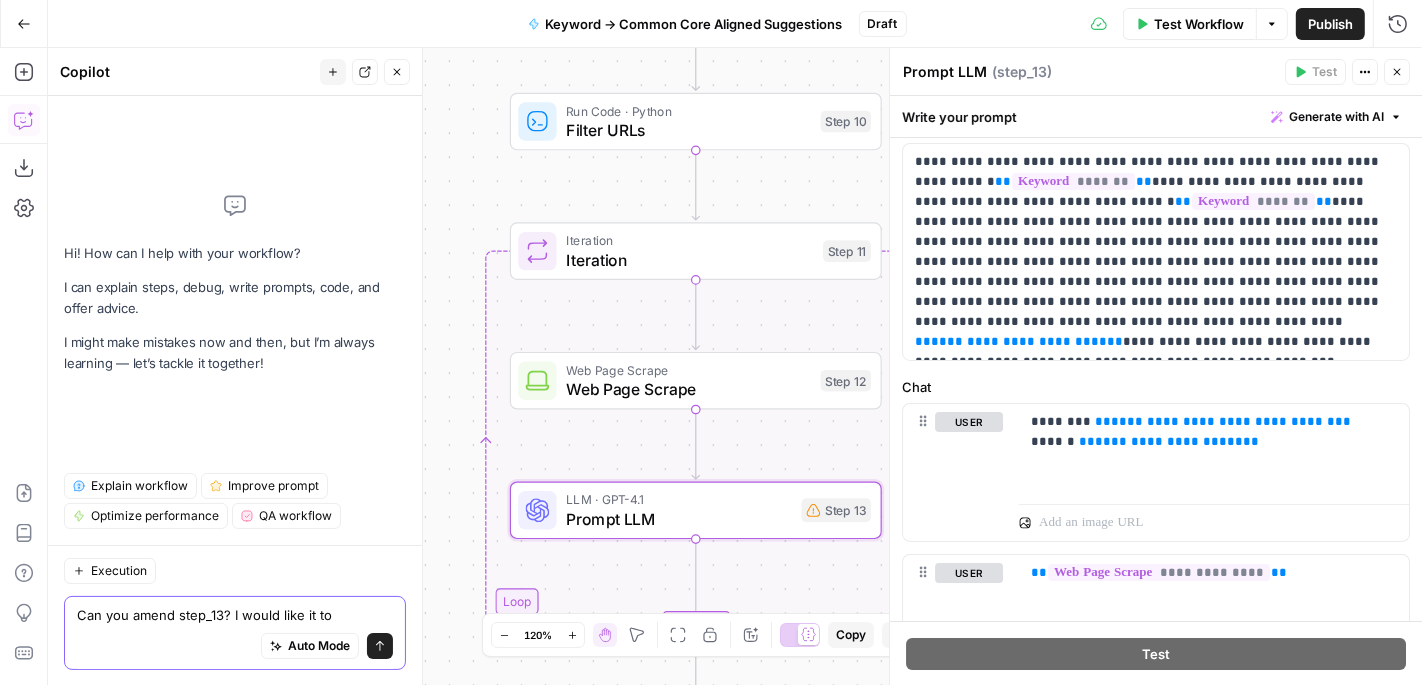 click on "Can you amend step_13? I would like it to" at bounding box center [235, 615] 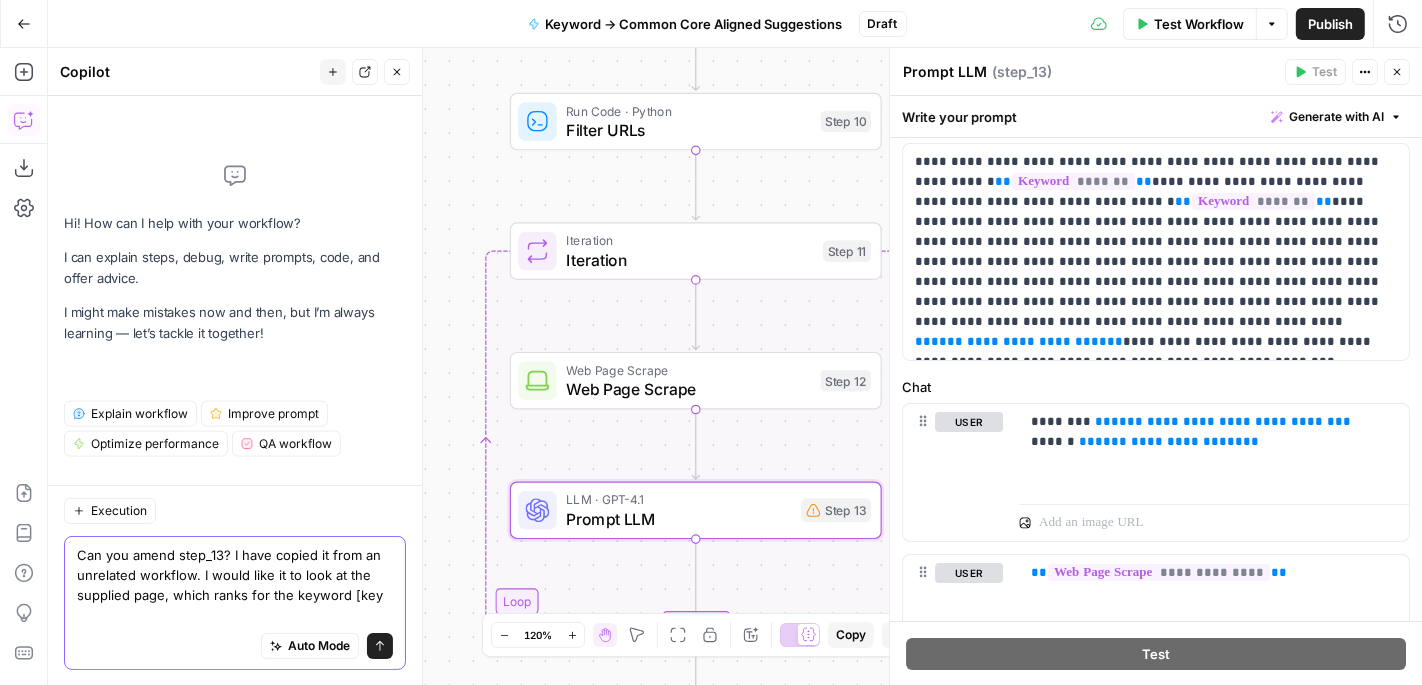 scroll, scrollTop: 0, scrollLeft: 0, axis: both 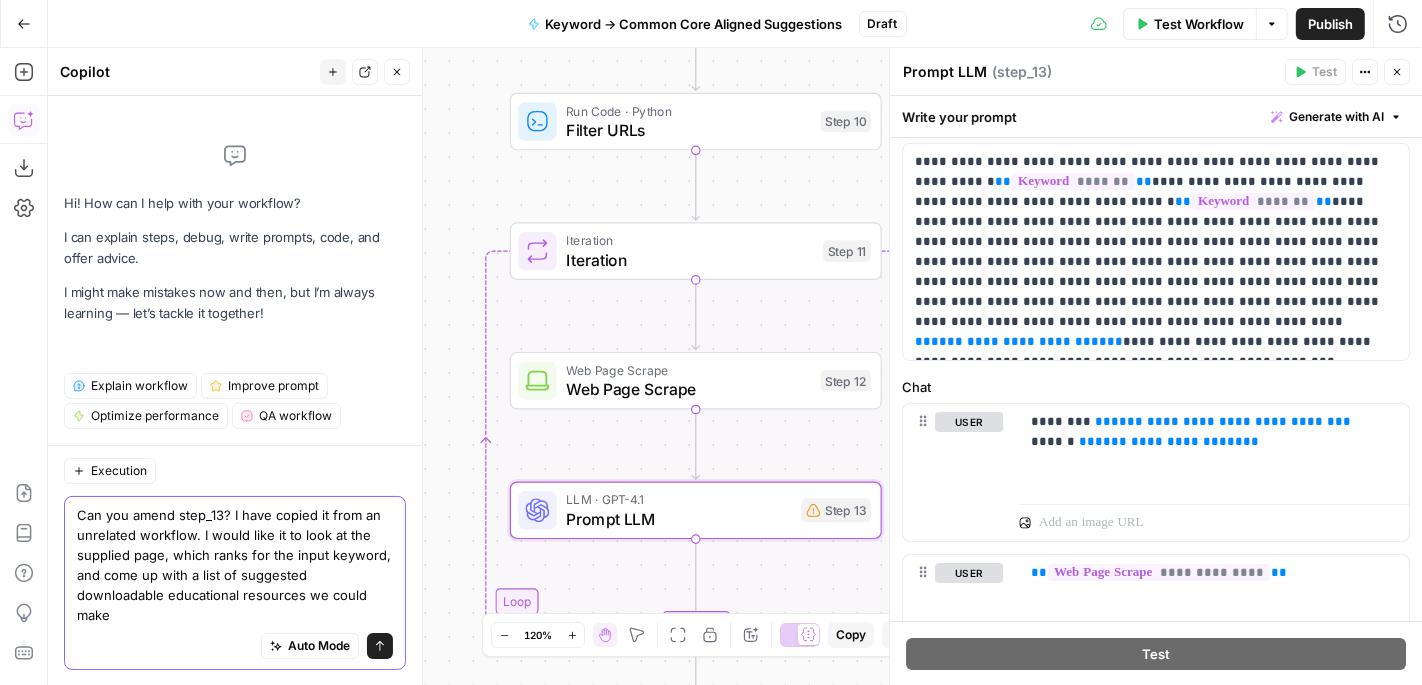 type on "Can you amend step_13? I have copied it from an unrelated workflow. I would like it to look at the supplied page, which ranks for the input keyword, and come up with a list of suggested downloadable educational resources we could make." 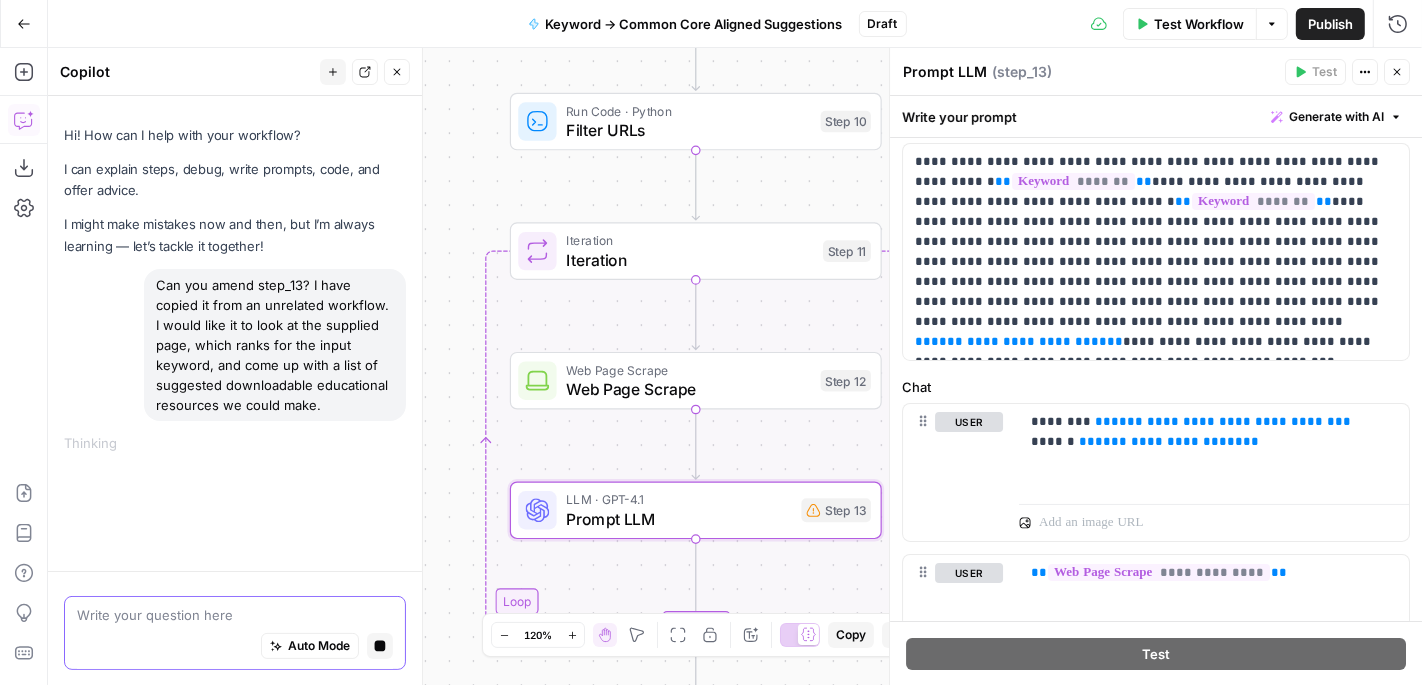 scroll, scrollTop: 0, scrollLeft: 0, axis: both 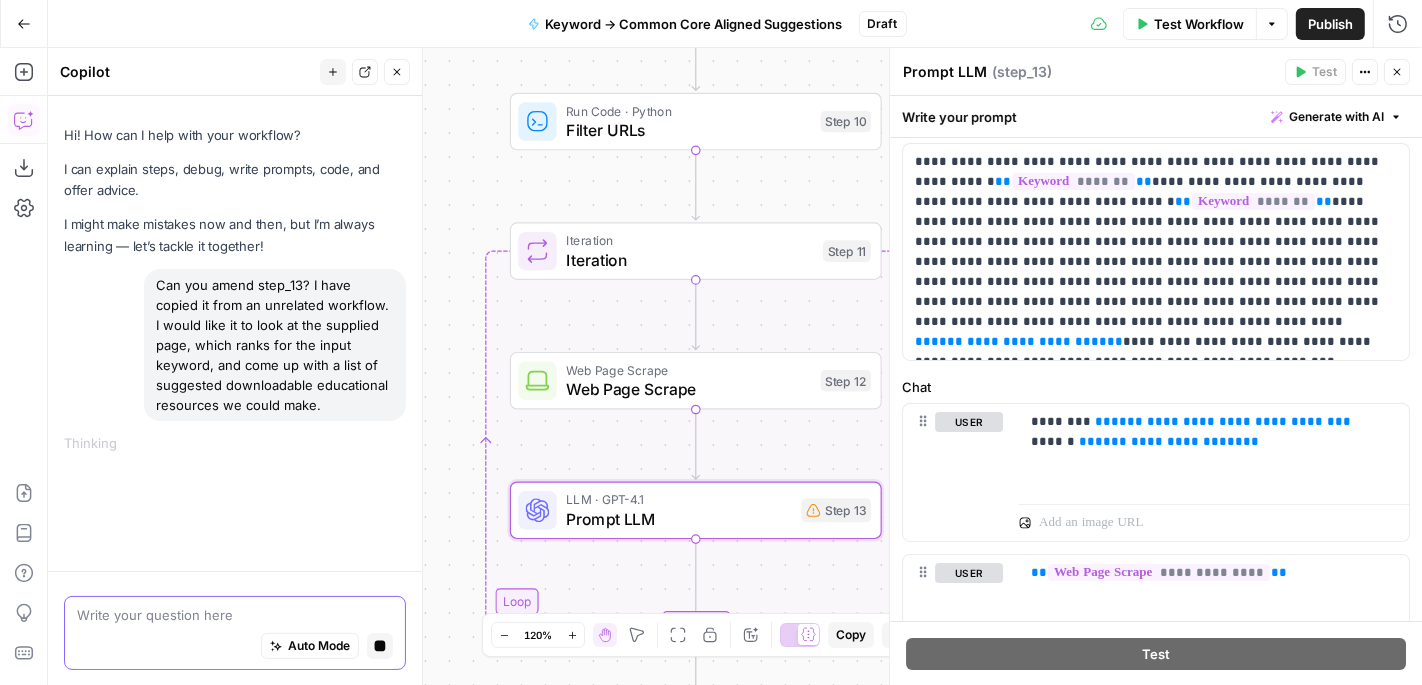 type 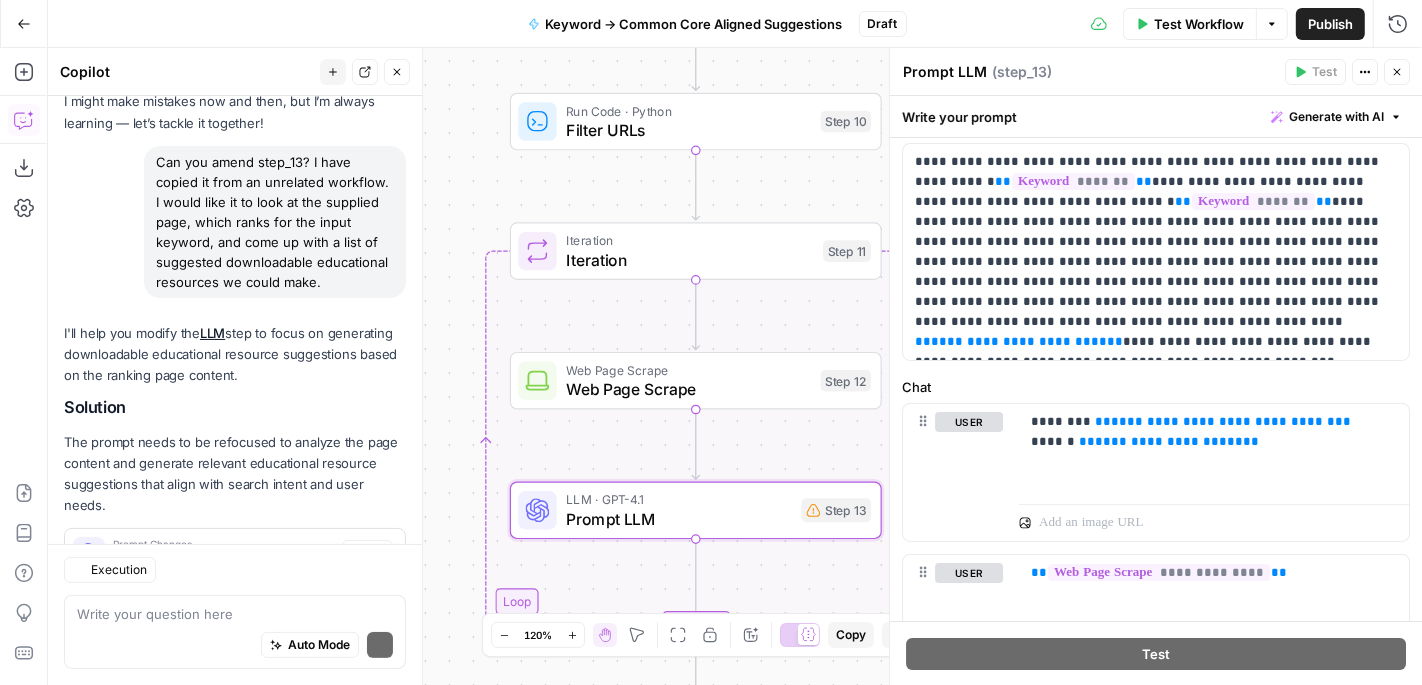 scroll, scrollTop: 180, scrollLeft: 0, axis: vertical 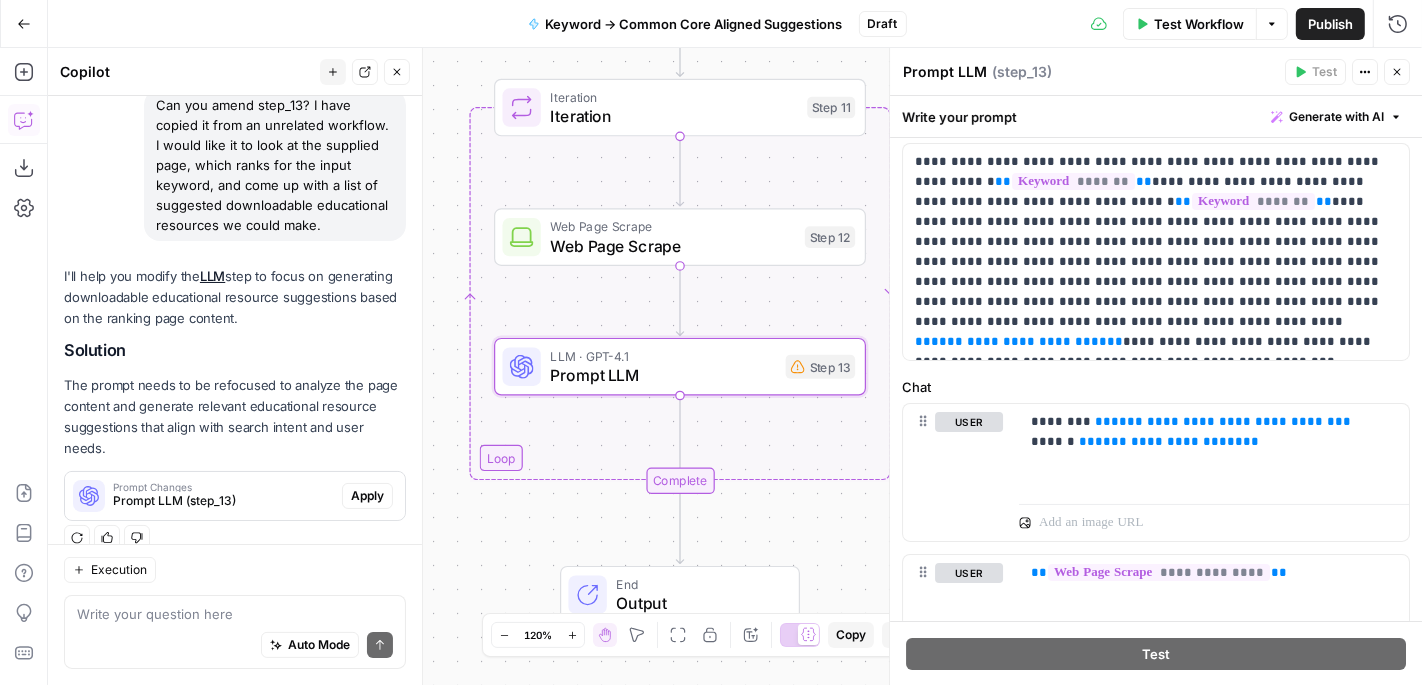 click on "Apply" at bounding box center (367, 496) 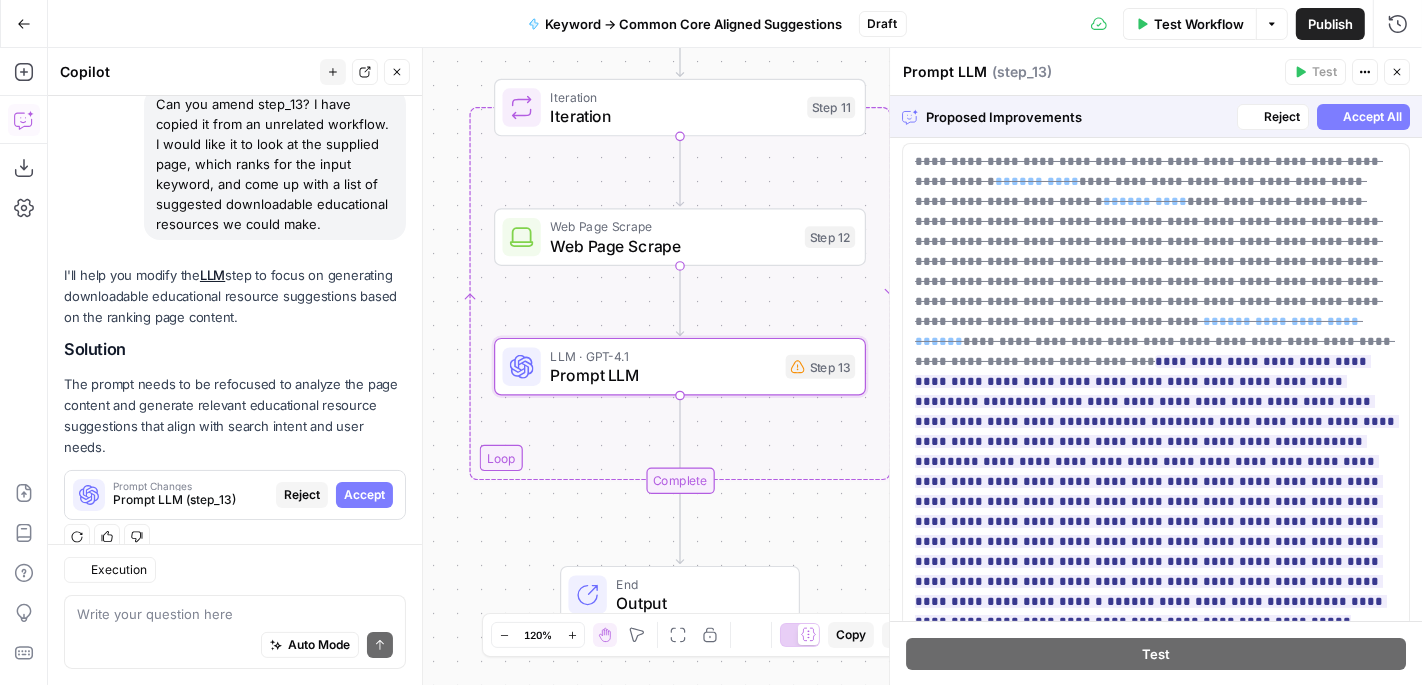 scroll, scrollTop: 180, scrollLeft: 0, axis: vertical 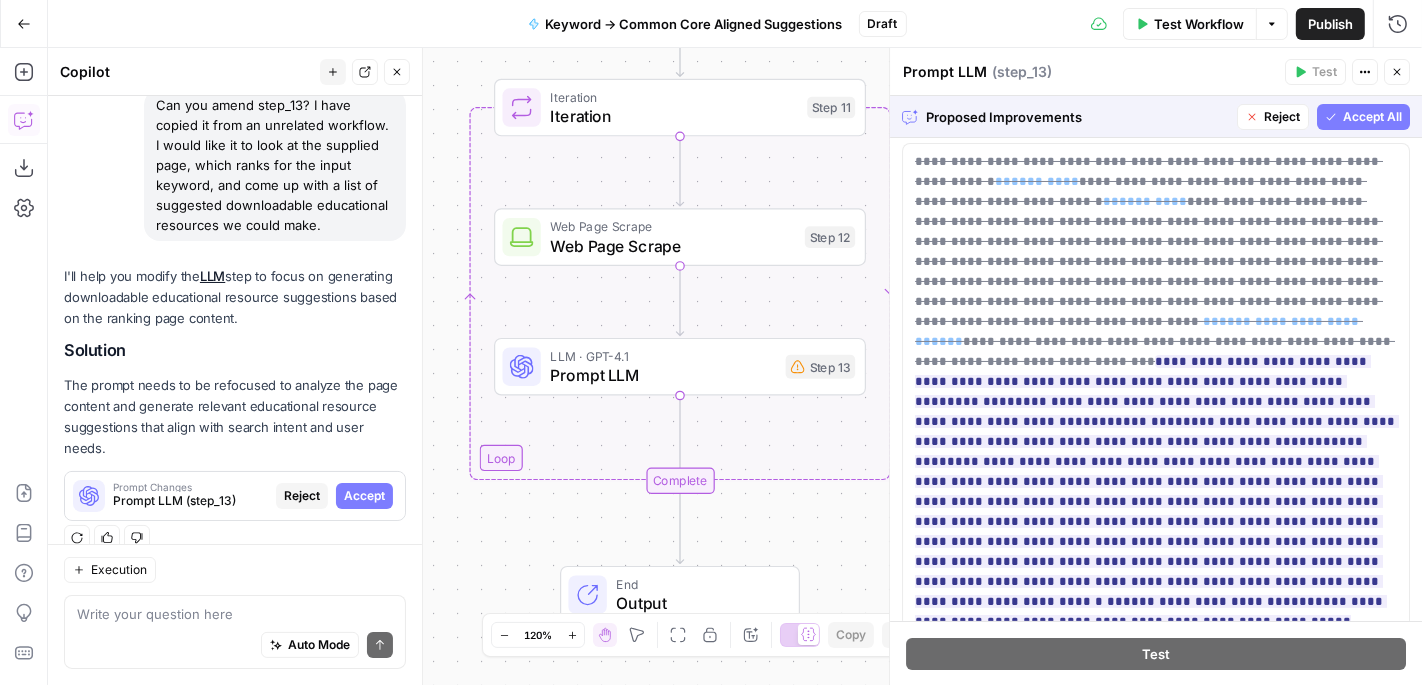 click on "Accept All" at bounding box center [1372, 117] 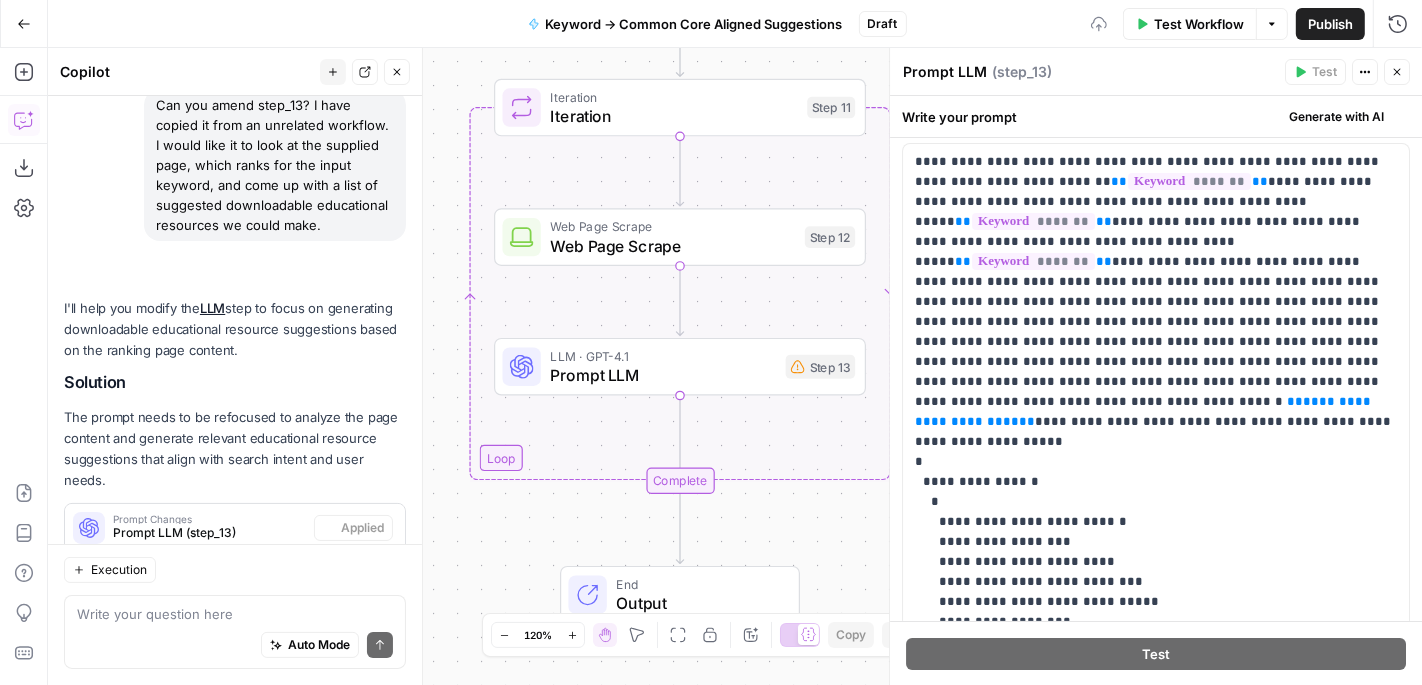 scroll, scrollTop: 212, scrollLeft: 0, axis: vertical 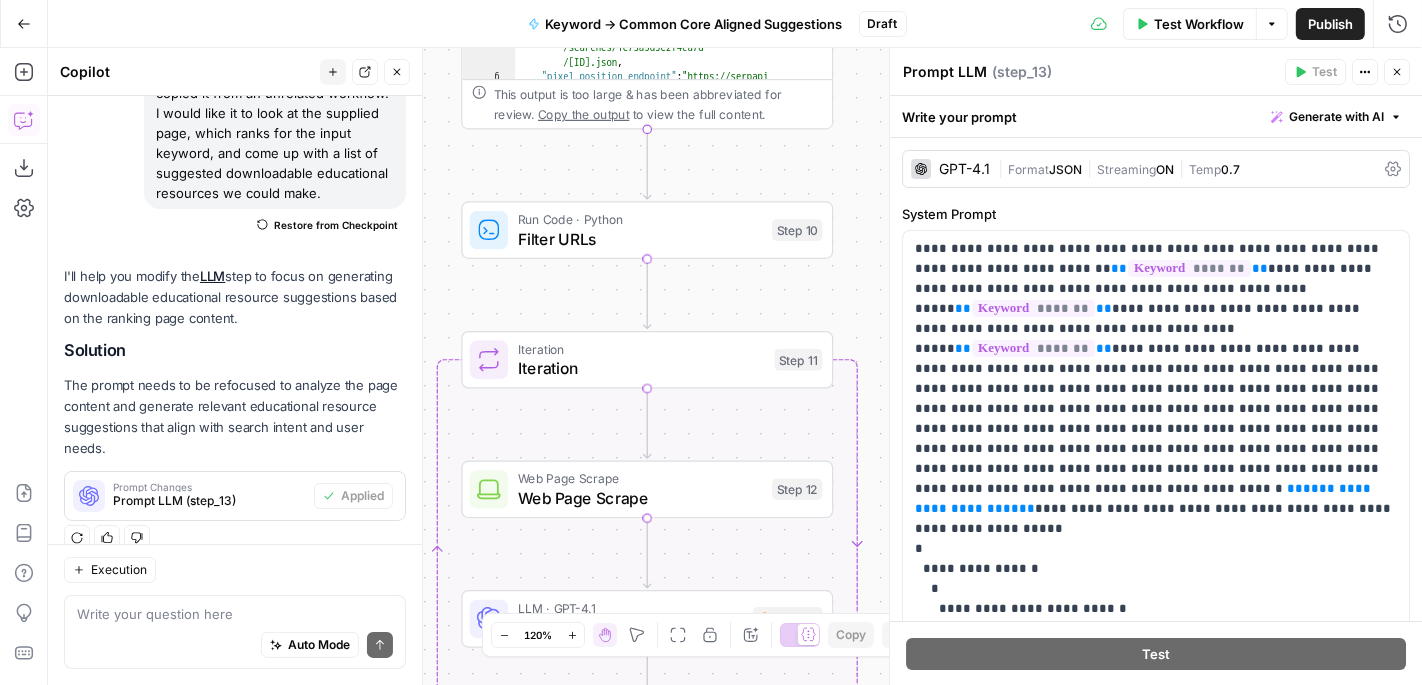 click on "Filter URLs" at bounding box center [640, 239] 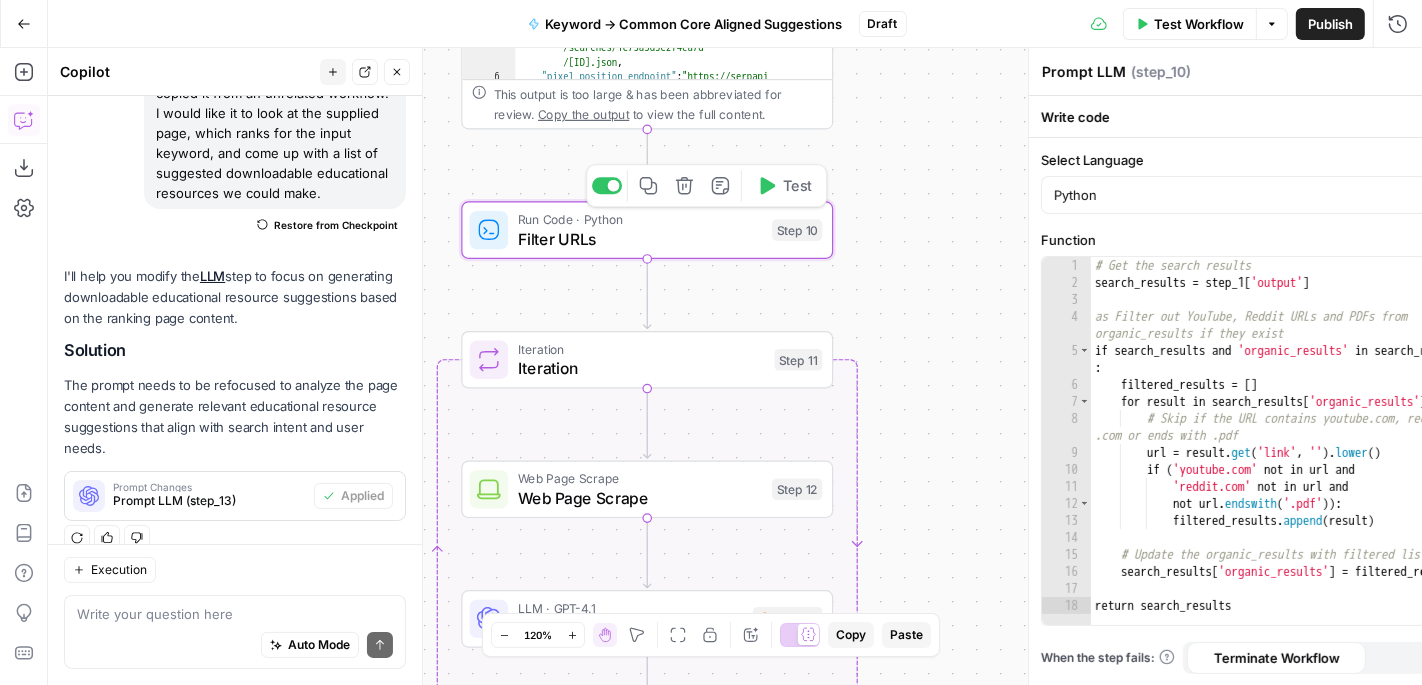 type on "Filter URLs" 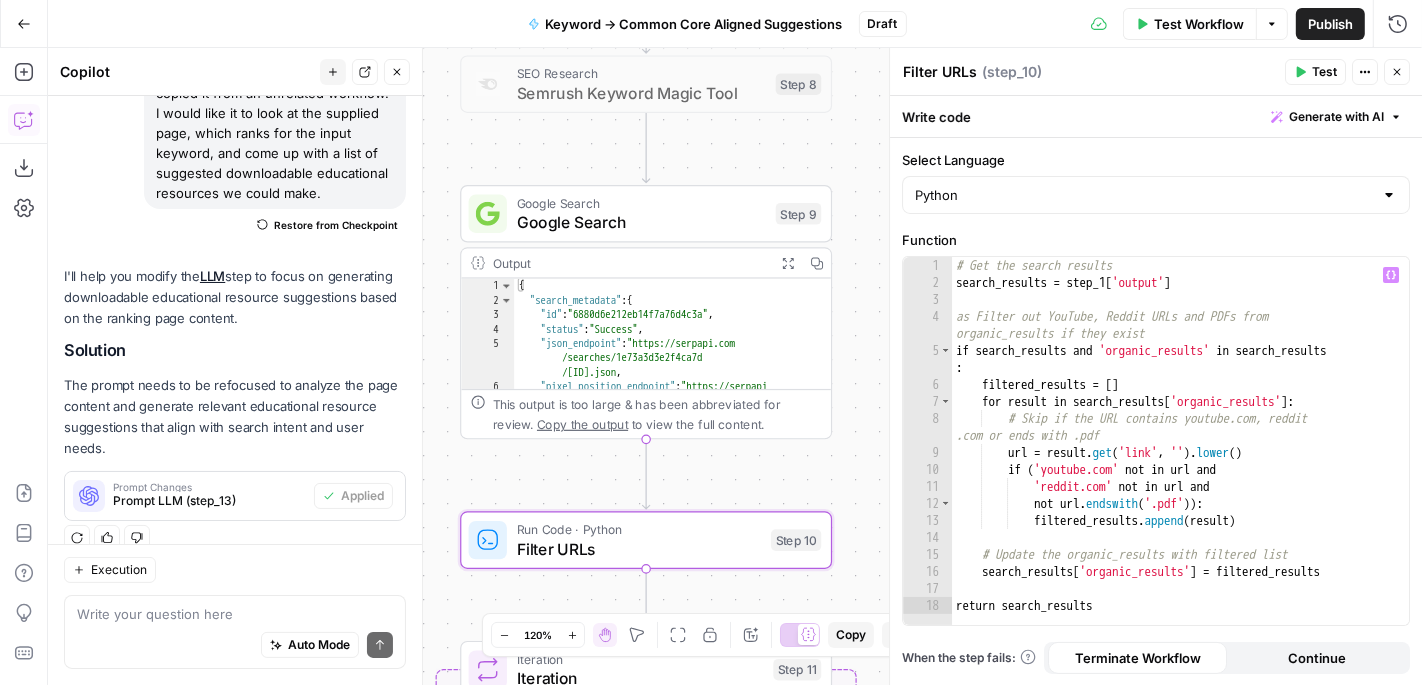 click on "# Get the search results search_results   =   step_1 [ 'output' ] # Filter out YouTube, Reddit URLs and PDFs from  organic_results if they exist if   search_results   and   'organic_results'   in   search_results :      filtered_results   =   [ ]      for   result   in   search_results [ 'organic_results' ] :           # Skip if the URL contains youtube.com, reddit .com or ends with .pdf           url   =   result . get ( 'link' ,   '' ) . lower ( )           if   ( 'youtube.com'   not   in   url   and                  'reddit.com'   not   in   url   and                  not   url . endswith ( '.pdf' )) :                filtered_results . append ( result )           # Update the organic_results with filtered list      search_results [ 'organic_results' ]   =   filtered_results return   search_results" at bounding box center (1181, 458) 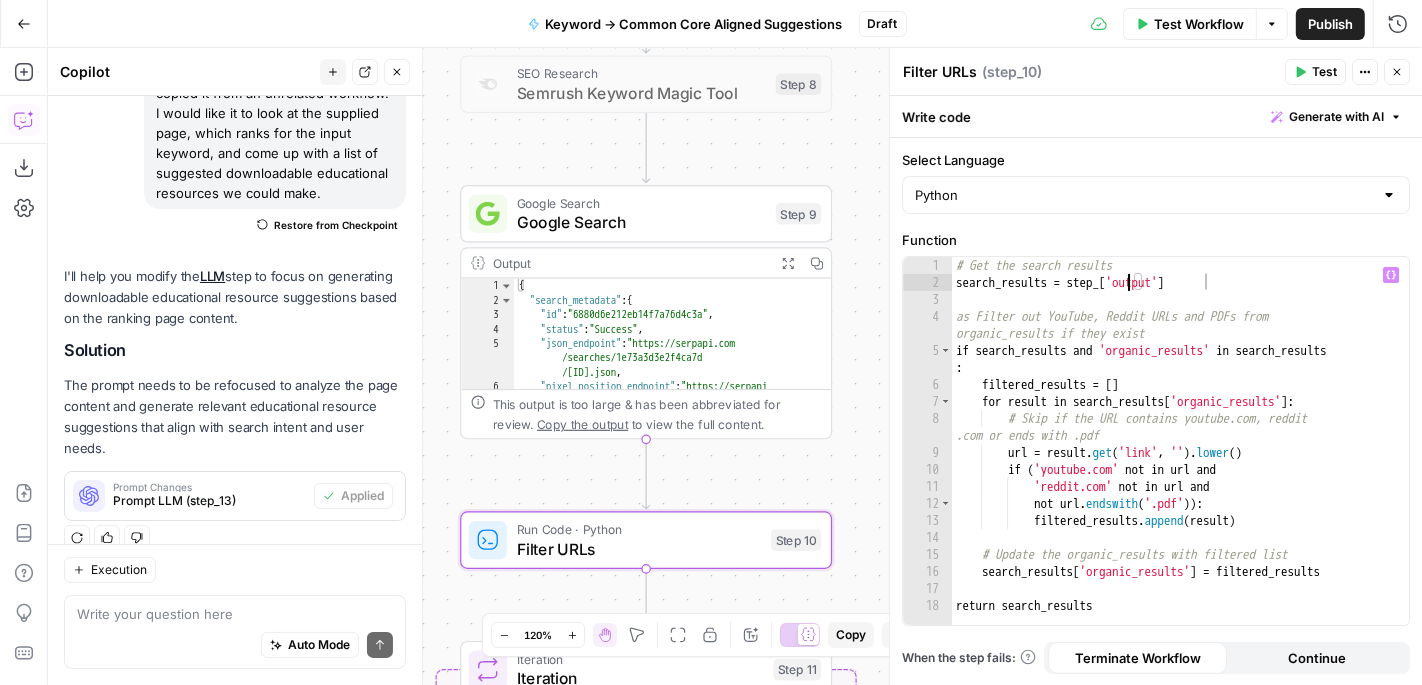 scroll, scrollTop: 0, scrollLeft: 13, axis: horizontal 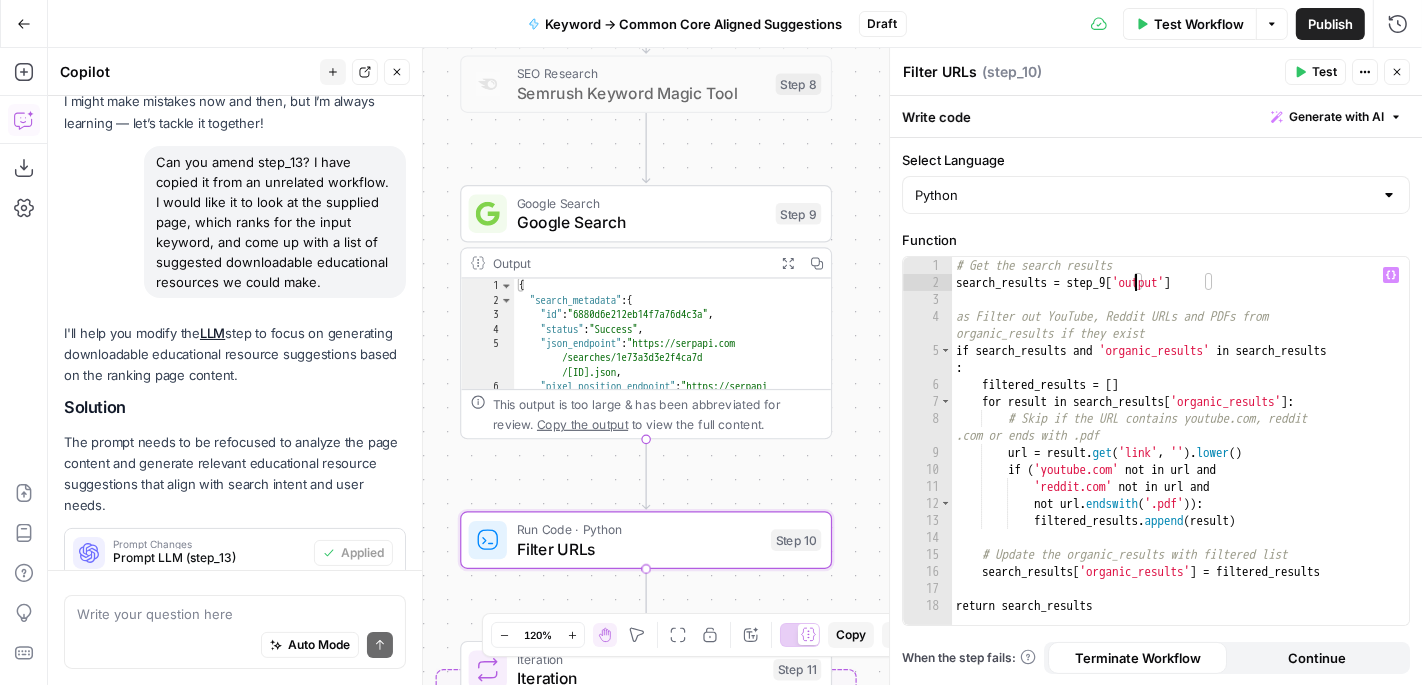 type on "**********" 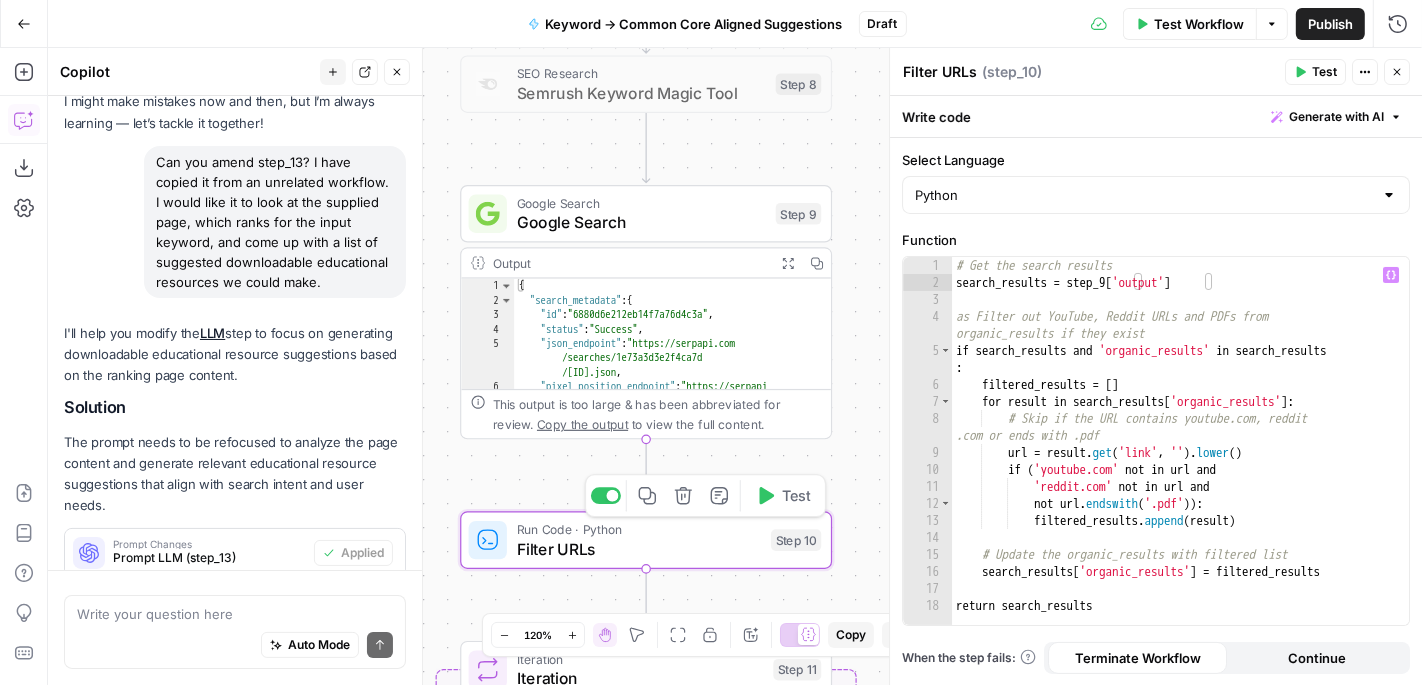 click on "Filter URLs" at bounding box center (639, 549) 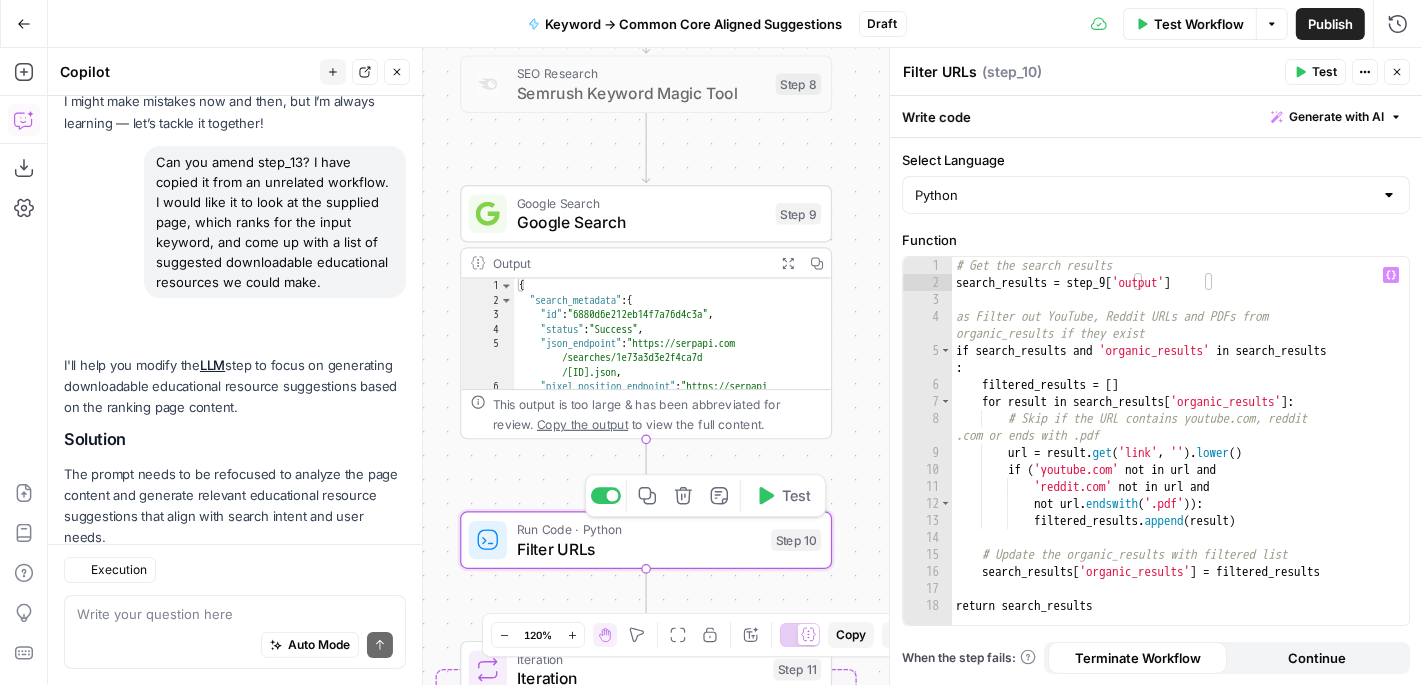 scroll, scrollTop: 212, scrollLeft: 0, axis: vertical 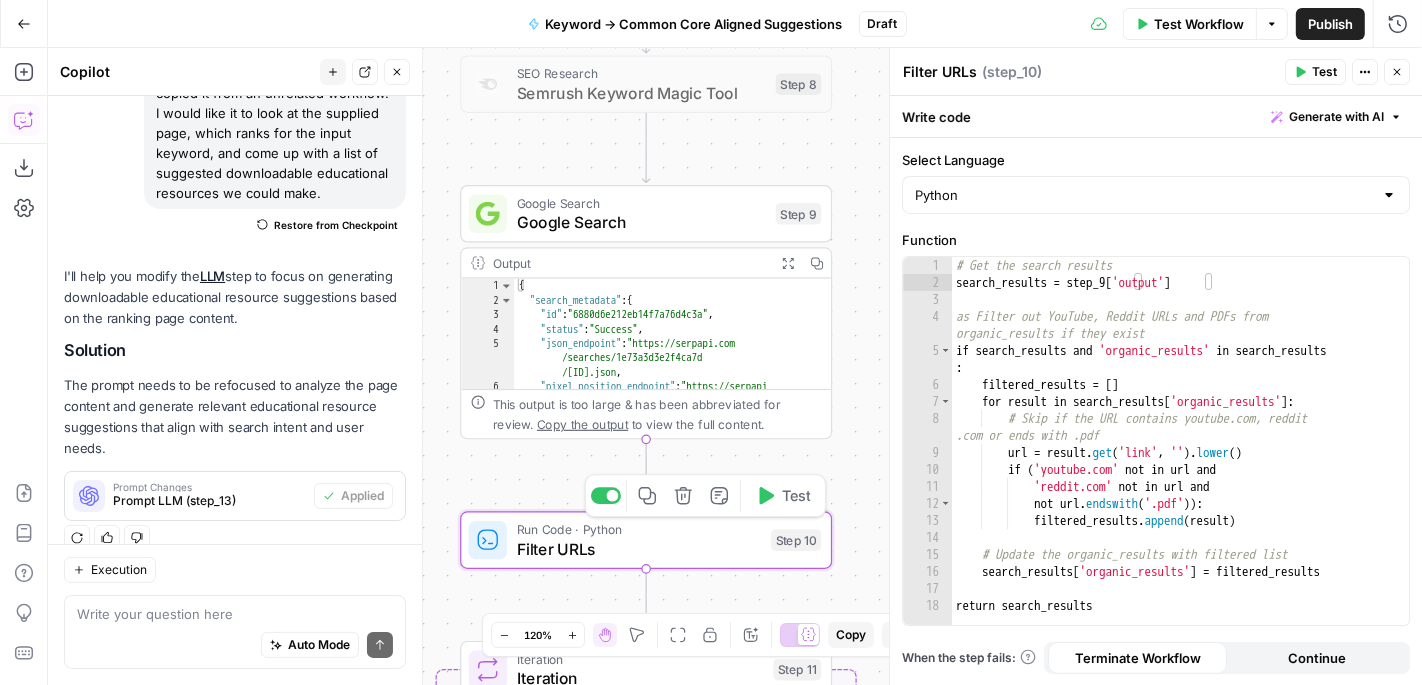 click on "Test" at bounding box center [783, 495] 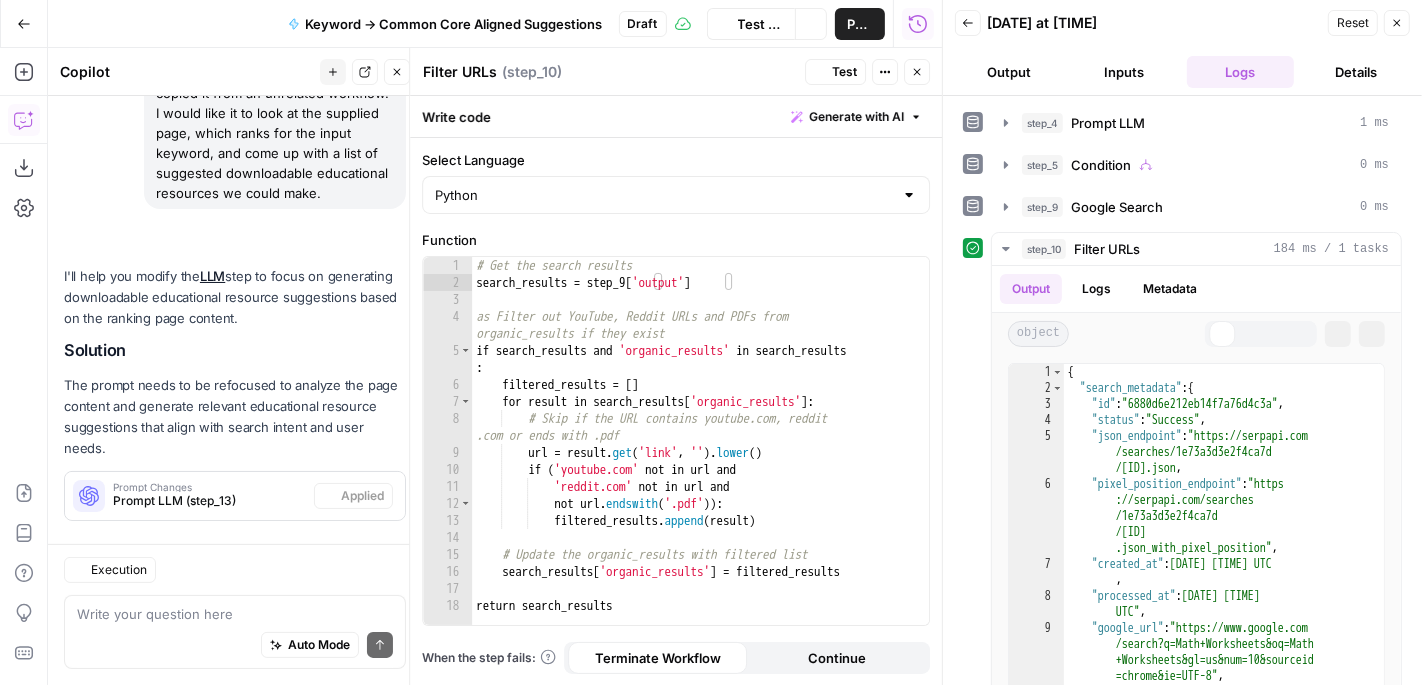 scroll, scrollTop: 212, scrollLeft: 0, axis: vertical 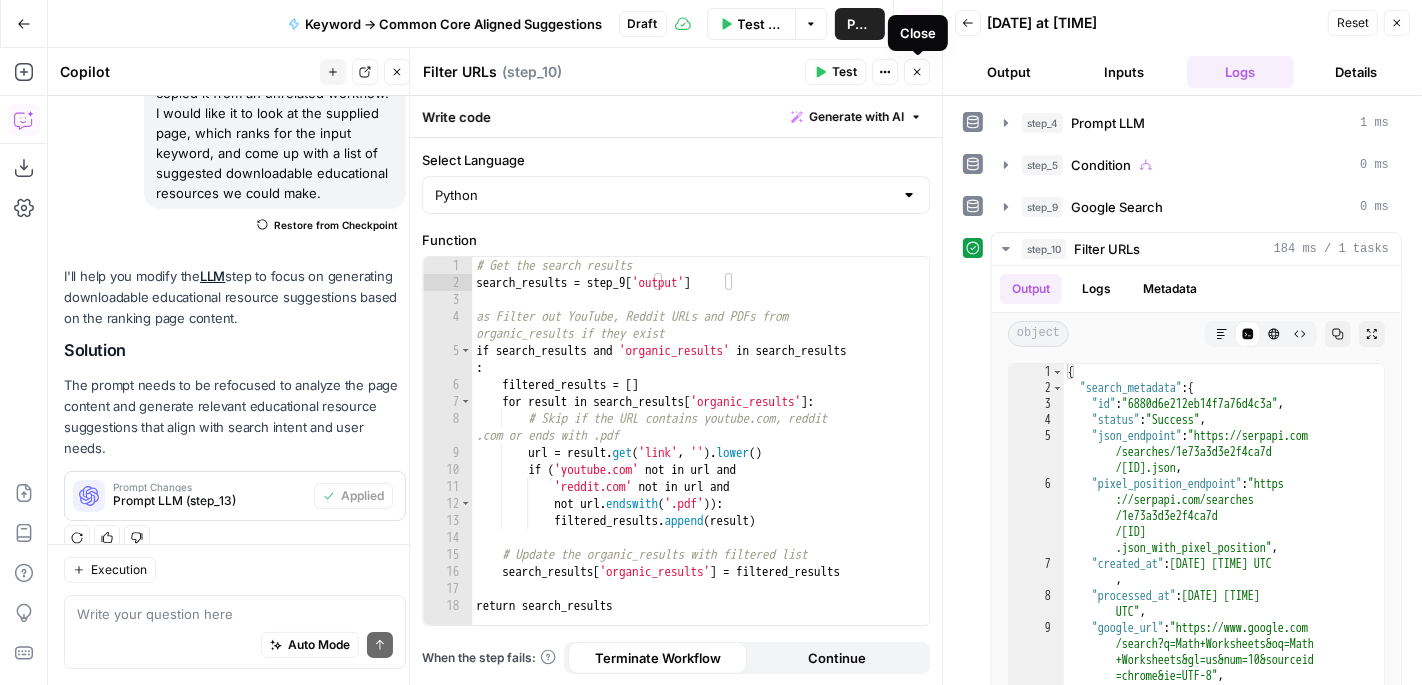 click 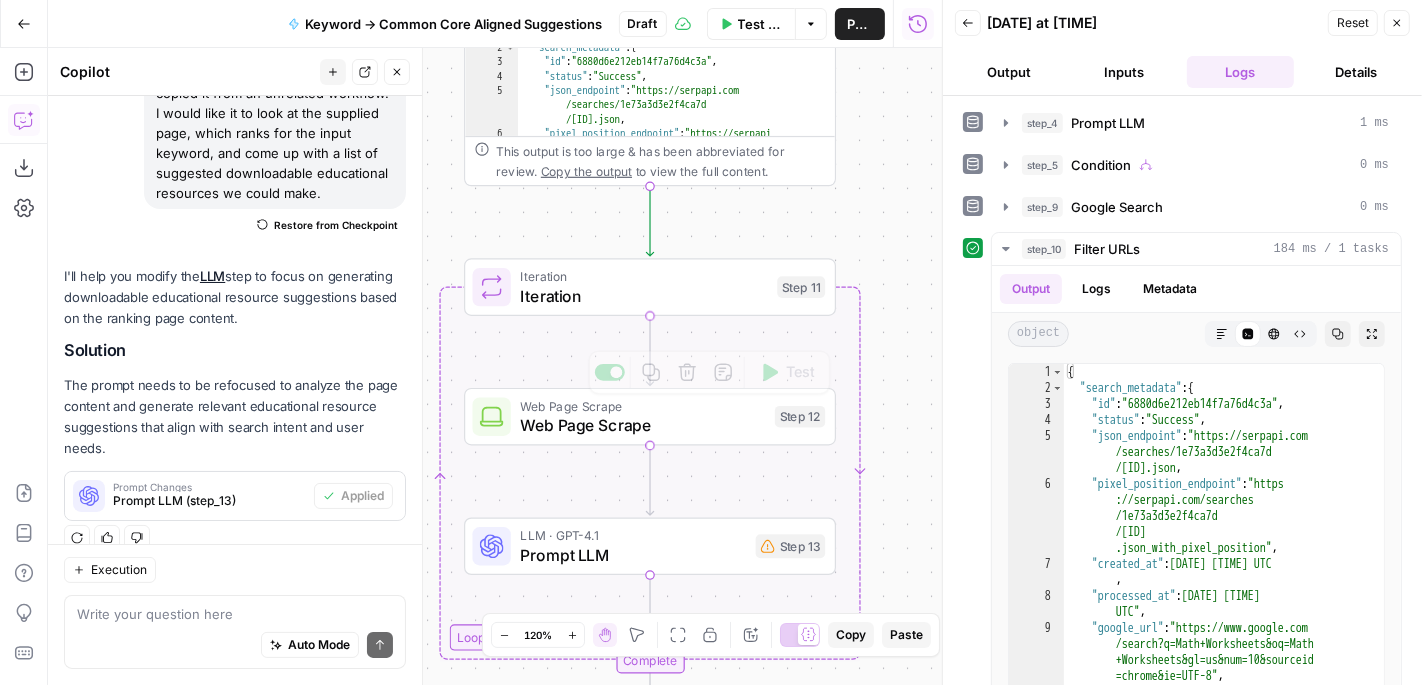 click on "Iteration" at bounding box center [644, 296] 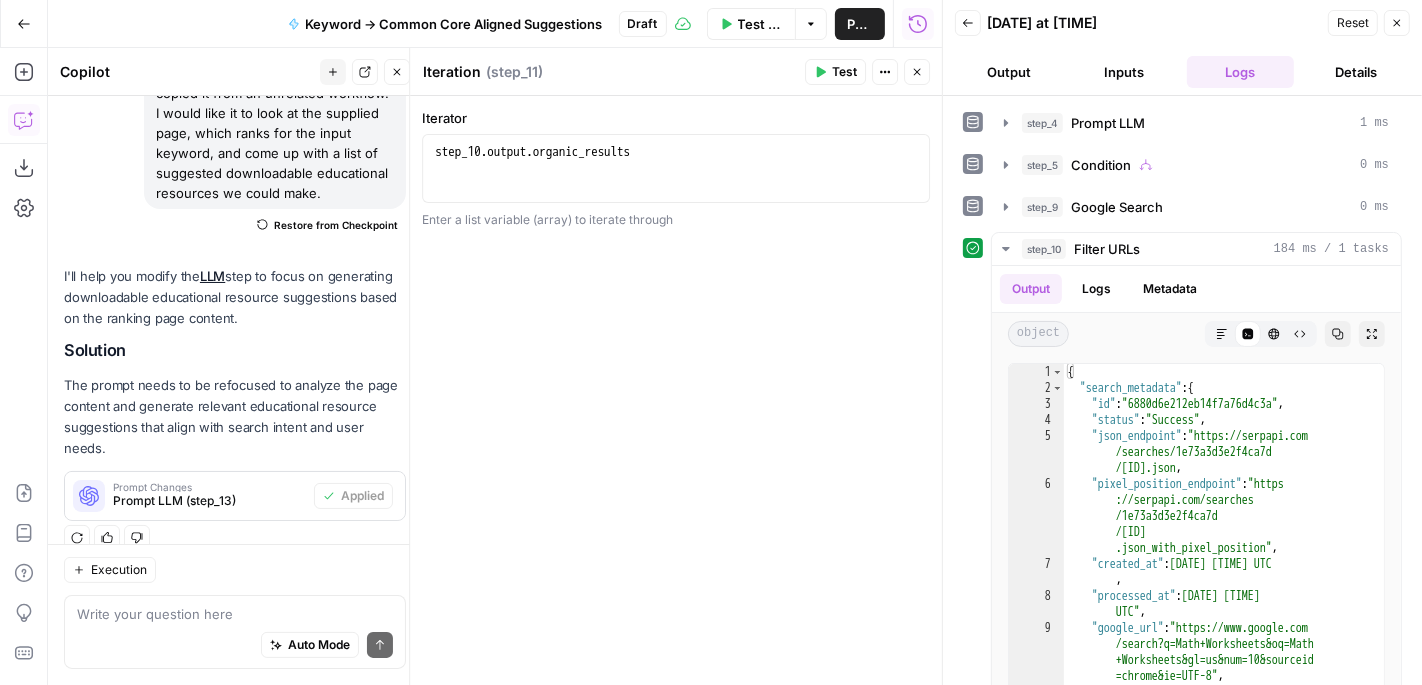 click on "Test" at bounding box center (835, 72) 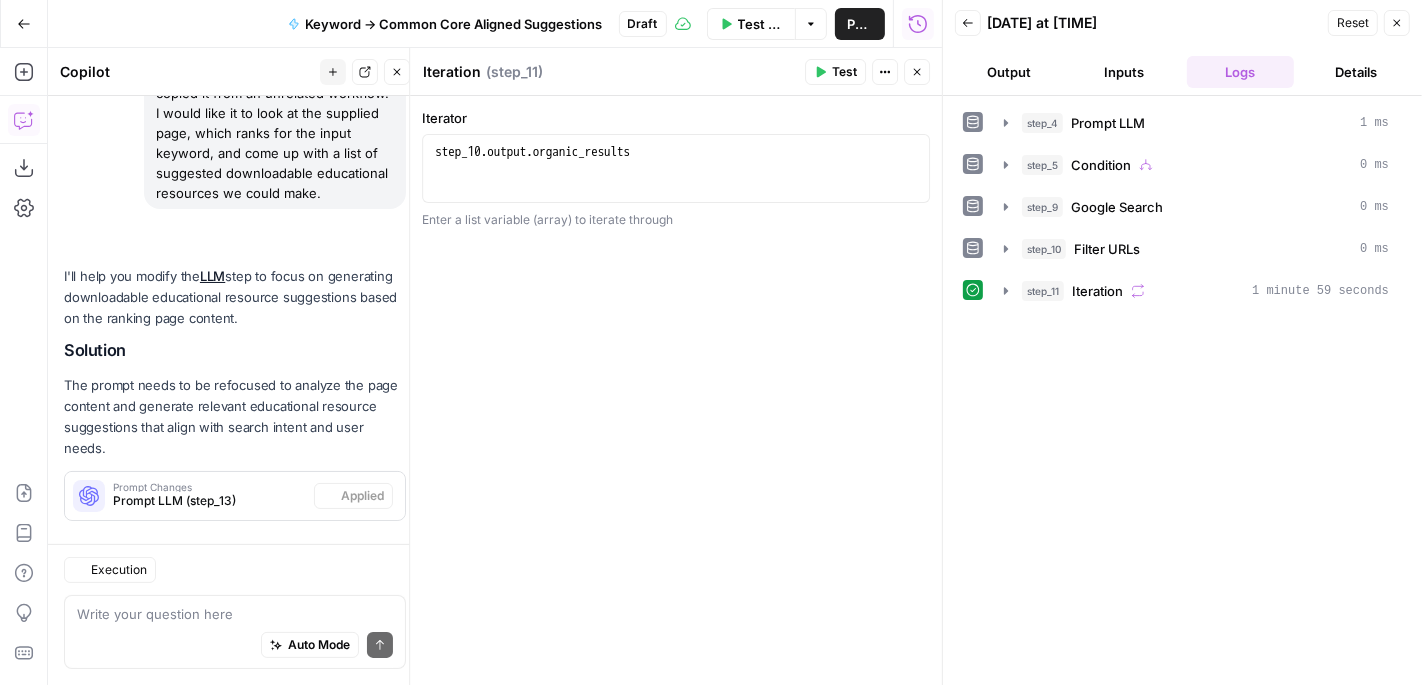 scroll, scrollTop: 212, scrollLeft: 0, axis: vertical 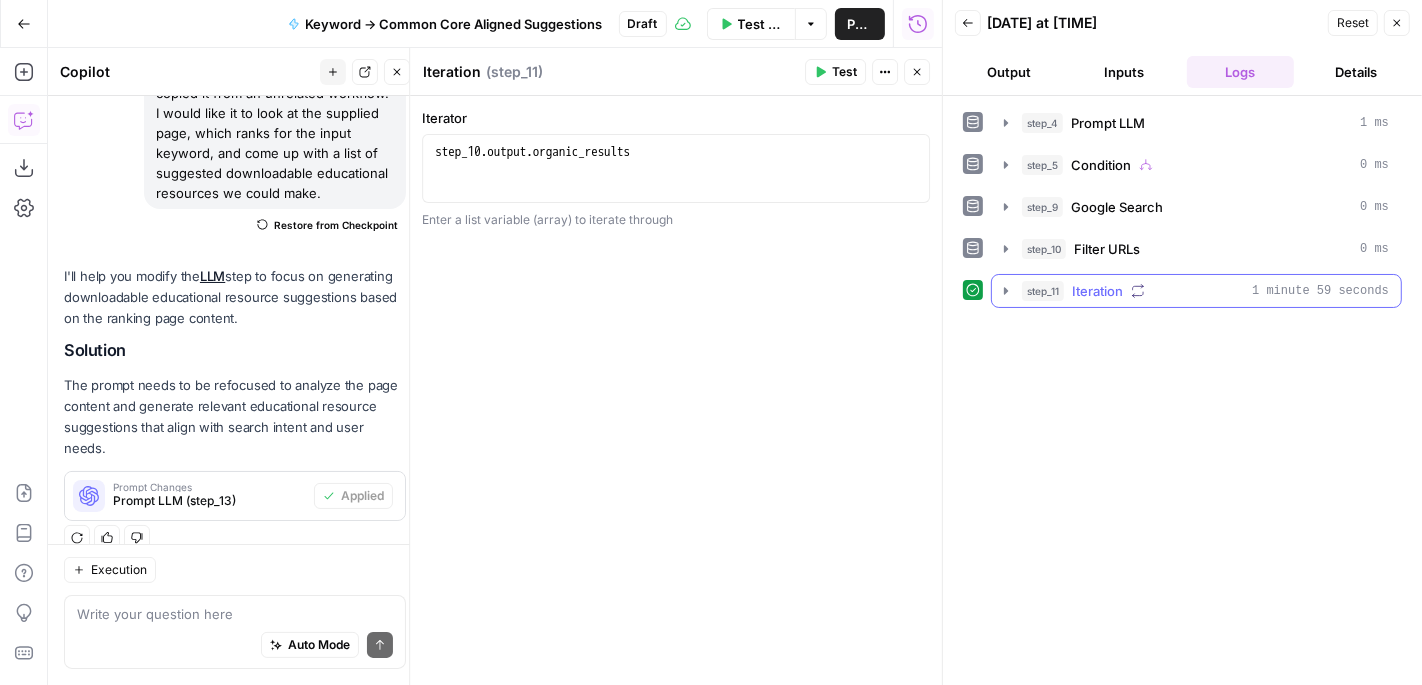 click 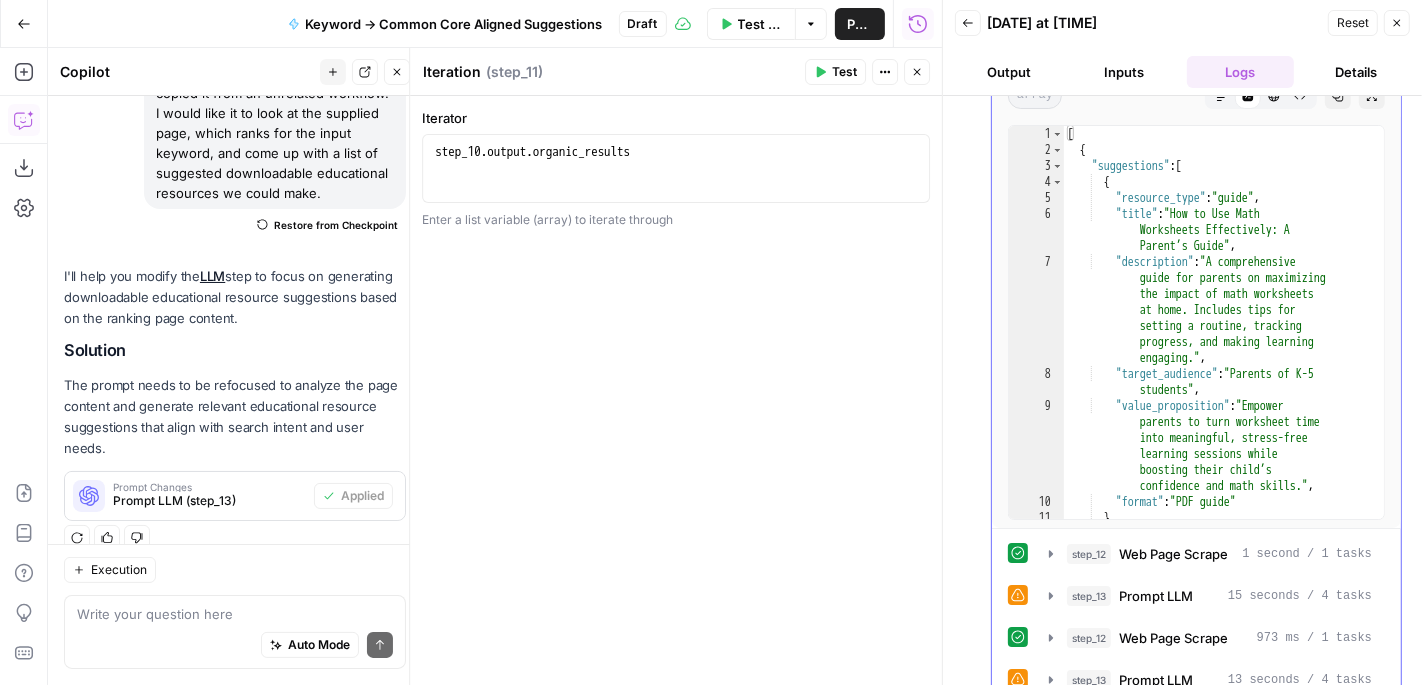 scroll, scrollTop: 287, scrollLeft: 0, axis: vertical 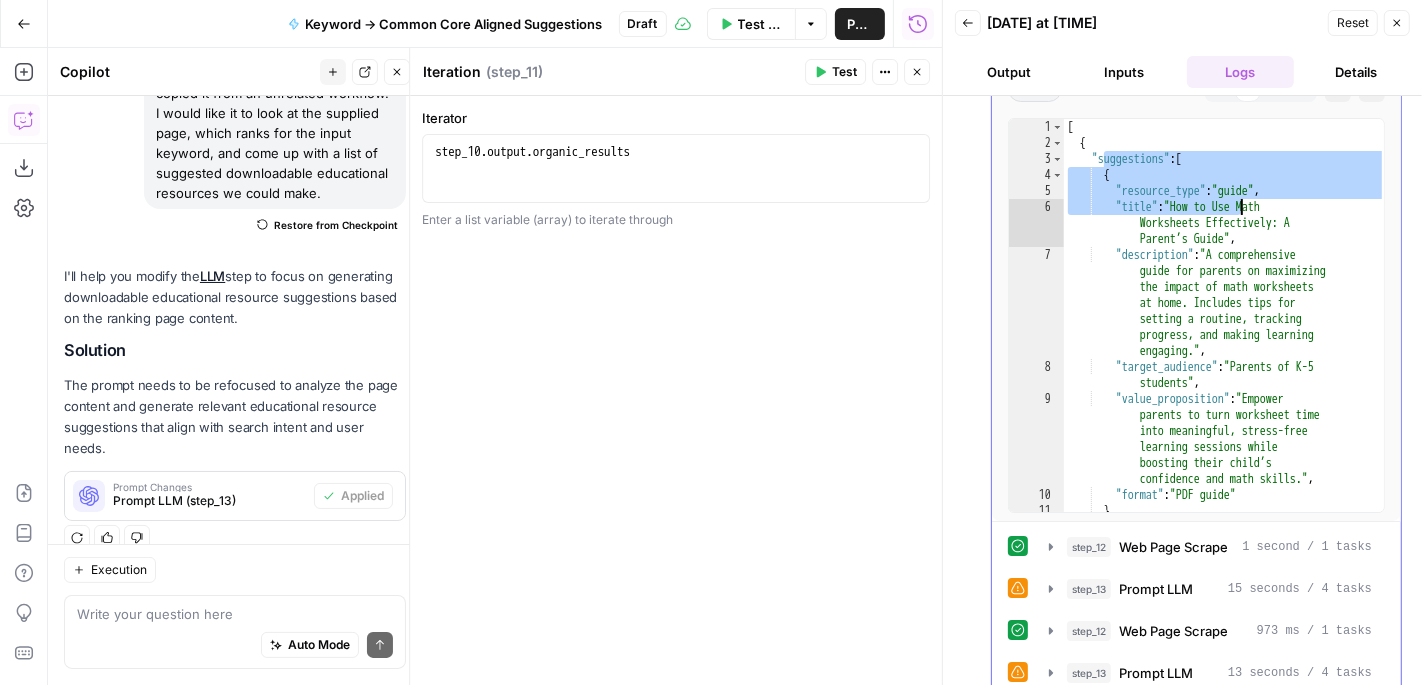 drag, startPoint x: 1106, startPoint y: 154, endPoint x: 1244, endPoint y: 203, distance: 146.44112 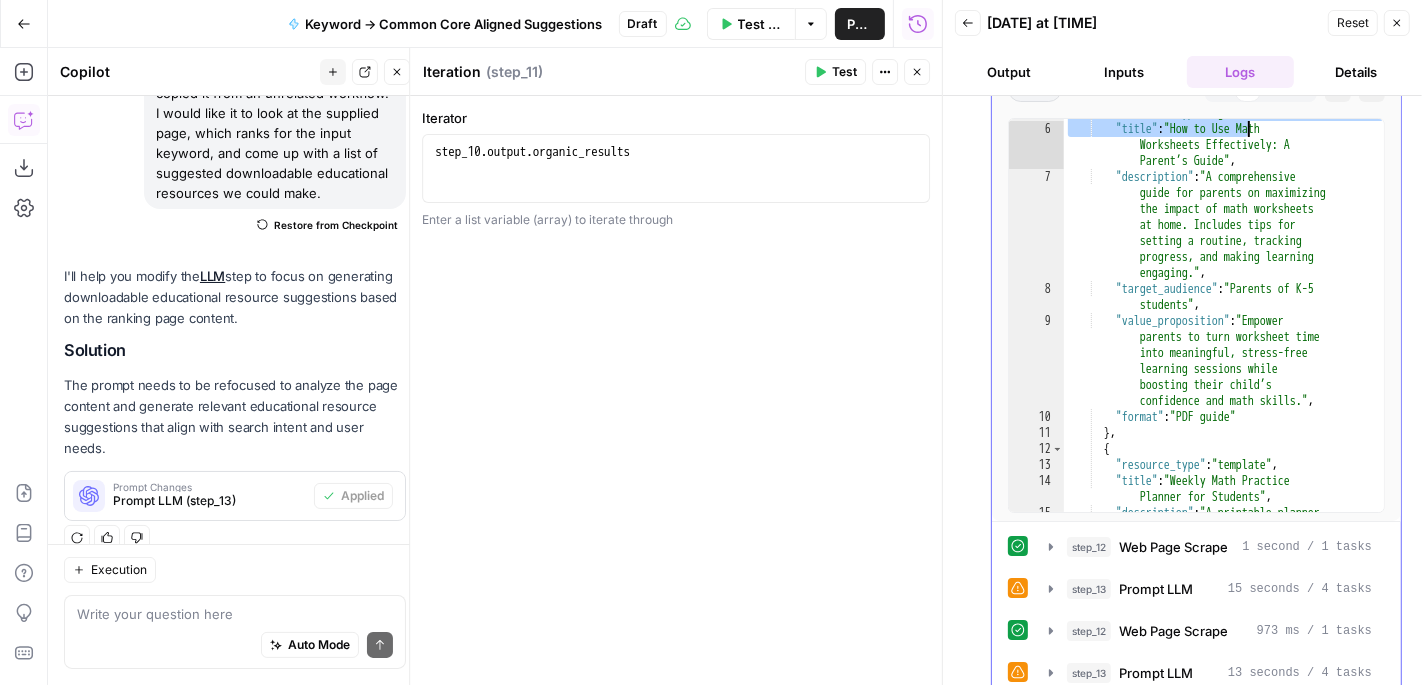 scroll, scrollTop: 77, scrollLeft: 0, axis: vertical 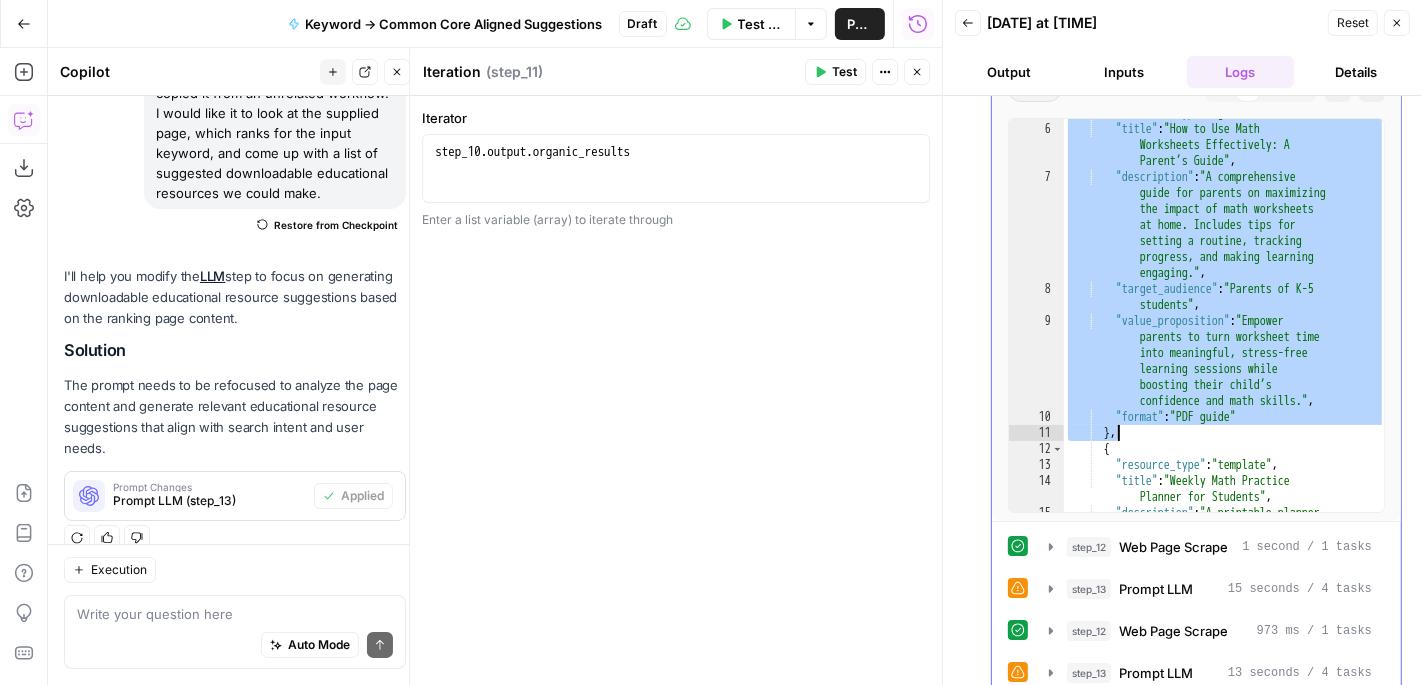 click on ""resource_type" :  "guide" ,           "title" :  "How to Use Math               Worksheets Effectively: A               Parent’s Guide" ,           "description" :  "A comprehensive               guide for parents on maximizing               the impact of math worksheets               at home. Includes tips for               setting a routine, tracking               progress, and making learning               engaging." ,           "target_audience" :  "Parents of K-5               students" ,           "value_proposition" :  "Empower               parents to turn worksheet time               into meaningful, stress-free               learning sessions while               boosting their child’s               confidence and math skills." ,           "format" :  "PDF guide"         } ,         {           "resource_type" :  ," at bounding box center (1225, 358) 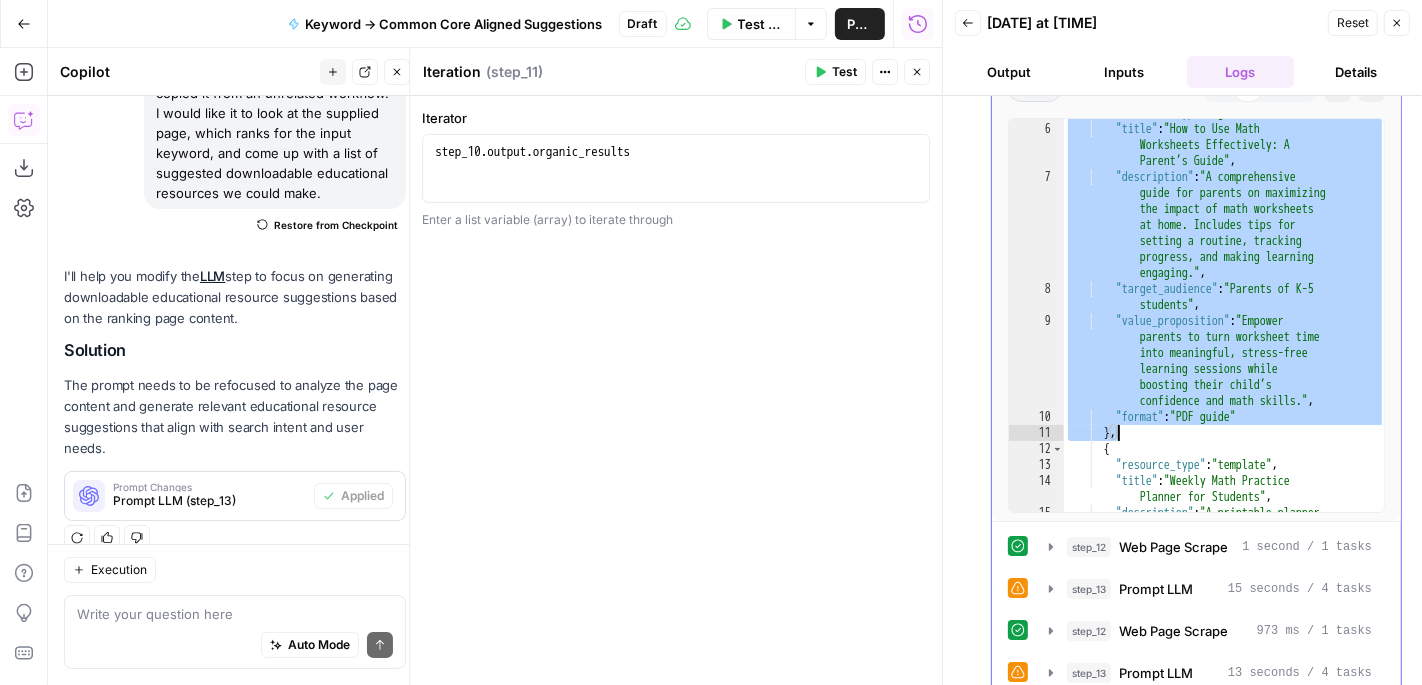 scroll, scrollTop: 0, scrollLeft: 0, axis: both 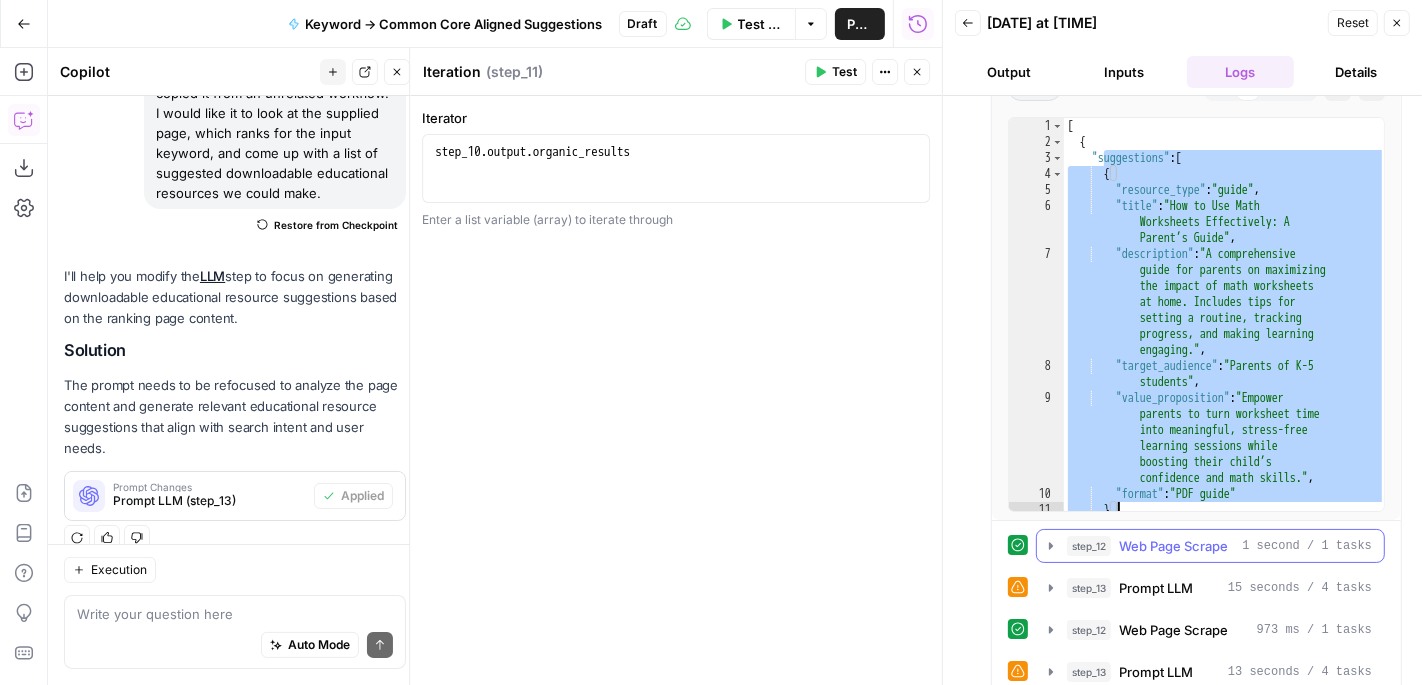 click 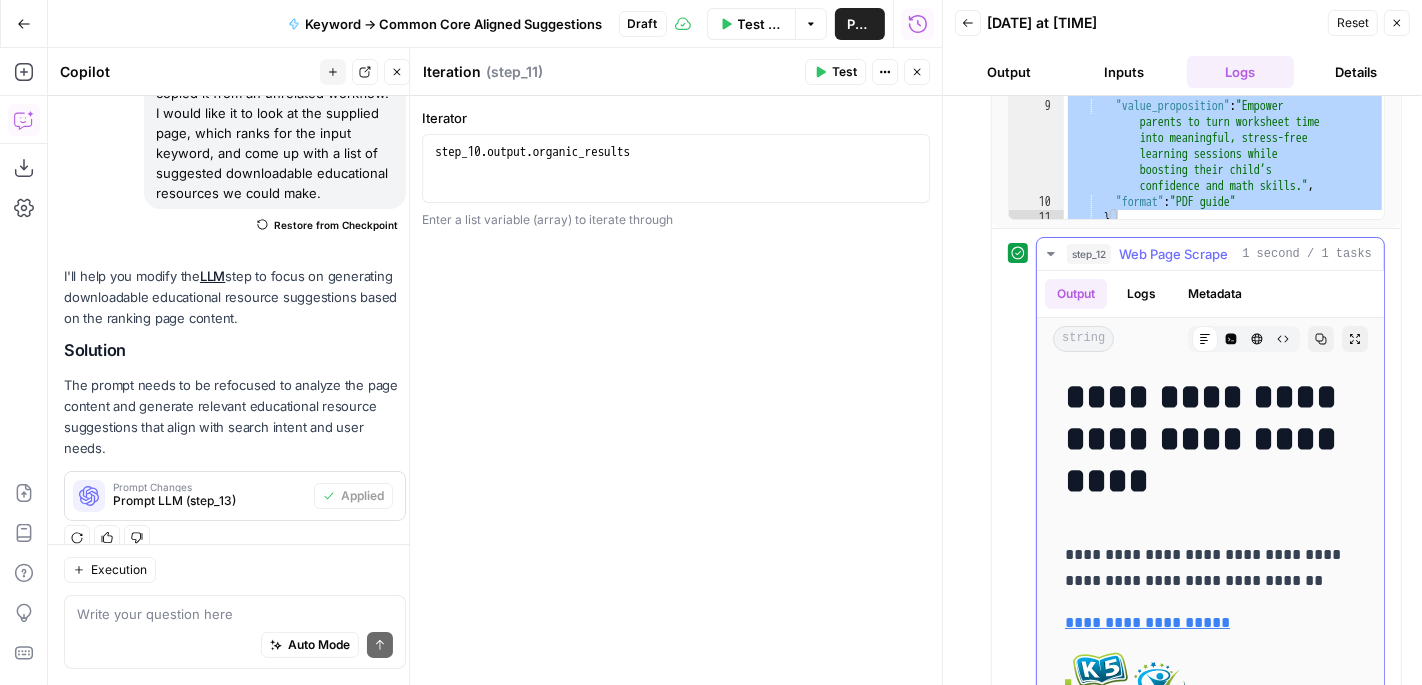 scroll, scrollTop: 584, scrollLeft: 0, axis: vertical 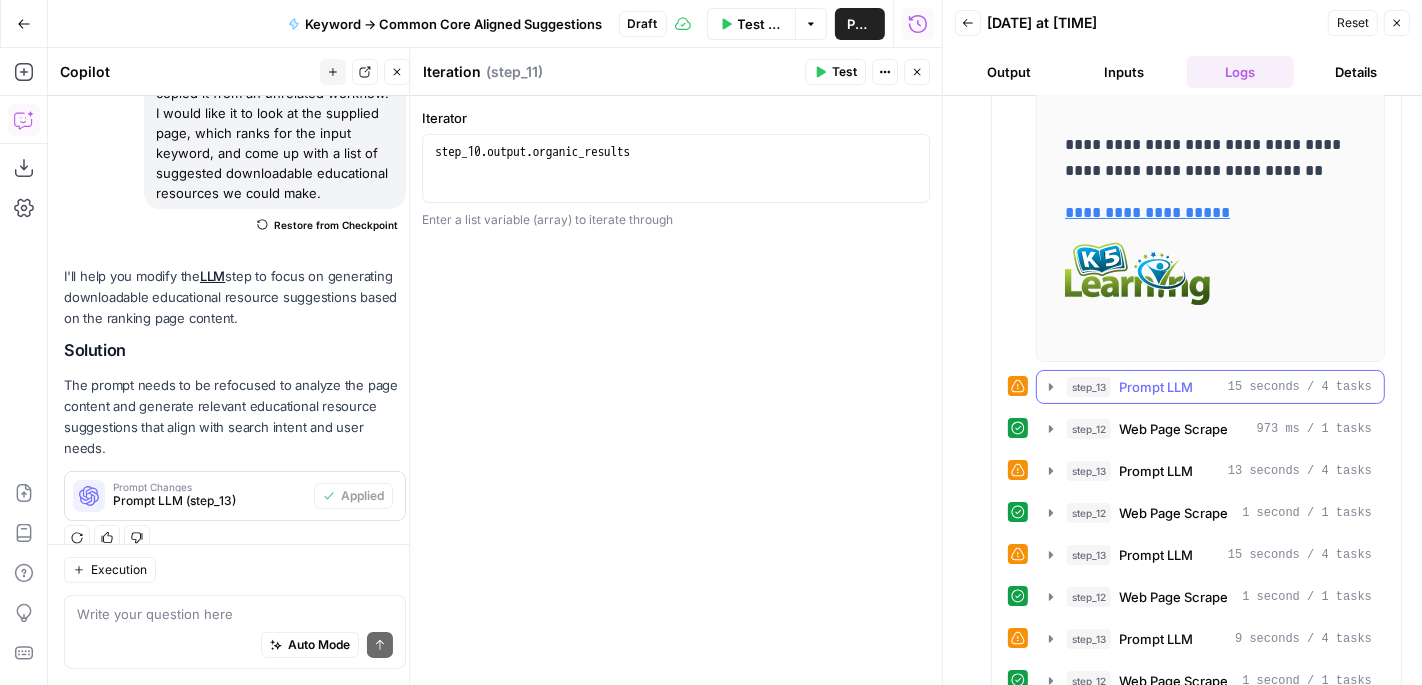 click 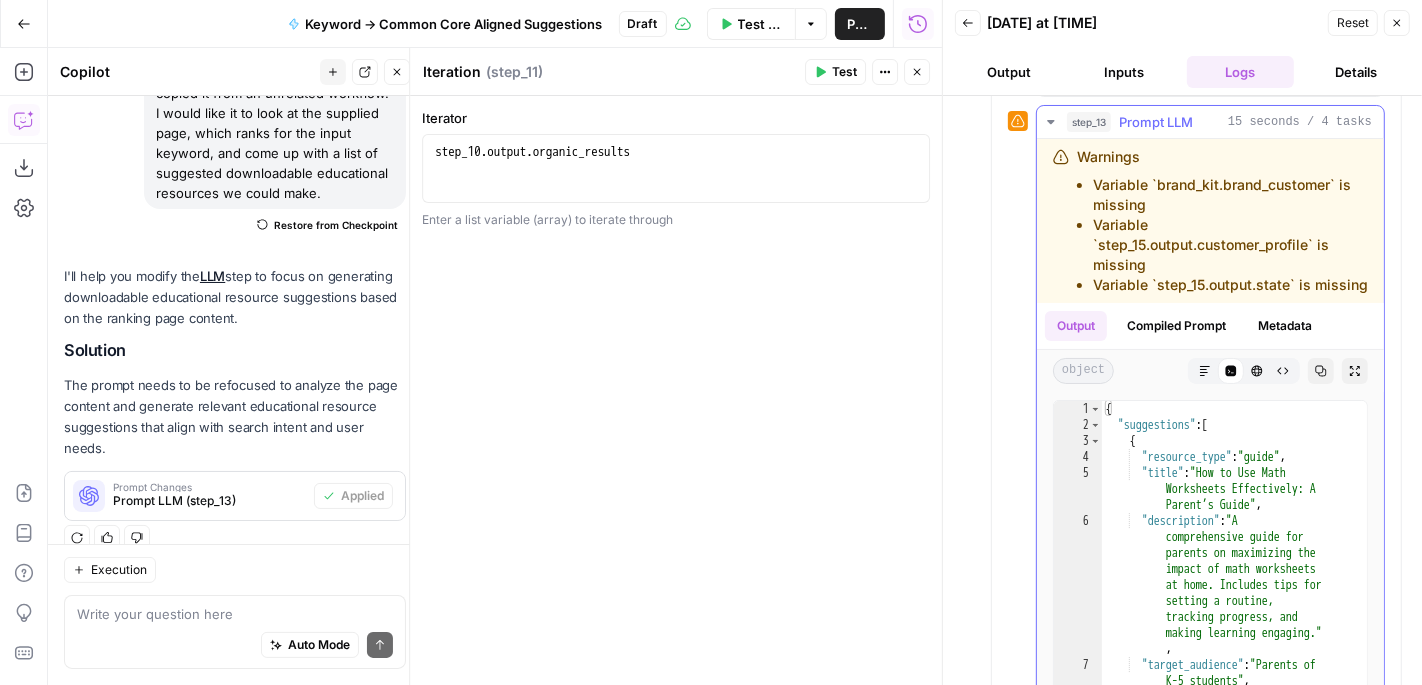 scroll, scrollTop: 1256, scrollLeft: 0, axis: vertical 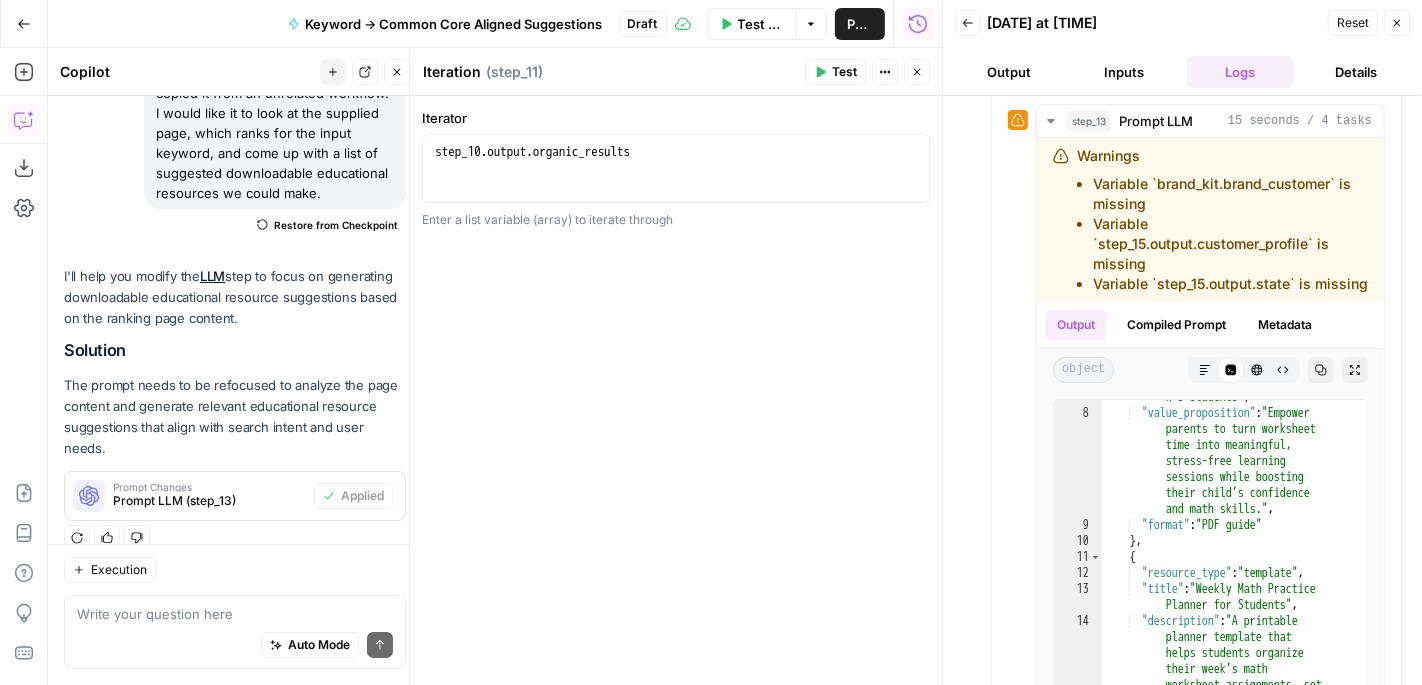 click on "Close" at bounding box center [1397, 23] 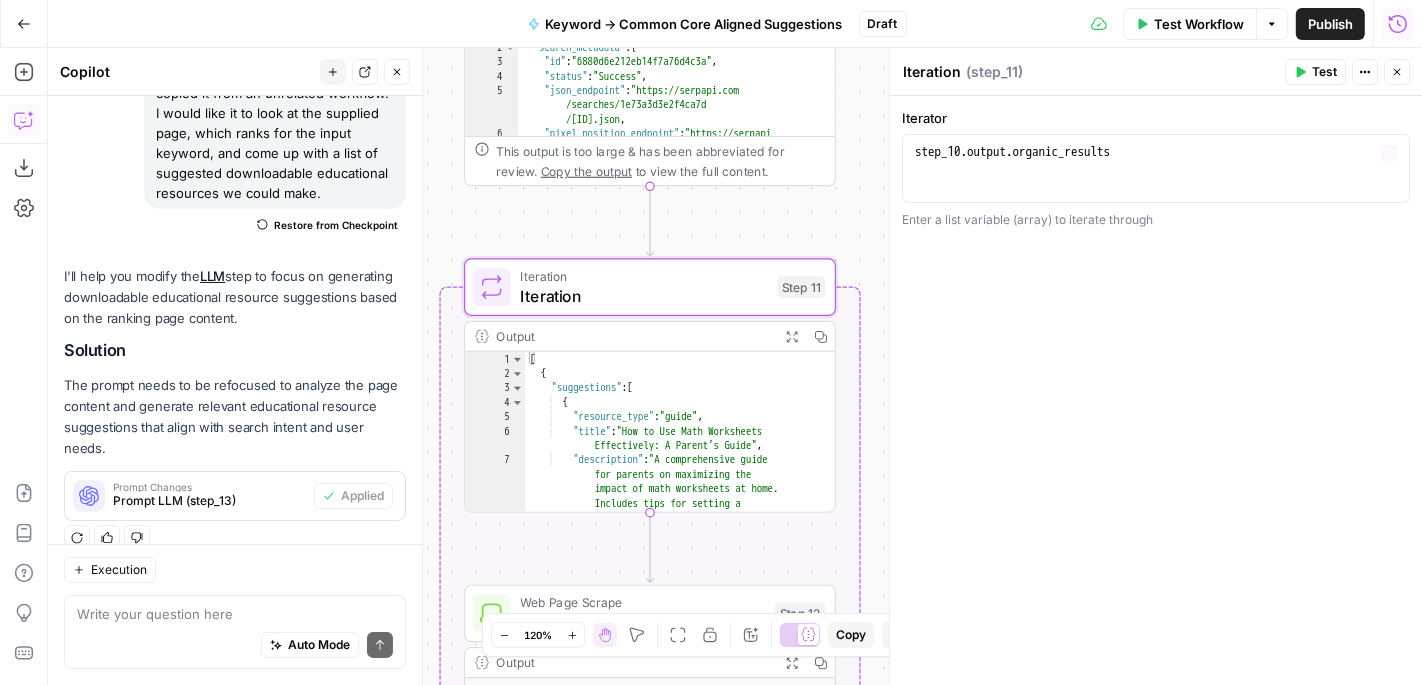 click 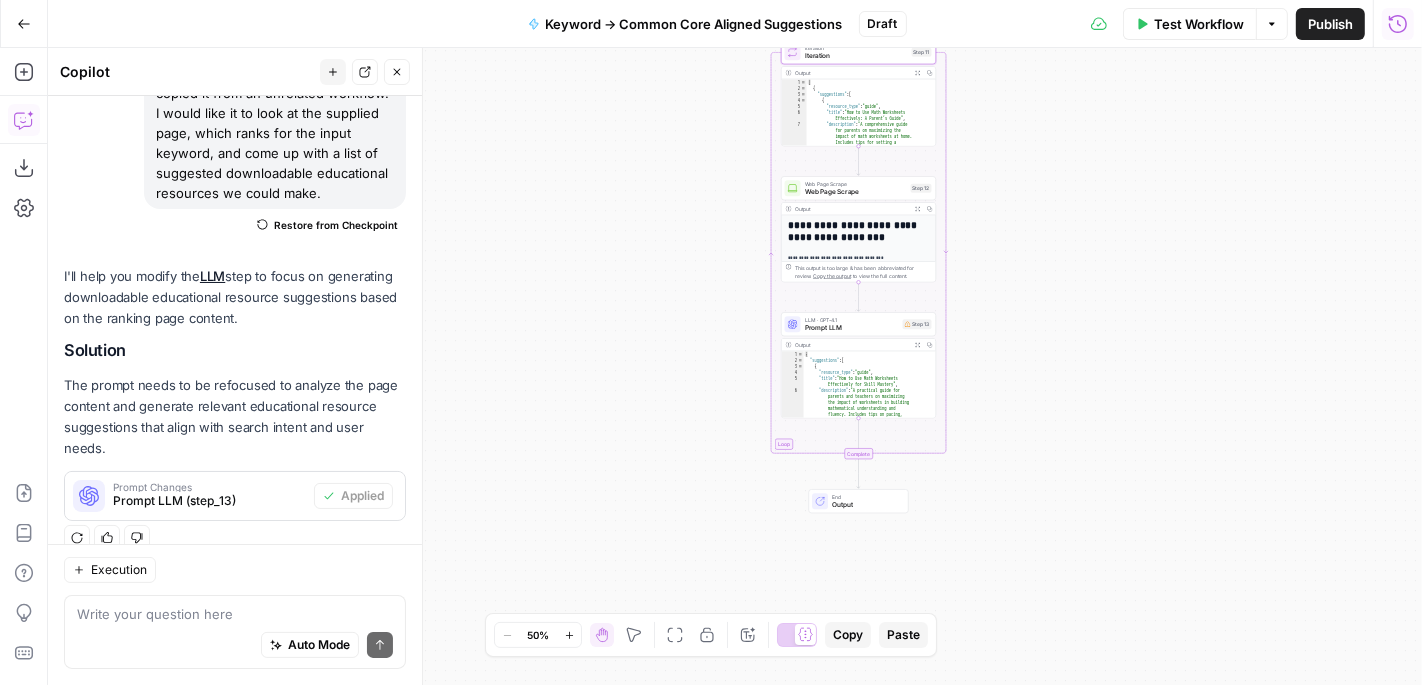 type on "**********" 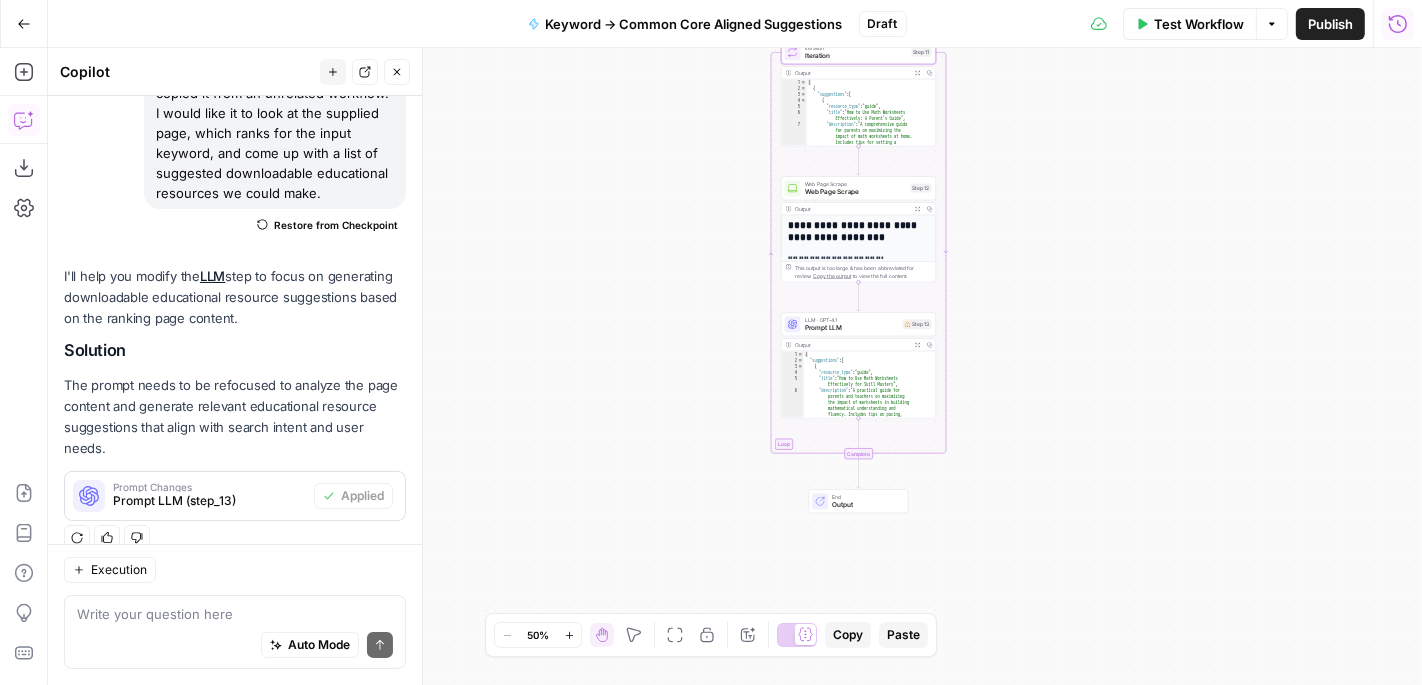 click on "{    "suggestions" :  [      {         "resource_type" :  "guide" ,         "title" :  "How to Use Math Worksheets             Effectively for Skill Mastery" ,         "description" :  "A practical guide for             parents and teachers on maximizing             the impact of worksheets in building             mathematical understanding and             fluency. Includes tips on pacing,             error analysis, and integrating             worksheets with hands-on activities."            ," at bounding box center [870, 411] 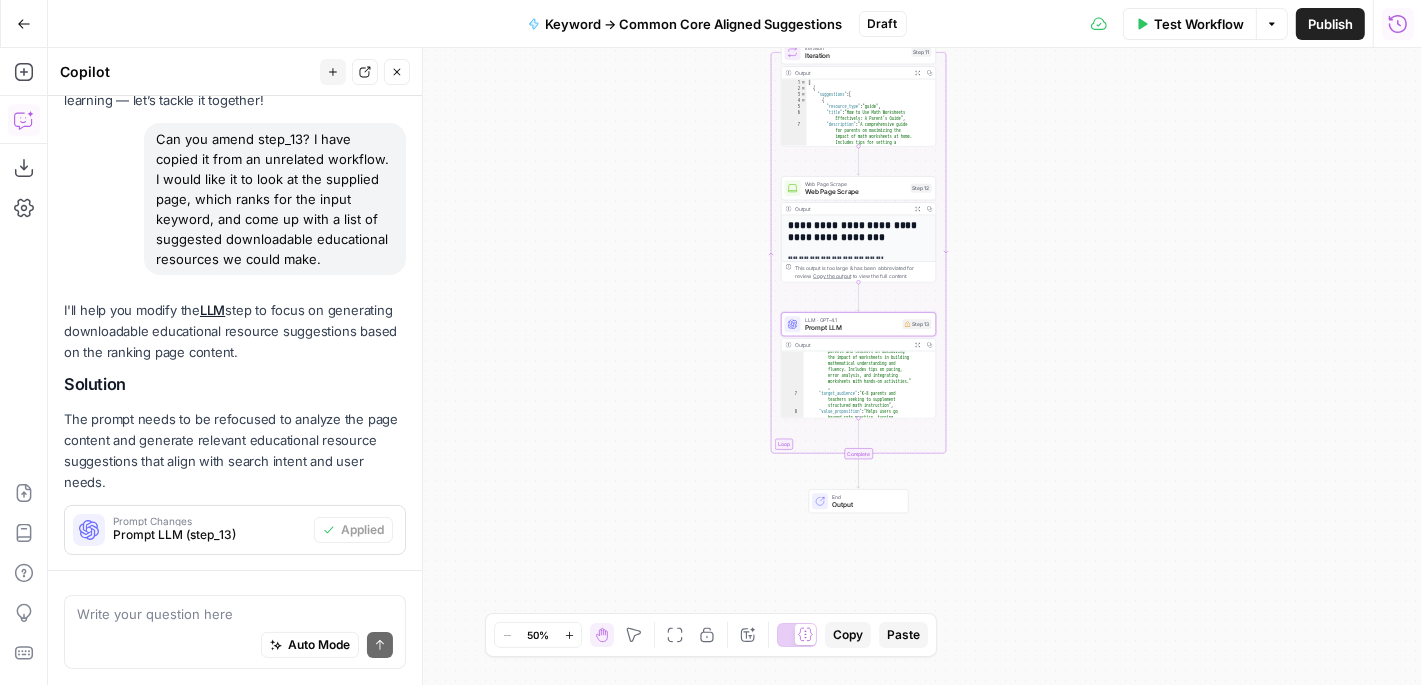 scroll, scrollTop: 90, scrollLeft: 0, axis: vertical 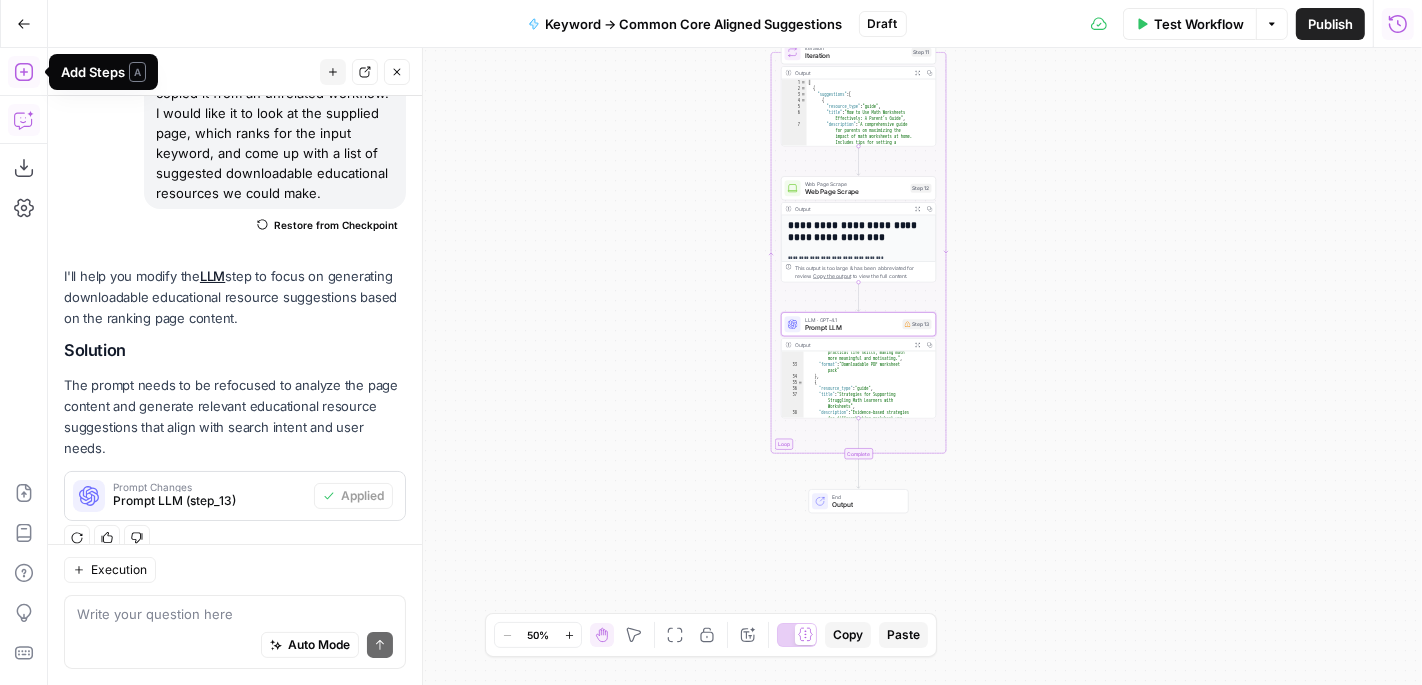 click 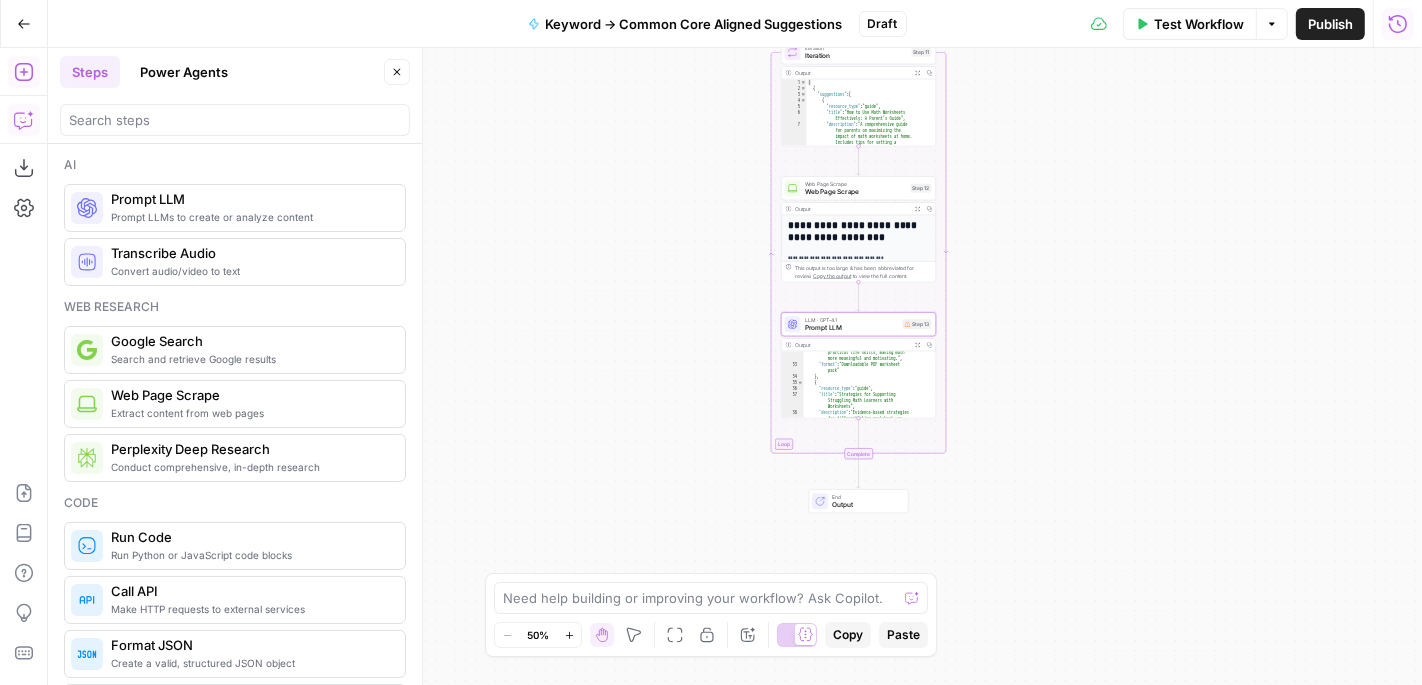 click 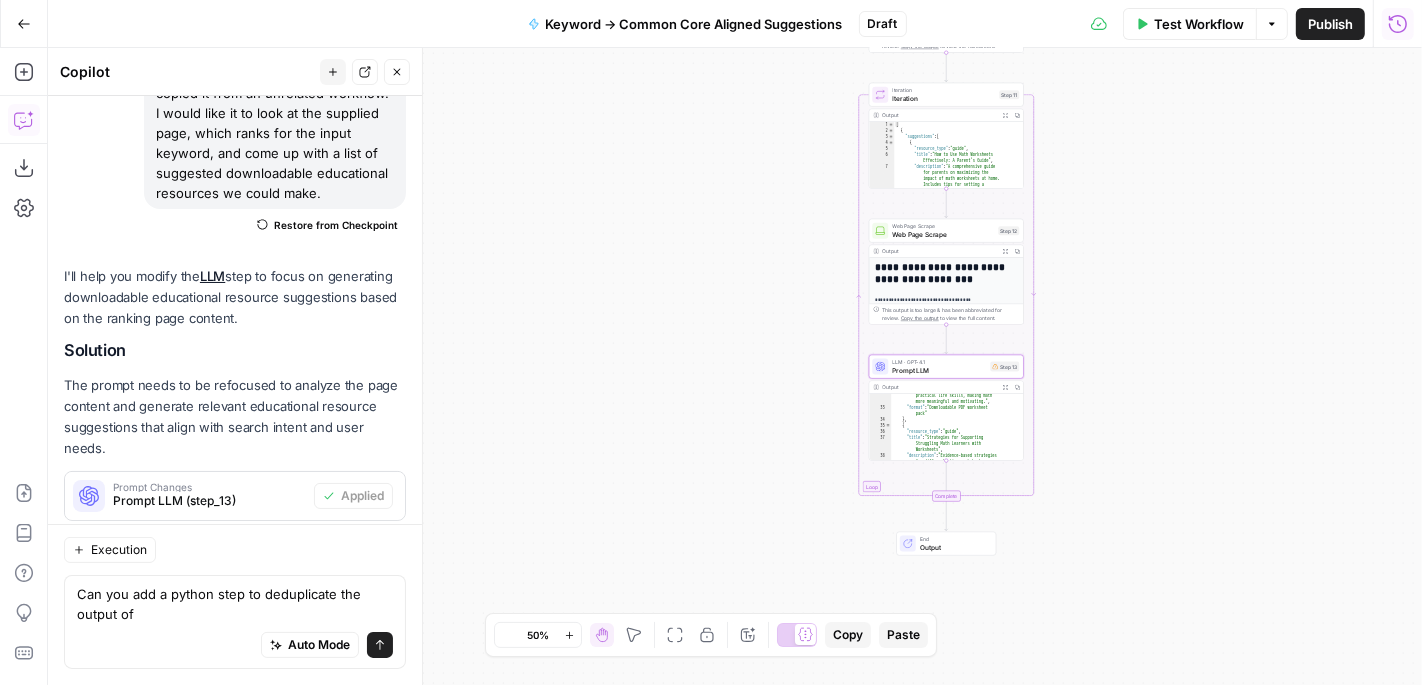 scroll, scrollTop: 232, scrollLeft: 0, axis: vertical 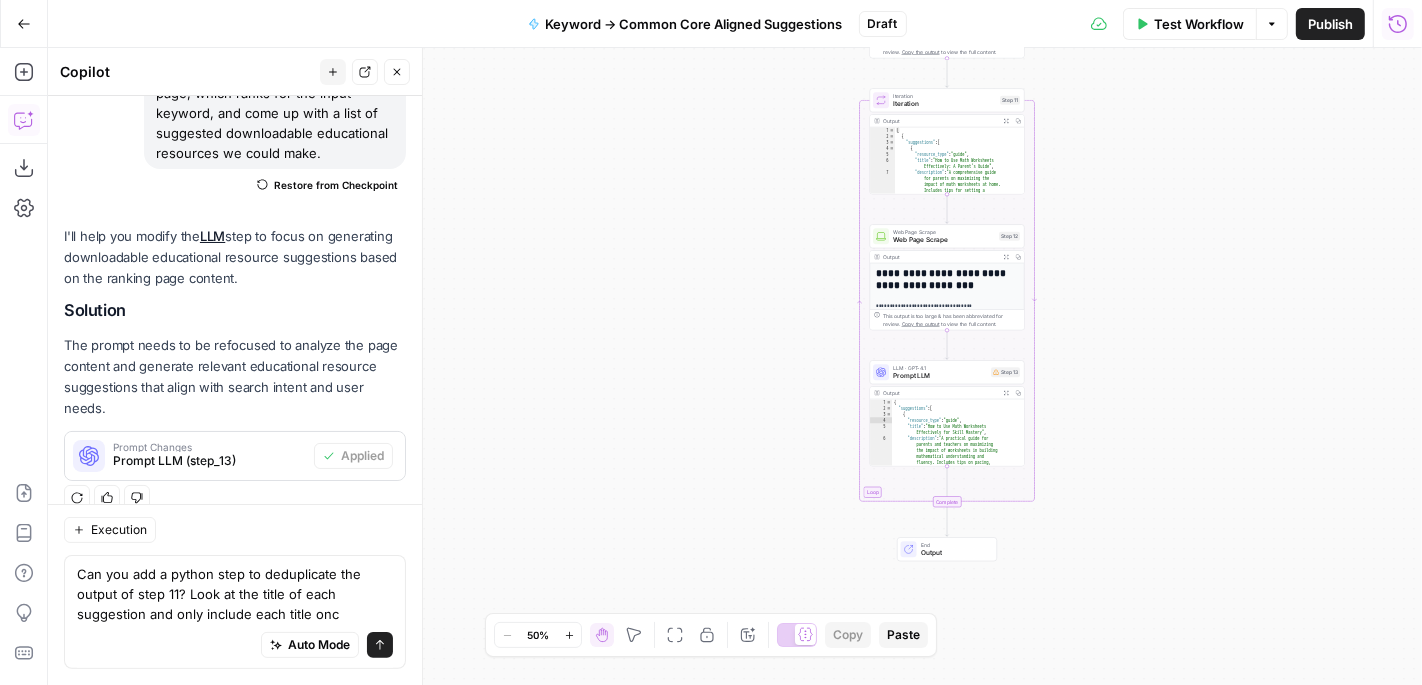 type on "Can you add a python step to deduplicate the output of step 11? Look at the title of each suggestion and only include each title once" 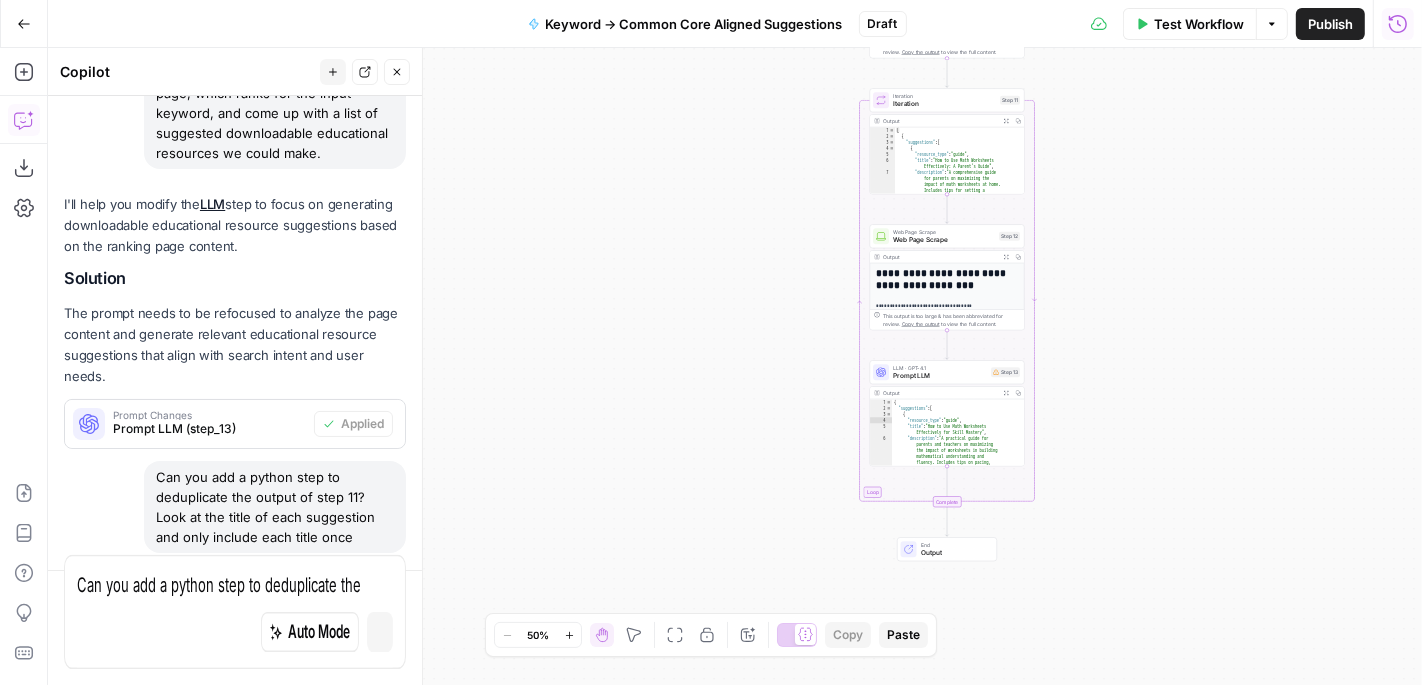 type 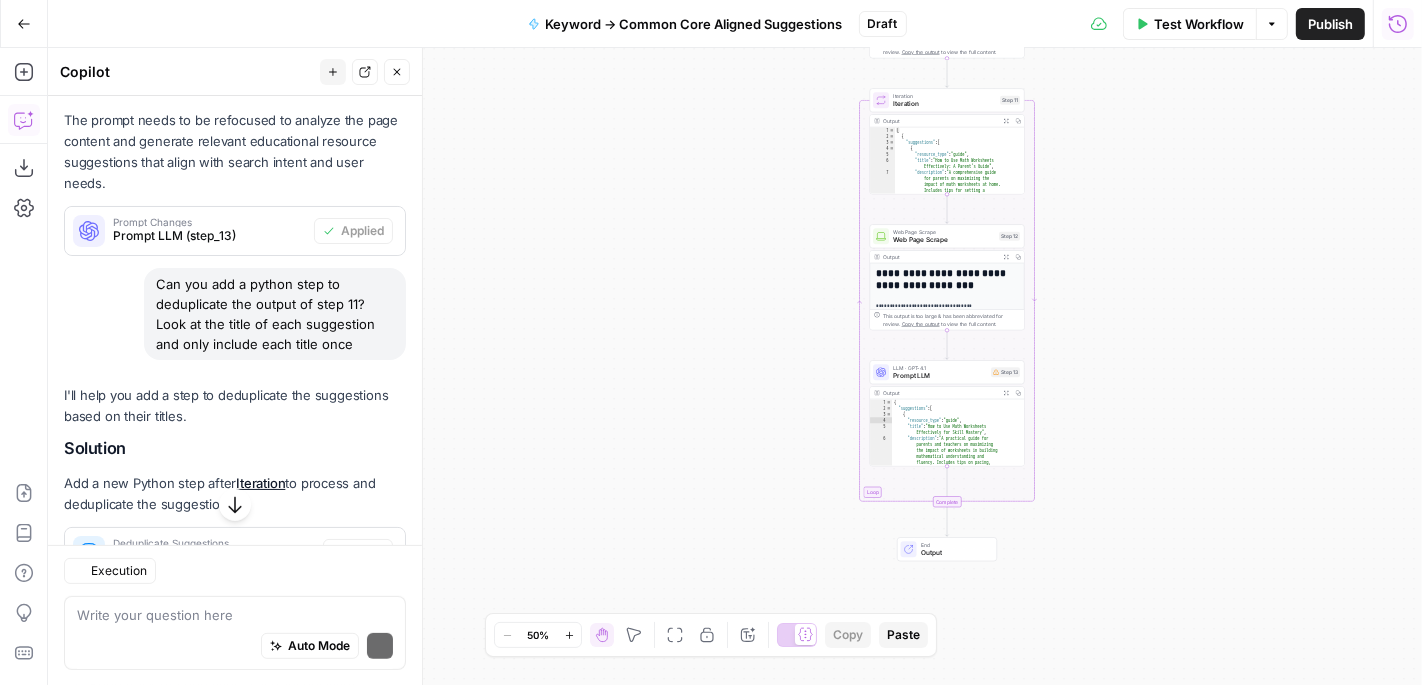 scroll, scrollTop: 509, scrollLeft: 0, axis: vertical 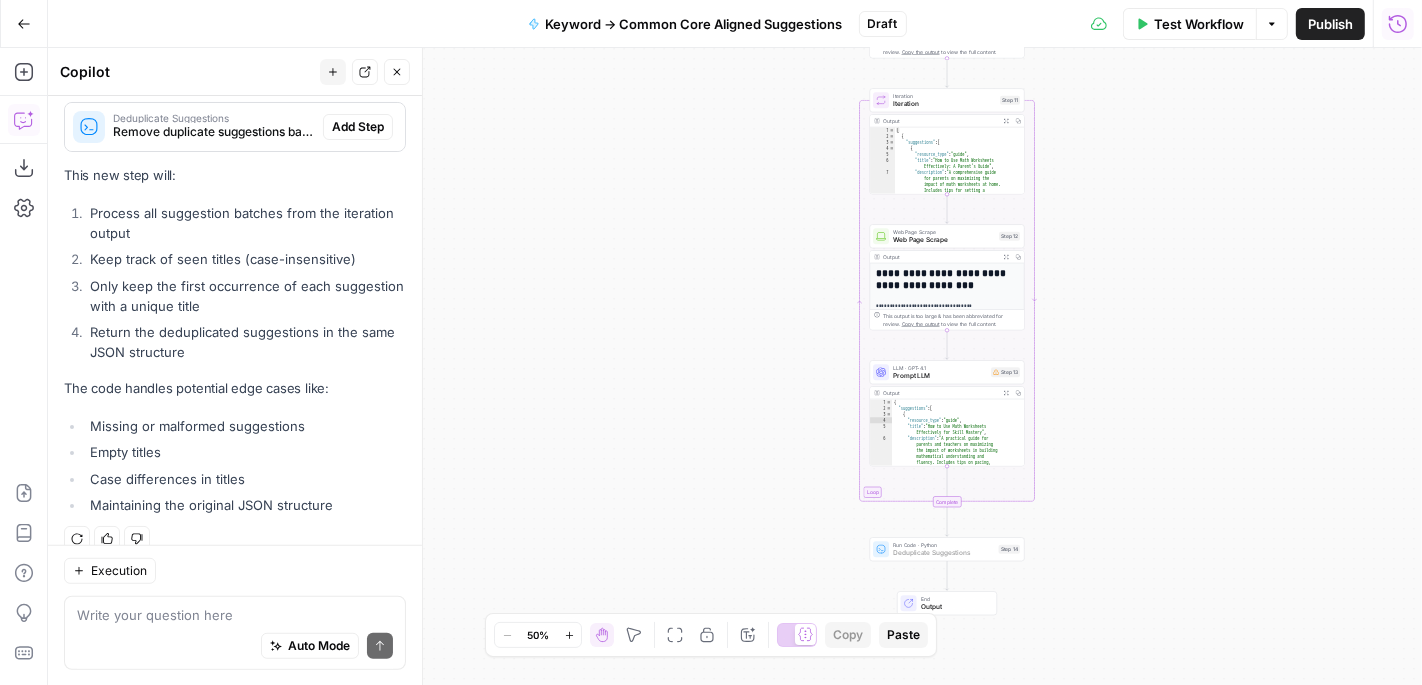 click on "Add Step" at bounding box center (358, 127) 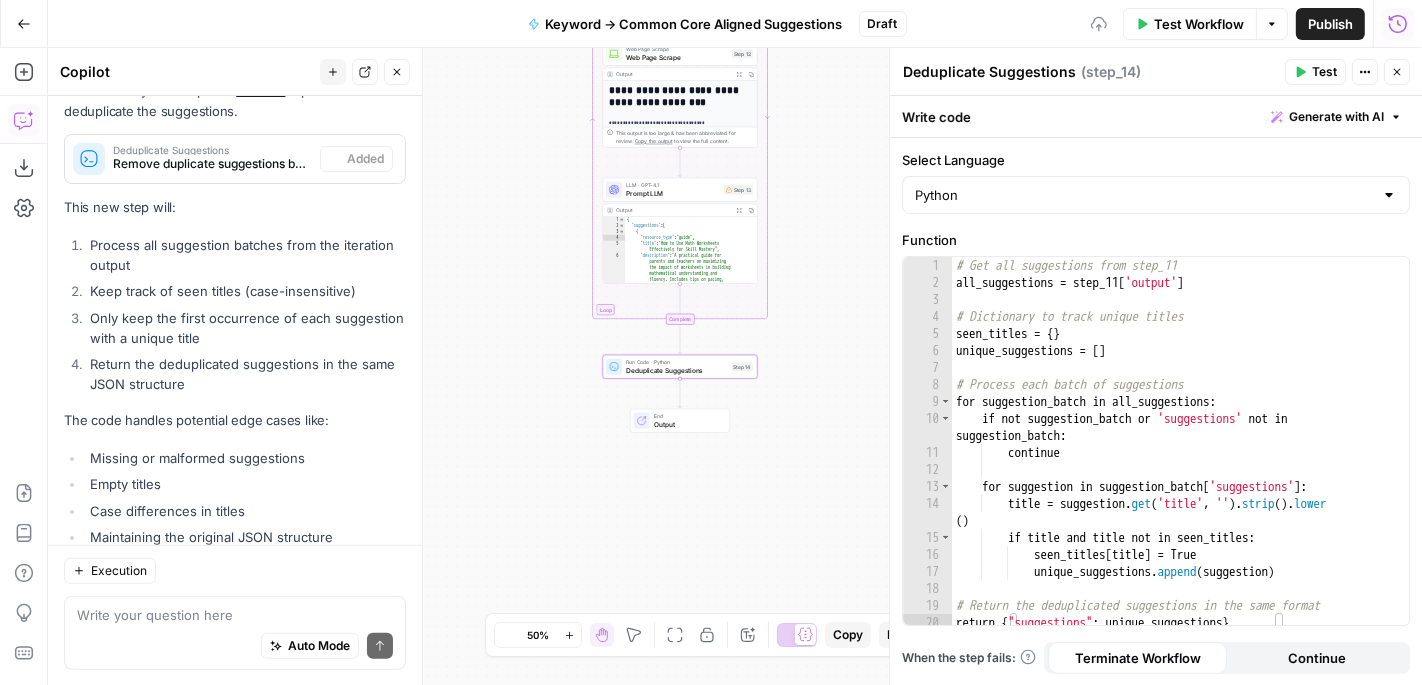 scroll, scrollTop: 933, scrollLeft: 0, axis: vertical 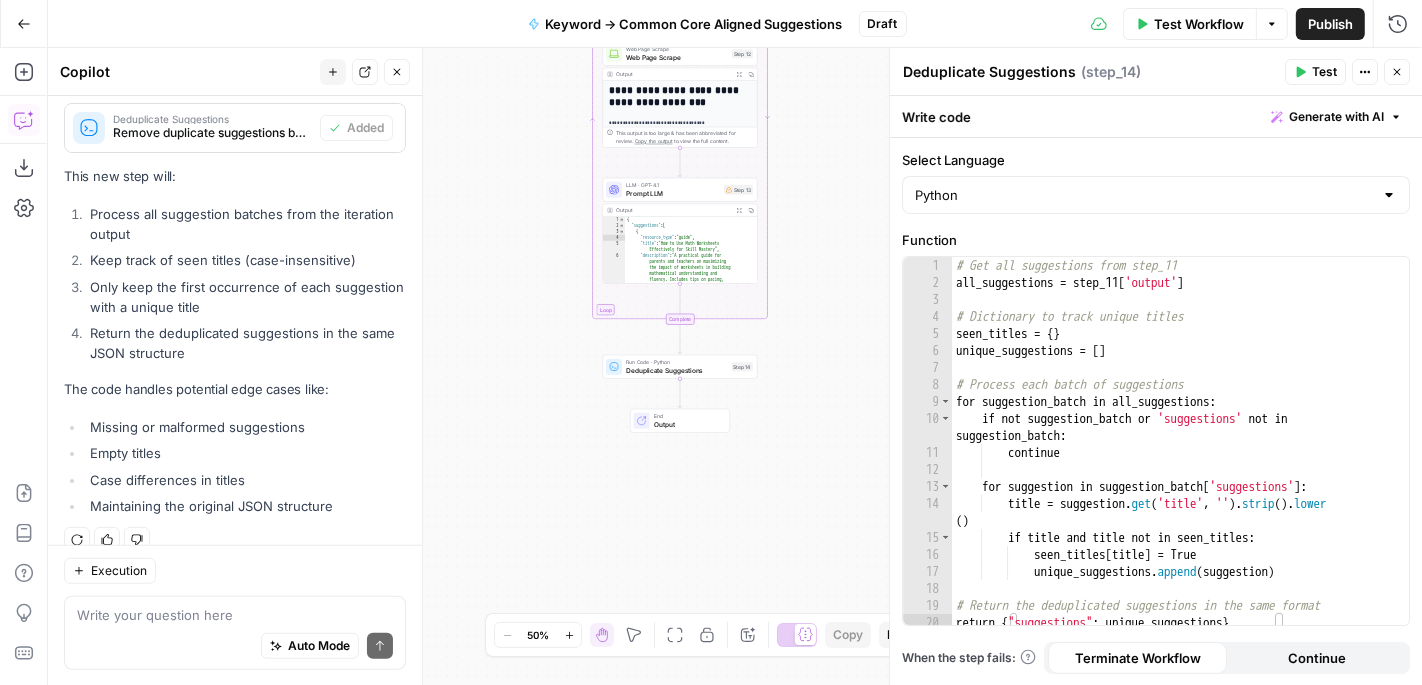 click on "Test" at bounding box center [1324, 72] 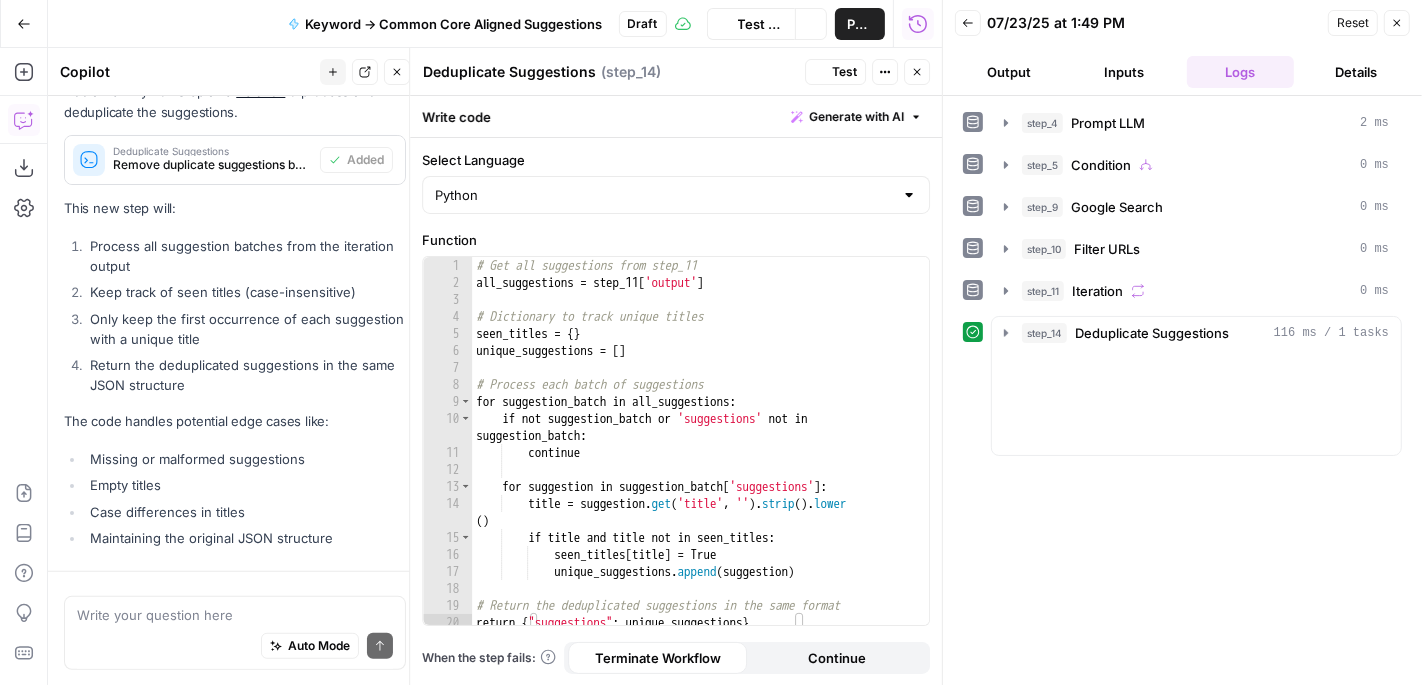 scroll, scrollTop: 933, scrollLeft: 0, axis: vertical 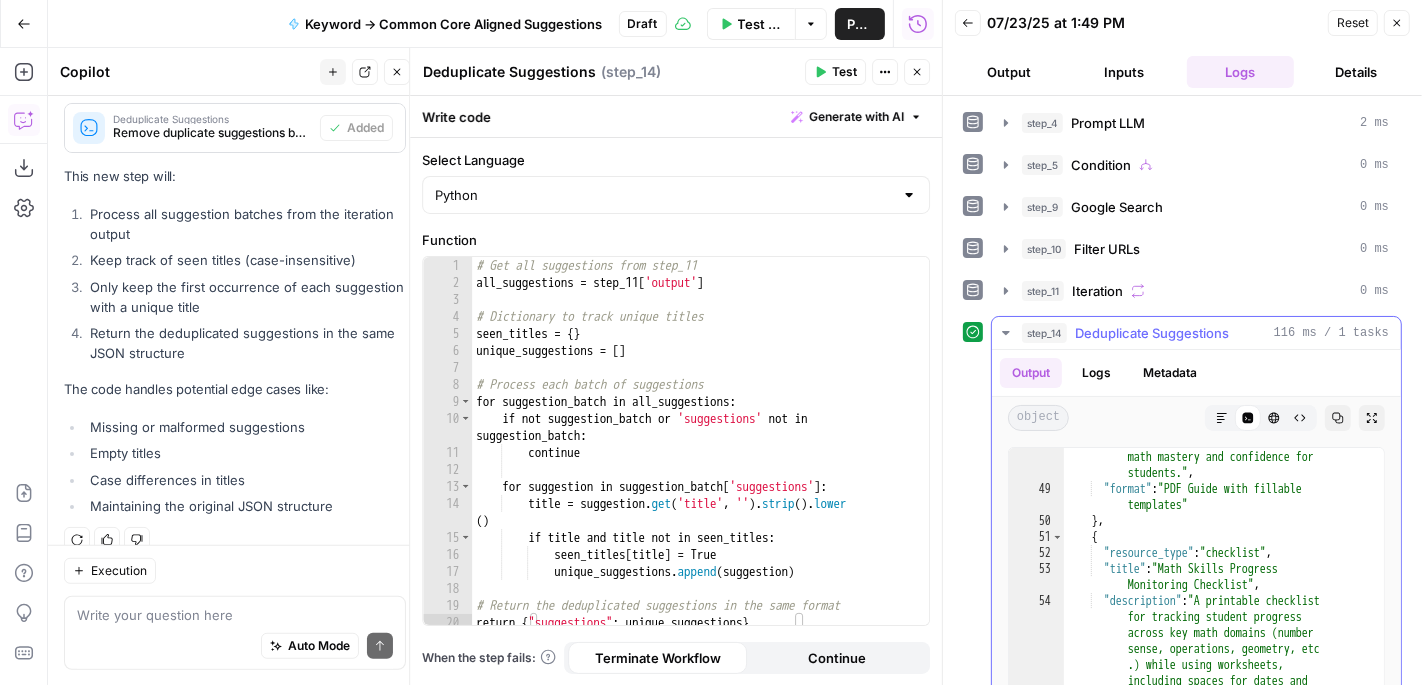 click on ""value_proposition" :  "Empowers             educators and parents to make             worksheet practice more targeted             and meaningful, leading to better             math mastery and confidence for             students." ,         "format" :  "PDF Guide with fillable             templates"      } ,      {         "resource_type" :  "checklist" ,         "title" :  "Math Skills Progress             Monitoring Checklist" ,         "description" :  "A printable checklist             for tracking student progress             across key math domains (number             sense, operations, geometry, etc            .) while using worksheets,             including spaces for dates and             teacher/parent comments." ,         "target_audience" :  "Elementary school             teachers and parents monitoring             skill development" ," at bounding box center (1225, 638) 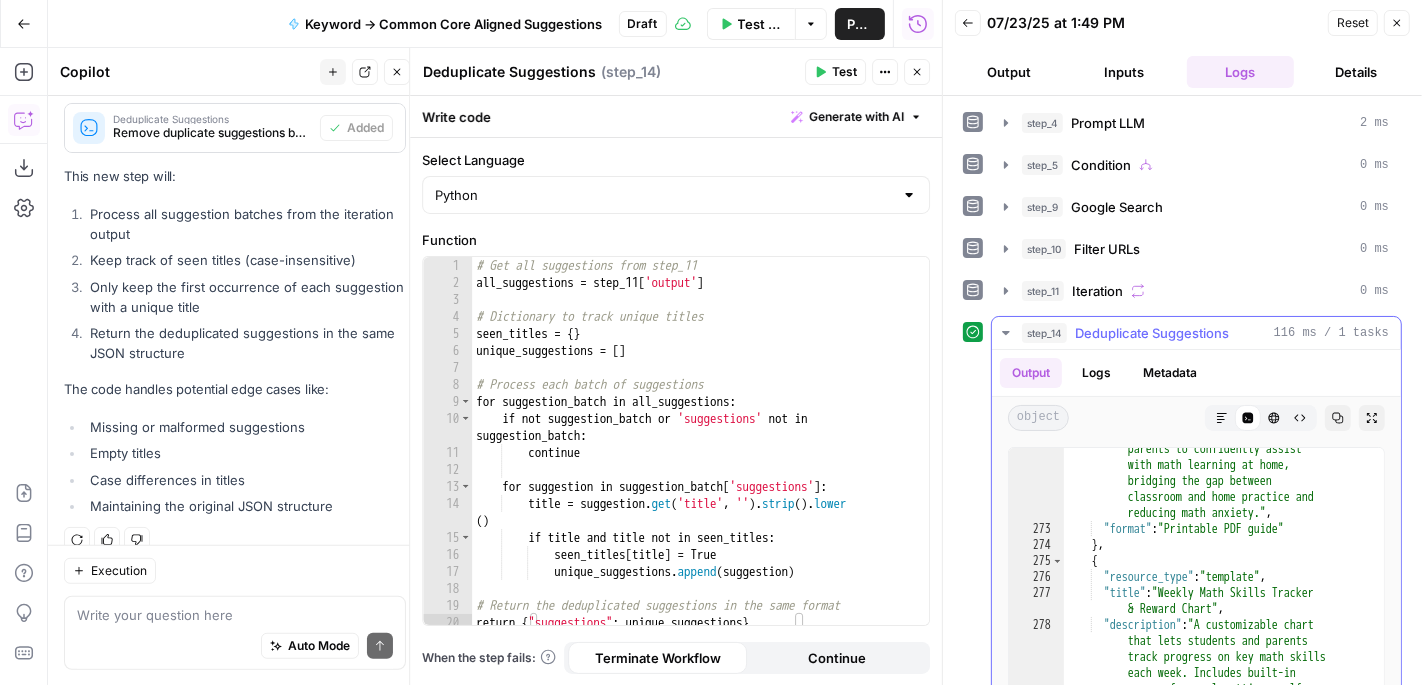scroll, scrollTop: 11701, scrollLeft: 0, axis: vertical 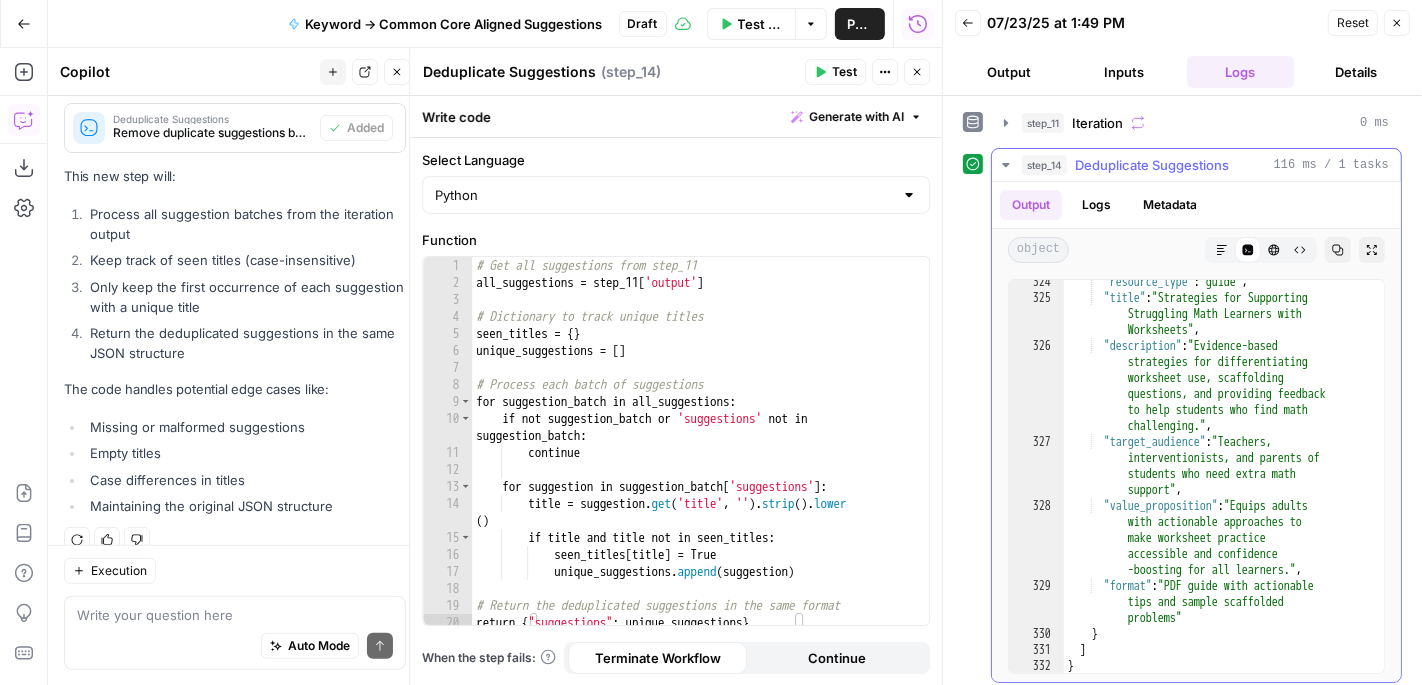 click on ""resource_type" :  "guide" ,         "title" :  "Strategies for Supporting             Struggling Math Learners with             Worksheets" ,         "description" :  "Evidence-based             strategies for differentiating             worksheet use, scaffolding             questions, and providing feedback             to help students who find math             challenging." ,         "target_audience" :  "Teachers,             interventionists, and parents of             students who need extra math             support" ,         "value_proposition" :  "Equips adults             with actionable approaches to             make worksheet practice             accessible and confidence            -boosting for all learners." ,         "format" :  "PDF guide with actionable             tips and sample scaffolded             problems"      }    ]" at bounding box center (1225, 487) 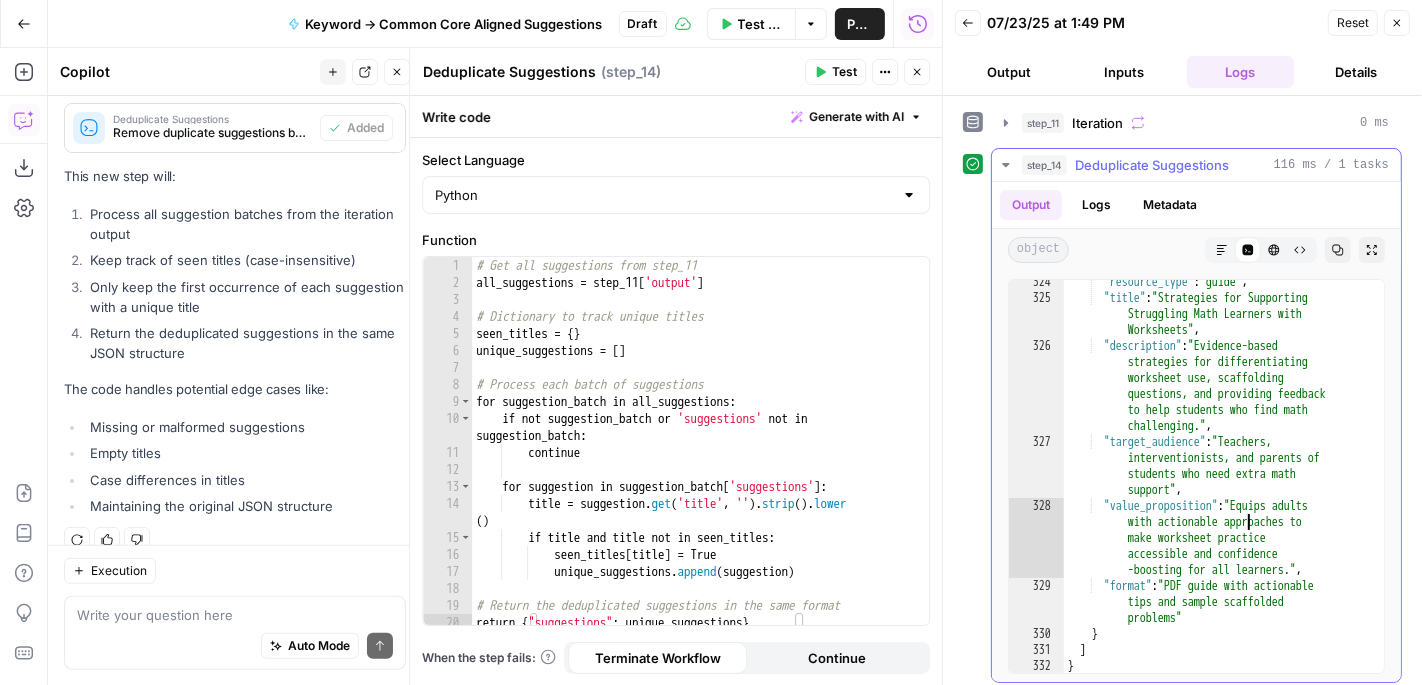 click on ""resource_type" :  "guide" ,         "title" :  "Strategies for Supporting             Struggling Math Learners with             Worksheets" ,         "description" :  "Evidence-based             strategies for differentiating             worksheet use, scaffolding             questions, and providing feedback             to help students who find math             challenging." ,         "target_audience" :  "Teachers,             interventionists, and parents of             students who need extra math             support" ,         "value_proposition" :  "Equips adults             with actionable approaches to             make worksheet practice             accessible and confidence            -boosting for all learners." ,         "format" :  "PDF guide with actionable             tips and sample scaffolded             problems"      }    ]" at bounding box center (1225, 487) 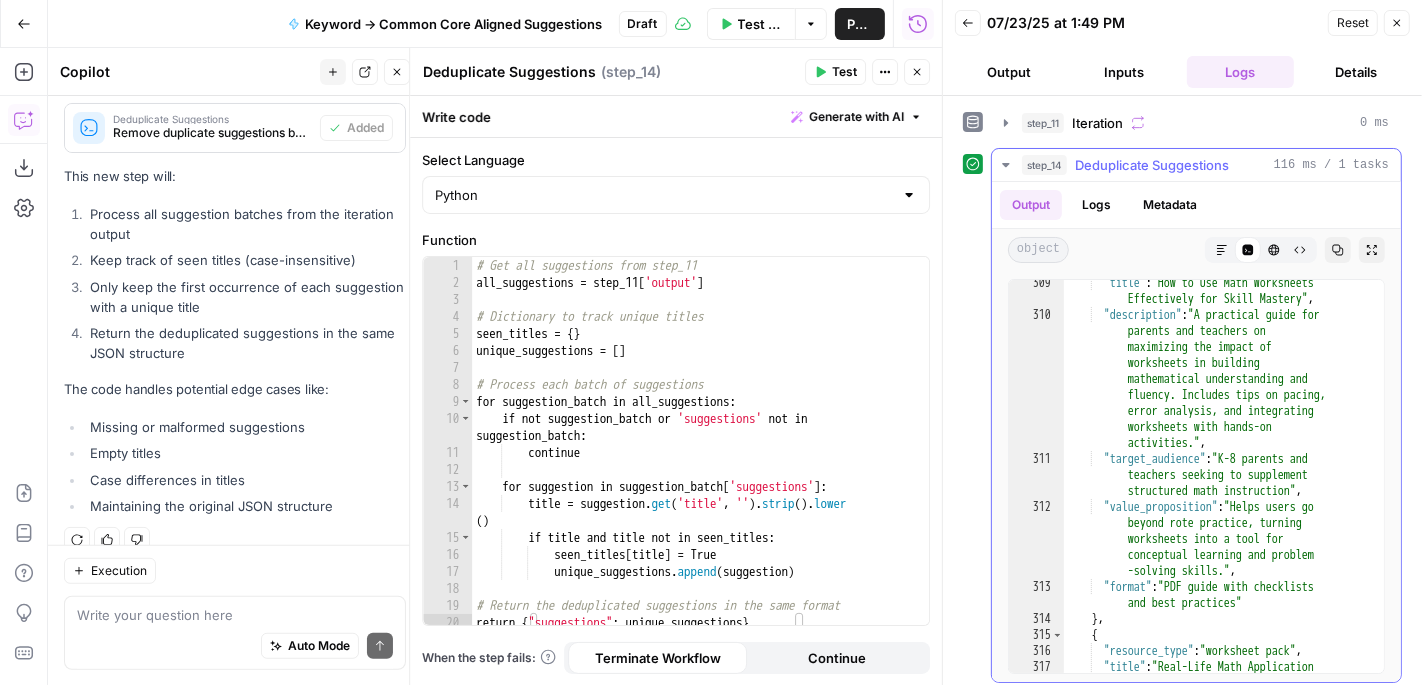 scroll, scrollTop: 12258, scrollLeft: 0, axis: vertical 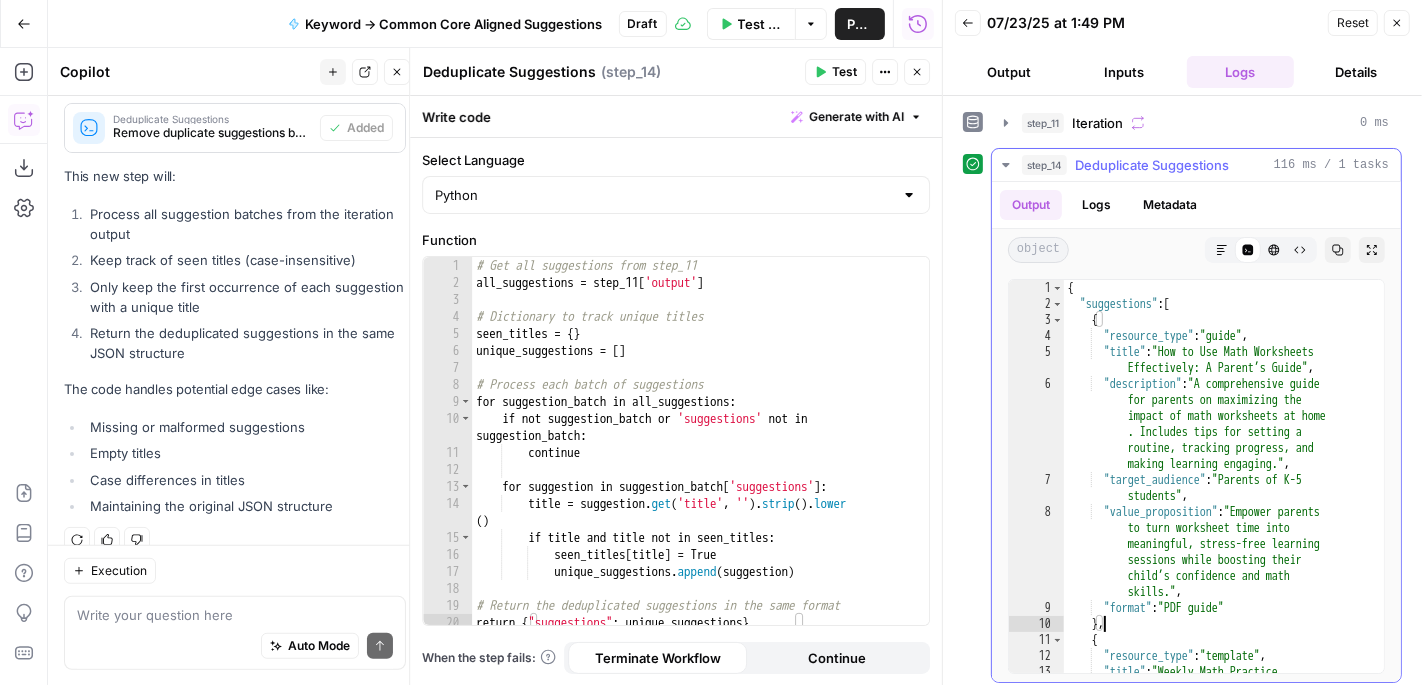 click on "{    "suggestions" :  [      {         "resource_type" :  "guide" ,         "title" :  "How to Use Math Worksheets             Effectively: A Parent’s Guide" ,         "description" :  "A comprehensive guide             for parents on maximizing the             impact of math worksheets at home            . Includes tips for setting a             routine, tracking progress, and             making learning engaging." ,         "target_audience" :  "Parents of K-5             students" ,         "value_proposition" :  "Empower parents             to turn worksheet time into             meaningful, stress-free learning             sessions while boosting their             child’s confidence and math             skills." ,         "format" :  "PDF guide"      } ,      {         "resource_type" :  "template" ,         "title" :  "Weekly Math Practice             ," at bounding box center (1225, 501) 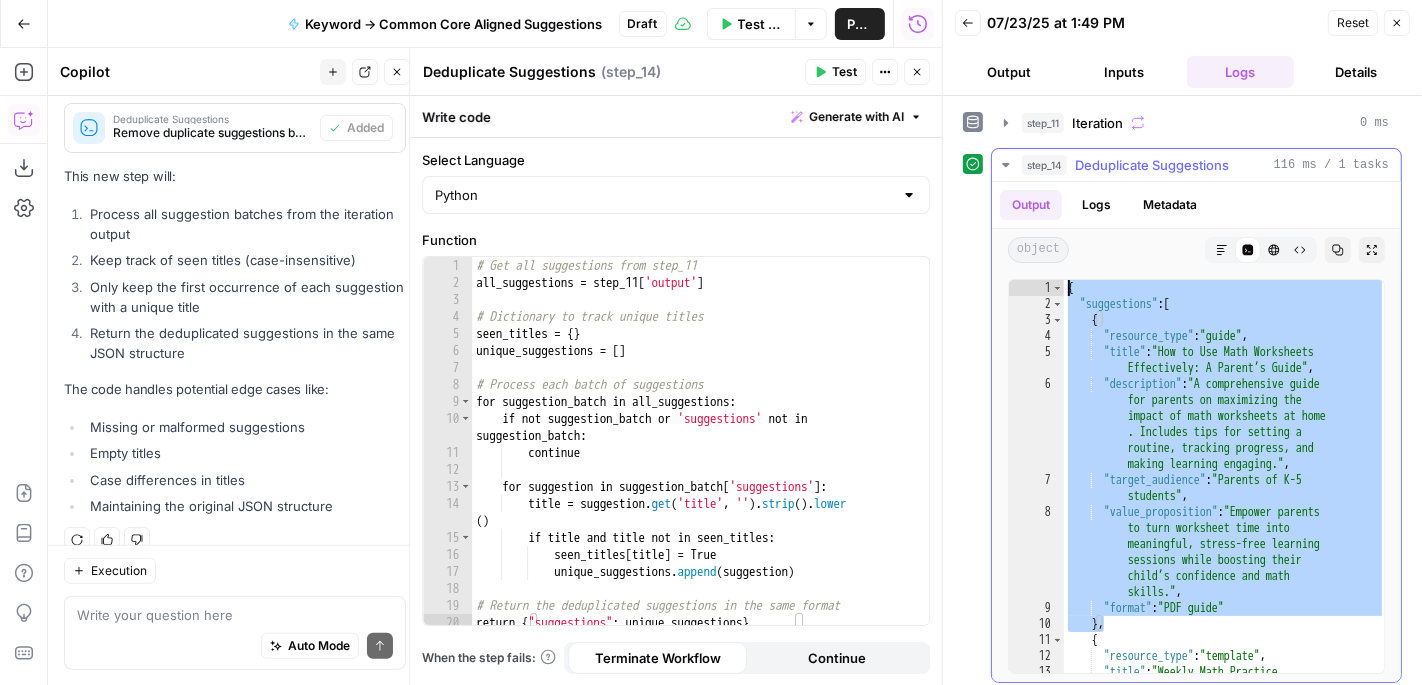 click on "{    "suggestions" :  [      {         "resource_type" :  "guide" ,         "title" :  "How to Use Math Worksheets             Effectively: A Parent’s Guide" ,         "description" :  "A comprehensive guide             for parents on maximizing the             impact of math worksheets at home            . Includes tips for setting a             routine, tracking progress, and             making learning engaging." ,         "target_audience" :  "Parents of K-5             students" ,         "value_proposition" :  "Empower parents             to turn worksheet time into             meaningful, stress-free learning             sessions while boosting their             child’s confidence and math             skills." ,         "format" :  "PDF guide"      } ,      {         "resource_type" :  "template" ,         "title" :  "Weekly Math Practice             ," at bounding box center [1225, 501] 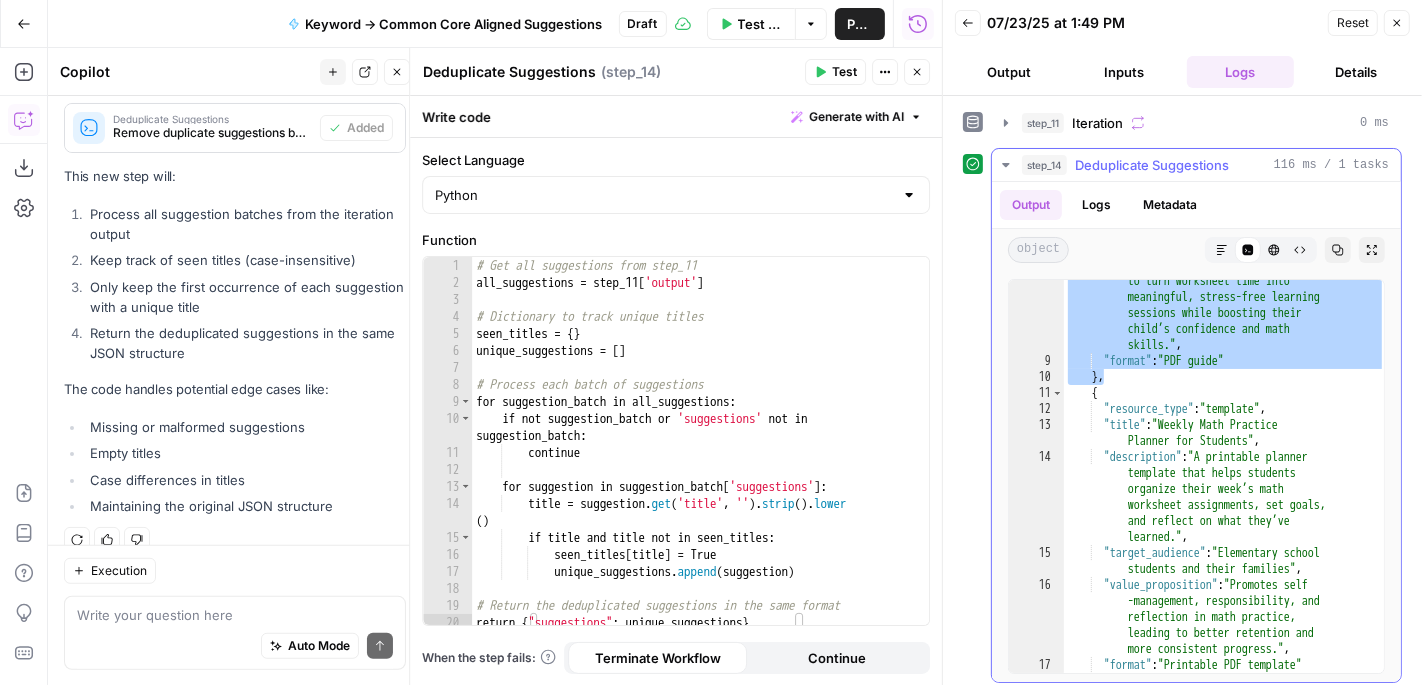 scroll, scrollTop: 257, scrollLeft: 0, axis: vertical 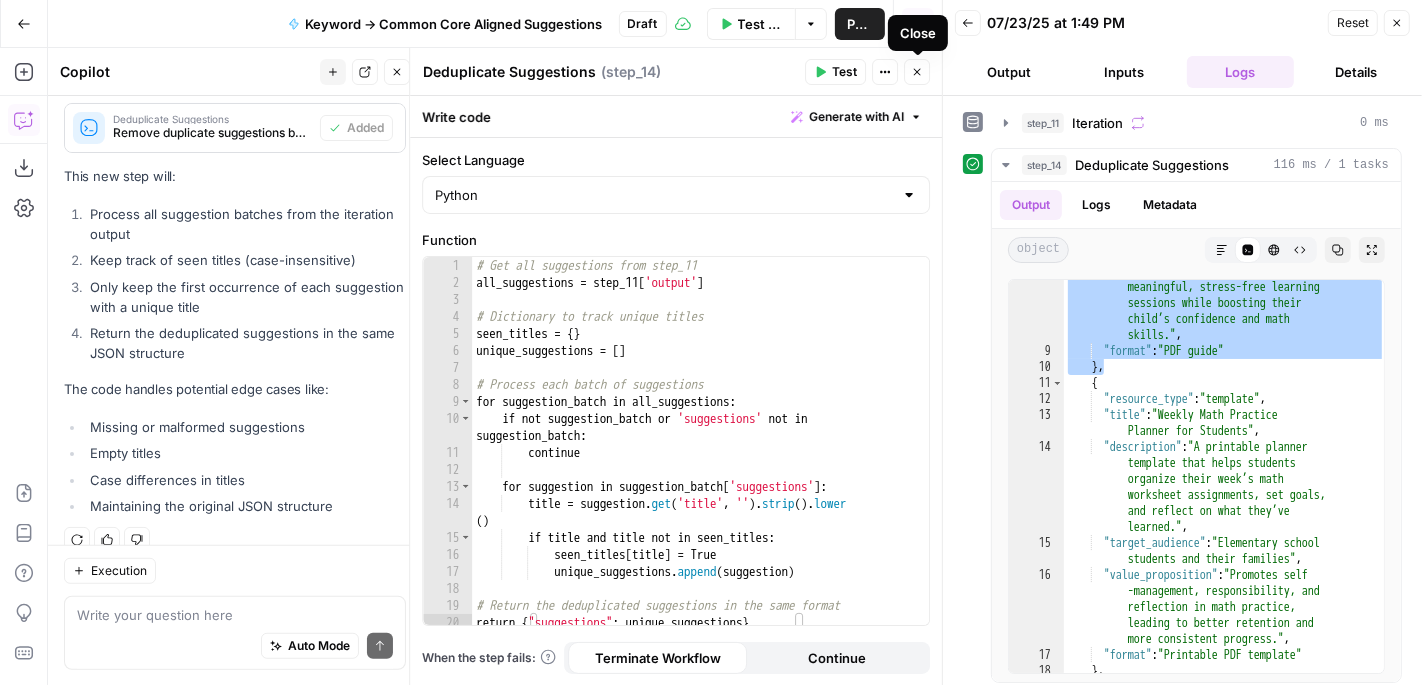 click 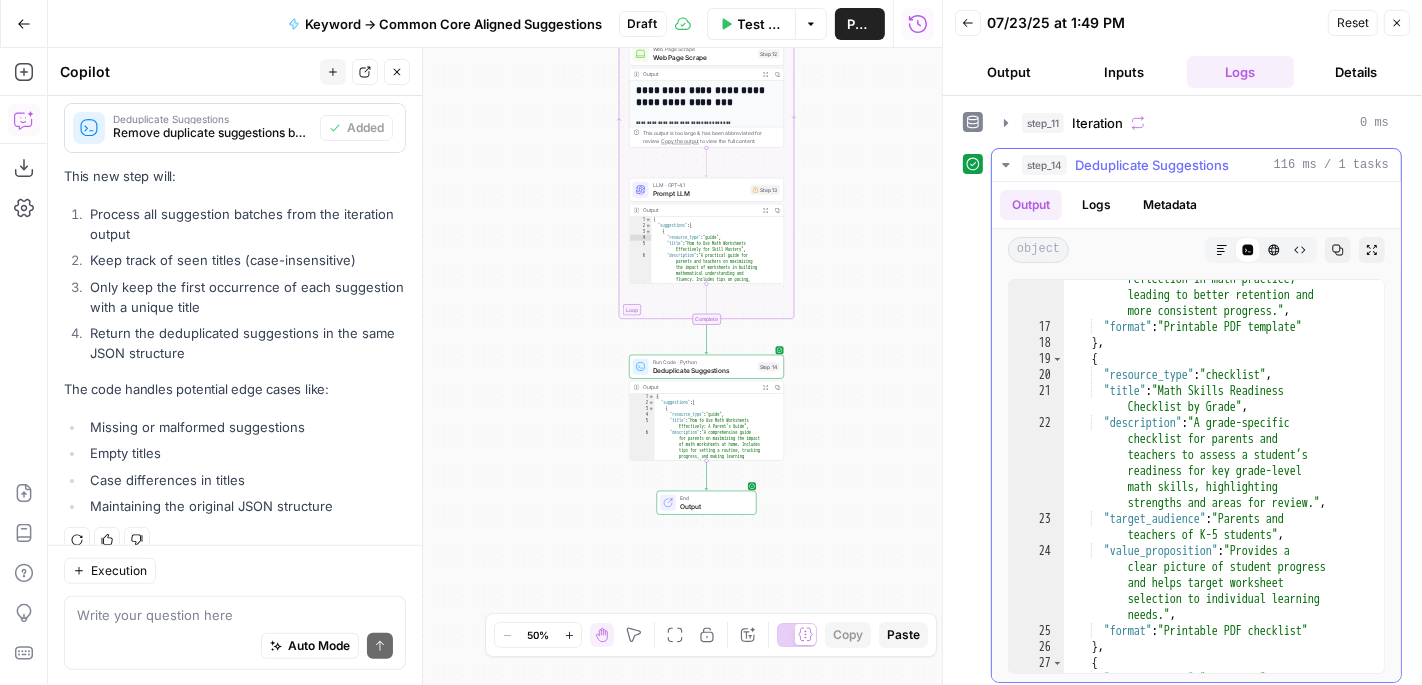 scroll, scrollTop: 584, scrollLeft: 0, axis: vertical 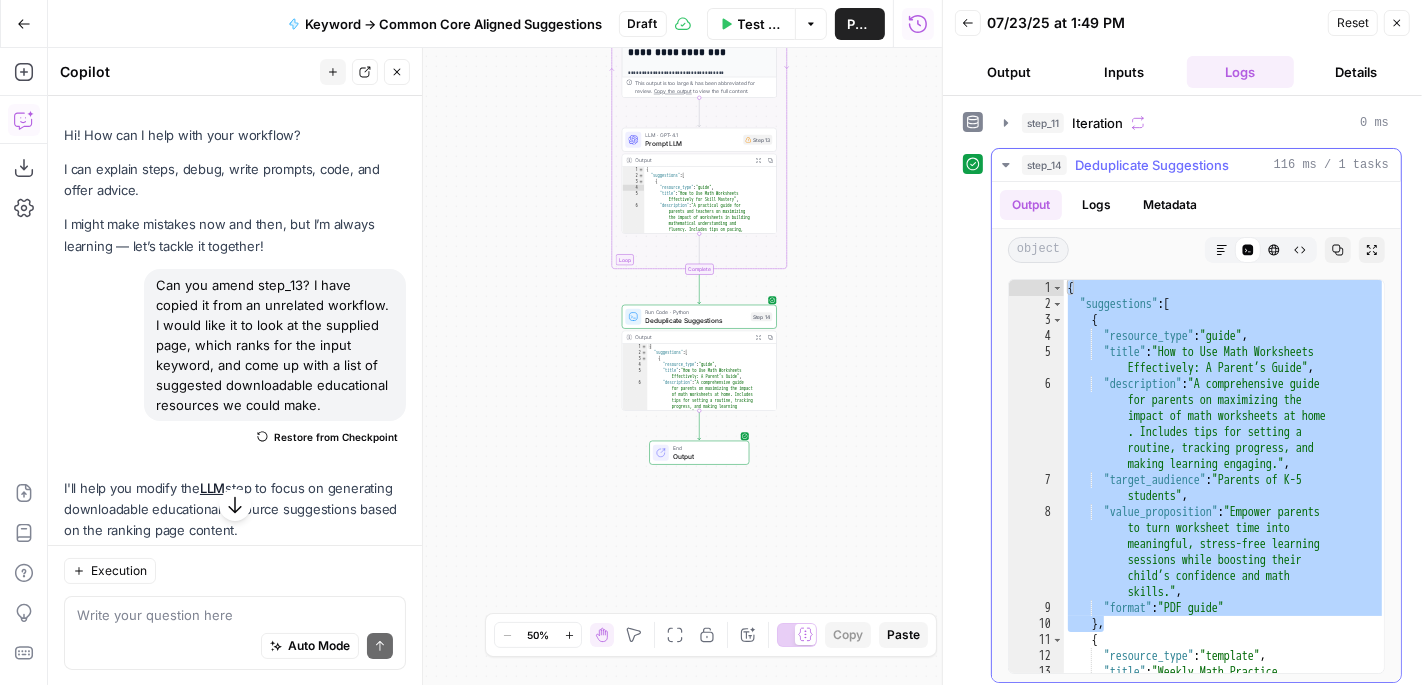 click on "{    "suggestions" :  [      {         "resource_type" :  "guide" ,         "title" :  "How to Use Math Worksheets             Effectively: A Parent’s Guide" ,         "description" :  "A comprehensive guide             for parents on maximizing the             impact of math worksheets at home            . Includes tips for setting a             routine, tracking progress, and             making learning engaging." ,         "target_audience" :  "Parents of K-5             students" ,         "value_proposition" :  "Empower parents             to turn worksheet time into             meaningful, stress-free learning             sessions while boosting their             child’s confidence and math             skills." ,         "format" :  "PDF guide"      } ,      {         "resource_type" :  "template" ,         "title" :  "Weekly Math Practice             ," at bounding box center (1225, 501) 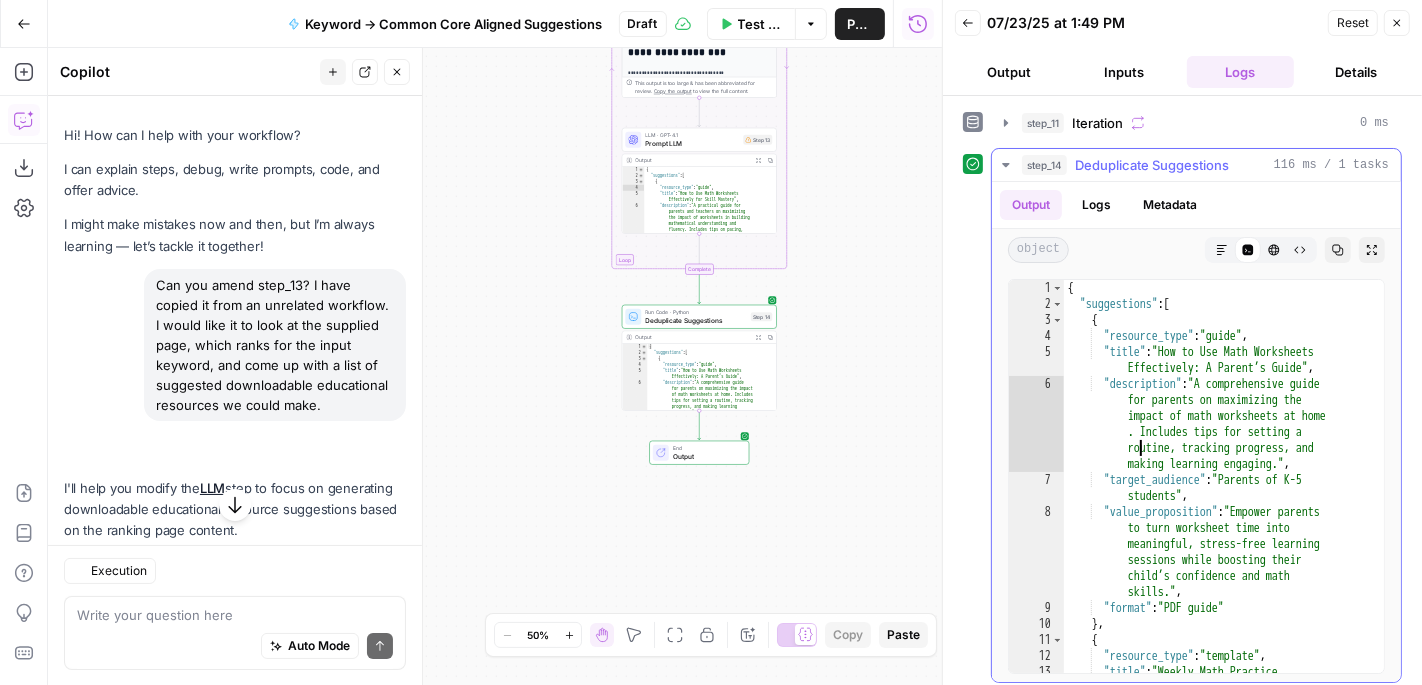 scroll, scrollTop: 0, scrollLeft: 0, axis: both 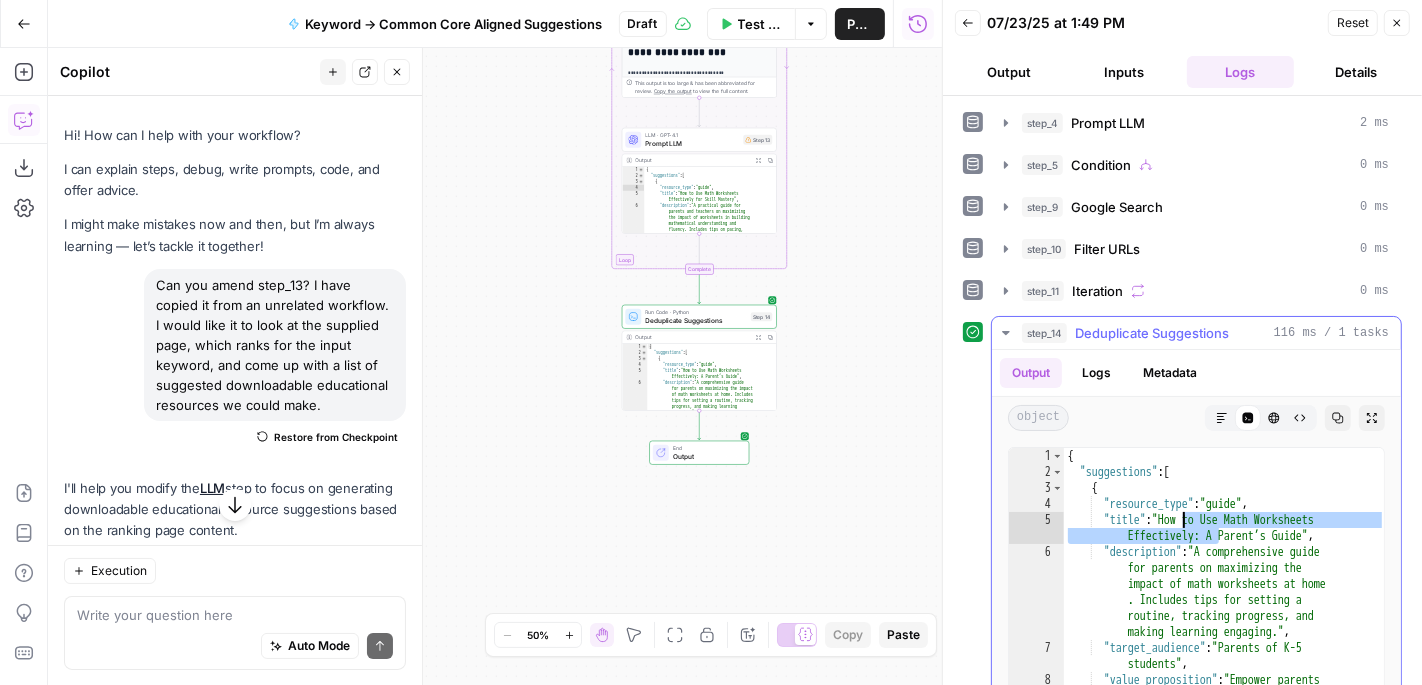 drag, startPoint x: 1215, startPoint y: 528, endPoint x: 1182, endPoint y: 512, distance: 36.67424 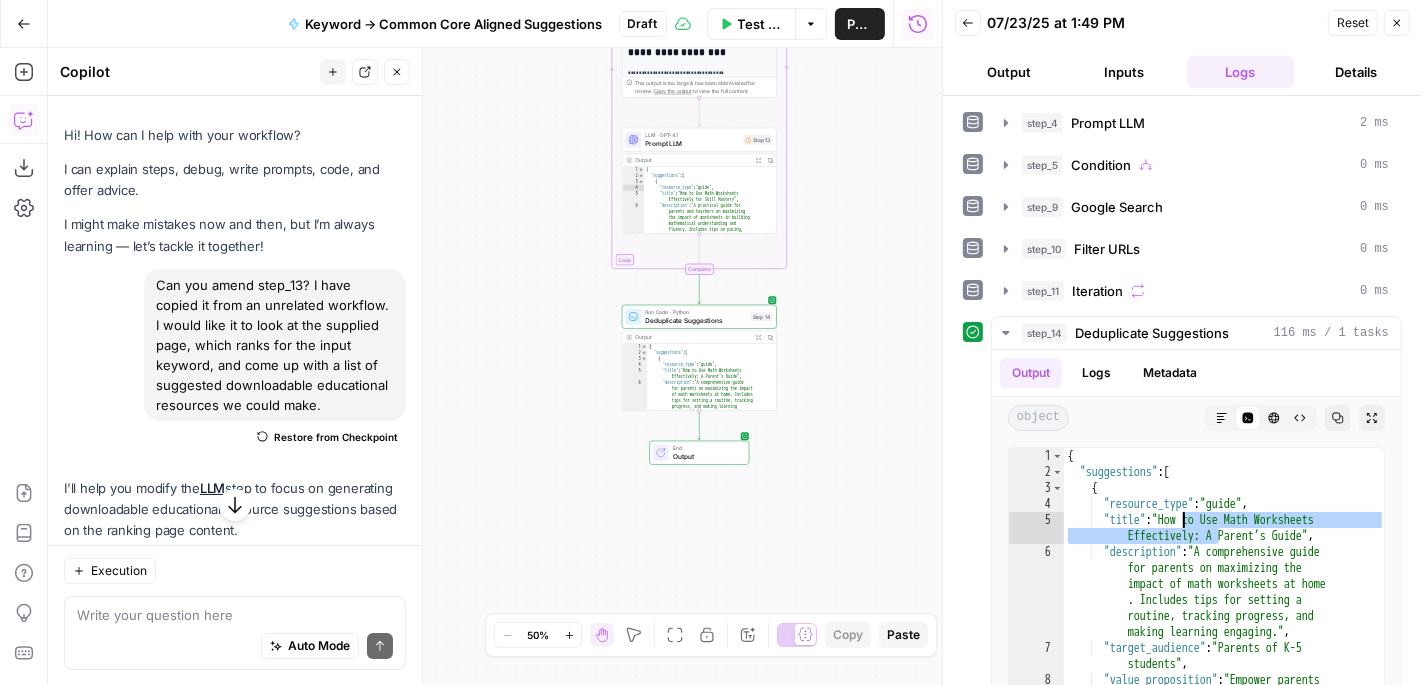 click on "true false Workflow Set Inputs Inputs LLM · GPT-4.1 Prompt LLM Step 4 Output Expand Output Copy 1 2 3 4 {    "grade" : null ,    "age" : null }     XXXXXXXXXXXXXXXXXXXXXXXXXXXXXXXXXXXXXXXXXXXXXXXXXXXXXXXXXXXXXXXXXXXXXXXXXXXXXXXXXXXXXXXXXXXXXXXXXXXXXXXXXXXXXXXXXXXXXXXXXXXXXXXXXXXXXXXXXXXXXXXXXXXXXXXXXXXXXXXXXXXXXXXXXXXXXXXXXXXXXXXXXXXXXXXXXXXXXXXXXXXXXXXXXXXXXXXXXXXXXXXXXXXXXXXXXXXXXXXXXXXXXXXXXXXXXXXXXXXXXXXXXXXXXXXXXXXXXXXXXXXXXXXXXXXXXXXXXXXXXXXXXXXXXXXXXXXXXXXXXXXXXXXXXXXXXXXXXXXXXXXXXXXXXXXXXXXXXXXXXXXXXXXXXXXXXXXXXXXXXXXXXXXXXXXXXXXXXXXXXXXXXXXXXXXXXXXXXXXXXXXXXXXXXXXXXXXXXXXXXXXXXXXXXXXXXXXXXXXXXXXXXXXXXXXXXXXXXXXXXXXXXXXXXXXXXXXXXXXXXXXXXXXXXXXX Condition Condition Step 5 Output Expand Output Copy 53 54 55 56 57 58 59 60      "document_file_url" :  "https://cdn.airops          .com/rails/active_storage/blobs/proxy          /eyJfcmFpbHMiOnsiZGF0YSI6MjI3MzA5LCJwd          XIiOiJibG9iX2lkIn19          --67d4f6371de617e1876a07c3cb91fa88b438          fd78/ccss.csv"" at bounding box center (495, 366) 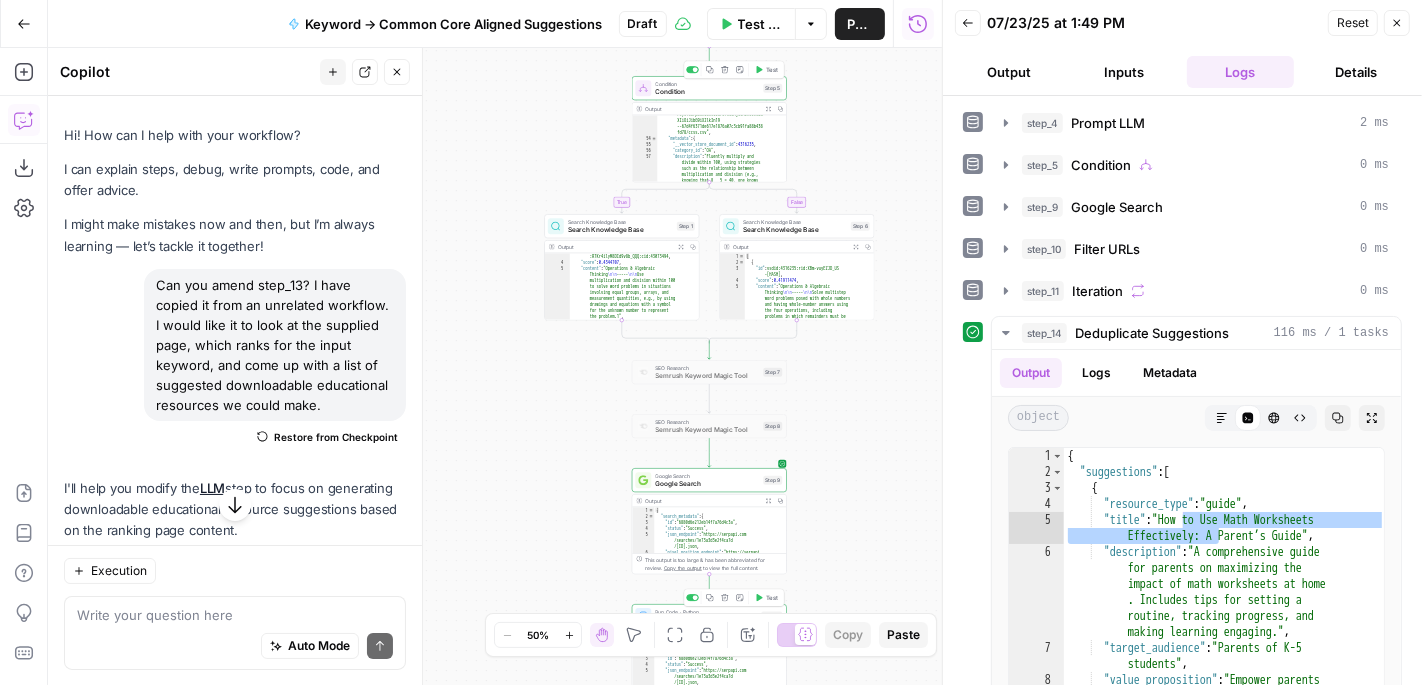 click on "Condition" at bounding box center [707, 92] 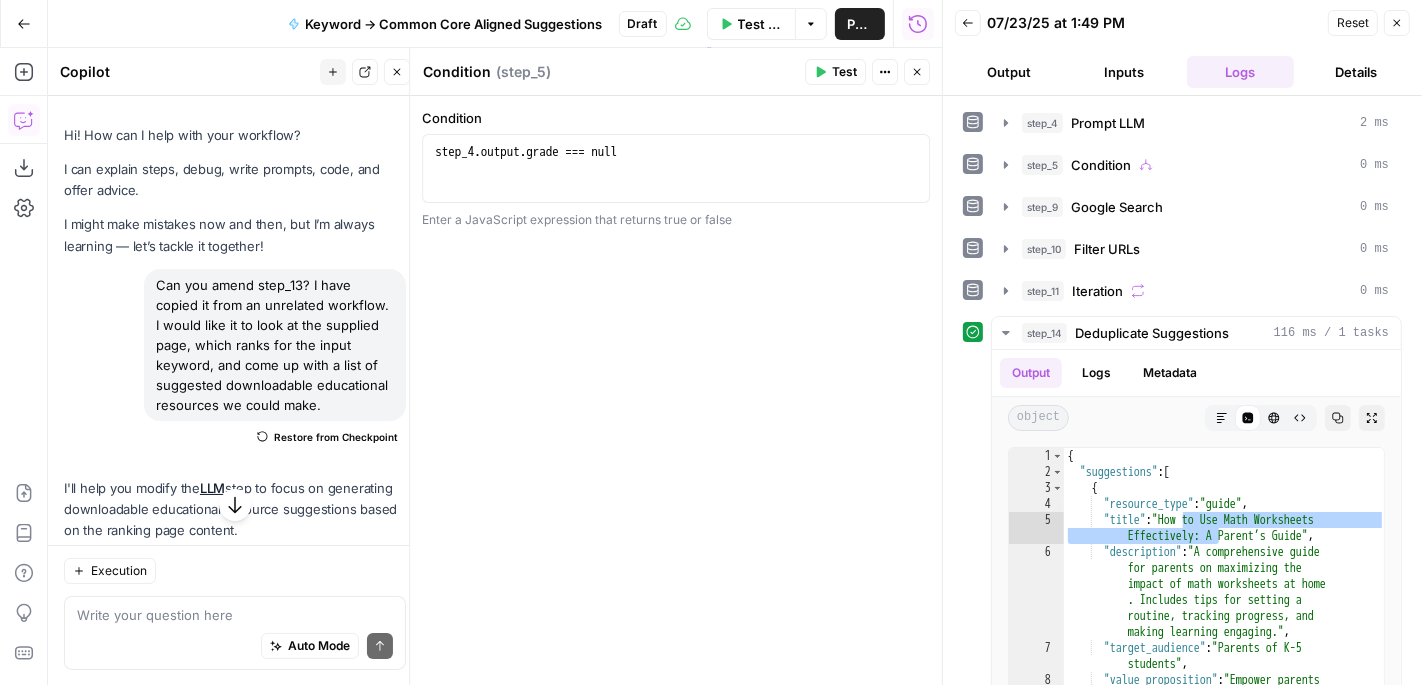 click 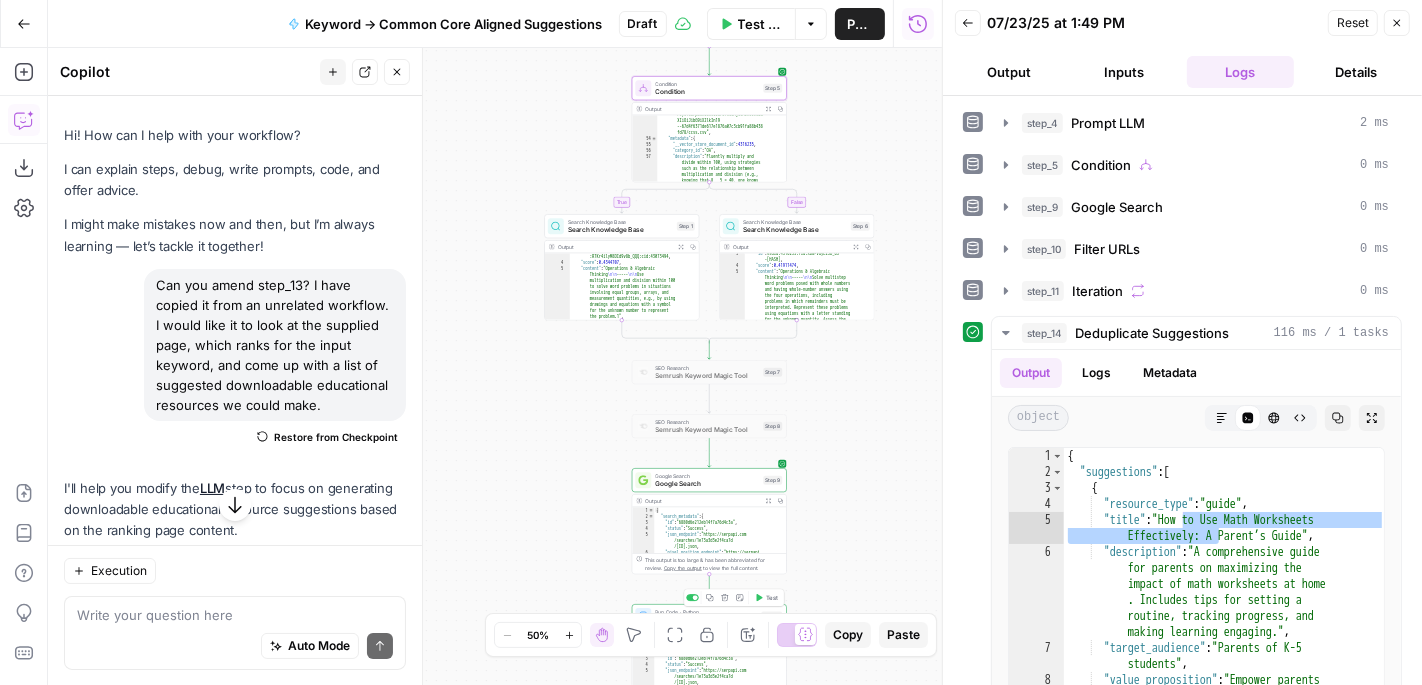 scroll, scrollTop: 0, scrollLeft: 0, axis: both 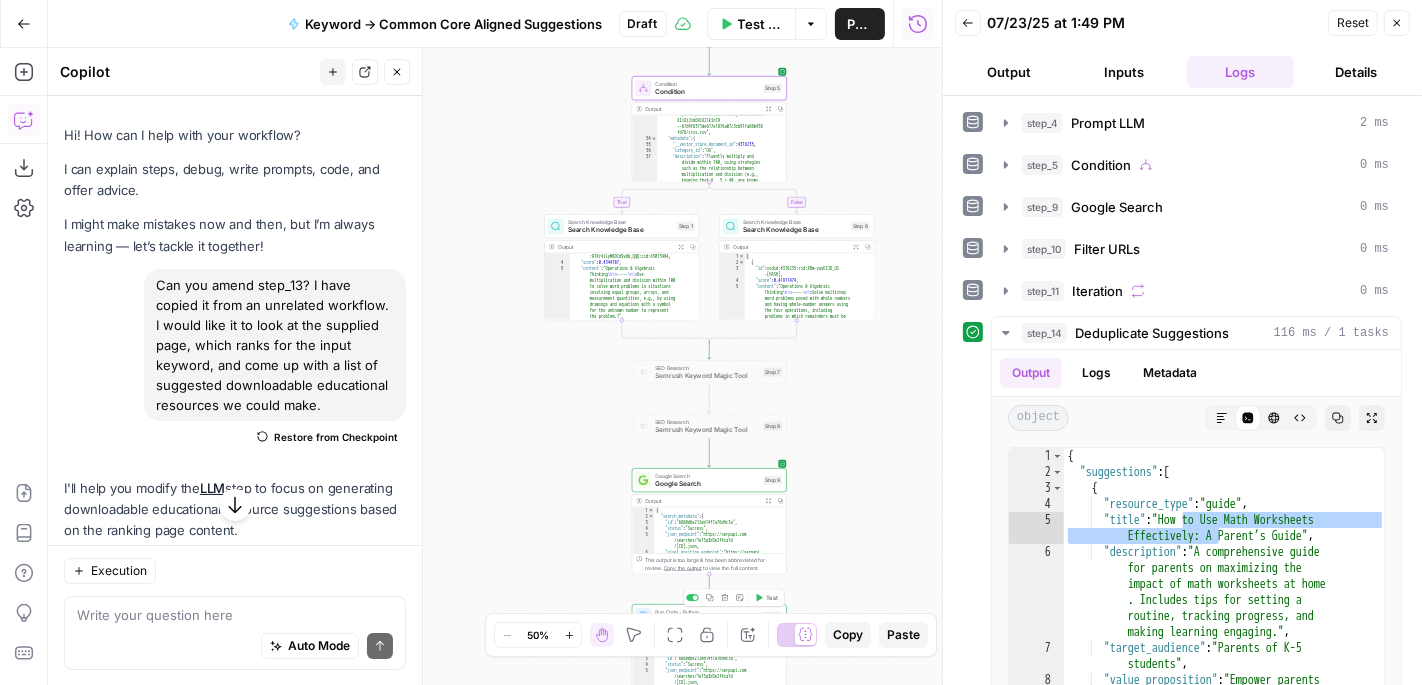 click on "Close" at bounding box center (397, 72) 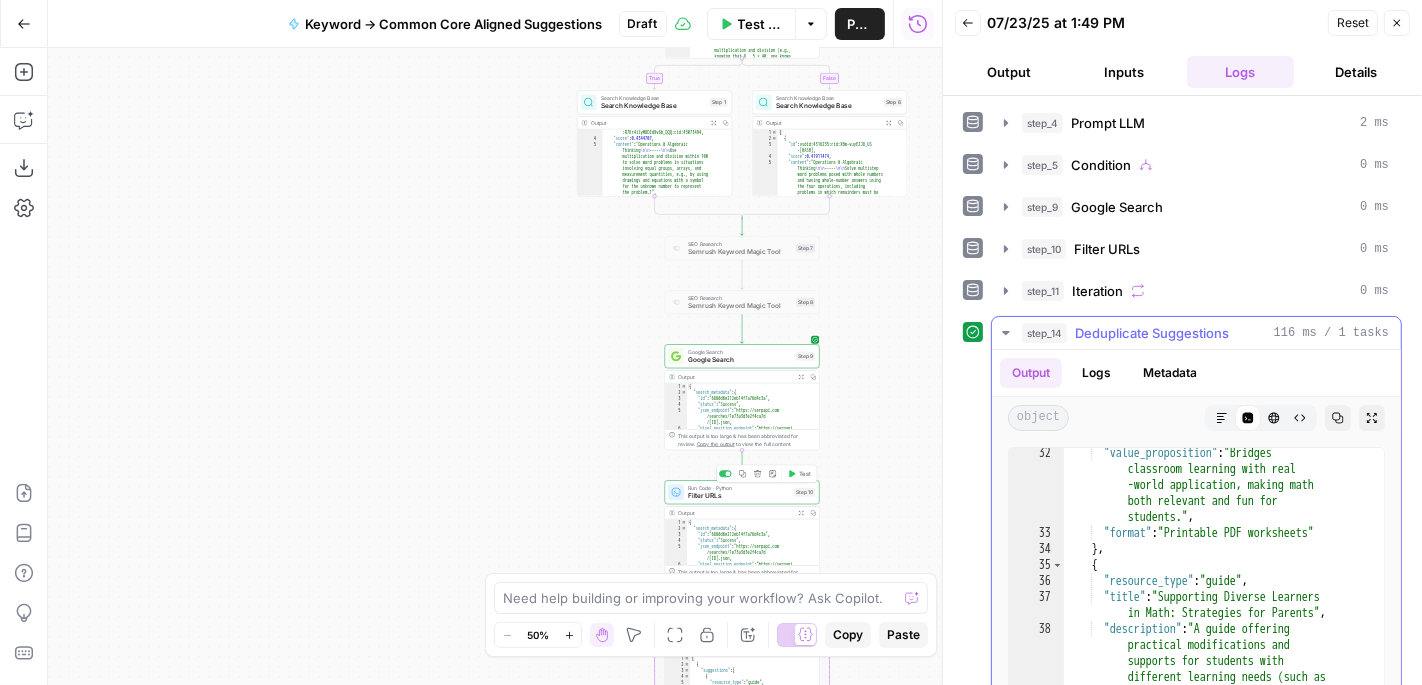 scroll, scrollTop: 1185, scrollLeft: 0, axis: vertical 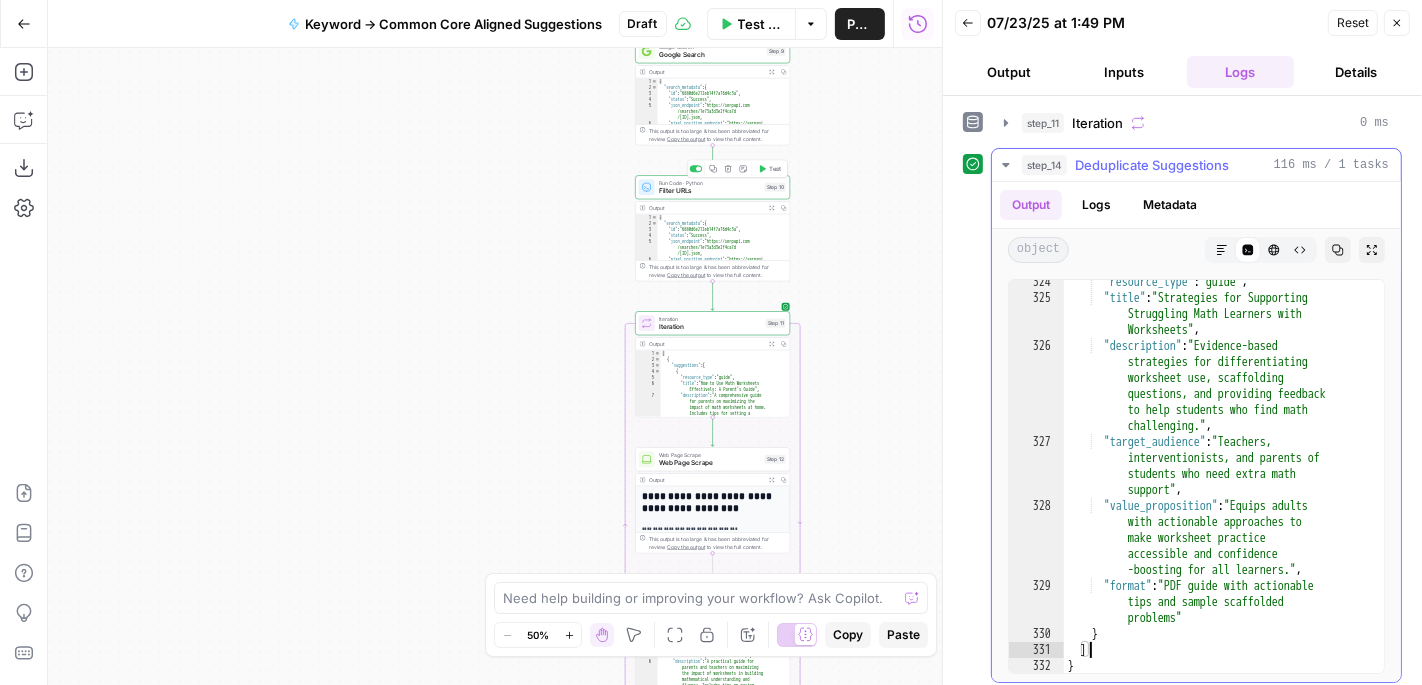 click on ""resource_type" :  "guide" ,         "title" :  "Strategies for Supporting             Struggling Math Learners with             Worksheets" ,         "description" :  "Evidence-based             strategies for differentiating             worksheet use, scaffolding             questions, and providing feedback             to help students who find math             challenging." ,         "target_audience" :  "Teachers,             interventionists, and parents of             students who need extra math             support" ,         "value_proposition" :  "Equips adults             with actionable approaches to             make worksheet practice             accessible and confidence            -boosting for all learners." ,         "format" :  "PDF guide with actionable             tips and sample scaffolded             problems"      }    ]" at bounding box center [1225, 487] 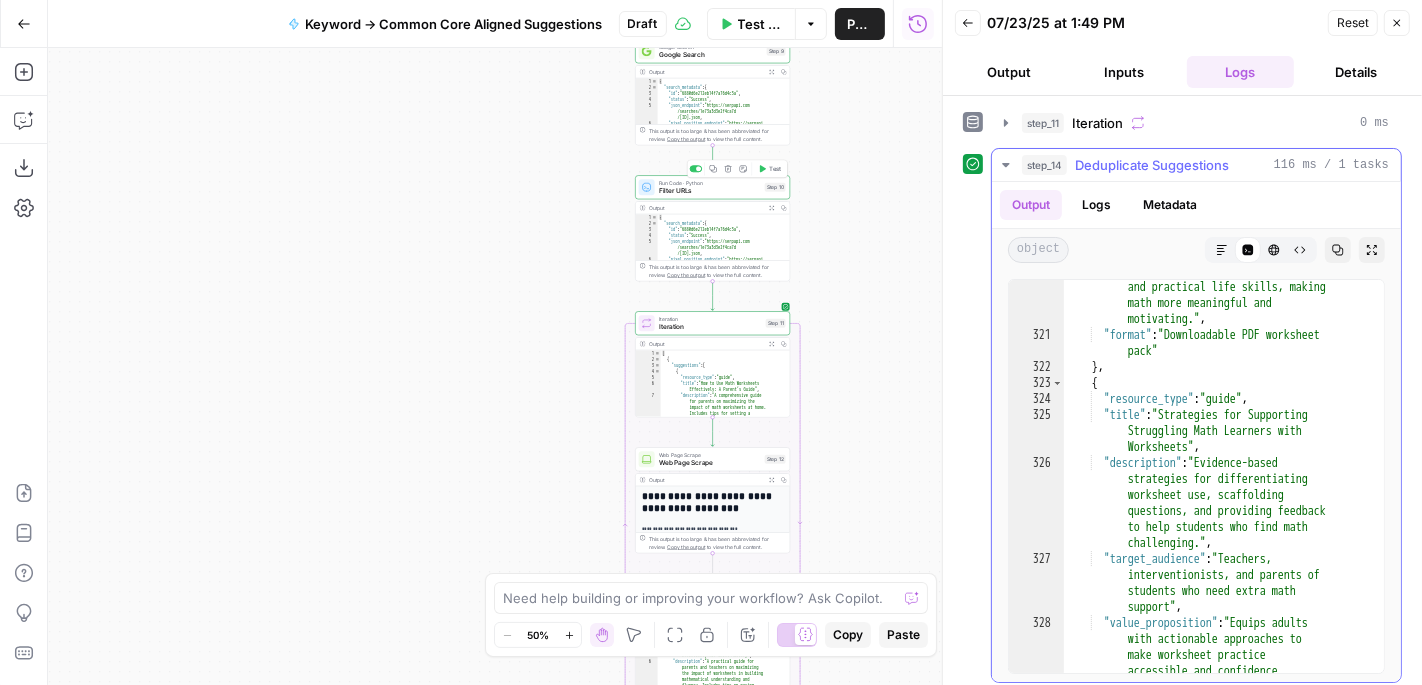 scroll, scrollTop: 13957, scrollLeft: 0, axis: vertical 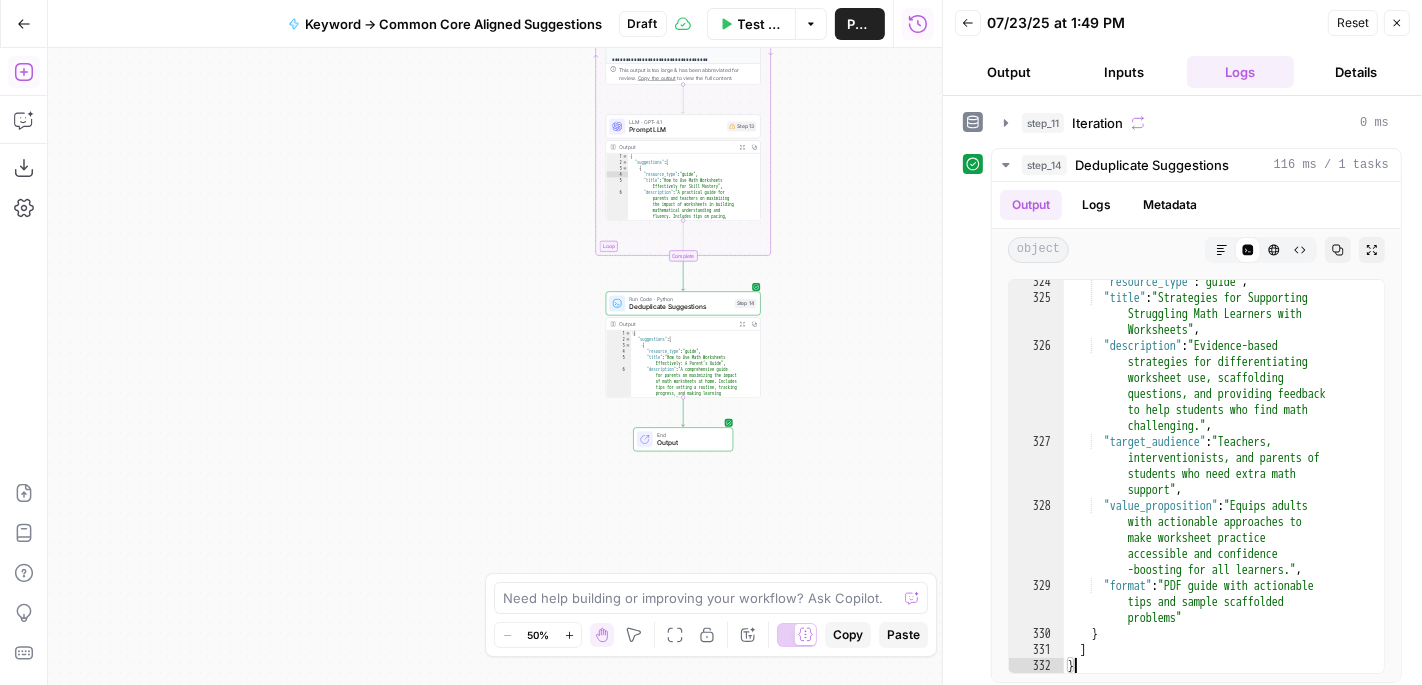 click 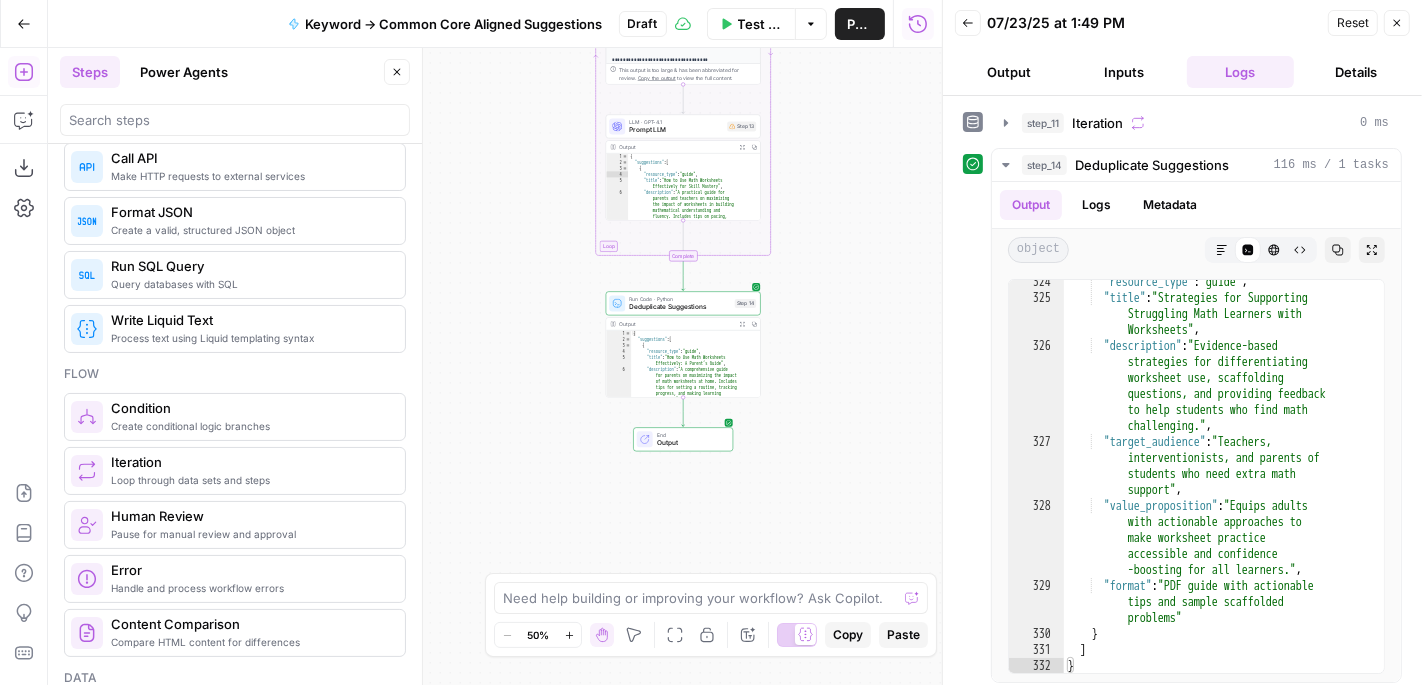 scroll, scrollTop: 436, scrollLeft: 0, axis: vertical 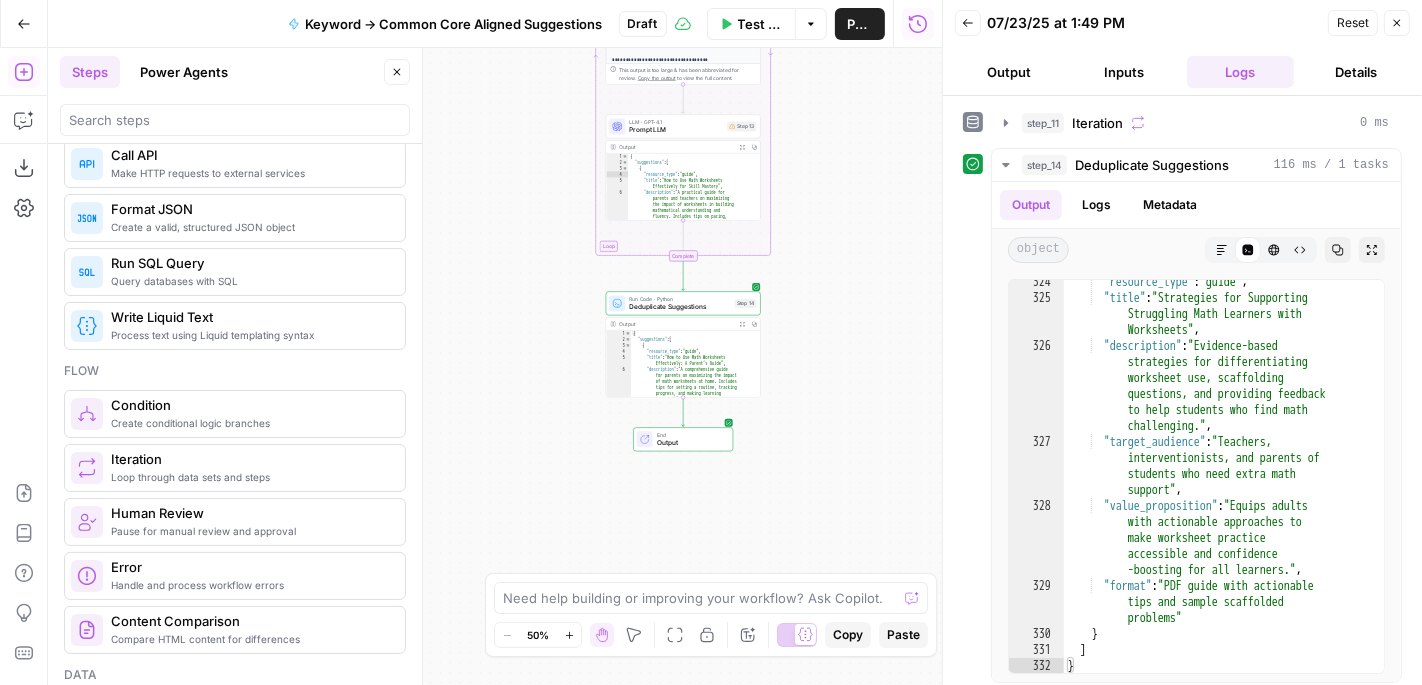 click on "Iteration" at bounding box center (250, 459) 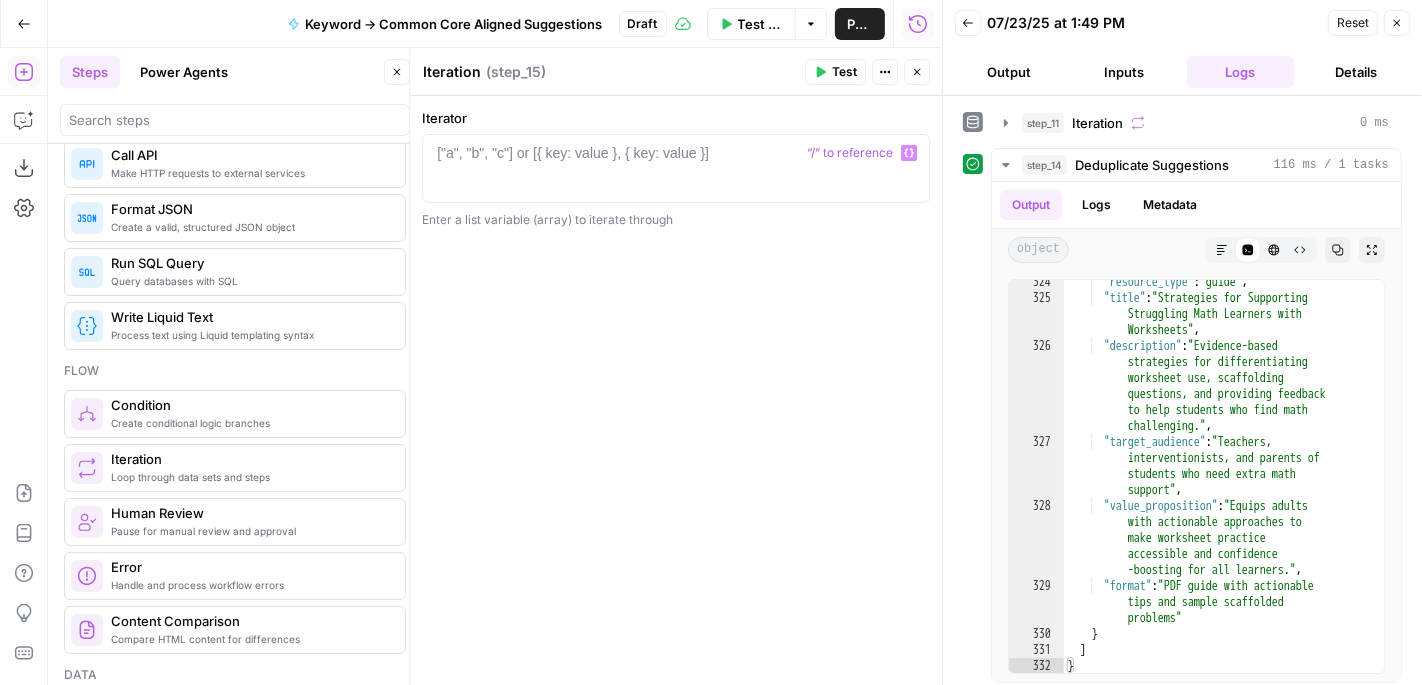 click on "Variables Menu" at bounding box center (909, 153) 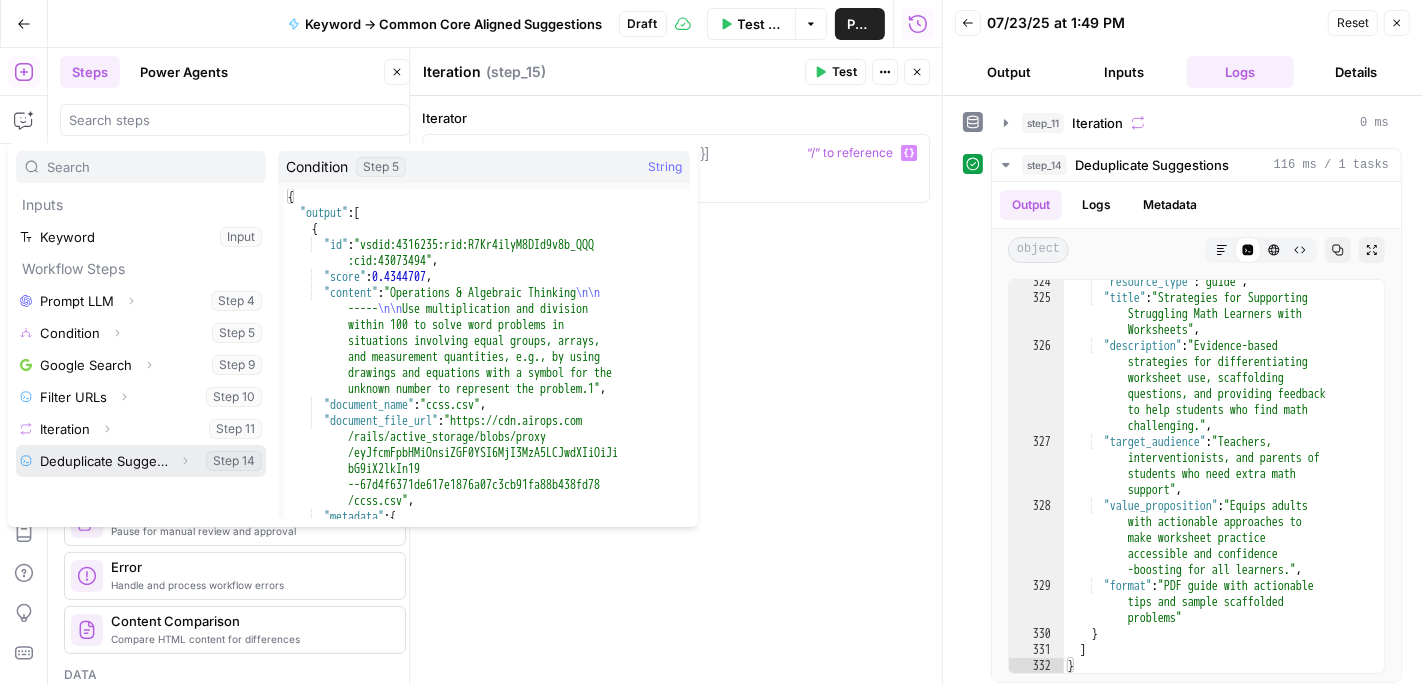 click 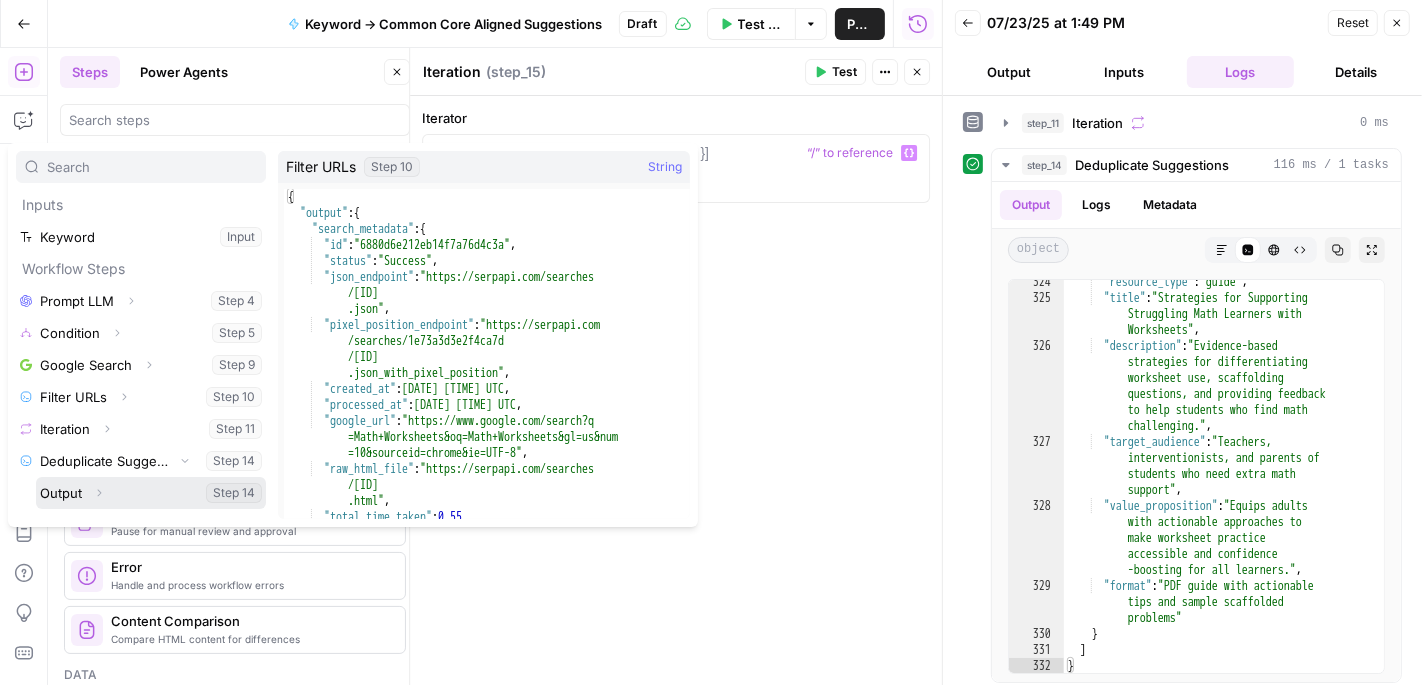 click on "Expand" at bounding box center [99, 493] 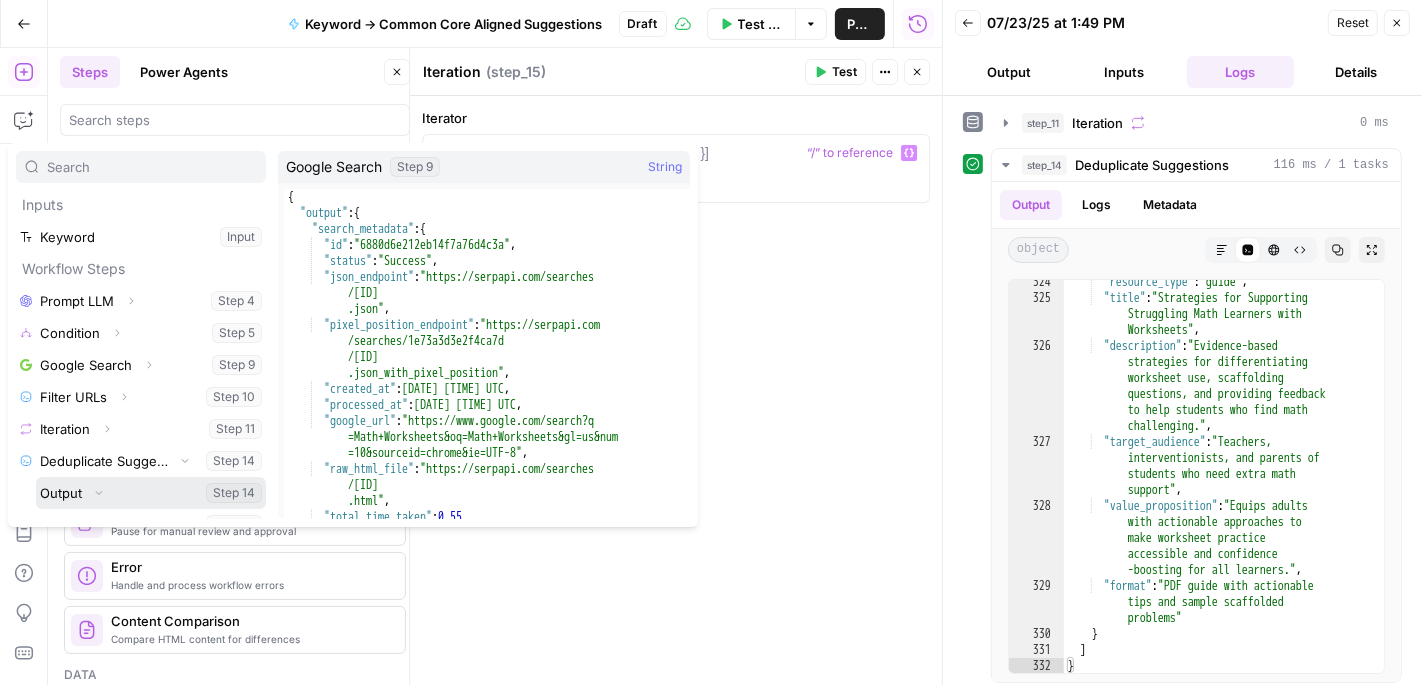 scroll, scrollTop: 21, scrollLeft: 0, axis: vertical 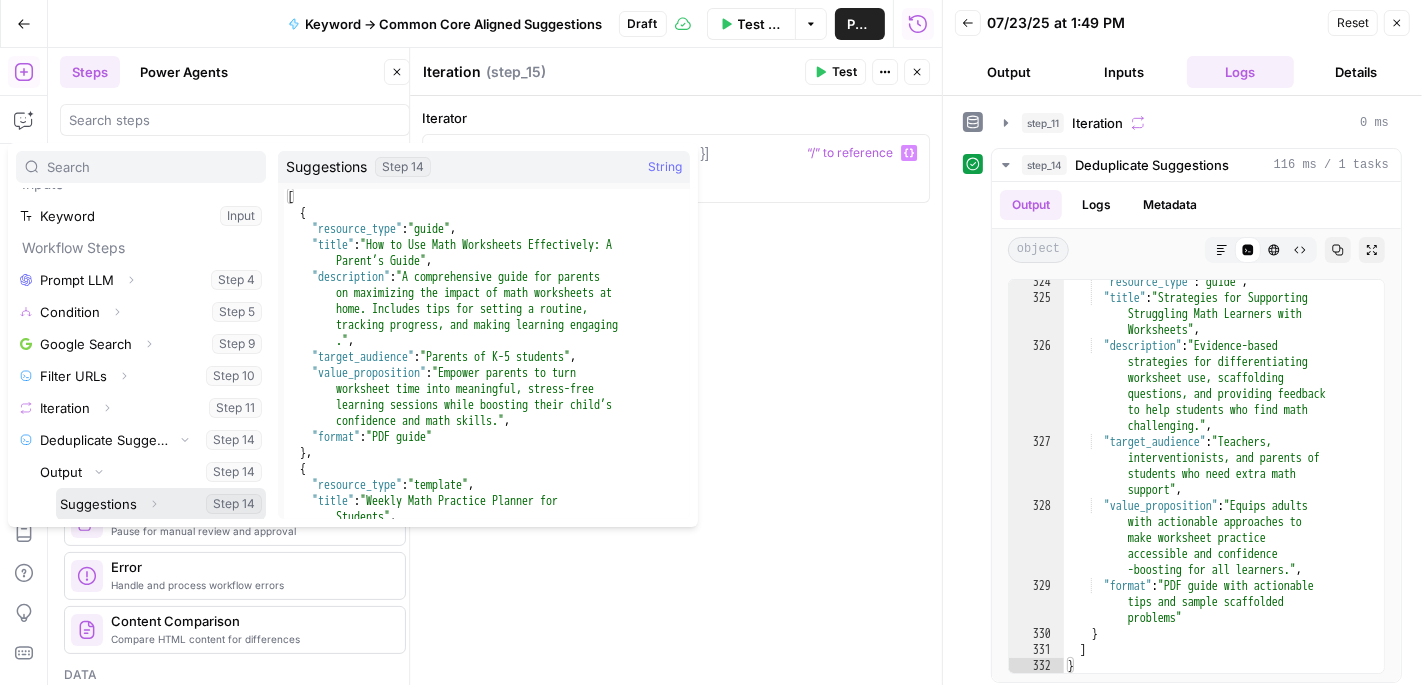 click at bounding box center [161, 504] 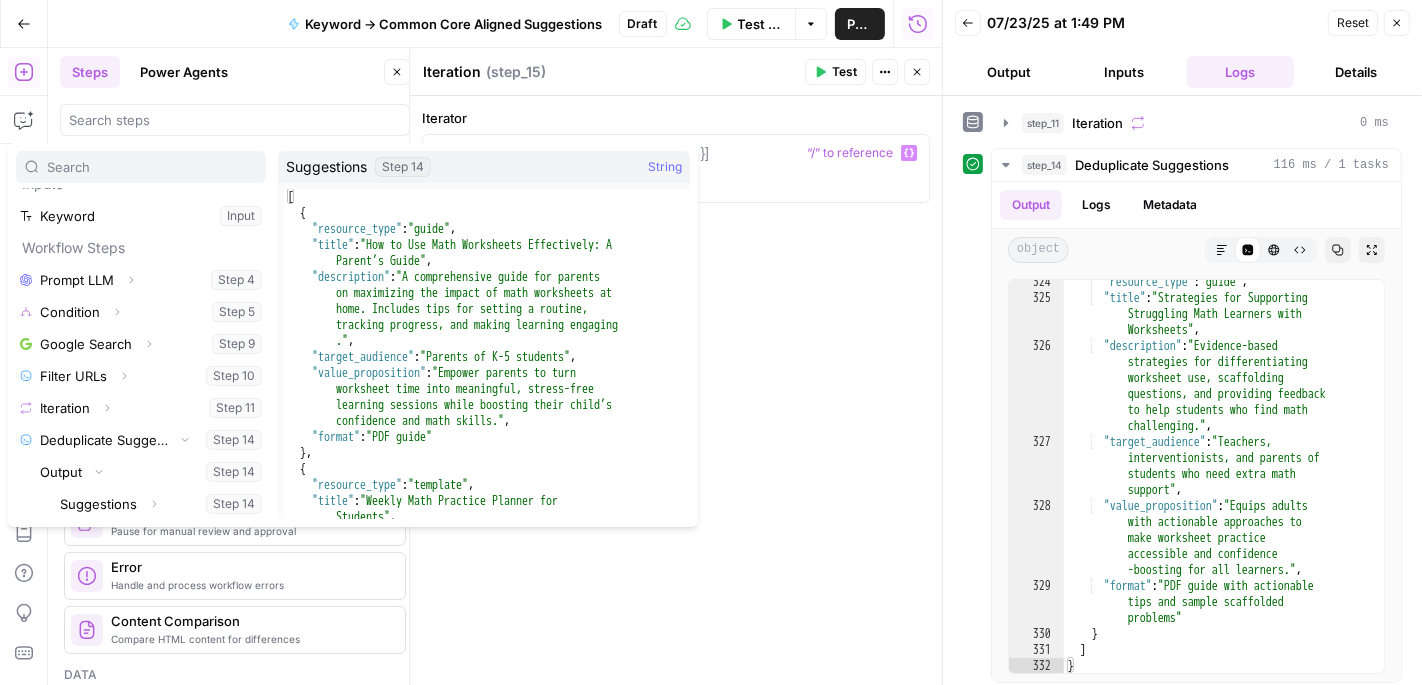 type on "**********" 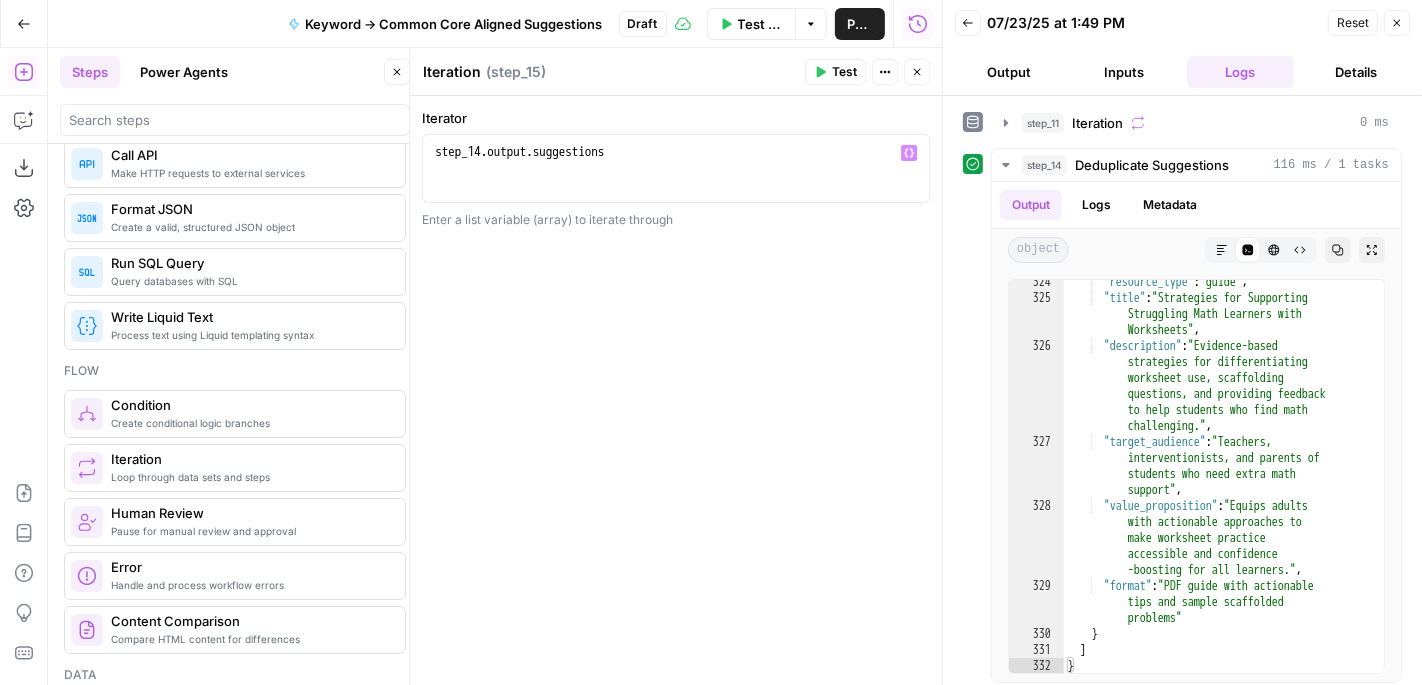click on "**********" at bounding box center [676, 391] 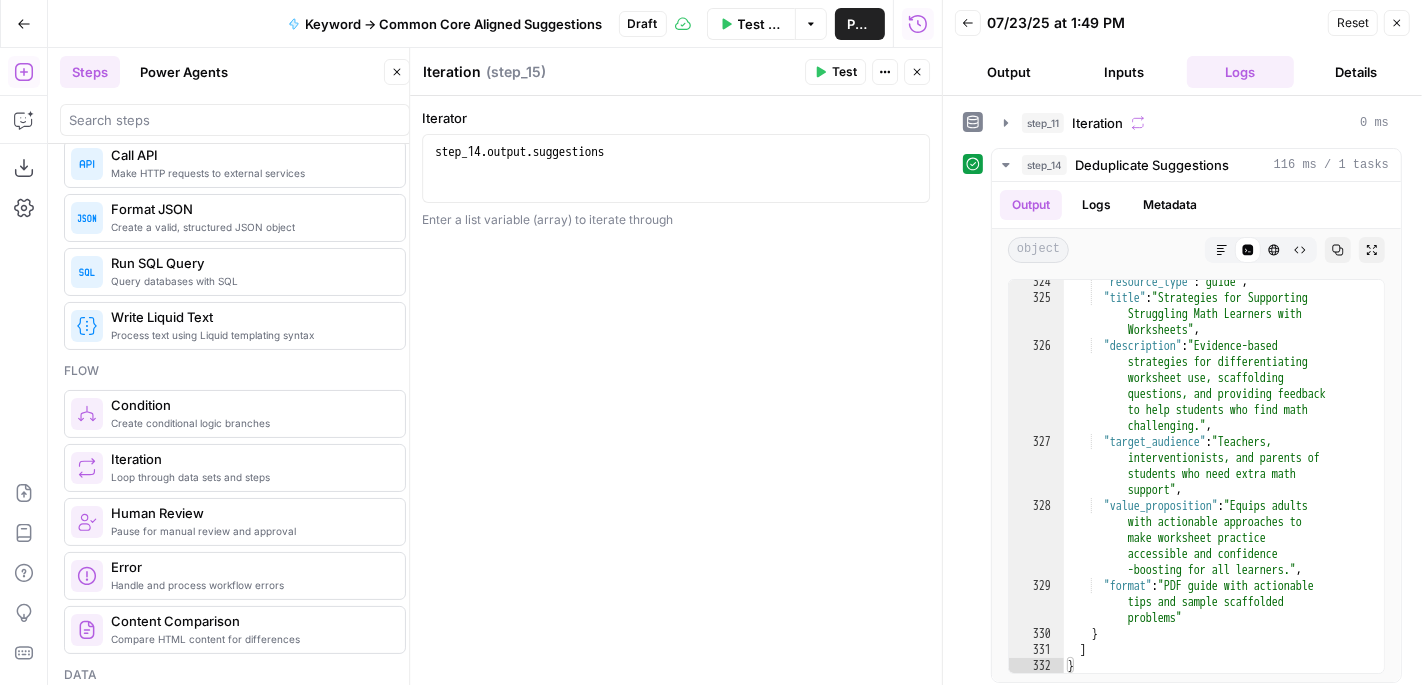 click on "Close" at bounding box center [917, 72] 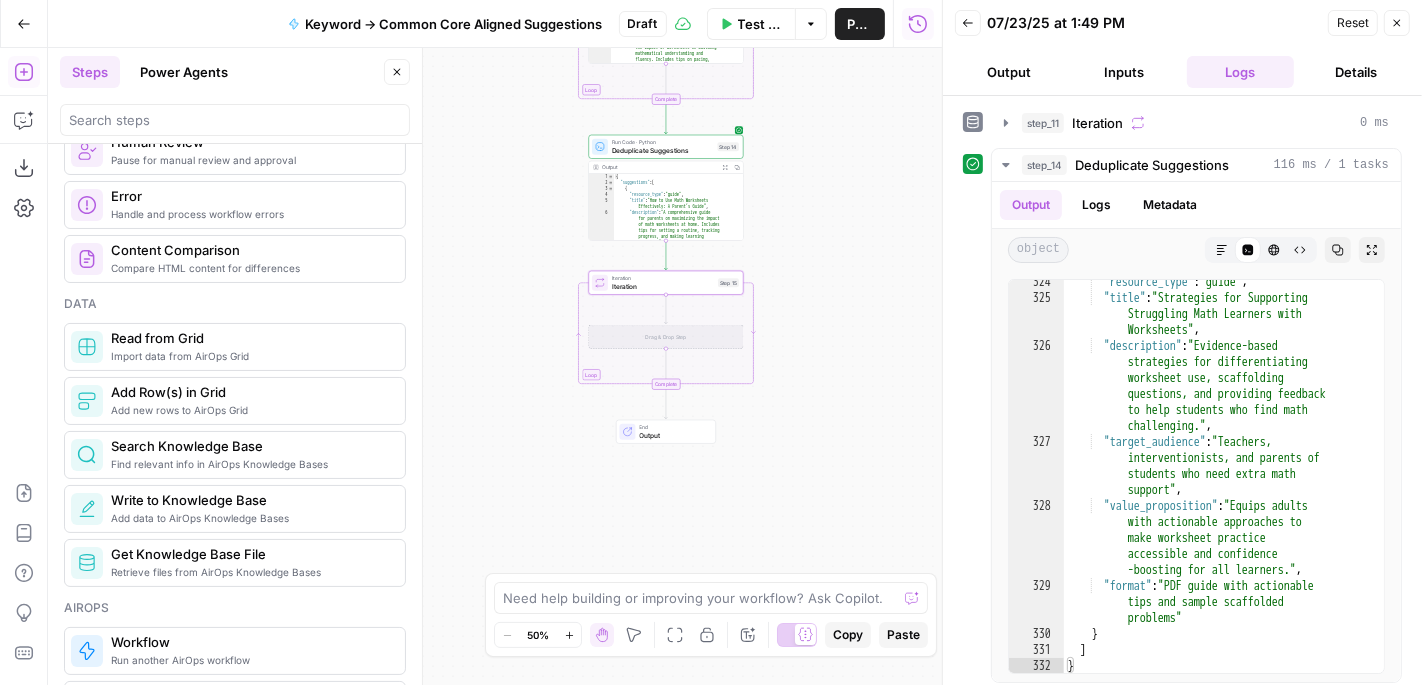 scroll, scrollTop: 828, scrollLeft: 0, axis: vertical 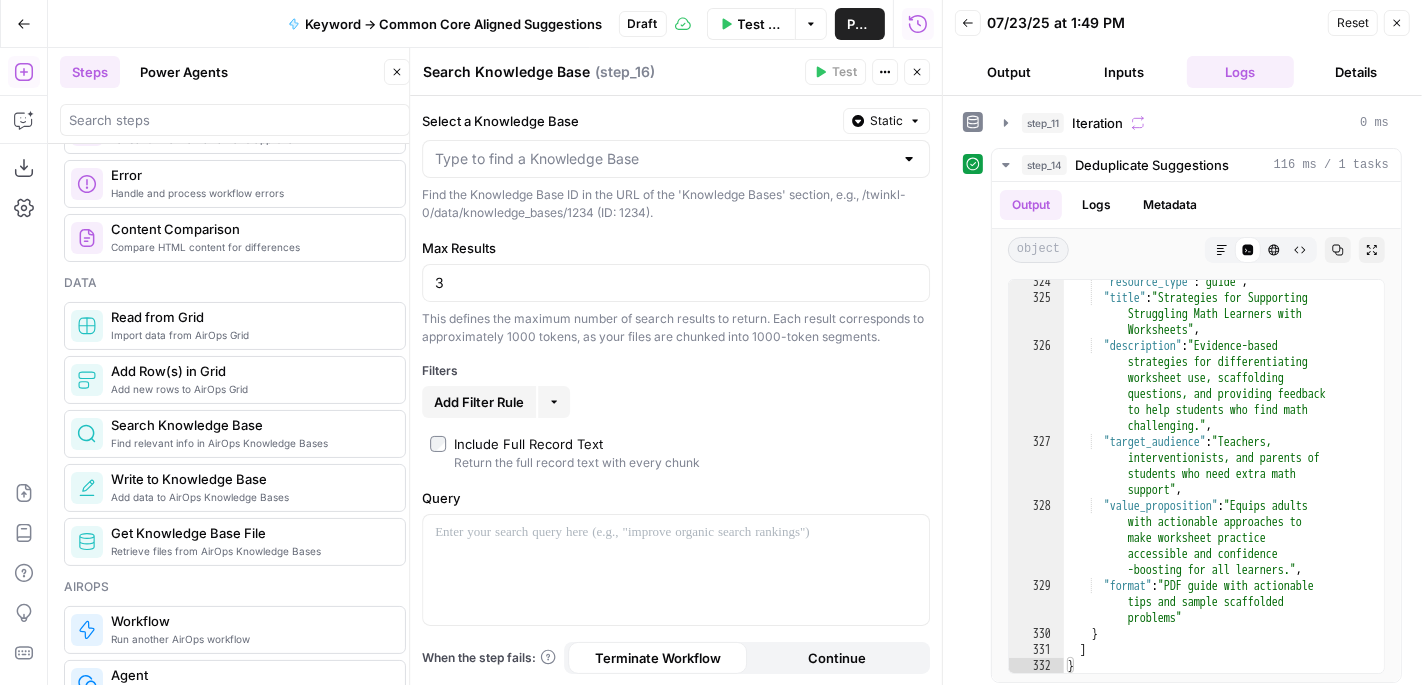 click on "Max Results 3 This defines the maximum number of search results to return. Each result corresponds to approximately 1000 tokens, as your files are chunked into 1000-token segments." at bounding box center (676, 292) 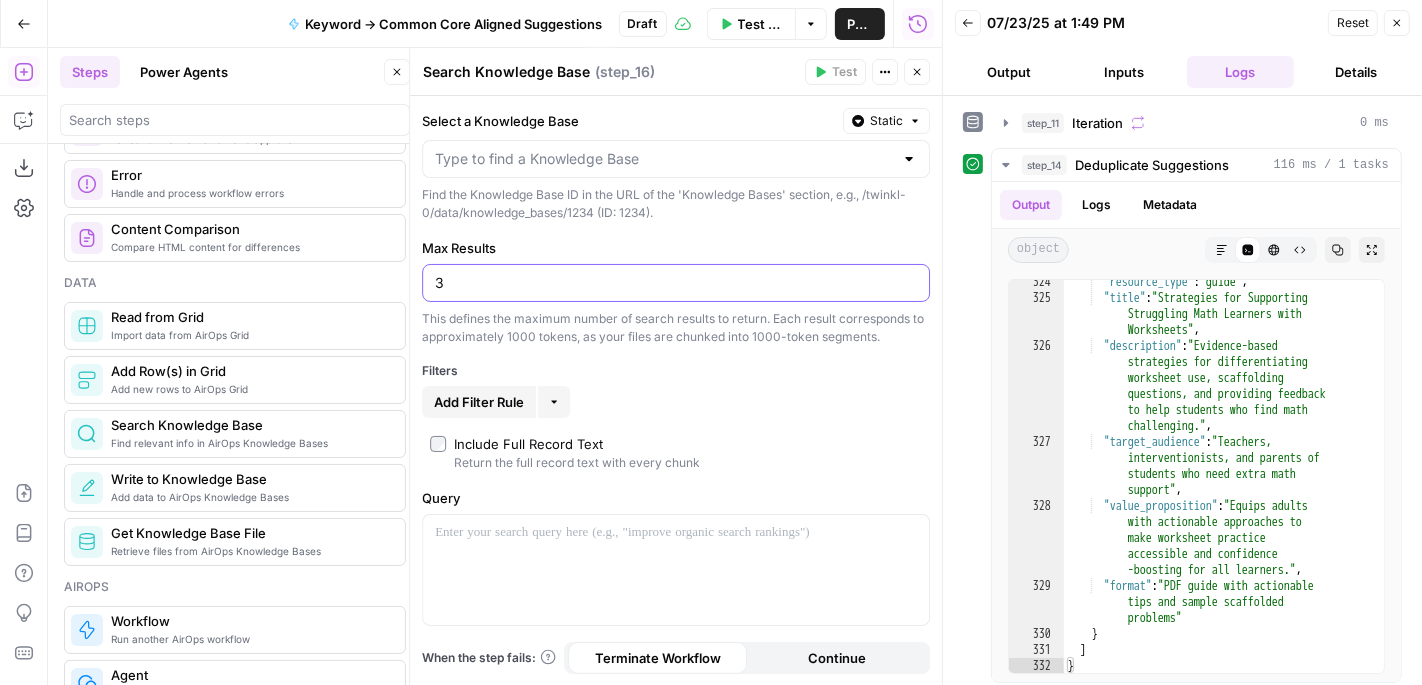 click on "3" at bounding box center (676, 283) 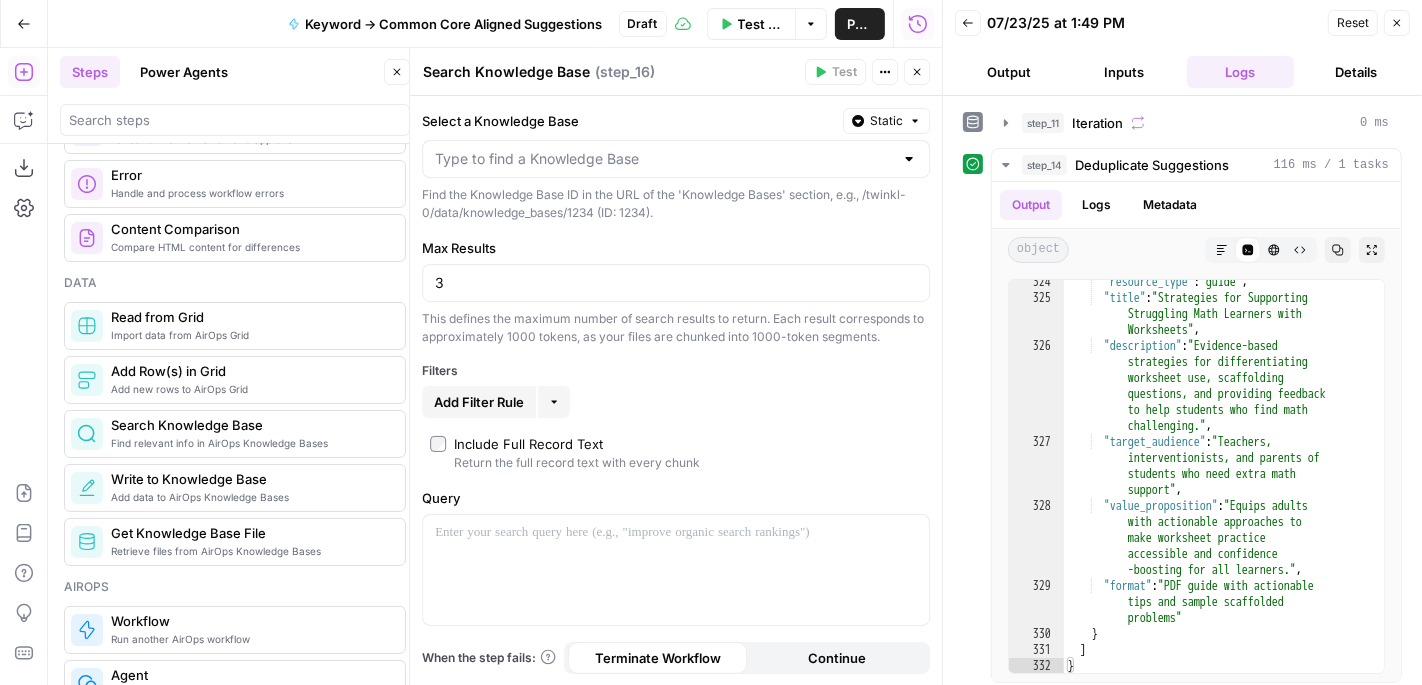 click at bounding box center (676, 159) 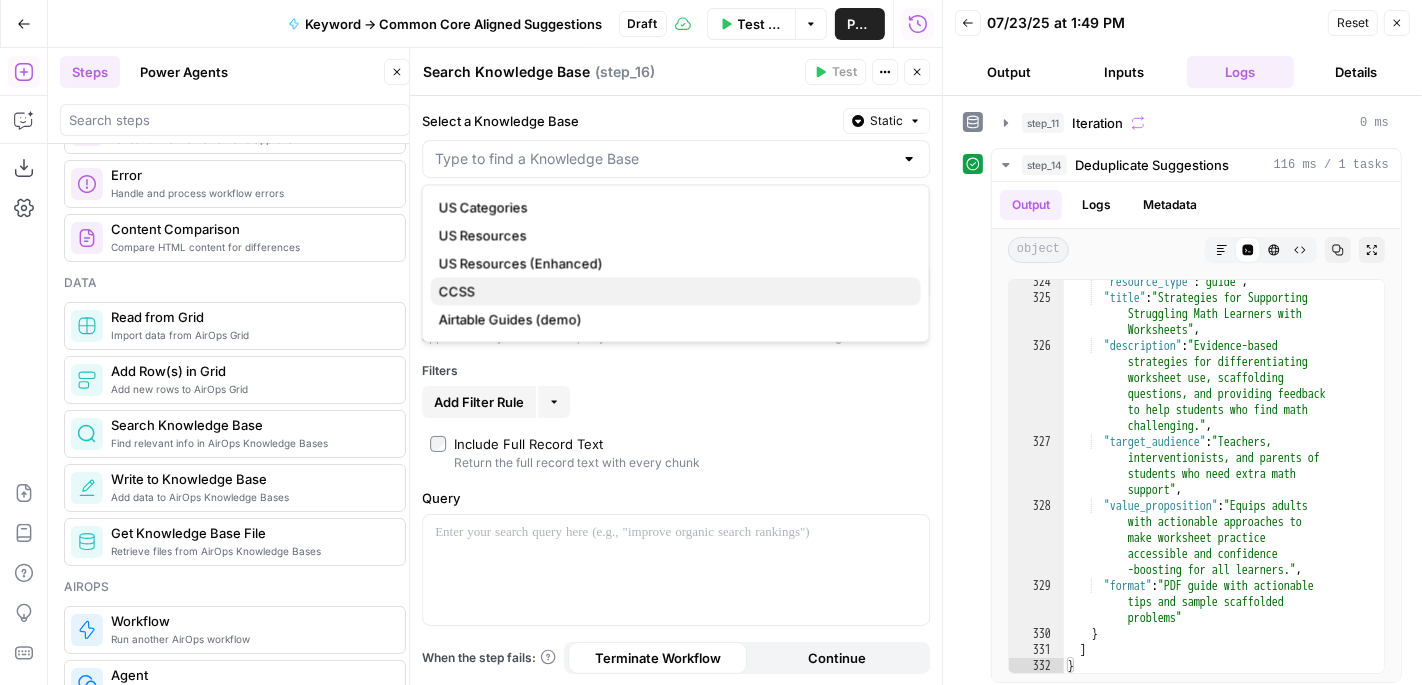 click on "CCSS" at bounding box center [672, 291] 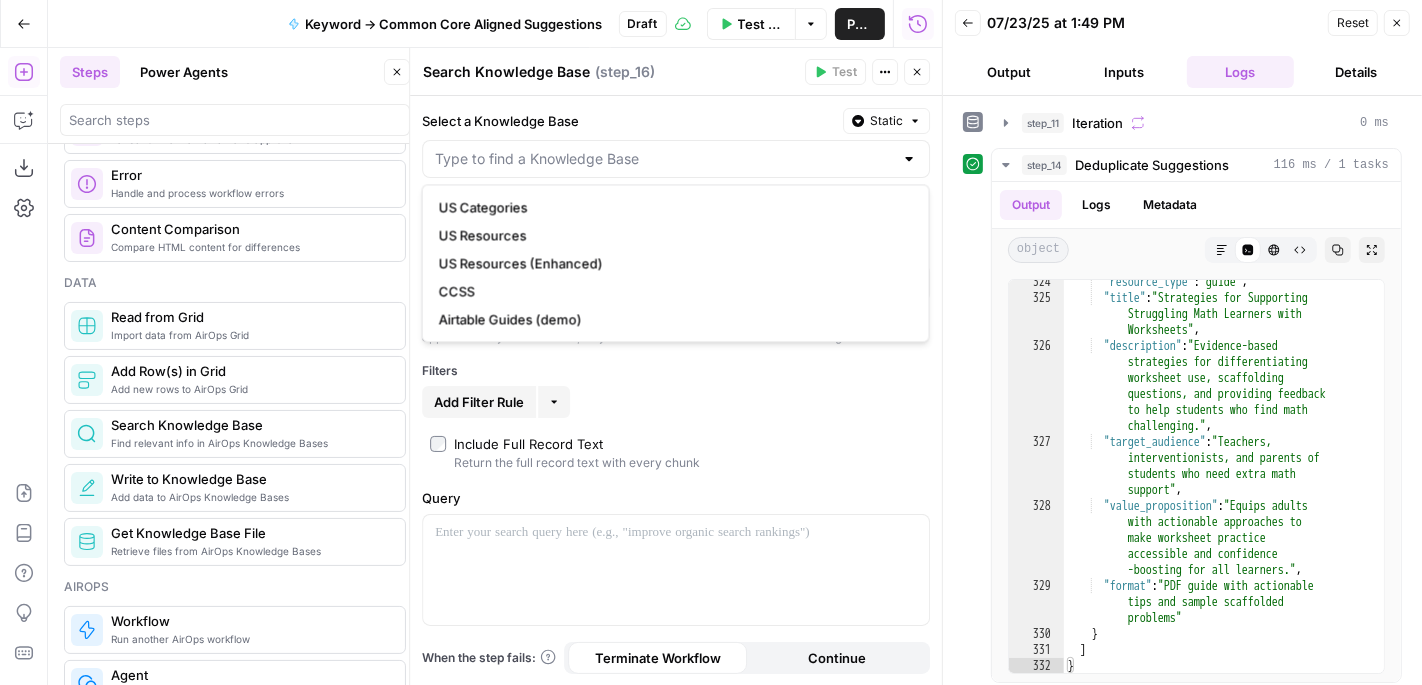 type on "CCSS" 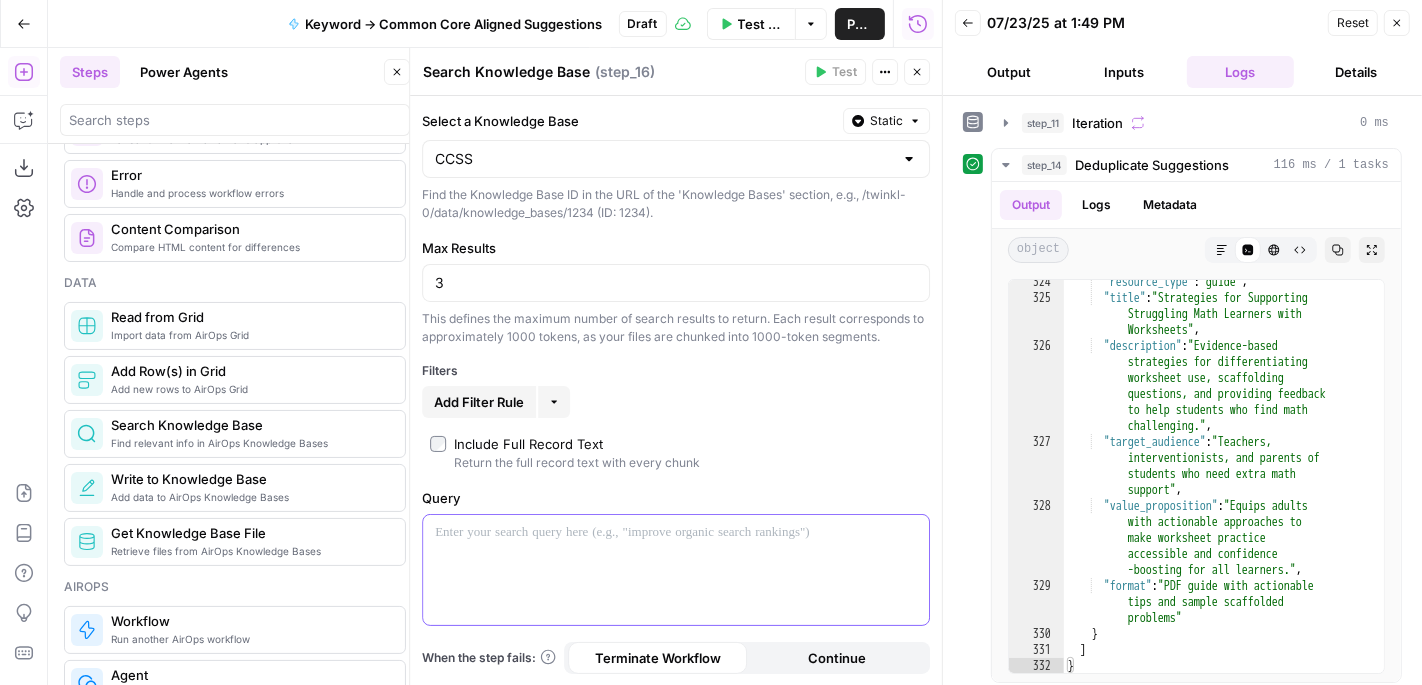 click at bounding box center [676, 570] 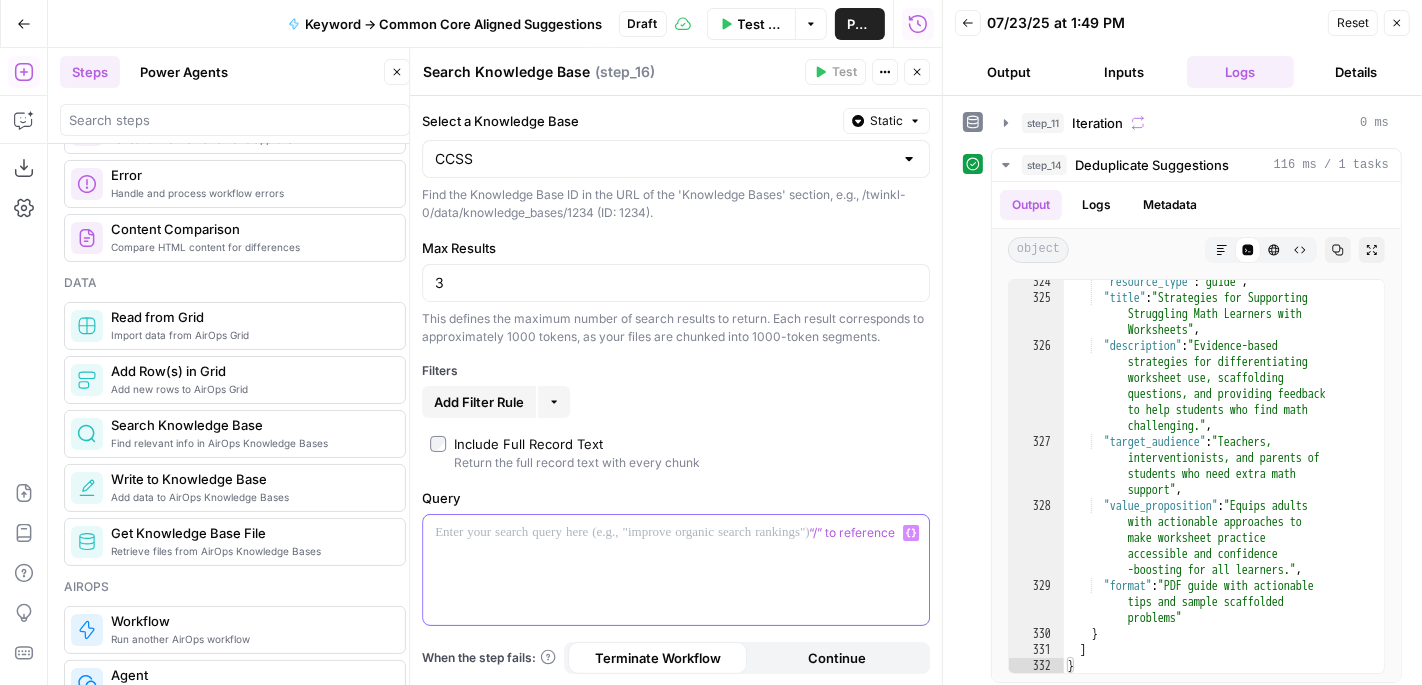 click 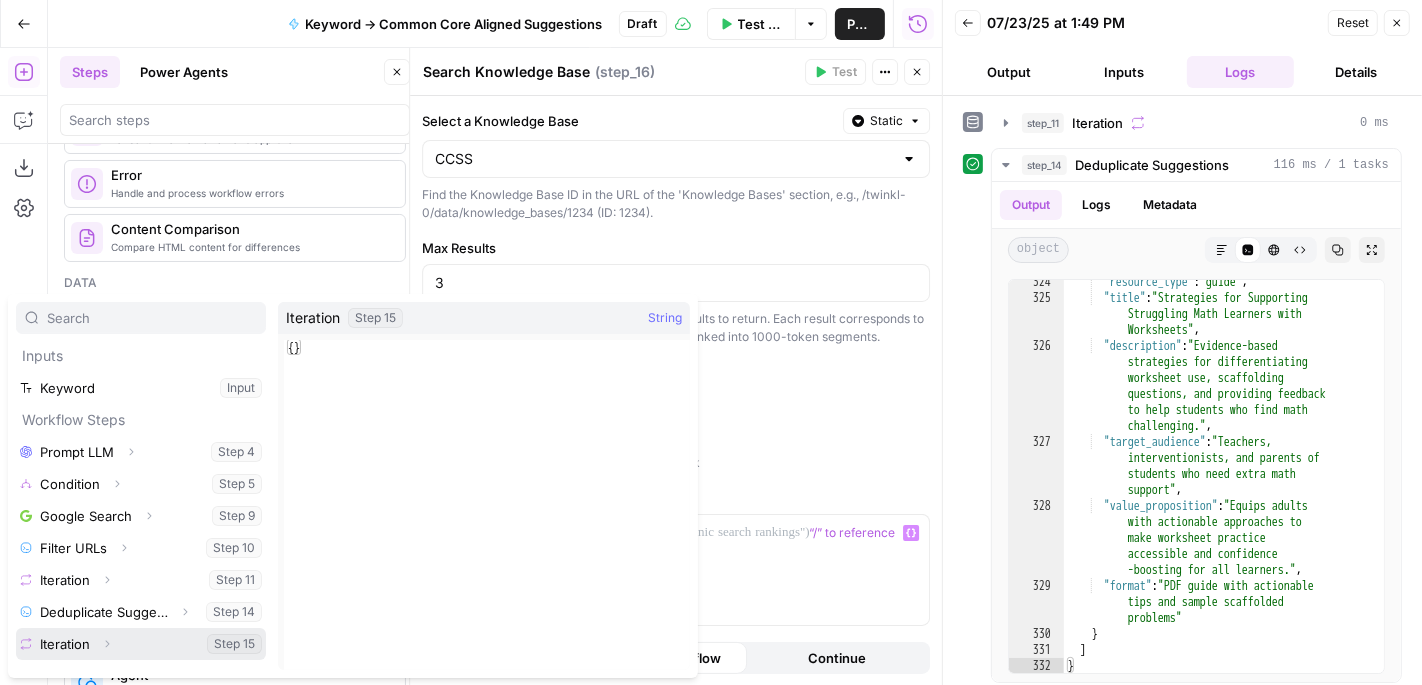 click 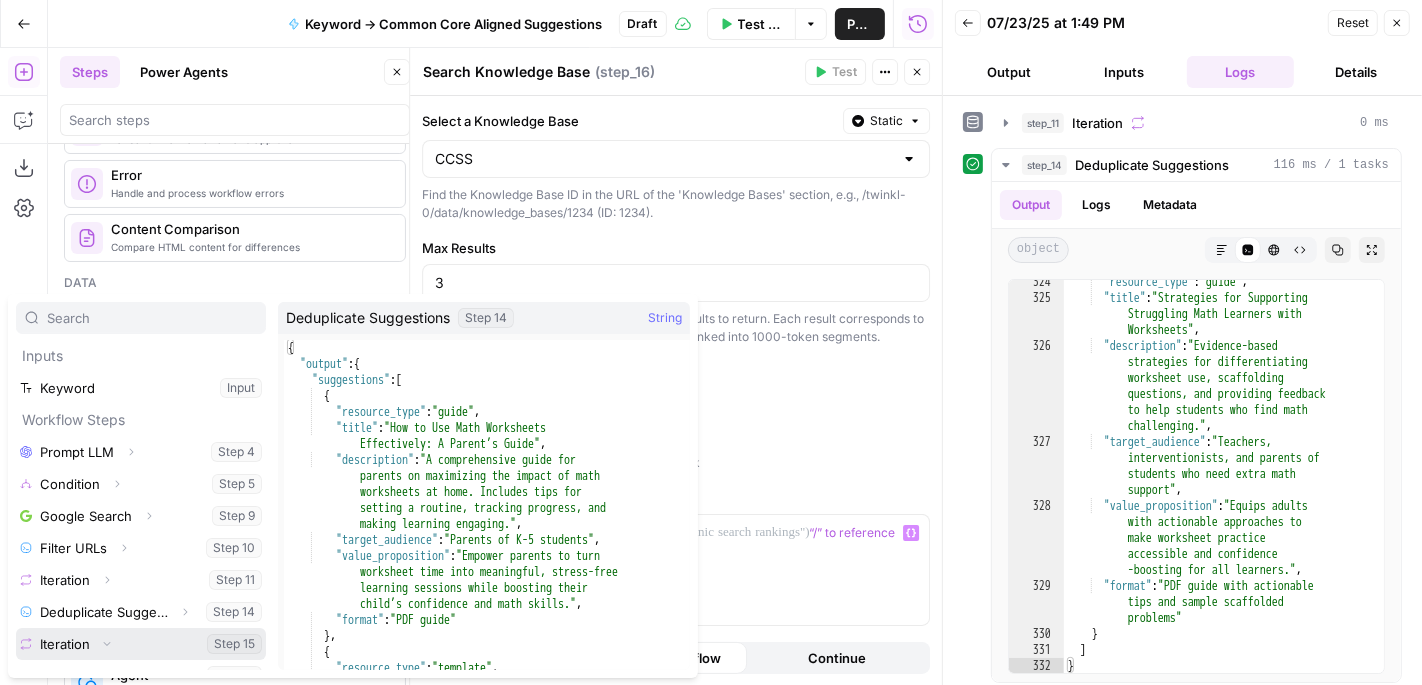 scroll, scrollTop: 85, scrollLeft: 0, axis: vertical 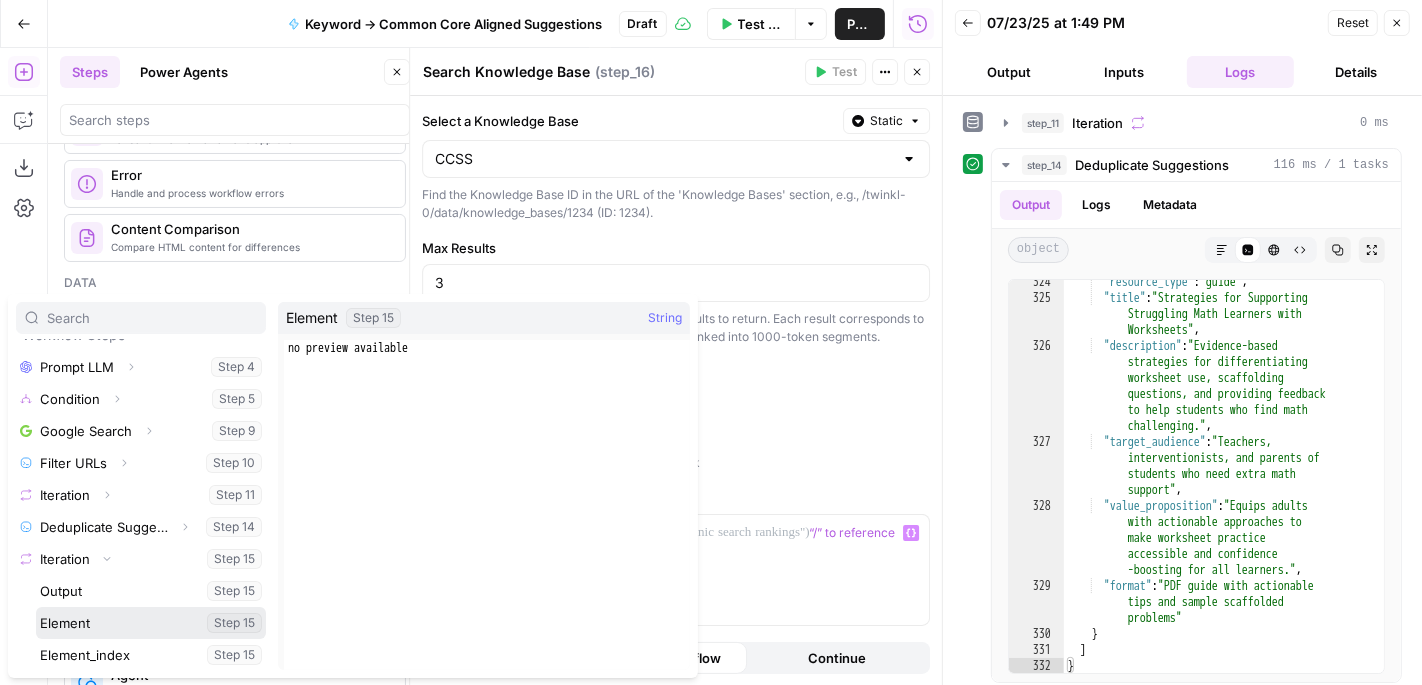 click at bounding box center (151, 623) 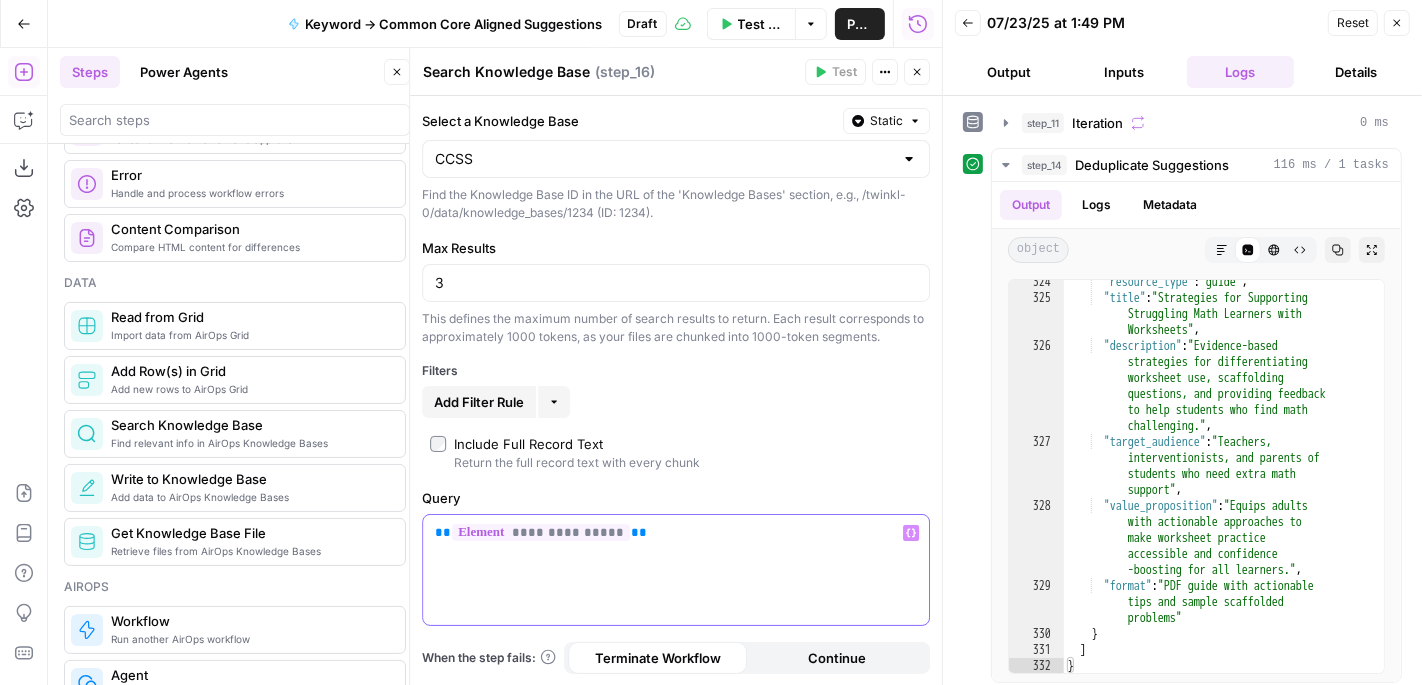 type 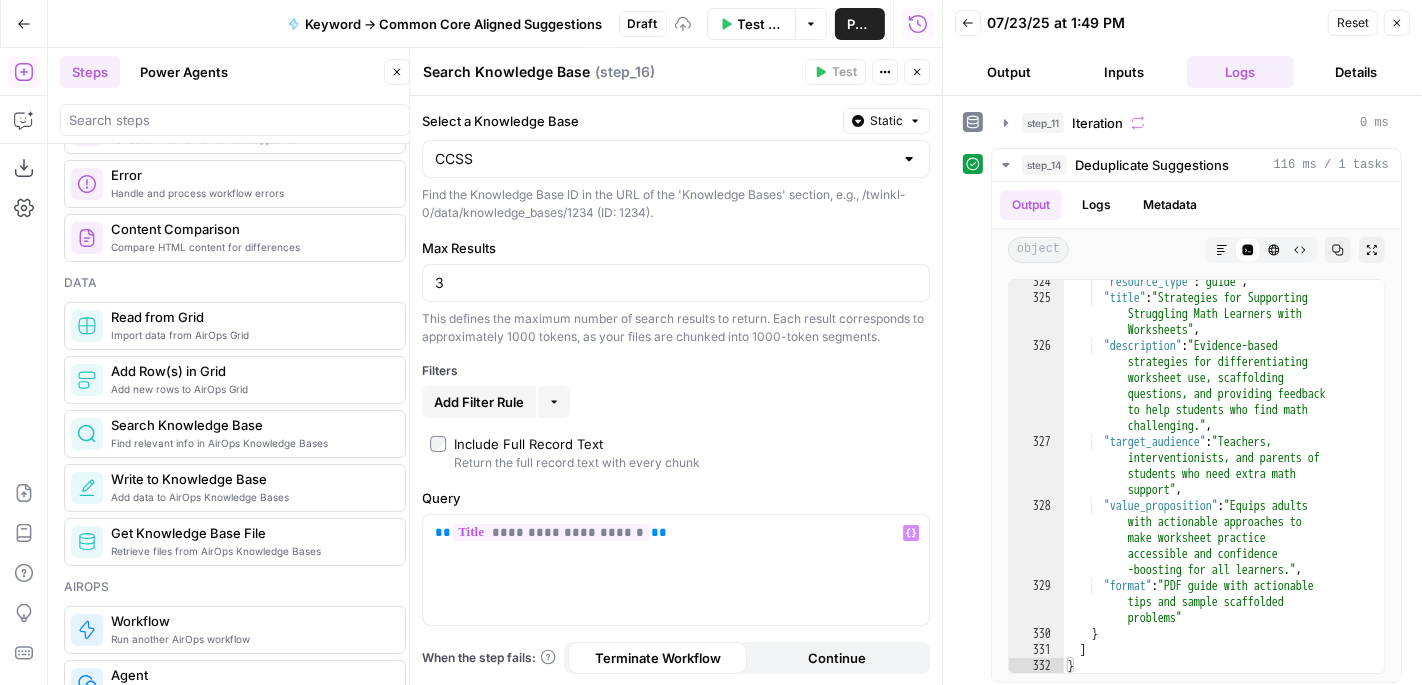 click on "**********" at bounding box center (676, 391) 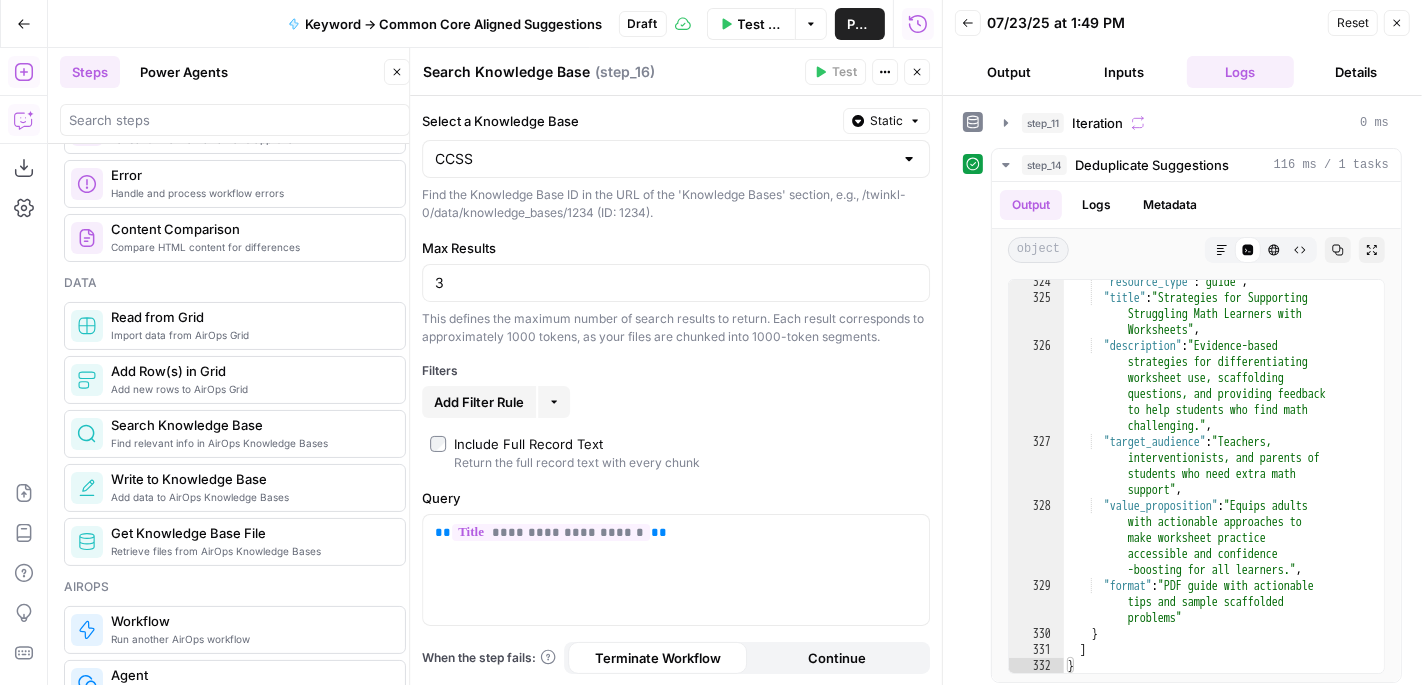 click 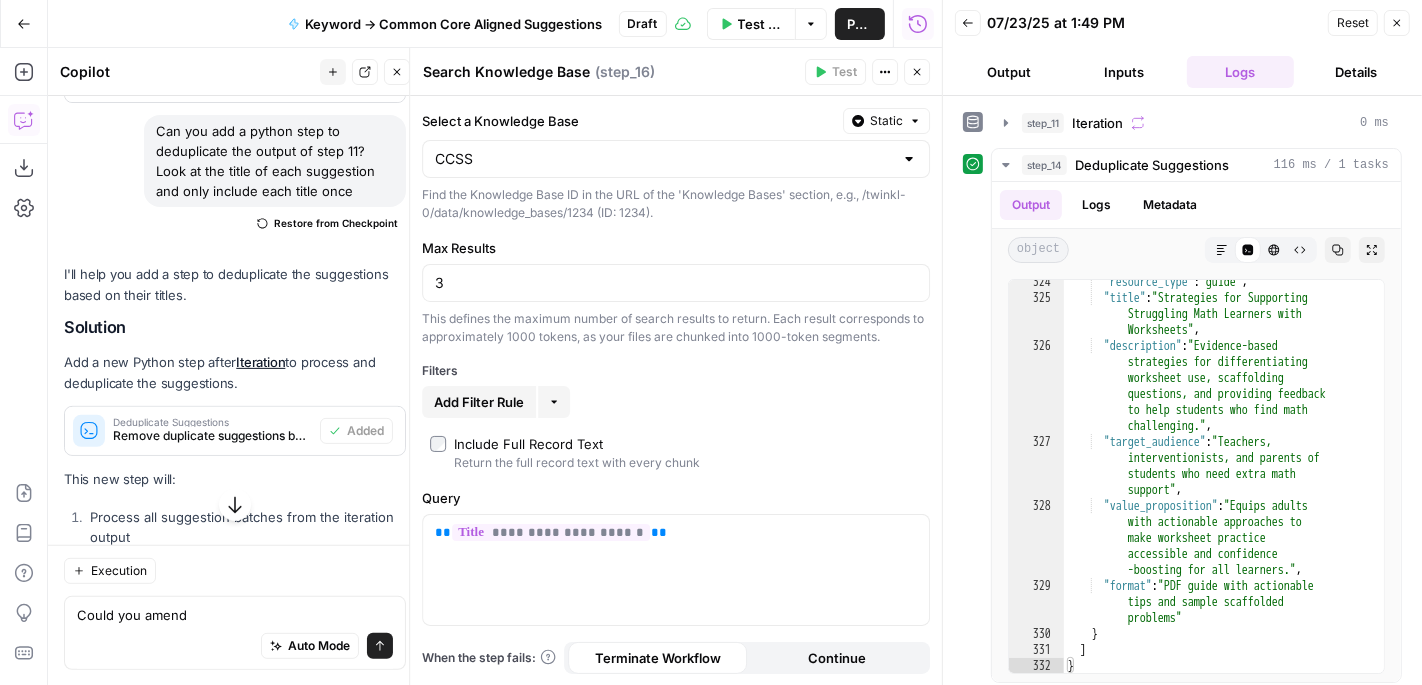 scroll, scrollTop: 627, scrollLeft: 0, axis: vertical 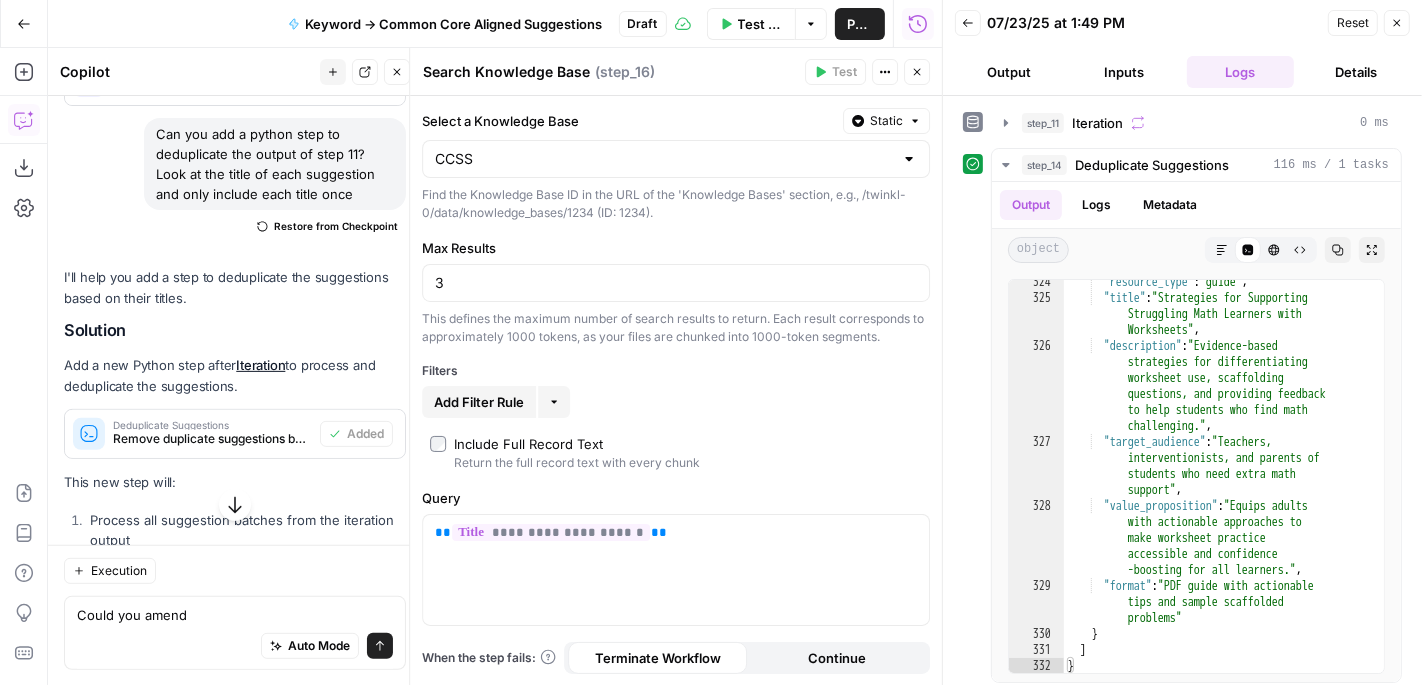 click on "Close" at bounding box center [1397, 23] 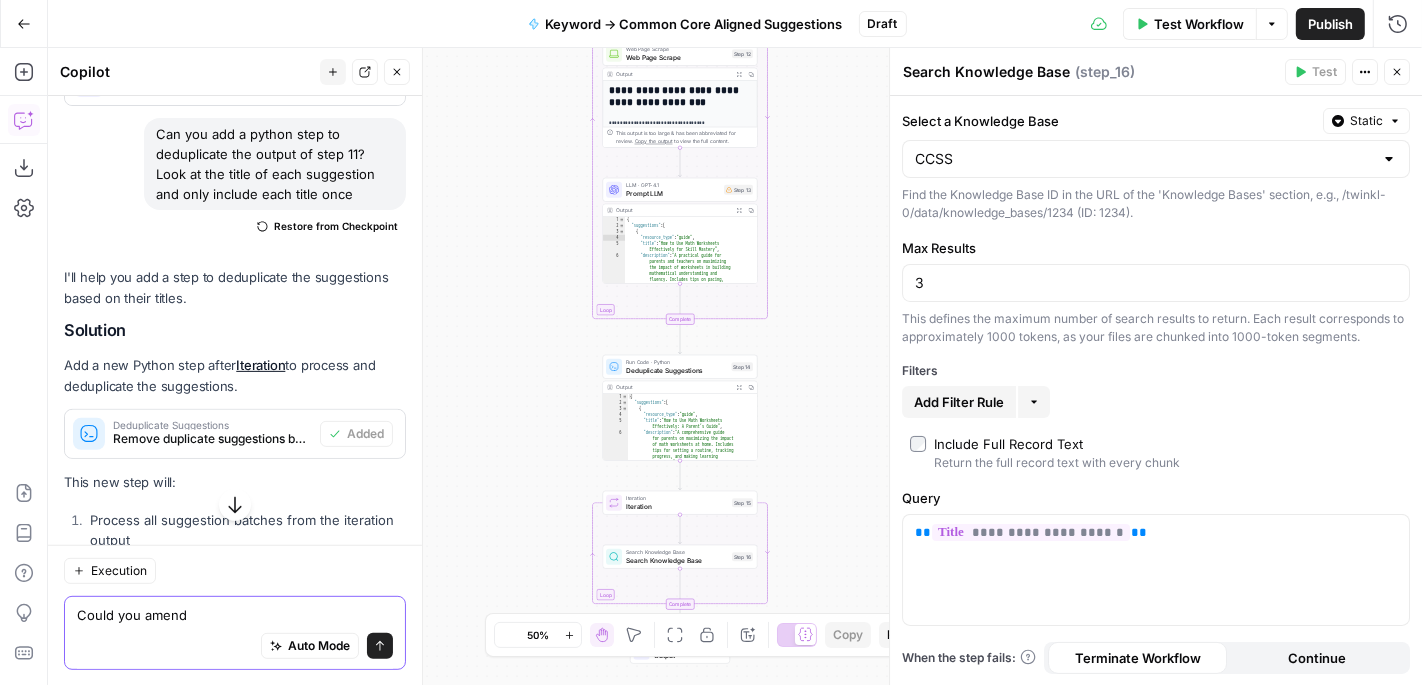 click on "Could you amend" at bounding box center [235, 615] 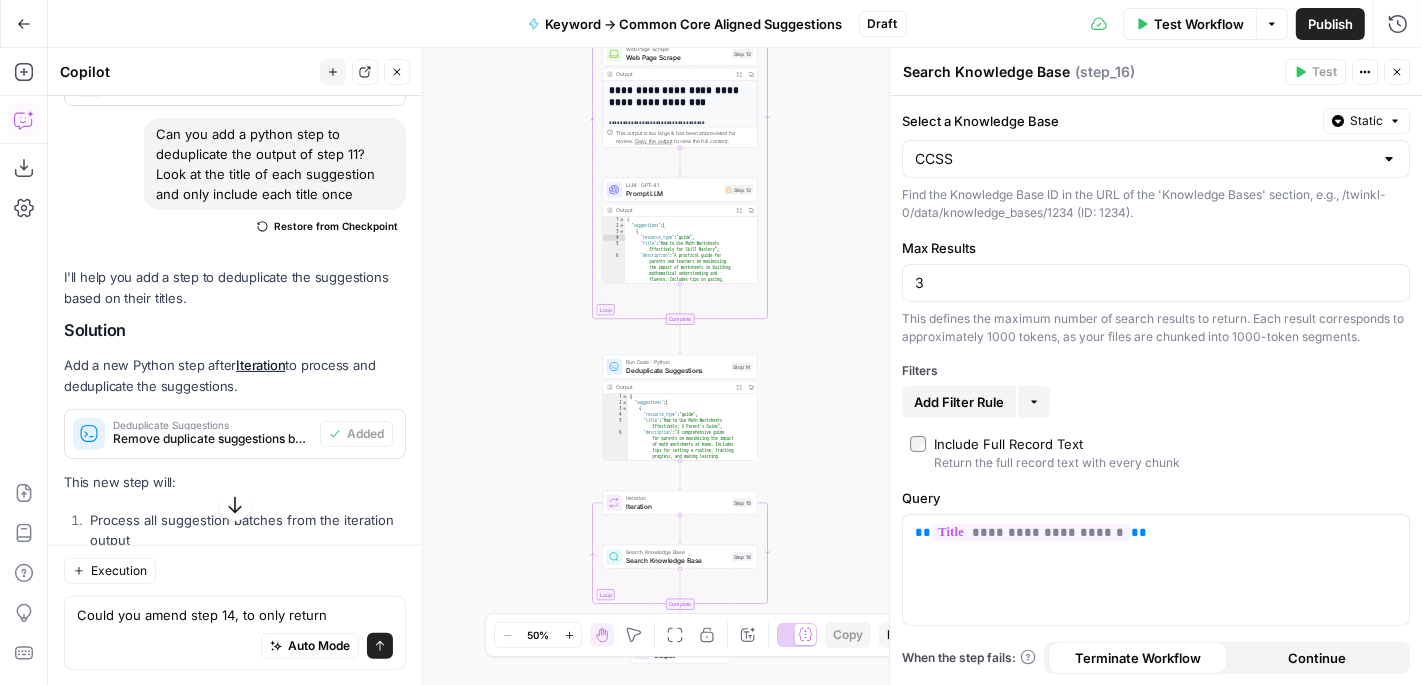 click on "Auto Mode will automatically modify and execute the workflow" at bounding box center [310, 596] 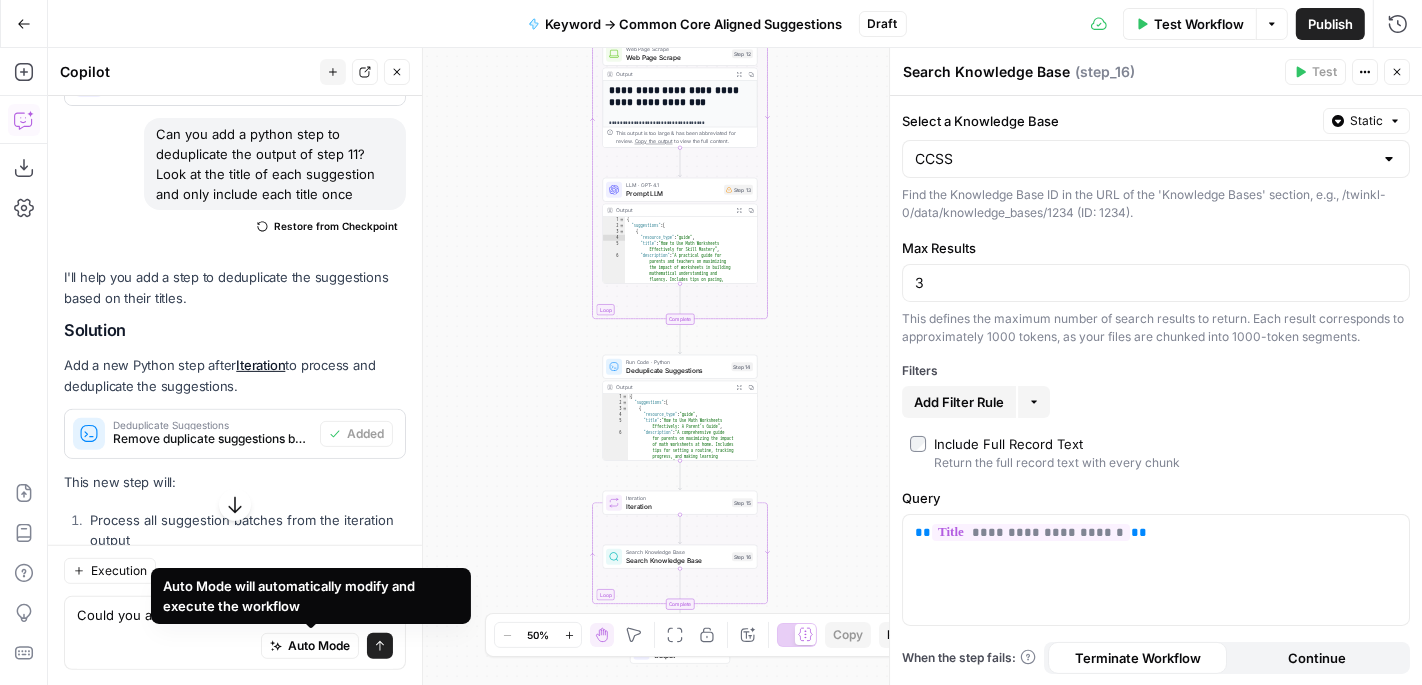 click on "Auto Mode Send" at bounding box center [235, 647] 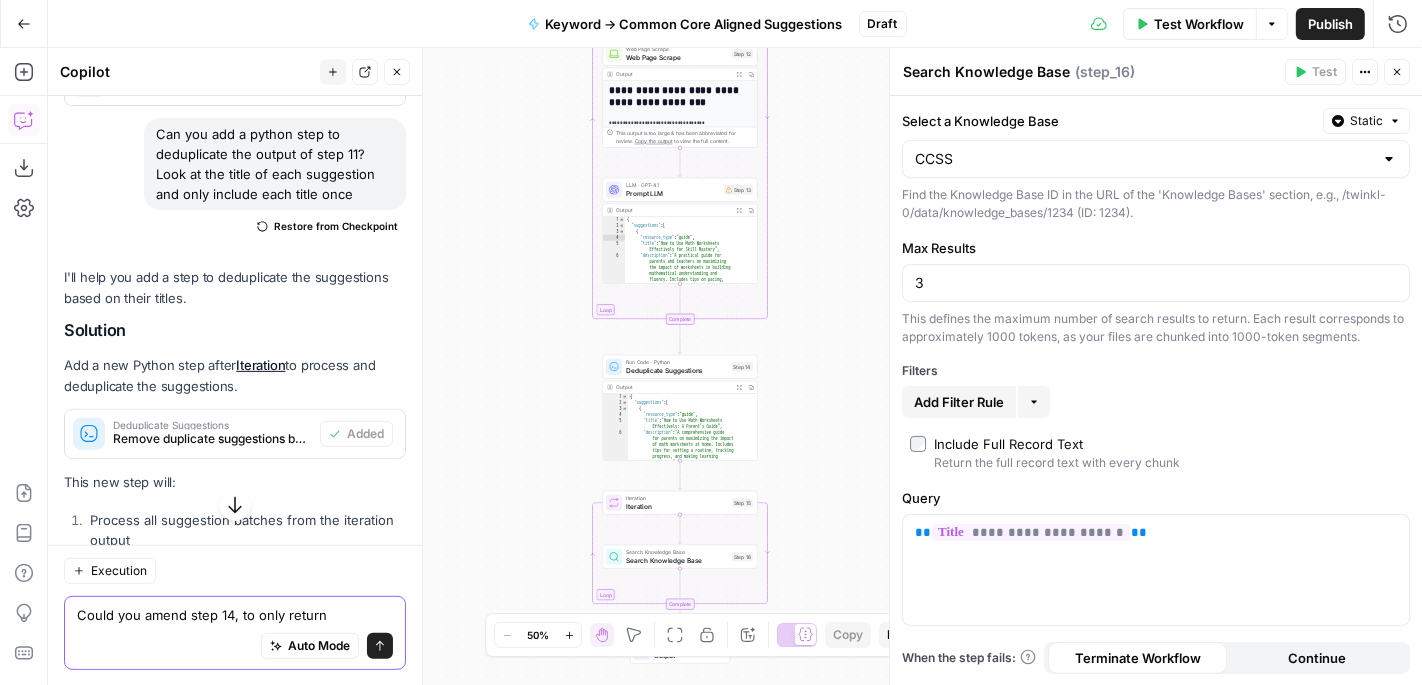 drag, startPoint x: 232, startPoint y: 619, endPoint x: 432, endPoint y: 624, distance: 200.06248 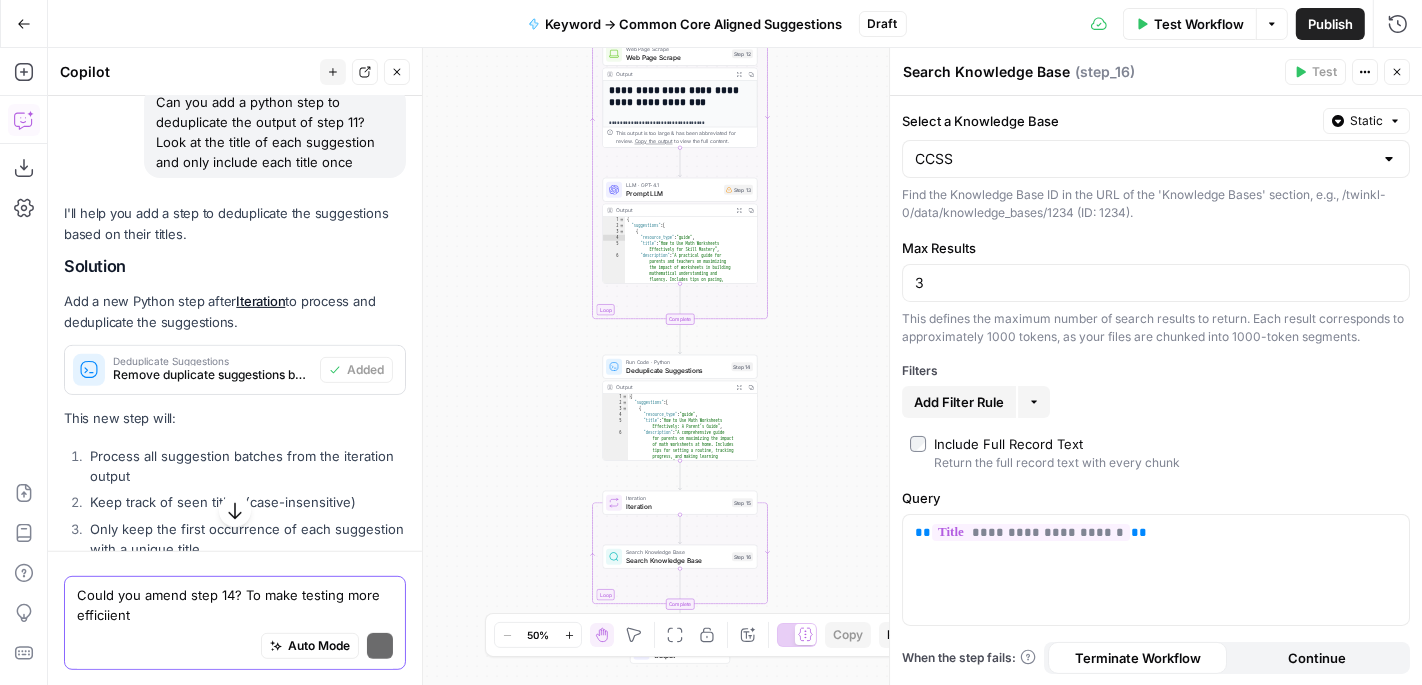 scroll, scrollTop: 627, scrollLeft: 0, axis: vertical 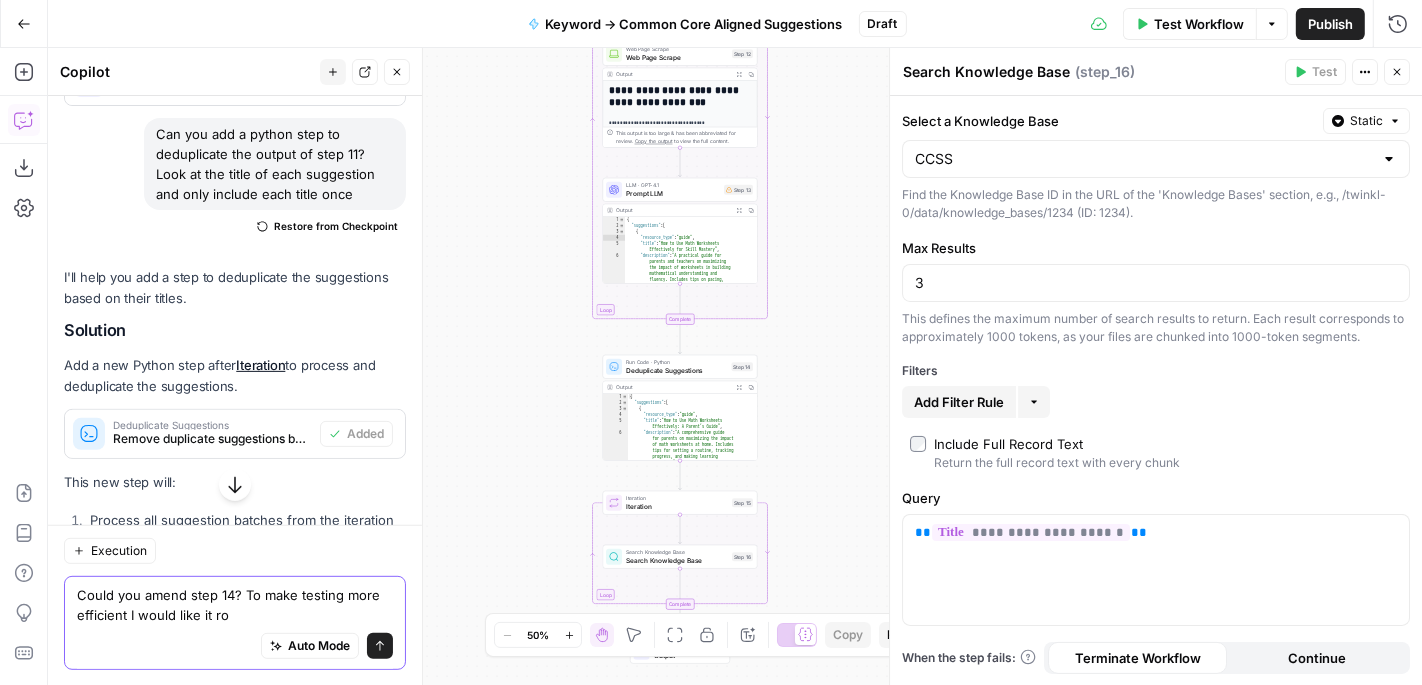 type on "Could you amend step 14? To make testing more efficient I would like it ro" 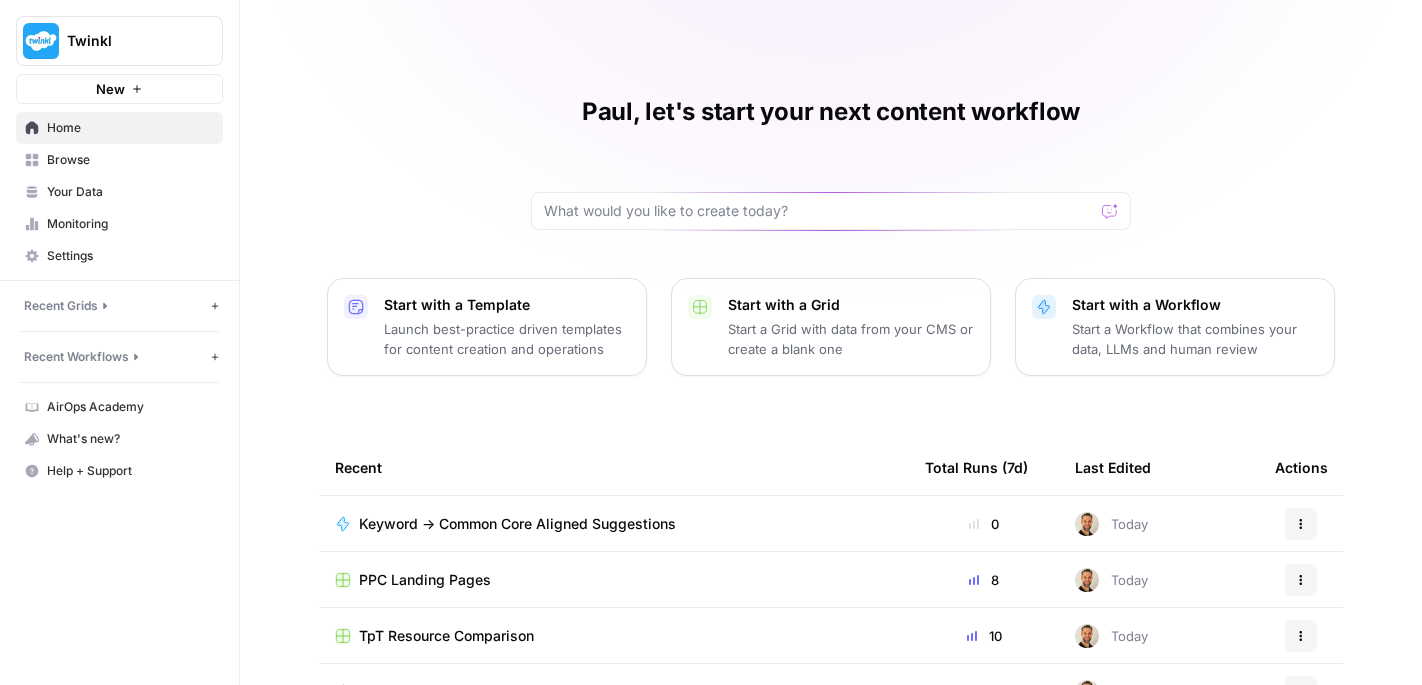 scroll, scrollTop: 0, scrollLeft: 0, axis: both 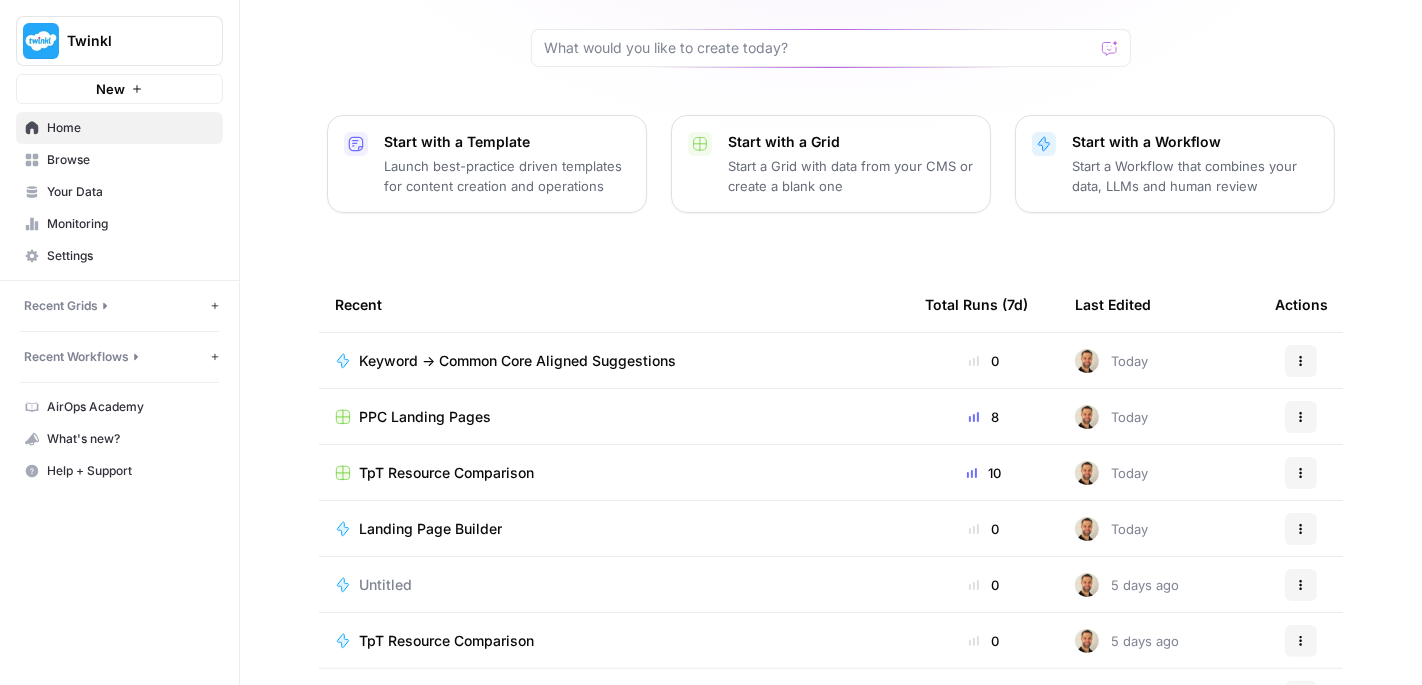 click on "Landing Page Builder" at bounding box center [430, 529] 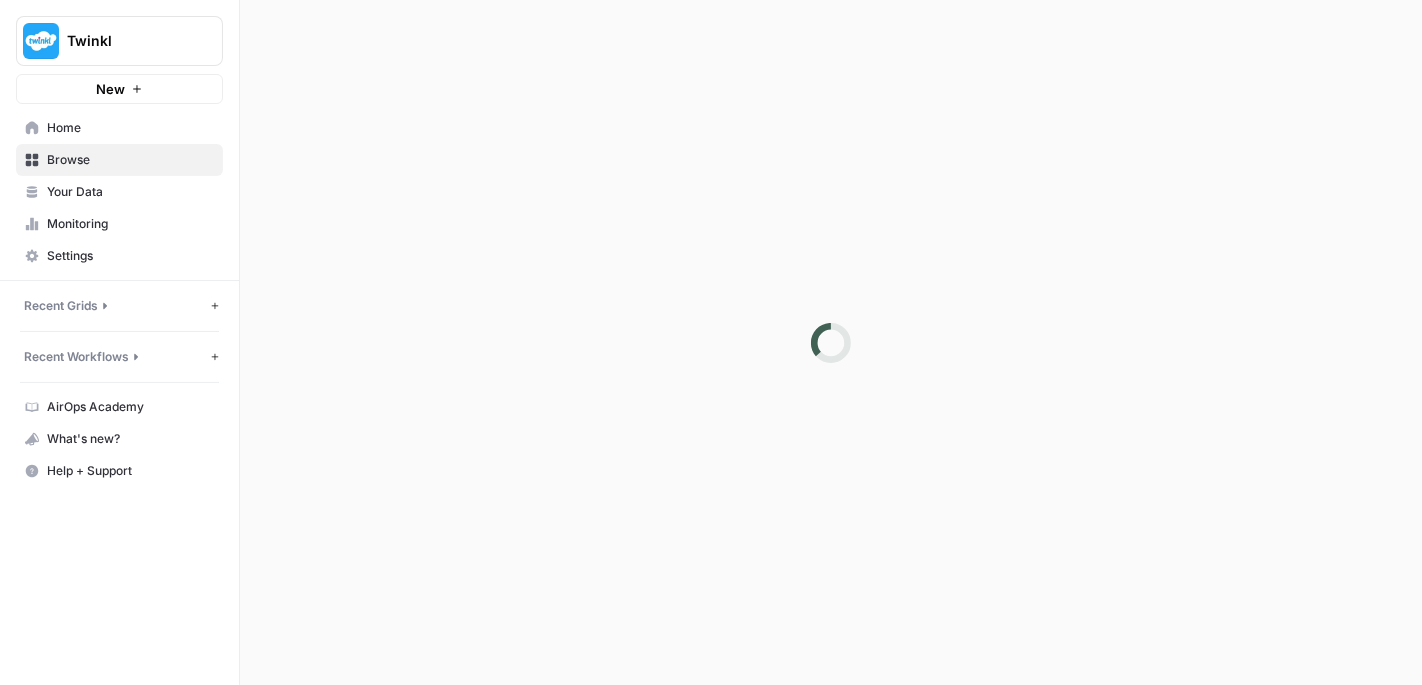 scroll, scrollTop: 0, scrollLeft: 0, axis: both 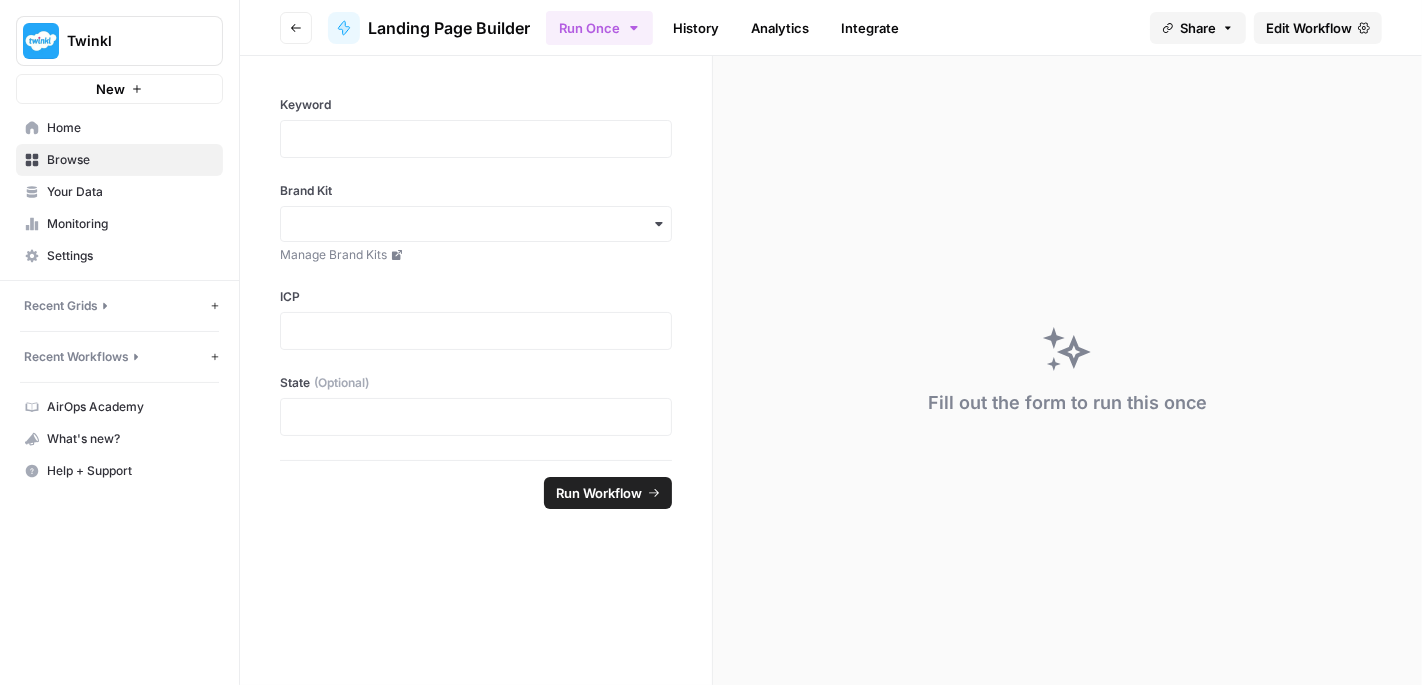 click on "Edit Workflow" at bounding box center (1309, 28) 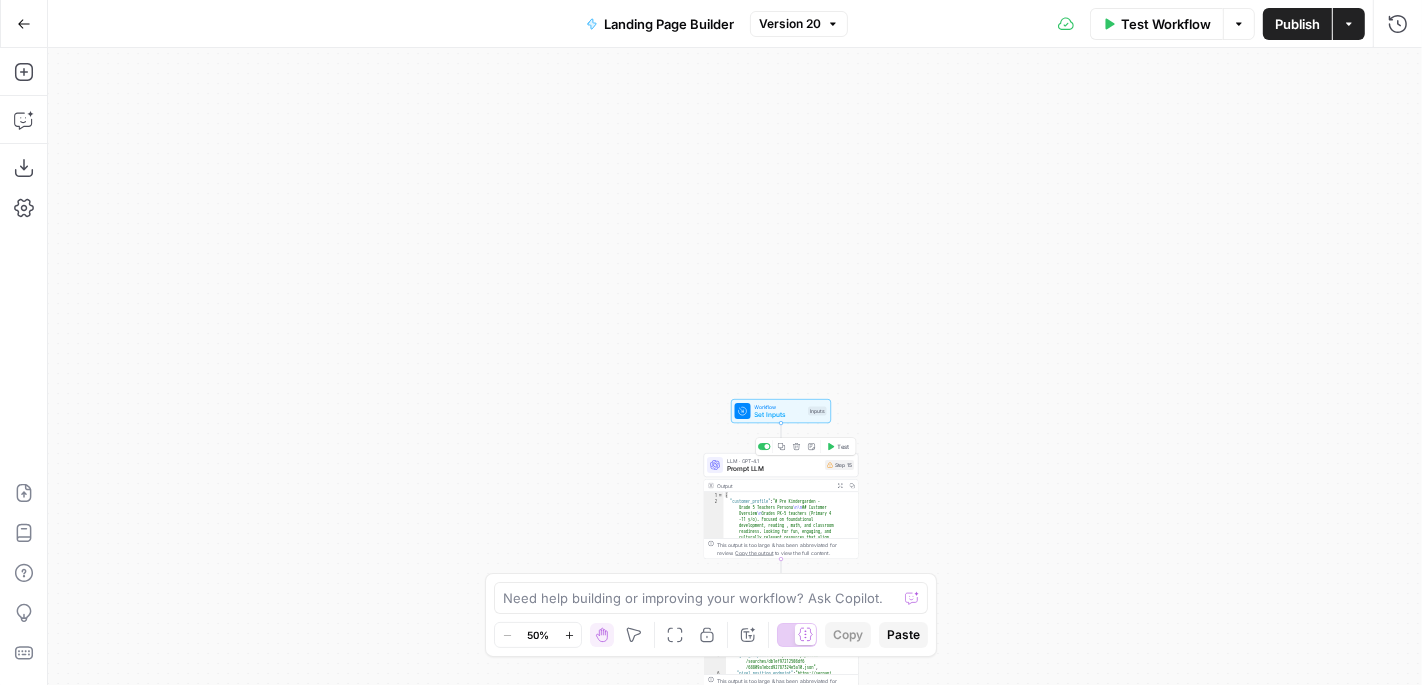 click on "Prompt LLM" at bounding box center (774, 469) 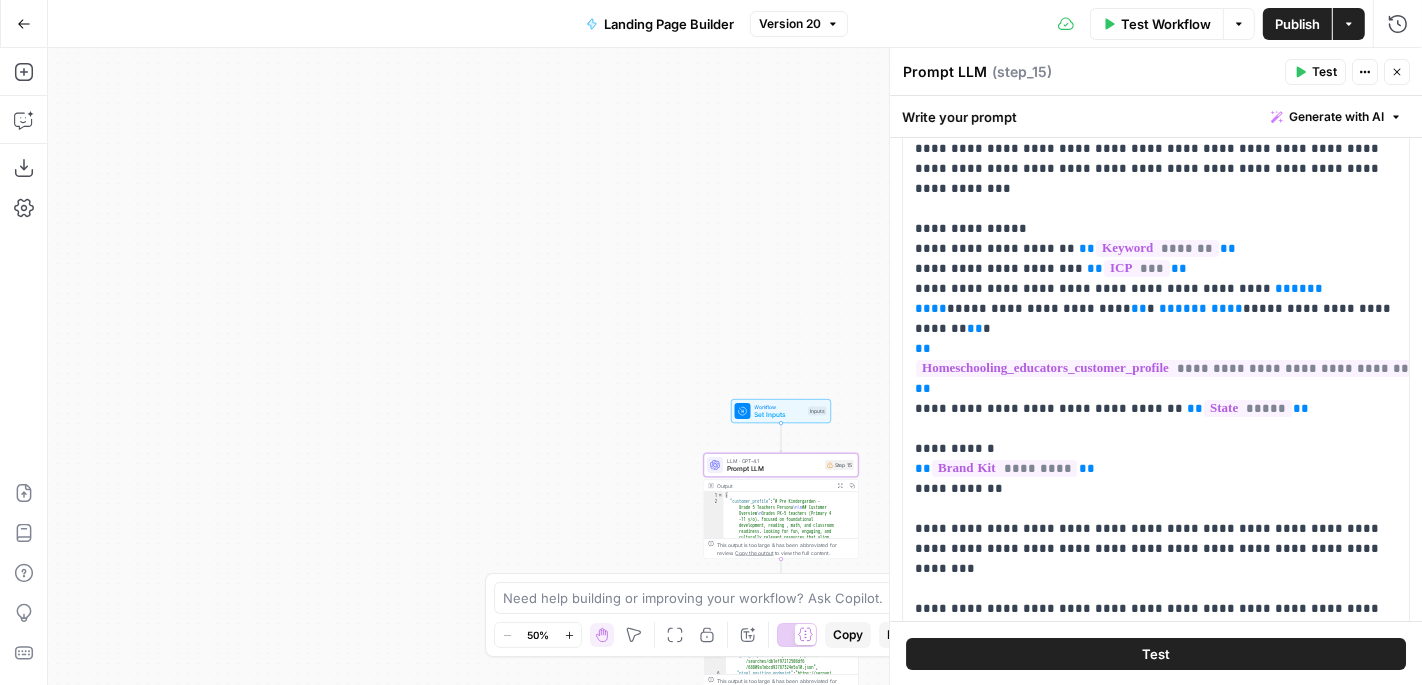 scroll, scrollTop: 158, scrollLeft: 0, axis: vertical 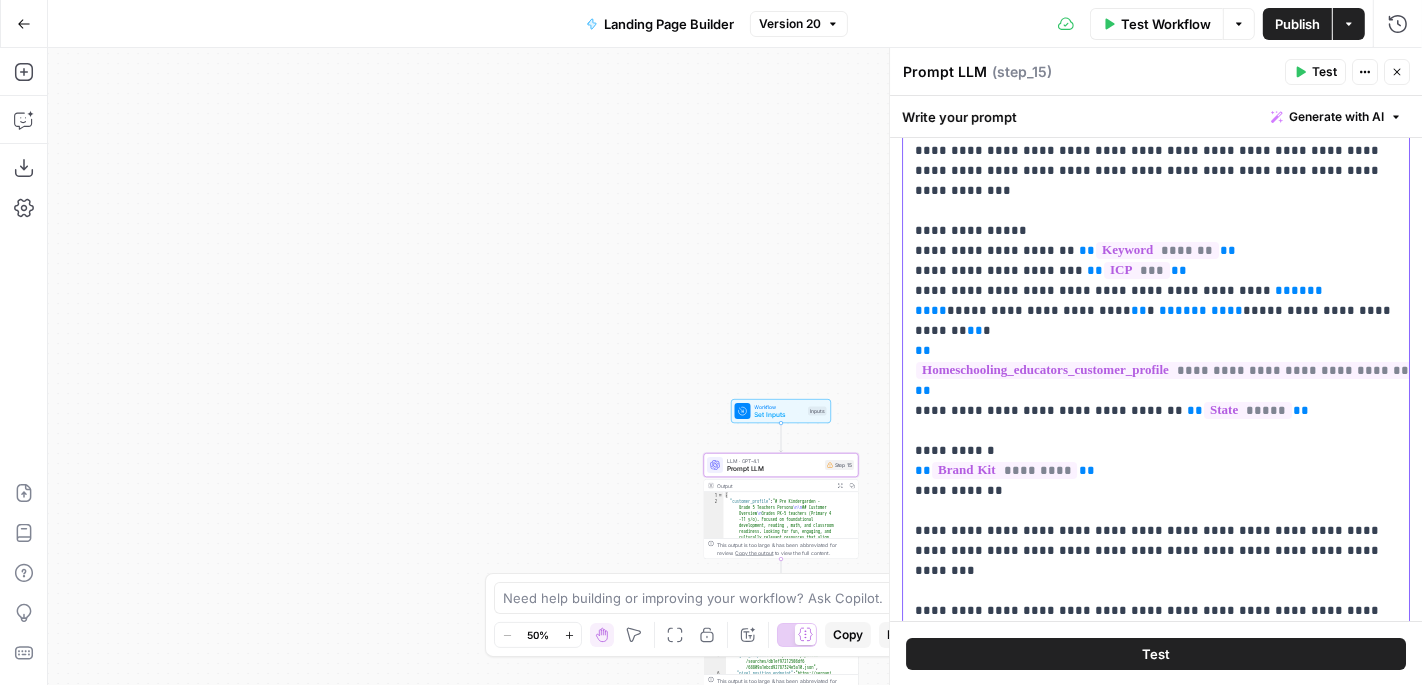 click on "**********" at bounding box center [1156, 381] 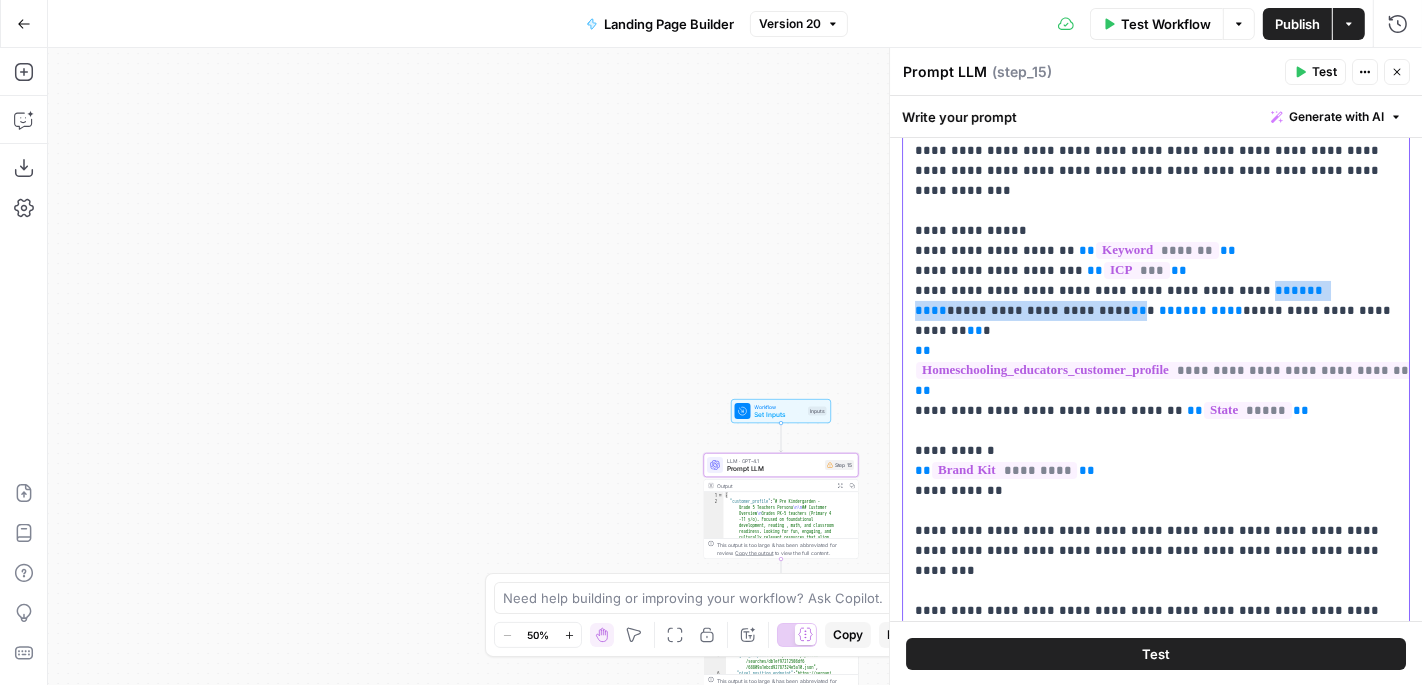 click on "**" at bounding box center (1283, 290) 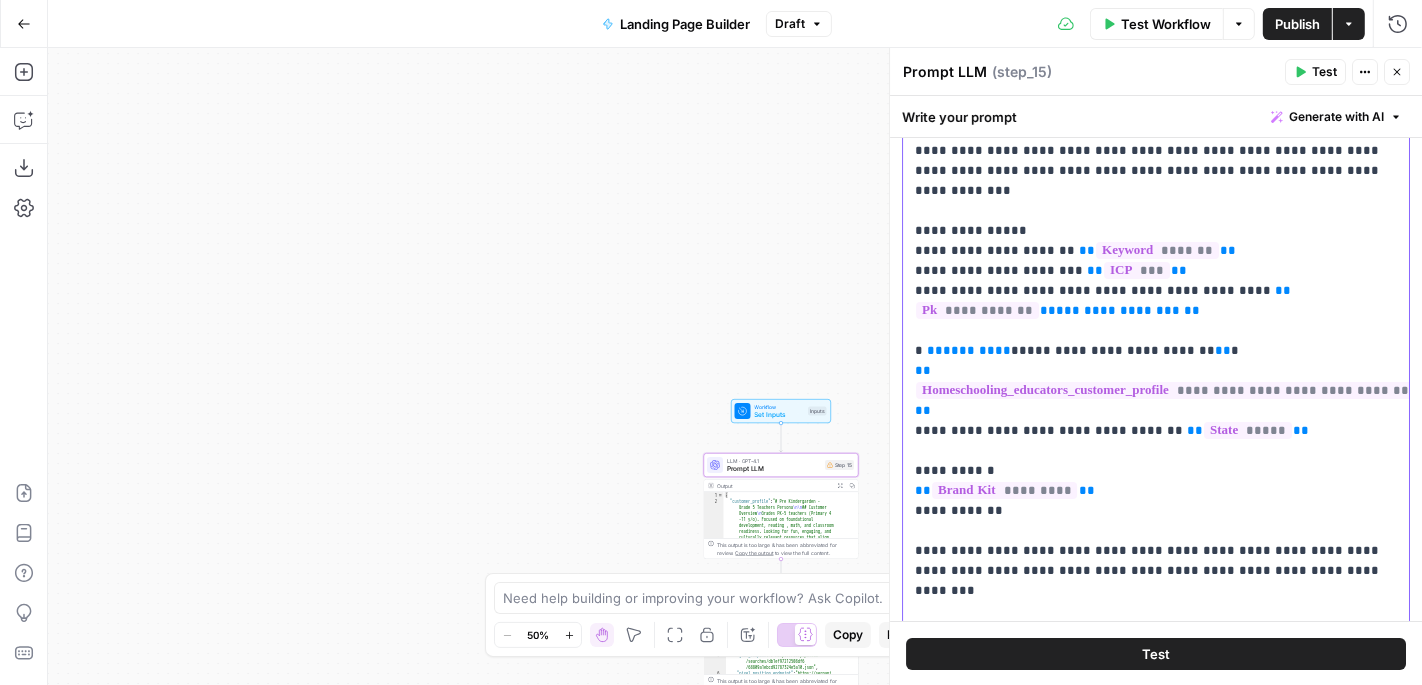 click on "**********" at bounding box center (1156, 401) 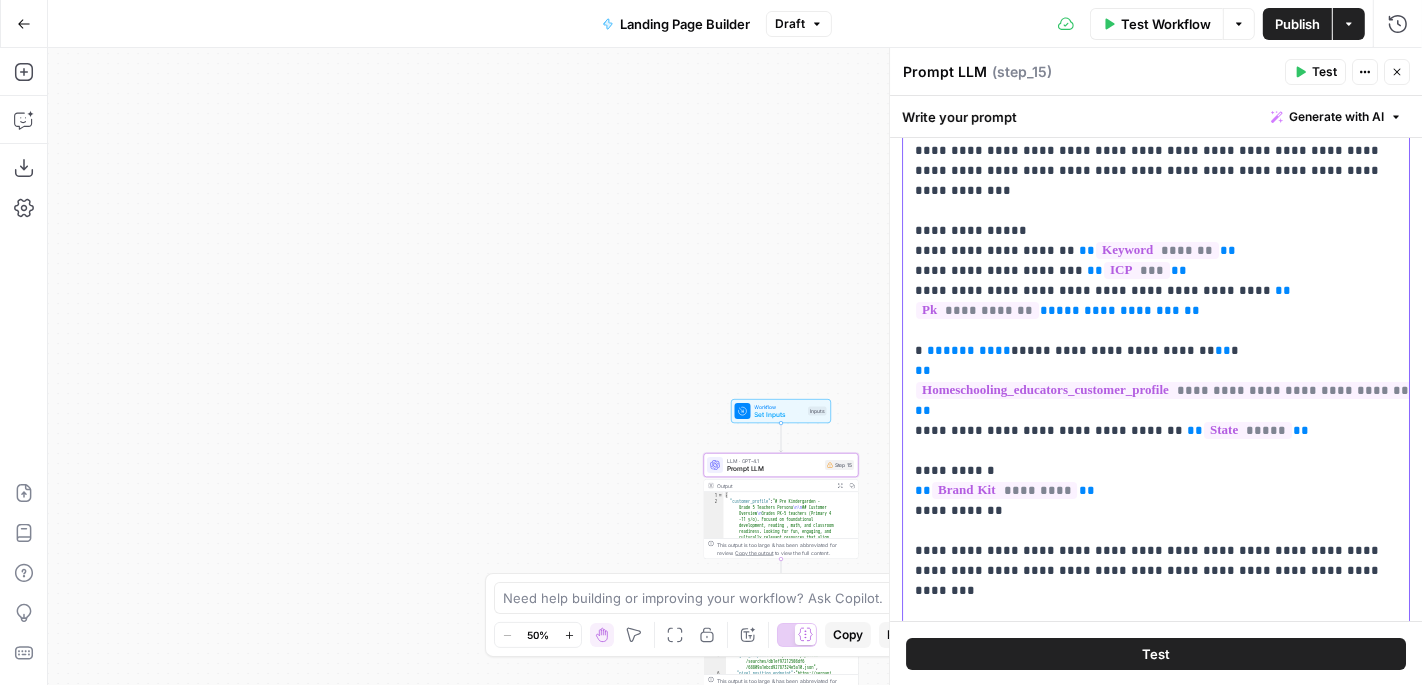 click on "**********" at bounding box center (1156, 401) 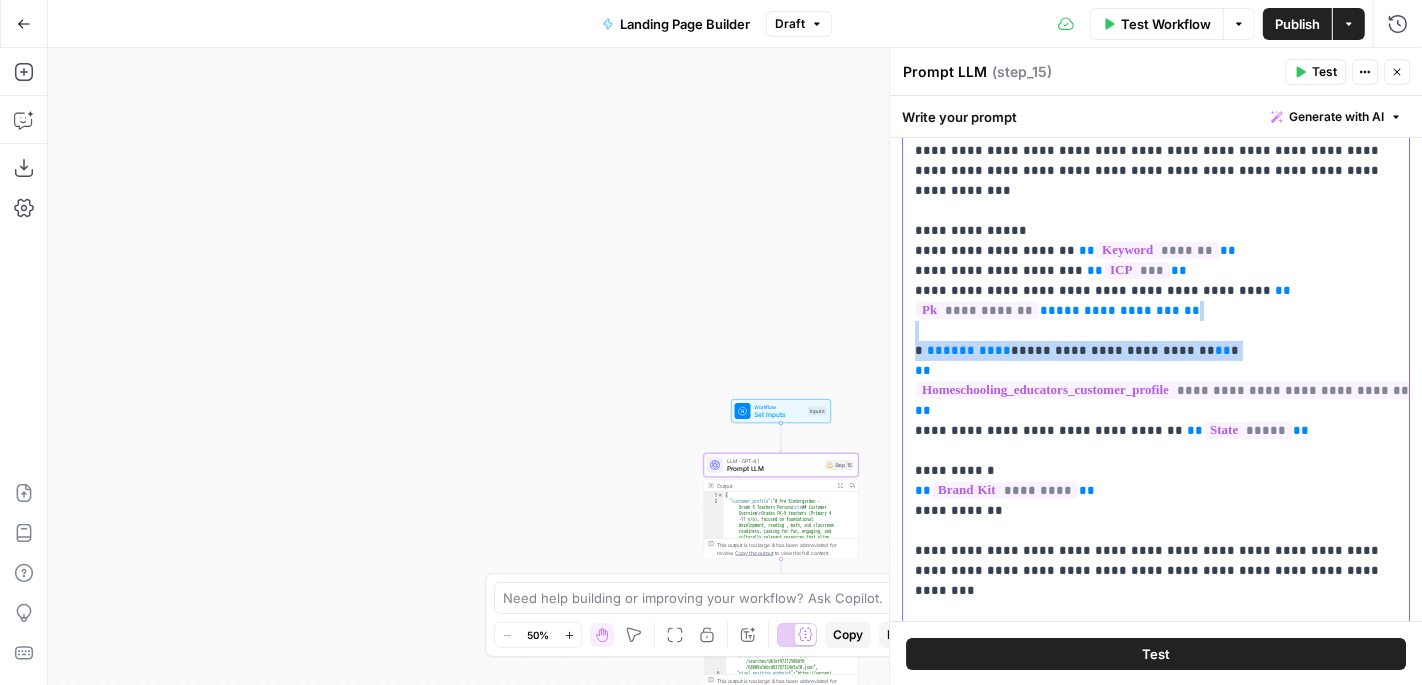 click on "**********" at bounding box center (1156, 401) 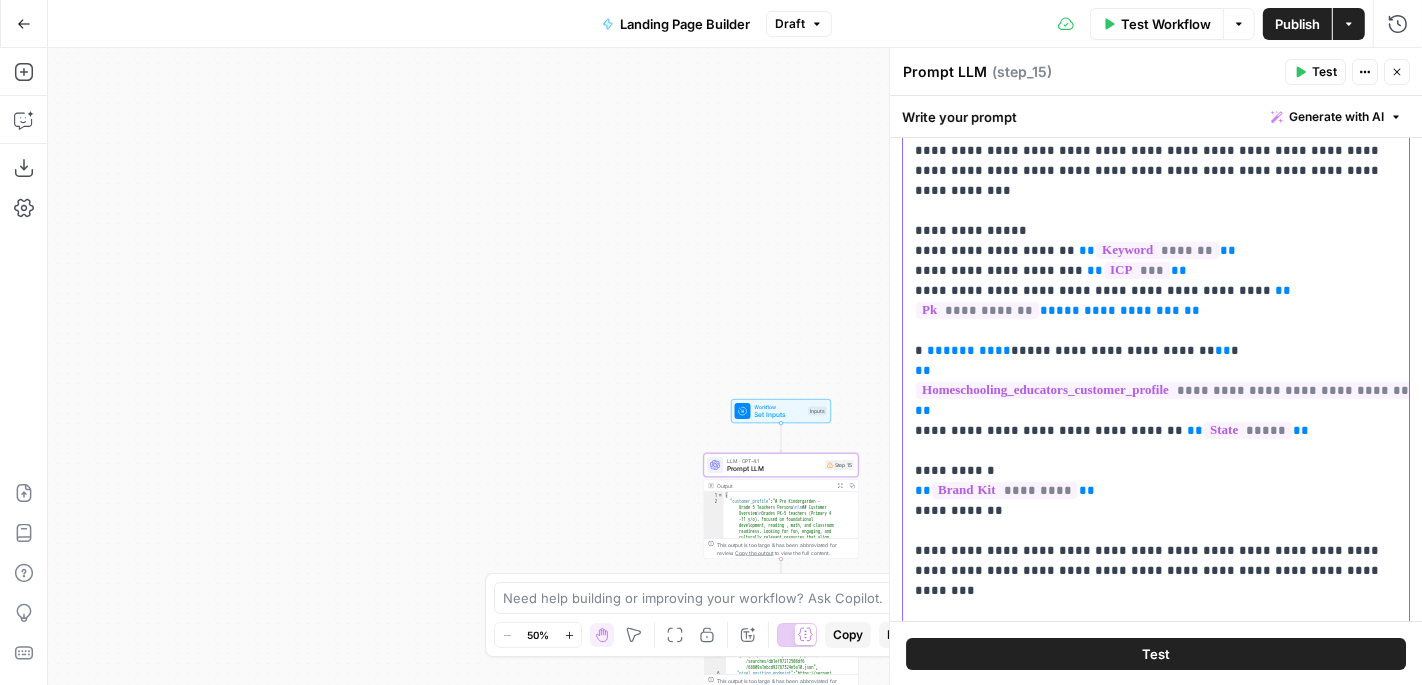 click on "**" at bounding box center (935, 350) 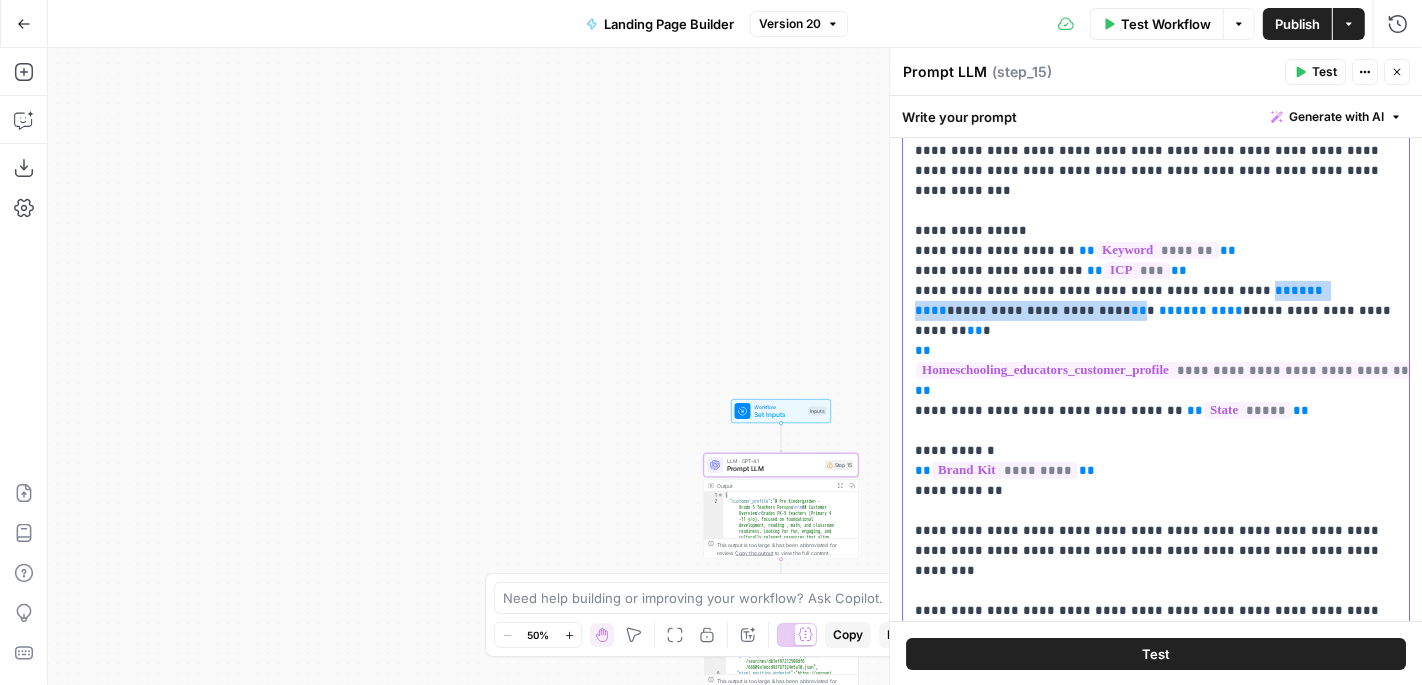 click on "**********" at bounding box center [1156, 381] 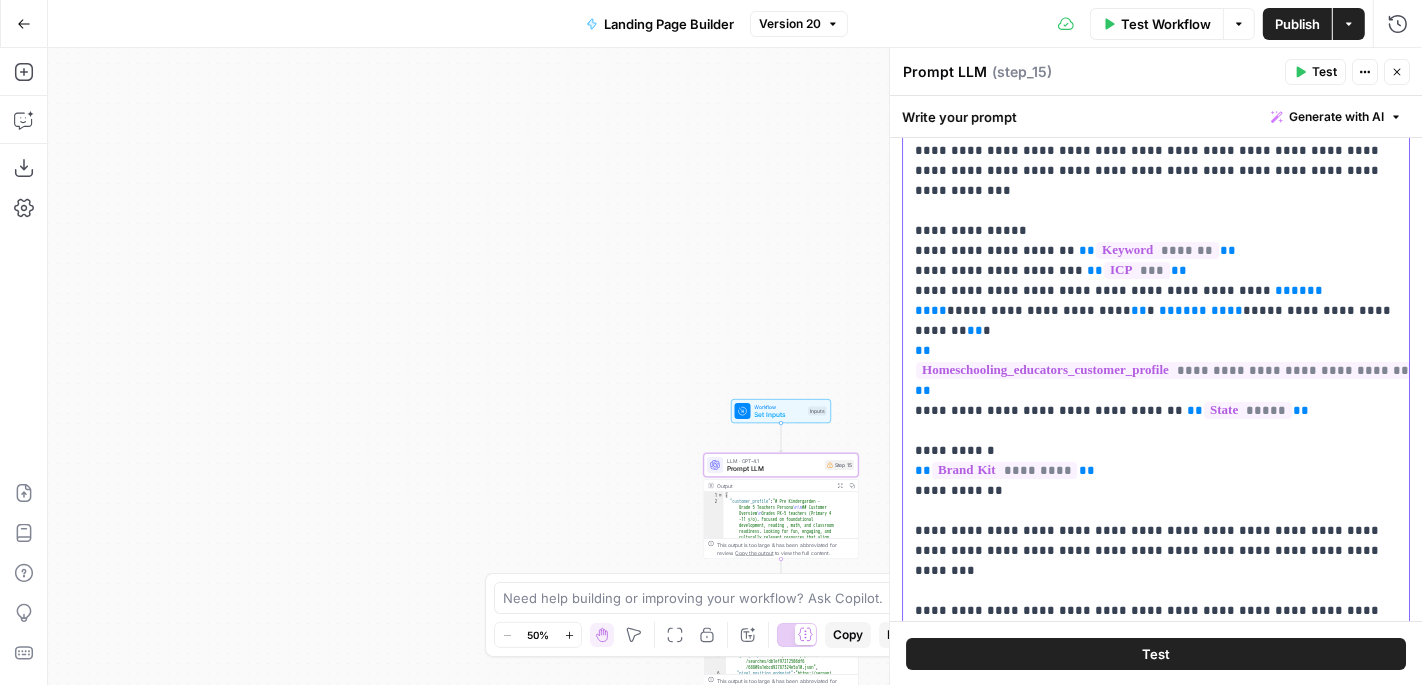 click on "**********" at bounding box center [1156, 381] 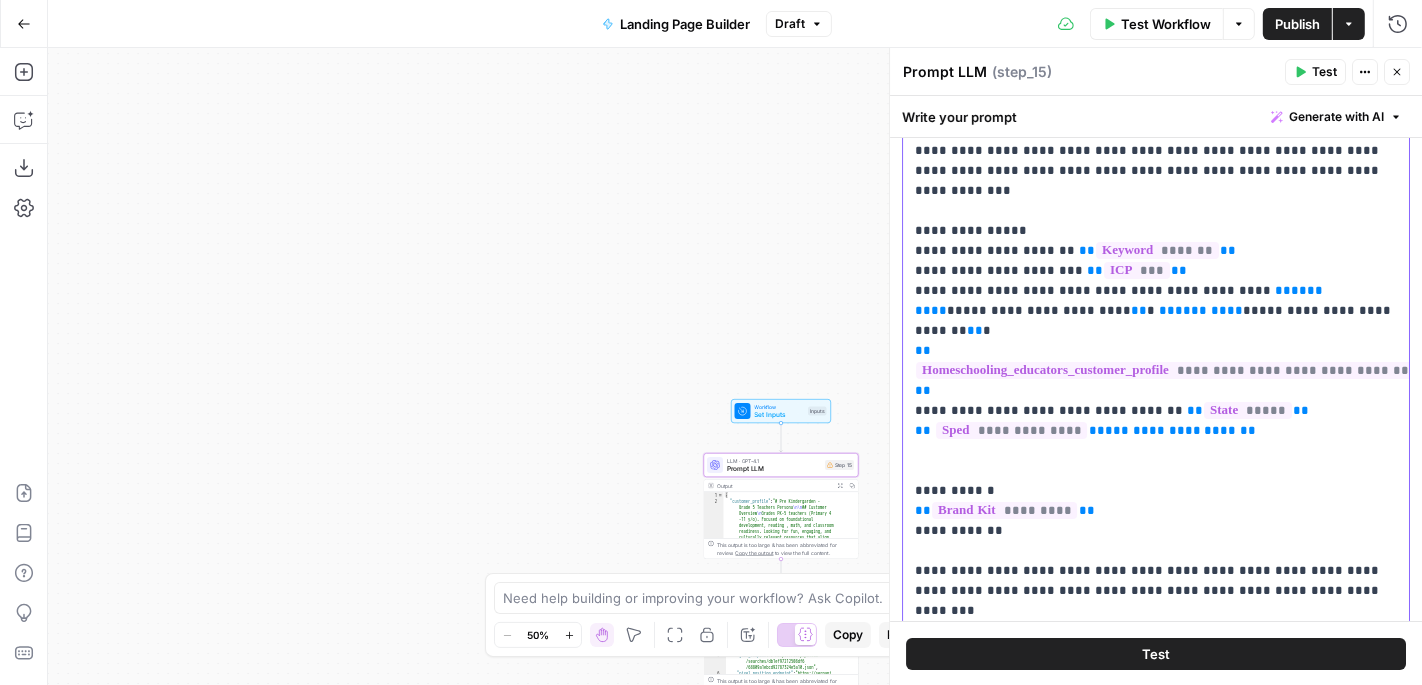 click on "**********" at bounding box center [1011, 430] 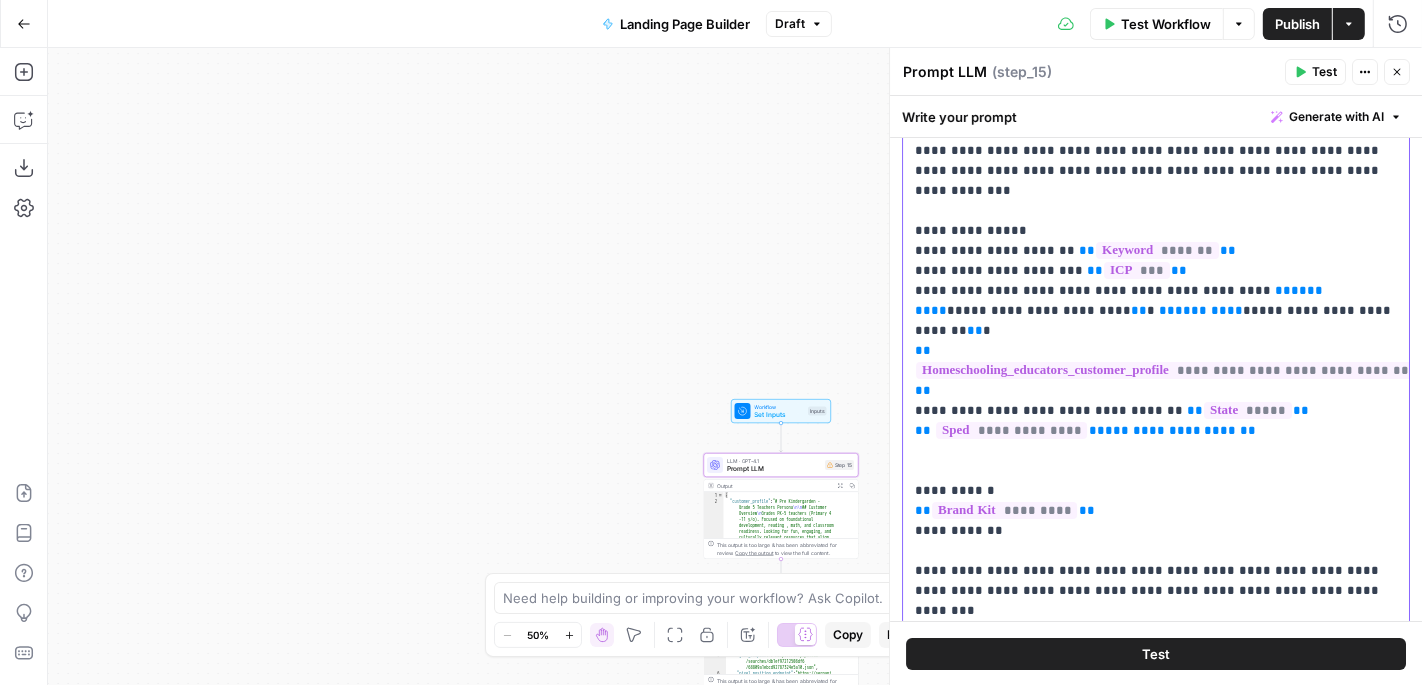 click on "*" at bounding box center (1093, 430) 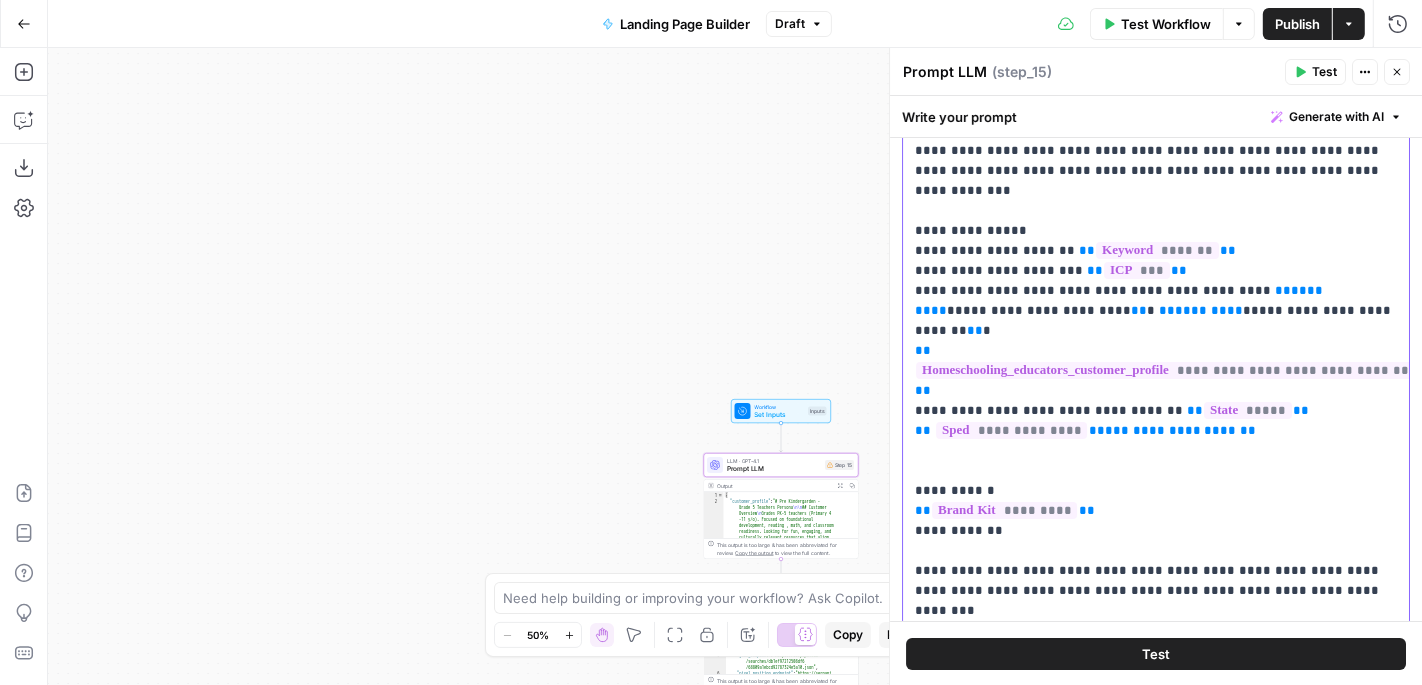 click on "**********" at bounding box center [1011, 430] 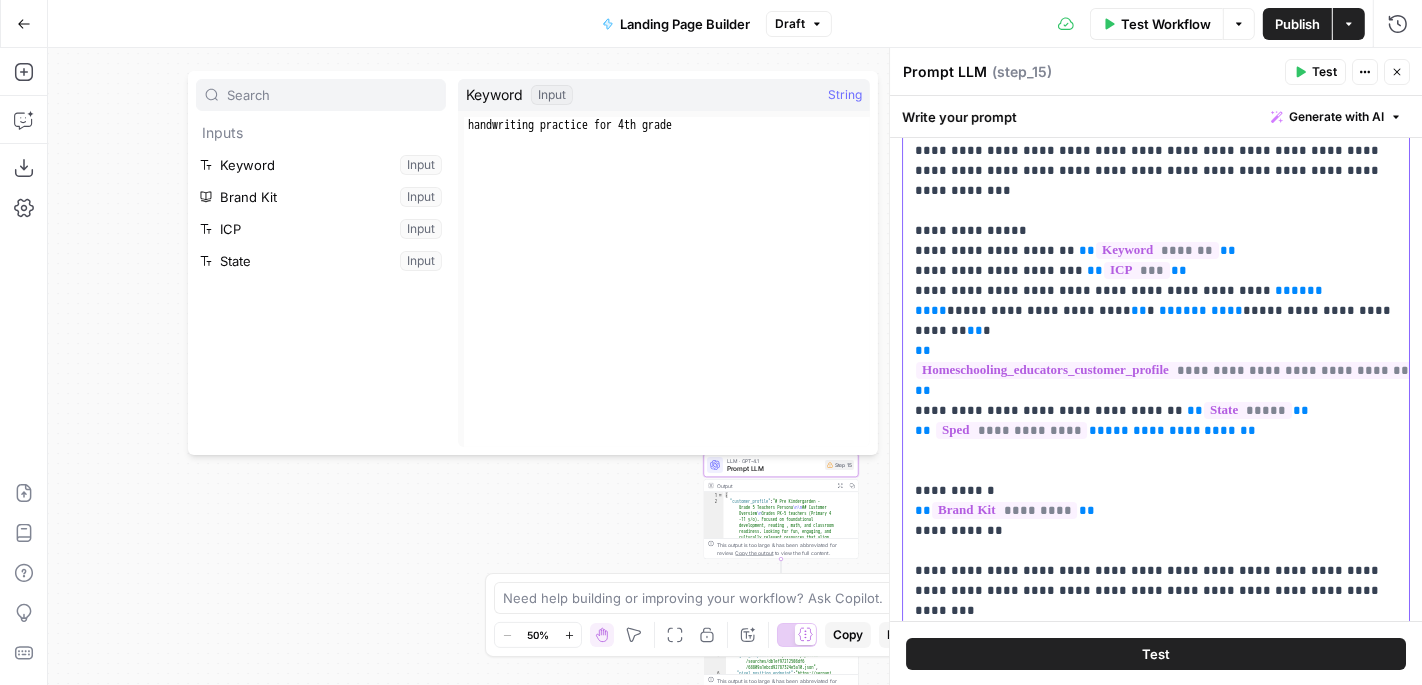click on "**********" at bounding box center [1011, 430] 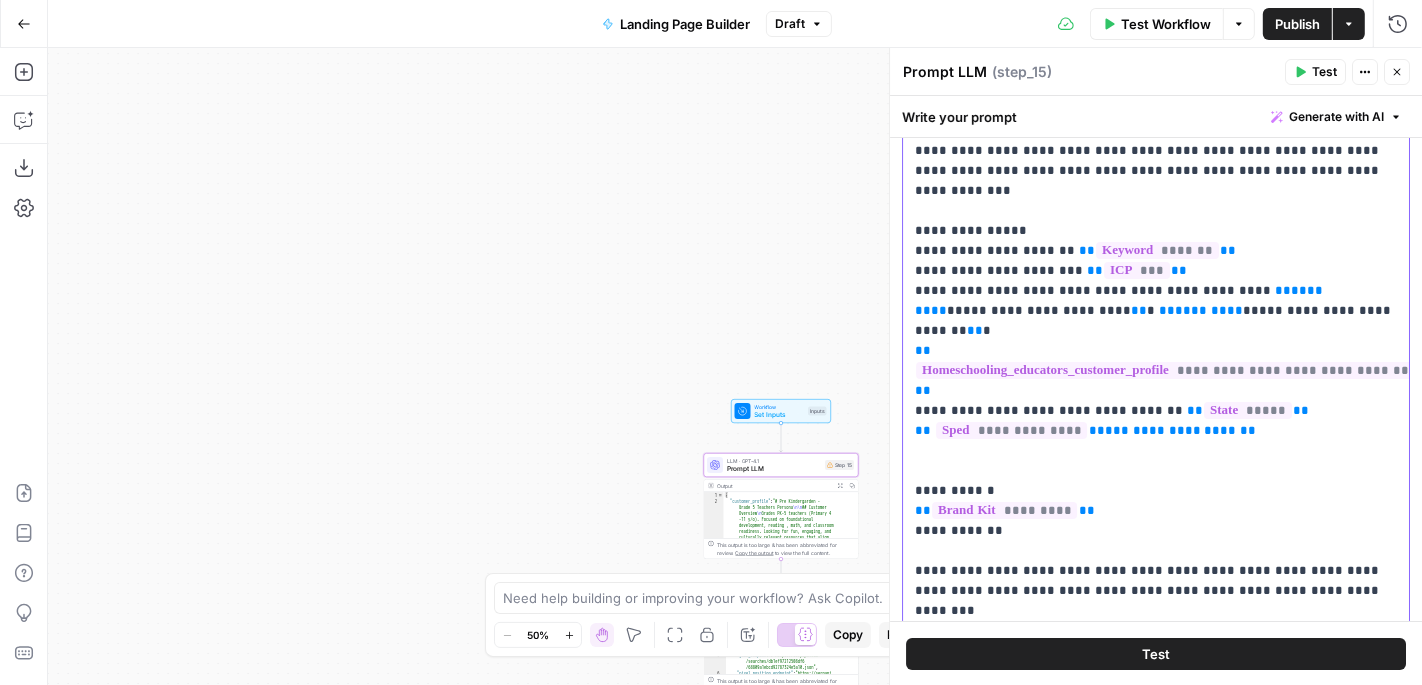 click on "*" at bounding box center [1093, 430] 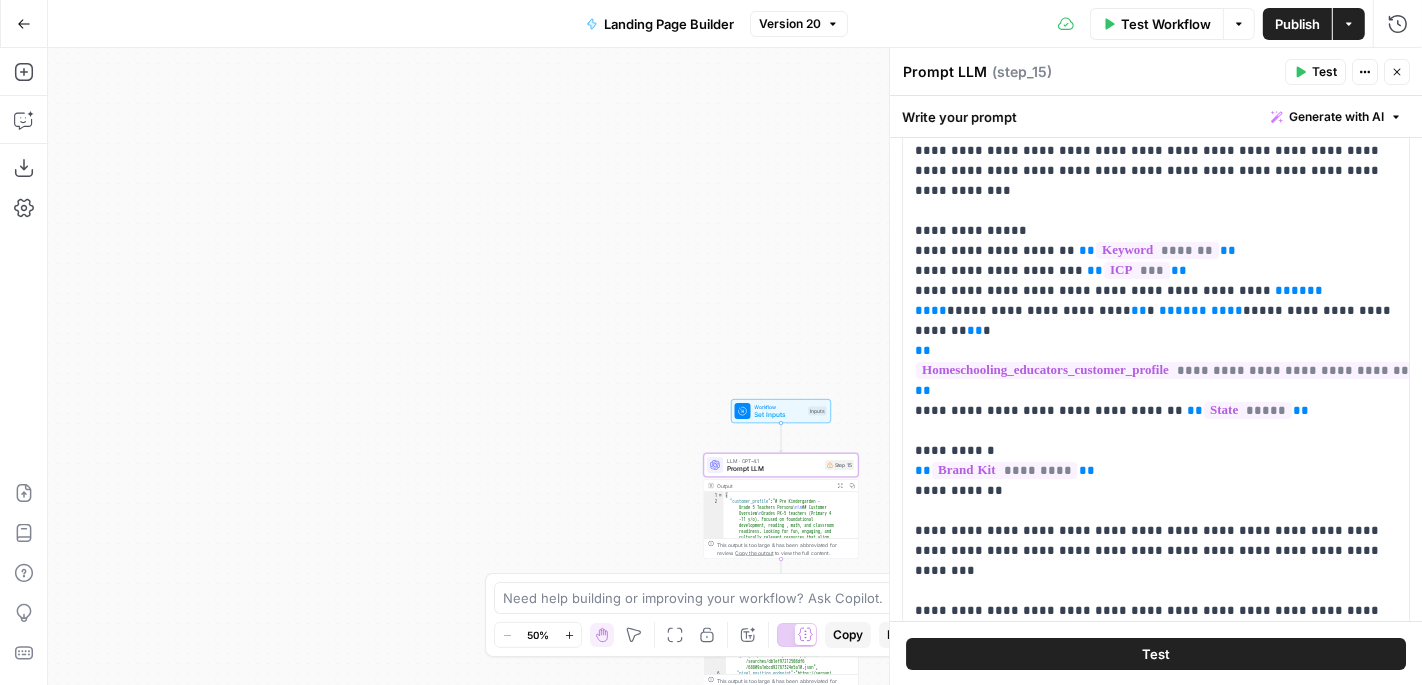 click on "Test" at bounding box center [1315, 72] 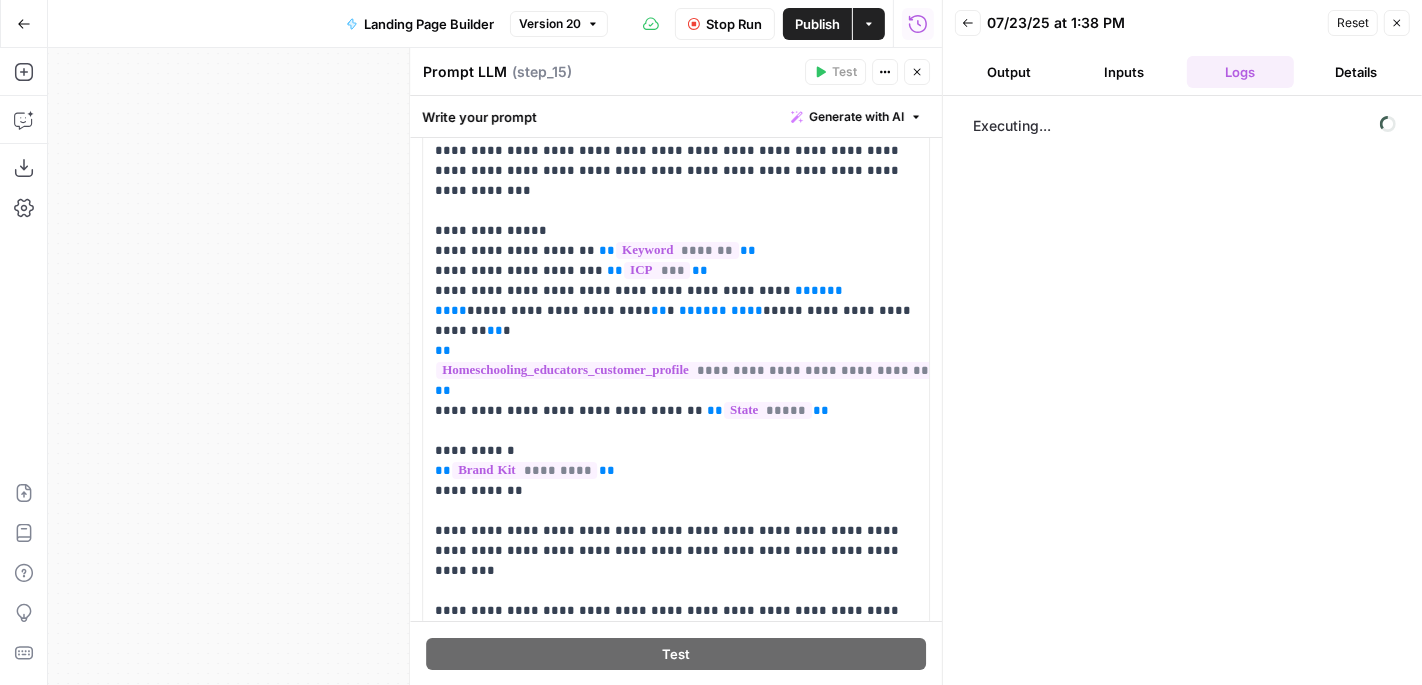 click on "Inputs" at bounding box center [1125, 72] 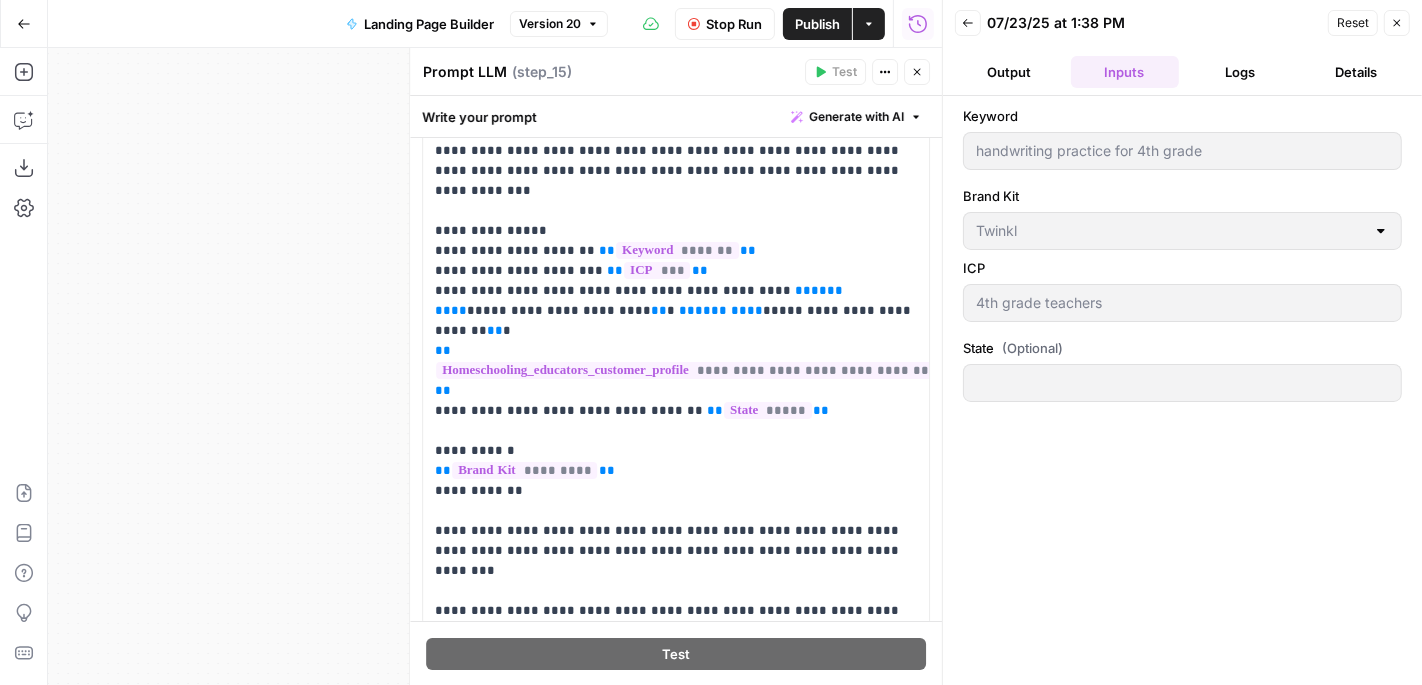 click on "Output Inputs Logs Details" at bounding box center (1182, 72) 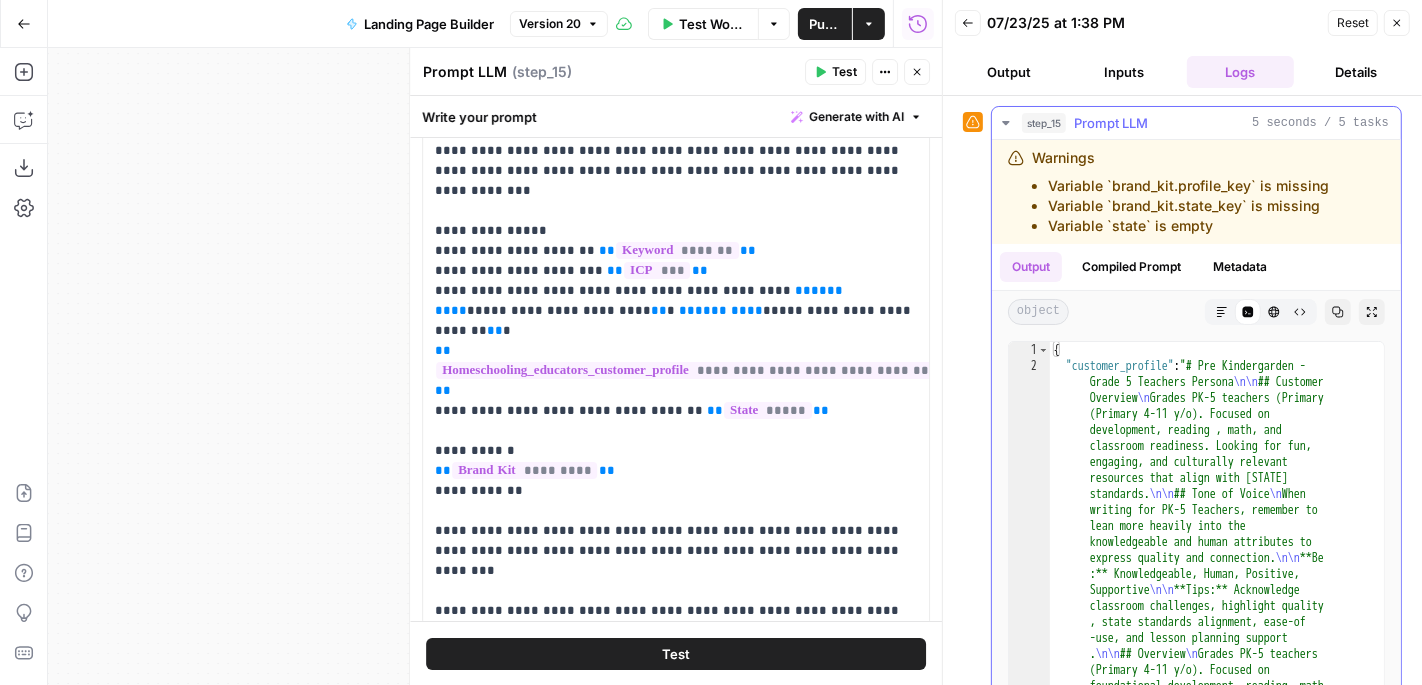 click on "Compiled Prompt" at bounding box center (1131, 267) 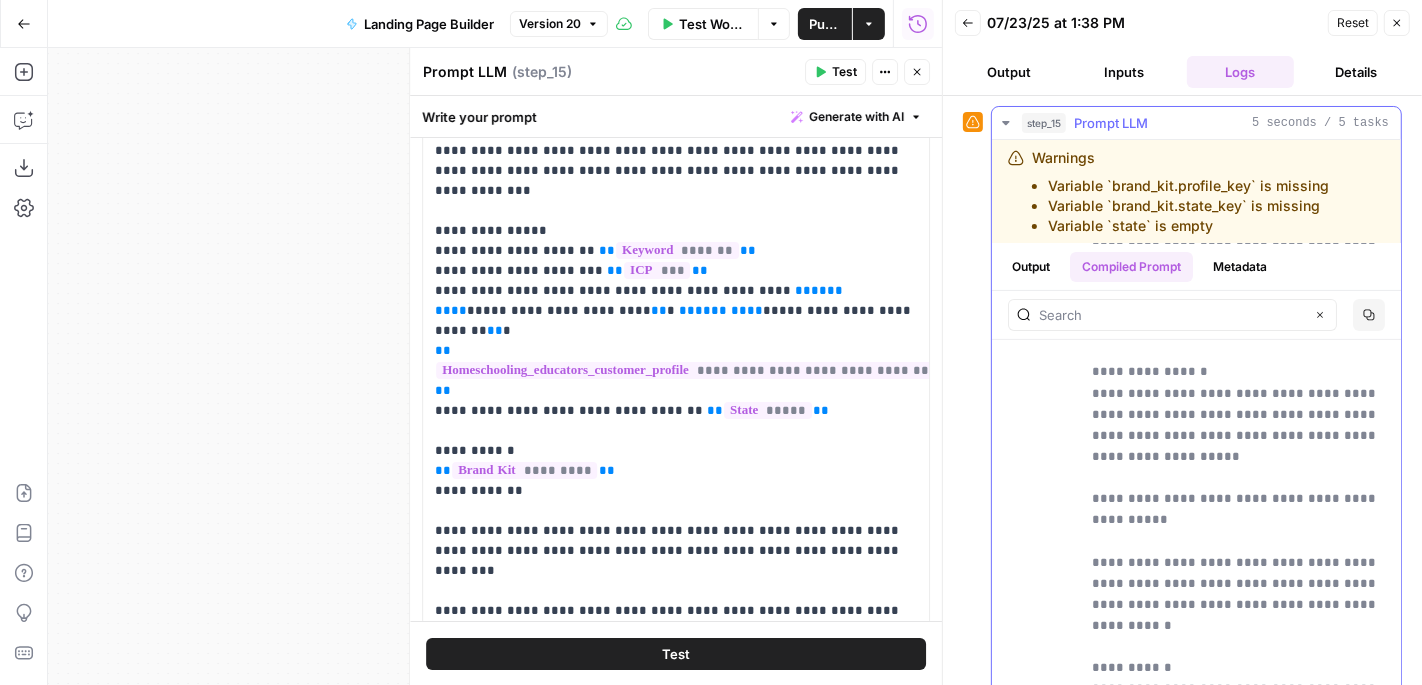 scroll, scrollTop: 573, scrollLeft: 0, axis: vertical 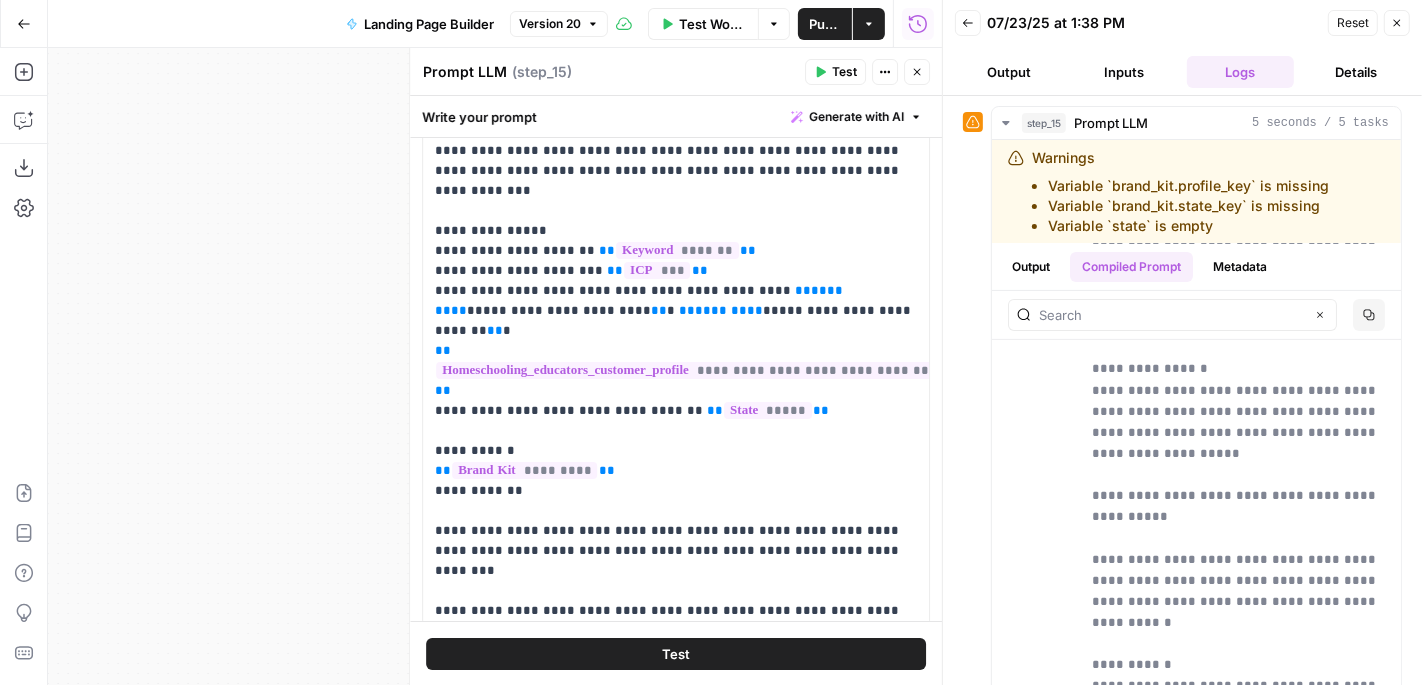 click on "Close" at bounding box center [1397, 23] 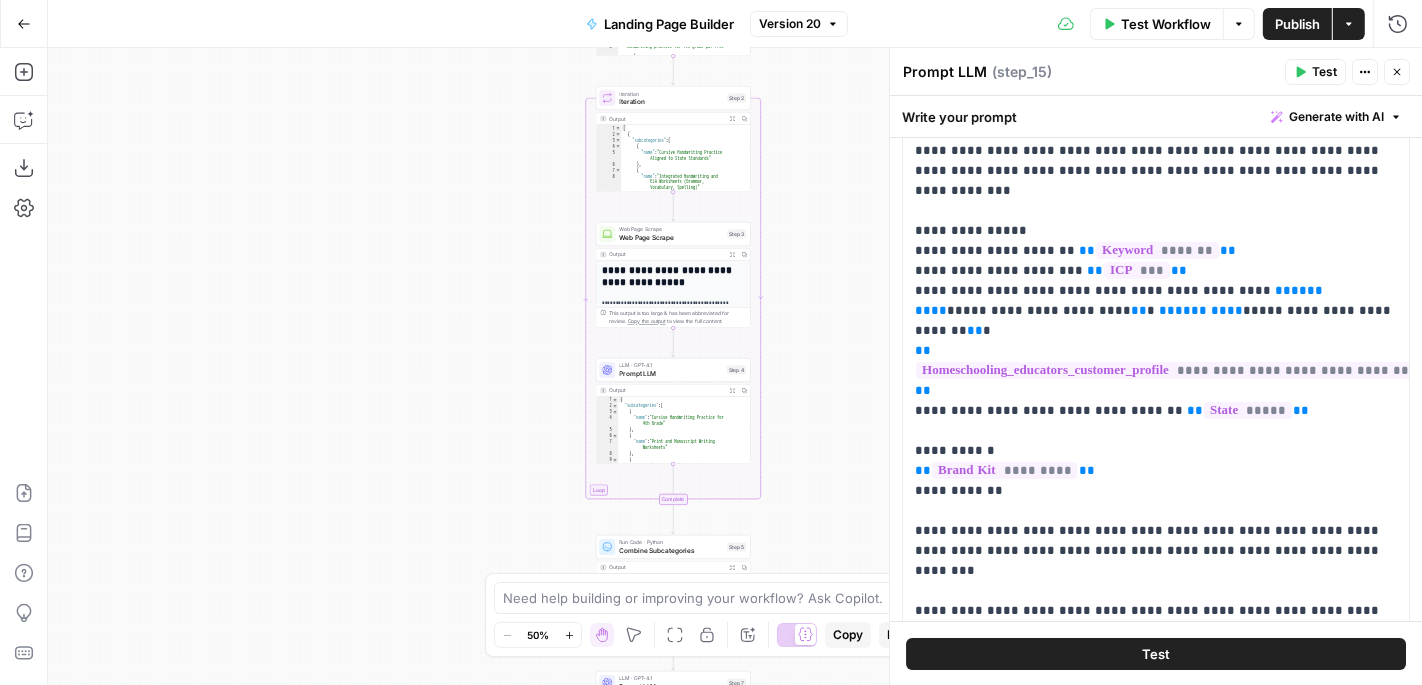 click on "Iteration" at bounding box center (671, 102) 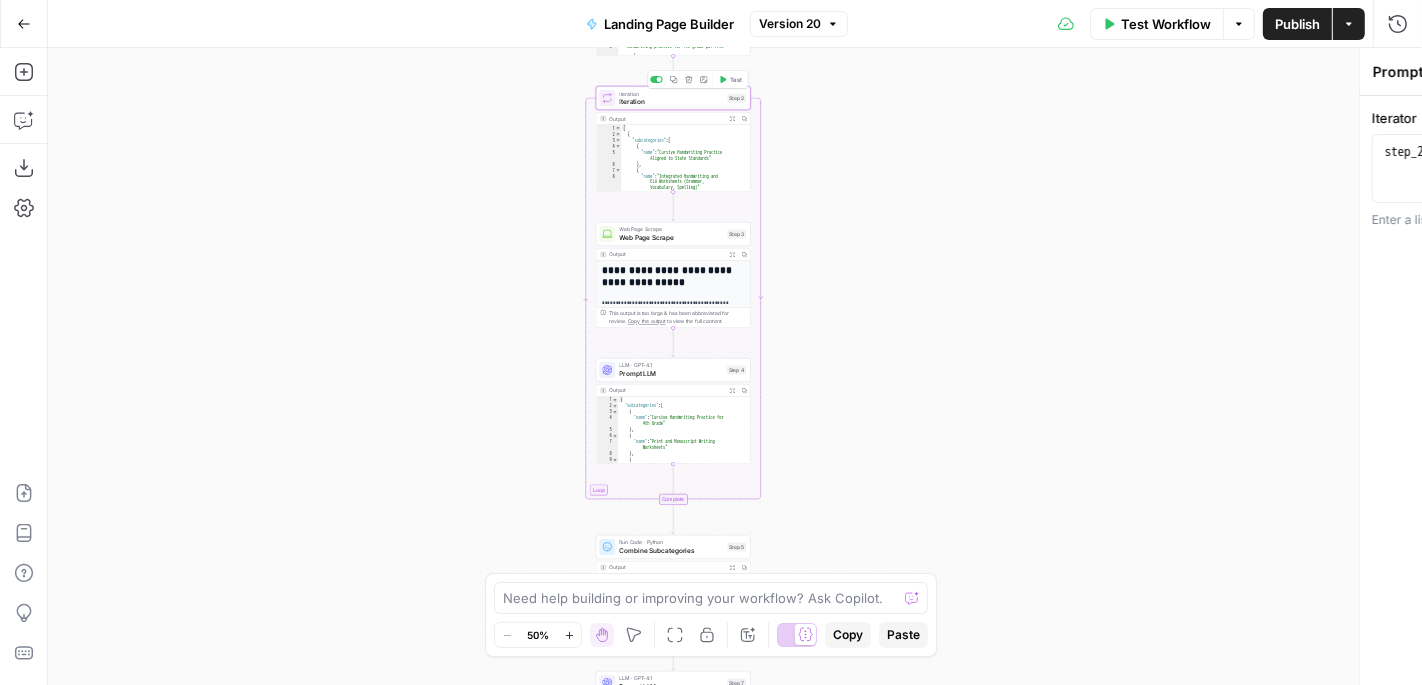 type on "Iteration" 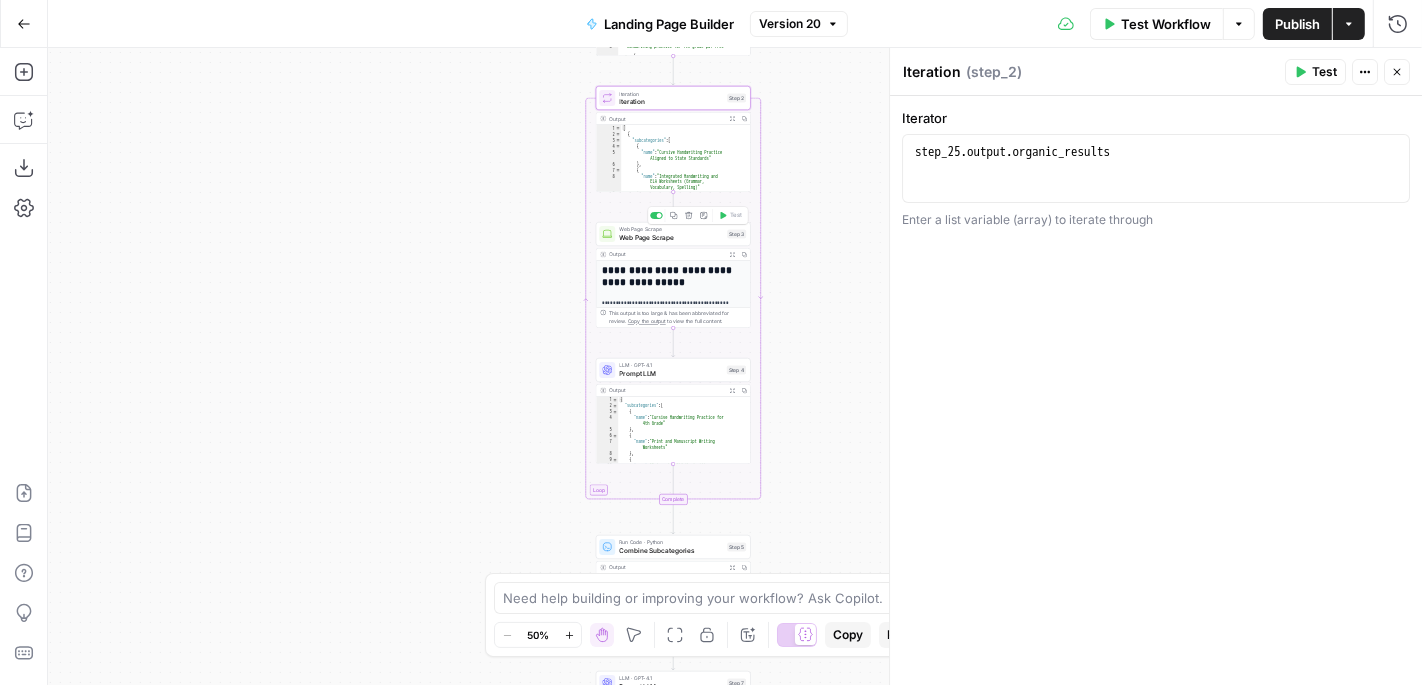 click on "Web Page Scrape" at bounding box center [671, 238] 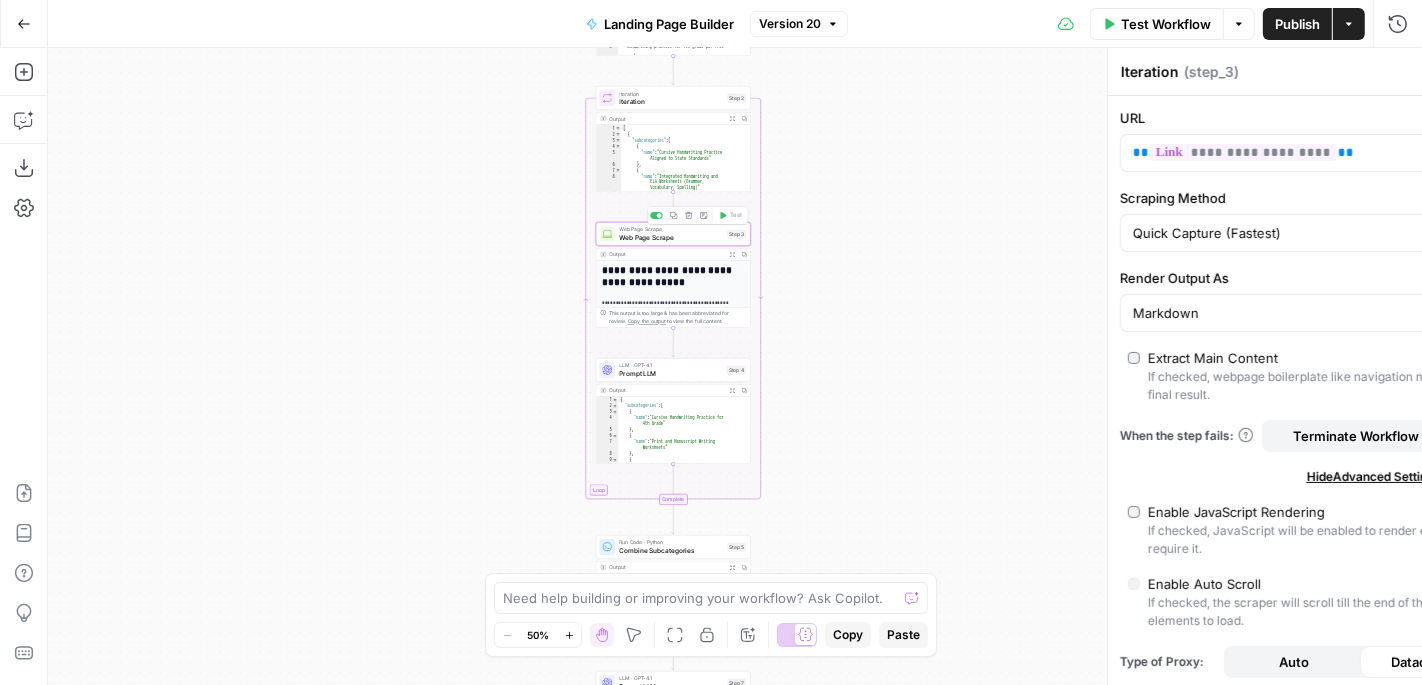 type on "Web Page Scrape" 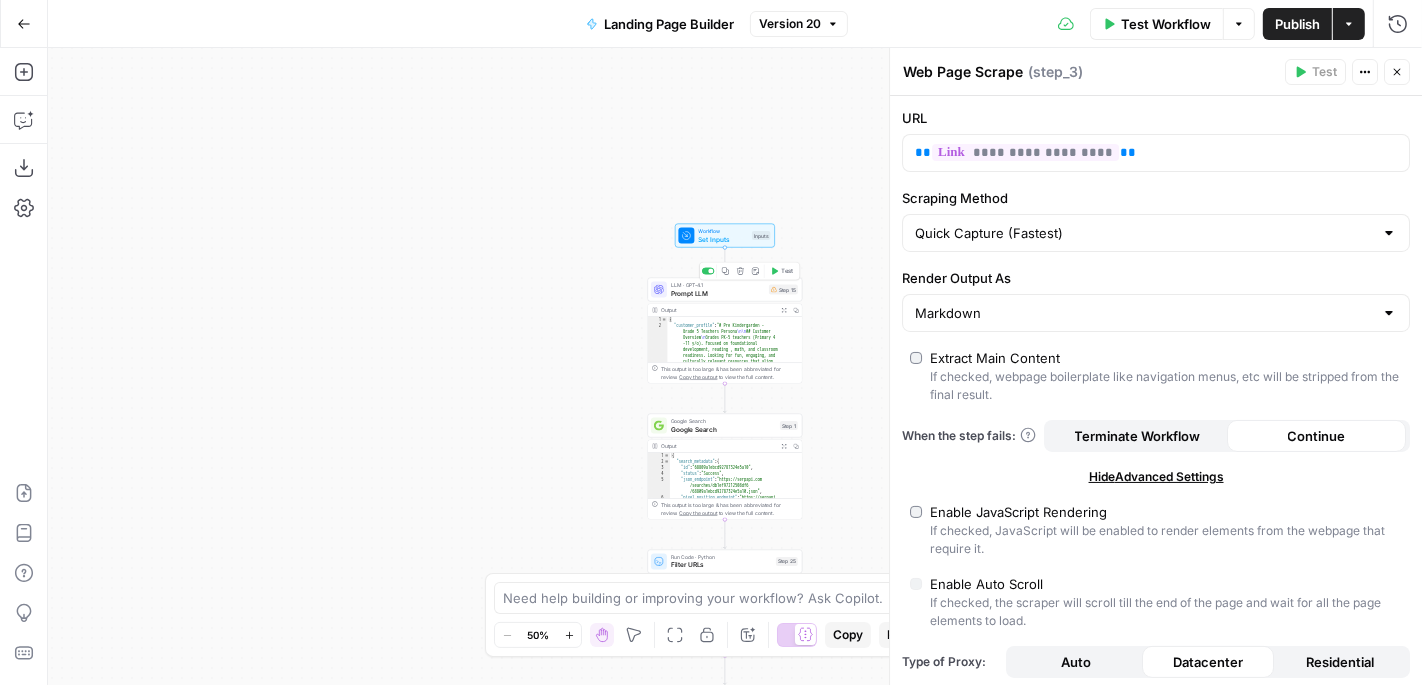 click on "Prompt LLM" at bounding box center (718, 293) 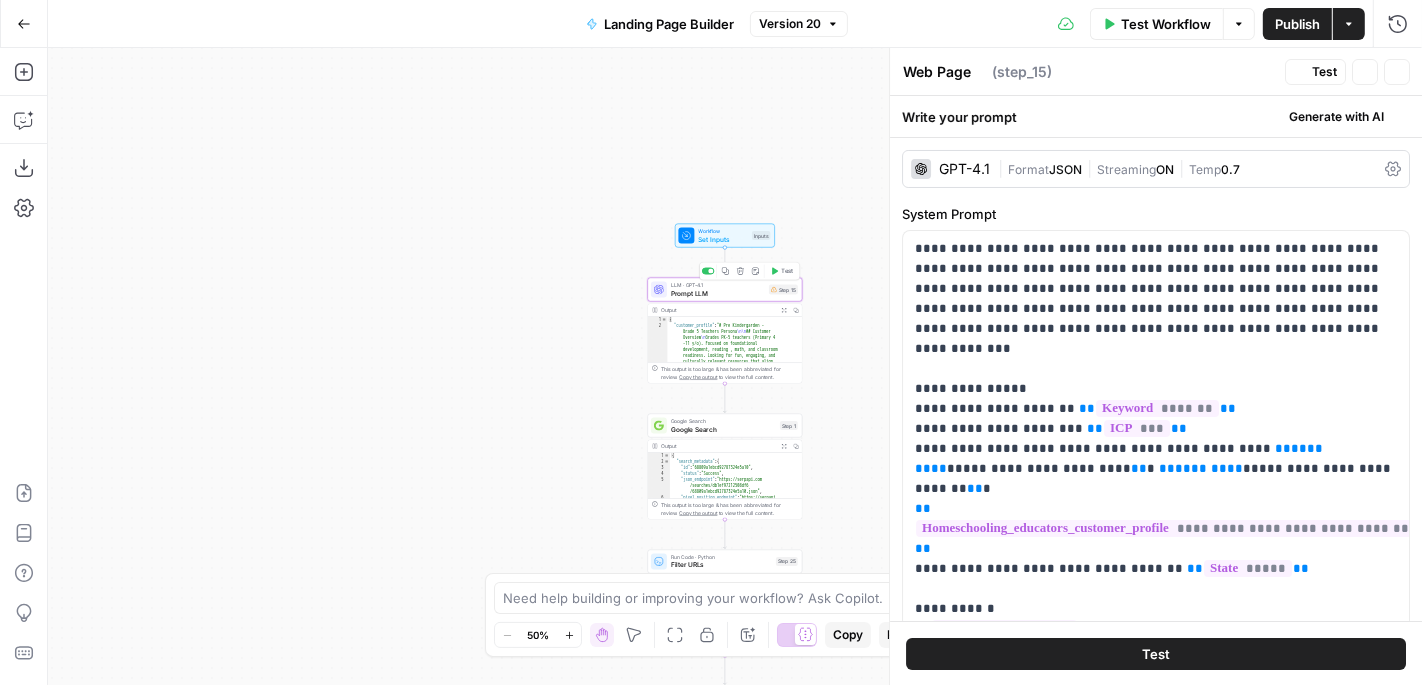 type on "Prompt LLM" 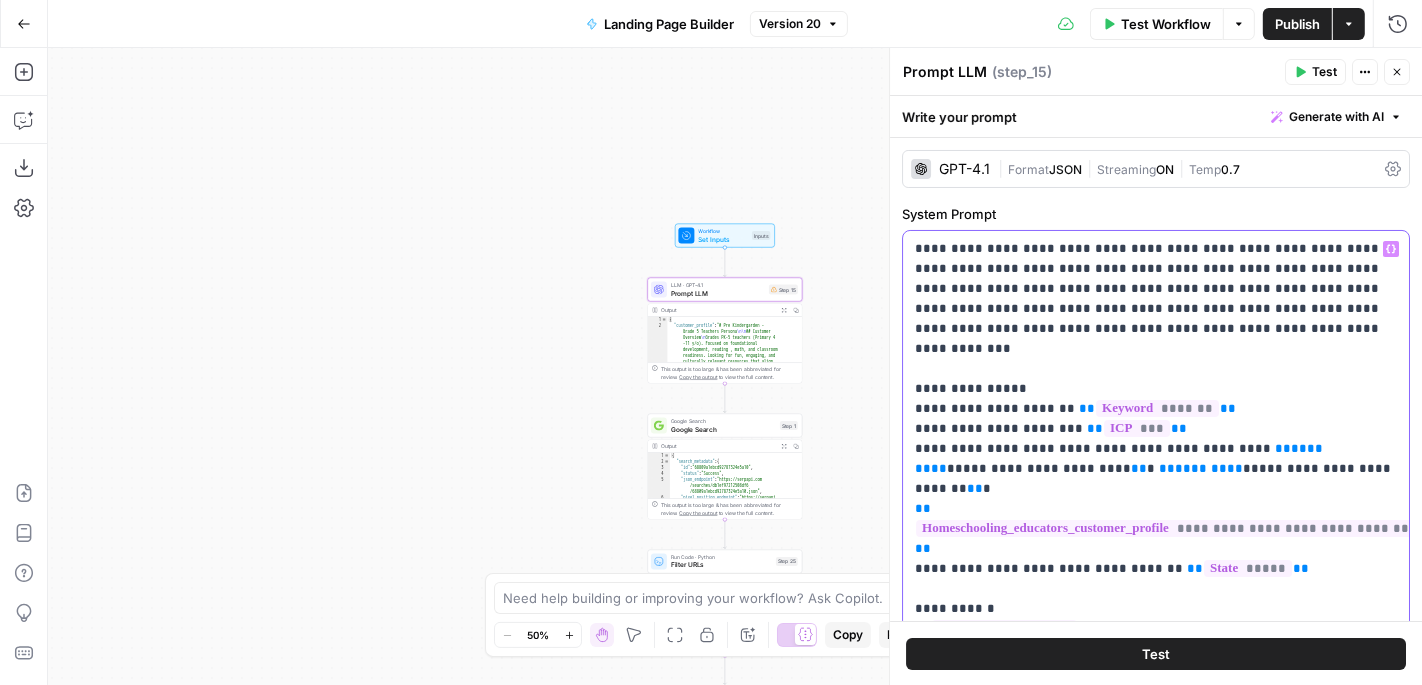 click on "**********" at bounding box center (1156, 539) 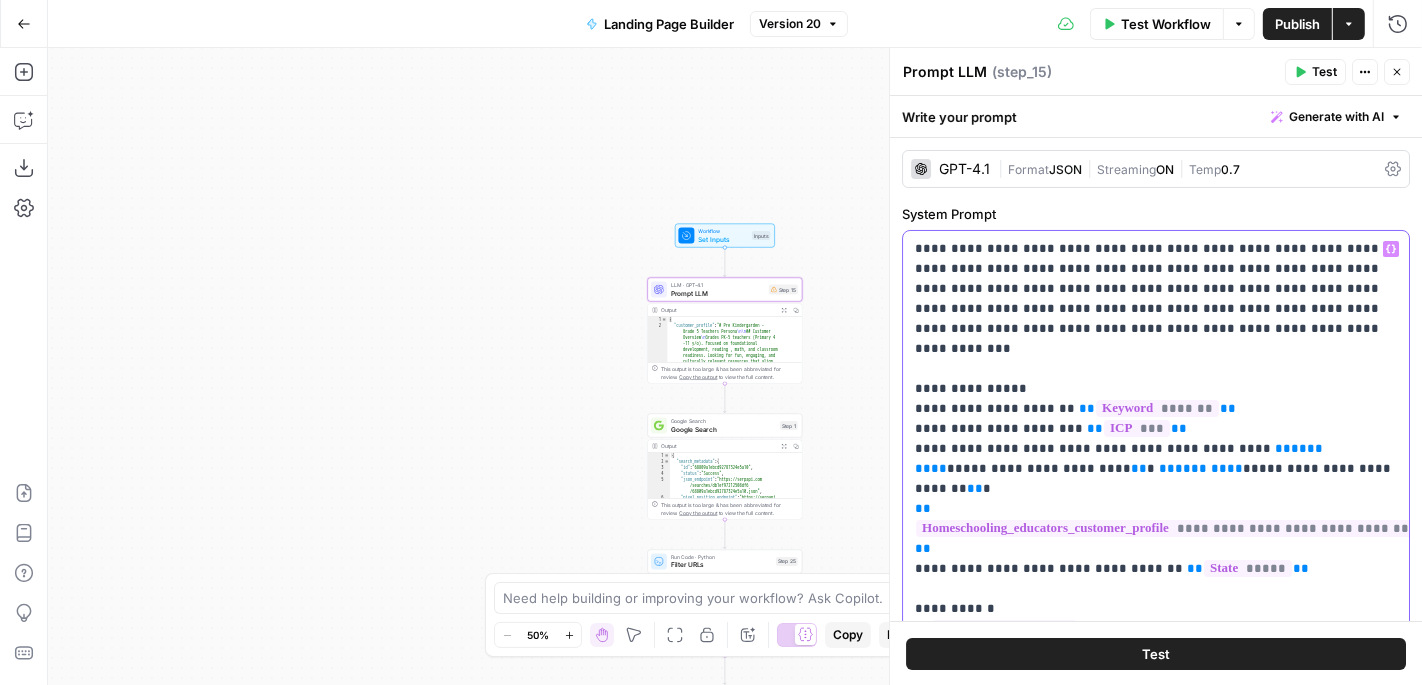 click on "**********" at bounding box center [1156, 539] 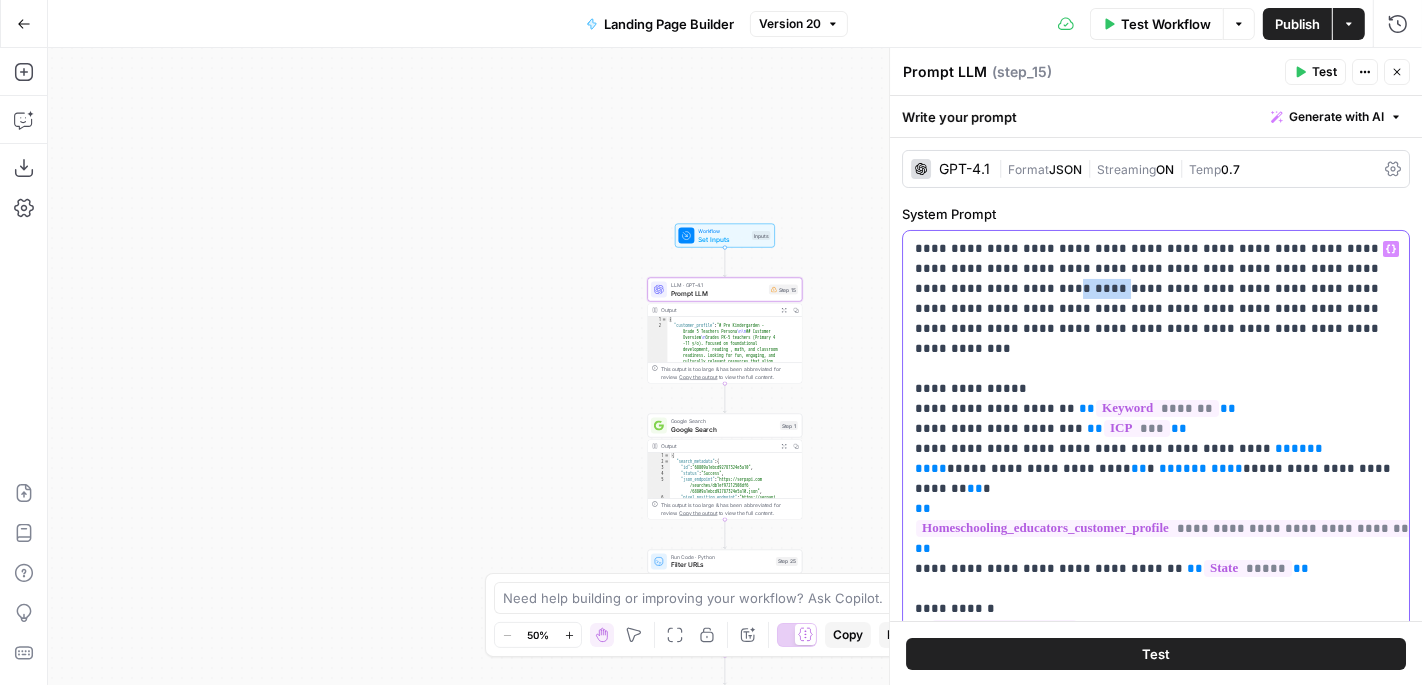 click on "**********" at bounding box center [1156, 539] 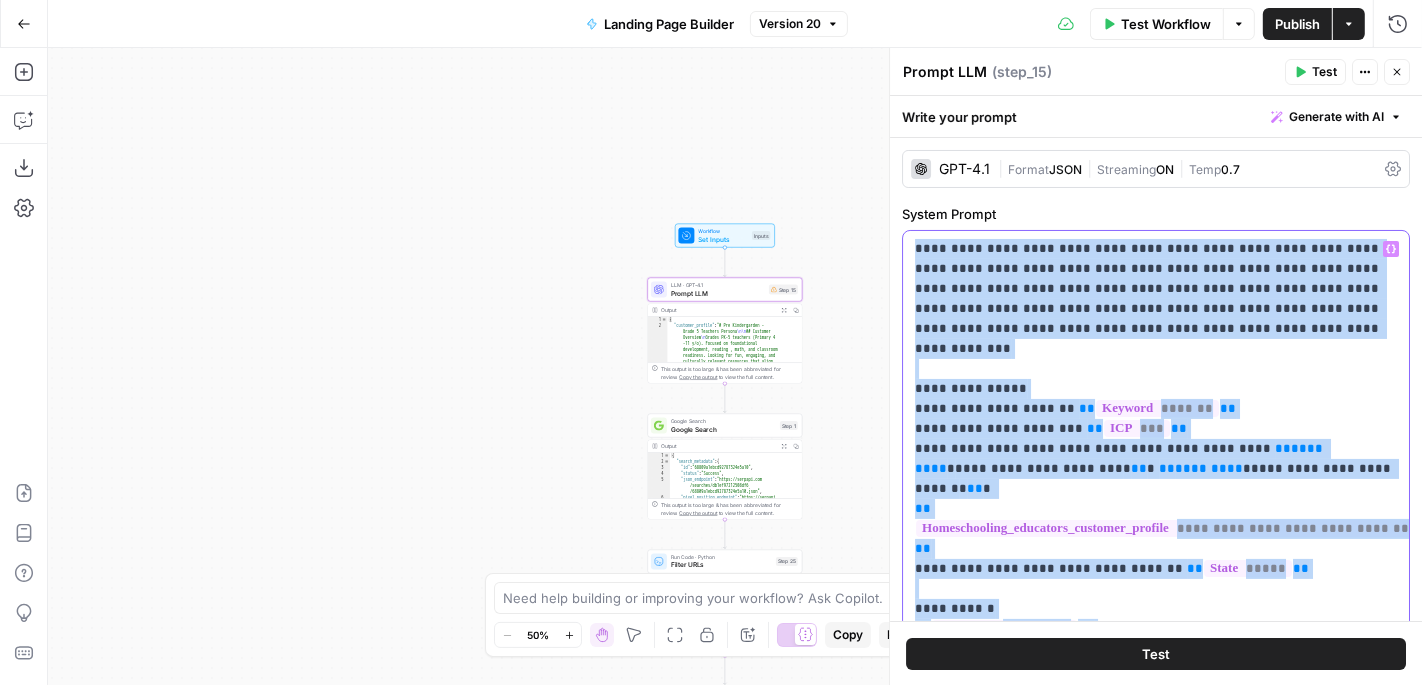 click on "**********" at bounding box center (1156, 539) 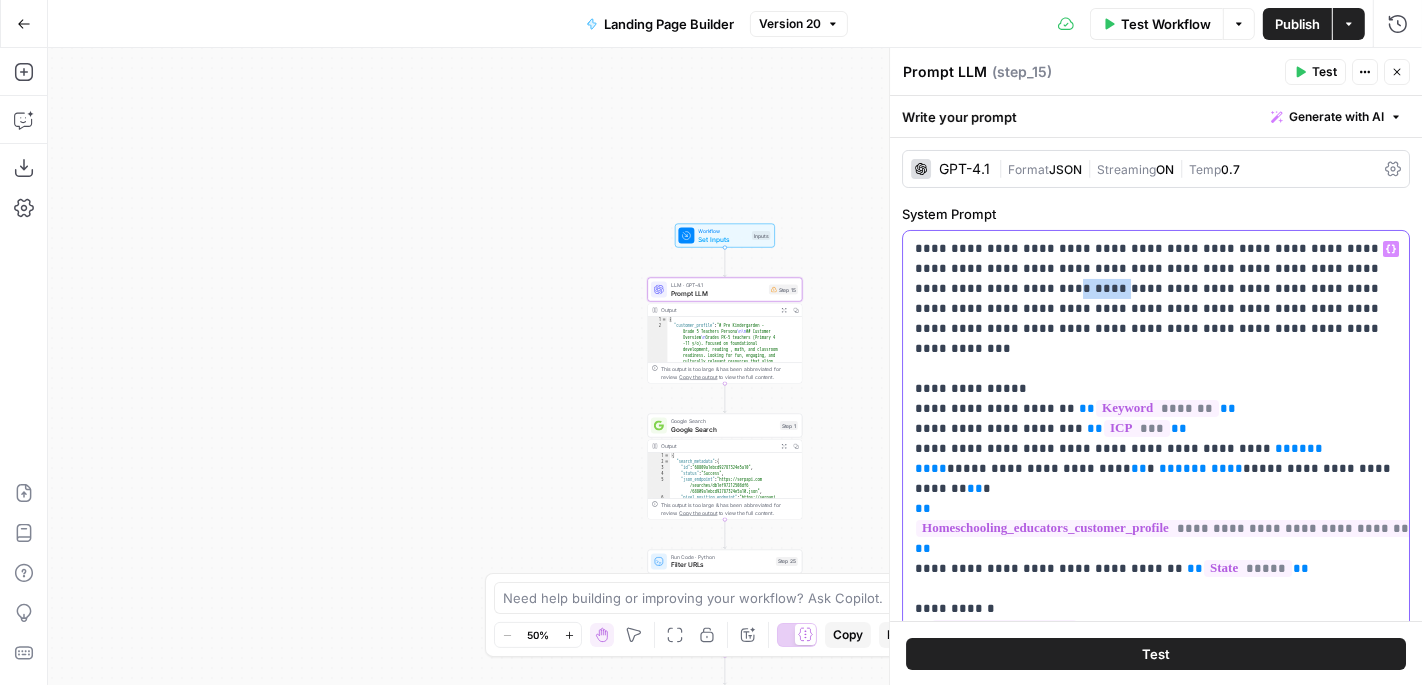 click on "**********" at bounding box center [1156, 539] 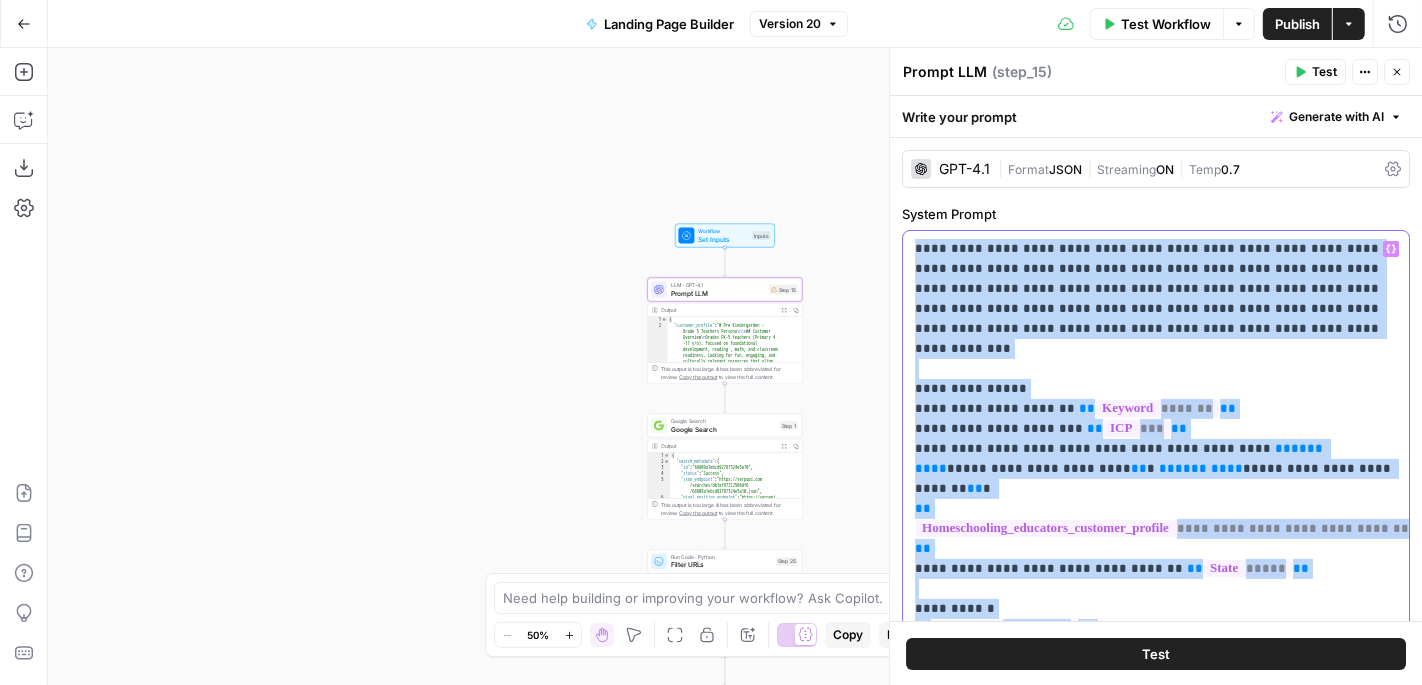 click on "**********" at bounding box center [1156, 539] 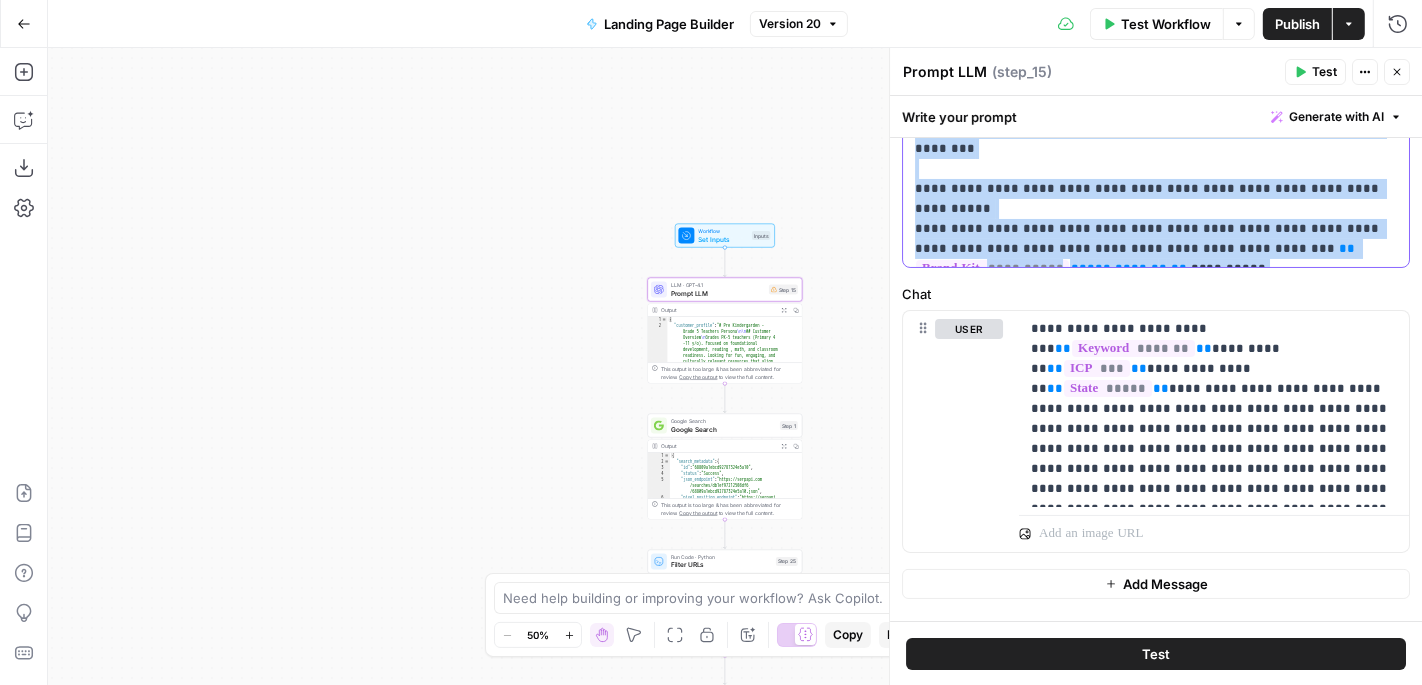 scroll, scrollTop: 583, scrollLeft: 0, axis: vertical 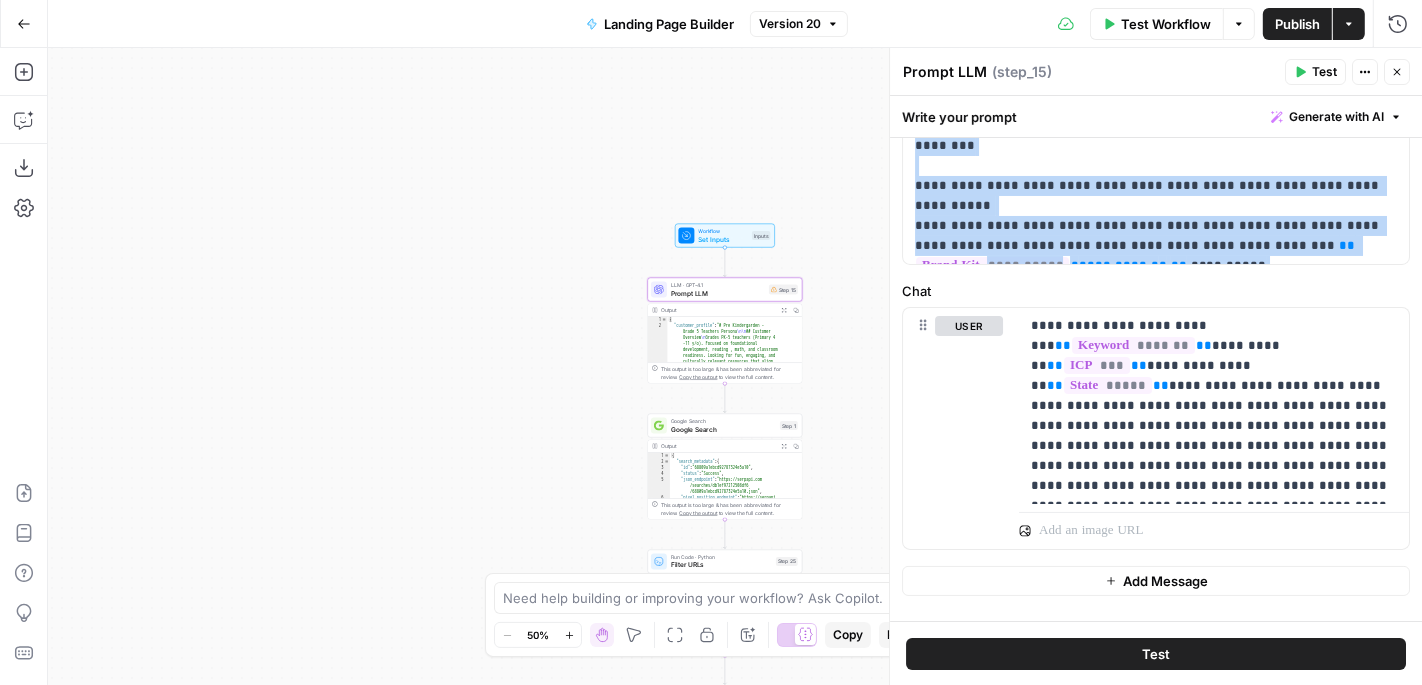 click on "Workflow Set Inputs Inputs LLM · GPT-4.1 Prompt LLM Step 15 Output Expand Output Copy 1 2 {    "customer_profile" :  "# Pre Kindergarden -         Grade 5 Teachers Persona \n\n ## Customer         Overview \n Grades PK-5 teachers (Primary 4        -11 y/o). Focused on foundational         development, reading , math, and classroom         readiness. Looking for fun, engaging, and         culturally relevant resources that align         with educational standards.  \n\n ## Tone of         Voice \n When writing for PK-5 Teachers,         remember to lean more heavily into the         knowledgeable and human attributes to         express quality and connection. \n\n **Be:**         Knowledgeable, Human, Positive,         Supportive \n\n **Tips:** Acknowledge         classroom challenges, highlight quality,         state standards alignment, ease-of-use,         and lesson planning support. \n\n ##         \n \n" at bounding box center (735, 366) 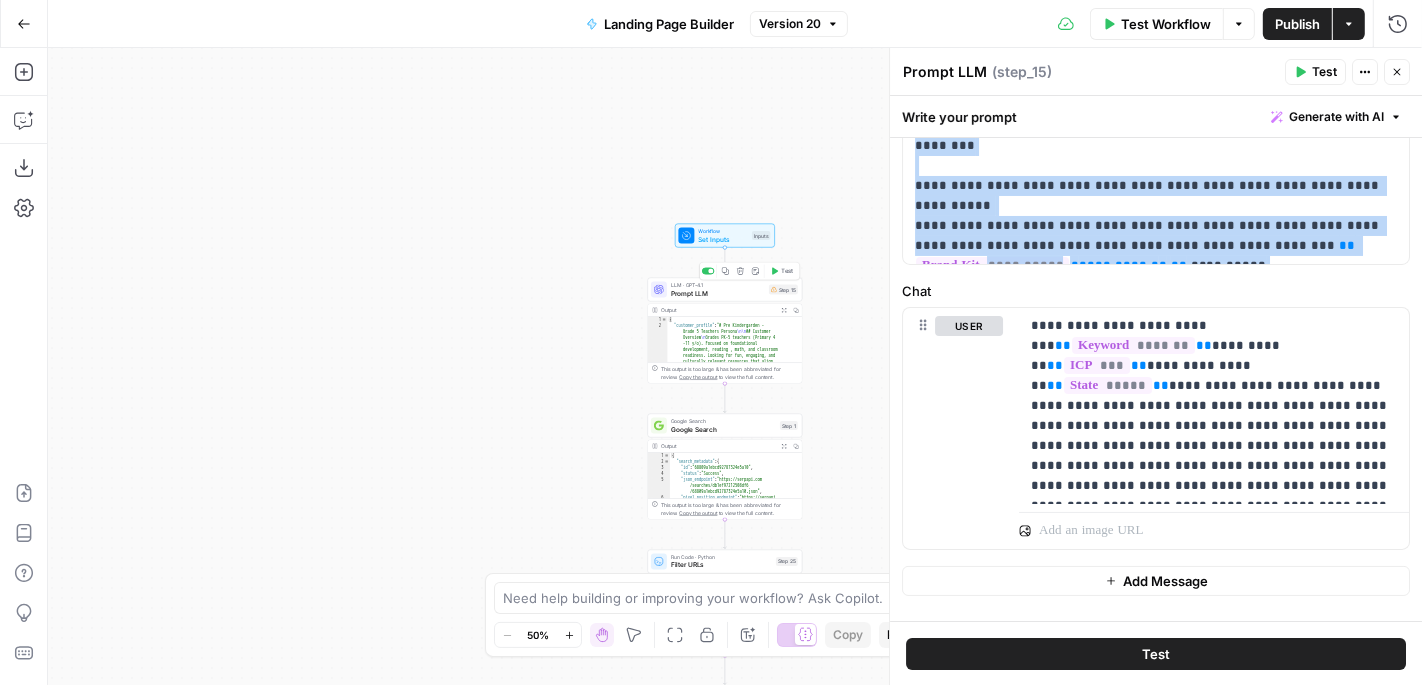 click on "Prompt LLM" at bounding box center (718, 293) 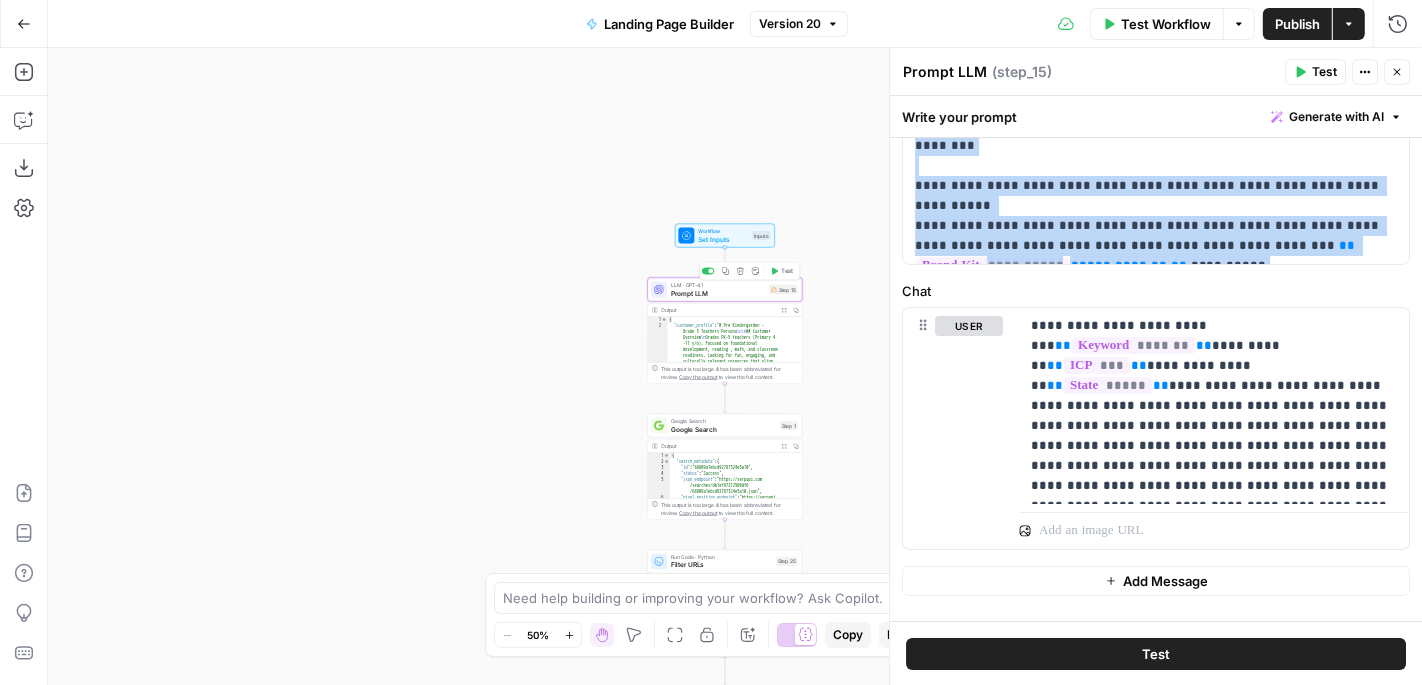 click 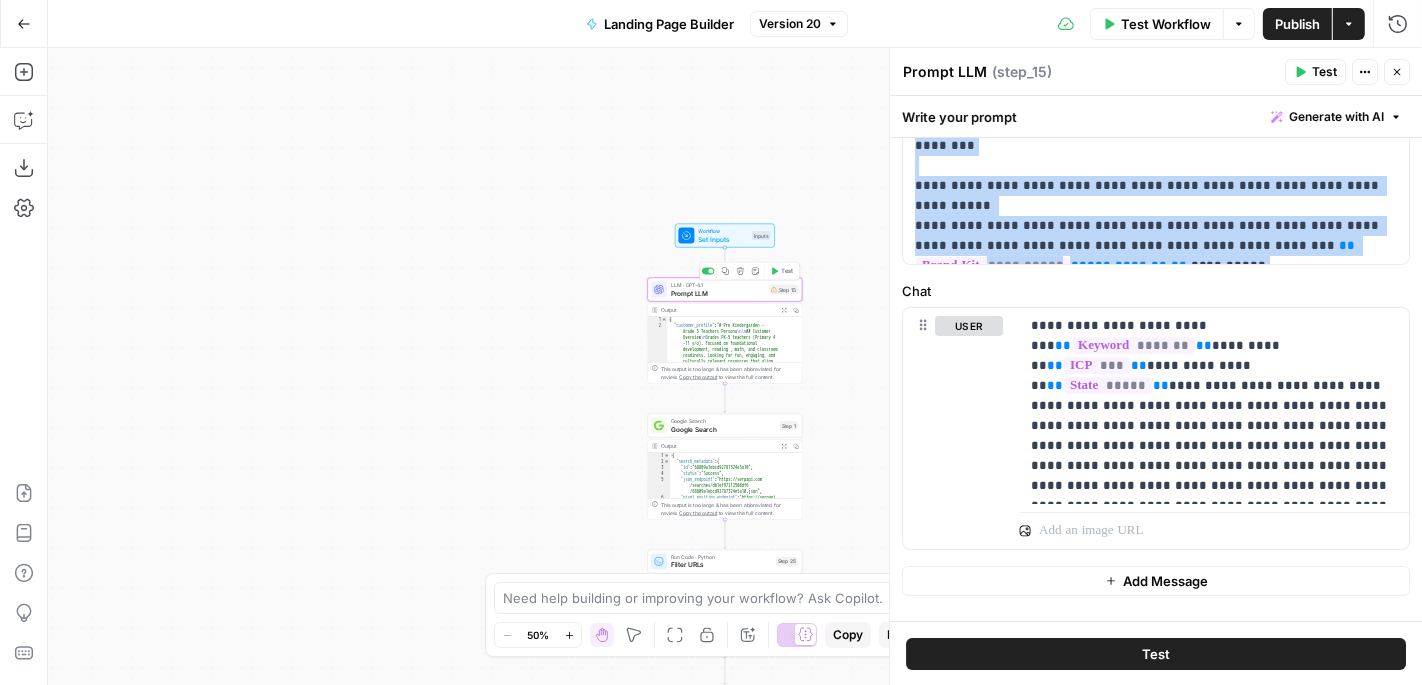 click 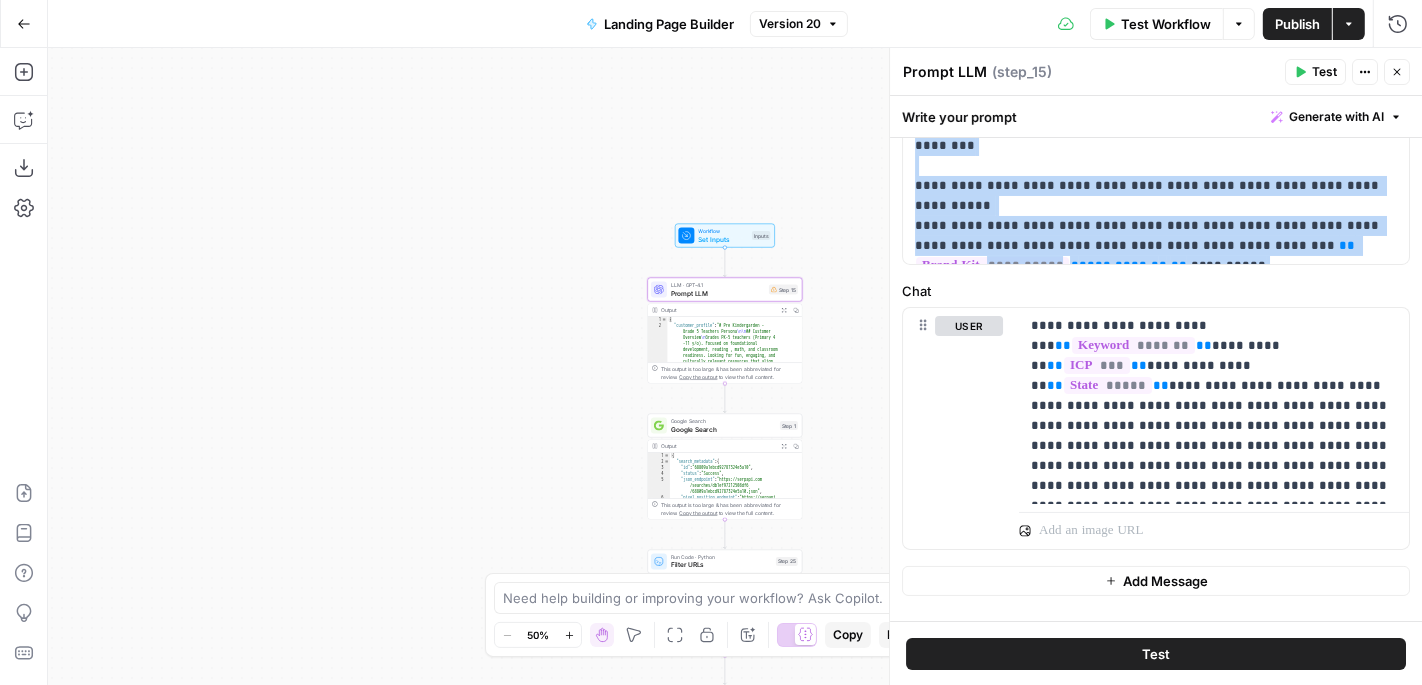 click on "Workflow Set Inputs Inputs LLM · GPT-4.1 Prompt LLM Step 15 Copy step Delete step Add Note Test Output Expand Output Copy 1 2 {    "customer_profile" :  "# Pre Kindergarden -         Grade 5 Teachers Persona \n\n ## Customer         Overview \n Grades PK-5 teachers (Primary 4        -11 y/o). Focused on foundational         development, reading , math, and classroom         readiness. Looking for fun, engaging, and         culturally relevant resources that align         with educational standards.  \n\n ## Tone of         Voice \n When writing for PK-5 Teachers,         remember to lean more heavily into the         knowledgeable and human attributes to         express quality and connection. \n\n **Be:**         Knowledgeable, Human, Positive,         Supportive \n\n **Tips:** Acknowledge         classroom challenges, highlight quality,         state standards alignment, ease-of-use,         \n\n ##  Overview \n" at bounding box center (735, 366) 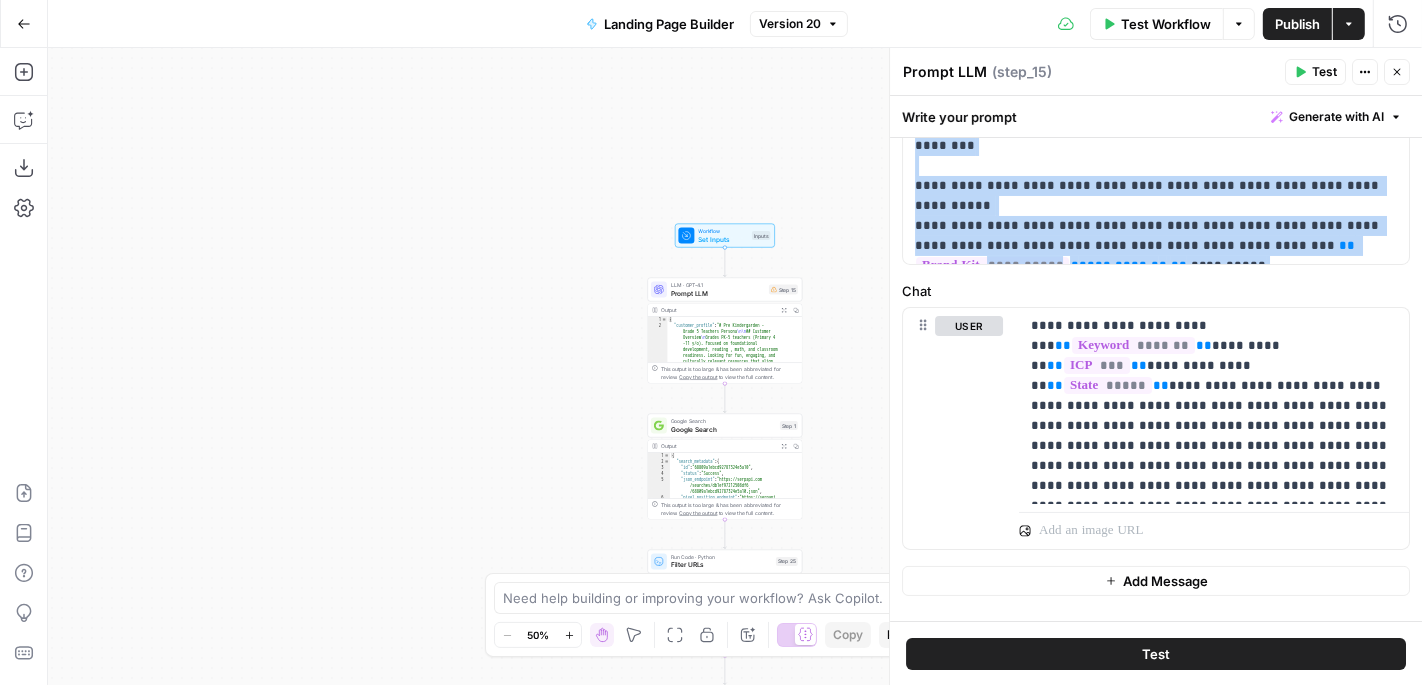 click 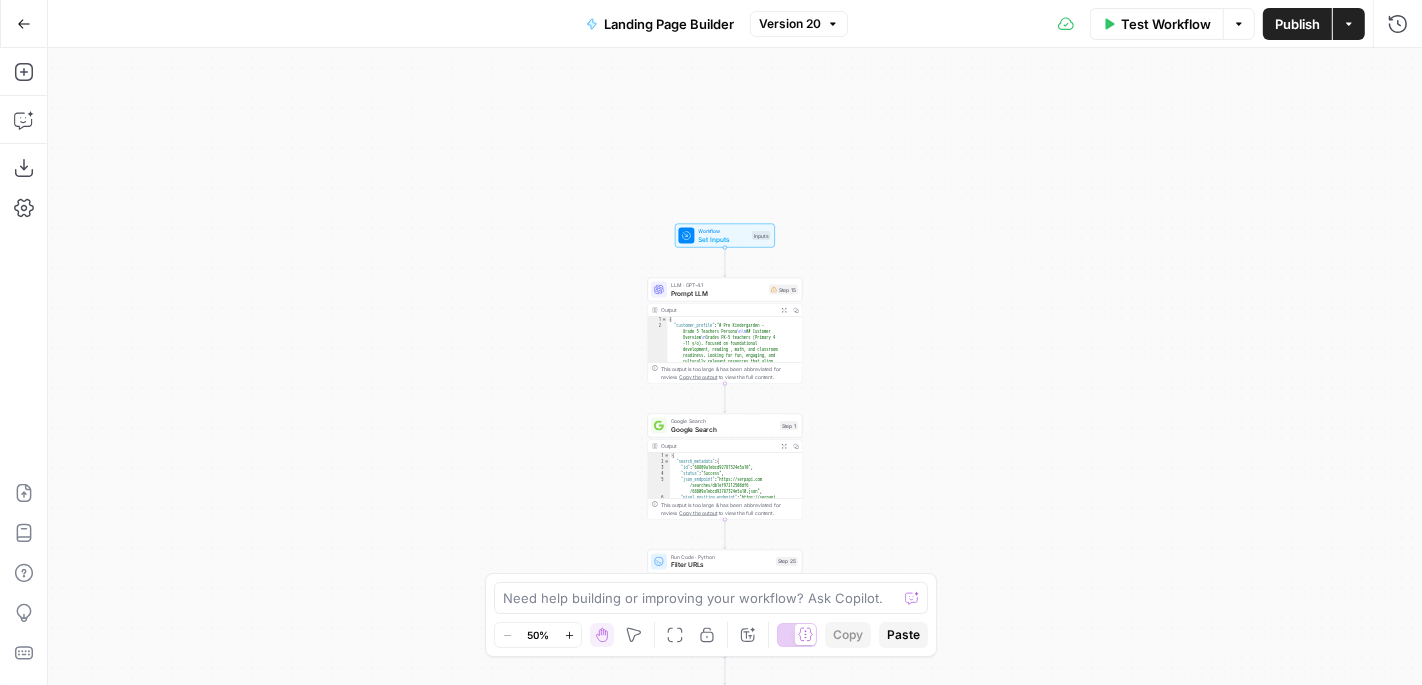 click on "Prompt LLM" at bounding box center (718, 293) 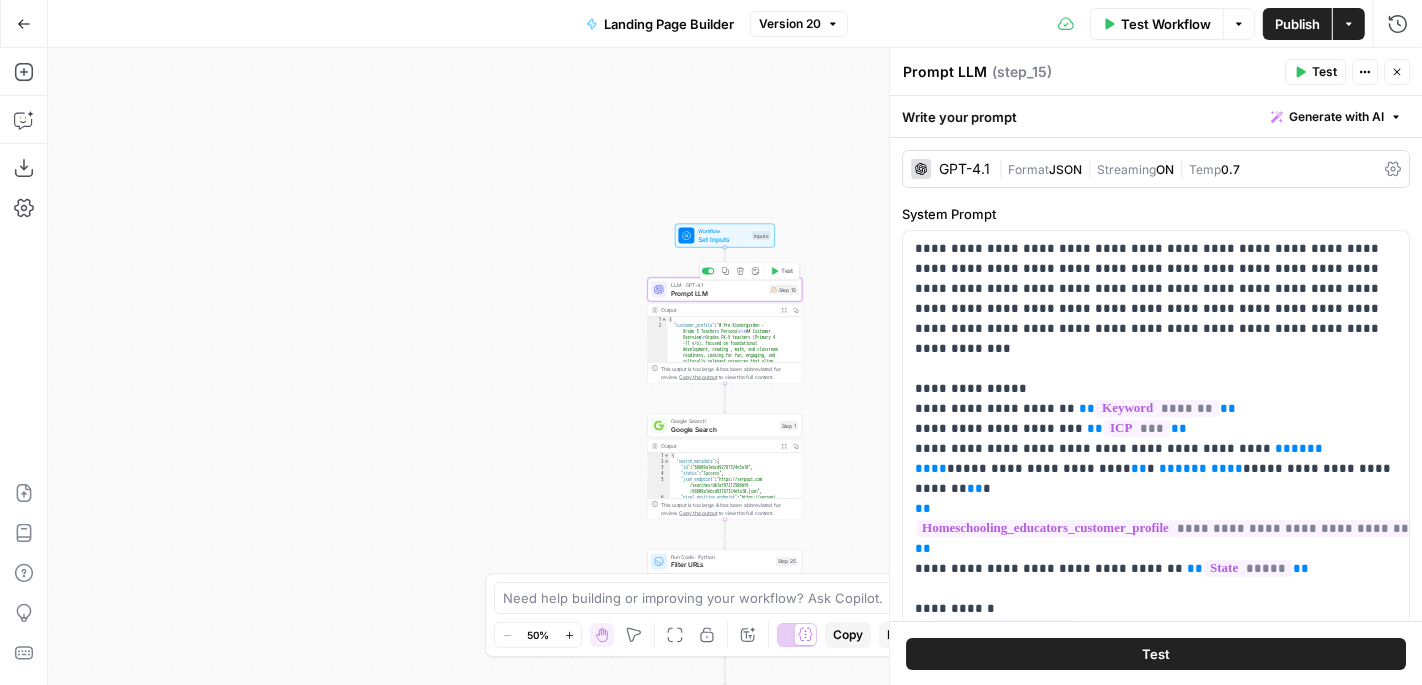 click 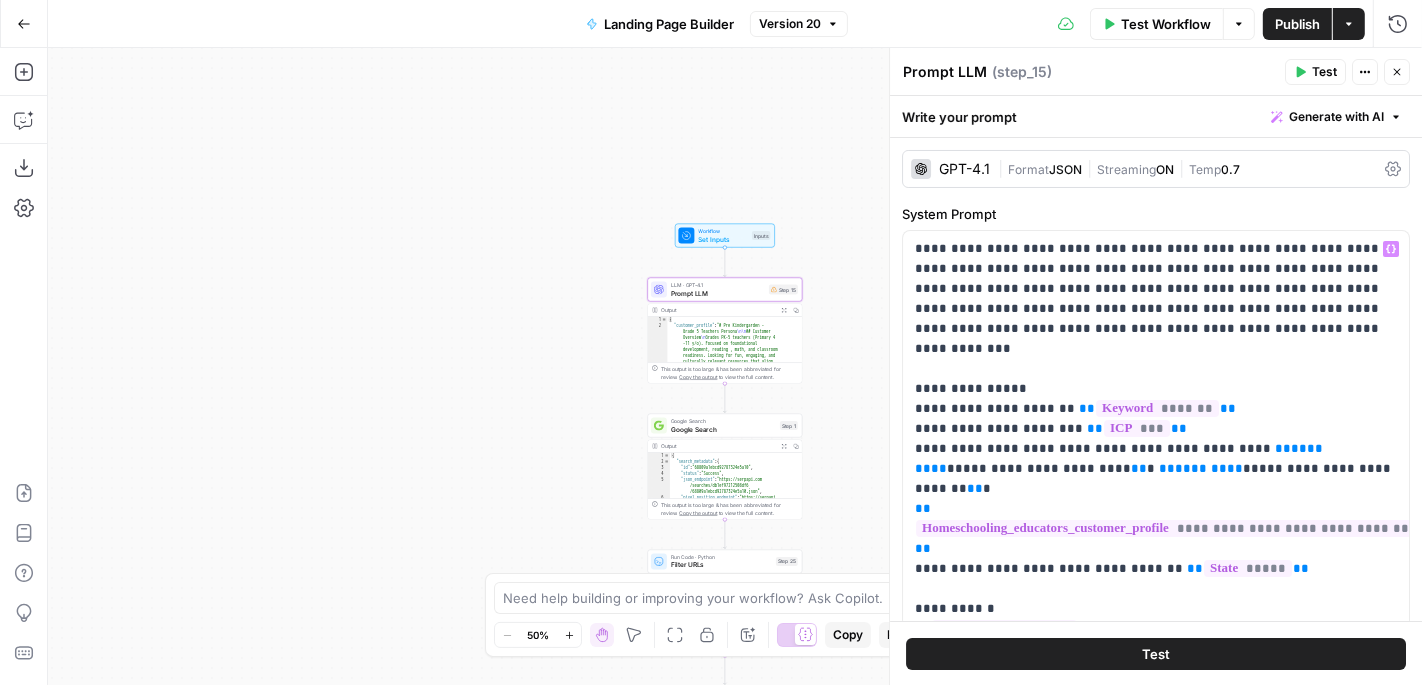 scroll, scrollTop: 615, scrollLeft: 0, axis: vertical 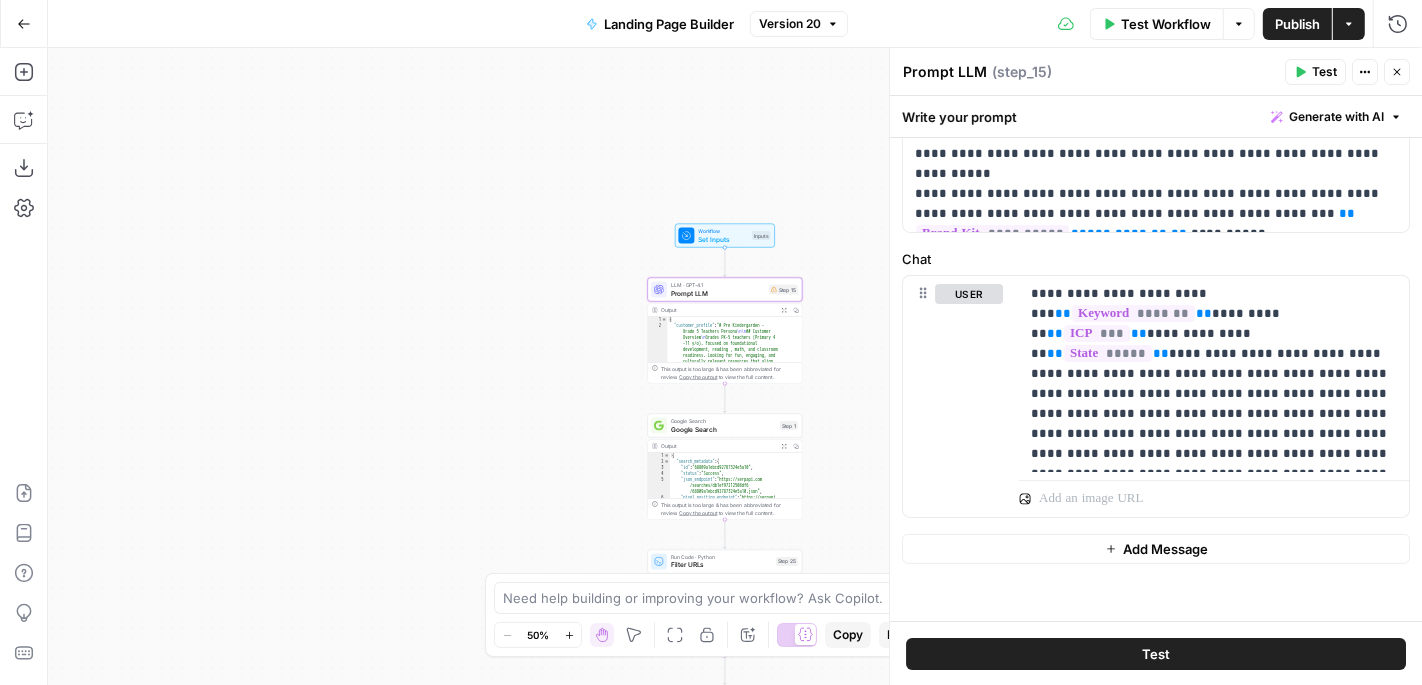click on "Output" at bounding box center [718, 310] 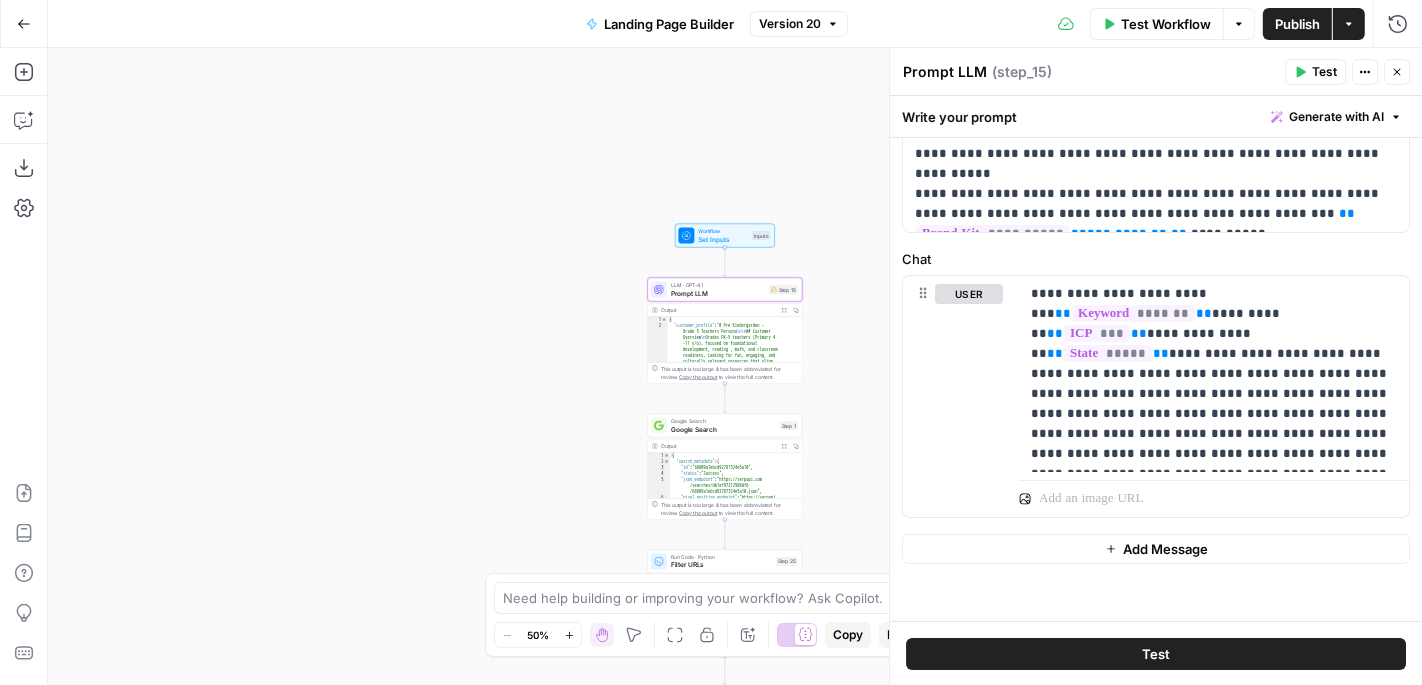 click on "Expand Output" at bounding box center [784, 310] 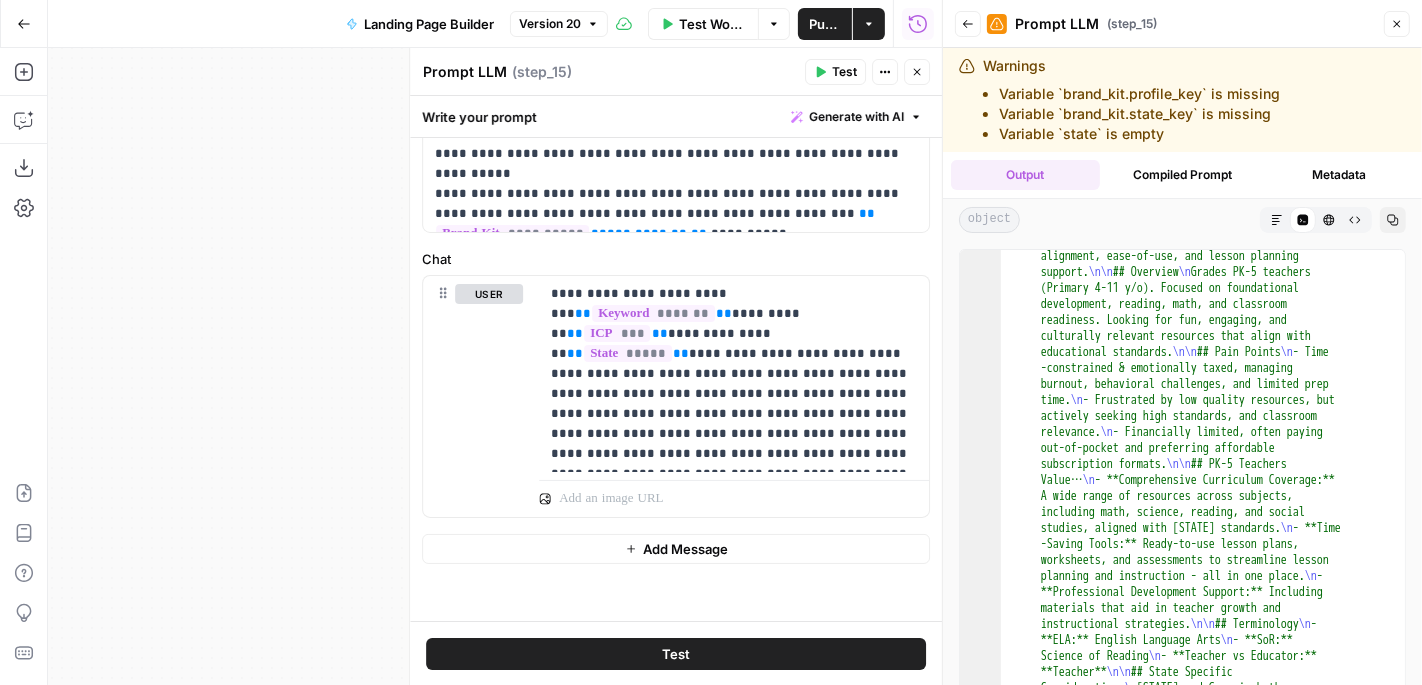 scroll, scrollTop: 236, scrollLeft: 0, axis: vertical 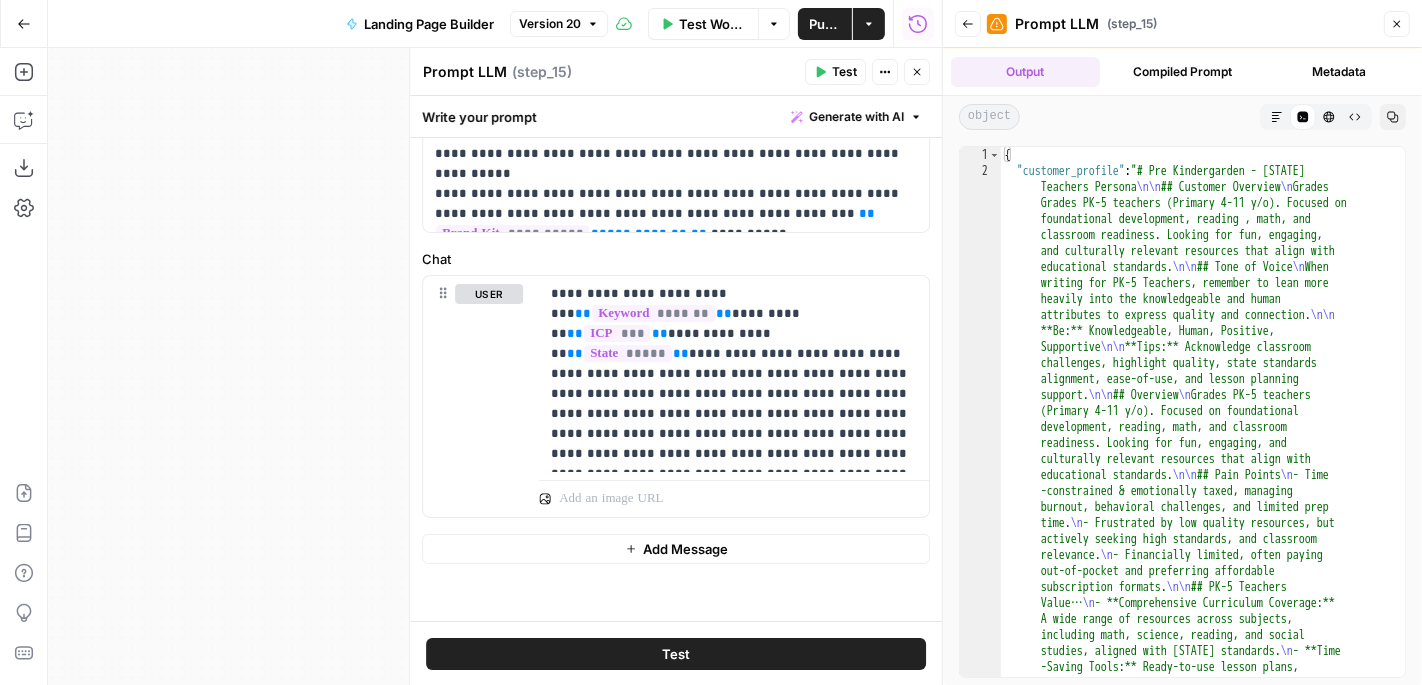 click on "Close" at bounding box center (917, 72) 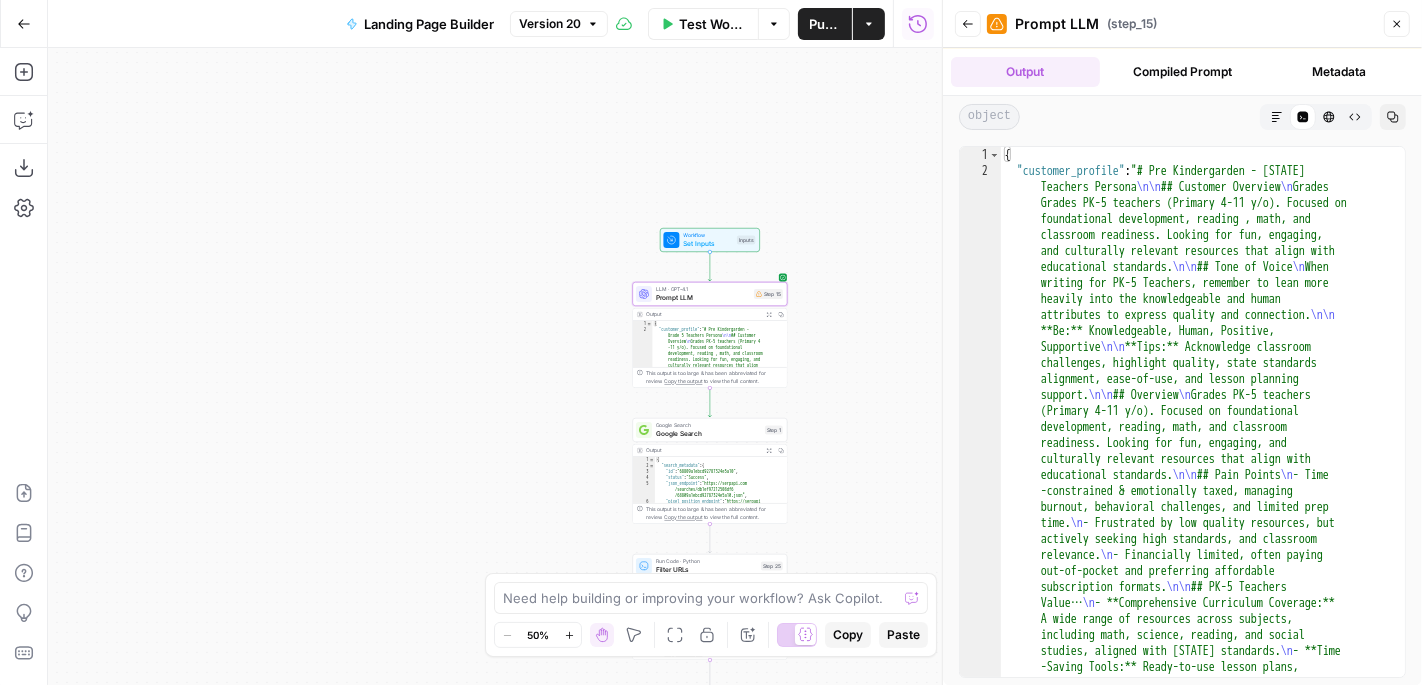 click on "Set Inputs" at bounding box center [709, 244] 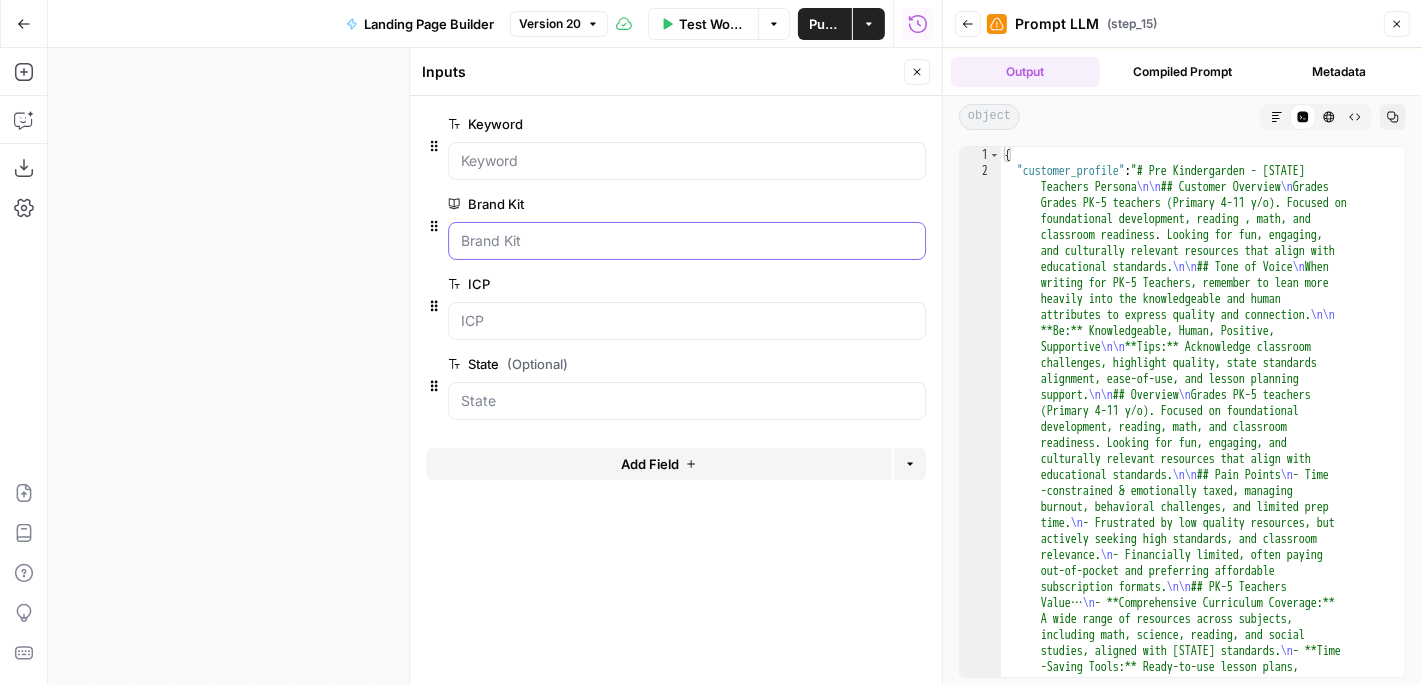 click on "Brand Kit" at bounding box center [687, 241] 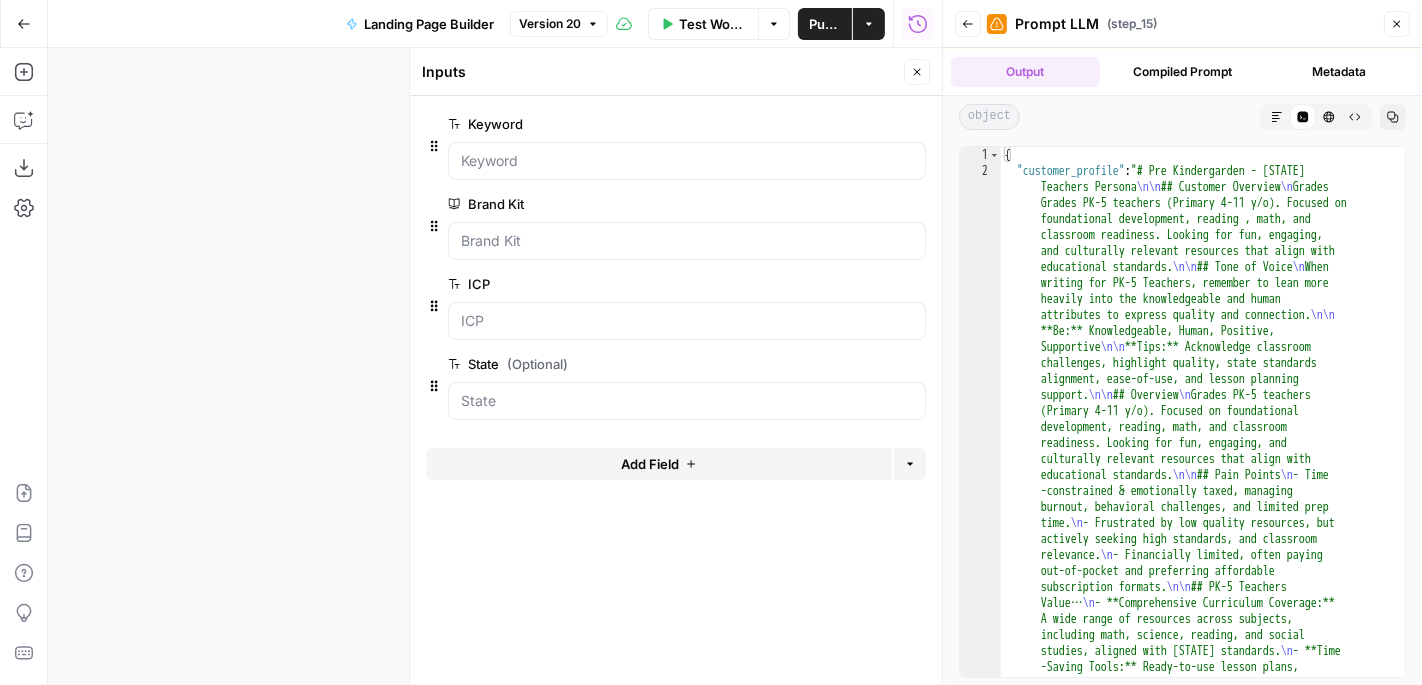 click on "edit field" at bounding box center [851, 204] 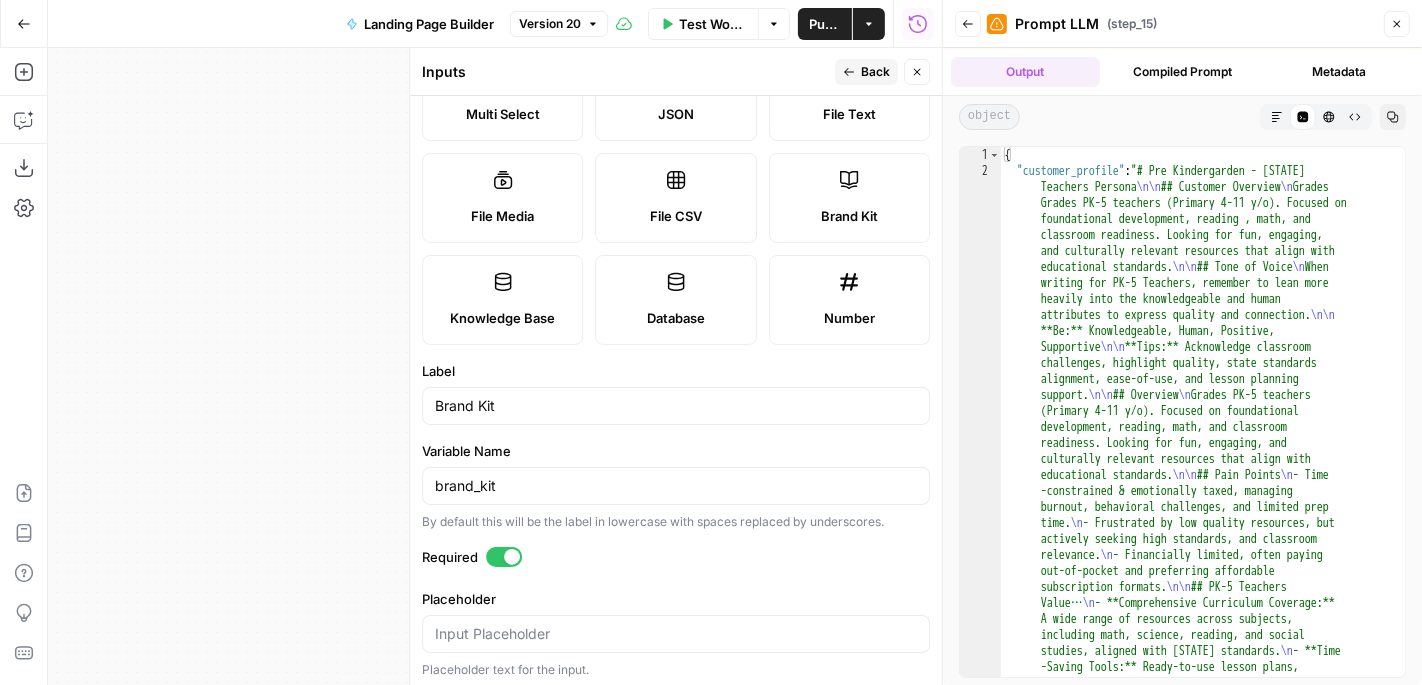 scroll, scrollTop: 183, scrollLeft: 0, axis: vertical 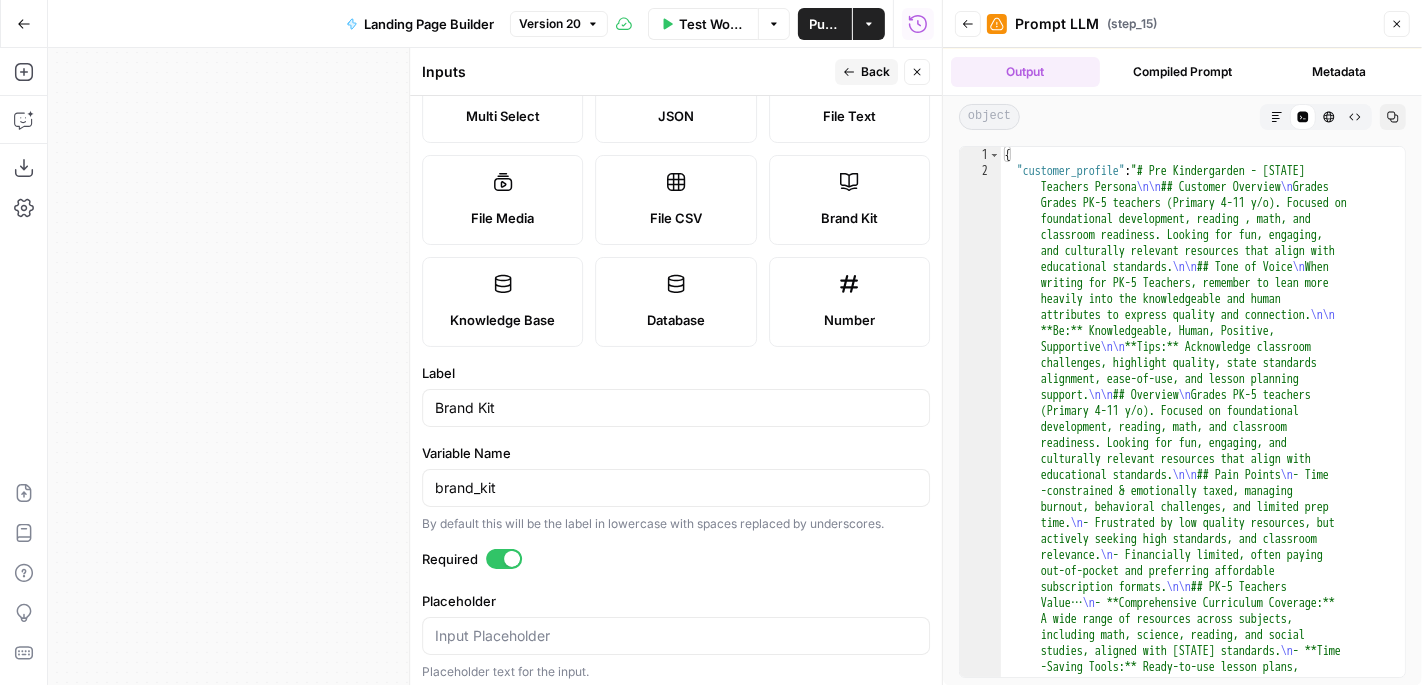 click on "Close" at bounding box center (1402, 24) 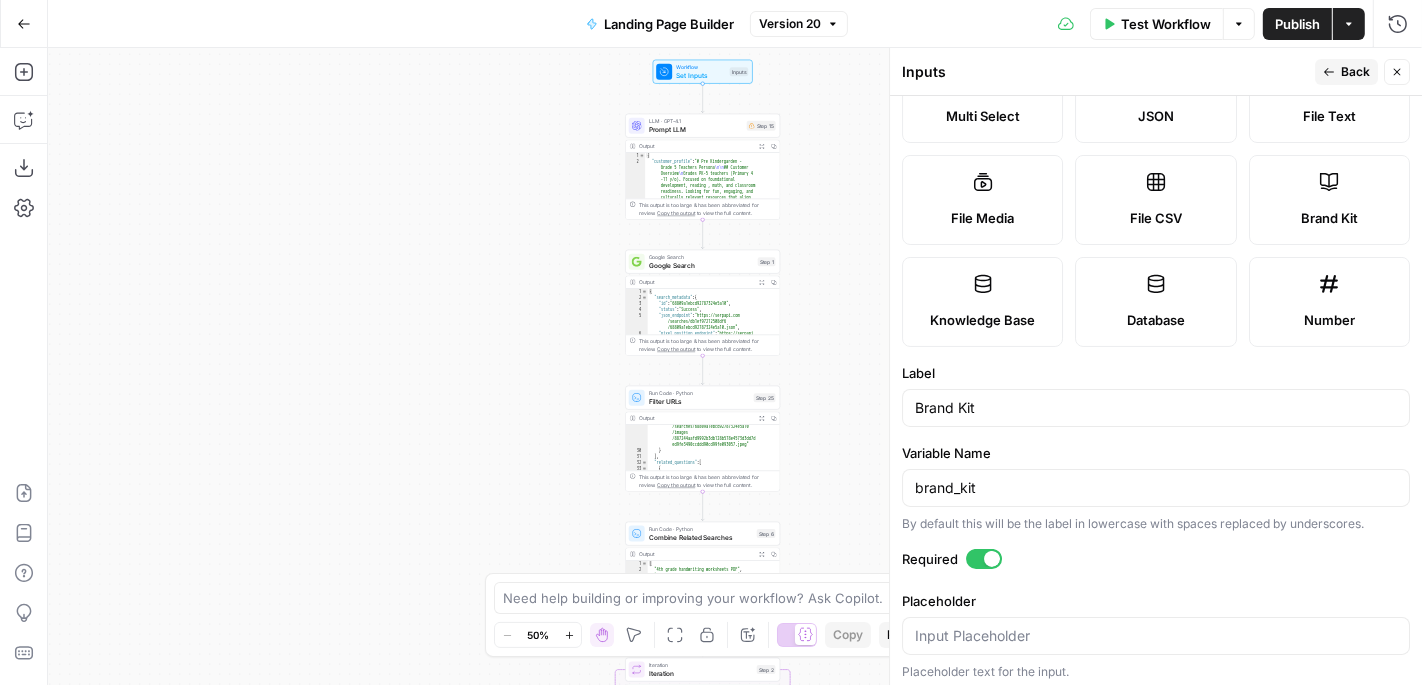 scroll, scrollTop: 505, scrollLeft: 0, axis: vertical 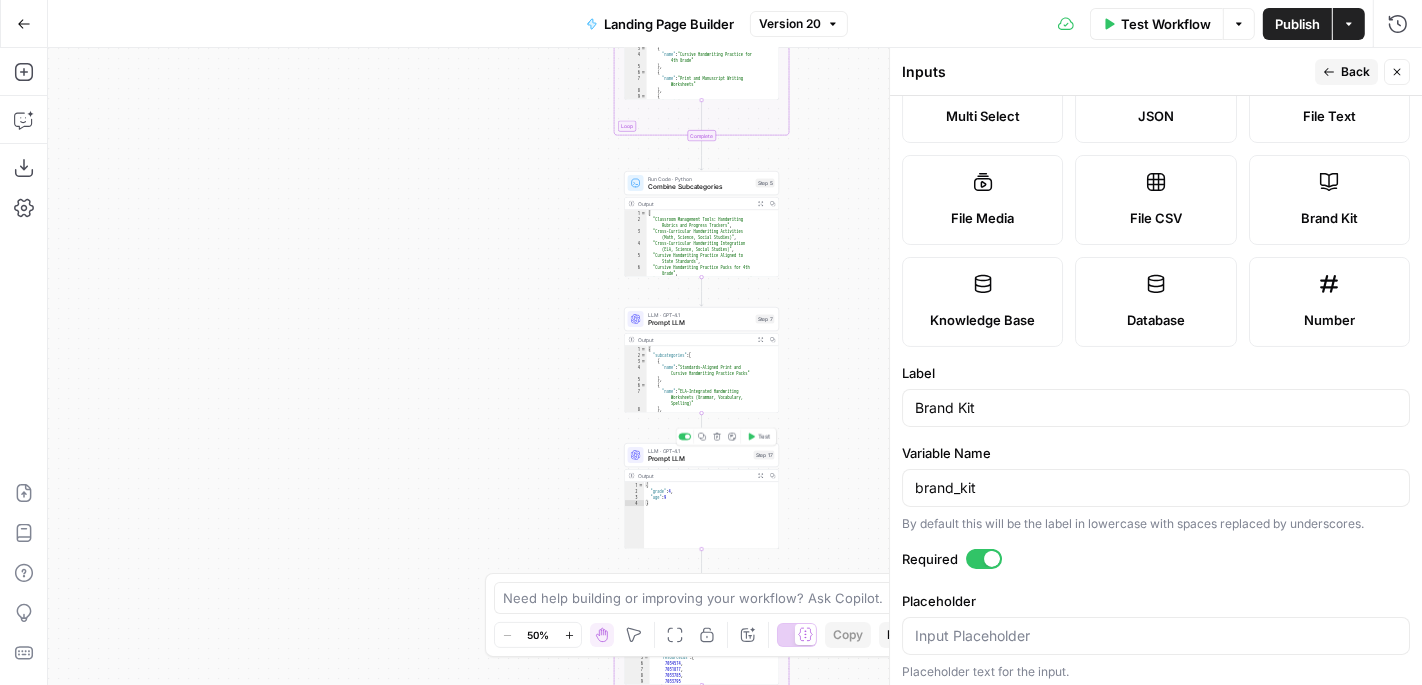 click on "Prompt LLM" at bounding box center (699, 459) 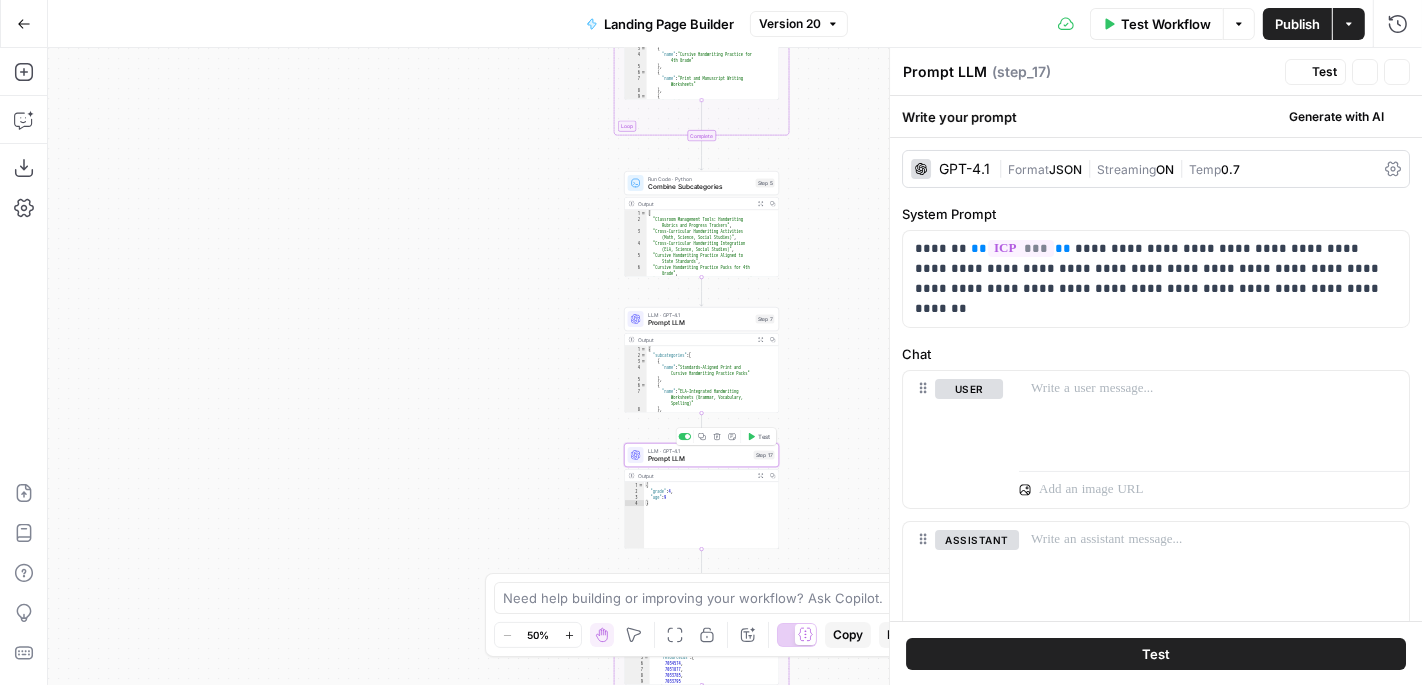 type on "Prompt LLM" 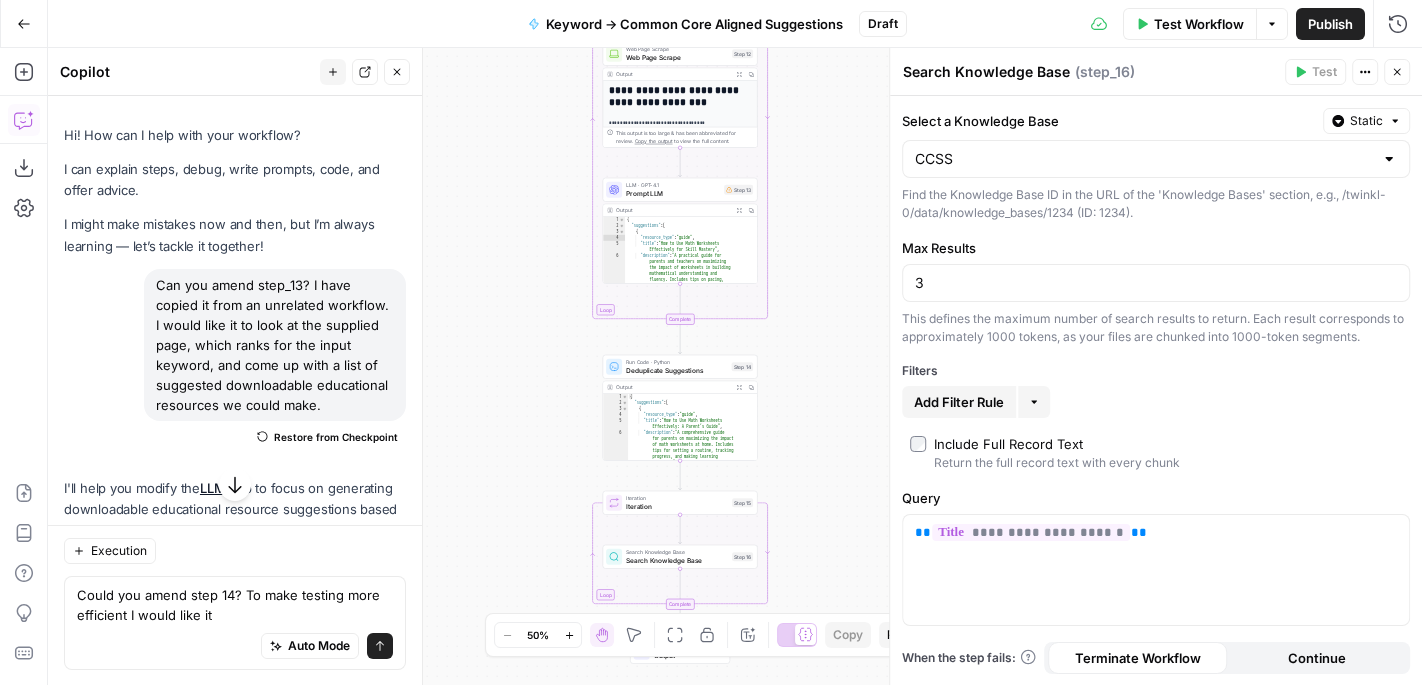 scroll, scrollTop: 0, scrollLeft: 0, axis: both 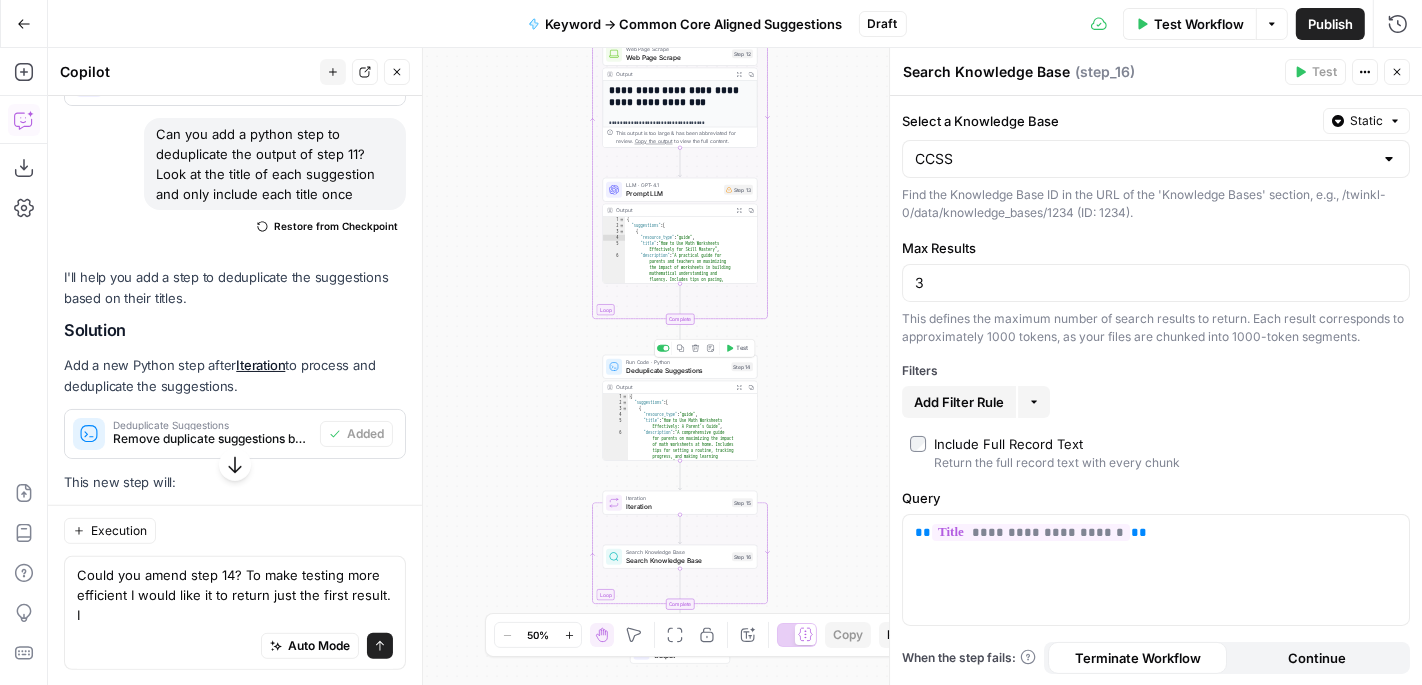 type on "Could you amend step 14? To make testing more efficient I would like it to return just the first result. I" 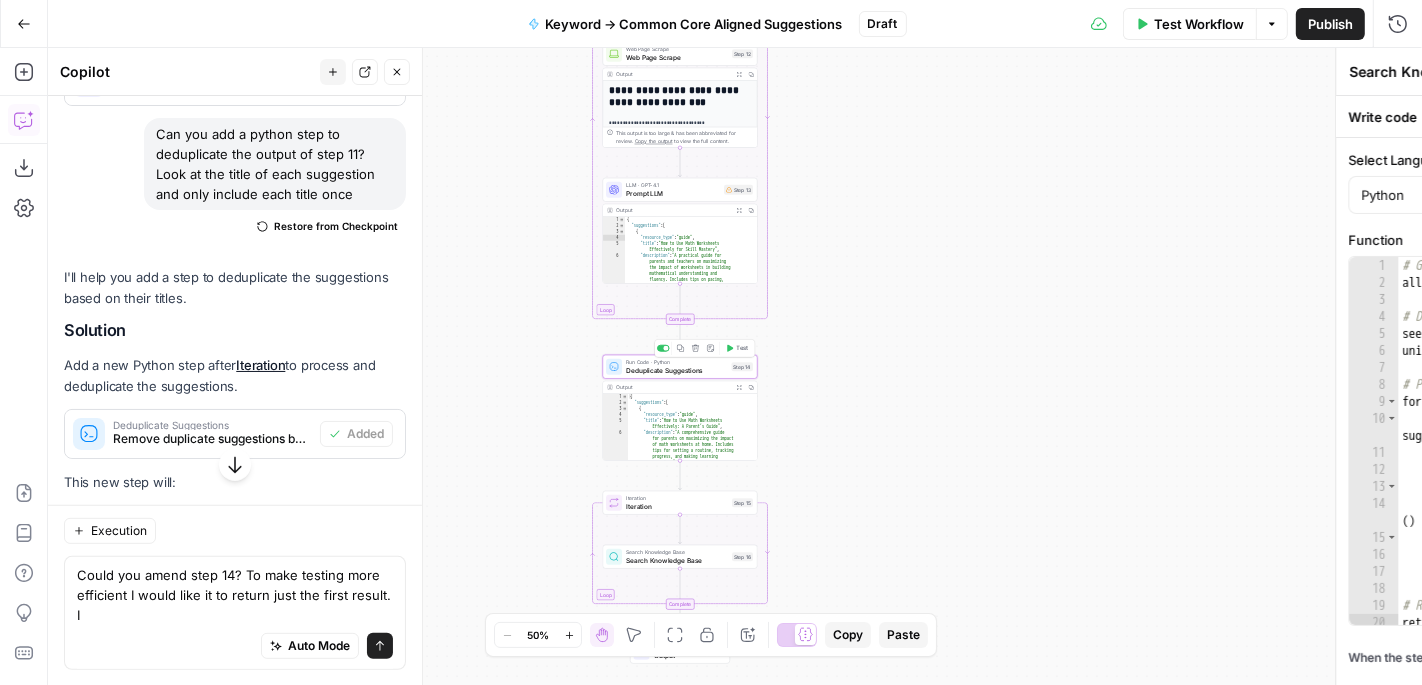 type on "Deduplicate Suggestions" 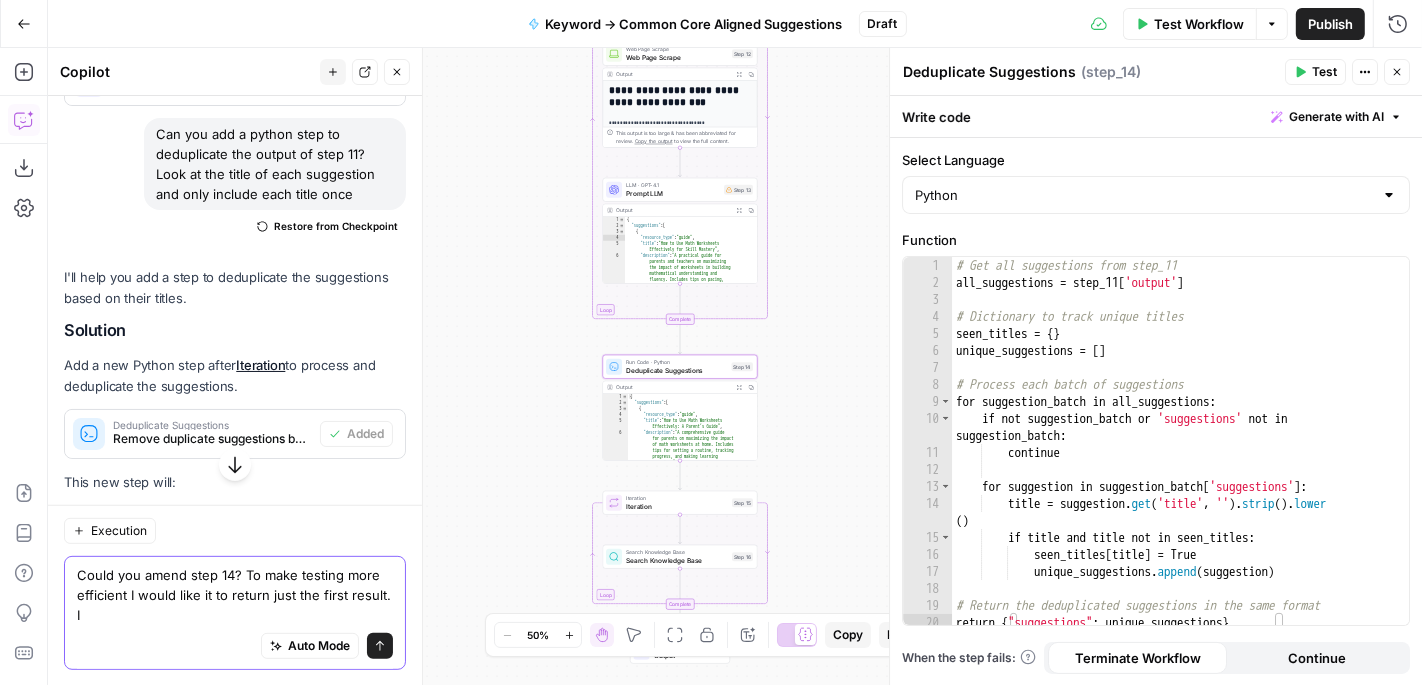 click on "Could you amend step 14? To make testing more efficient I would like it to return just the first result. I" at bounding box center [235, 595] 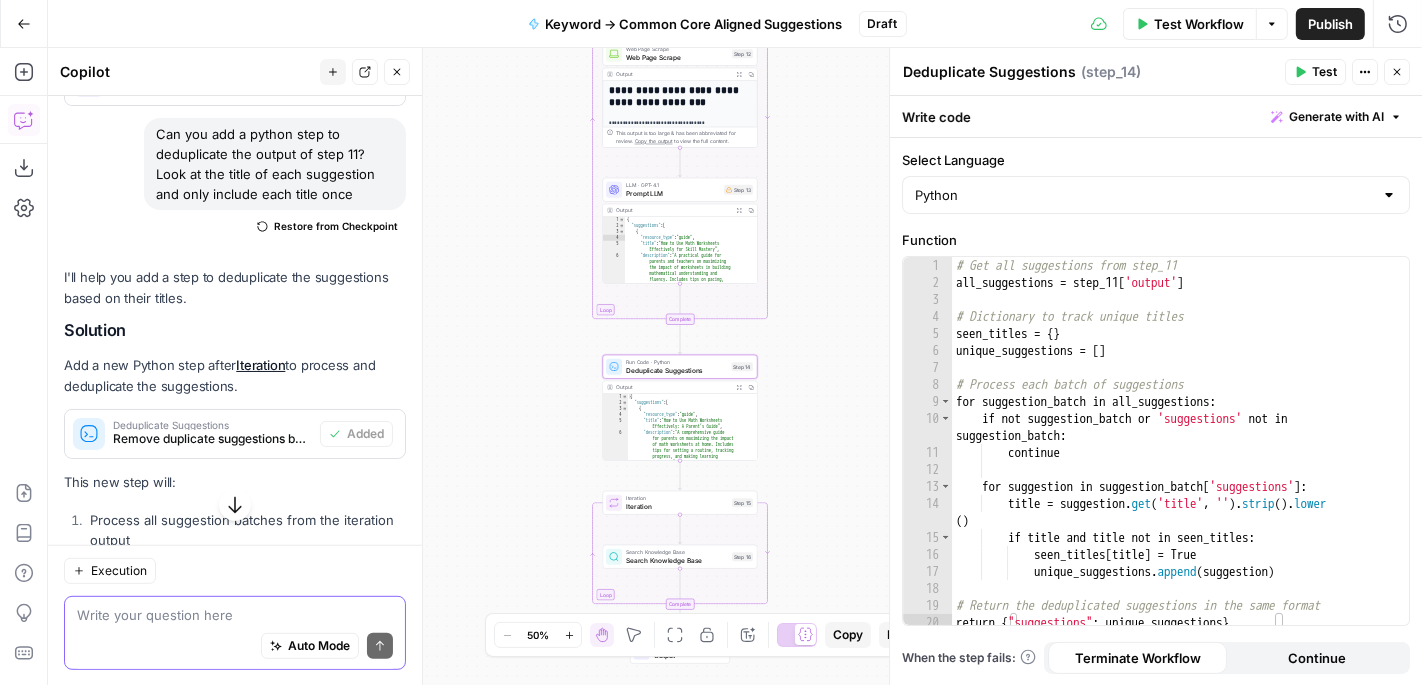 type 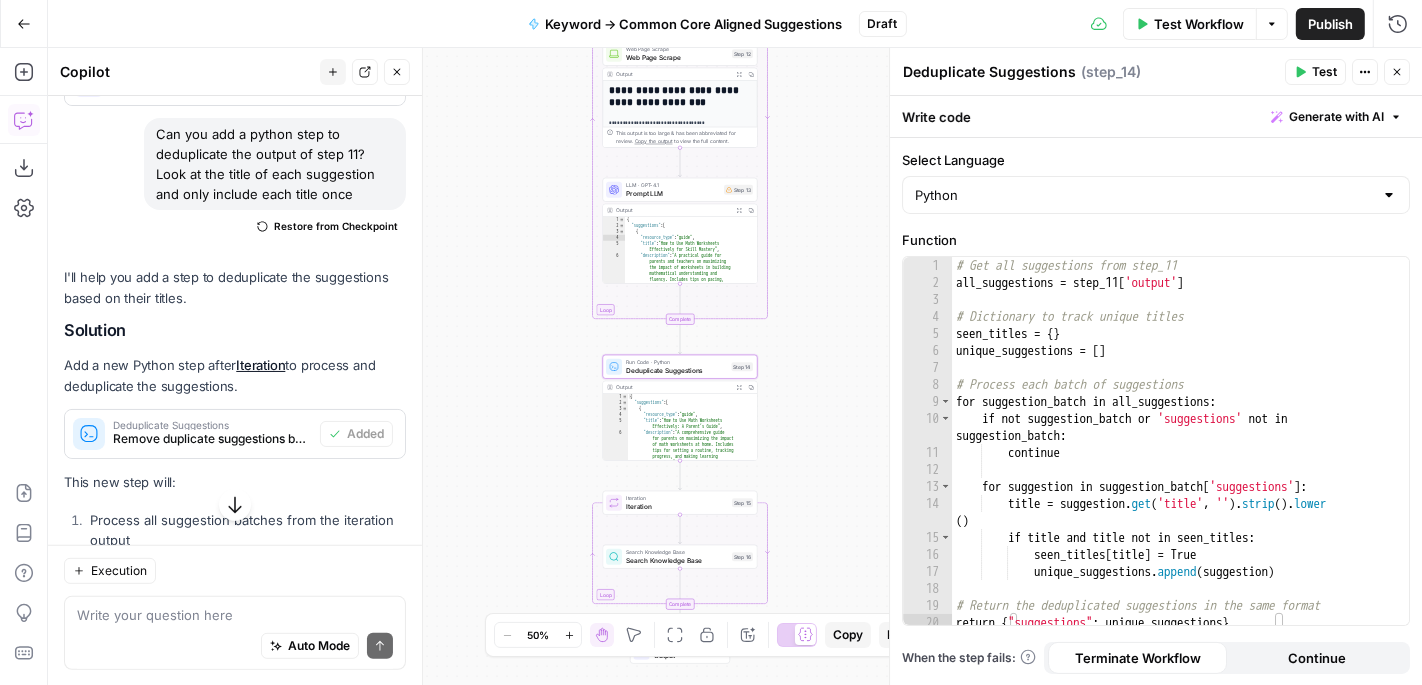 click 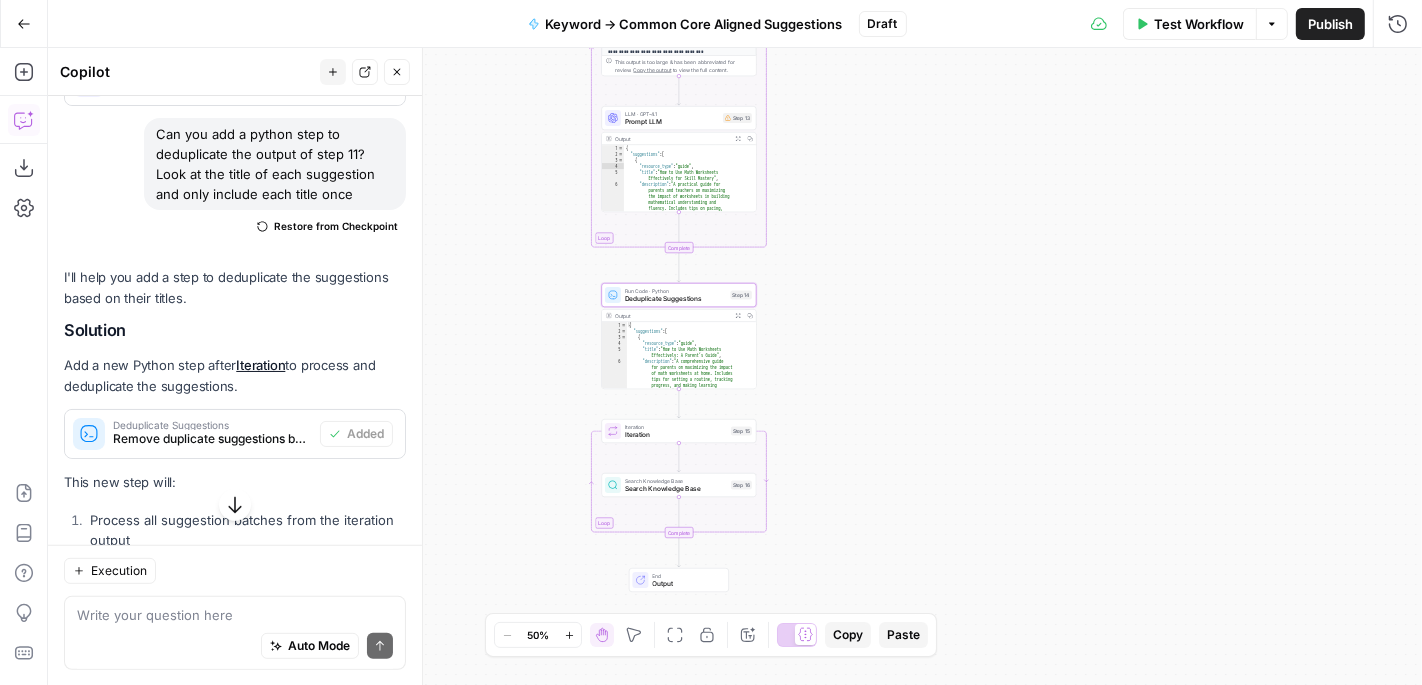 click on "true false Workflow Set Inputs Inputs LLM · GPT-4.1 Prompt LLM Step 4 Output Expand Output Copy 1 2 3 4 {    "grade" : null ,    "age" : null }     XXXXXXXXXXXXXXXXXXXXXXXXXXXXXXXXXXXXXXXXXXXXXXXXXXXXXXXXXXXXXXXXXXXXXXXXXXXXXXXXXXXXXXXXXXXXXXXXXXXXXXXXXXXXXXXXXXXXXXXXXXXXXXXXXXXXXXXXXXXXXXXXXXXXXXXXXXXXXXXXXXXXXXXXXXXXXXXXXXXXXXXXXXXXXXXXXXXXXXXXXXXXXXXXXXXXXXXXXXXXXXXXXXXXXXXXXXXXXXXXXXXXXXXXXXXXXXXXXXXXXXXXXXXXXXXXXXXXXXXXXXXXXXXXXXXXXXXXXXXXXXXXXXXXXXXXXXXXXXXXXXXXXXXXXXXXXXXXXXXXXXXXXXXXXXXXXXXXXXXXXXXXXXXXXXXXXXXXXXXXXXXXXXXXXXXXXXXXXXXXXXXXXXXXXXXXXXXXXXXXXXXXXXXXXXXXXXXXXXXXXXXXXXXXXXXXXXXXXXXXXXXXXXXXXXXXXXXXXXXXXXXXXXXXXXXXXXXXXXXXXXXXXXXXXXXX Condition Condition Step 5 Output Expand Output Copy 53 54 55 56 57 58 59 60      "document_file_url" :  "https://cdn.airops          .com/rails/active_storage/blobs/proxy          /eyJfcmFpbHMiOnsiZGF0YSI6MjI3MzA5LCJwd          XIiOiJibG9iX2lkIn19          --67d4f6371de617e1876a07c3cb91fa88b438          fd78/ccss.csv"" at bounding box center (735, 366) 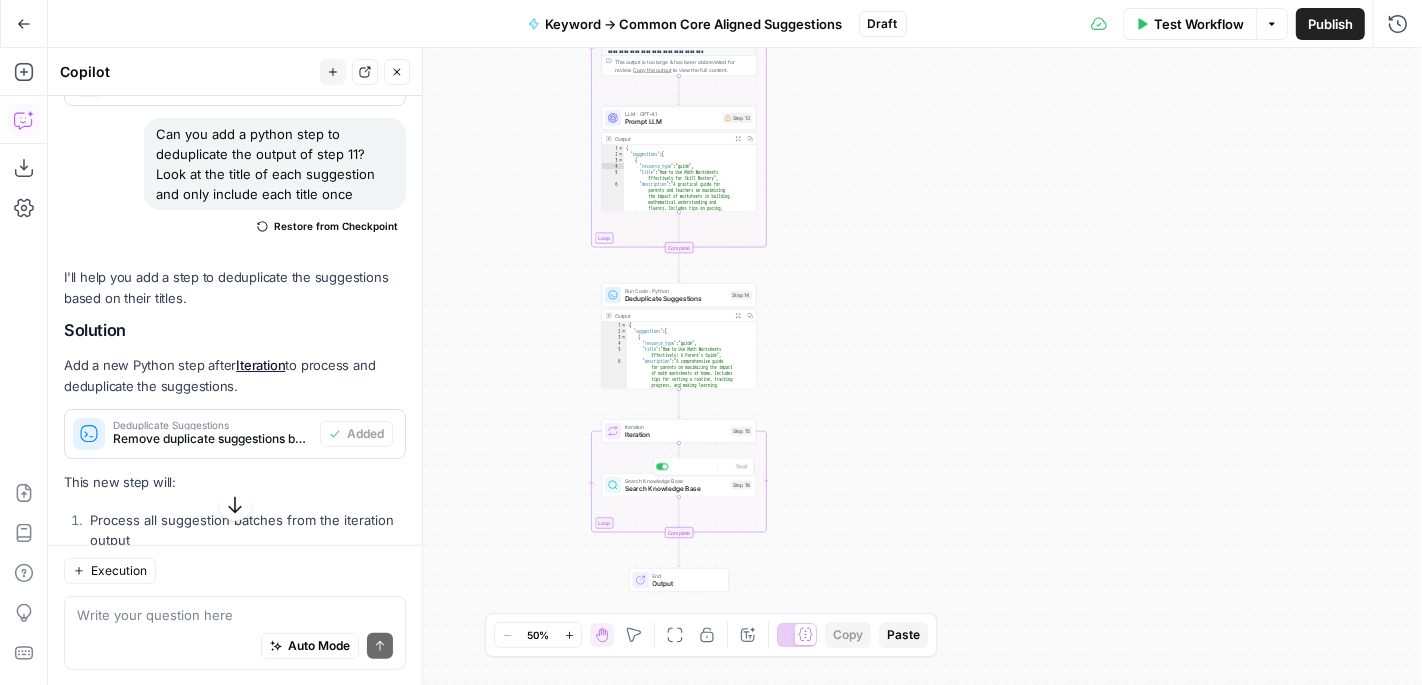click on "Search Knowledge Base" at bounding box center (676, 489) 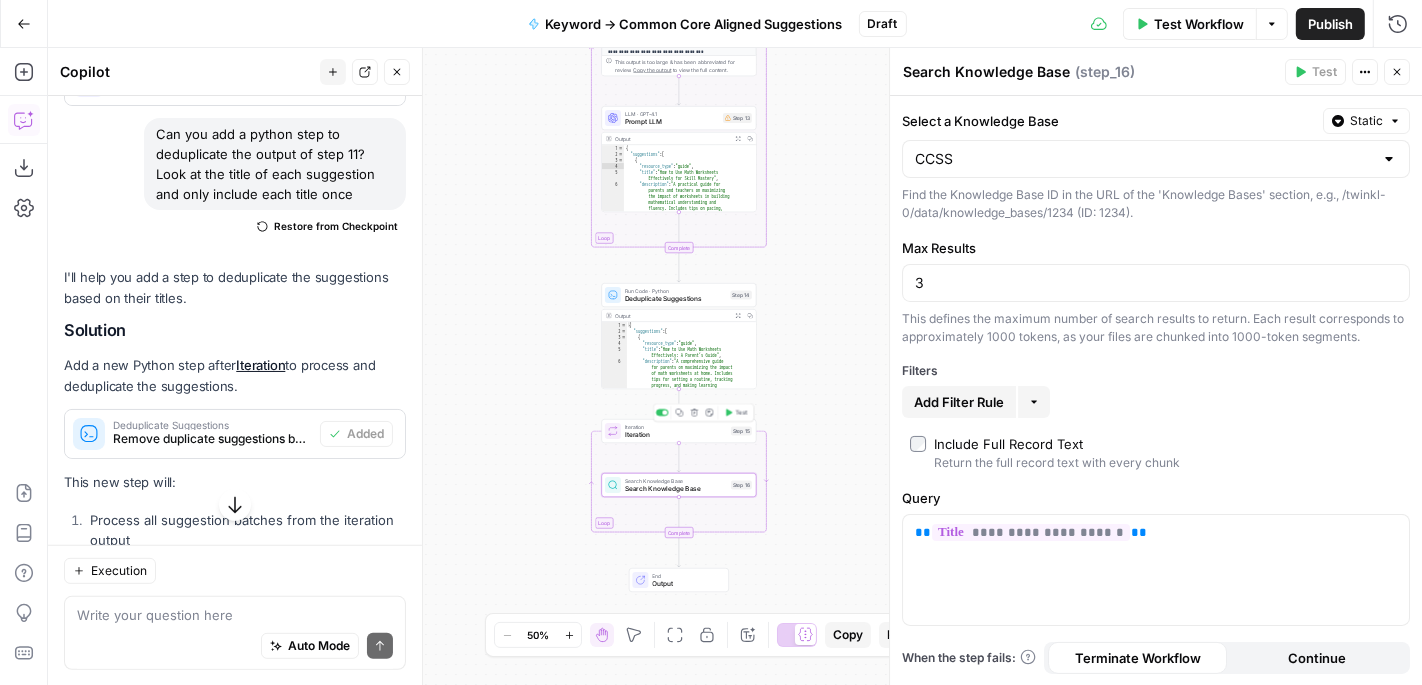 click on "Iteration" at bounding box center [676, 435] 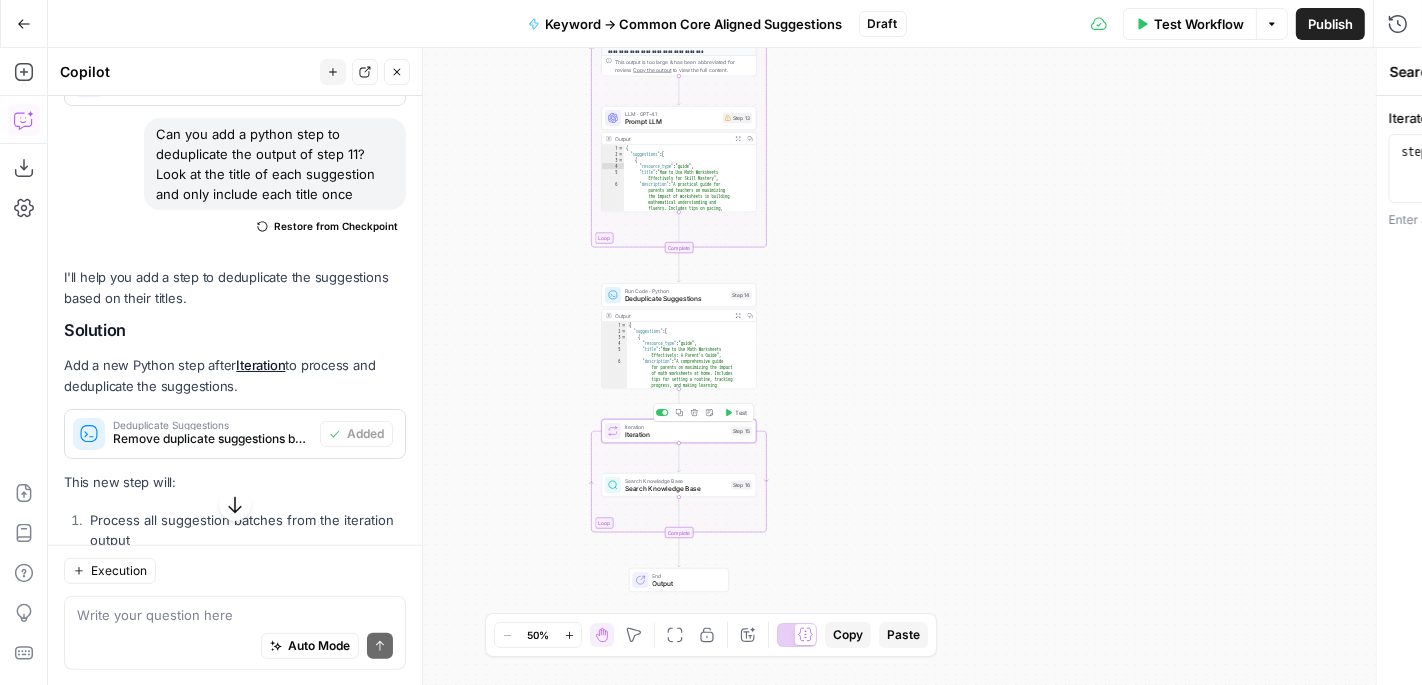 type on "Iteration" 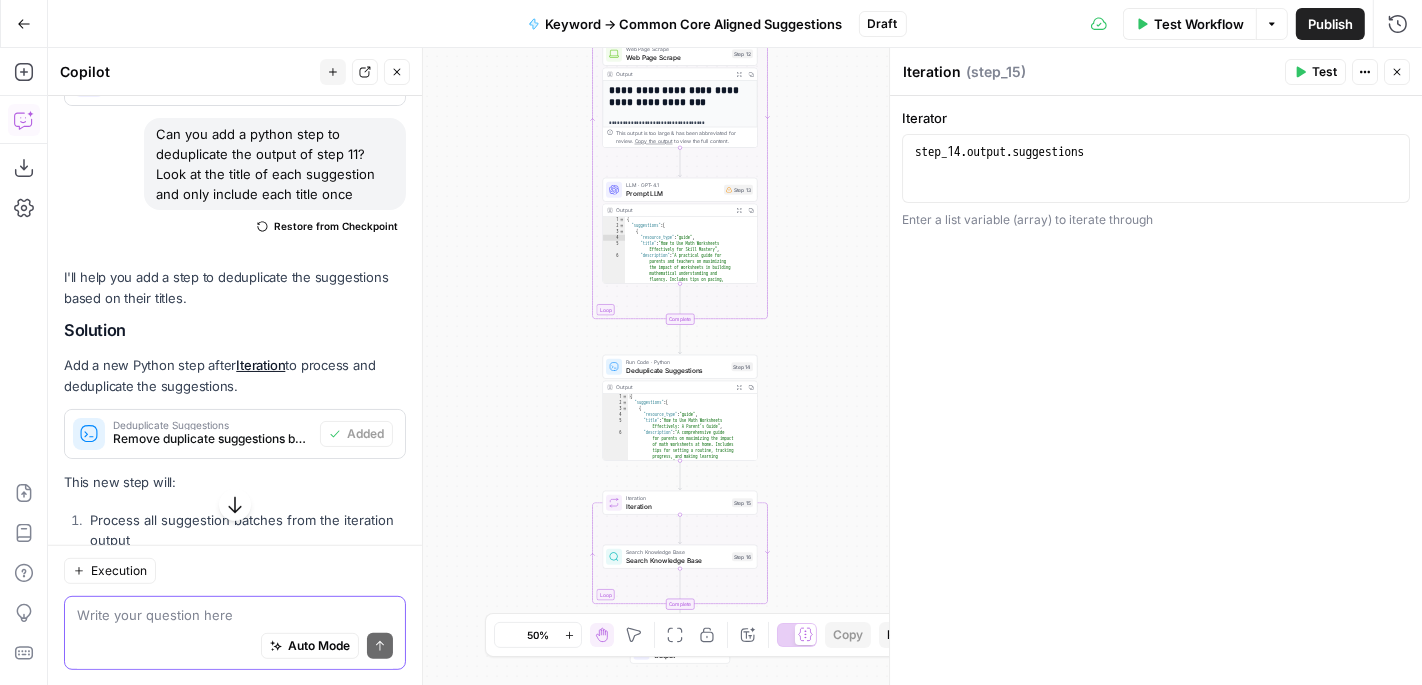 click at bounding box center [235, 615] 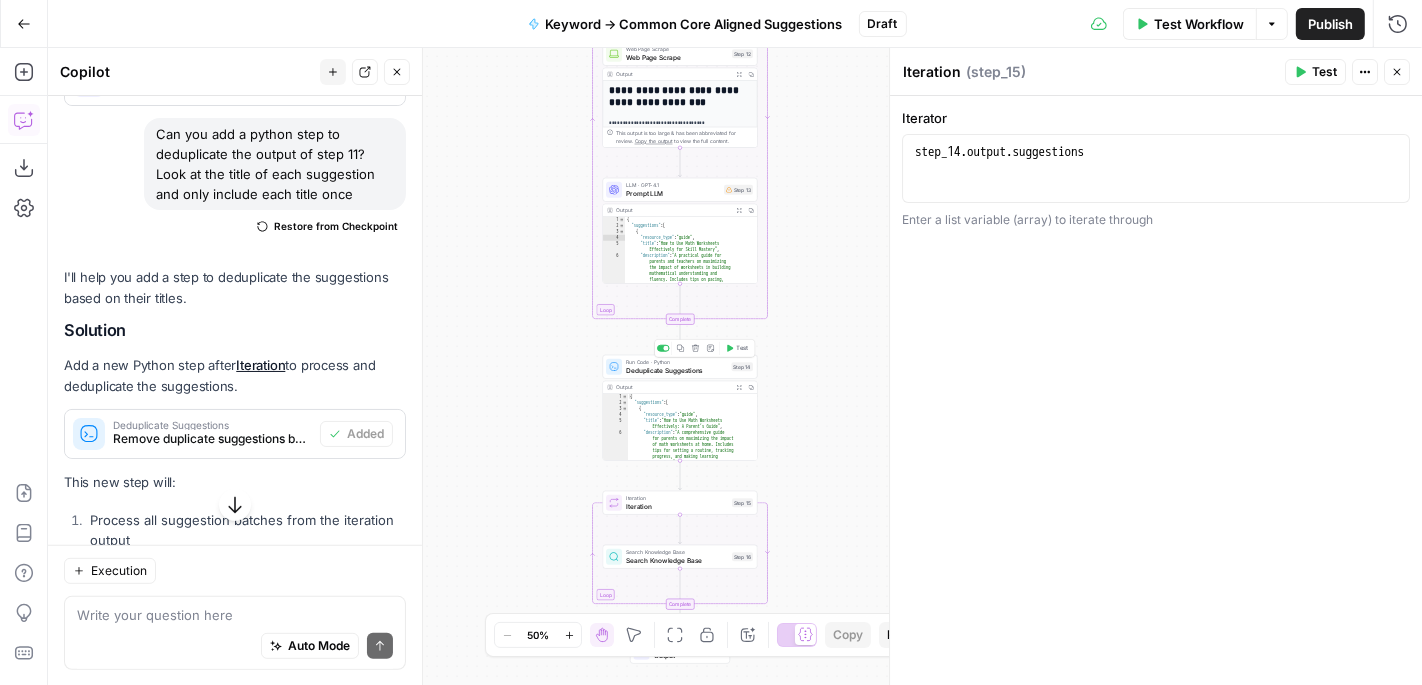 click on "Deduplicate Suggestions" at bounding box center (677, 370) 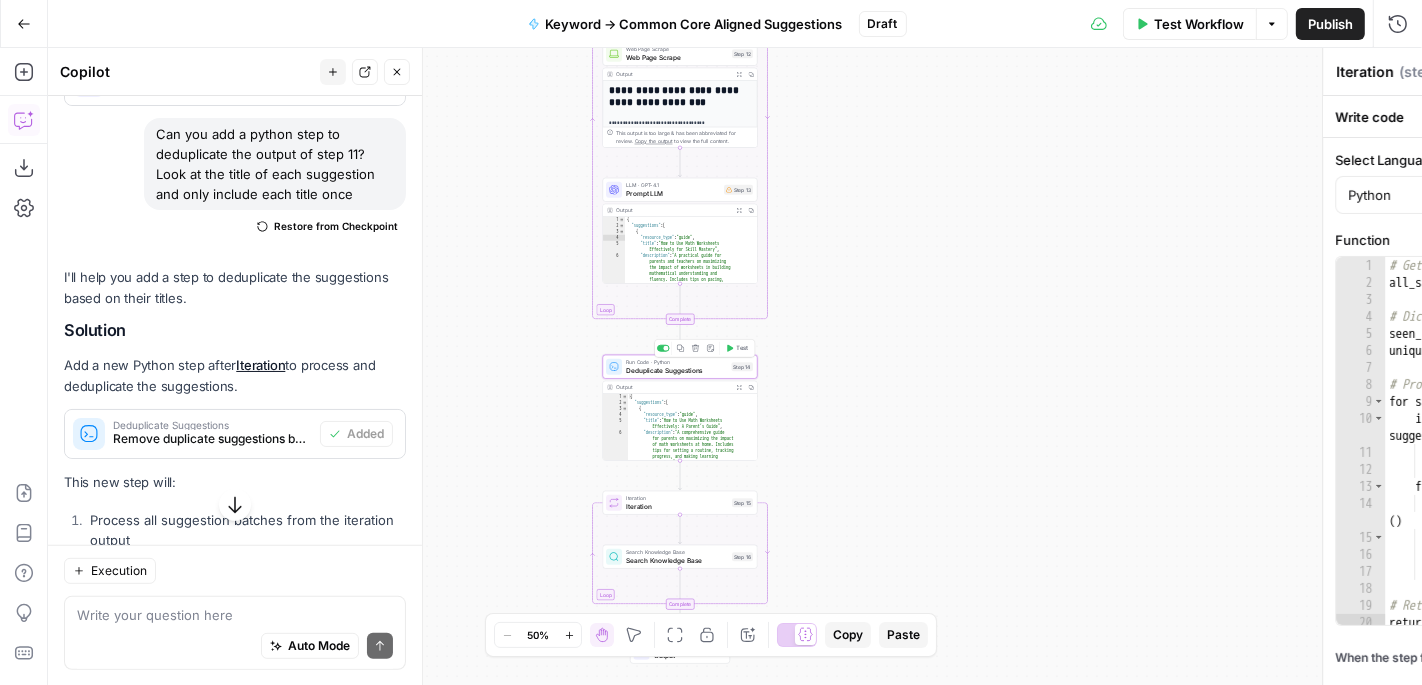 type on "Deduplicate Suggestions" 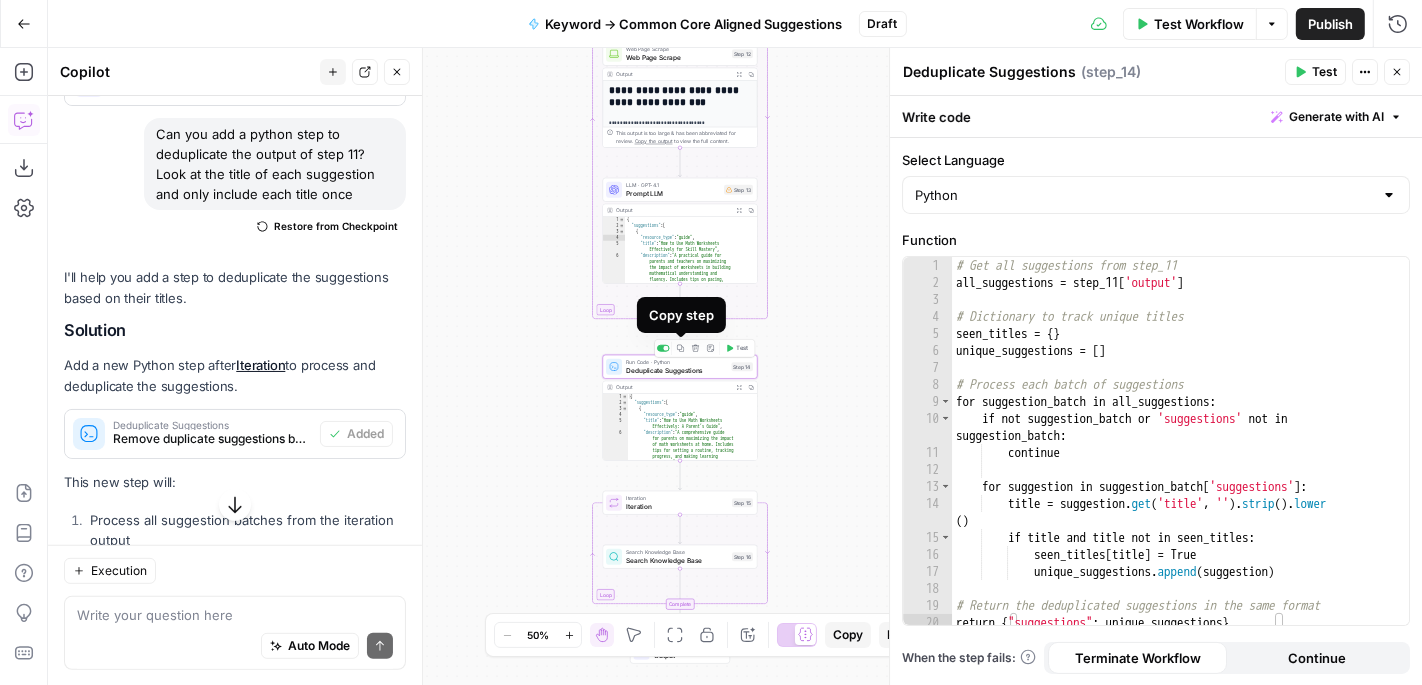 click on "Copy step" at bounding box center [680, 348] 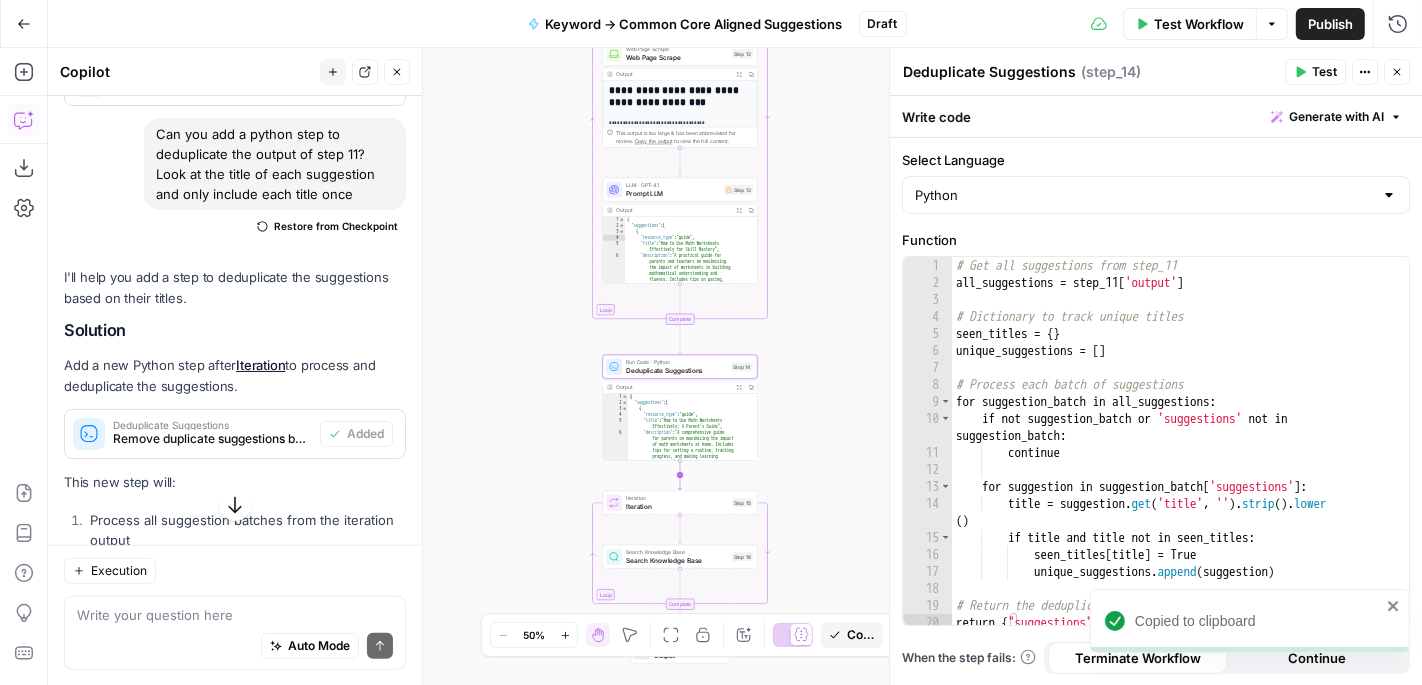 click 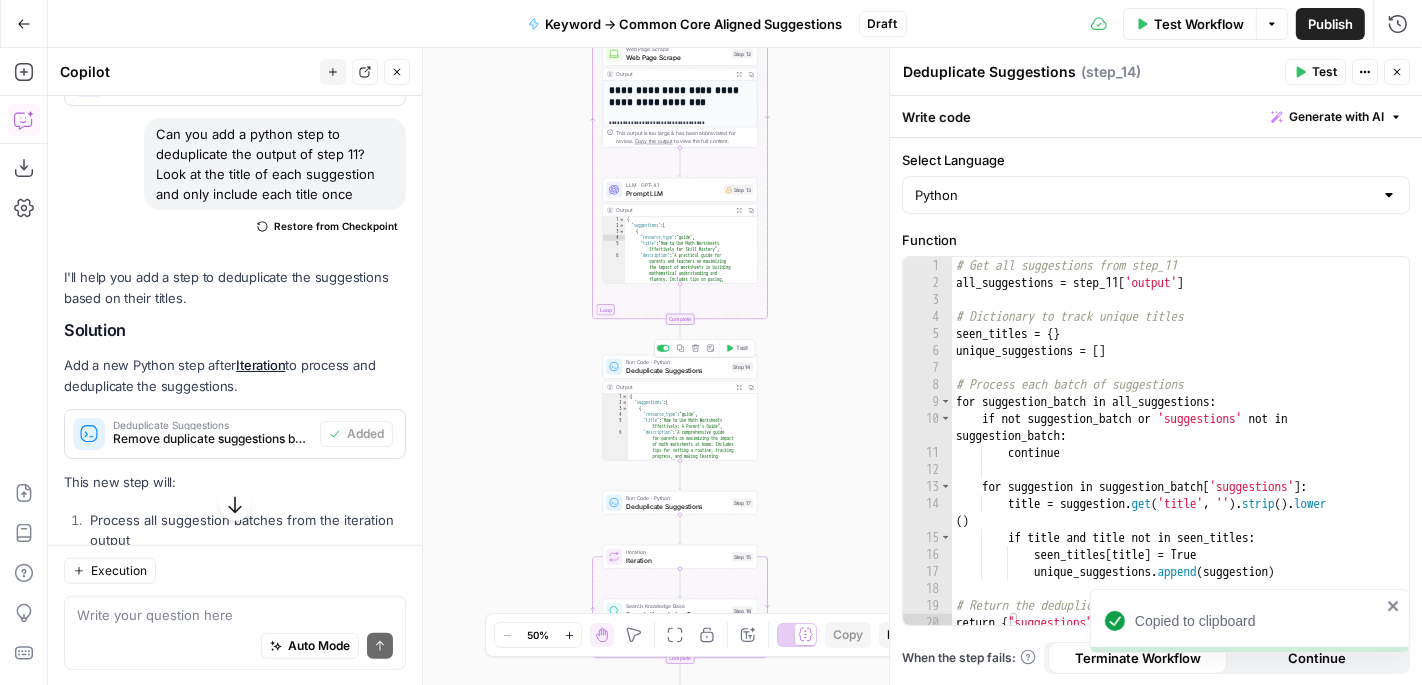 click at bounding box center (666, 348) 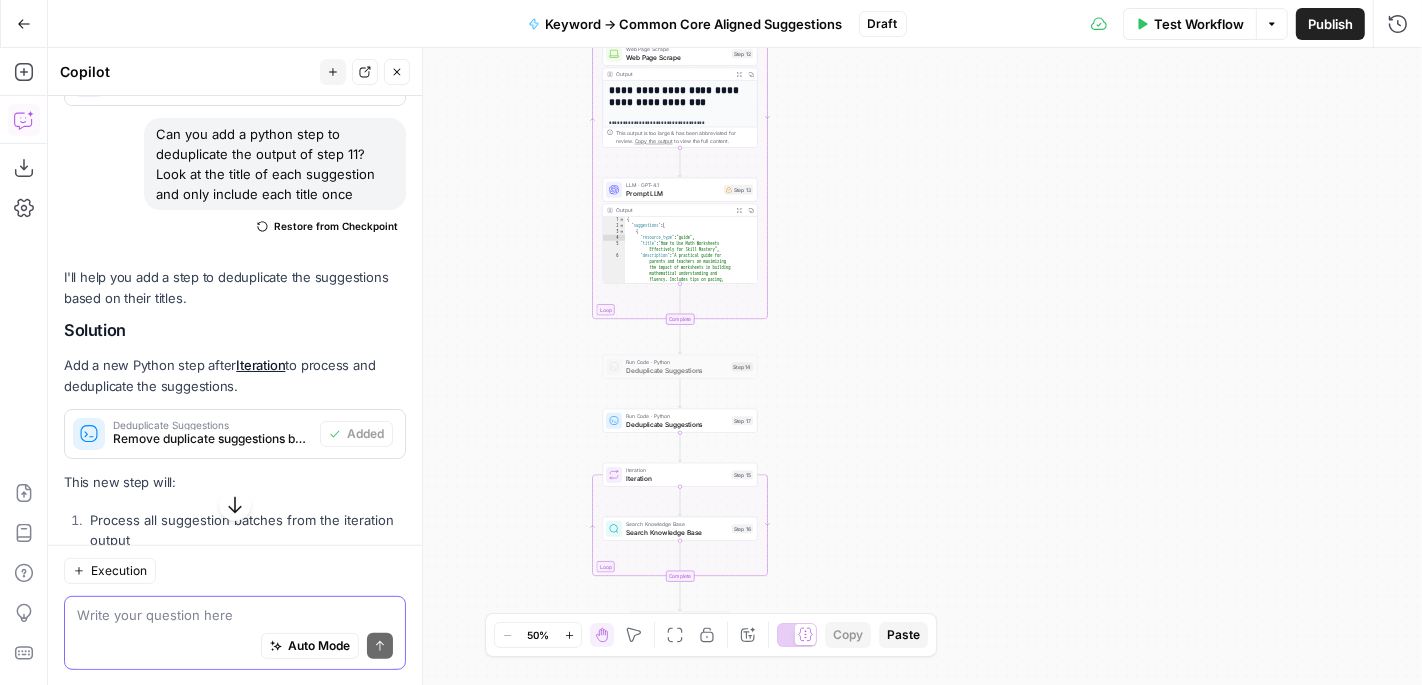 click at bounding box center [235, 615] 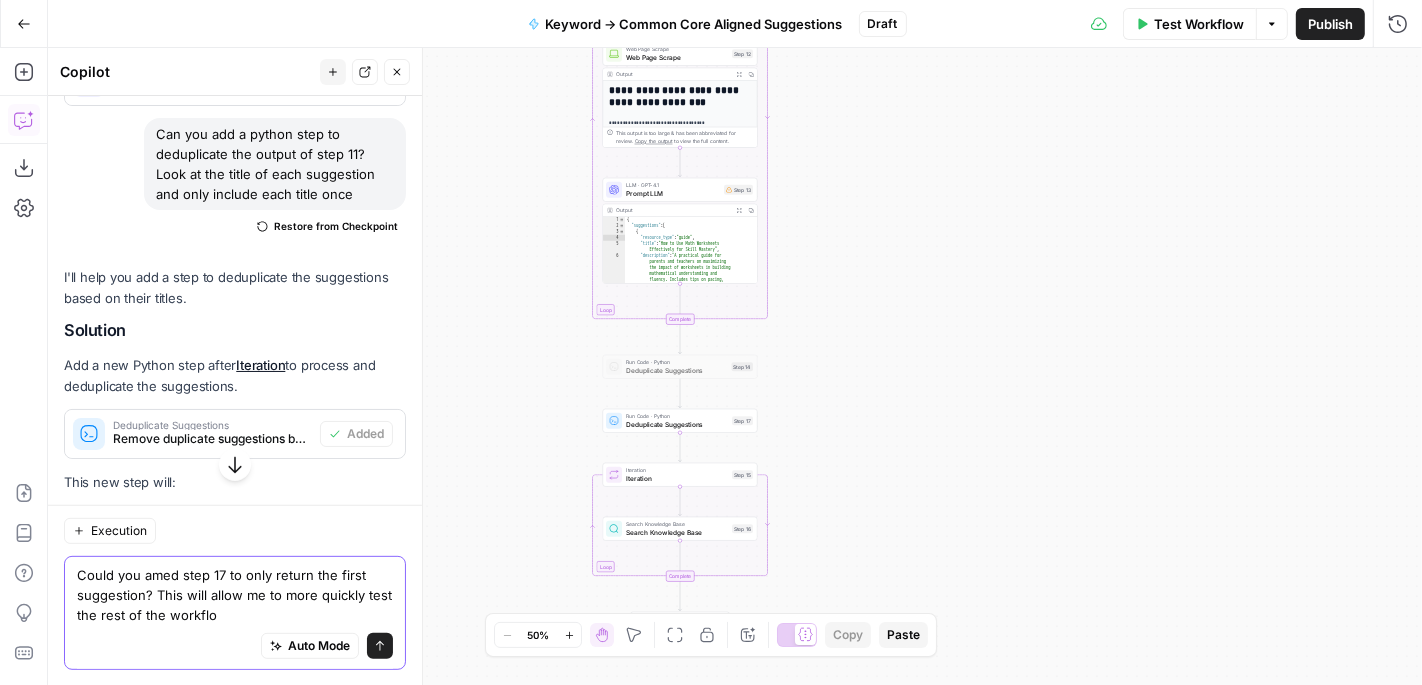 type on "Could you amed step 17 to only return the first suggestion? This will allow me to more quickly test the rest of the workflow" 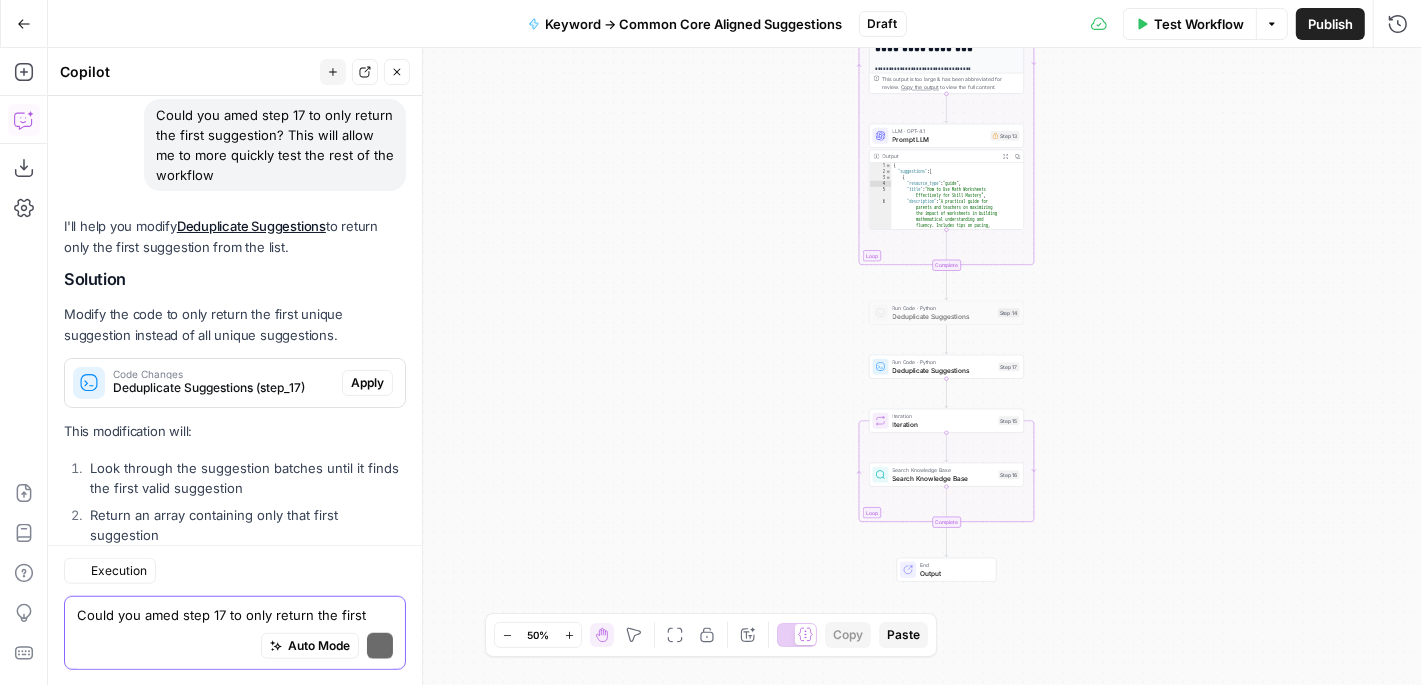 scroll, scrollTop: 1490, scrollLeft: 0, axis: vertical 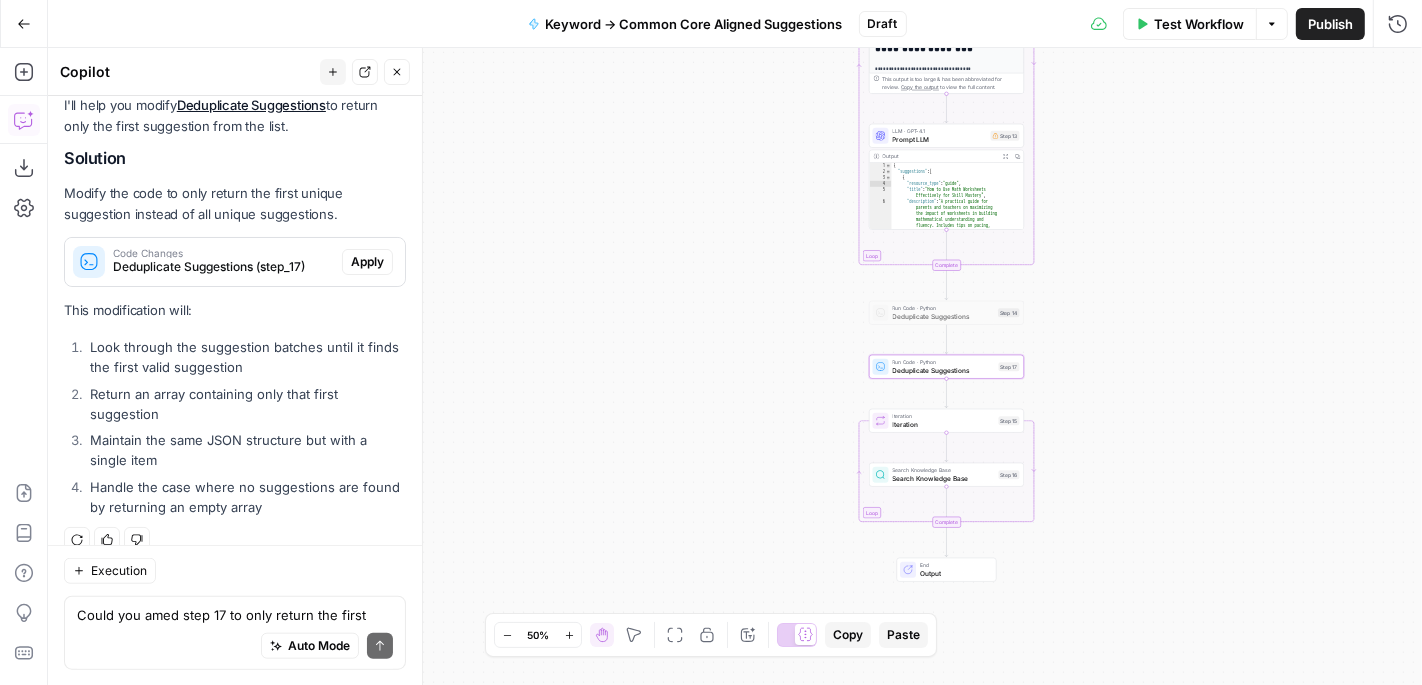 click on "Apply" at bounding box center (367, 262) 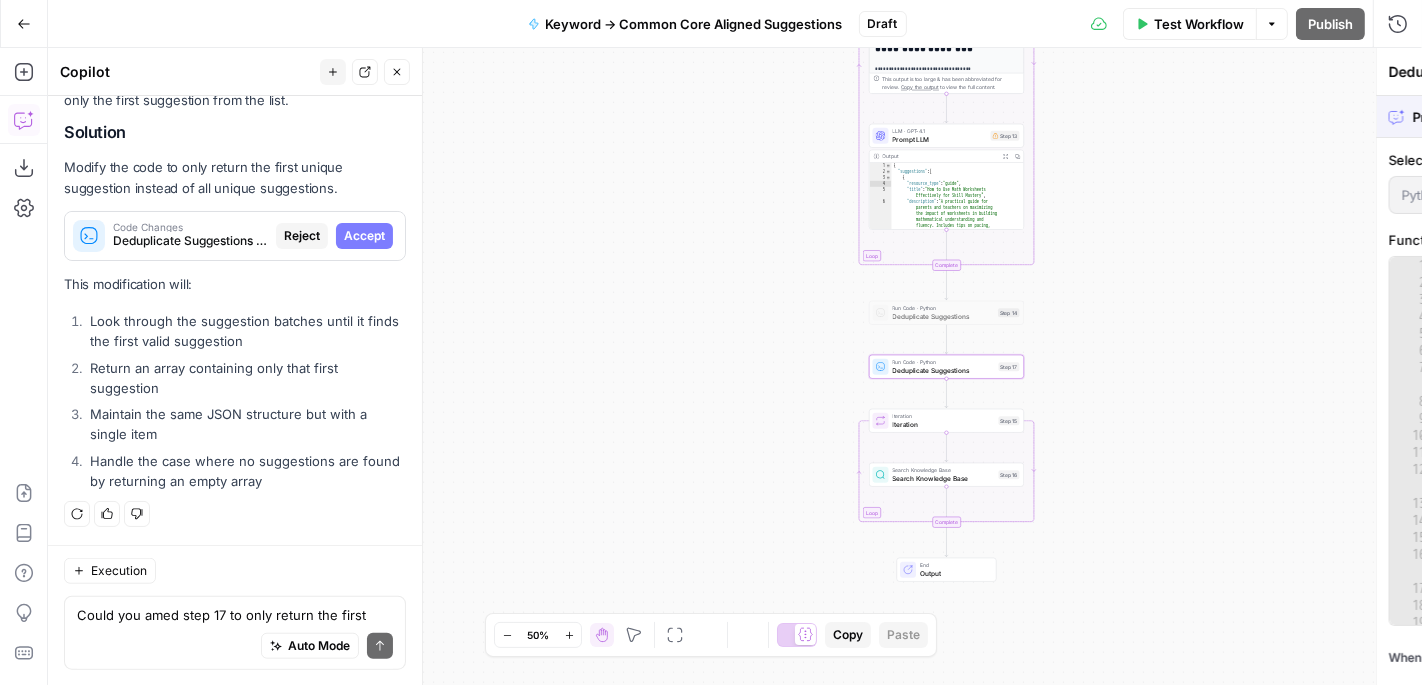 scroll, scrollTop: 1426, scrollLeft: 0, axis: vertical 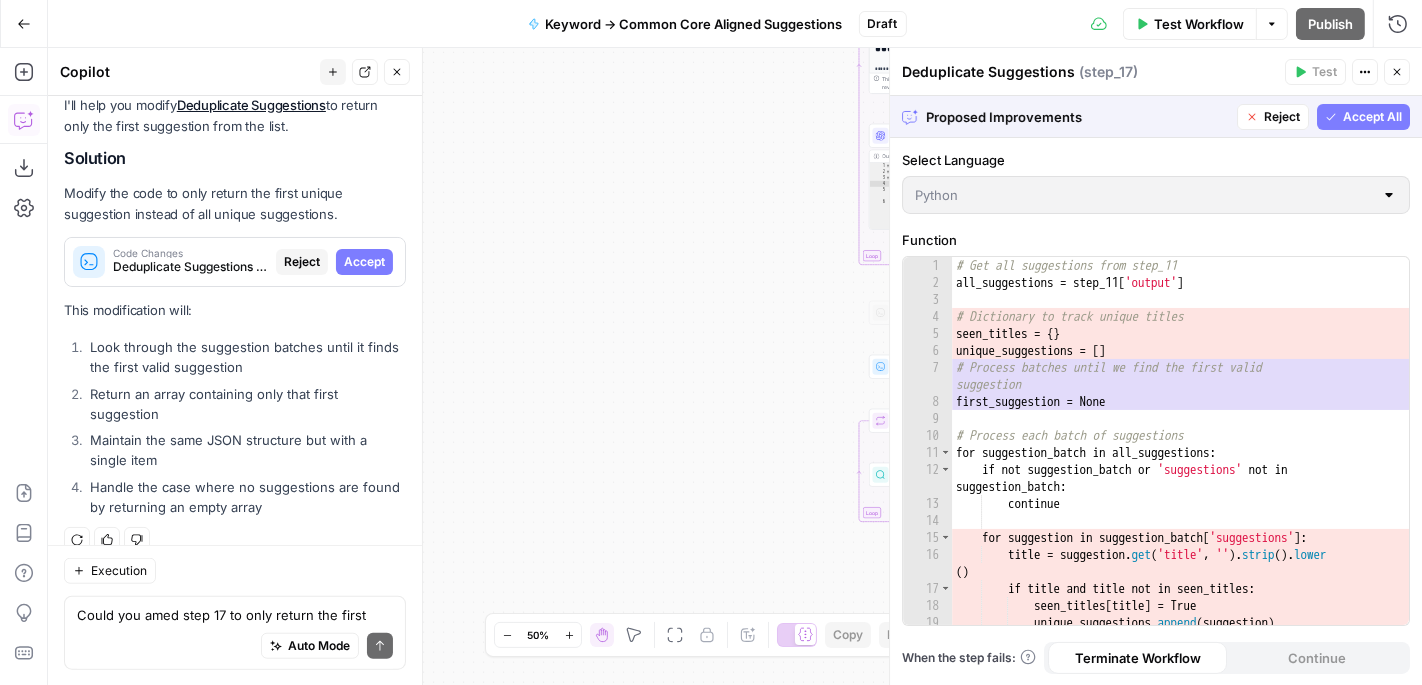 click on "Accept All" at bounding box center (1372, 117) 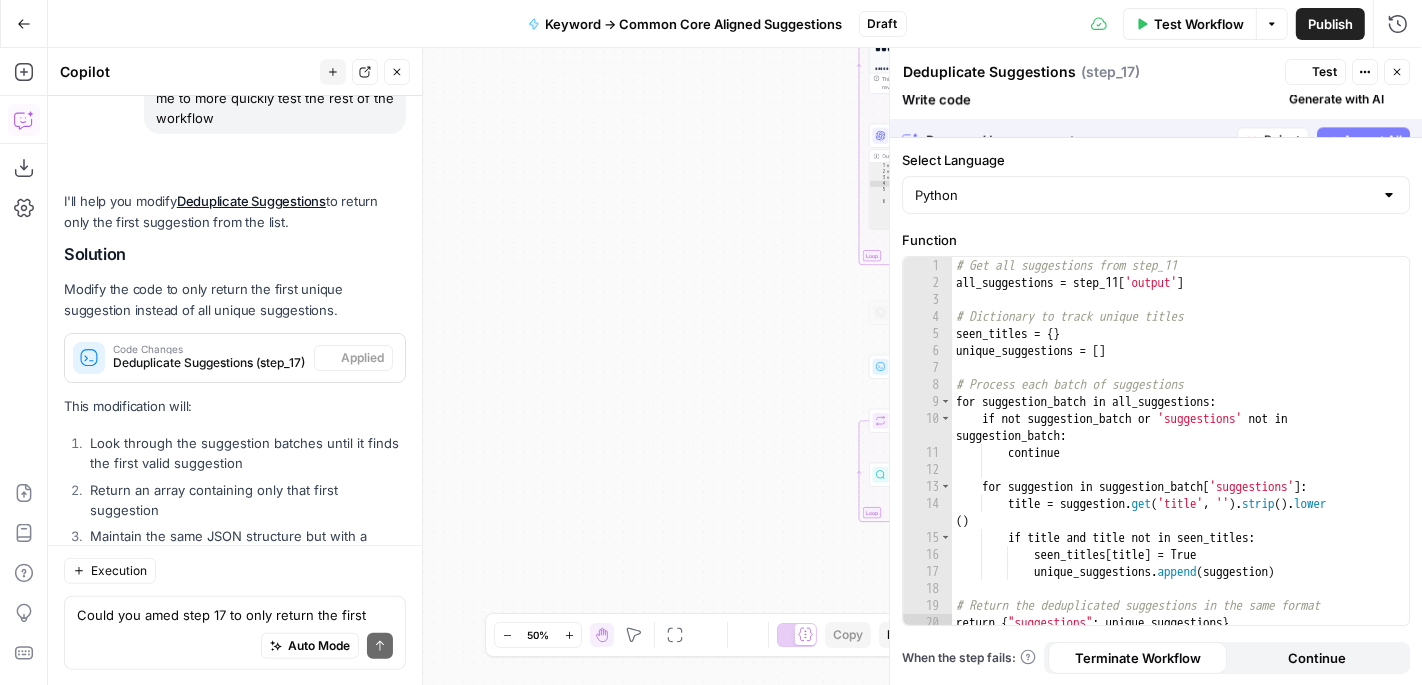 scroll, scrollTop: 1522, scrollLeft: 0, axis: vertical 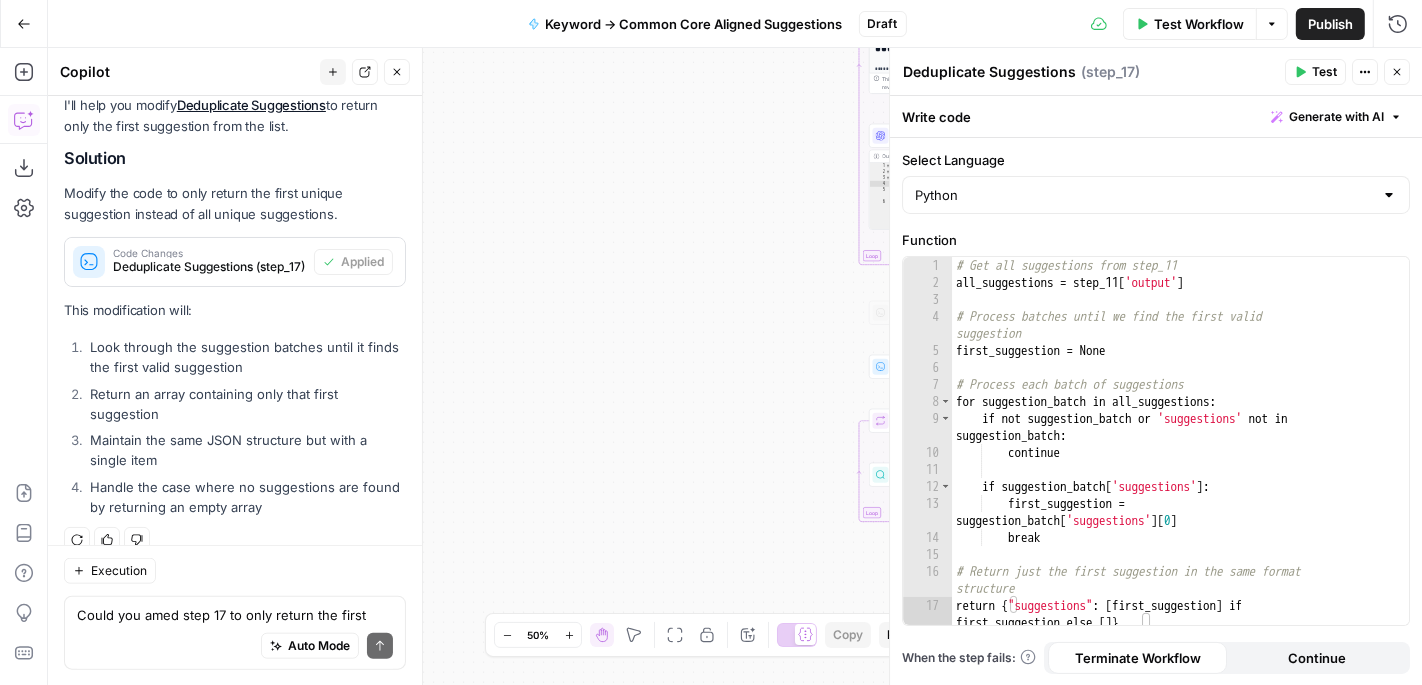 click 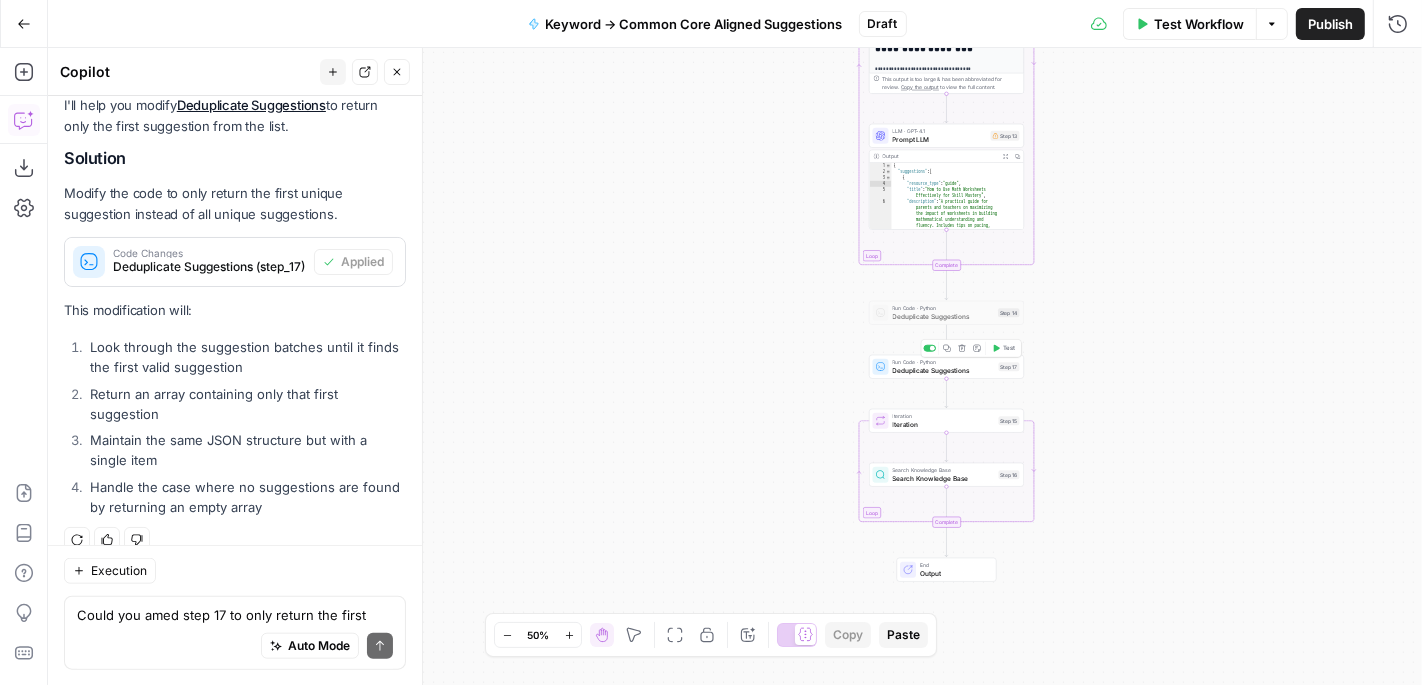 click on "Test" at bounding box center (1003, 348) 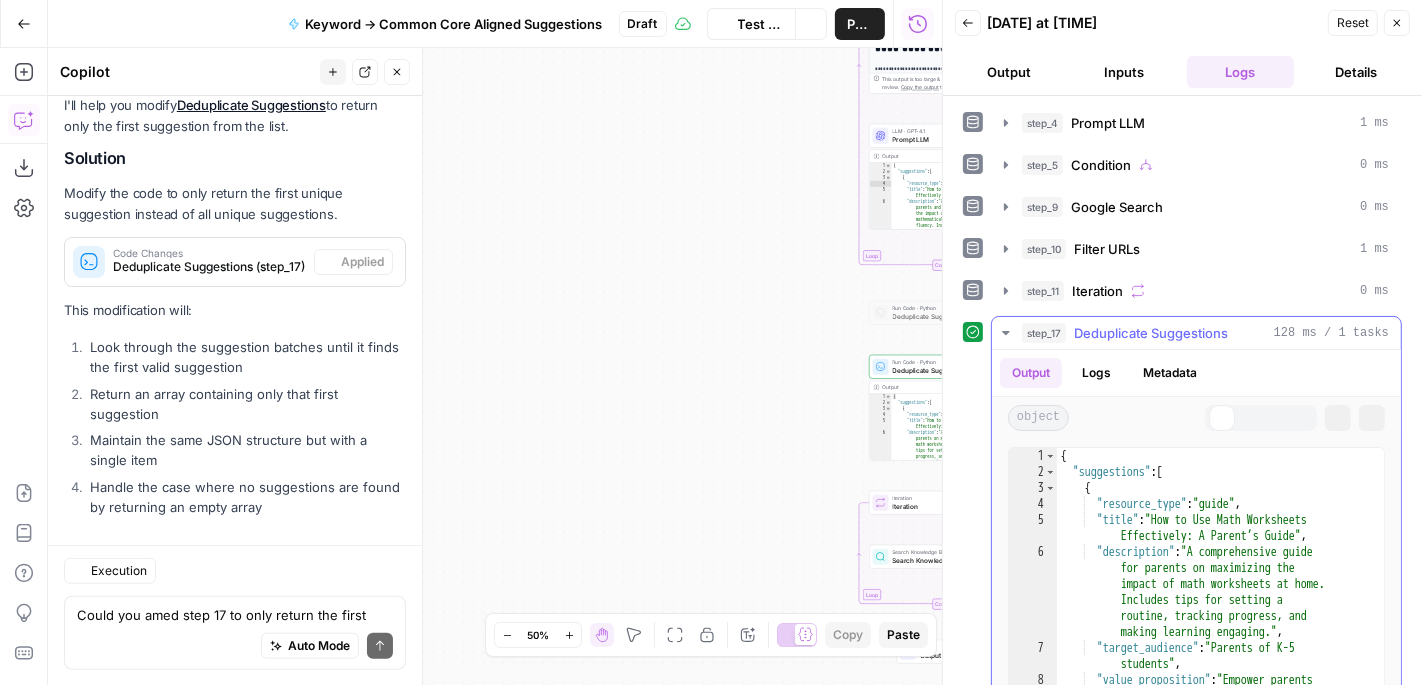 scroll, scrollTop: 1522, scrollLeft: 0, axis: vertical 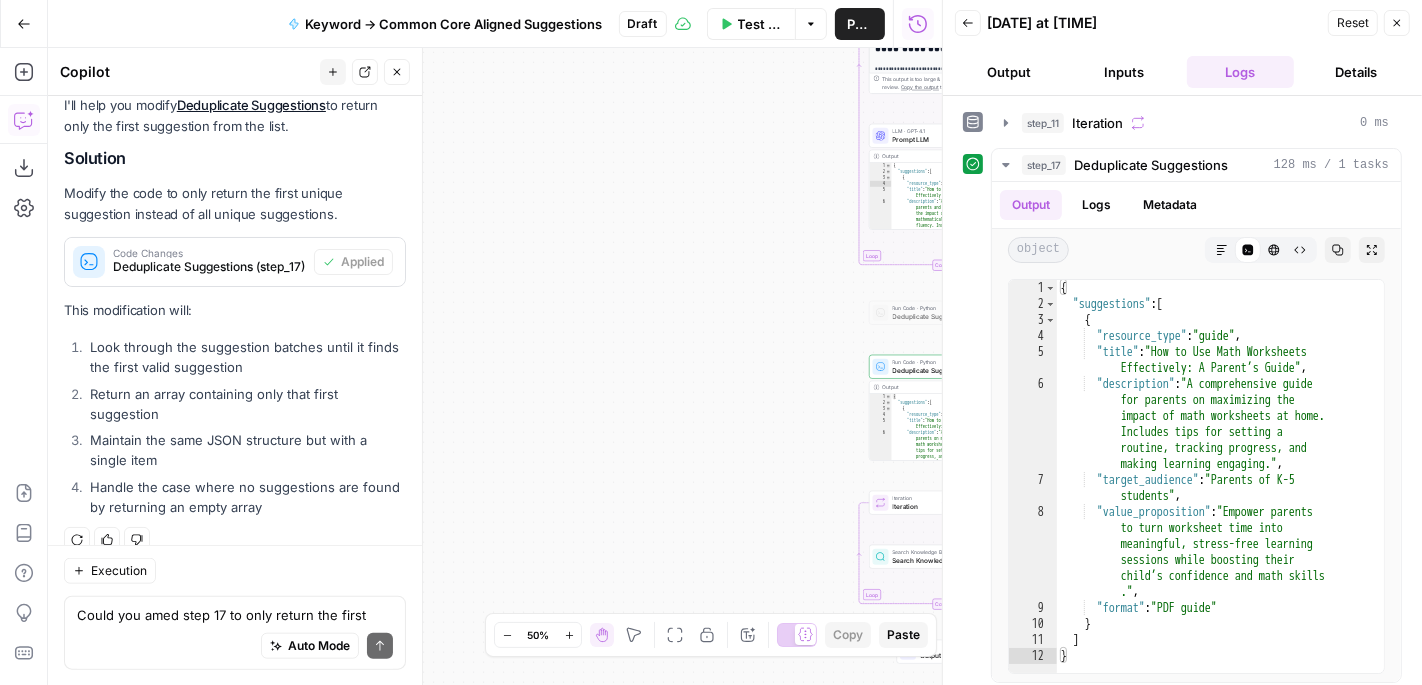click 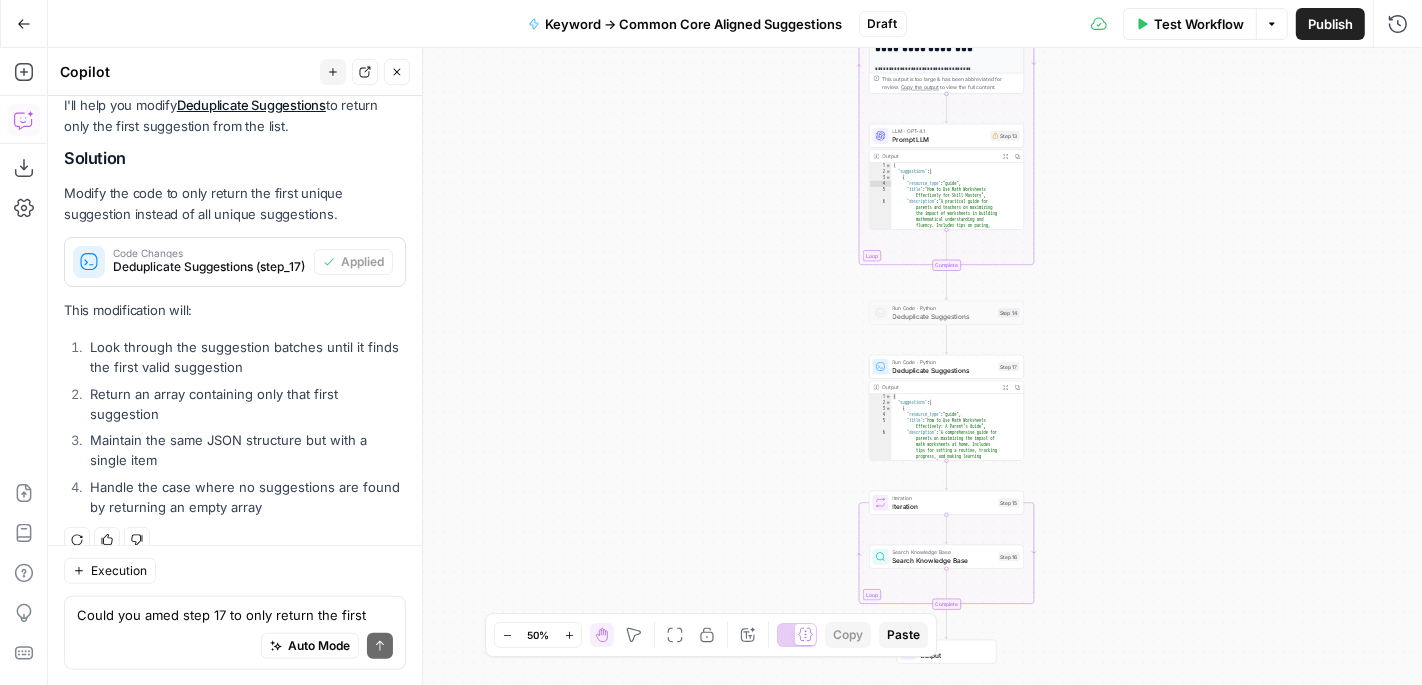 click on "Iteration" at bounding box center [944, 506] 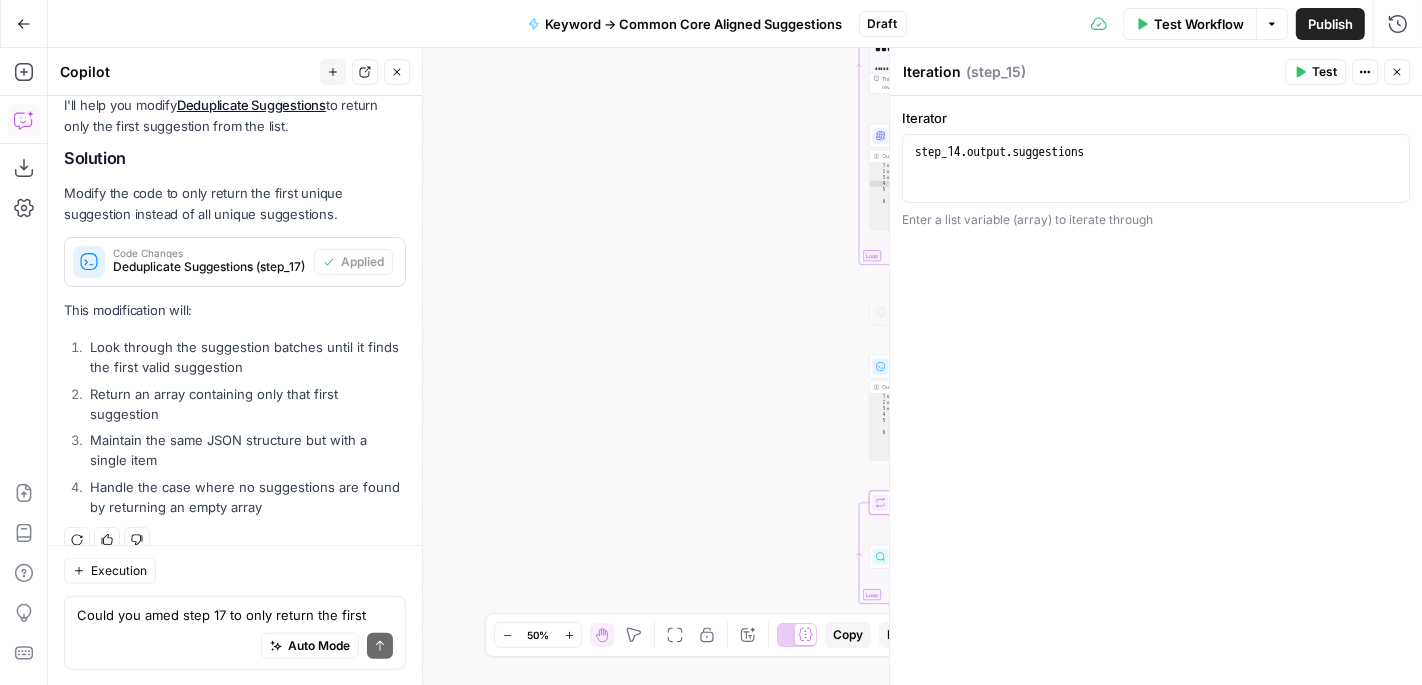 click 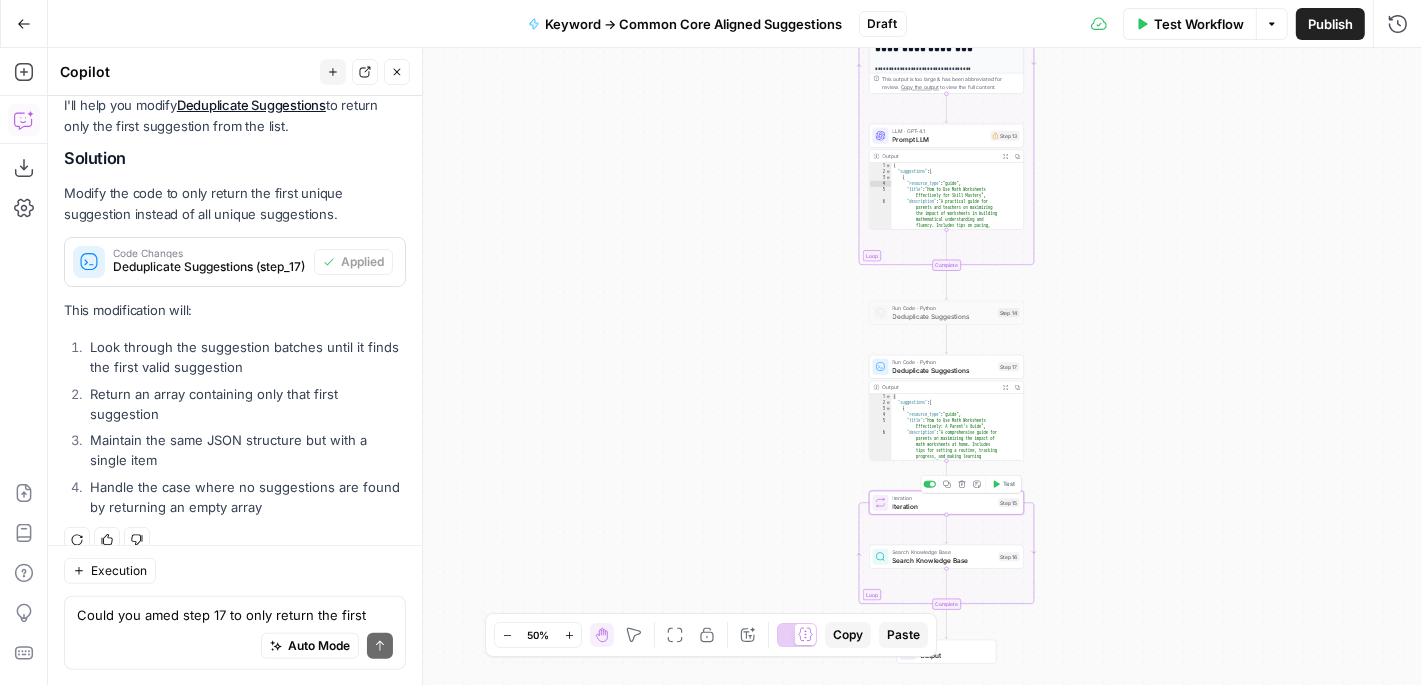 click on "Test" at bounding box center [1003, 484] 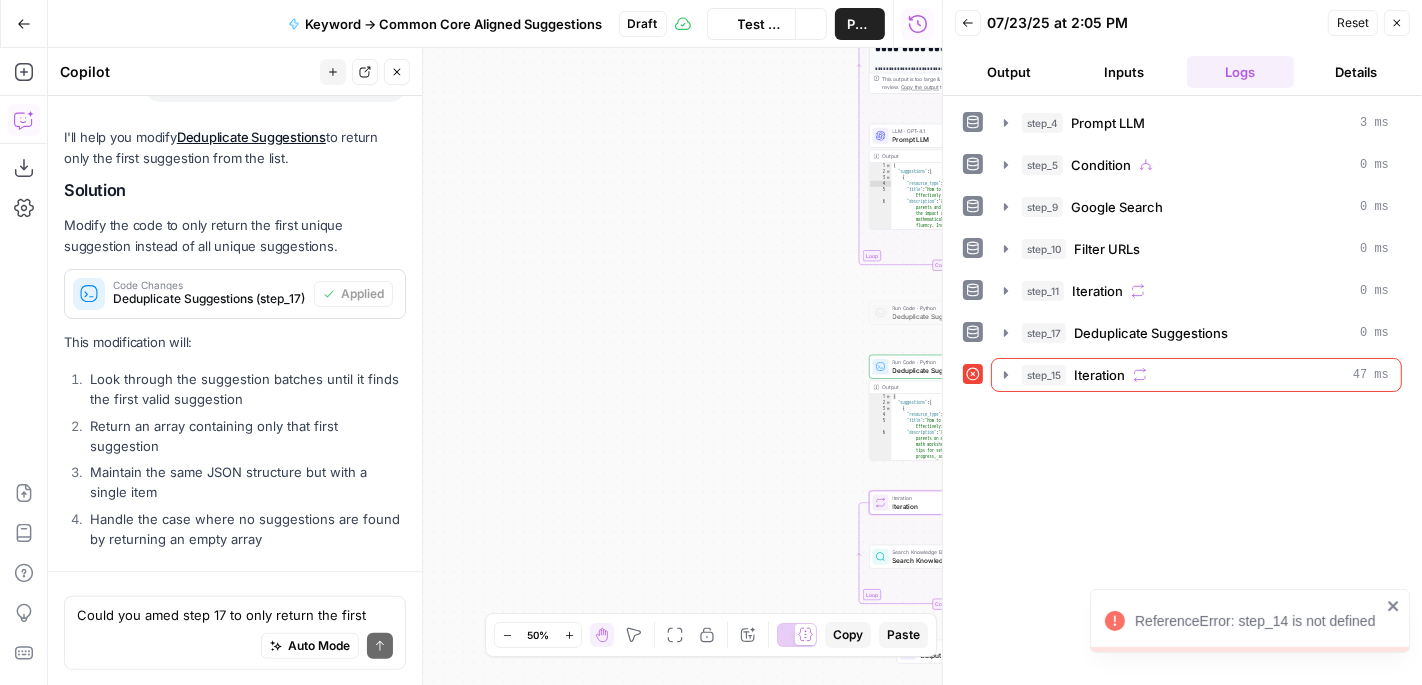 scroll, scrollTop: 1522, scrollLeft: 0, axis: vertical 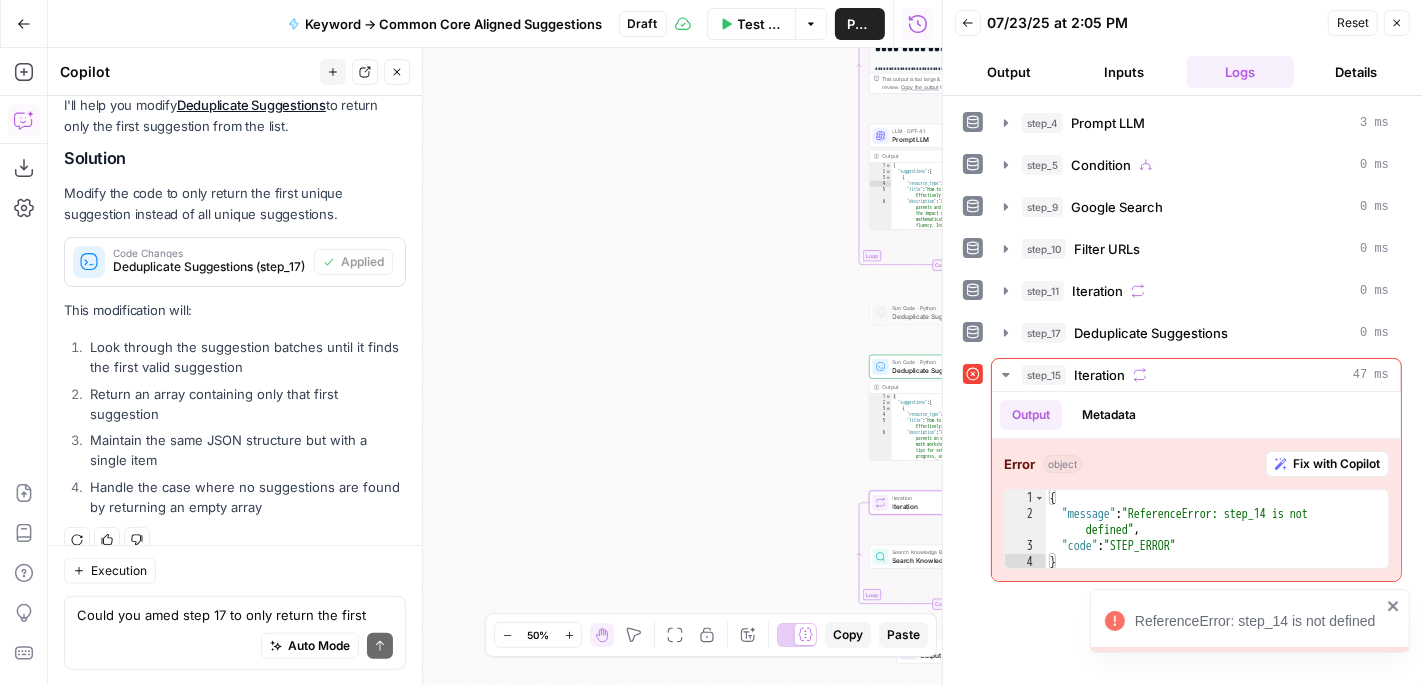 click on "Close" at bounding box center (1397, 23) 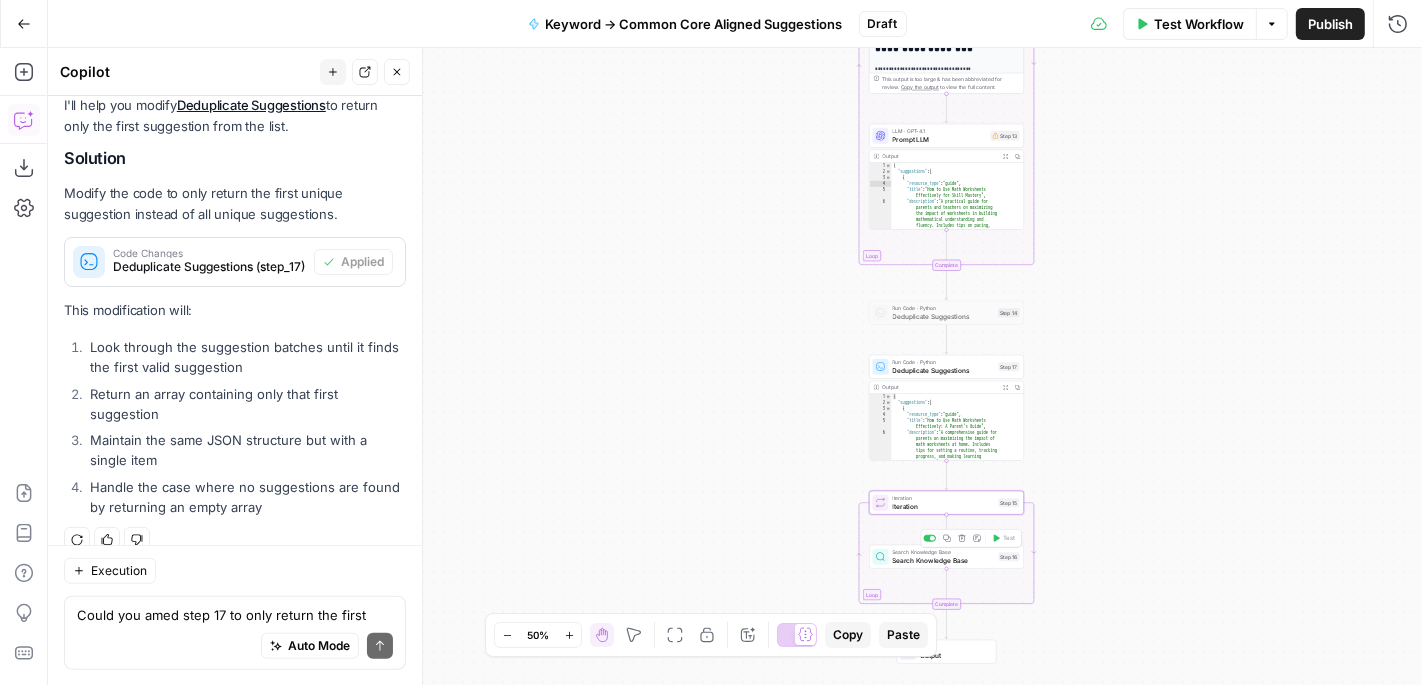 click on "Search Knowledge Base" at bounding box center [944, 560] 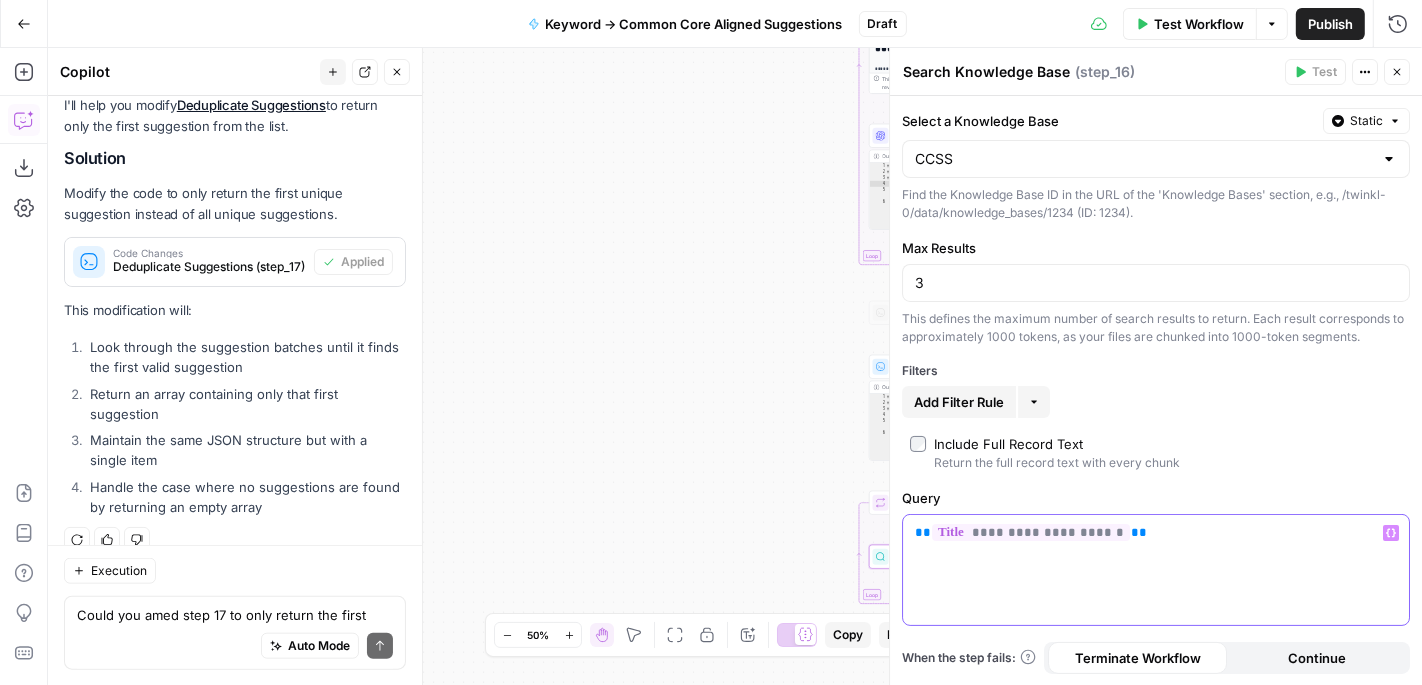 click on "**********" at bounding box center [1031, 532] 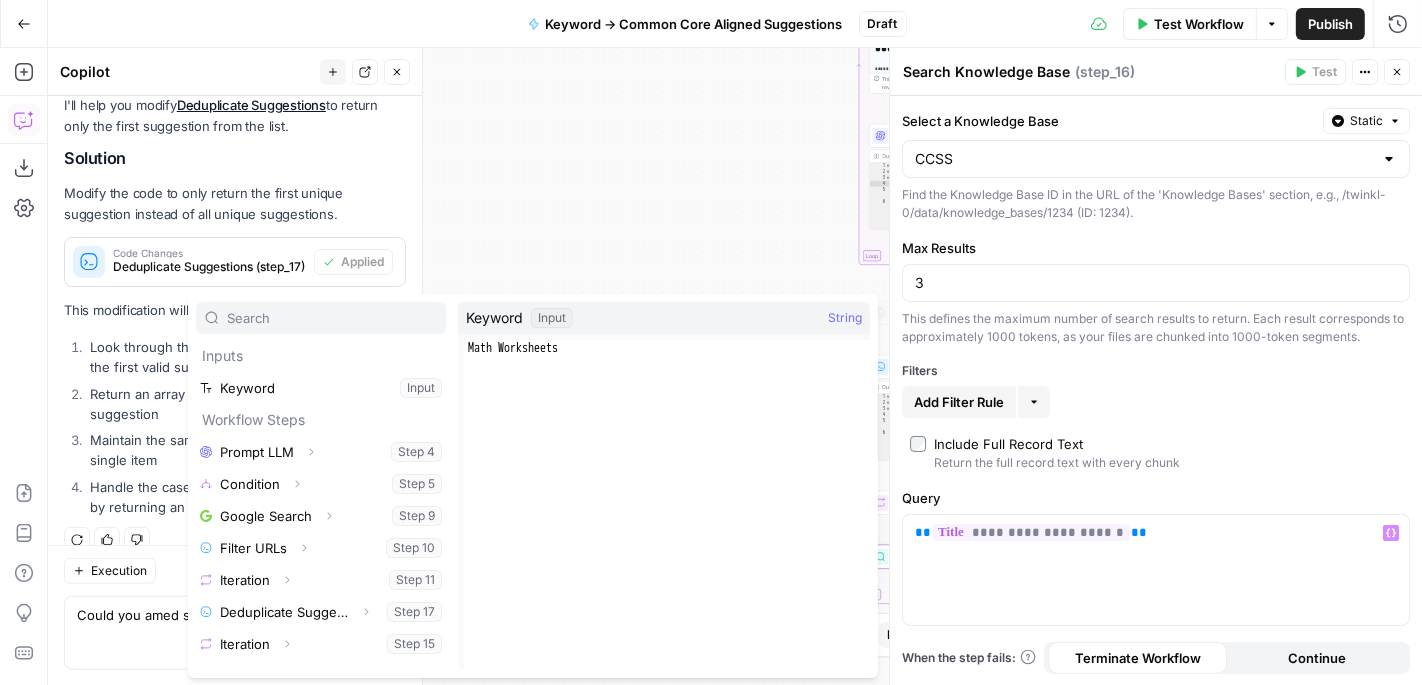 click on "true false Workflow Set Inputs Inputs LLM · GPT-4.1 Prompt LLM Step 4 Output Expand Output Copy 1 2 3 4 {    "grade" : null ,    "age" : null }     XXXXXXXXXXXXXXXXXXXXXXXXXXXXXXXXXXXXXXXXXXXXXXXXXXXXXXXXXXXXXXXXXXXXXXXXXXXXXXXXXXXXXXXXXXXXXXXXXXXXXXXXXXXXXXXXXXXXXXXXXXXXXXXXXXXXXXXXXXXXXXXXXXXXXXXXXXXXXXXXXXXXXXXXXXXXXXXXXXXXXXXXXXXXXXXXXXXXXXXXXXXXXXXXXXXXXXXXXXXXXXXXXXXXXXXXXXXXXXXXXXXXXXXXXXXXXXXXXXXXXXXXXXXXXXXXXXXXXXXXXXXXXXXXXXXXXXXXXXXXXXXXXXXXXXXXXXXXXXXXXXXXXXXXXXXXXXXXXXXXXXXXXXXXXXXXXXXXXXXXXXXXXXXXXXXXXXXXXXXXXXXXXXXXXXXXXXXXXXXXXXXXXXXXXXXXXXXXXXXXXXXXXXXXXXXXXXXXXXXXXXXXXXXXXXXXXXXXXXXXXXXXXXXXXXXXXXXXXXXXXXXXXXXXXXXXXXXXXXXXXXXXXXXXXXXX Condition Condition Step 5 Output Expand Output Copy 53 54 55 56 57 58 59 60      "document_file_url" :  "https://cdn.airops          .com/rails/active_storage/blobs/proxy          /eyJfcmFpbHMiOnsiZGF0YSI6MjI3MzA5LCJwd          XIiOiJibG9iX2lkIn19          --67d4f6371de617e1876a07c3cb91fa88b438          fd78/ccss.csv"" at bounding box center (735, 366) 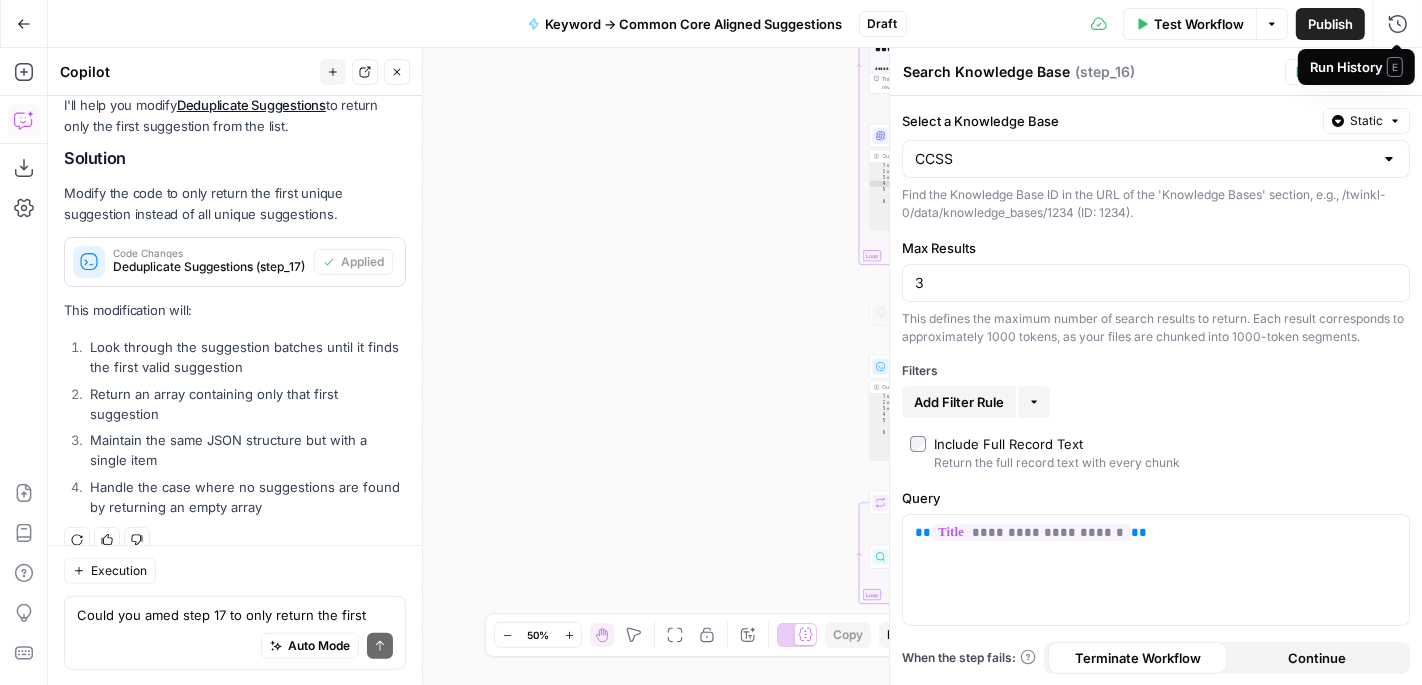 click on "E" at bounding box center [1395, 67] 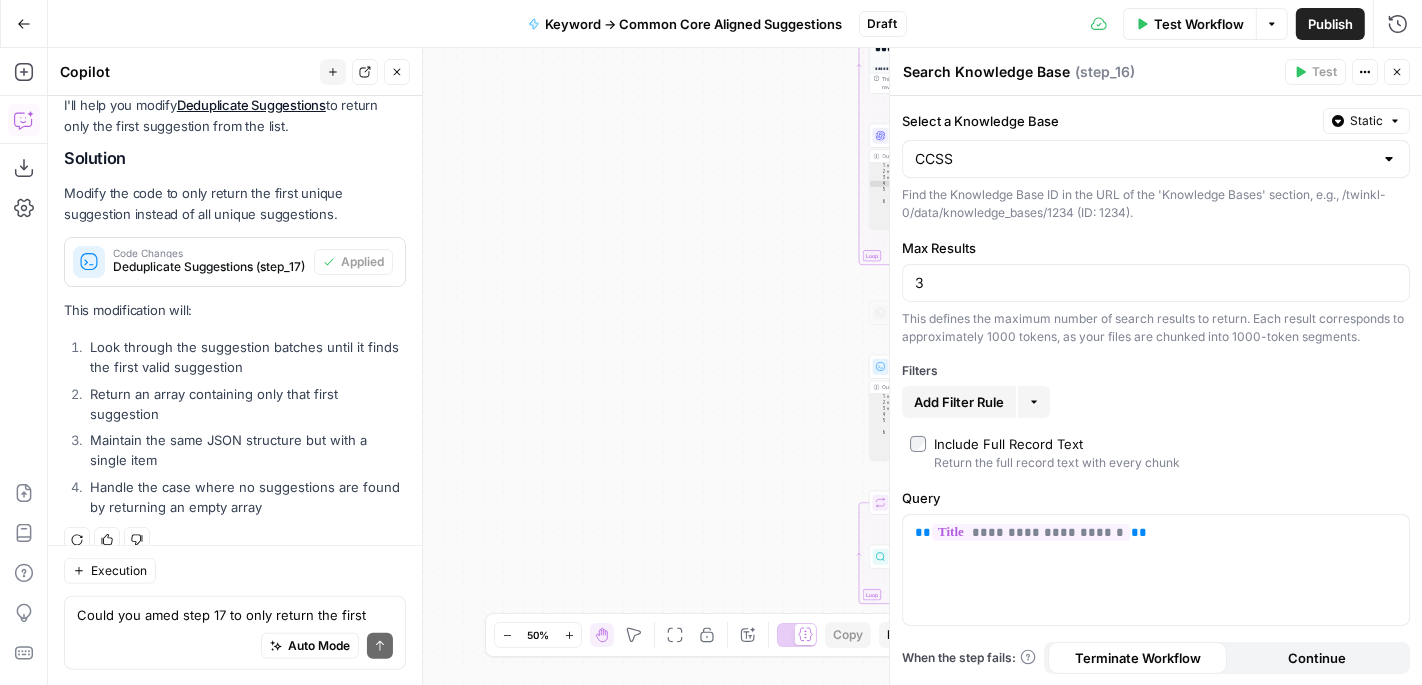 click 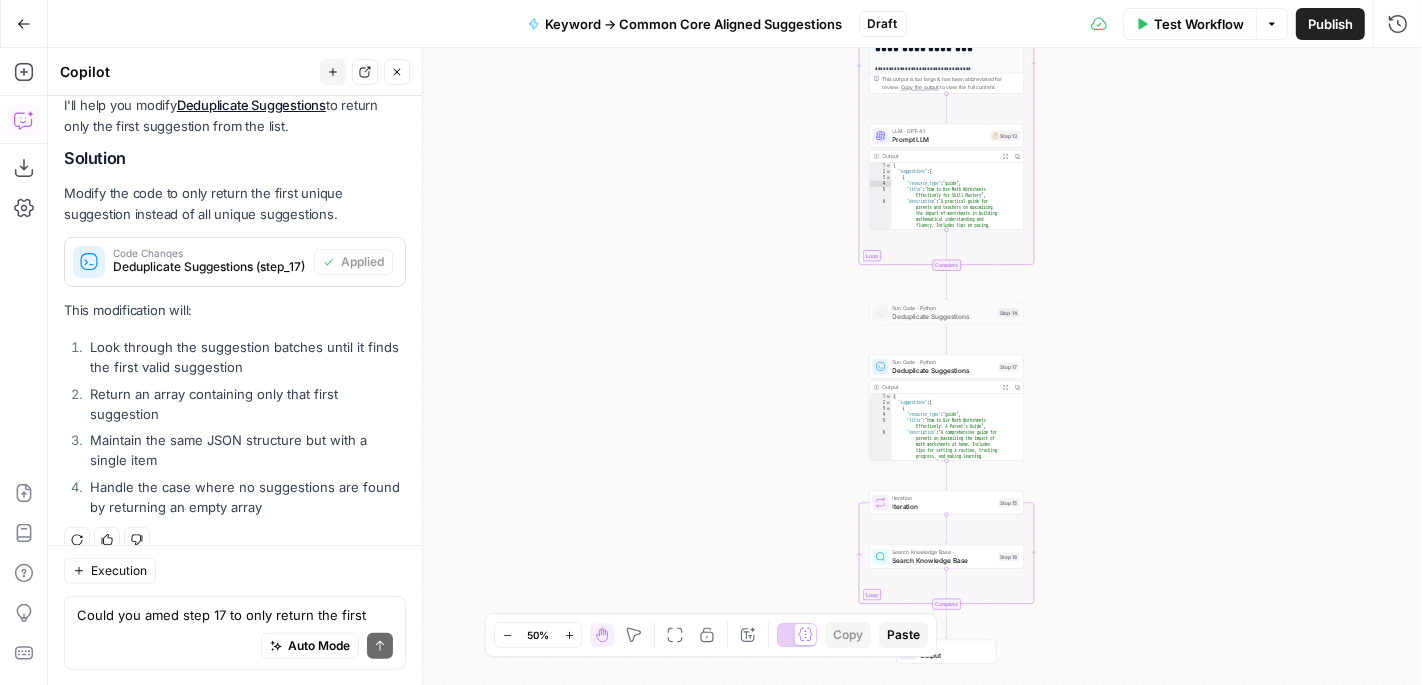 click on "Iteration" at bounding box center (944, 506) 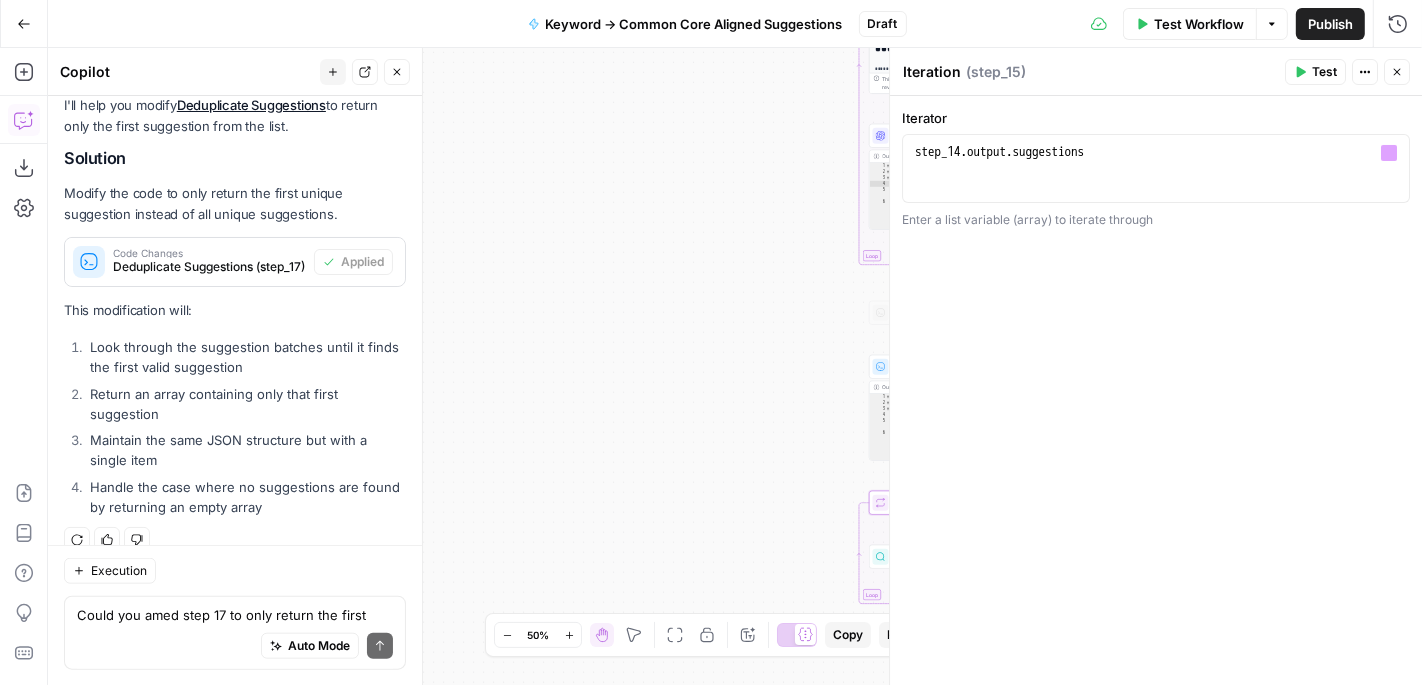 click on "1 step_14 . output . suggestions     XXXXXXXXXXXXXXXXXXXXXXXXXXXXXXXXXXXXXXXXXXXXXXXXXXXXXXXXXXXXXXXXXXXXXXXXXXXXXXXXXXXXXXXXXXXXXXXXXXXXXXXXXXXXXXXXXXXXXXXXXXXXXXXXXXXXXXXXXXXXXXXXXXXXXXXXXXXXXXXXXXXXXXXXXXXXXXXXXXXXXXXXXXXXXXXXXXXXXXXXXXXXXXXXXXXXXXXXXXXXXXXXXXXXXXXXXXXXXXXXXXXXXXXXXXXXXXXXXXXXXXXXXXXXXXXXXXXXXXXXXXXXXXXXXXXXXXXXXXXXXXXXXXXXXXXXXXXXXXXXXXXXXXXXXXXXXXXXXXXXXXXXXXXXXXXXXXXXXXXXXXXXXXXXXXXXXXXXXXXXXXXXXXXXXXXXXXXXXXXXXXXXXXXXXXXXXXXXXXXXXXXXXXXXXXXXXXXXXXXXXXXXXXXXXXXXXXXXXXXXXXXXXXXXXXXXXXXXXXXXXXXXXXXXXXXXXXXXXXXXXXXXXXXXXXXX Variables Menu" at bounding box center [1156, 168] 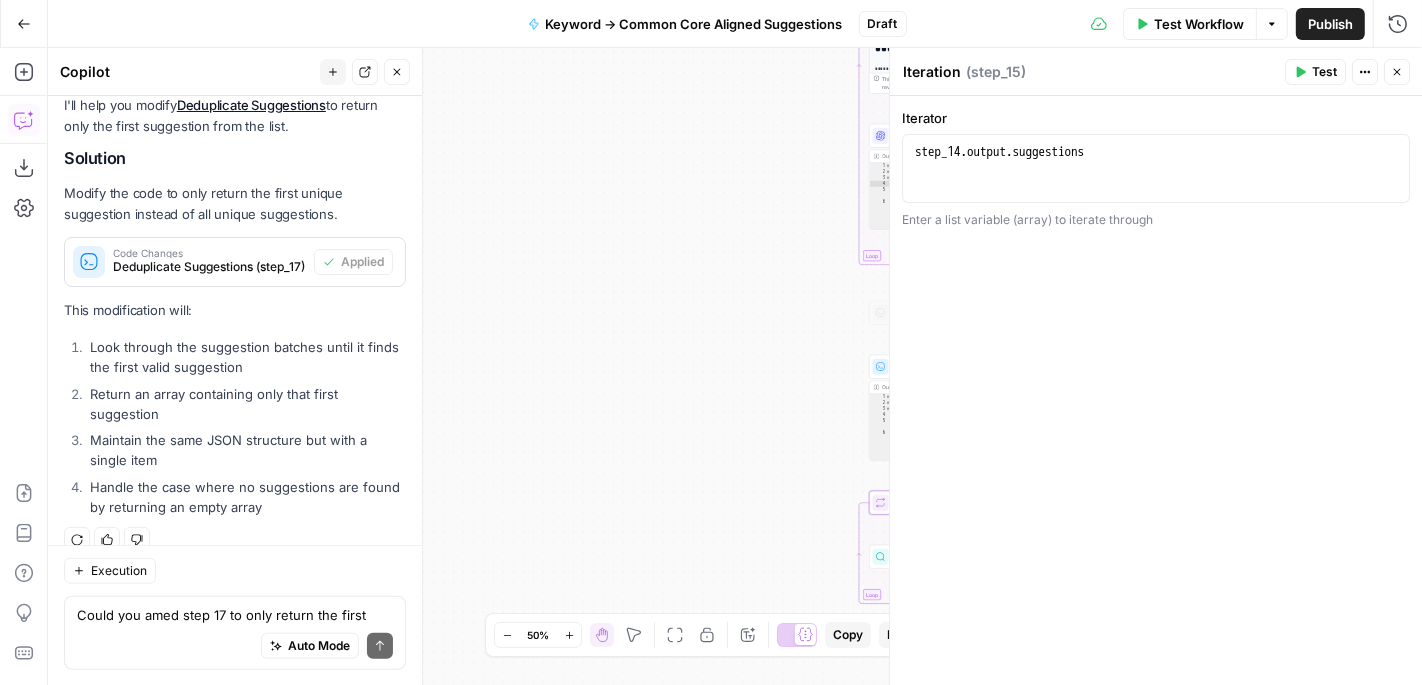 click on "step_14 . output . suggestions" at bounding box center [1156, 185] 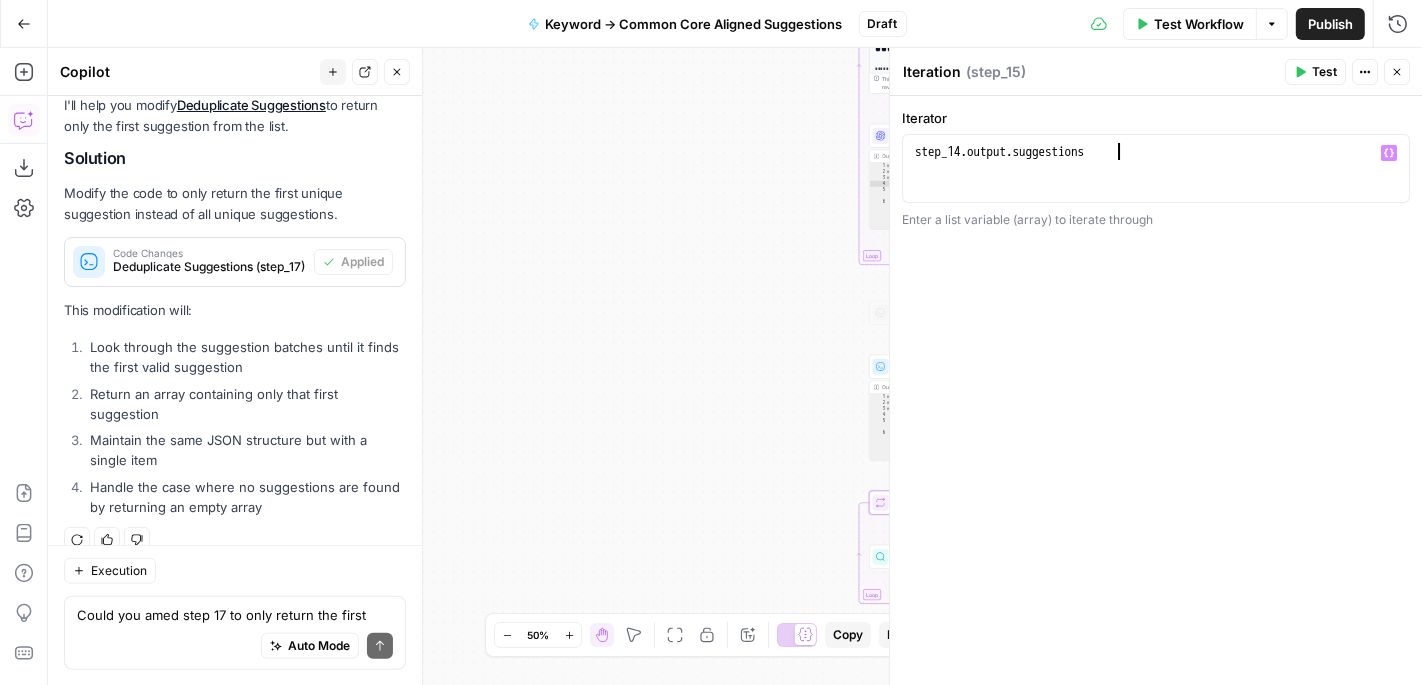 click on "step_14 . output . suggestions" at bounding box center (1156, 185) 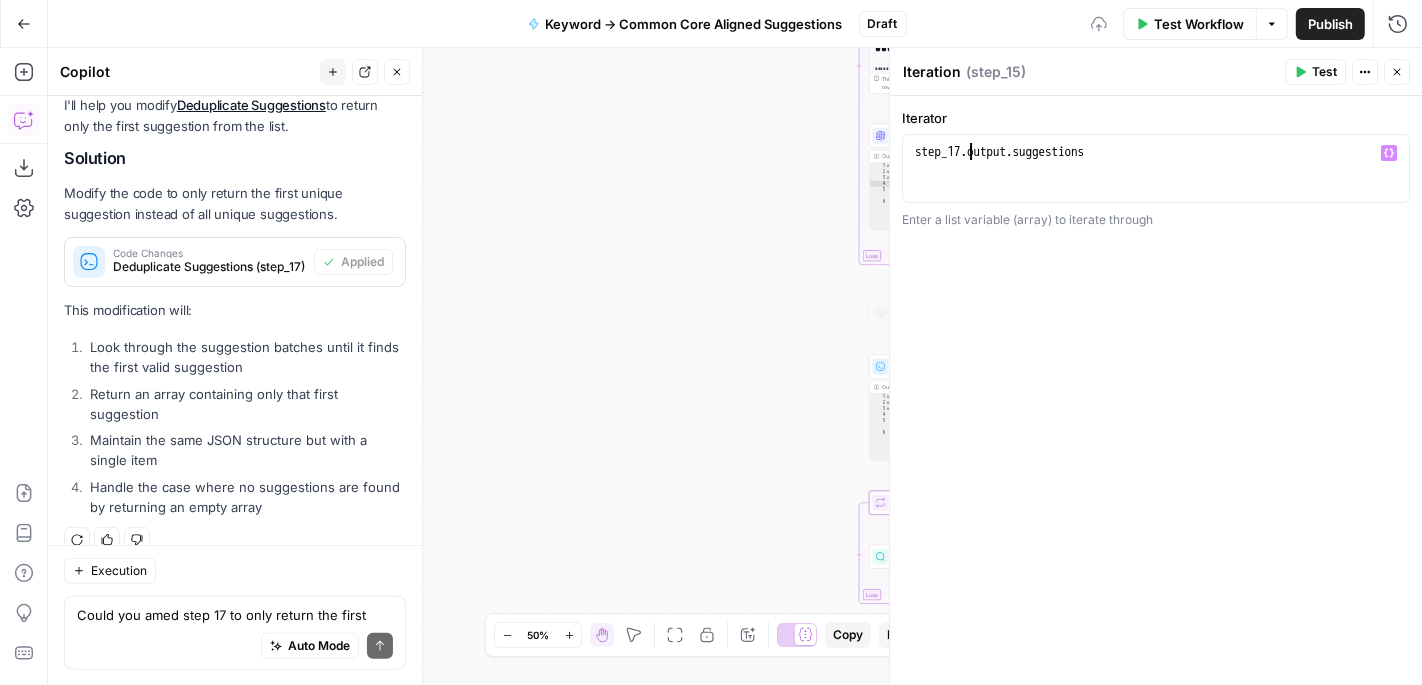 scroll, scrollTop: 0, scrollLeft: 4, axis: horizontal 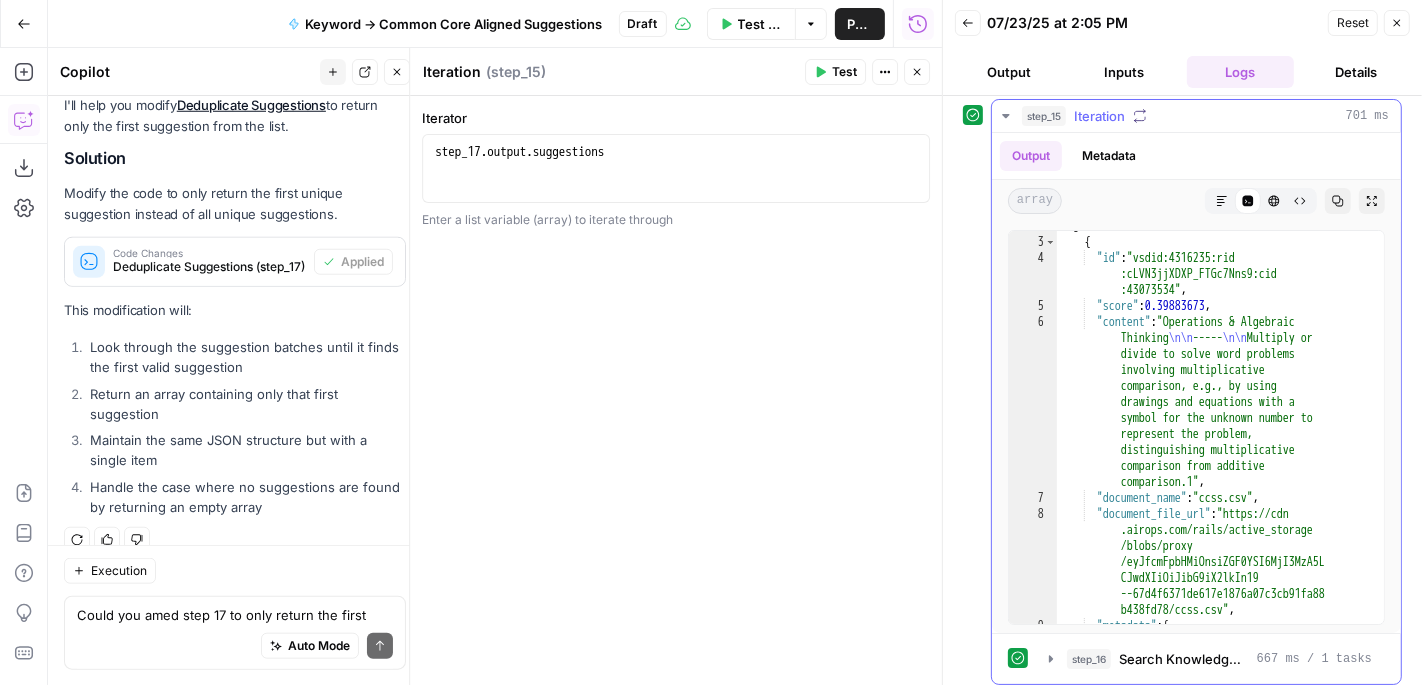 click 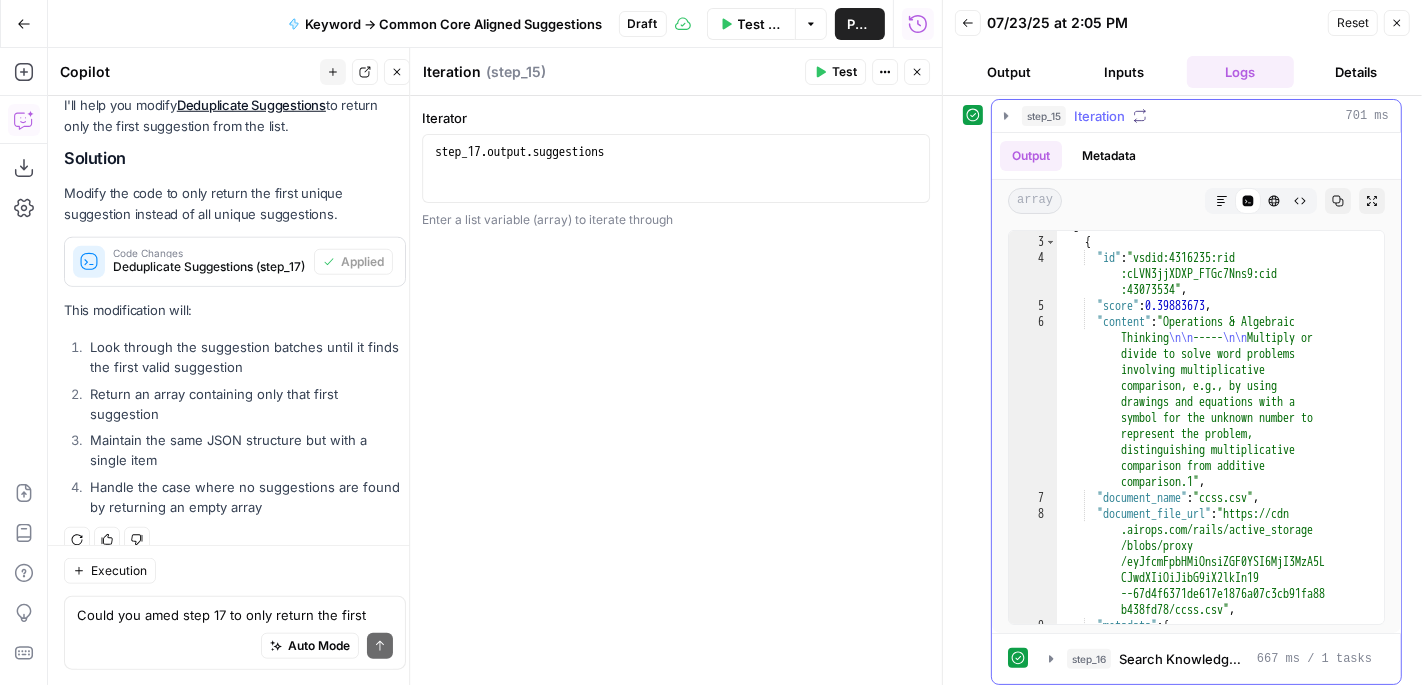 scroll, scrollTop: 0, scrollLeft: 0, axis: both 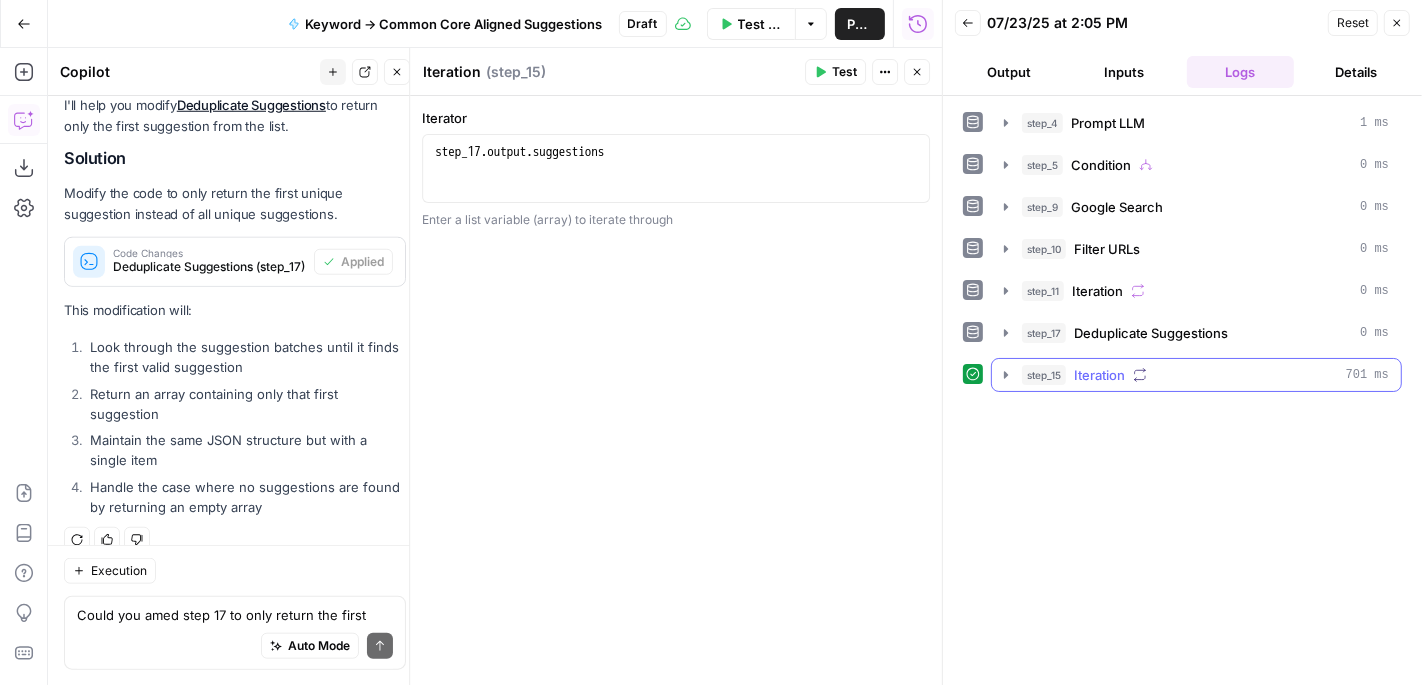 click on "step_15 Iteration 701 ms" at bounding box center [1196, 375] 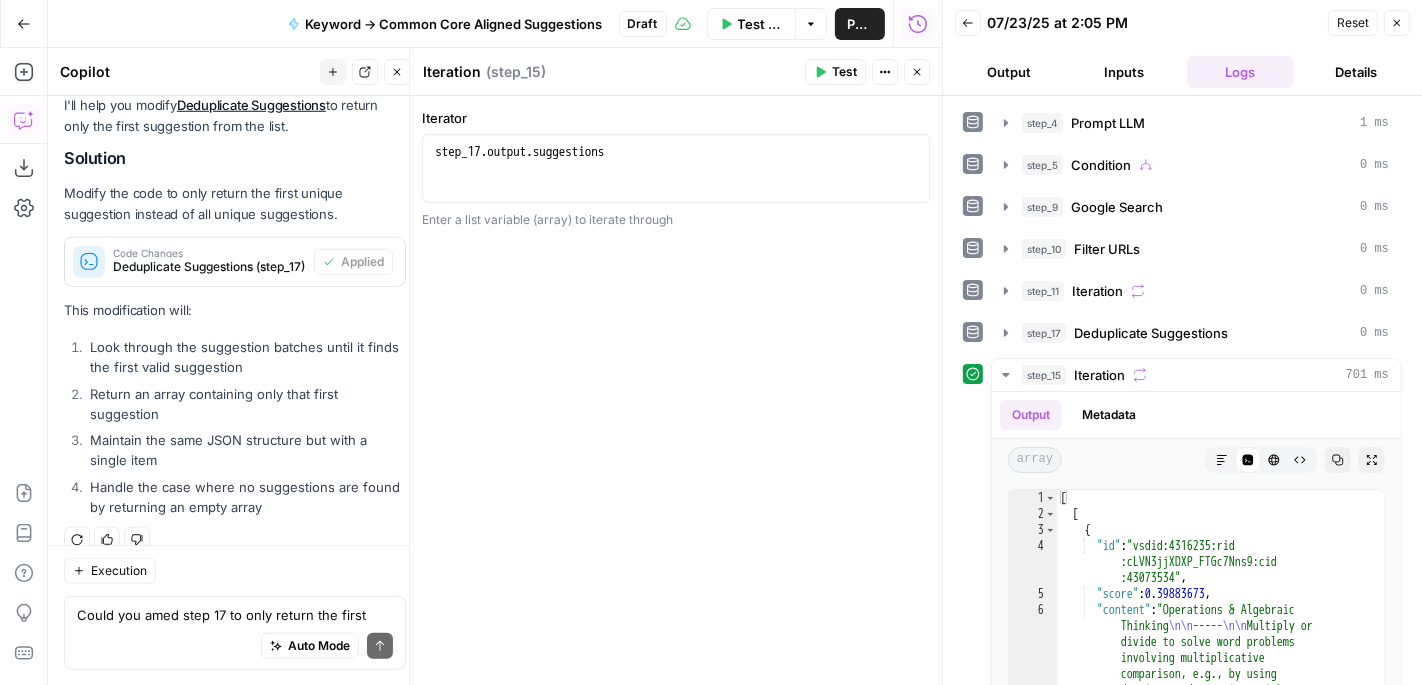 click on "Close" at bounding box center (1397, 23) 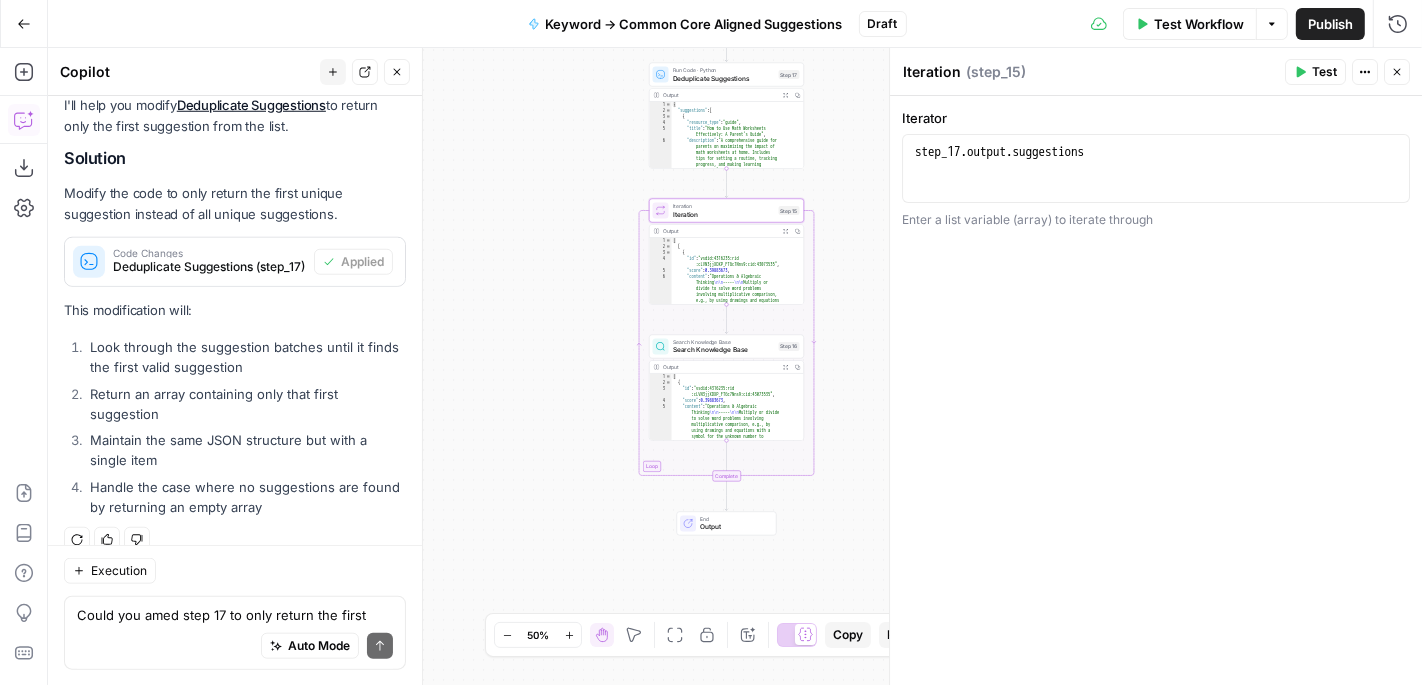 click on "Could you amed step 17 to only return the first suggestion? This will allow me to more quickly test the rest of the workflow Write your question here Auto Mode Send" at bounding box center (235, 633) 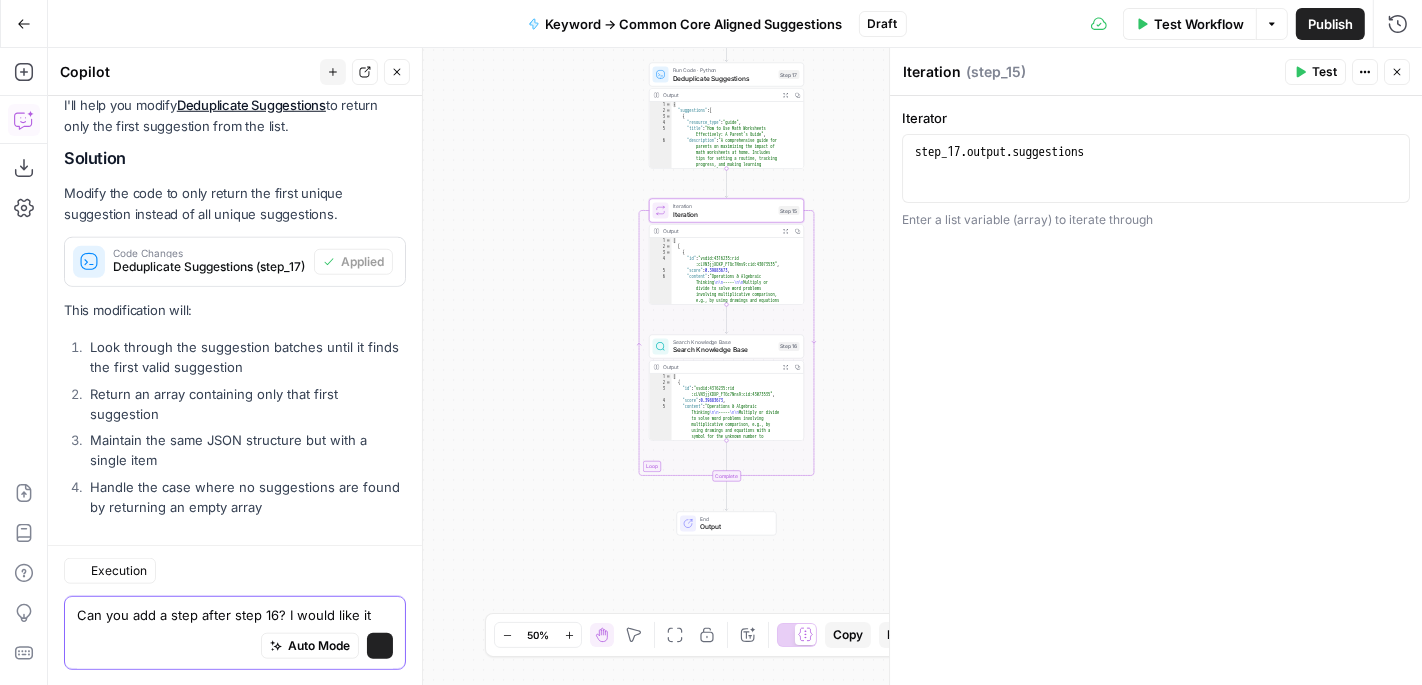 scroll, scrollTop: 1522, scrollLeft: 0, axis: vertical 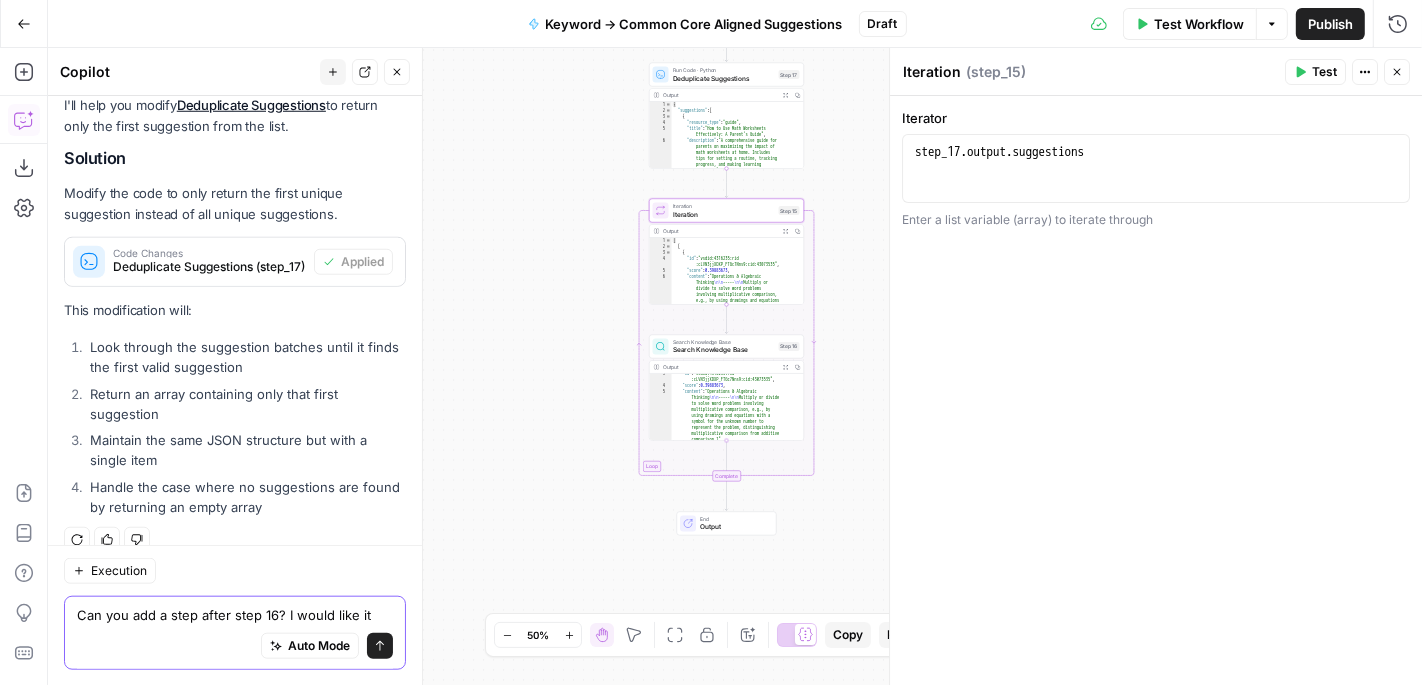 type on "Can you add a step after step 16? I would like it" 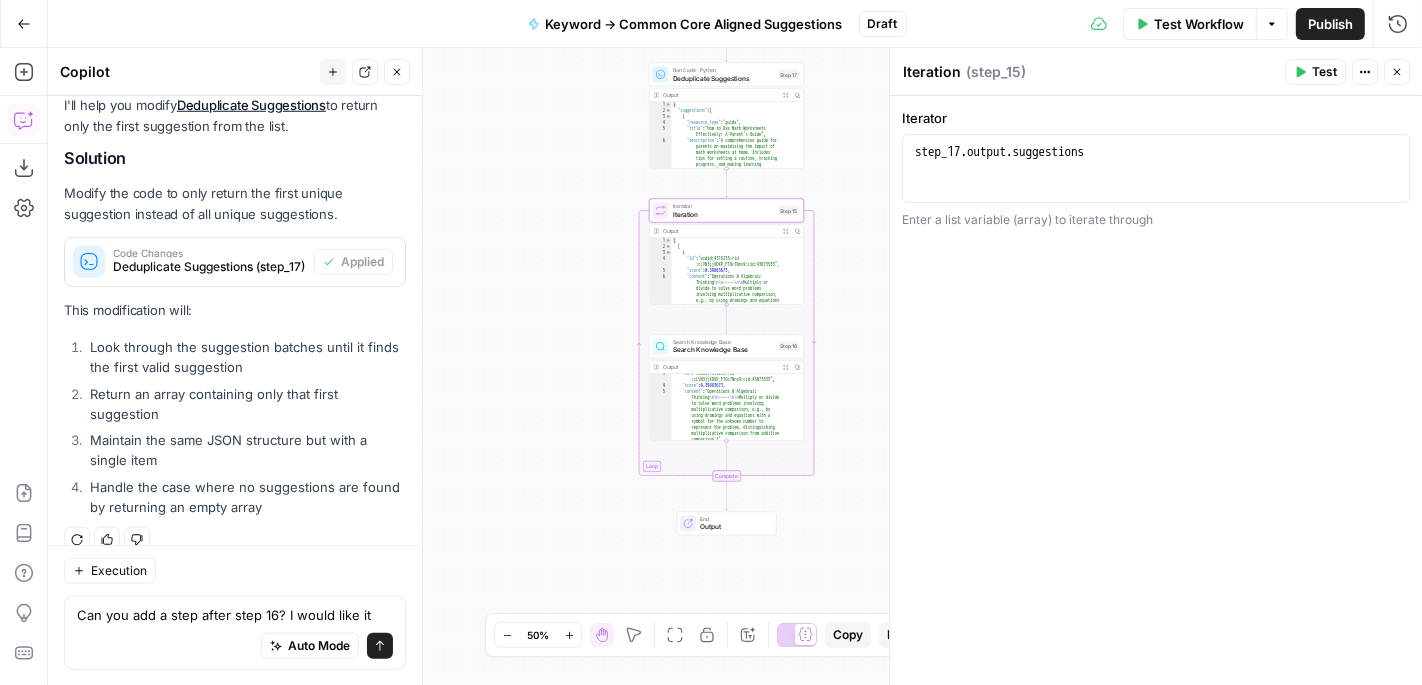click on "Search Knowledge Base" at bounding box center (724, 350) 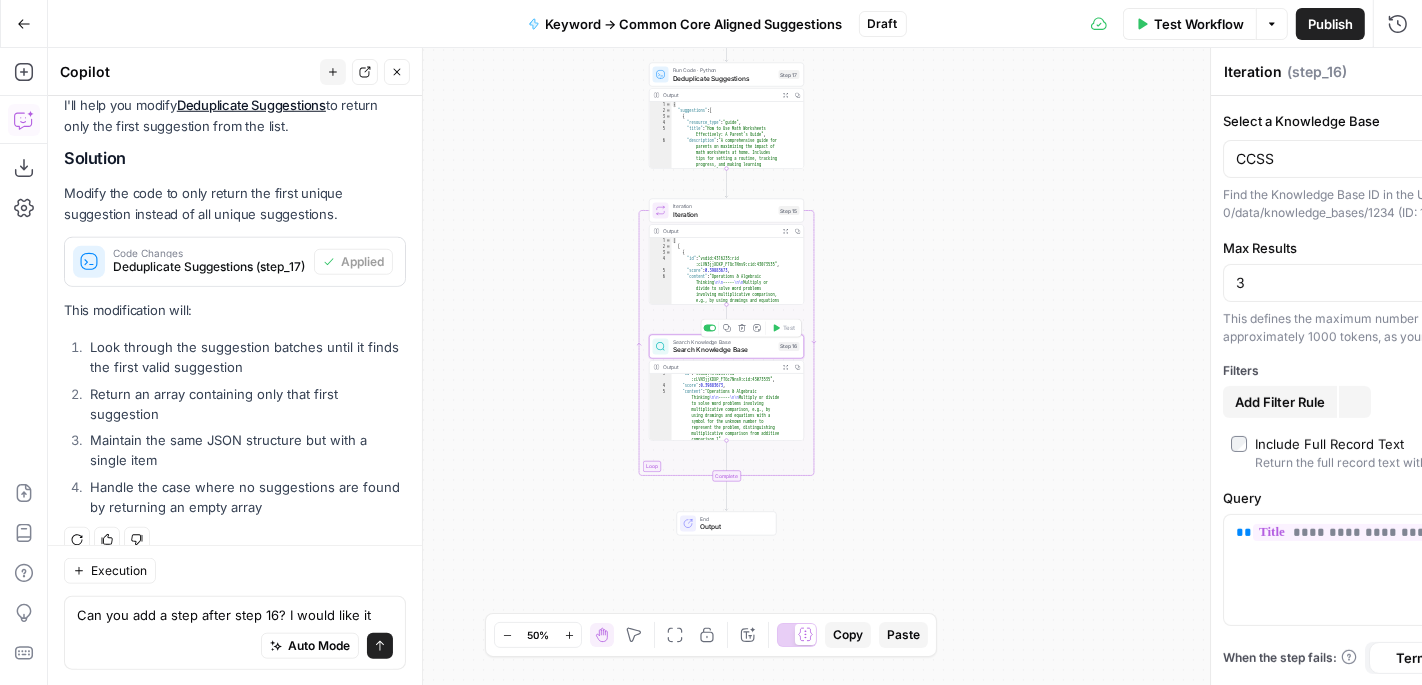 type on "Search Knowledge Base" 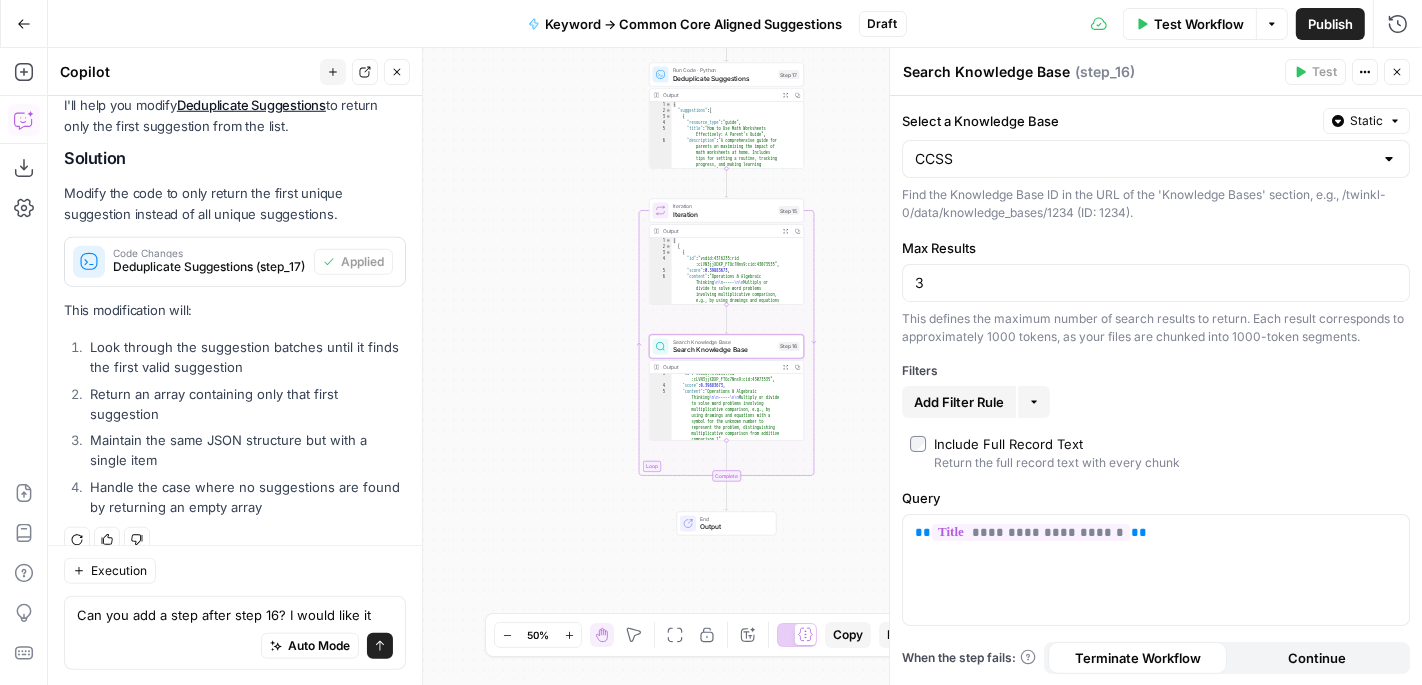 click 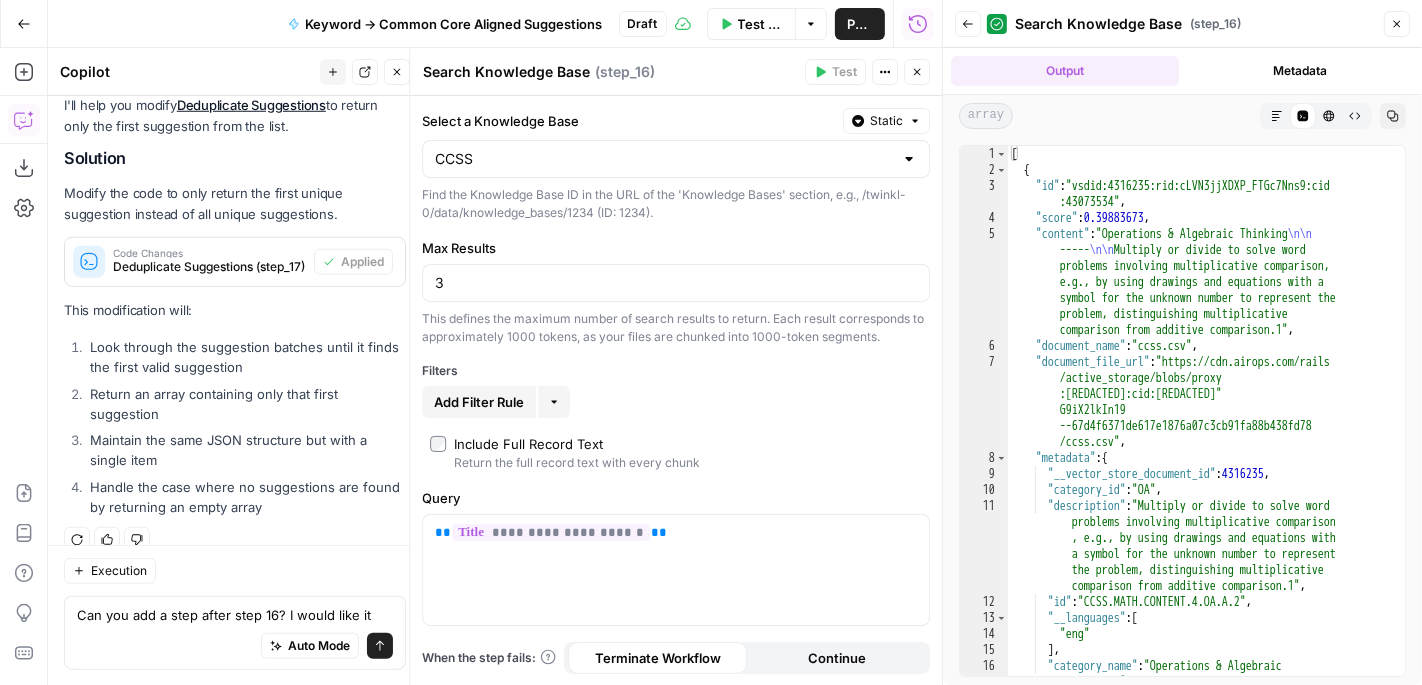 click 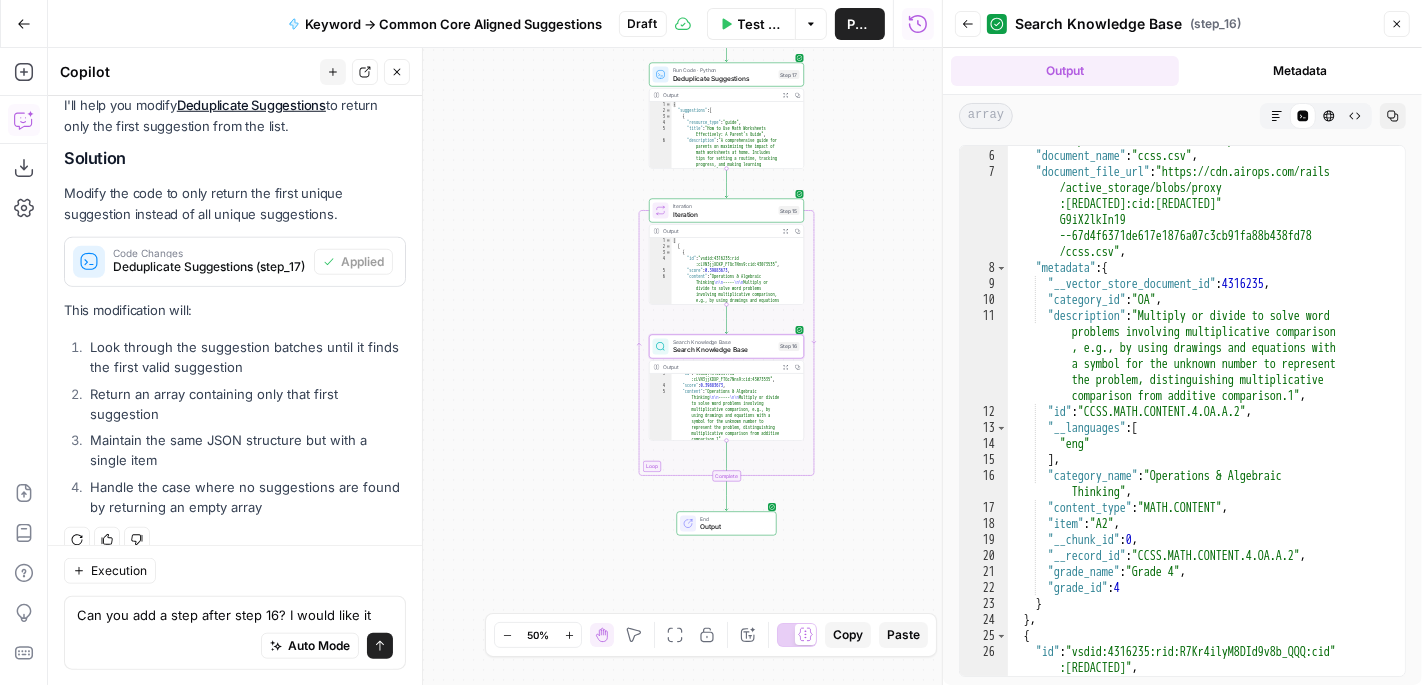 scroll, scrollTop: 190, scrollLeft: 0, axis: vertical 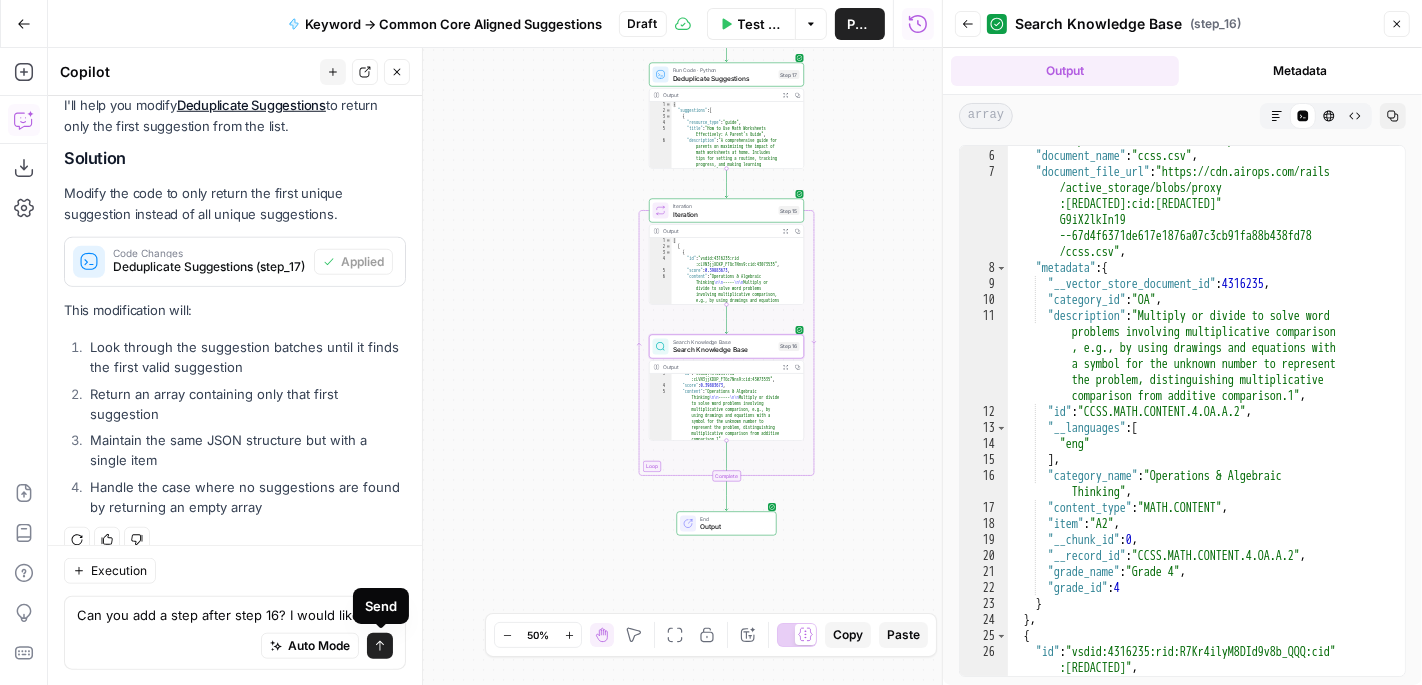 click on "Send" at bounding box center [381, 606] 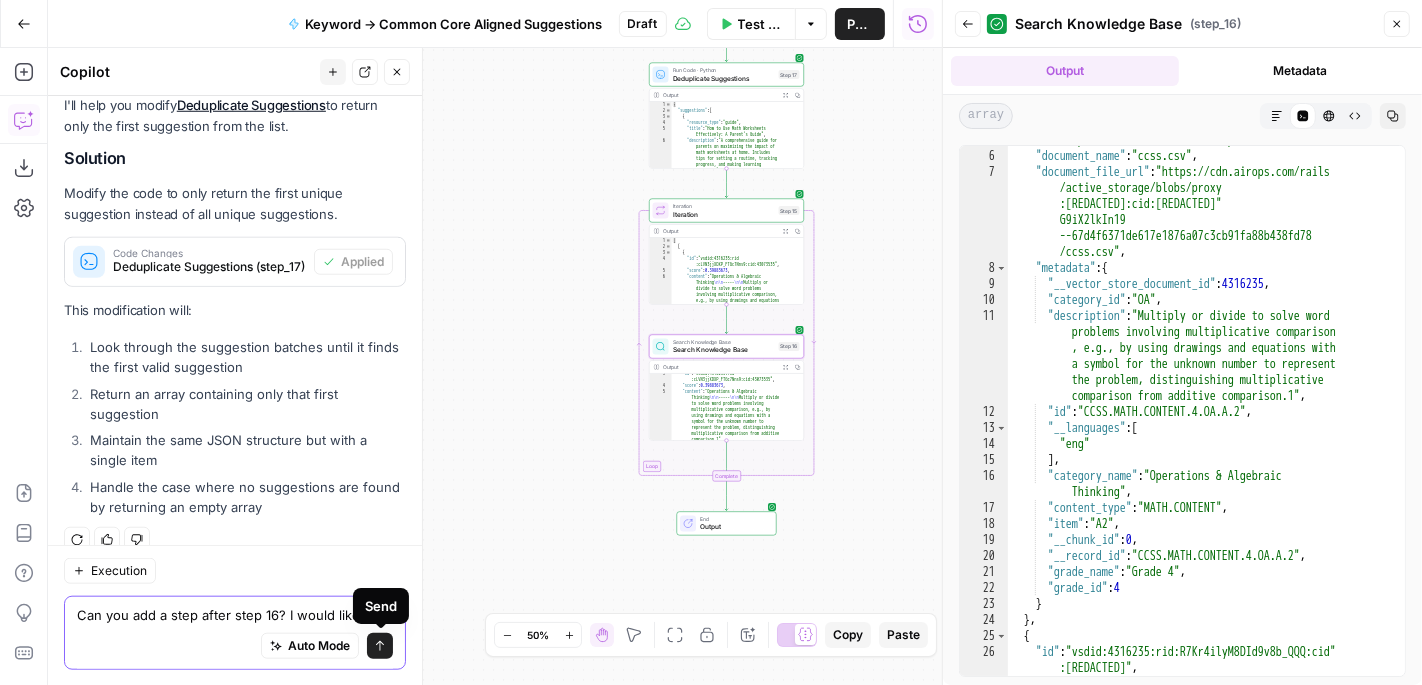 click on "Can you add a step after step 16? I would like it" at bounding box center (235, 615) 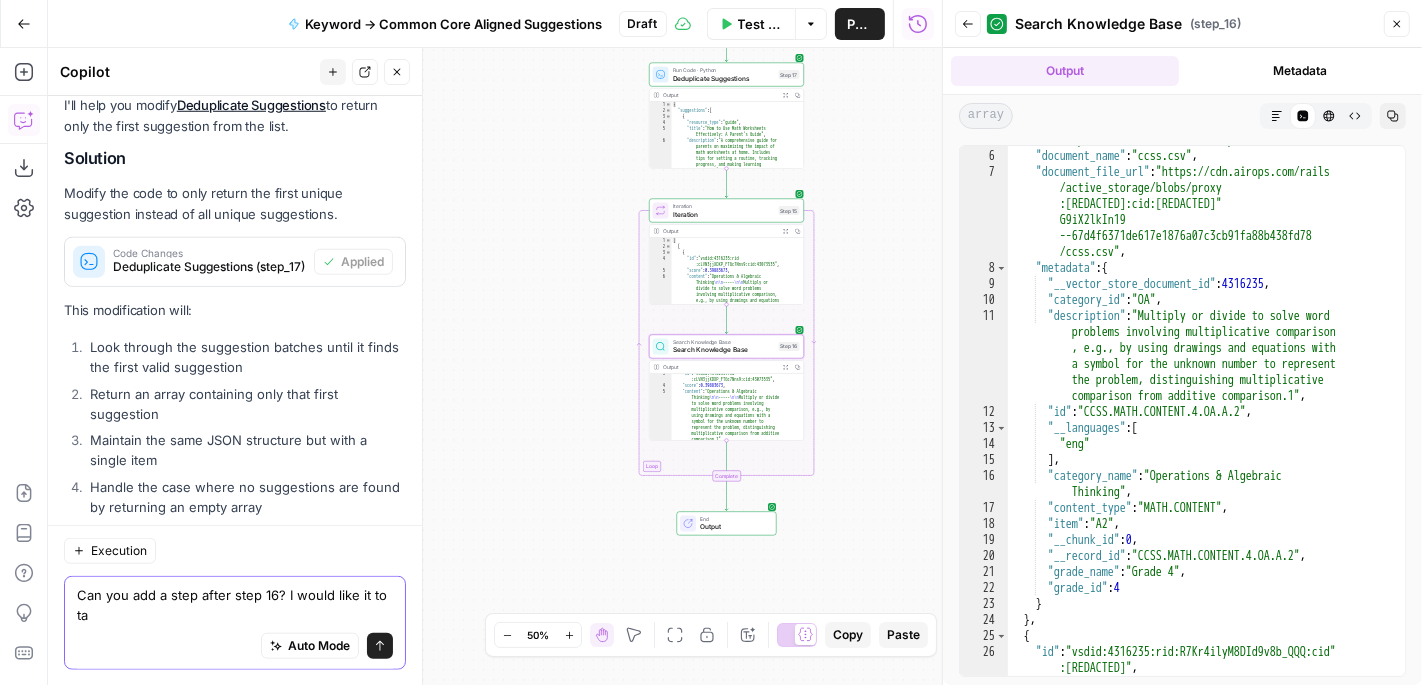 scroll, scrollTop: 1542, scrollLeft: 0, axis: vertical 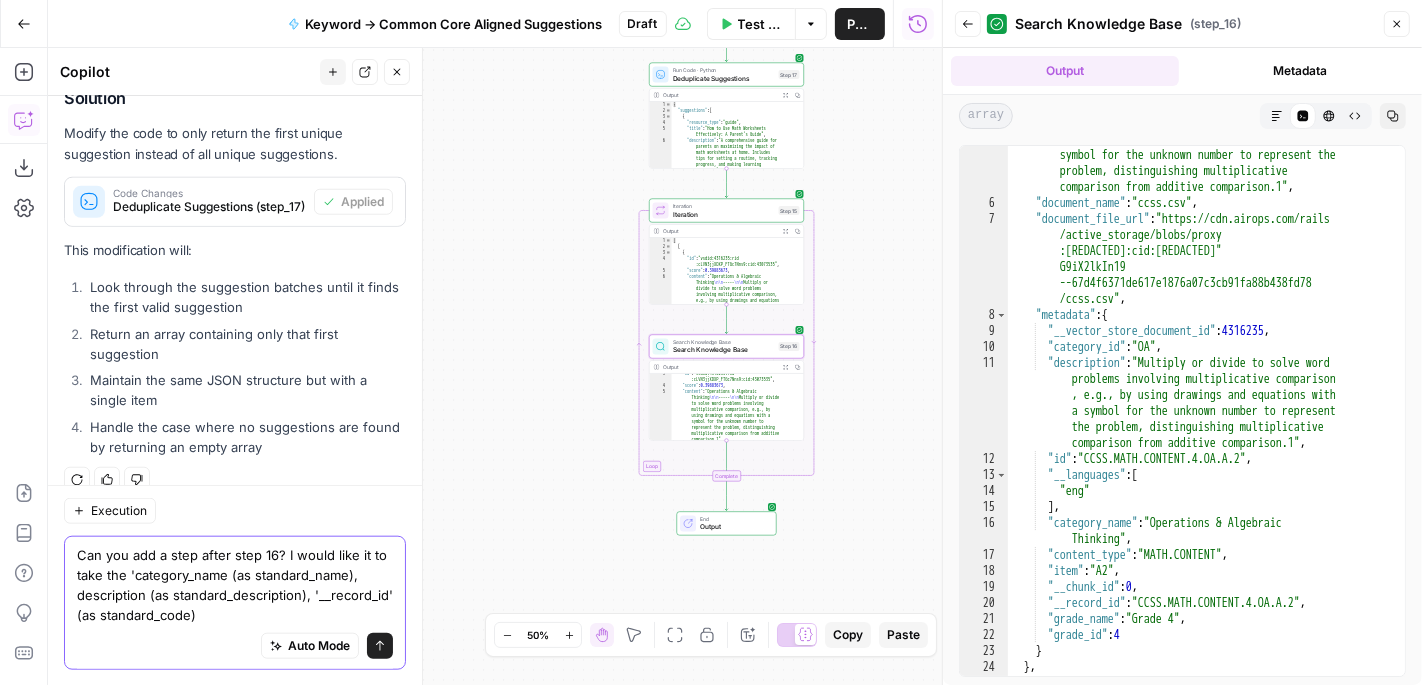 click on "Can you add a step after step 16? I would like it to take the 'category_name (as standard_name), description (as standard_description), '__record_id' (as standard_code)" at bounding box center [235, 585] 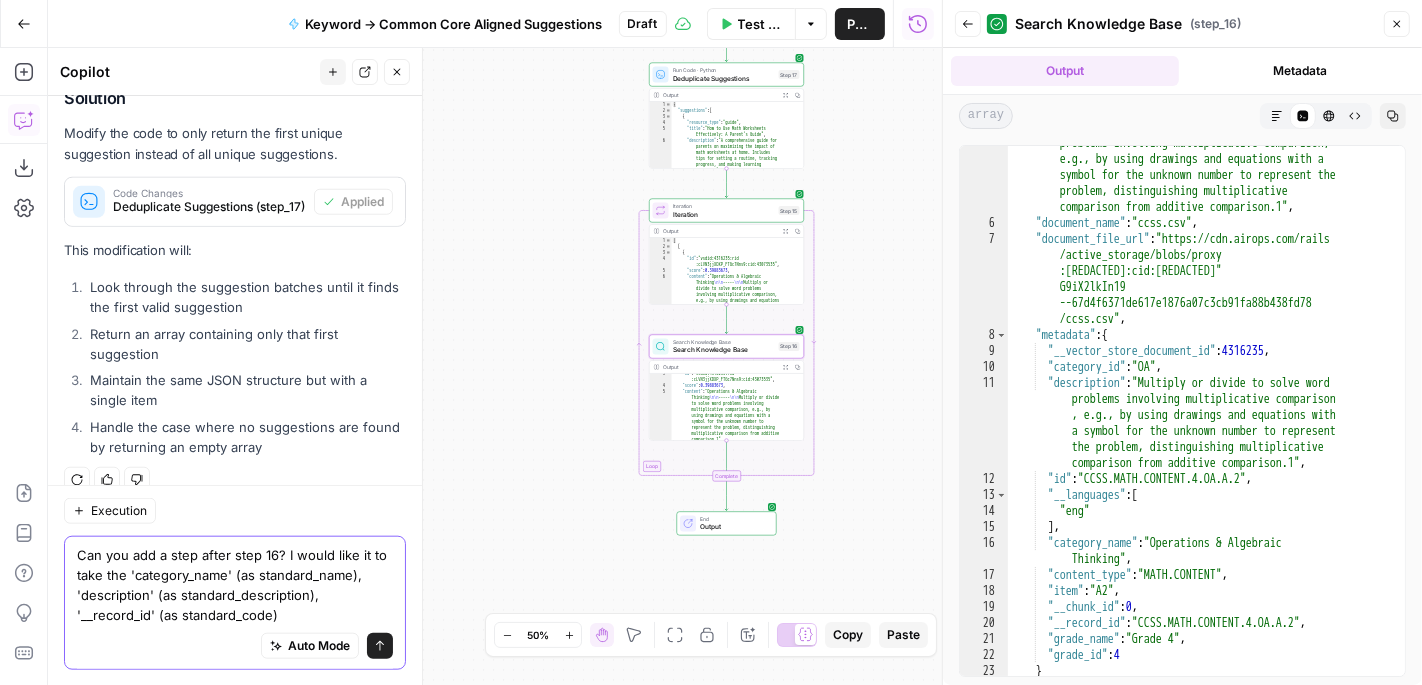 scroll, scrollTop: 0, scrollLeft: 0, axis: both 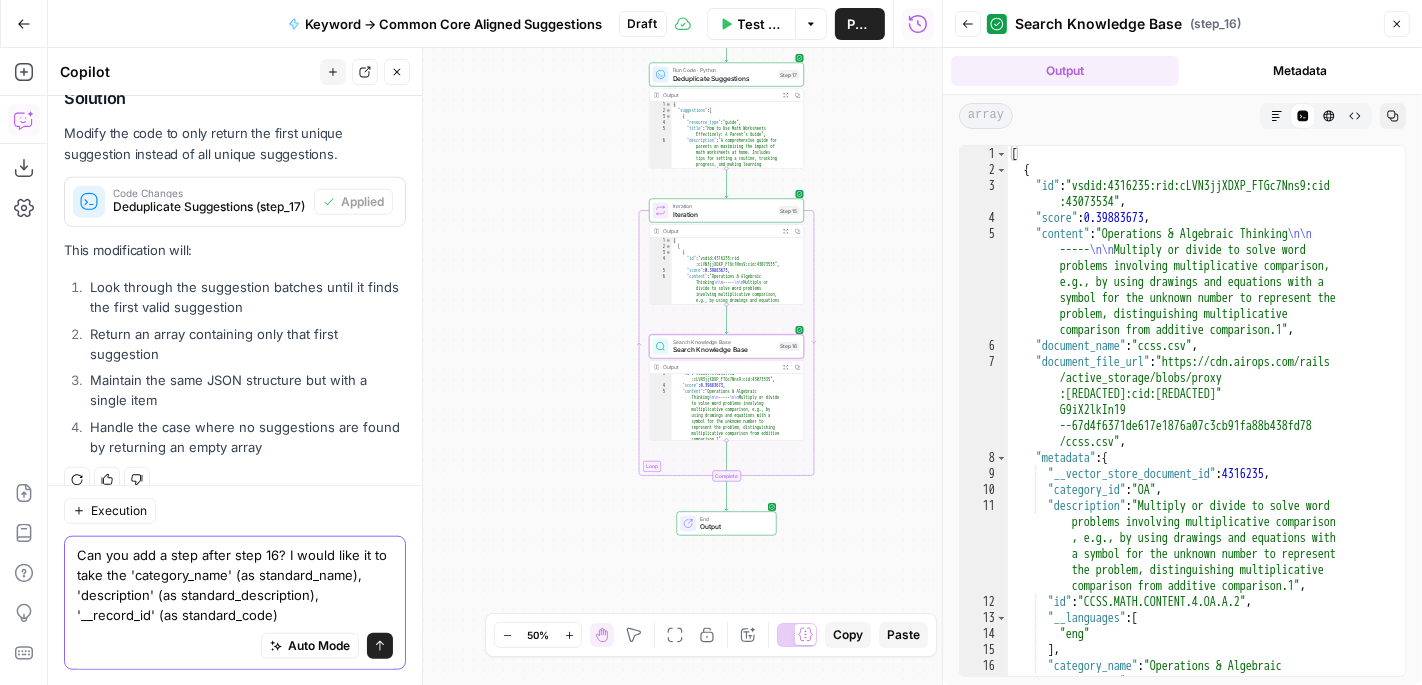 click on "Can you add a step after step 16? I would like it to take the 'category_name' (as standard_name), 'description' (as standard_description), '__record_id' (as standard_code)" at bounding box center (235, 585) 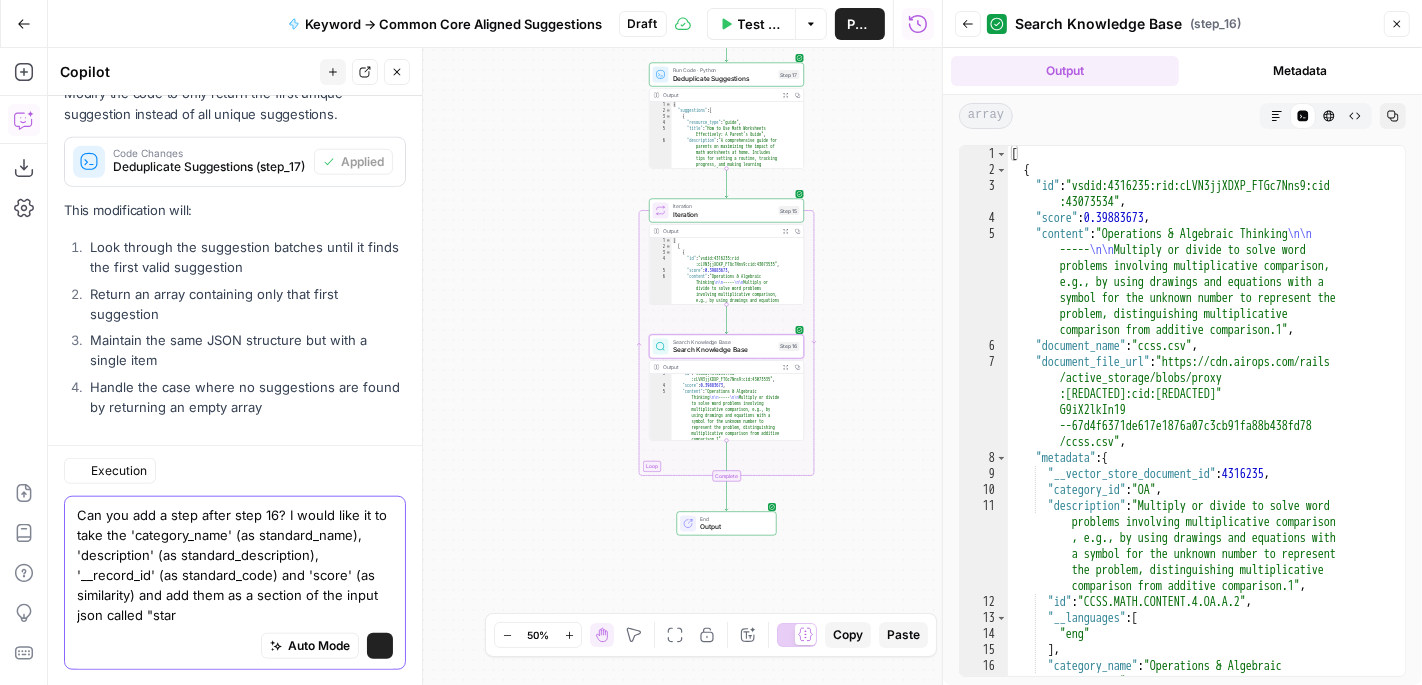 scroll, scrollTop: 1622, scrollLeft: 0, axis: vertical 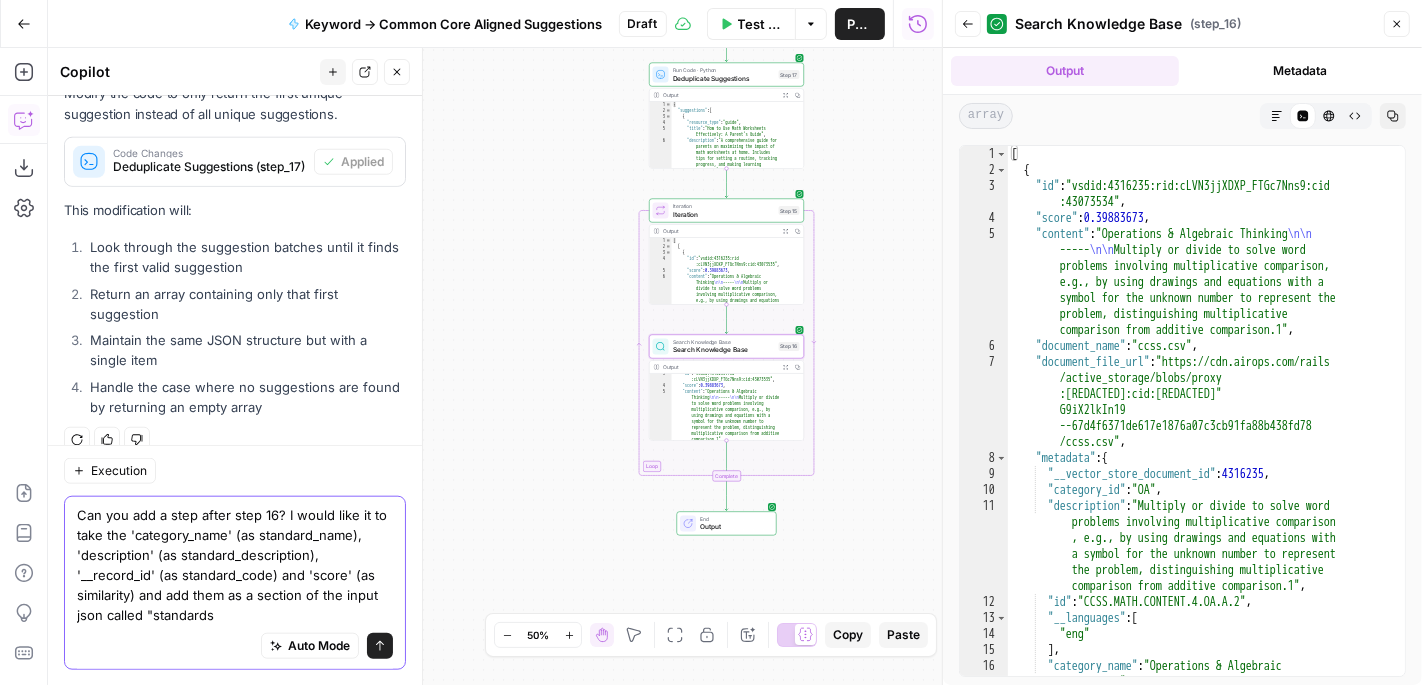 type on "Can you add a step after step 16? I would like it to take the 'category_name' (as standard_name), 'description' (as standard_description), '__record_id' (as standard_code) and 'score' (as similarity) and add them as a section of the input json called "standards"" 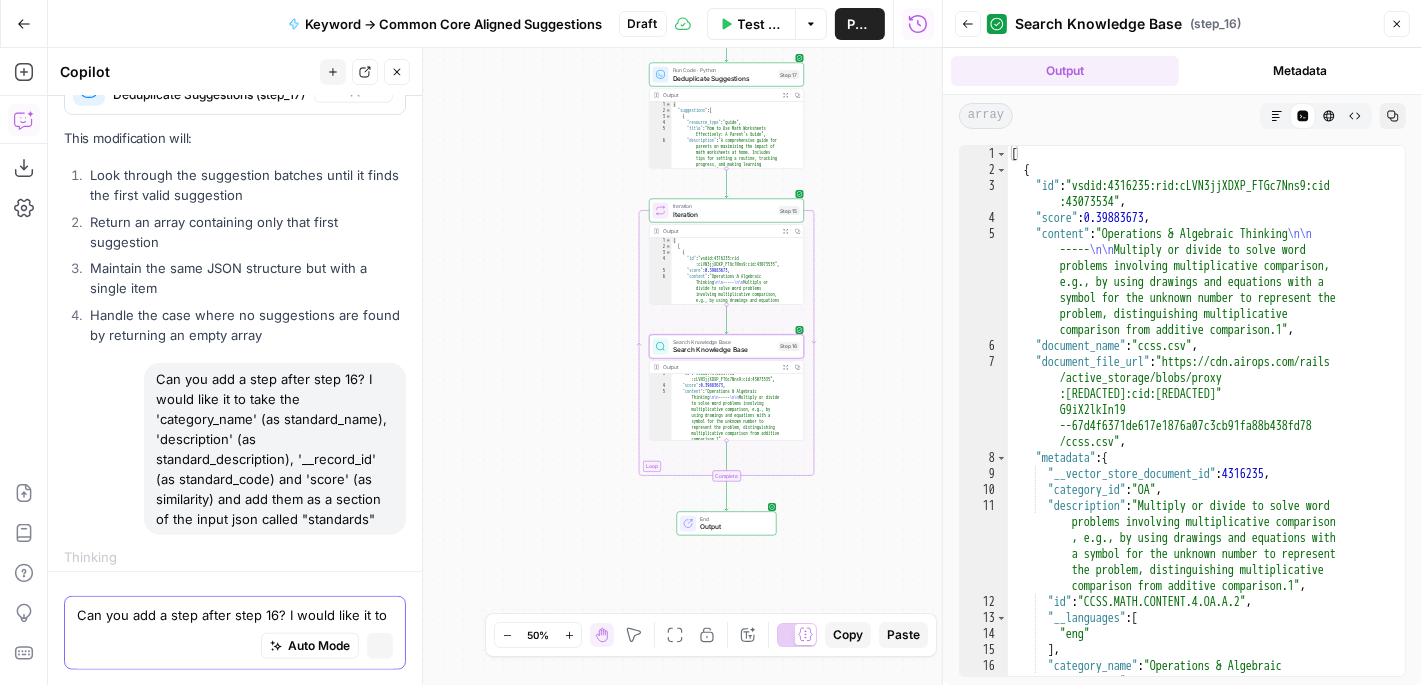 scroll, scrollTop: 1585, scrollLeft: 0, axis: vertical 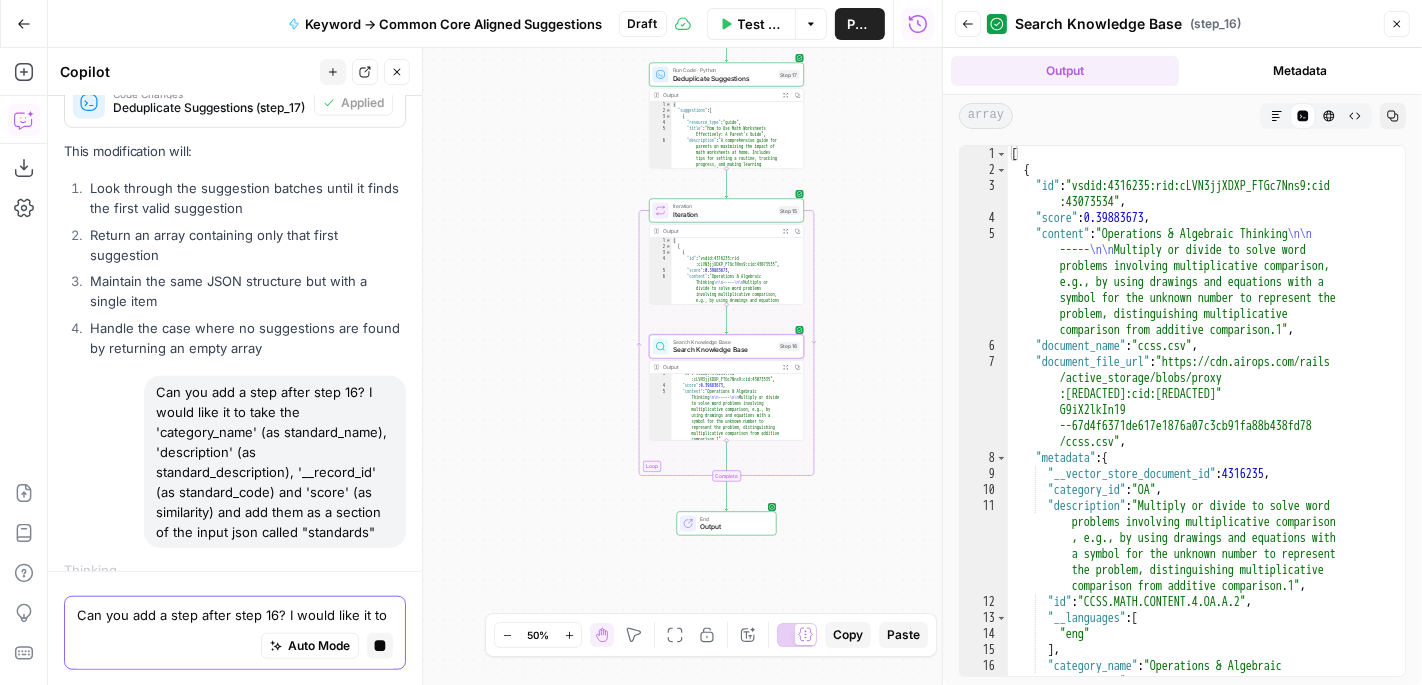 type 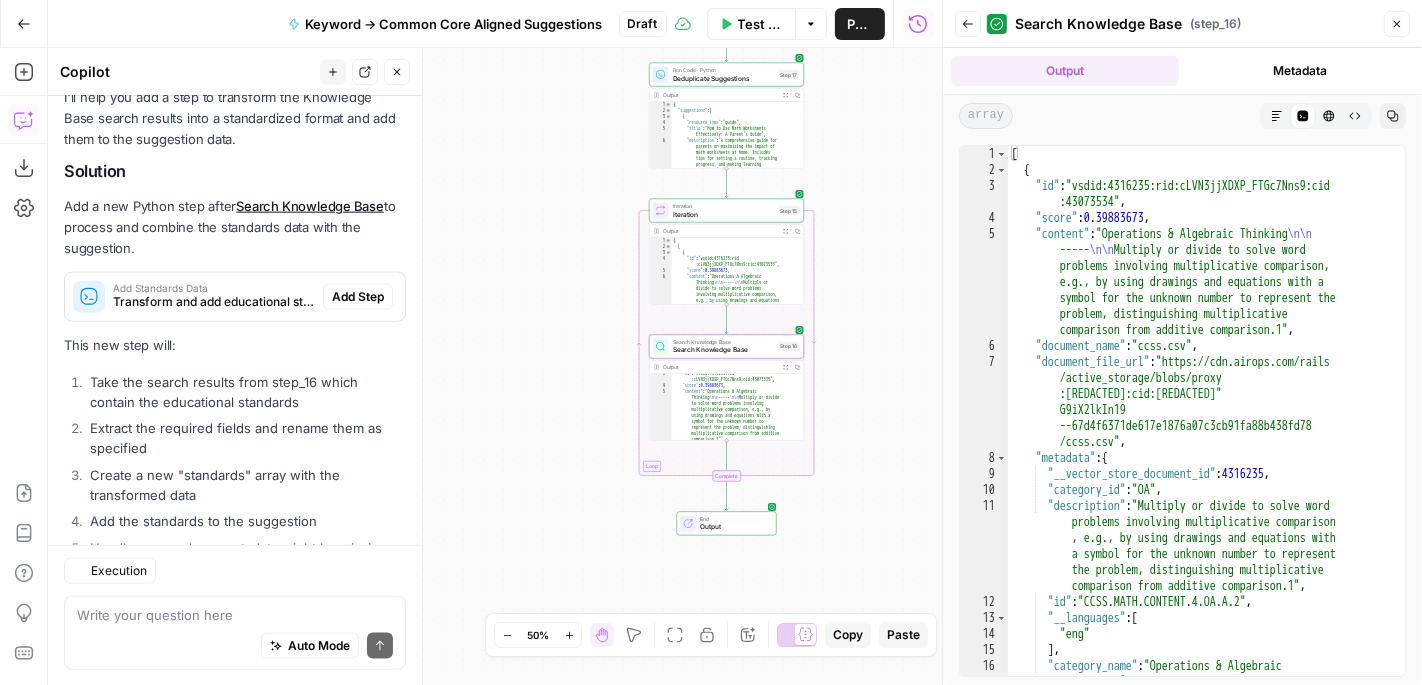 scroll, scrollTop: 2321, scrollLeft: 0, axis: vertical 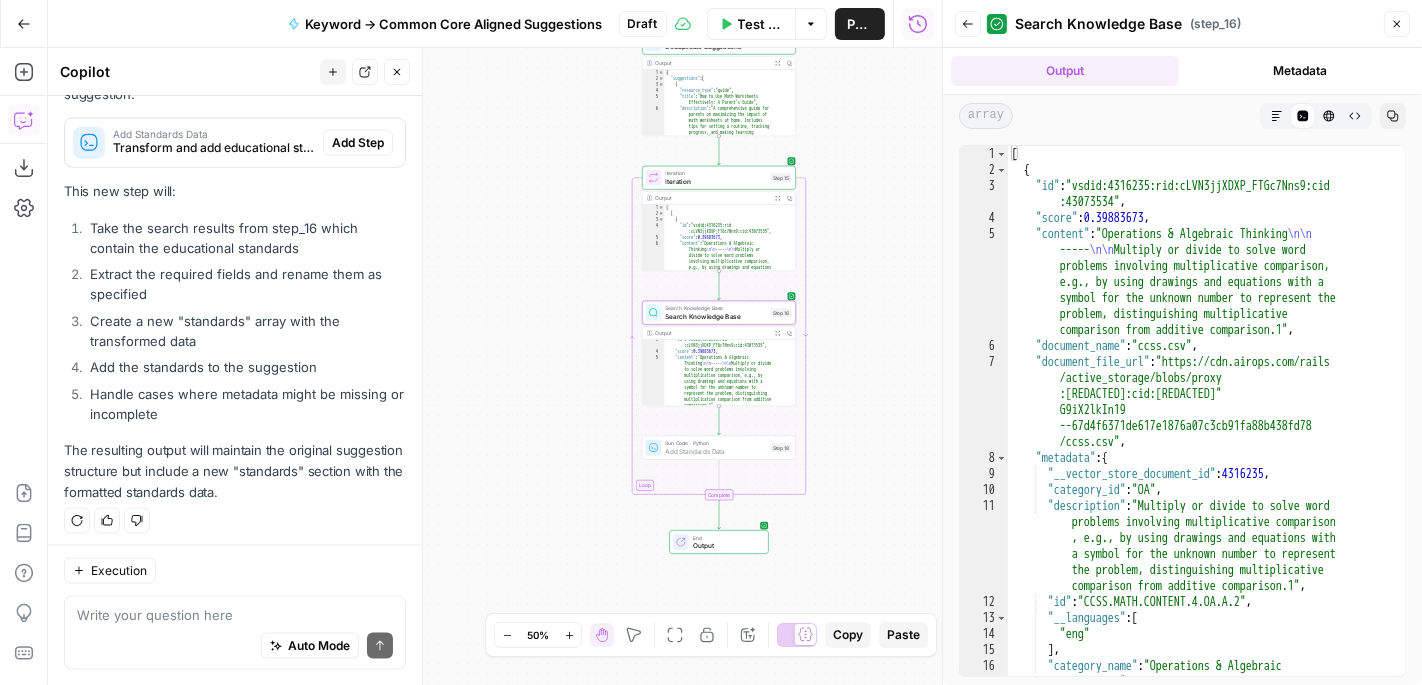 click on "Add Step" at bounding box center [358, 143] 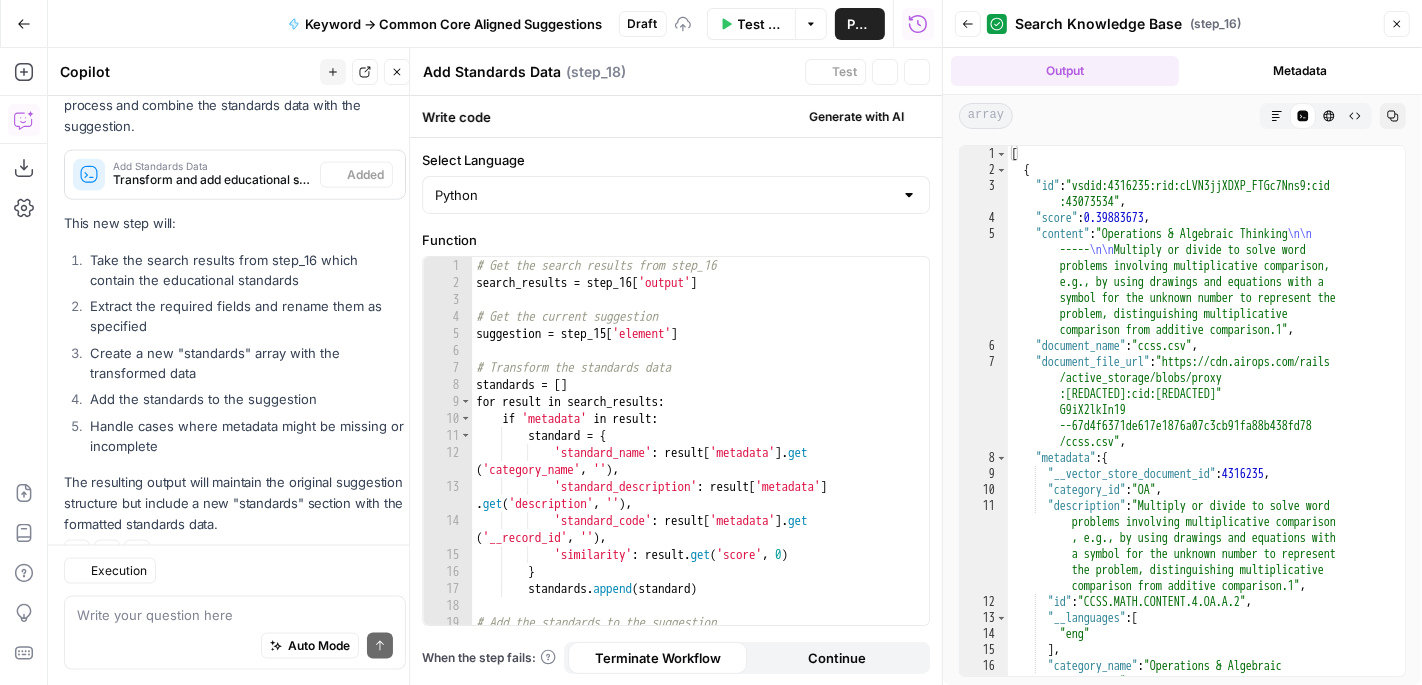 scroll, scrollTop: 2352, scrollLeft: 0, axis: vertical 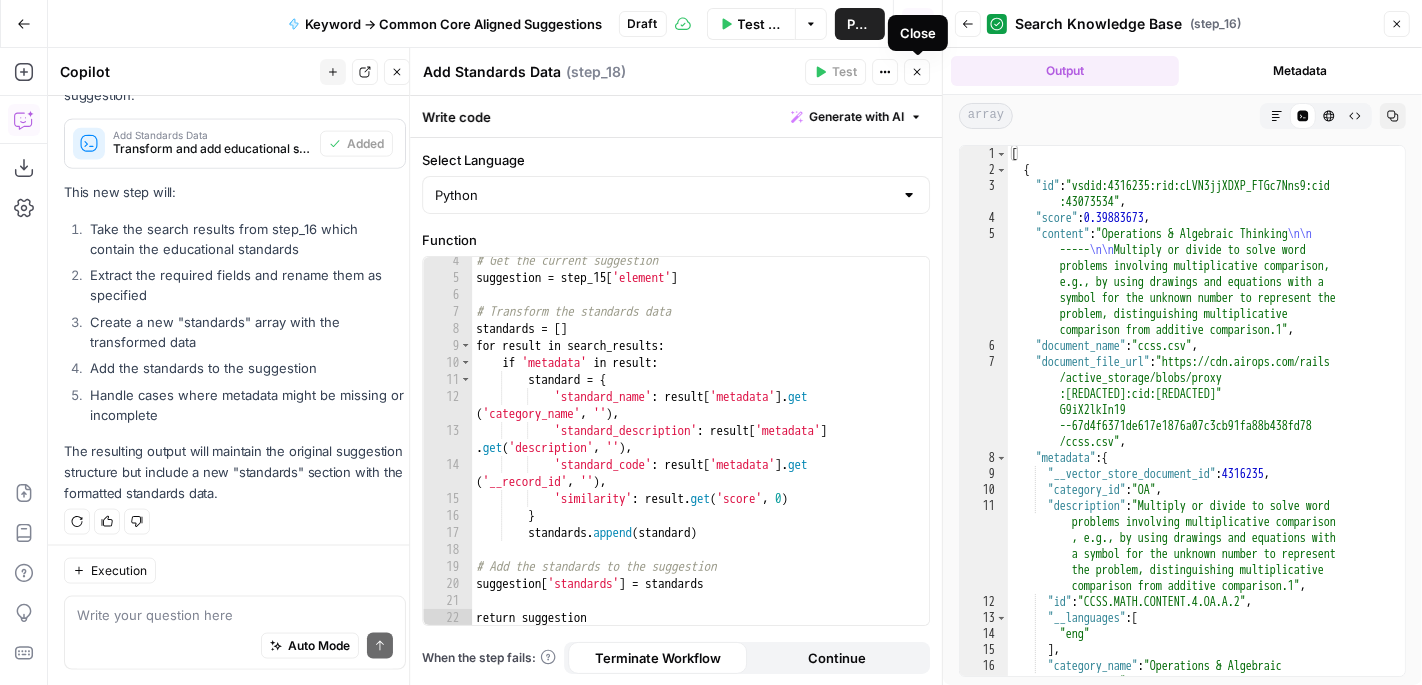 click 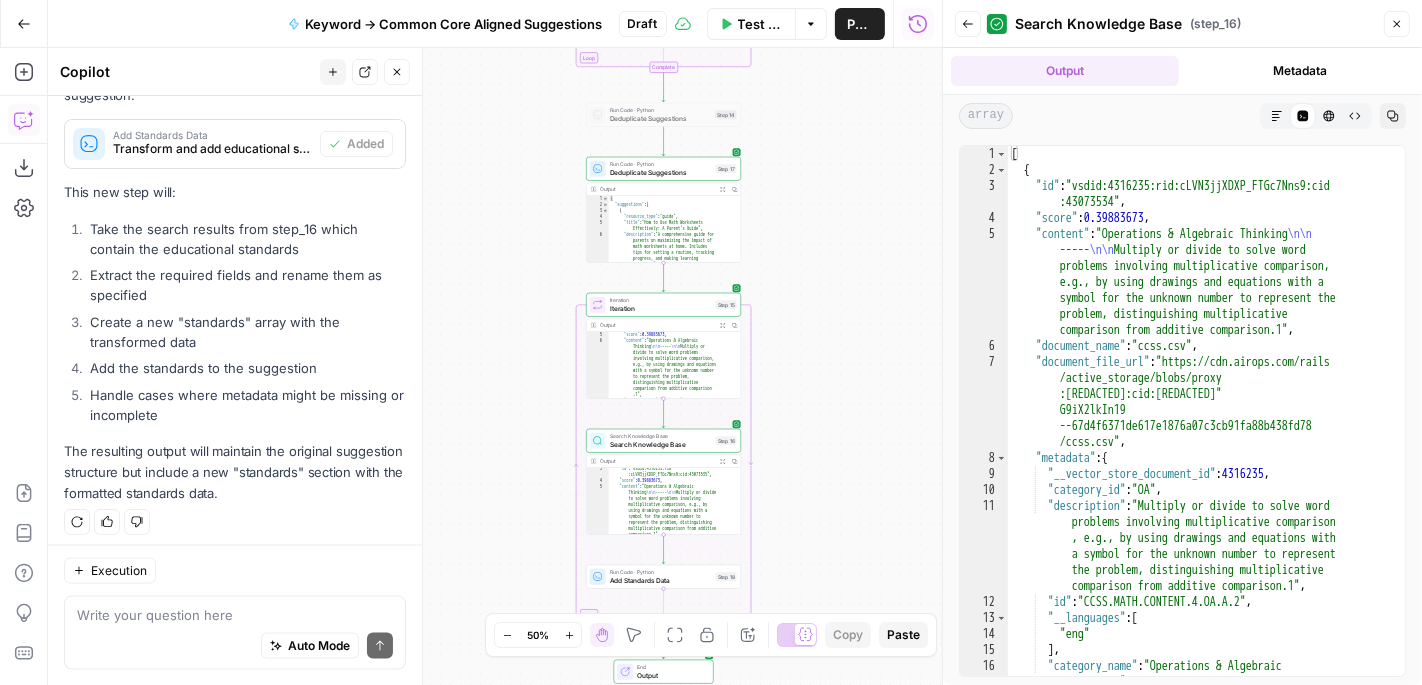 scroll, scrollTop: 61, scrollLeft: 0, axis: vertical 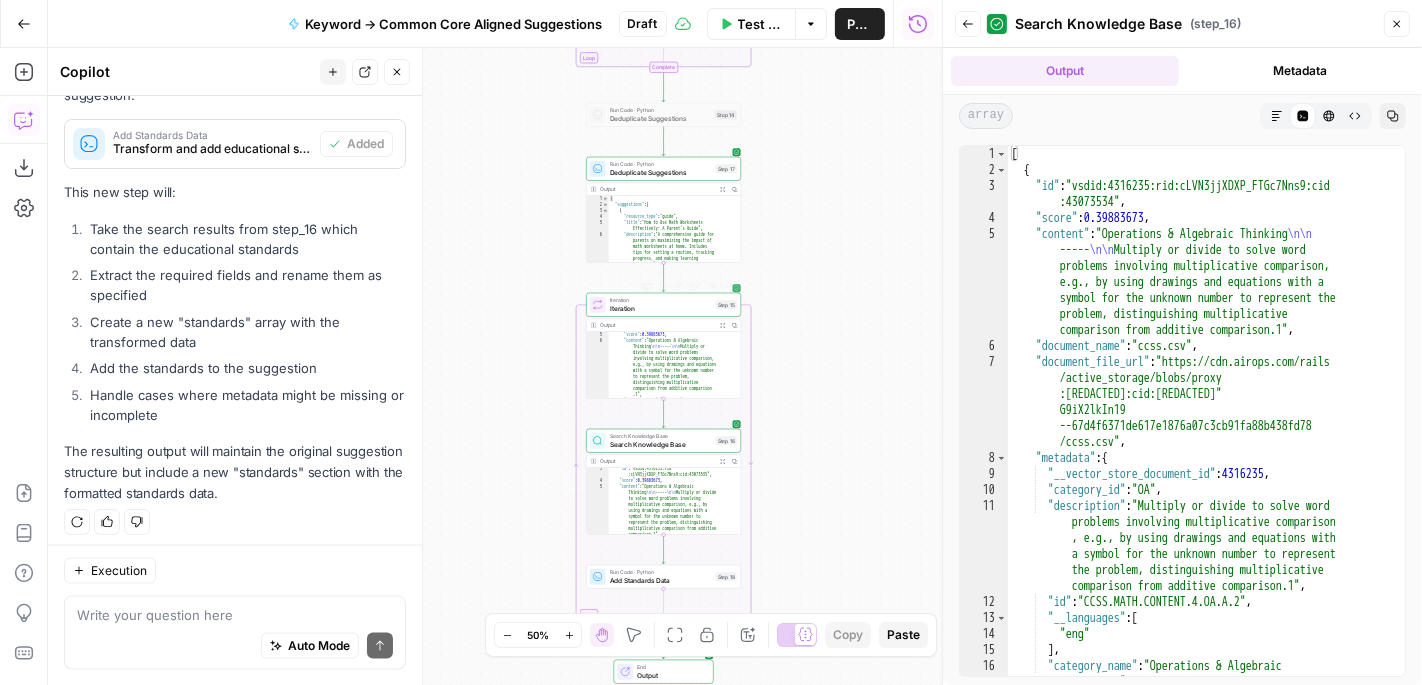 click on "Iteration" at bounding box center [661, 308] 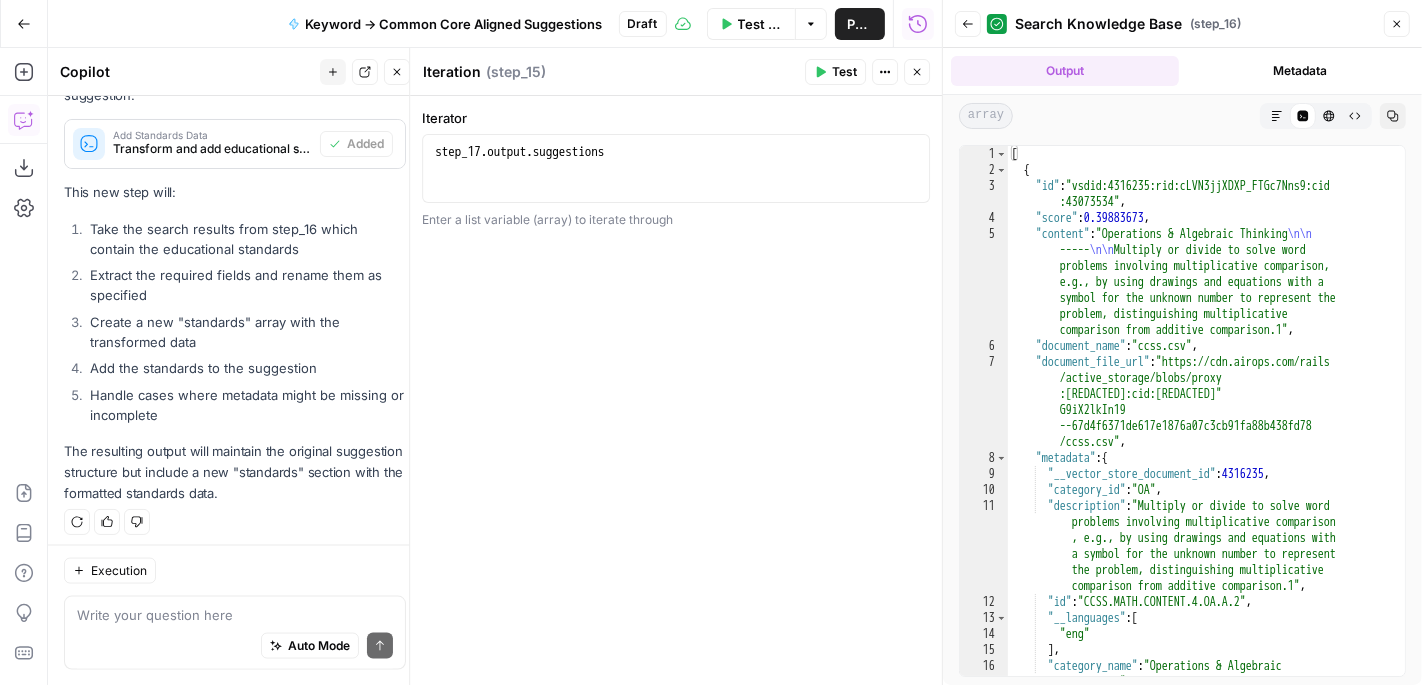 click on "Close" at bounding box center [917, 72] 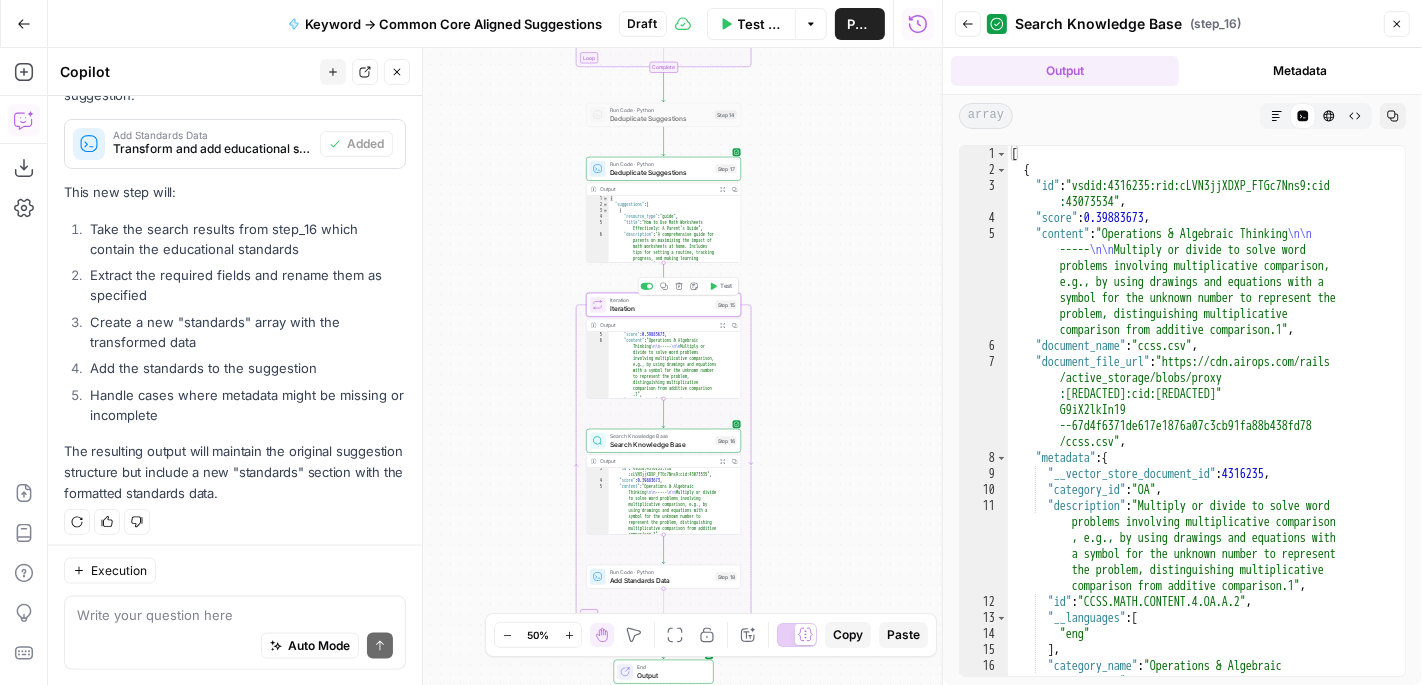 click on "Test" at bounding box center (726, 286) 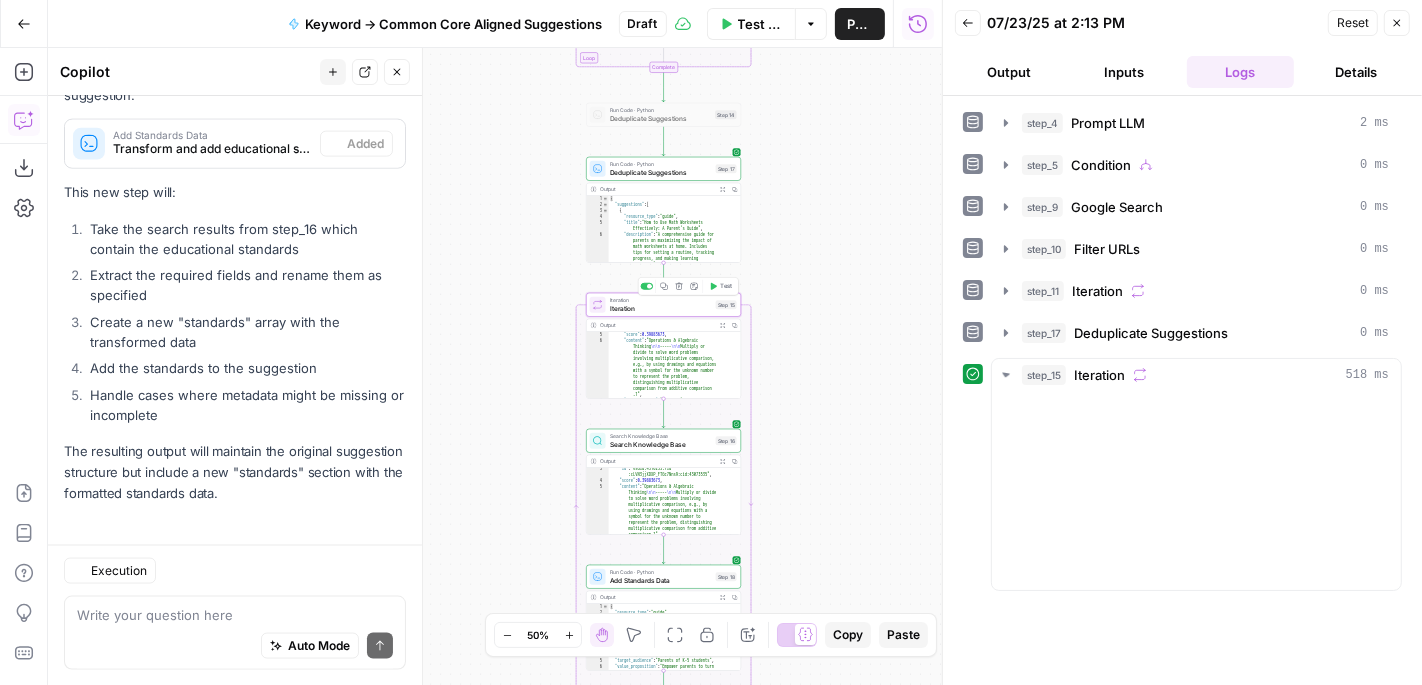 scroll, scrollTop: 2352, scrollLeft: 0, axis: vertical 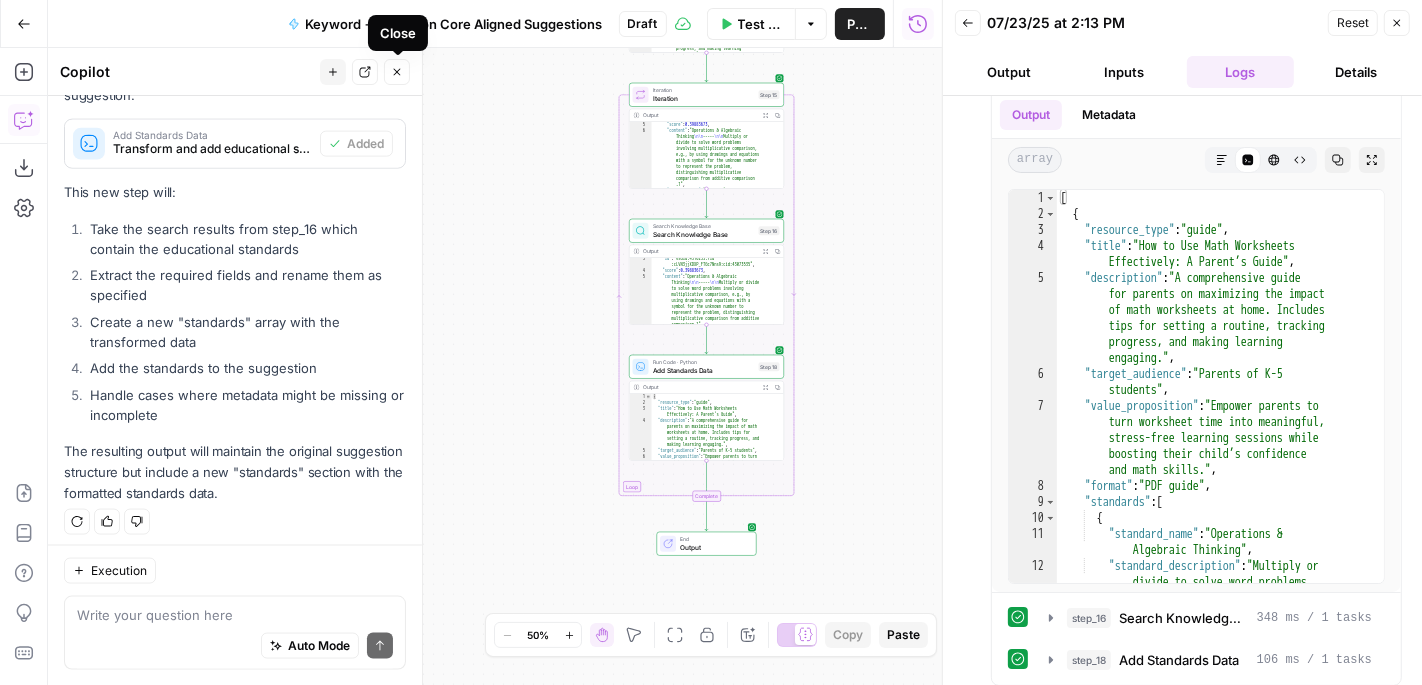 click 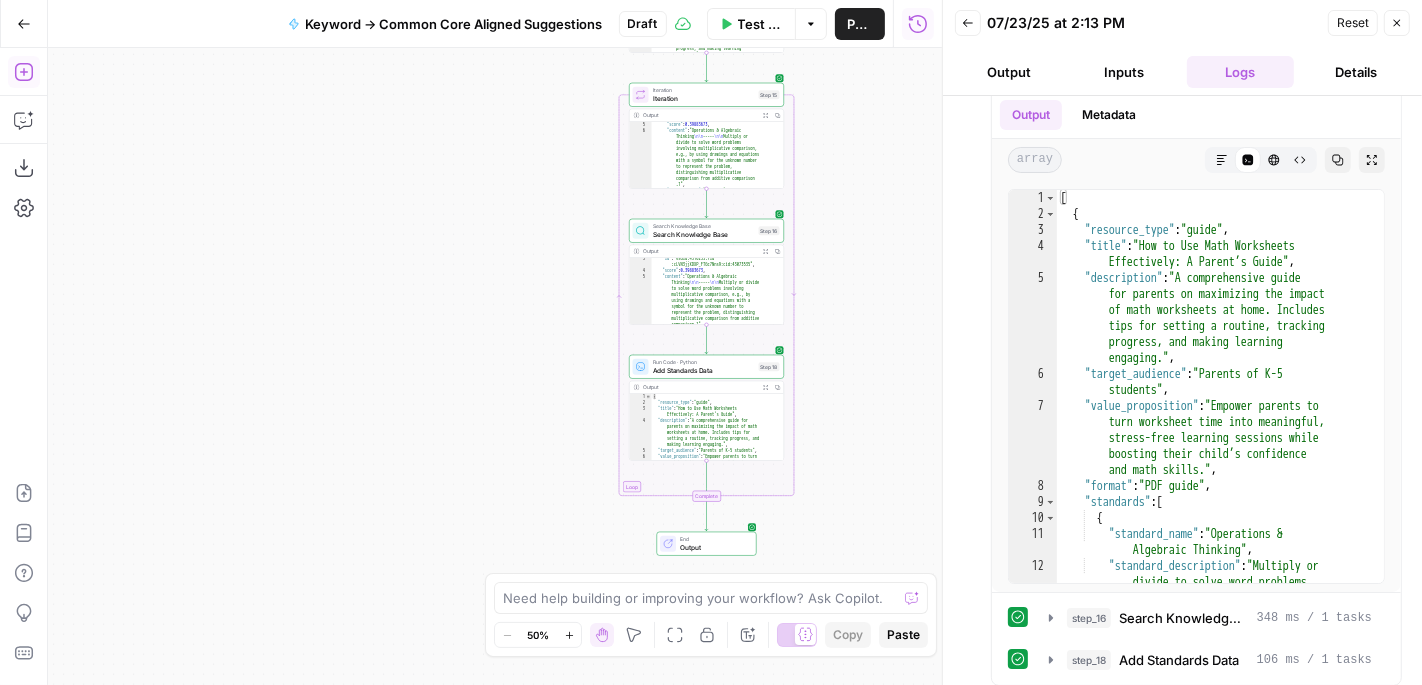 click 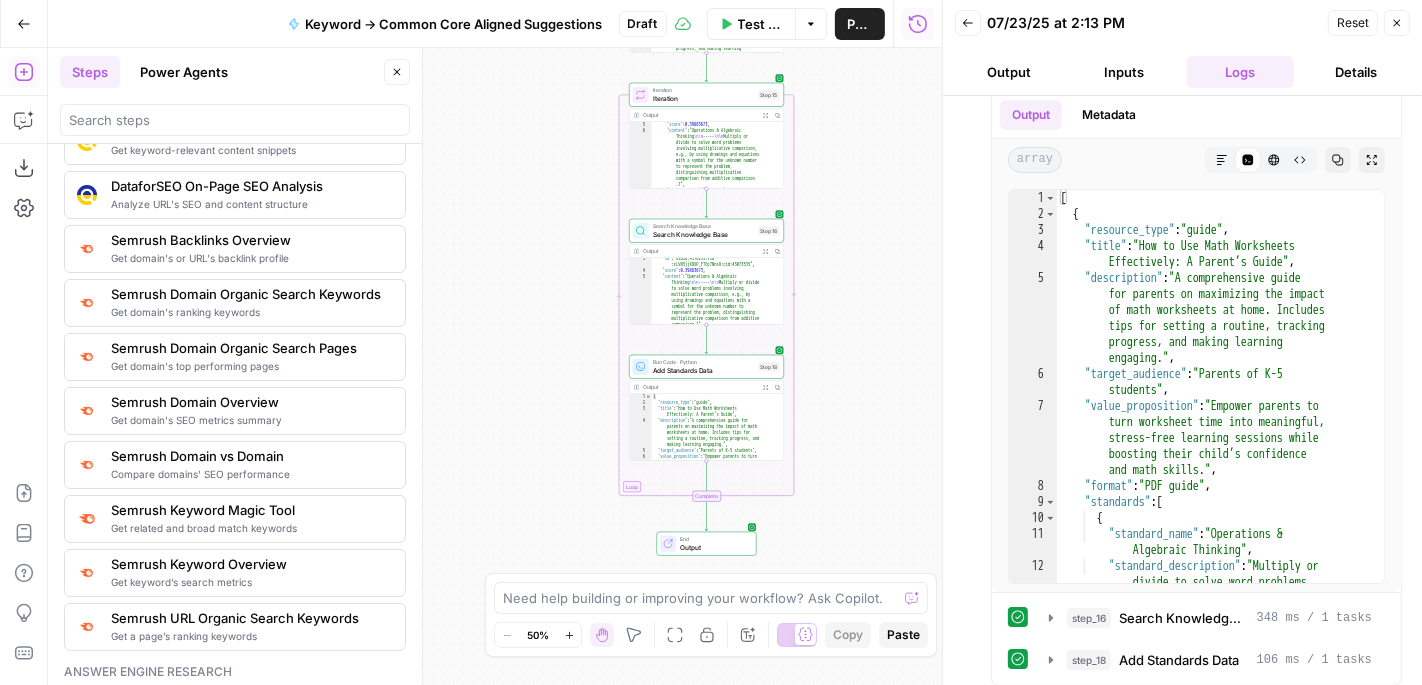 scroll, scrollTop: 2185, scrollLeft: 0, axis: vertical 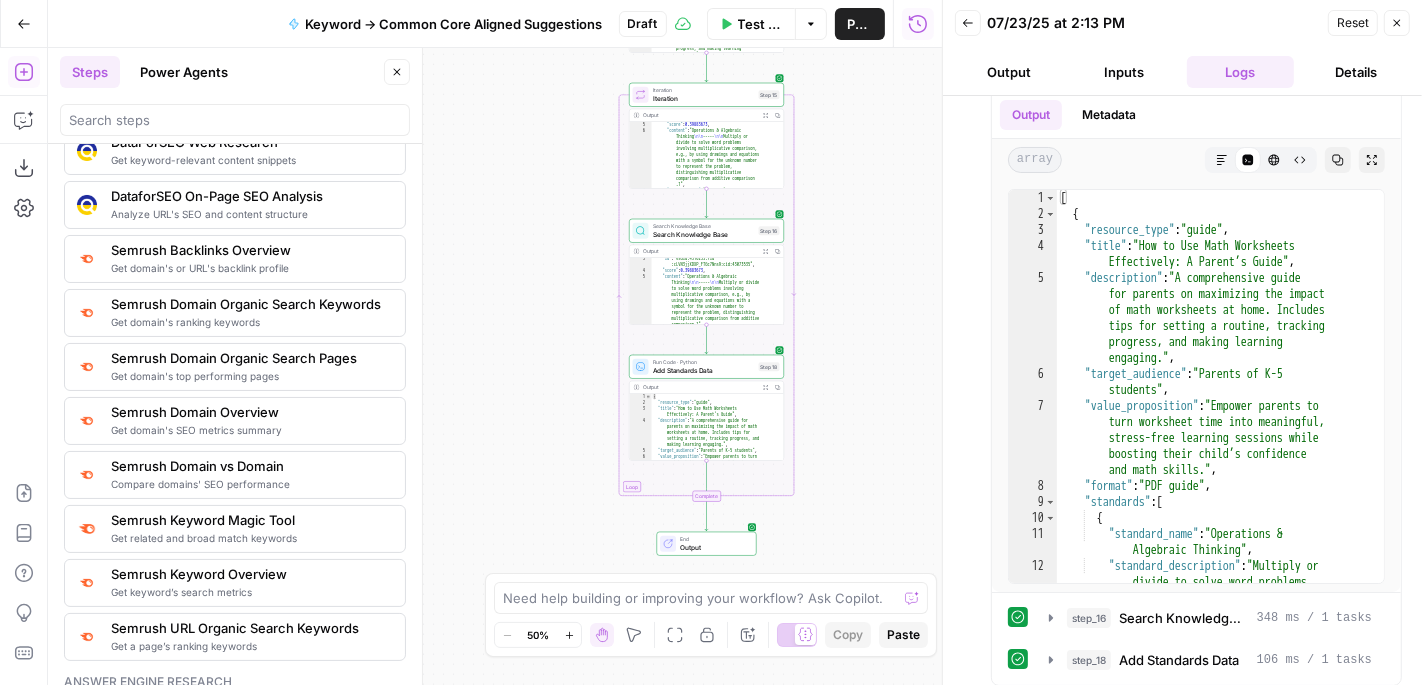 click on "Get keyword’s search metrics" at bounding box center (250, 592) 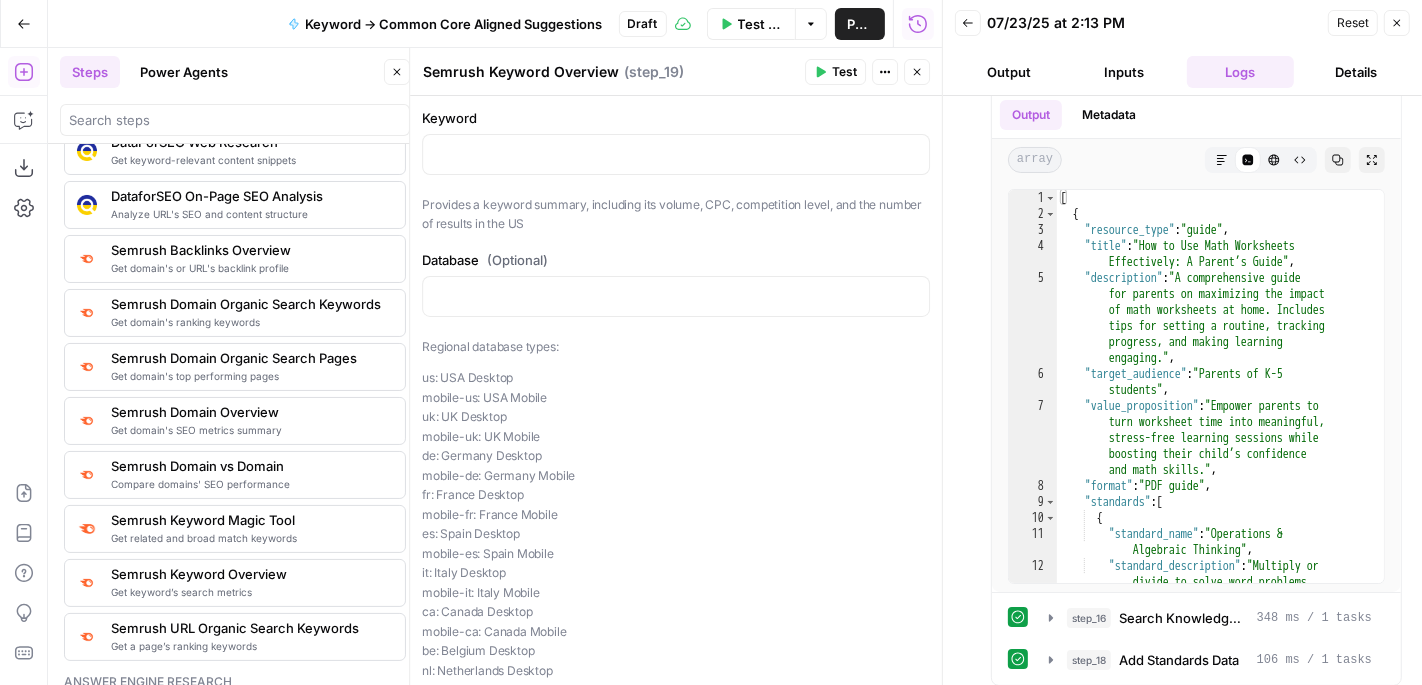 click on "Semrush Keyword Overview Semrush Keyword Overview  ( step_19 ) Test Actions Close" at bounding box center [676, 72] 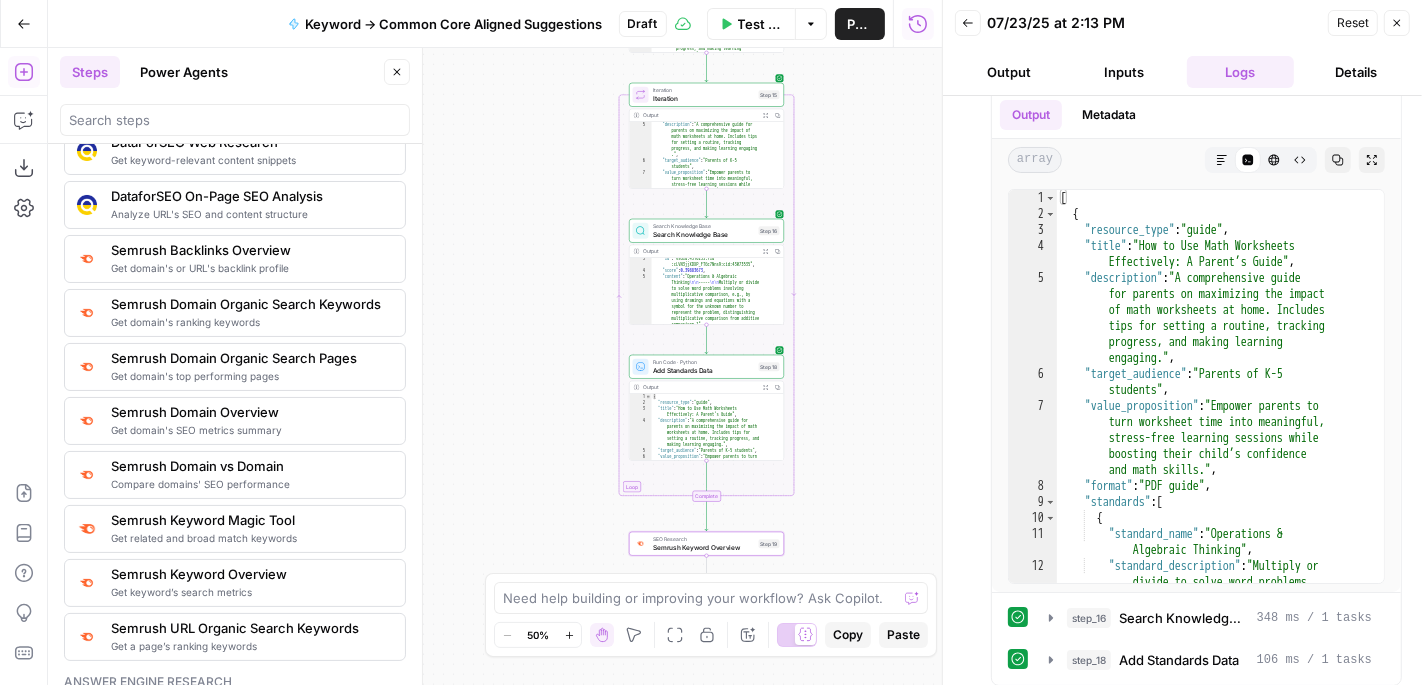 click on "Close" at bounding box center [1397, 23] 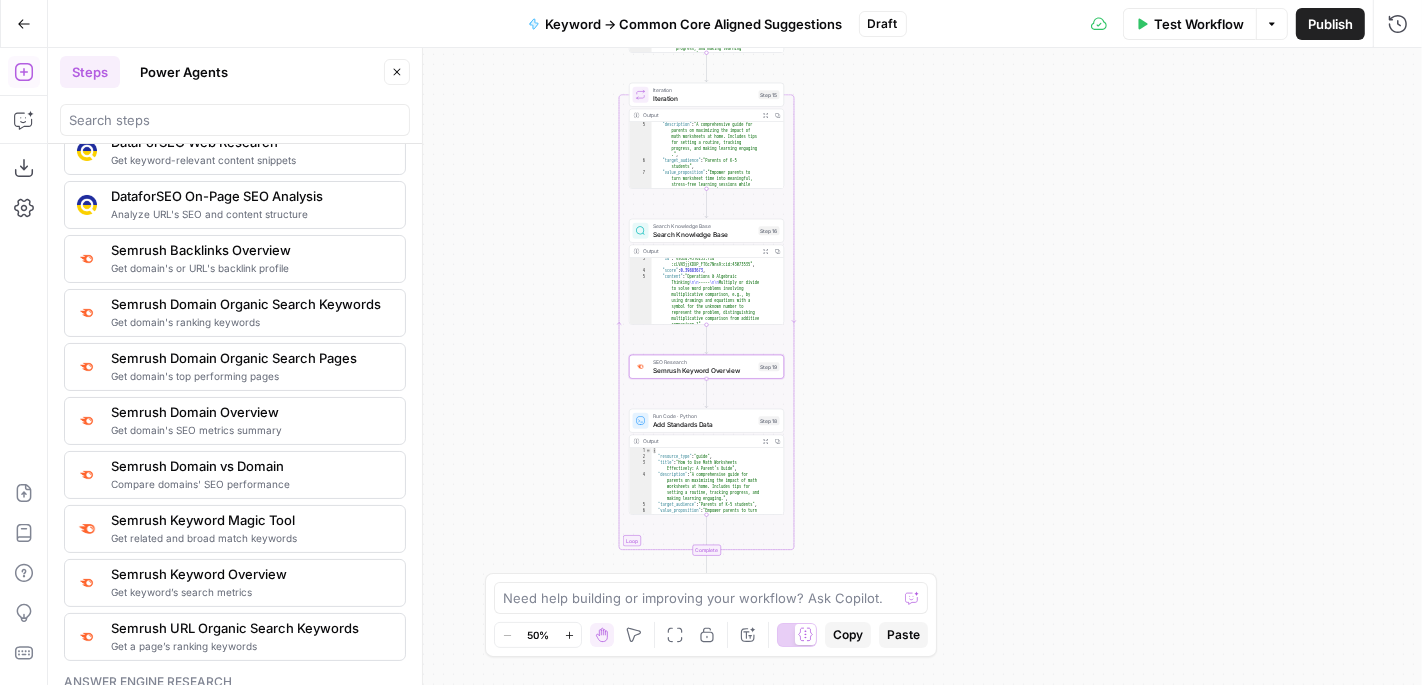 click on "Semrush Keyword Overview" at bounding box center (704, 370) 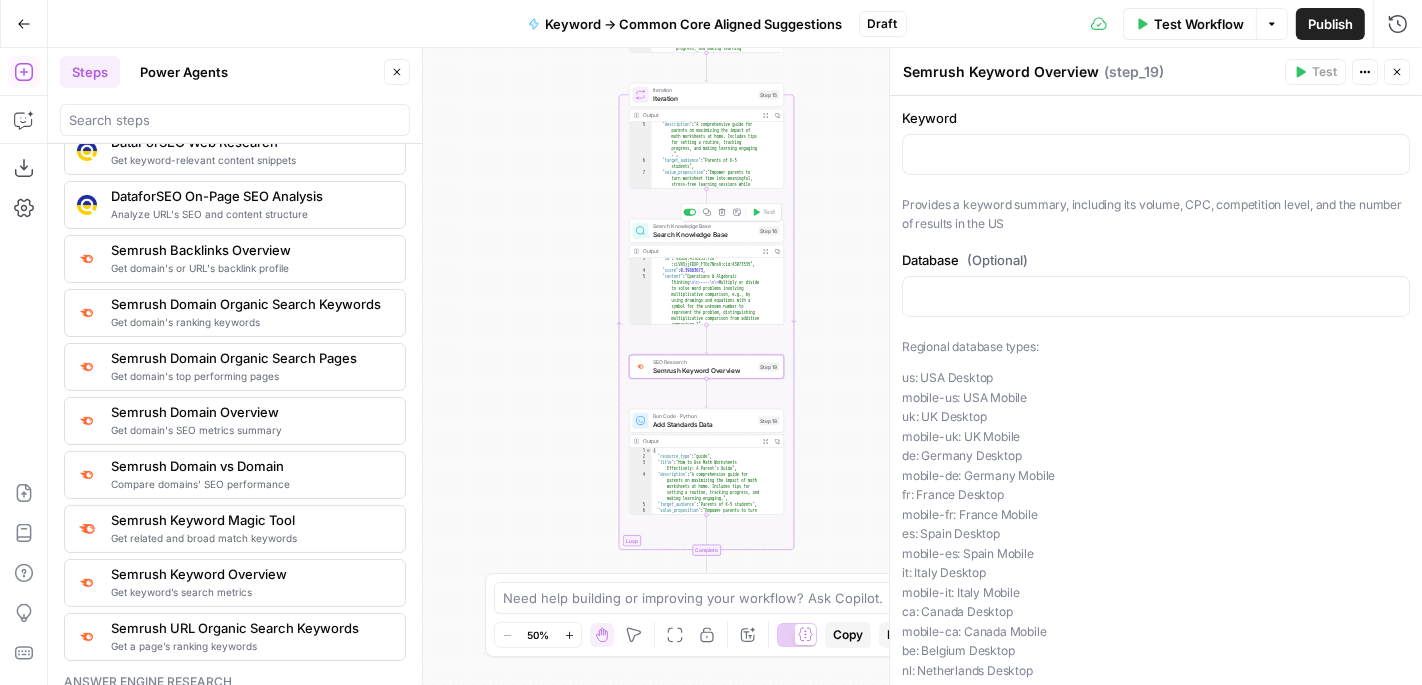 click on "Search Knowledge Base" at bounding box center [704, 234] 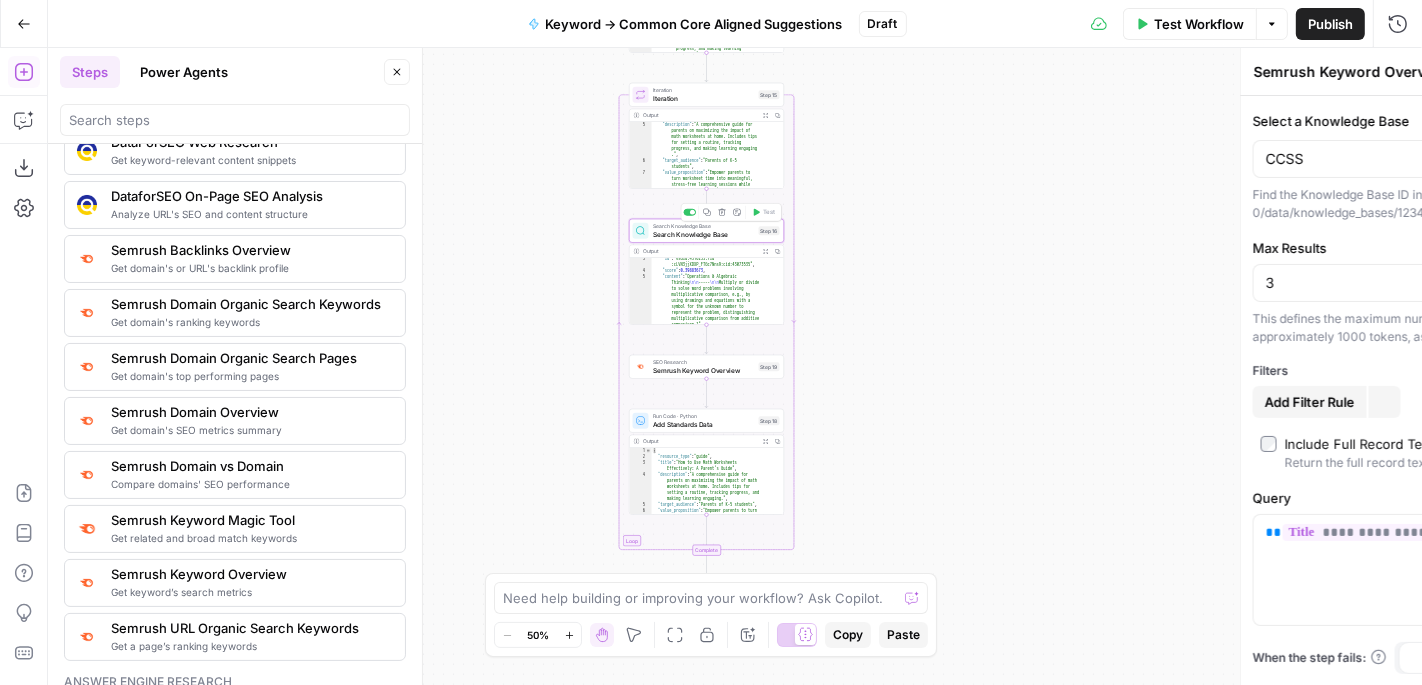 type on "Search Knowledge Base" 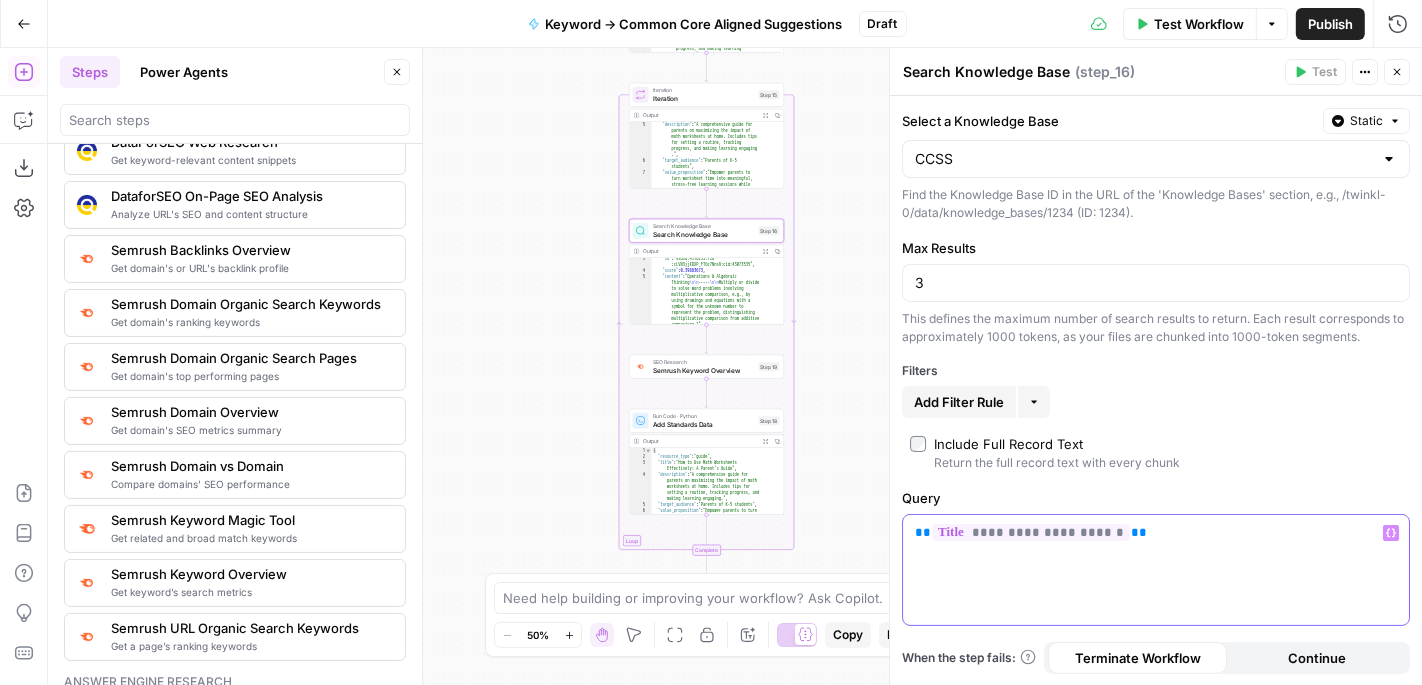 click on "**********" at bounding box center [1156, 533] 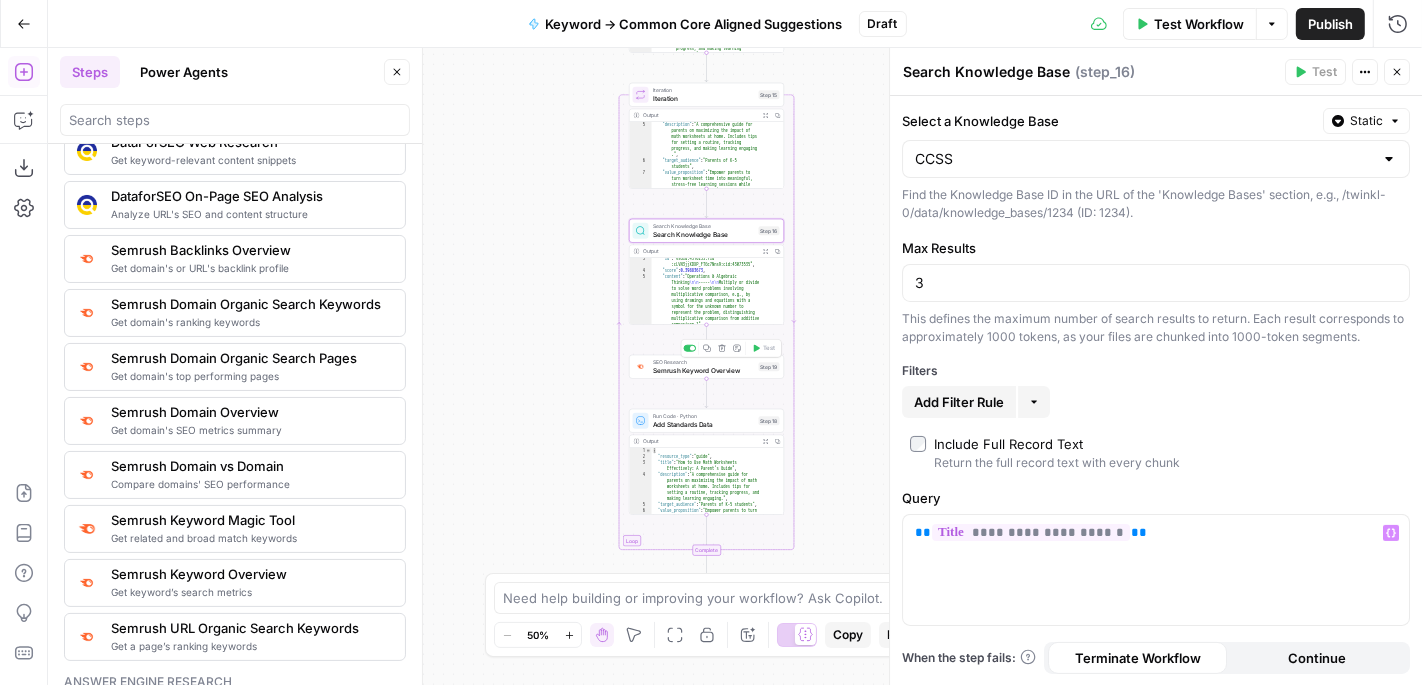 click on "Semrush Keyword Overview" at bounding box center (704, 370) 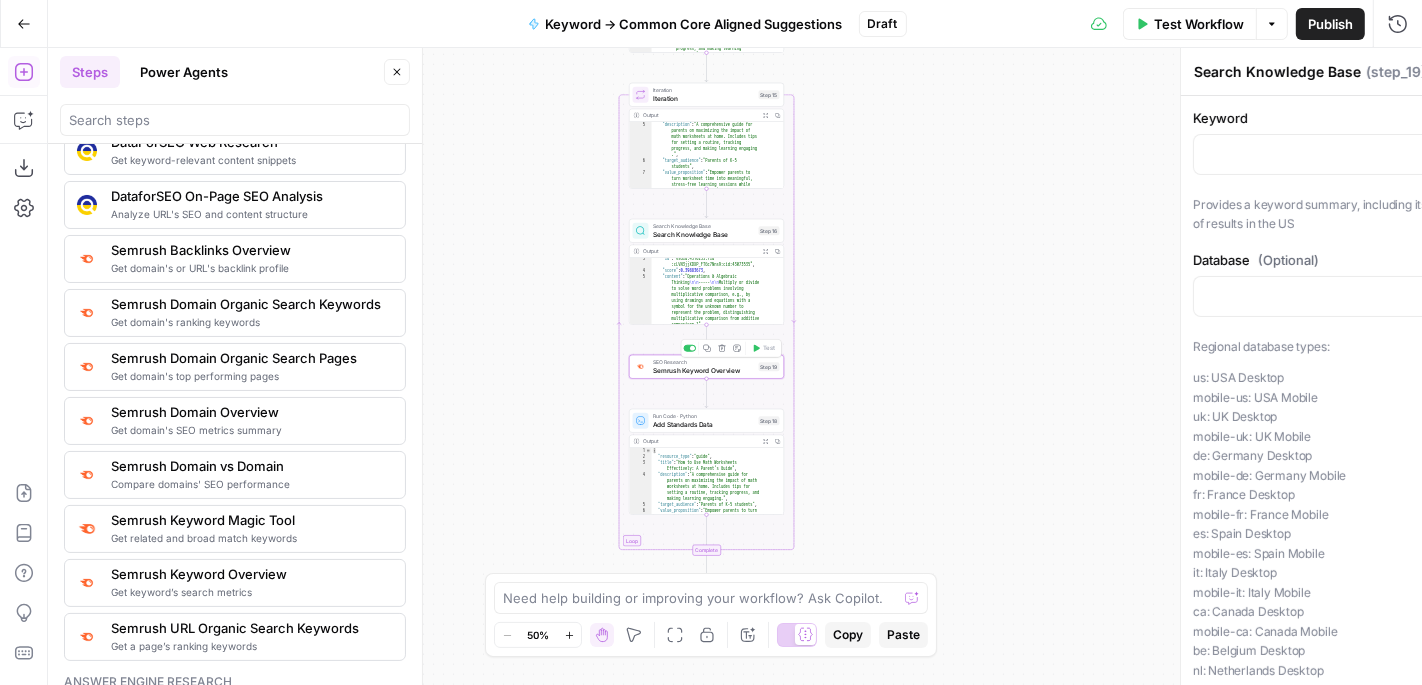 type on "Semrush Keyword Overview" 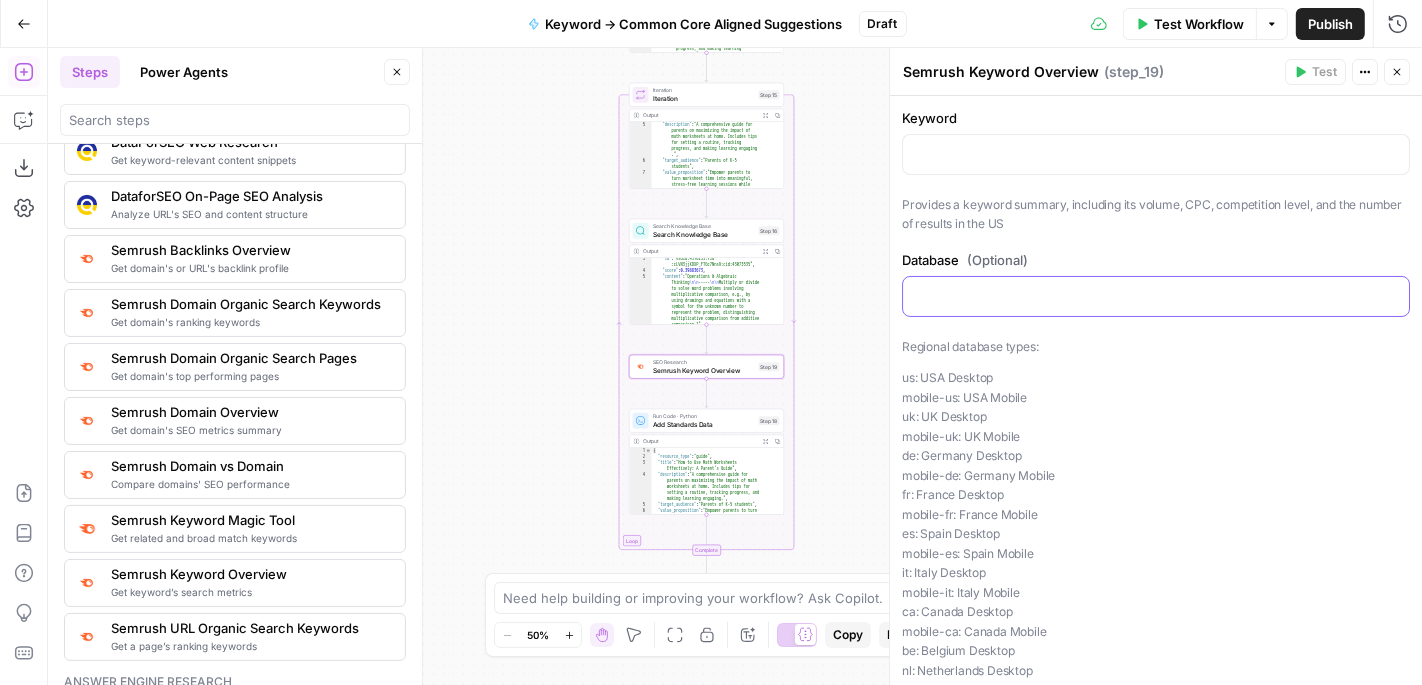click at bounding box center (1156, 295) 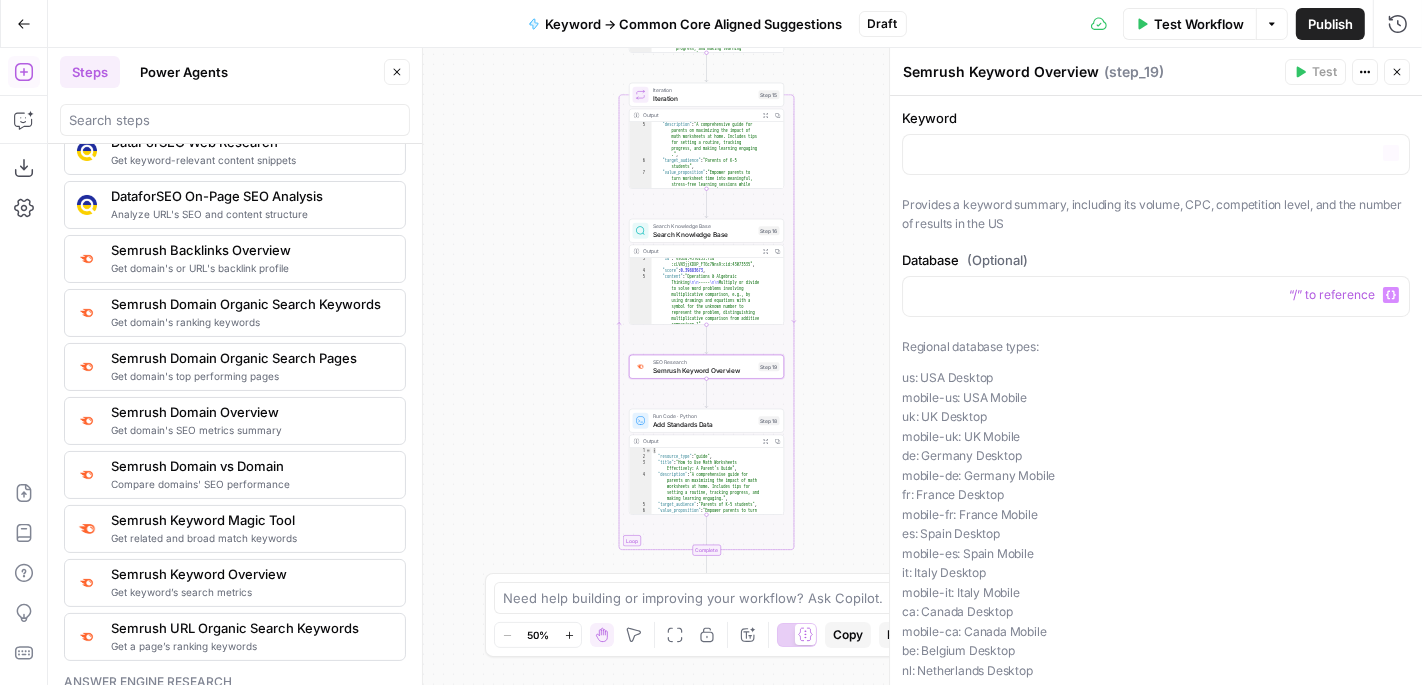click on "Keyword" at bounding box center [1156, 118] 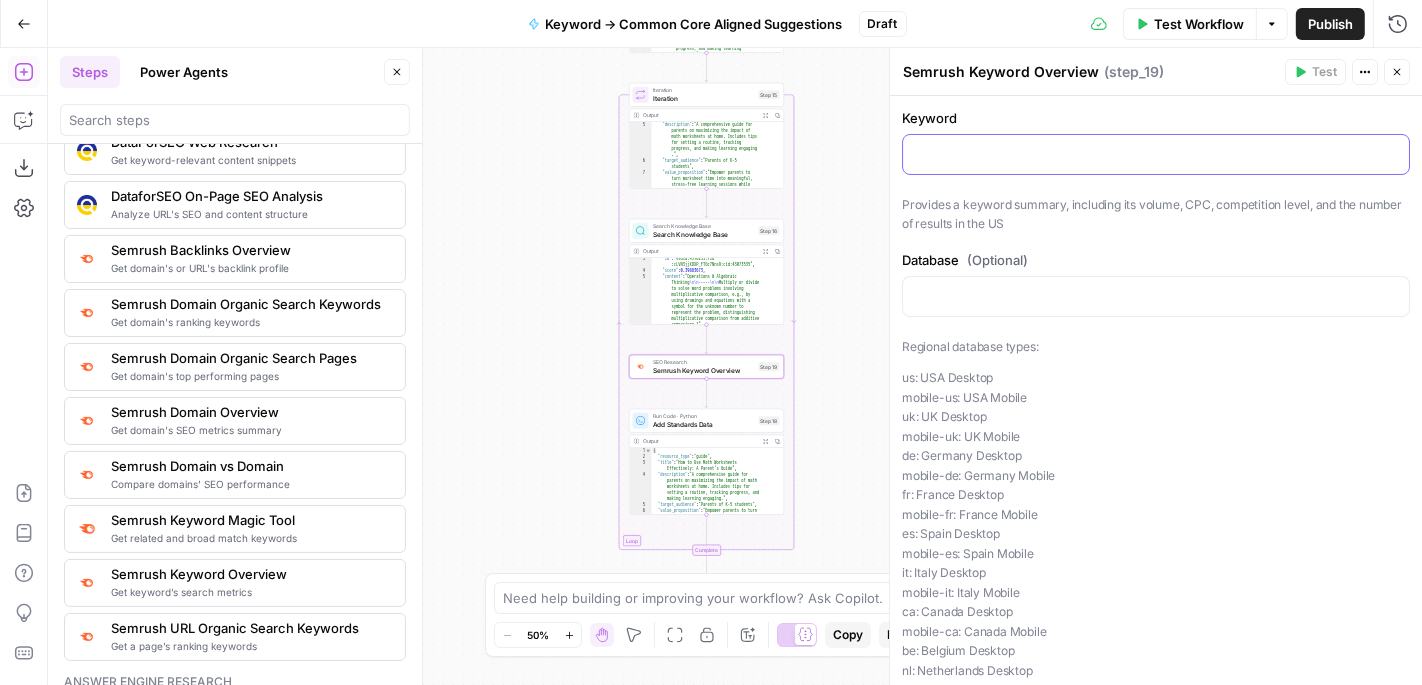click at bounding box center [1156, 153] 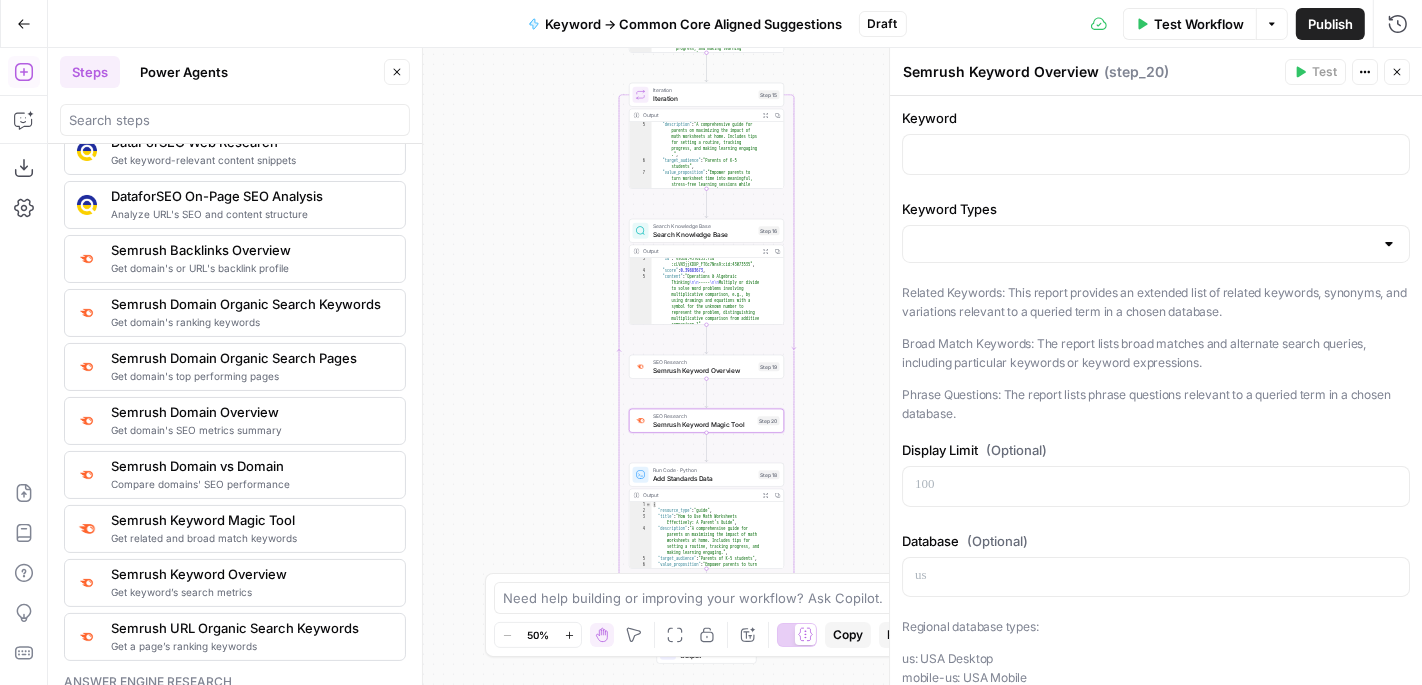type on "Semrush Keyword Magic Tool" 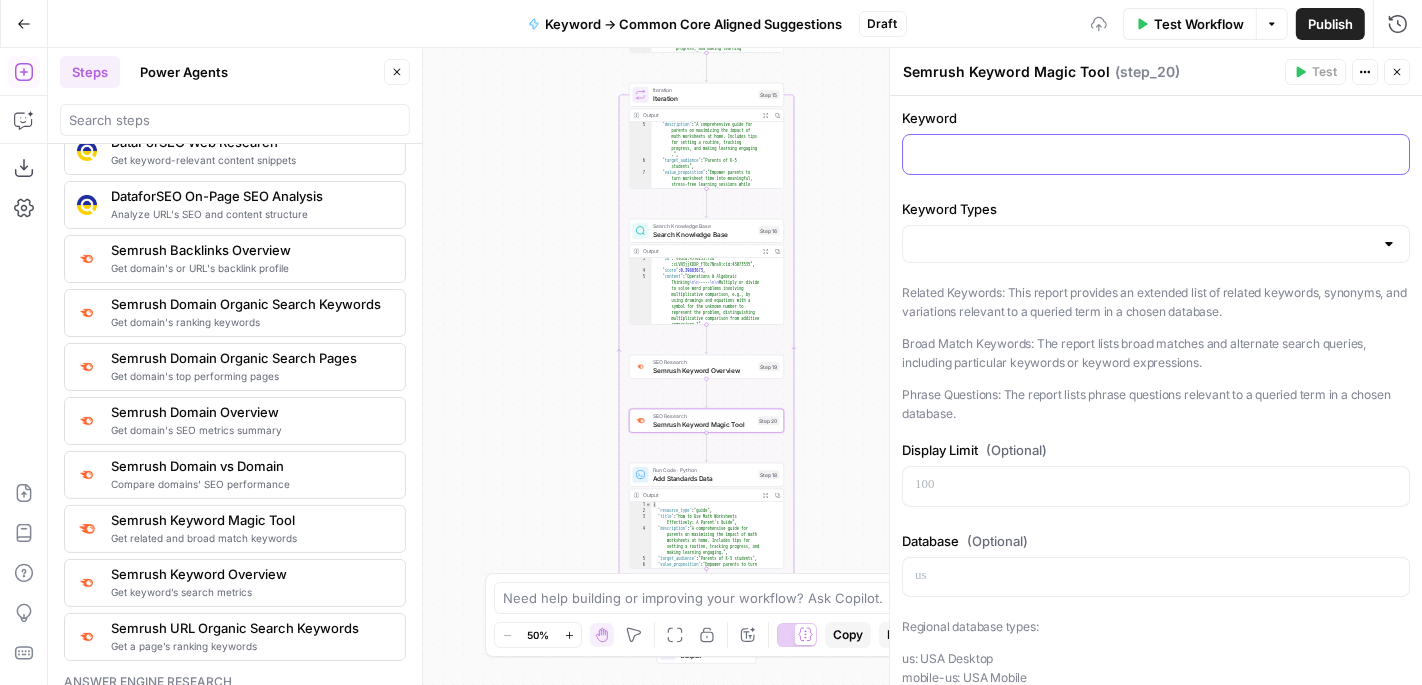click at bounding box center [1156, 154] 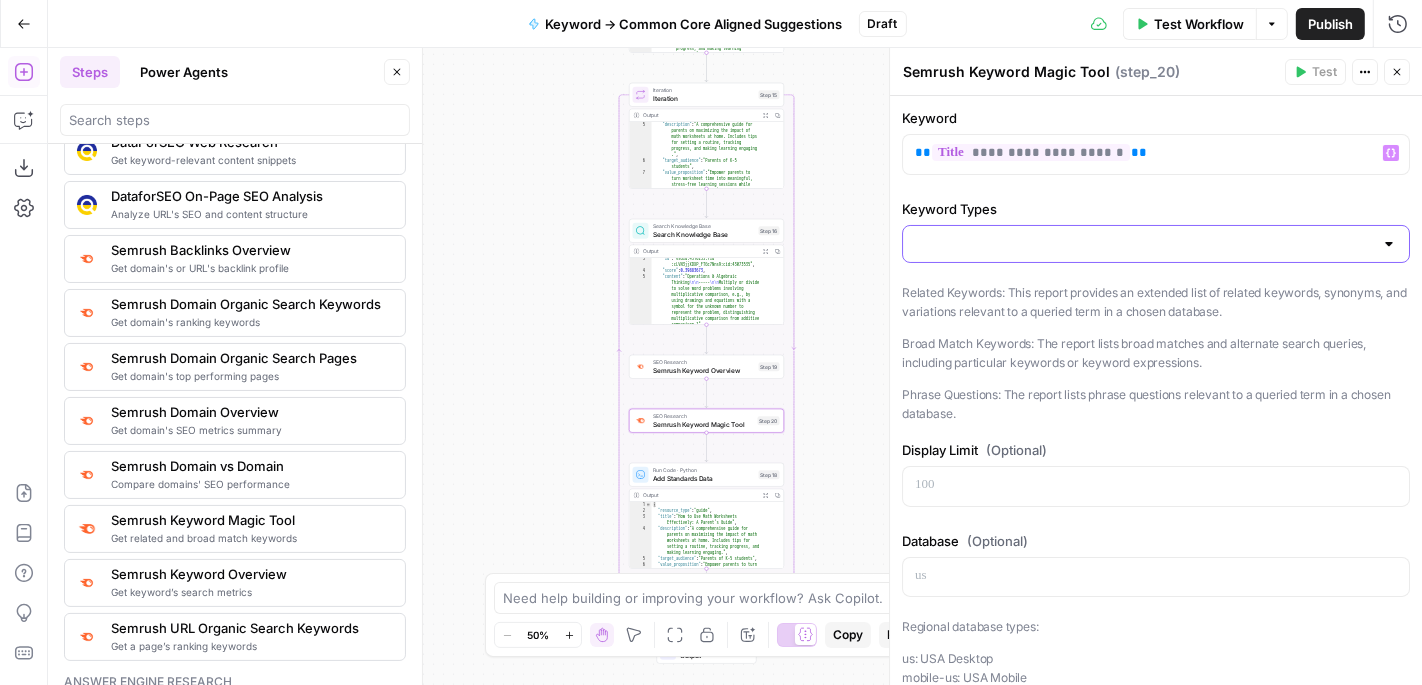 click on "Keyword Types" at bounding box center (1144, 244) 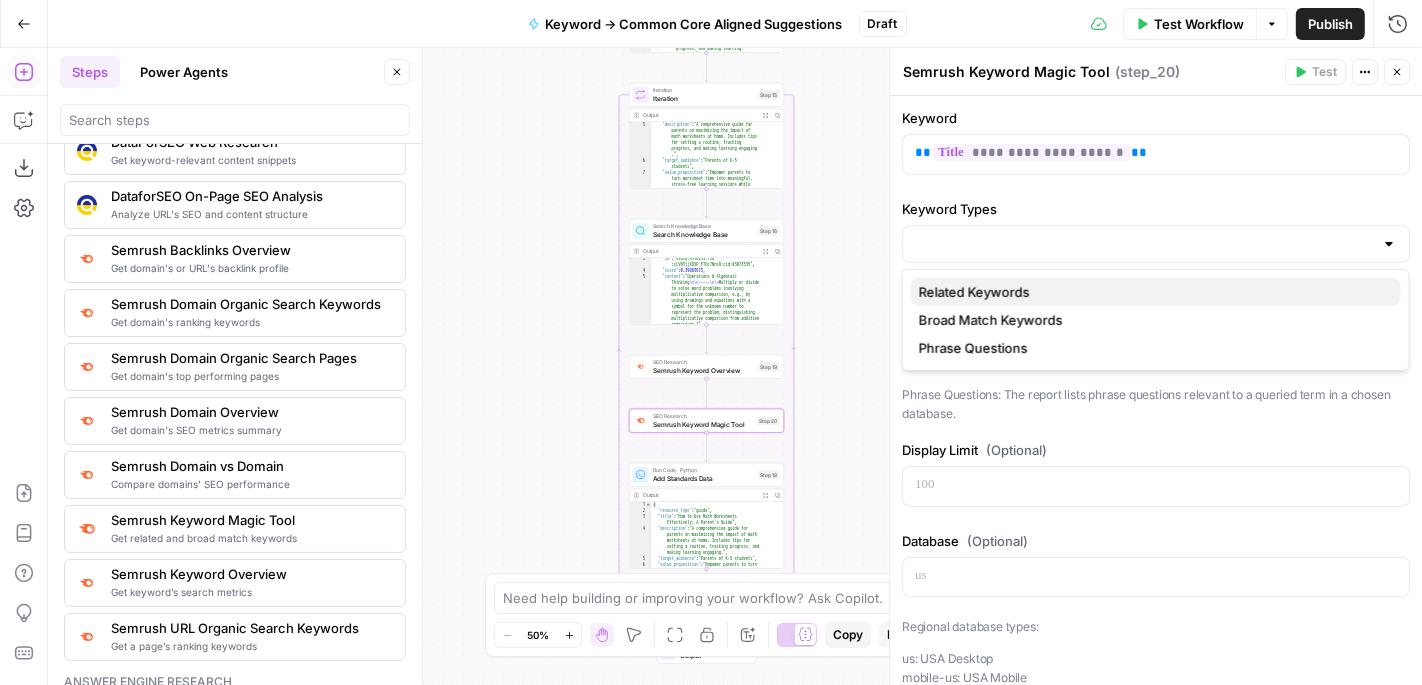 click on "Related Keywords" at bounding box center (1152, 292) 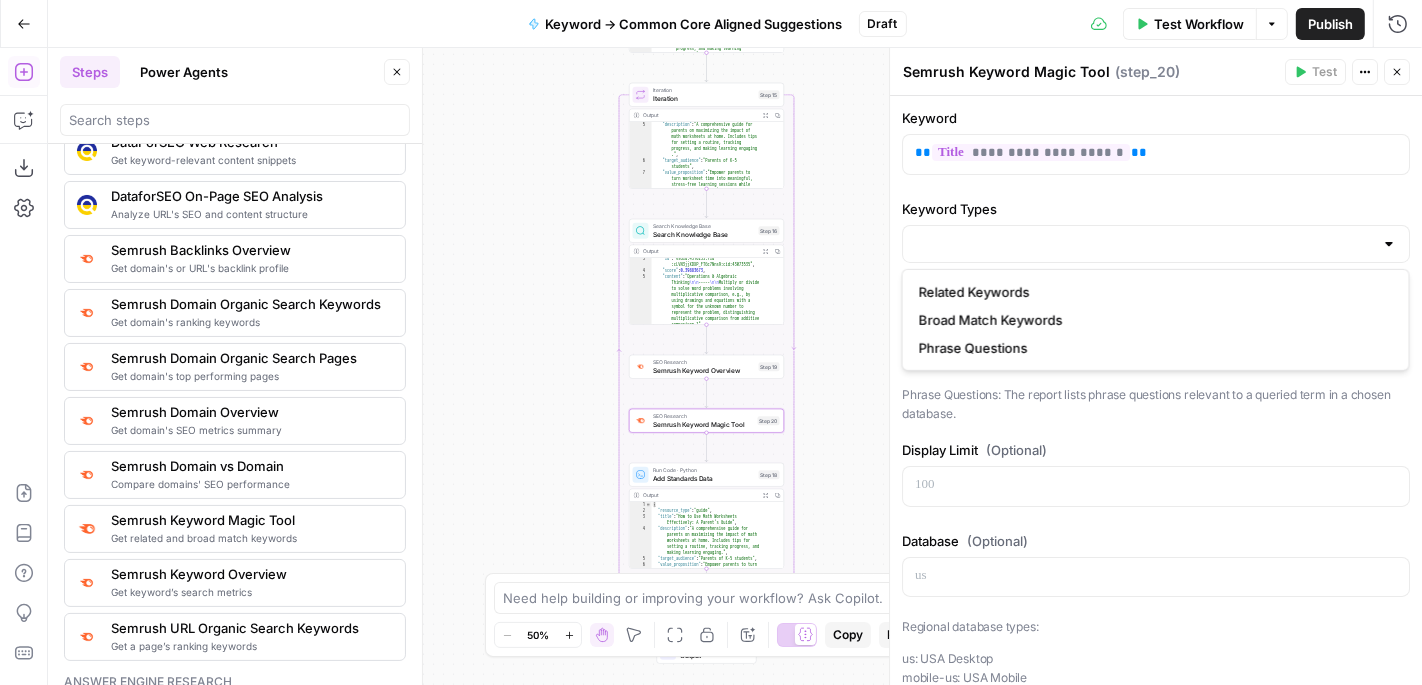 type on "Related Keywords" 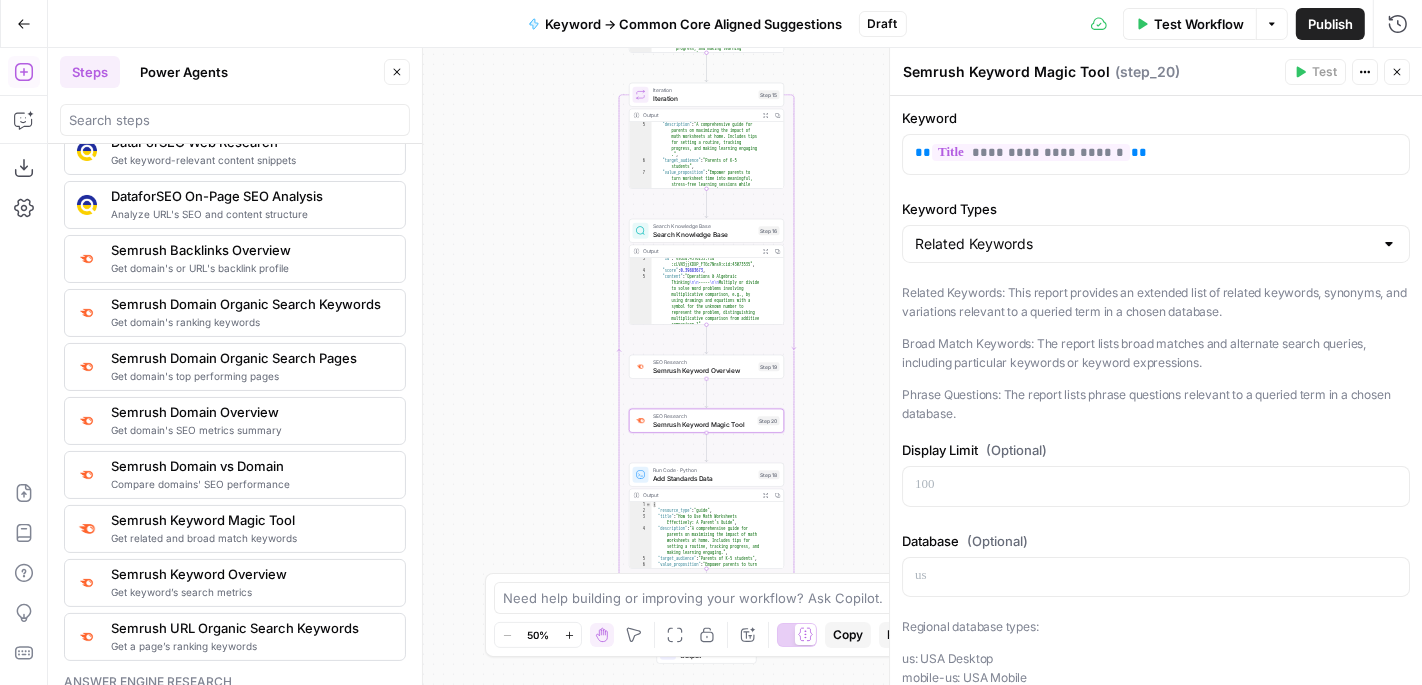 click on "Semrush Keyword Overview" at bounding box center [704, 370] 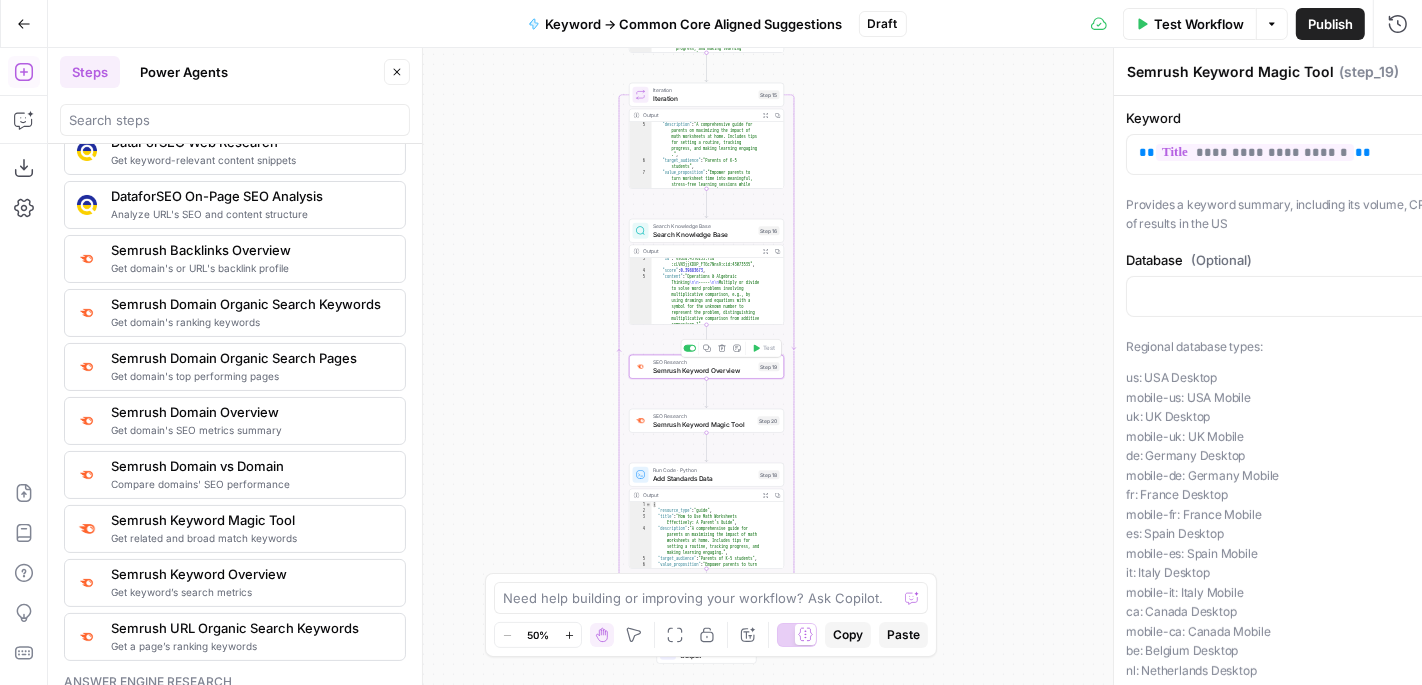 type on "Semrush Keyword Overview" 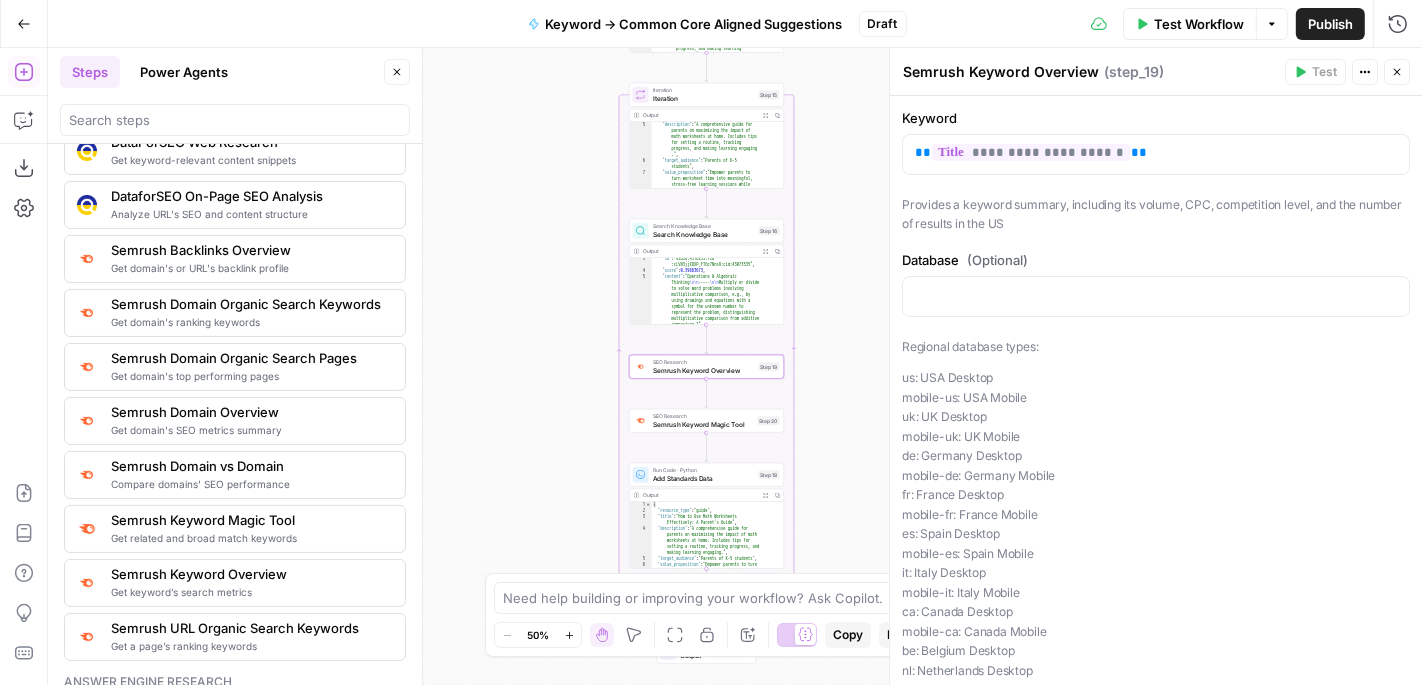 click on "Iteration" at bounding box center (704, 98) 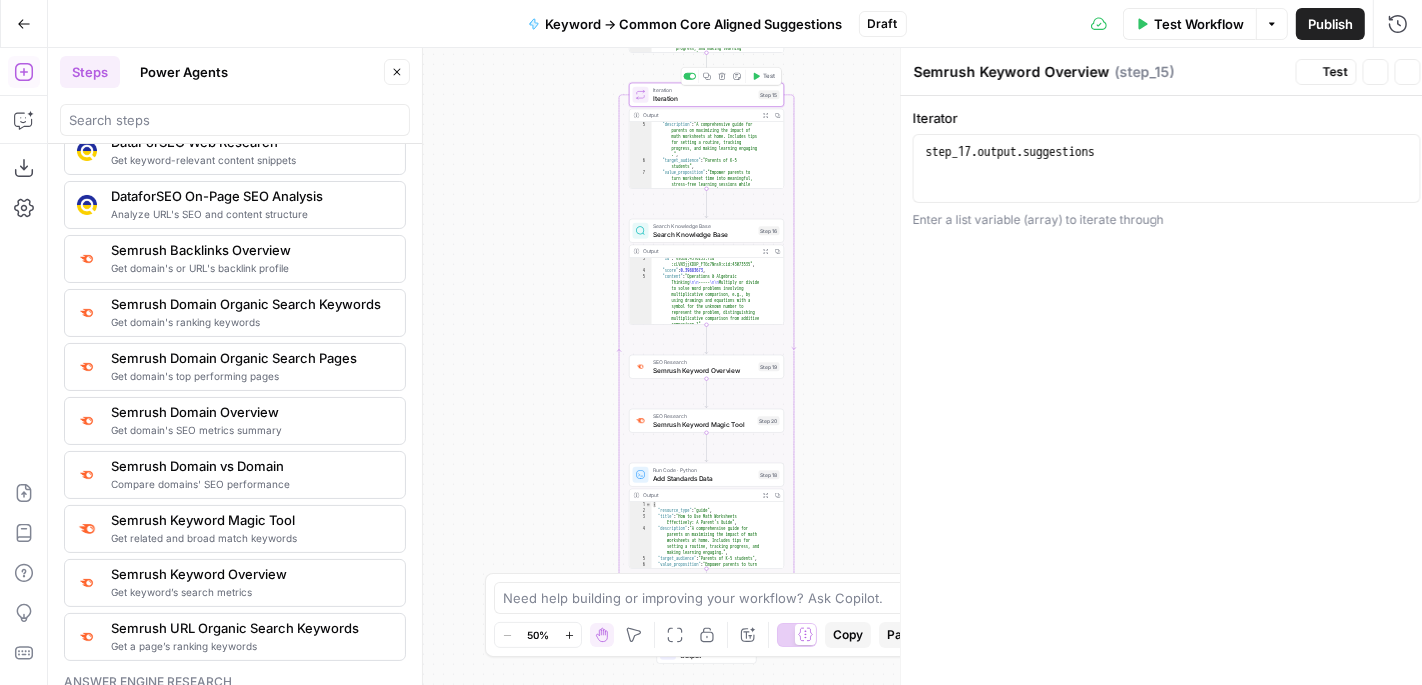 type on "Iteration" 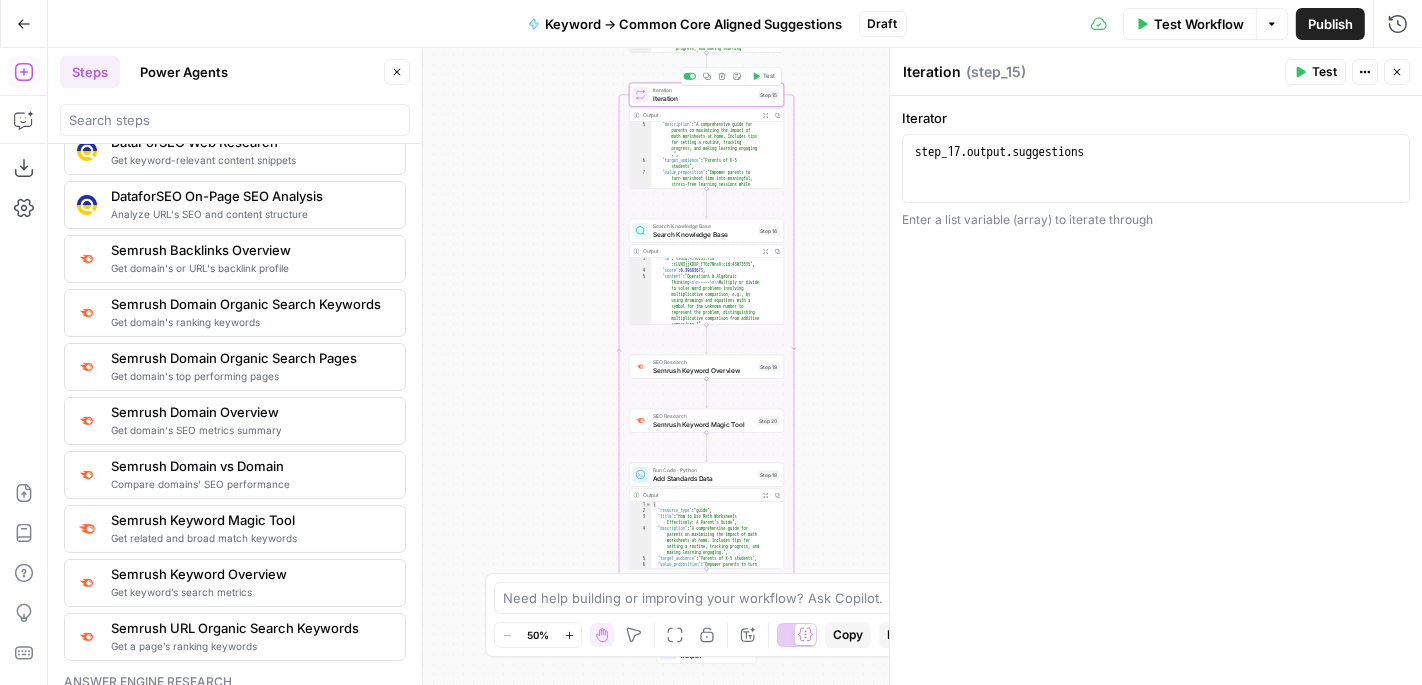 click on "Test" at bounding box center (769, 76) 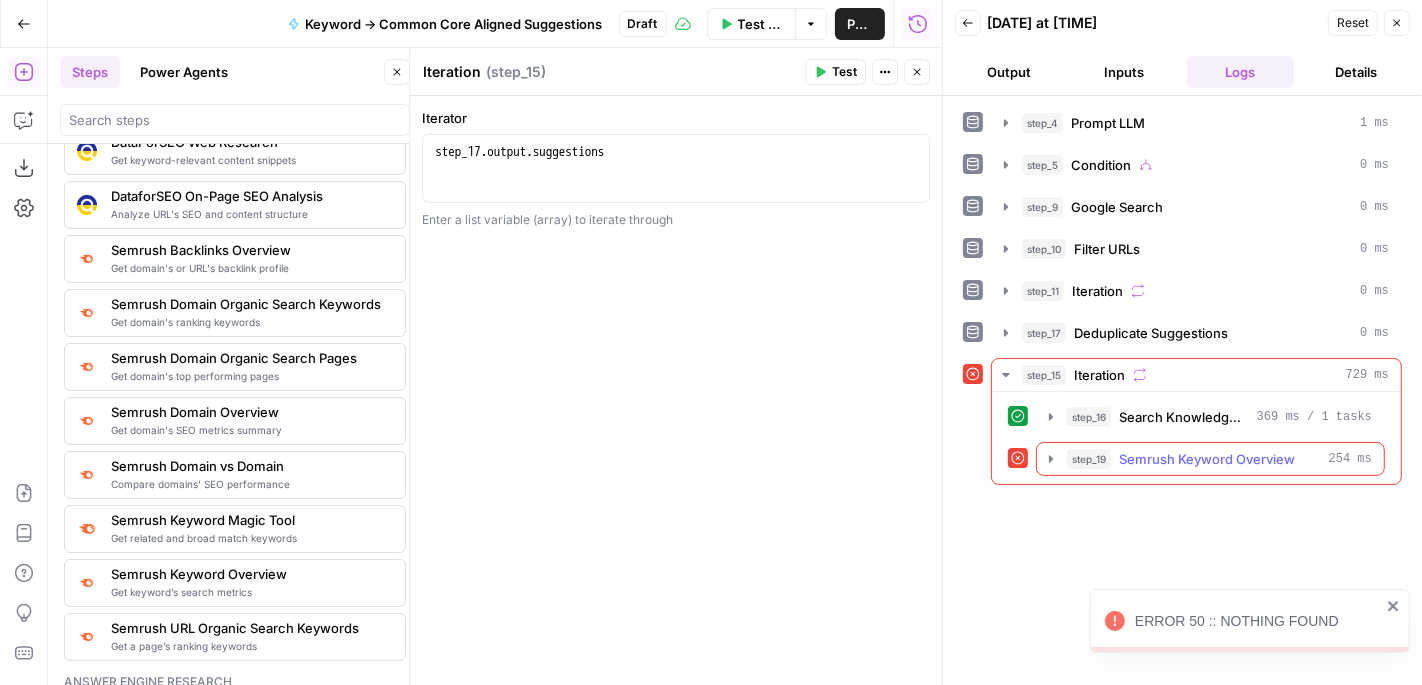 click 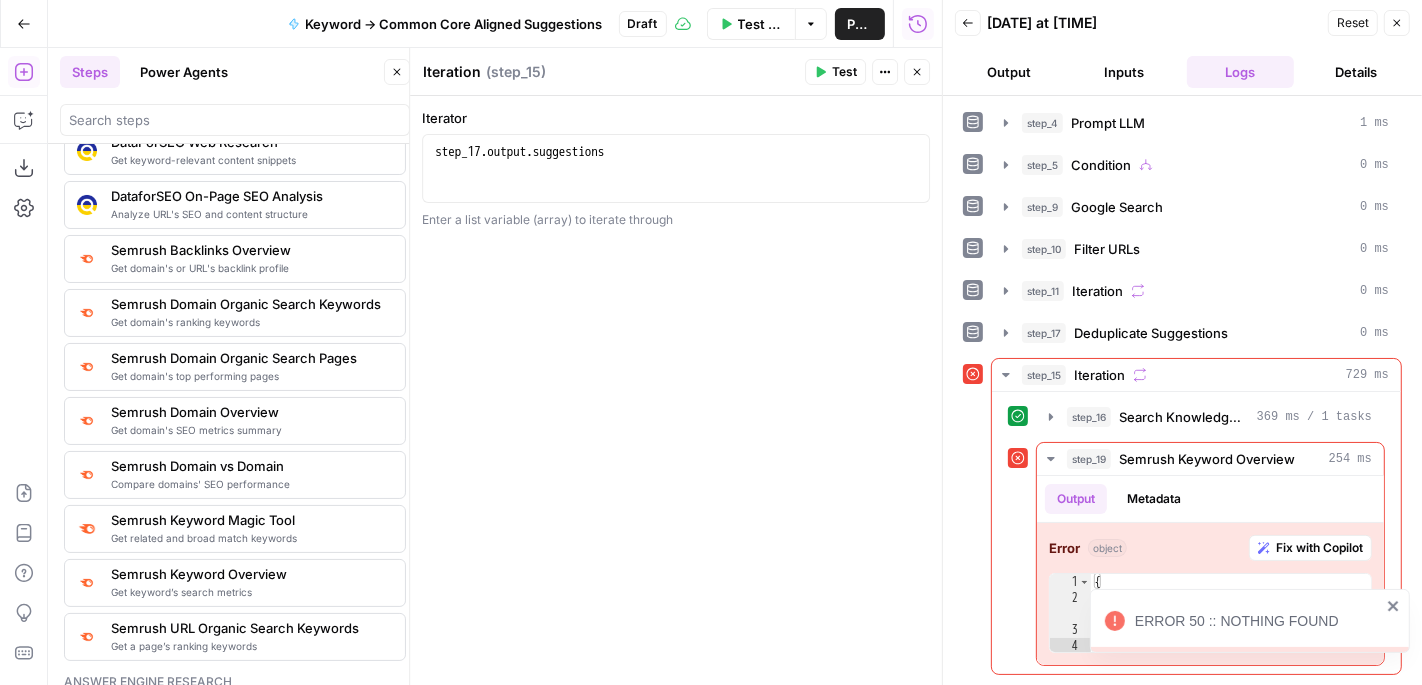 click 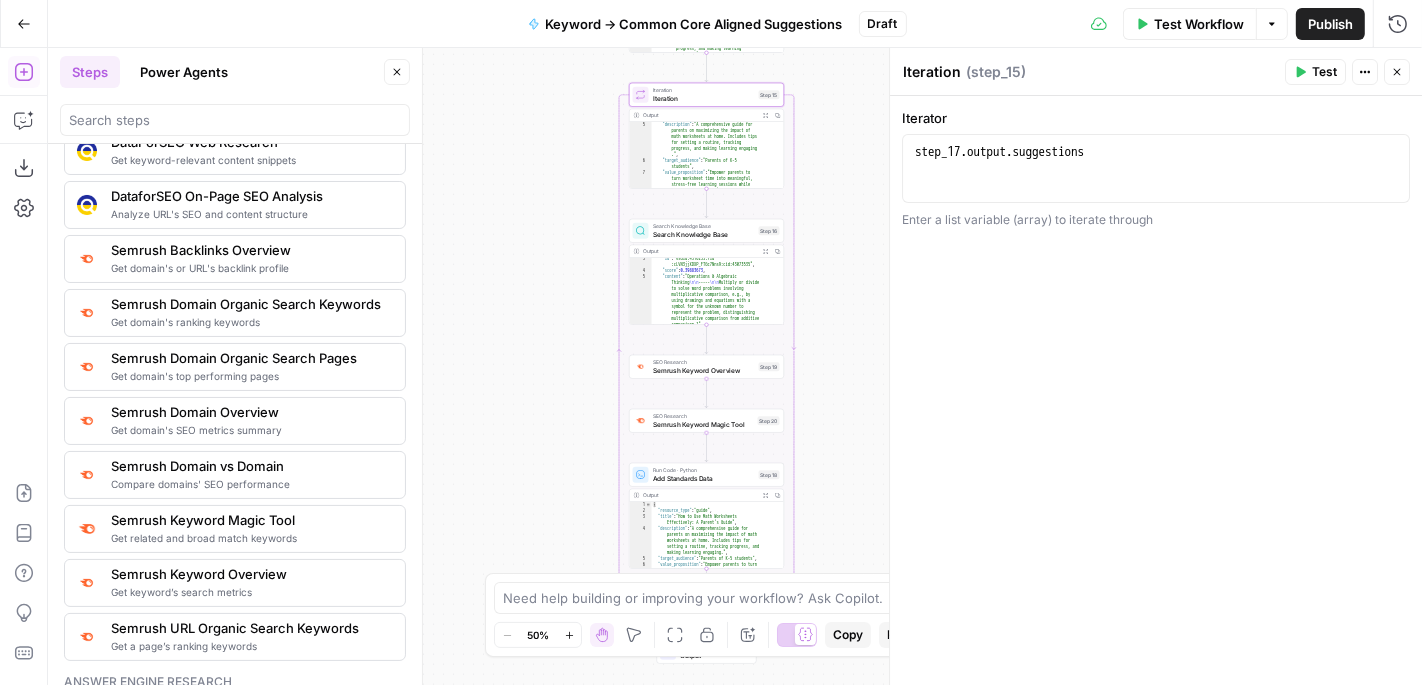 click on "Semrush Keyword Overview" at bounding box center (704, 370) 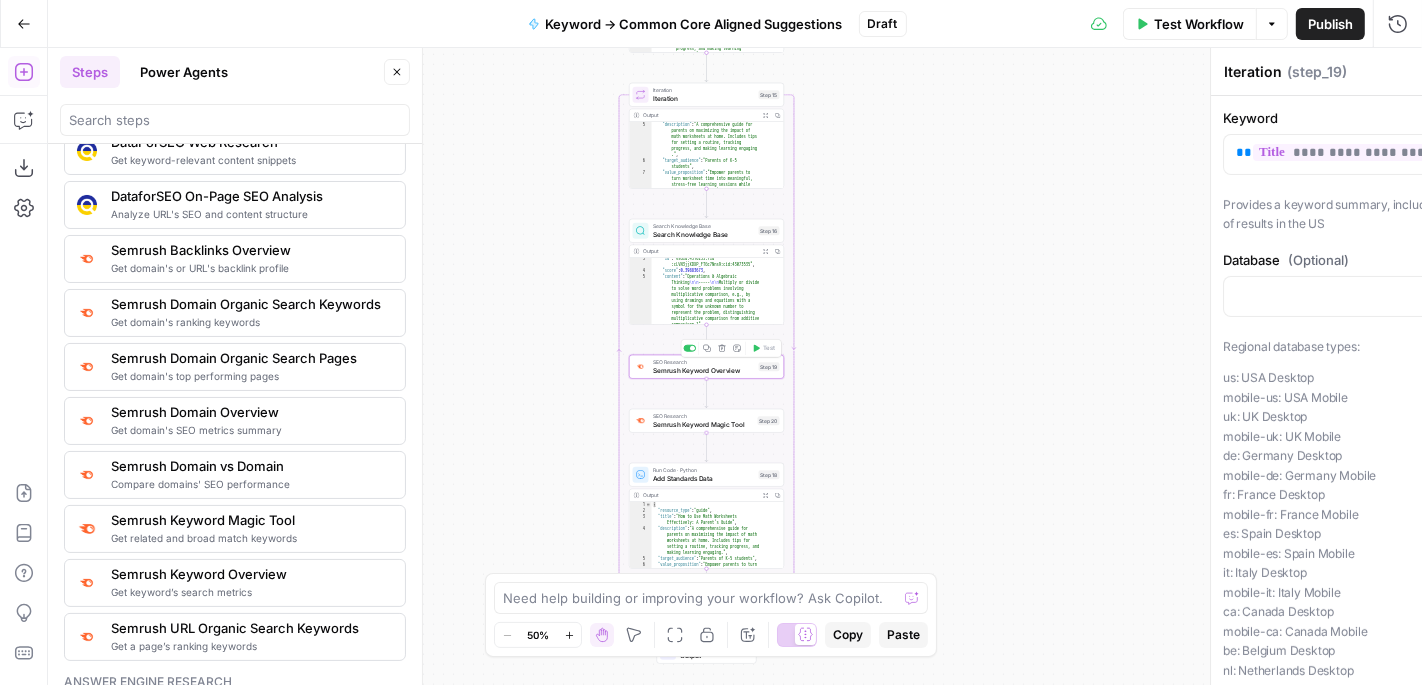 type on "Semrush Keyword Overview" 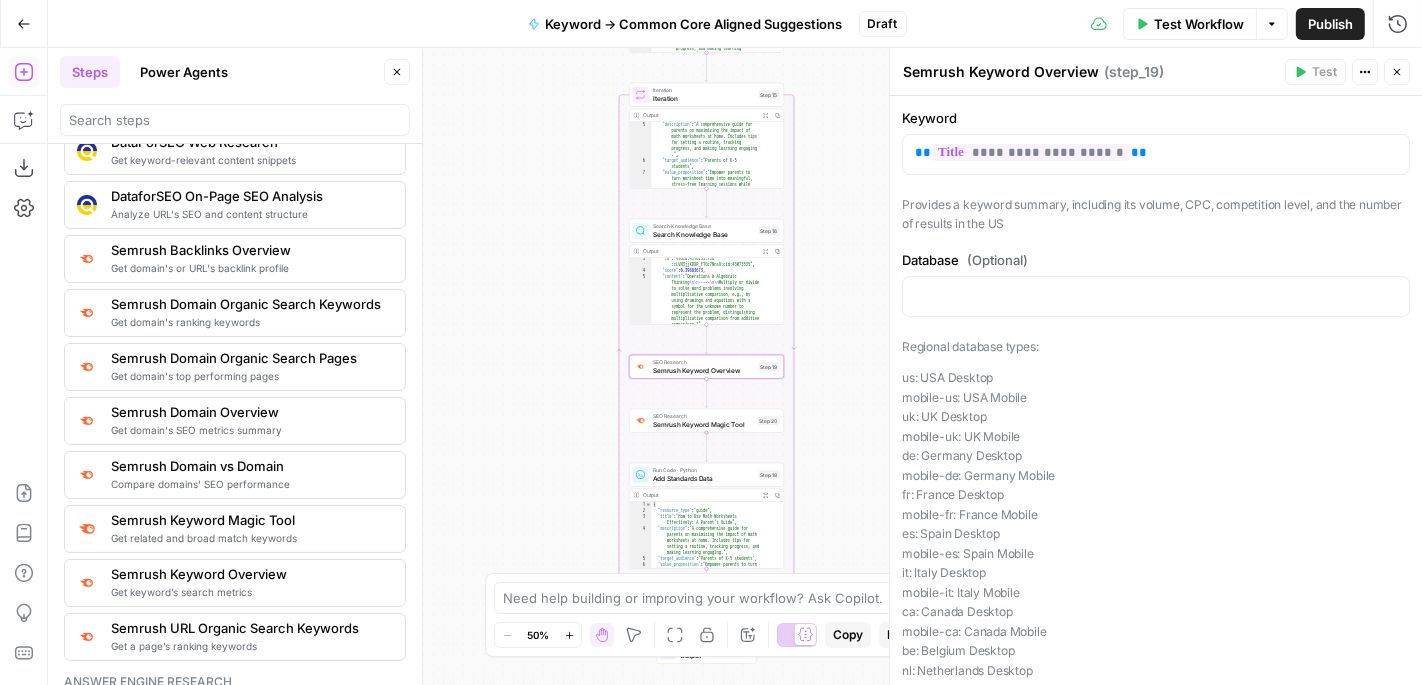 scroll, scrollTop: 105, scrollLeft: 0, axis: vertical 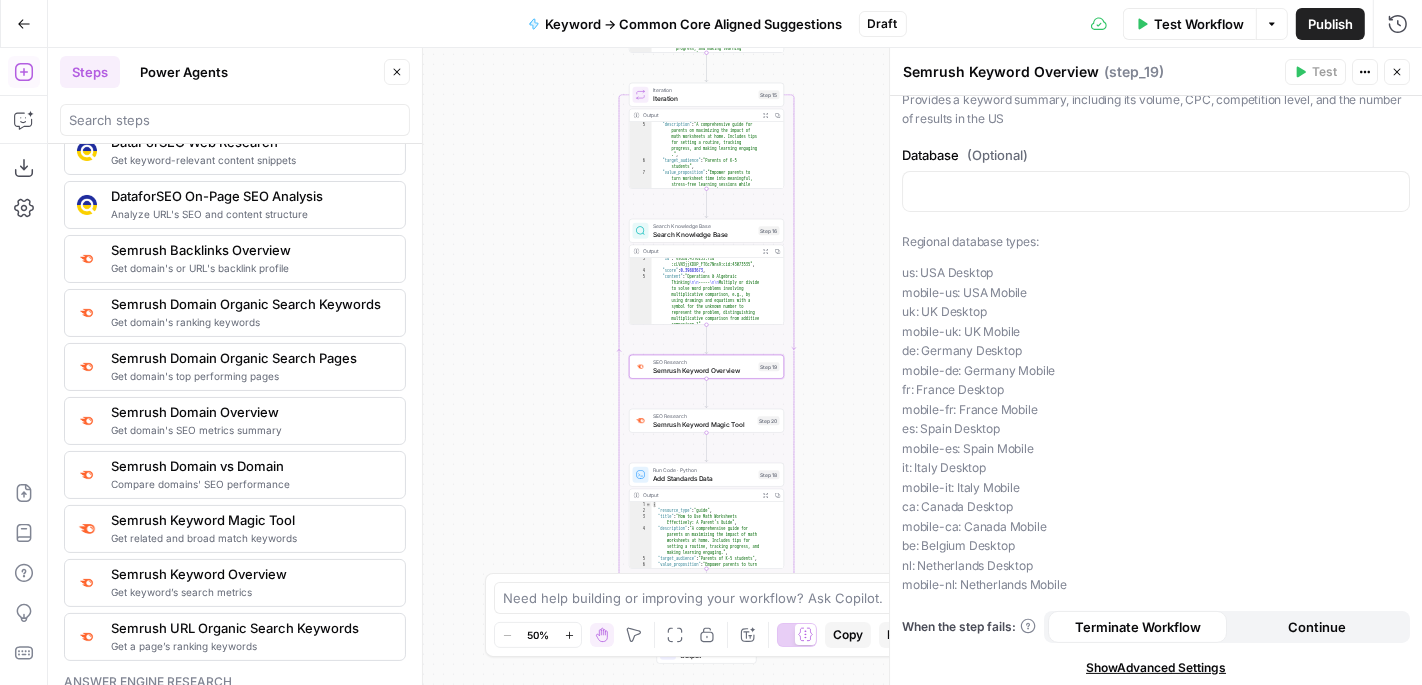 click on "Continue" at bounding box center [1316, 627] 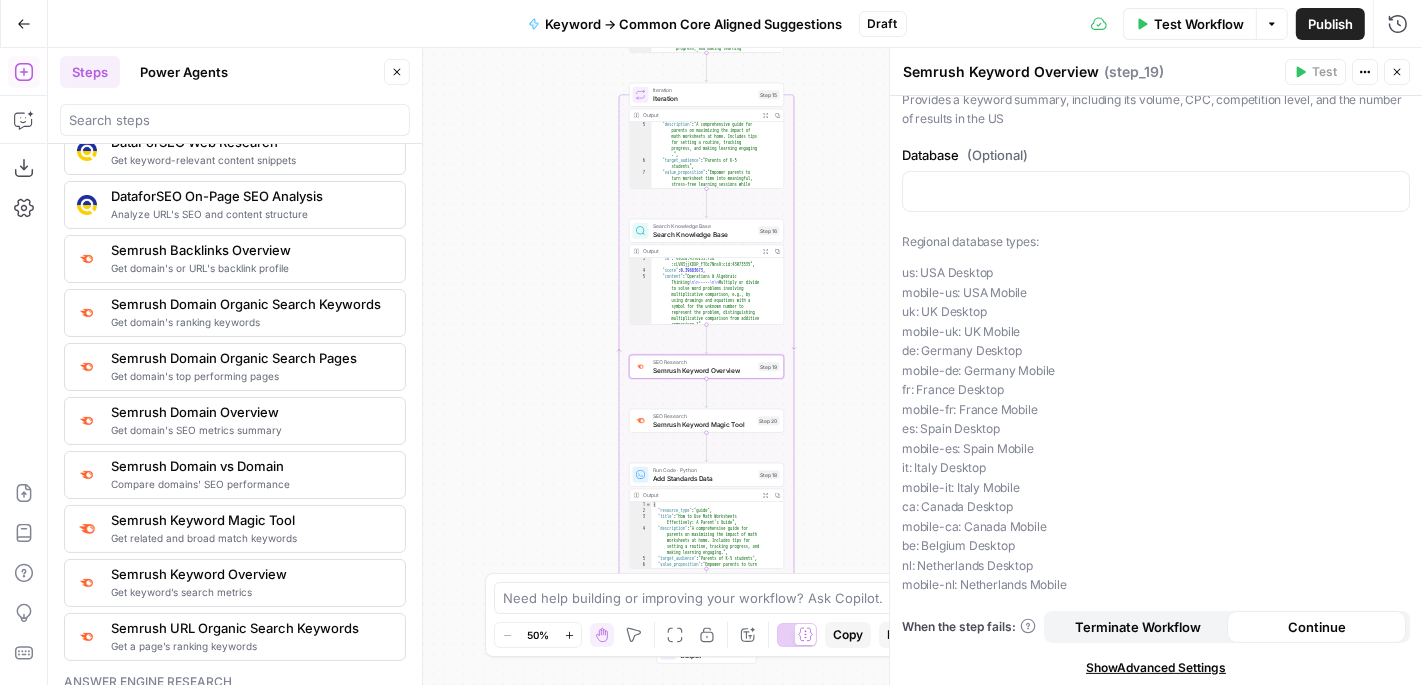 click on "Close" at bounding box center [1397, 72] 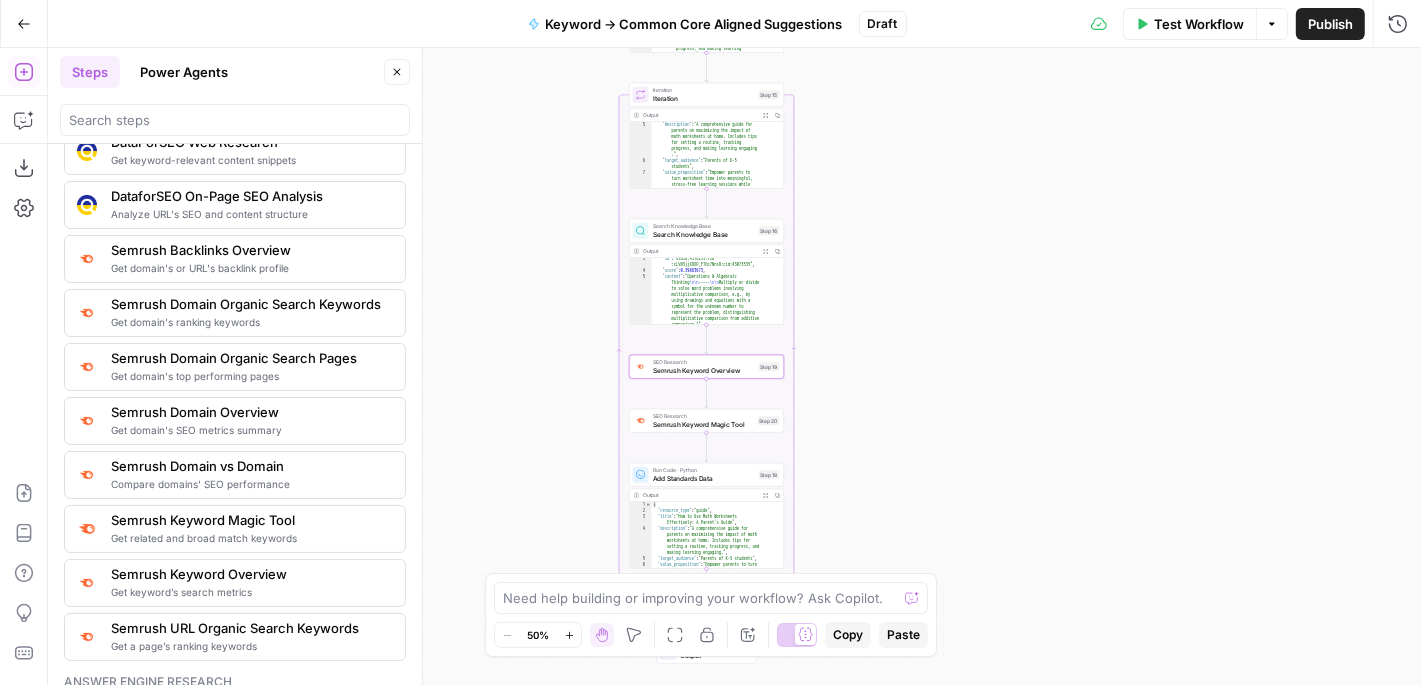 click on "Semrush Keyword Magic Tool" at bounding box center (703, 424) 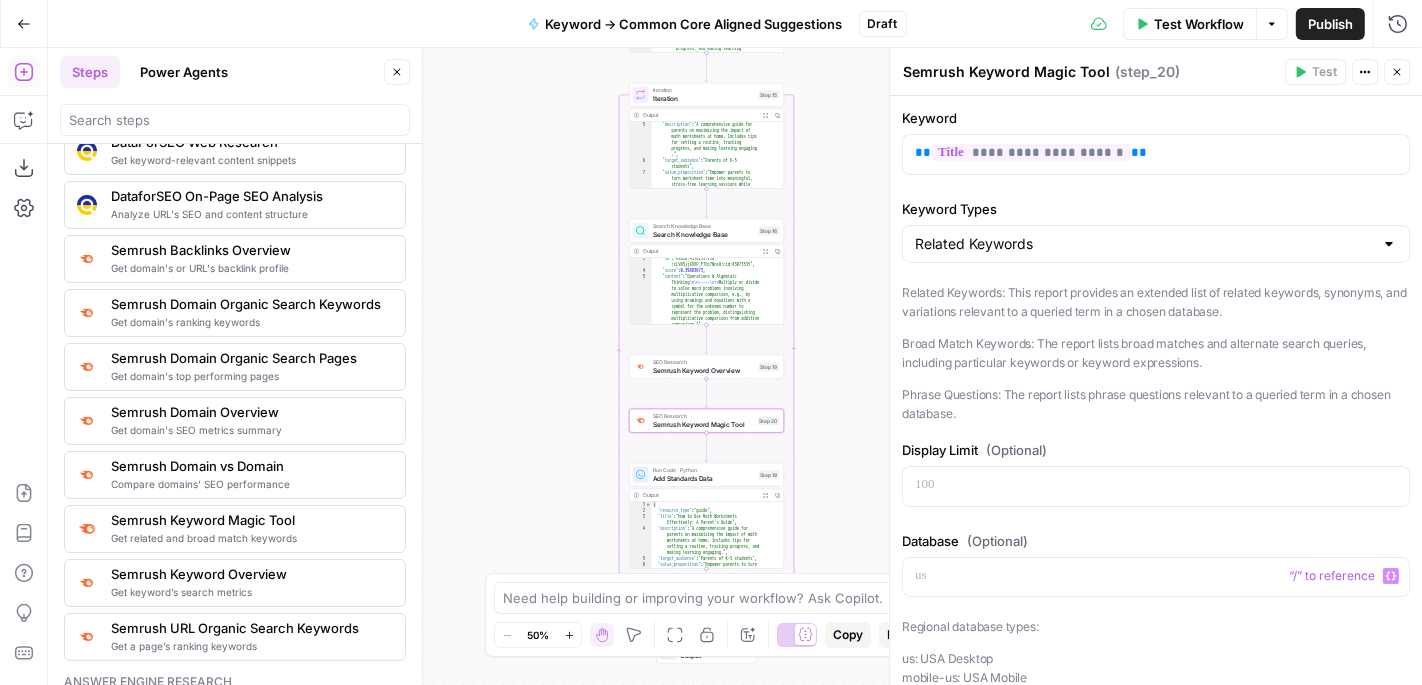 scroll, scrollTop: 384, scrollLeft: 0, axis: vertical 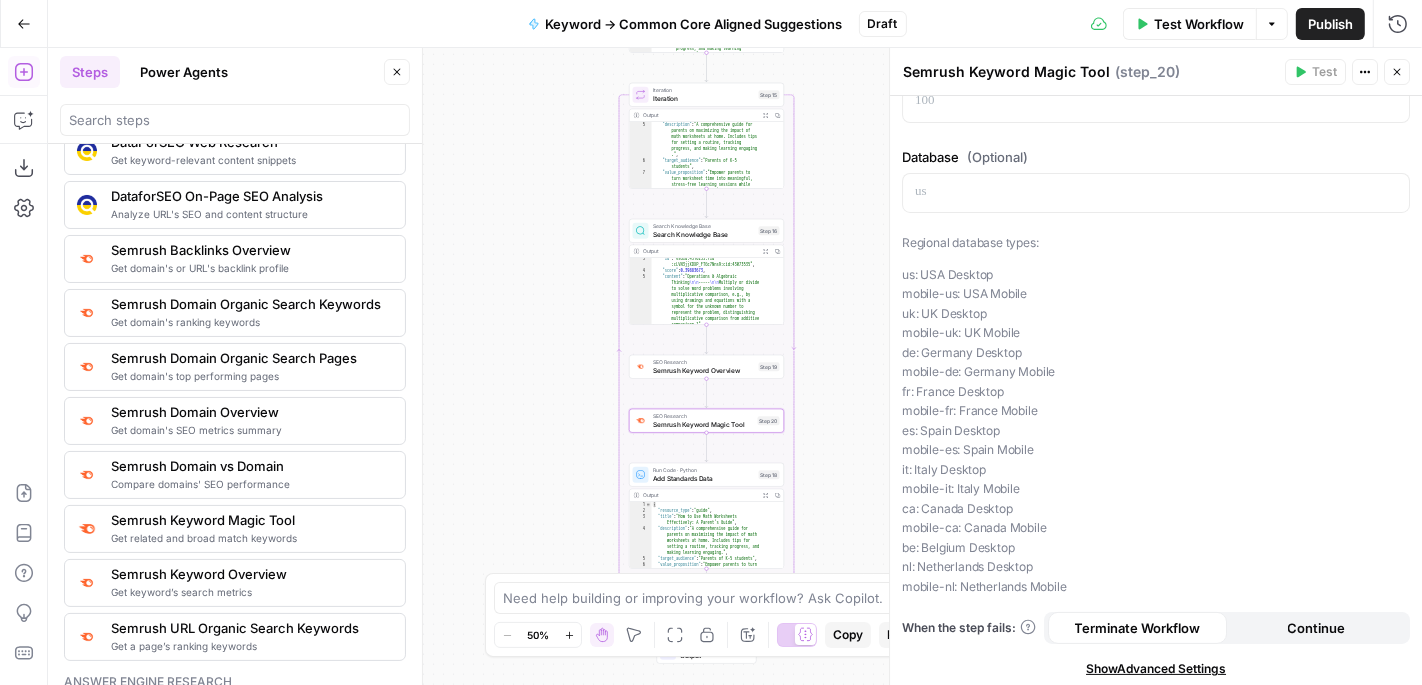 click on "Continue" at bounding box center (1317, 628) 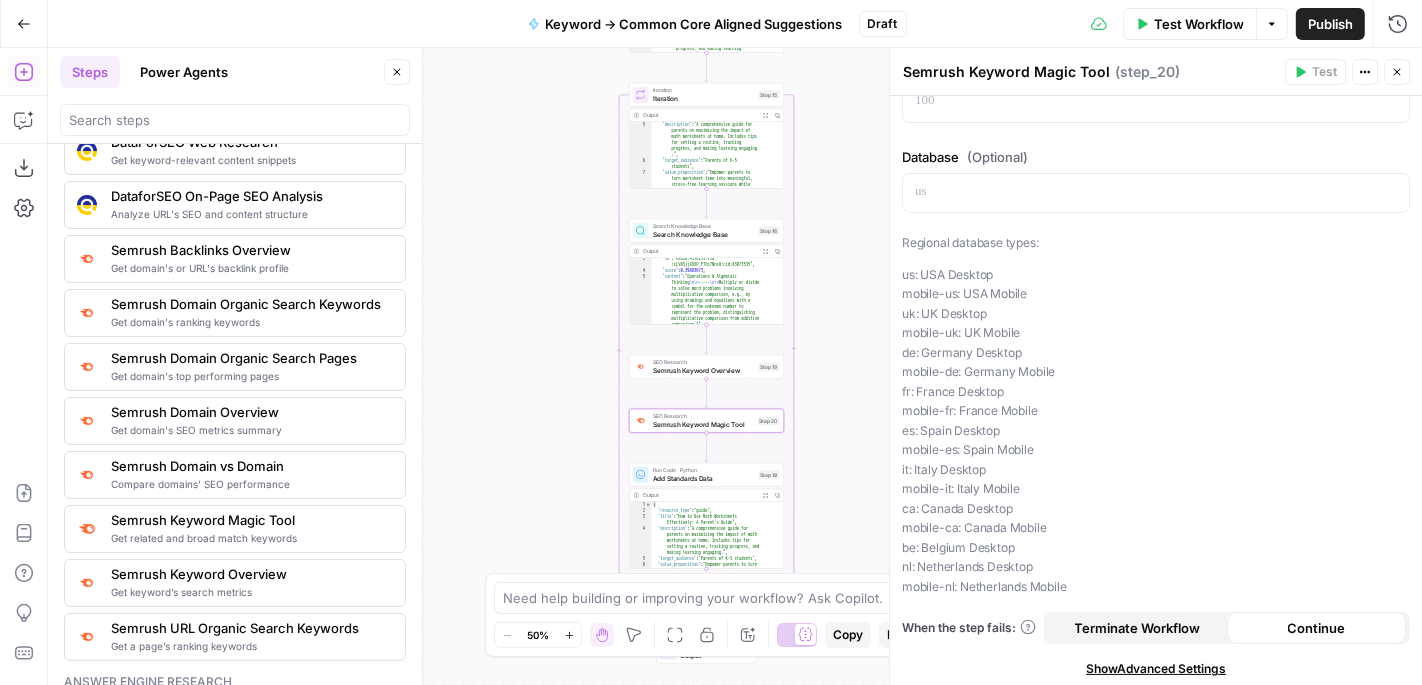 click on "Close" at bounding box center (1397, 72) 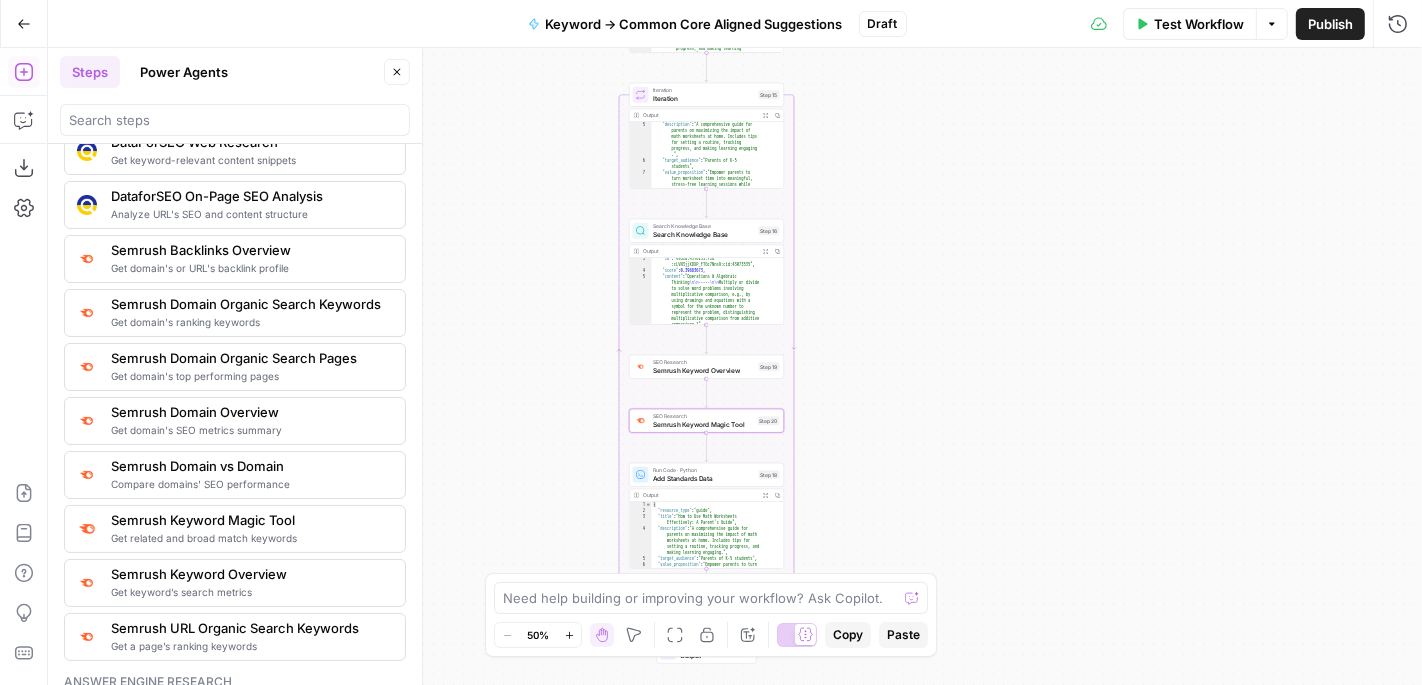 click on "Iteration" at bounding box center (704, 98) 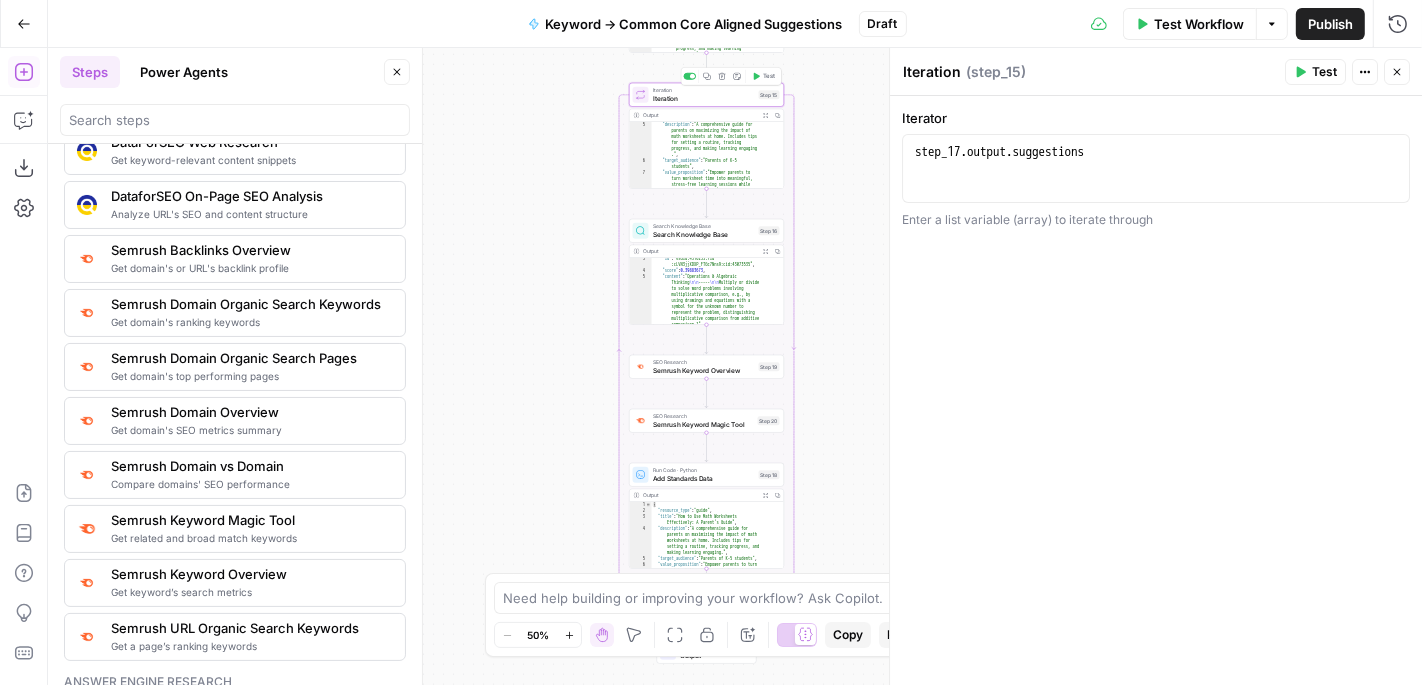 click on "Test" at bounding box center [763, 76] 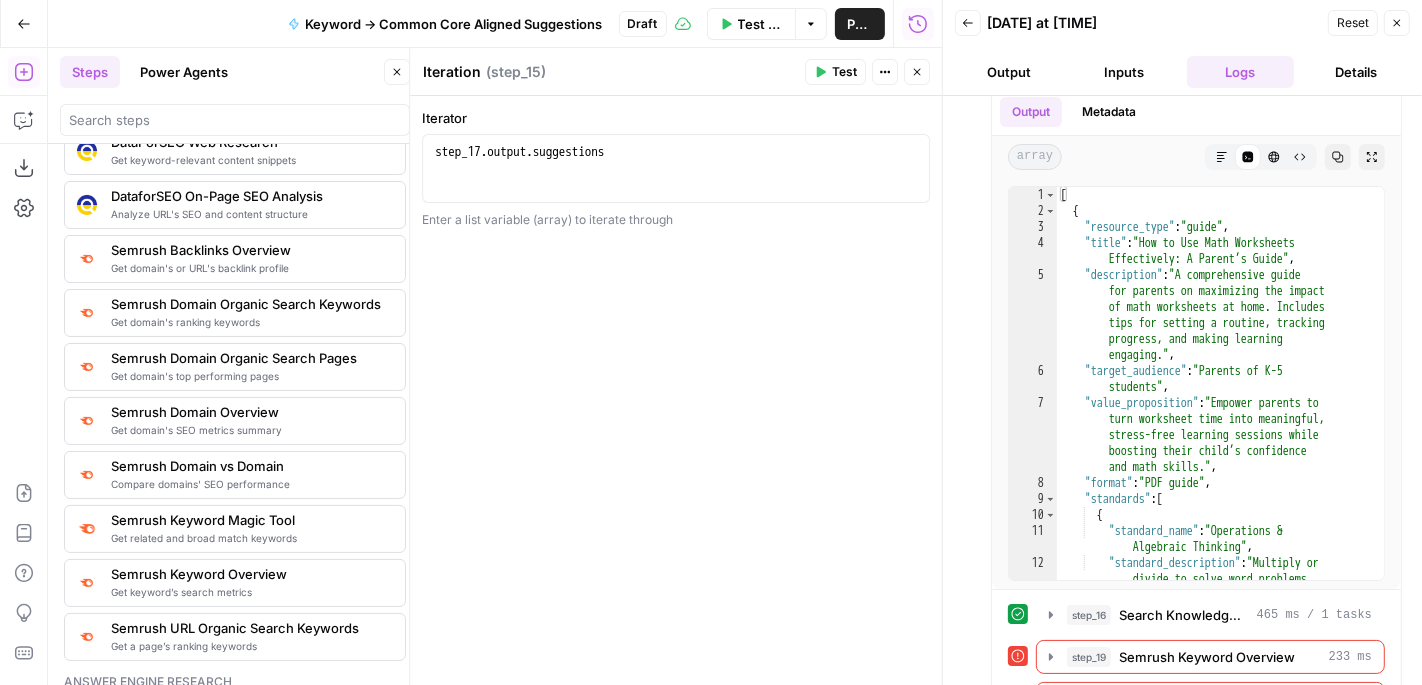 scroll, scrollTop: 382, scrollLeft: 0, axis: vertical 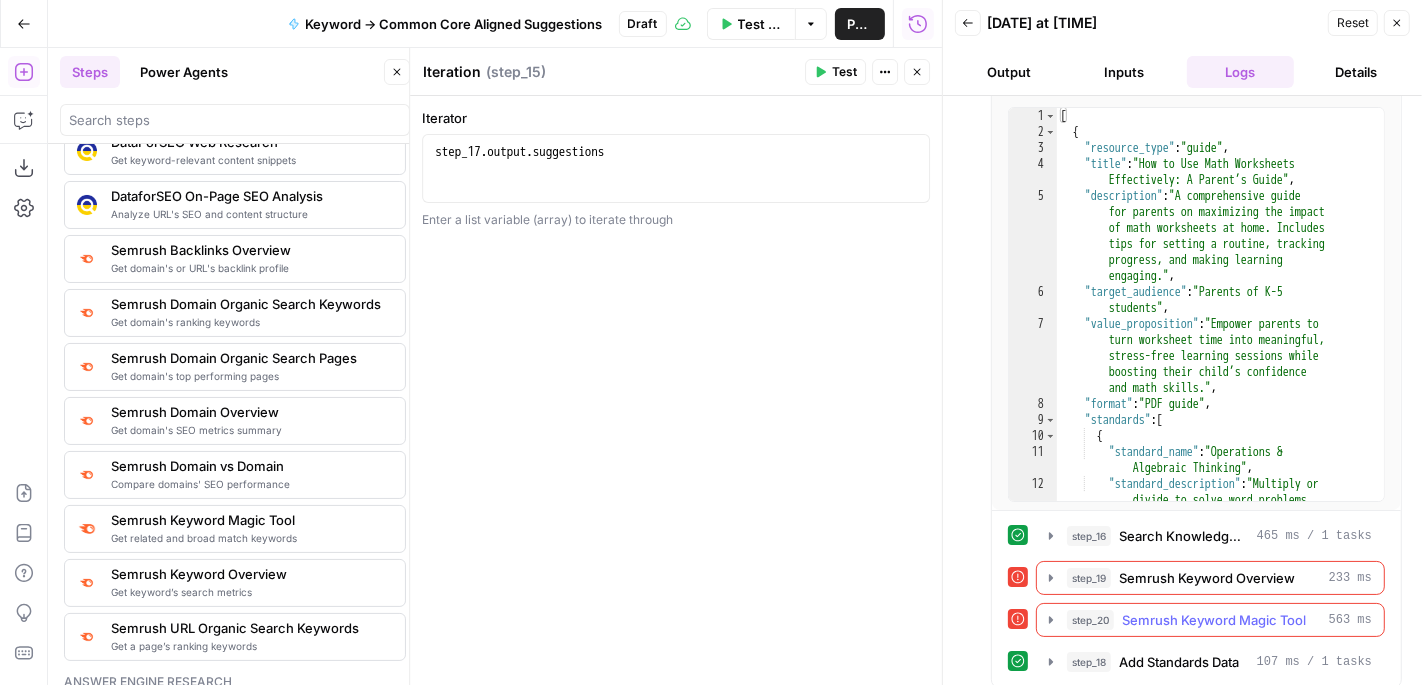 click 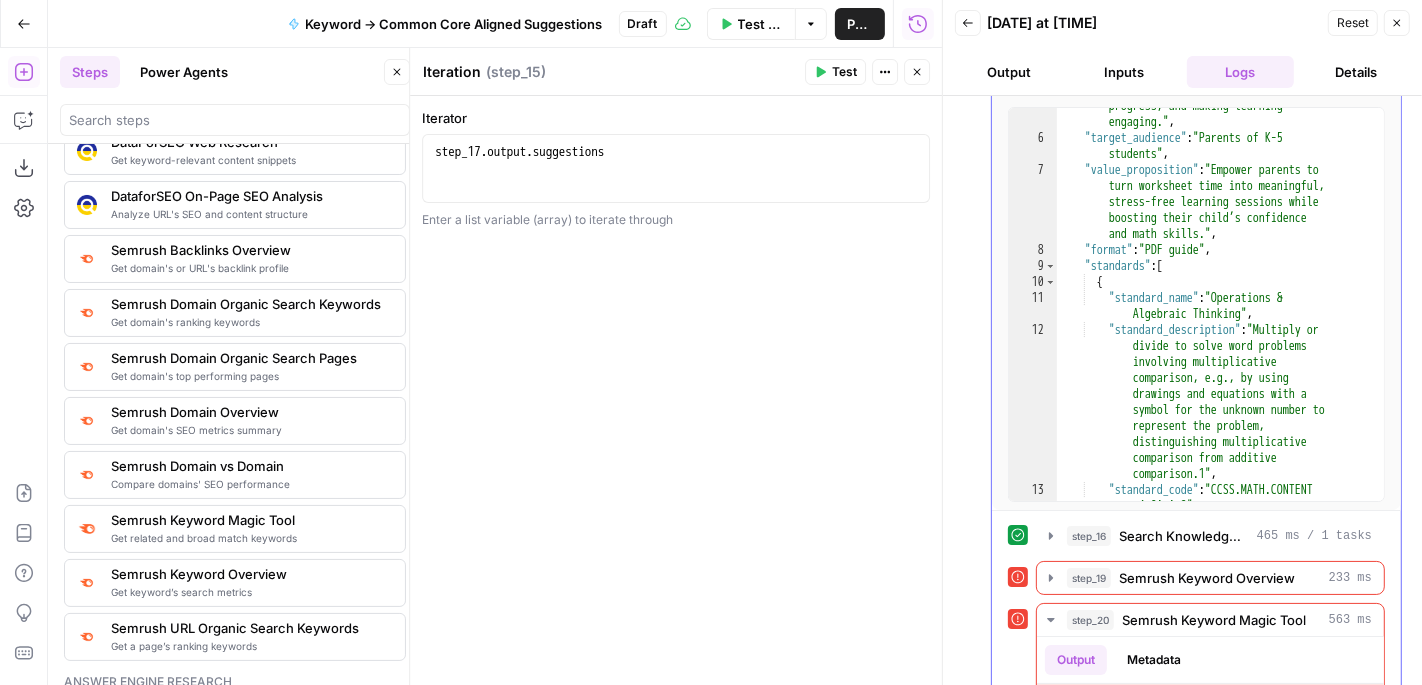 scroll, scrollTop: 157, scrollLeft: 0, axis: vertical 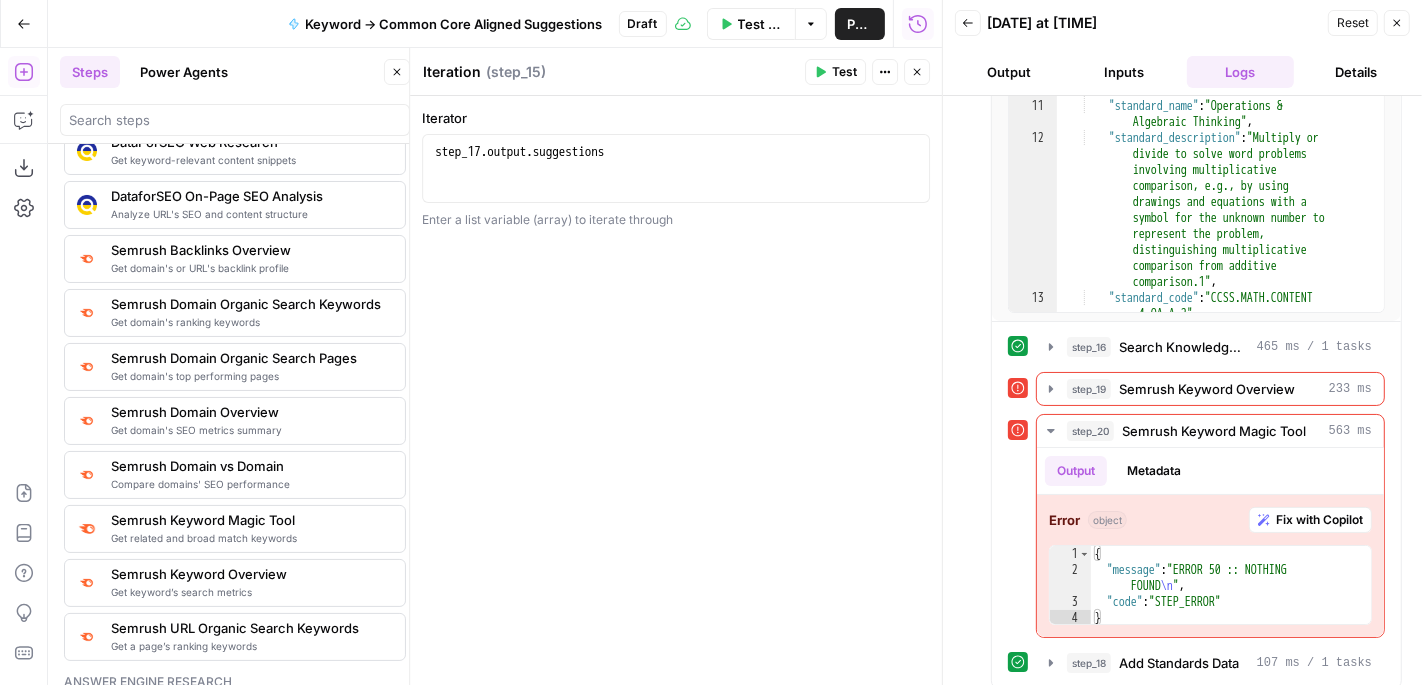 click 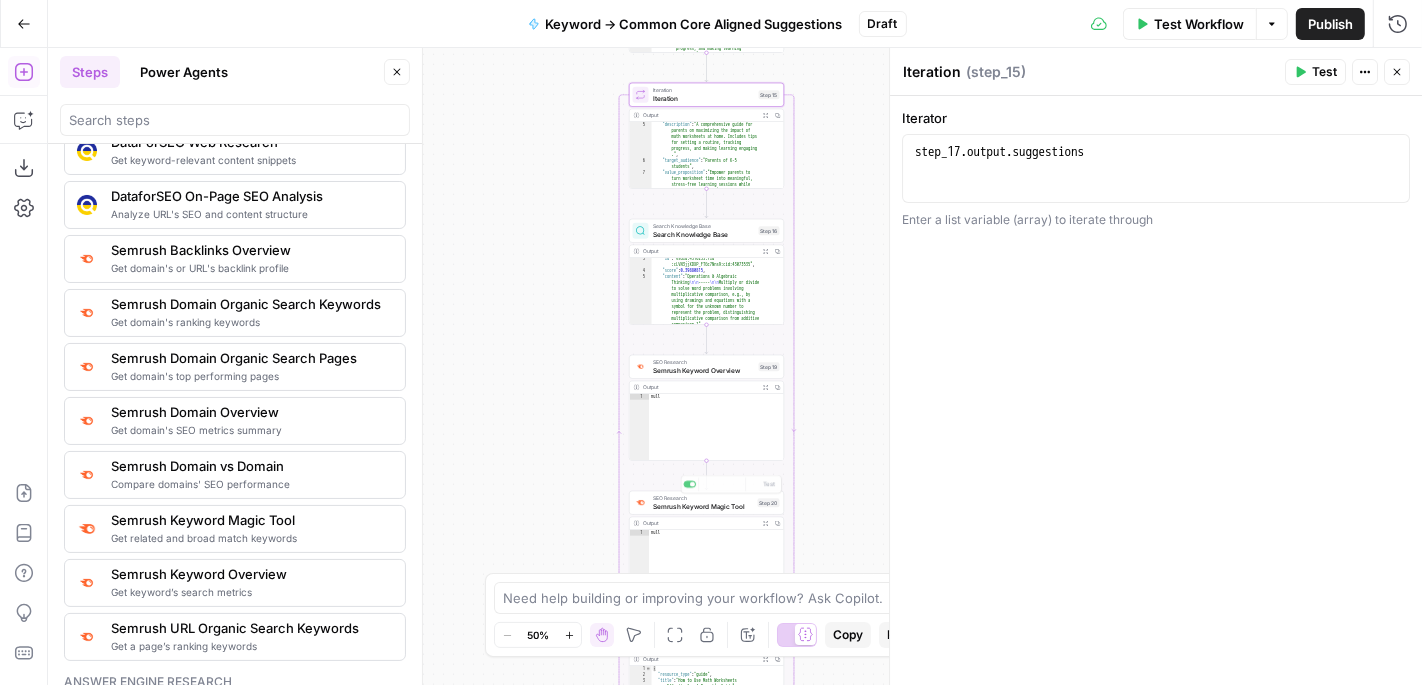click on "SEO Research Semrush Keyword Magic Tool Step 20 Copy step Delete step Add Note Test Output Expand Output Copy 1 null     XXXXXXXXXXXXXXXXXXXXXXXXXXXXXXXXXXXXXXXXXXXXXXXXXXXXXXXXXXXXXXXXXXXXXXXXXXXXXXXXXXXXXXXXXXXXXXXXXXXXXXXXXXXXXXXXXXXXXXXXXXXXXXXXXXXXXXXXXXXXXXXXXXXXXXXXXXXXXXXXXXXXXXXXXXXXXXXXXXXXXXXXXXXXXXXXXXXXXXXXXXXXXXXXXXXXXXXXXXXXXXXXXXXXXXXXXXXXXXXXXXXXXXXXXXXXXXXXXXXXXXXXXXXXXXXXXXXXXXXXXXXXXXXXXXXXXXXXXXXXXXXXXXXXXXXXXXXXXXXXXXXXXXXXXXXXXXXXXXXXXXXXXXXXXXXXXXXXXXXXXXXXXXXXXXXXXXXXXXXXXXXXXXXXXXXXXXXXXXXXXXXXXXXXXXXXXXXXXXXXXXXXXXXXXXXXXXXXXXXXXXXXXXXXXXXXXXXXXXXXXXXXXXXXXXXXXXXXXXXXXXXXXXXXXXXXXXXXXXXXXXXXXXXXXXXX" at bounding box center [706, 544] 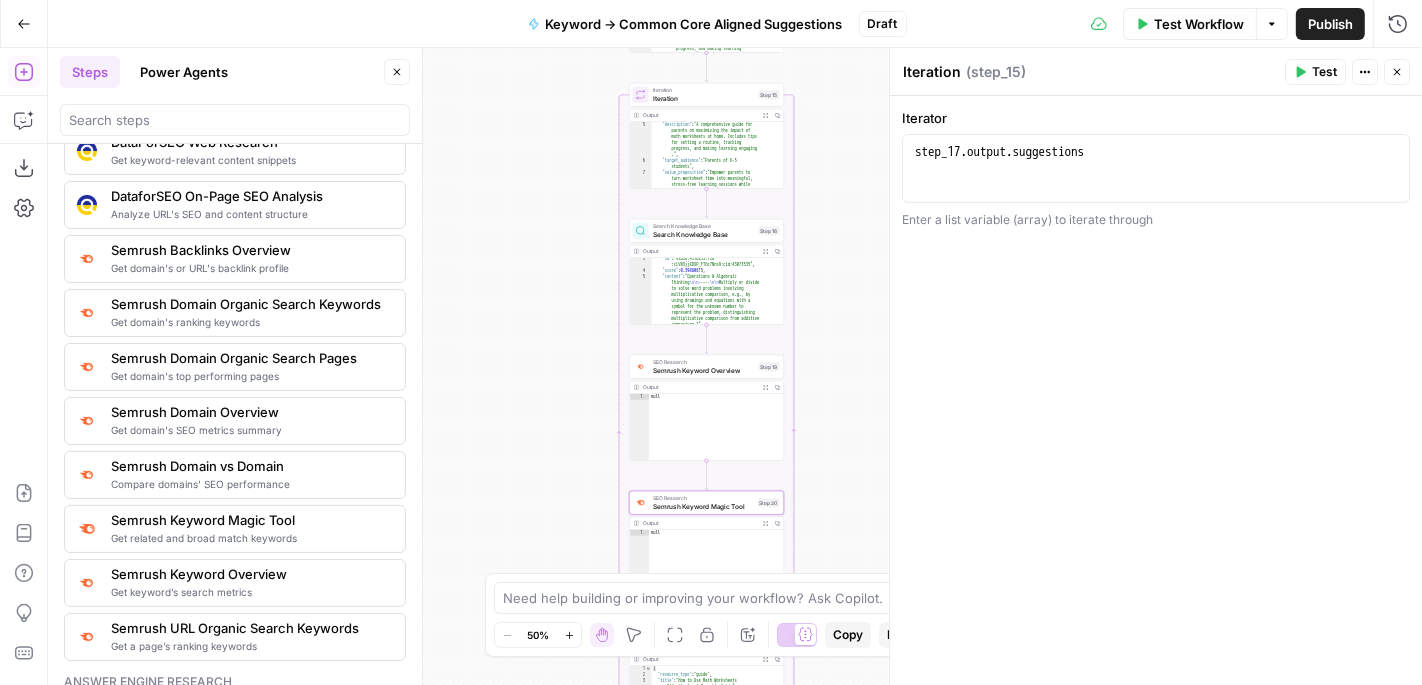 click on "Semrush Keyword Magic Tool" at bounding box center (703, 506) 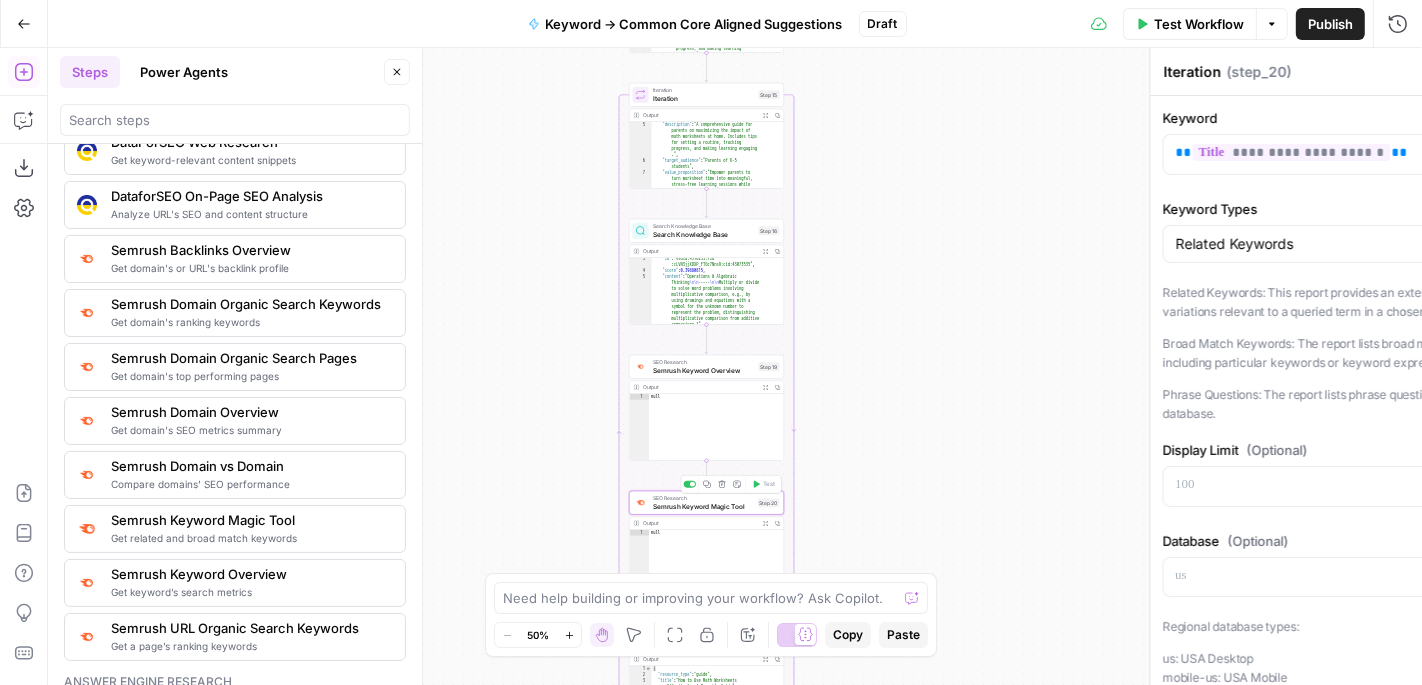 type on "Semrush Keyword Magic Tool" 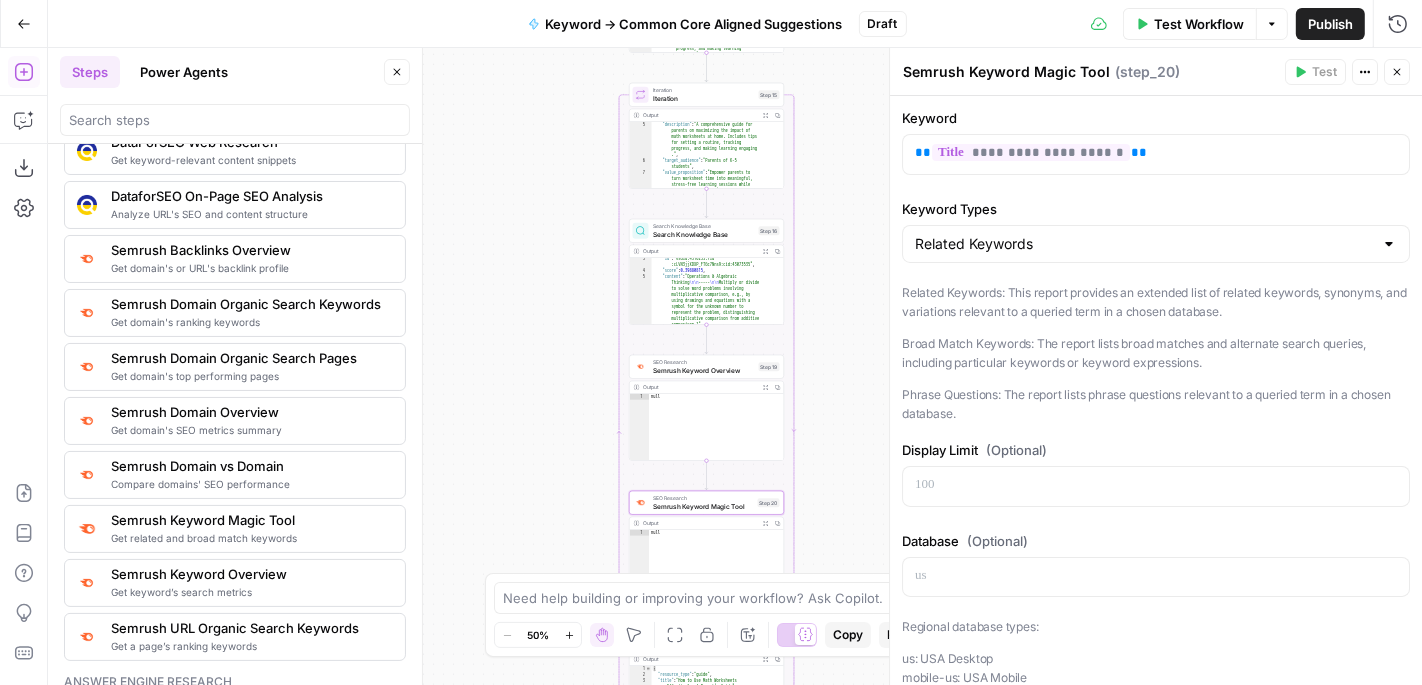 click on "Keyword Types Related Keywords Related Keywords: This report provides an extended list of related keywords, synonyms, and variations relevant to a queried term in a chosen database.
Broad Match Keywords: The report lists broad matches and alternate search queries, including particular keywords or keyword expressions.
Phrase Questions: The report lists phrase questions relevant to a queried term in a chosen database." at bounding box center (1156, 311) 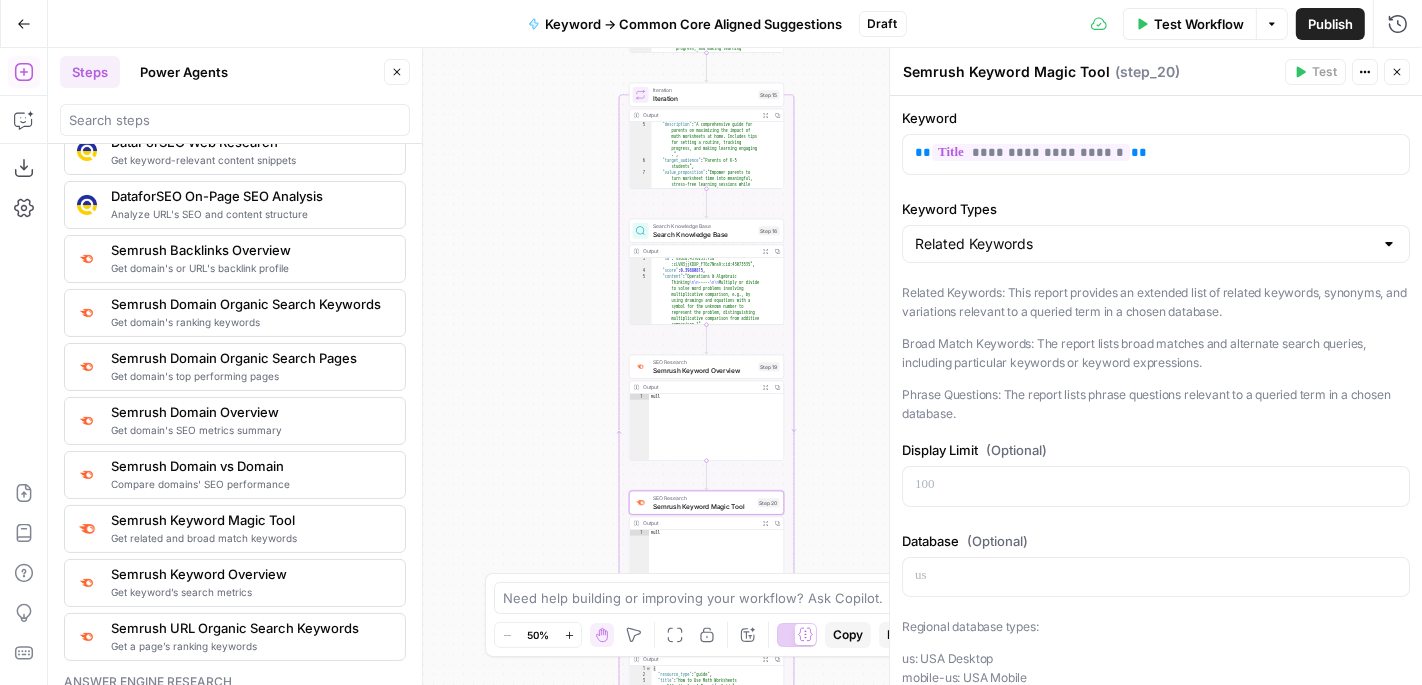 click at bounding box center (1389, 244) 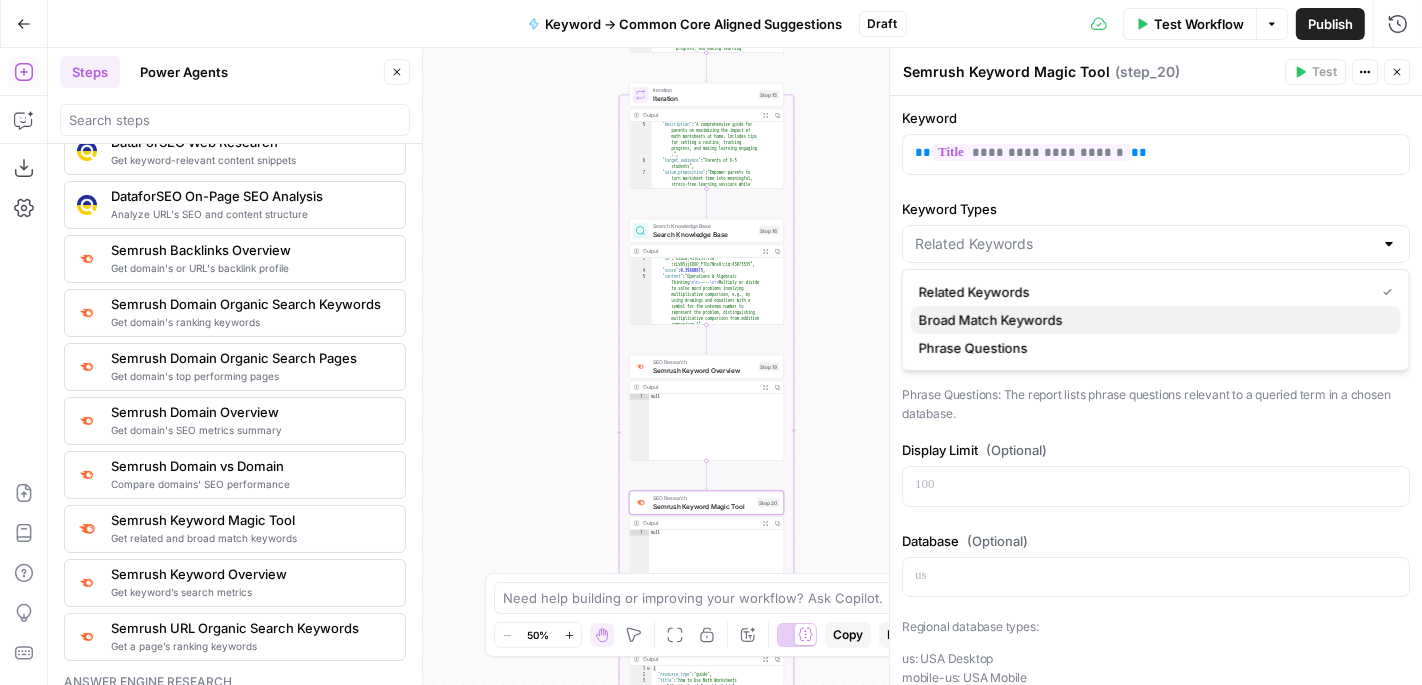 click on "Broad Match Keywords" at bounding box center [1152, 320] 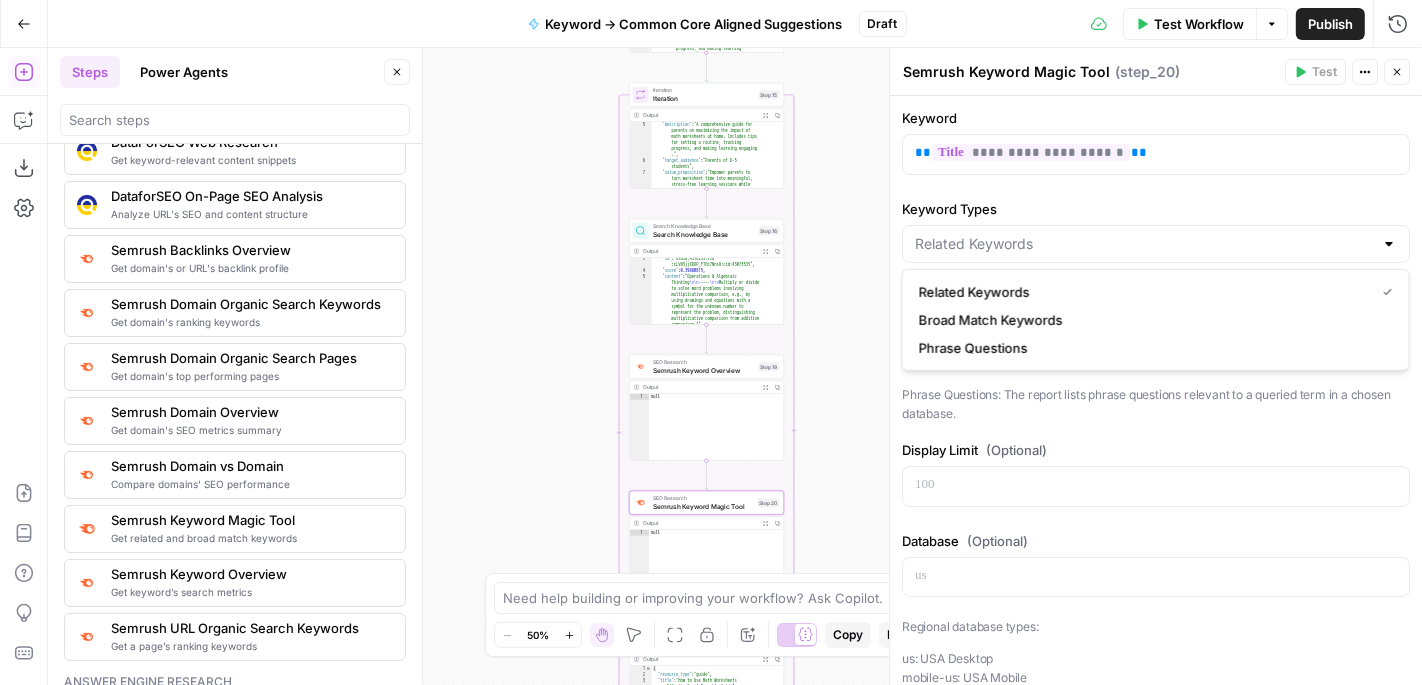 type on "Broad Match Keywords" 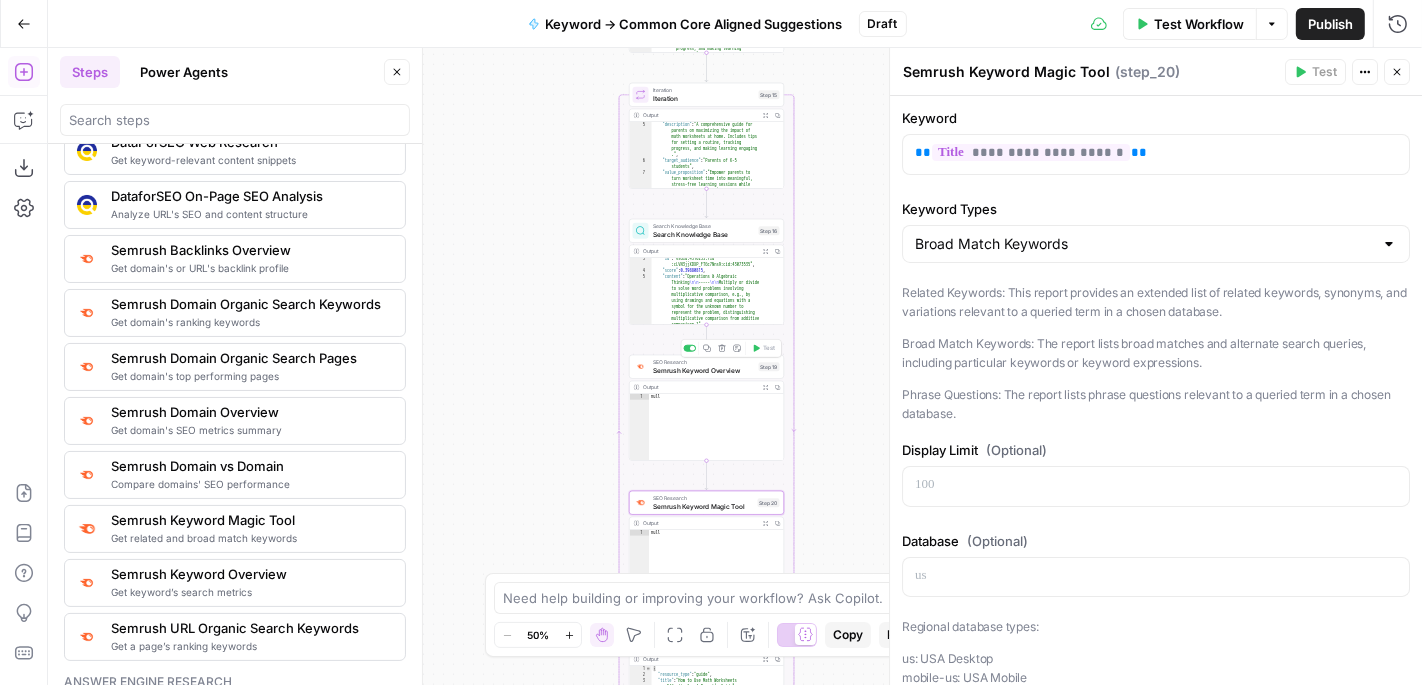 click at bounding box center (692, 348) 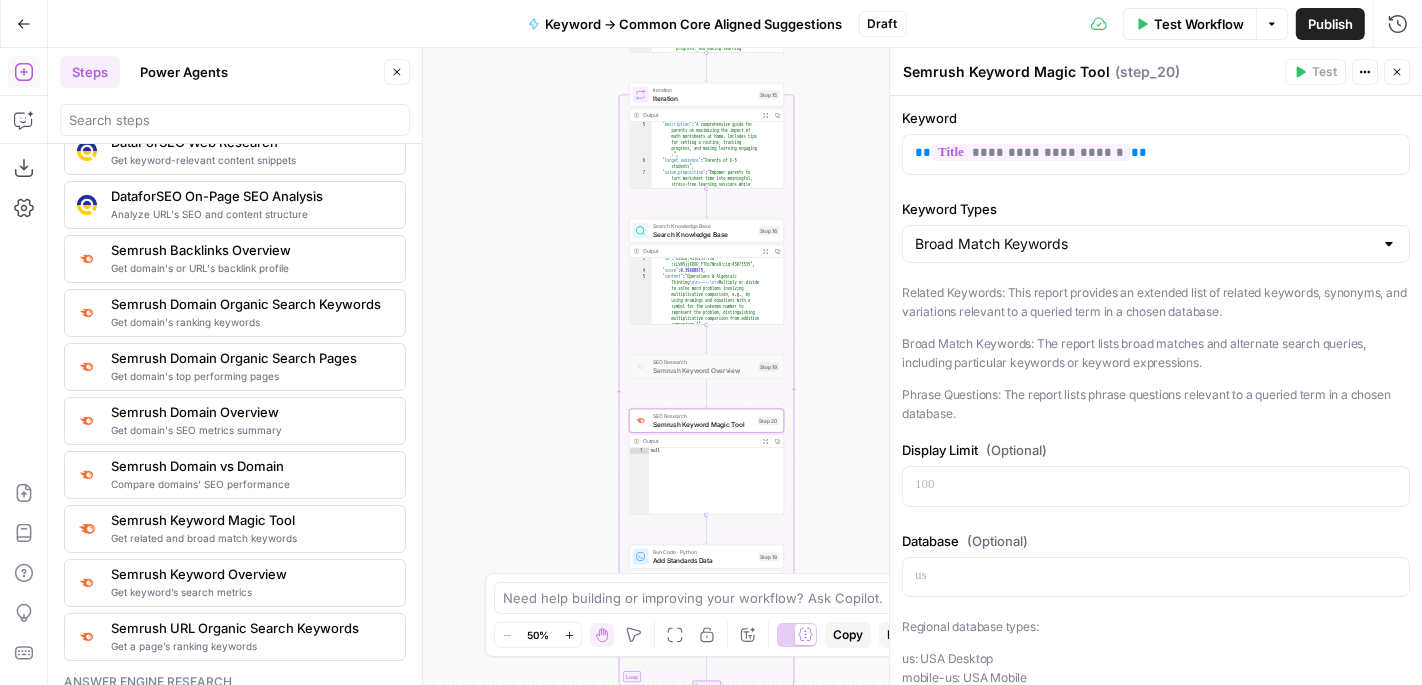click on "Iteration Iteration Step 15 Copy step Delete step Add Note Test" at bounding box center (706, 95) 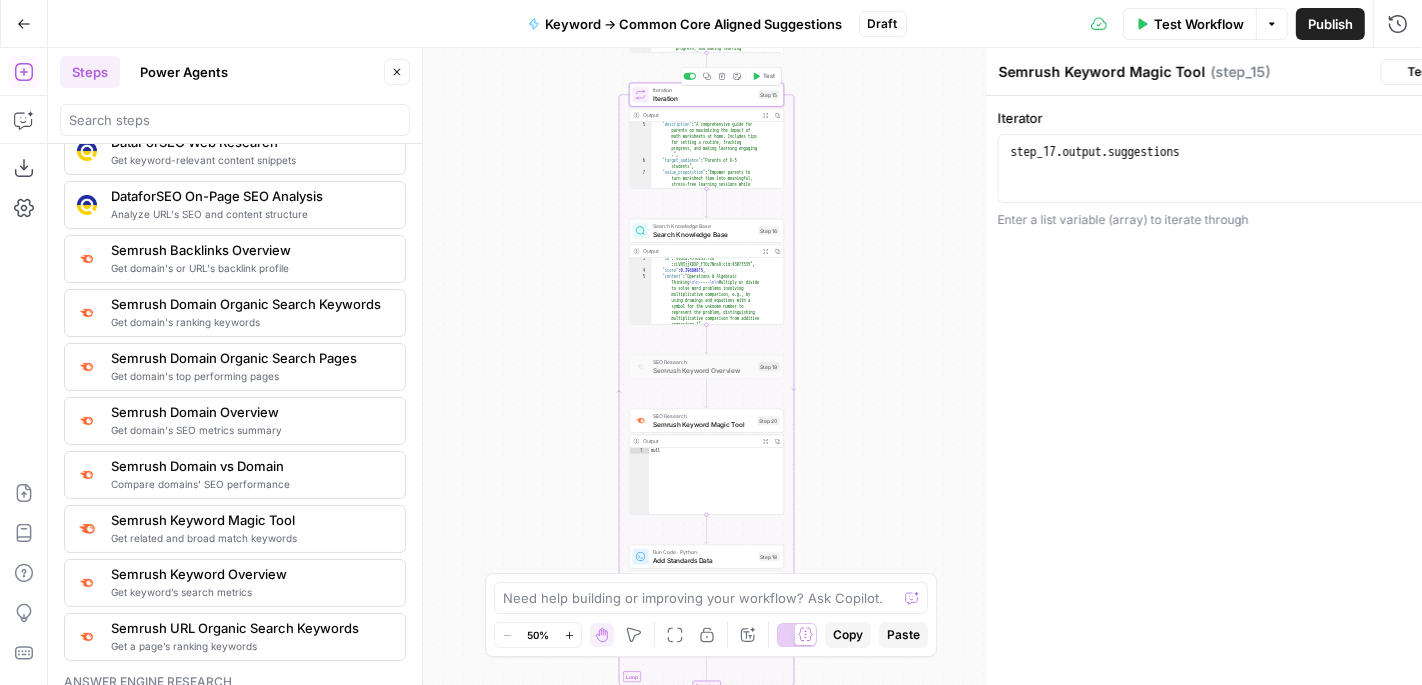 type on "Iteration" 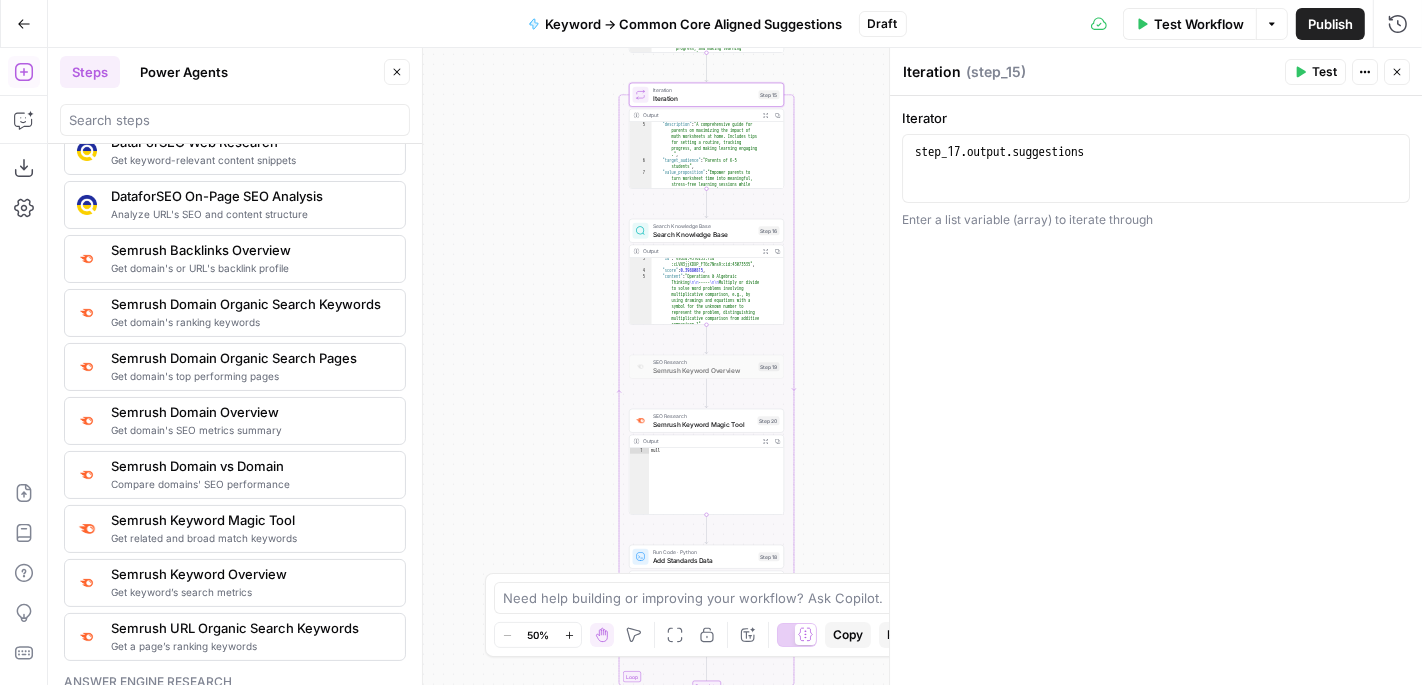 click on "Test" at bounding box center (1324, 72) 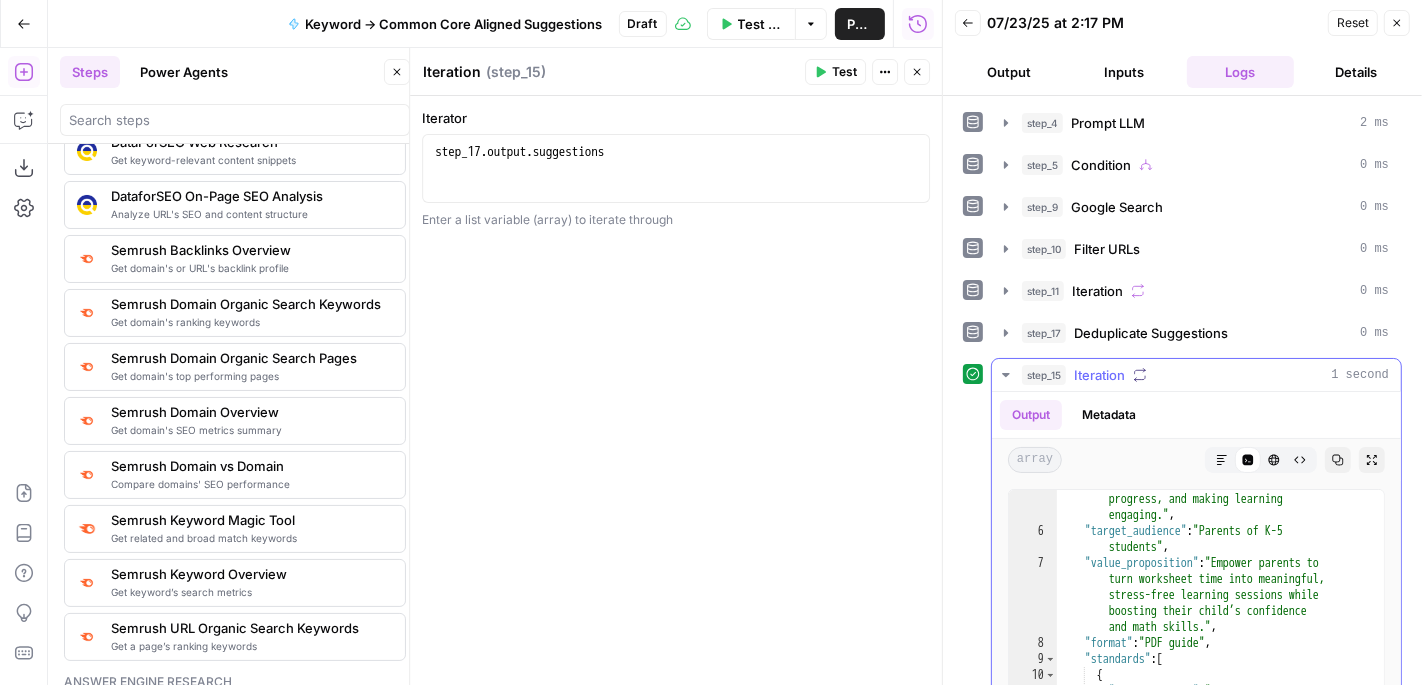 scroll, scrollTop: 142, scrollLeft: 0, axis: vertical 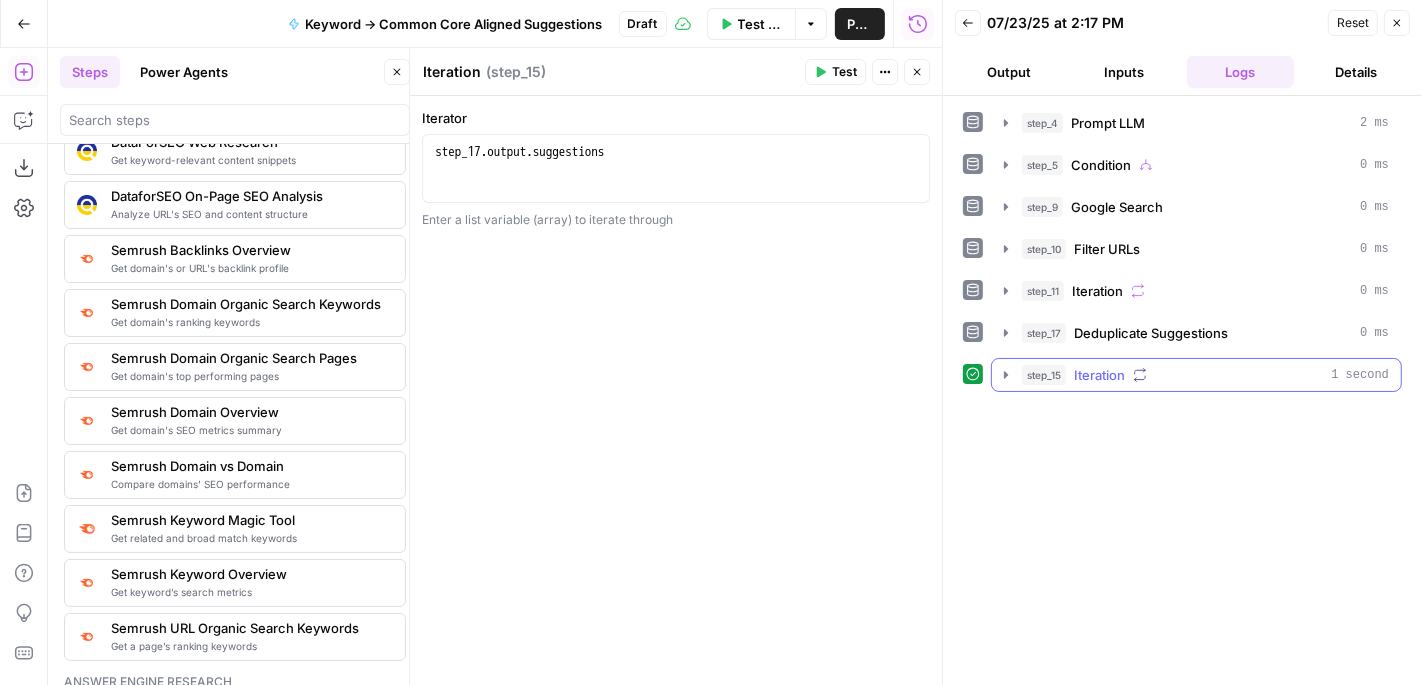 click 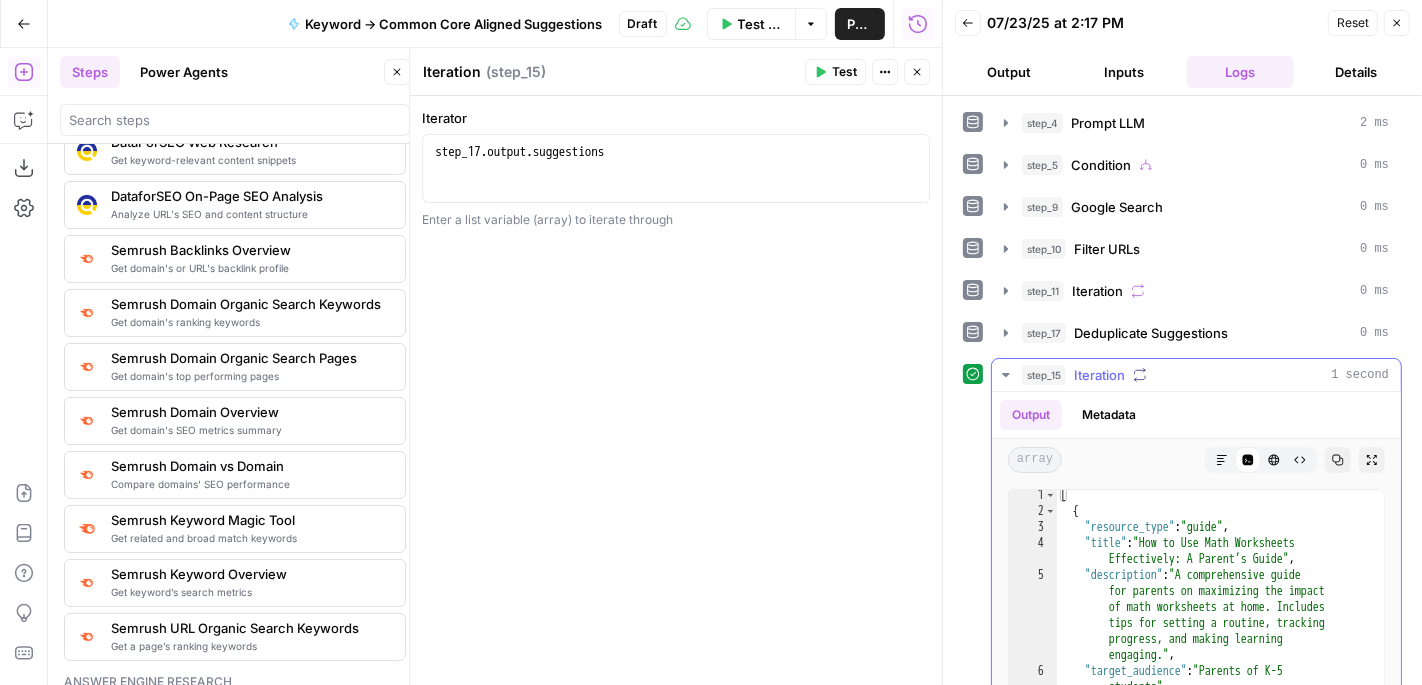 scroll, scrollTop: 0, scrollLeft: 0, axis: both 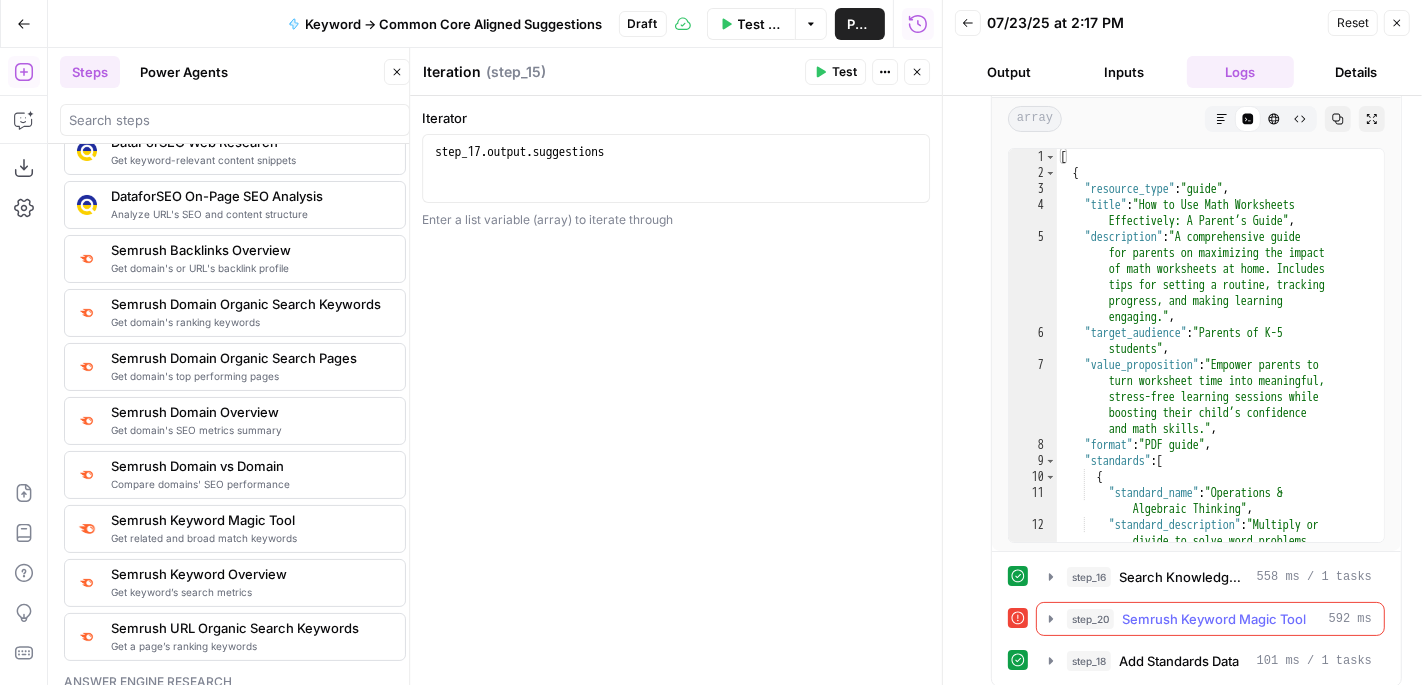 click 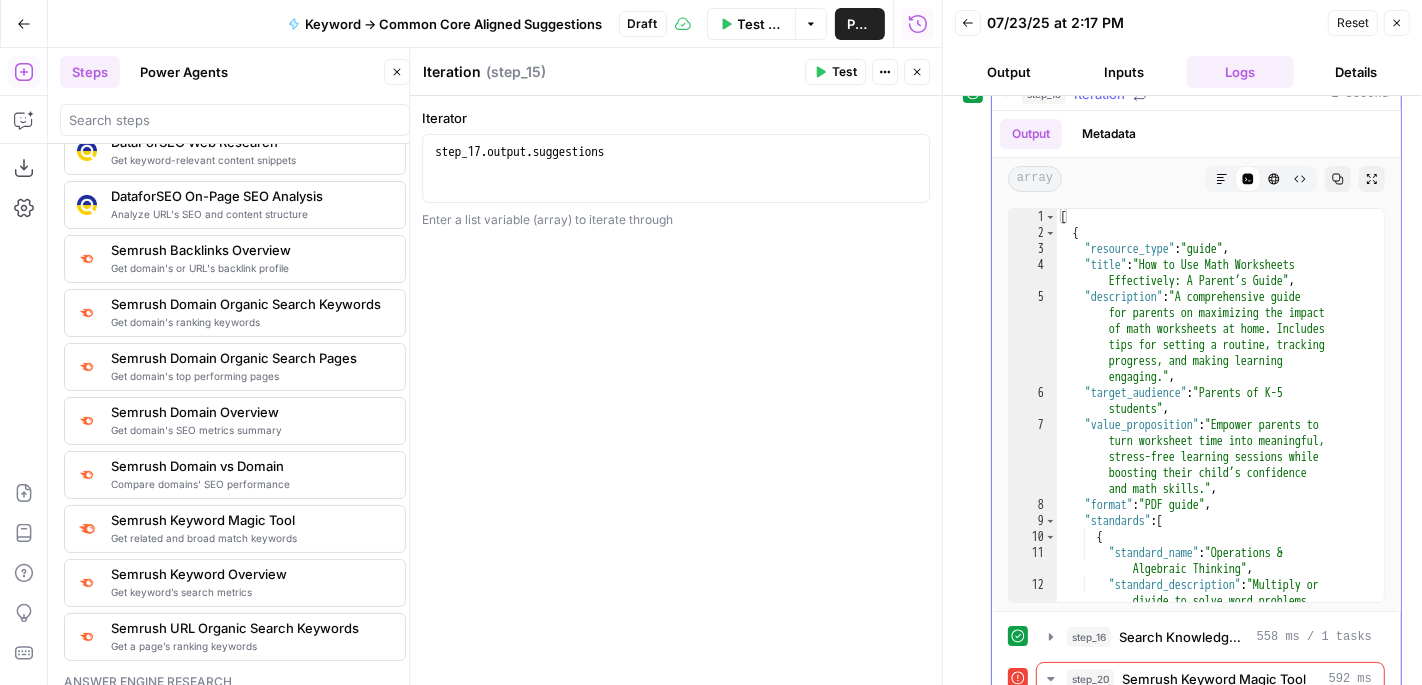scroll, scrollTop: 260, scrollLeft: 0, axis: vertical 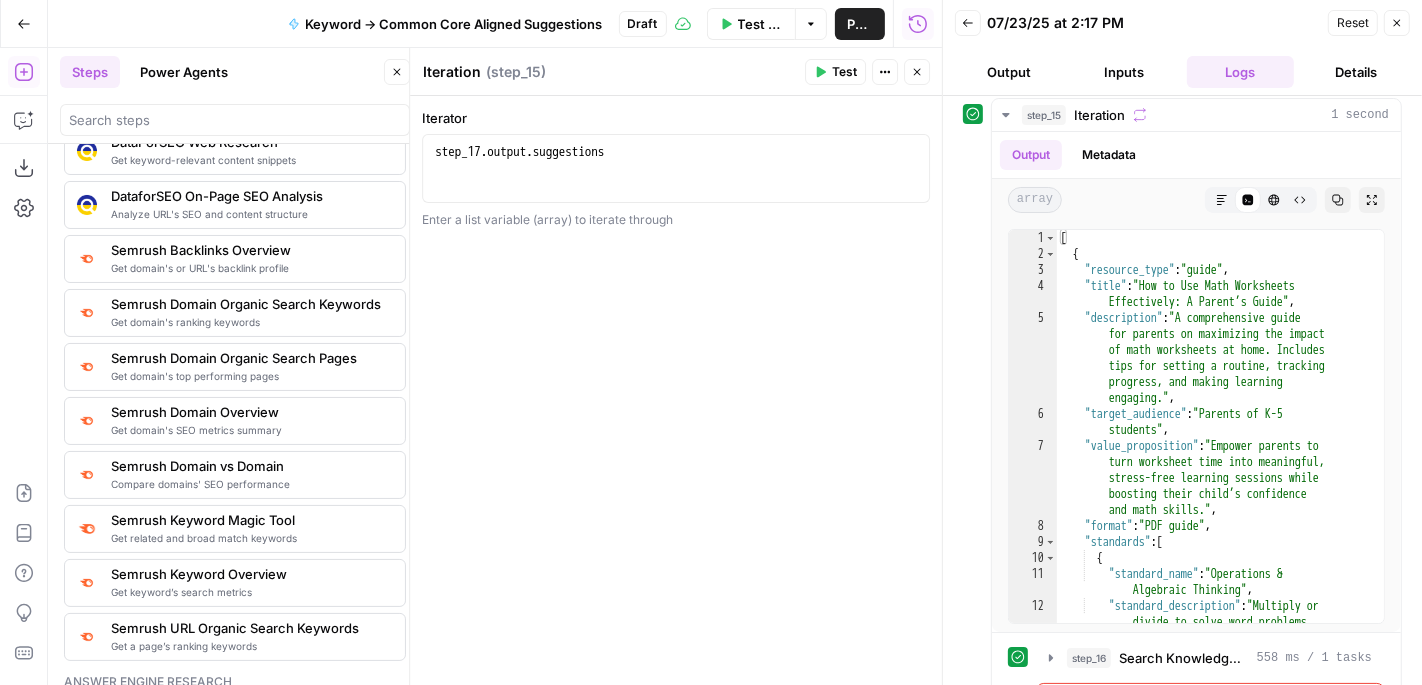 click on "Close" at bounding box center (1397, 23) 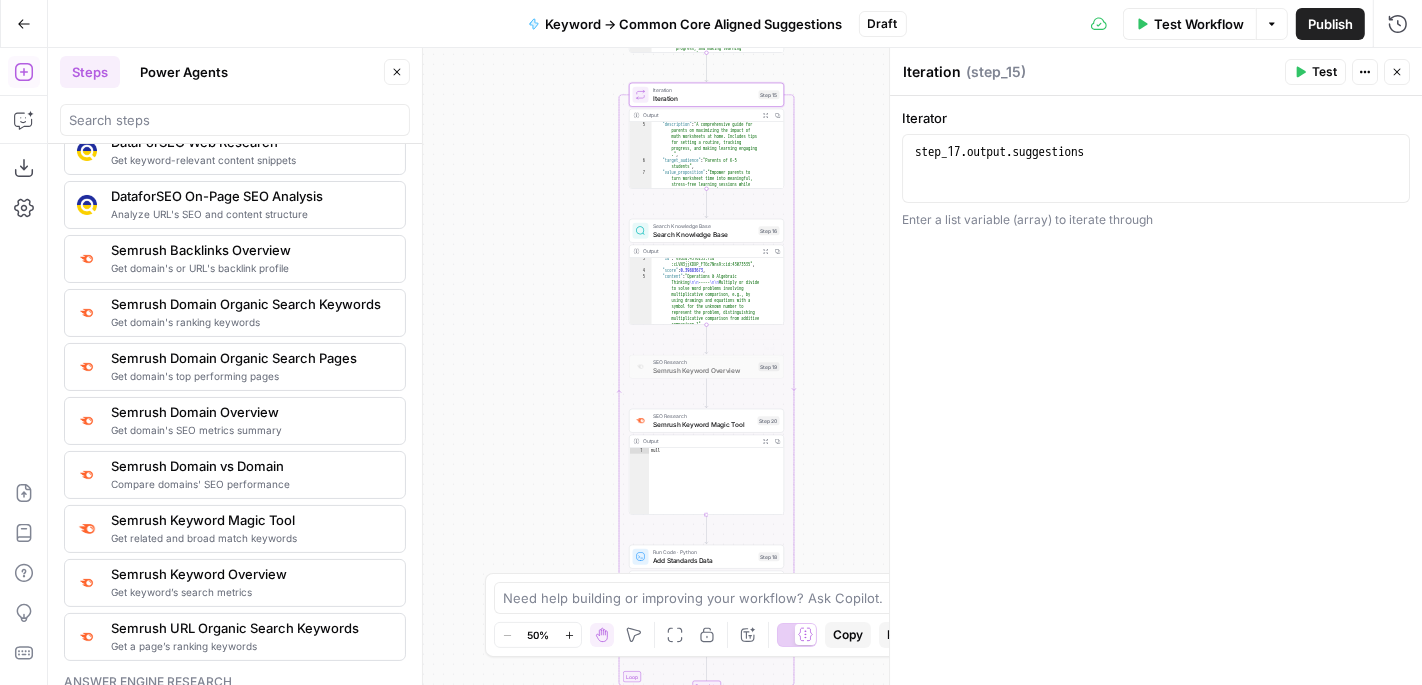 click on "Semrush Keyword Magic Tool" at bounding box center [703, 424] 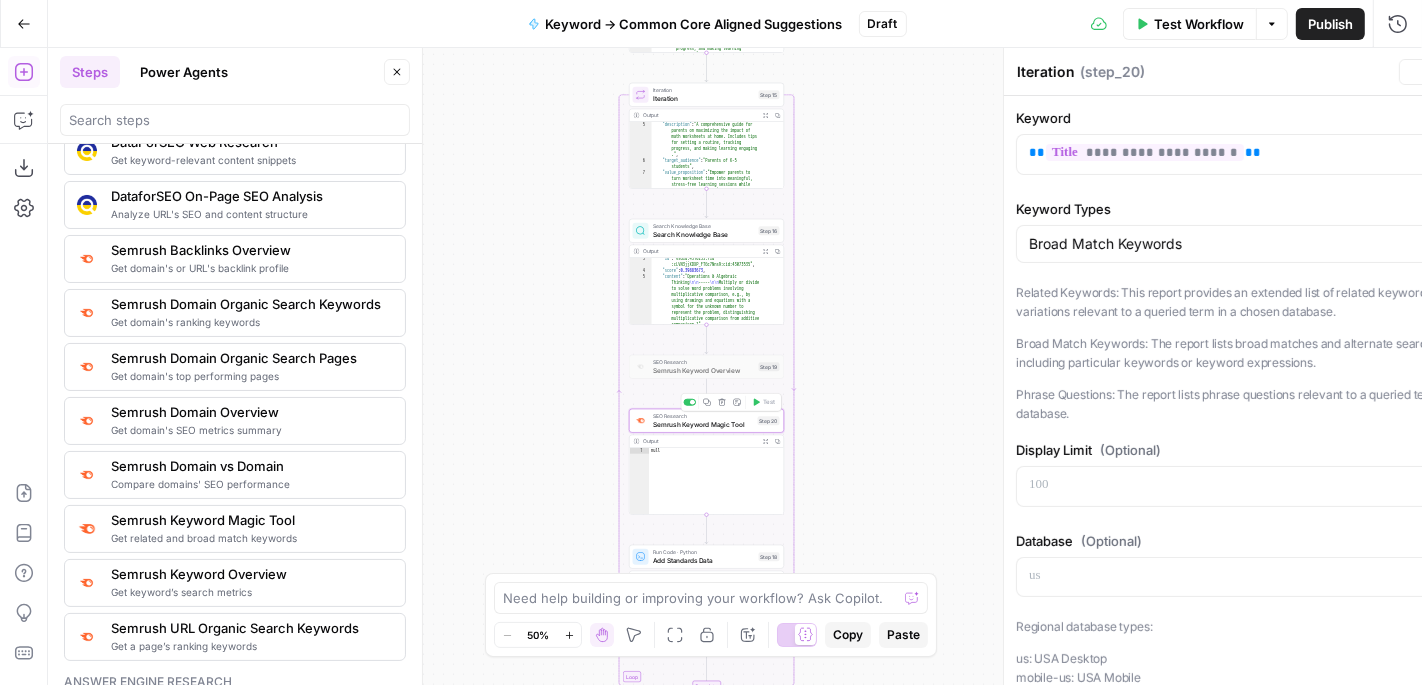 type on "Semrush Keyword Magic Tool" 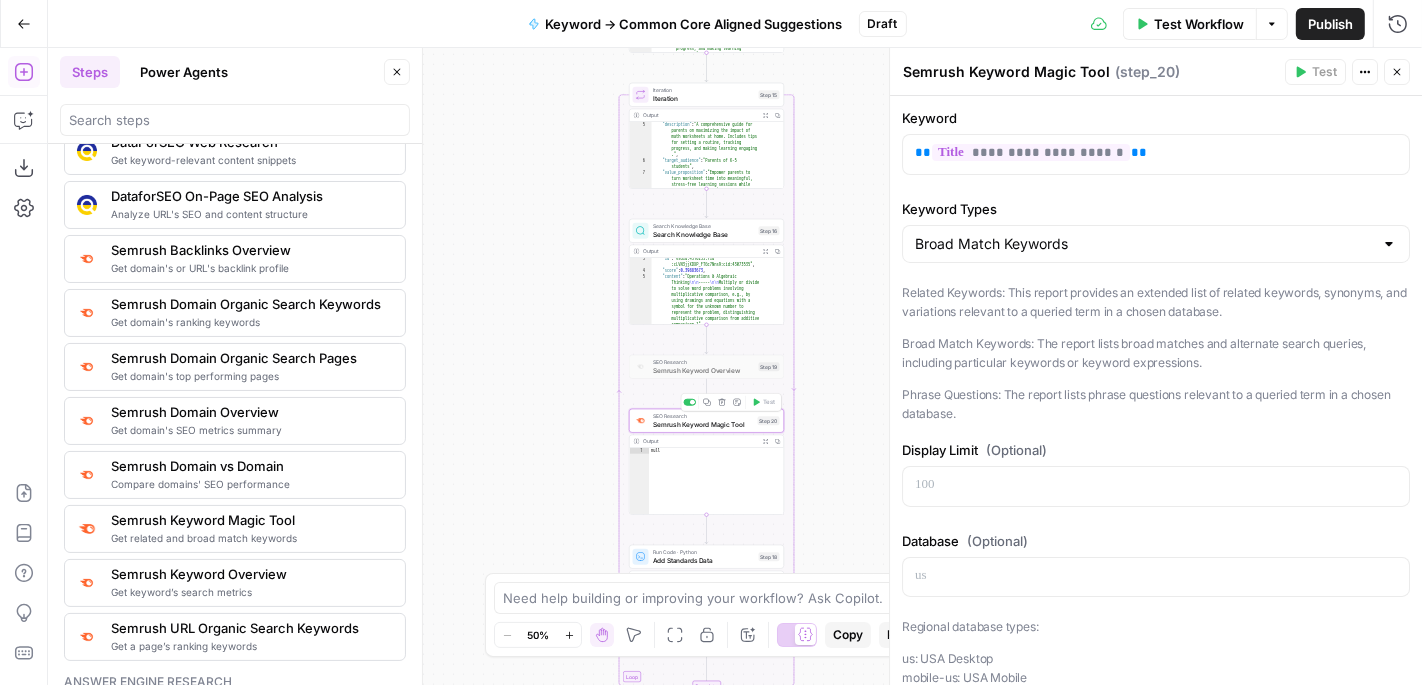 click 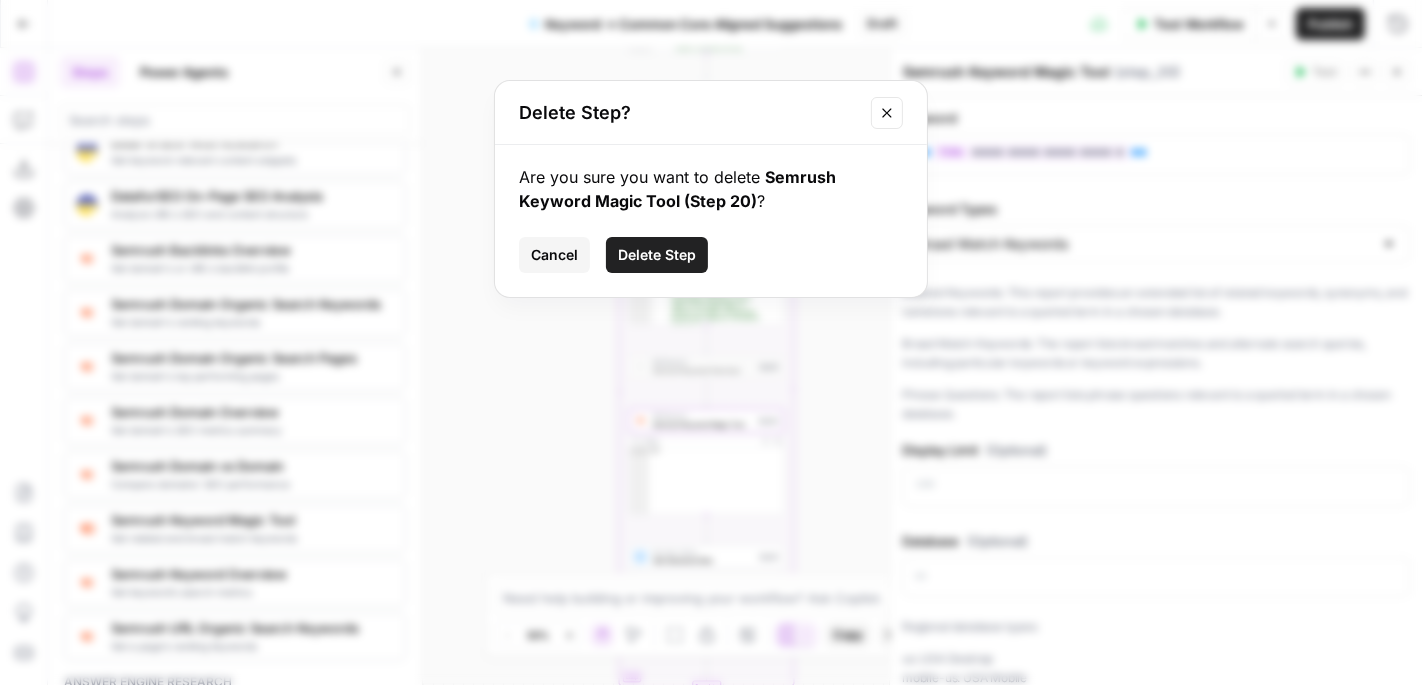 click on "Delete Step" at bounding box center (657, 255) 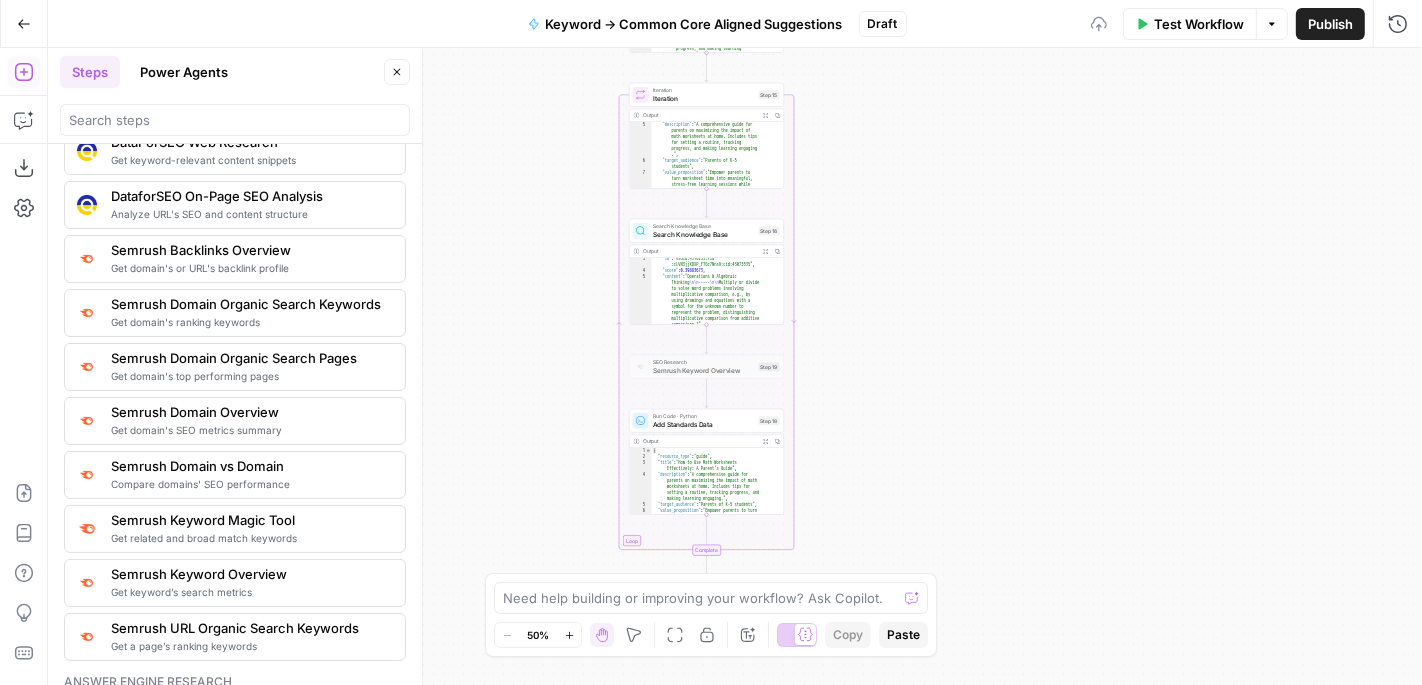 click on "Semrush Keyword Overview" at bounding box center (704, 370) 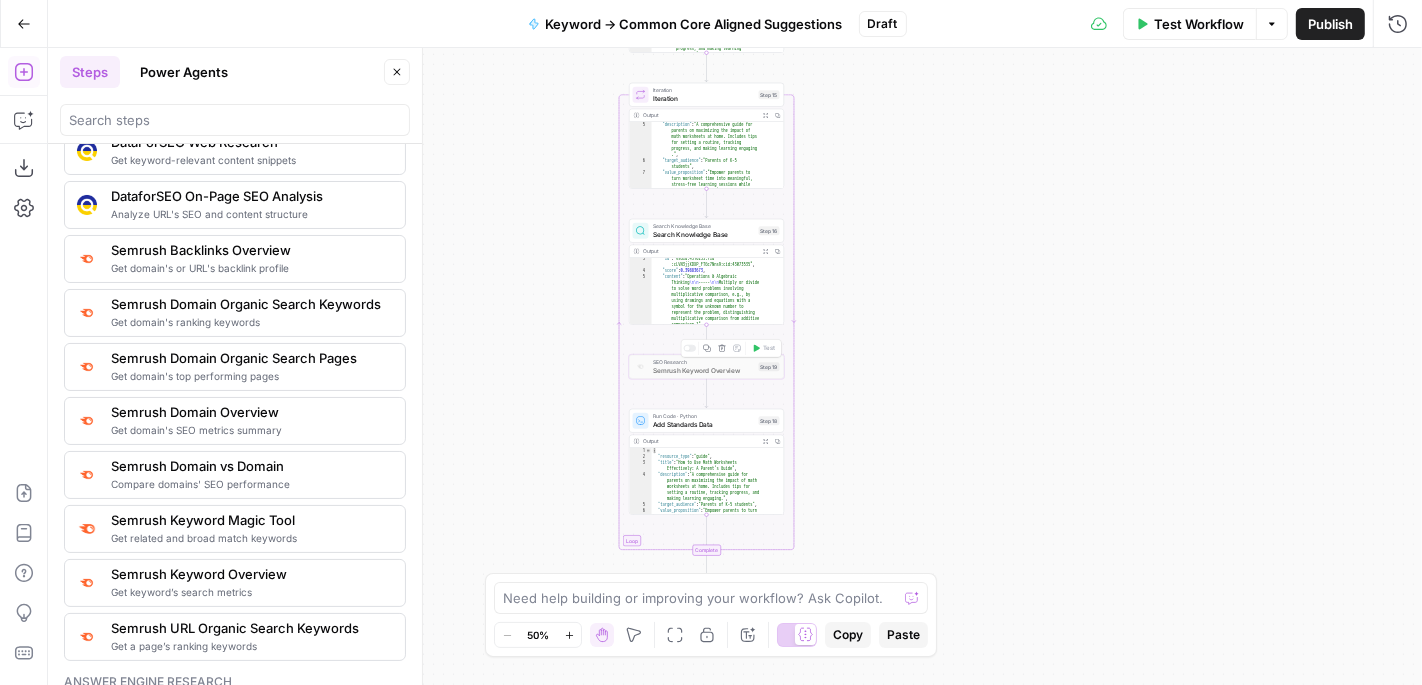 click 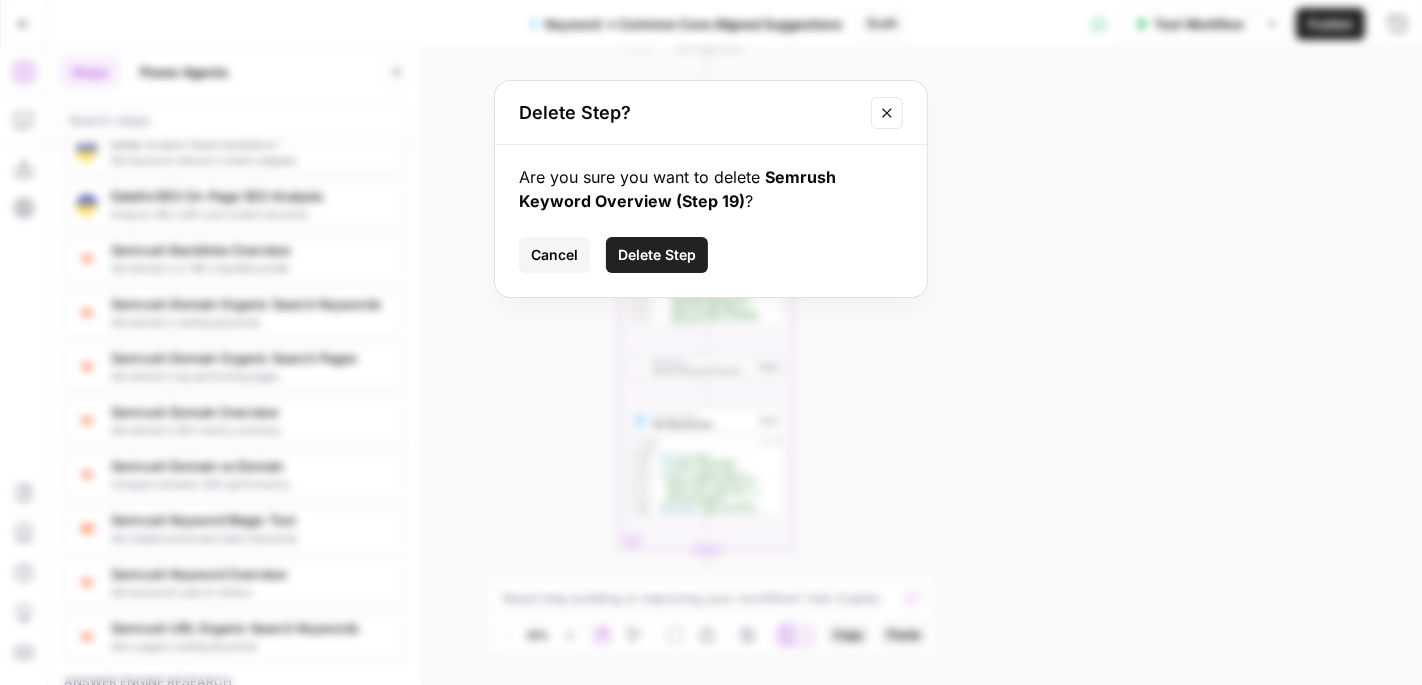 click on "Delete Step" at bounding box center (657, 255) 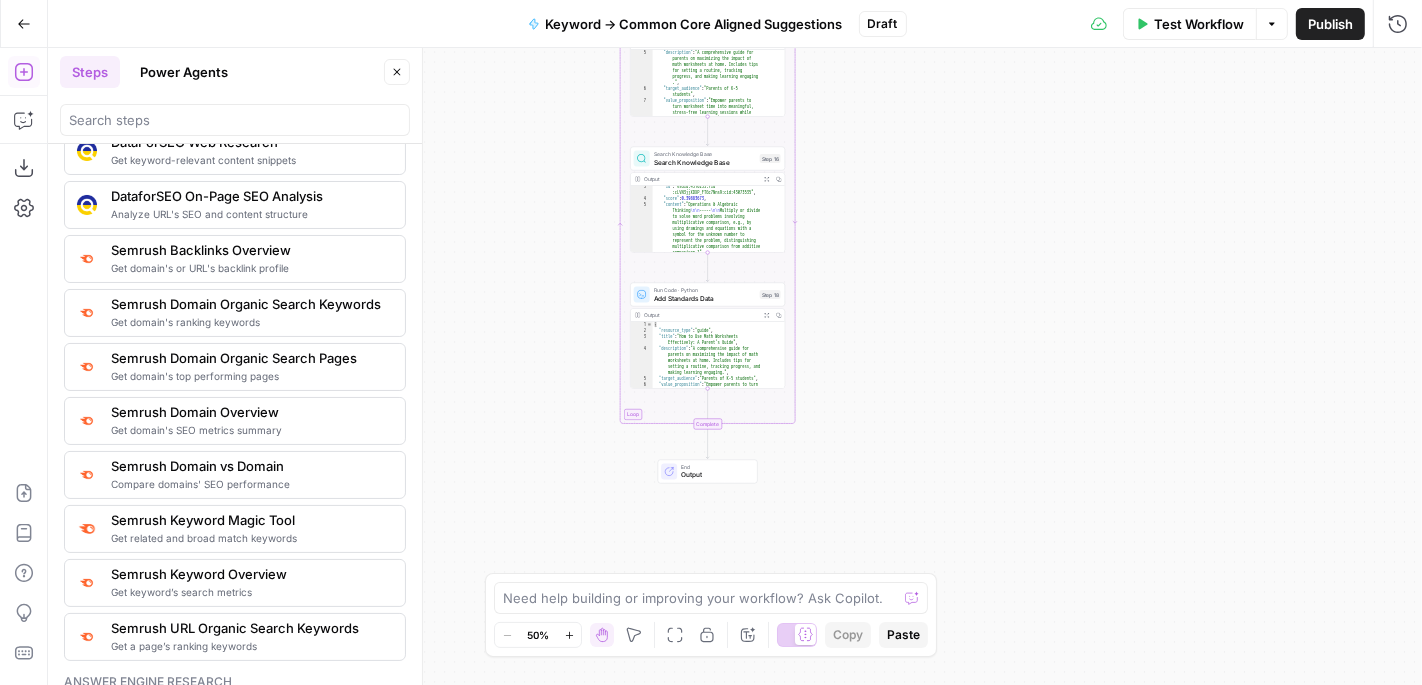 click on "Output" at bounding box center [715, 475] 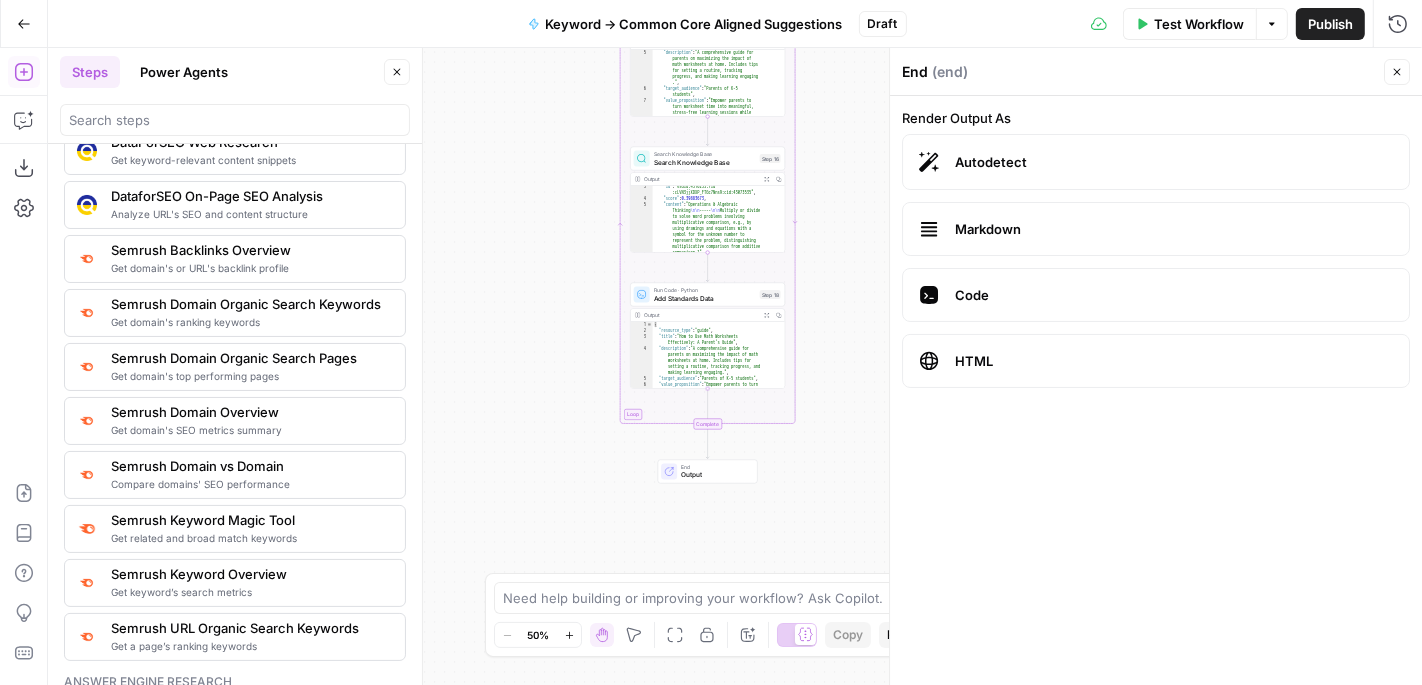 click on "Add Standards Data" at bounding box center [705, 298] 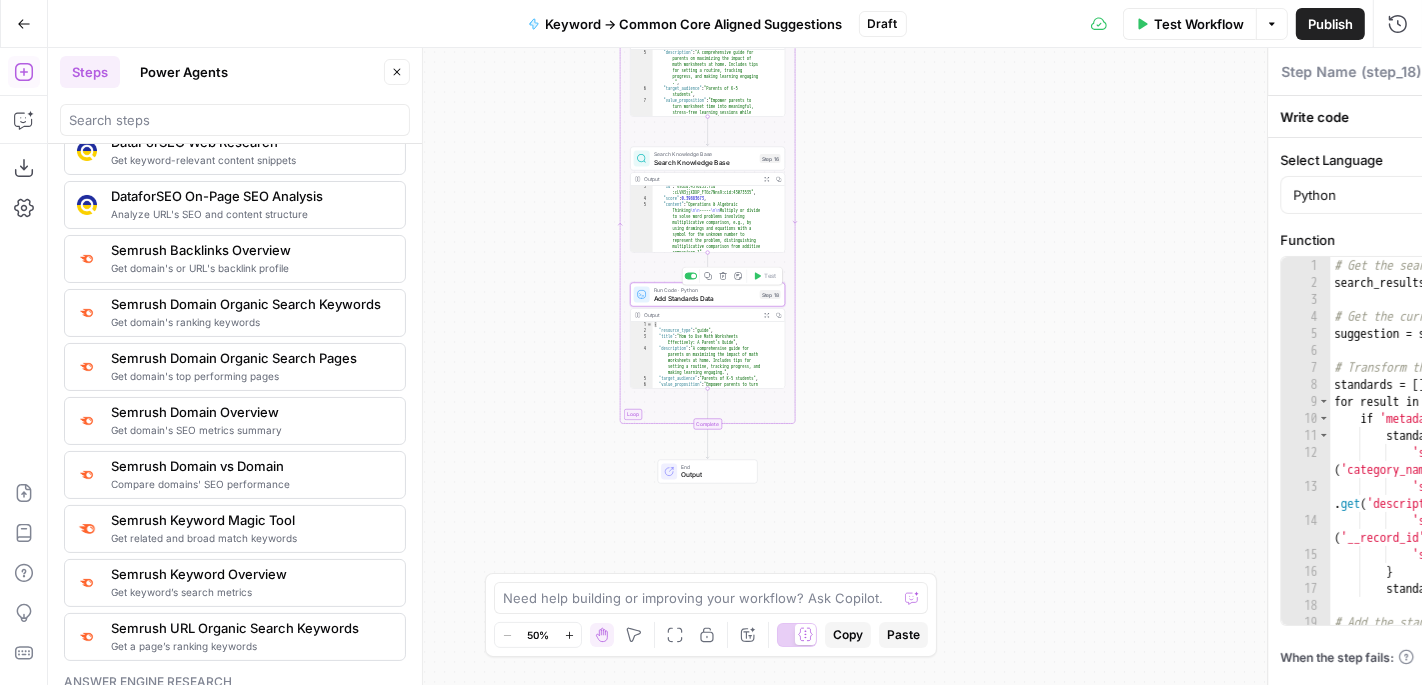 type on "Add Standards Data" 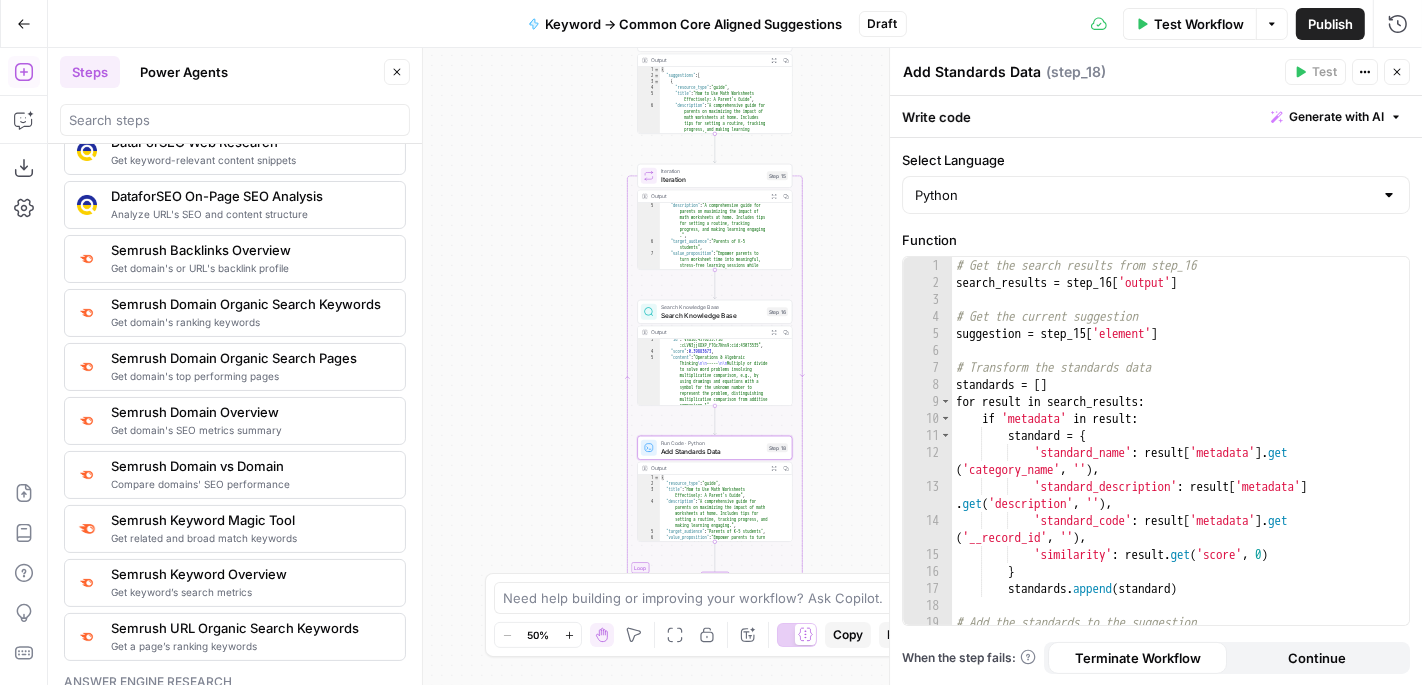 click on "Iteration" at bounding box center (712, 179) 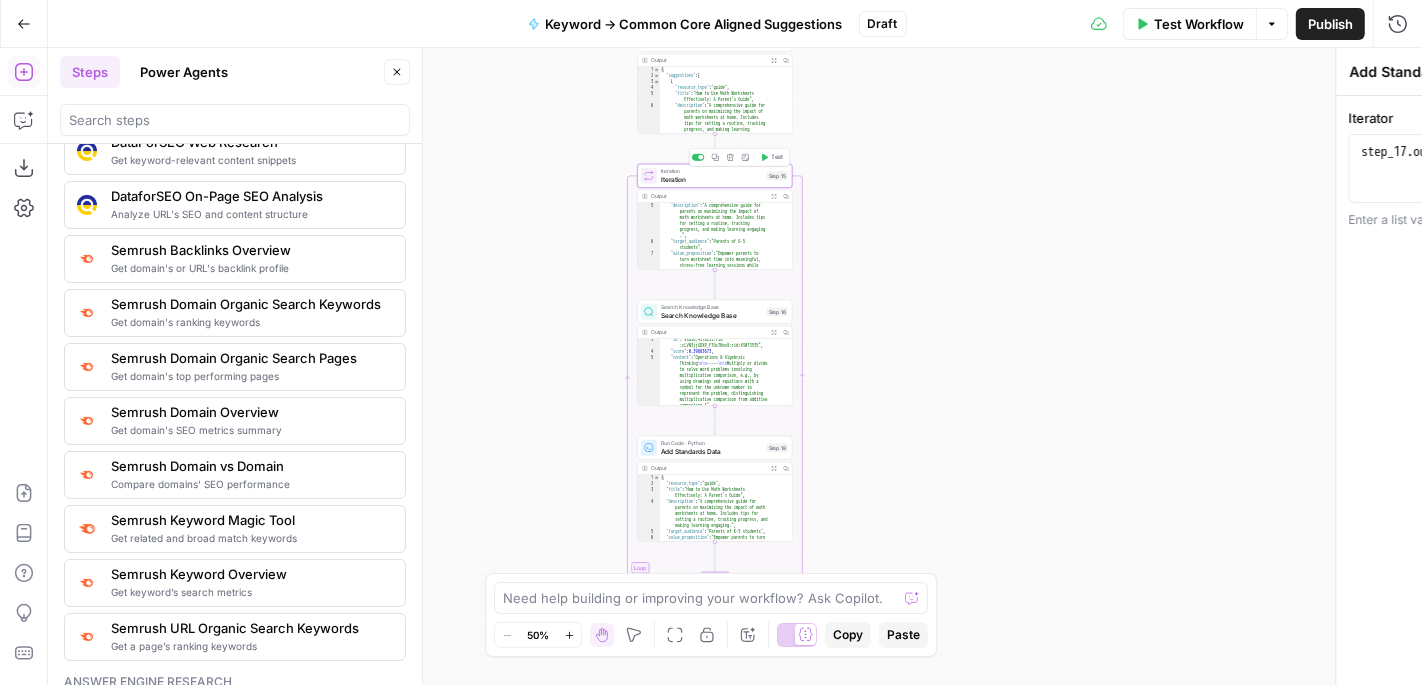 type on "Iteration" 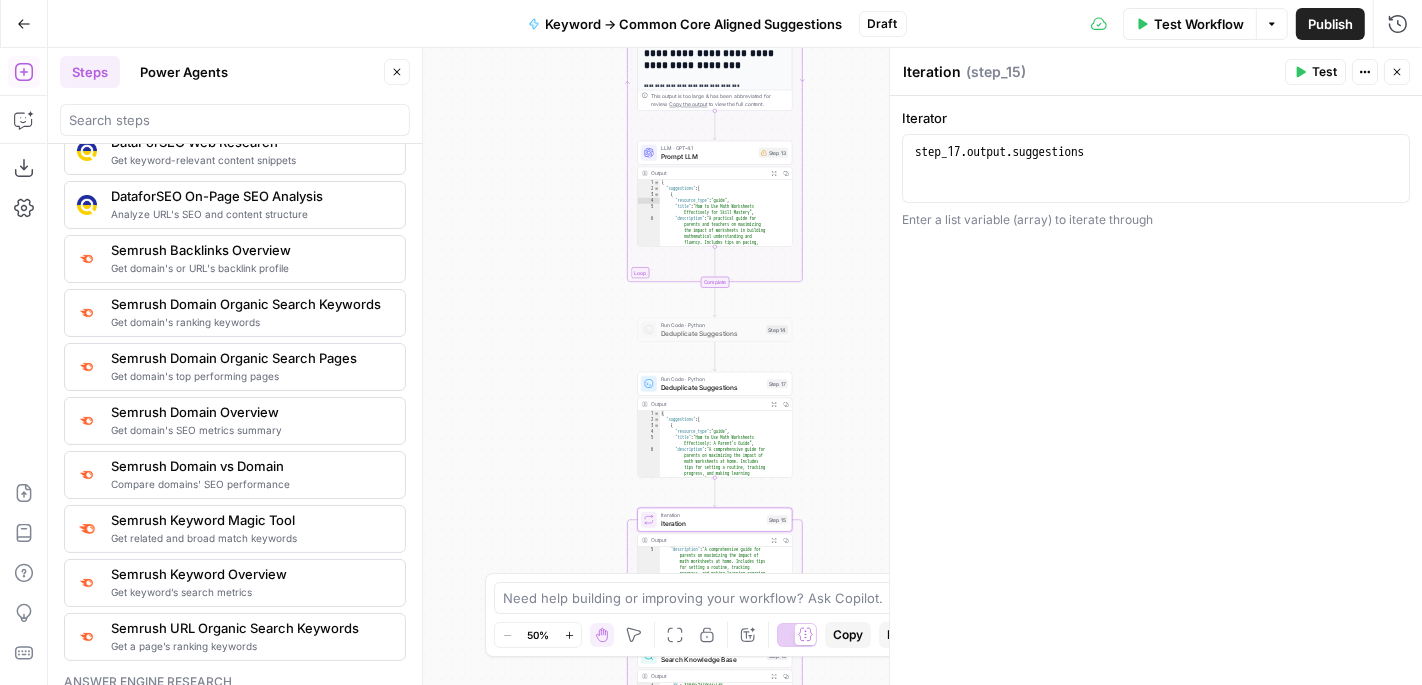 click on "Deduplicate Suggestions" at bounding box center [712, 387] 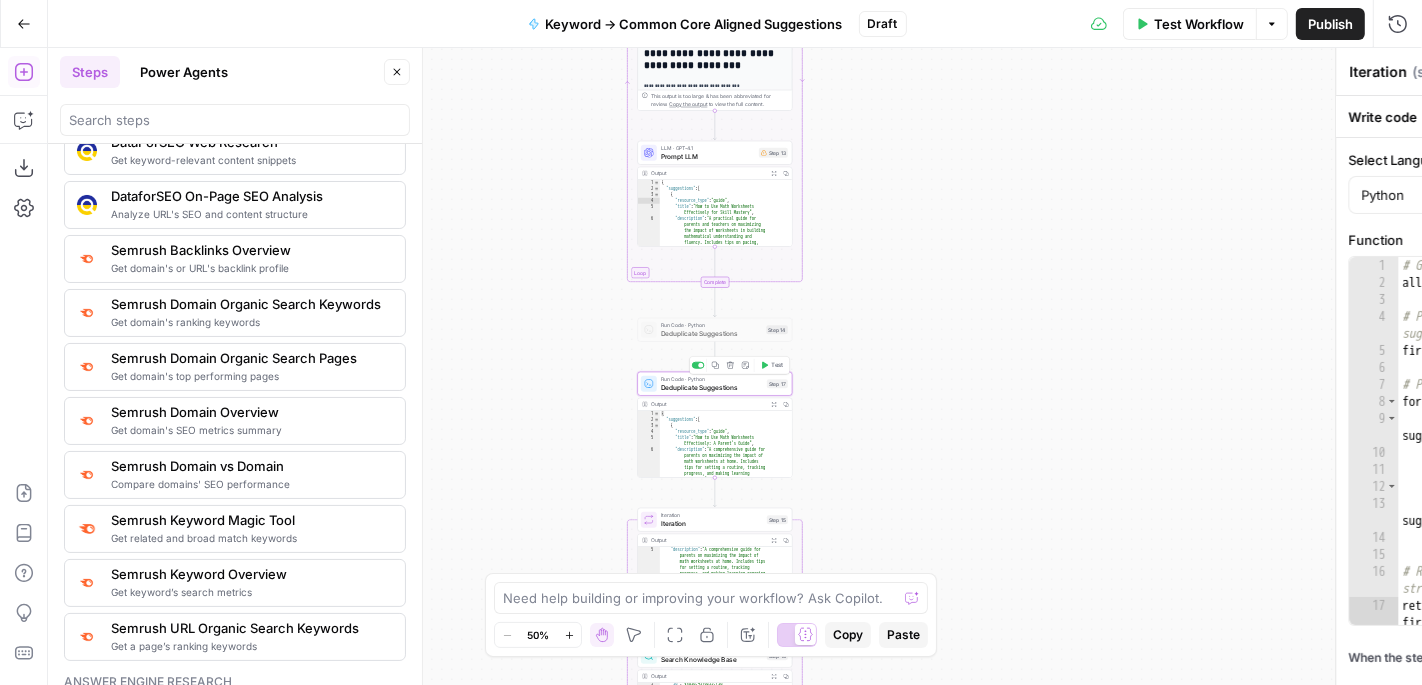 type on "Deduplicate Suggestions" 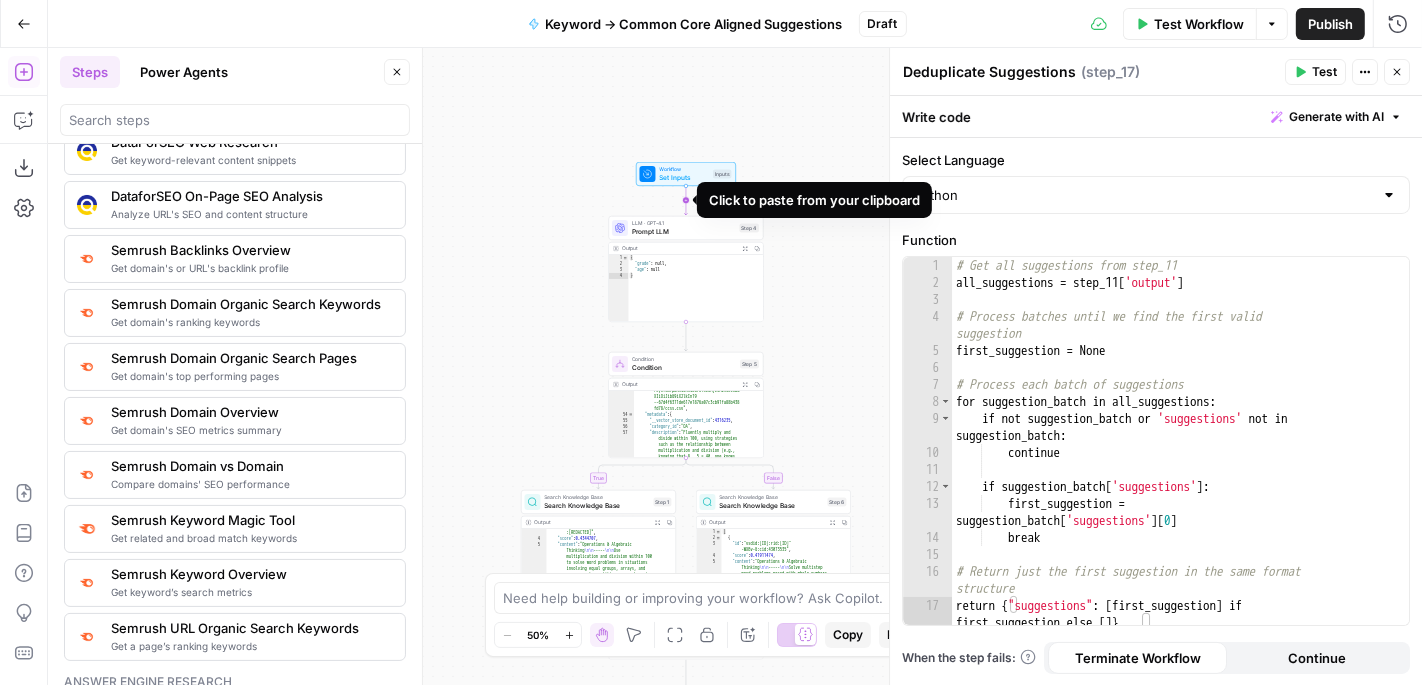 click 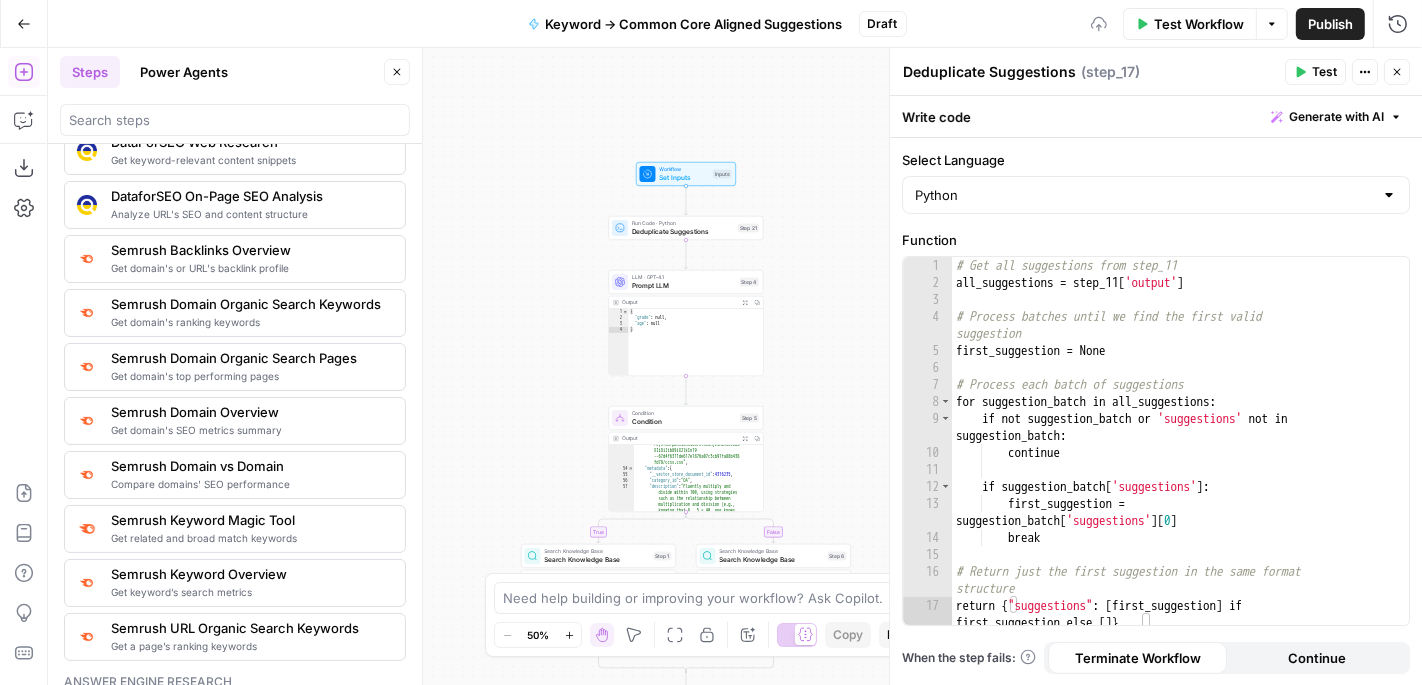 click on "Deduplicate Suggestions" at bounding box center (683, 231) 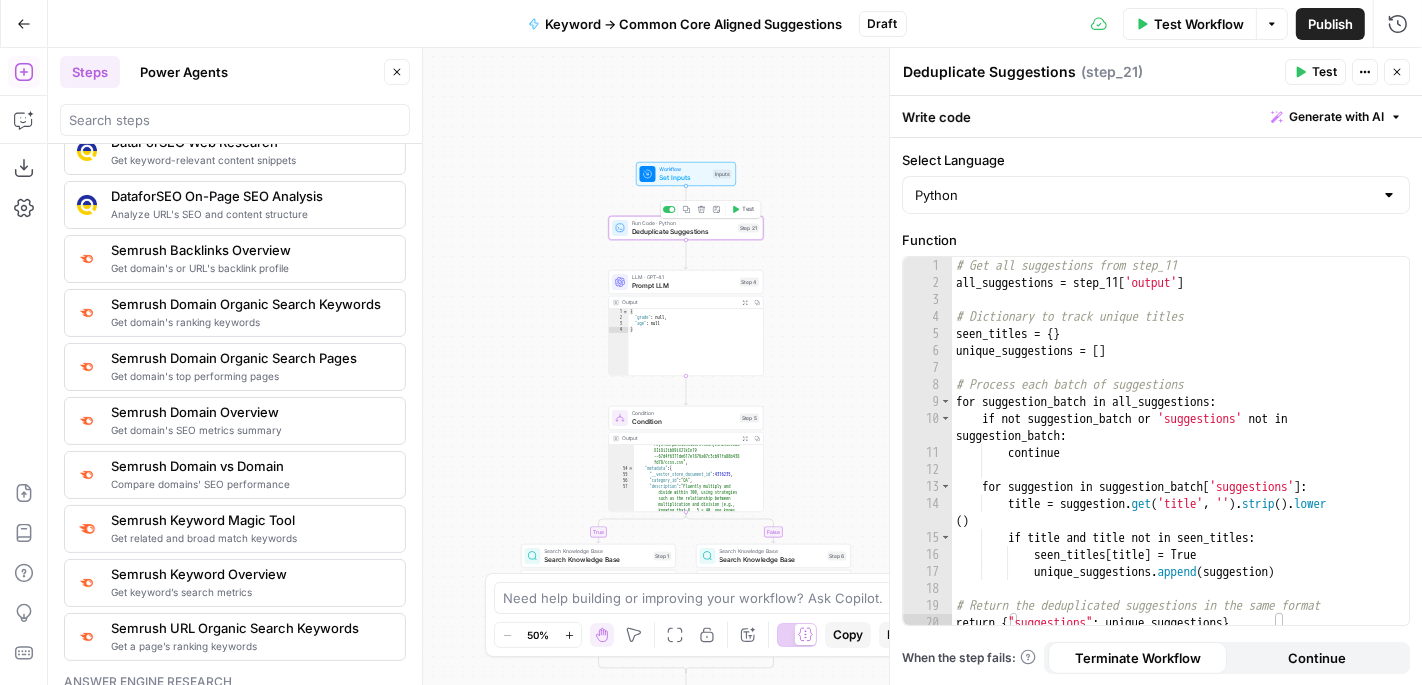 click 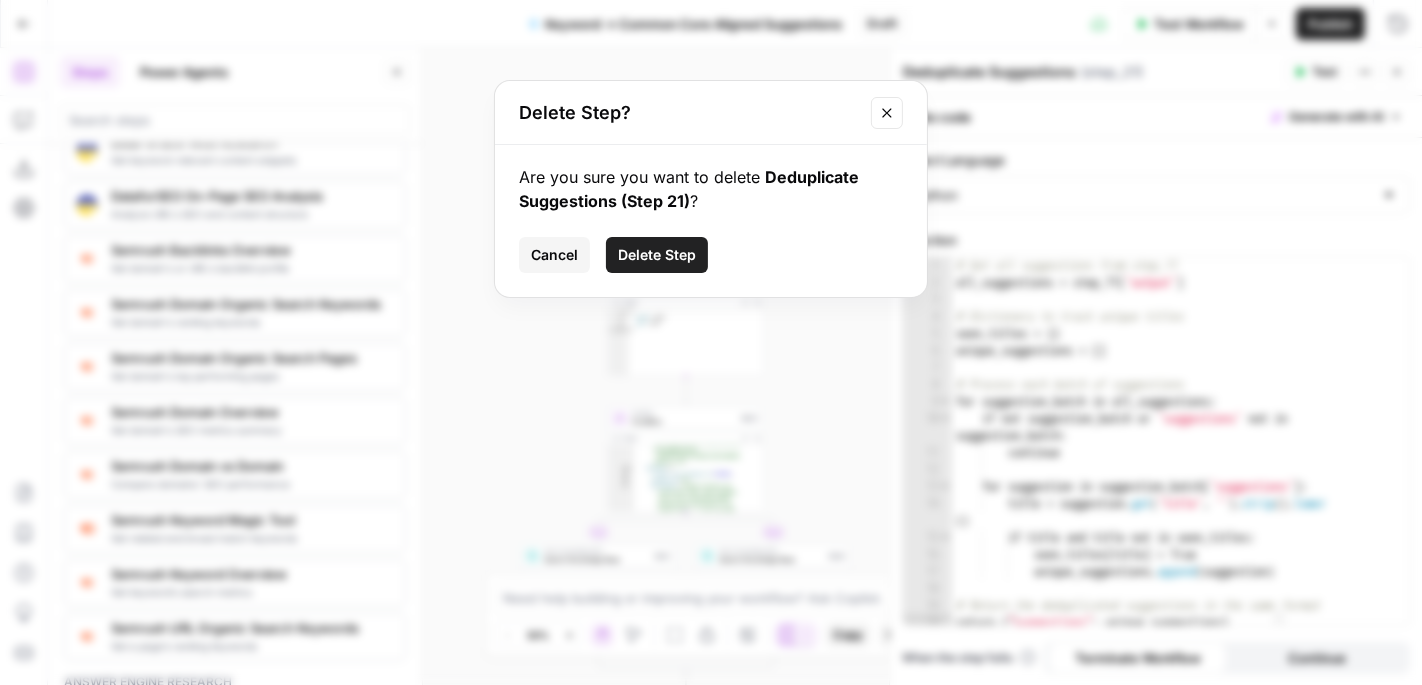 click on "Delete Step" at bounding box center [657, 255] 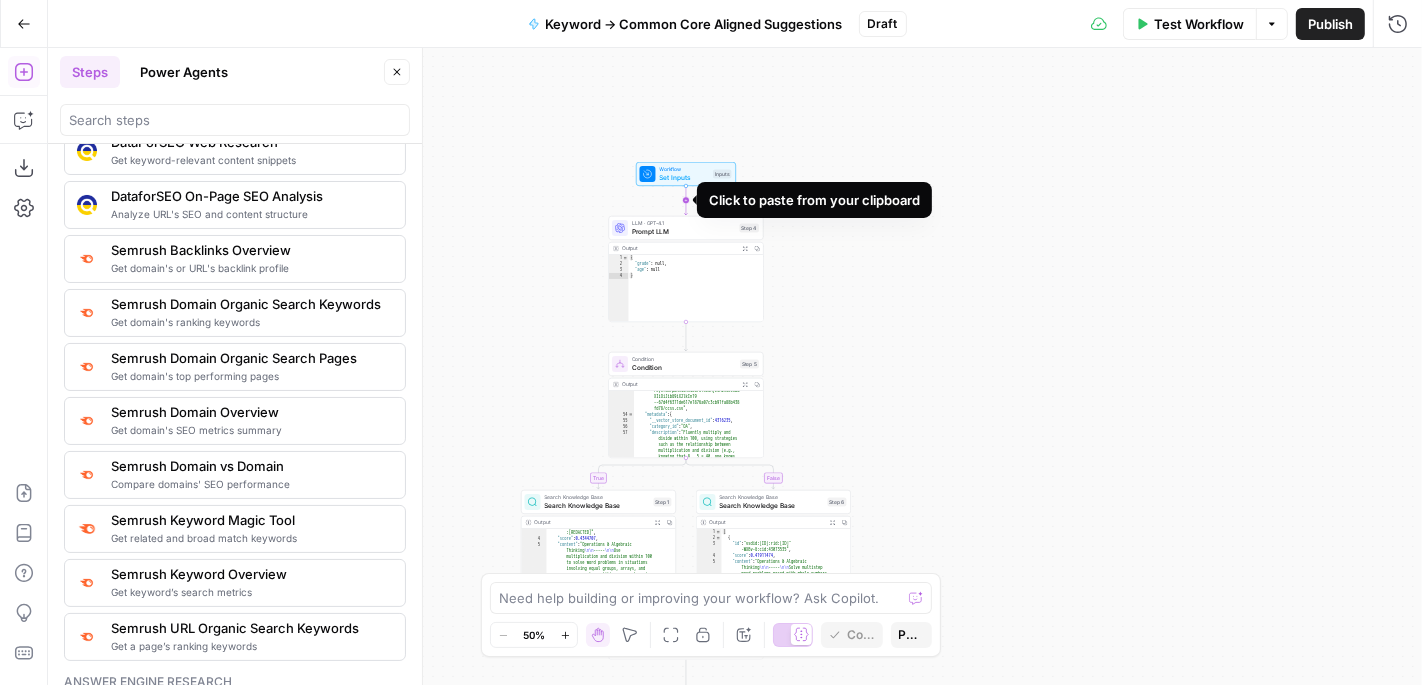click 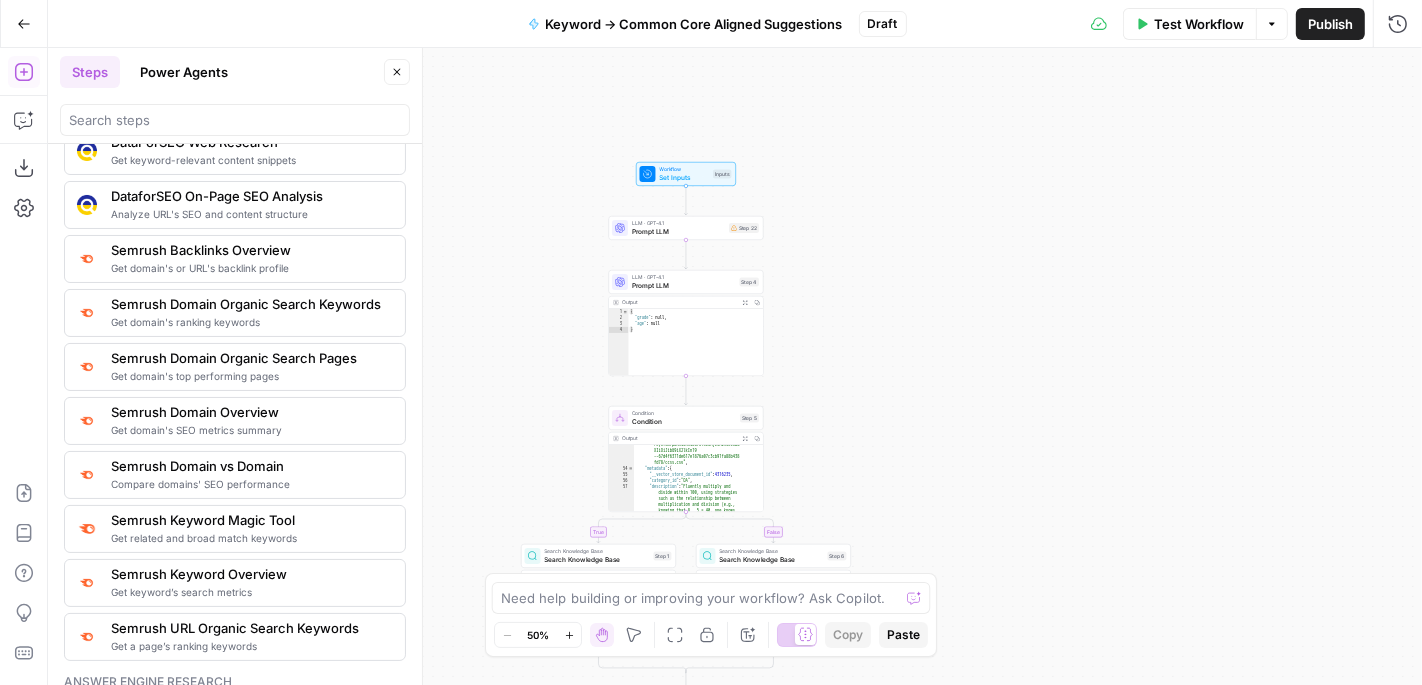 click on "Set Inputs" at bounding box center [685, 177] 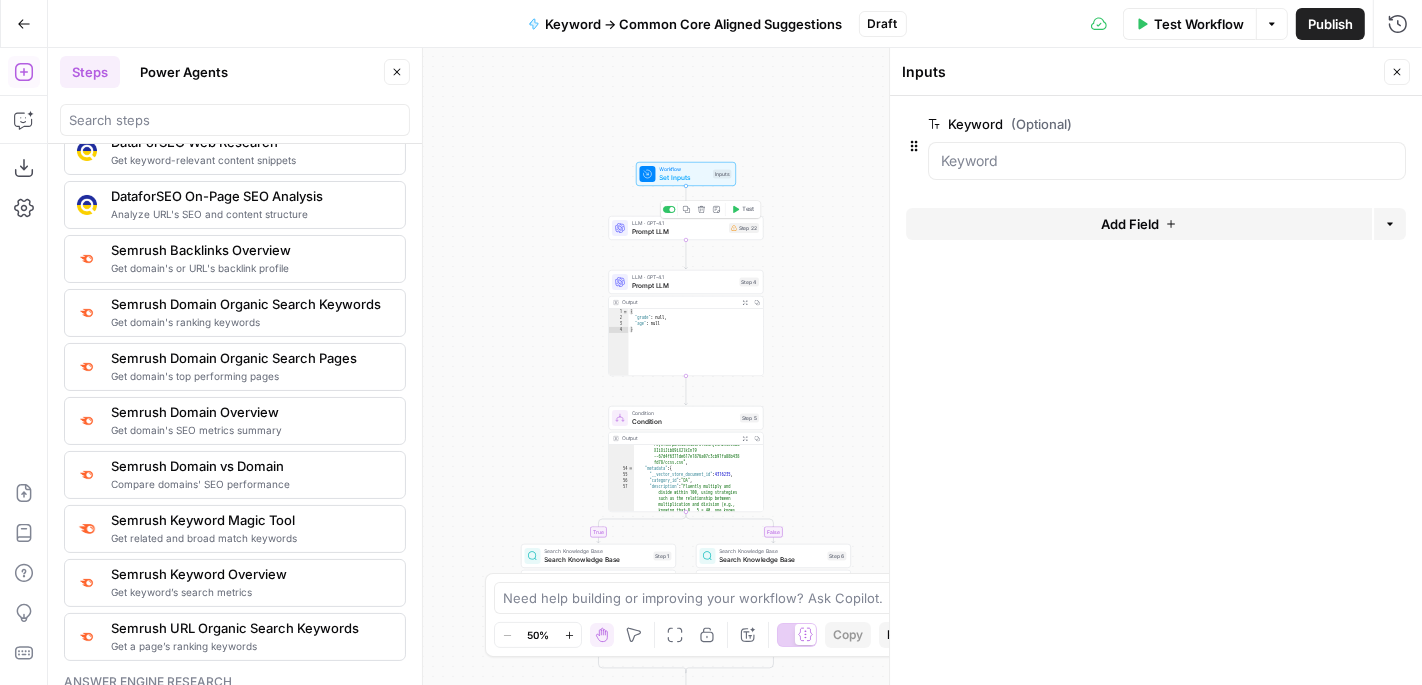 click on "LLM · GPT-4.1 Prompt LLM Step 22 Copy step Delete step Add Note Test" at bounding box center (686, 228) 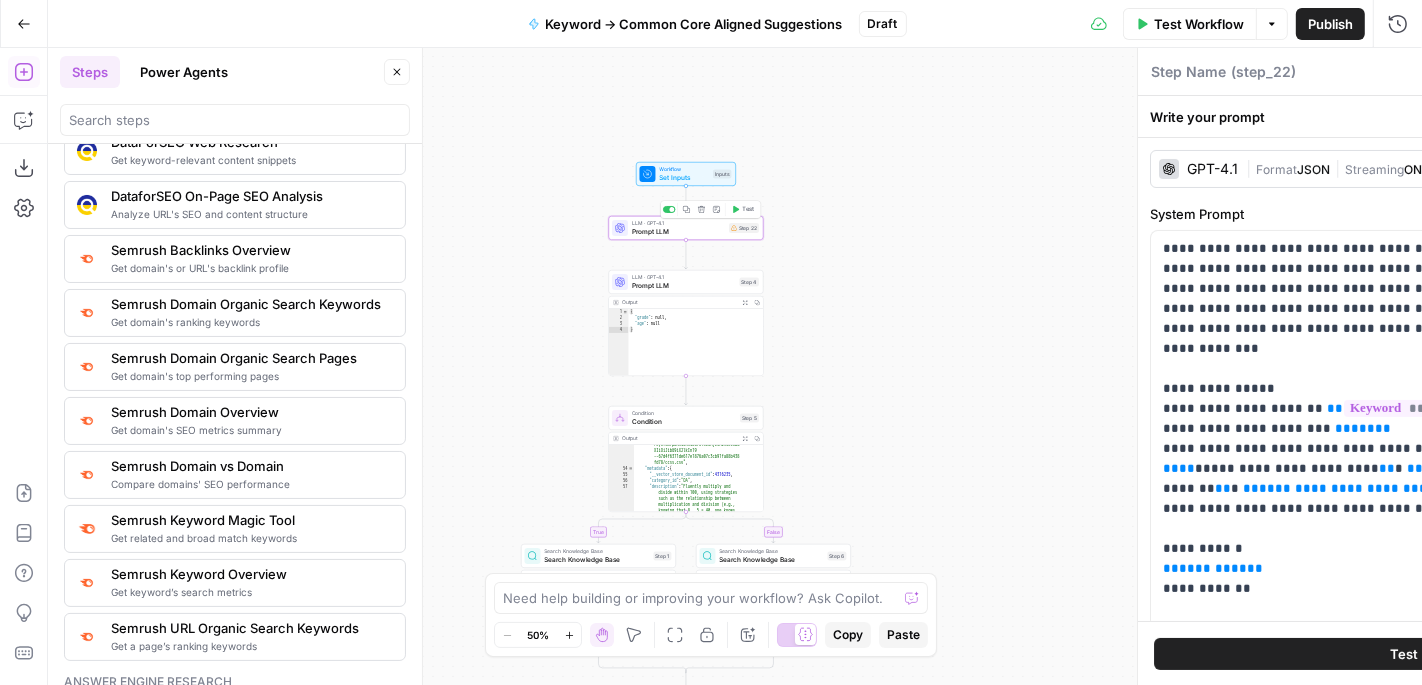type on "Prompt LLM" 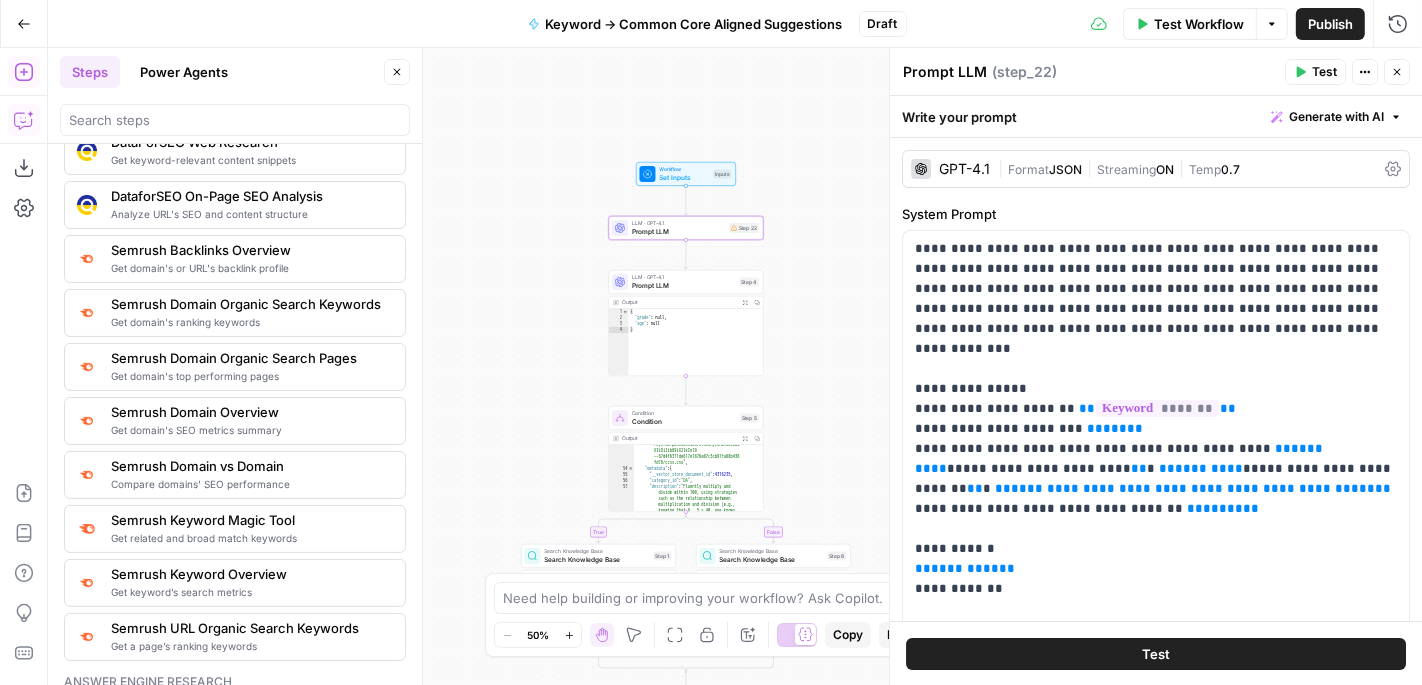 click on "Copilot" at bounding box center (24, 120) 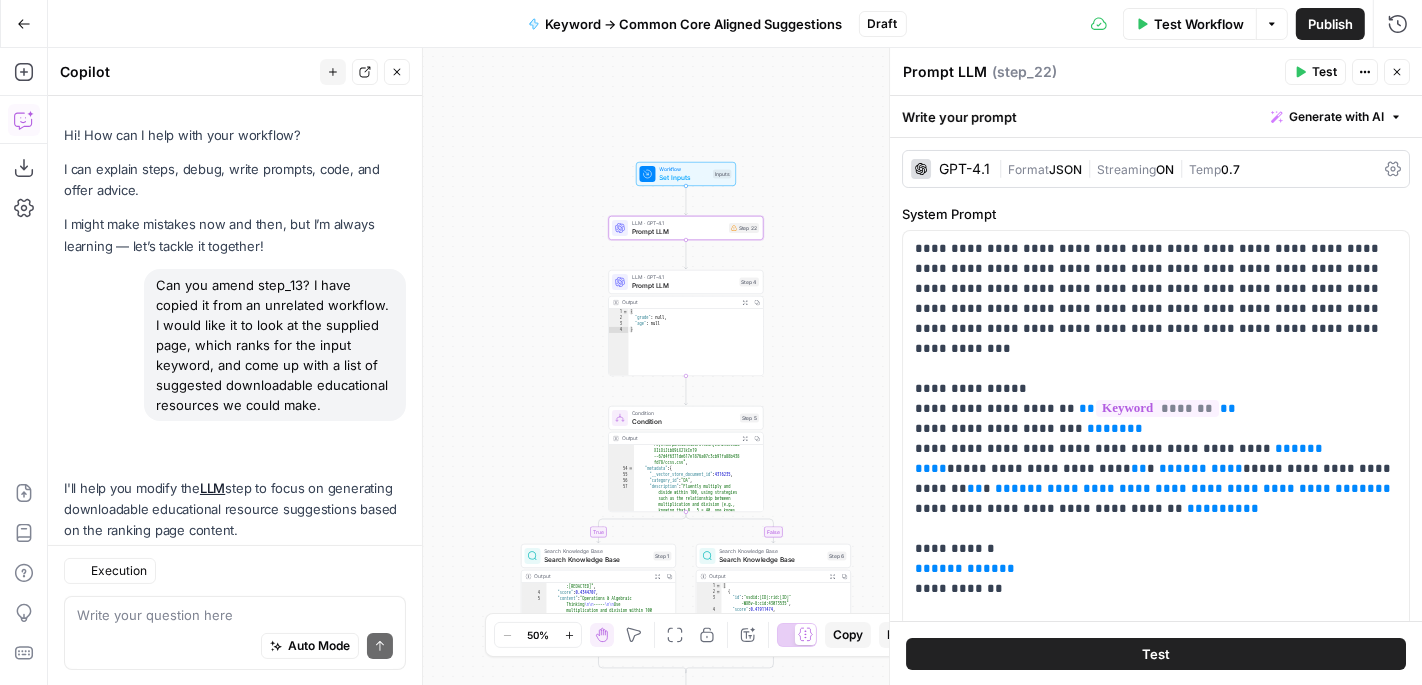 scroll, scrollTop: 2352, scrollLeft: 0, axis: vertical 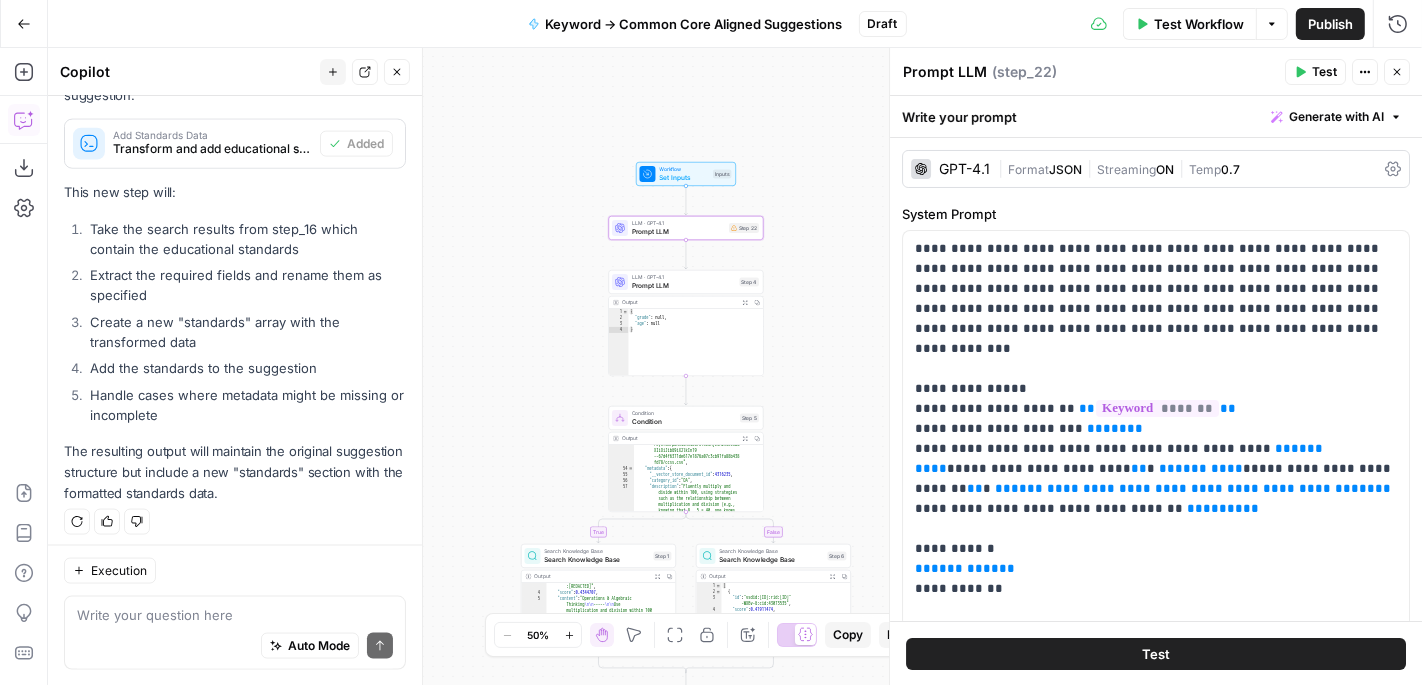click at bounding box center (235, 615) 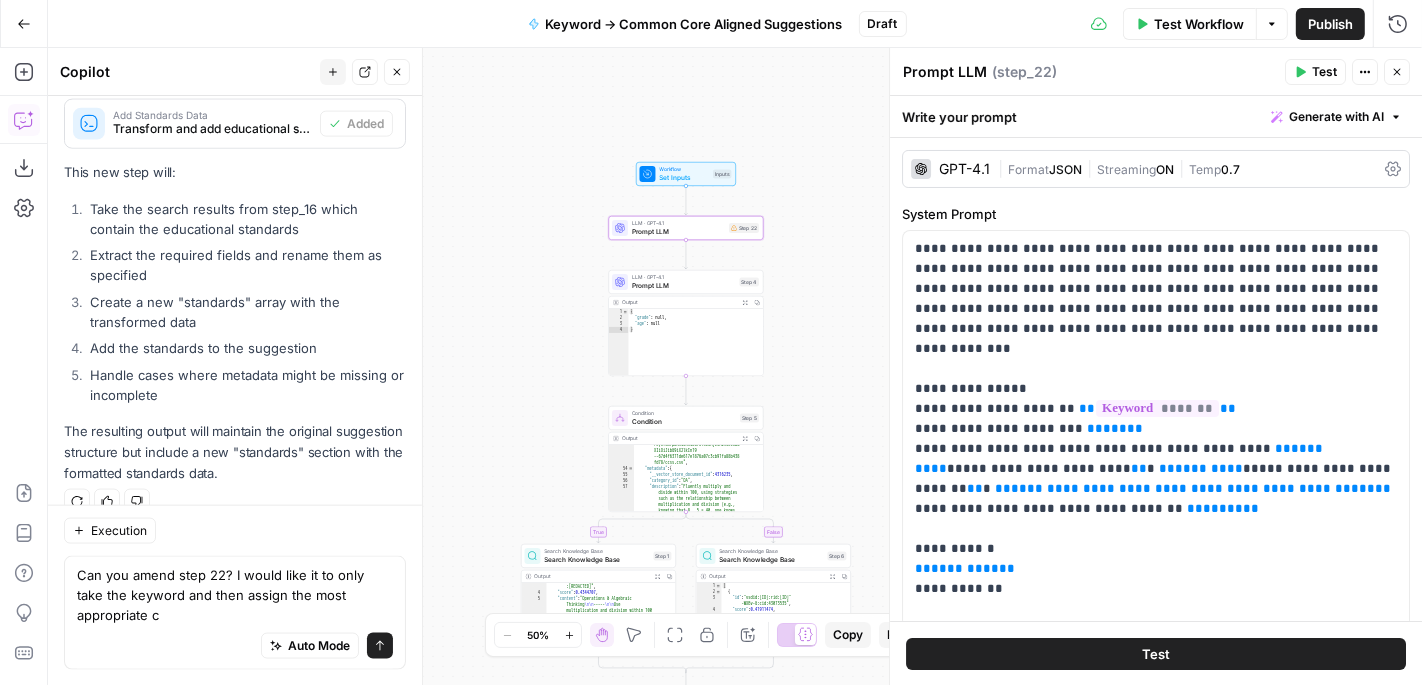 scroll, scrollTop: 2392, scrollLeft: 0, axis: vertical 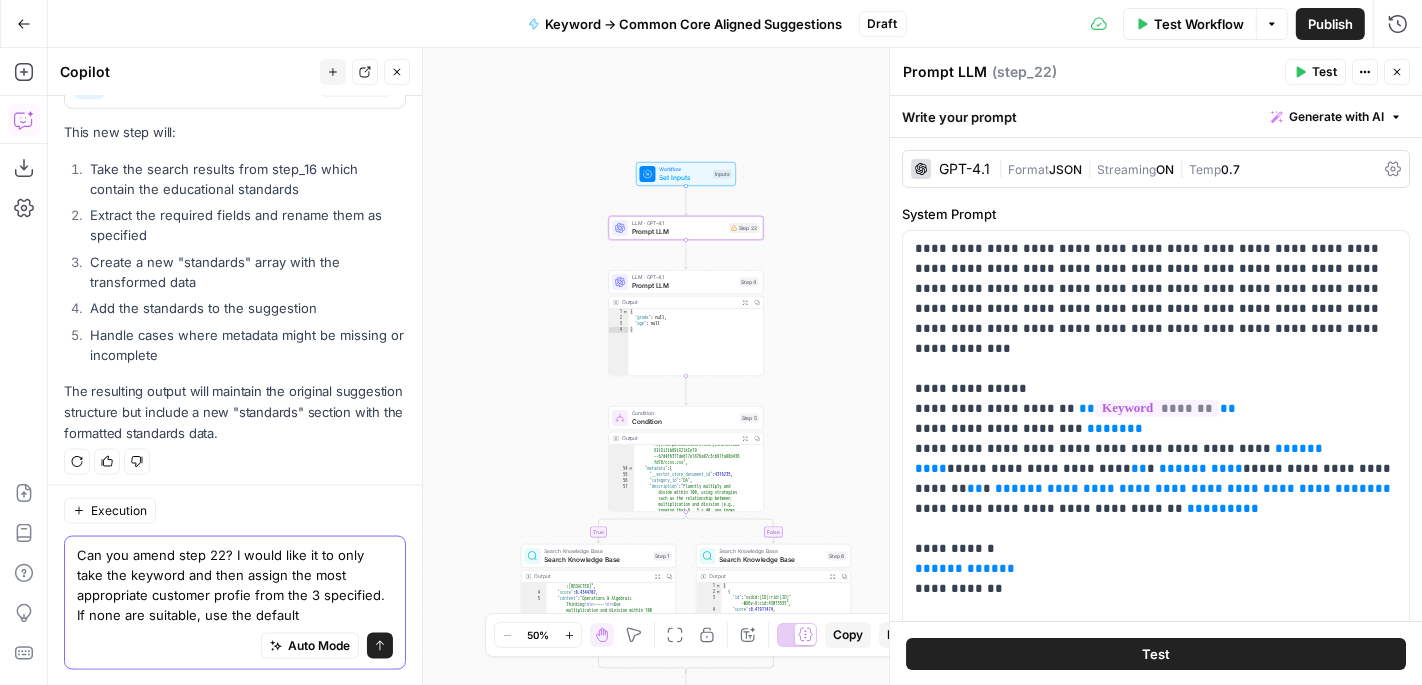type on "Can you amend step 22? I would like it to only take the keyword and then assign the most appropriate customer profie from the 3 specified. If none are suitable, use the default." 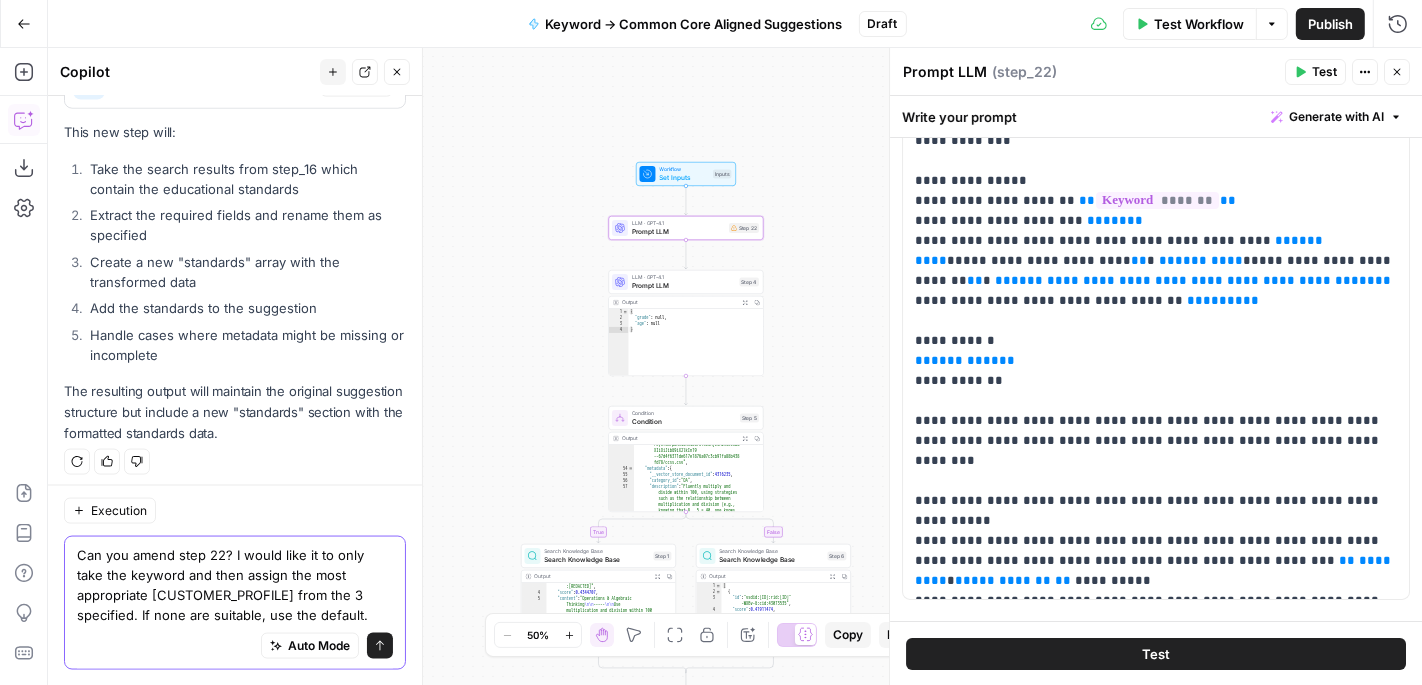 scroll, scrollTop: 217, scrollLeft: 0, axis: vertical 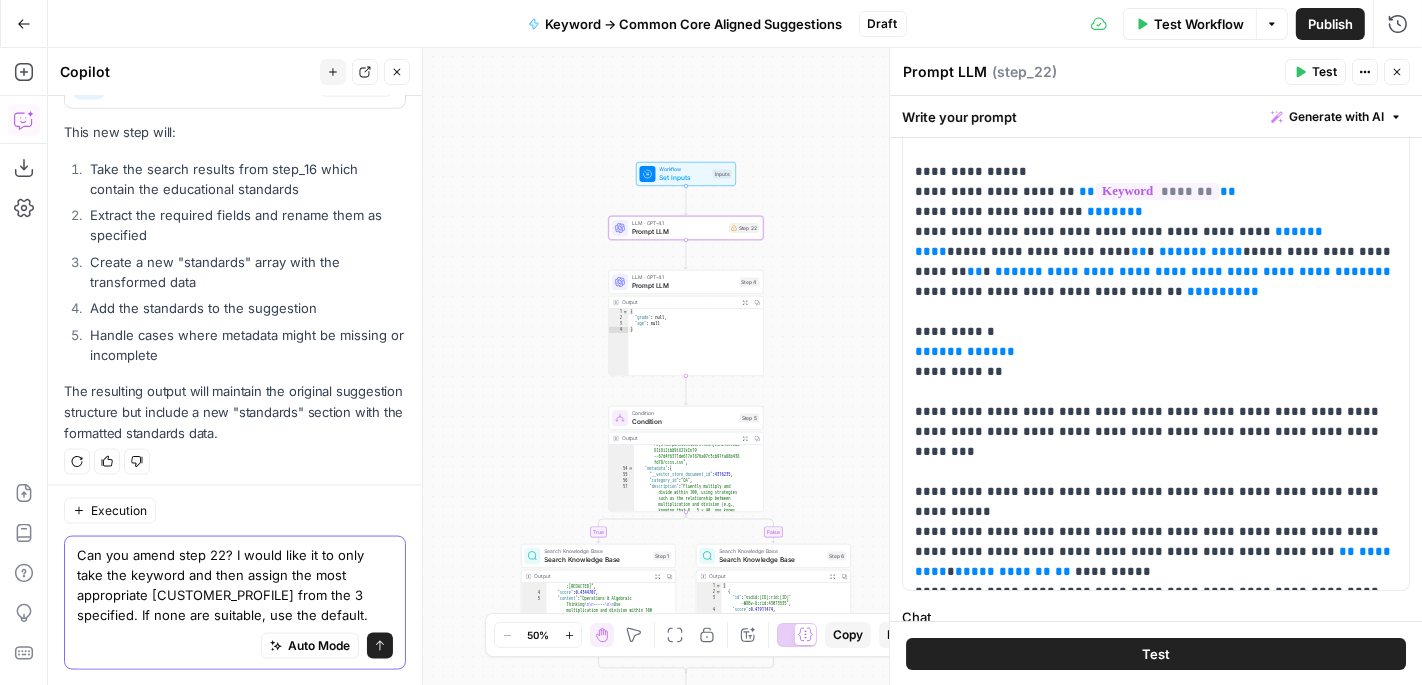 click on "Can you amend step 22? I would like it to only take the keyword and then assign the most appropriate customer profie from the 3 specified. If none are suitable, use the default." at bounding box center (235, 585) 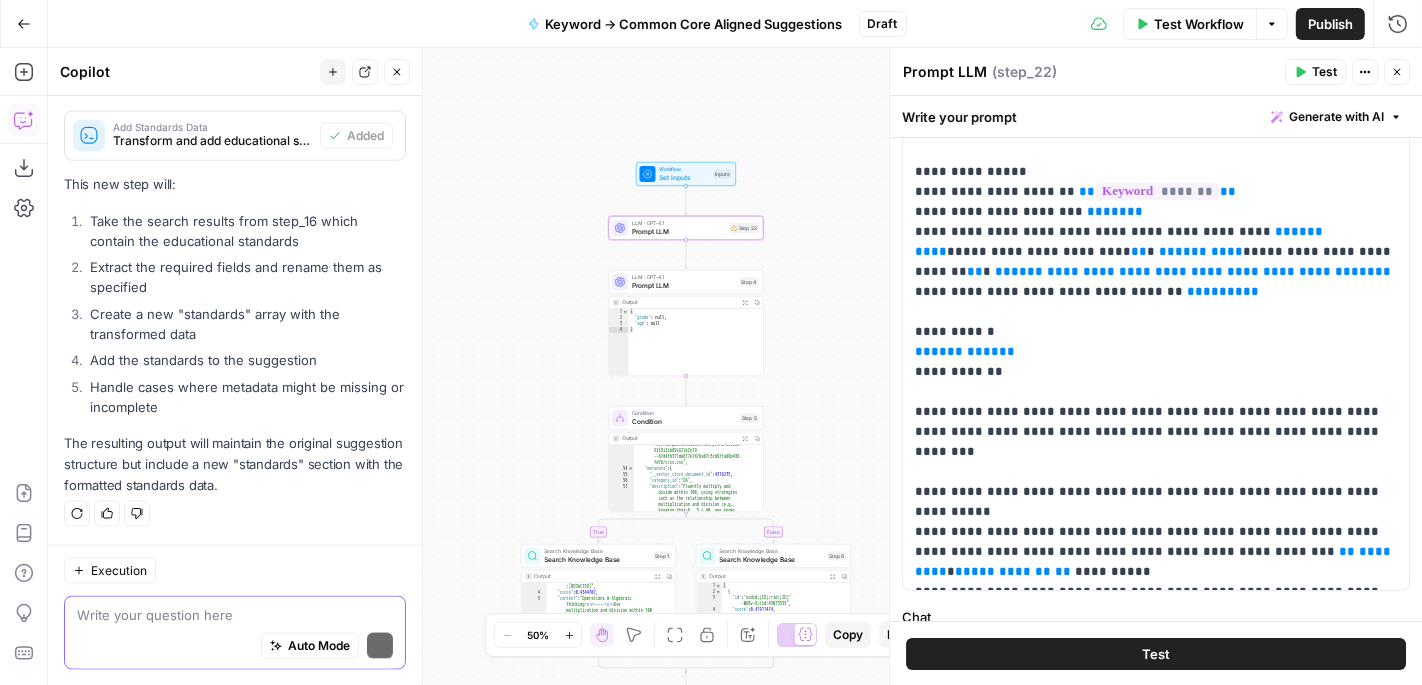 scroll, scrollTop: 2352, scrollLeft: 0, axis: vertical 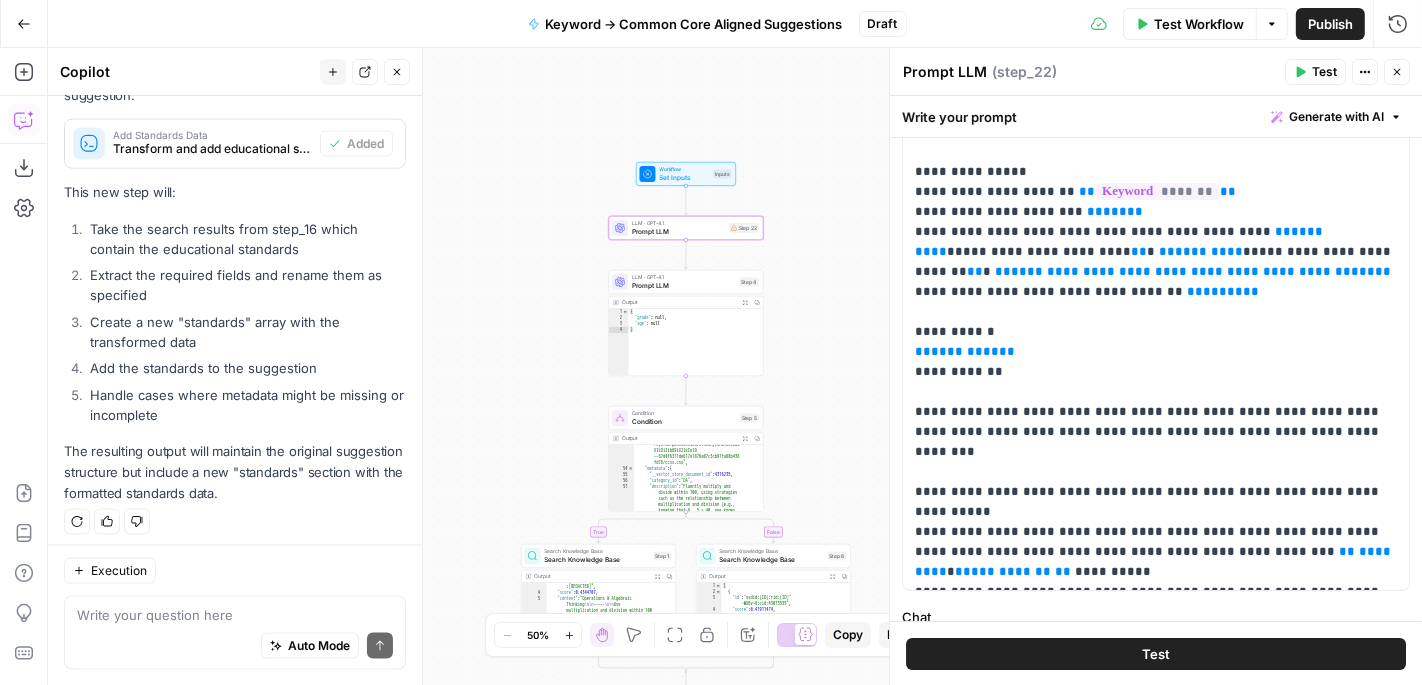 click 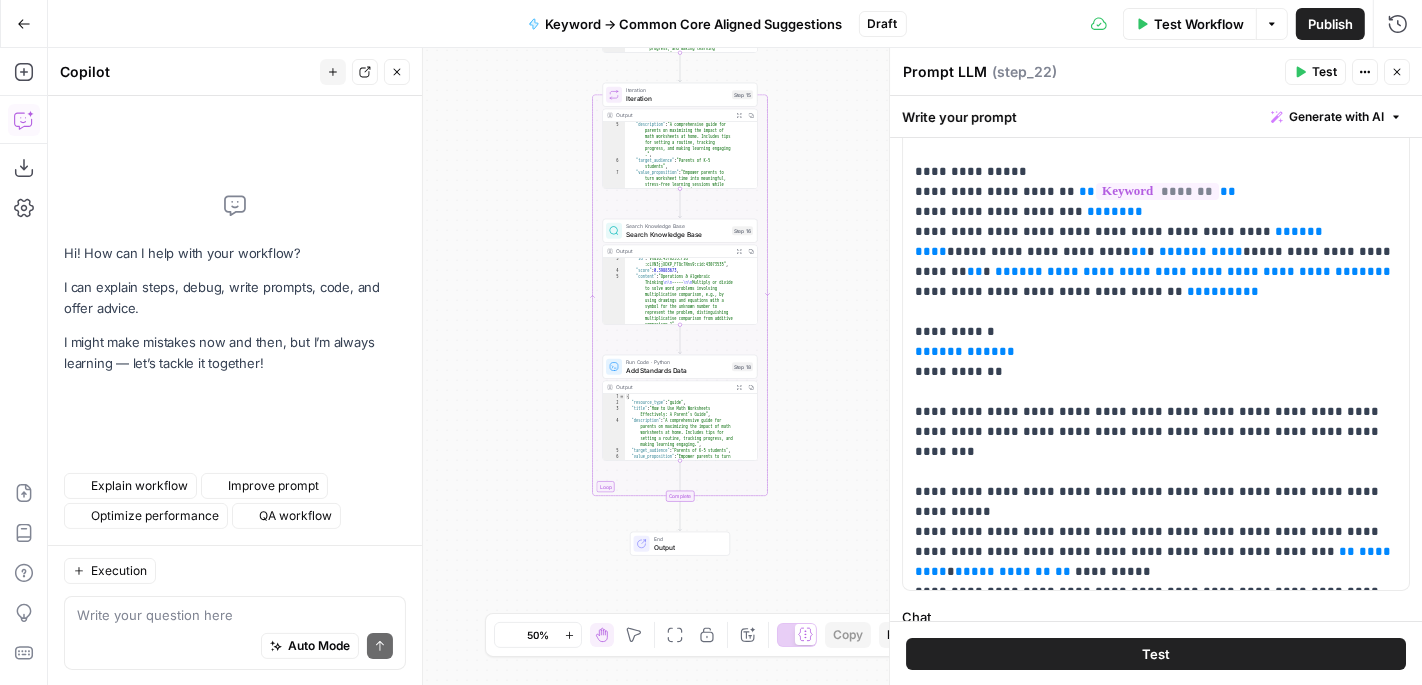 scroll, scrollTop: 0, scrollLeft: 0, axis: both 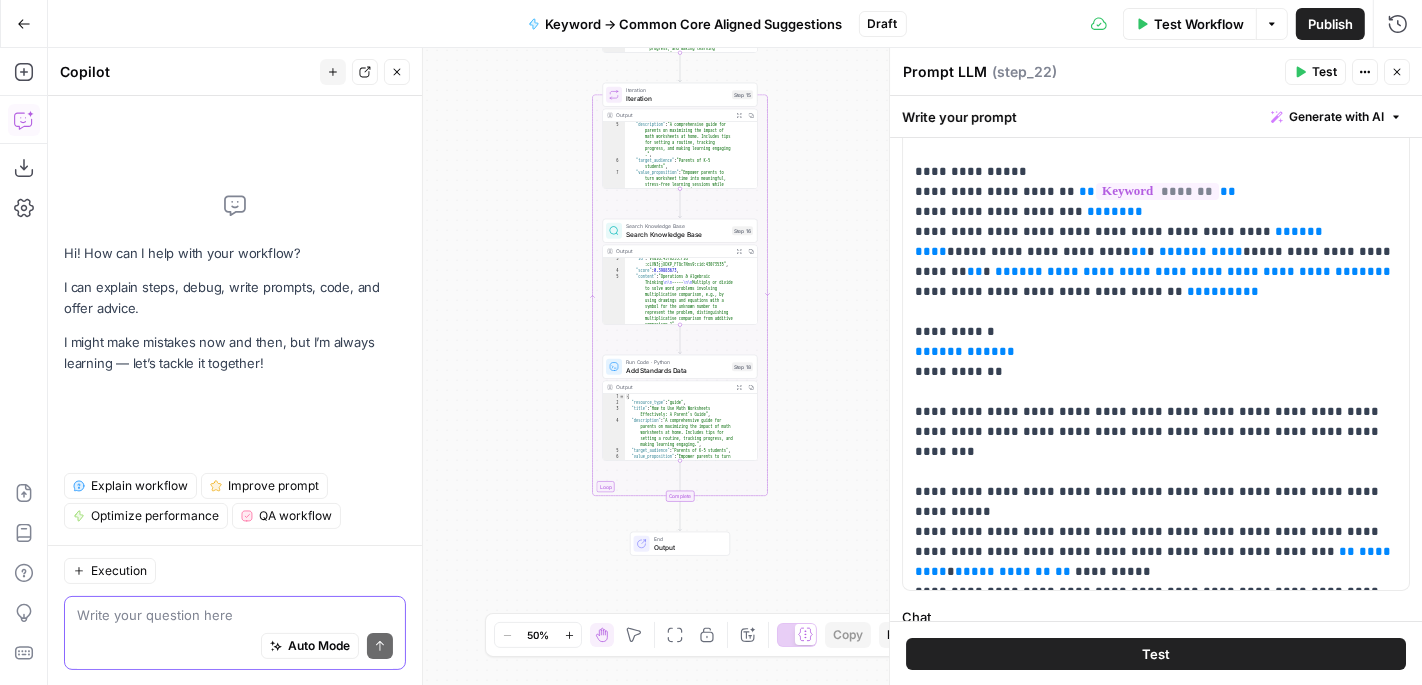 click at bounding box center [235, 615] 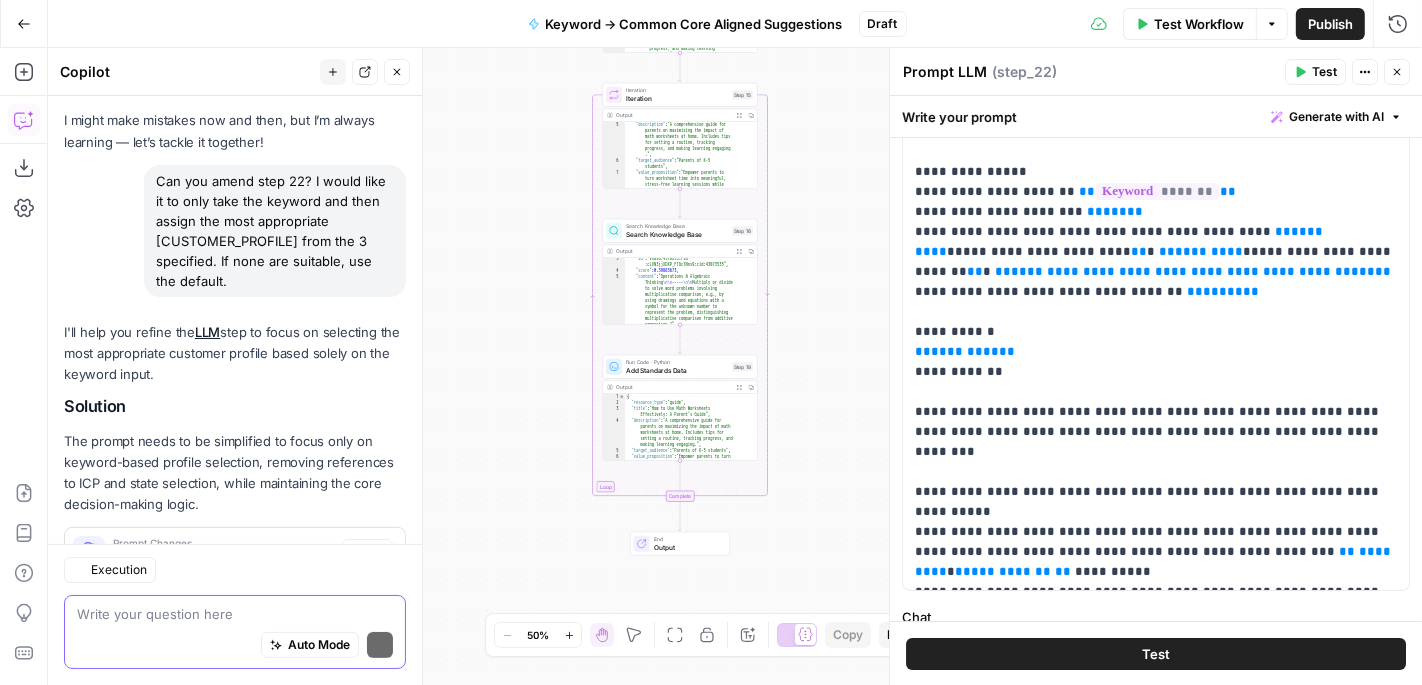 scroll, scrollTop: 161, scrollLeft: 0, axis: vertical 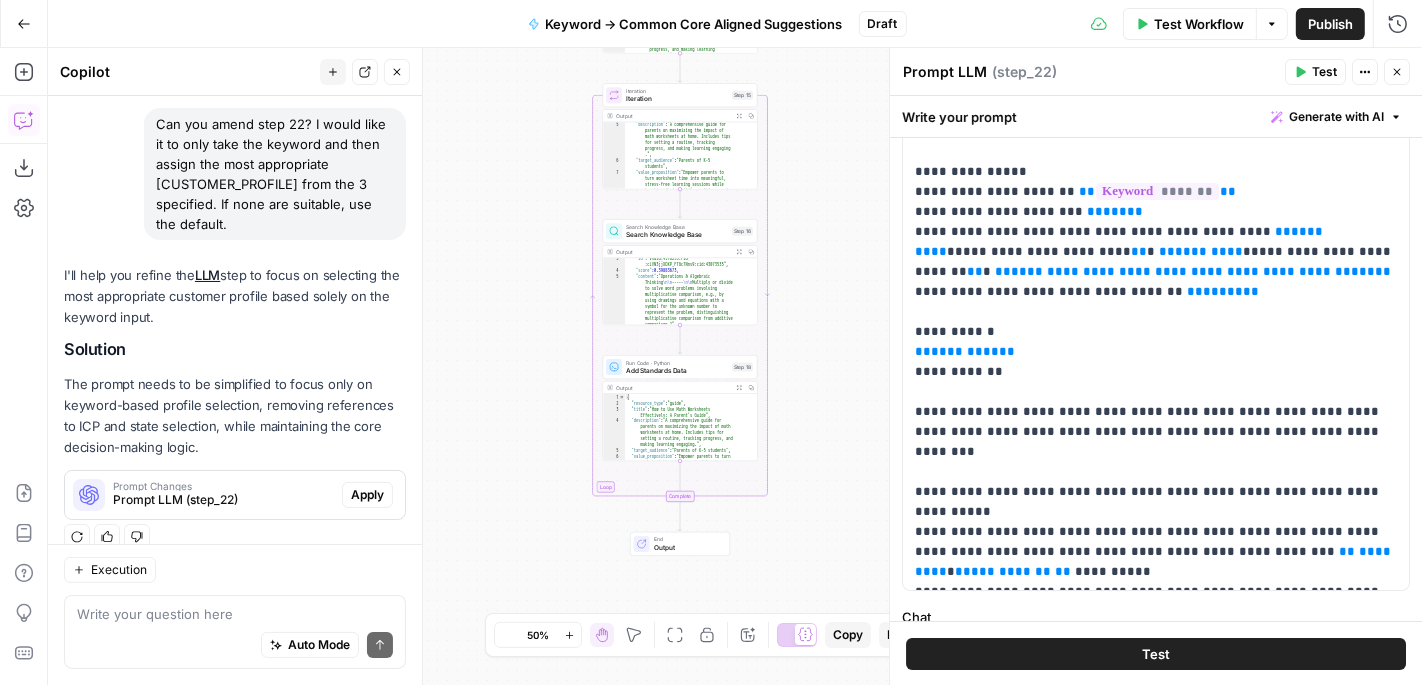 click on "Apply" at bounding box center [367, 495] 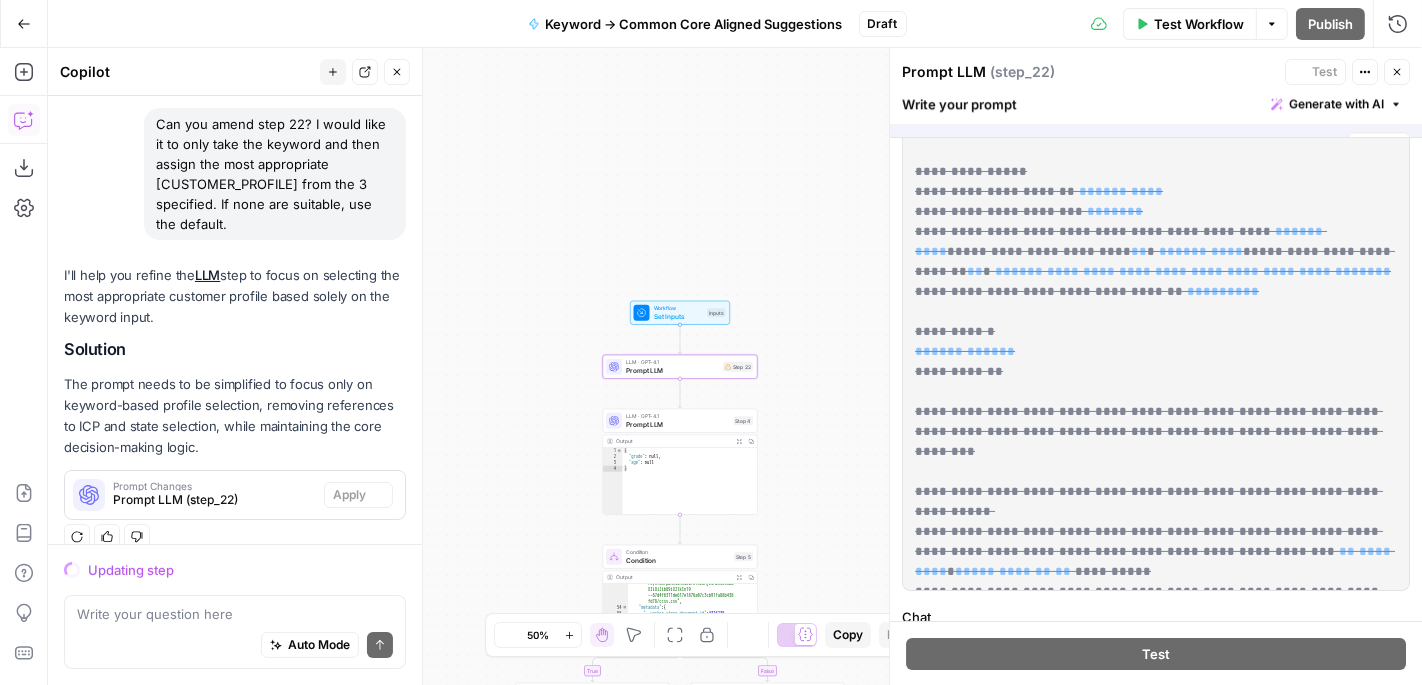 scroll, scrollTop: 162, scrollLeft: 0, axis: vertical 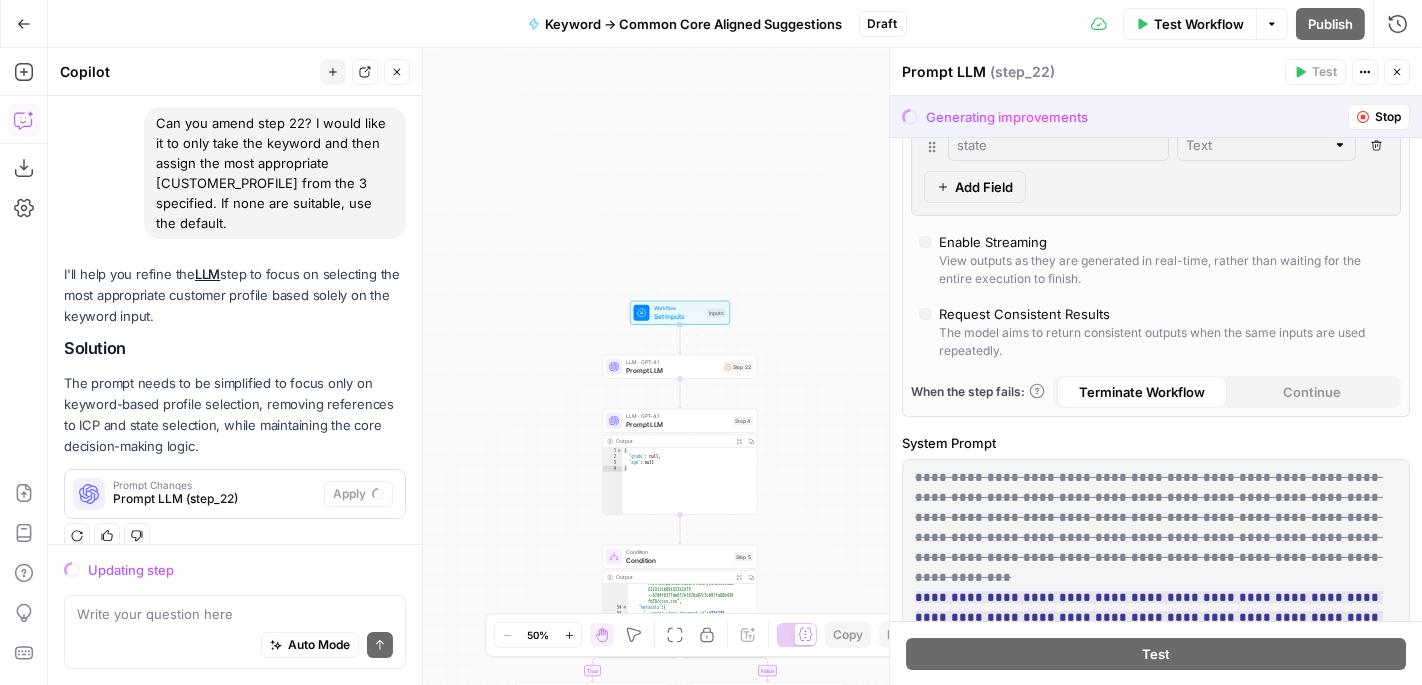 click on "LLM · GPT-4.1" at bounding box center [678, 416] 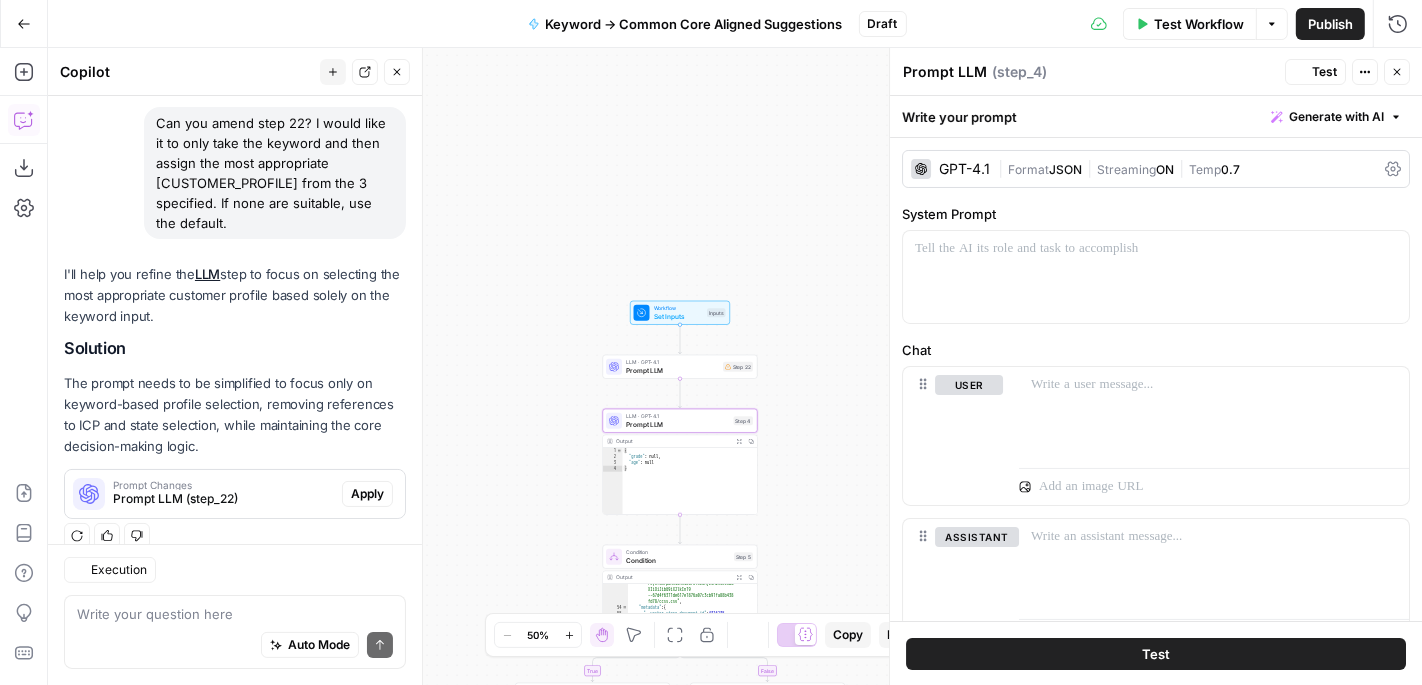 scroll, scrollTop: 161, scrollLeft: 0, axis: vertical 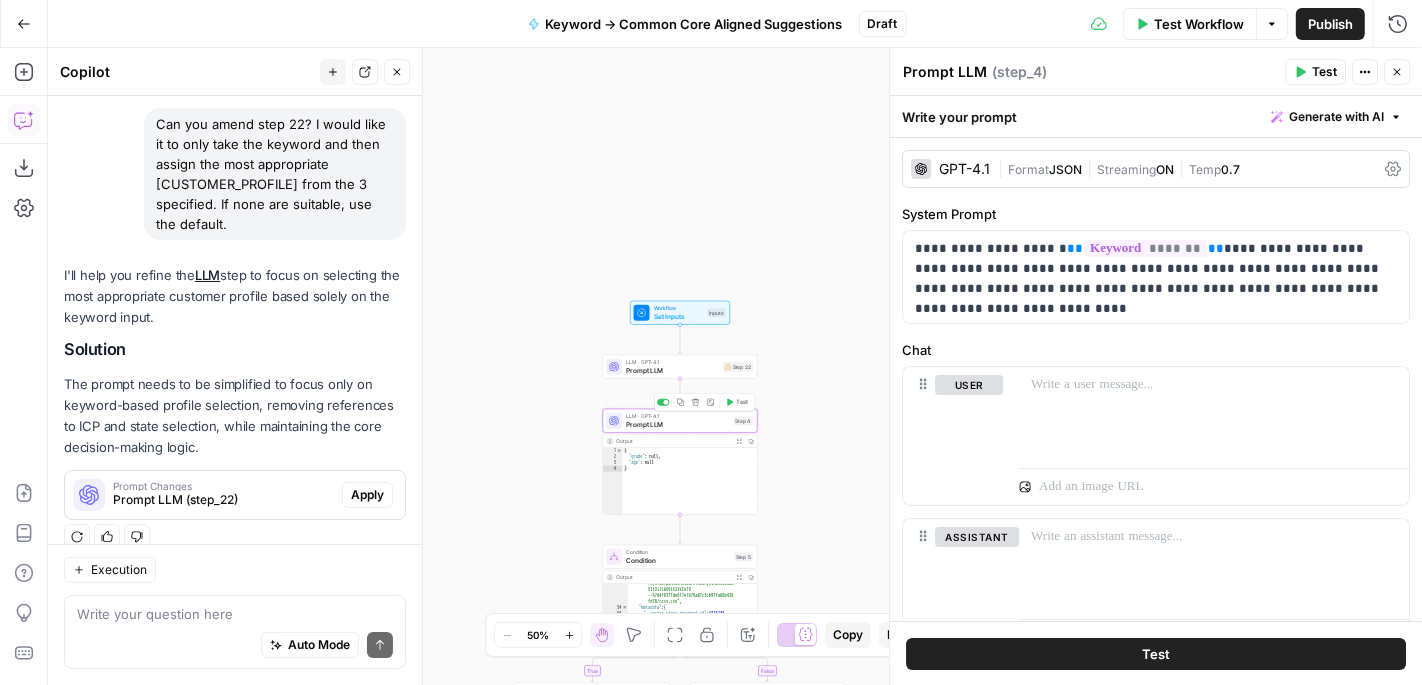 click on "LLM · GPT-4.1 Prompt LLM Step 22 Copy step Delete step Add Note Test" at bounding box center (680, 367) 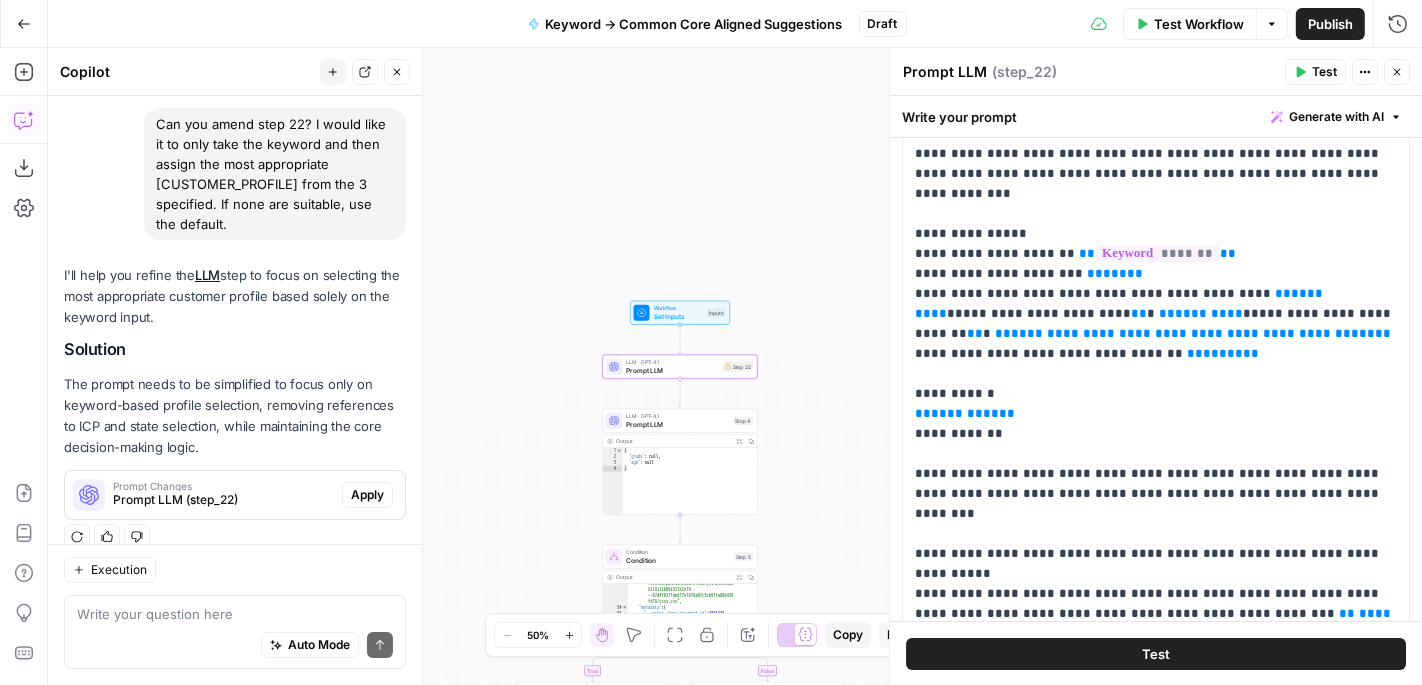 scroll, scrollTop: 147, scrollLeft: 0, axis: vertical 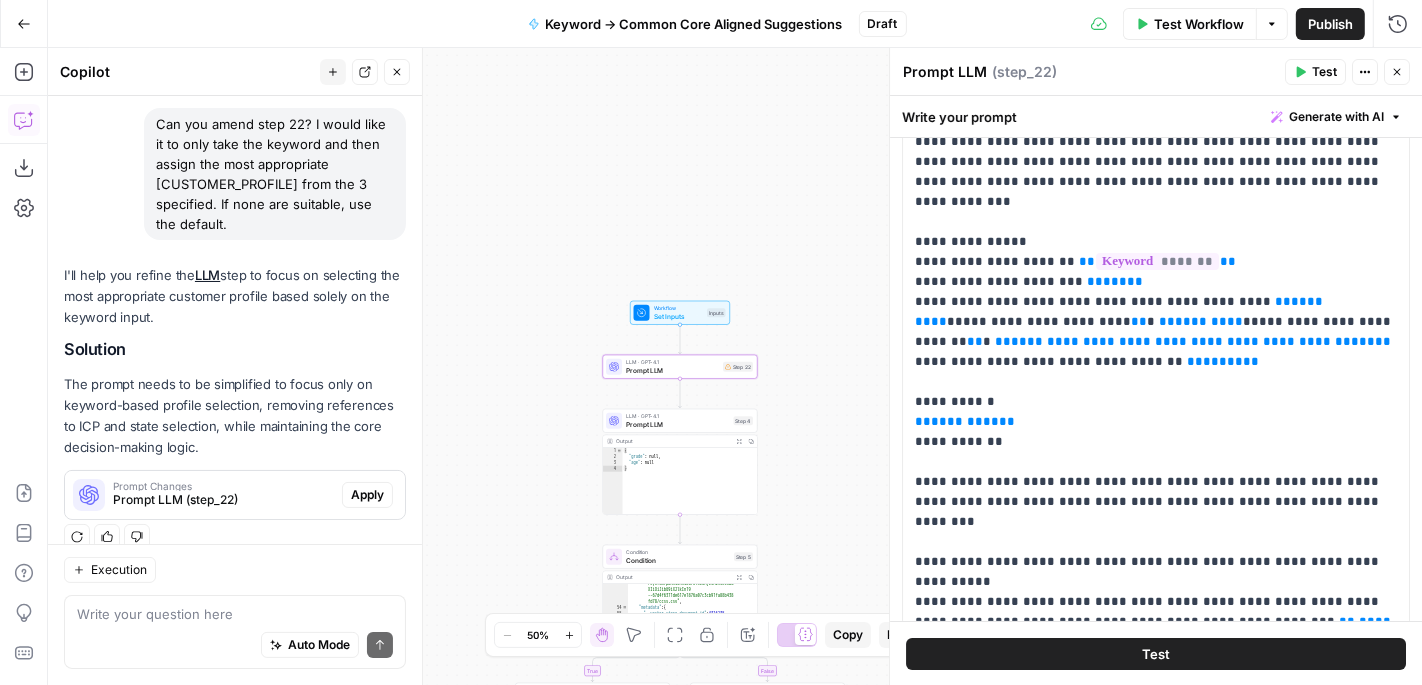 click on "Apply" at bounding box center [367, 495] 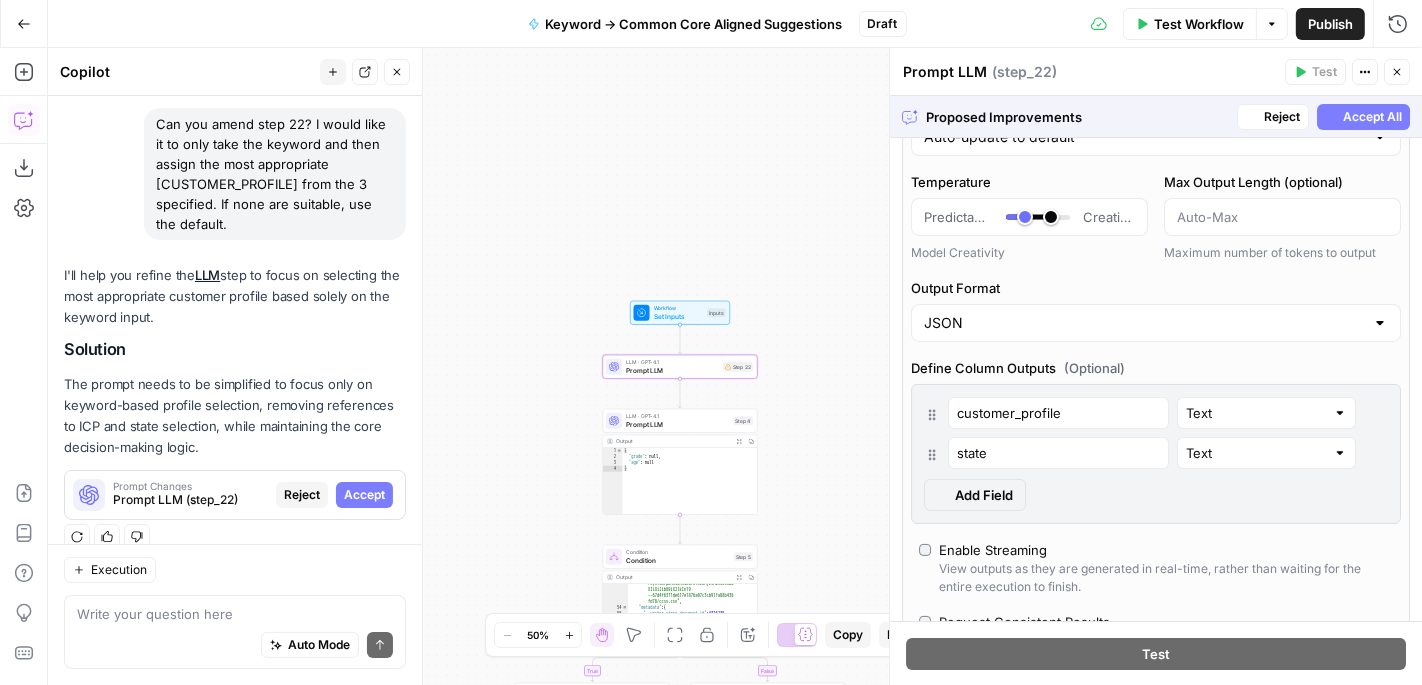 scroll, scrollTop: 161, scrollLeft: 0, axis: vertical 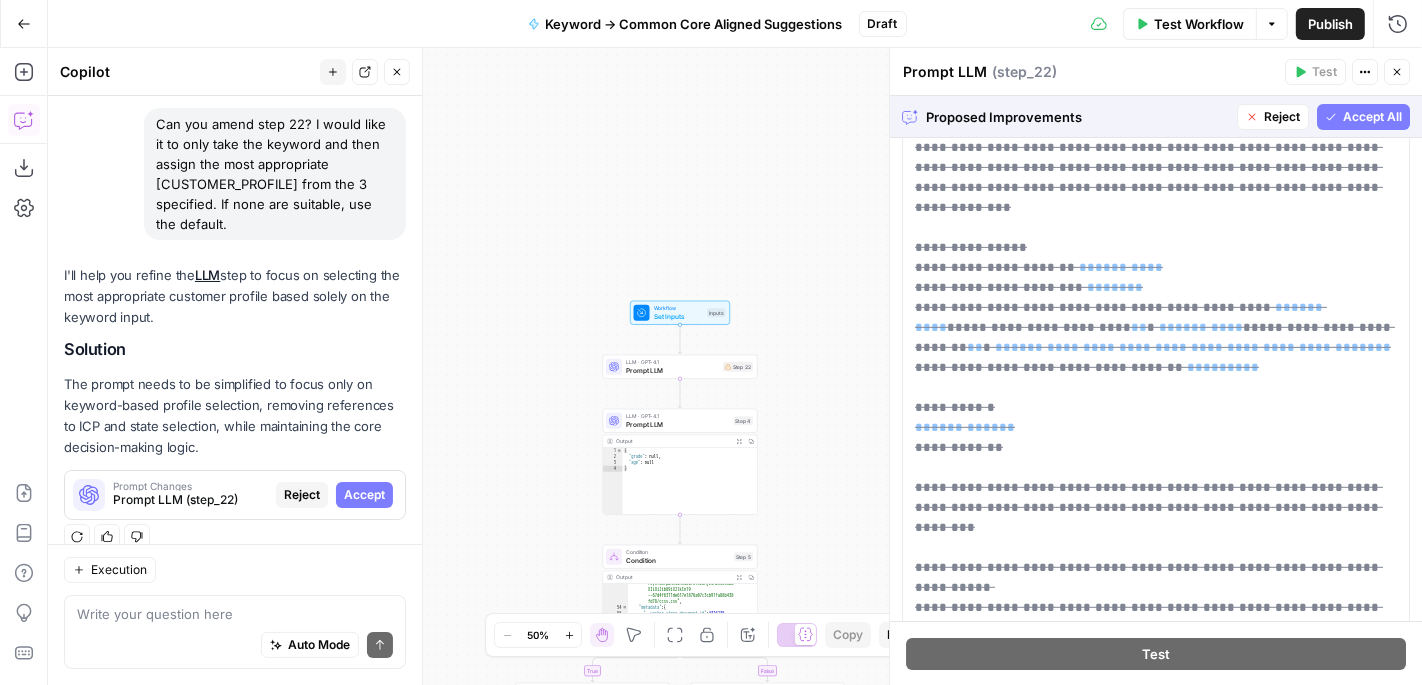 click on "Accept All" at bounding box center (1372, 117) 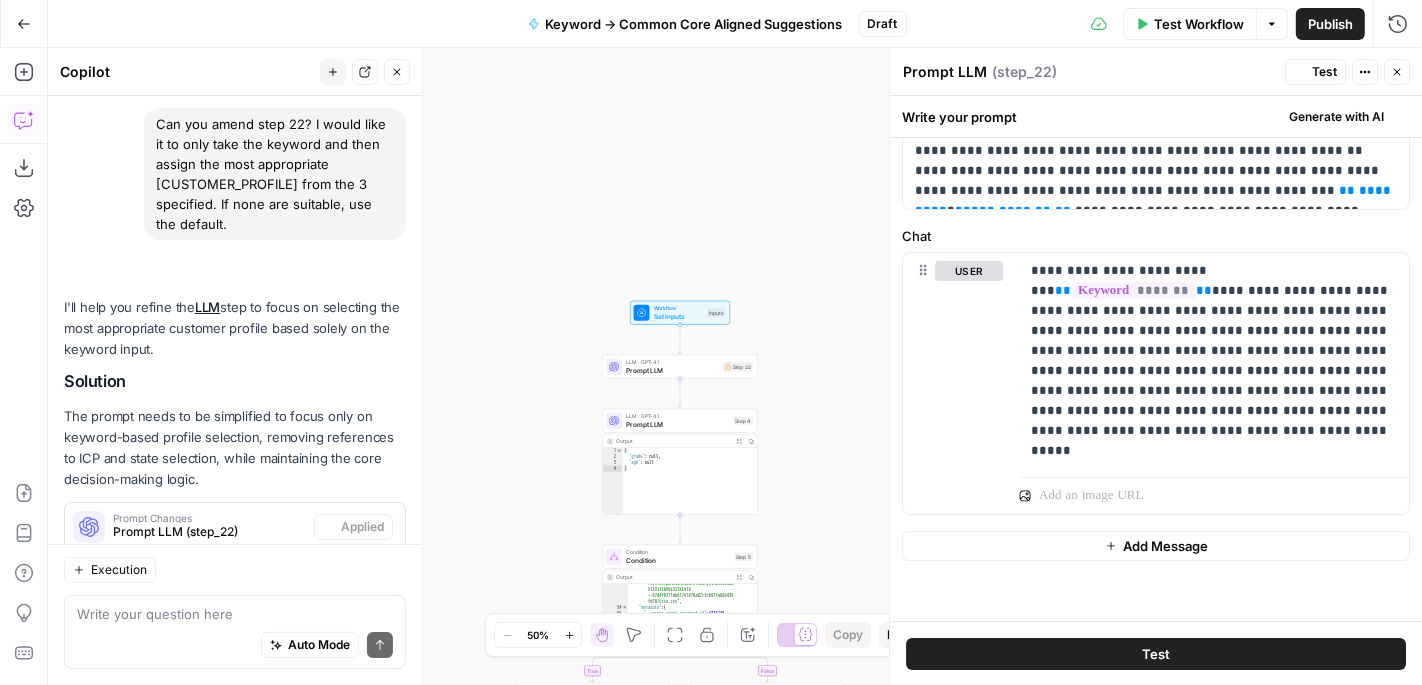 scroll, scrollTop: 193, scrollLeft: 0, axis: vertical 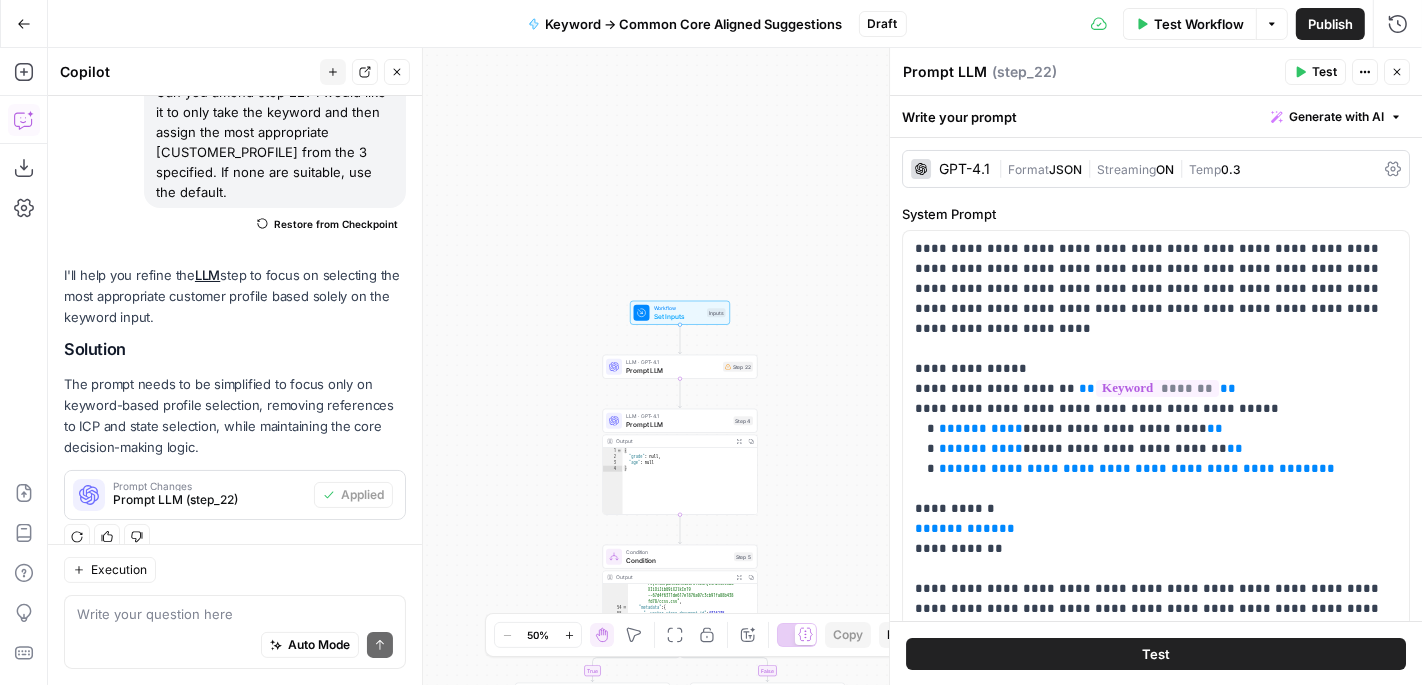 click on "Test" at bounding box center [1315, 72] 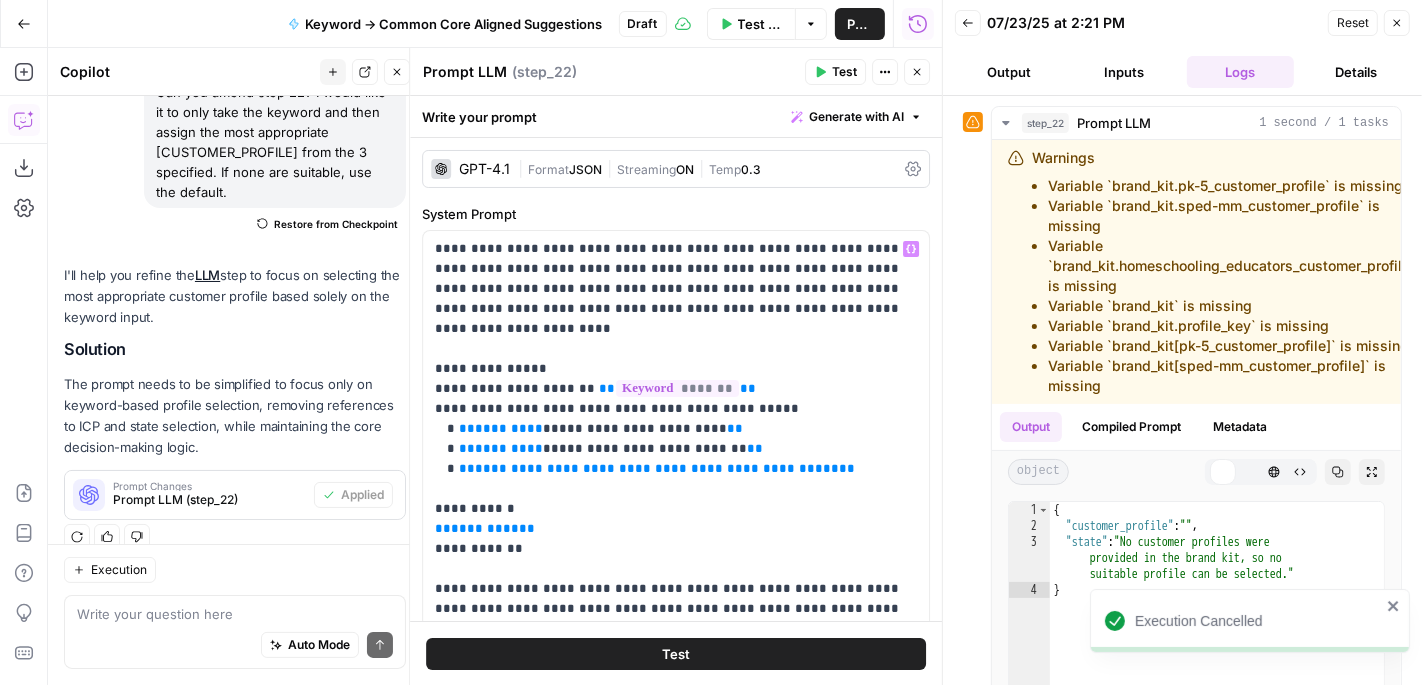 scroll, scrollTop: 193, scrollLeft: 0, axis: vertical 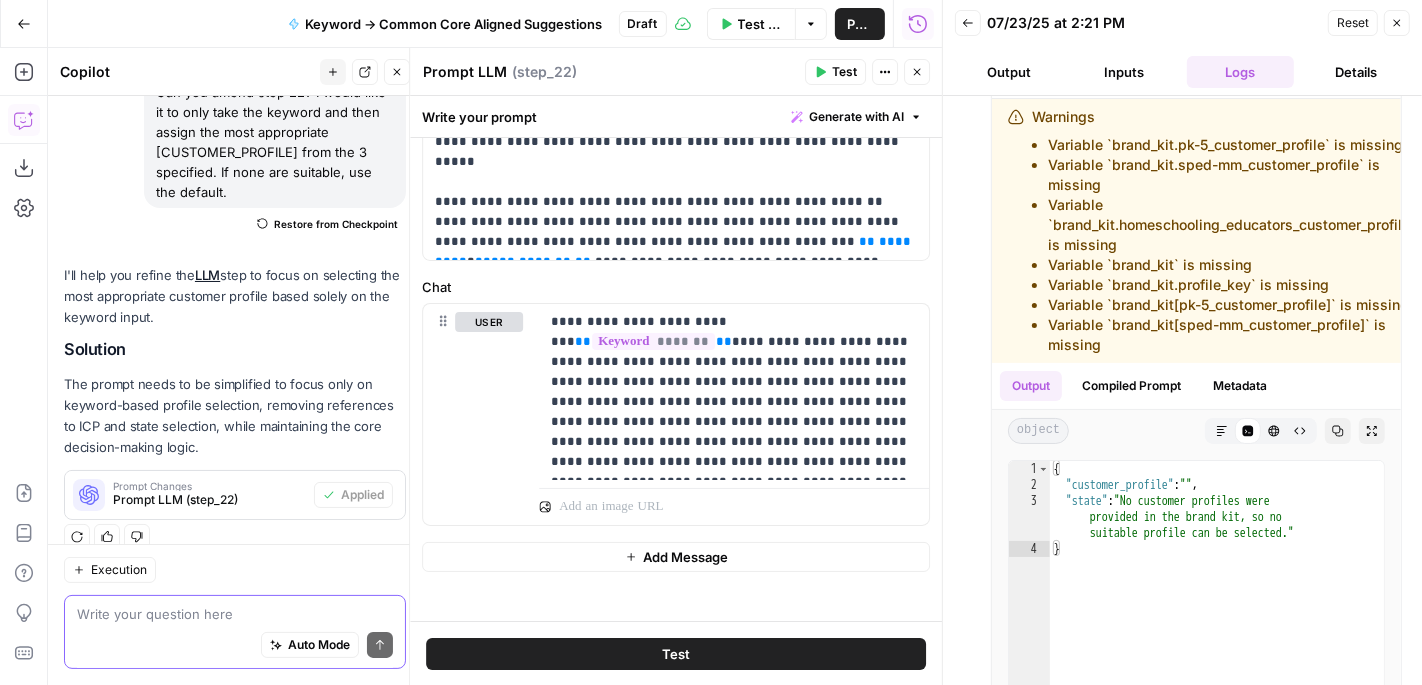click at bounding box center (235, 615) 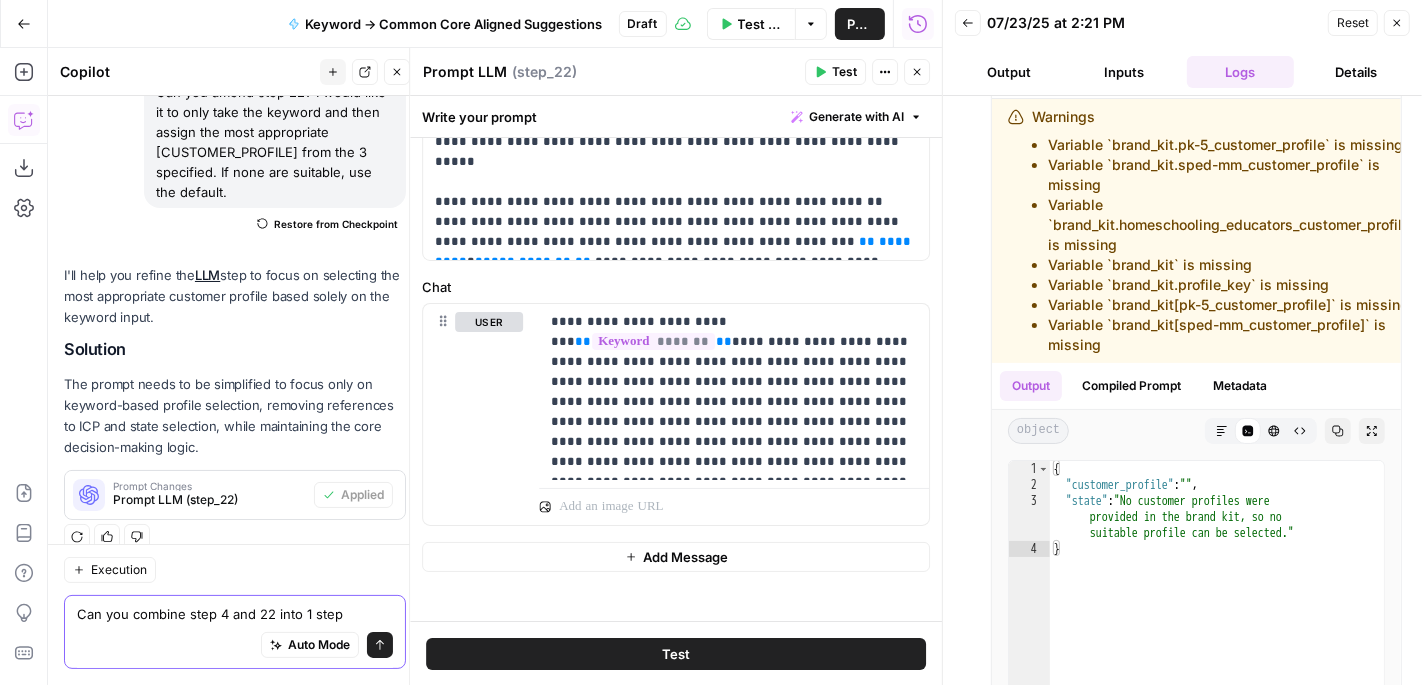 type on "Can you combine step 4 and 22 into 1 step?" 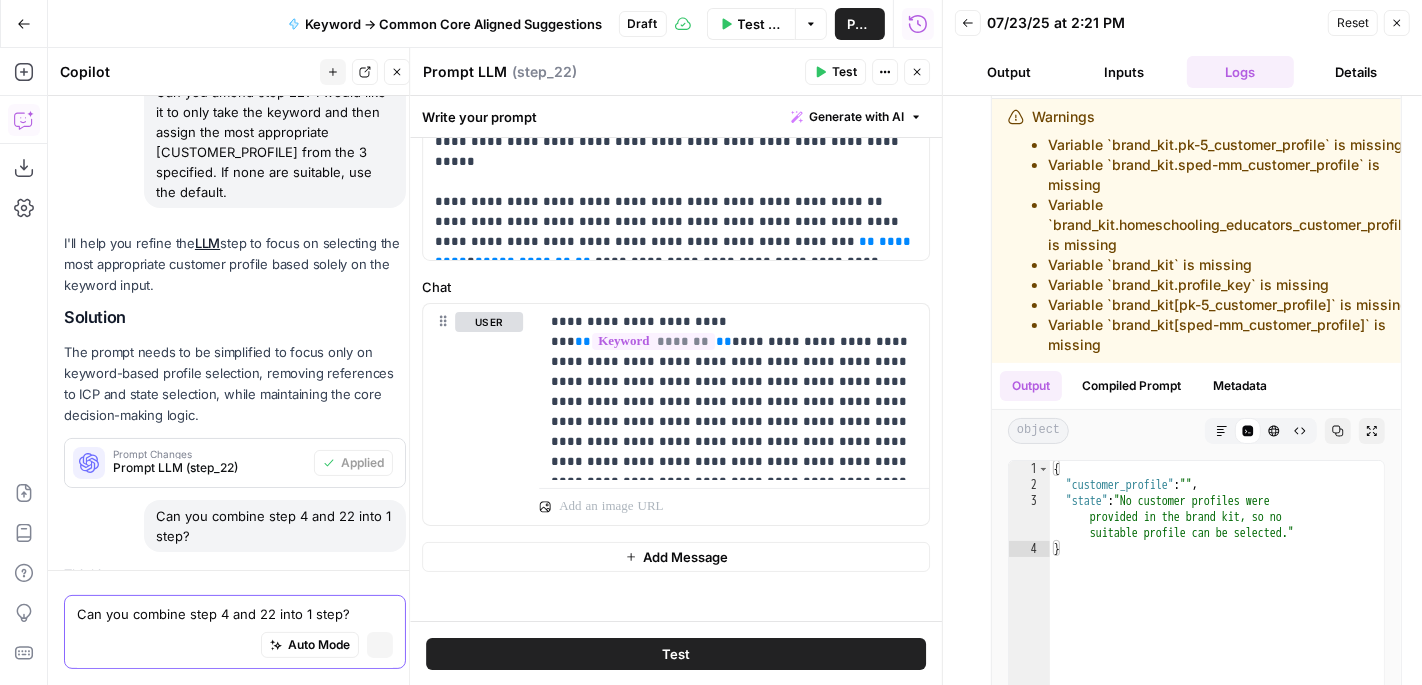 type 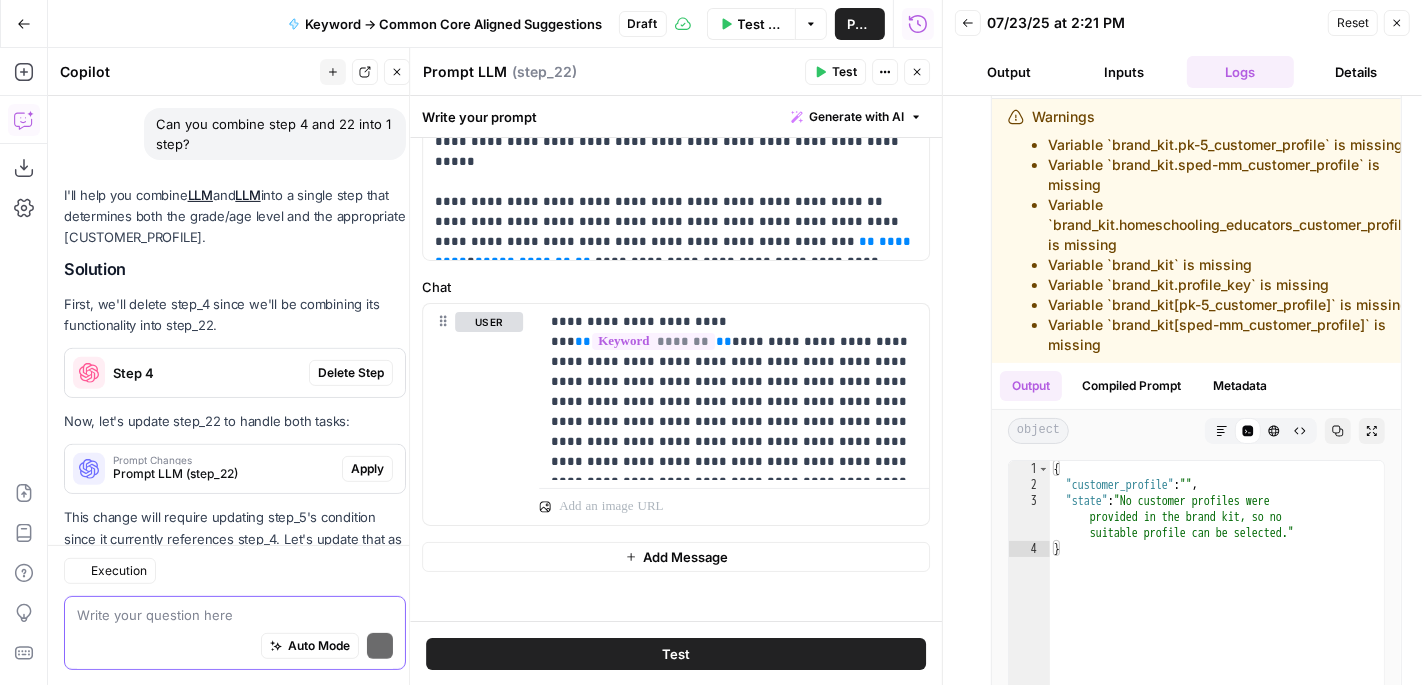 scroll, scrollTop: 706, scrollLeft: 0, axis: vertical 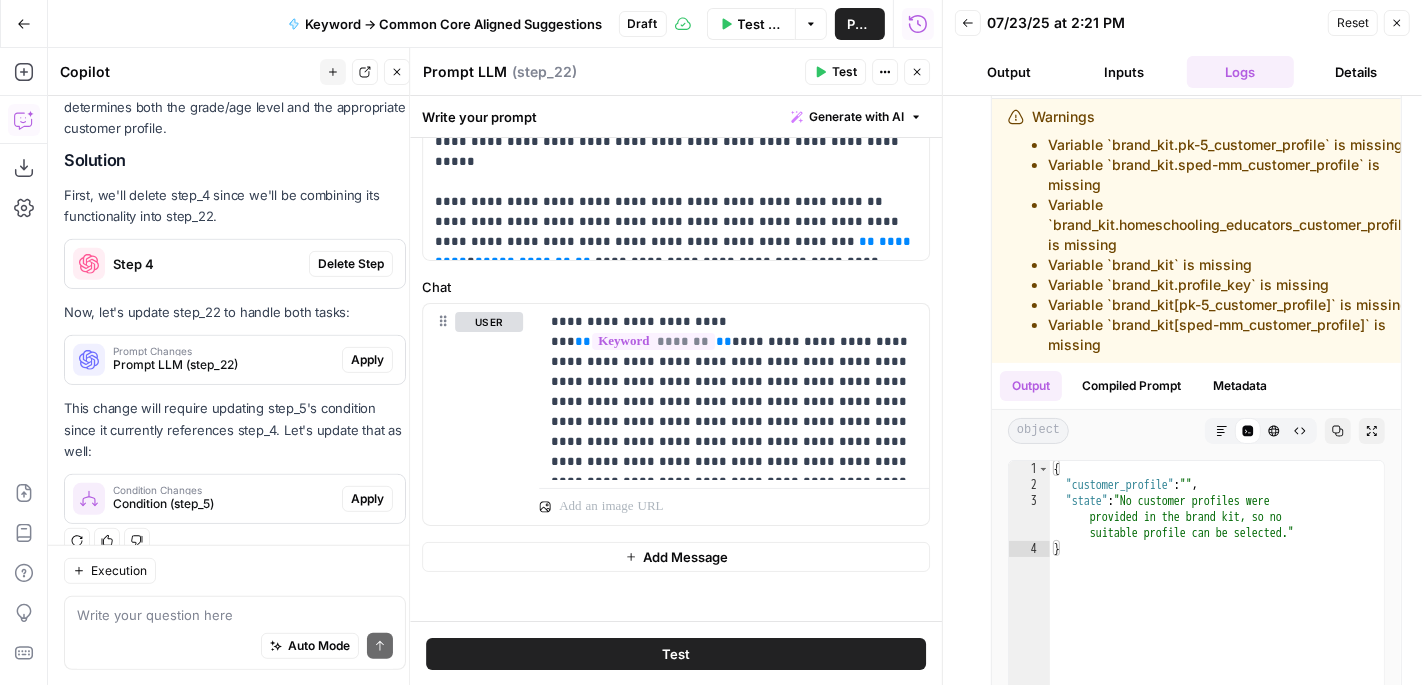 click on "Apply" at bounding box center (367, 360) 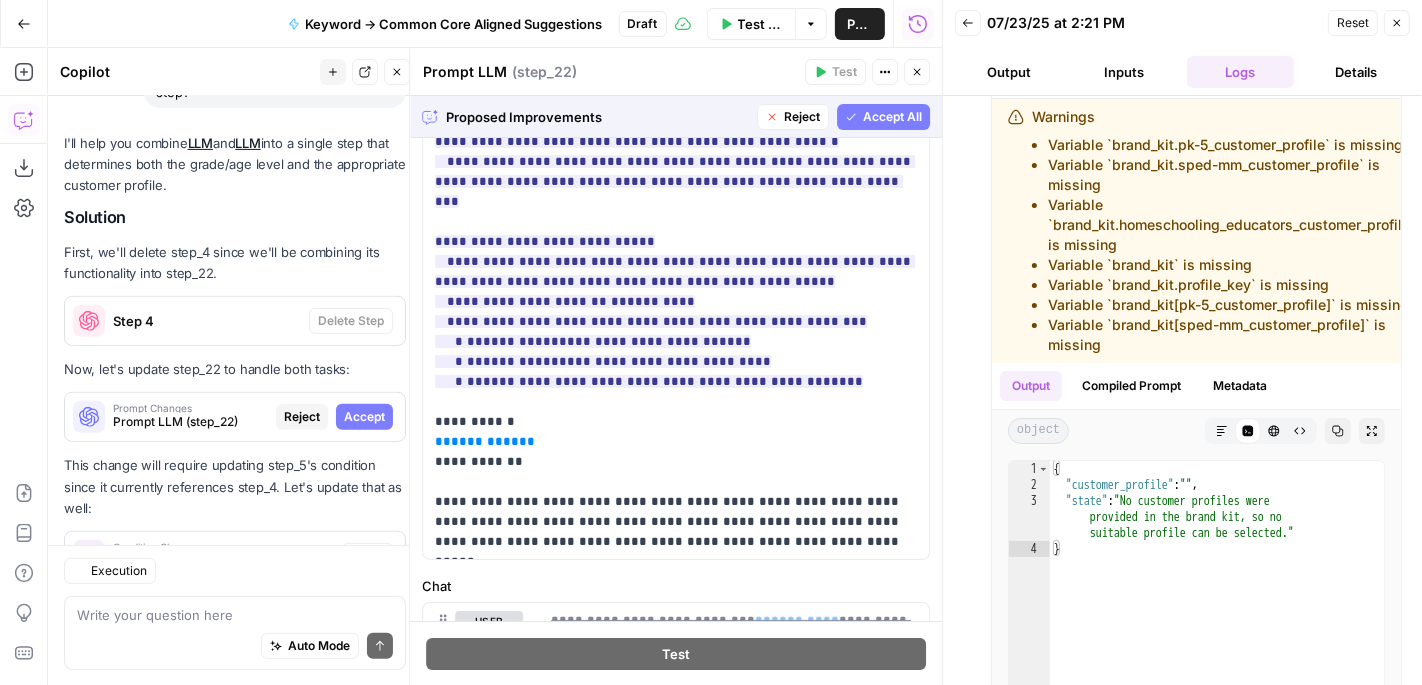 scroll, scrollTop: 674, scrollLeft: 0, axis: vertical 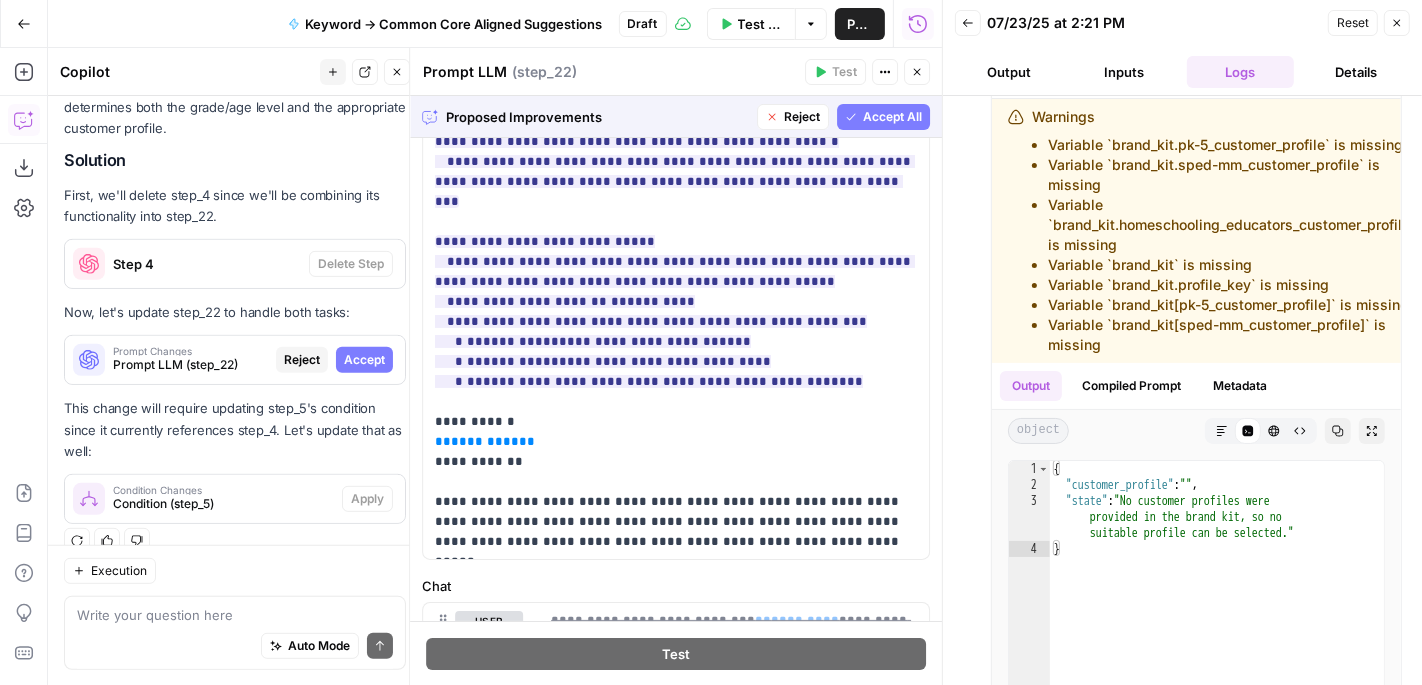 click on "Accept All" at bounding box center [892, 117] 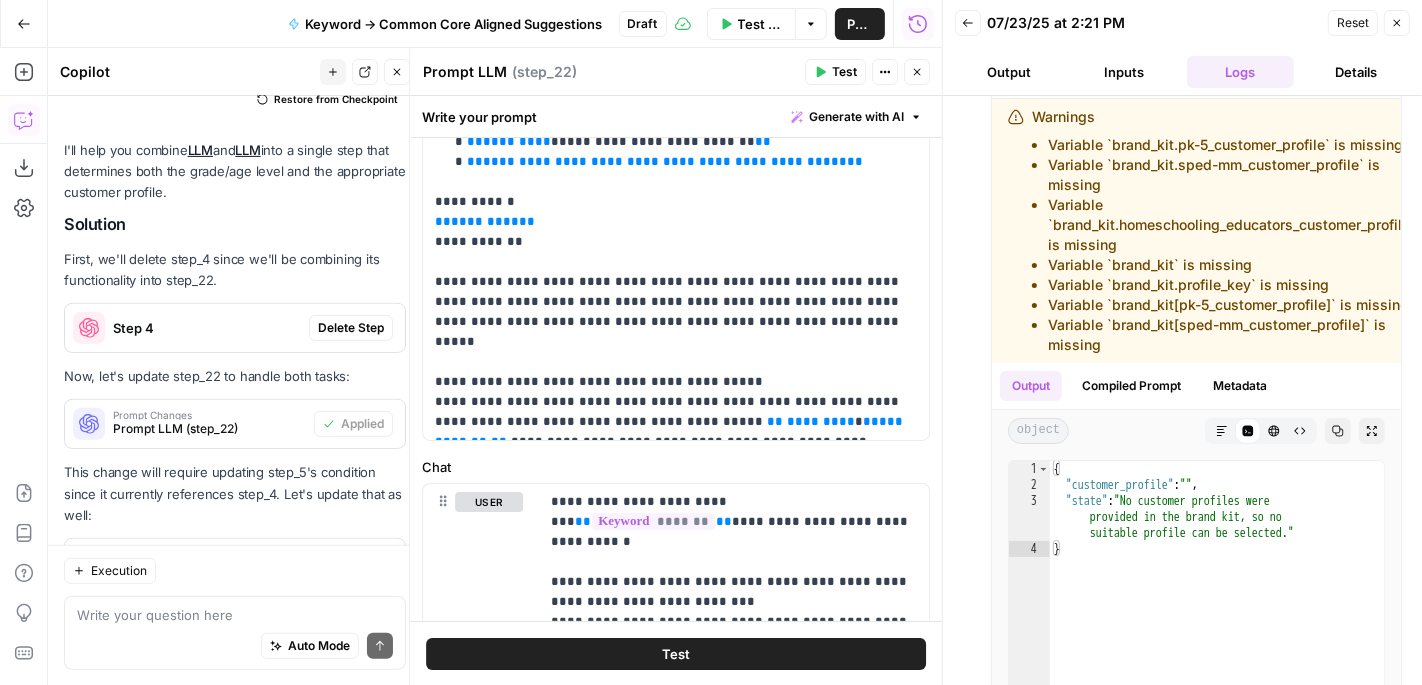 scroll, scrollTop: 738, scrollLeft: 0, axis: vertical 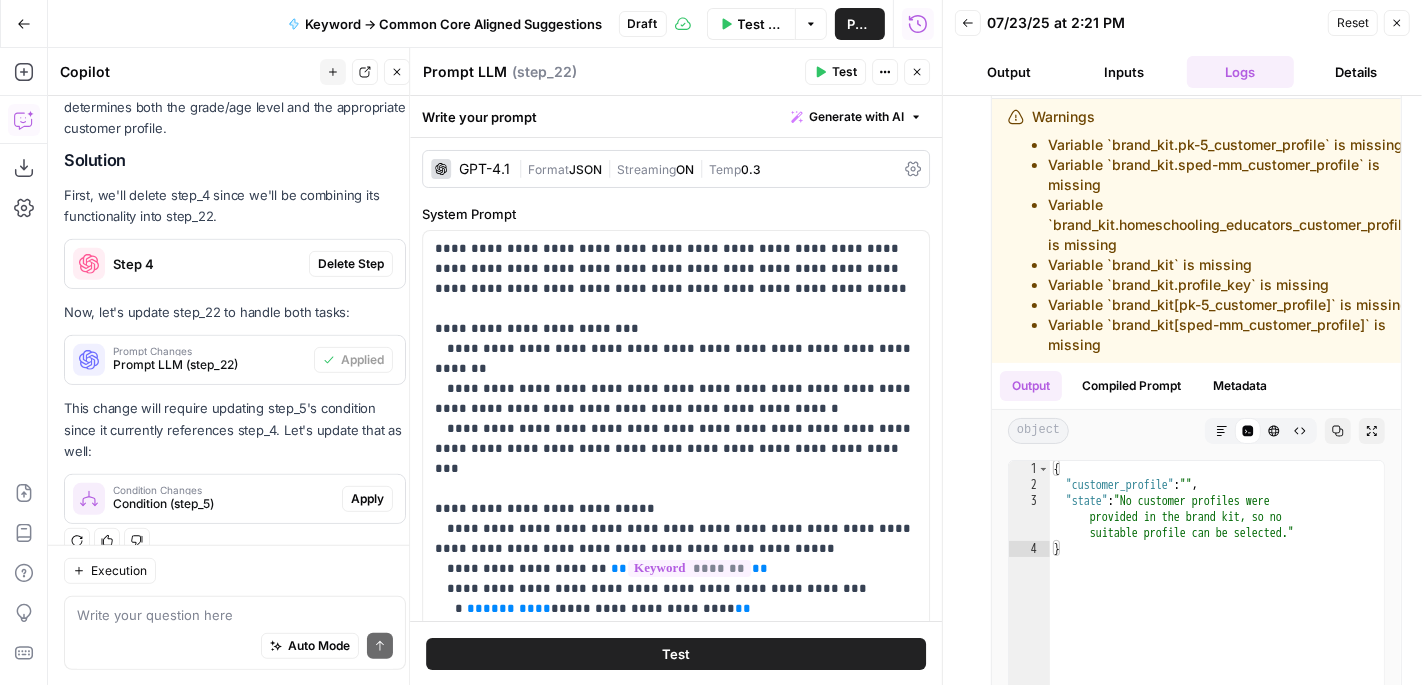 click on "Delete Step" at bounding box center [351, 264] 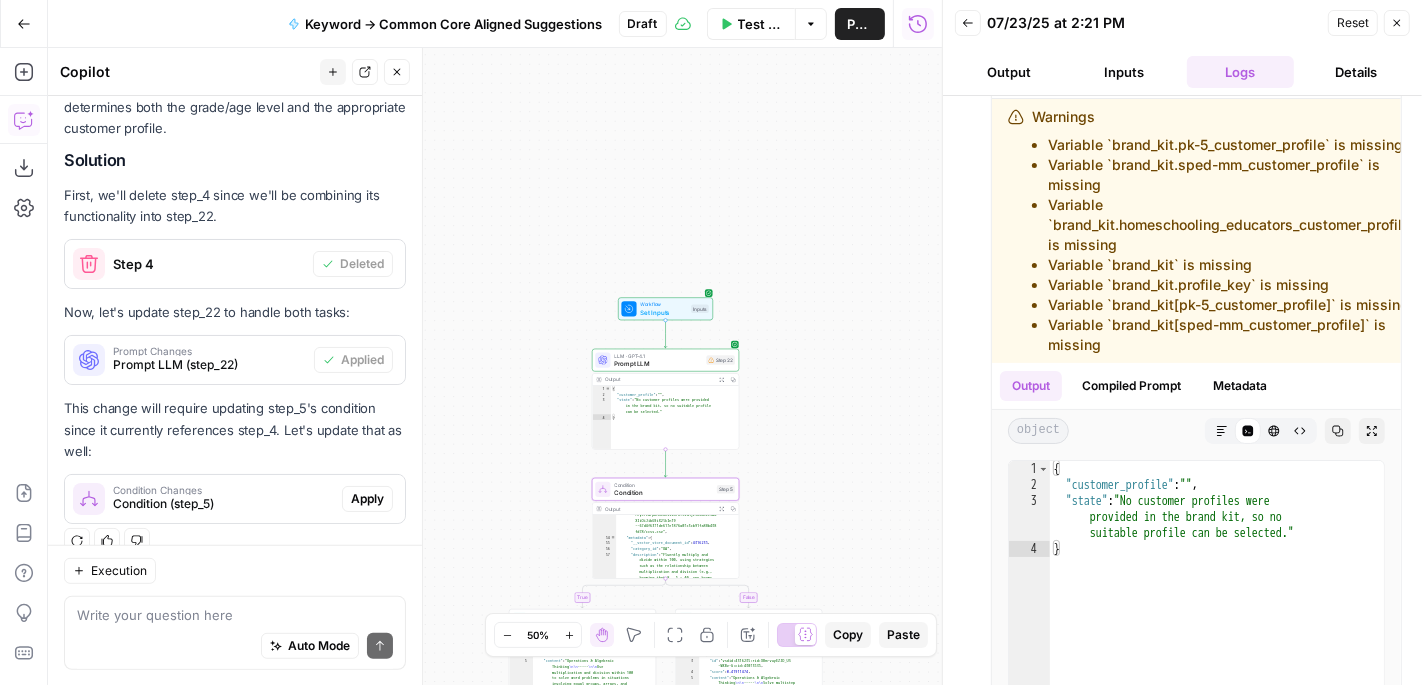 click on "Apply" at bounding box center [367, 499] 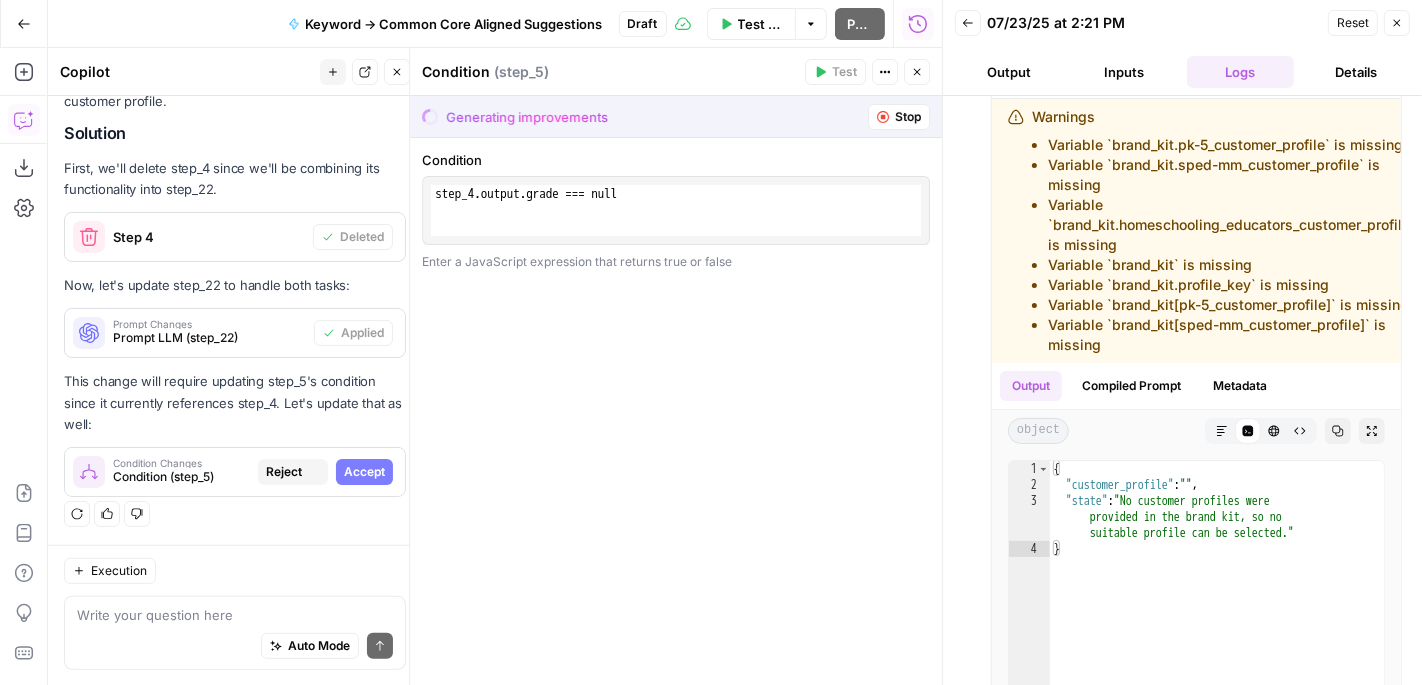scroll, scrollTop: 674, scrollLeft: 0, axis: vertical 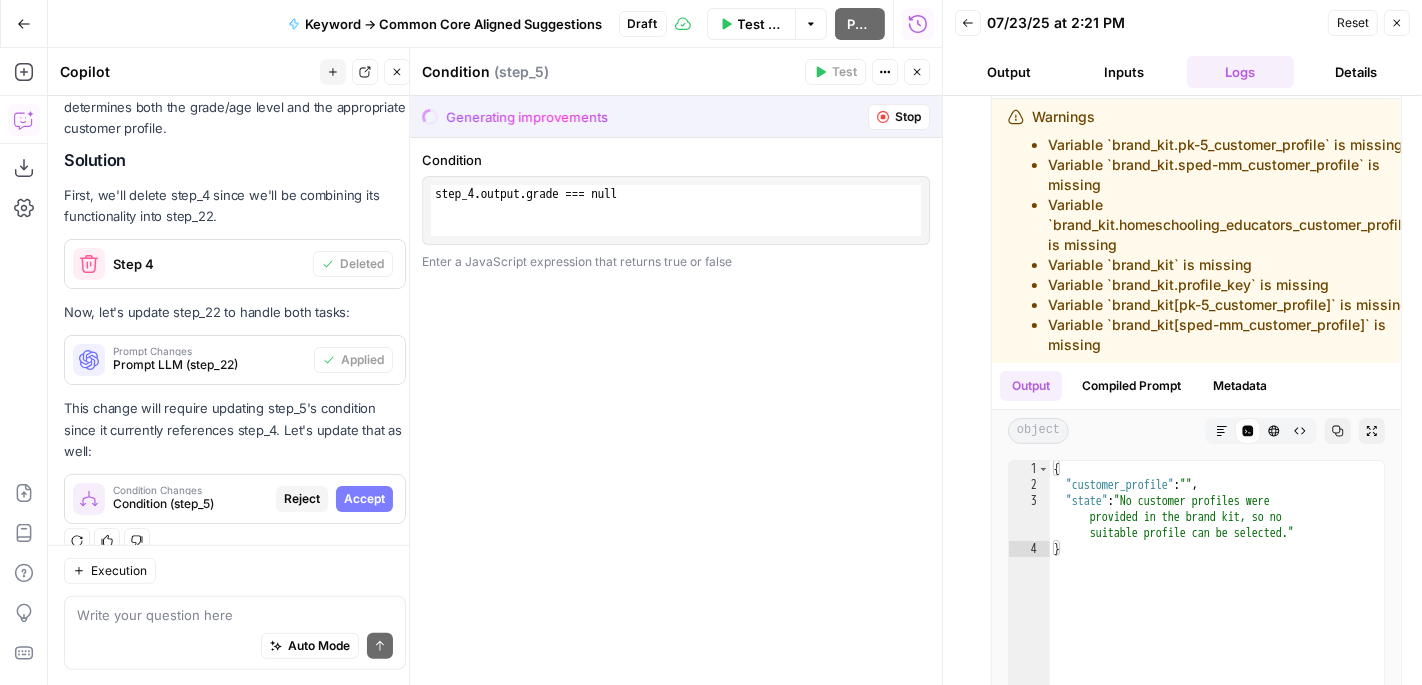 click on "Accept" at bounding box center [364, 499] 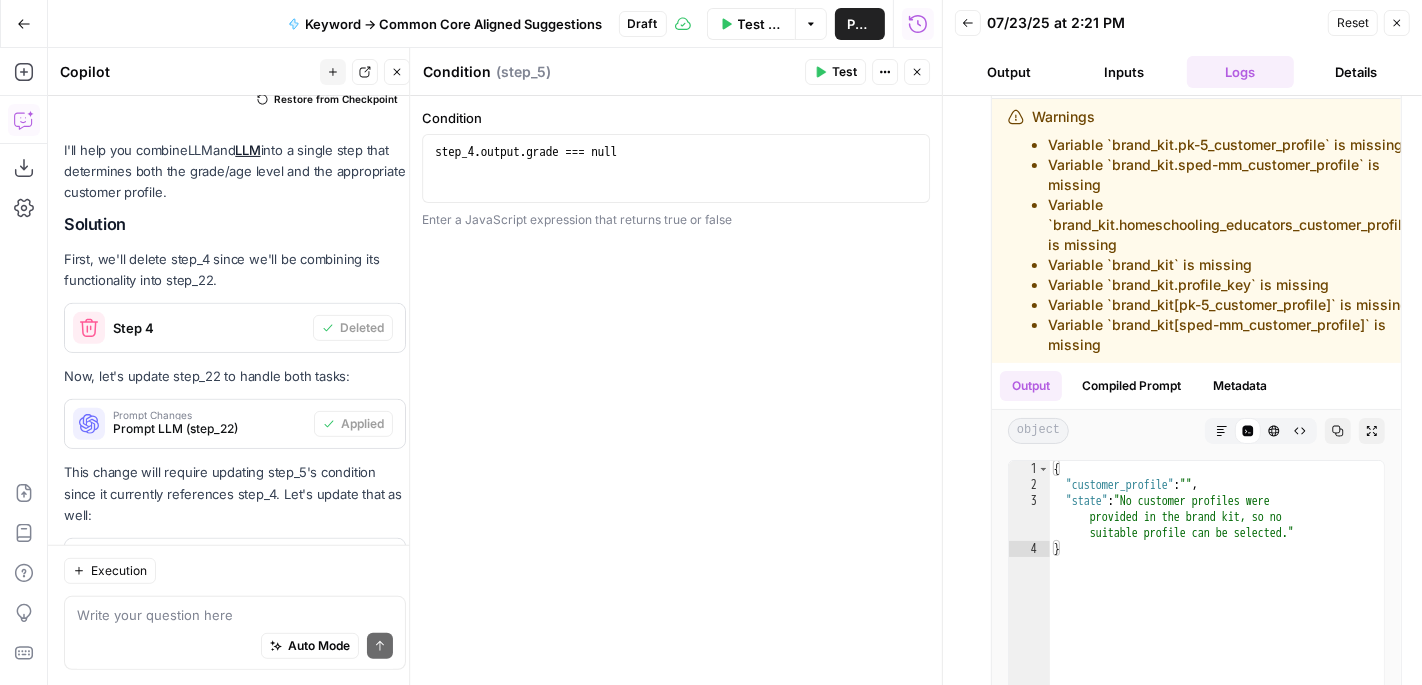 scroll, scrollTop: 738, scrollLeft: 0, axis: vertical 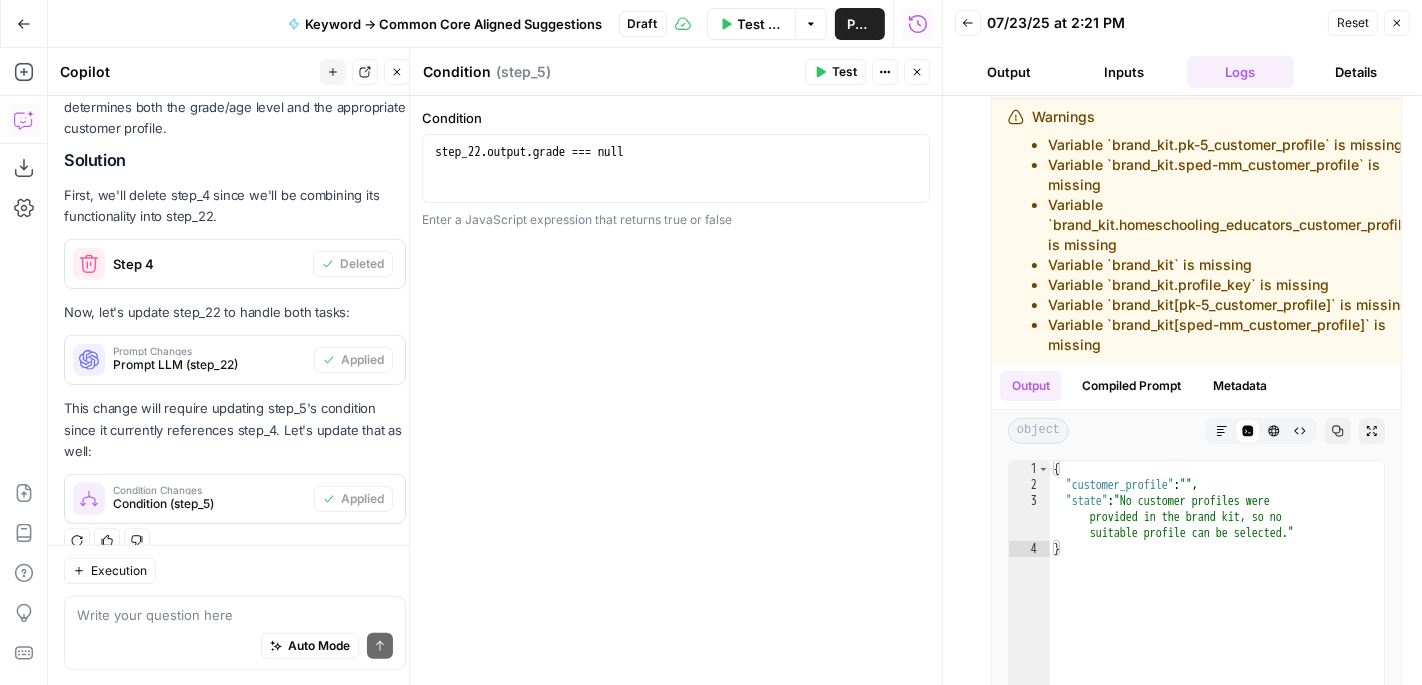 click on "Close" at bounding box center (917, 72) 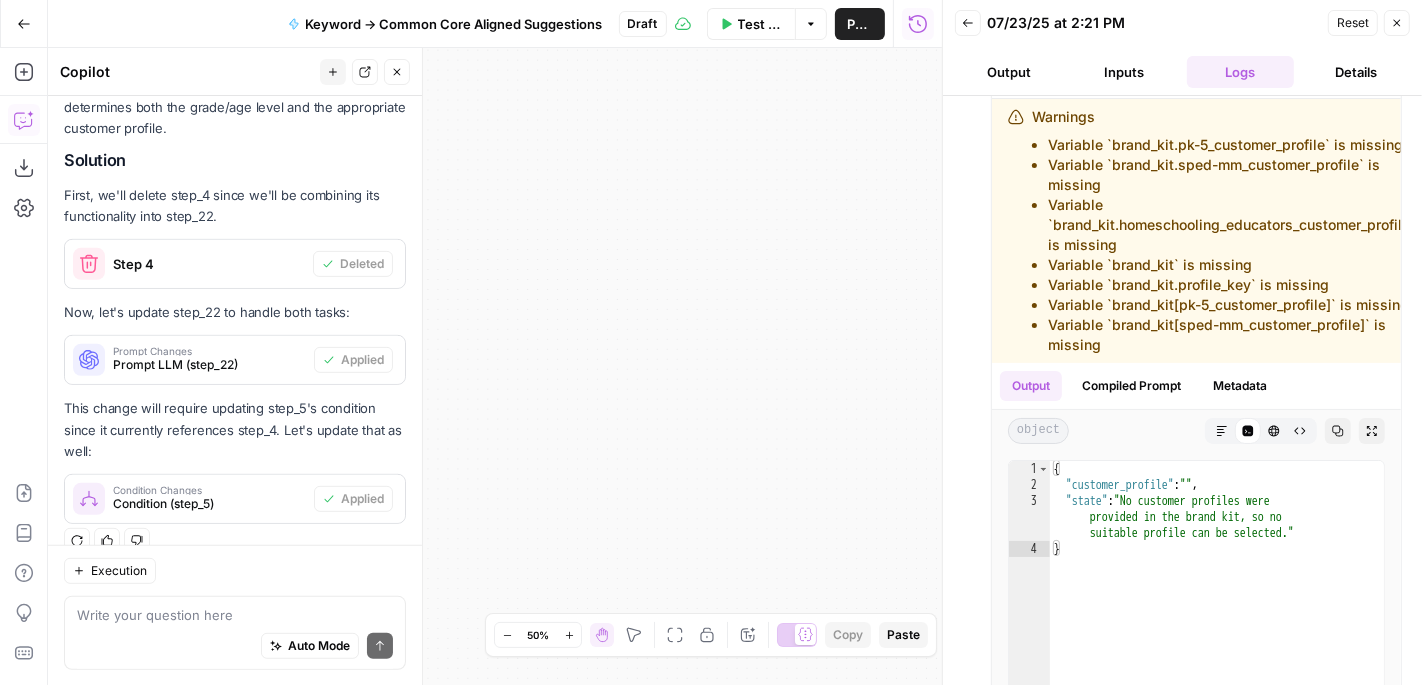 click 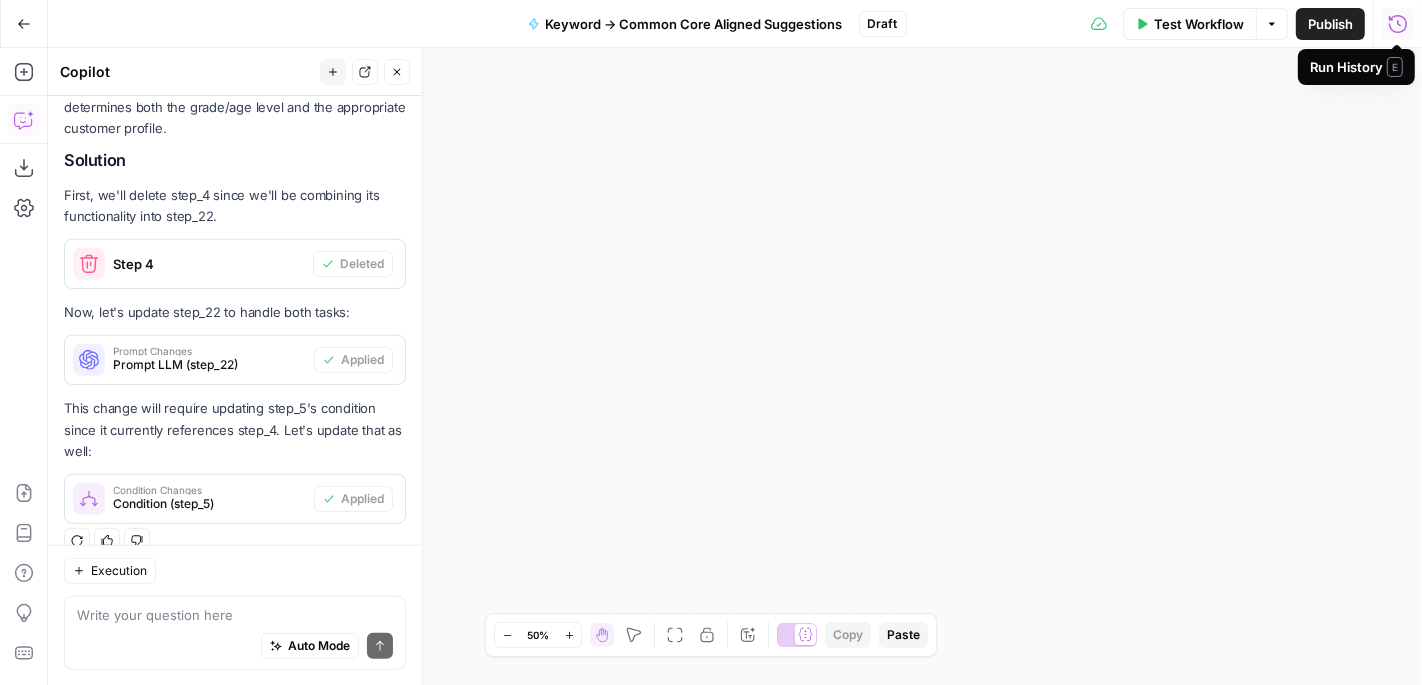 click on "Close" at bounding box center (397, 72) 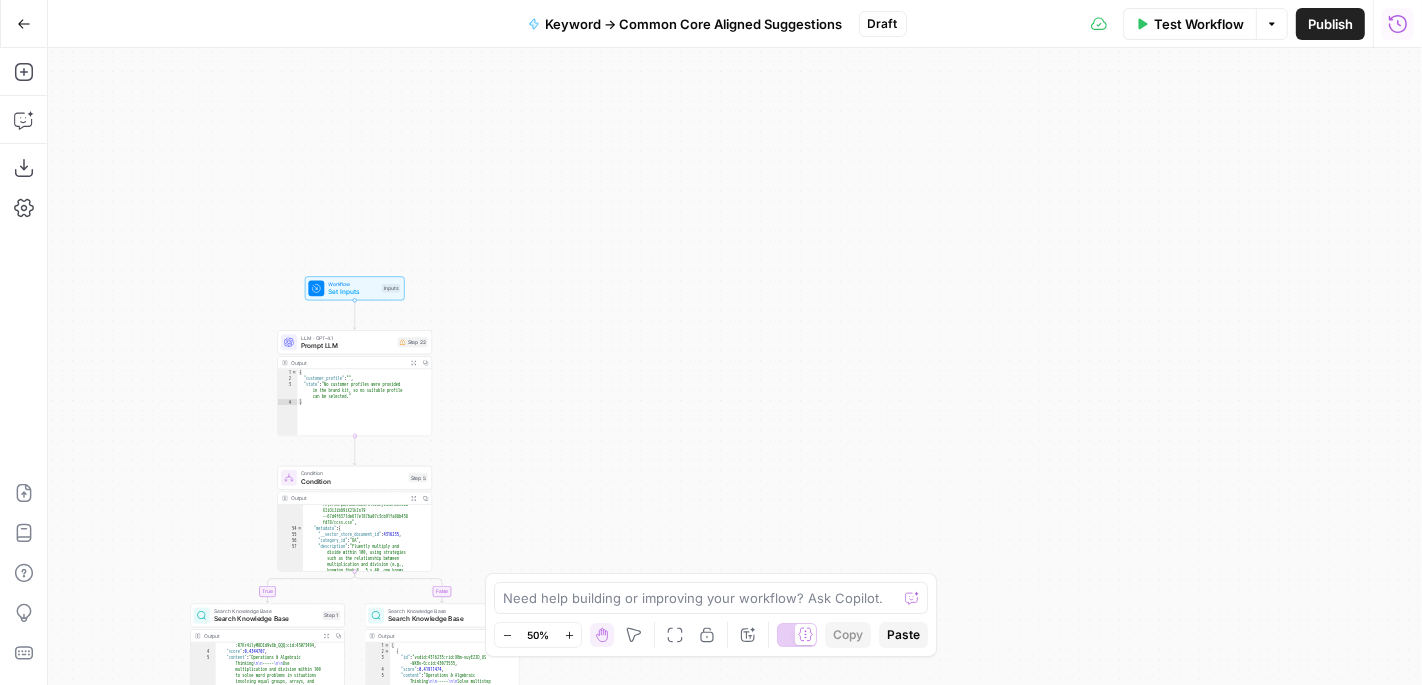 click on "Prompt LLM" at bounding box center (347, 346) 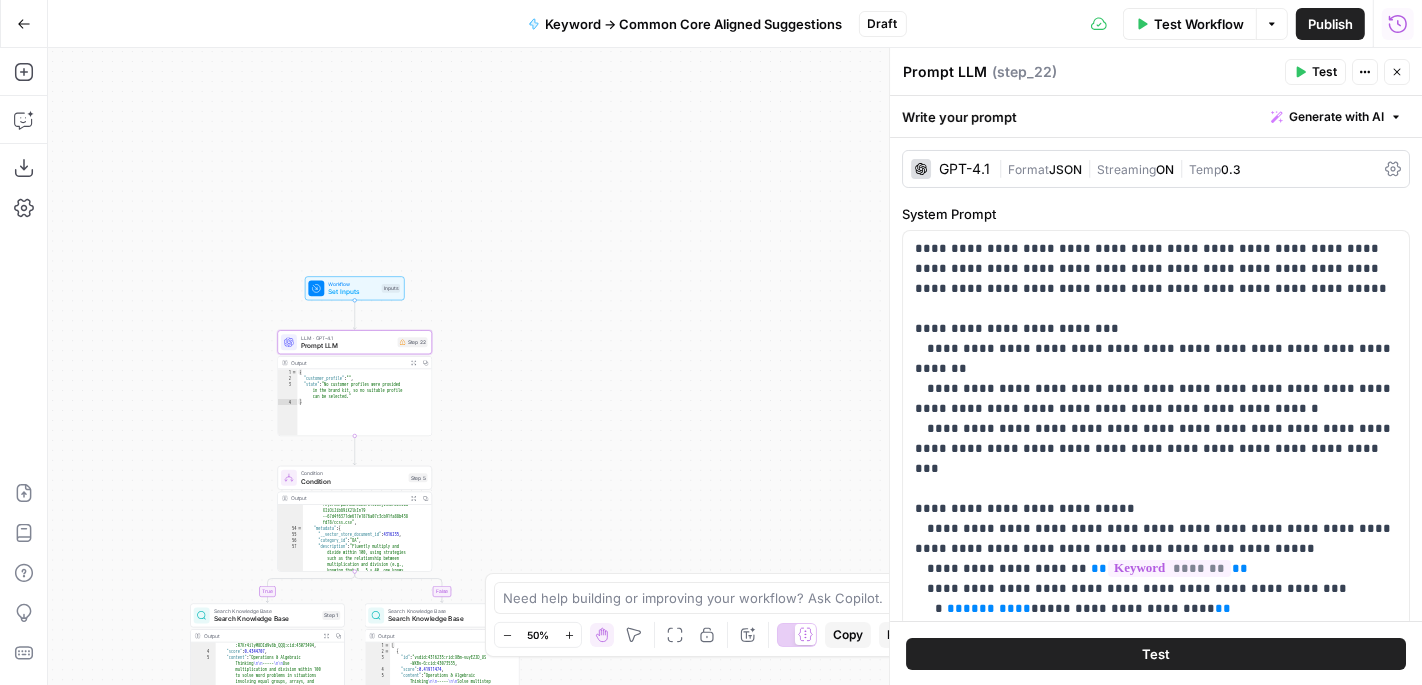 click 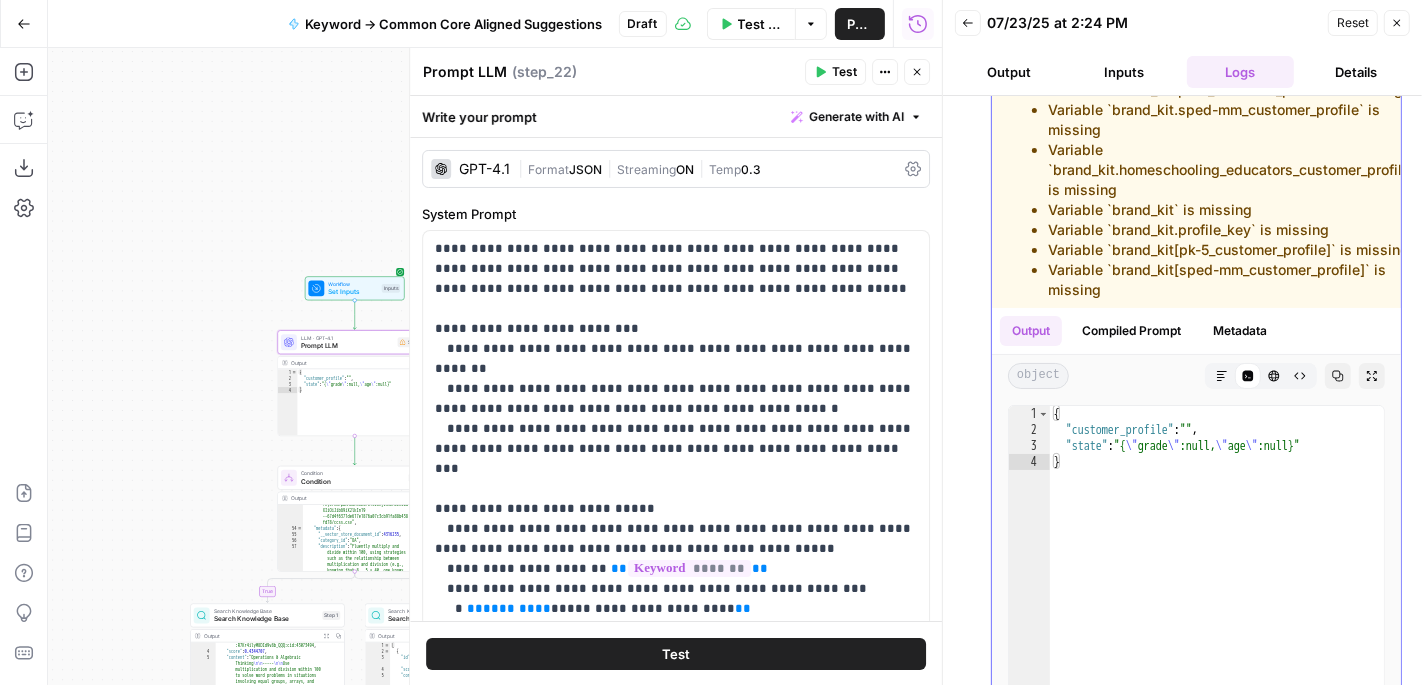 scroll, scrollTop: 96, scrollLeft: 0, axis: vertical 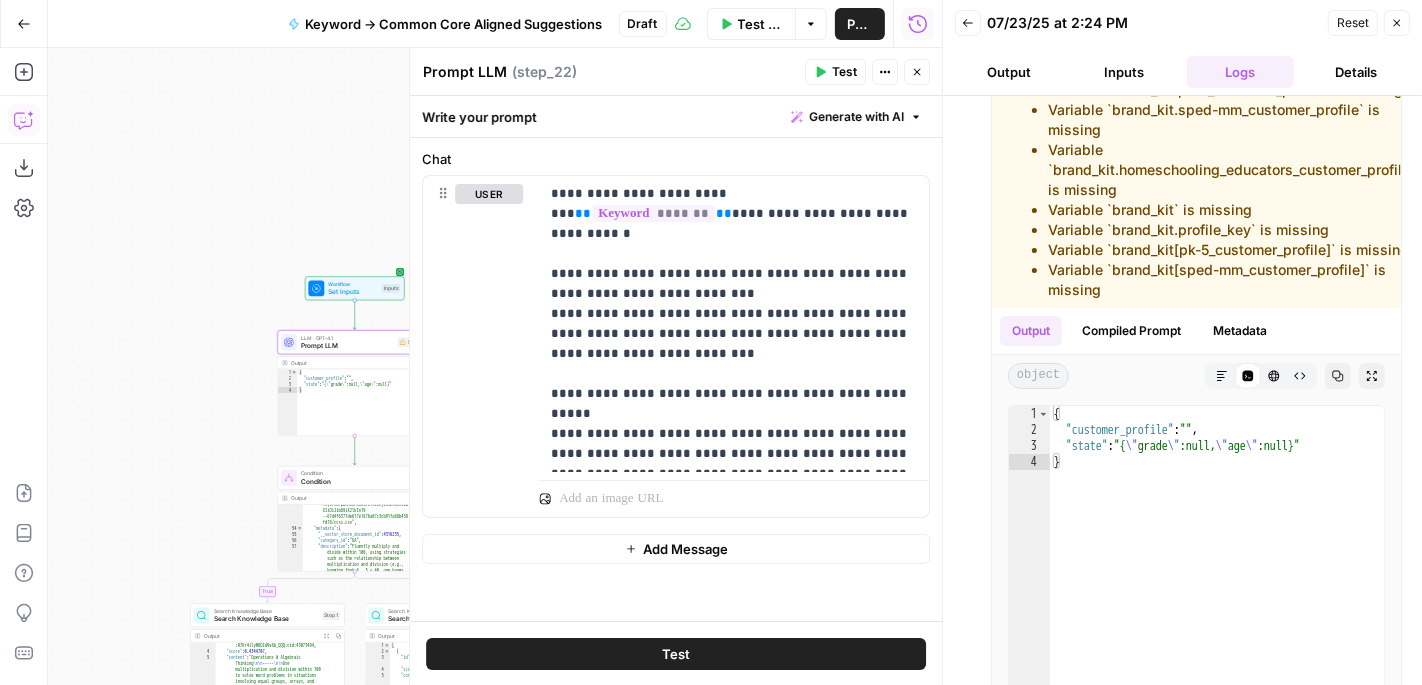 click on "Copilot" at bounding box center (24, 120) 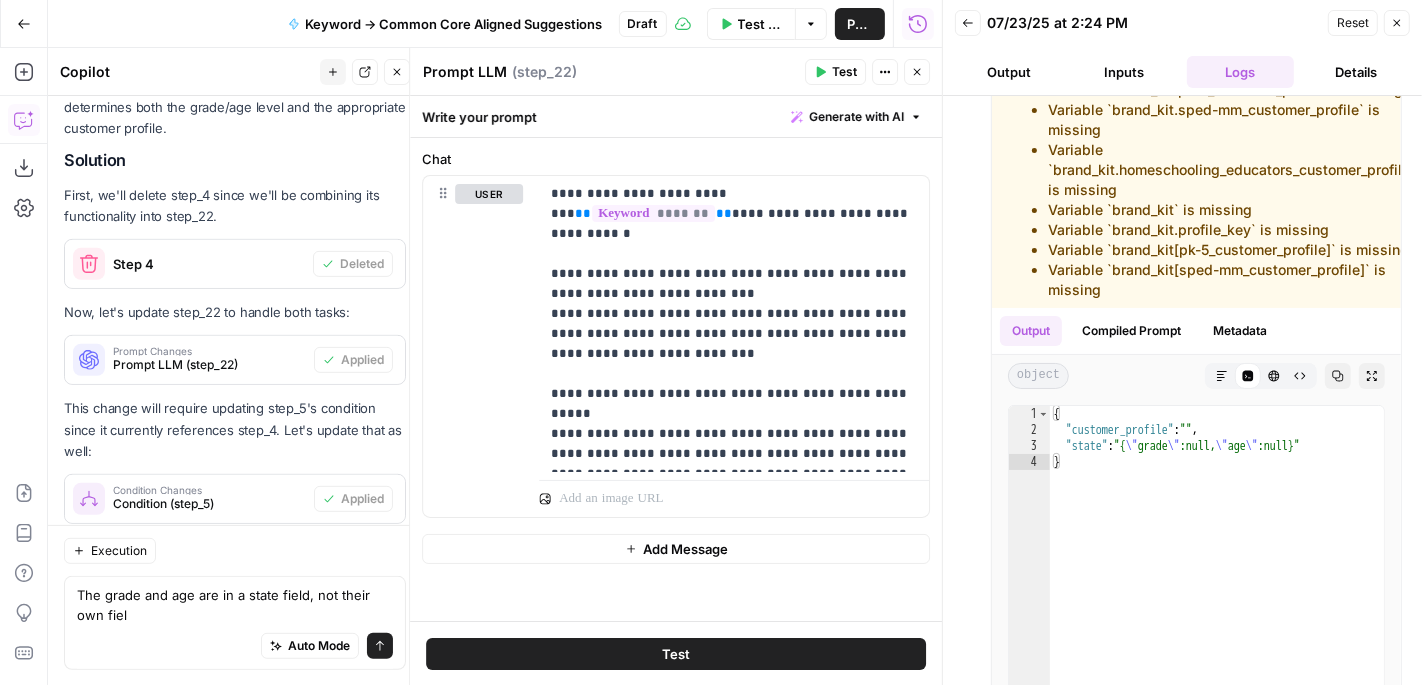 scroll, scrollTop: 758, scrollLeft: 0, axis: vertical 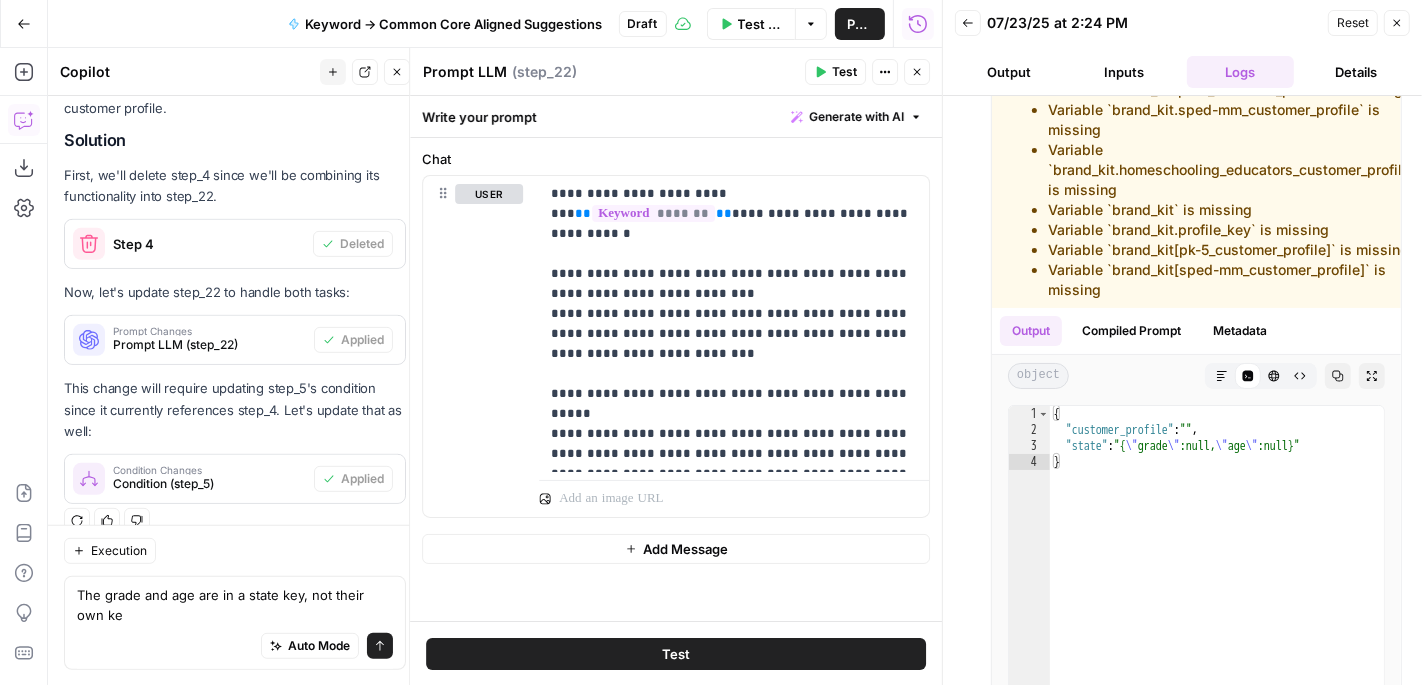 type on "The grade and age are in a state key, not their own key" 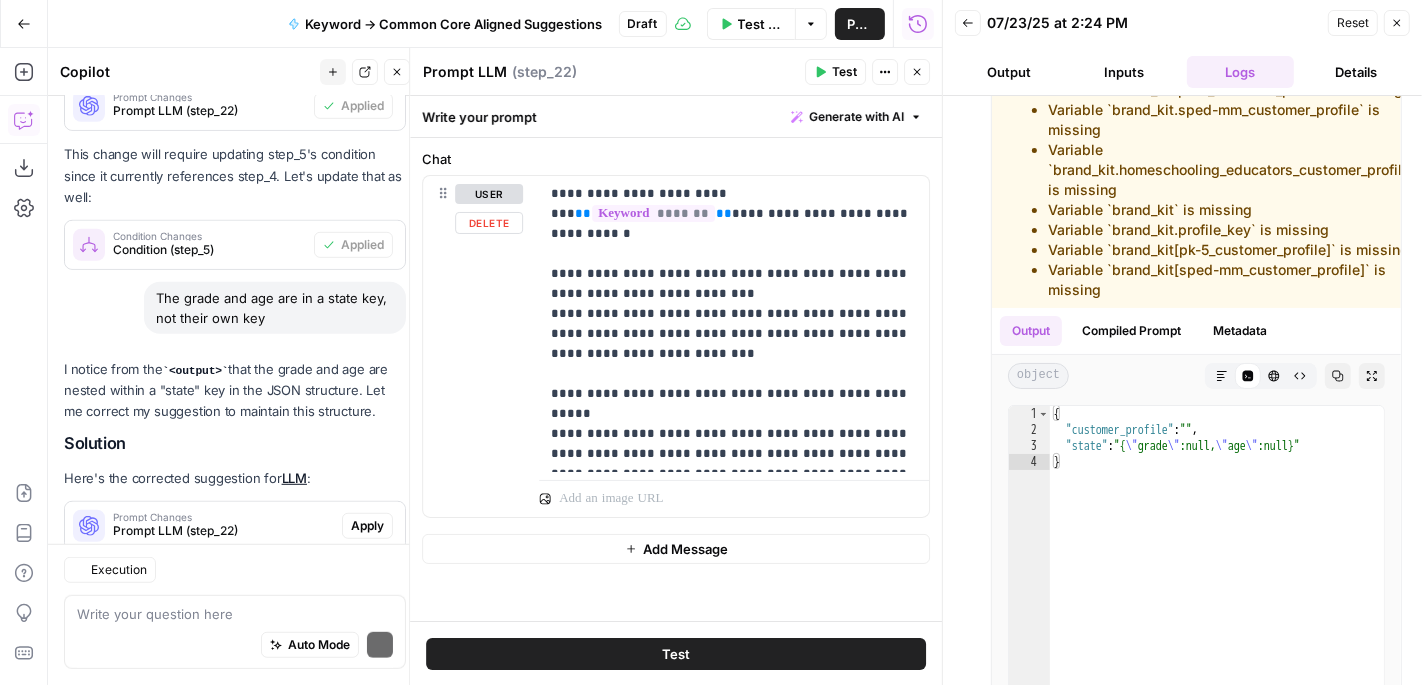scroll, scrollTop: 1113, scrollLeft: 0, axis: vertical 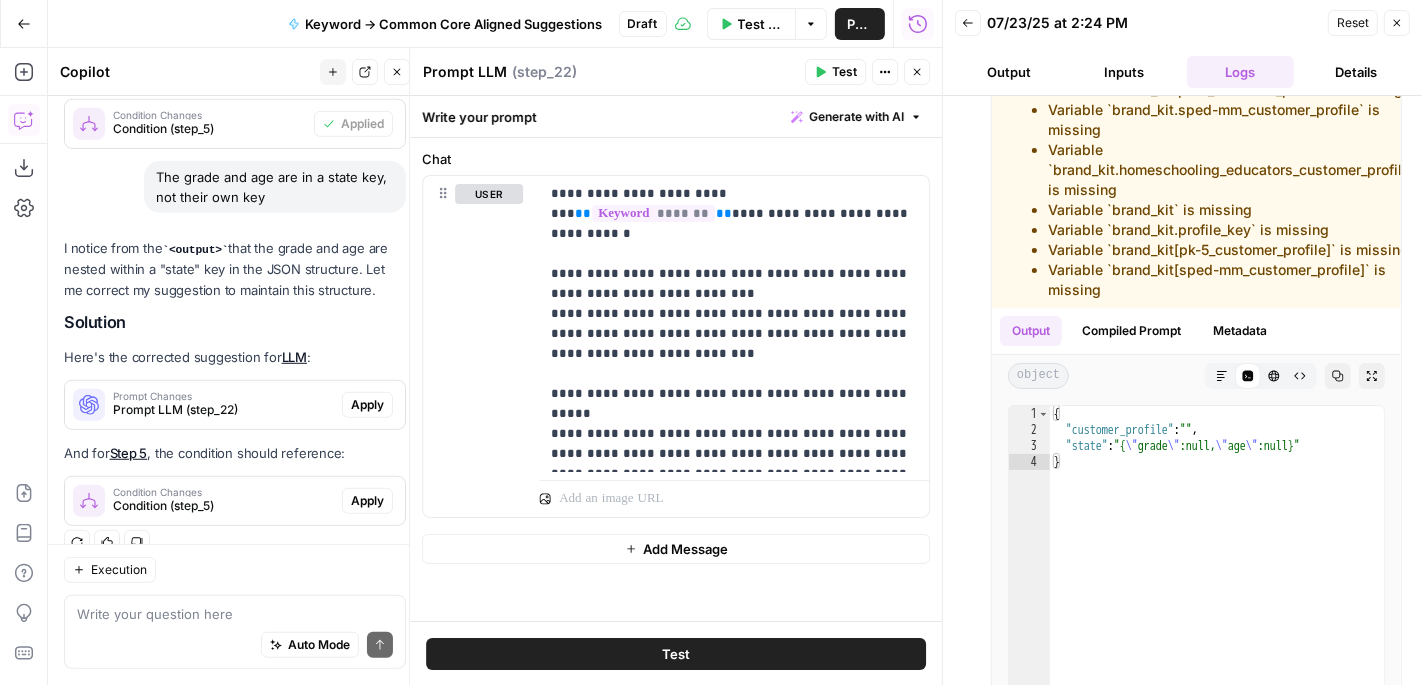 click on "Apply" at bounding box center (367, 405) 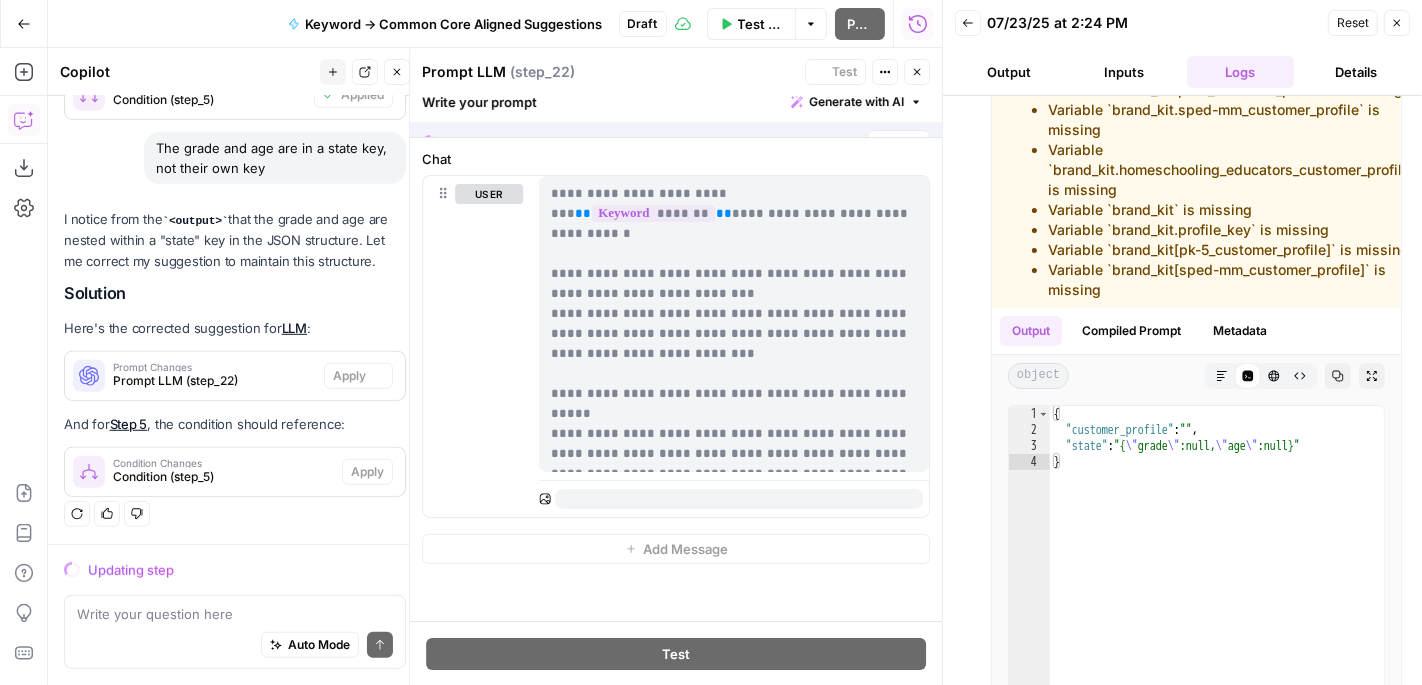 scroll, scrollTop: 1050, scrollLeft: 0, axis: vertical 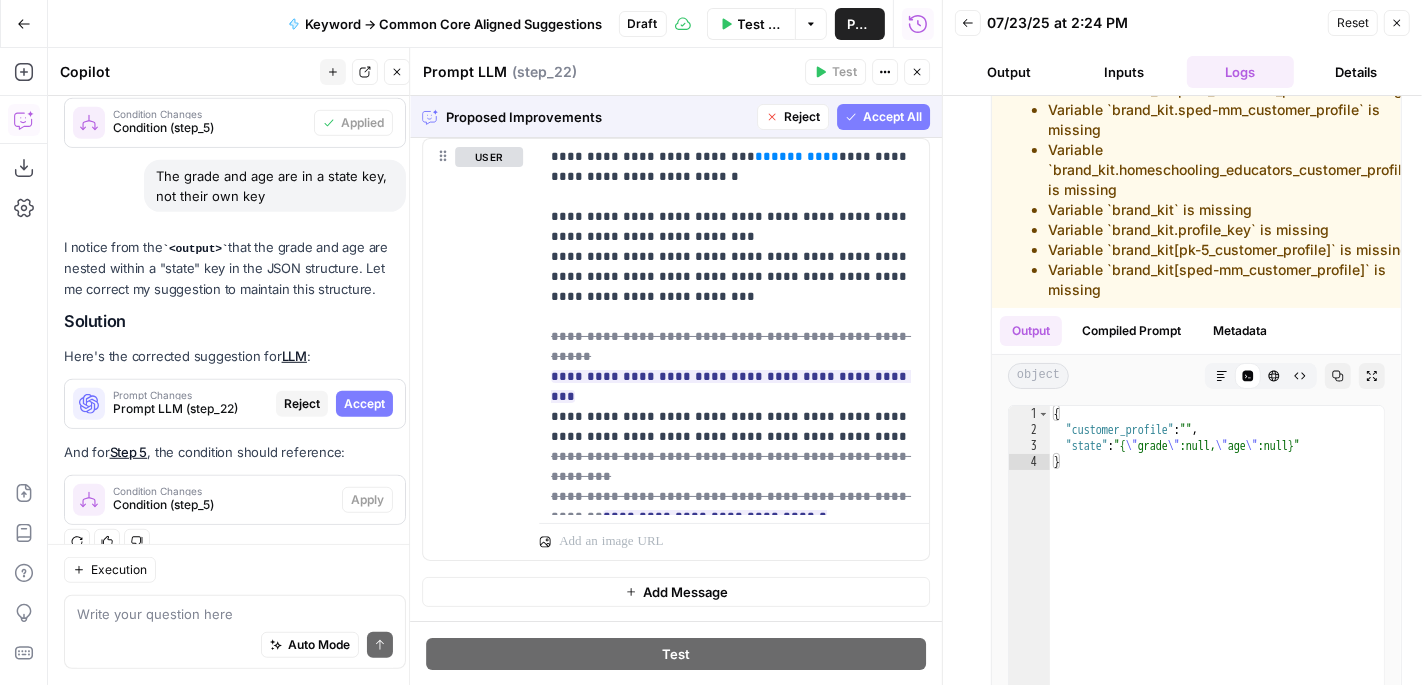 click on "Reject" at bounding box center (302, 404) 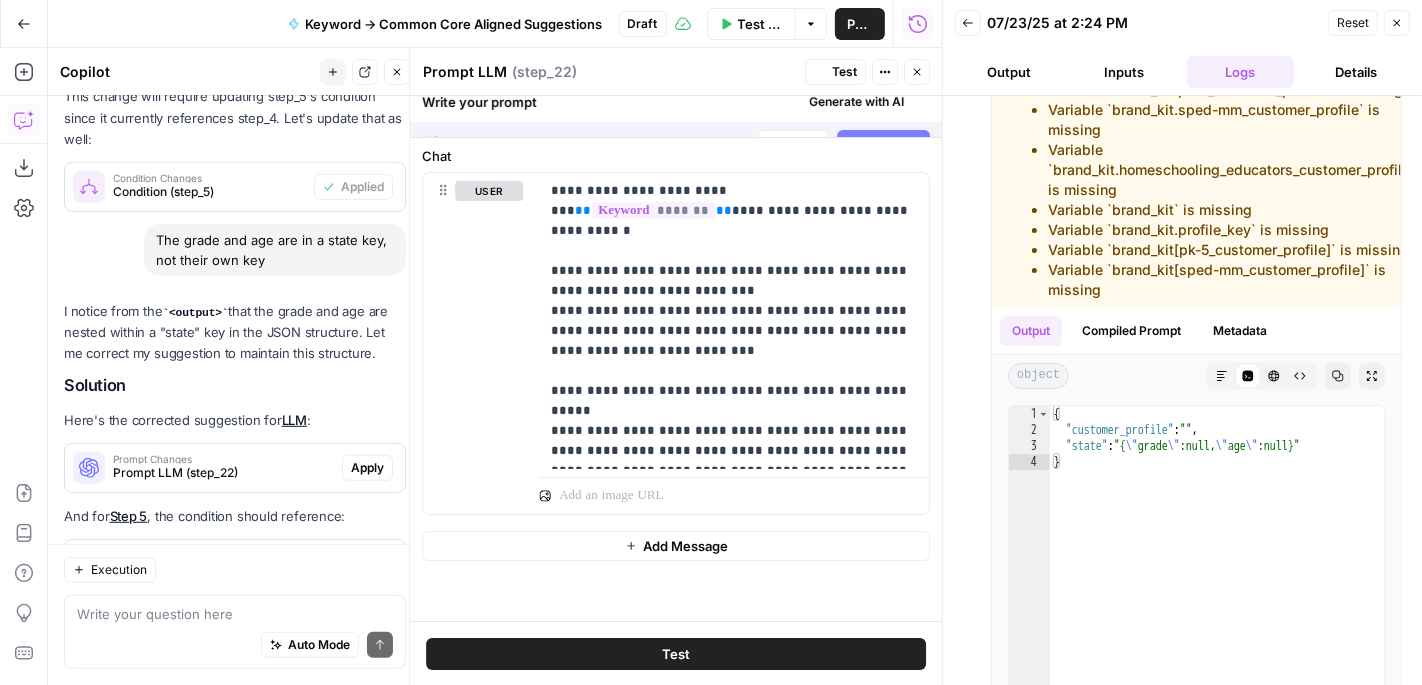 scroll, scrollTop: 1113, scrollLeft: 0, axis: vertical 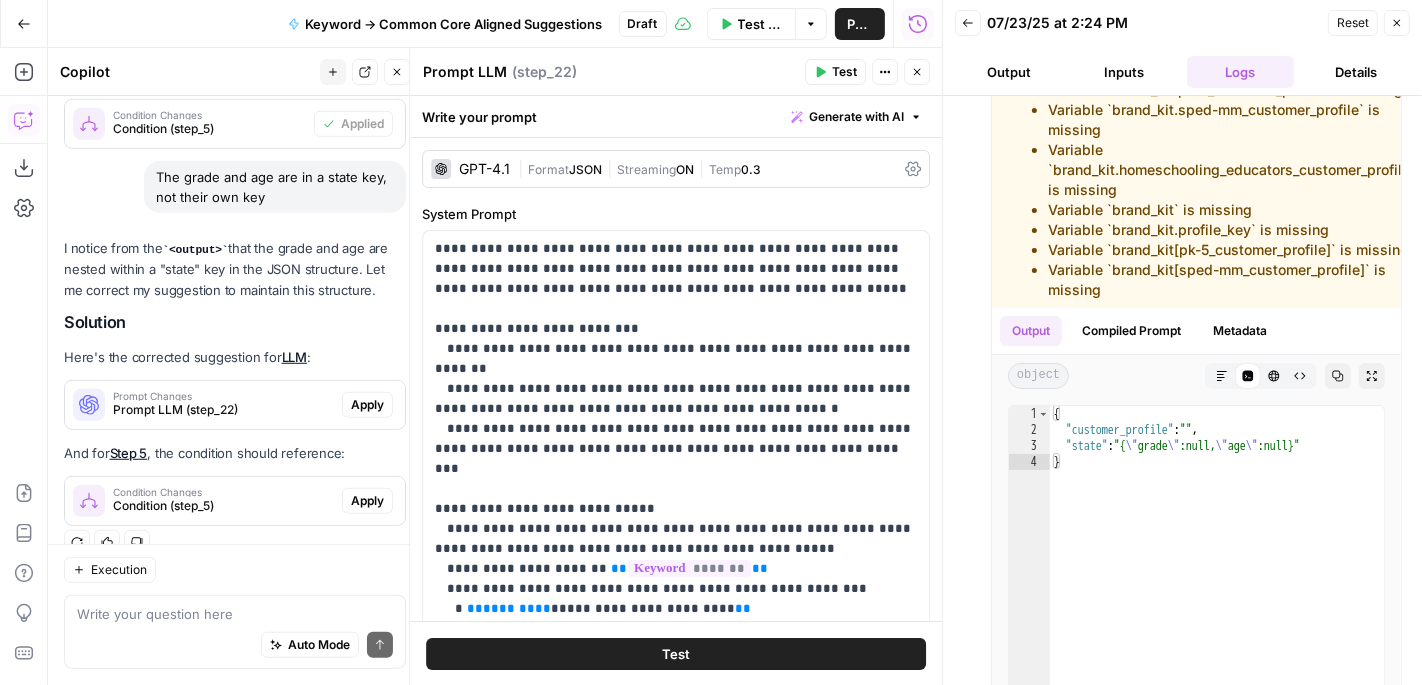 click on "Auto Mode Send" at bounding box center (235, 647) 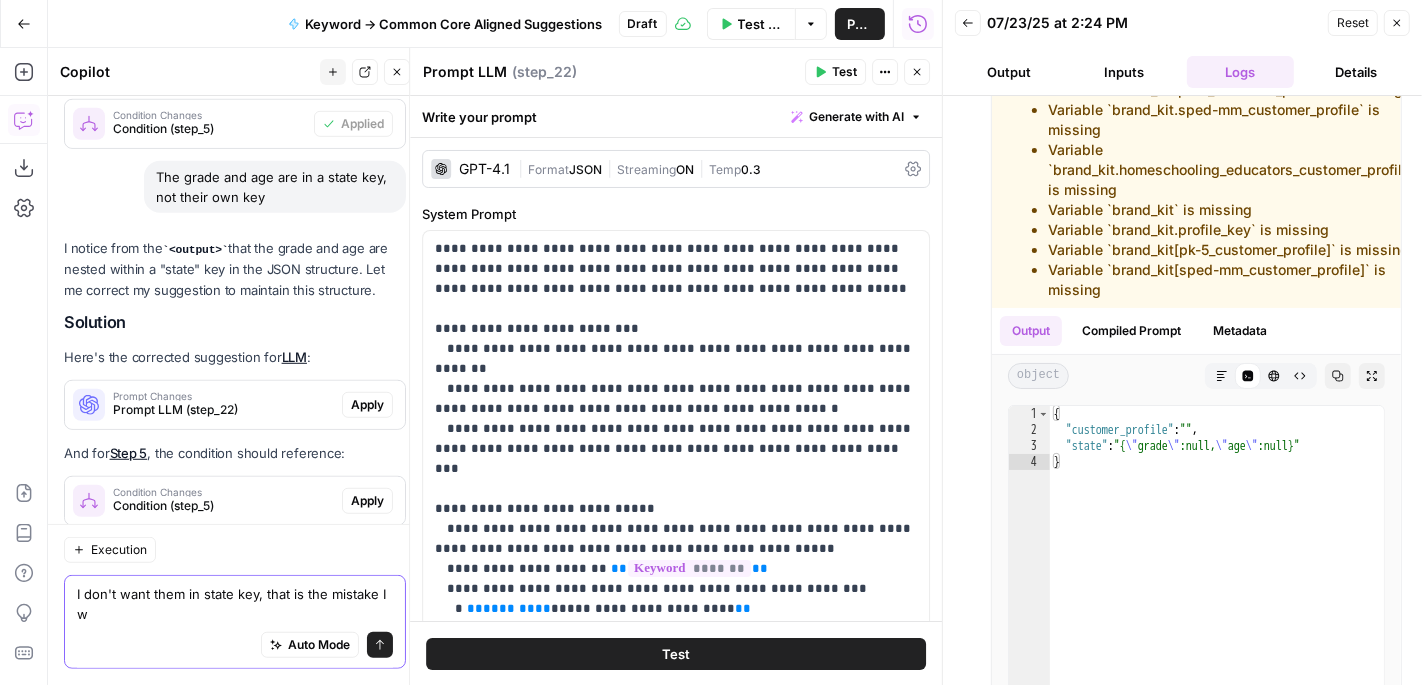 scroll, scrollTop: 1133, scrollLeft: 0, axis: vertical 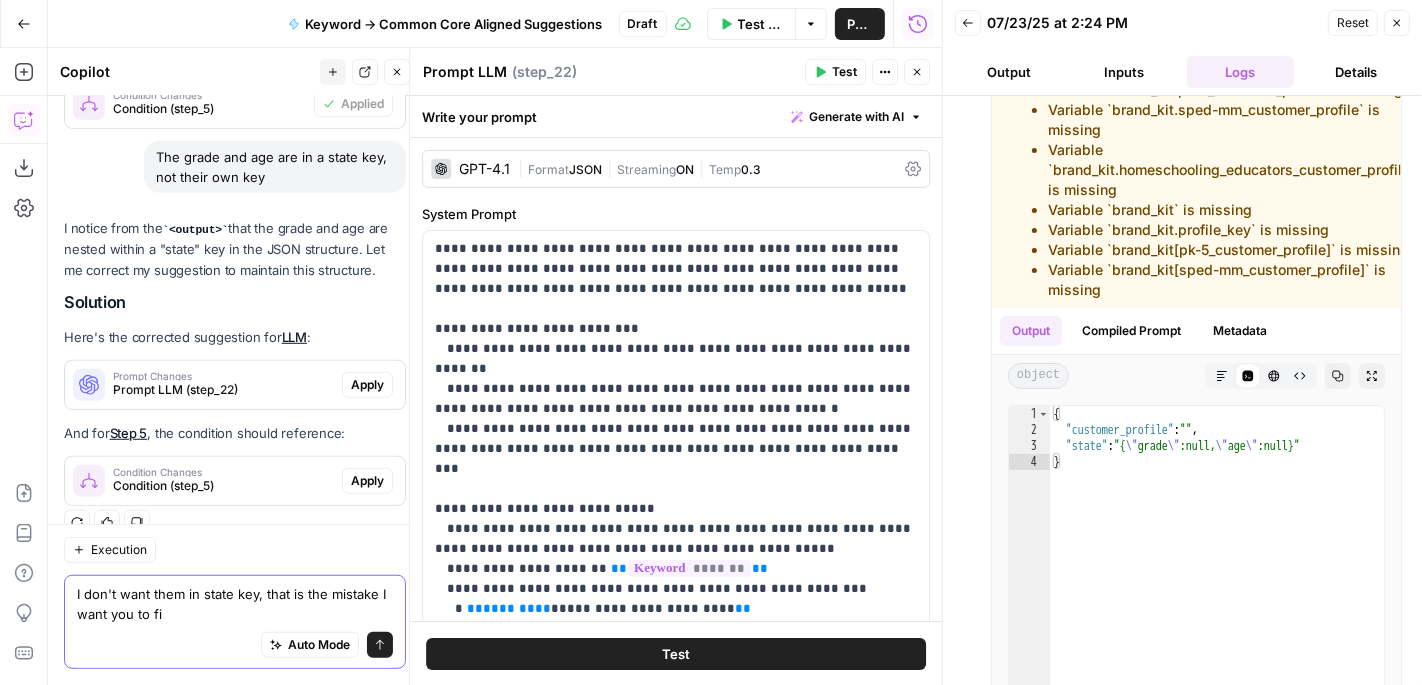 type on "I don't want them in state key, that is the mistake I want you to fix" 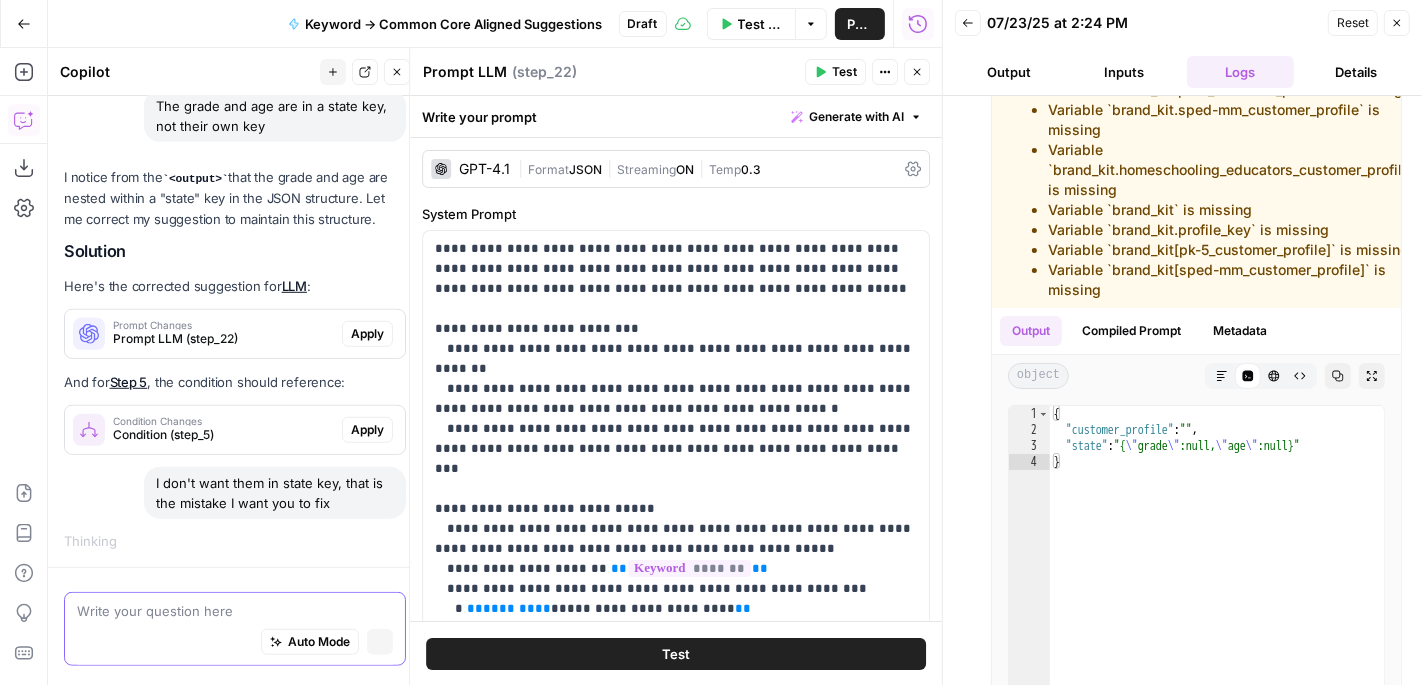 scroll, scrollTop: 1088, scrollLeft: 0, axis: vertical 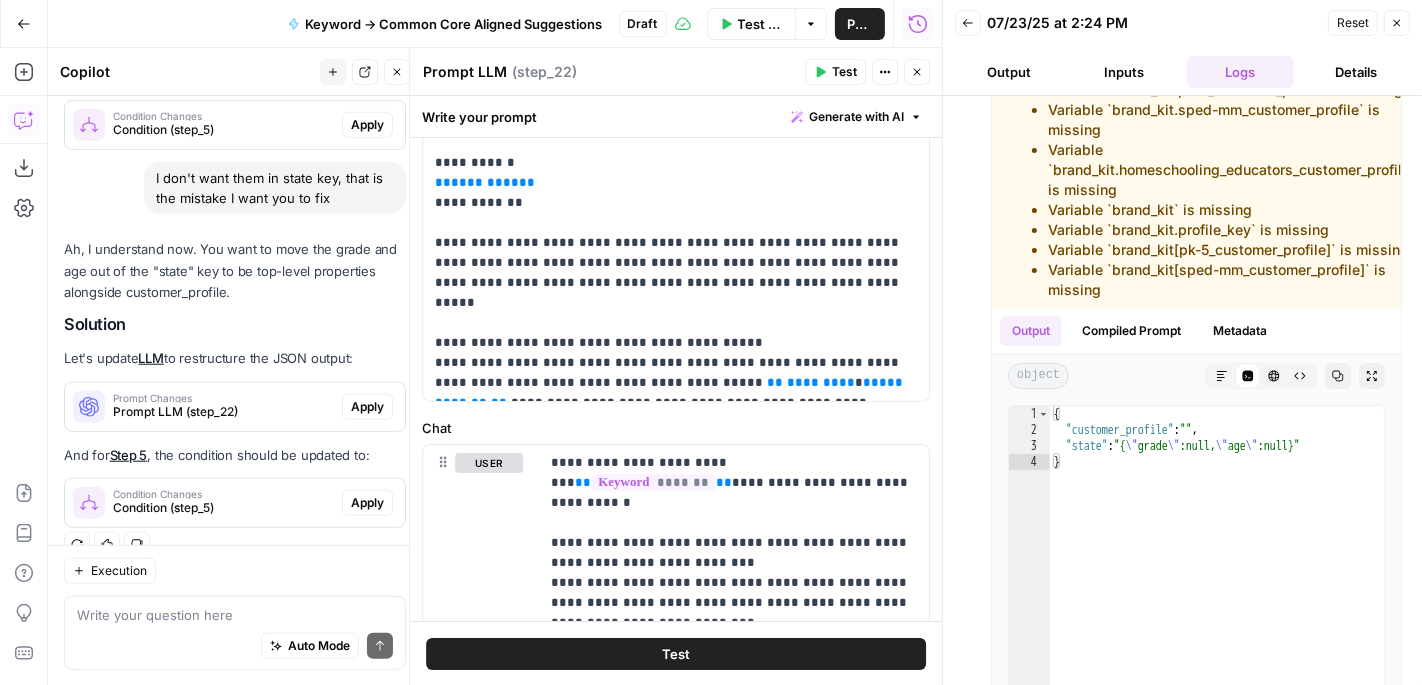 click on "Apply" at bounding box center (367, 407) 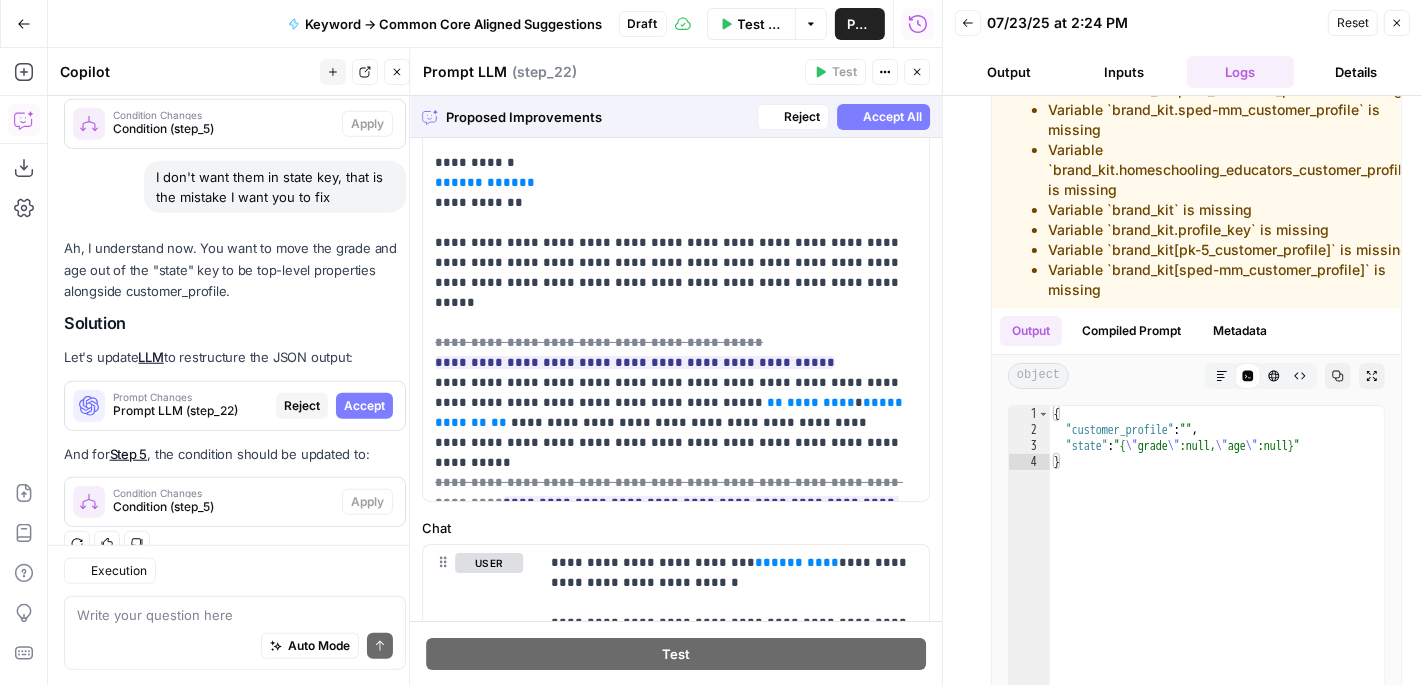scroll, scrollTop: 1425, scrollLeft: 0, axis: vertical 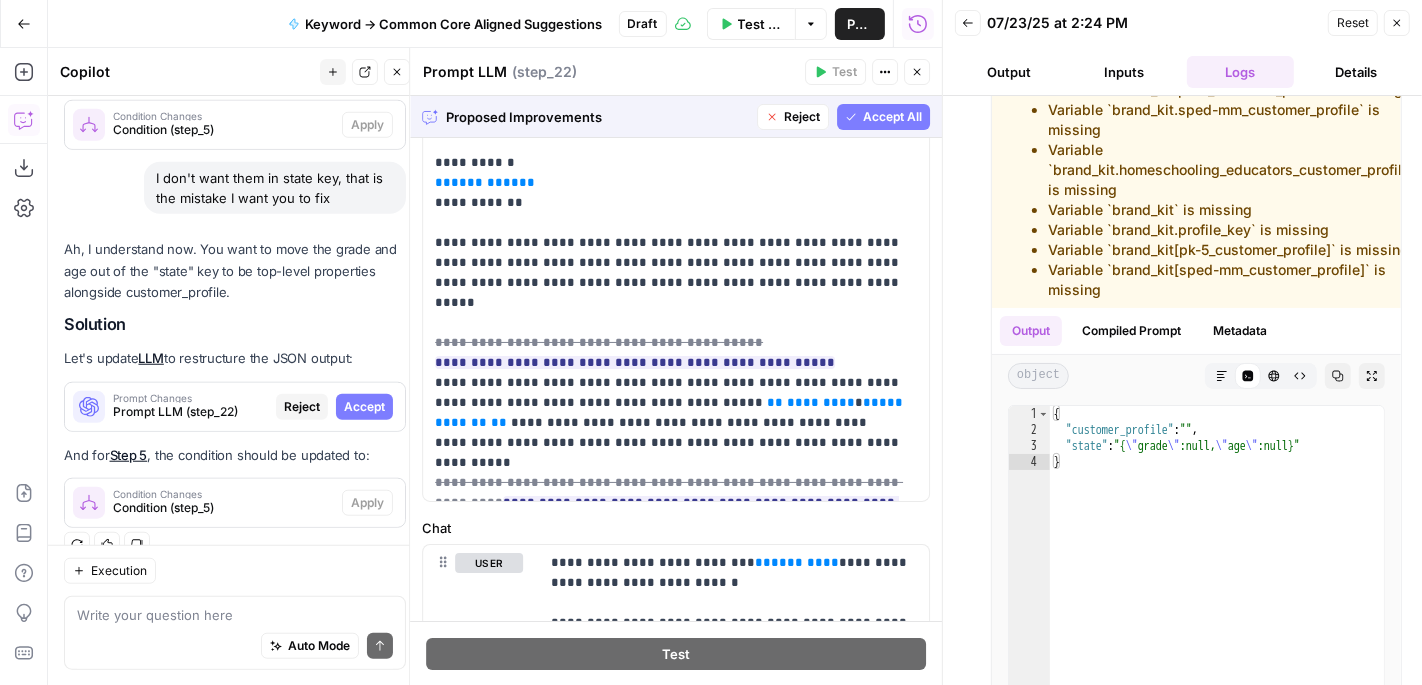 click on "Accept All" at bounding box center (892, 117) 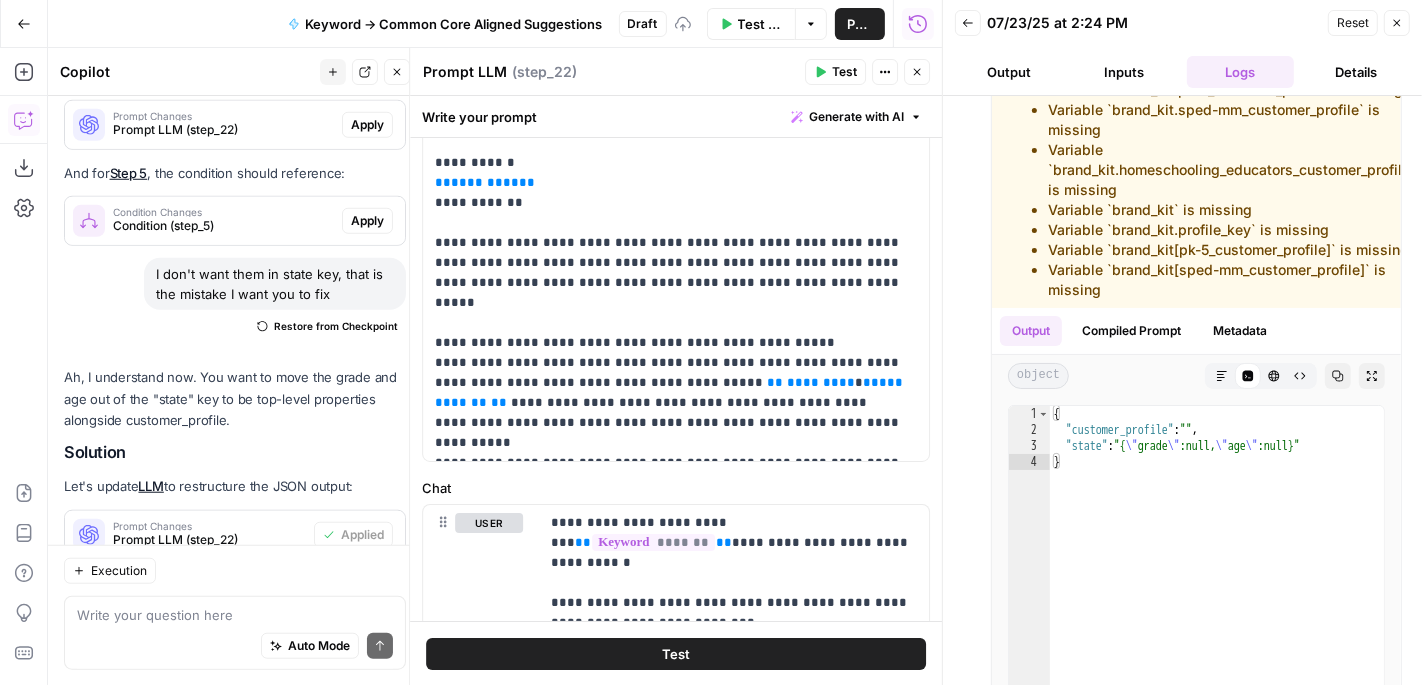 scroll, scrollTop: 1553, scrollLeft: 0, axis: vertical 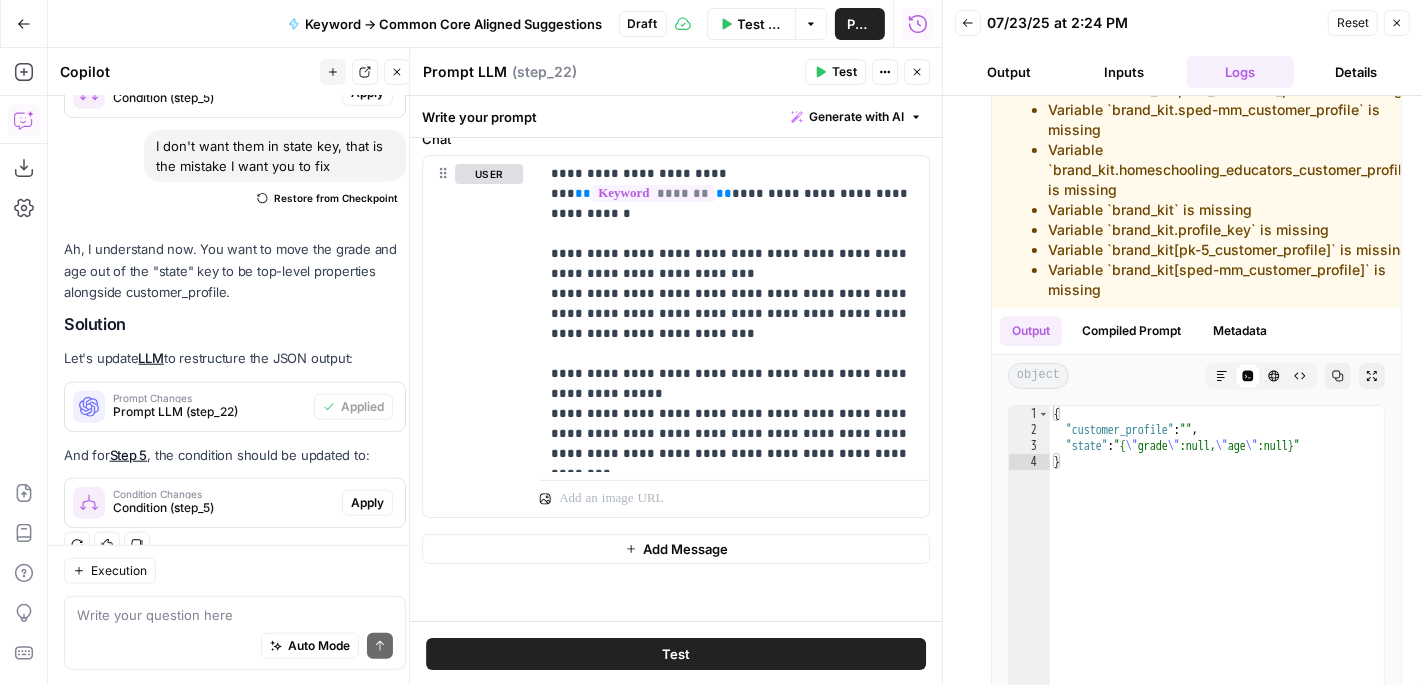click on "Test" at bounding box center (844, 72) 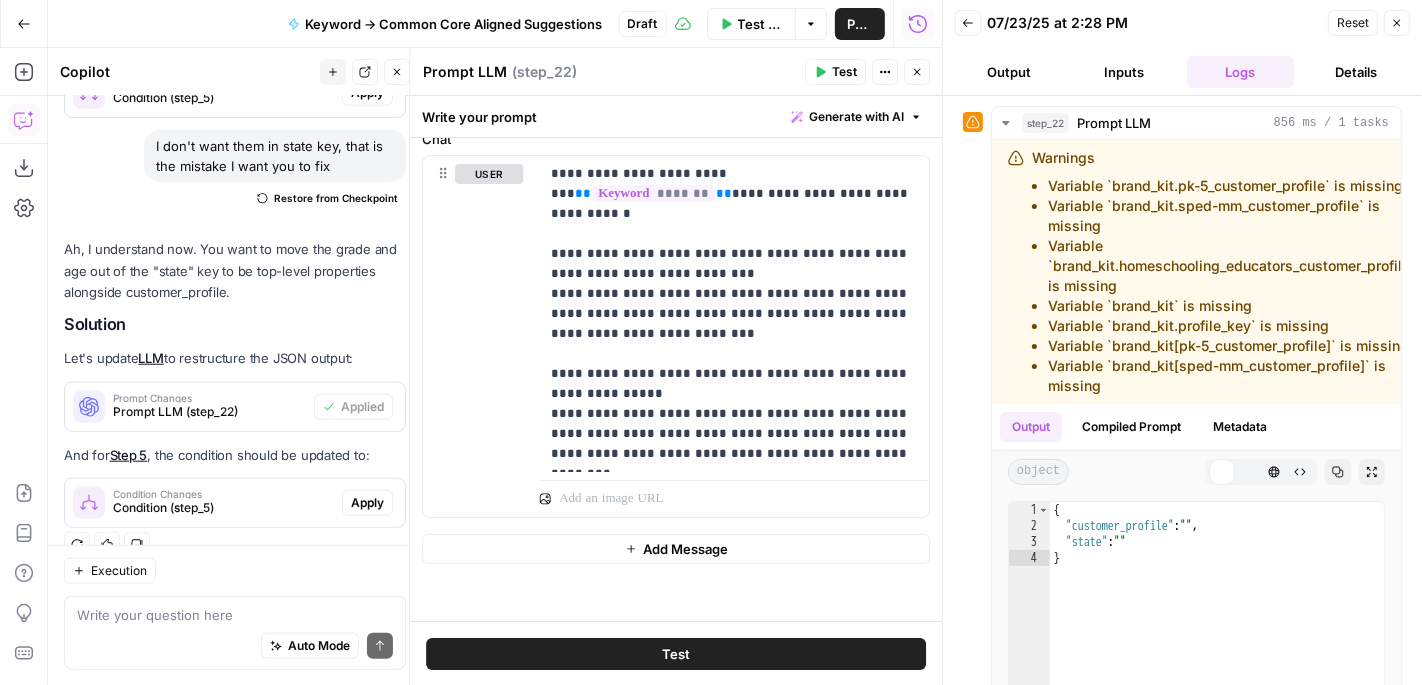 scroll, scrollTop: 1553, scrollLeft: 0, axis: vertical 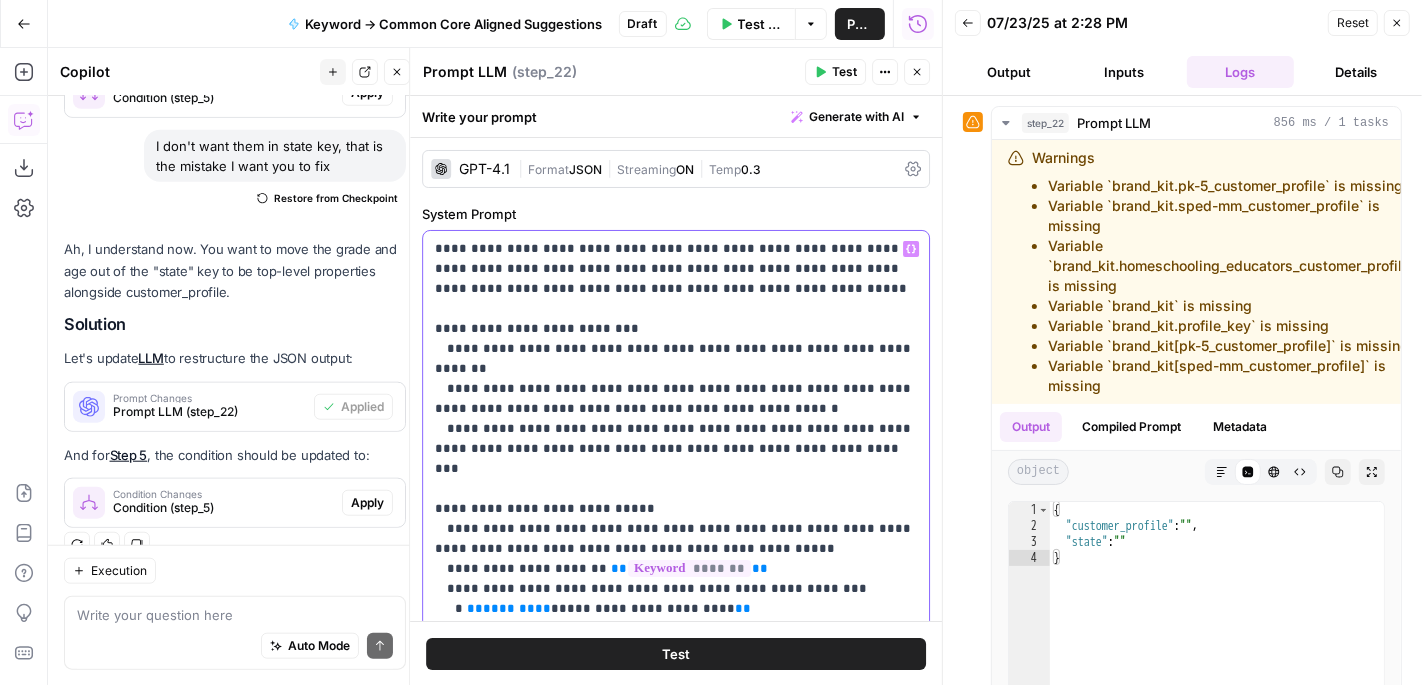 click on "**********" at bounding box center [676, 609] 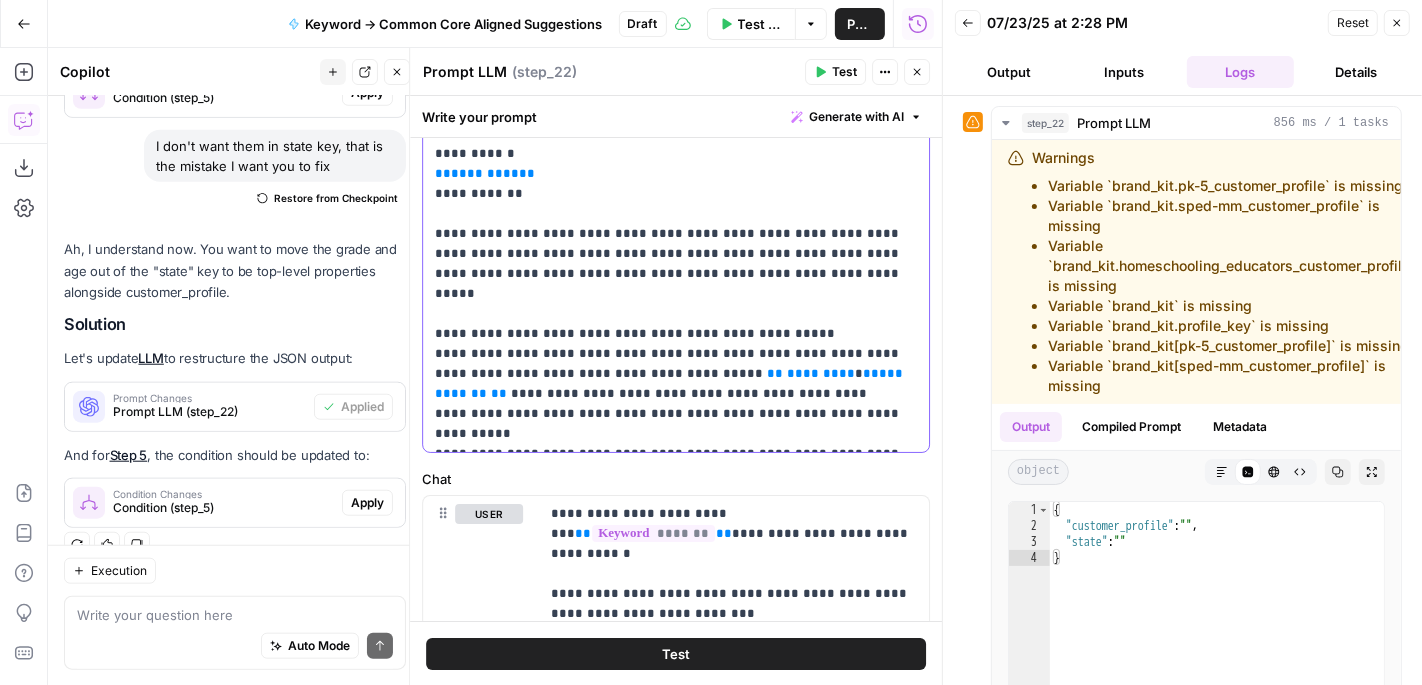 scroll, scrollTop: 536, scrollLeft: 0, axis: vertical 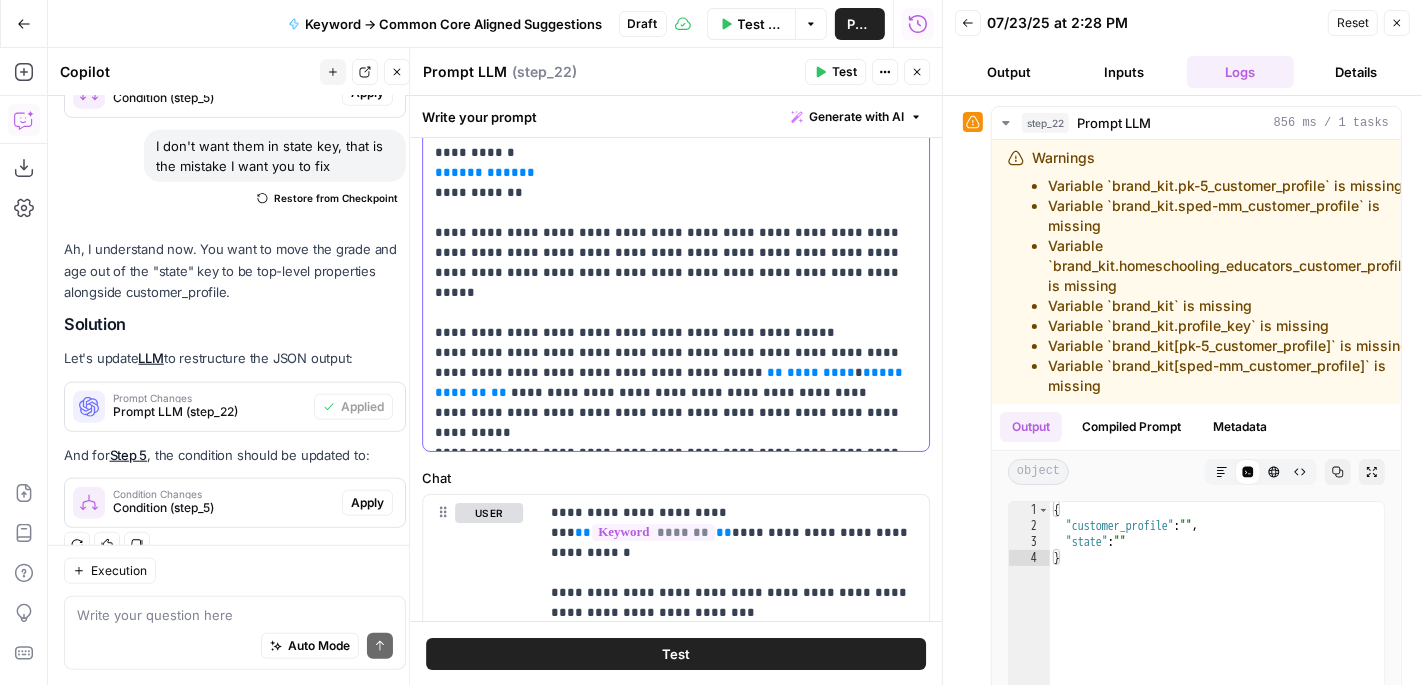 click on "**********" at bounding box center [676, 73] 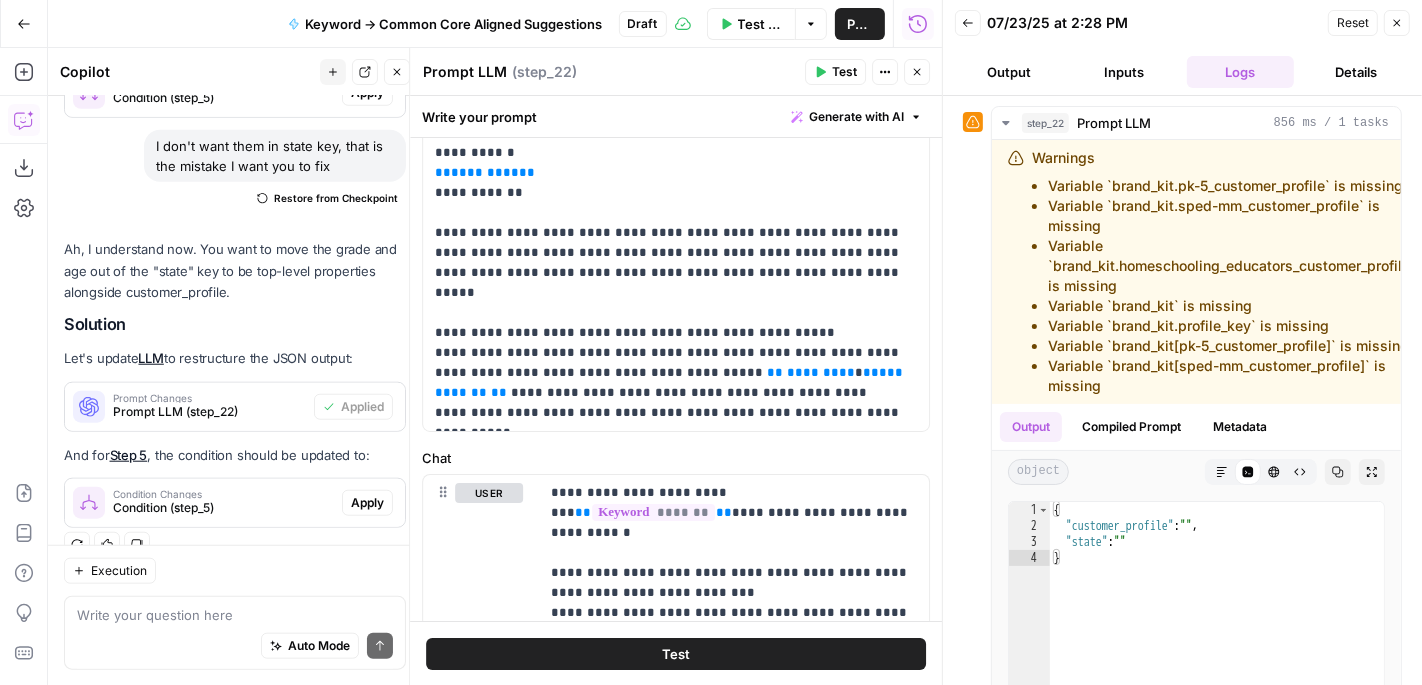 click on "Test" at bounding box center [835, 72] 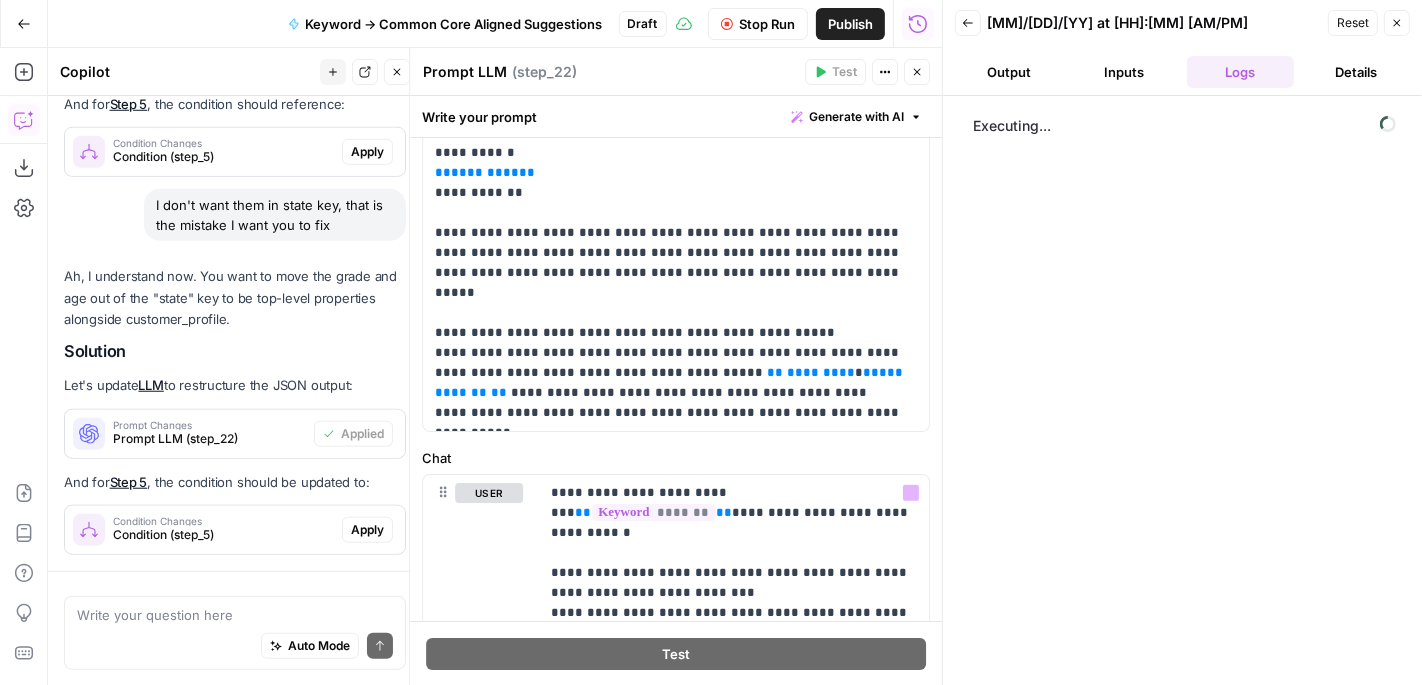 scroll, scrollTop: 855, scrollLeft: 0, axis: vertical 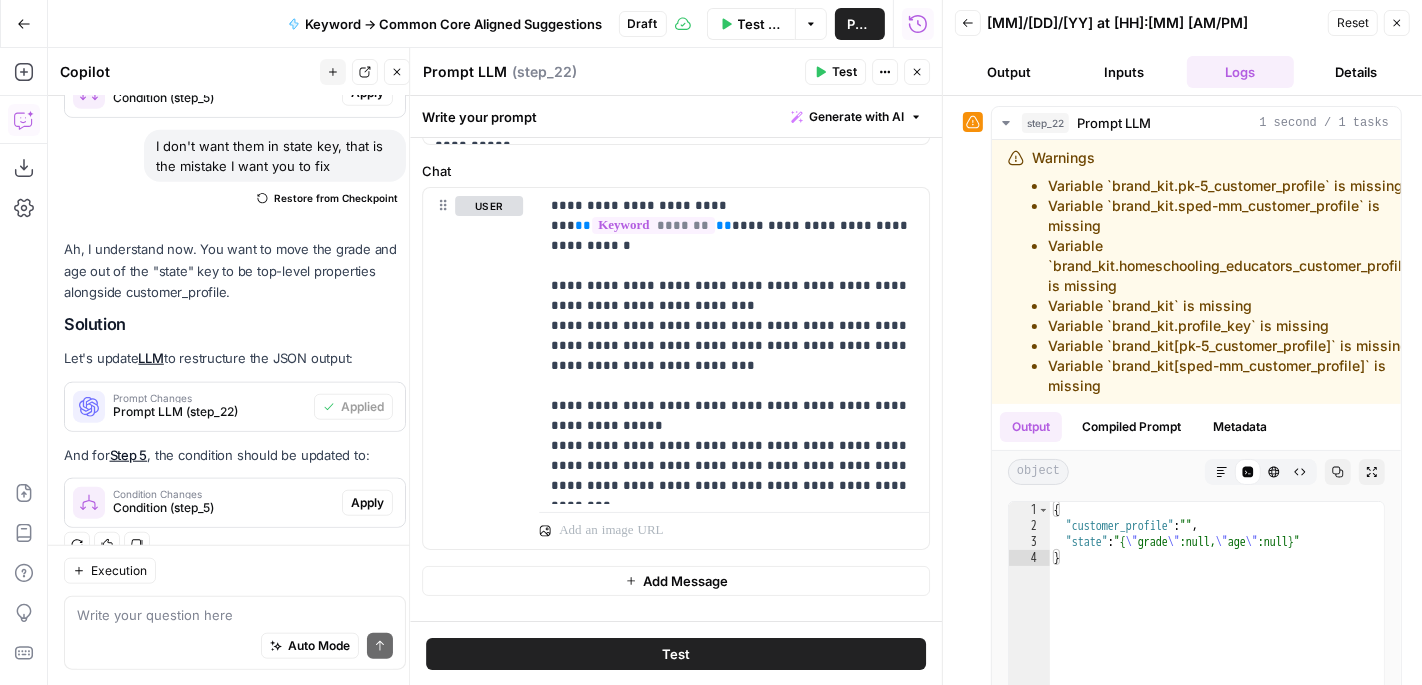 click on "Write your question here Auto Mode Send" at bounding box center [235, 633] 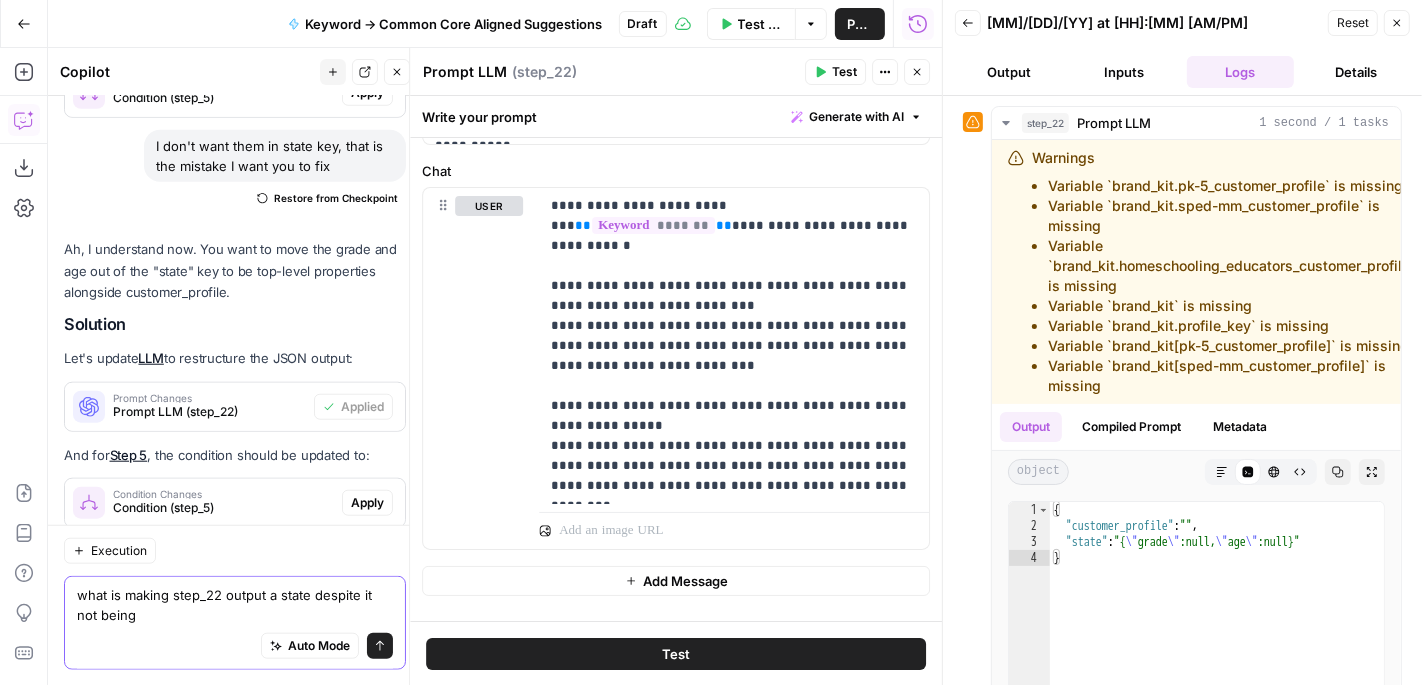 scroll, scrollTop: 1573, scrollLeft: 0, axis: vertical 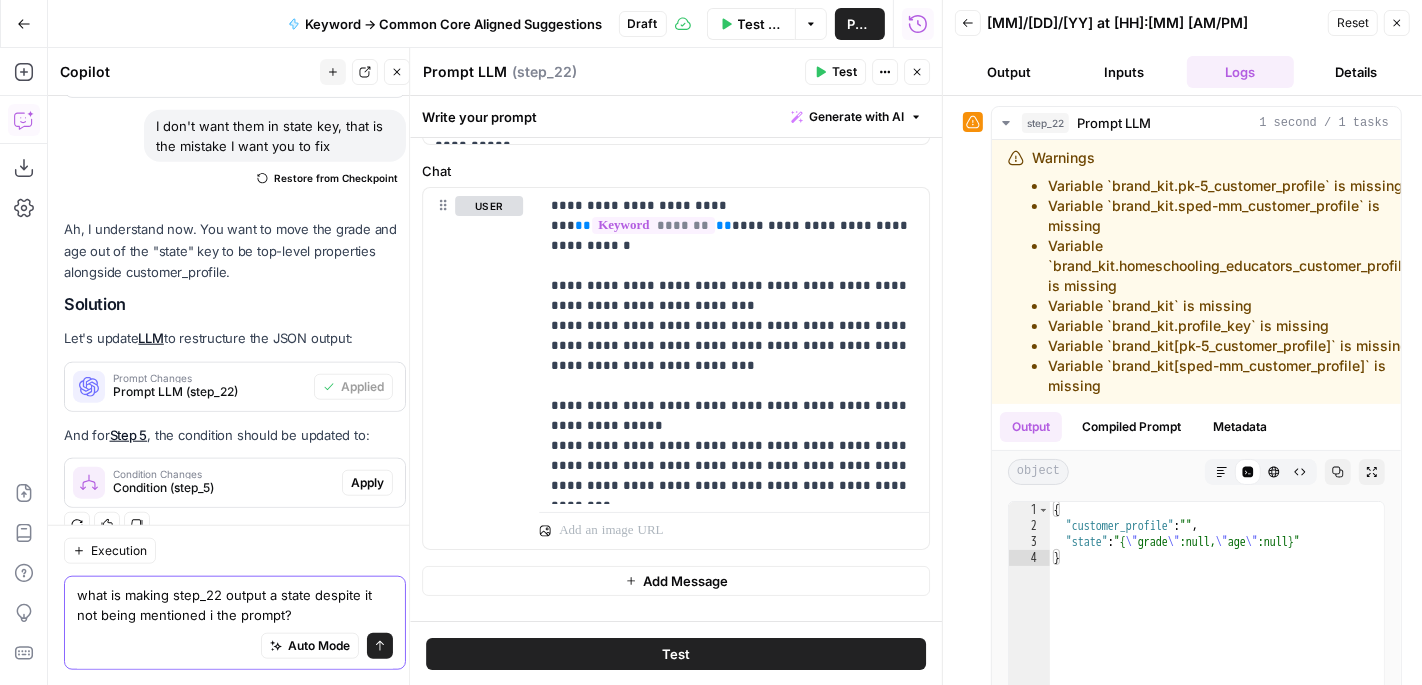 click on "what is making step_22 output a state despite it not being mentioned i the prompt?" at bounding box center [235, 605] 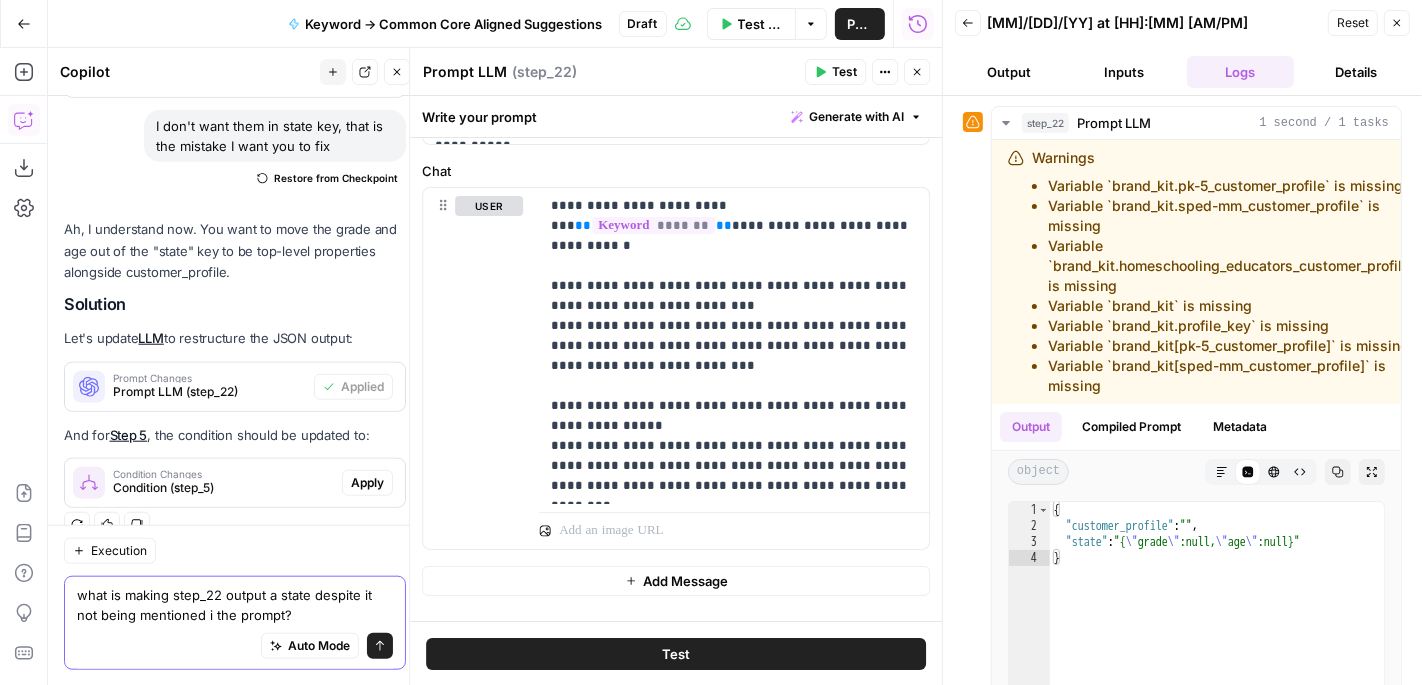 type on "what is making step_22 output a state despite it not being mentioned in the prompt?" 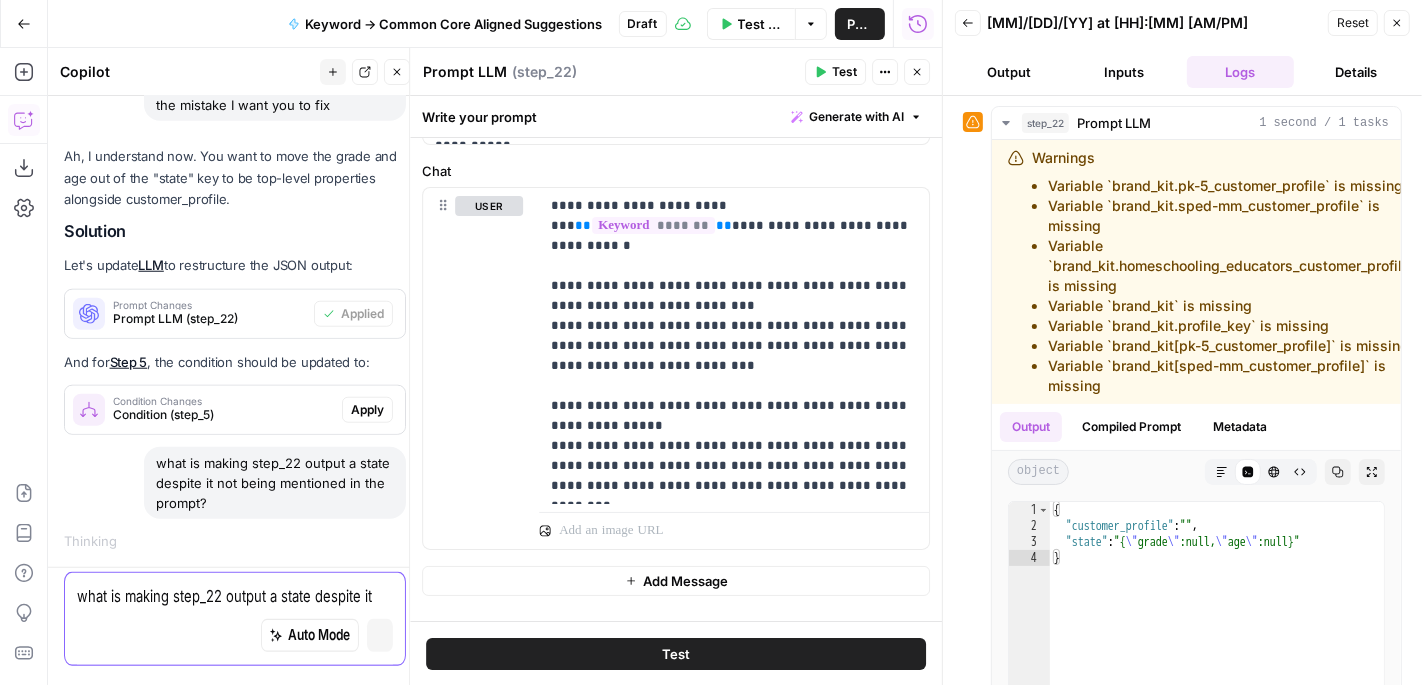 type 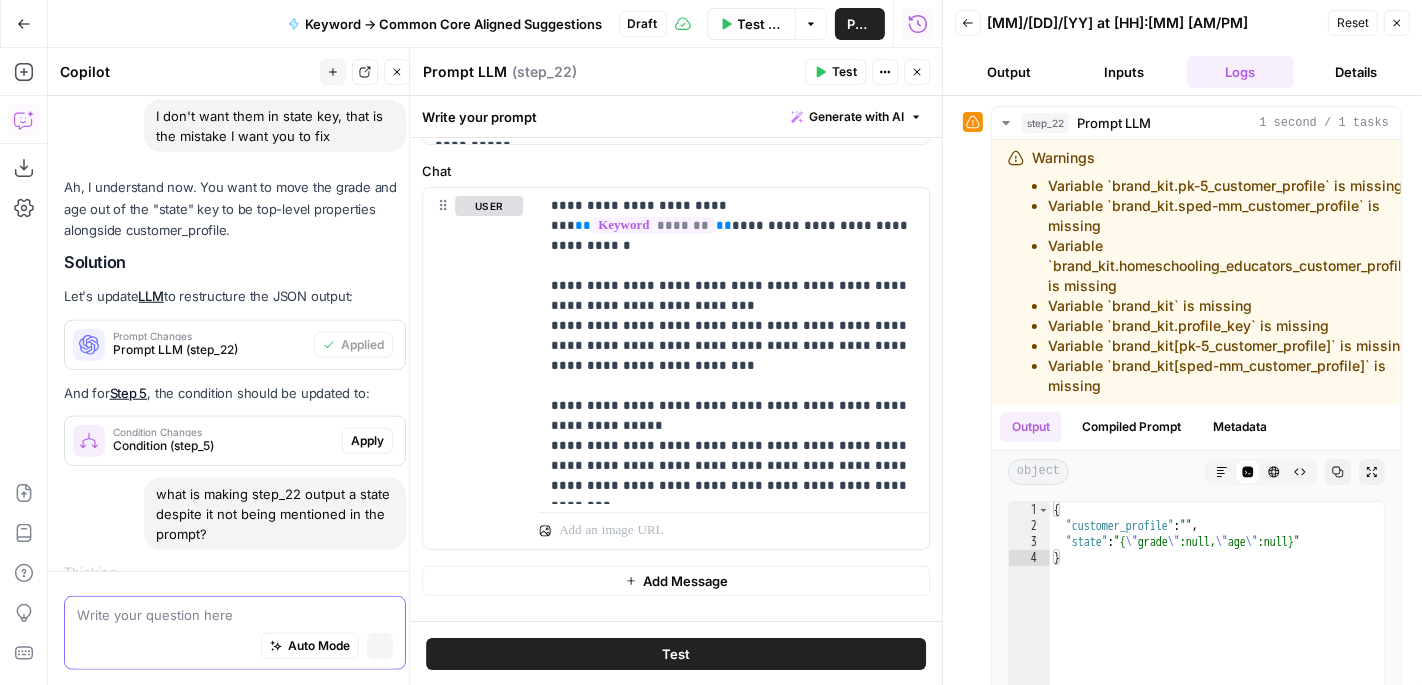 scroll, scrollTop: 1483, scrollLeft: 0, axis: vertical 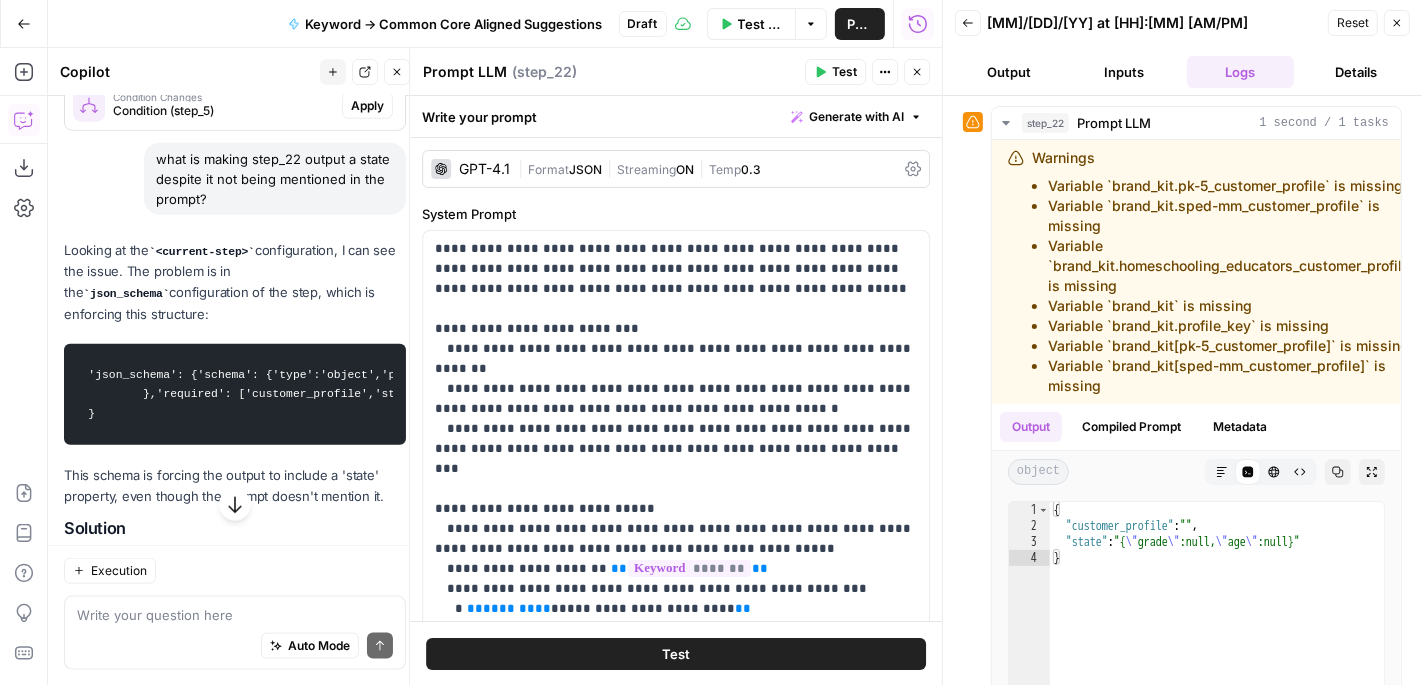 click 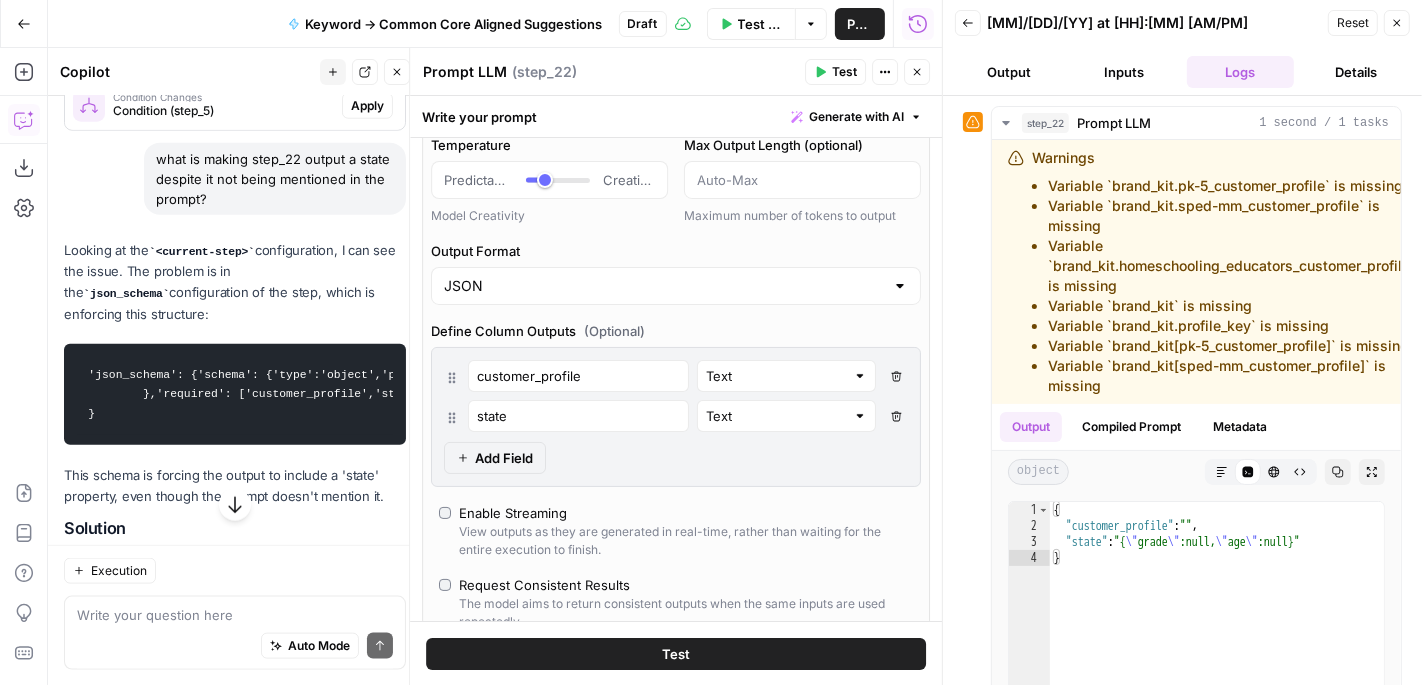 scroll, scrollTop: 217, scrollLeft: 0, axis: vertical 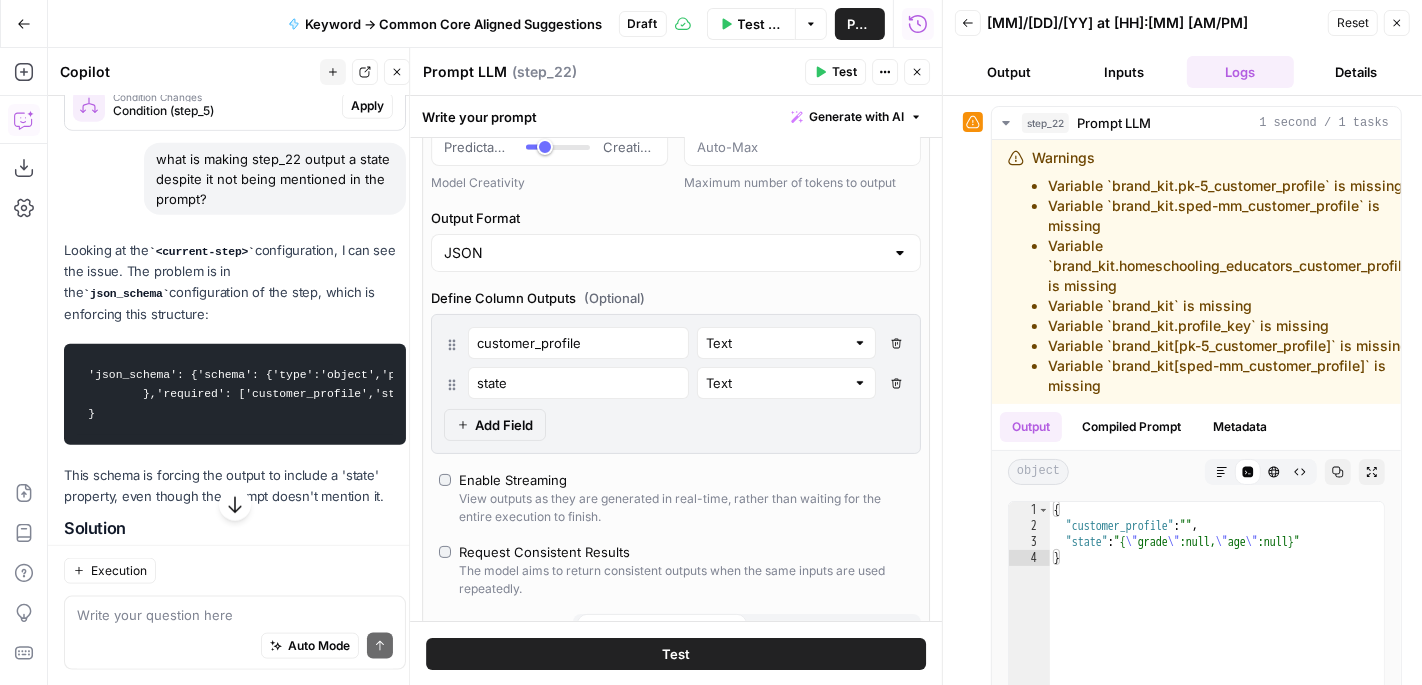 click on "Add Field" at bounding box center (504, 425) 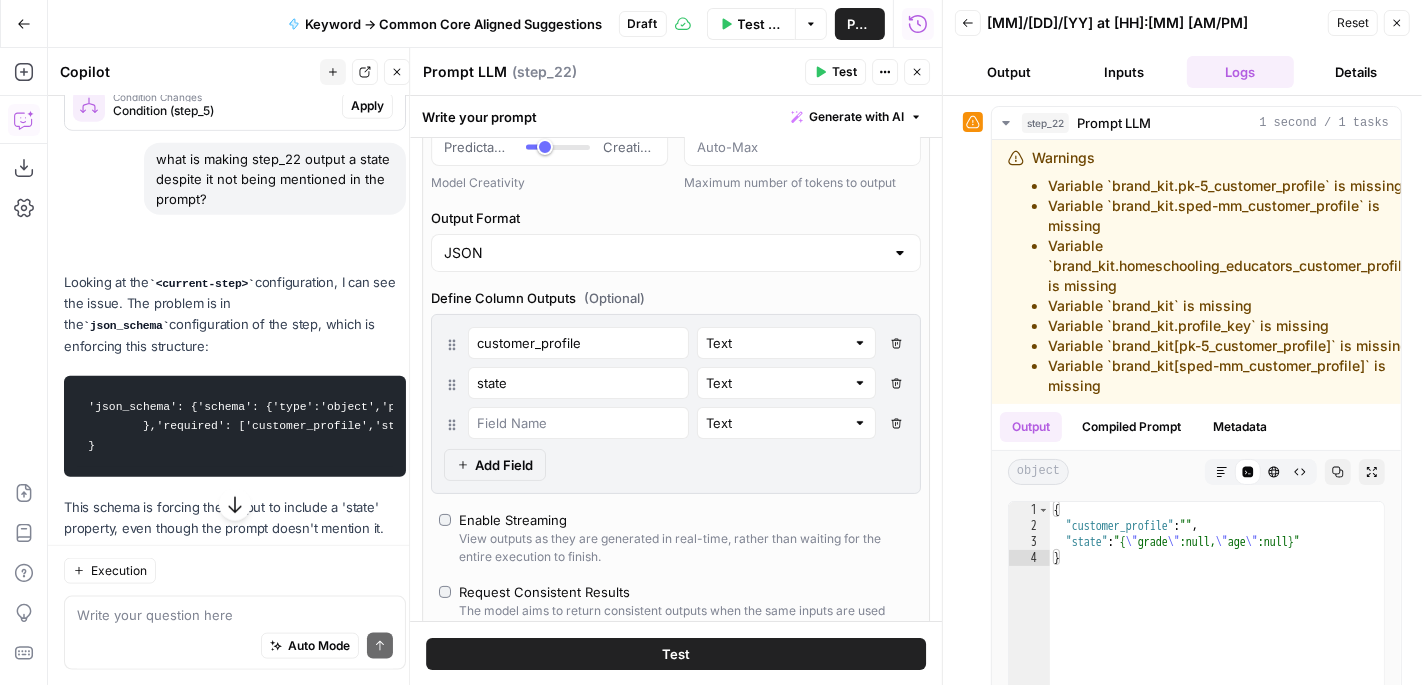 click on "state" at bounding box center [578, 383] 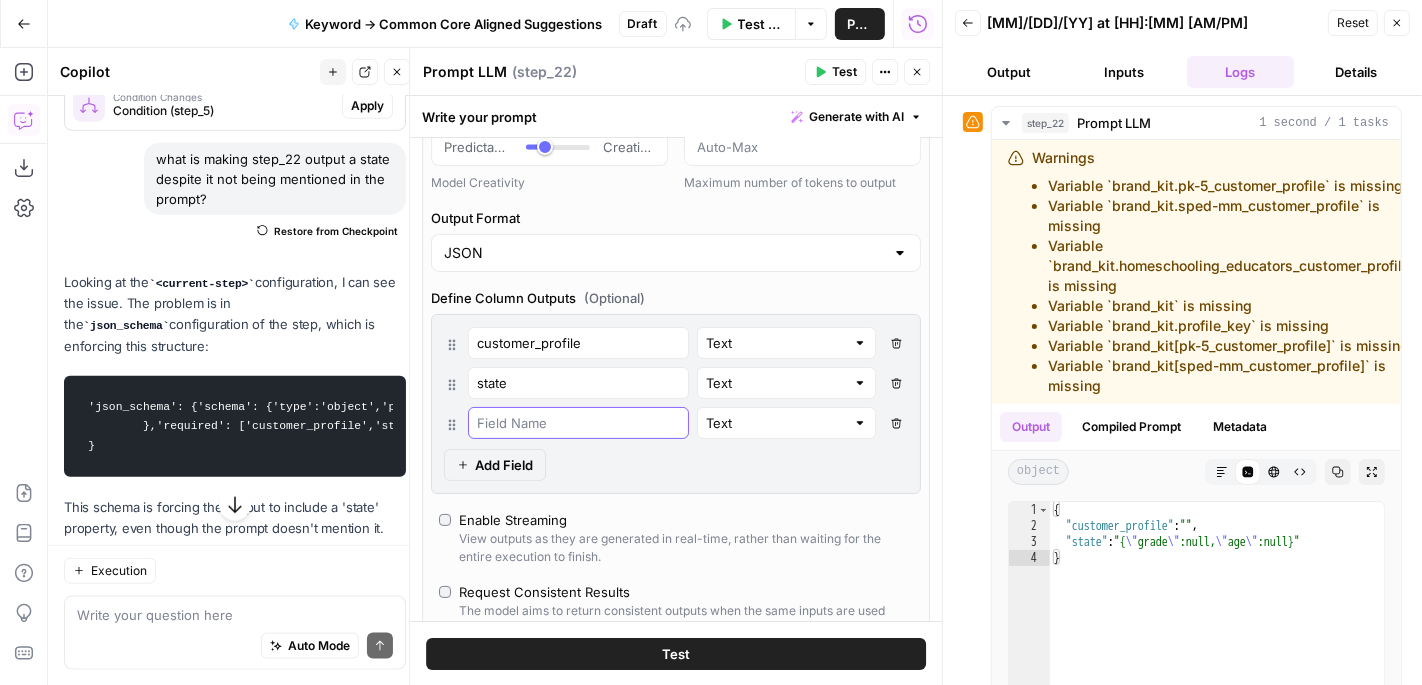 click at bounding box center [578, 423] 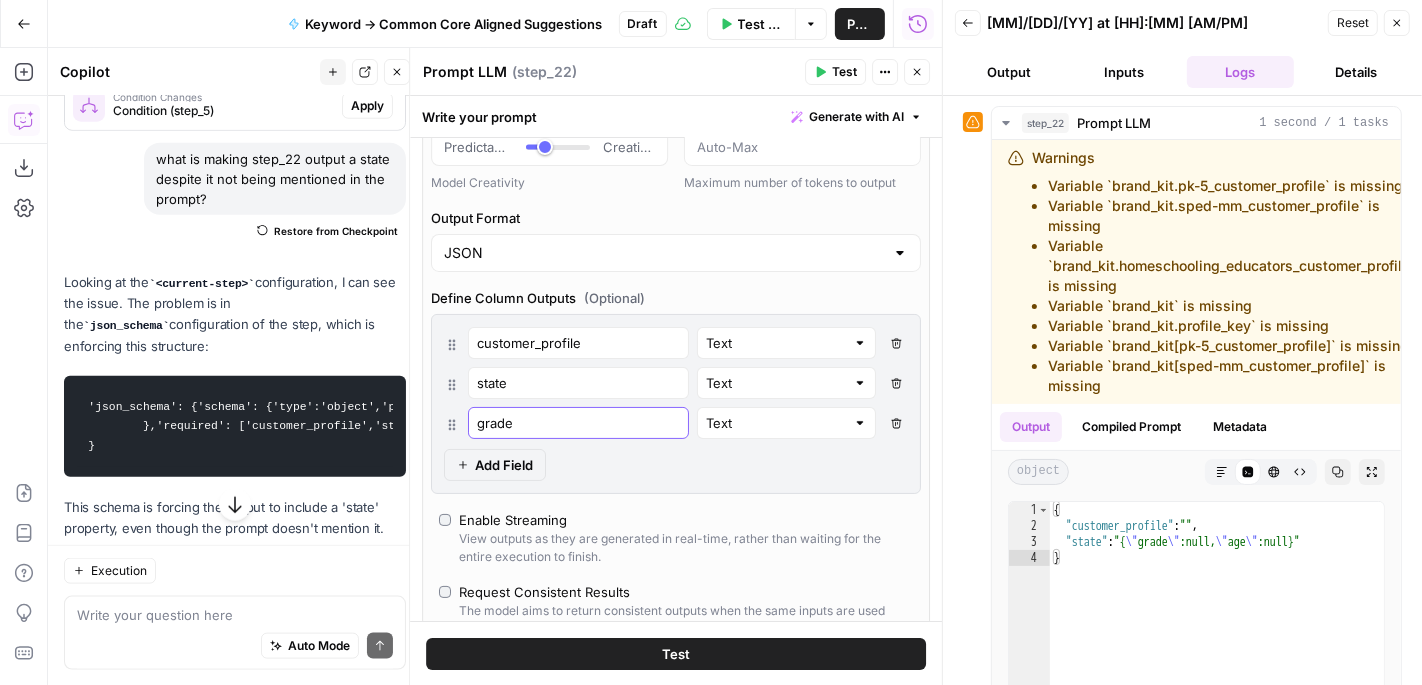 type on "grade" 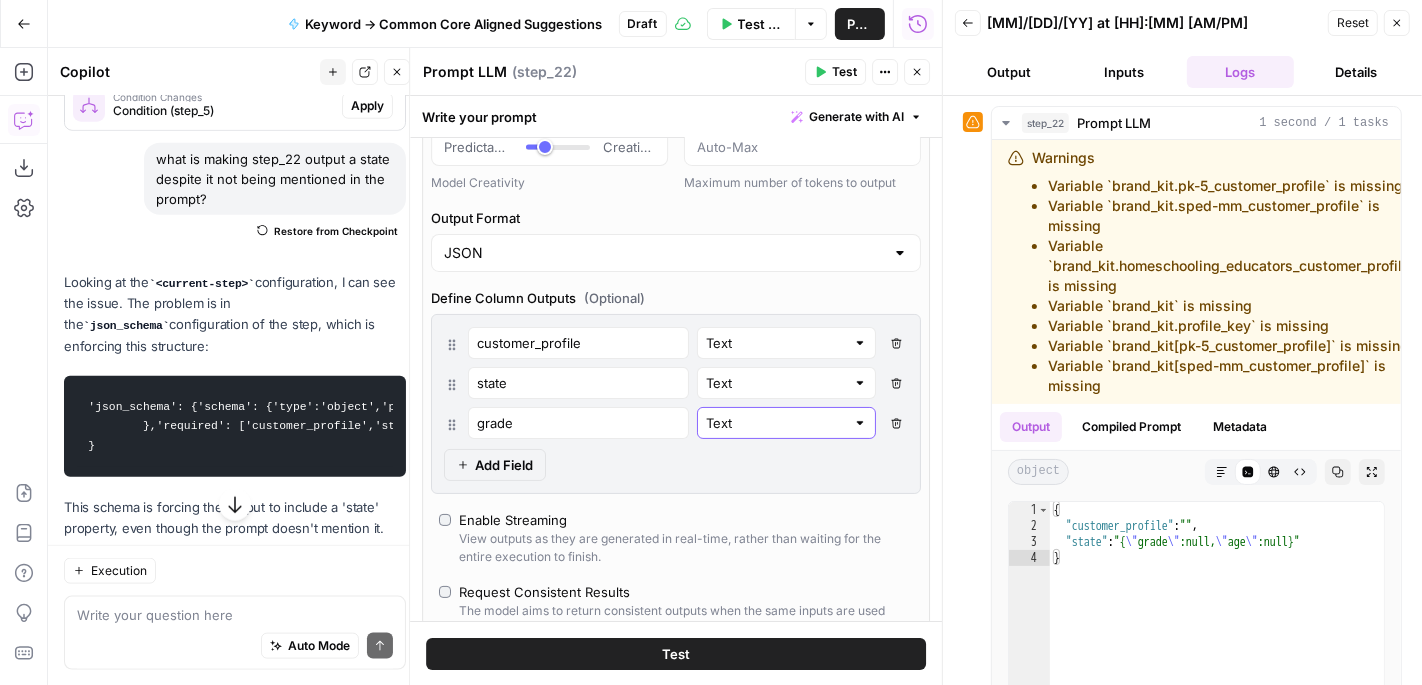 click on "Text" at bounding box center (775, 423) 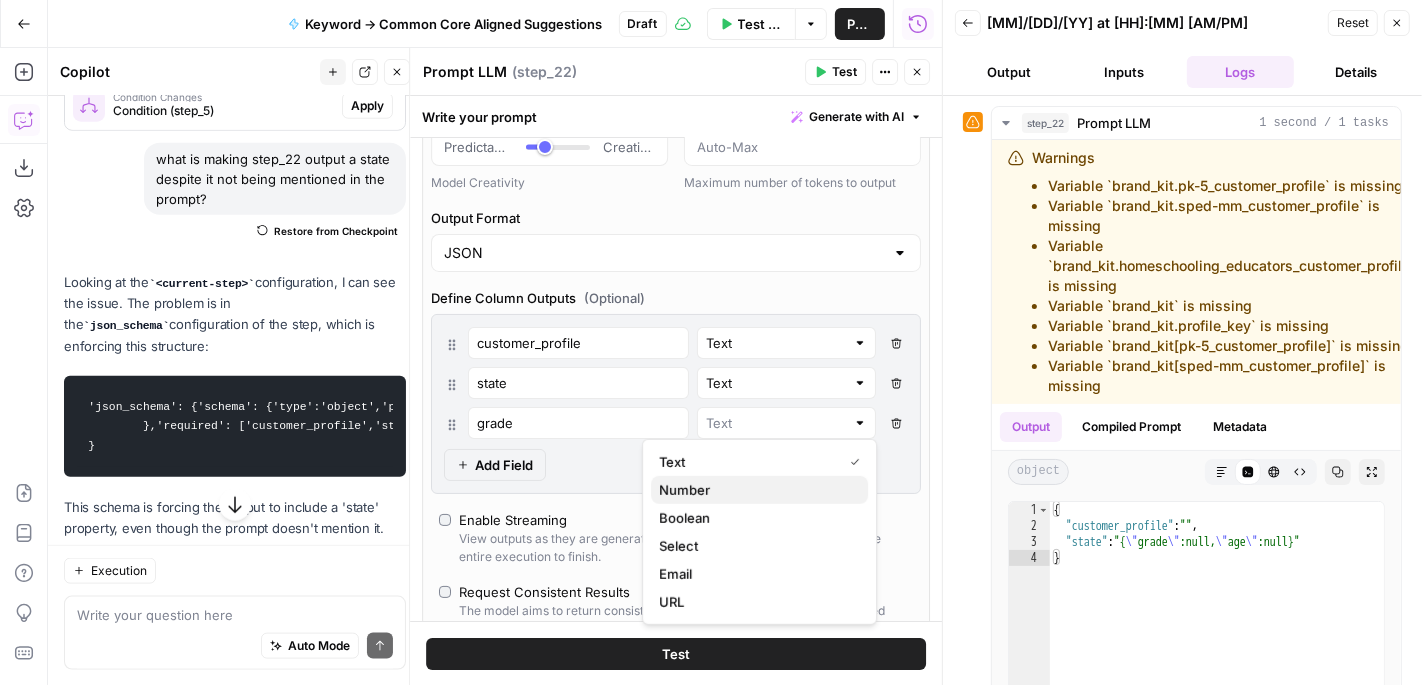 click on "Number" at bounding box center [755, 490] 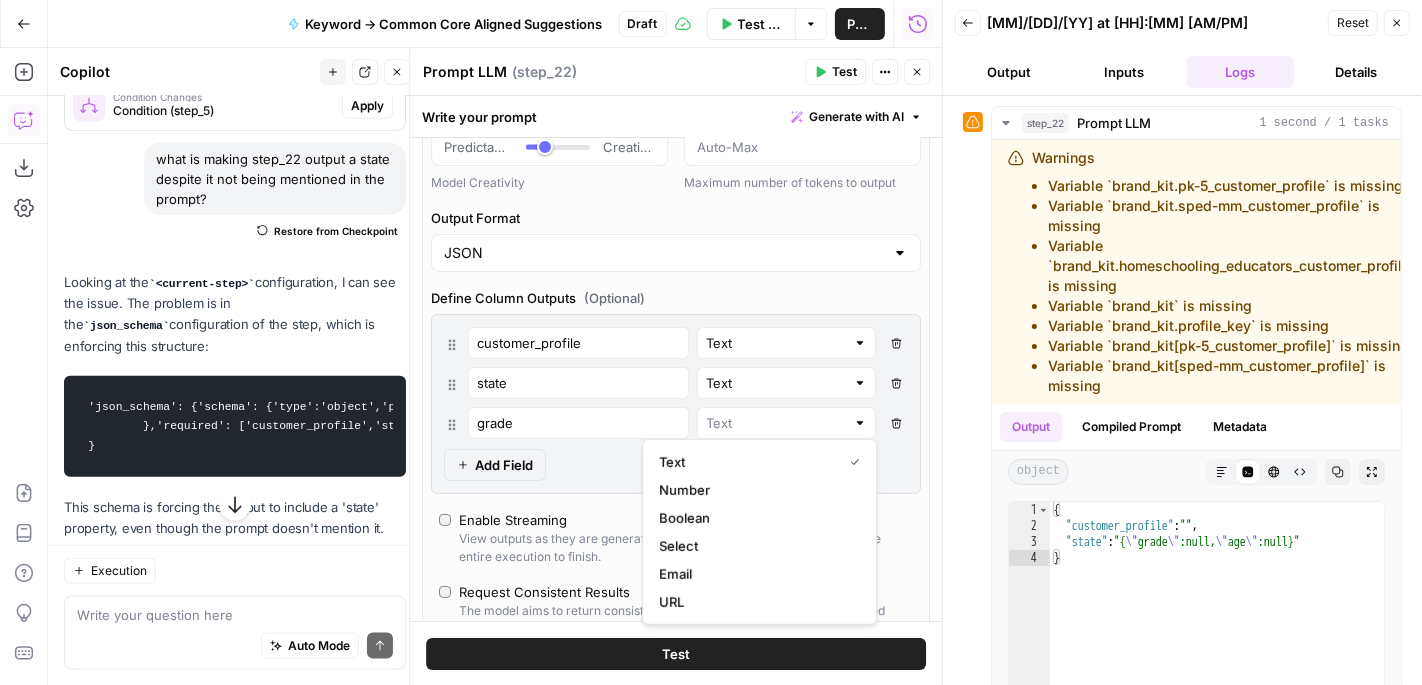 type on "Number" 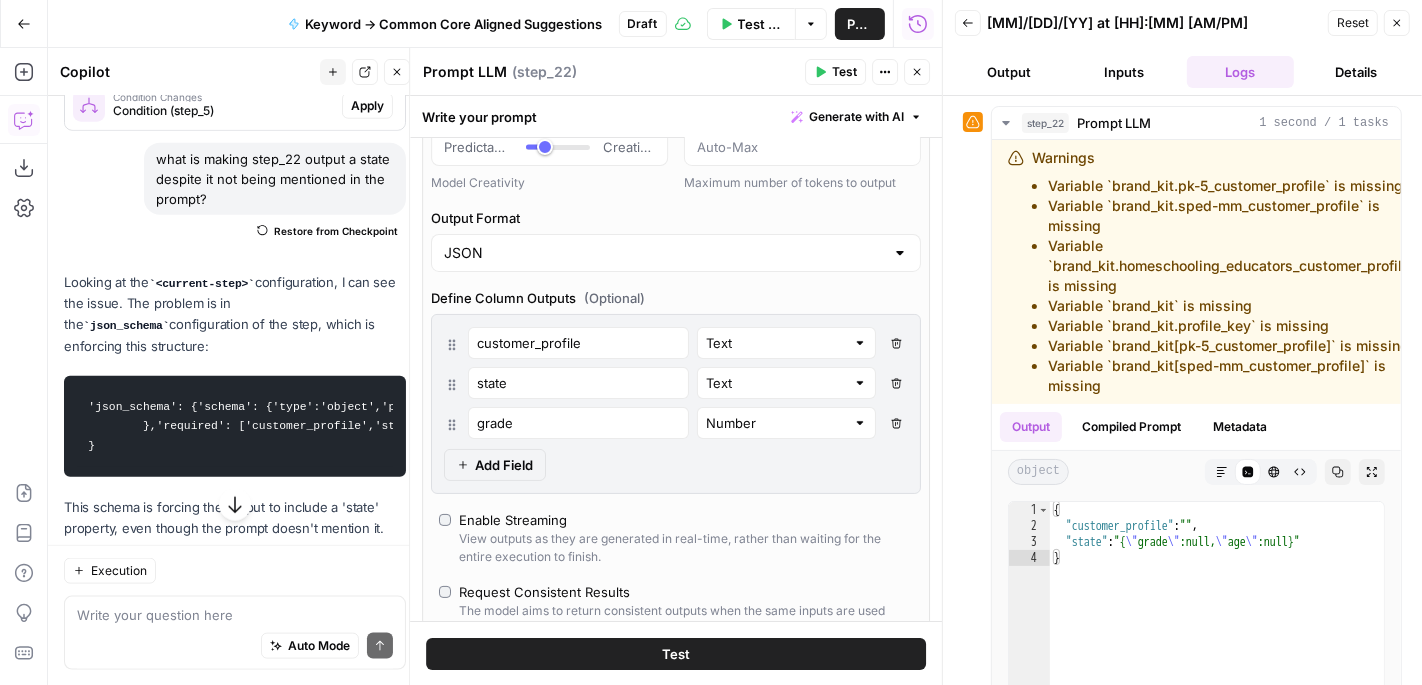 click on "Add Field" at bounding box center (504, 465) 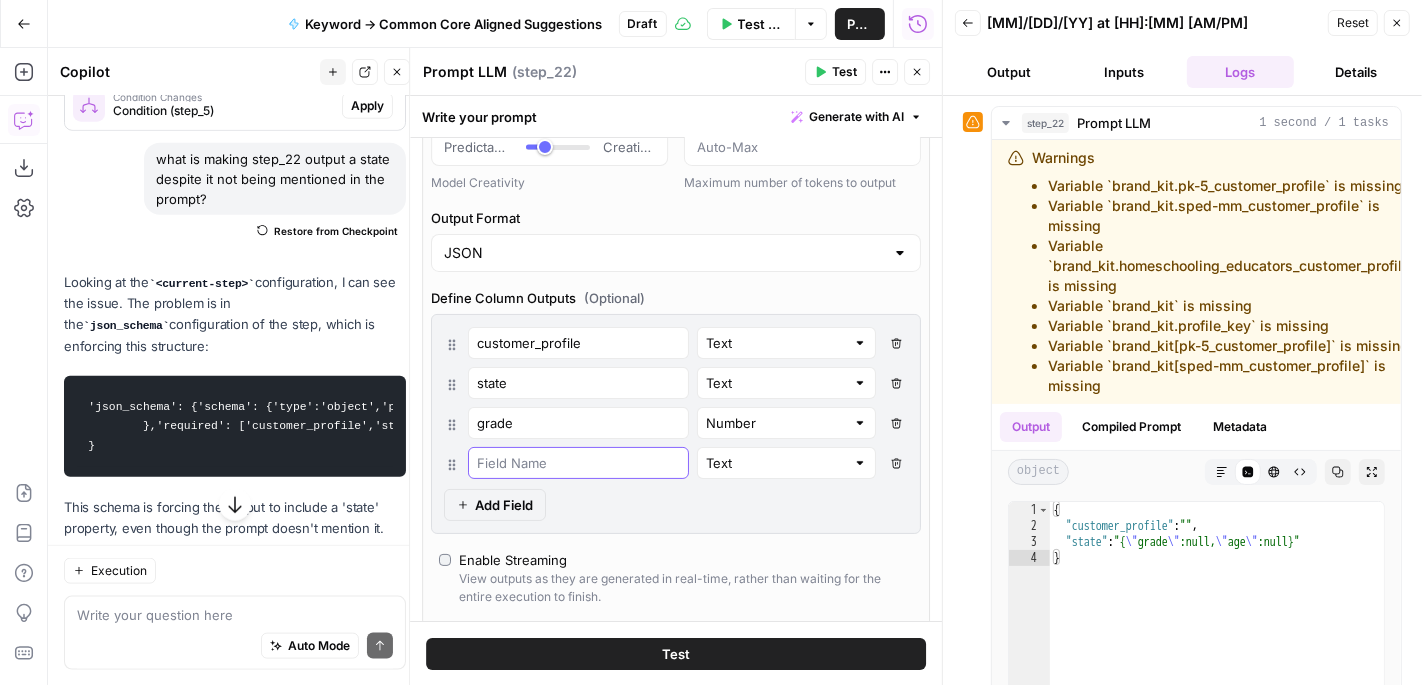 click at bounding box center [578, 463] 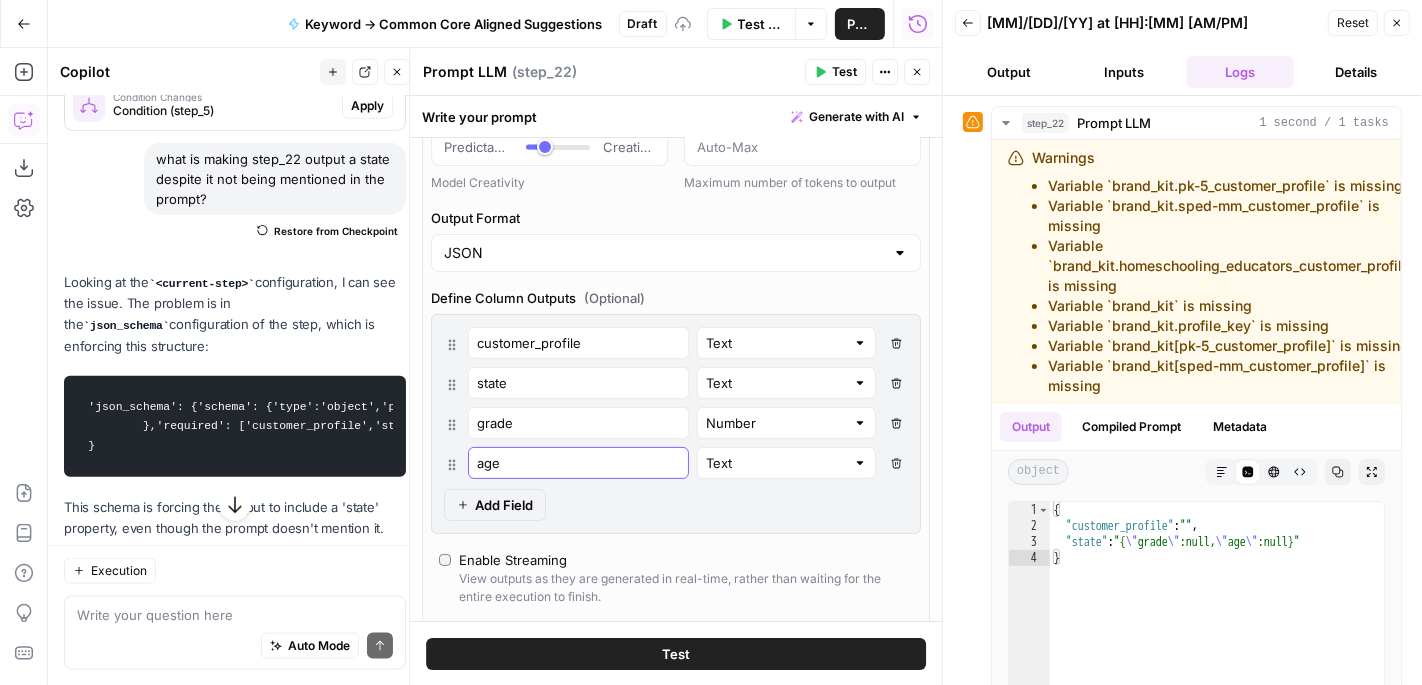 type on "age" 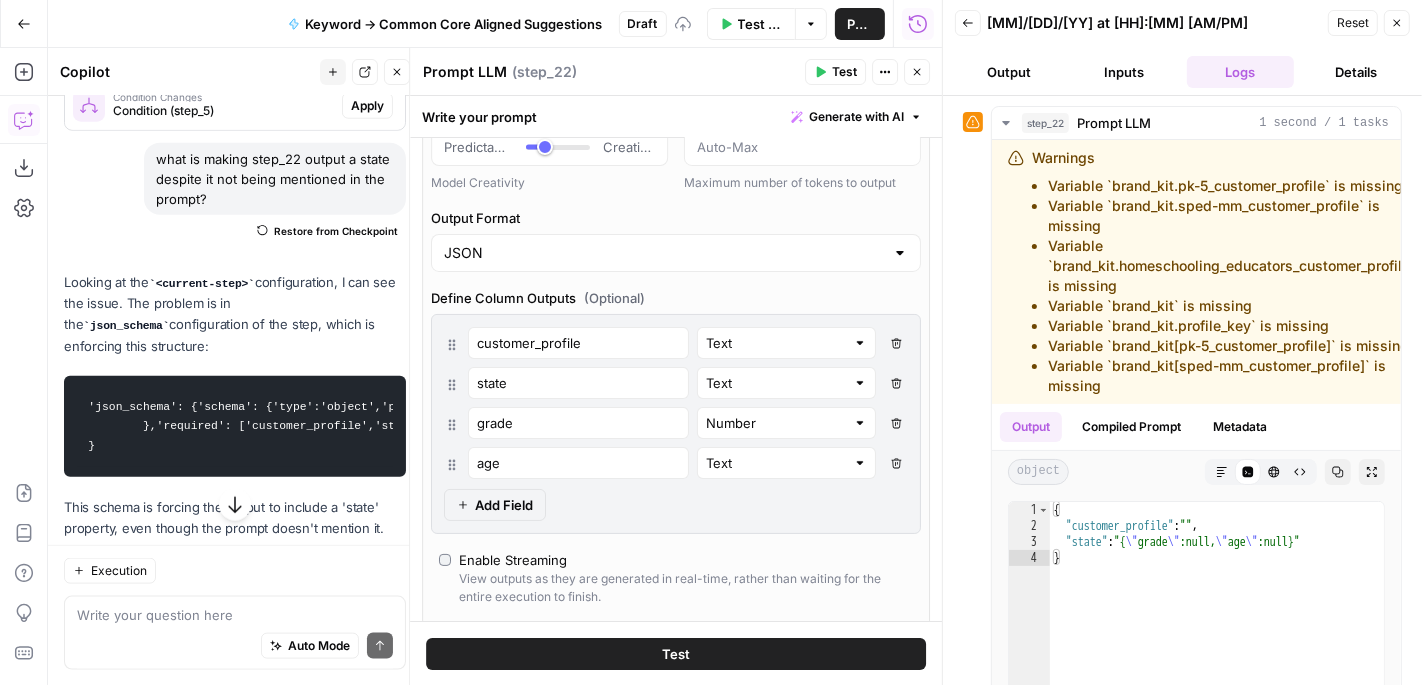 click on "Text" at bounding box center (786, 463) 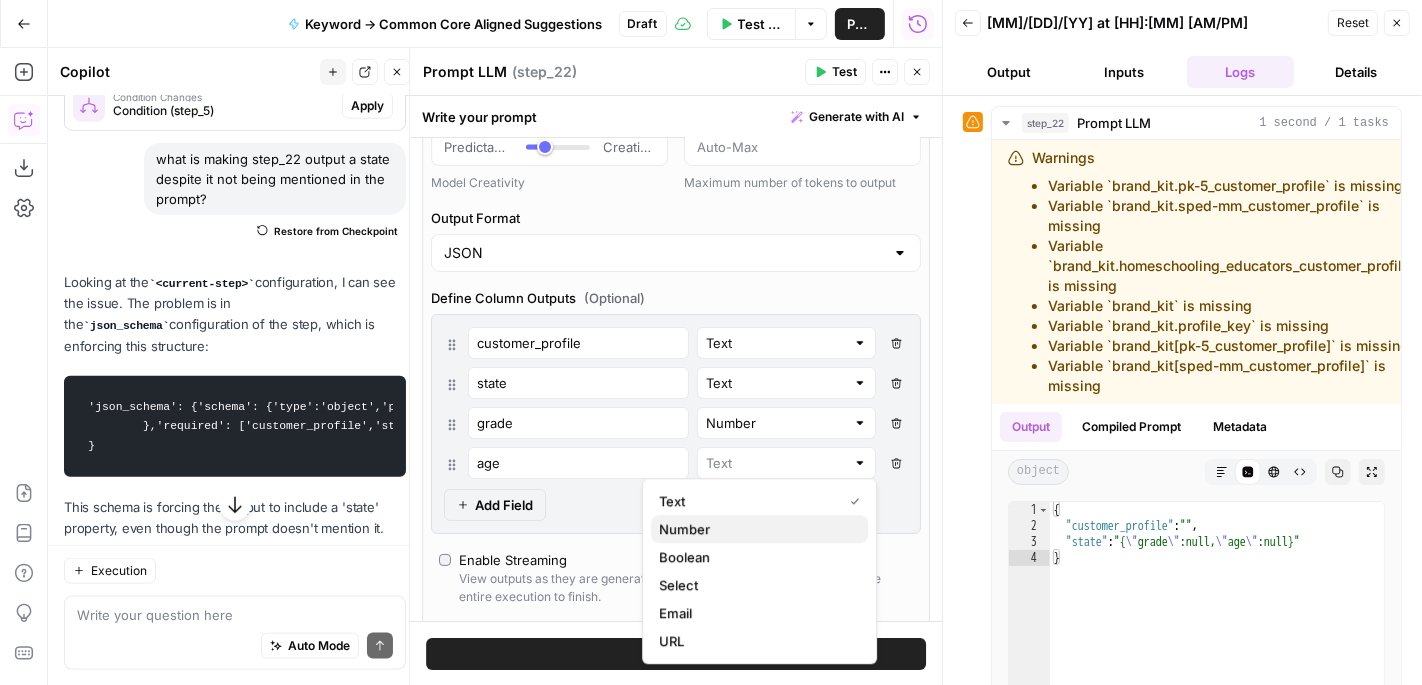 click on "Number" at bounding box center [755, 529] 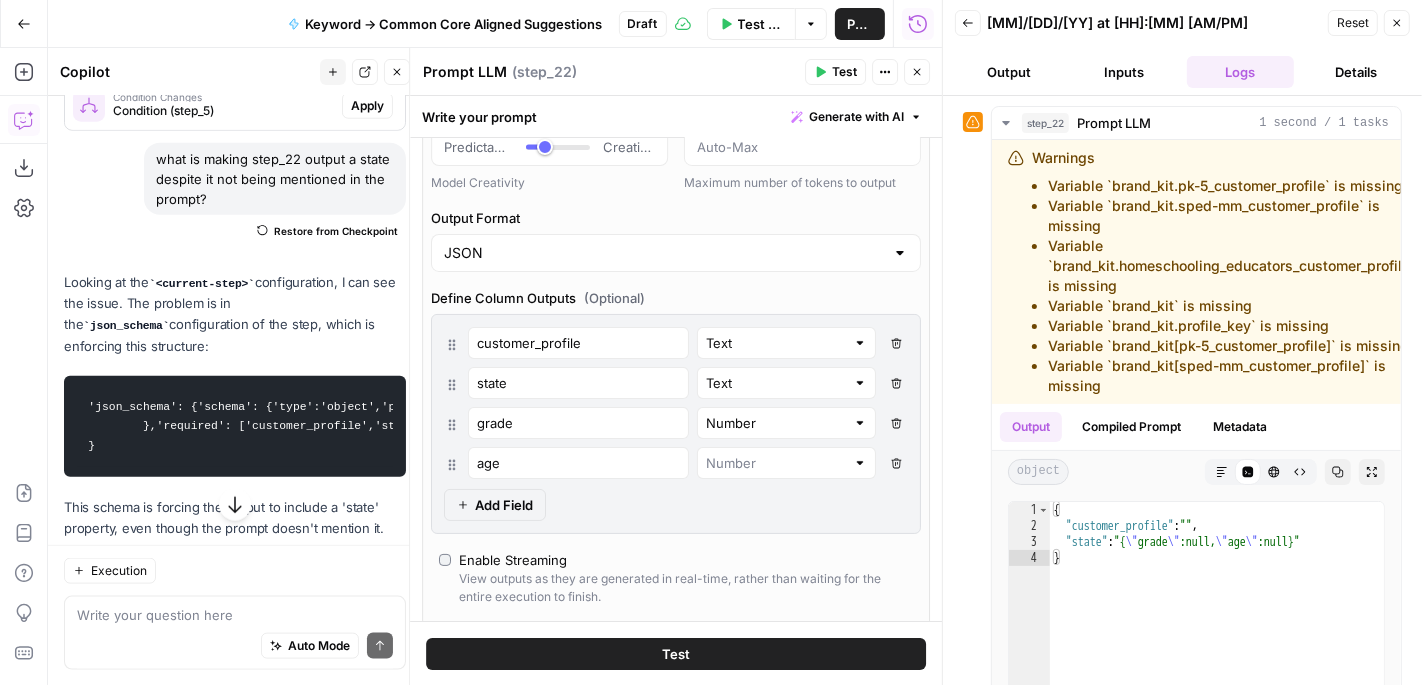 type on "Number" 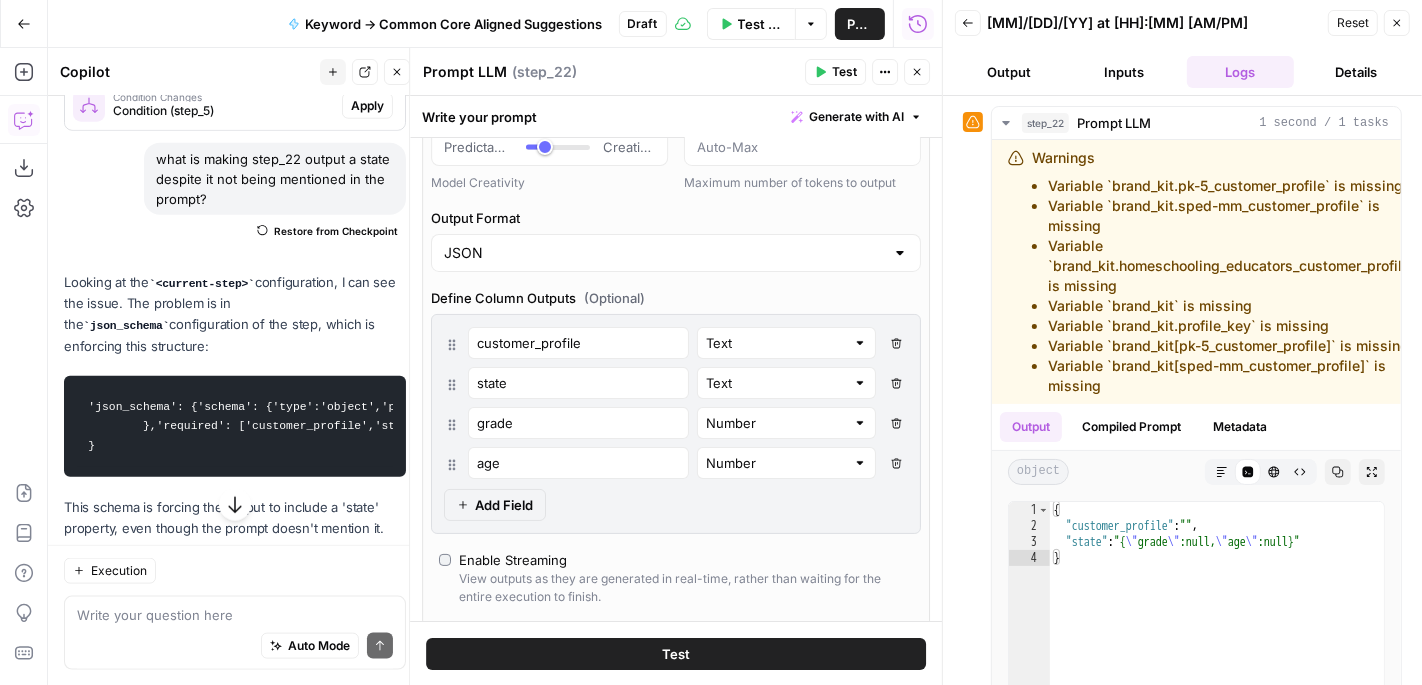 click on "Test" at bounding box center [676, 654] 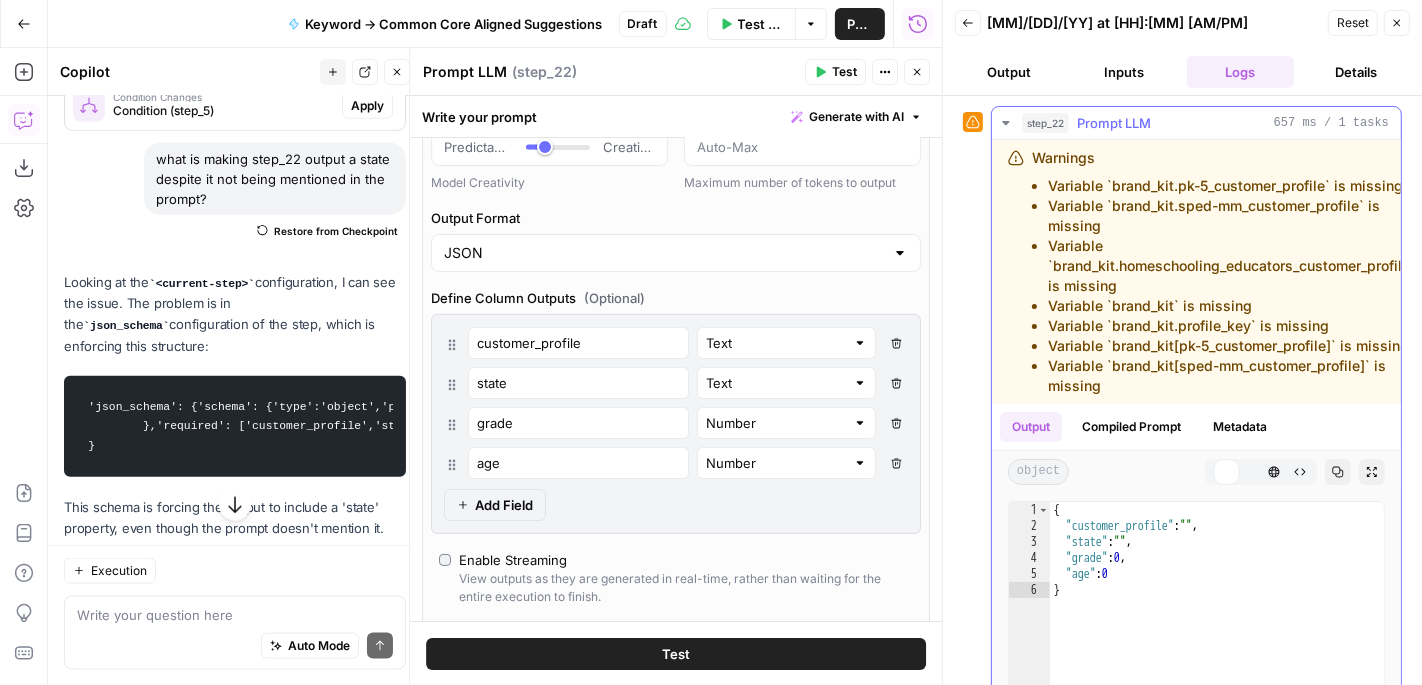 scroll, scrollTop: 1950, scrollLeft: 0, axis: vertical 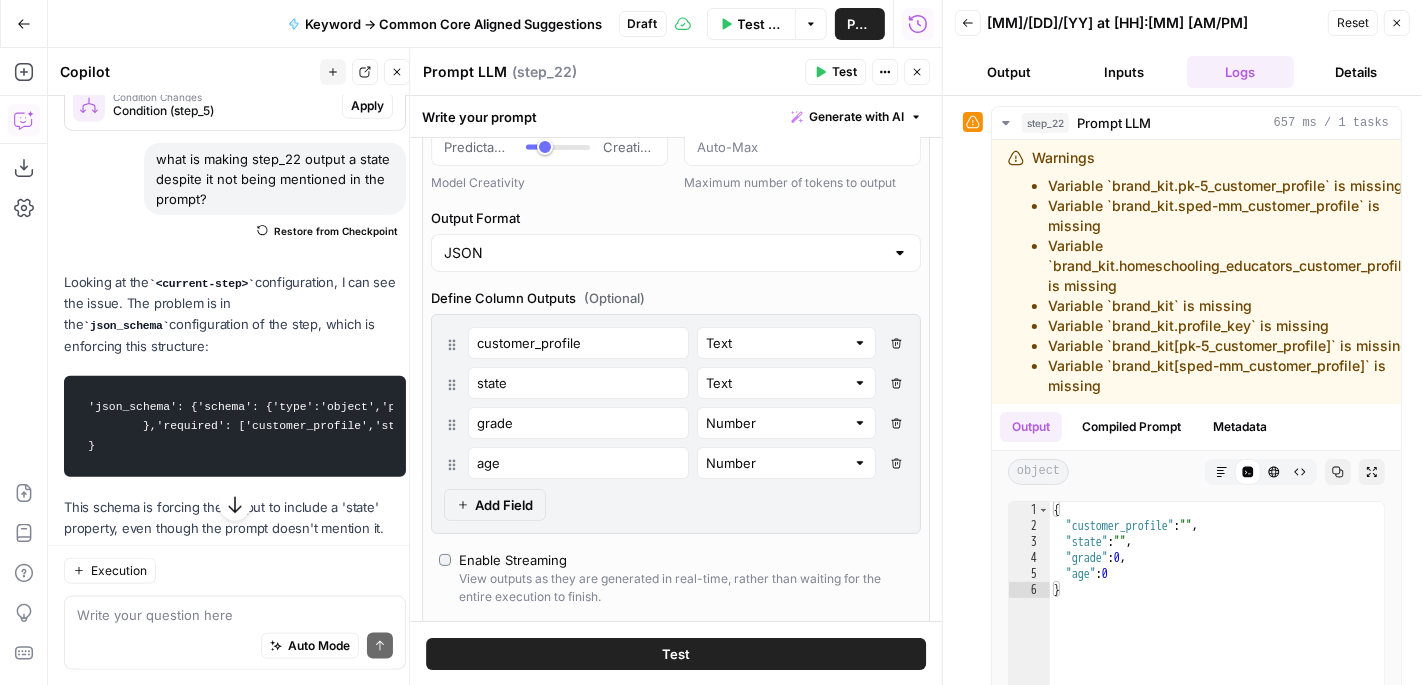 click 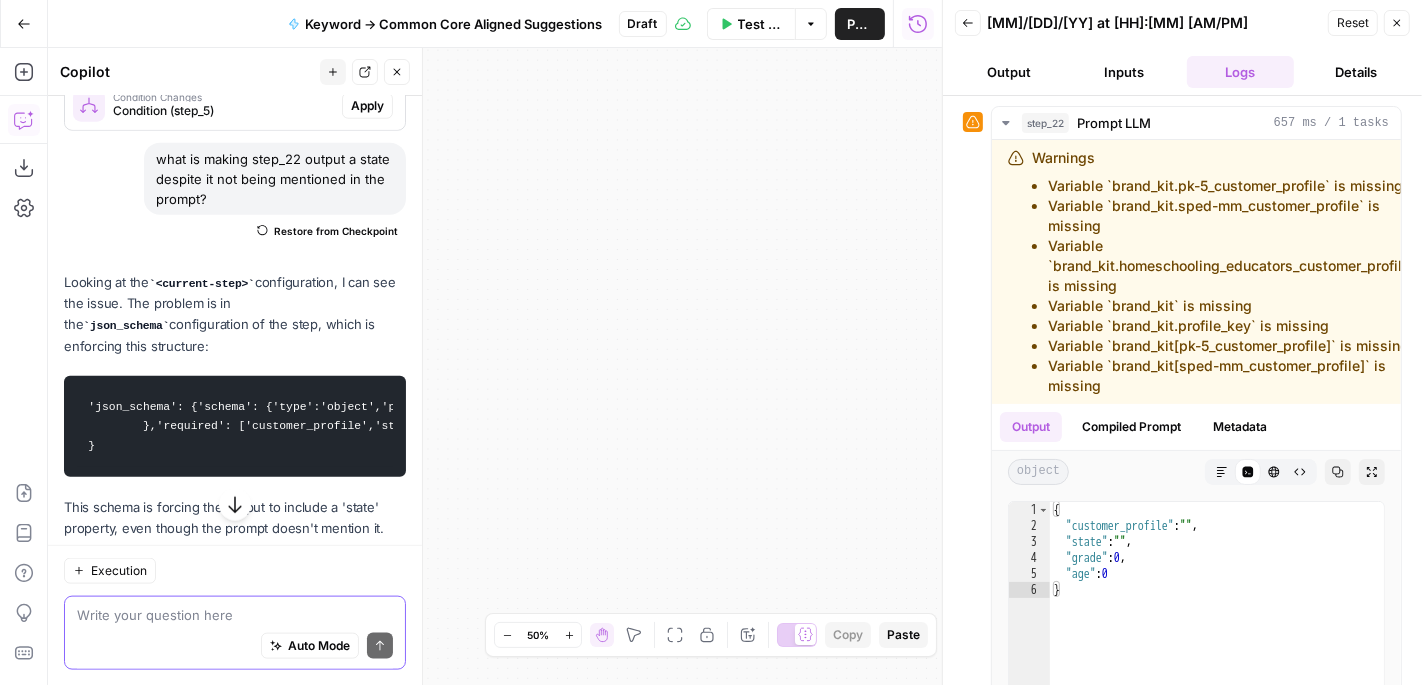 click at bounding box center [235, 615] 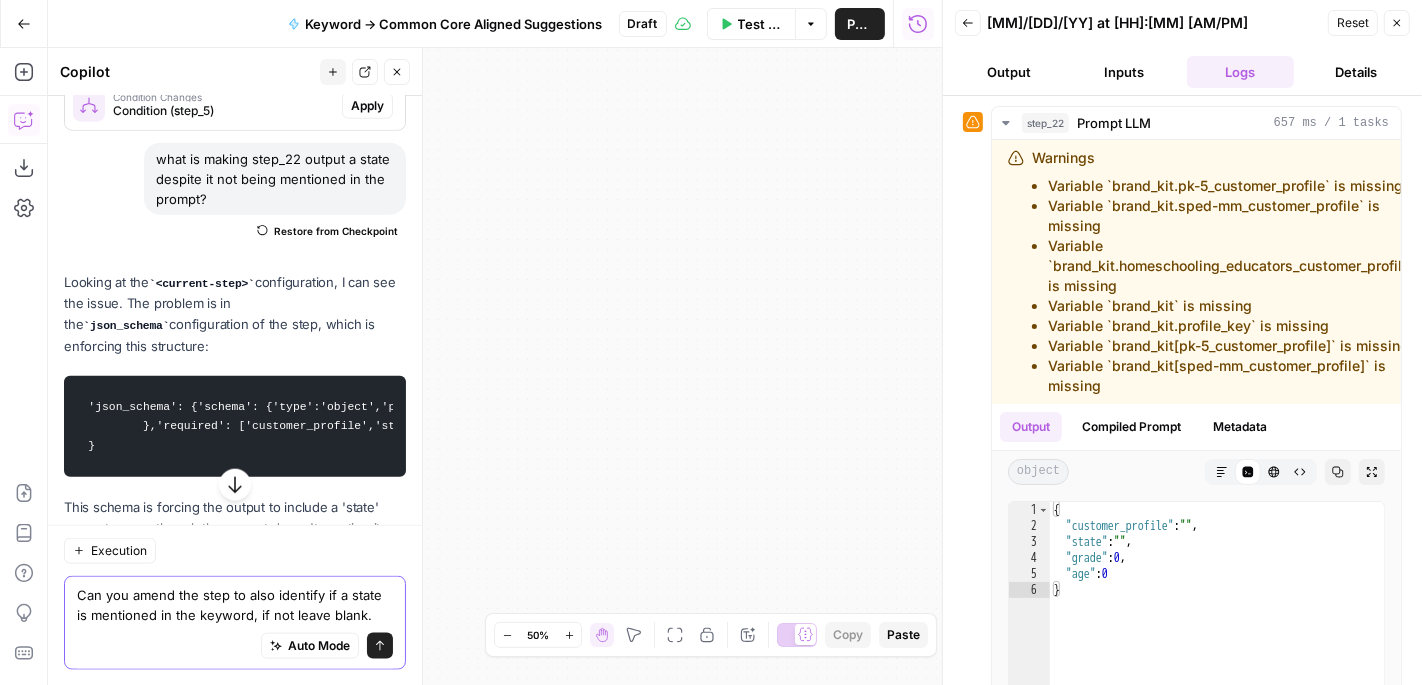 type on "Can you amend the step to also identify if a state is mentioned in the keyword, if not leave blank." 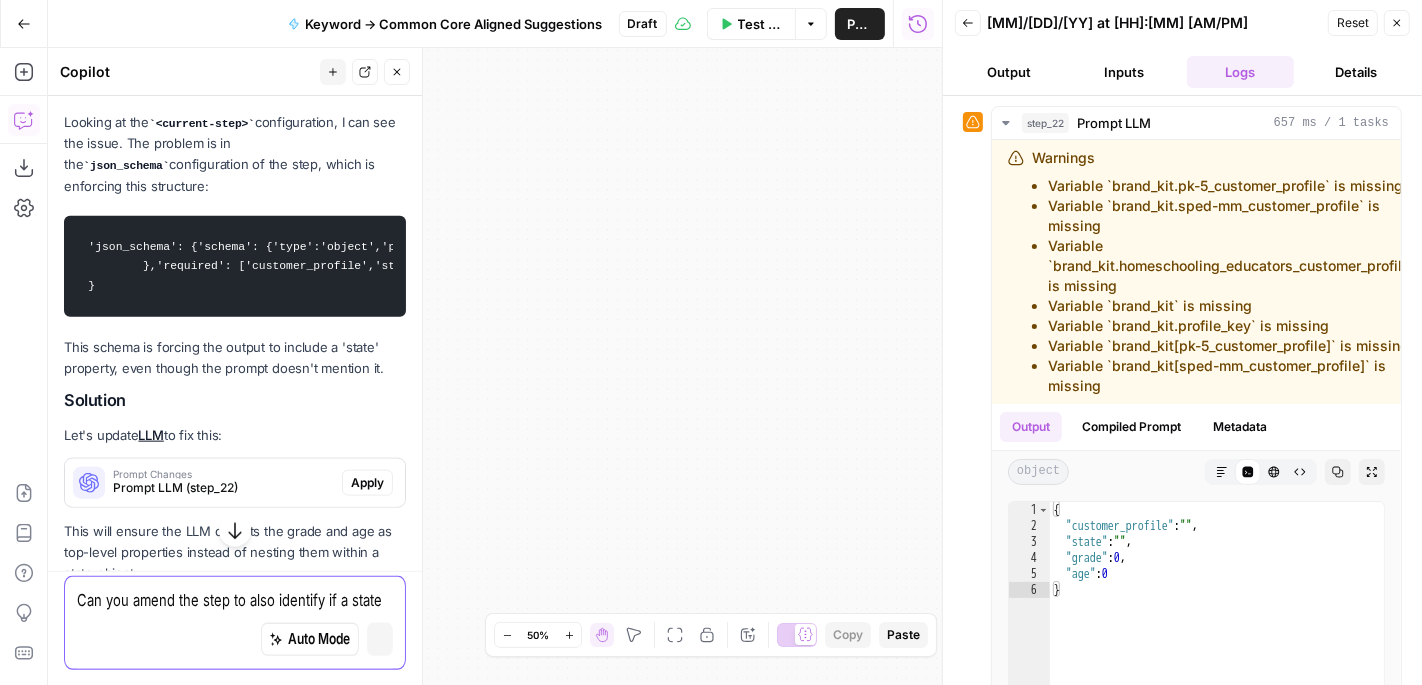 type 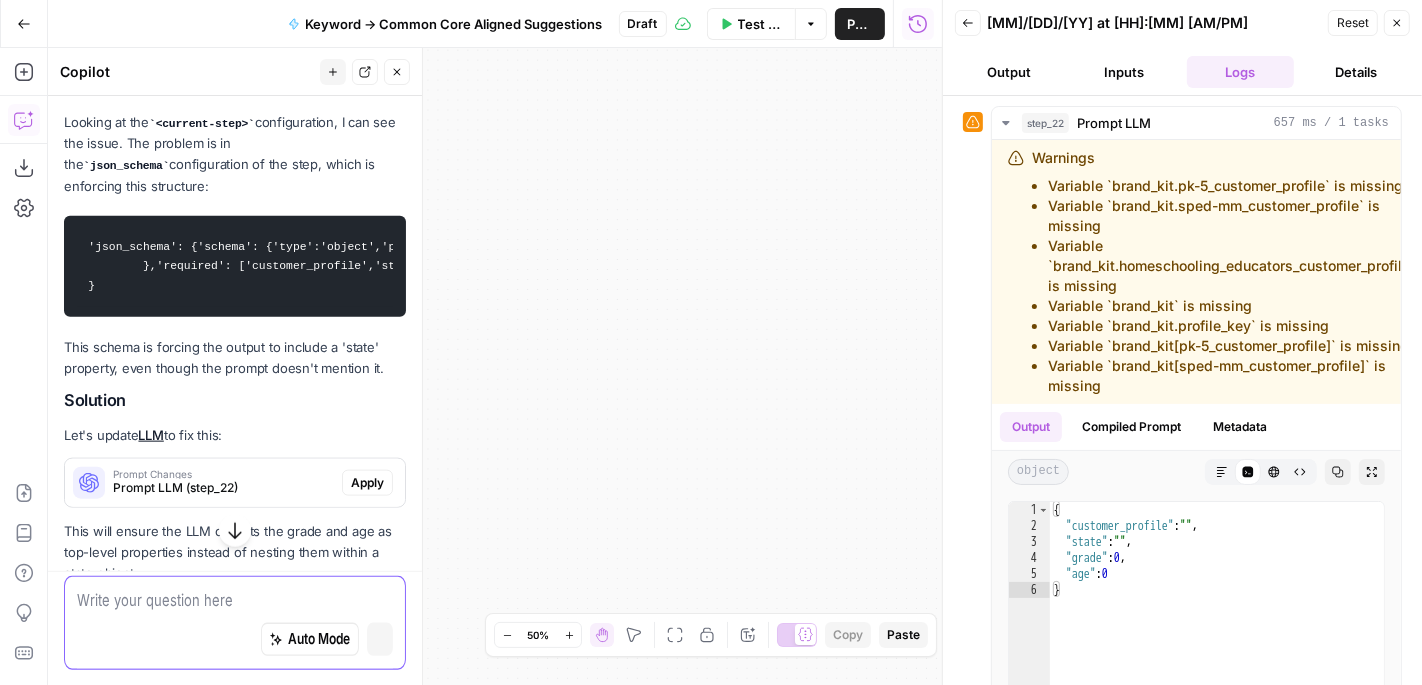 scroll, scrollTop: 1822, scrollLeft: 0, axis: vertical 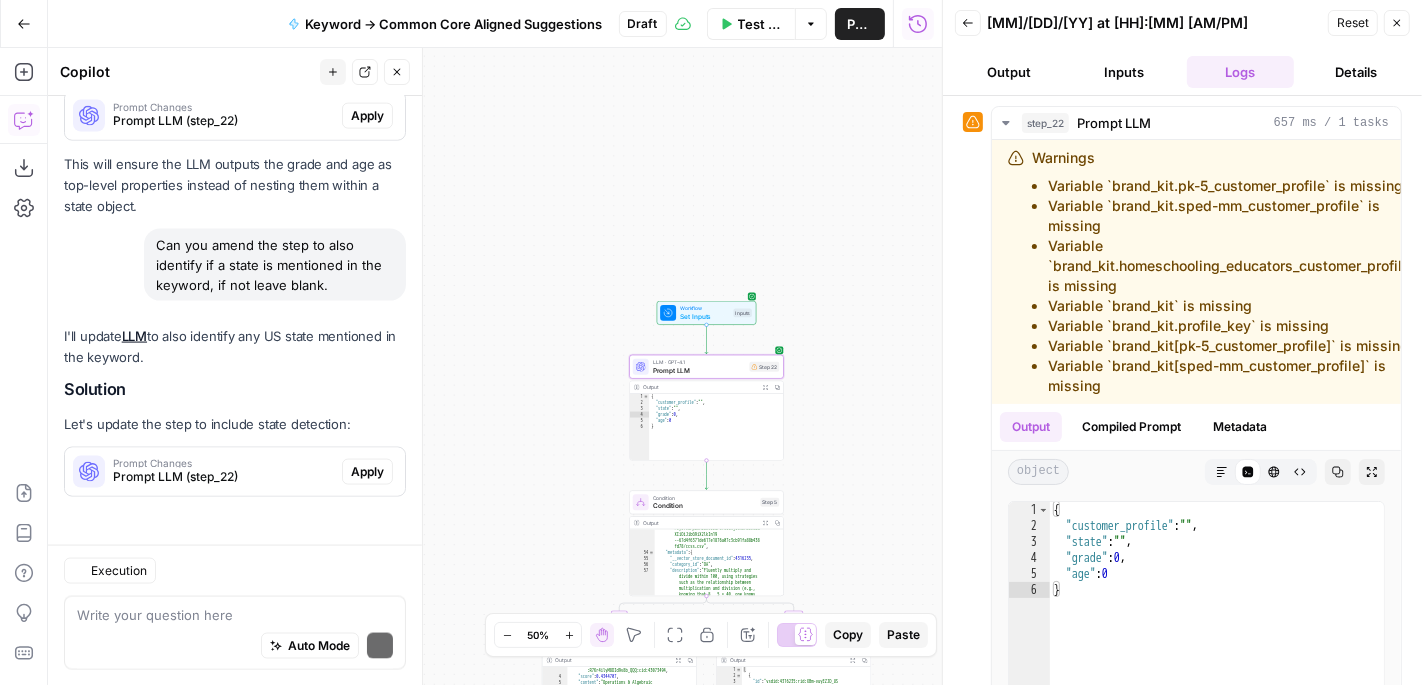 click on "Regenerate Helpful Not helpful" at bounding box center (235, 514) 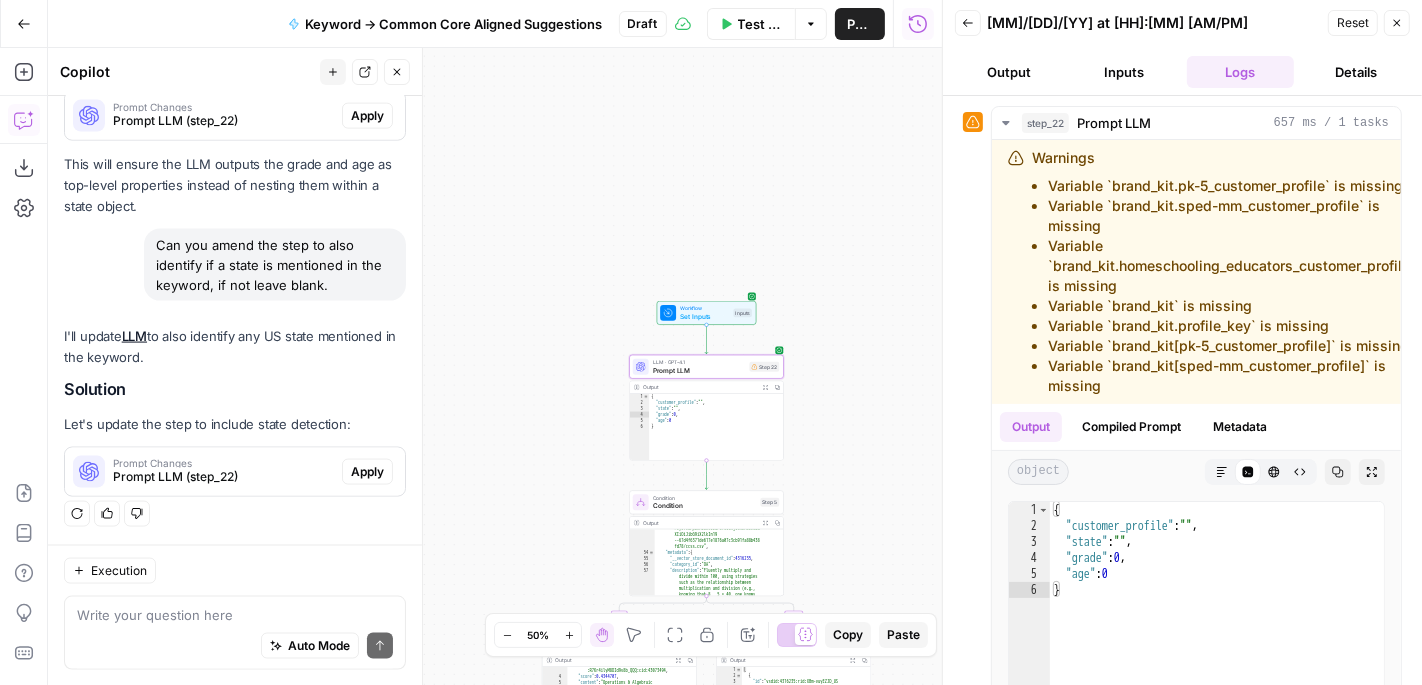 click on "Apply" at bounding box center (367, 472) 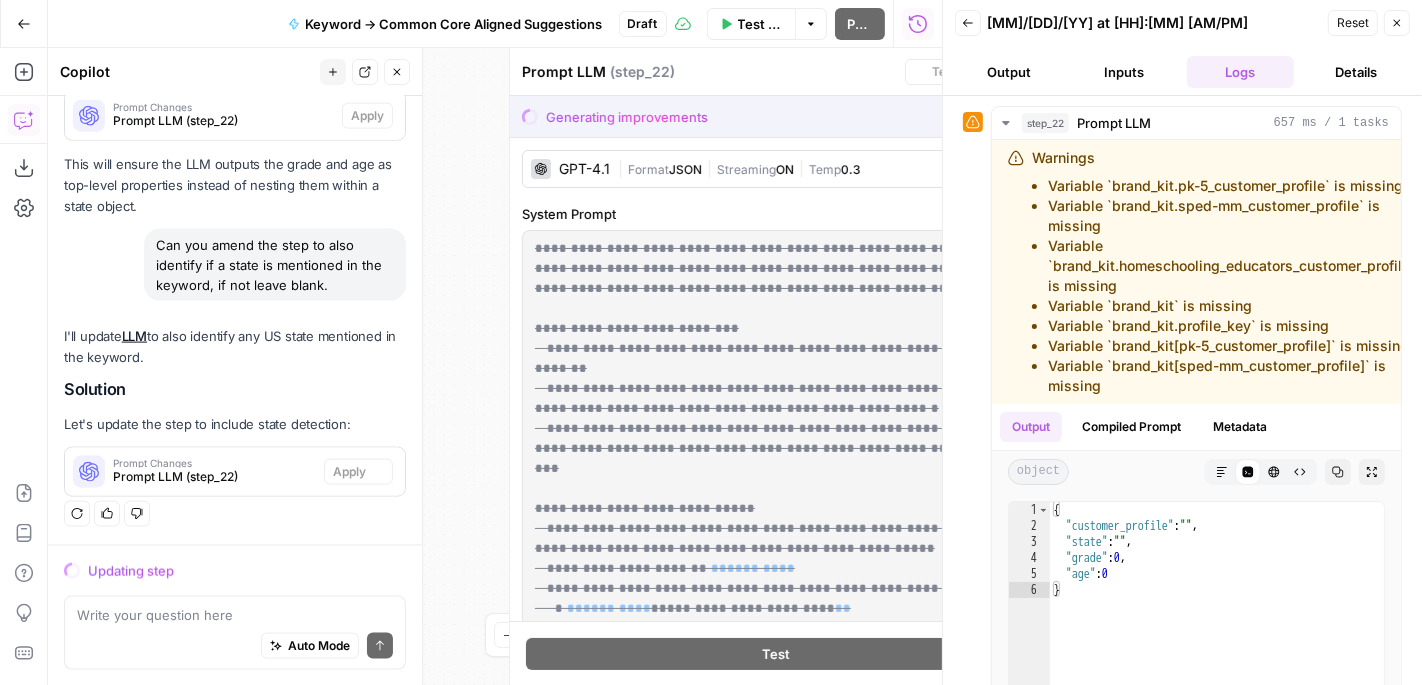 scroll, scrollTop: 2440, scrollLeft: 0, axis: vertical 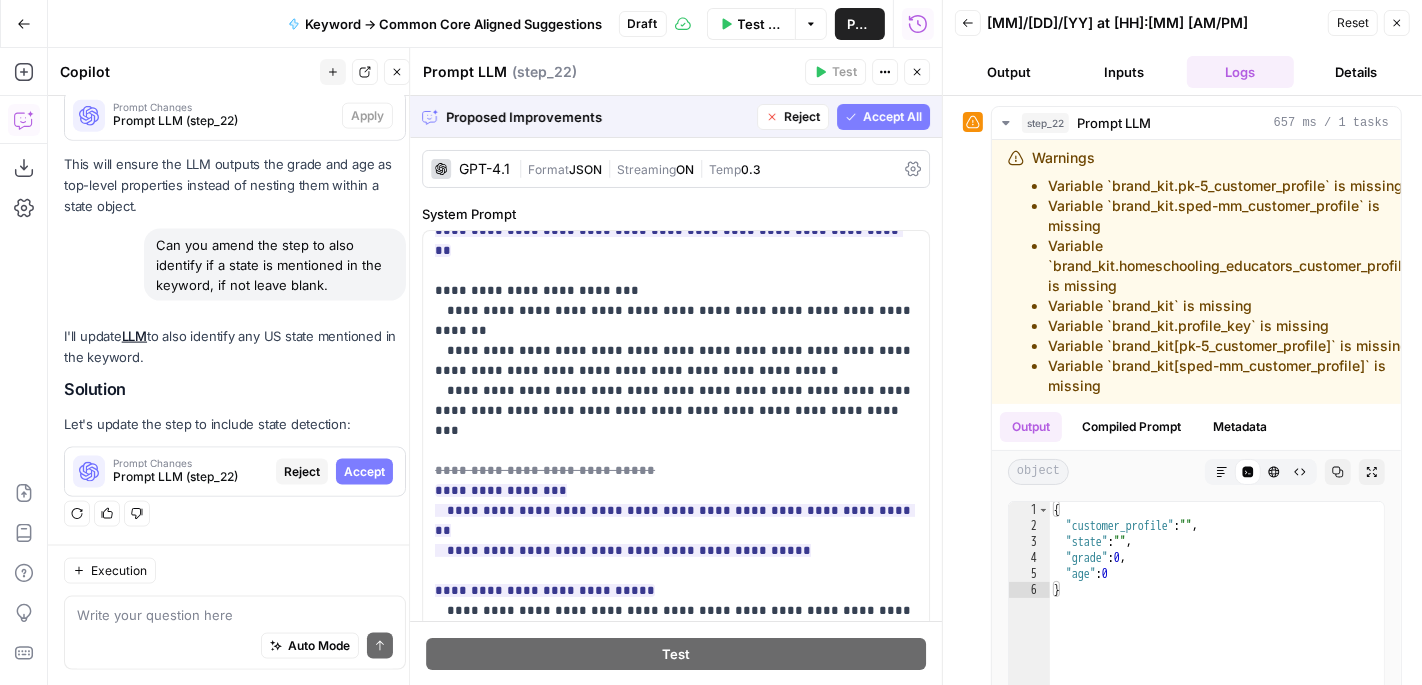 click on "Accept All" at bounding box center (892, 117) 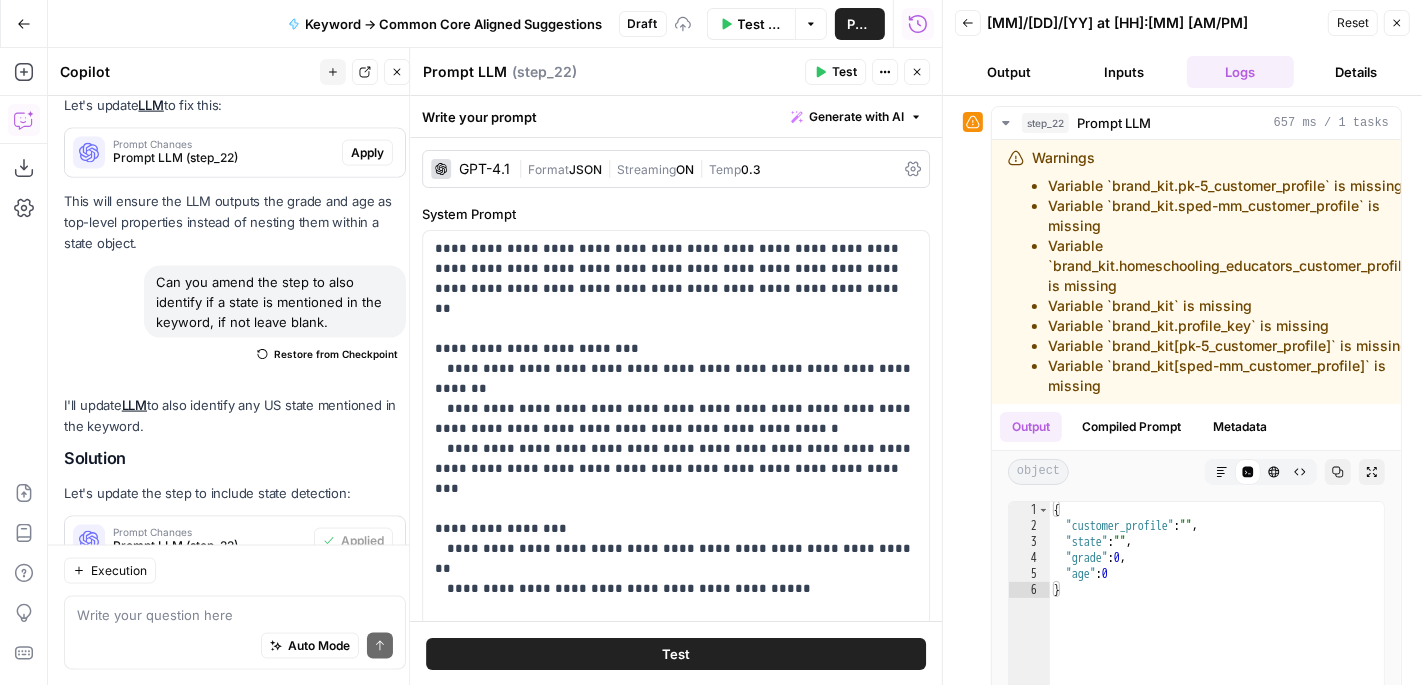 scroll, scrollTop: 2631, scrollLeft: 0, axis: vertical 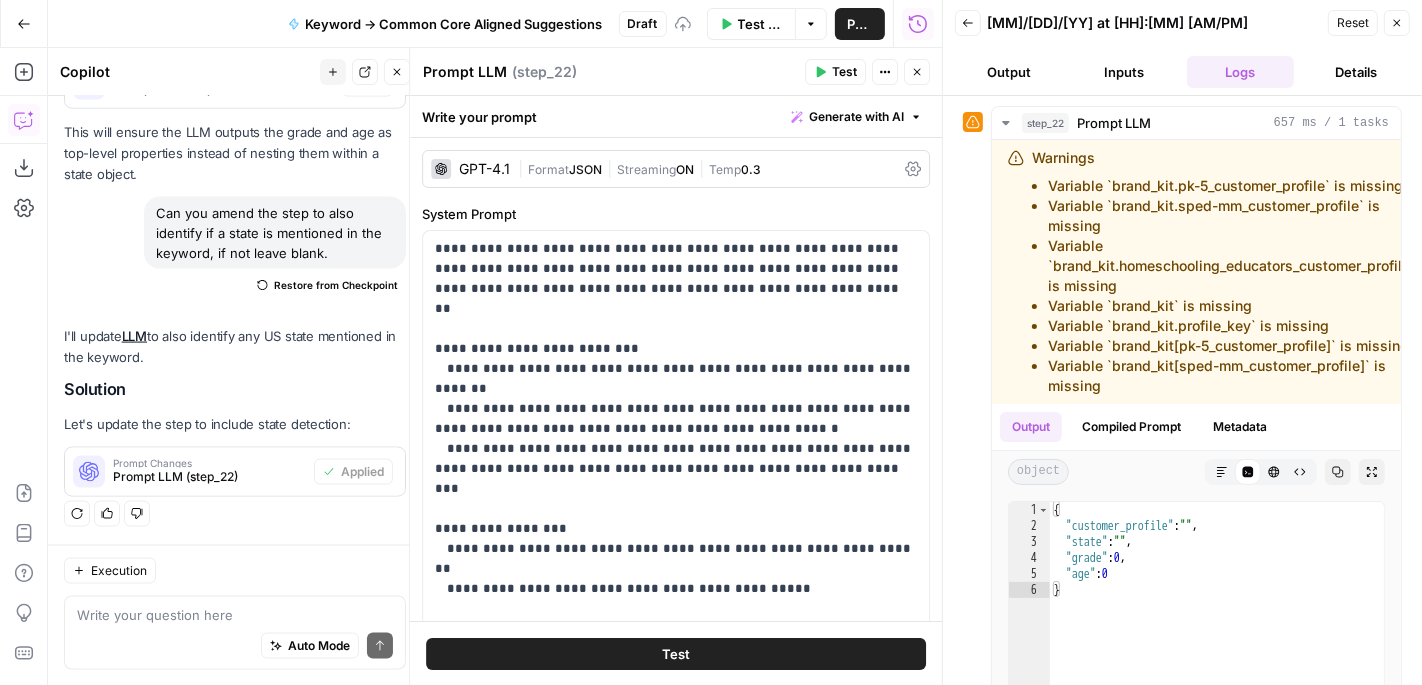 click on "Test" at bounding box center (844, 72) 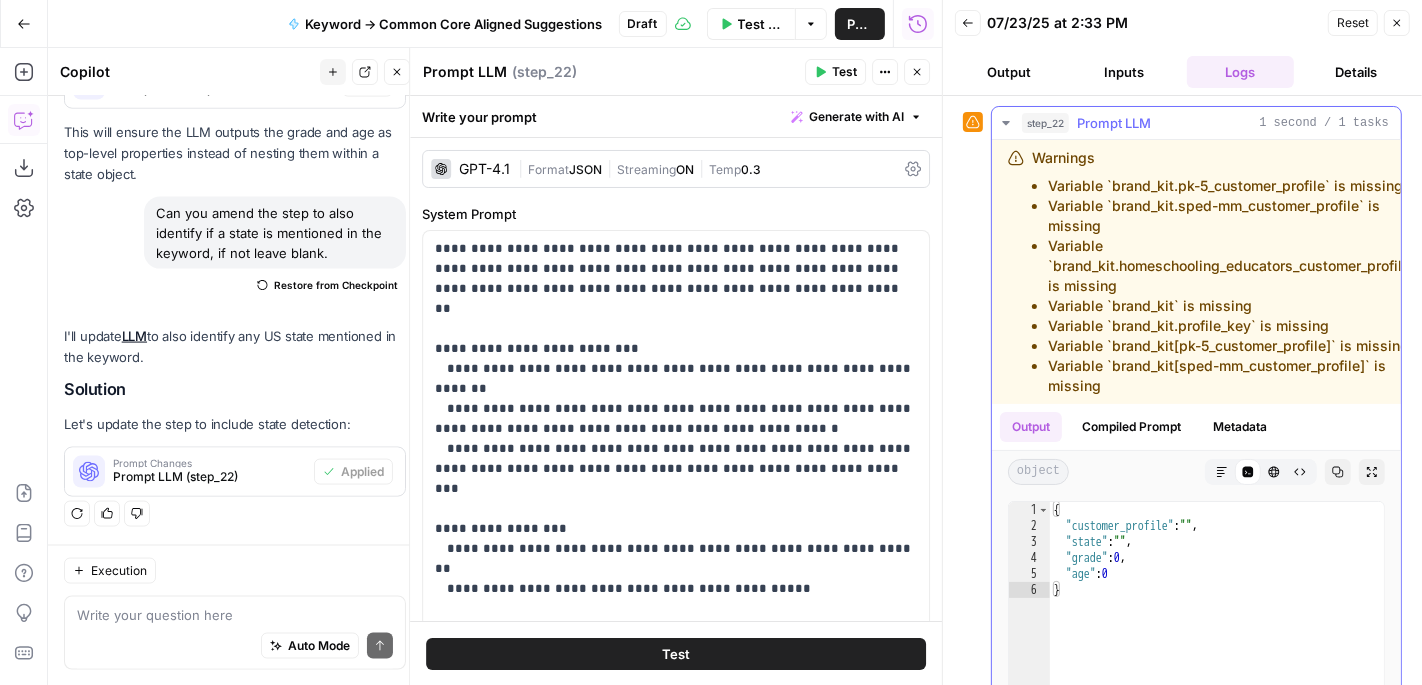 scroll, scrollTop: 2631, scrollLeft: 0, axis: vertical 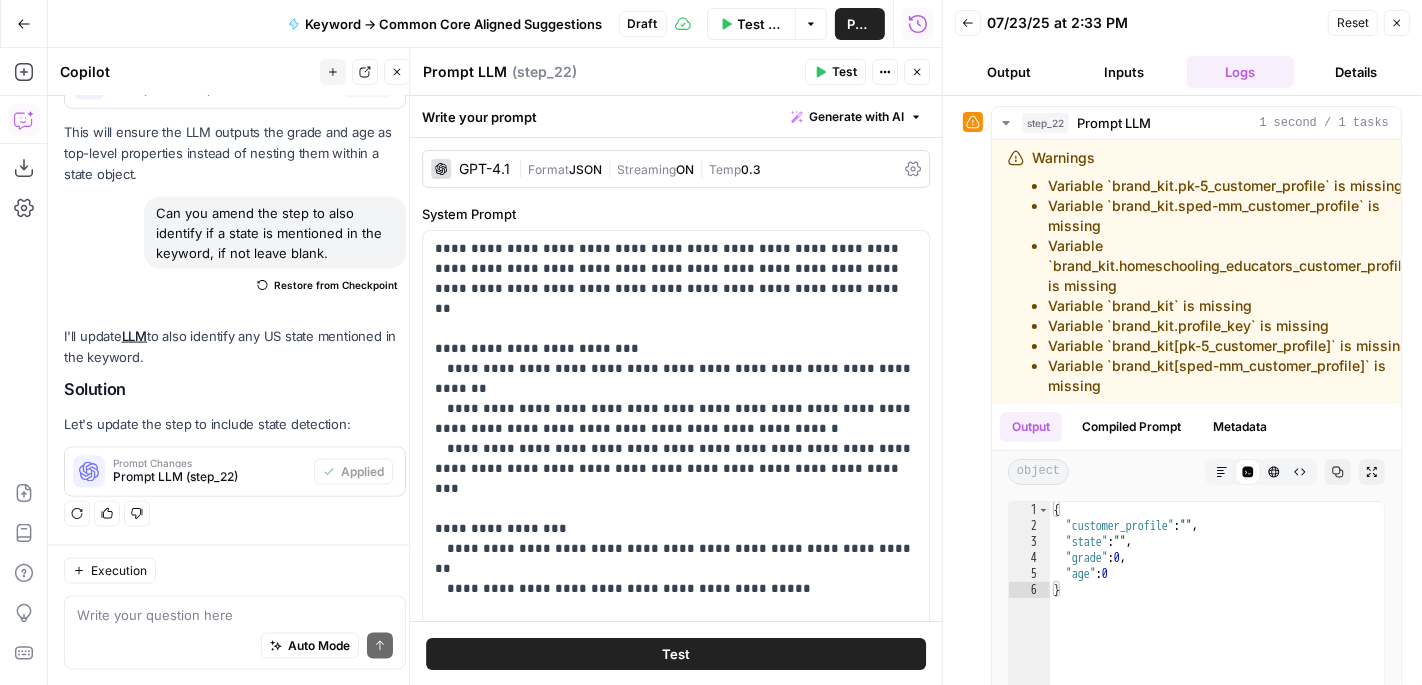 click on "Inputs" at bounding box center (1125, 72) 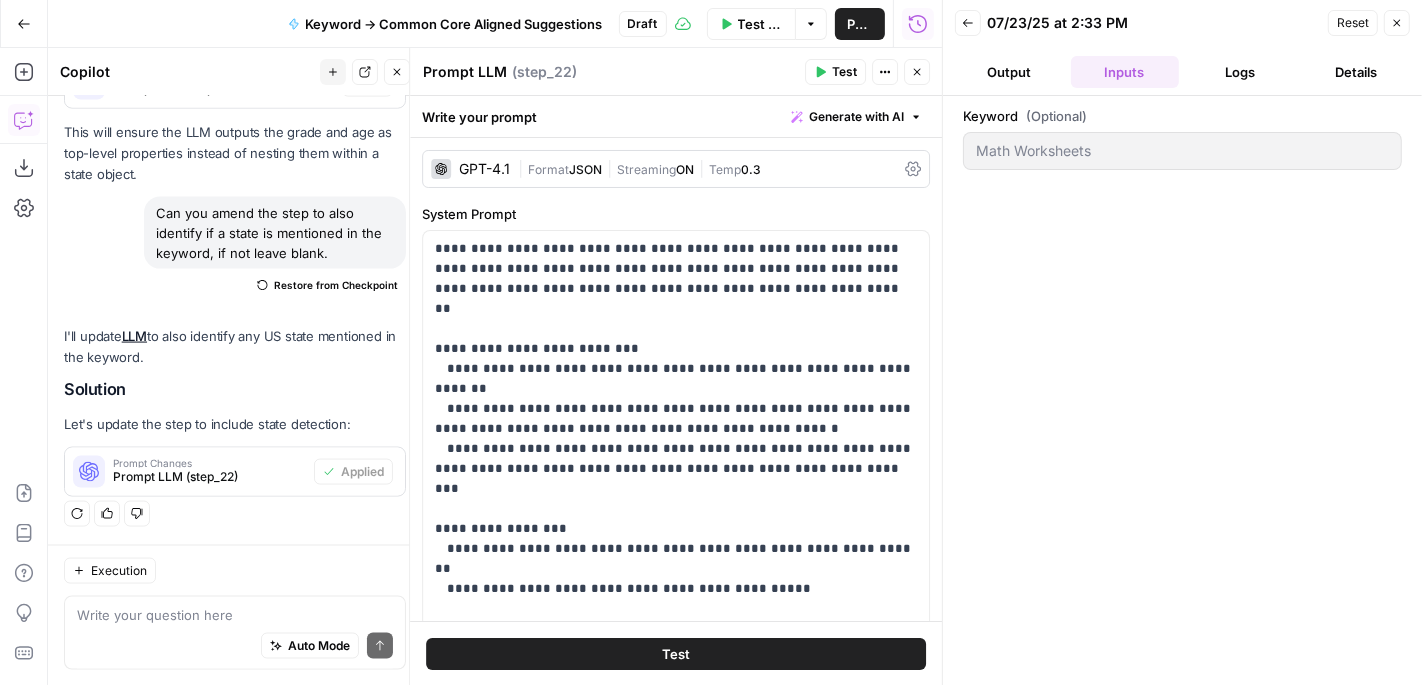 click on "Test Workflow" at bounding box center (760, 24) 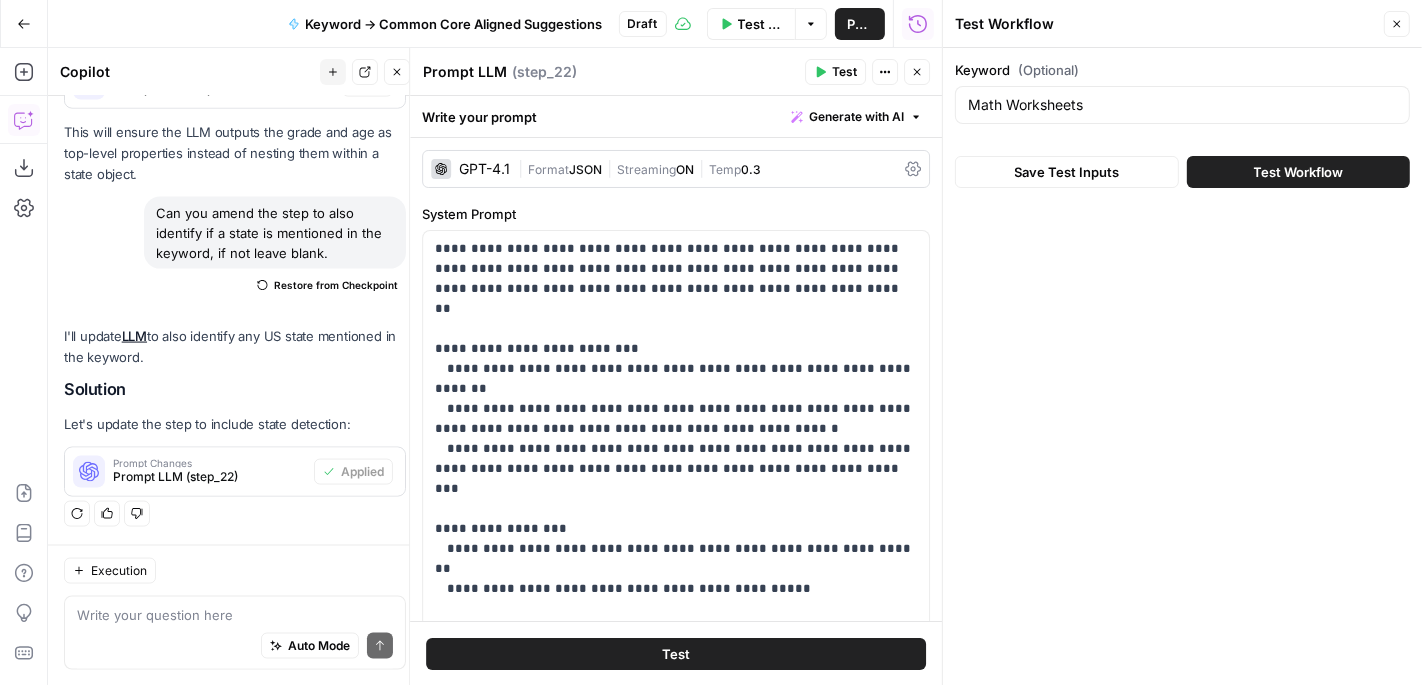 click on "Math Worksheets" at bounding box center [1182, 105] 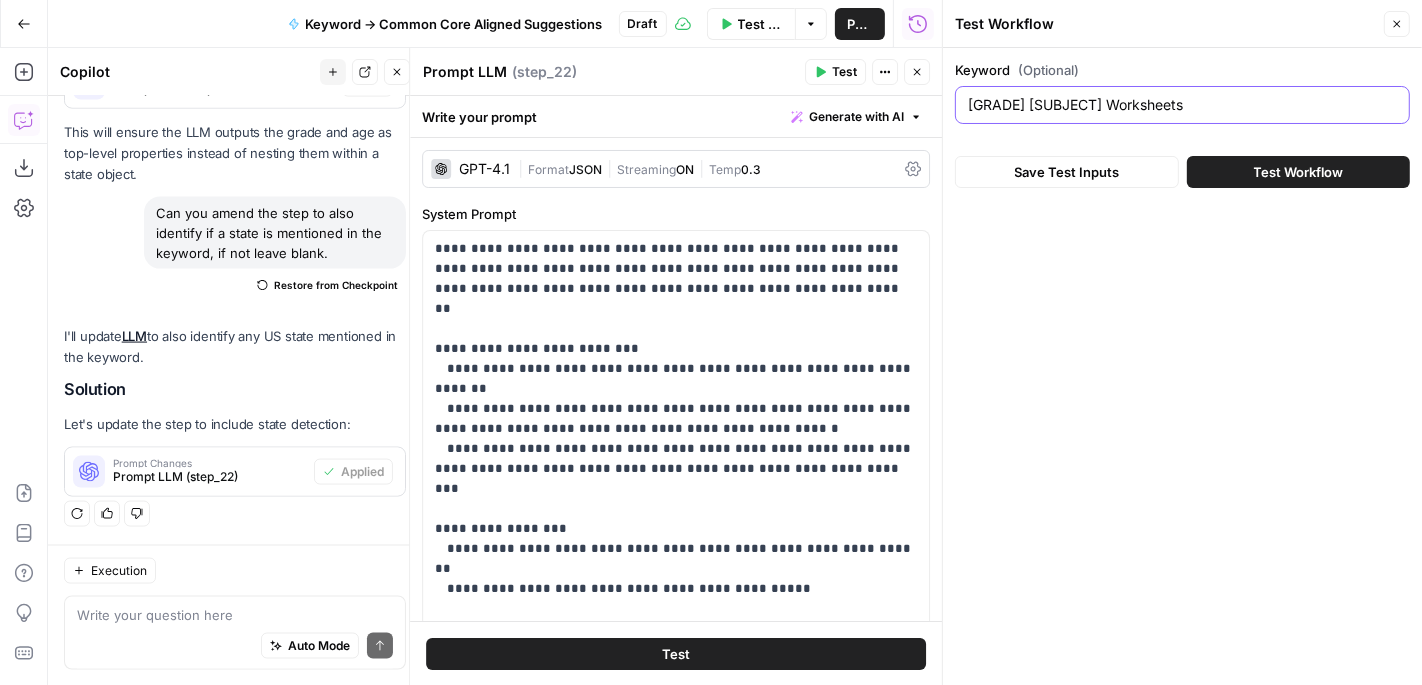 type on "4th Grade Math Worksheets" 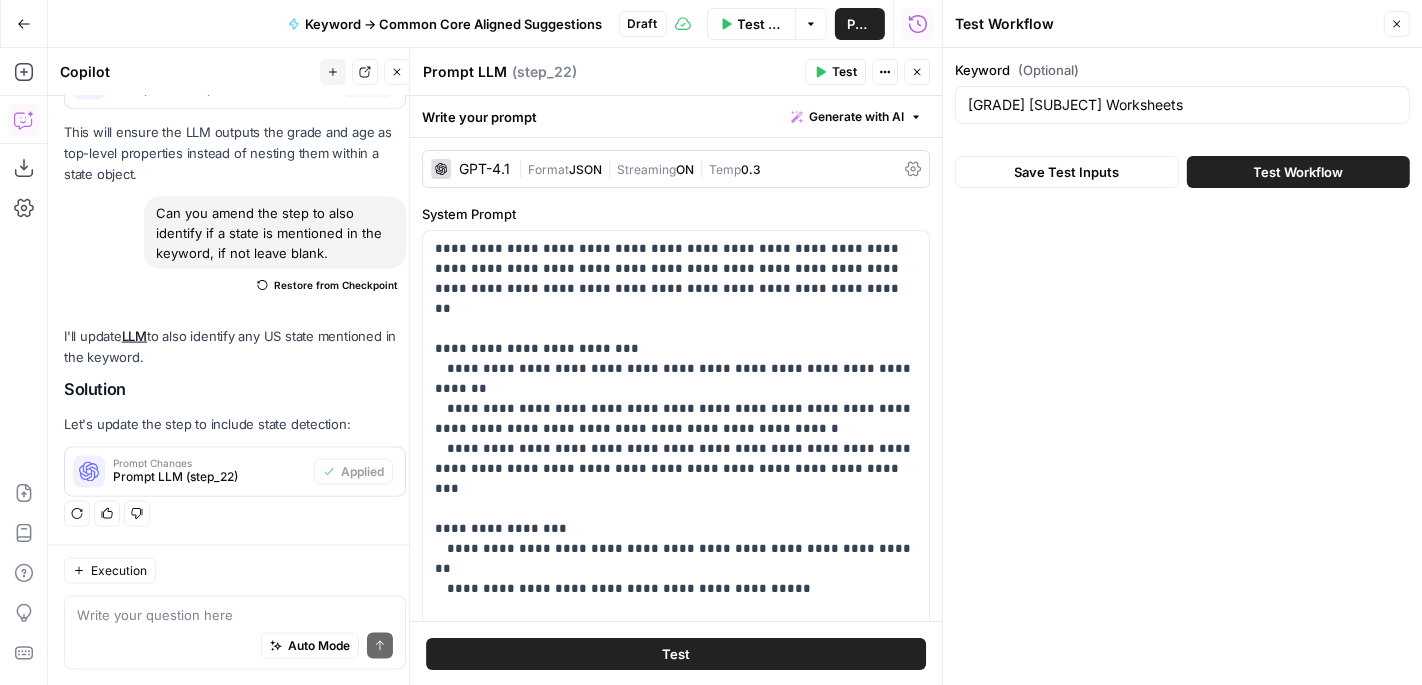 click on "Save Test Inputs" at bounding box center [1067, 172] 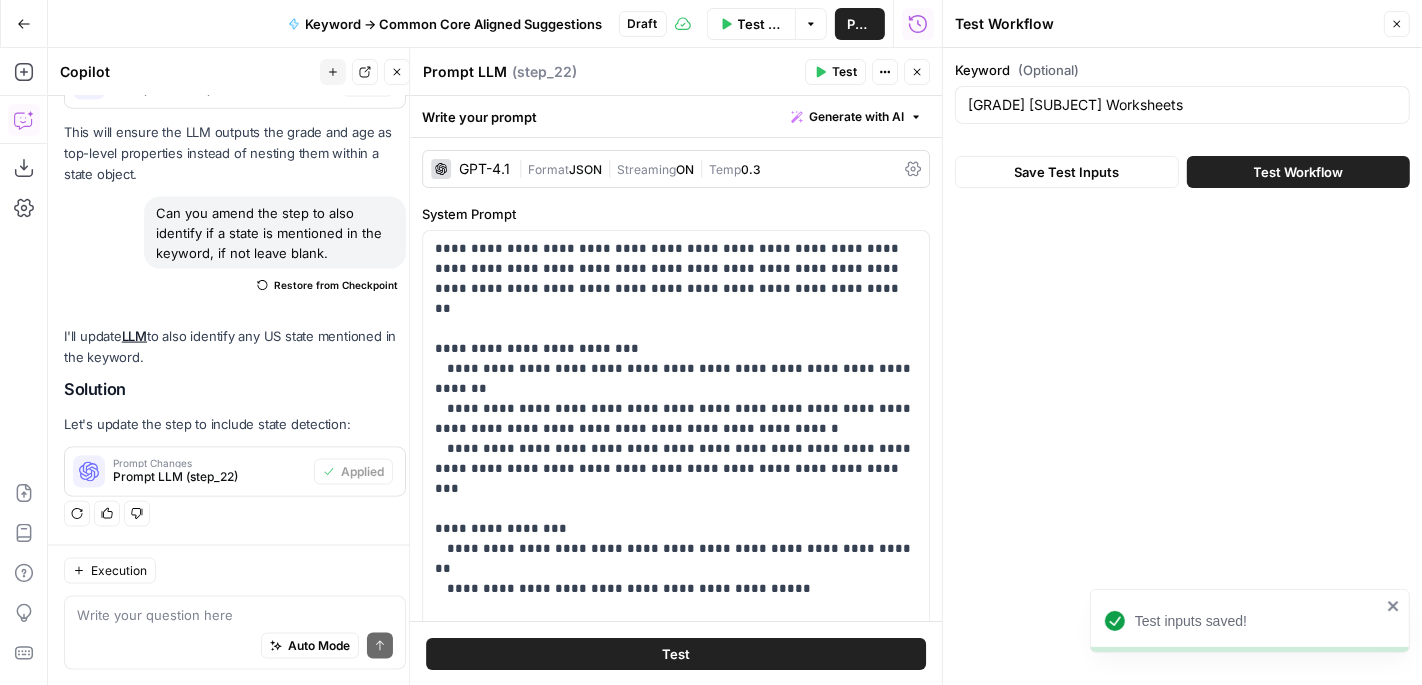 click on "Test" at bounding box center [844, 72] 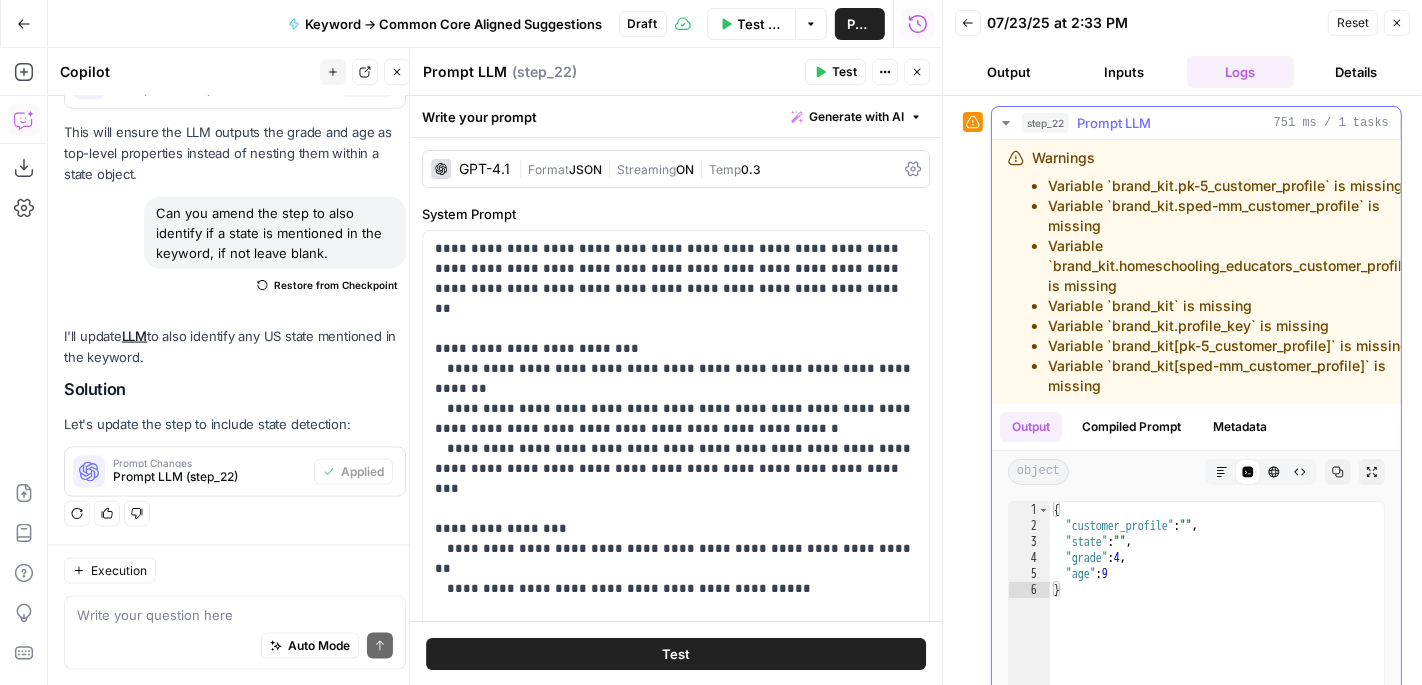 scroll, scrollTop: 2631, scrollLeft: 0, axis: vertical 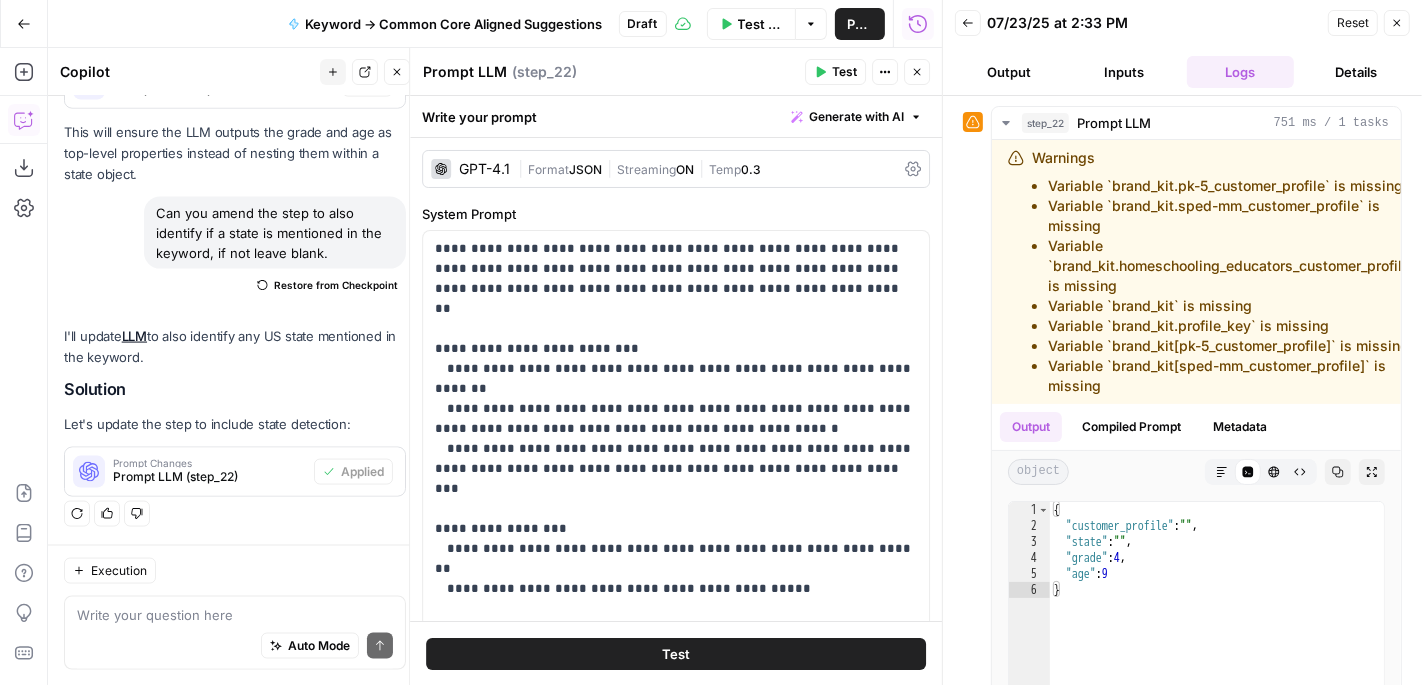 click on "Test Workflow" at bounding box center [760, 24] 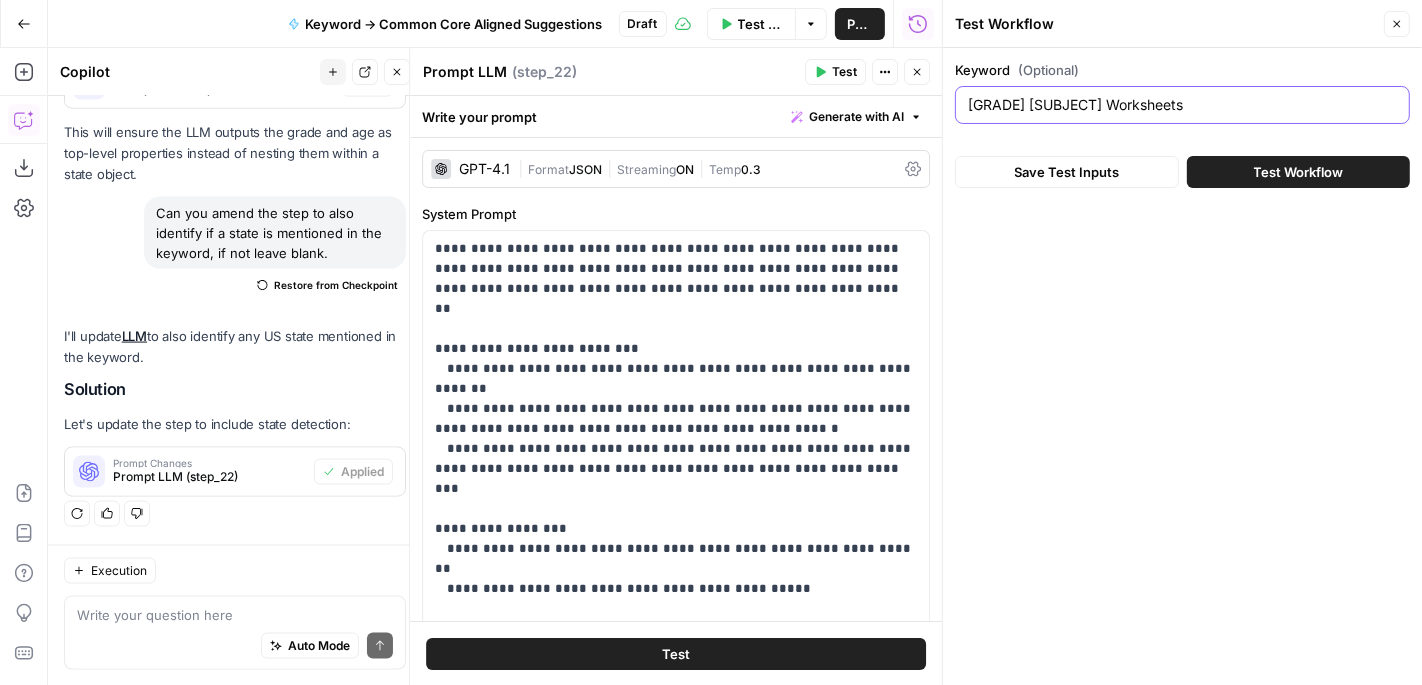 click on "4th Grade Math Worksheets" at bounding box center [1182, 105] 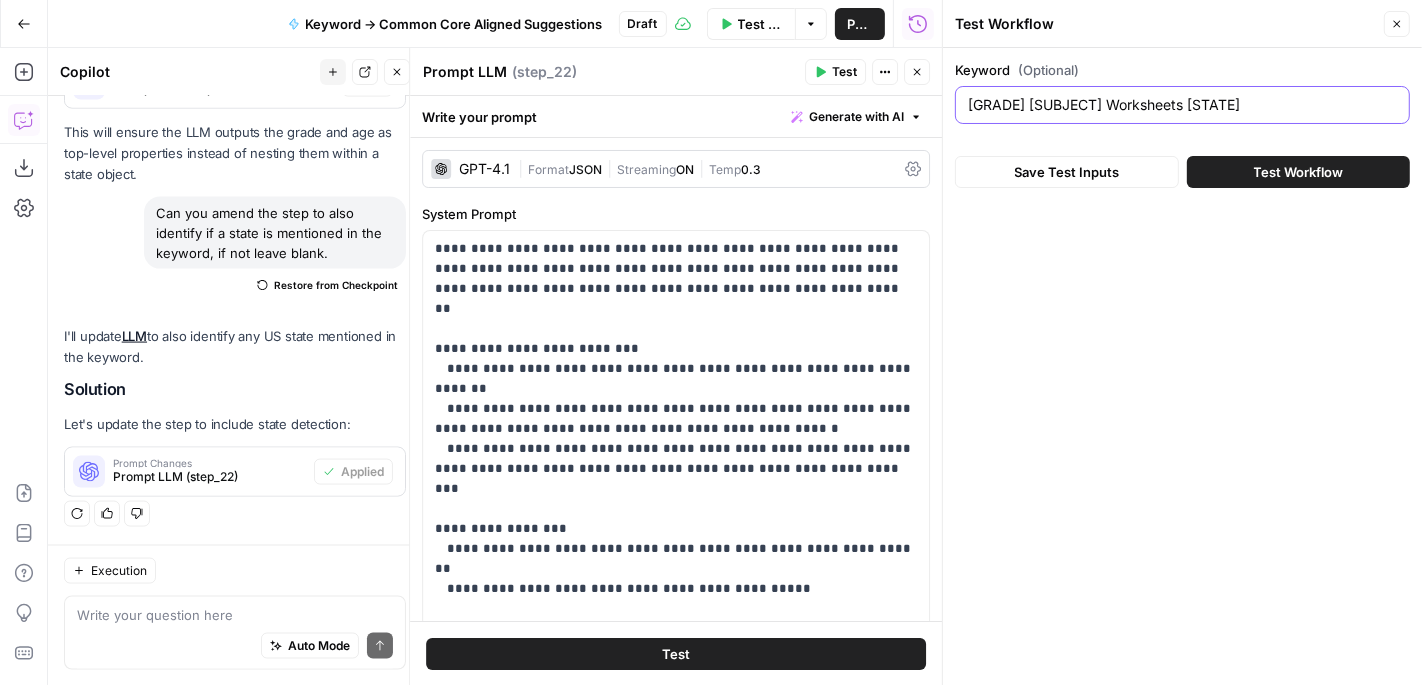 type on "4th Grade Math Worksheets Florida" 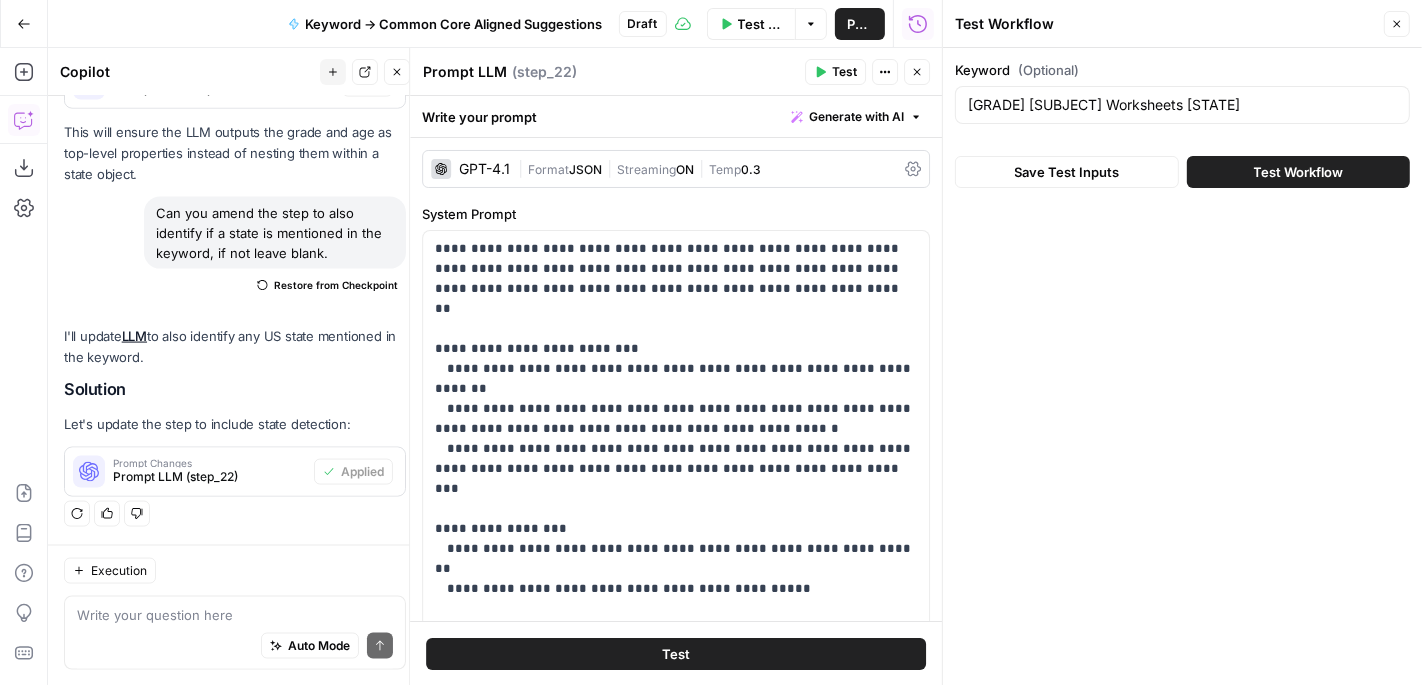 click on "Save Test Inputs" at bounding box center (1067, 172) 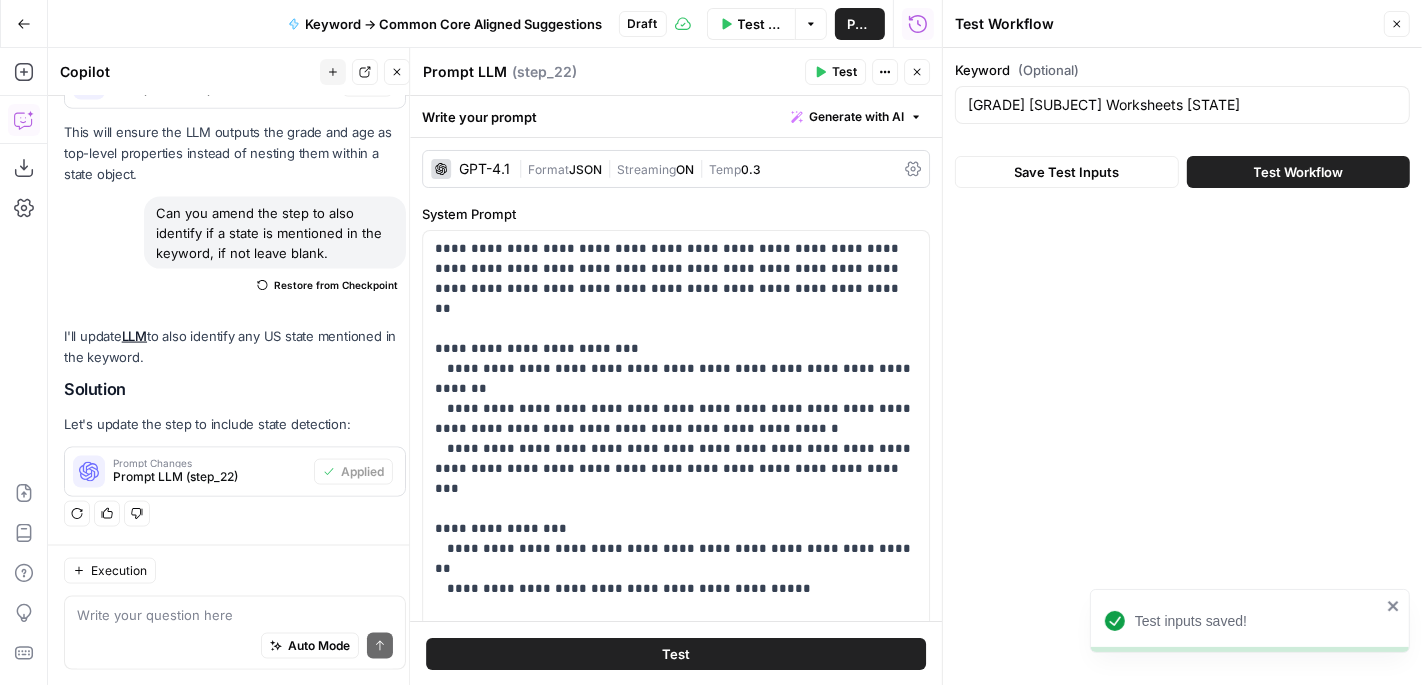 click on "Test" at bounding box center (844, 72) 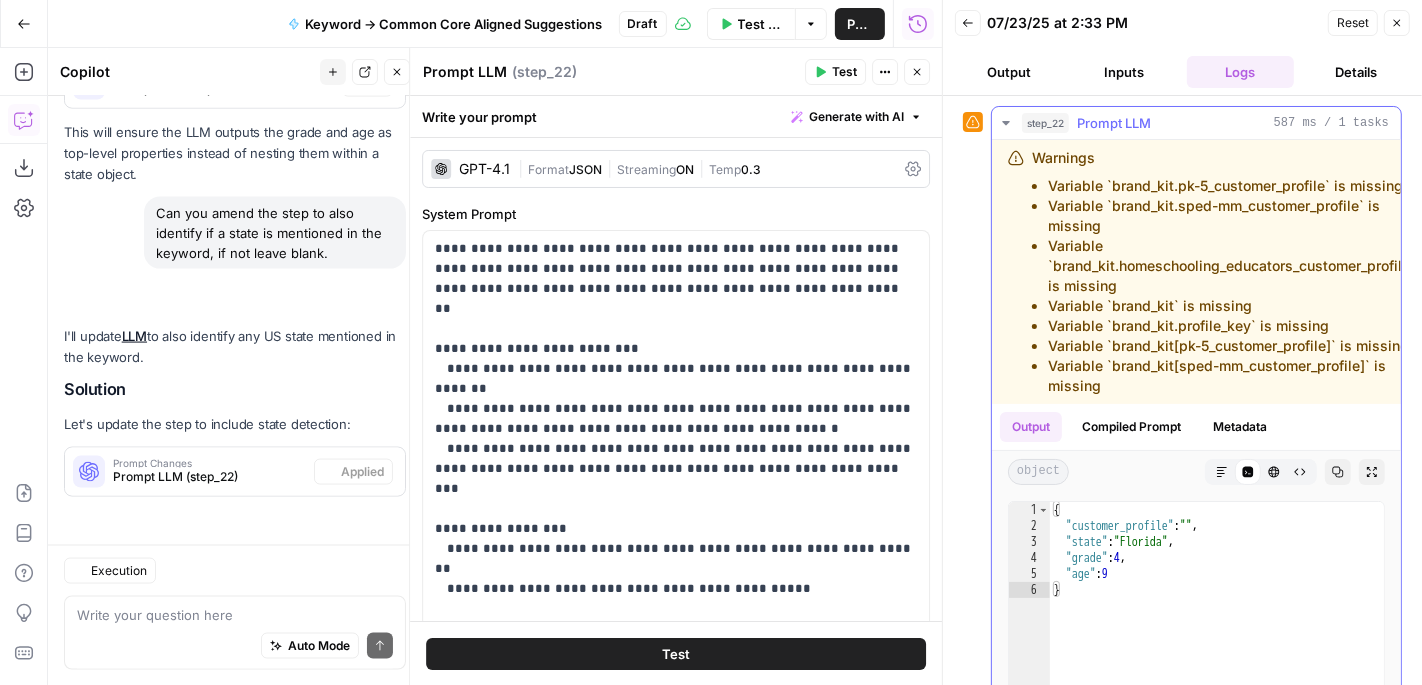 scroll, scrollTop: 2631, scrollLeft: 0, axis: vertical 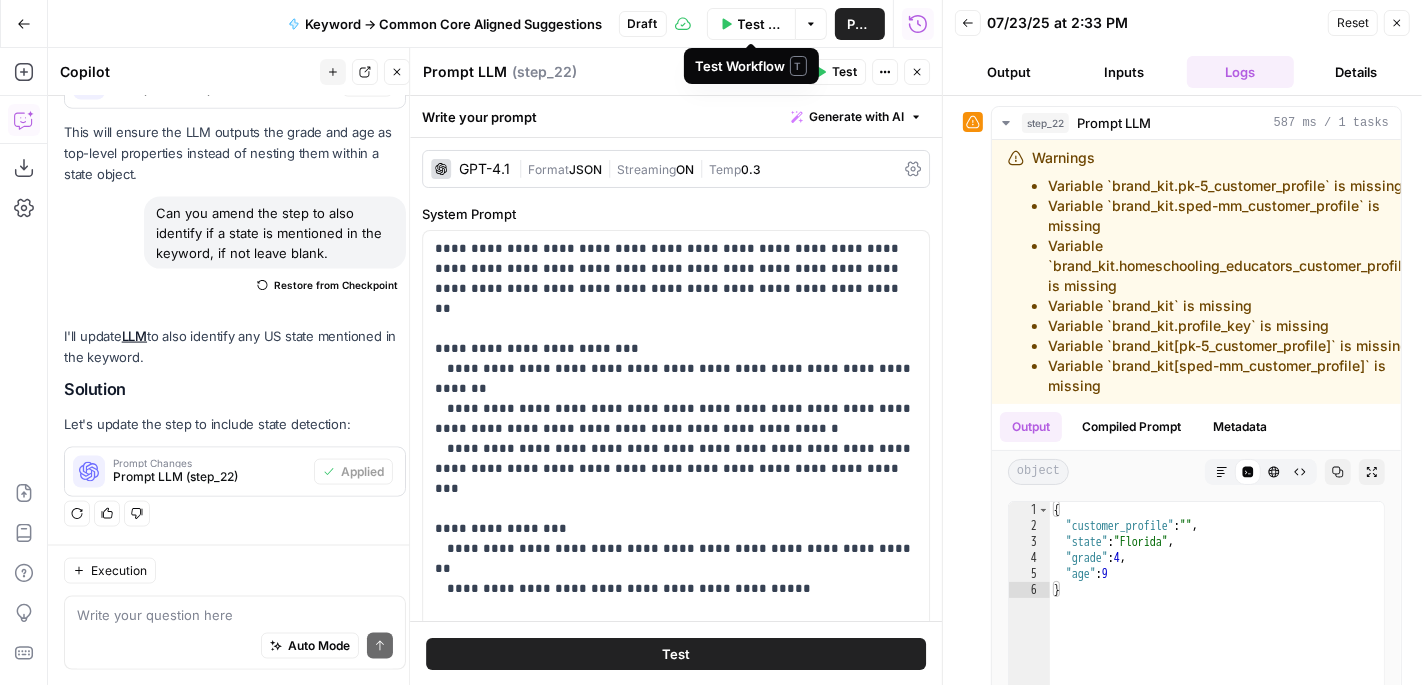 click on "Test Workflow" at bounding box center [760, 24] 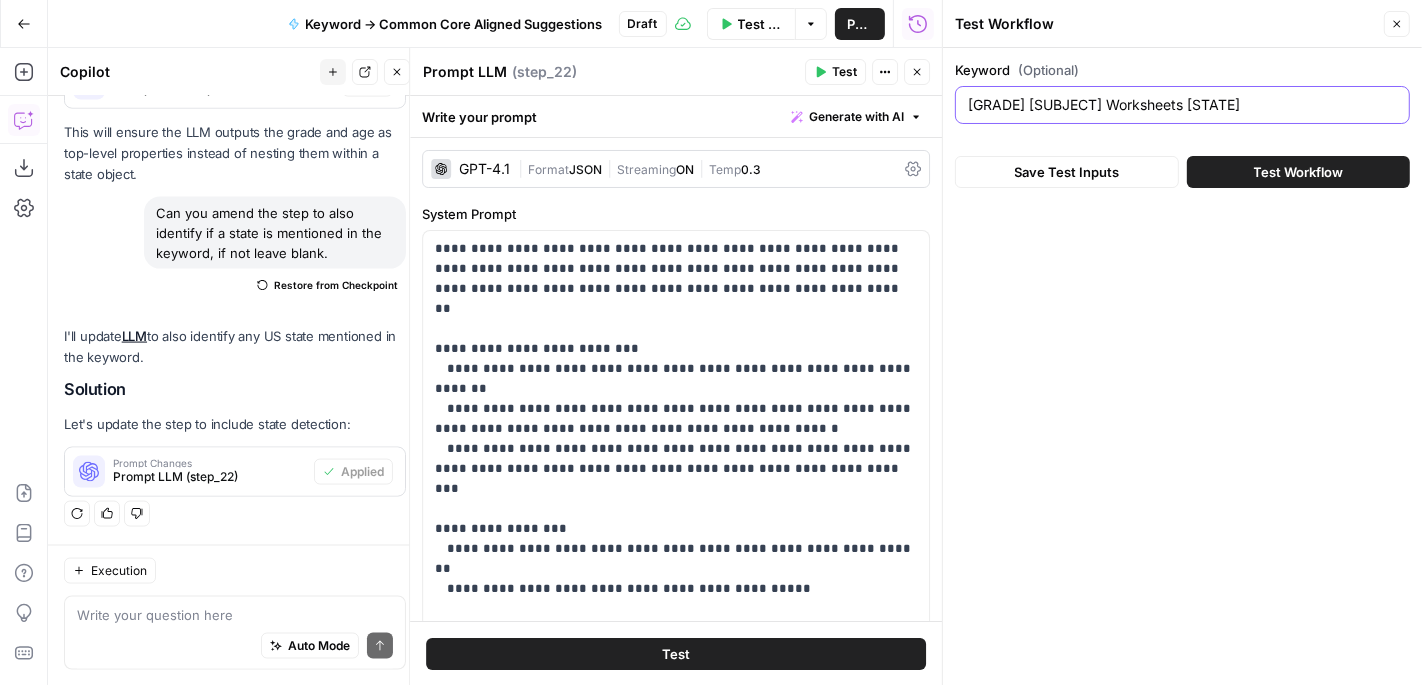 click on "4th Grade Math Worksheets Florida" at bounding box center (1182, 105) 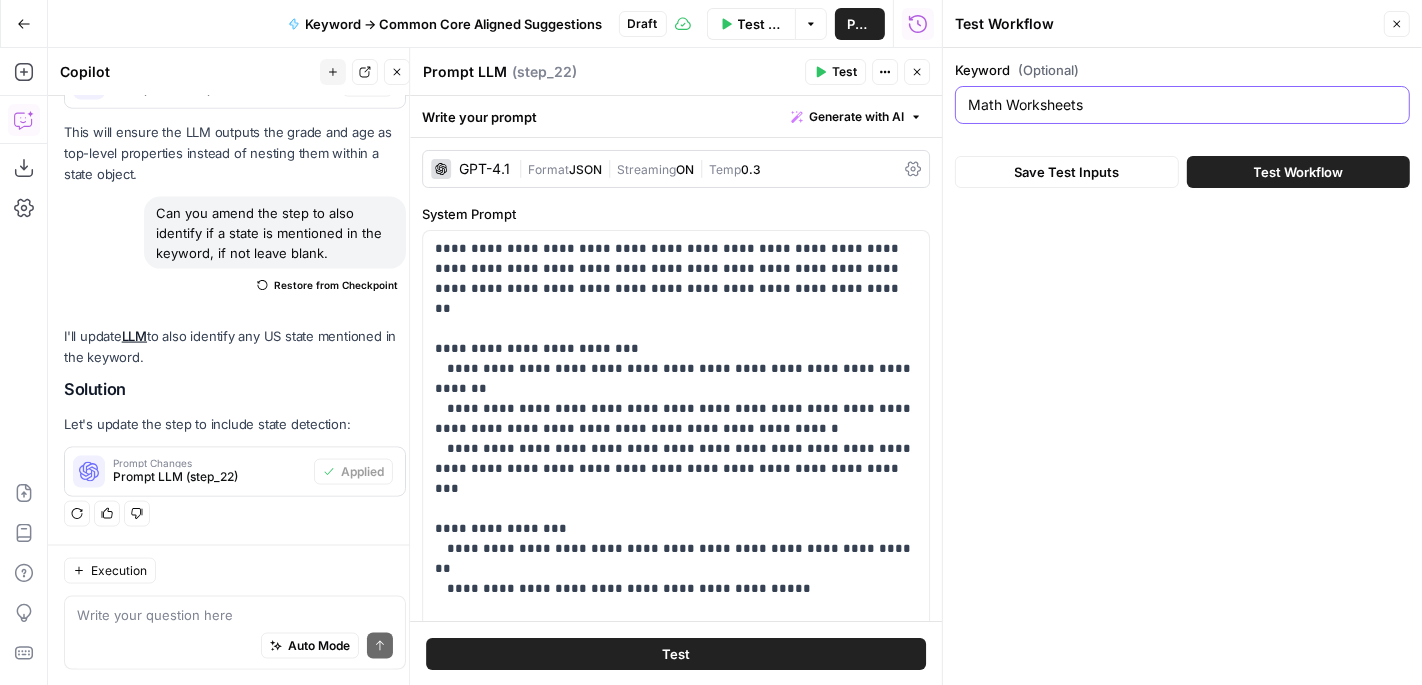 type on "Math Worksheets" 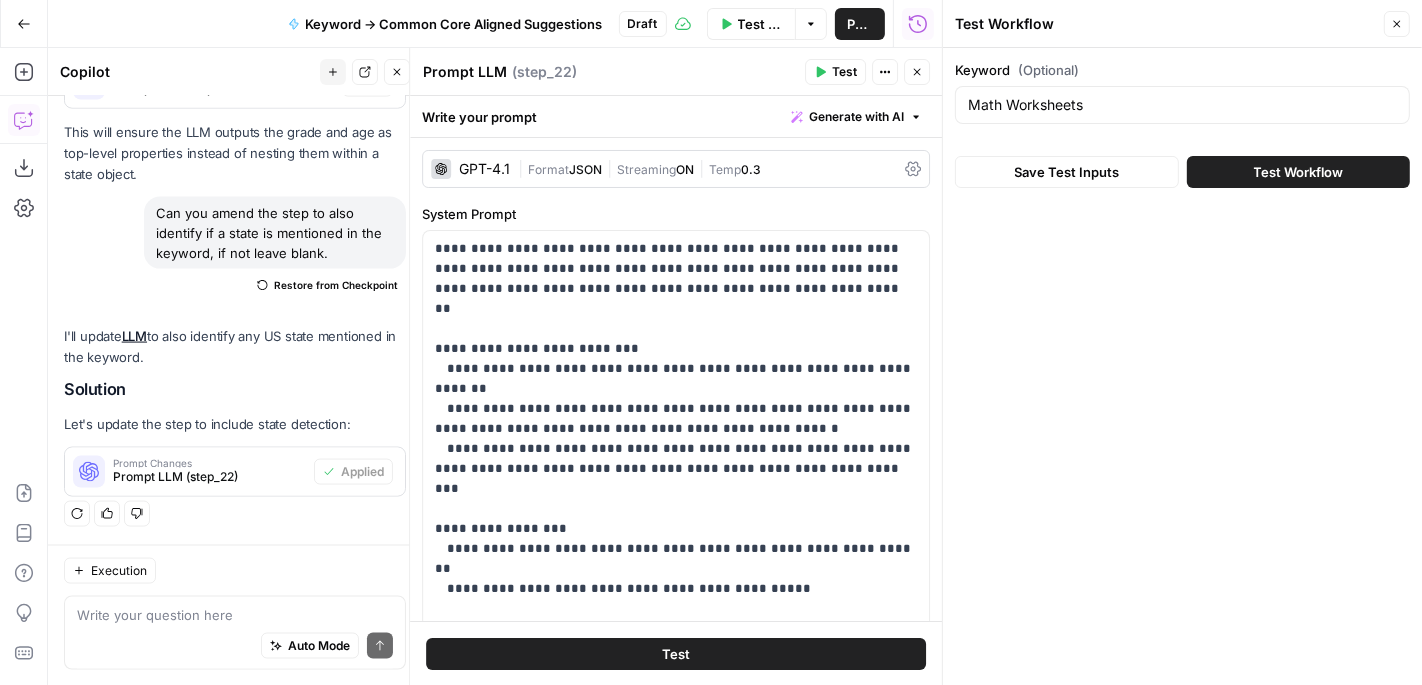 click on "Save Test Inputs" at bounding box center (1067, 172) 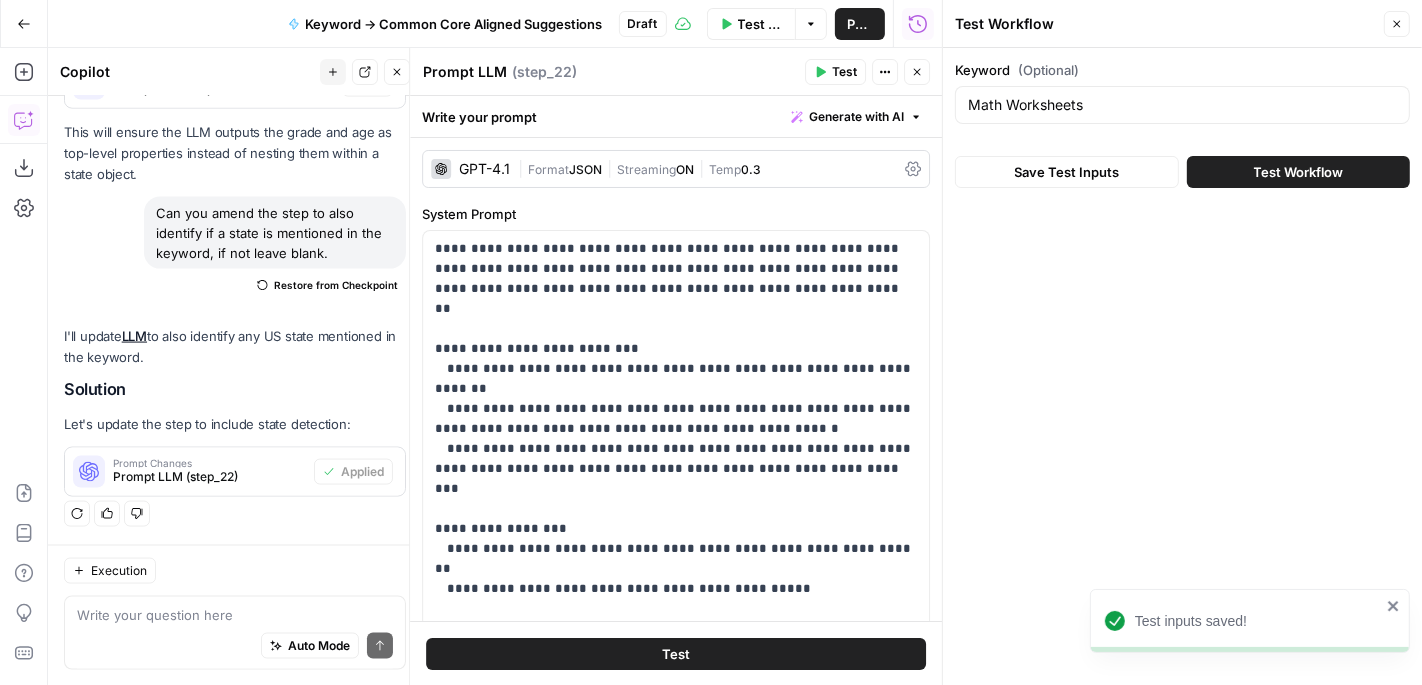 click 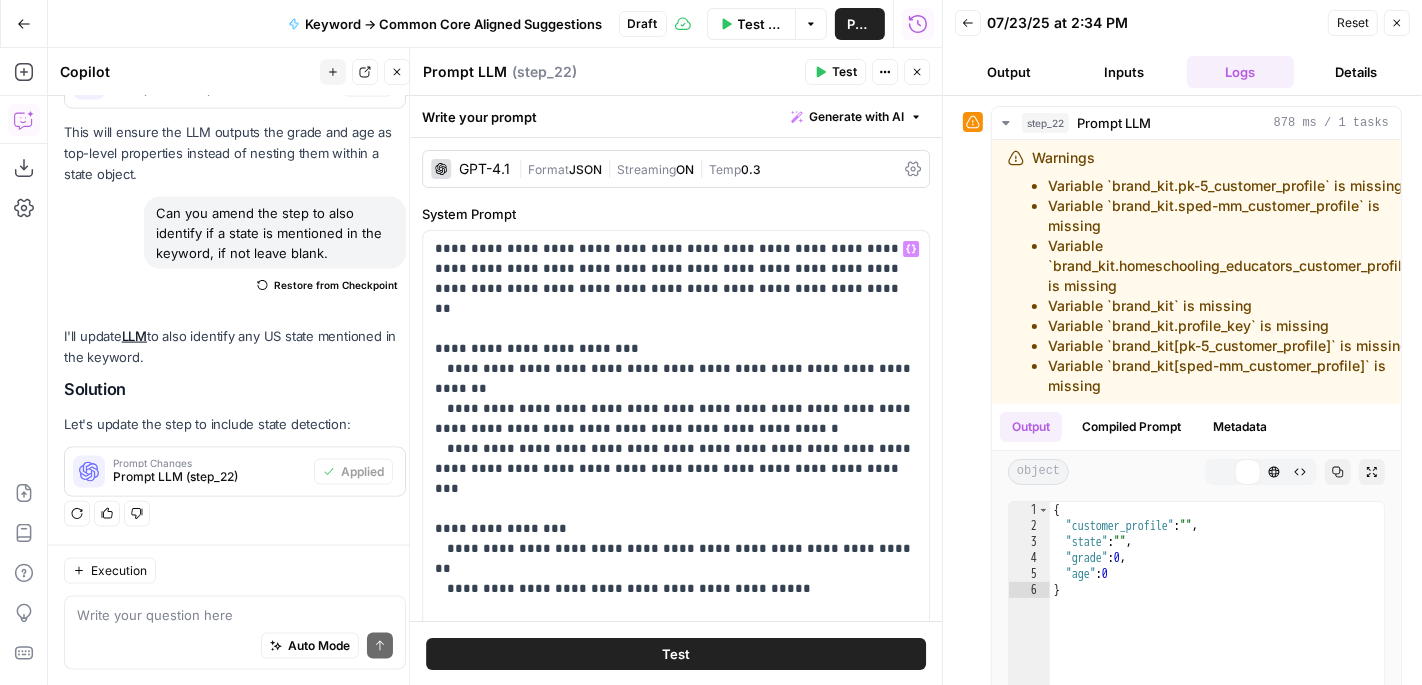 scroll, scrollTop: 2631, scrollLeft: 0, axis: vertical 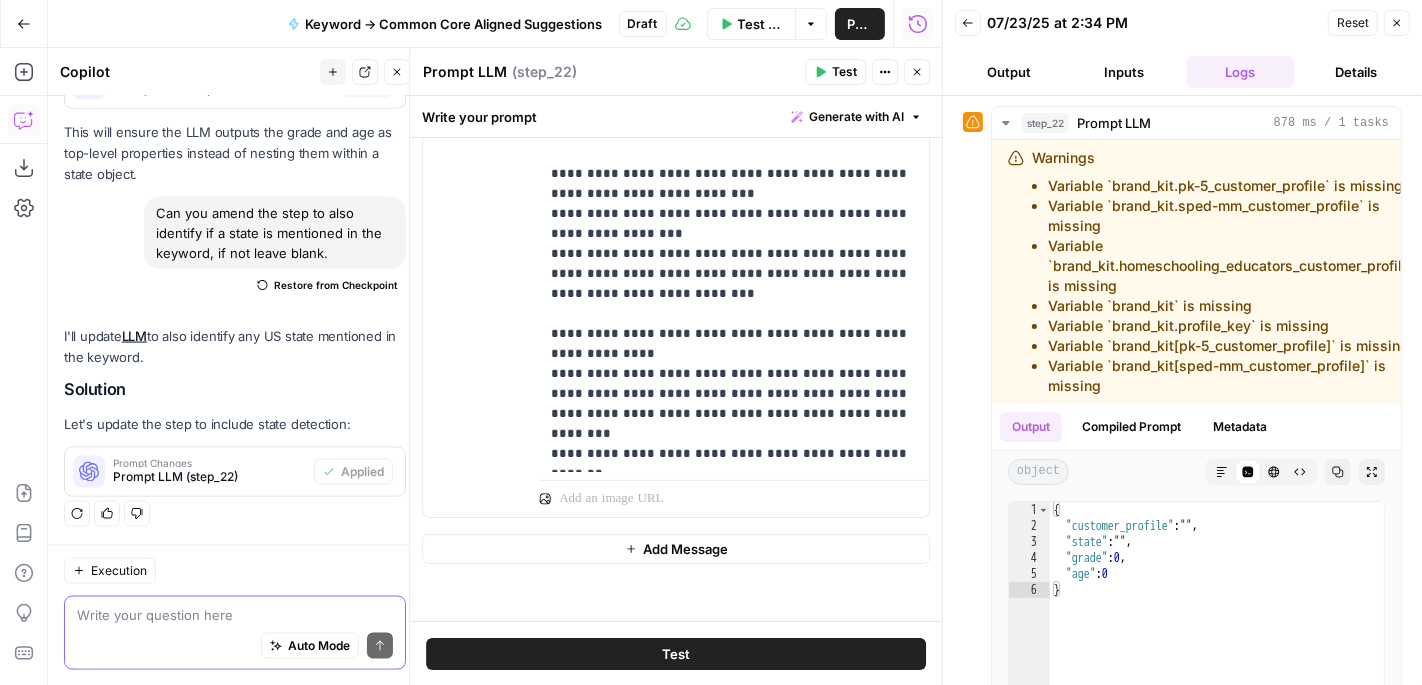 click at bounding box center [235, 615] 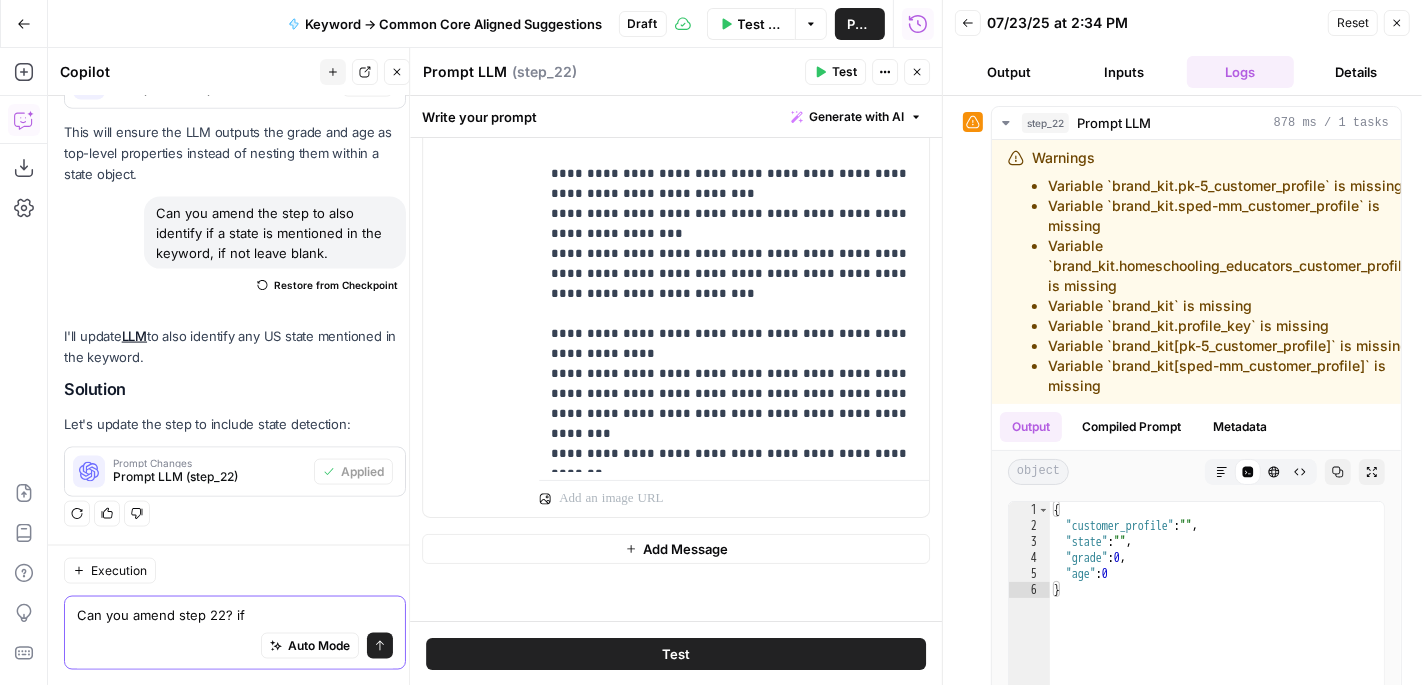 click on "Can you amend step 22? if" at bounding box center (235, 615) 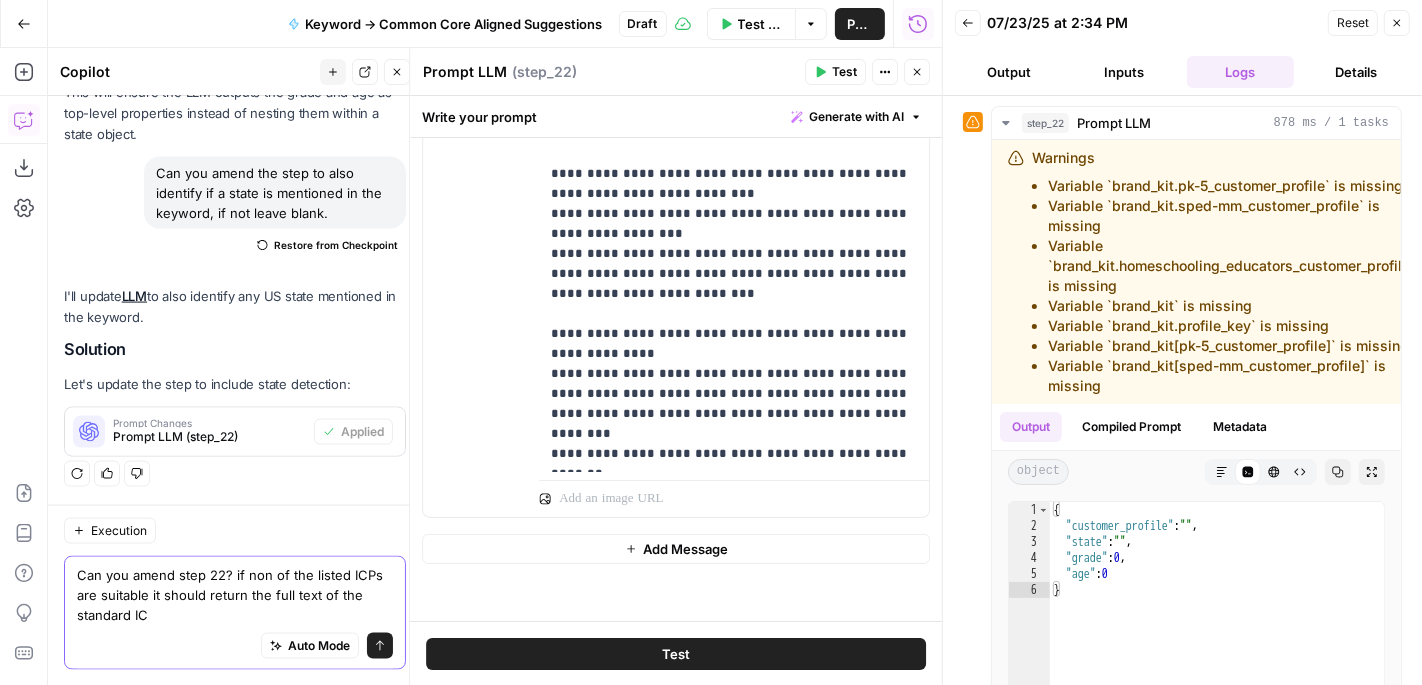 scroll, scrollTop: 2671, scrollLeft: 0, axis: vertical 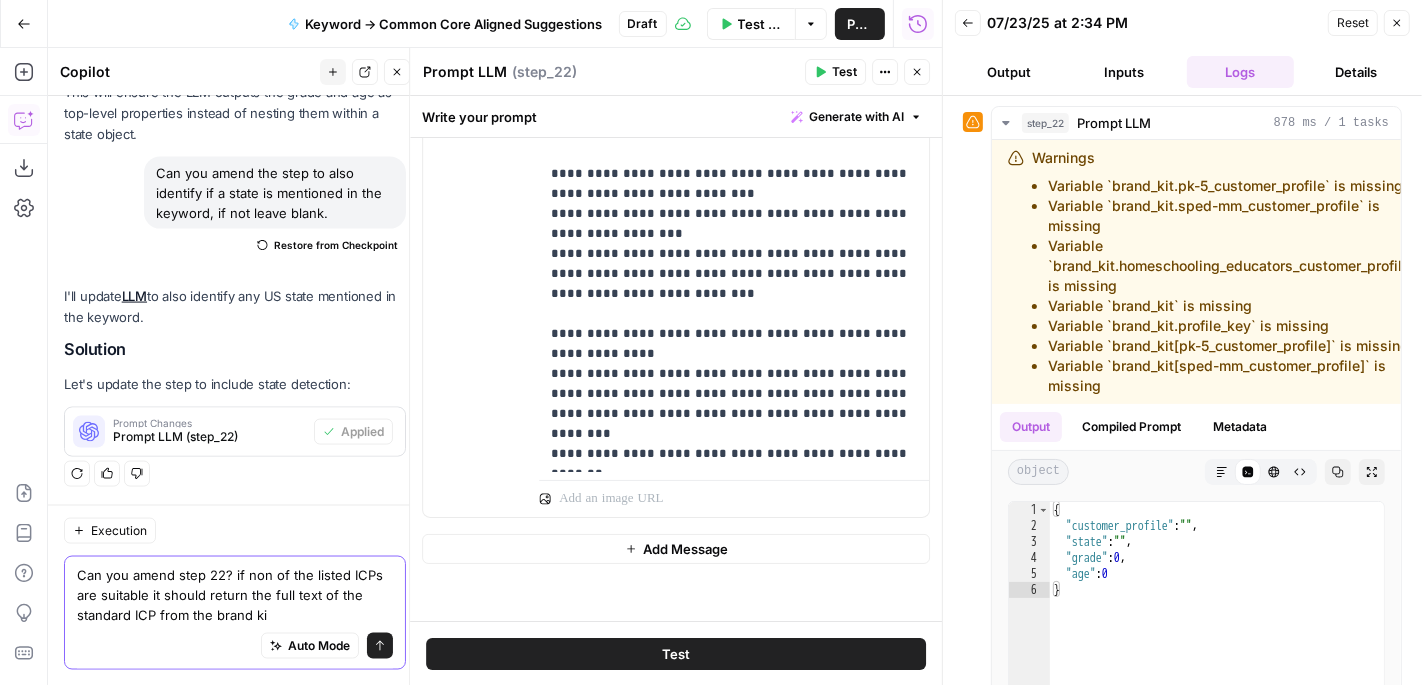 type on "Can you amend step 22? if non of the listed ICPs are suitable it should return the full text of the standard ICP from the brand kit" 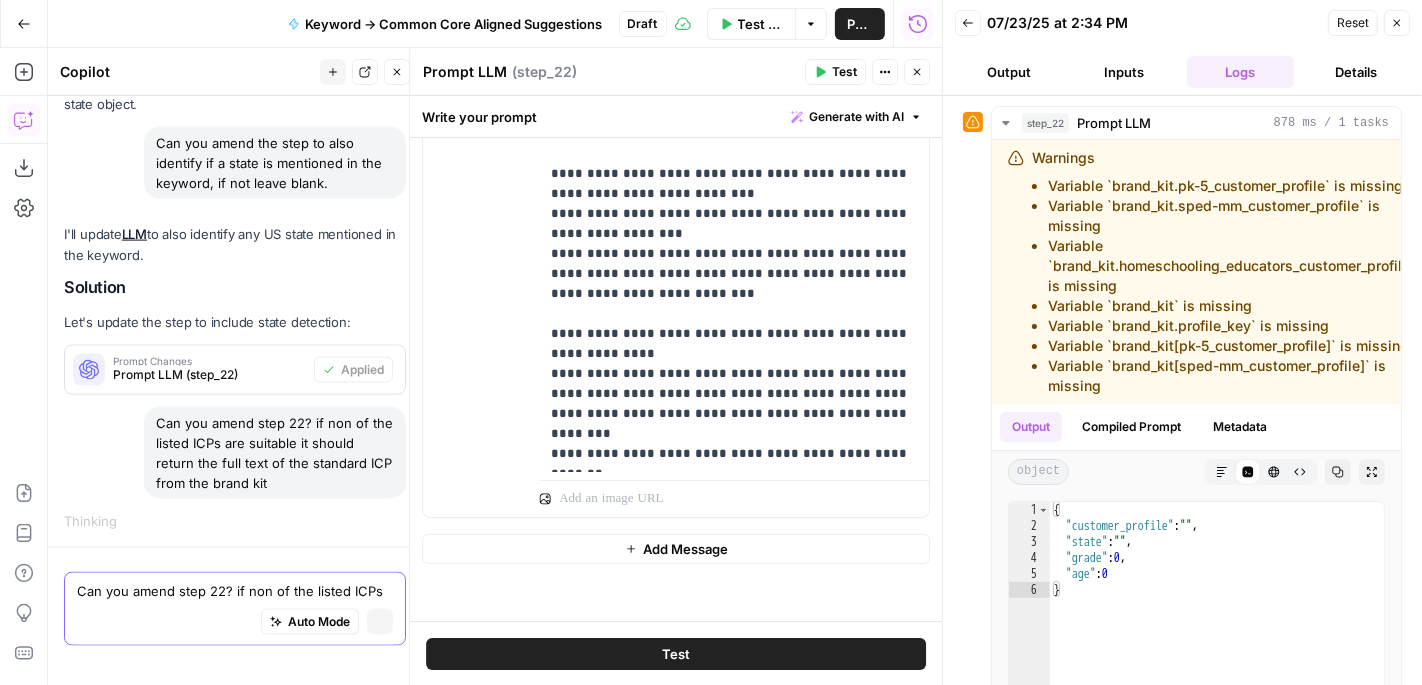 type 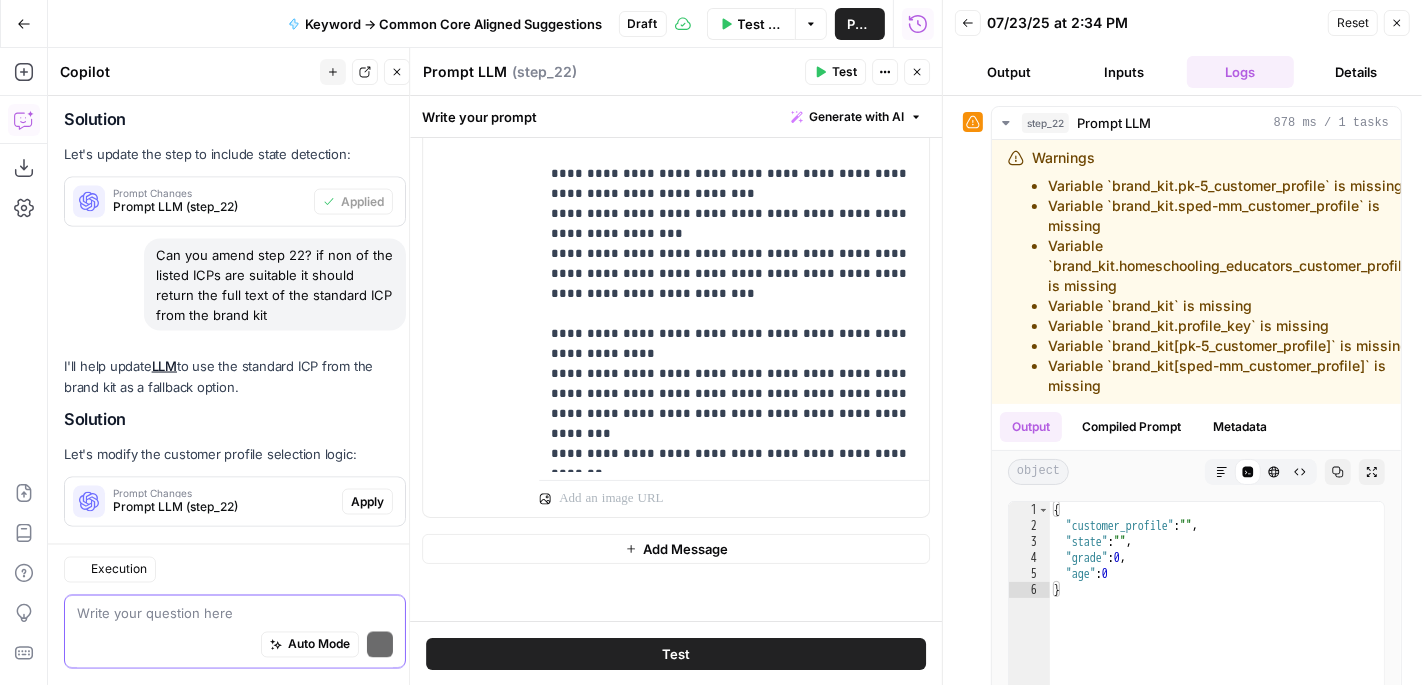 scroll, scrollTop: 3028, scrollLeft: 0, axis: vertical 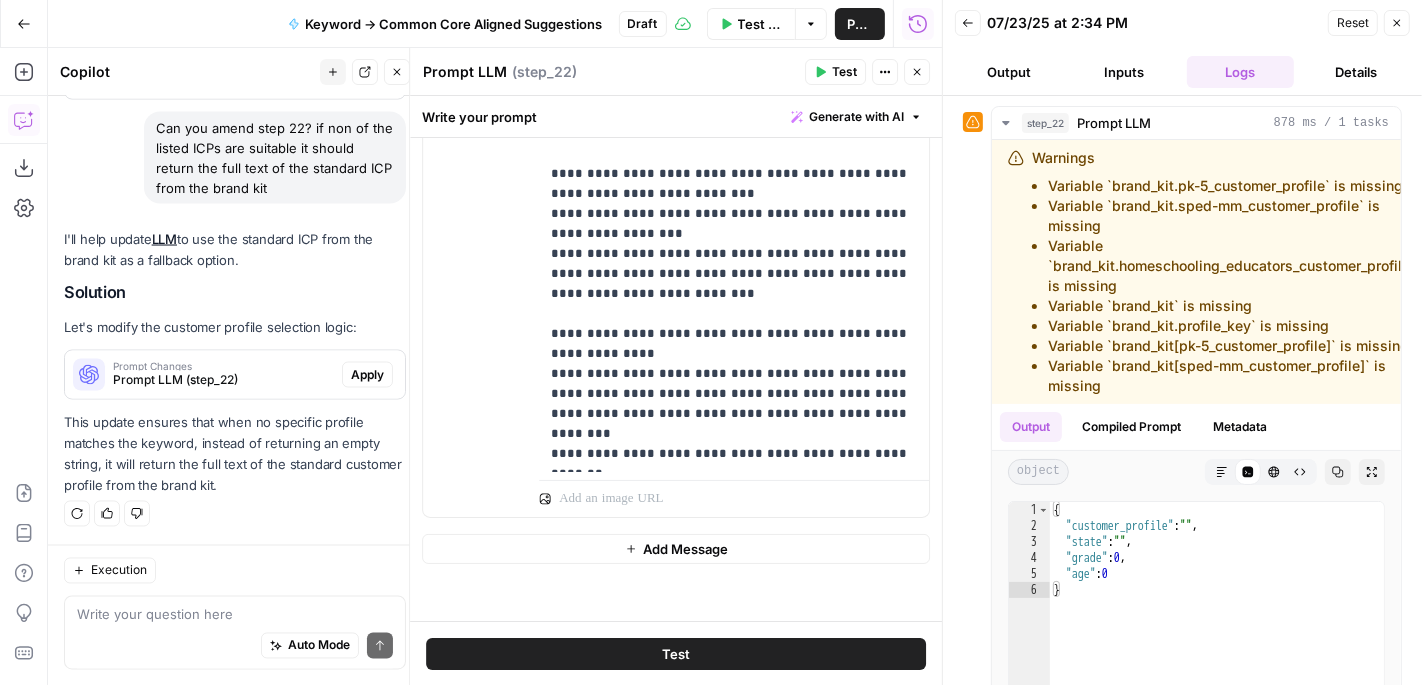 click on "Apply" at bounding box center (367, 375) 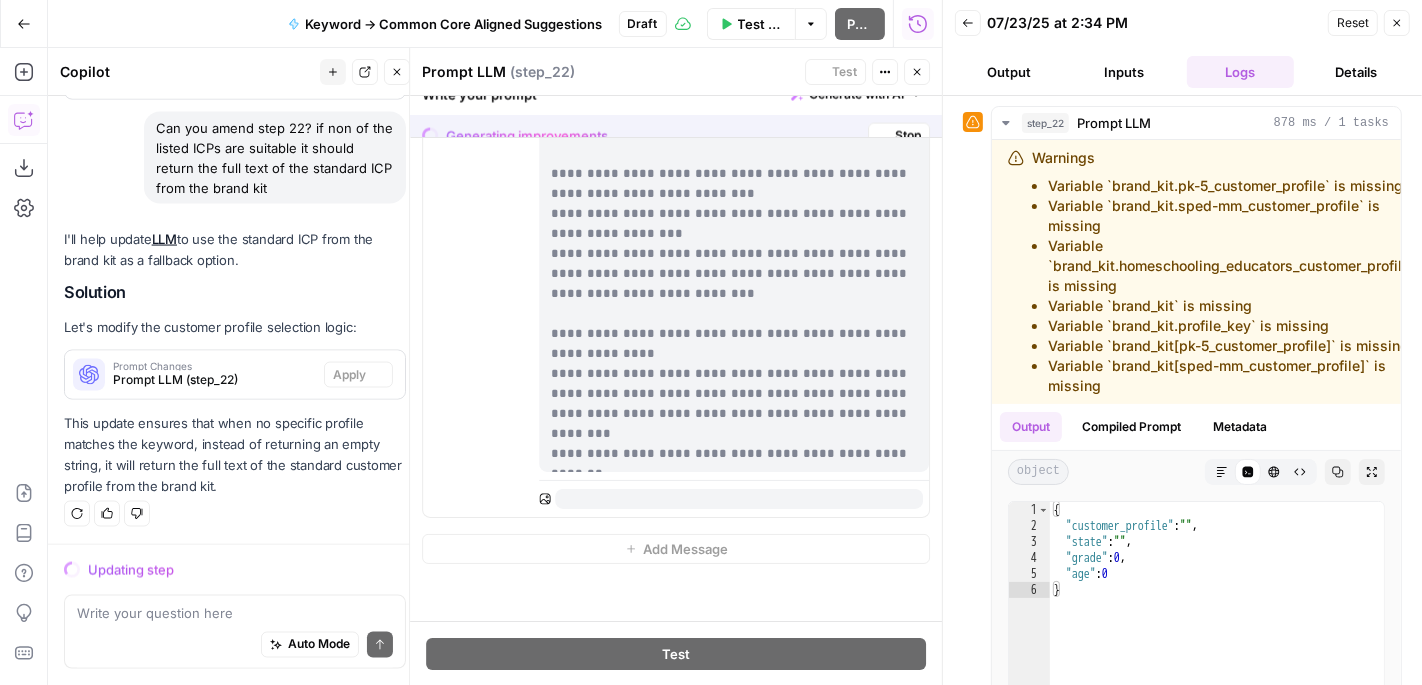 scroll, scrollTop: 2837, scrollLeft: 0, axis: vertical 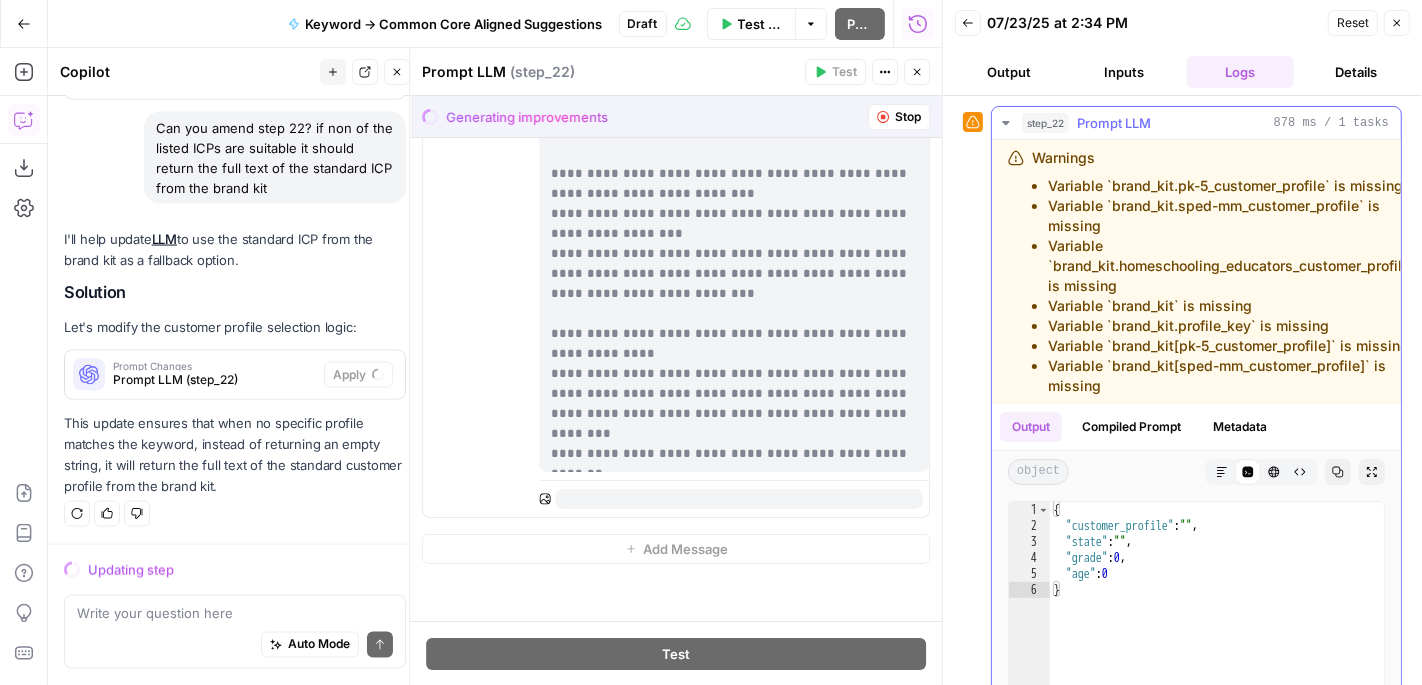 click on "Compiled Prompt" at bounding box center [1131, 427] 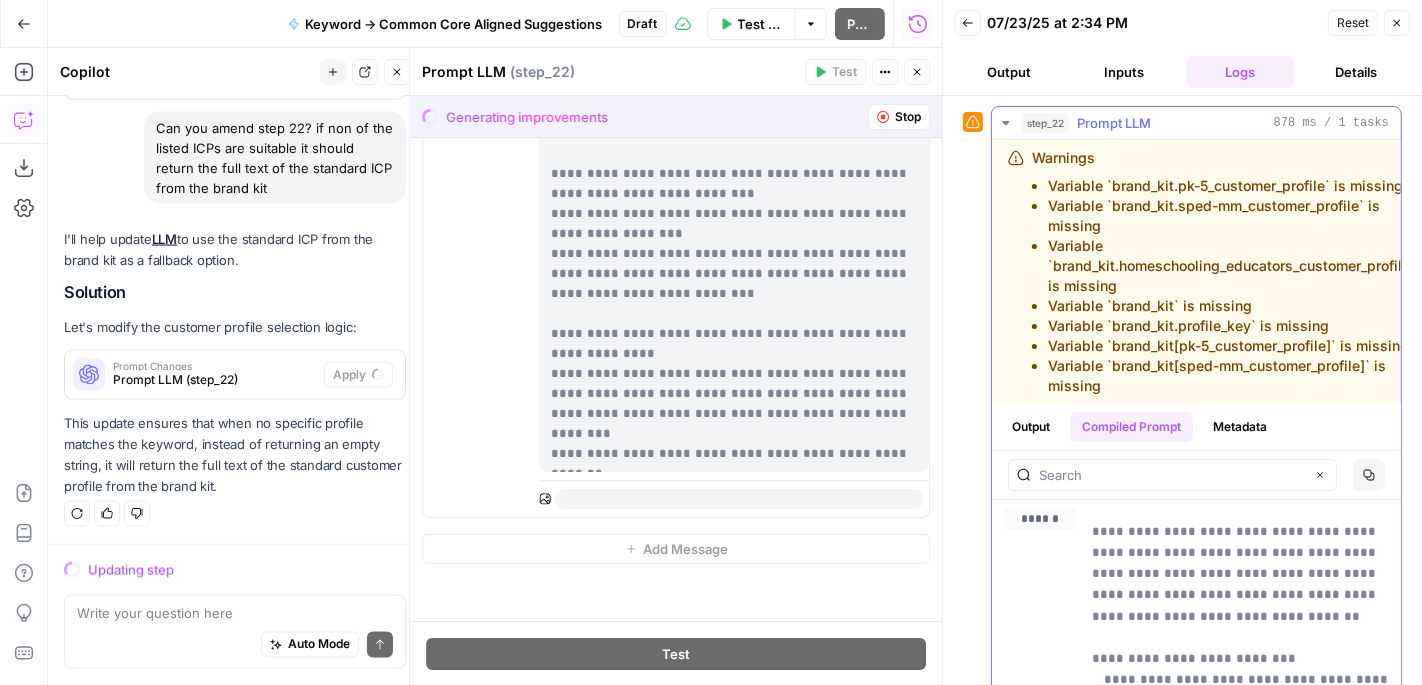 scroll, scrollTop: 240, scrollLeft: 0, axis: vertical 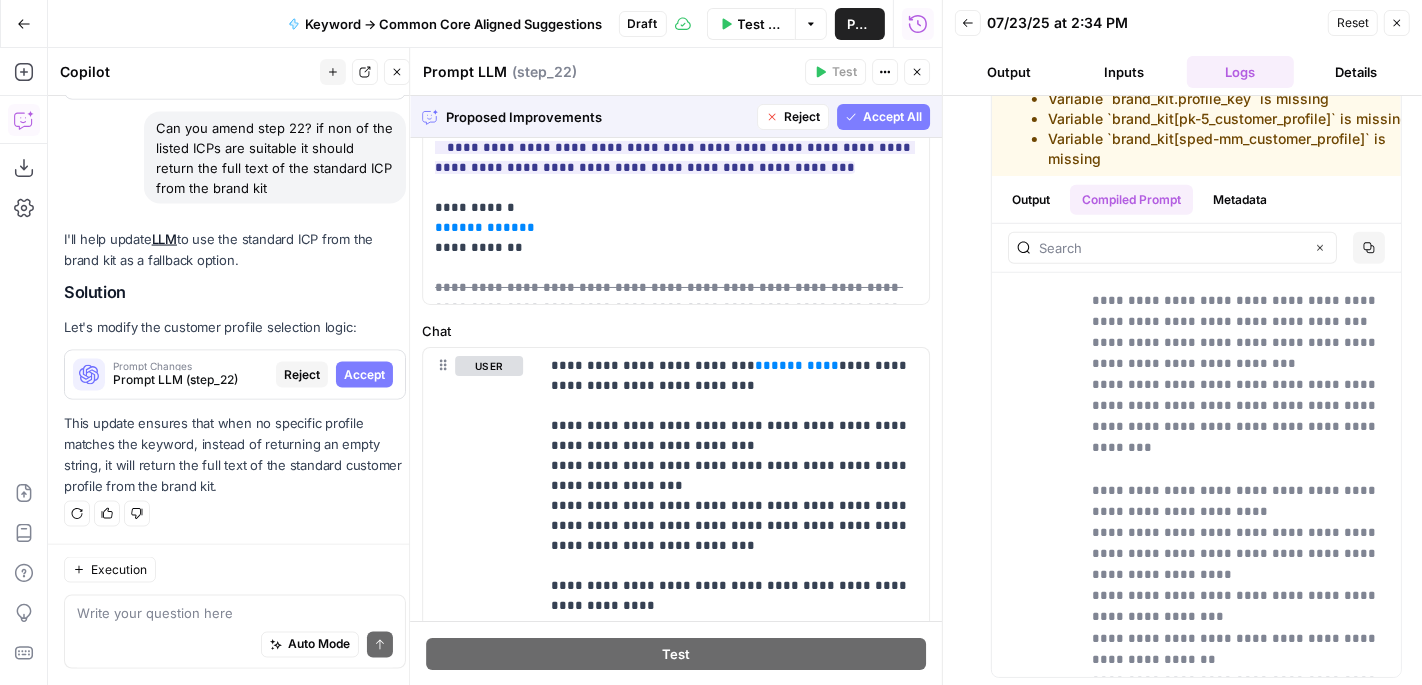 click on "Accept All" at bounding box center [892, 117] 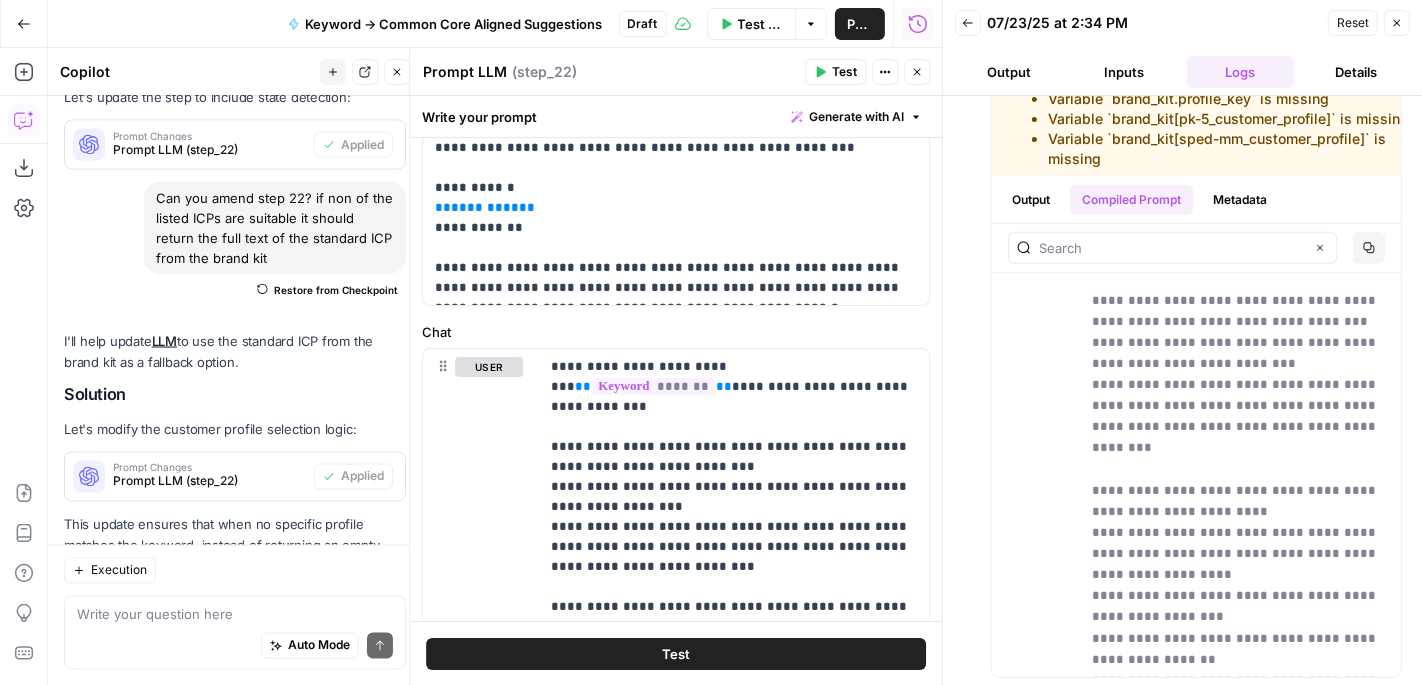 scroll, scrollTop: 3060, scrollLeft: 0, axis: vertical 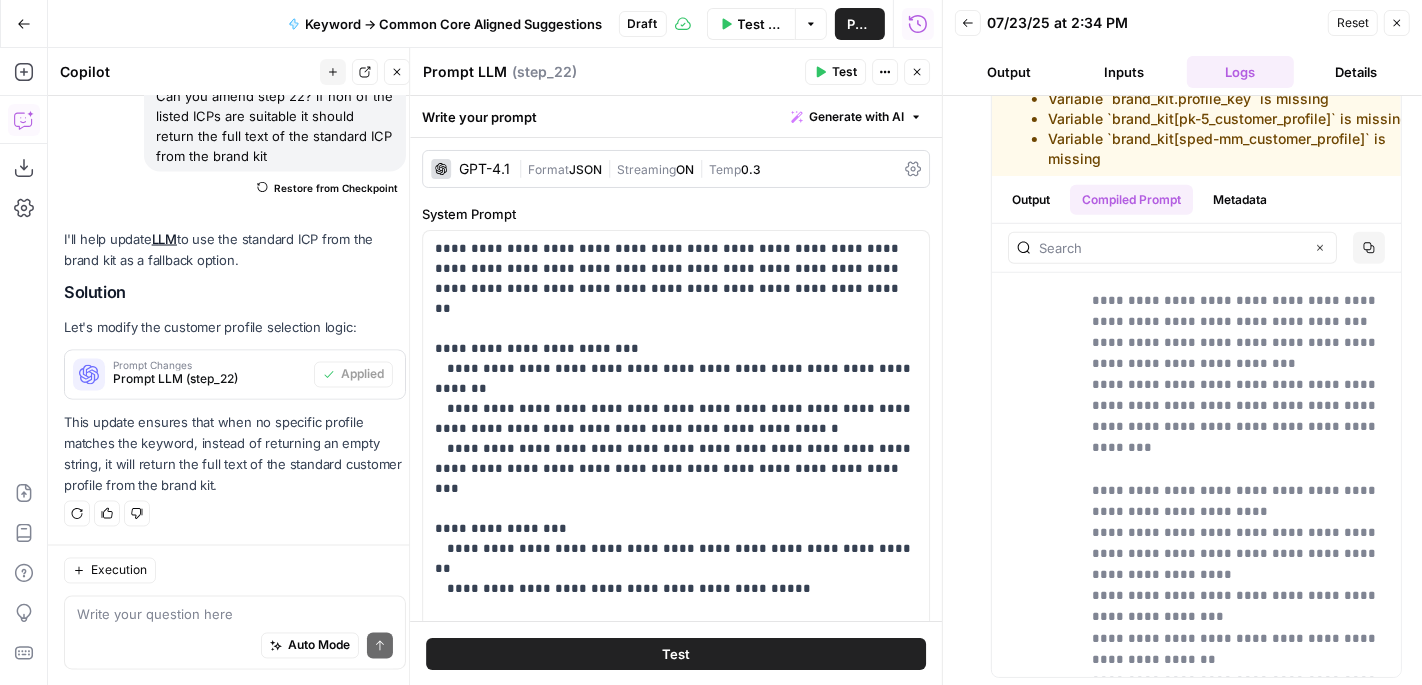 click 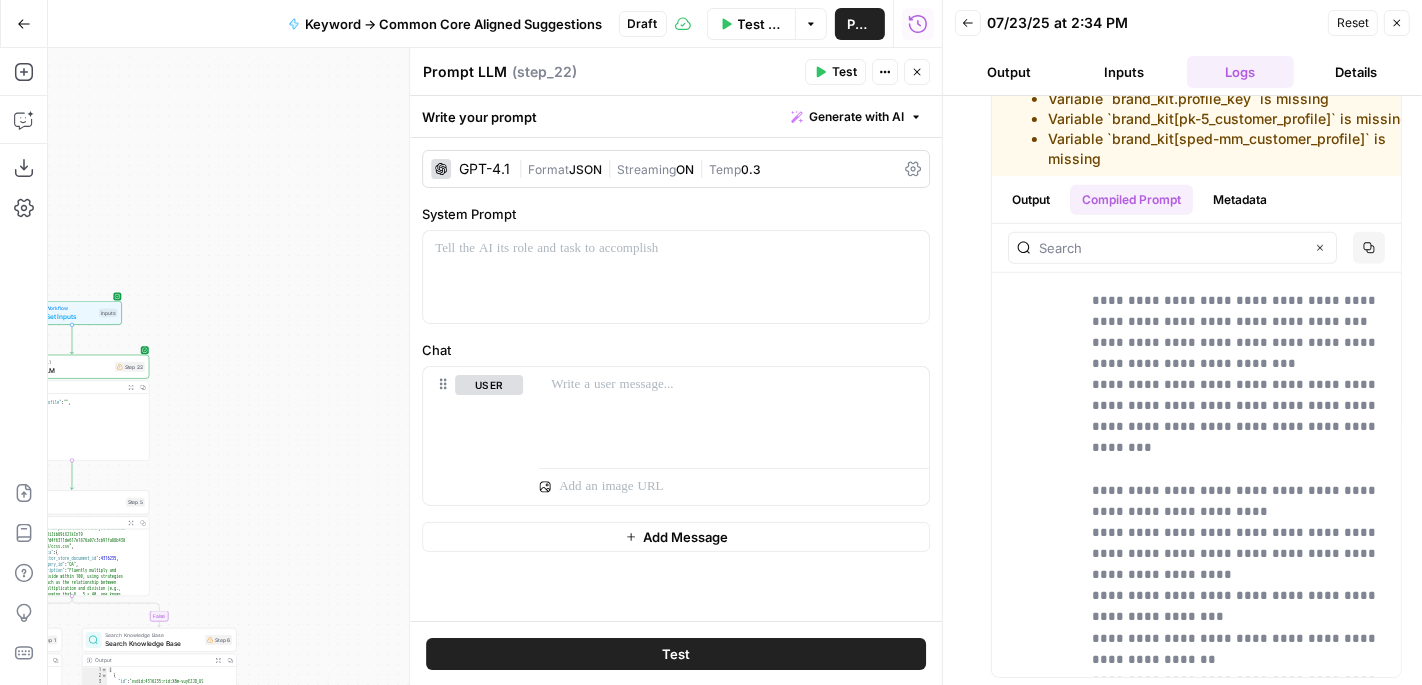 click on "Close" at bounding box center [917, 72] 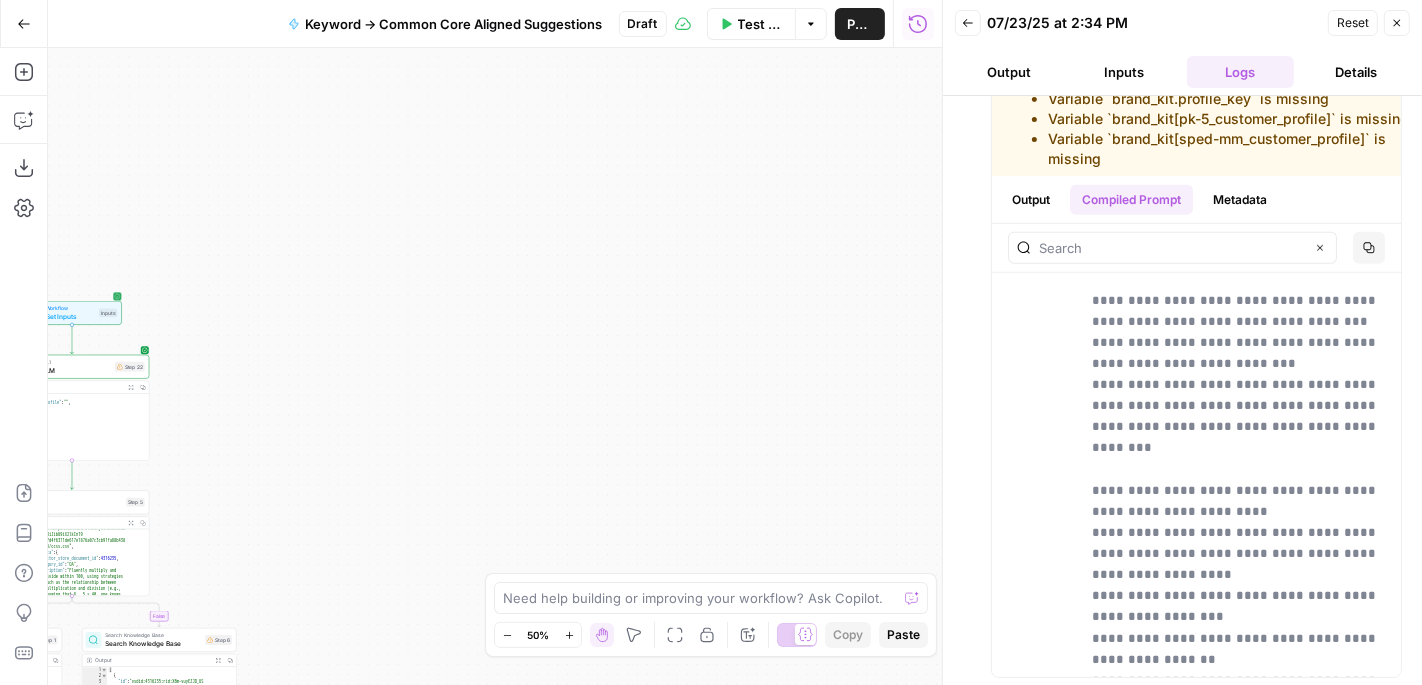 click on "Set Inputs" at bounding box center (70, 316) 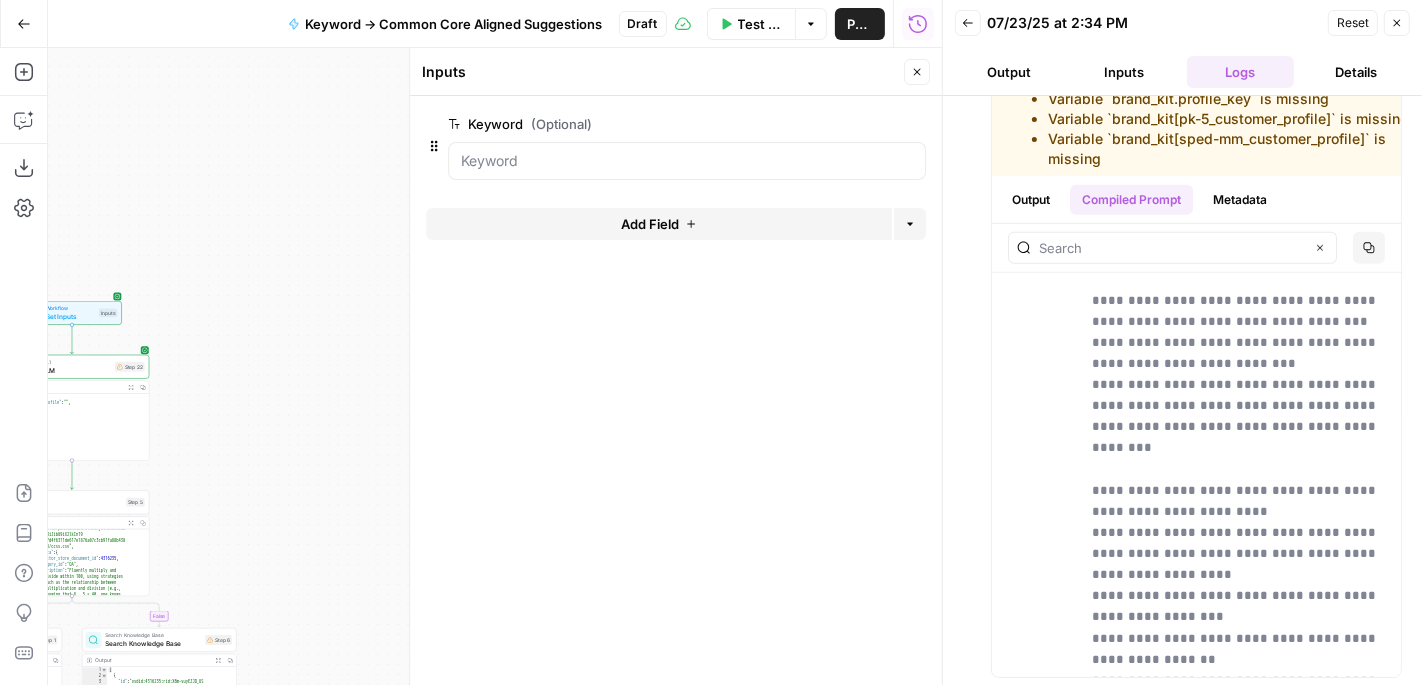 click on "Keyword   (Optional) edit field Delete group Add Field Options" at bounding box center [676, 391] 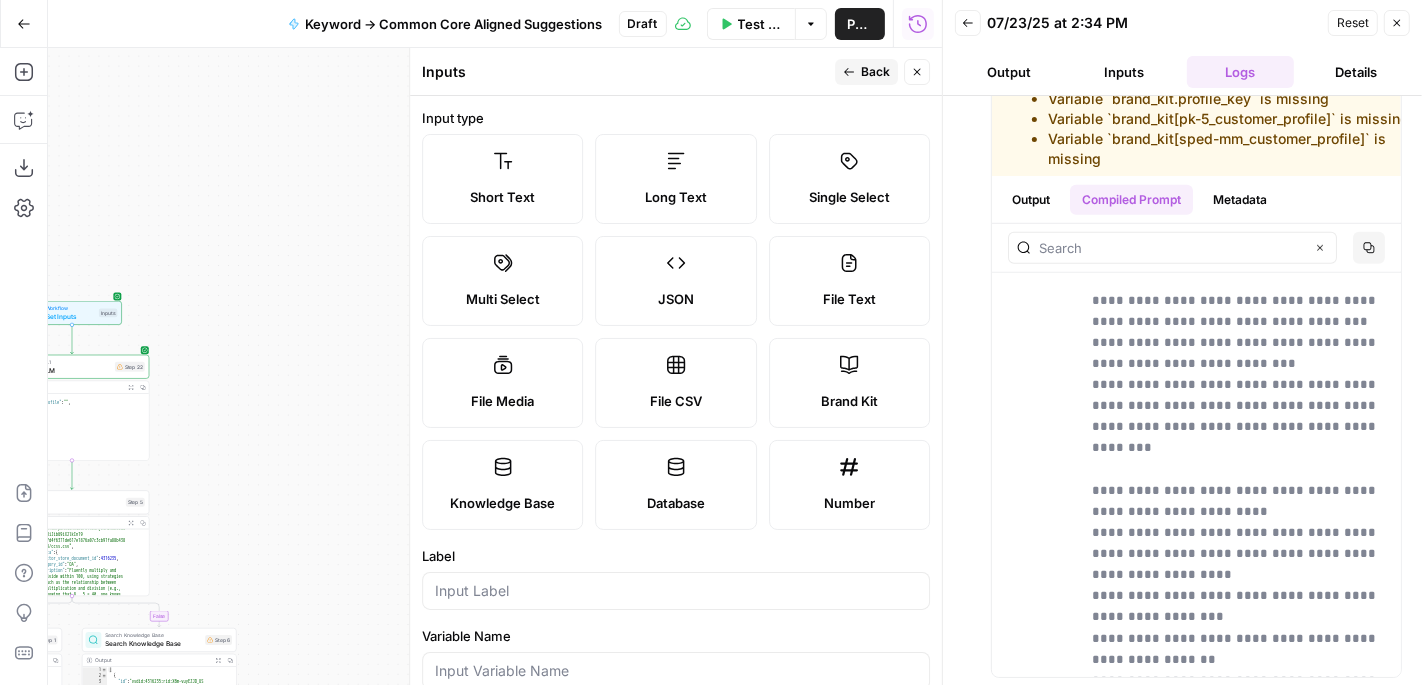 click on "Brand Kit" at bounding box center (849, 401) 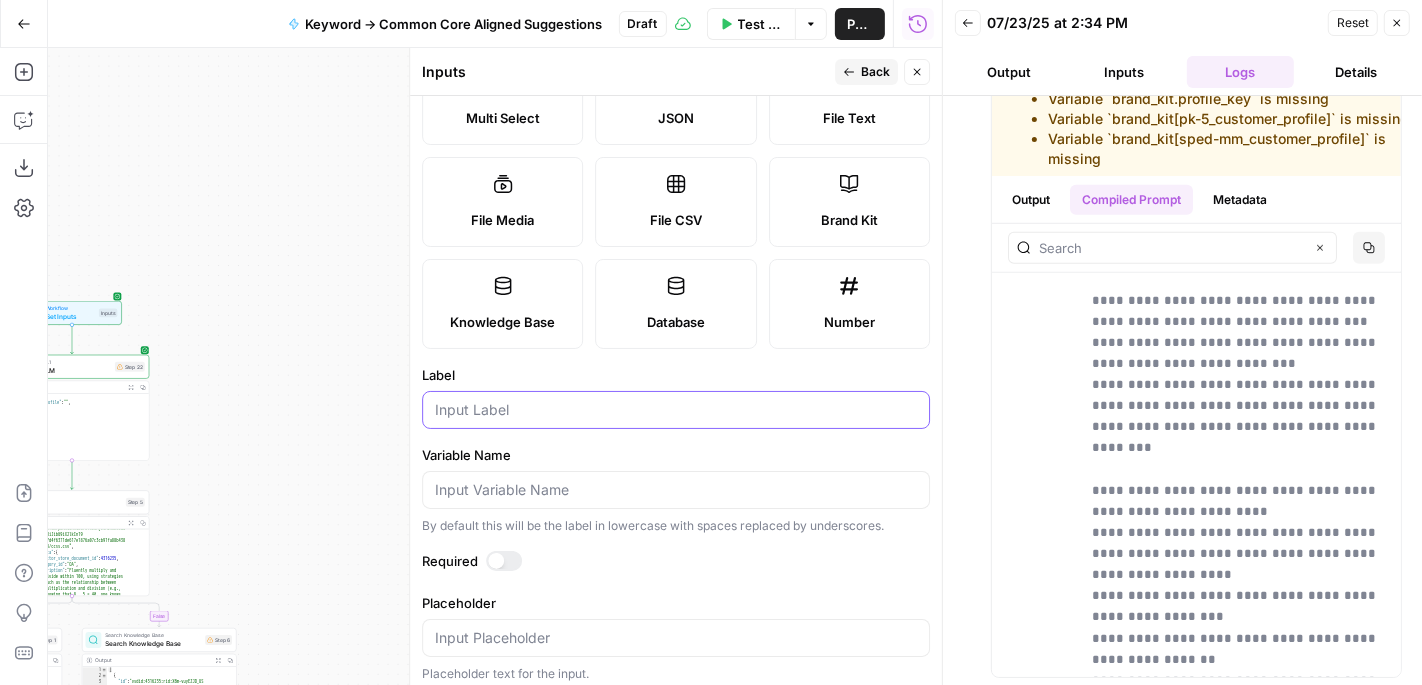 click on "Label" at bounding box center [676, 410] 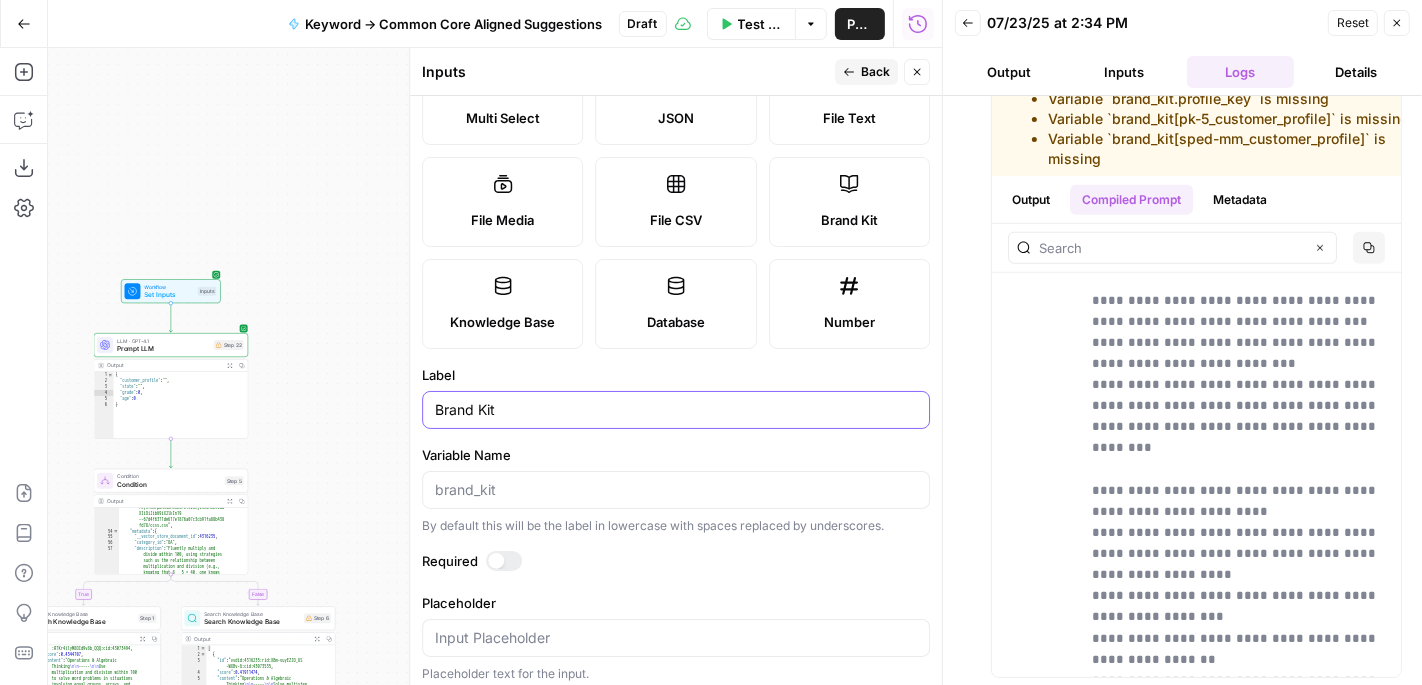 scroll, scrollTop: 185, scrollLeft: 0, axis: vertical 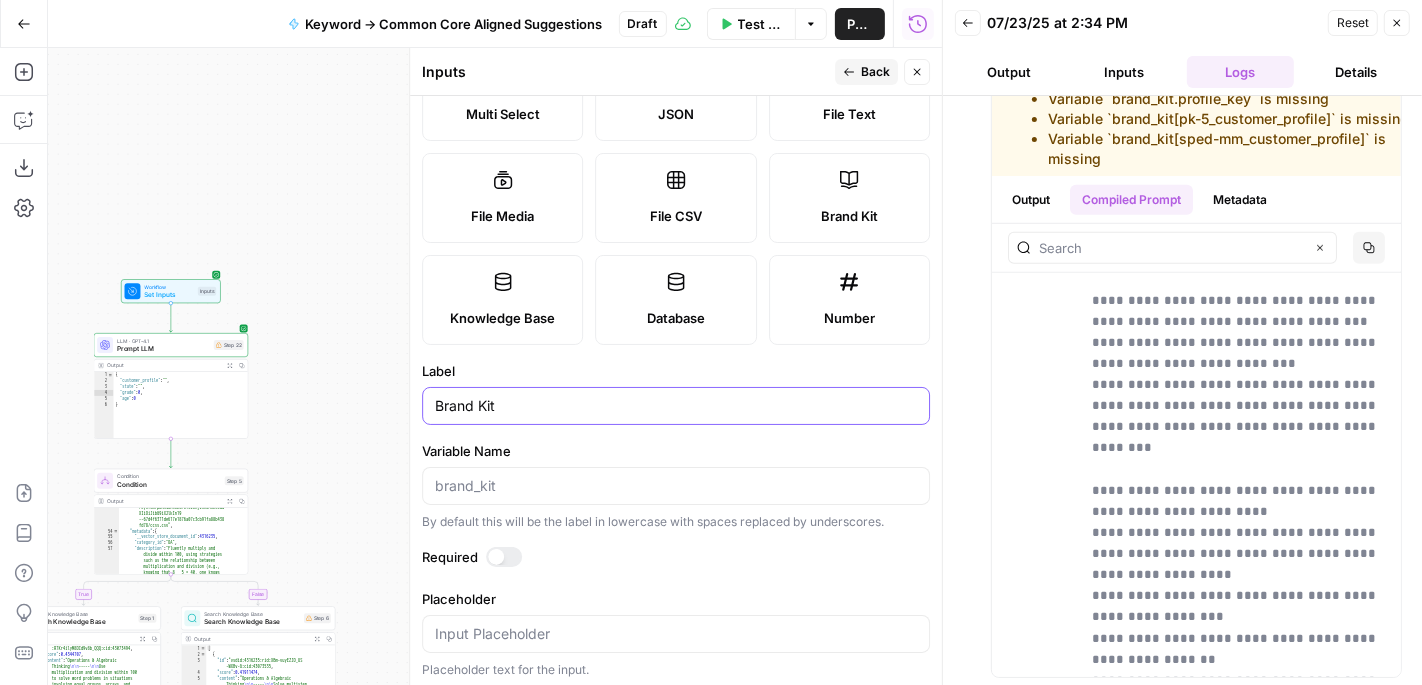 type on "Brand Kit" 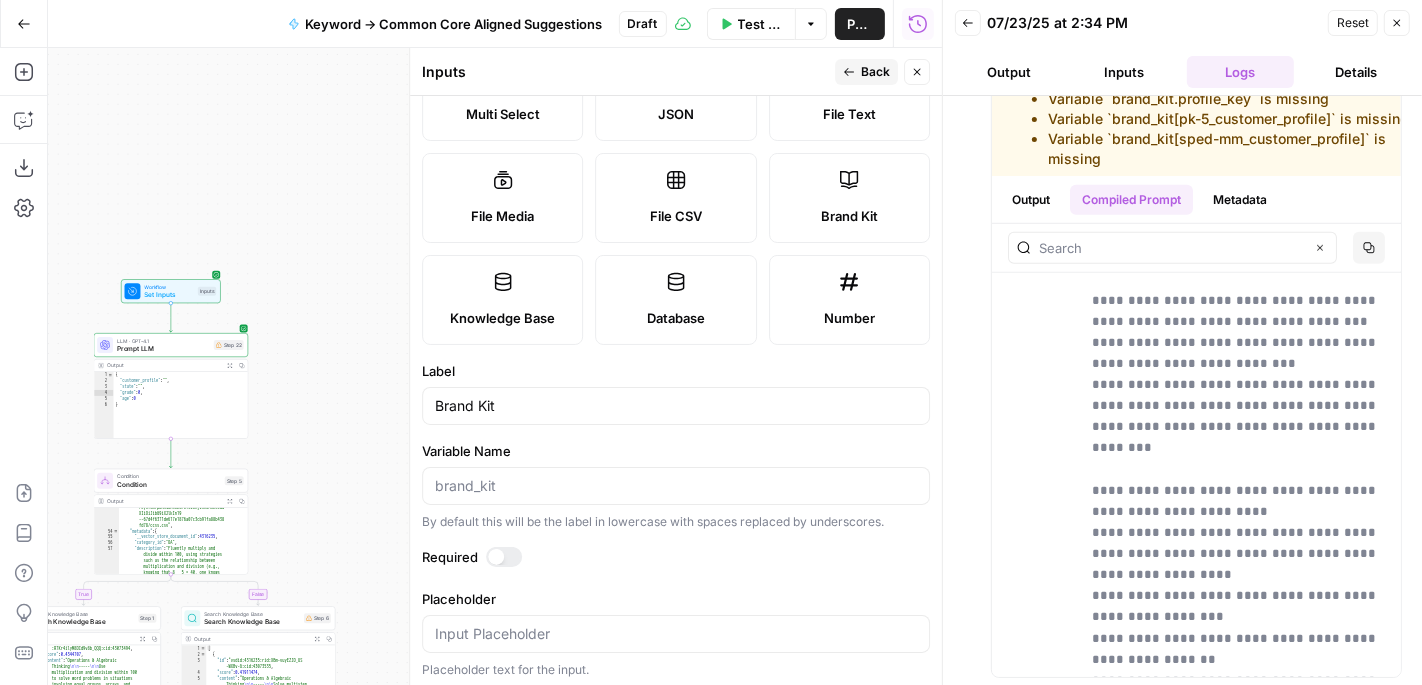 click at bounding box center [676, 486] 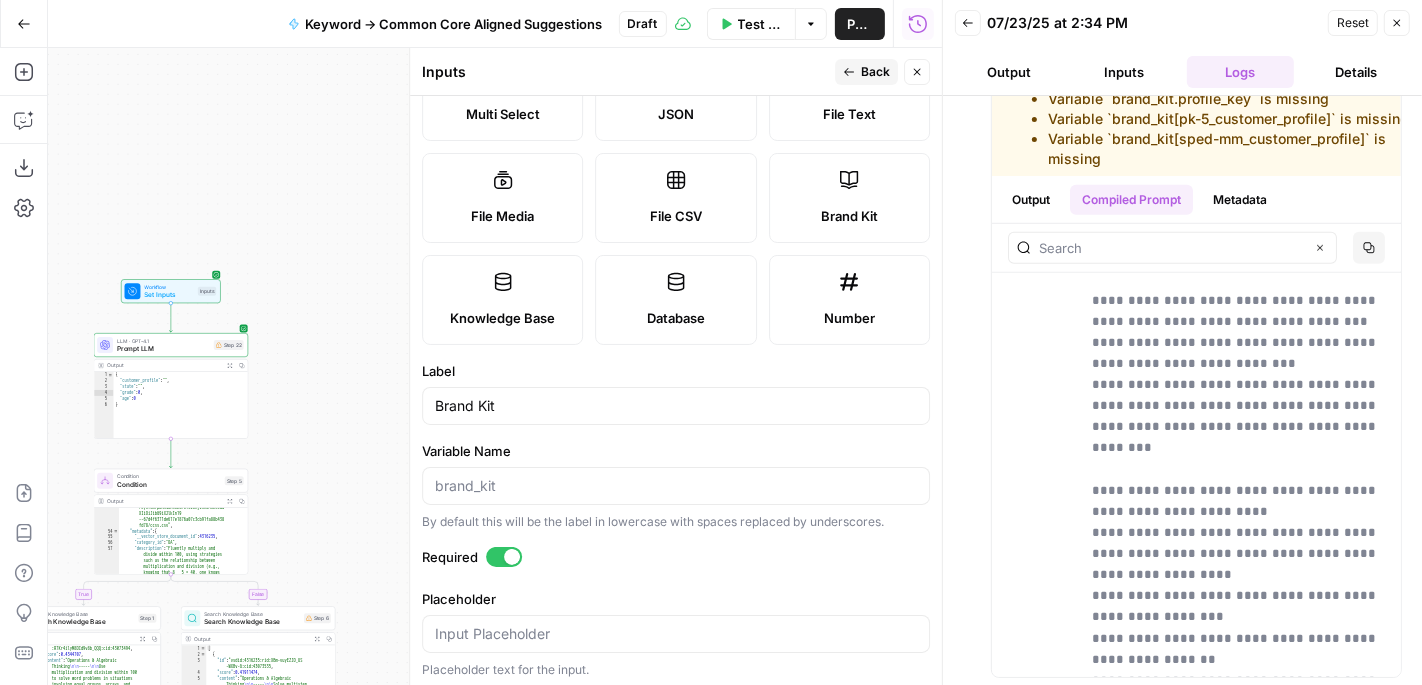 click on "Back" at bounding box center (875, 72) 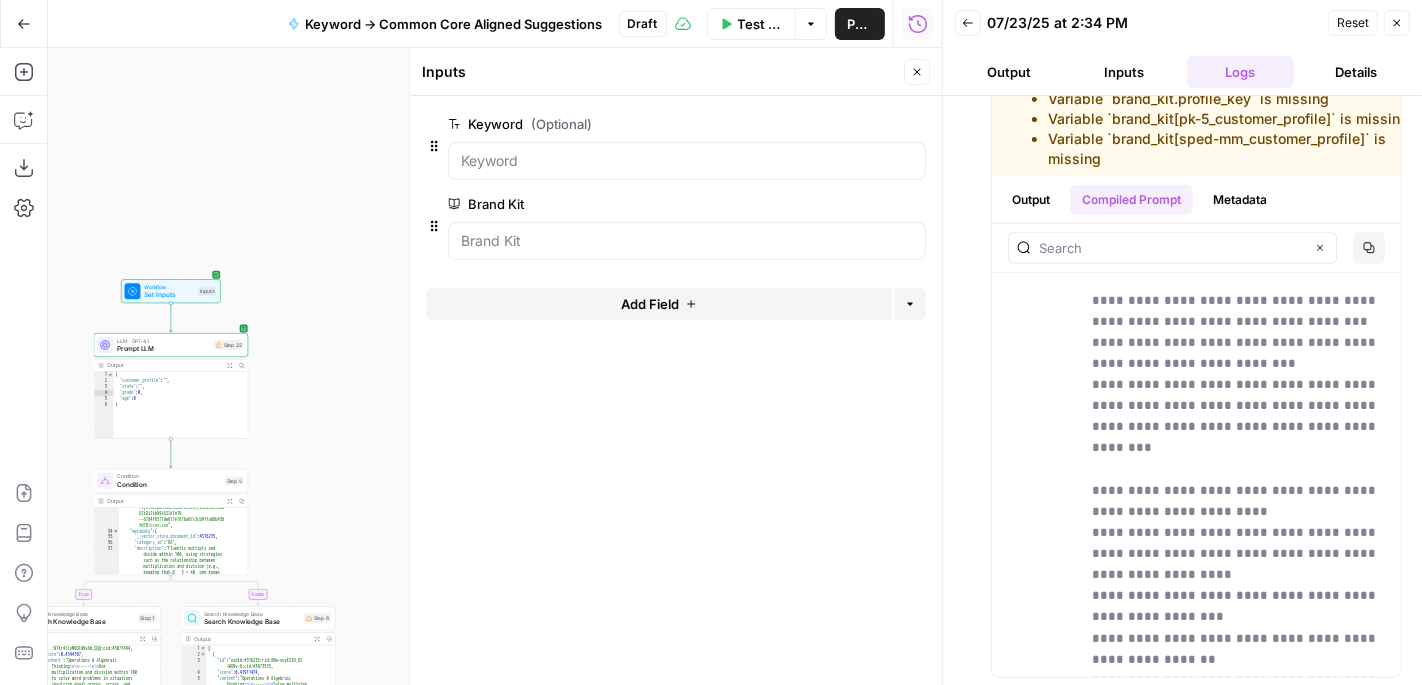 click on "Test Workflow" at bounding box center [751, 24] 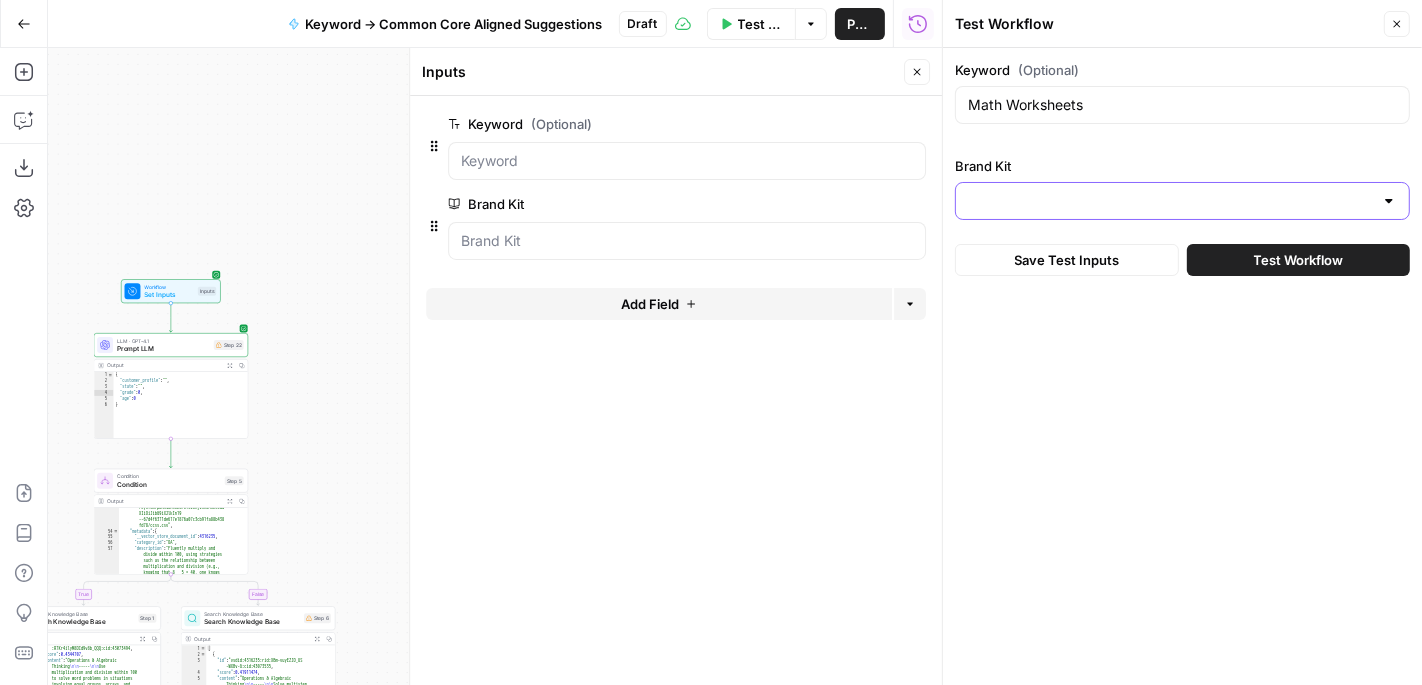 click on "Brand Kit" at bounding box center [1170, 201] 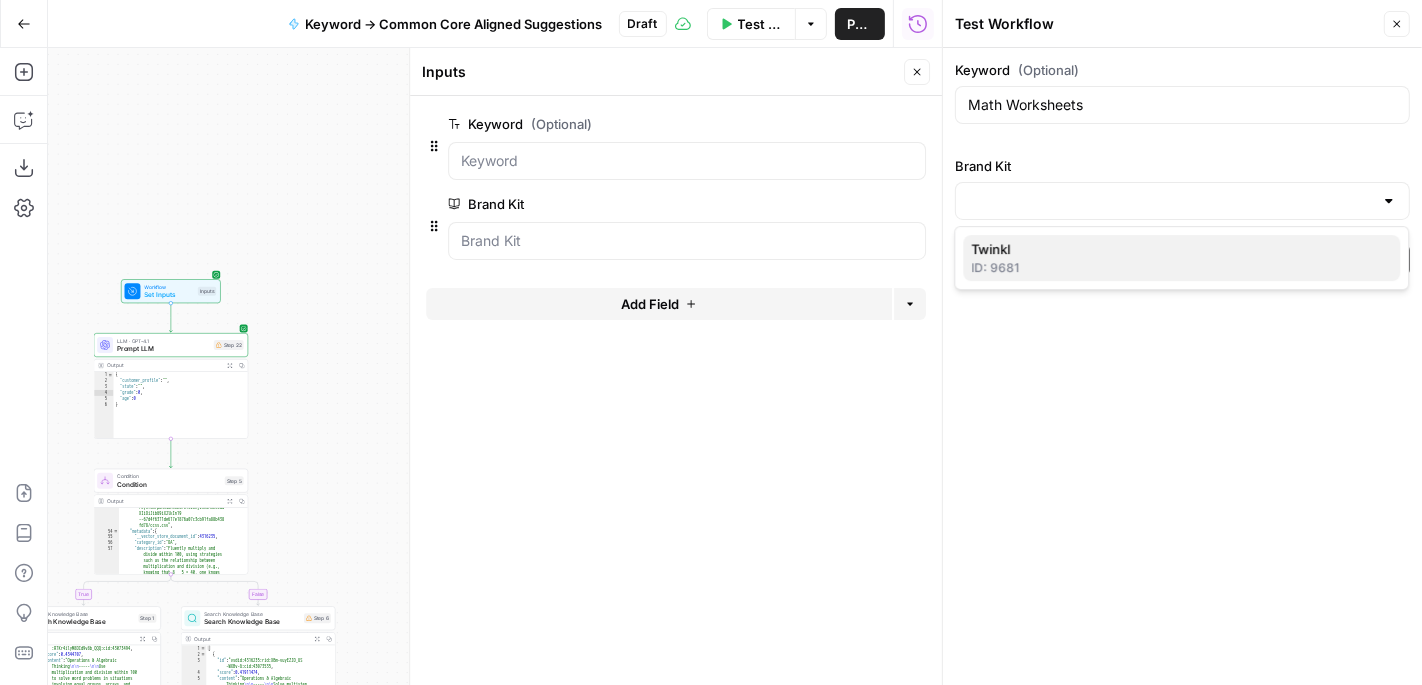 click on "ID: 9681" at bounding box center [1181, 268] 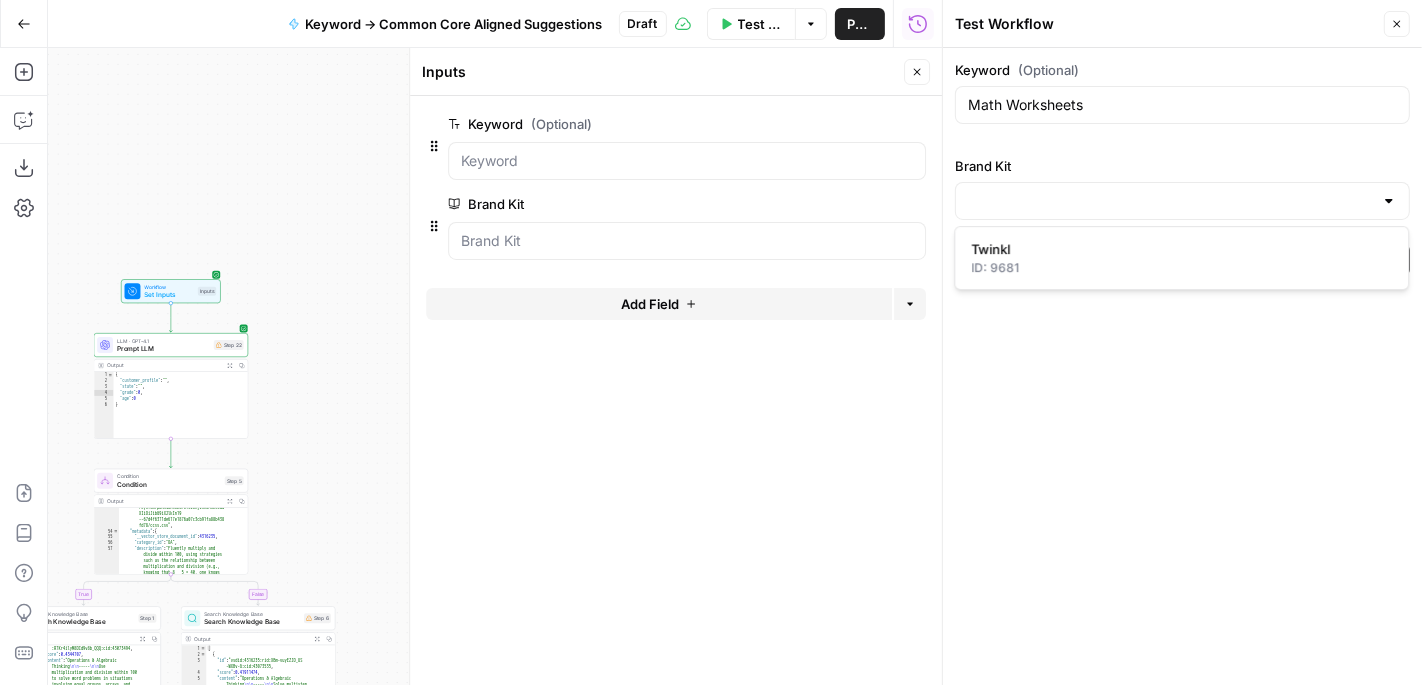 type on "Twinkl" 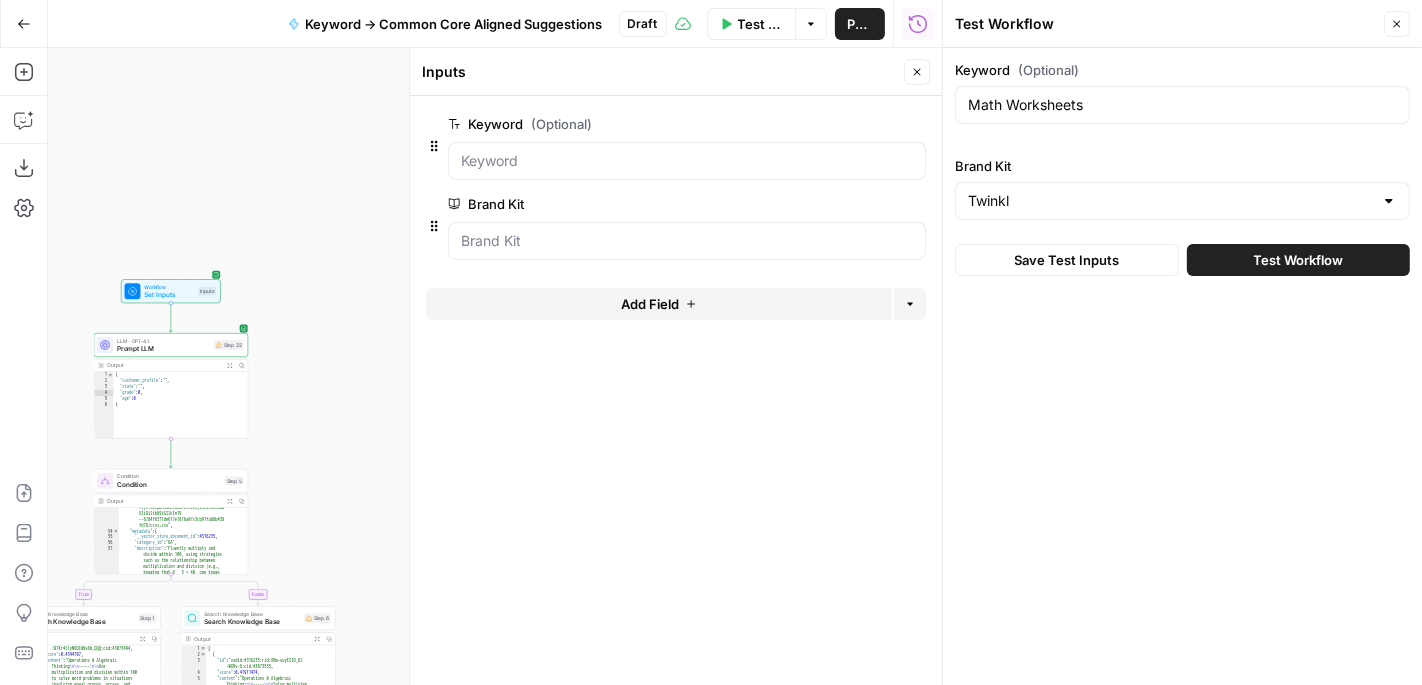click on "Save Test Inputs" at bounding box center (1067, 260) 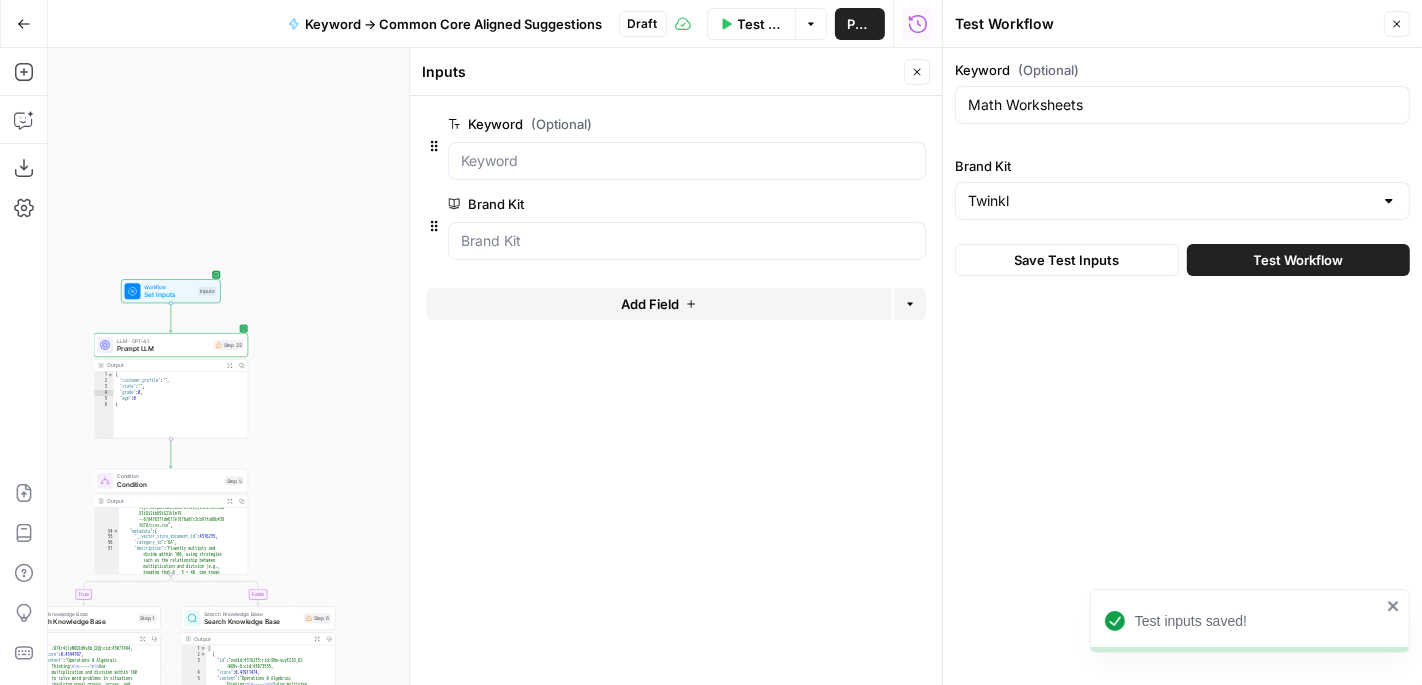click on "Prompt LLM" at bounding box center [163, 349] 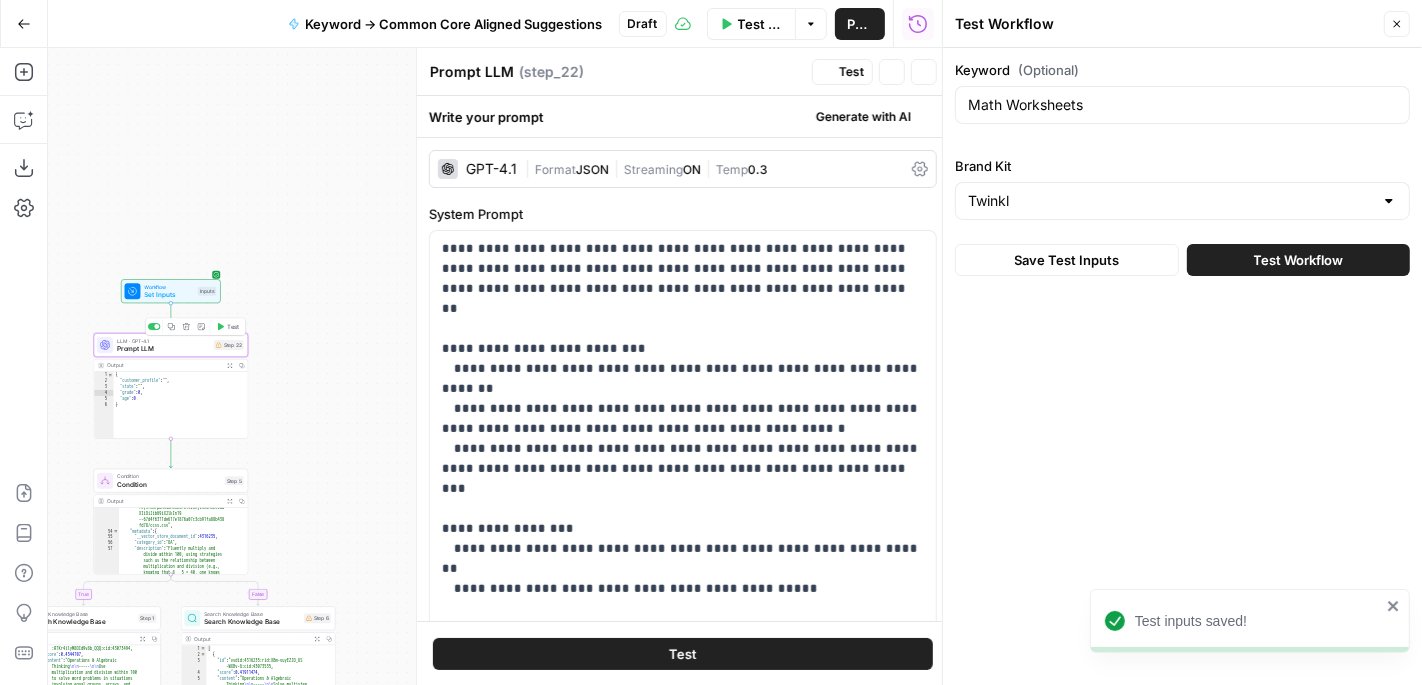 type on "Prompt LLM" 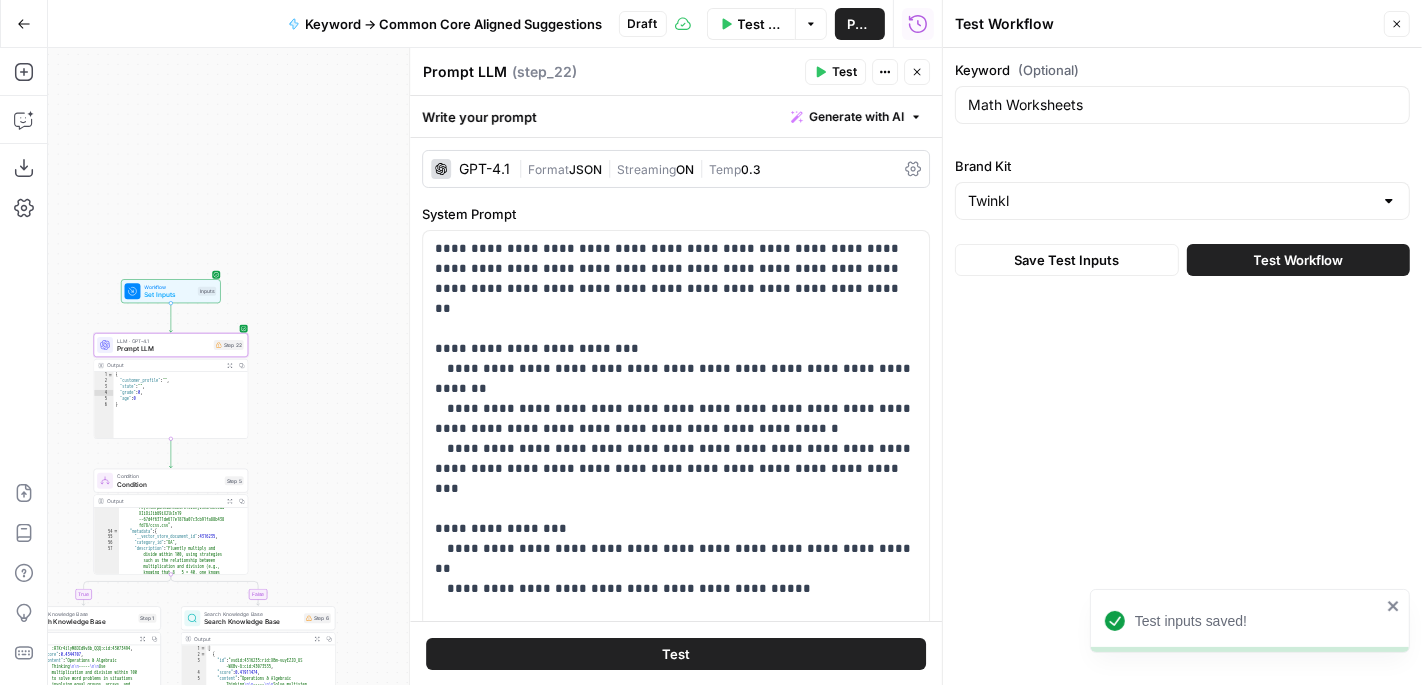 click on "Test" at bounding box center [835, 72] 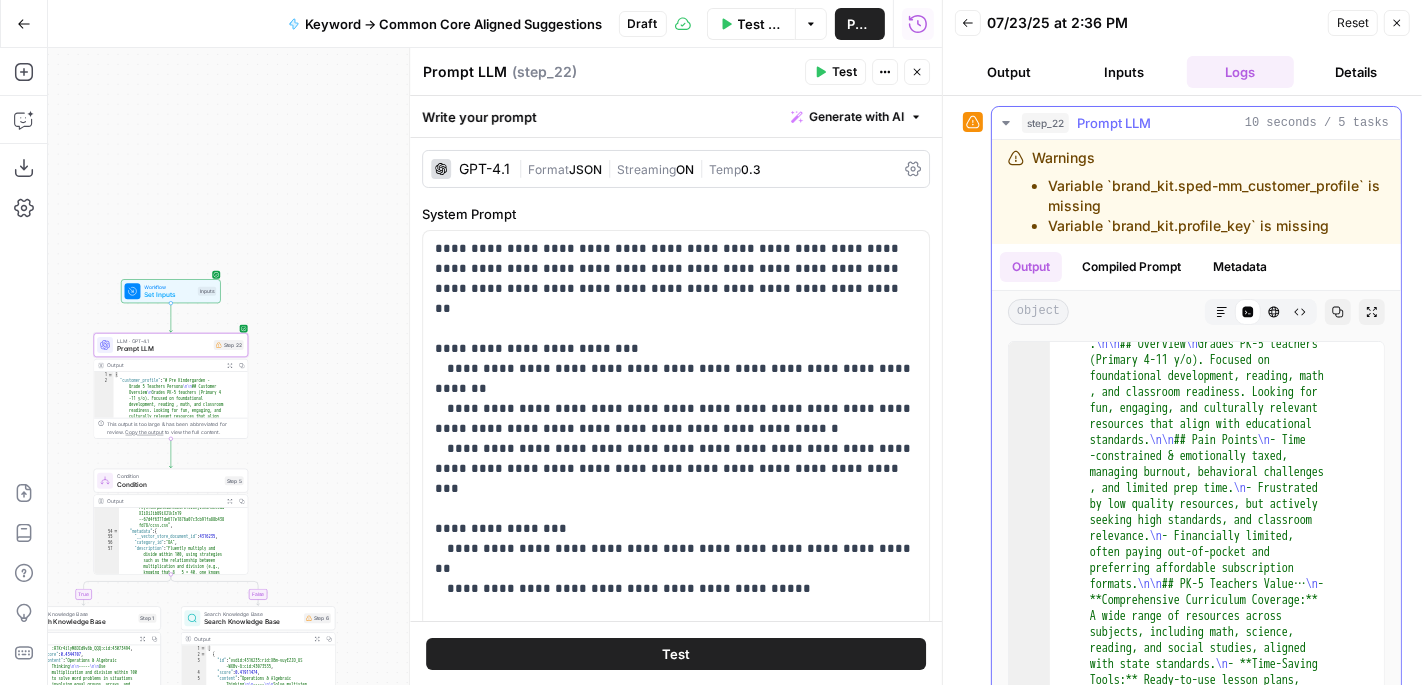 scroll, scrollTop: 581, scrollLeft: 0, axis: vertical 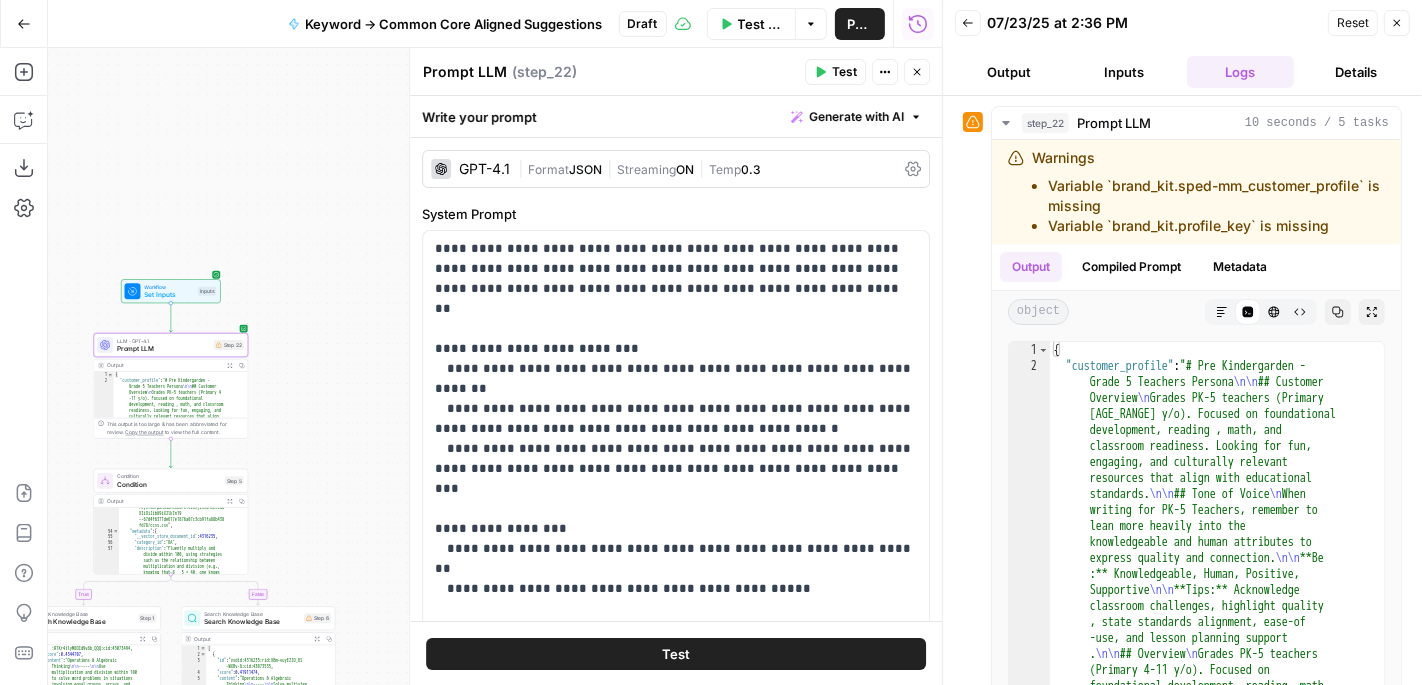 click on "Test Workflow" at bounding box center [760, 24] 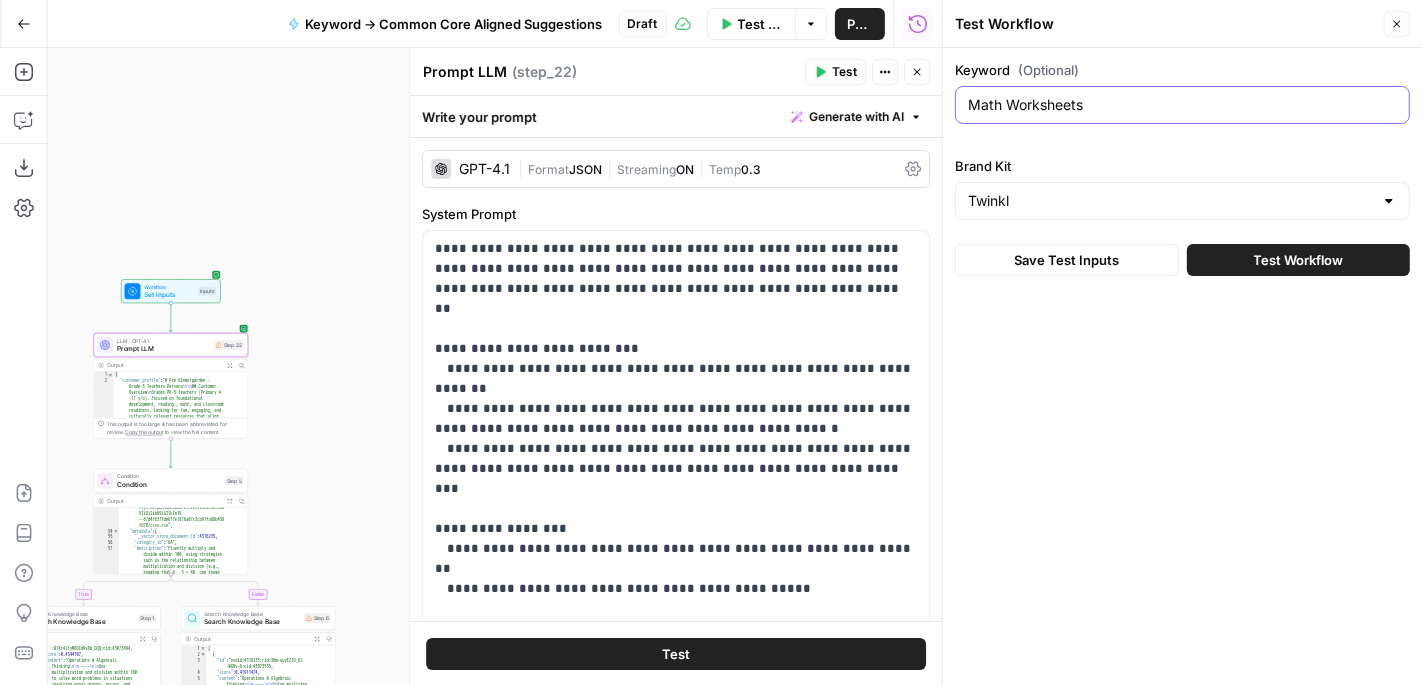 click on "Math Worksheets" at bounding box center [1182, 105] 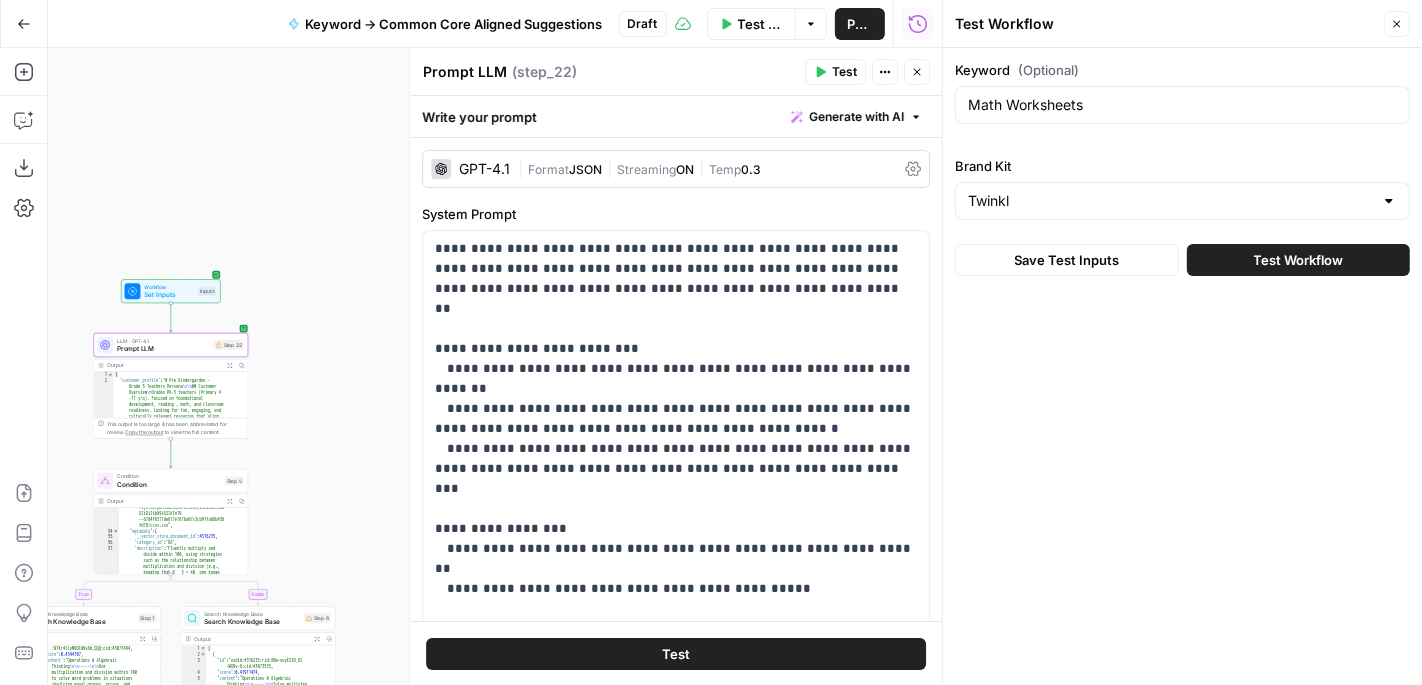 click 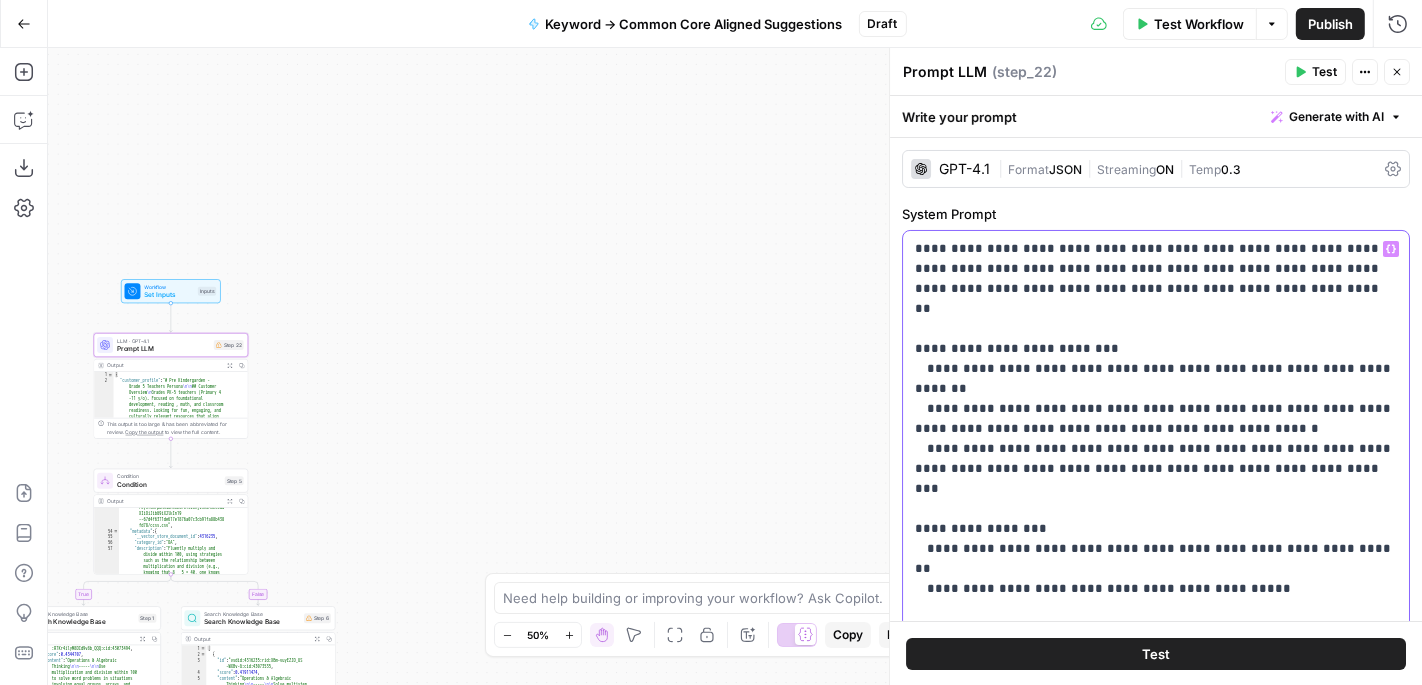 click on "**********" at bounding box center [1156, 719] 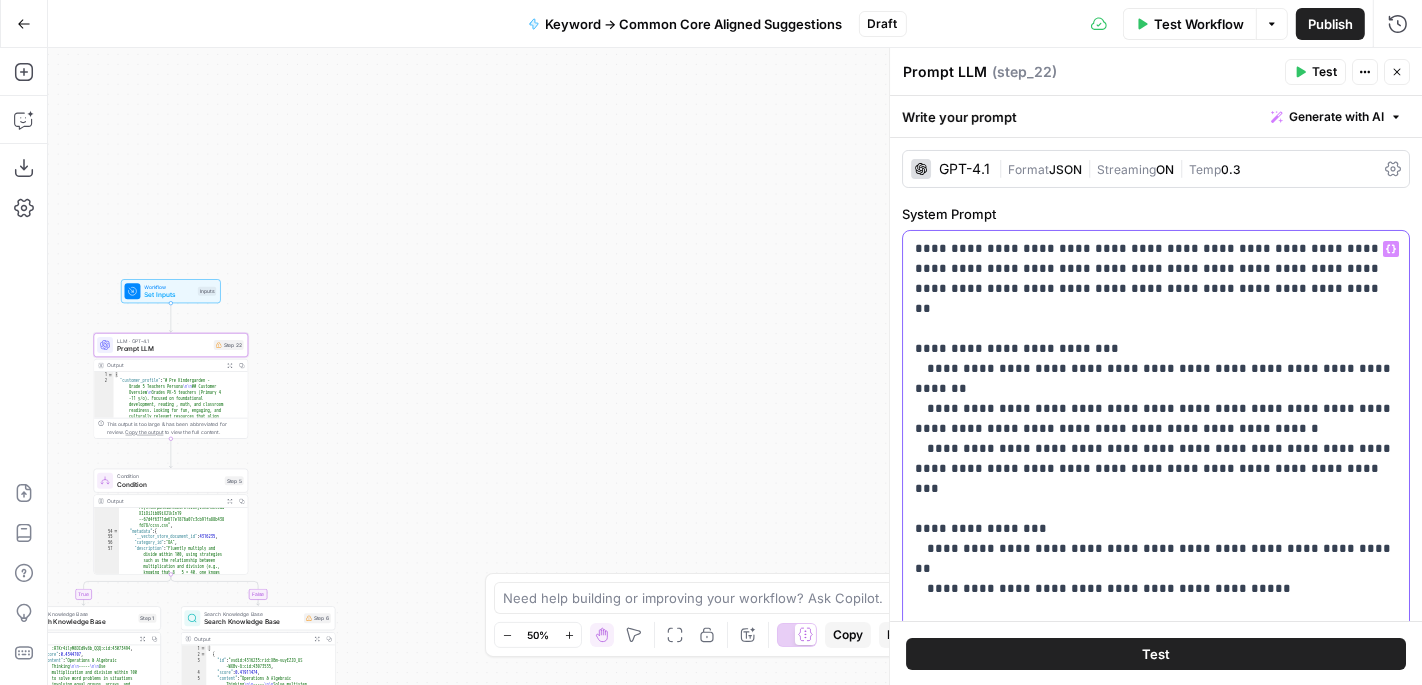 click on "**********" at bounding box center [1156, 719] 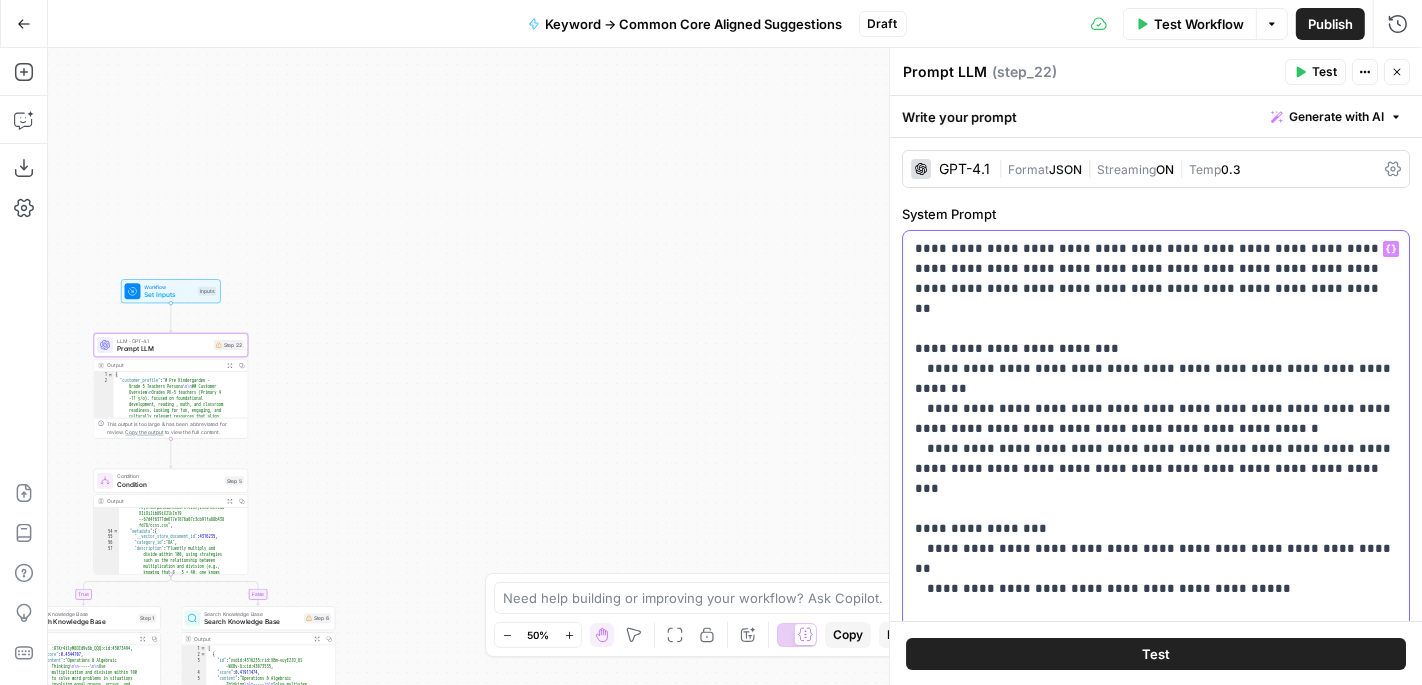 drag, startPoint x: 1266, startPoint y: 405, endPoint x: 1269, endPoint y: 437, distance: 32.140316 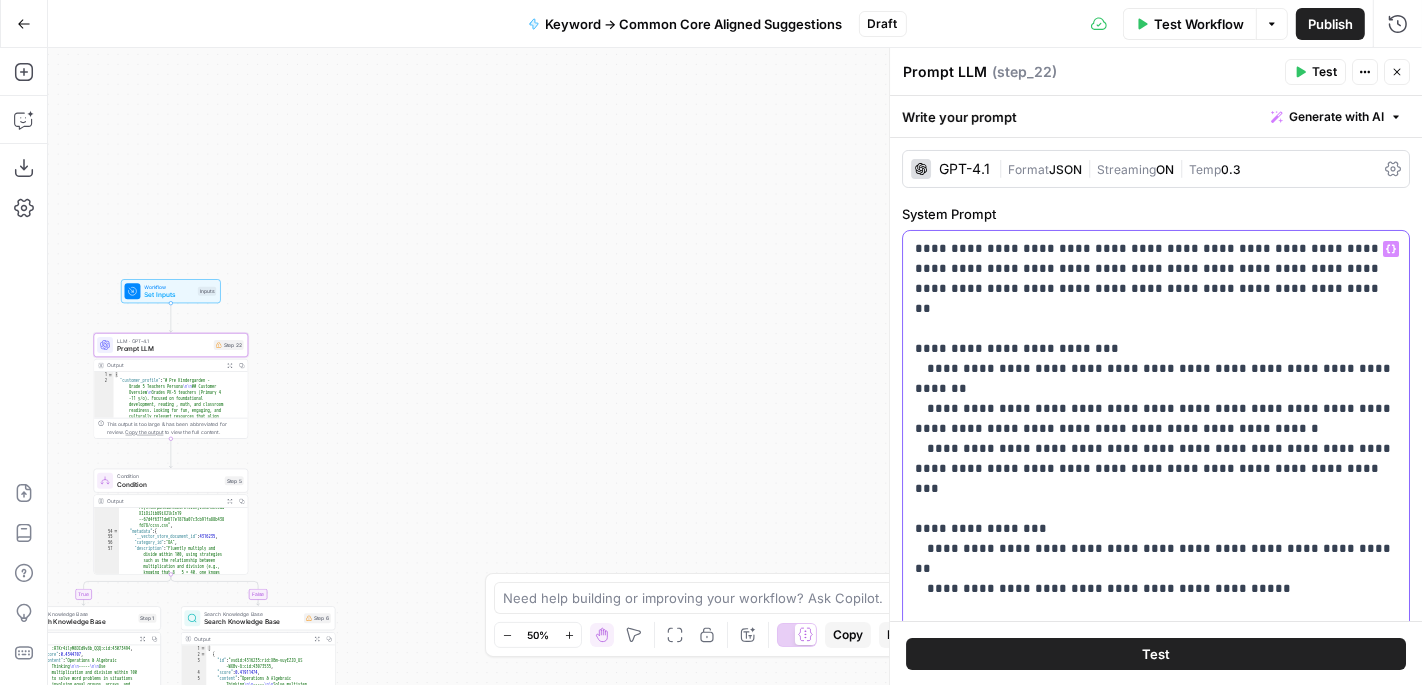 type 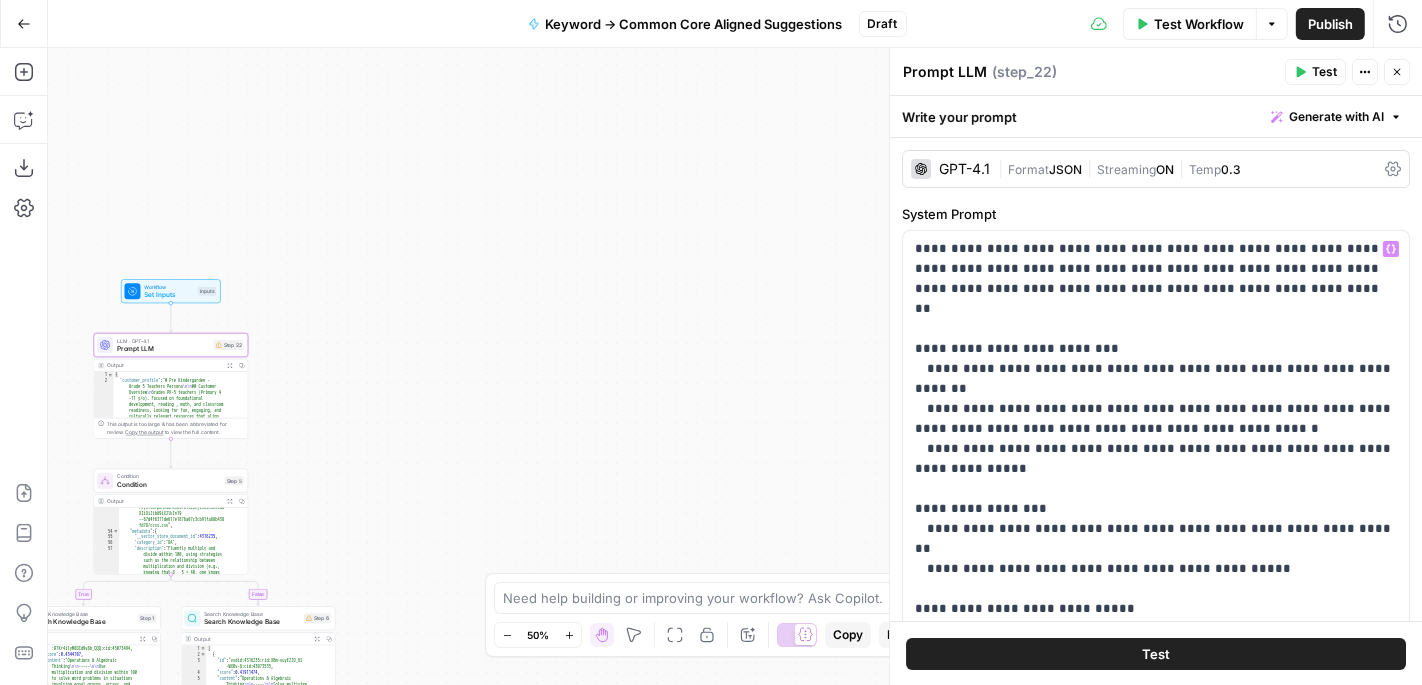 click on "Test" at bounding box center [1156, 654] 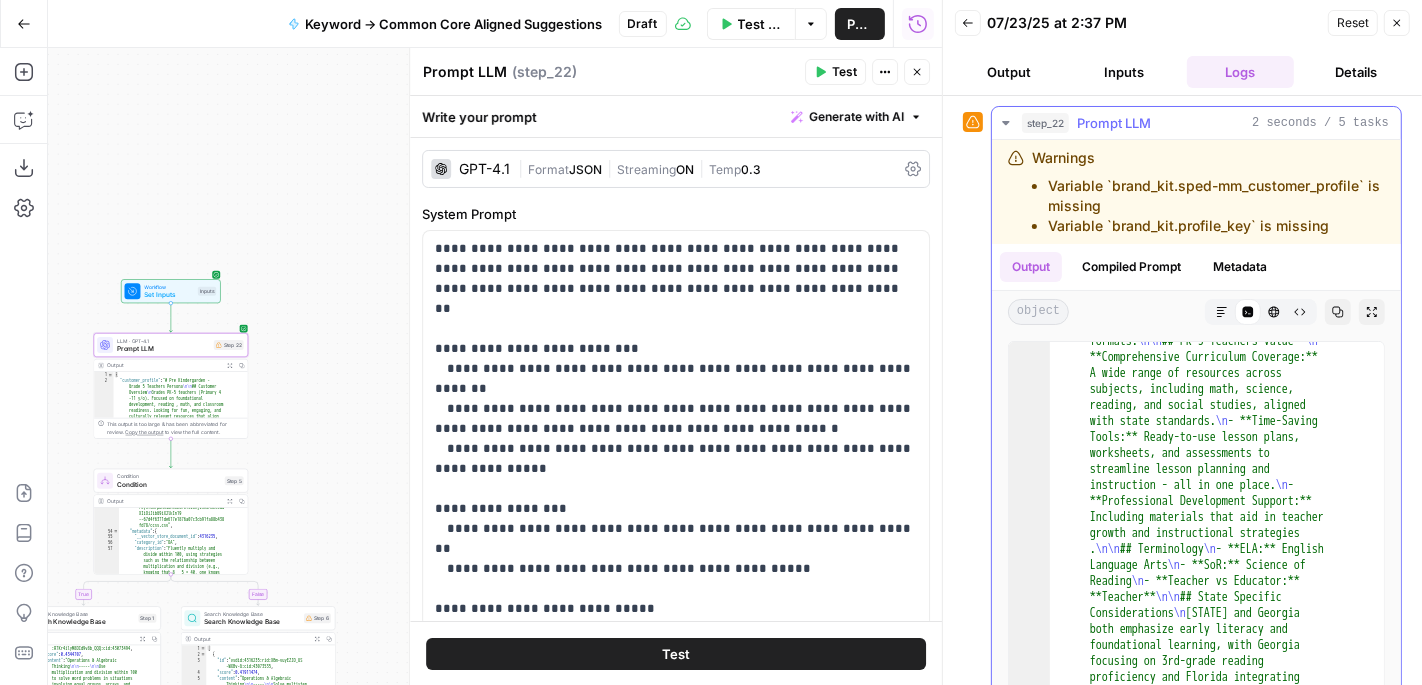 scroll, scrollTop: 581, scrollLeft: 0, axis: vertical 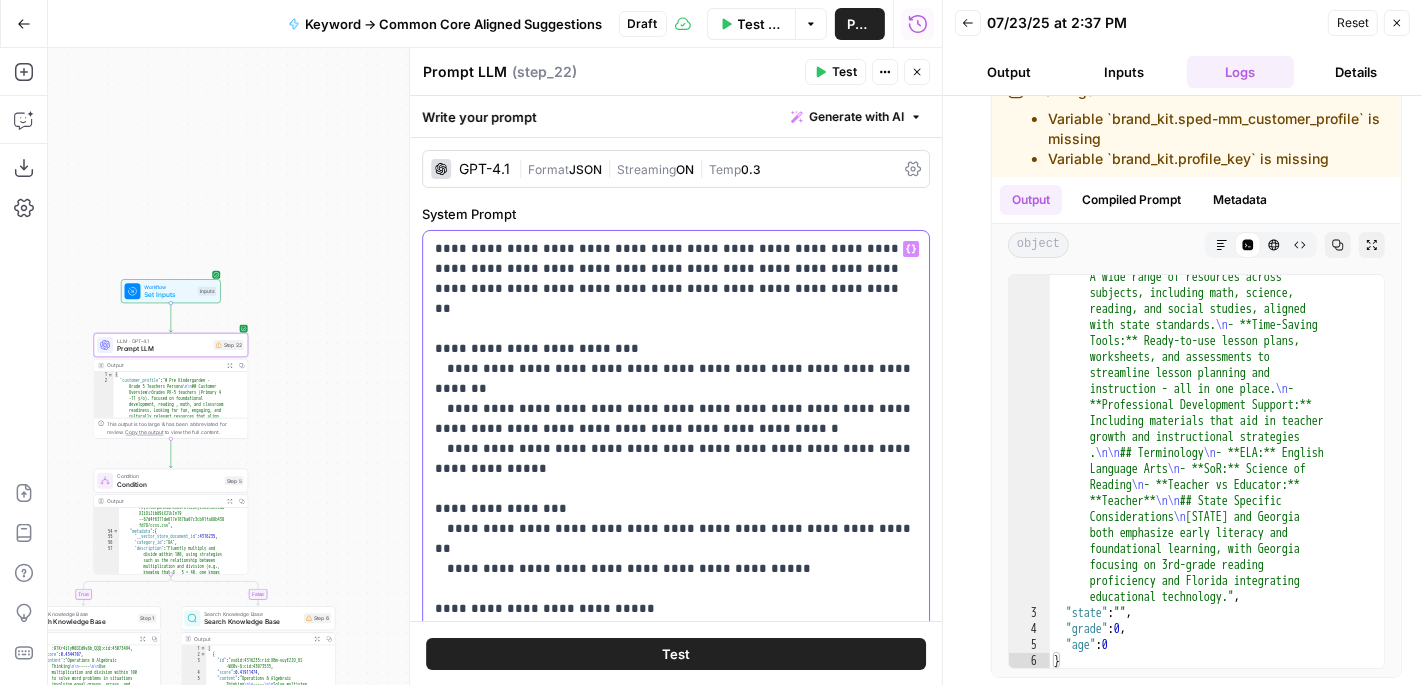 click on "**********" at bounding box center [676, 719] 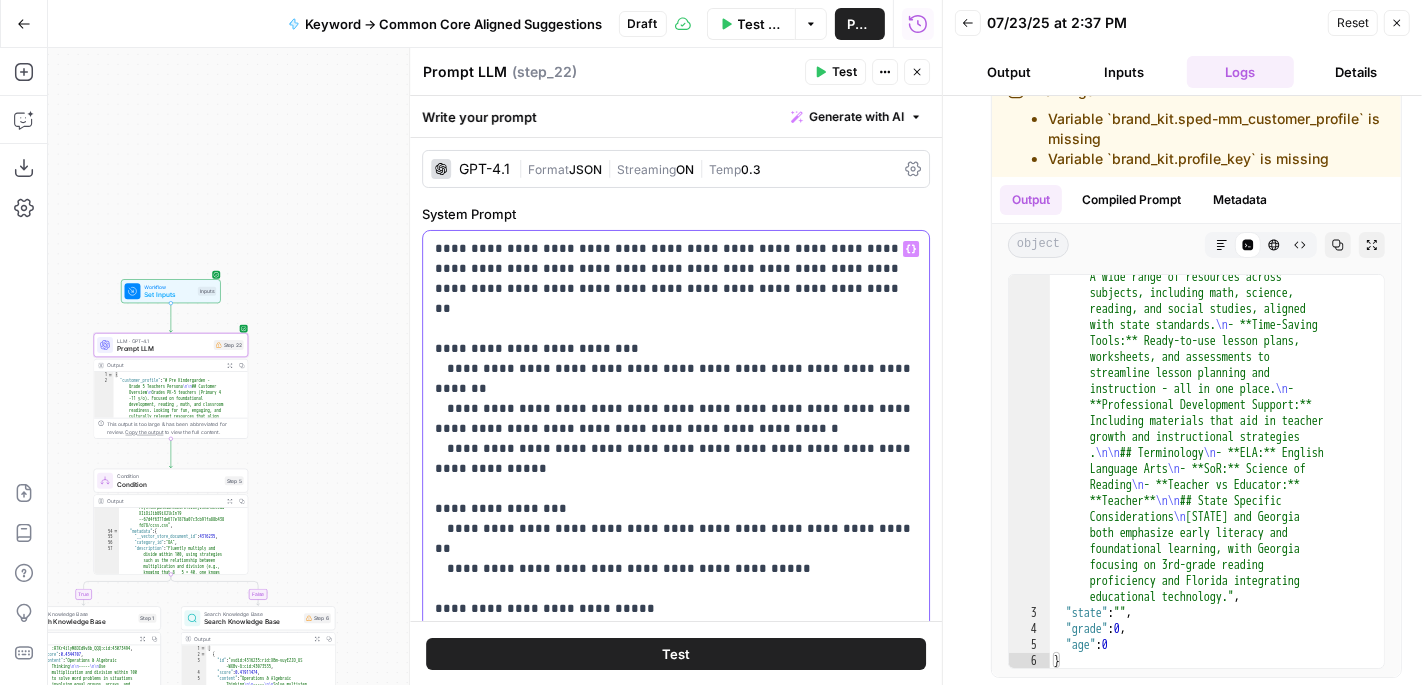 click on "**********" at bounding box center [676, 719] 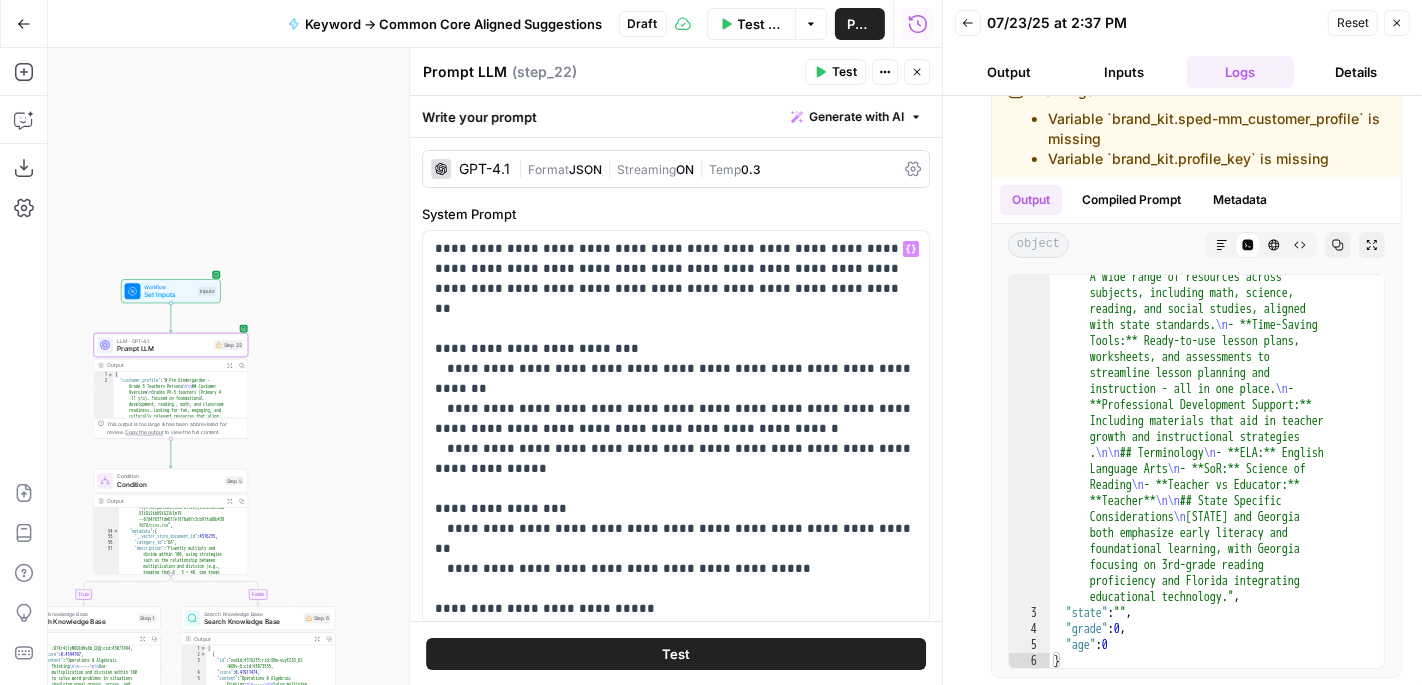 click on "GPT-4.1   |   Format  JSON   |   Streaming  ON   |   Temp  0.3" at bounding box center [676, 169] 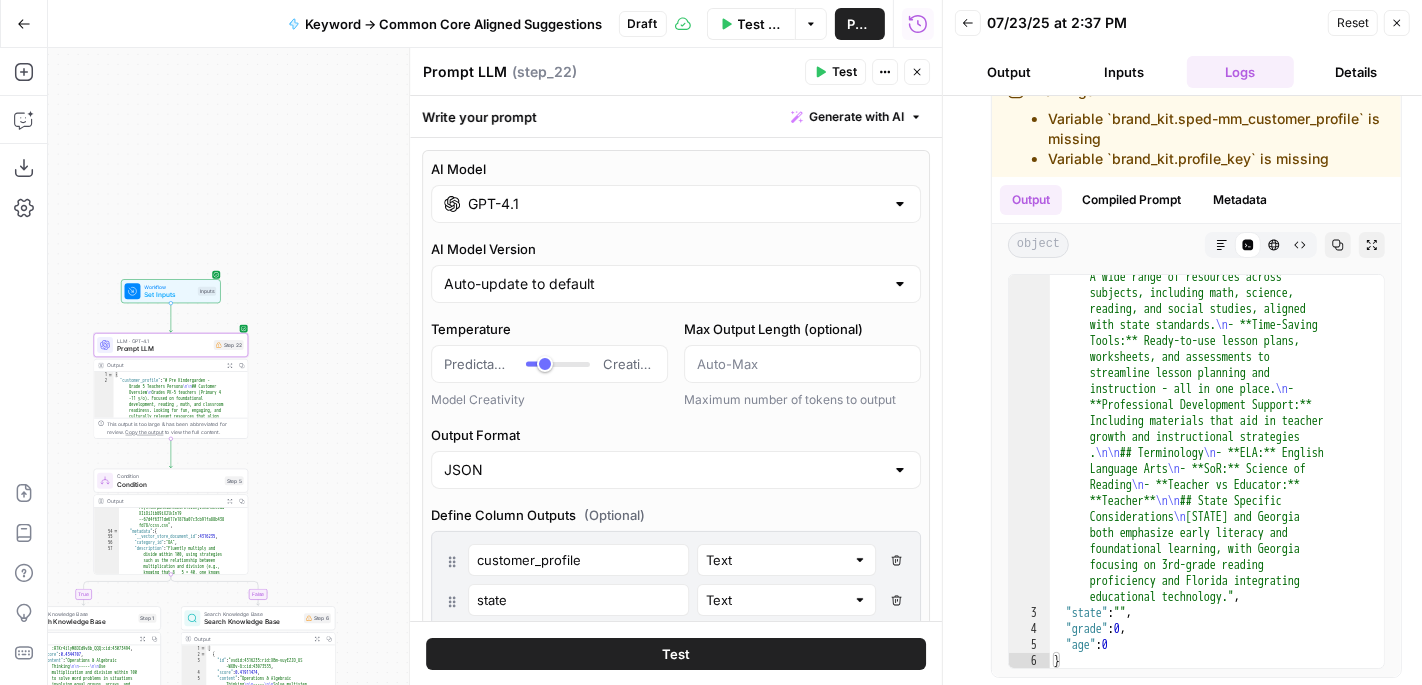 scroll, scrollTop: 334, scrollLeft: 0, axis: vertical 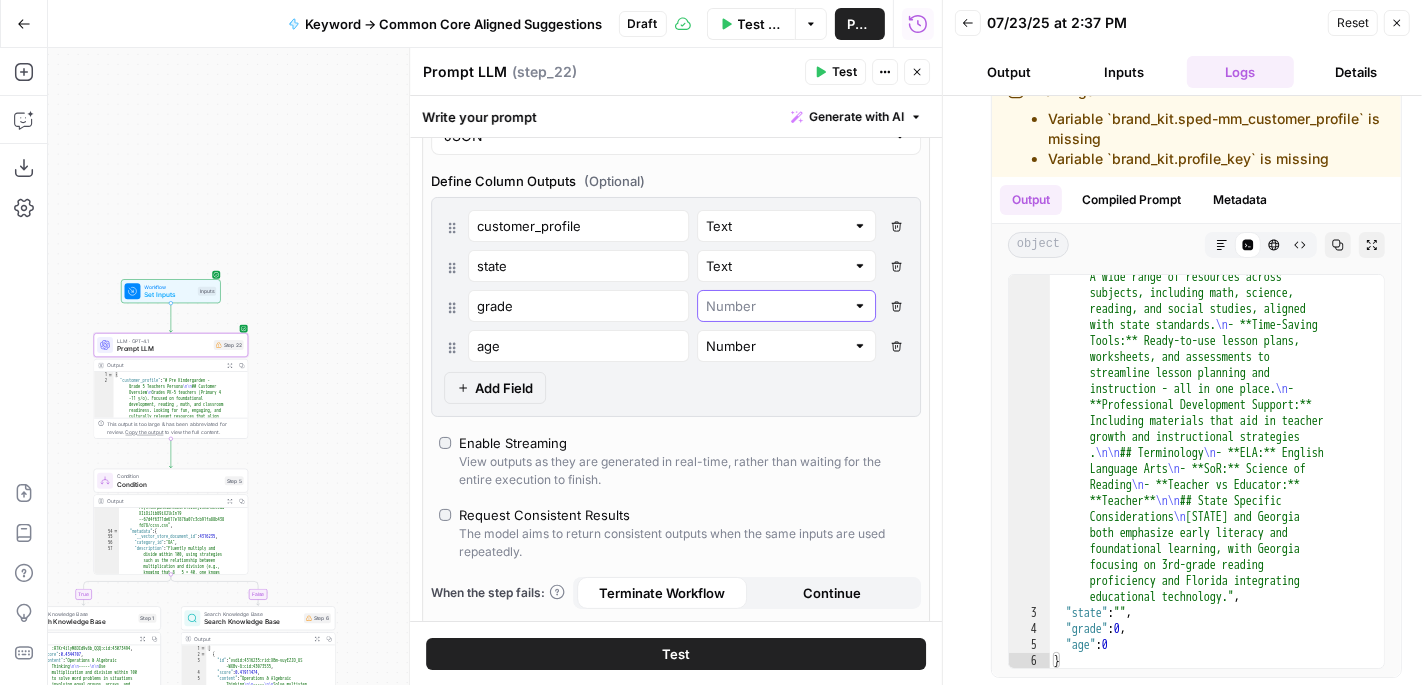 click at bounding box center [775, 306] 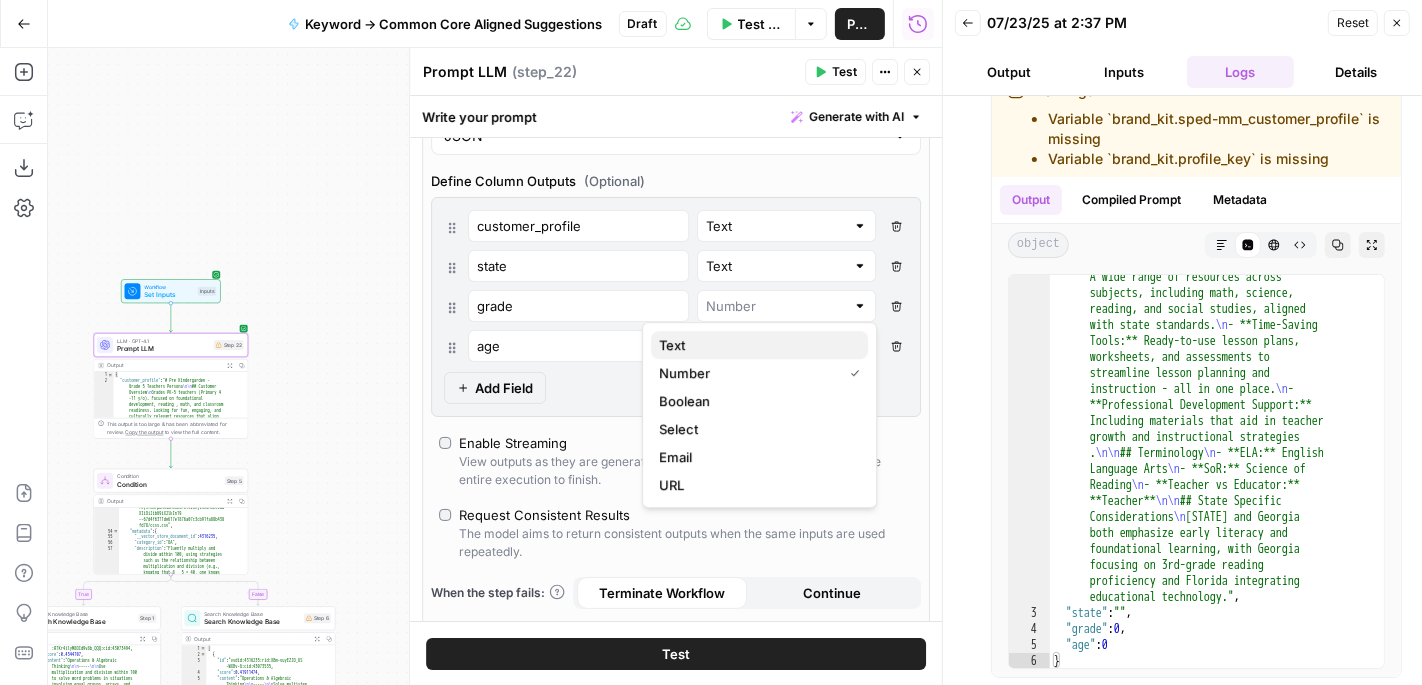 click on "Text" at bounding box center (755, 345) 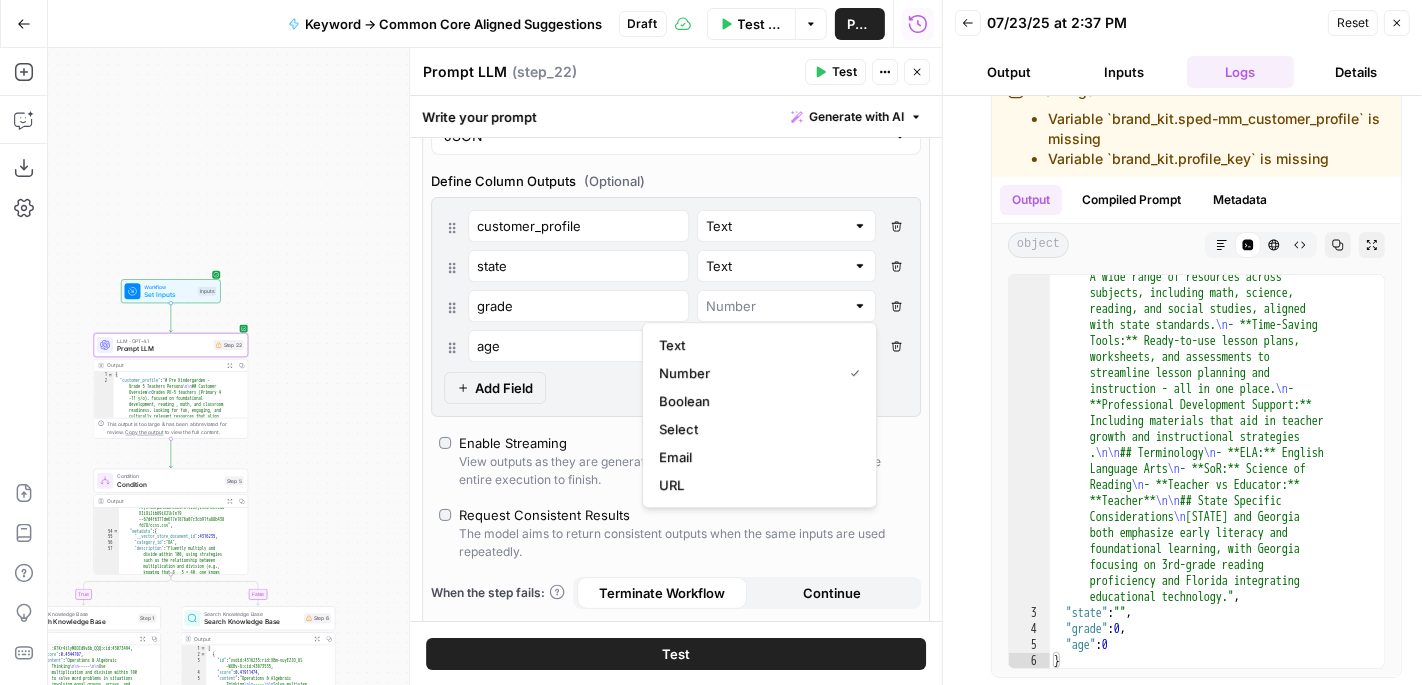 type on "Text" 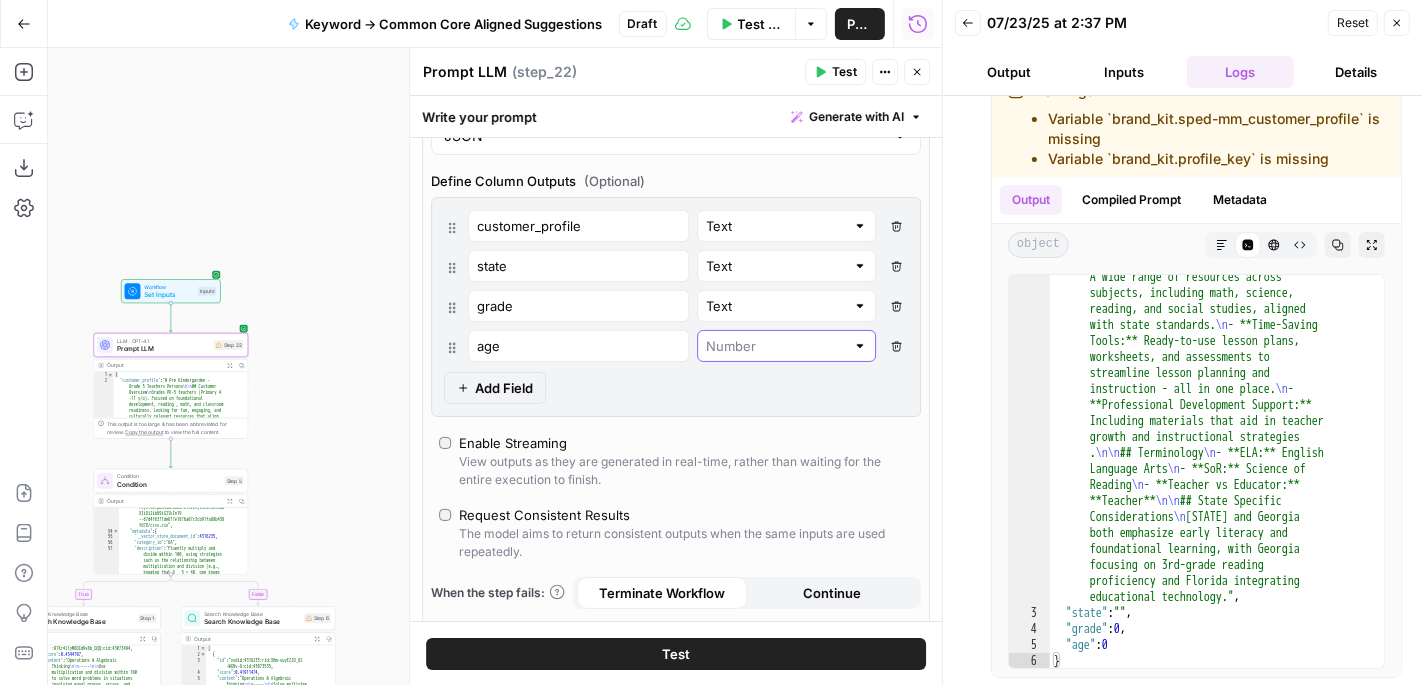 click at bounding box center (775, 346) 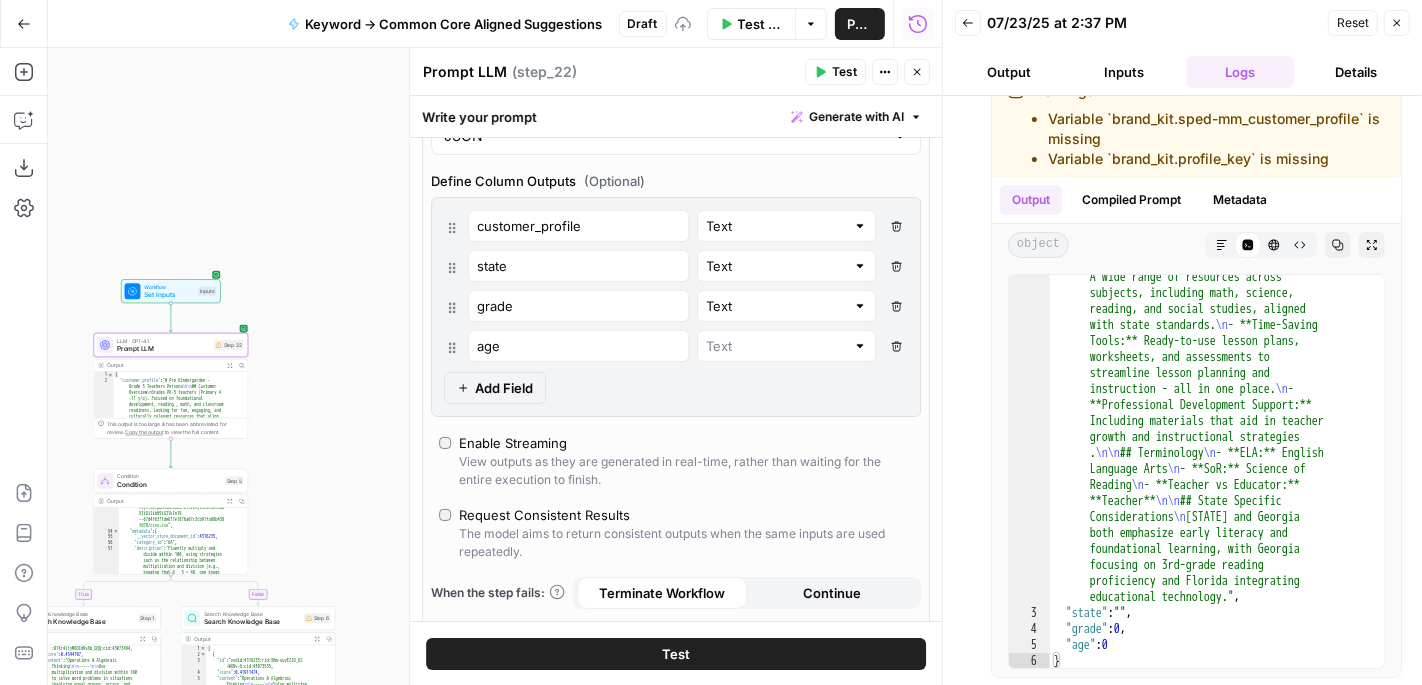 type on "Text" 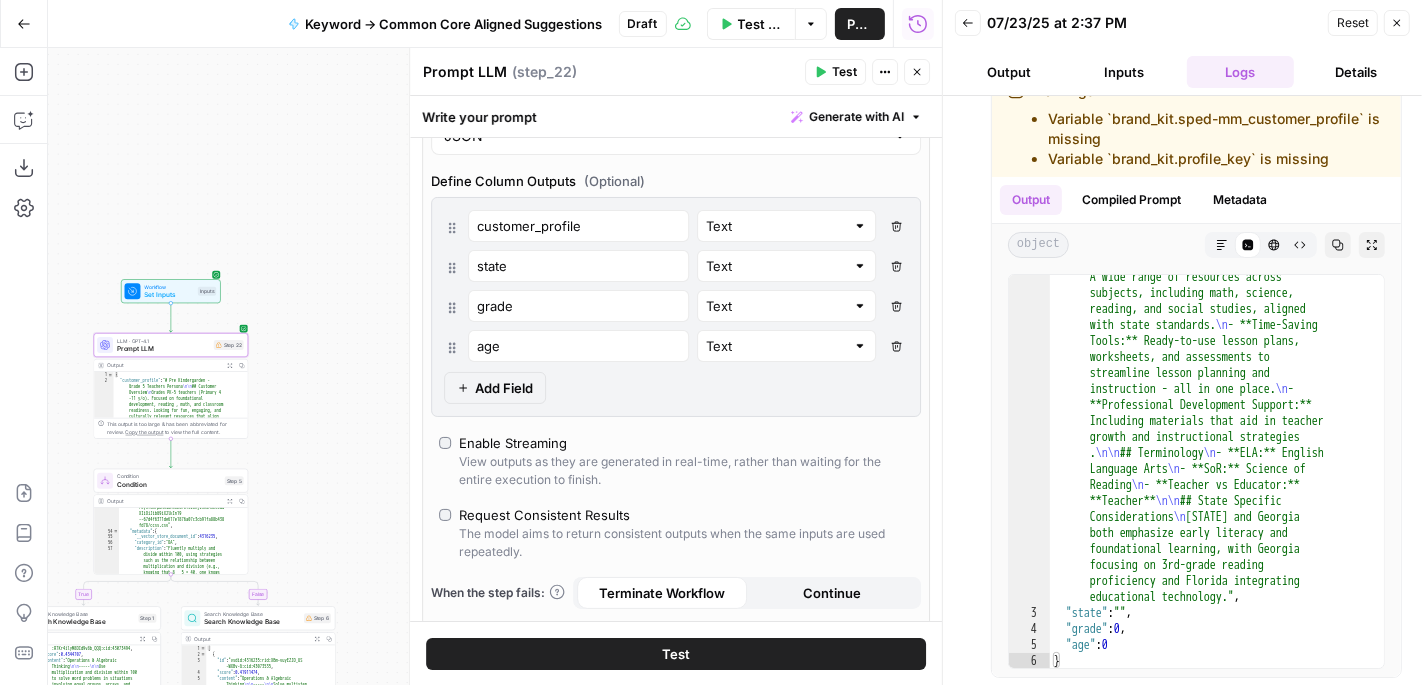 click on "Test" at bounding box center (844, 72) 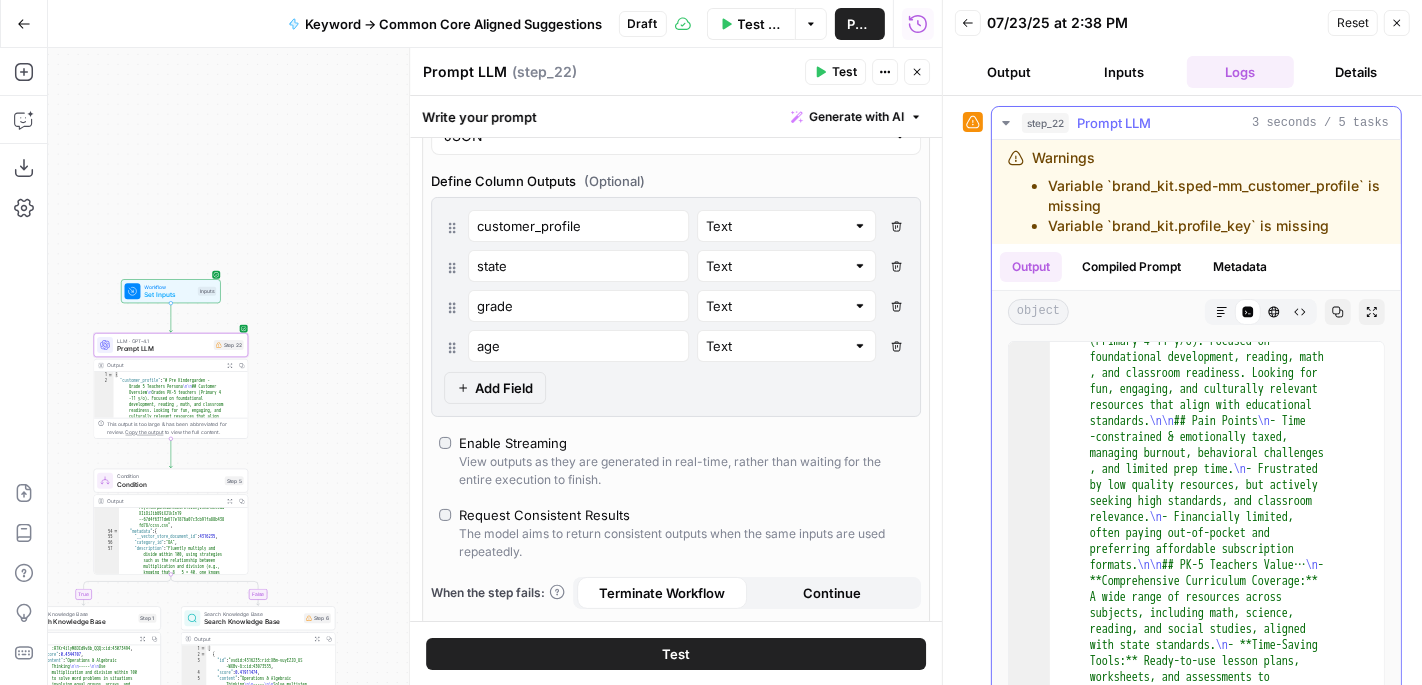 scroll, scrollTop: 581, scrollLeft: 0, axis: vertical 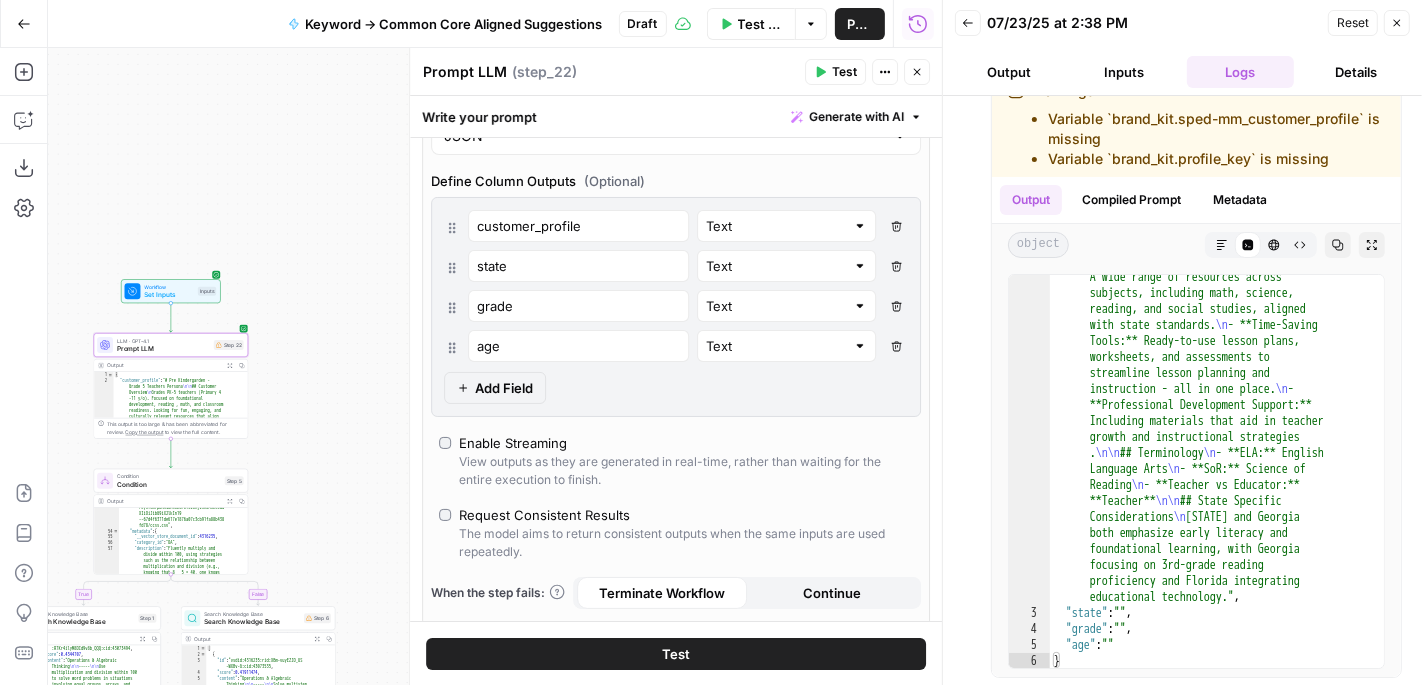 click on "Close" at bounding box center [1397, 23] 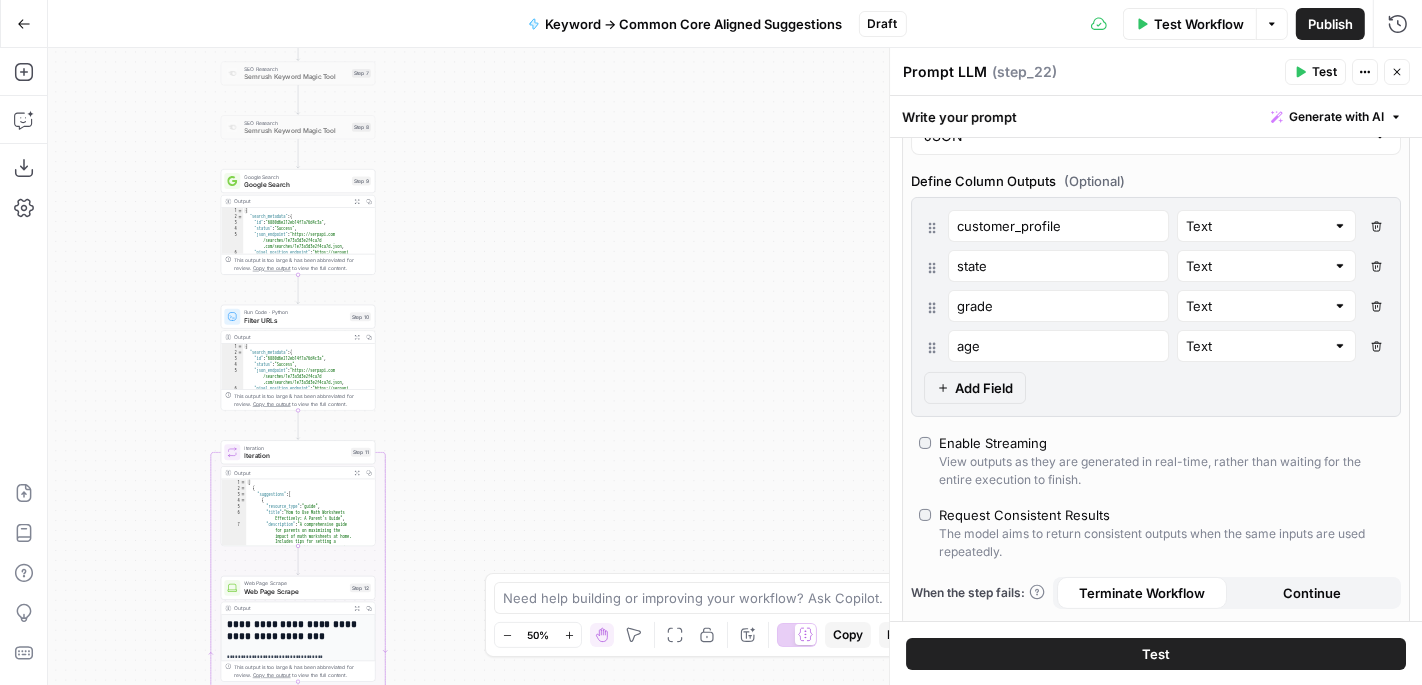 click on "Web Page Scrape" at bounding box center (295, 591) 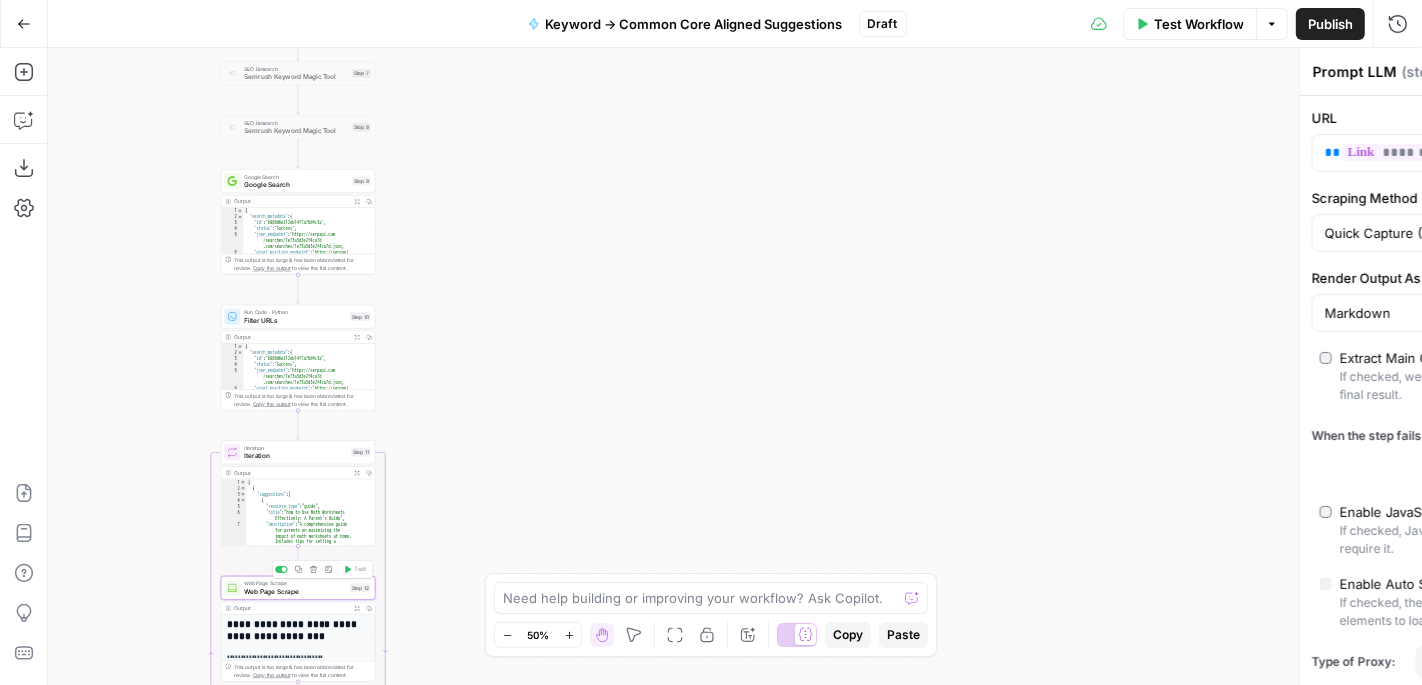 type on "Web Page Scrape" 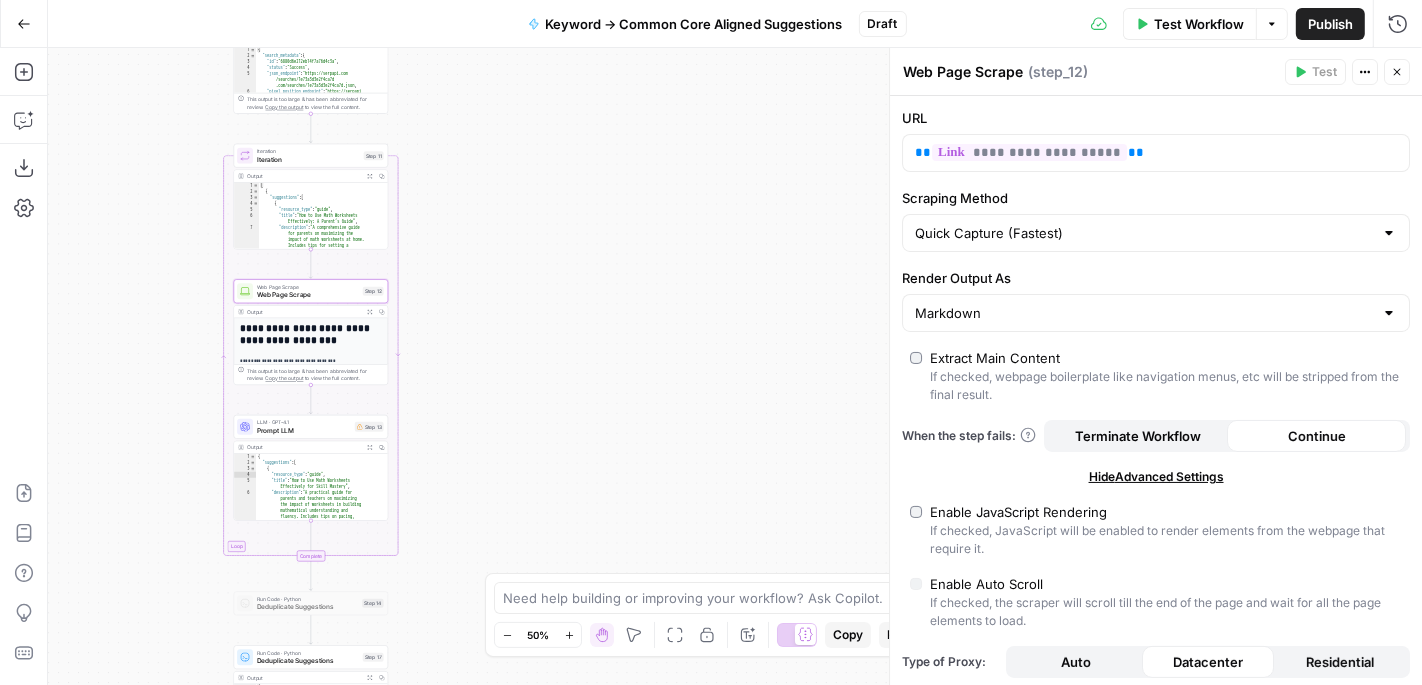click on "Prompt LLM" at bounding box center (304, 430) 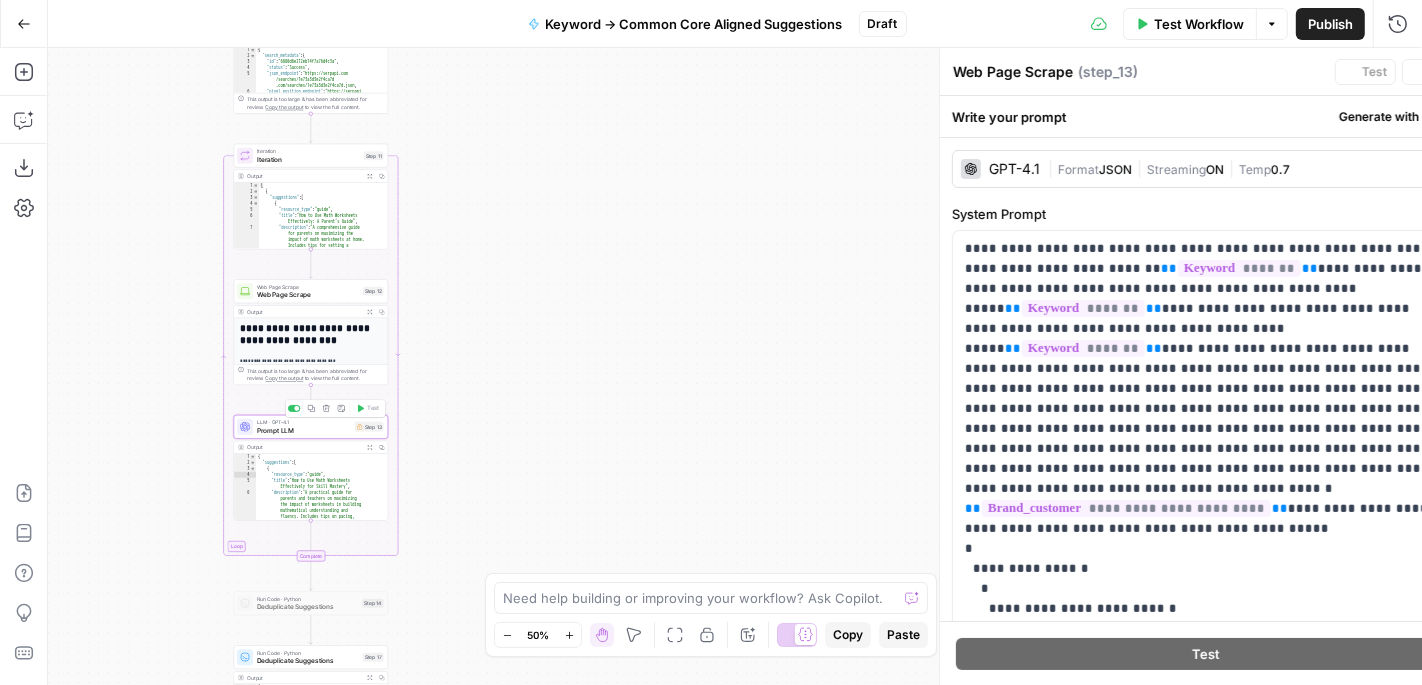 type on "Prompt LLM" 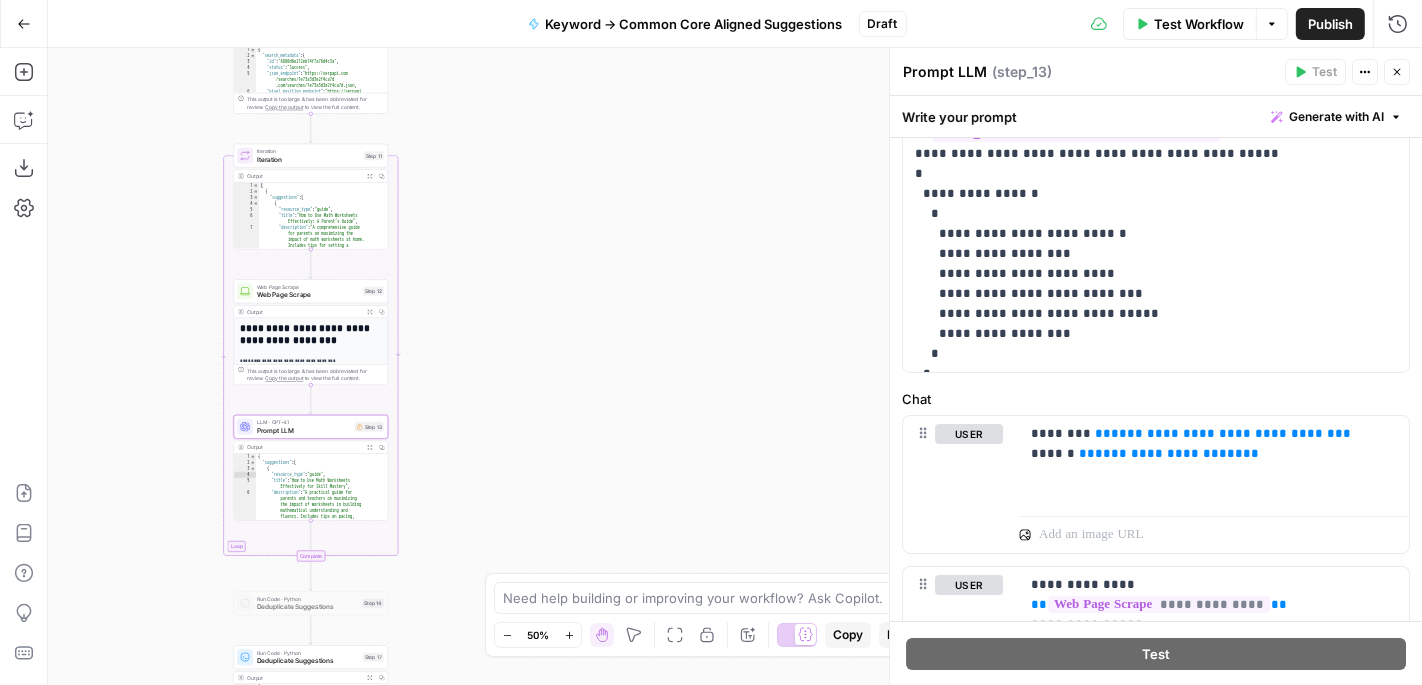 scroll, scrollTop: 384, scrollLeft: 0, axis: vertical 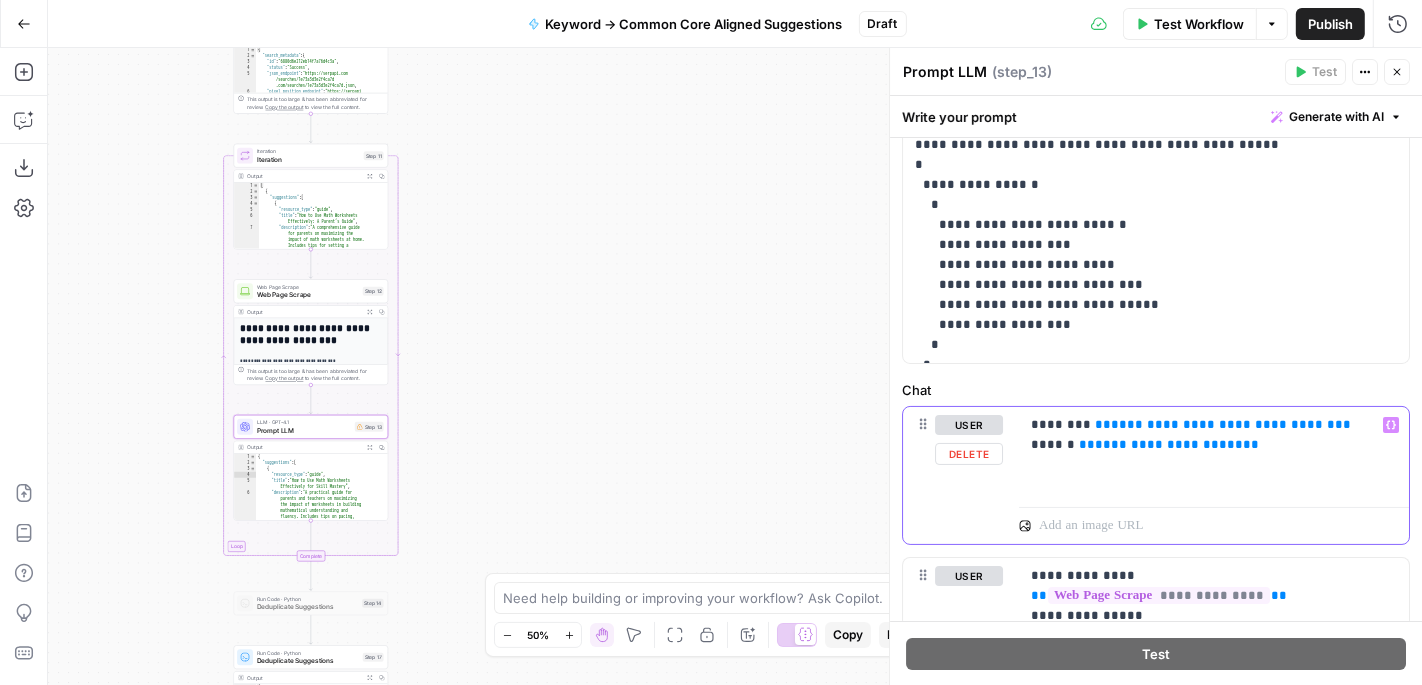 click on "**********" at bounding box center [1223, 424] 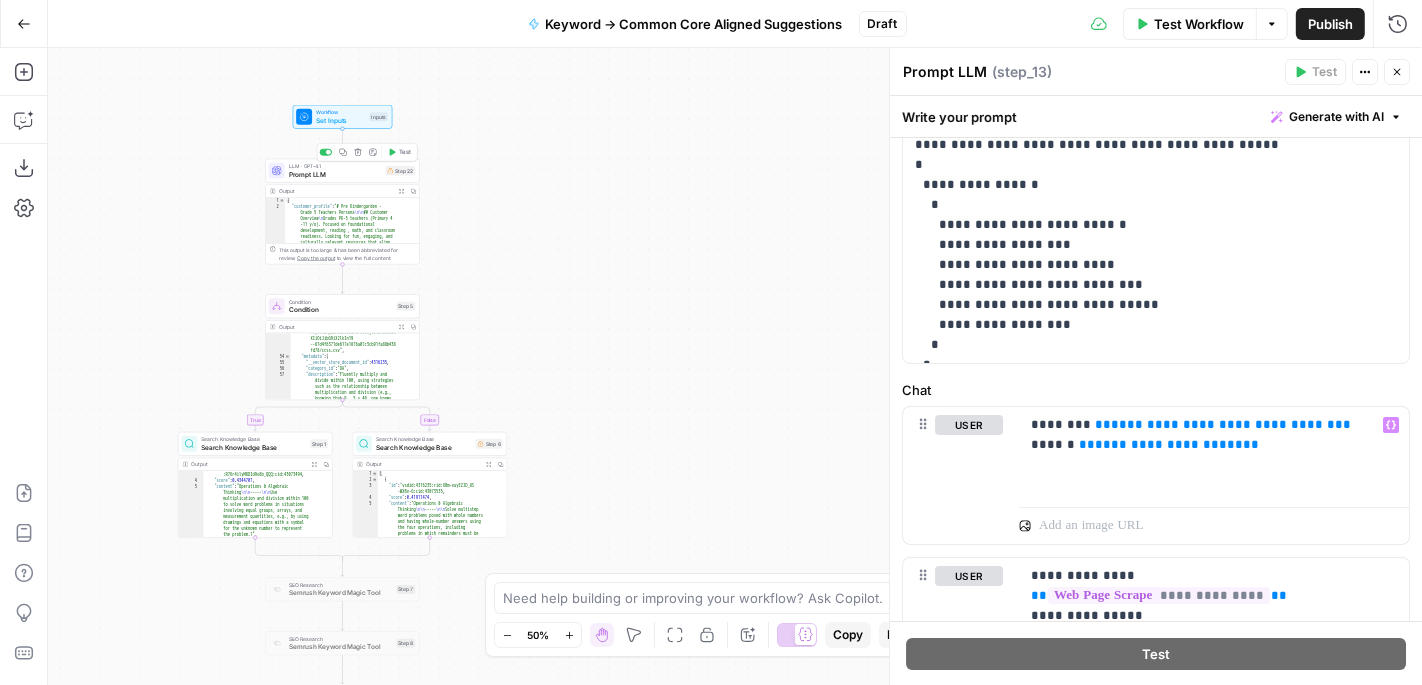 click on "Prompt LLM" at bounding box center [335, 174] 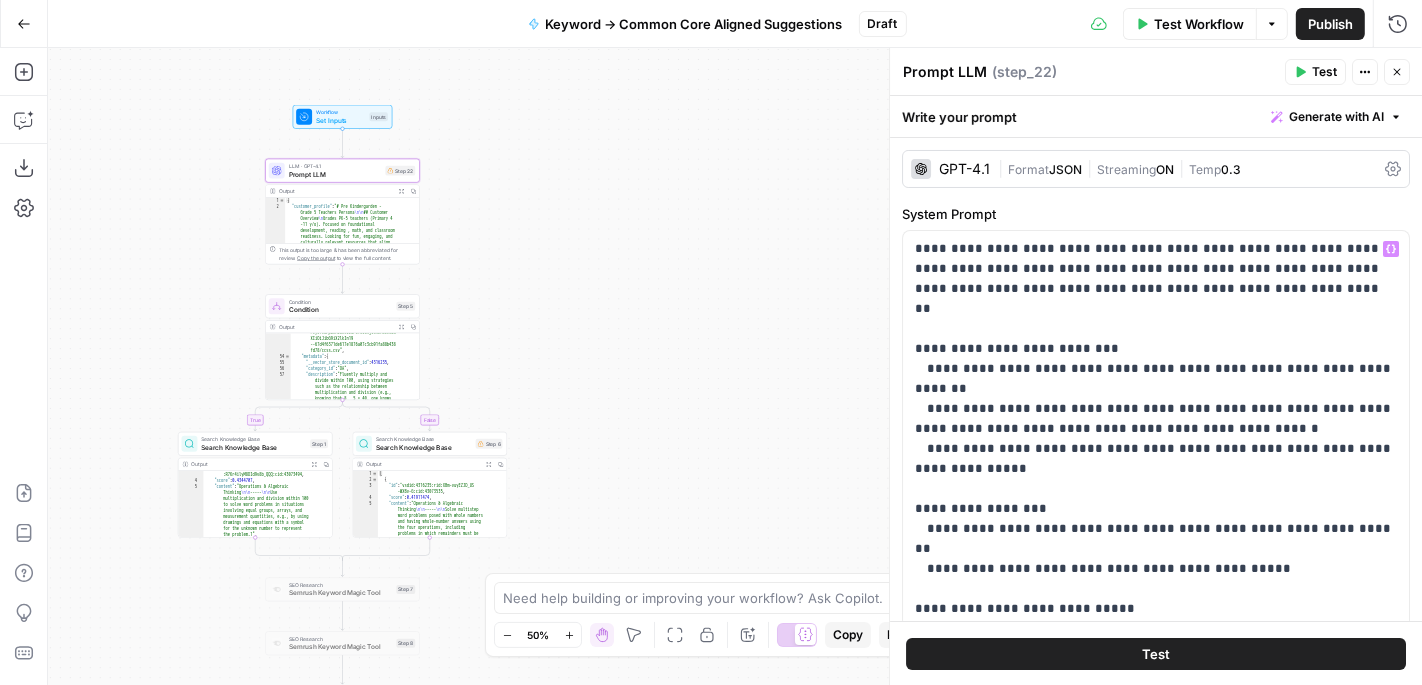 scroll, scrollTop: 161, scrollLeft: 0, axis: vertical 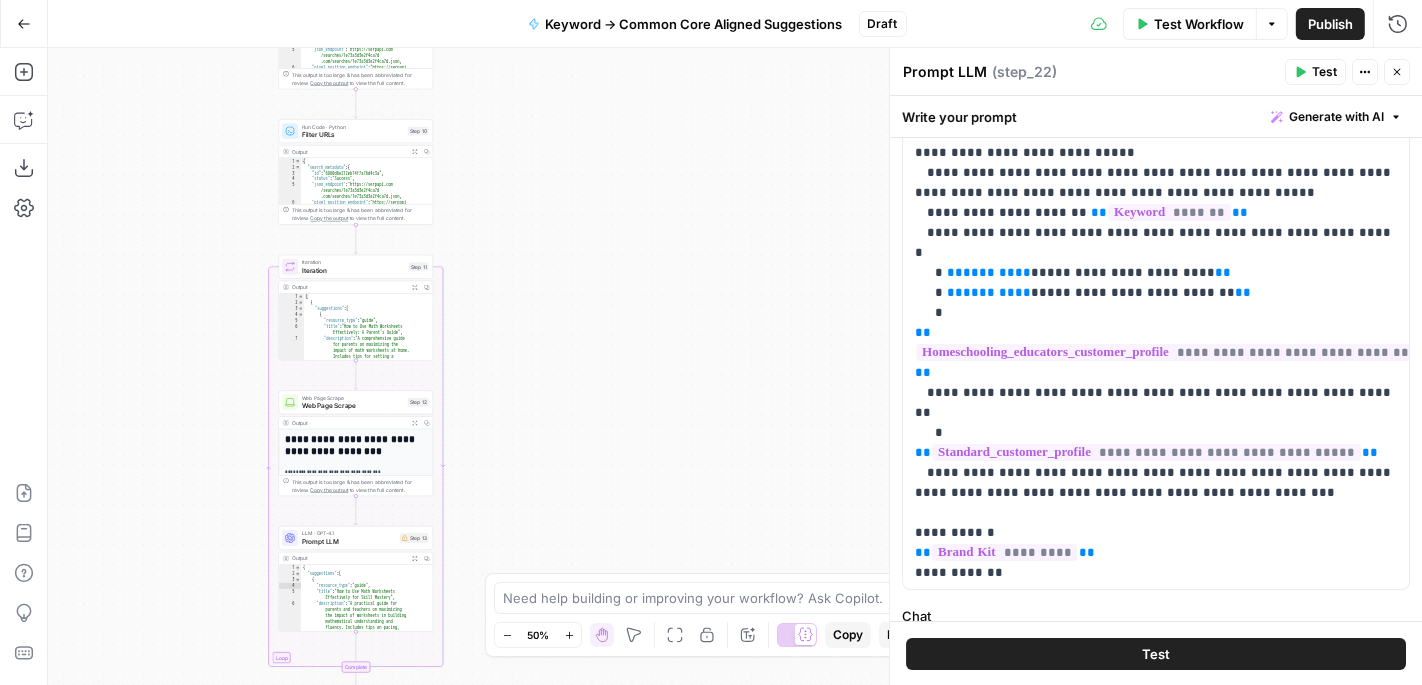 click on "Prompt LLM" at bounding box center (349, 542) 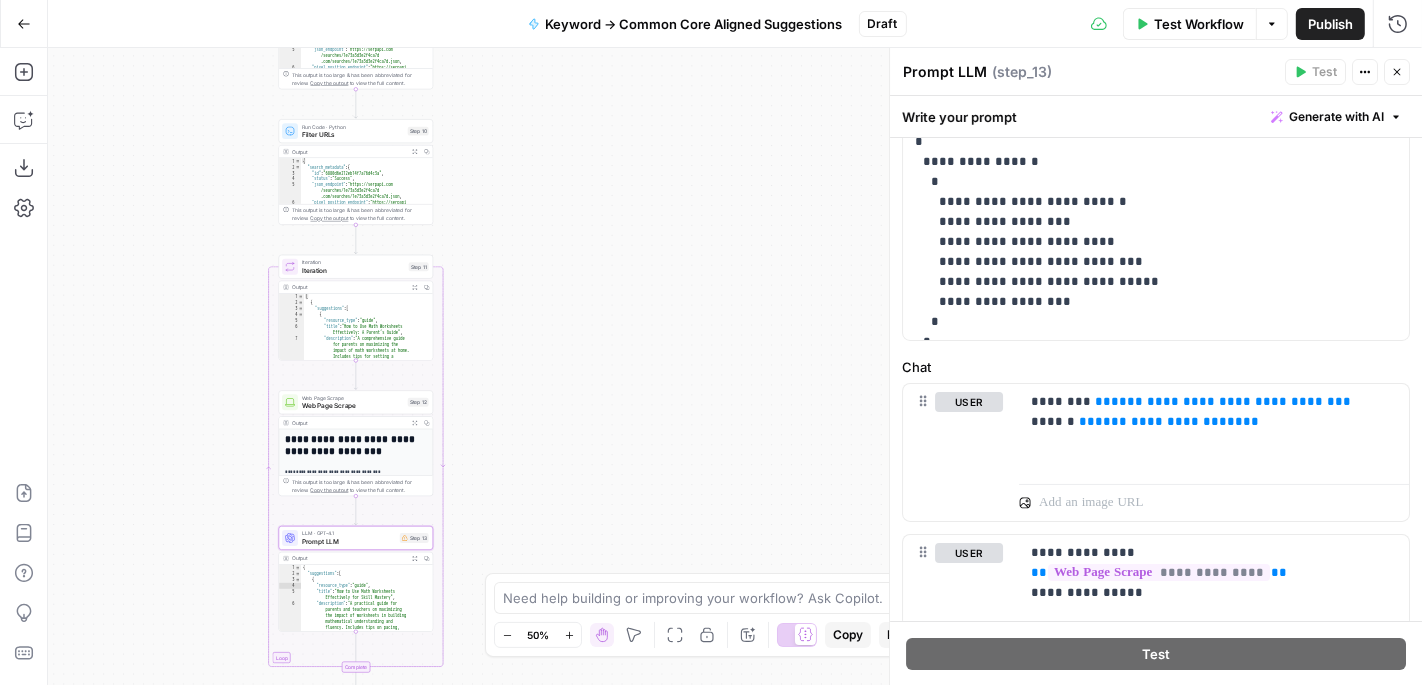 scroll, scrollTop: 593, scrollLeft: 0, axis: vertical 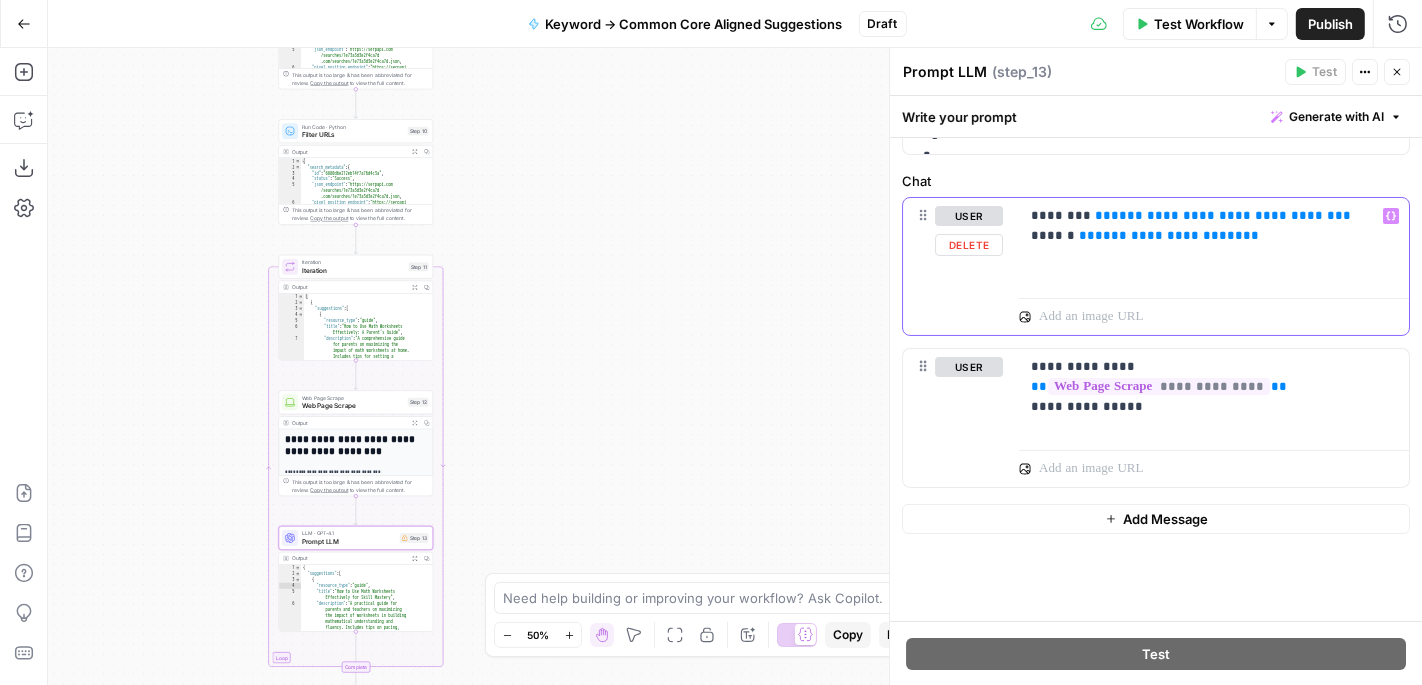 click on "**********" at bounding box center [1223, 215] 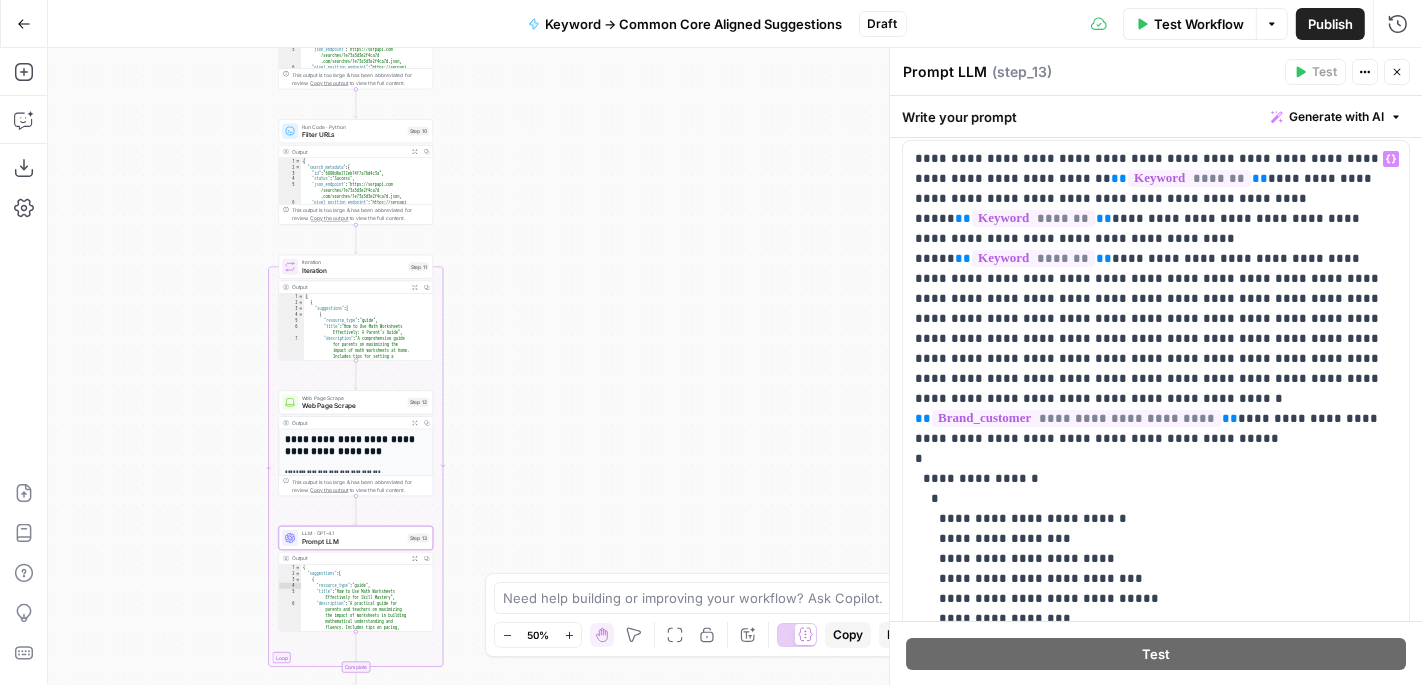 scroll, scrollTop: 0, scrollLeft: 0, axis: both 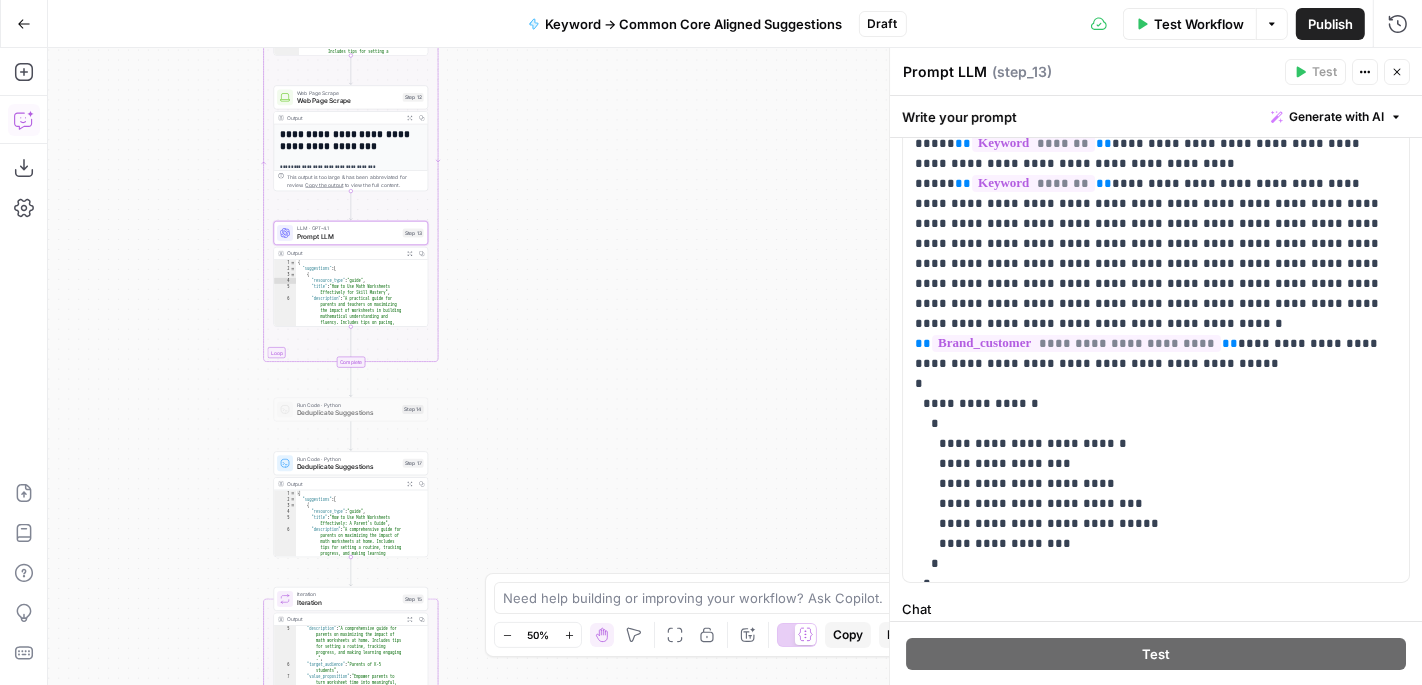 click on "Copilot" at bounding box center (24, 120) 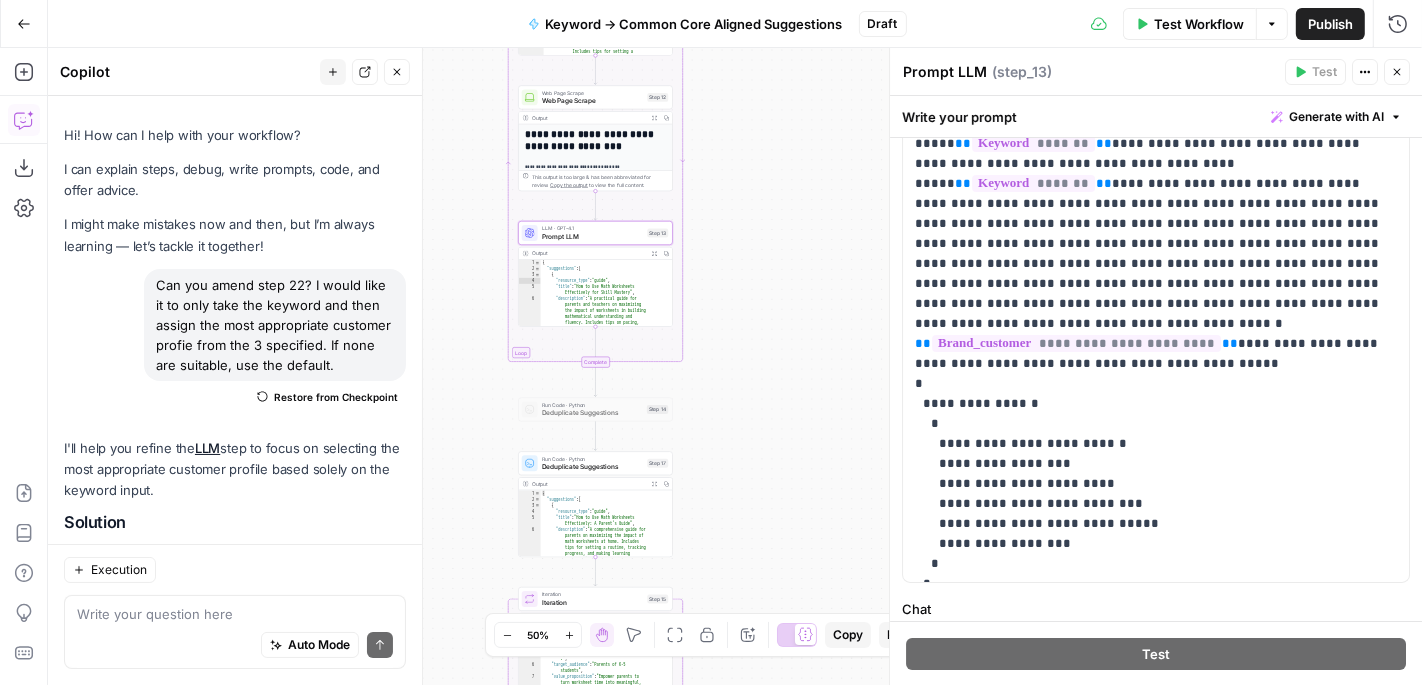 scroll, scrollTop: 3060, scrollLeft: 0, axis: vertical 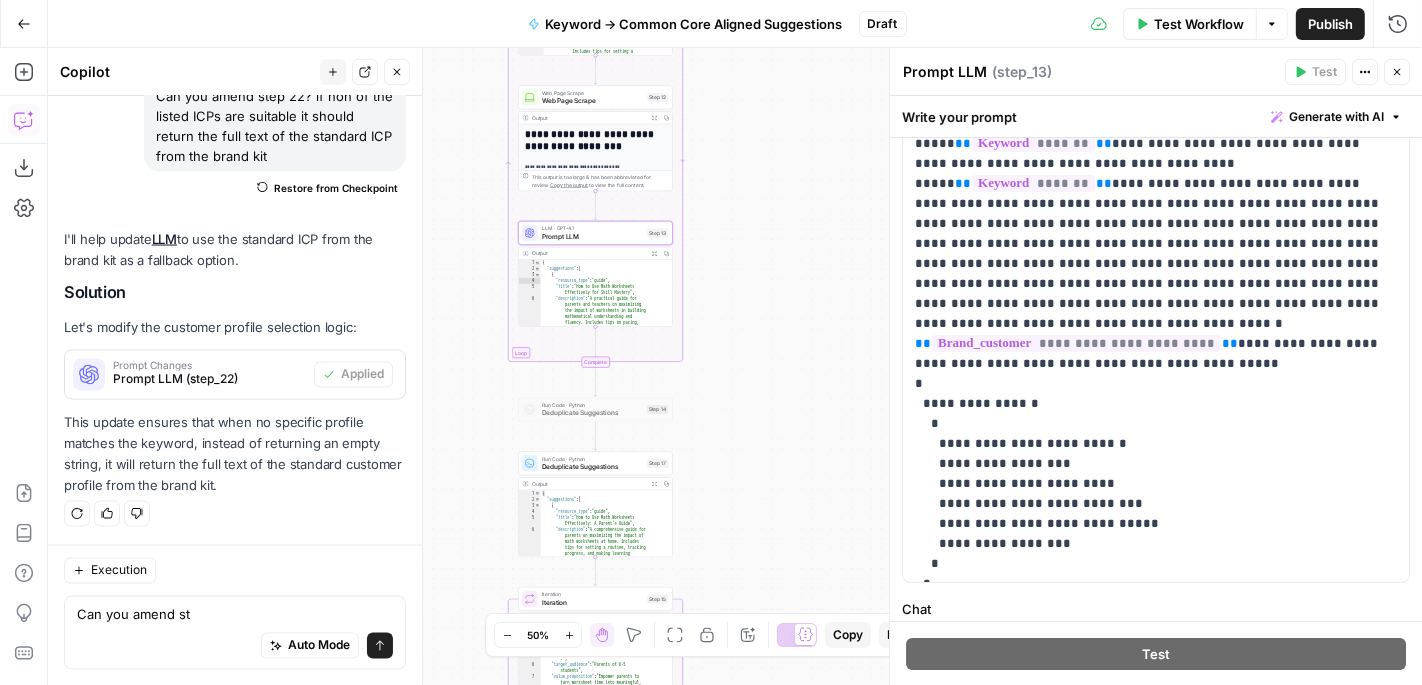 type on "Can you amend ste" 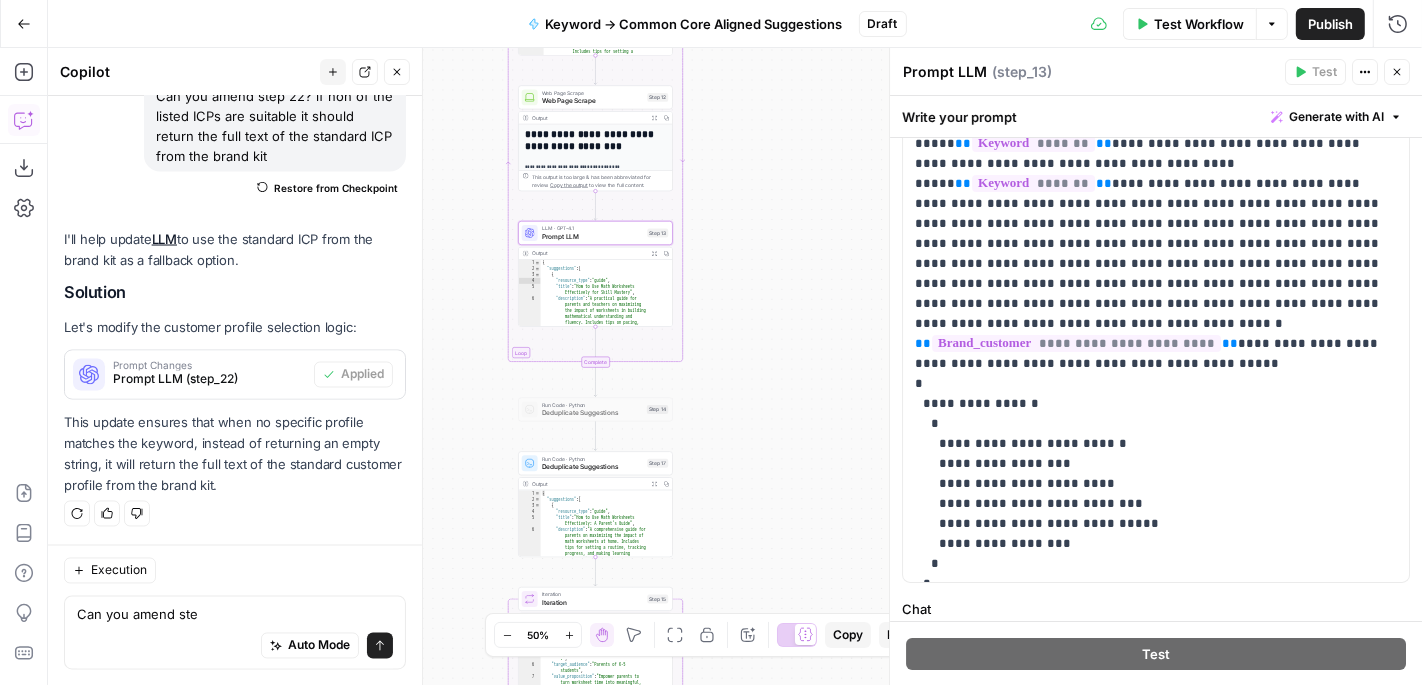 type 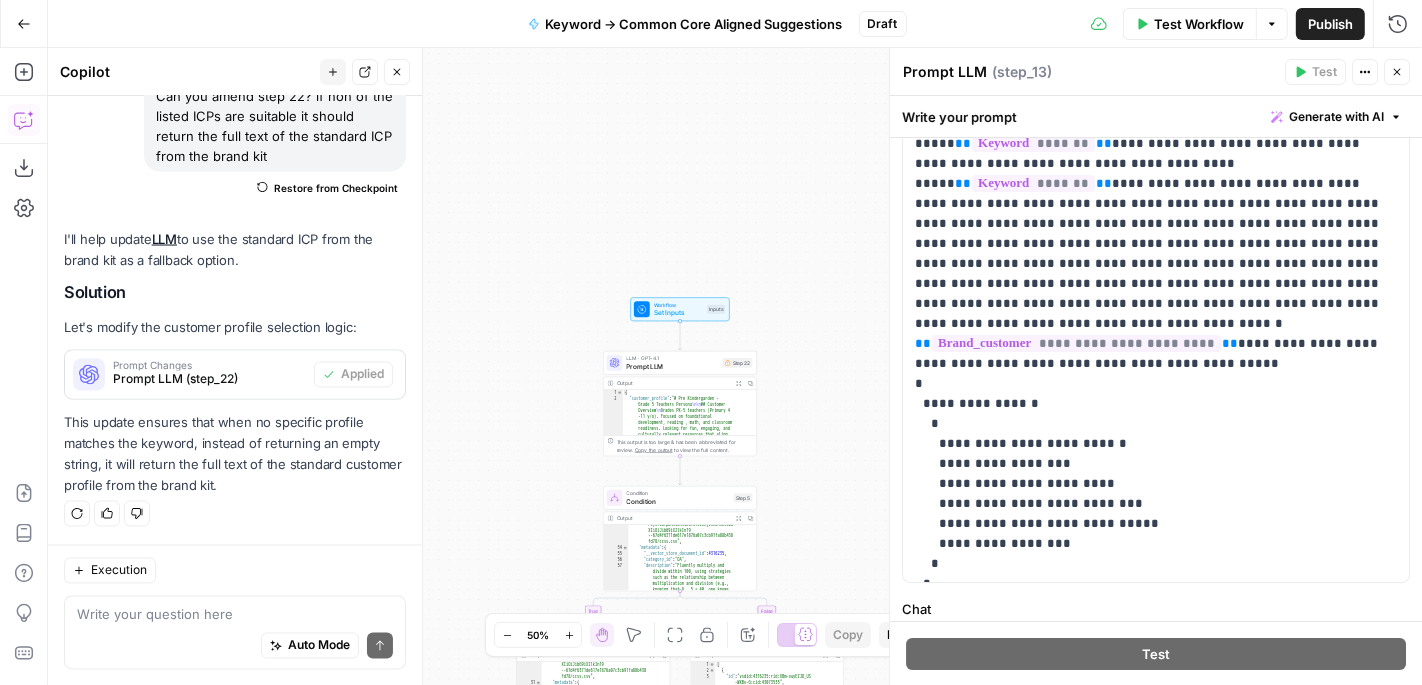click 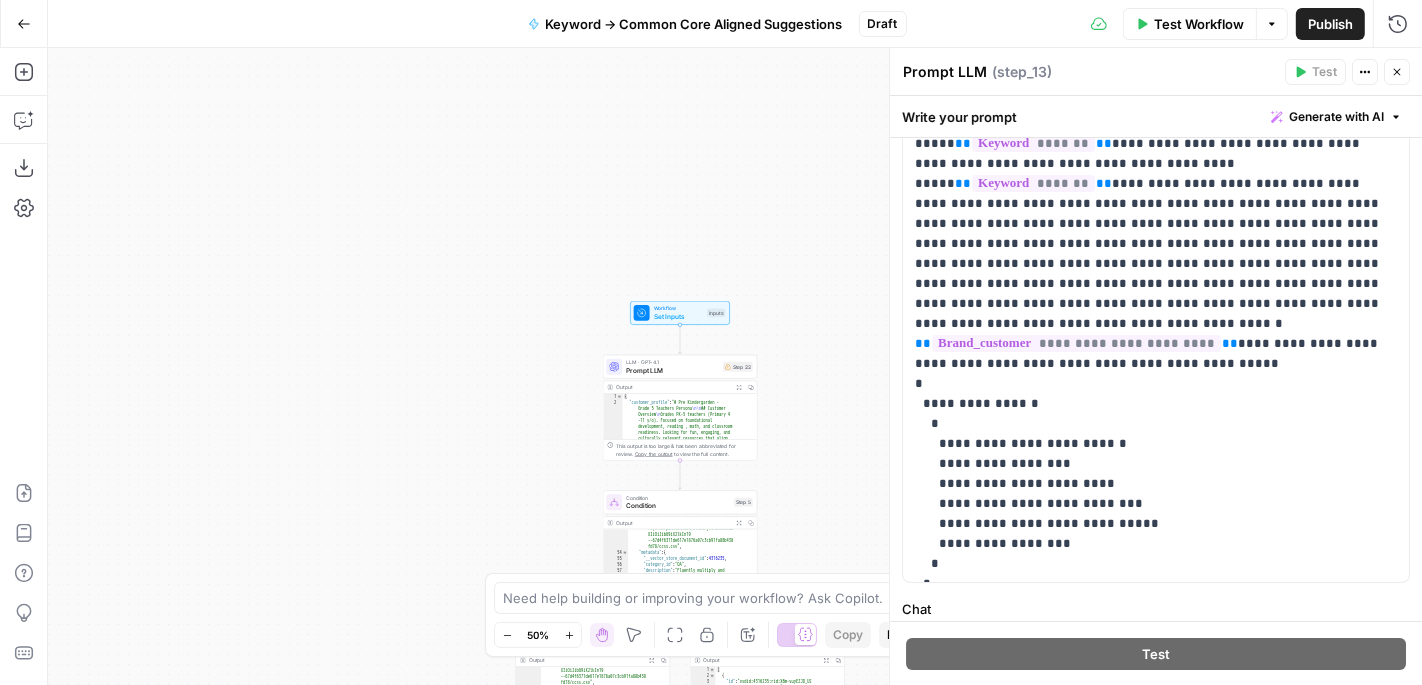 scroll, scrollTop: 0, scrollLeft: 0, axis: both 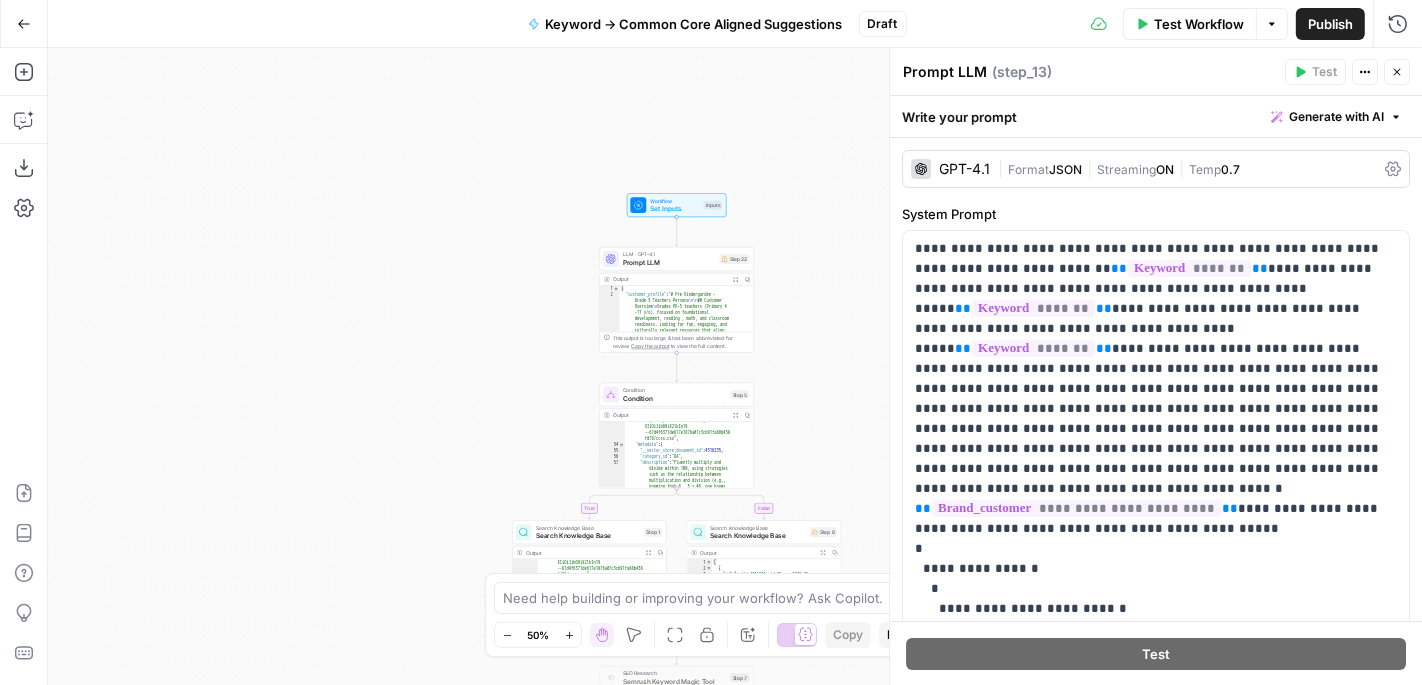 click on "Close" at bounding box center [1397, 72] 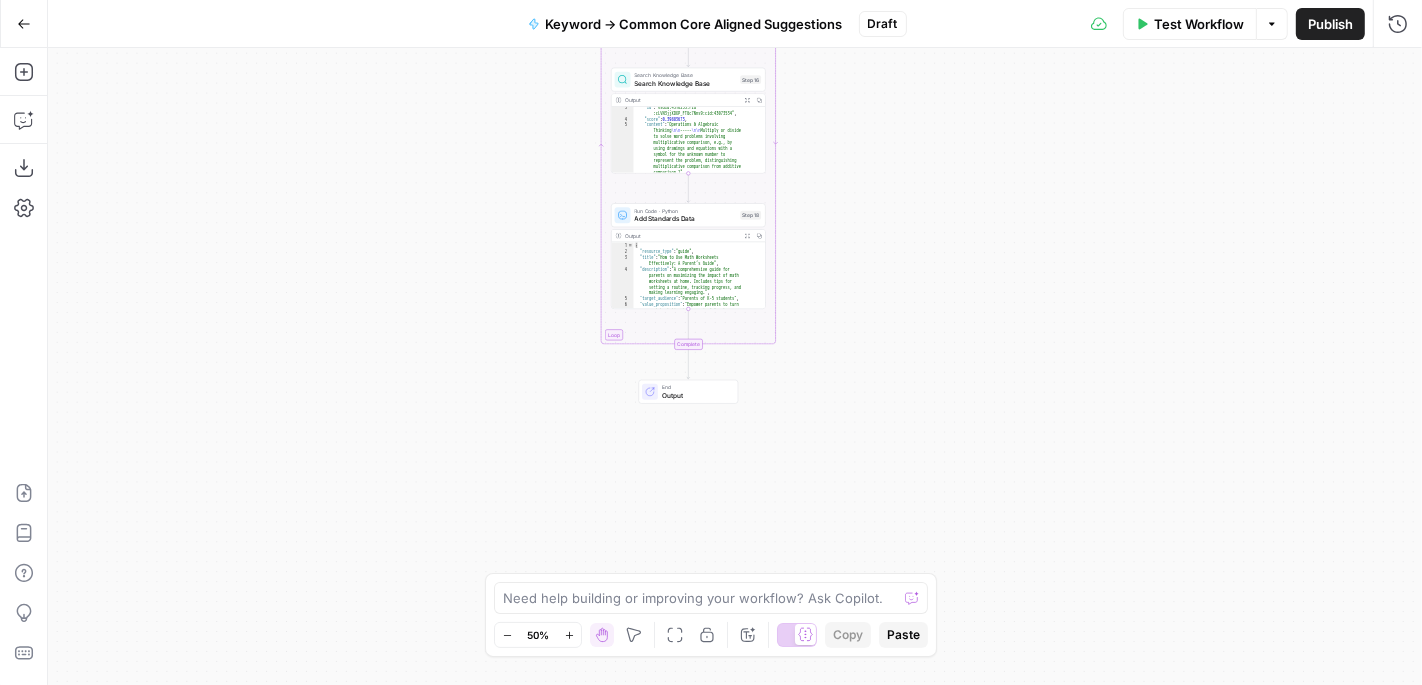 click on "Test Workflow" at bounding box center (1199, 24) 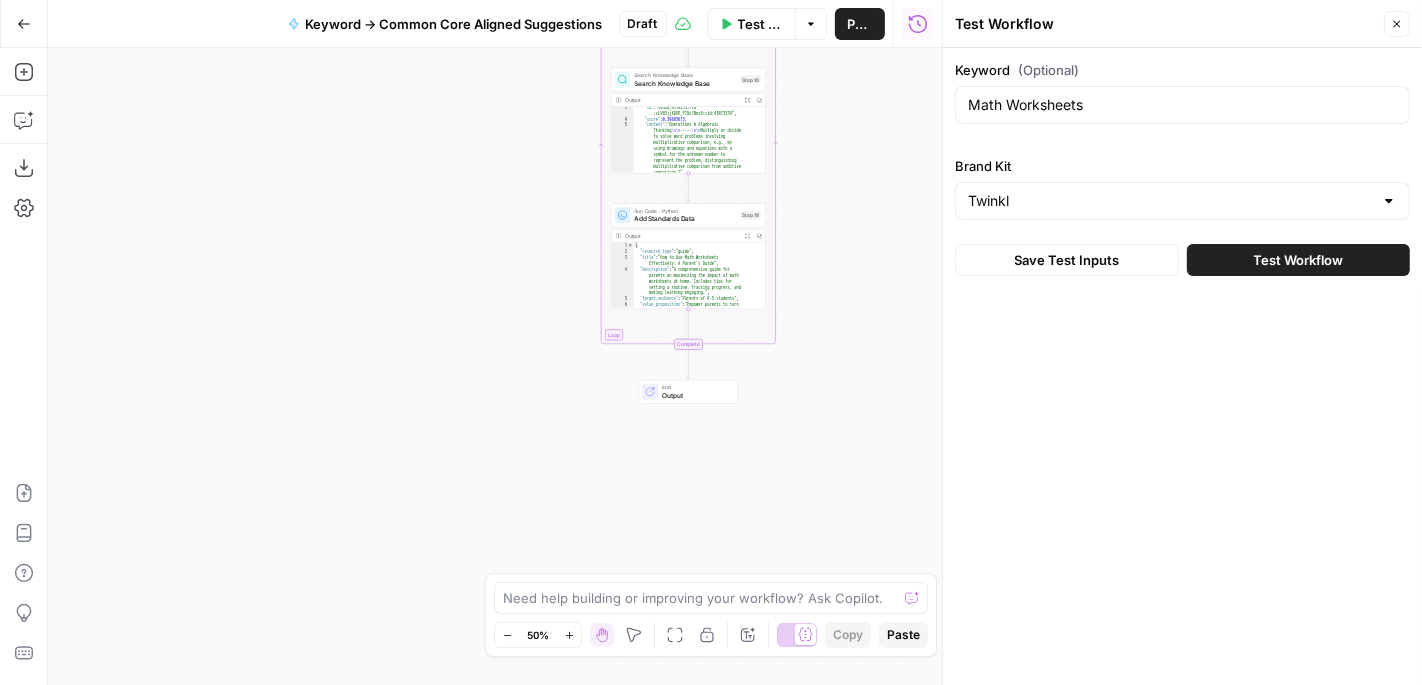 click on "Save Test Inputs Test Workflow" at bounding box center [1182, 260] 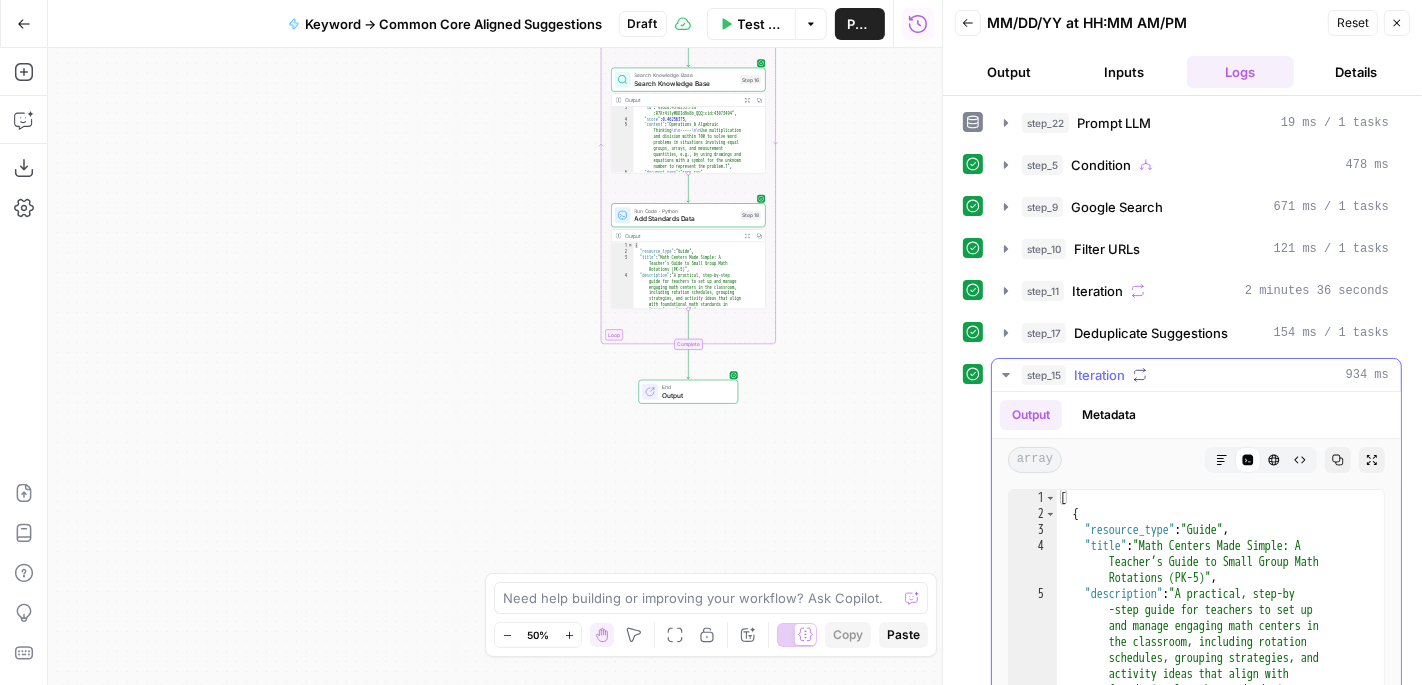 click 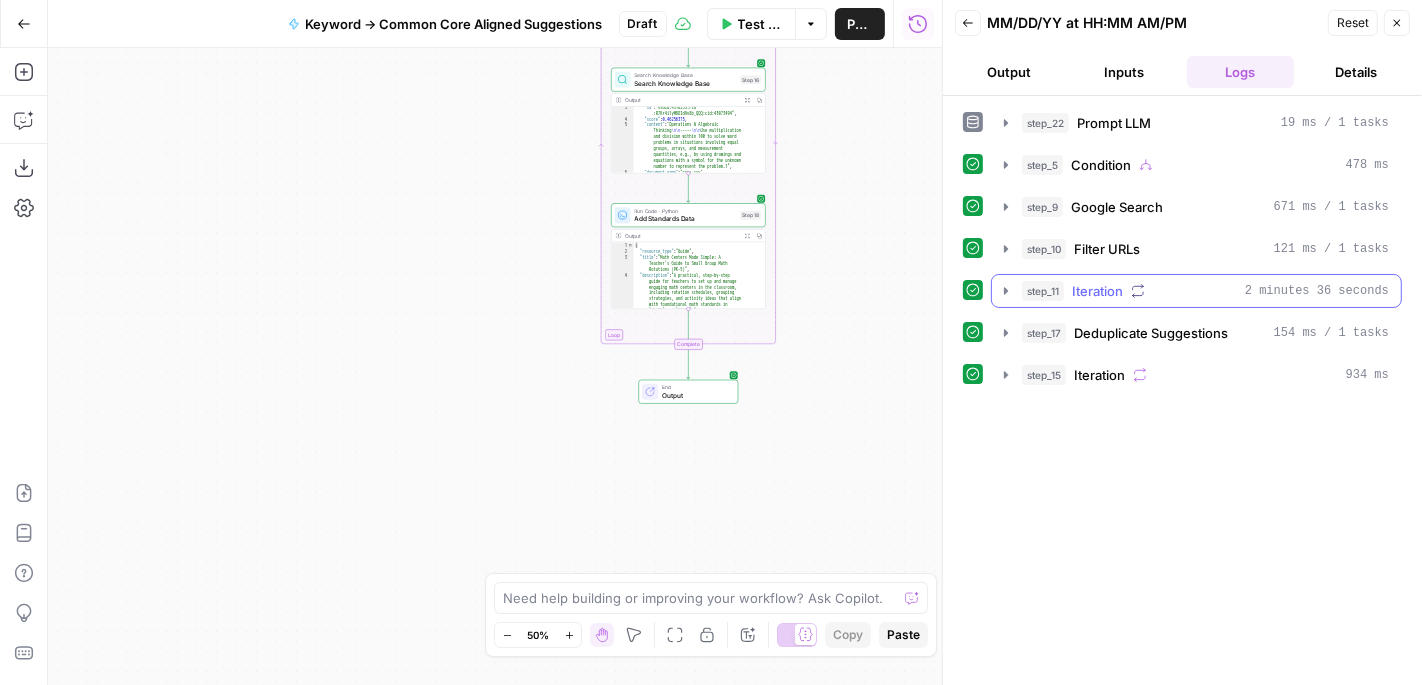 click 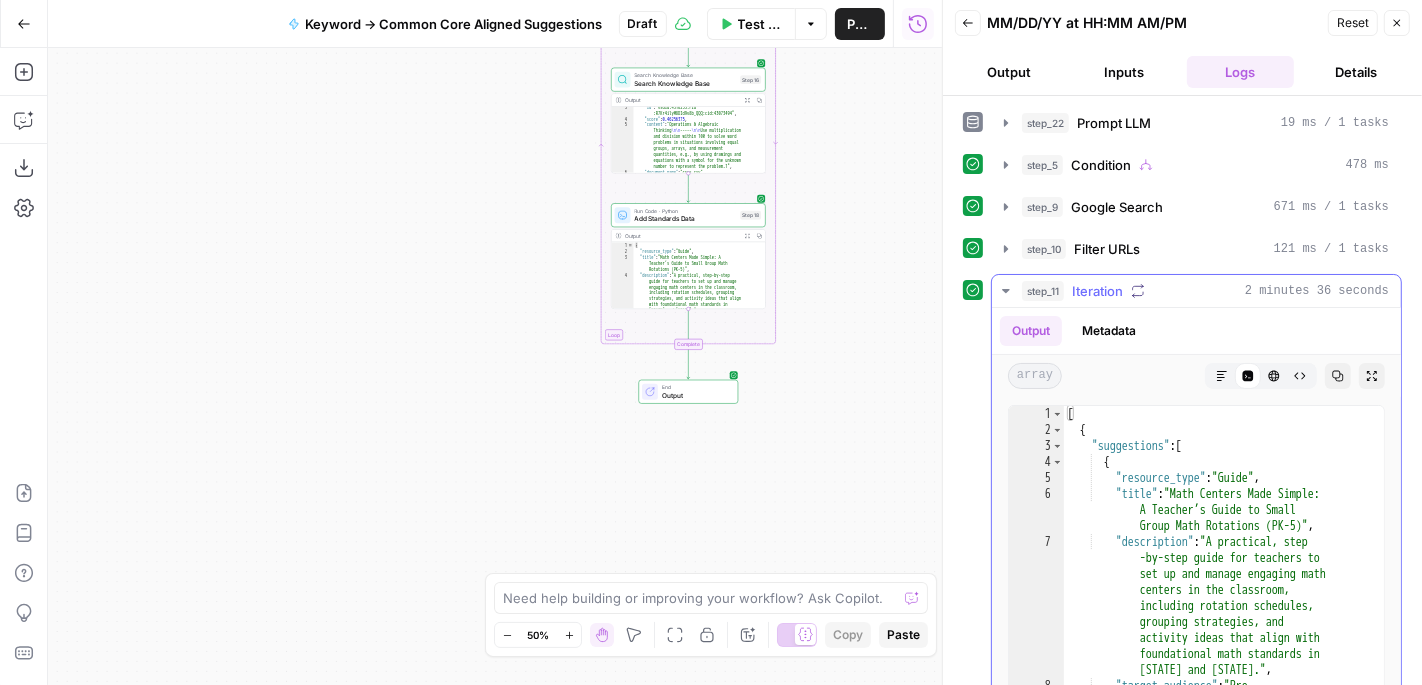 click 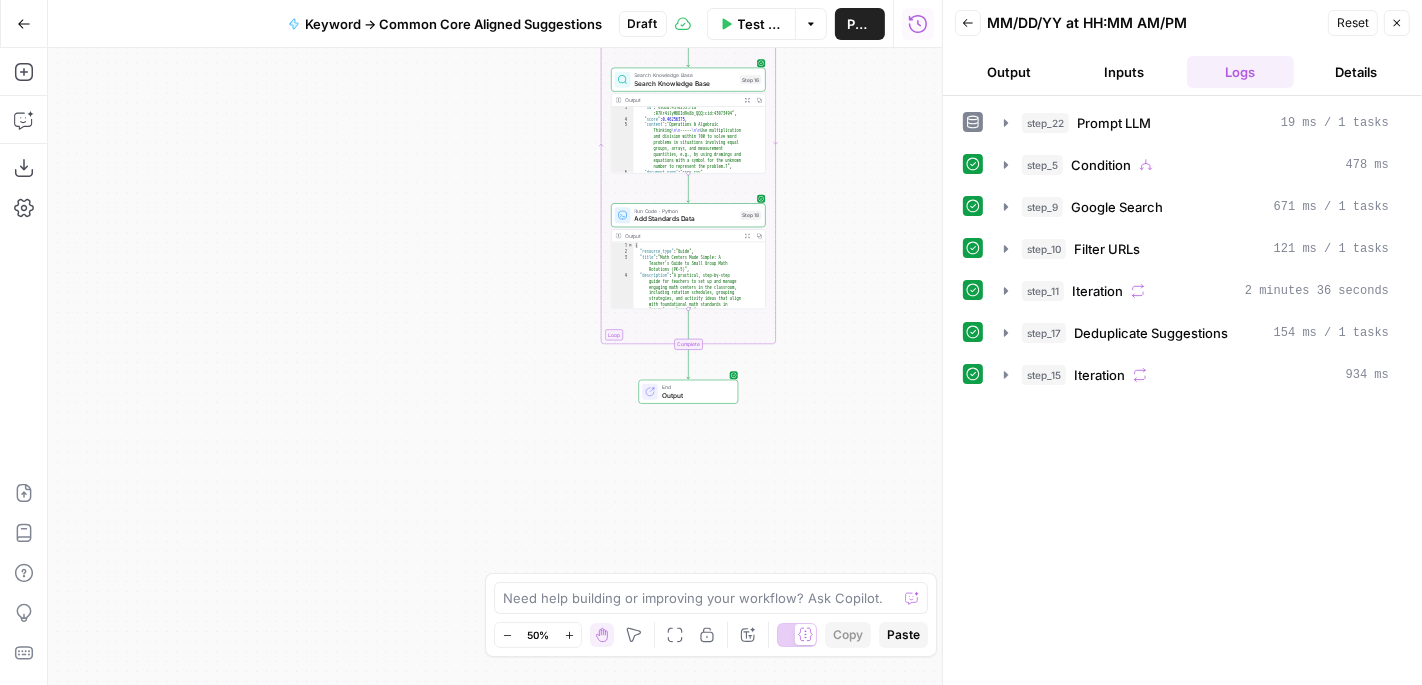 click on "Output" at bounding box center (696, 395) 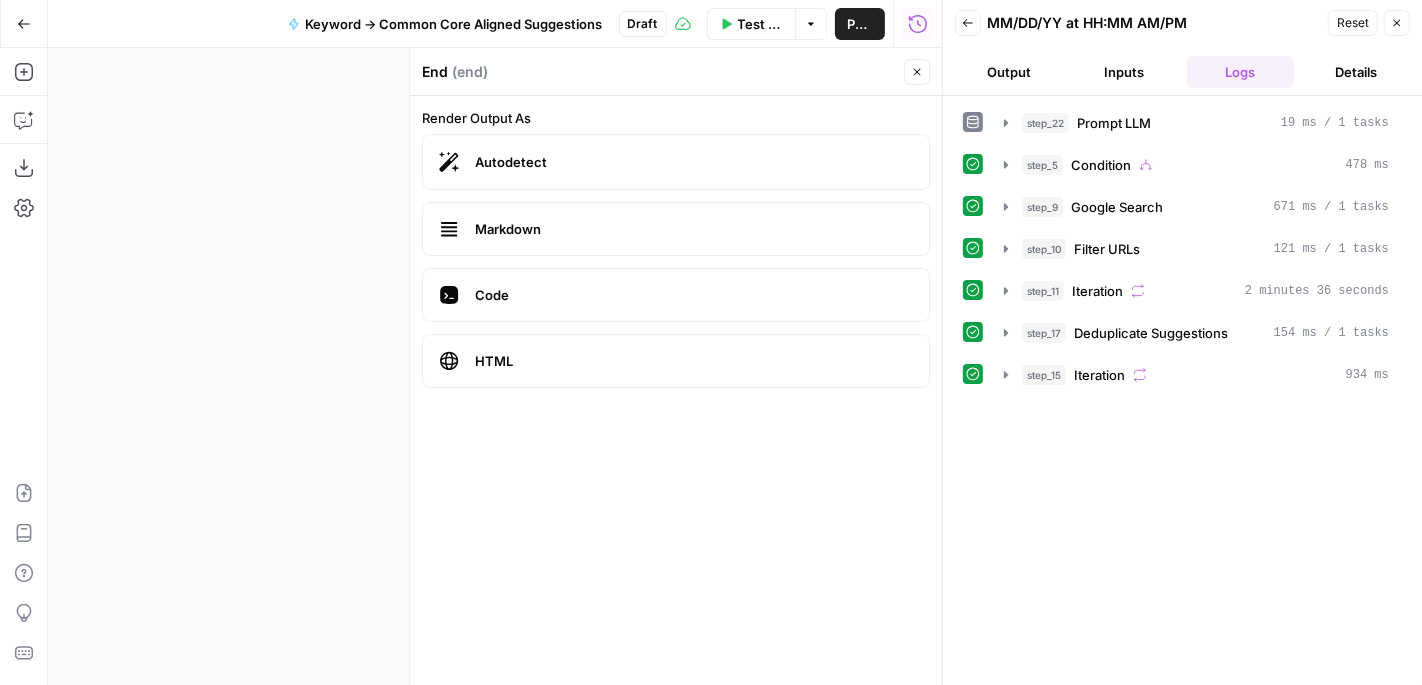 click on "Pre Kindergarden - Grade 5 Teachers Persona
## Customer Overview
Grades PK-5 teachers (Primary 4 -11 y/o). Focused on foundational development, reading , math, and classroom readiness. Looking for fun, engaging, and culturally relevant resources that align with educational standards.
## Tone of Voice
When writing for PK-5 Teachers, remember to lean more heavily into the knowledgeable and human attributes to express quality and connection.
**Be:** Knowledgeable, Human, Positive, Supportive
**Tips:** Acknowledge classroom challenges, highlight quality, state standards alignment, ease-of-use, and lesson planning support.
##" at bounding box center (495, 366) 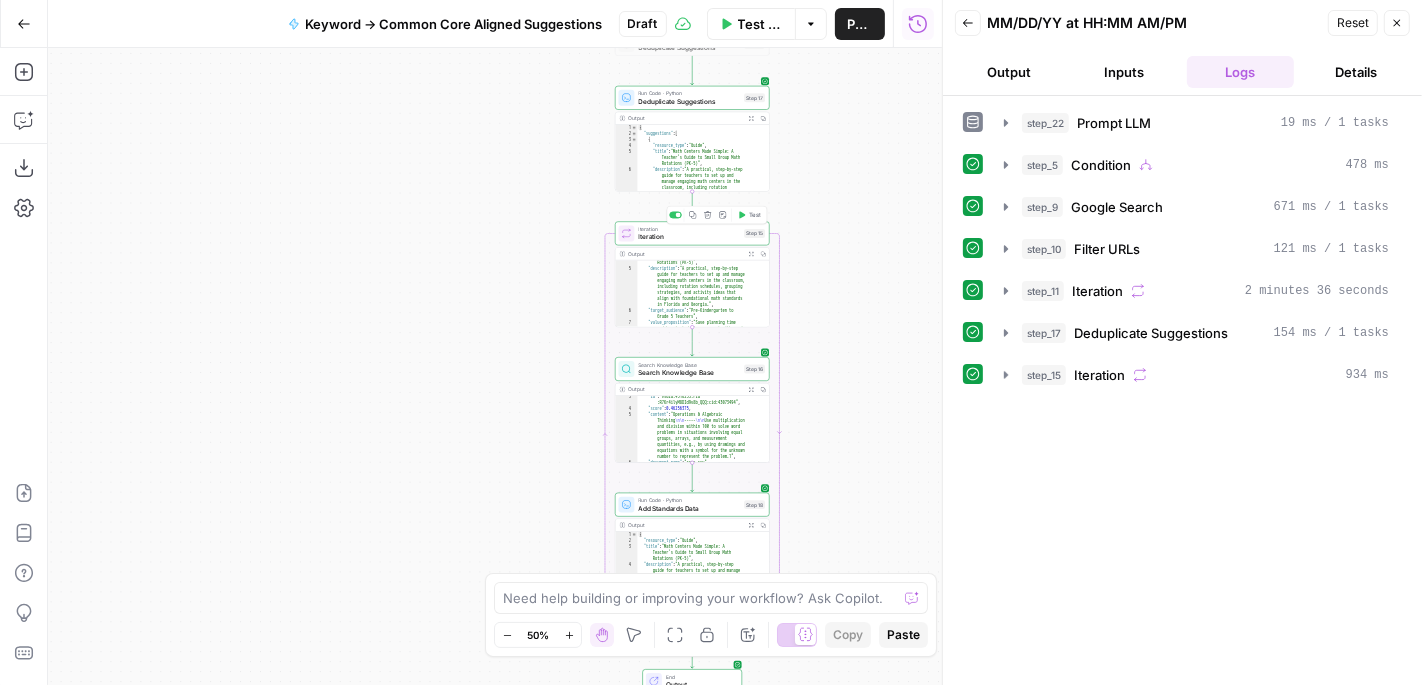 click on "Iteration" at bounding box center [689, 237] 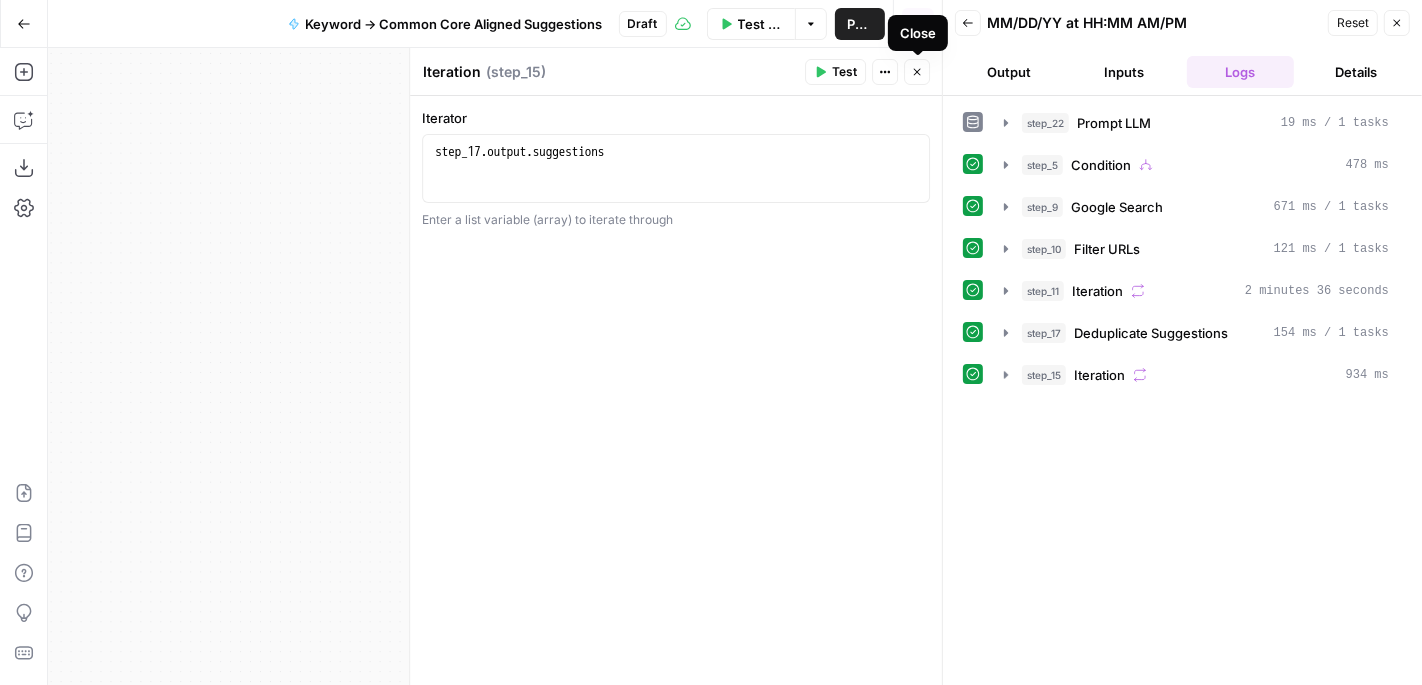 click on "Output" at bounding box center (1009, 72) 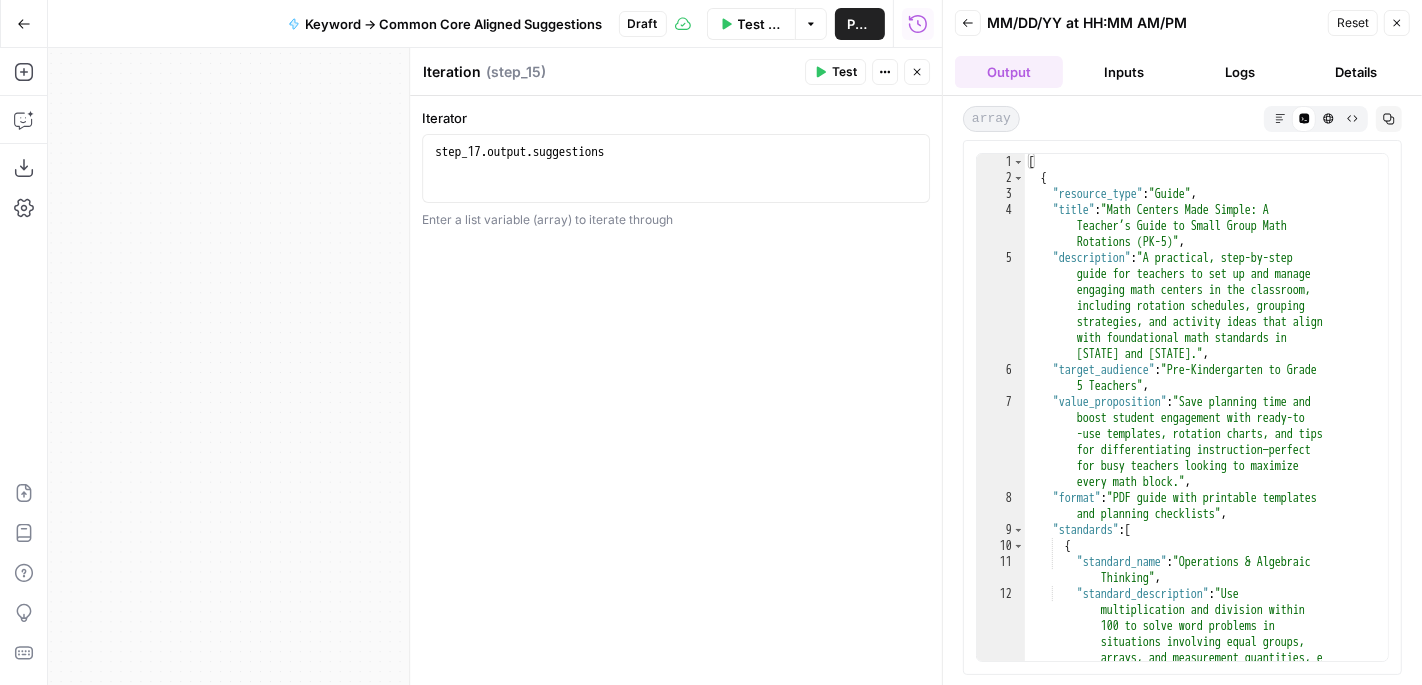 click 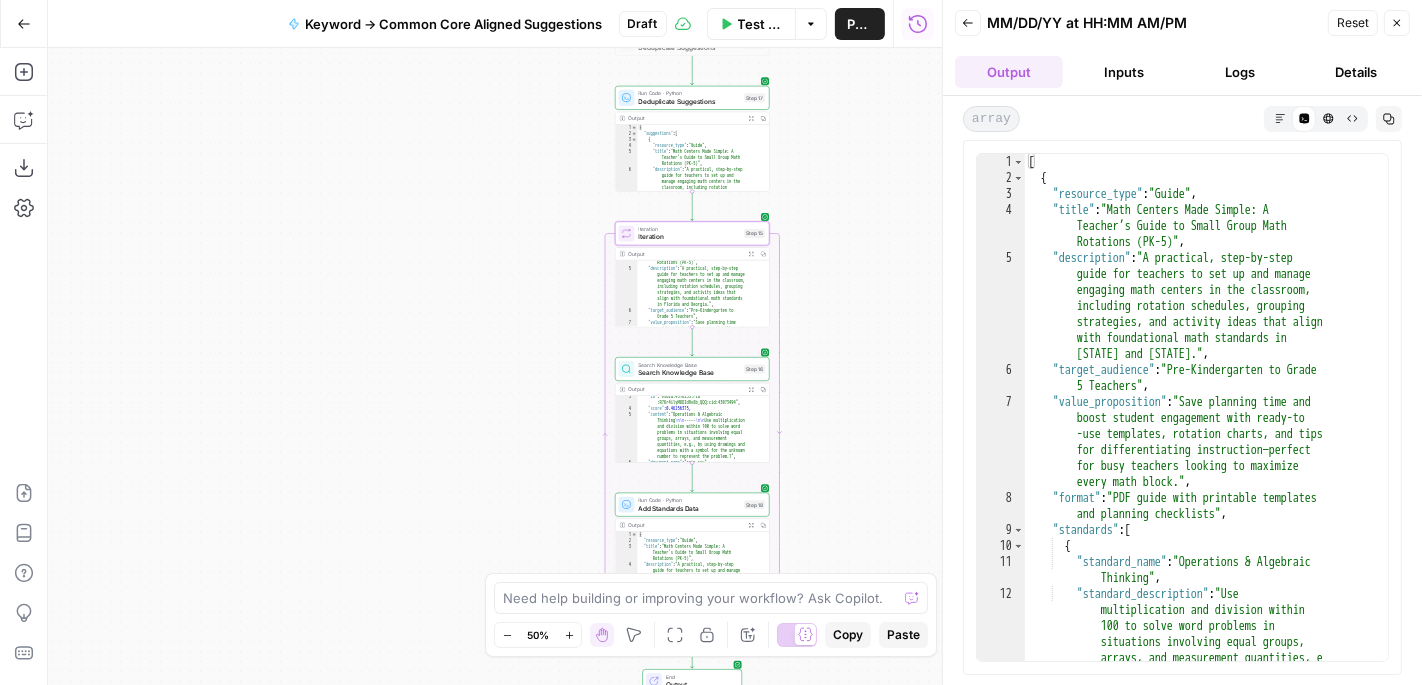 click 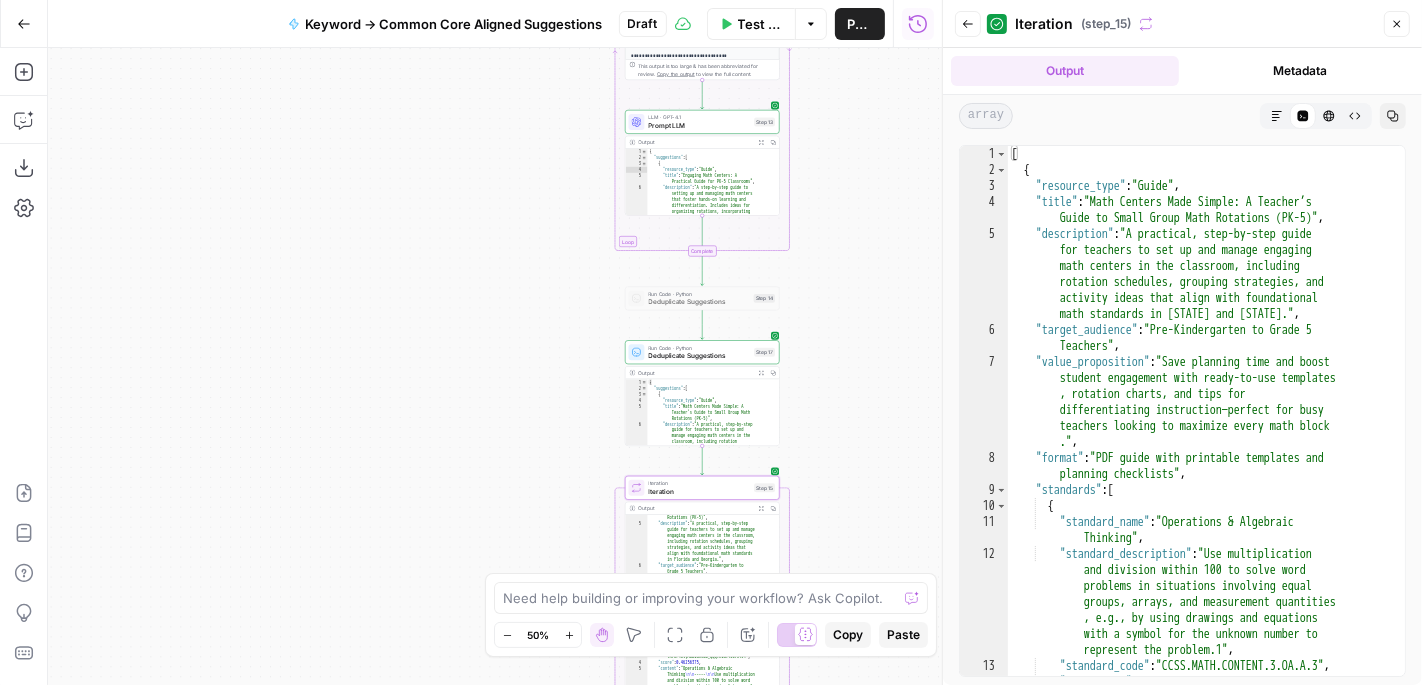 scroll, scrollTop: 0, scrollLeft: 0, axis: both 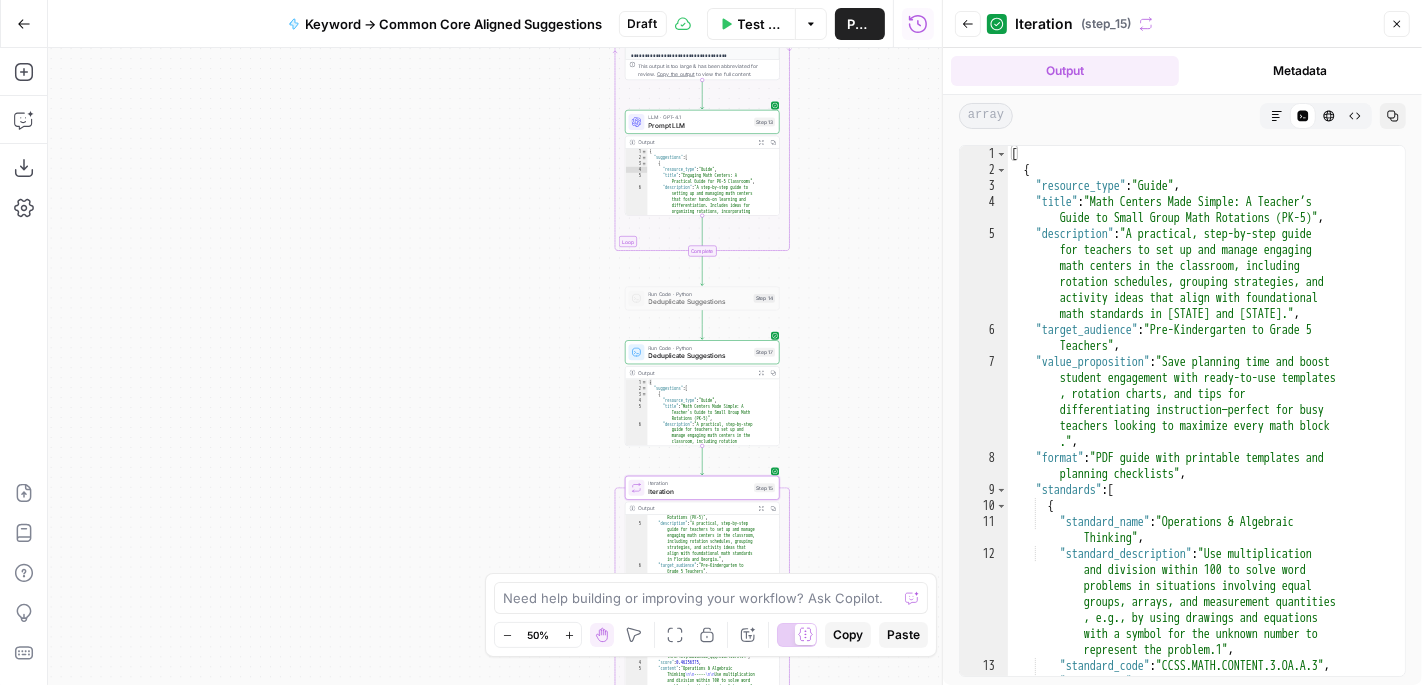 click 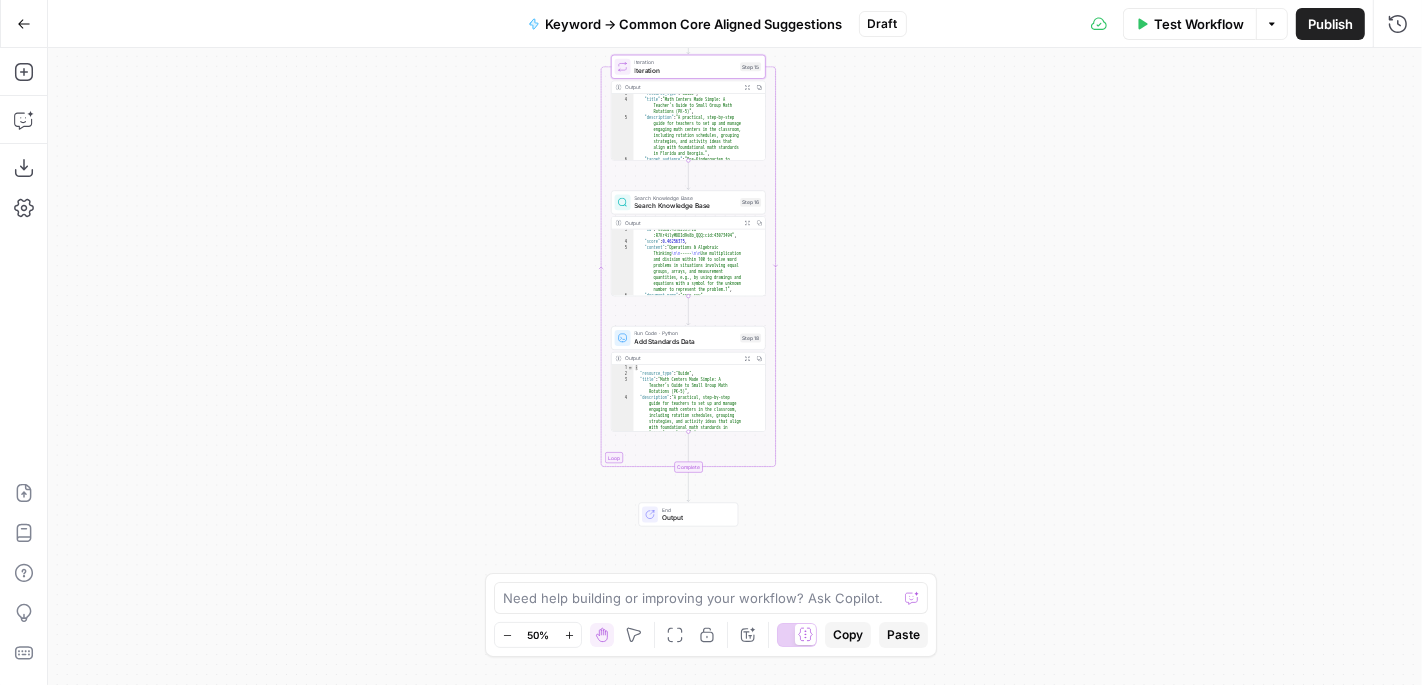 scroll, scrollTop: 30, scrollLeft: 0, axis: vertical 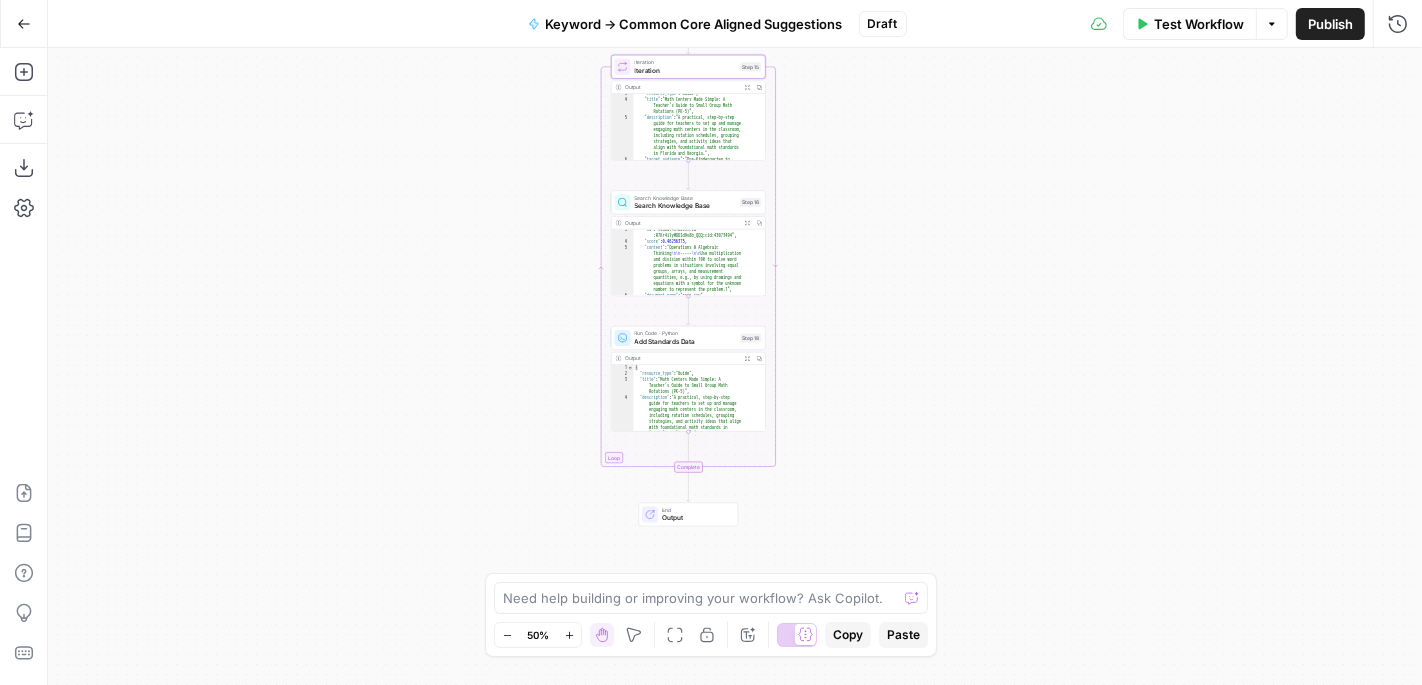 click on "Iteration" at bounding box center [686, 70] 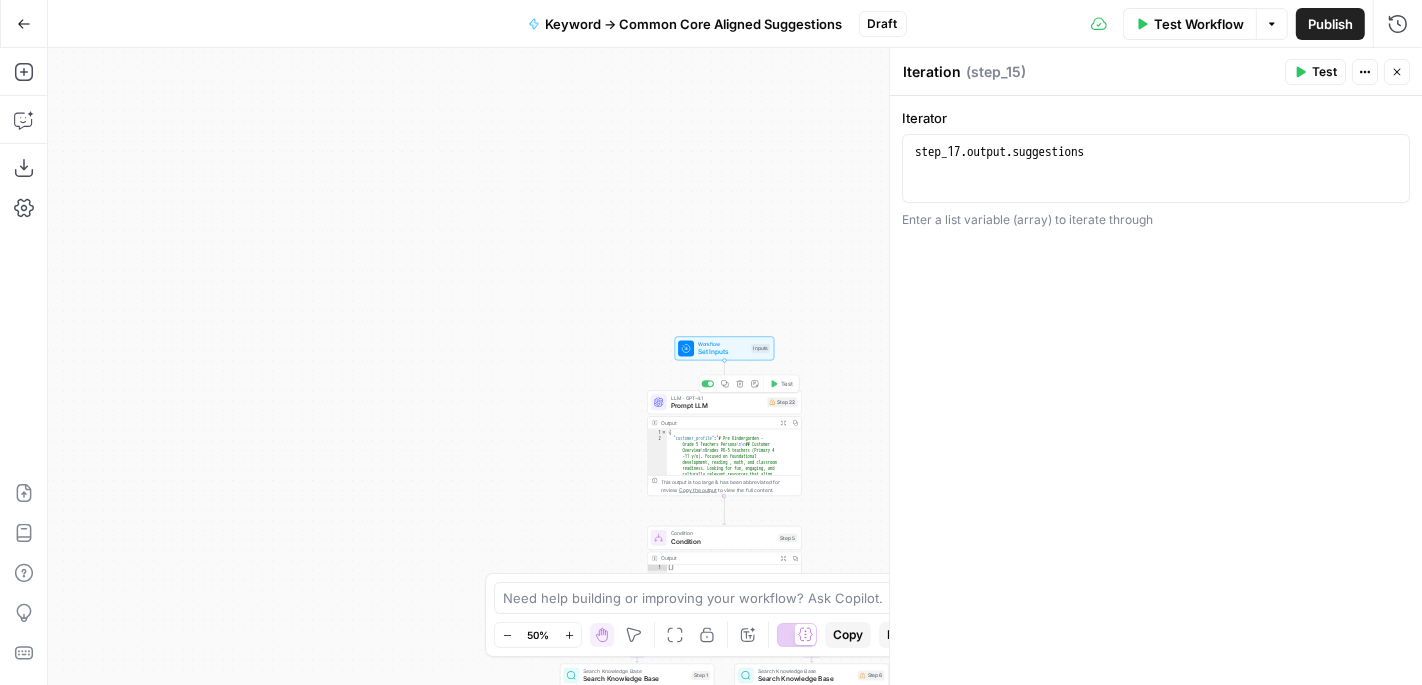 click on "Workflow" at bounding box center (722, 344) 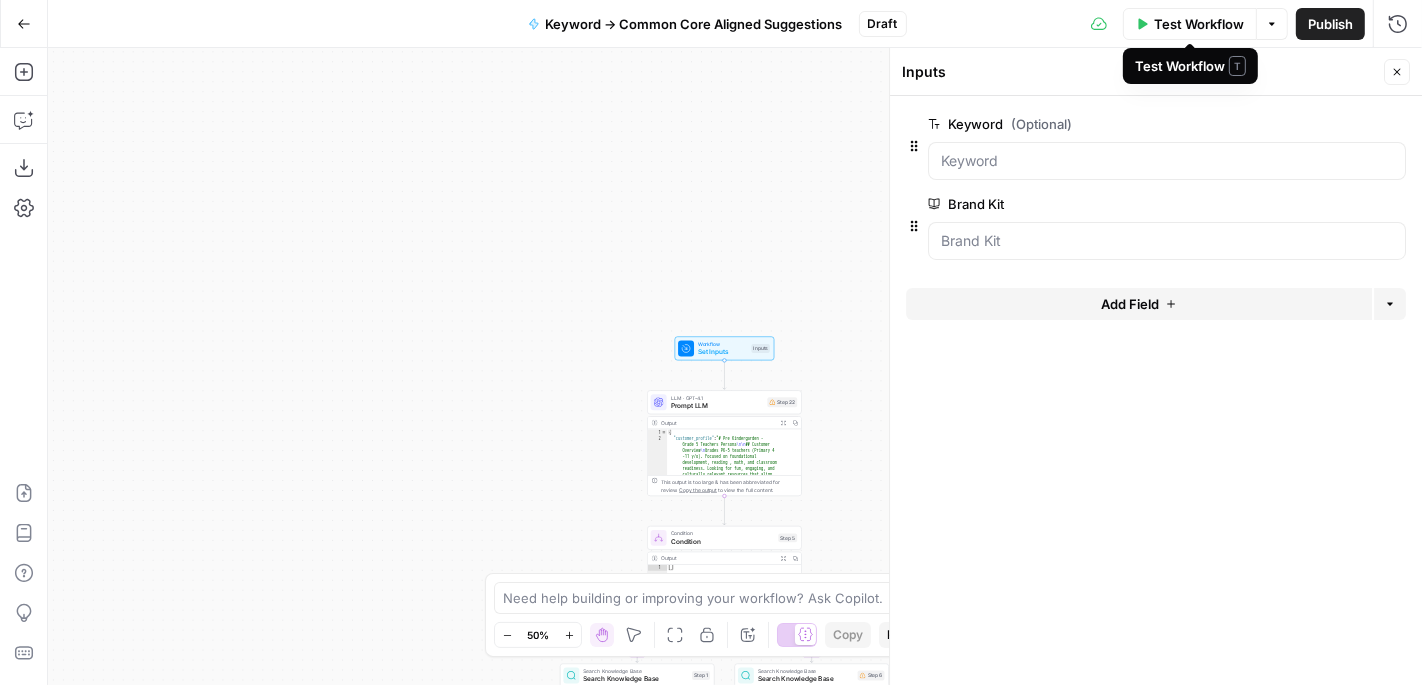 click on "Test Workflow" at bounding box center (1199, 24) 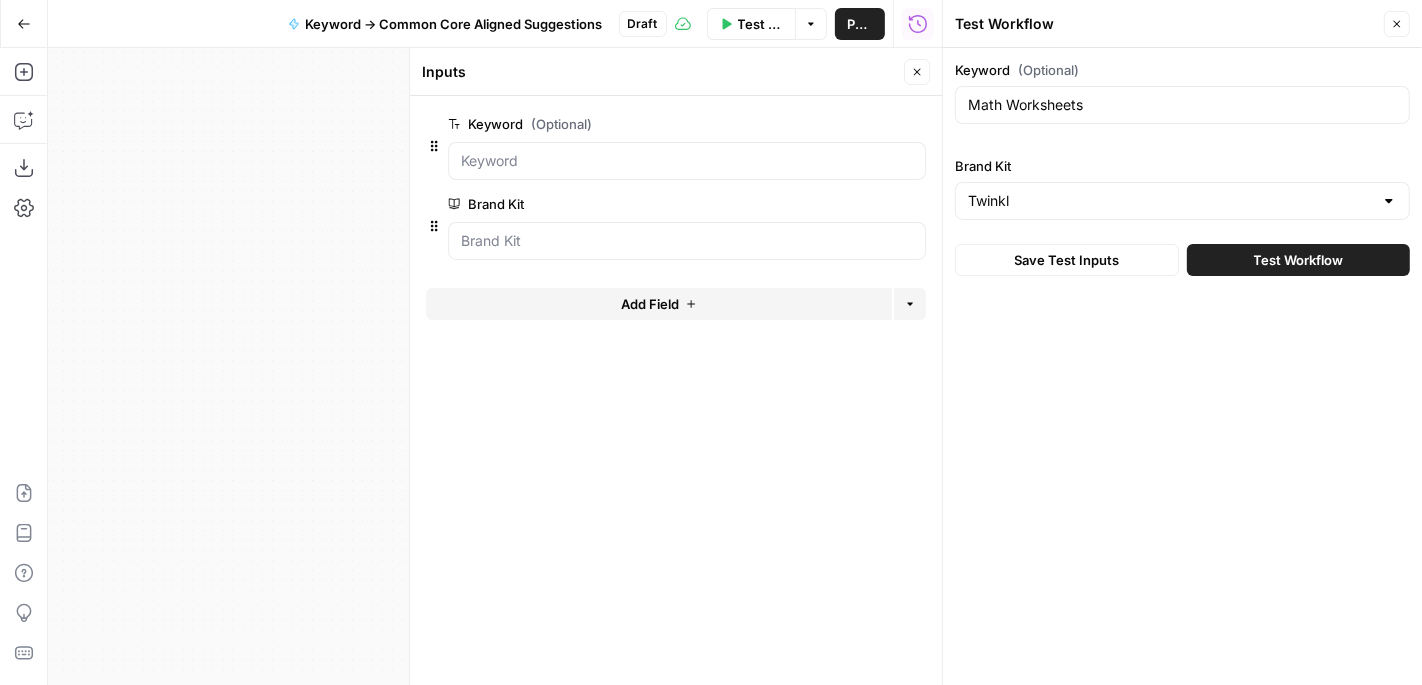click on "Test Workflow" at bounding box center [1298, 260] 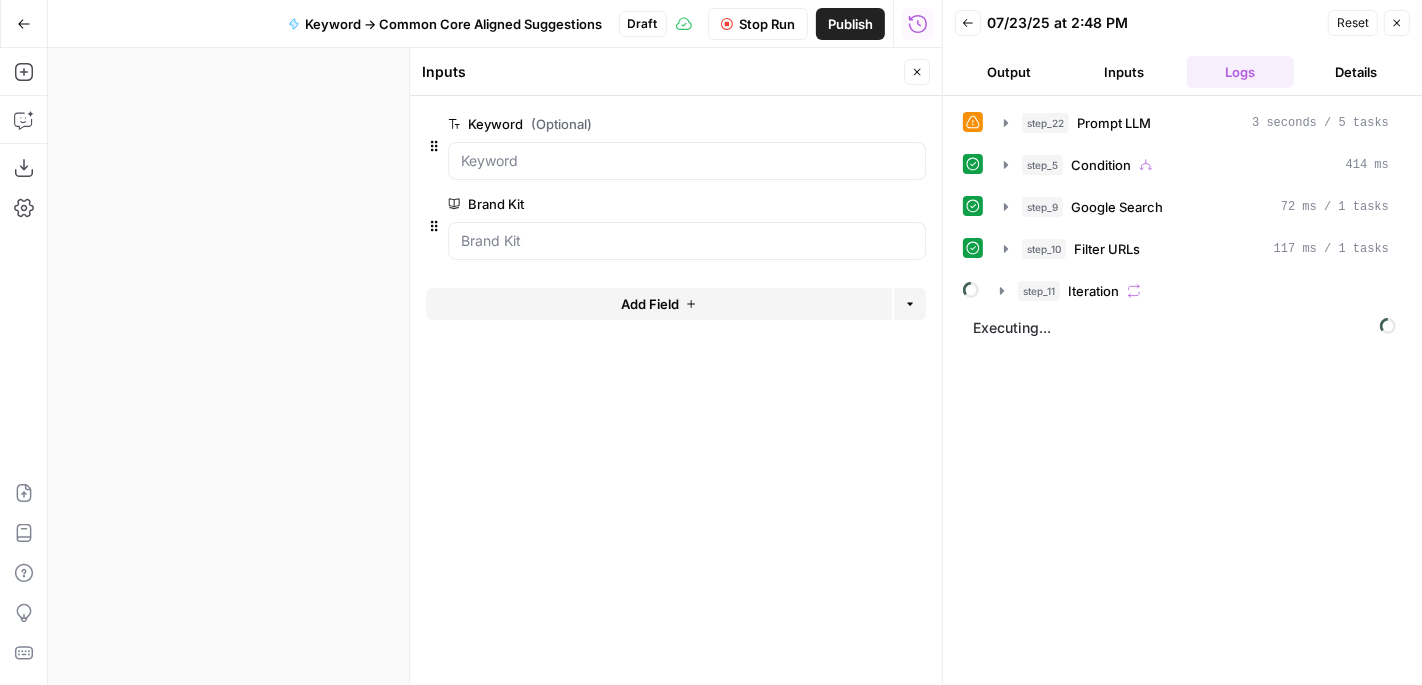 click 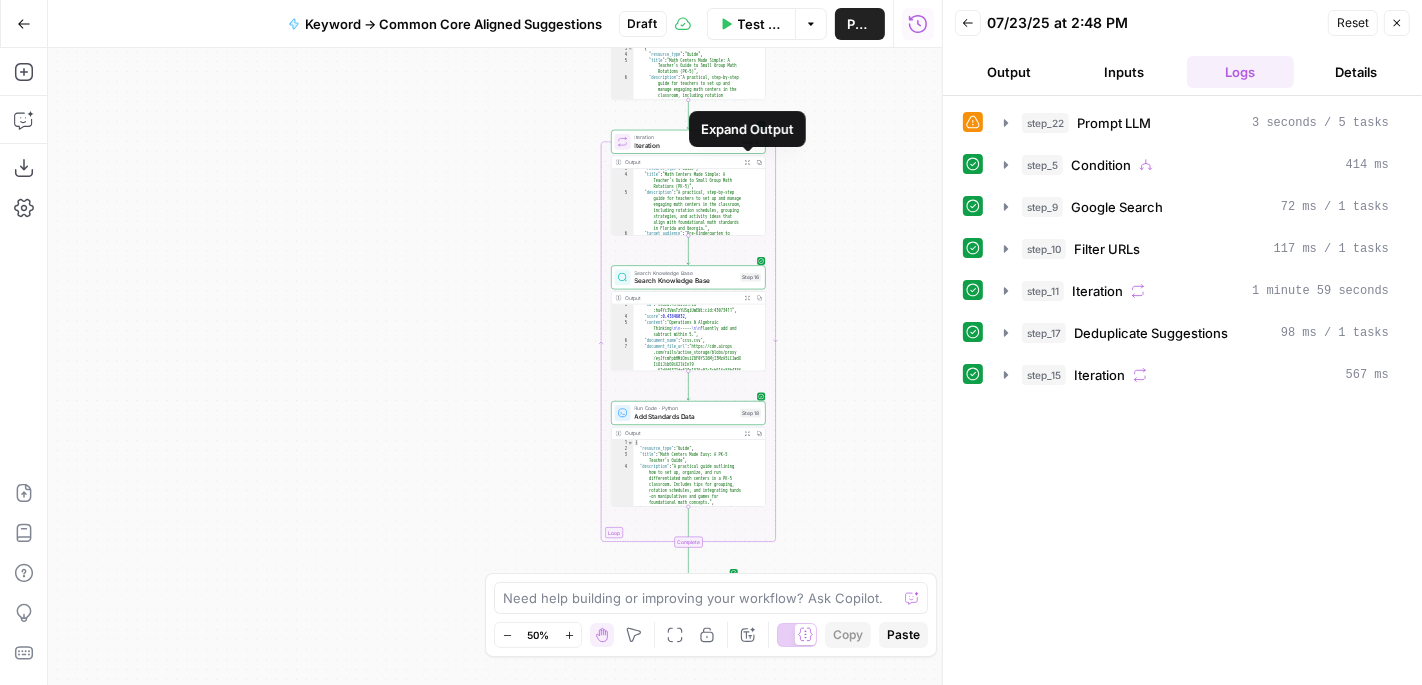 click 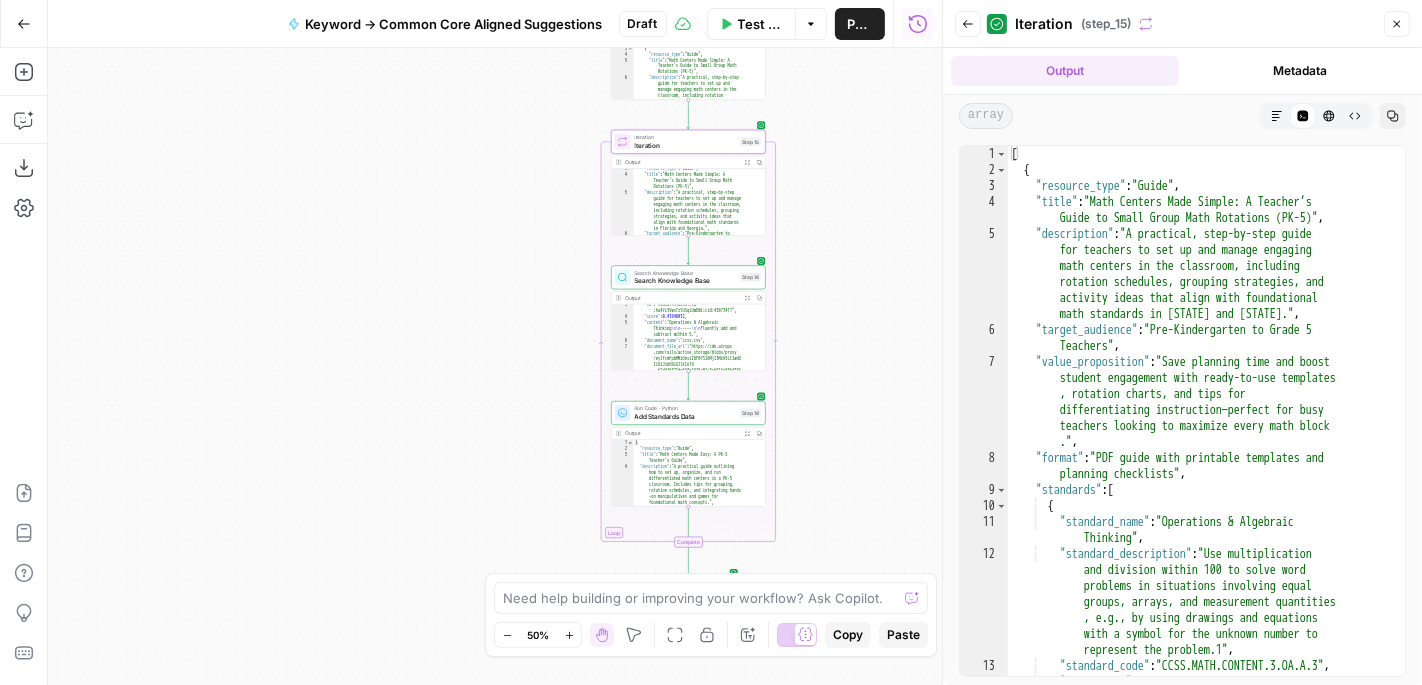 scroll, scrollTop: 0, scrollLeft: 0, axis: both 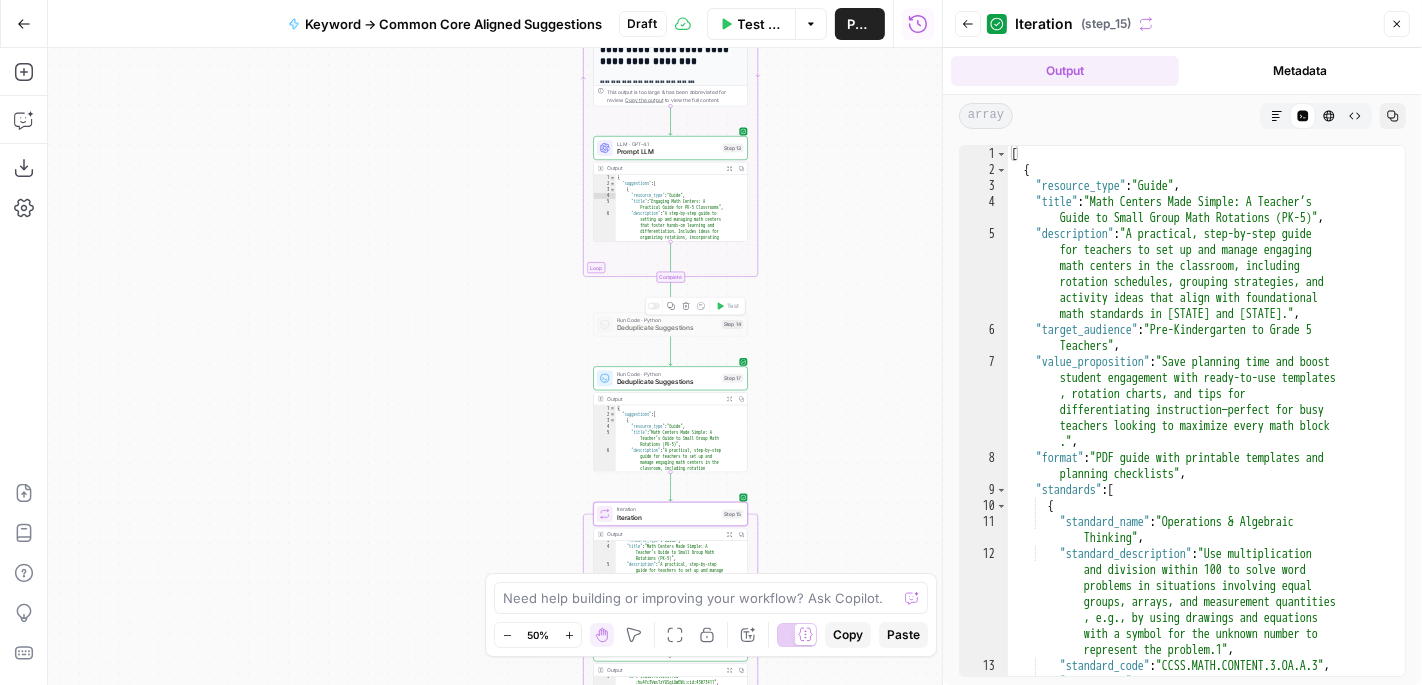 click on "Run Code · Python" at bounding box center [667, 320] 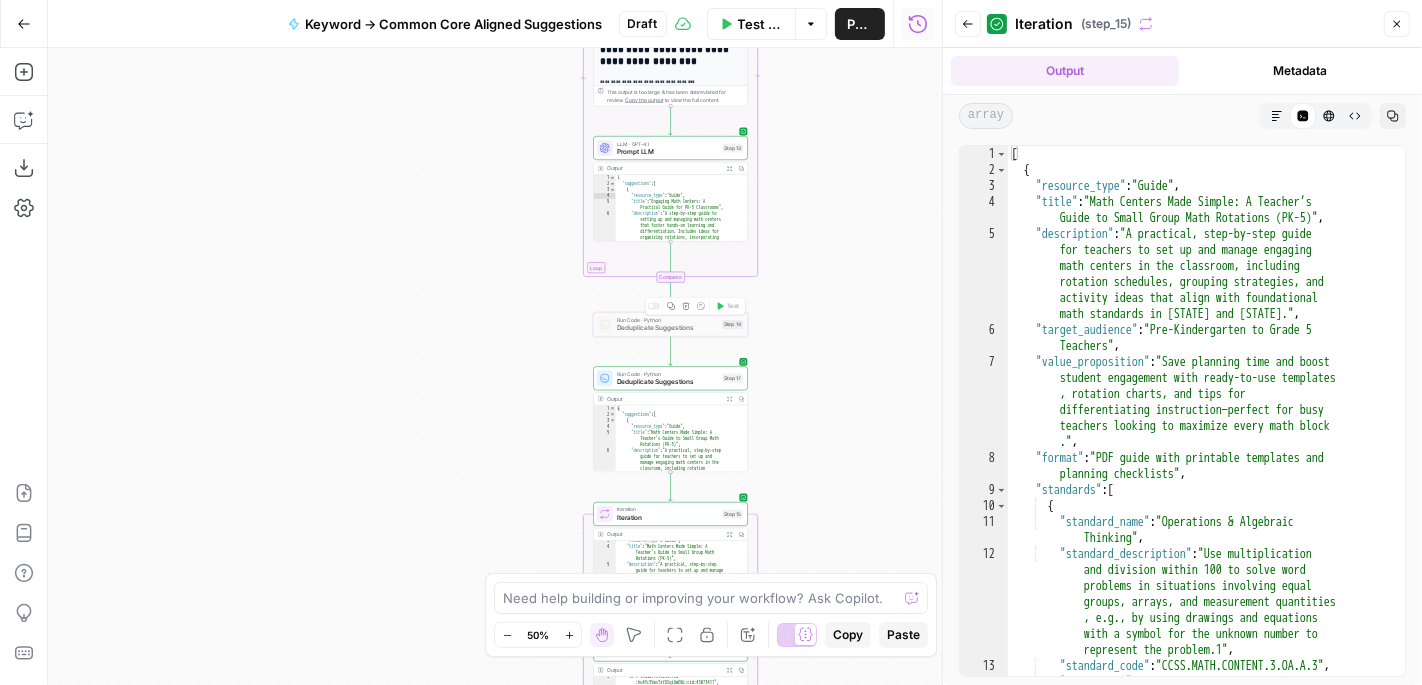 click at bounding box center [651, 306] 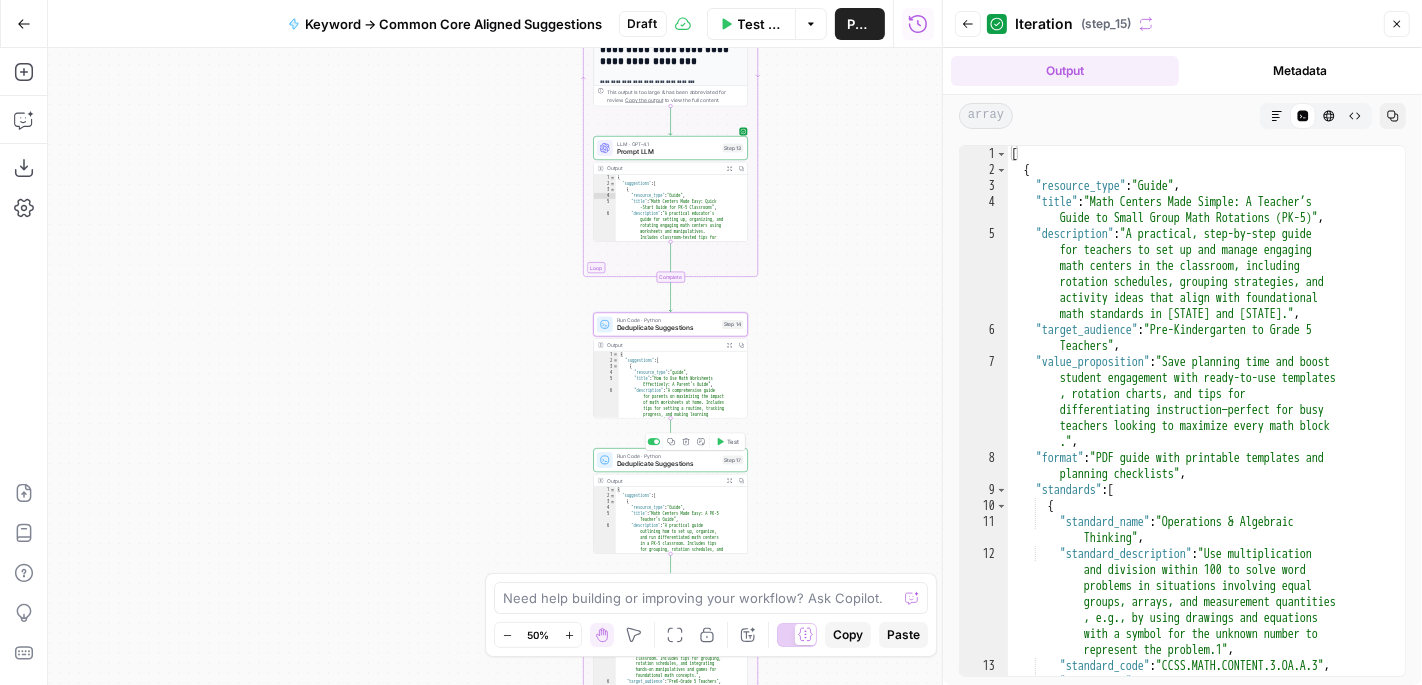 click on "Copy step Delete step Add Note Test" at bounding box center [695, 442] 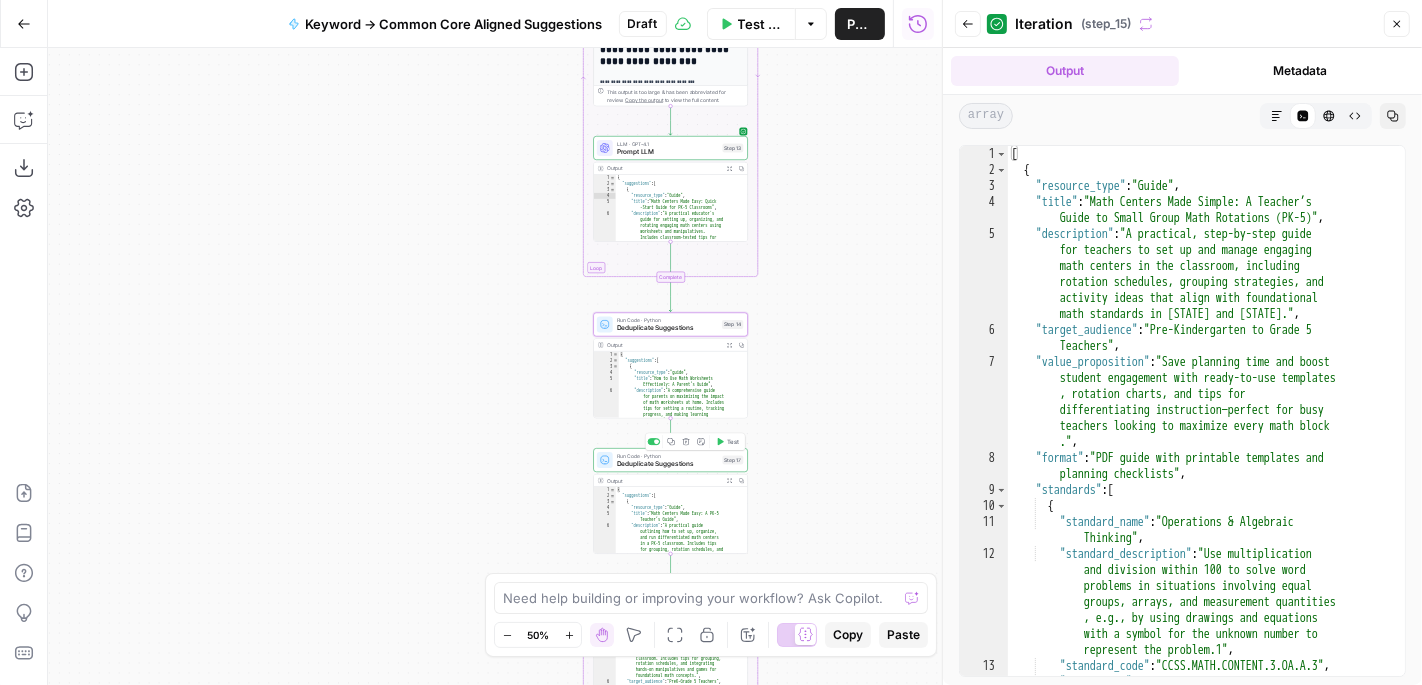 click at bounding box center [654, 441] 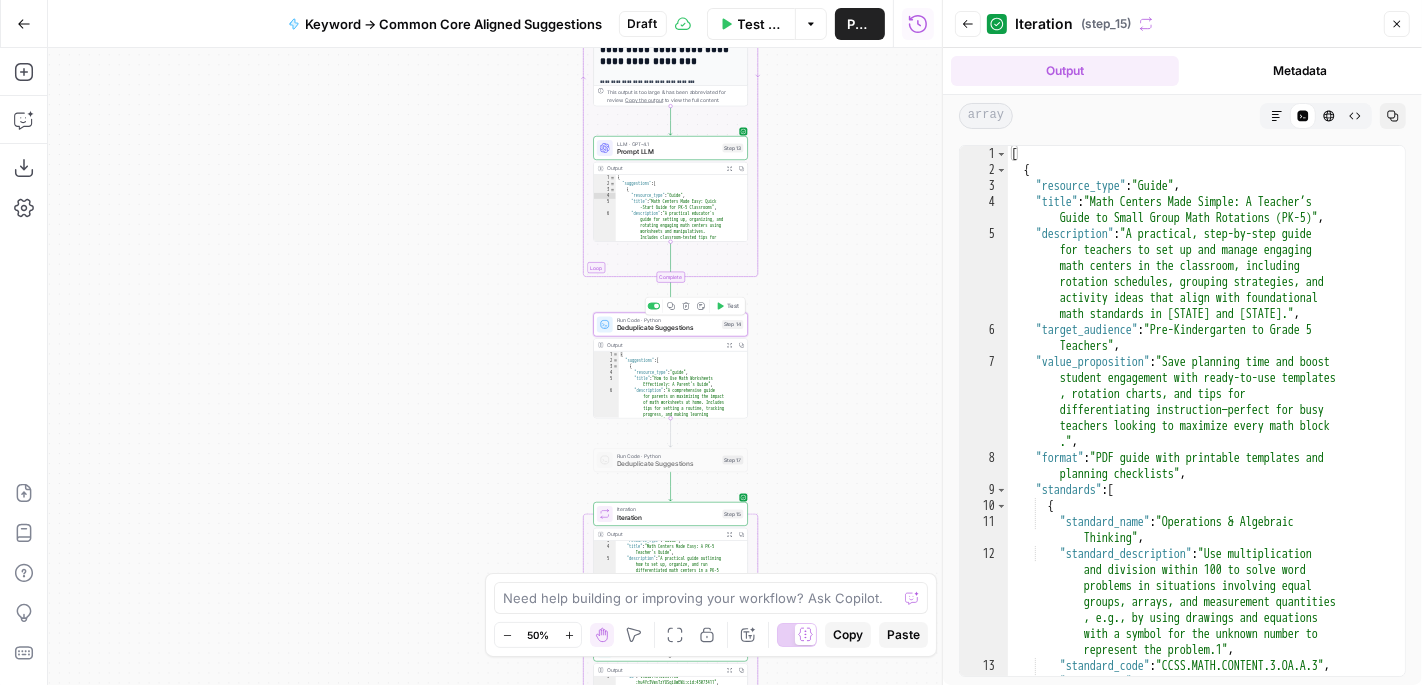 click on "Test" at bounding box center (733, 306) 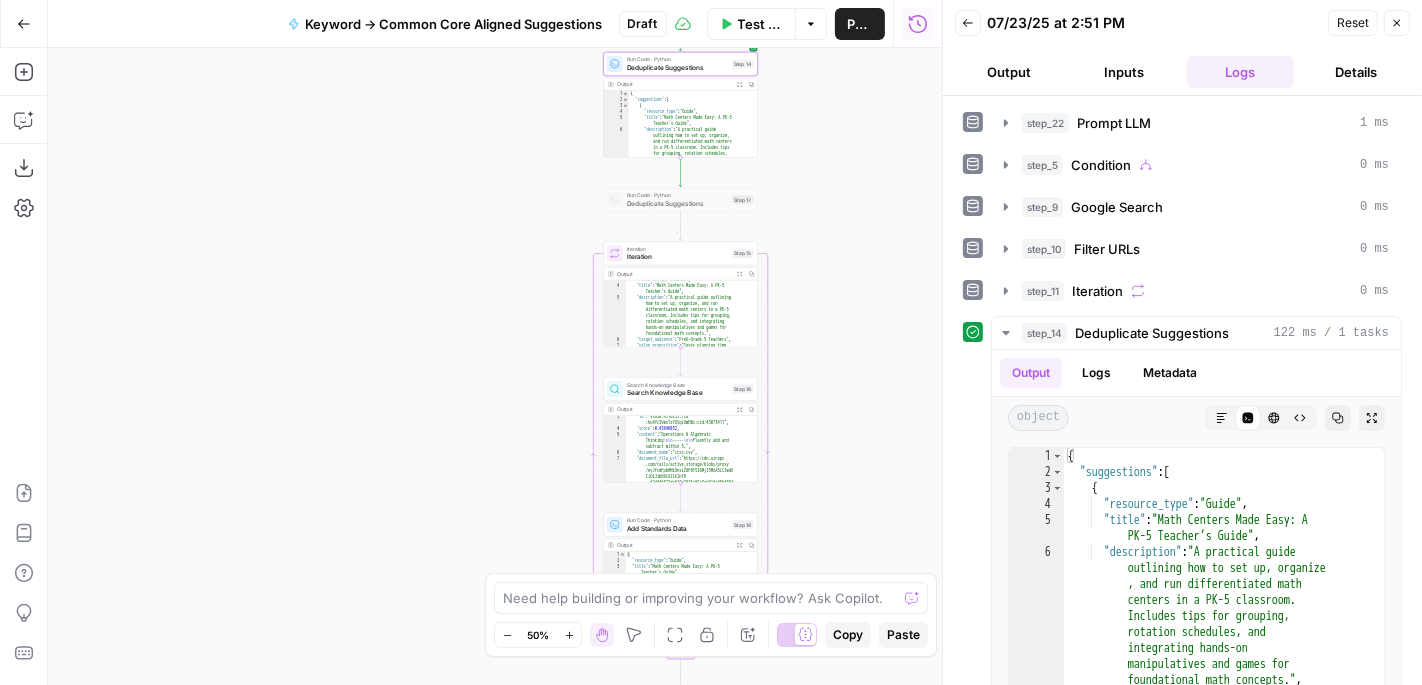 click on "Iteration" at bounding box center [678, 257] 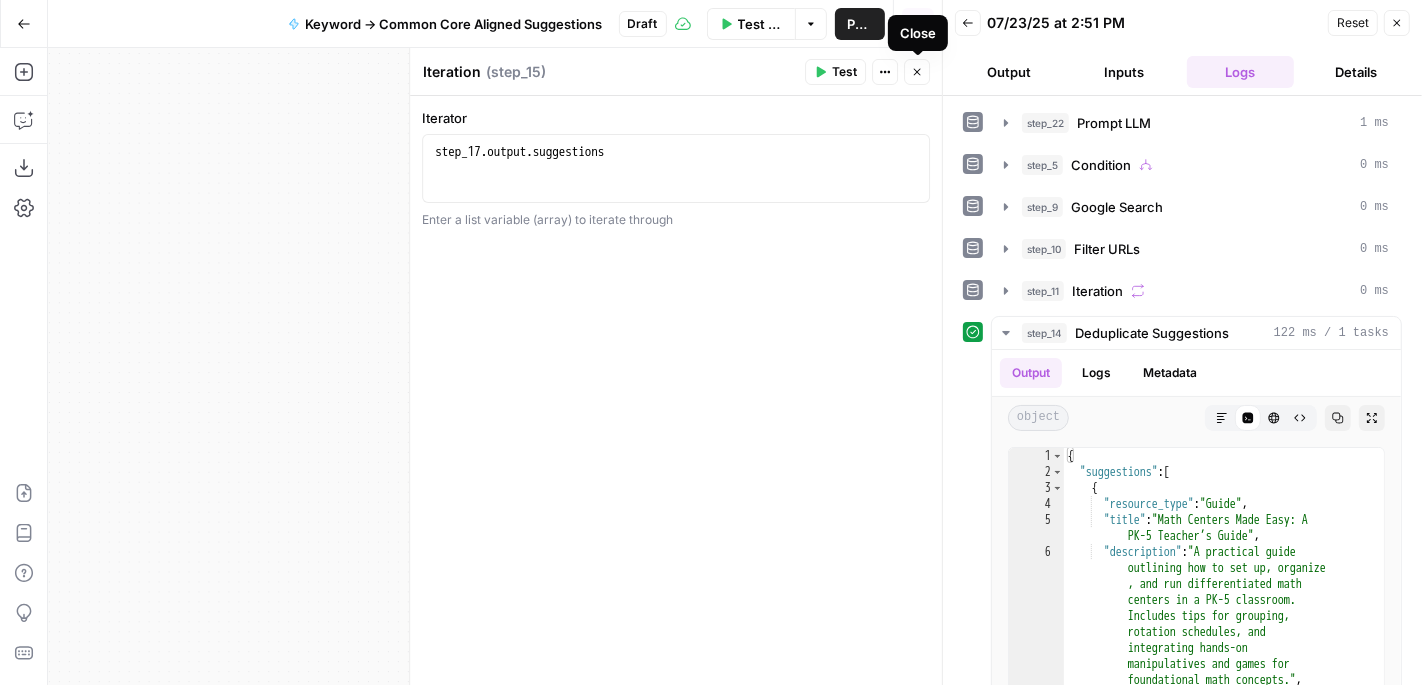 click on "Close" at bounding box center [922, 72] 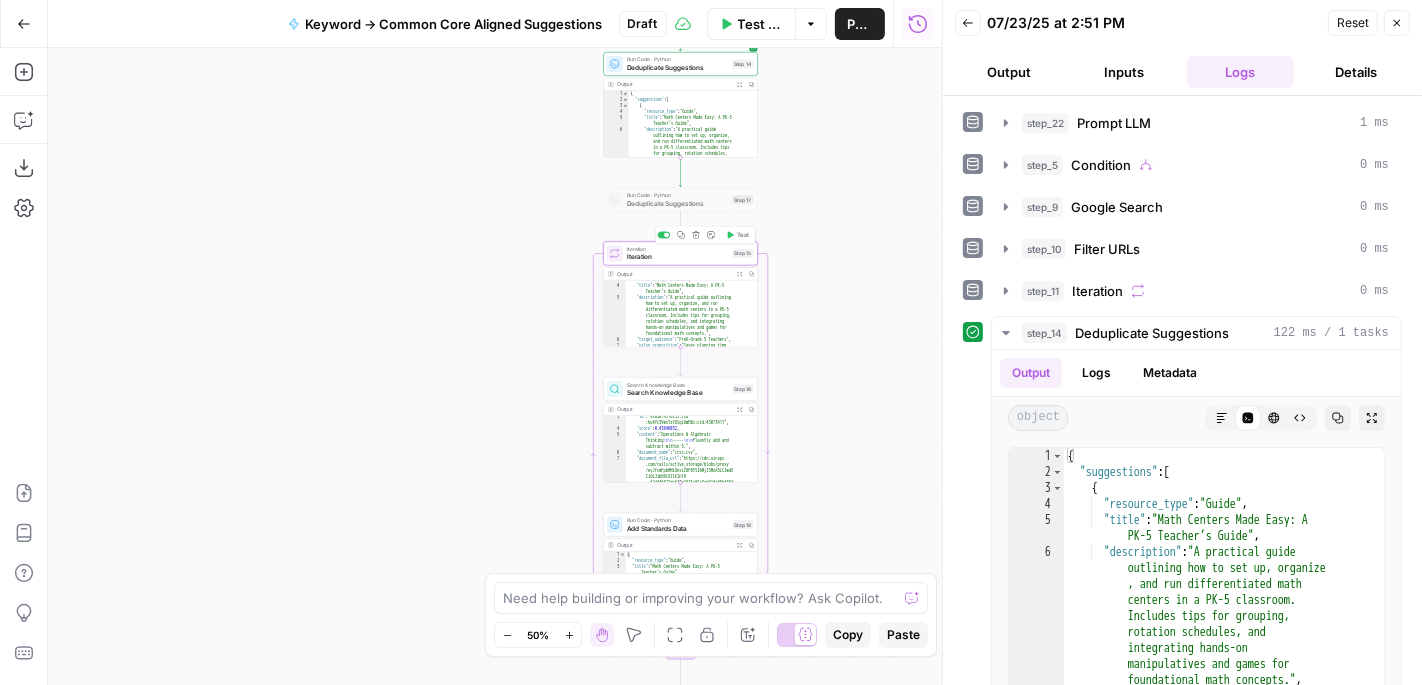 click on "Test" at bounding box center (737, 235) 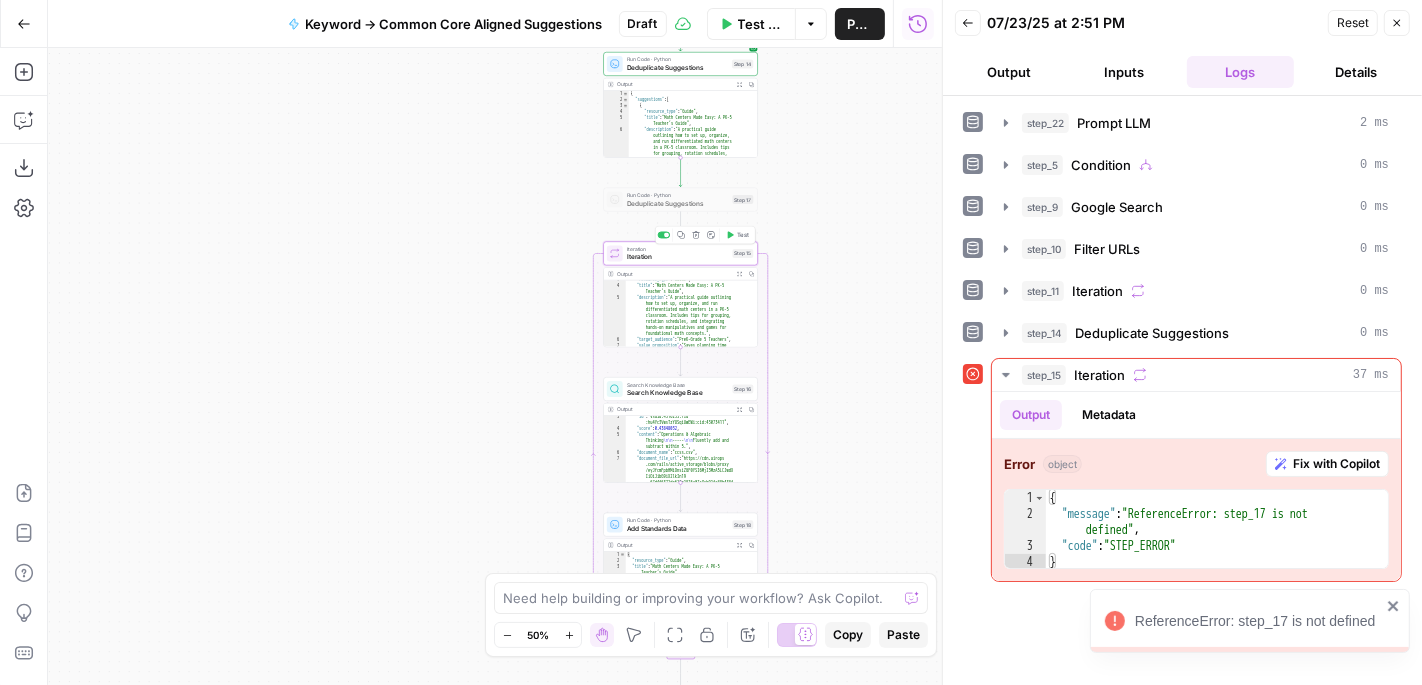click on "Iteration" at bounding box center (678, 257) 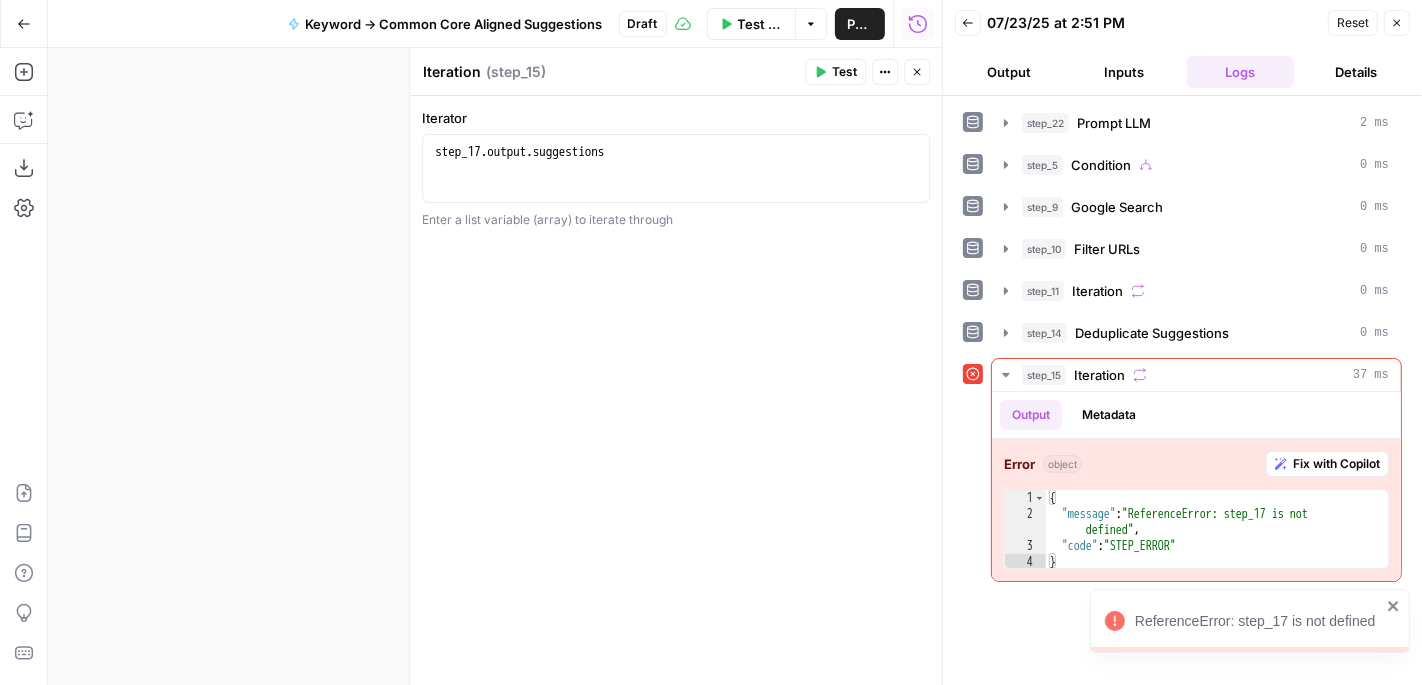 click on "step_17 . output . suggestions" at bounding box center [676, 185] 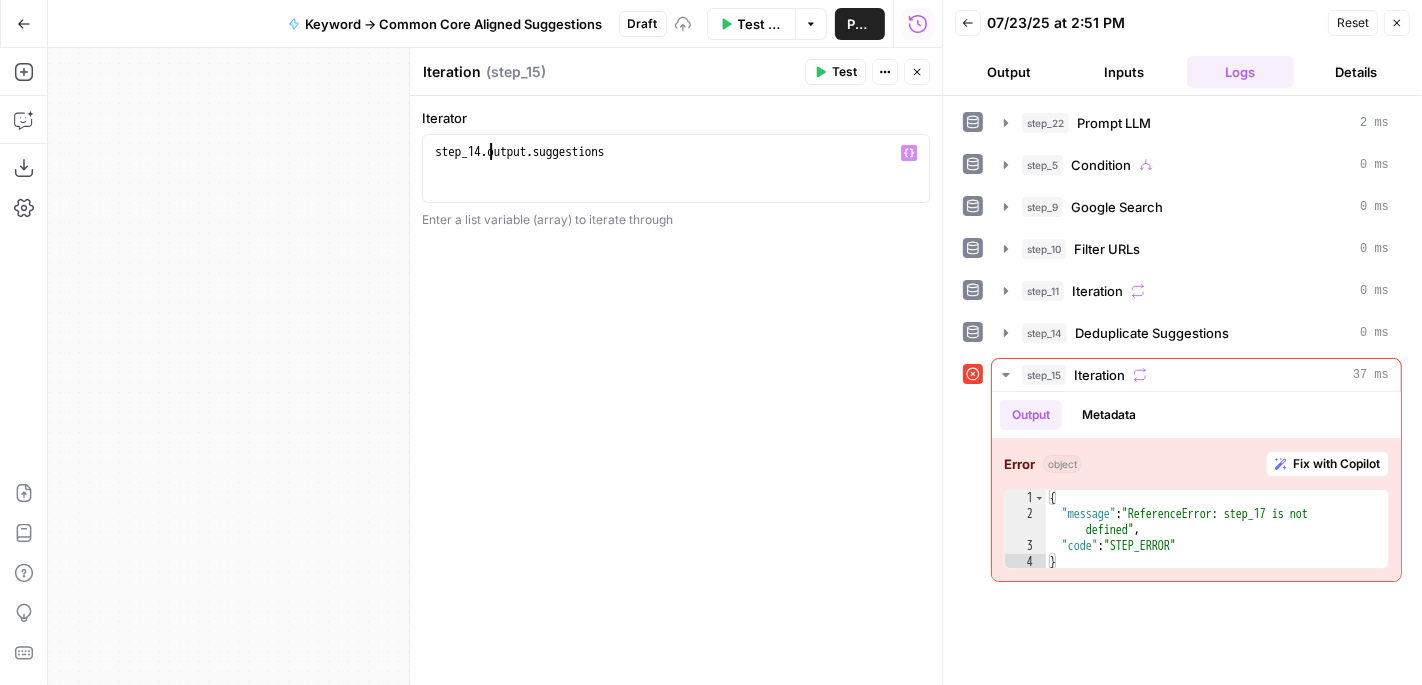 scroll, scrollTop: 0, scrollLeft: 4, axis: horizontal 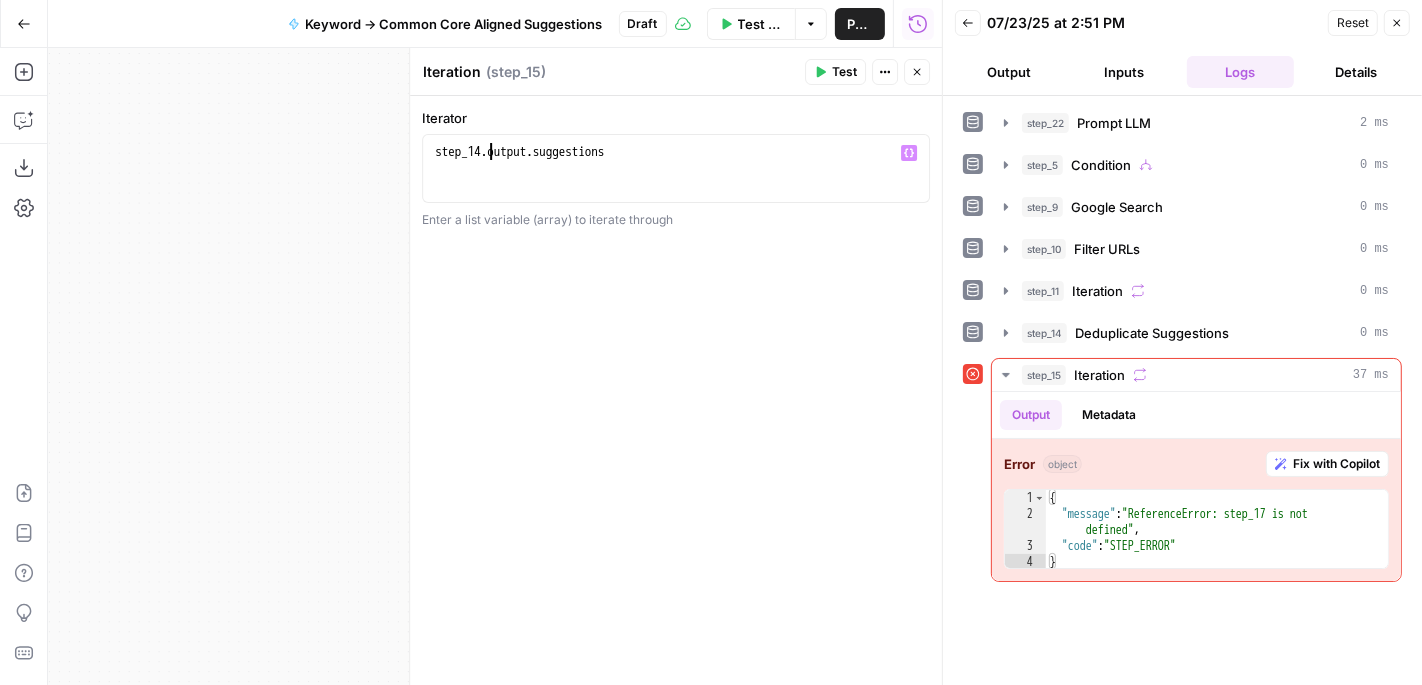type on "**********" 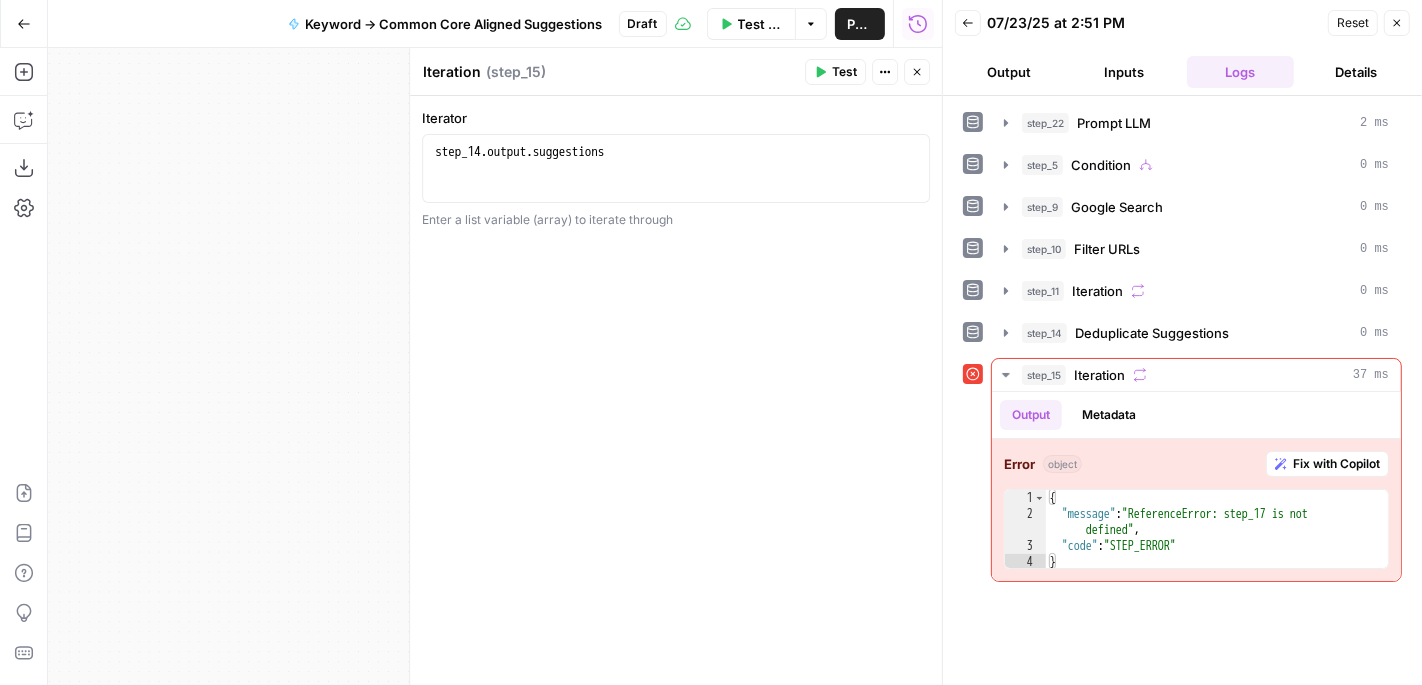 click on "Test" at bounding box center (844, 72) 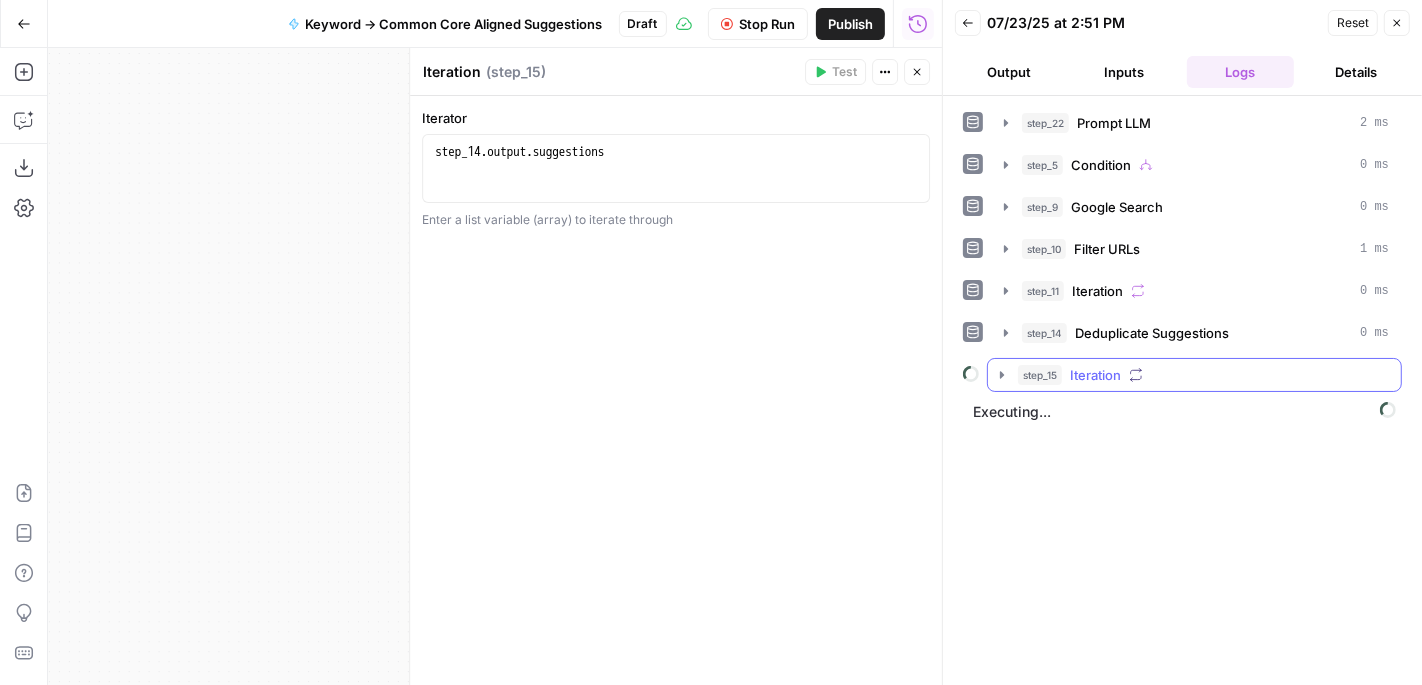 click 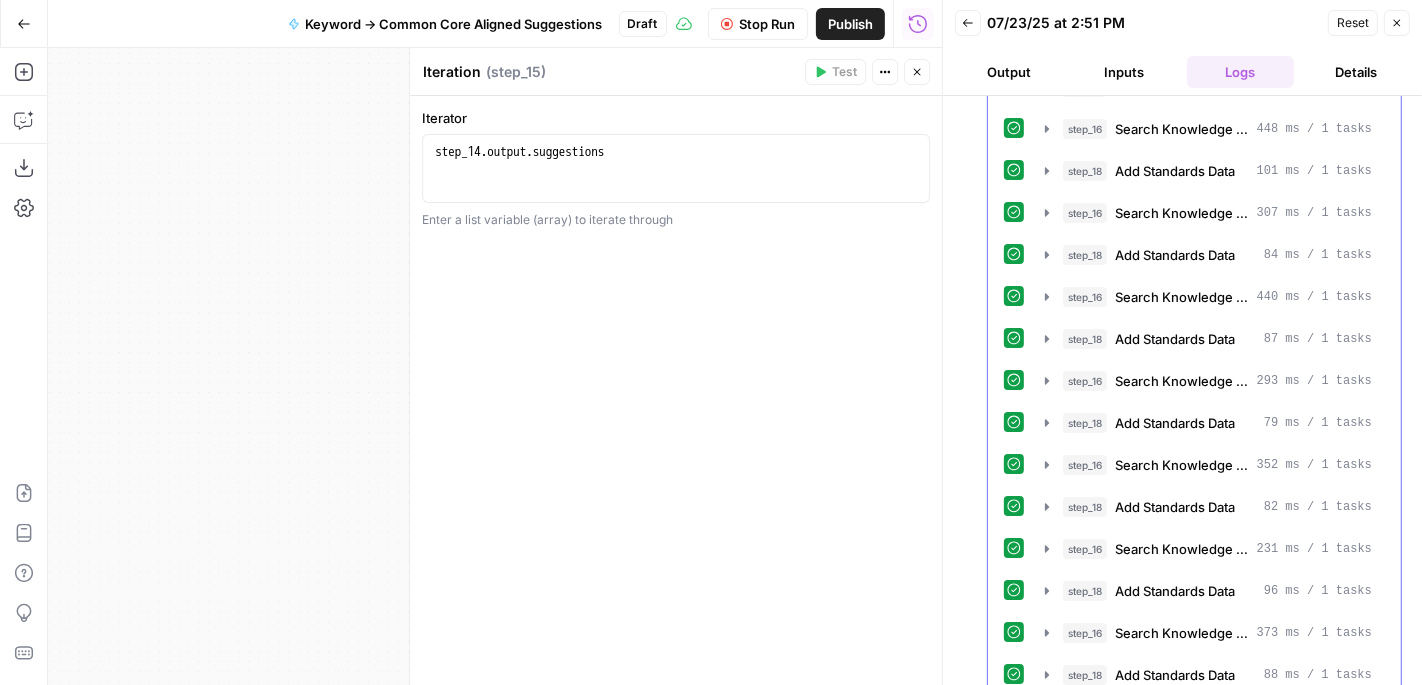 scroll, scrollTop: 0, scrollLeft: 0, axis: both 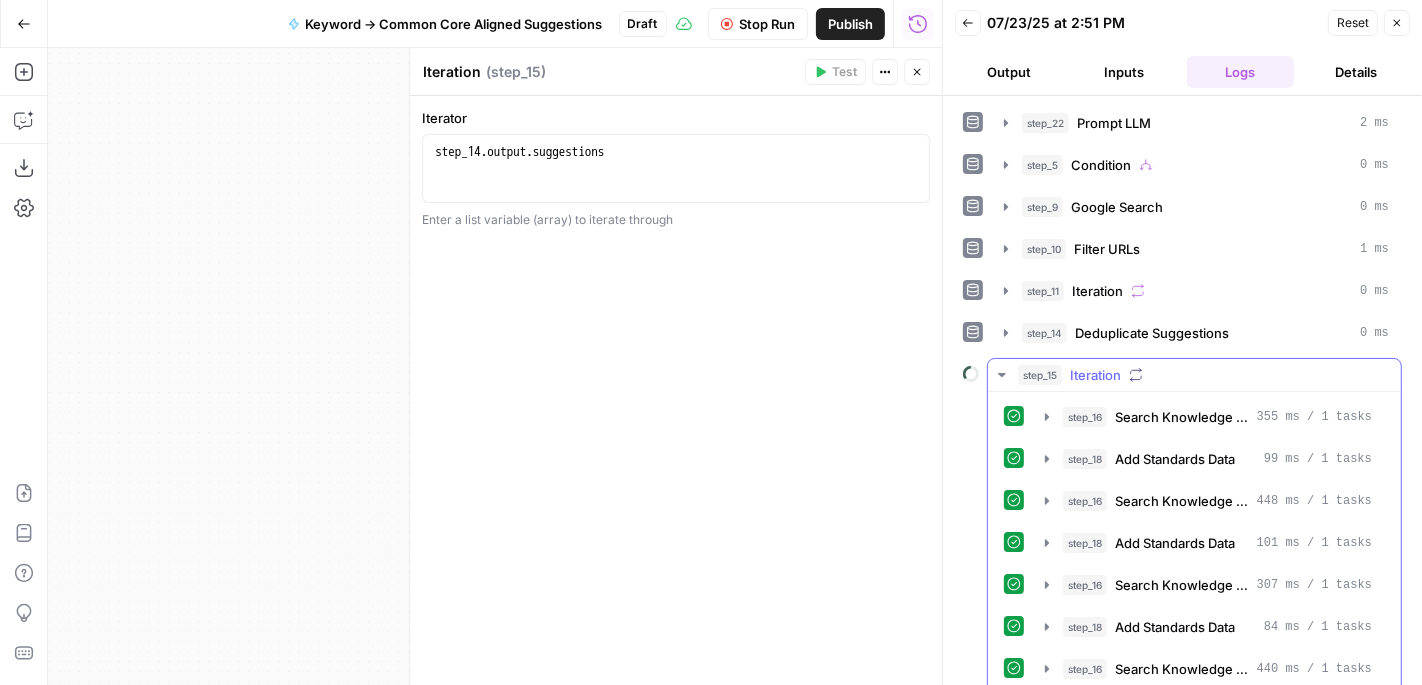 click 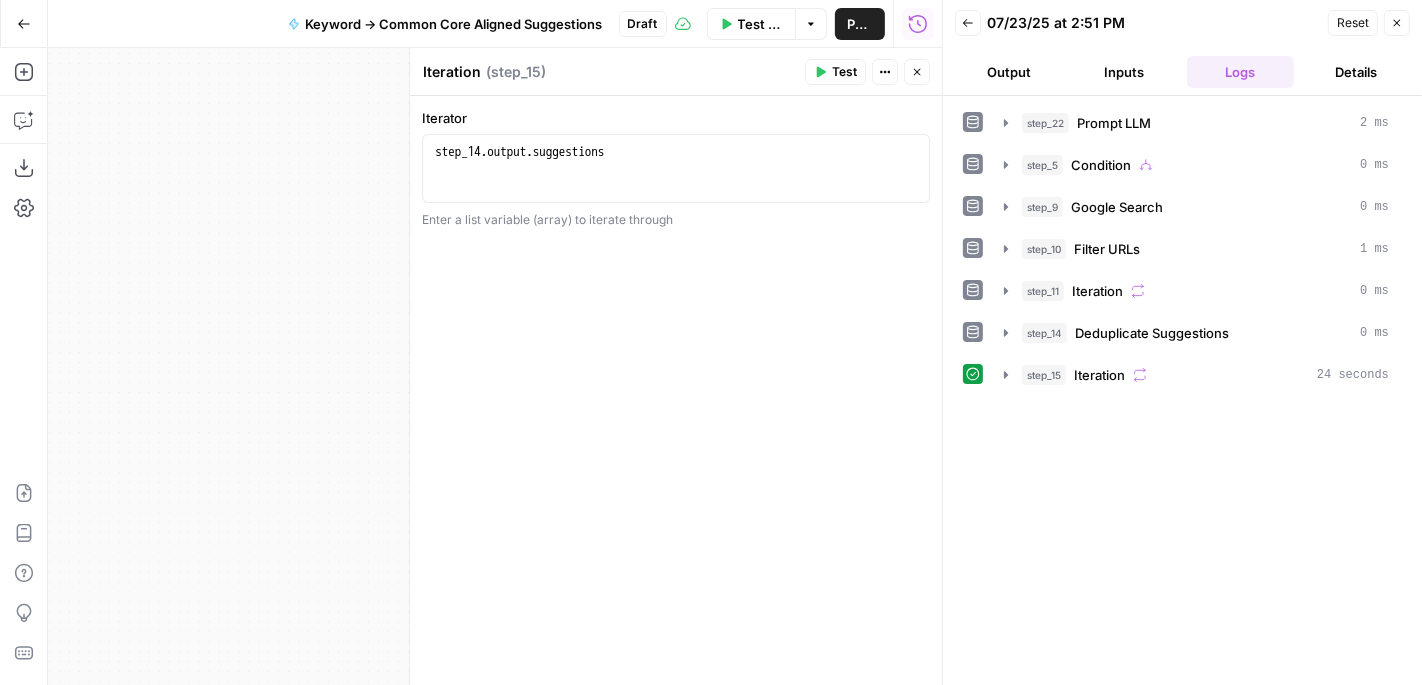 click on "Close" at bounding box center (917, 72) 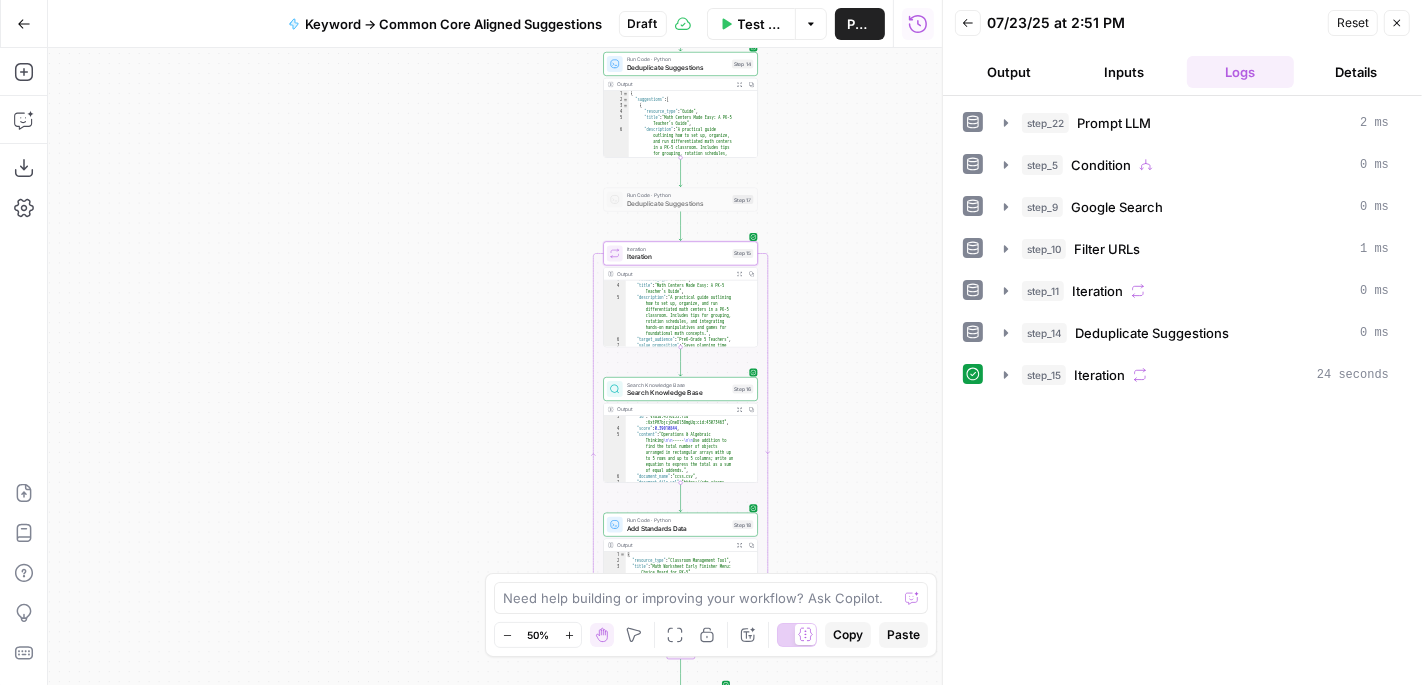 click on "Expand Output" at bounding box center [742, 274] 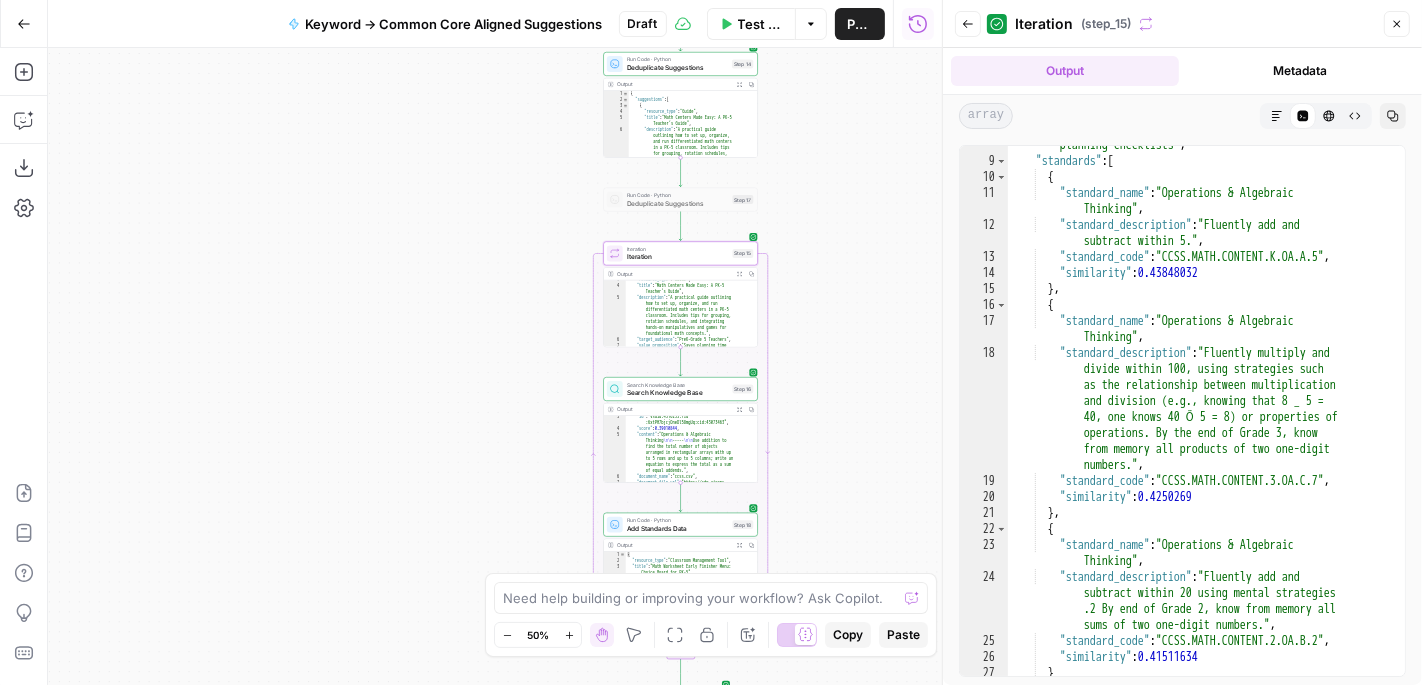 scroll, scrollTop: 348, scrollLeft: 0, axis: vertical 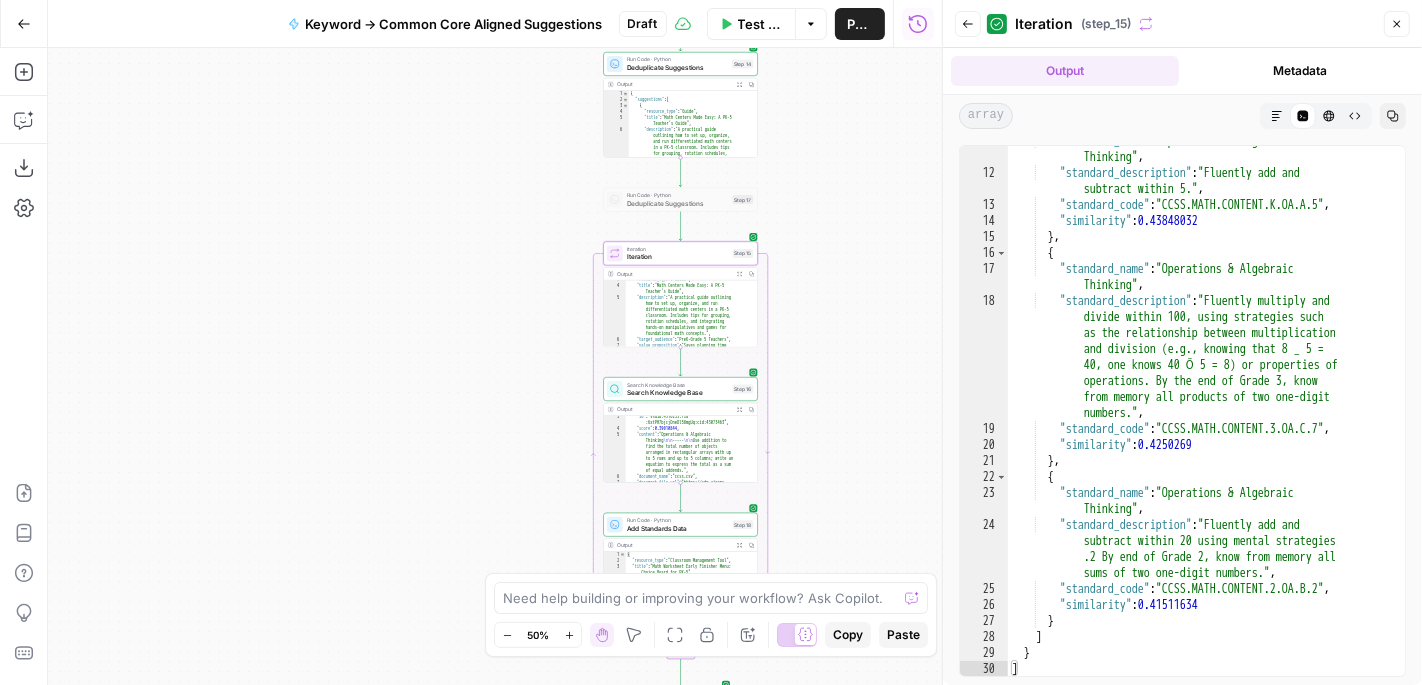 click 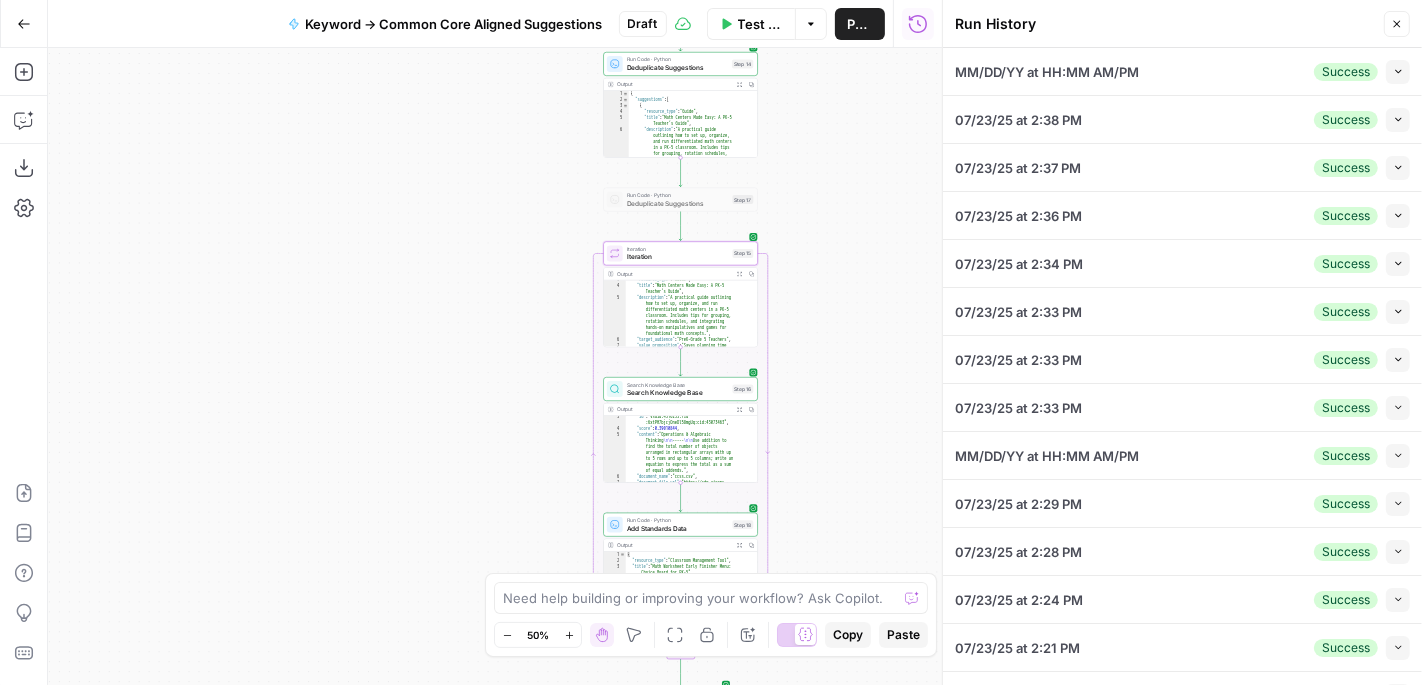 click on "Collapse" at bounding box center (1398, 72) 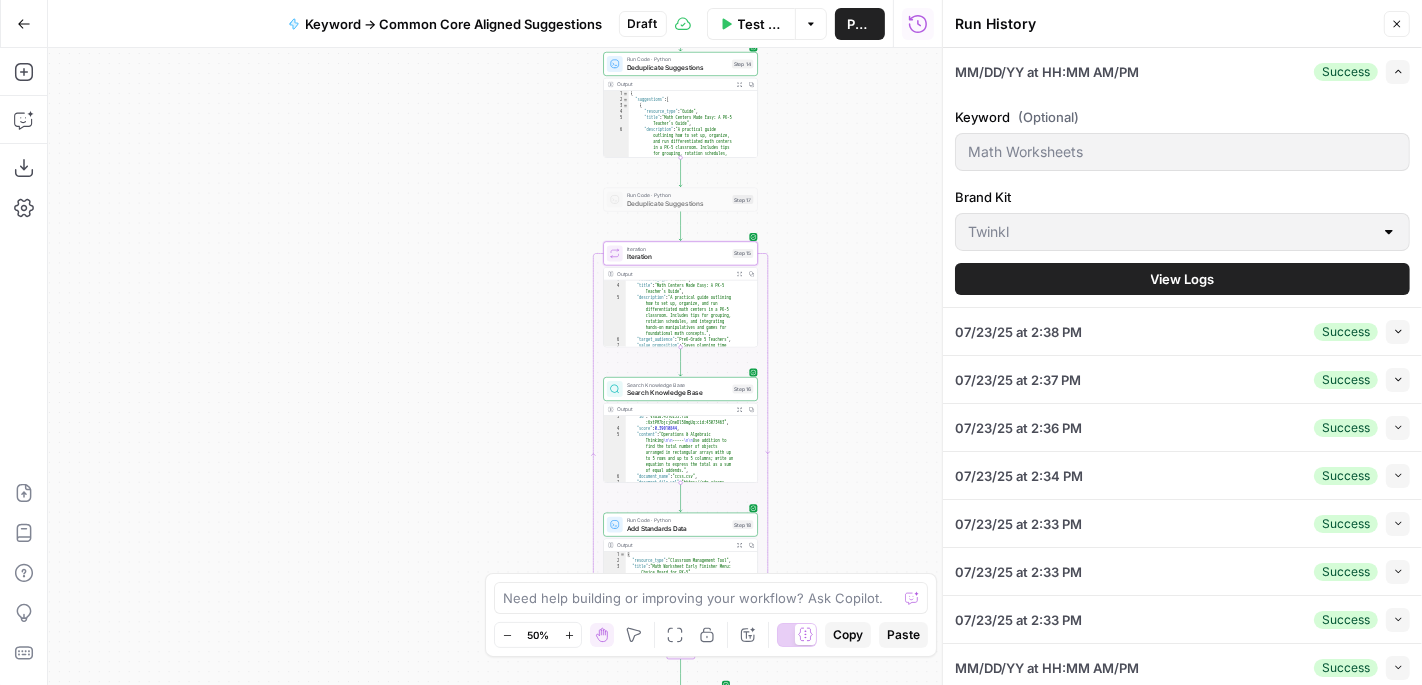 click on "View Logs" at bounding box center [1182, 279] 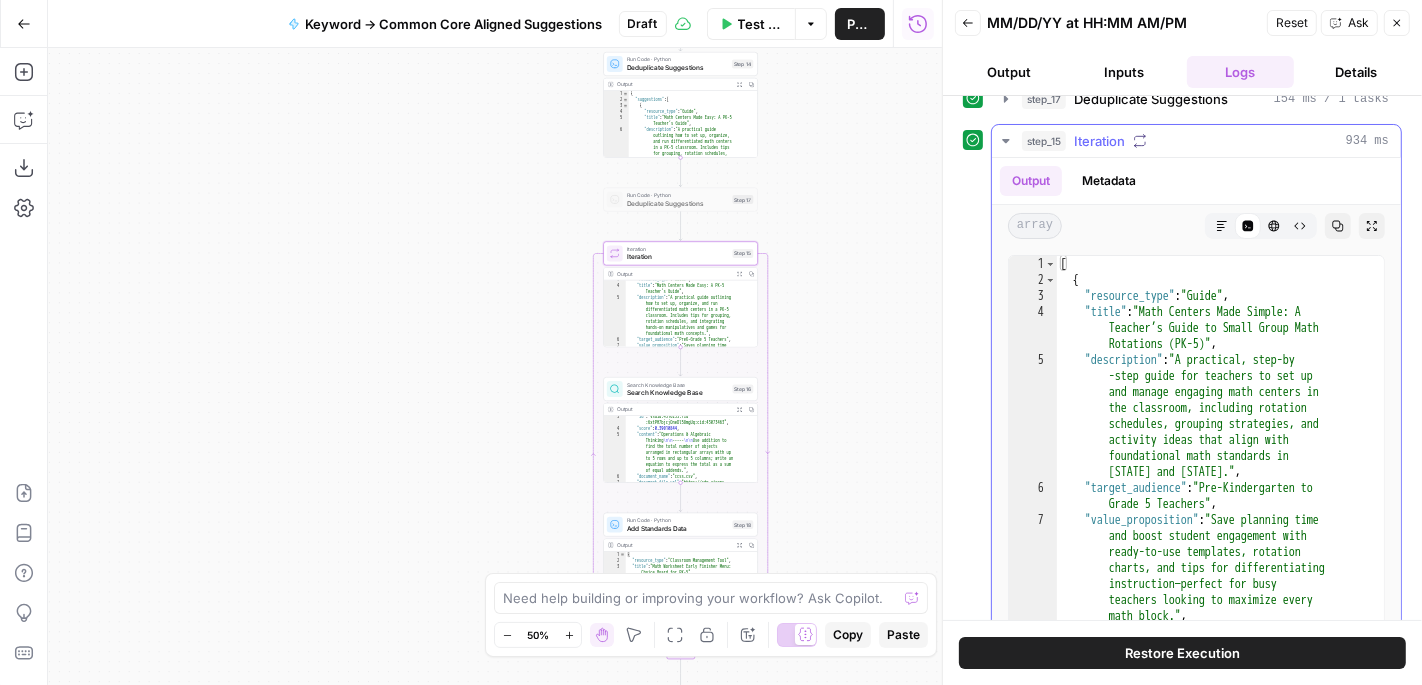 scroll, scrollTop: 365, scrollLeft: 0, axis: vertical 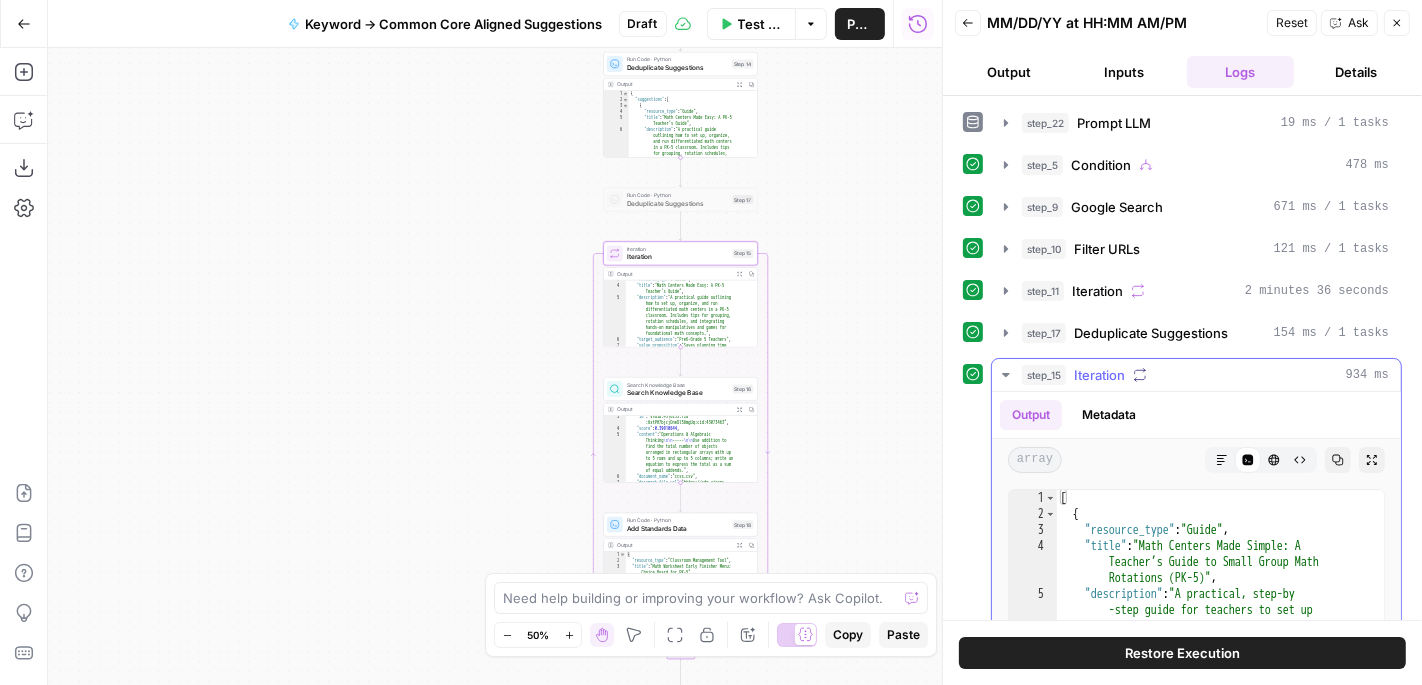 click 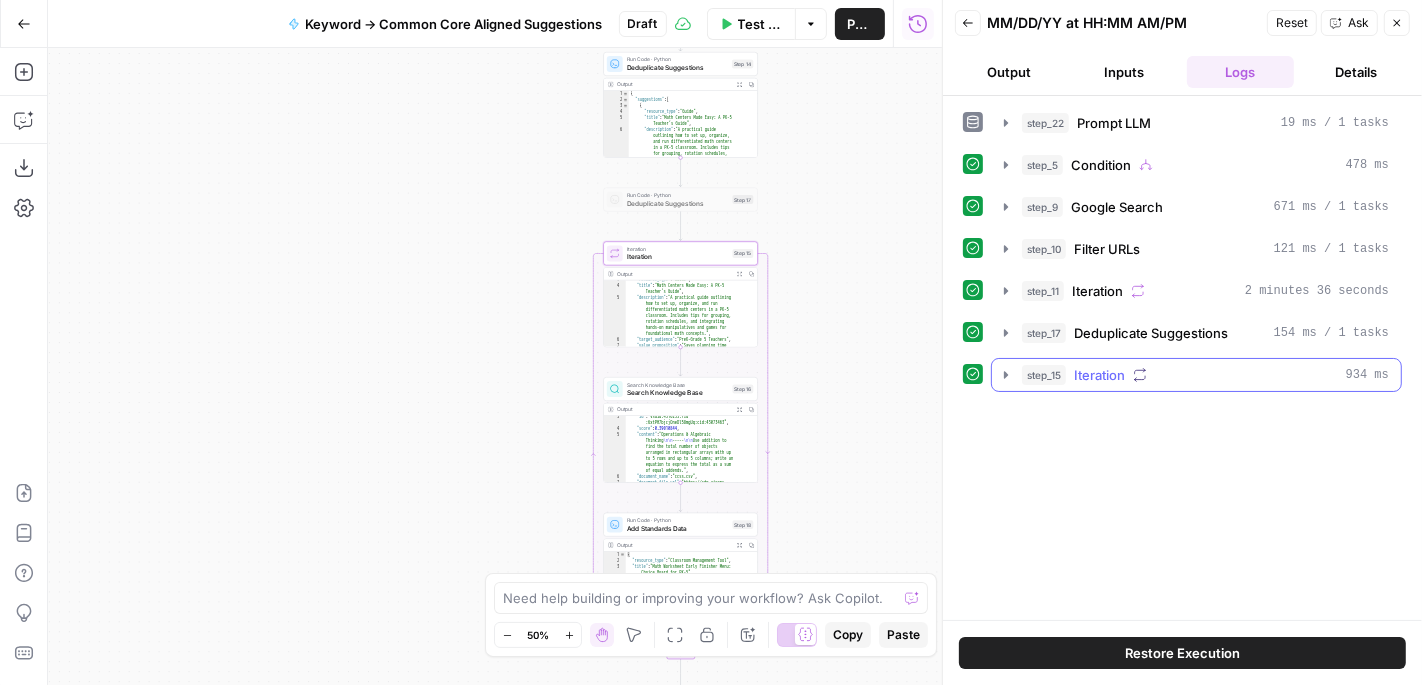 click 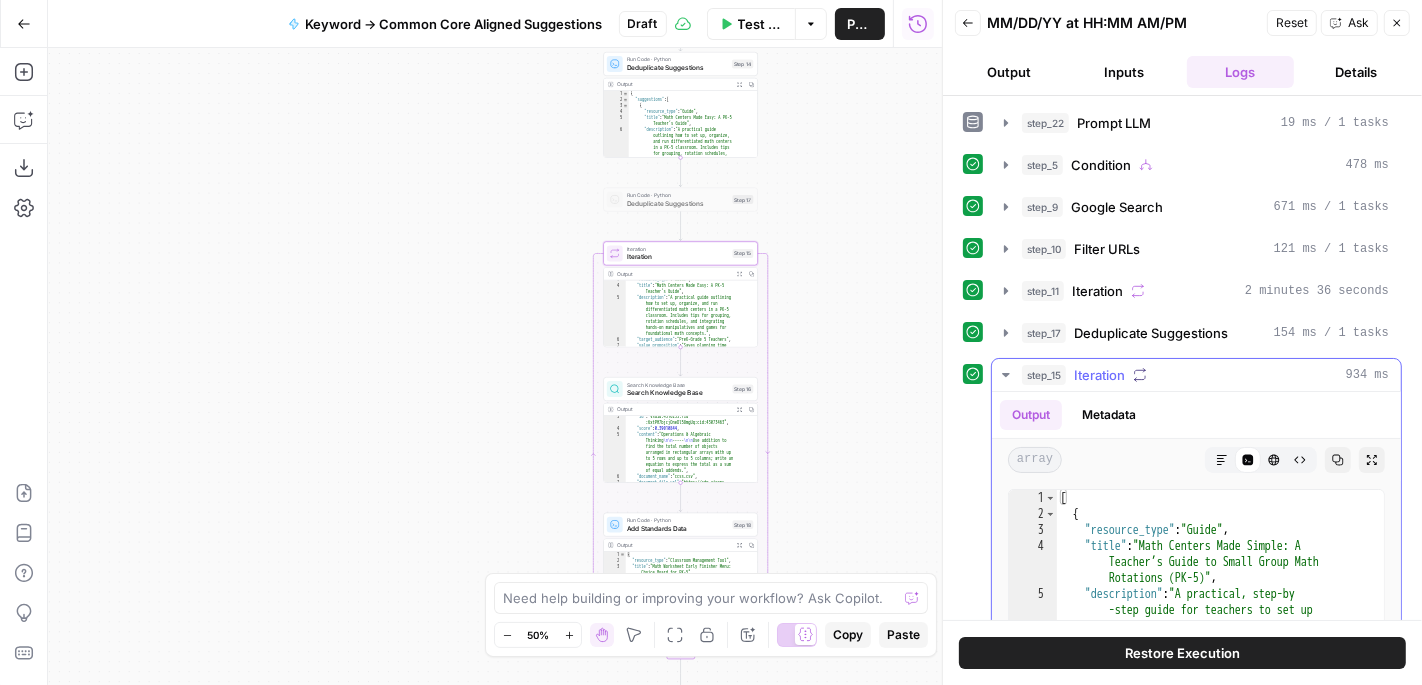 click 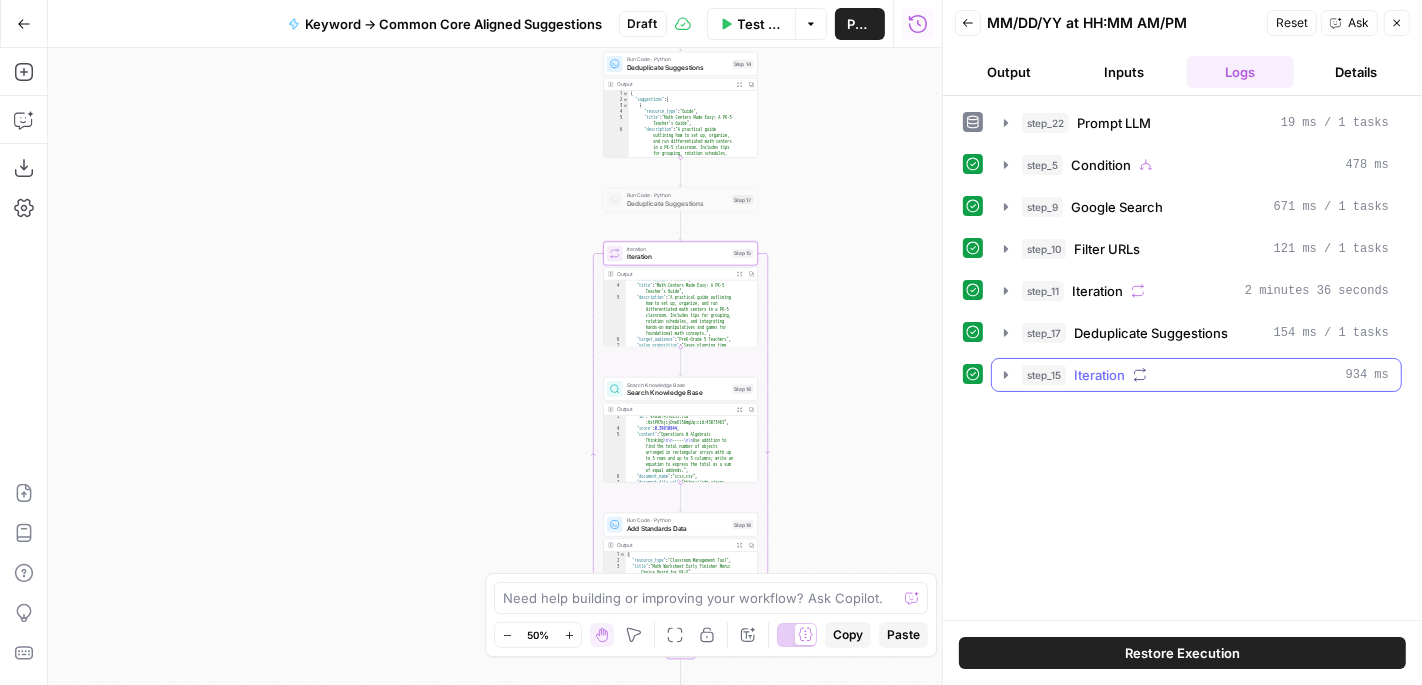 click 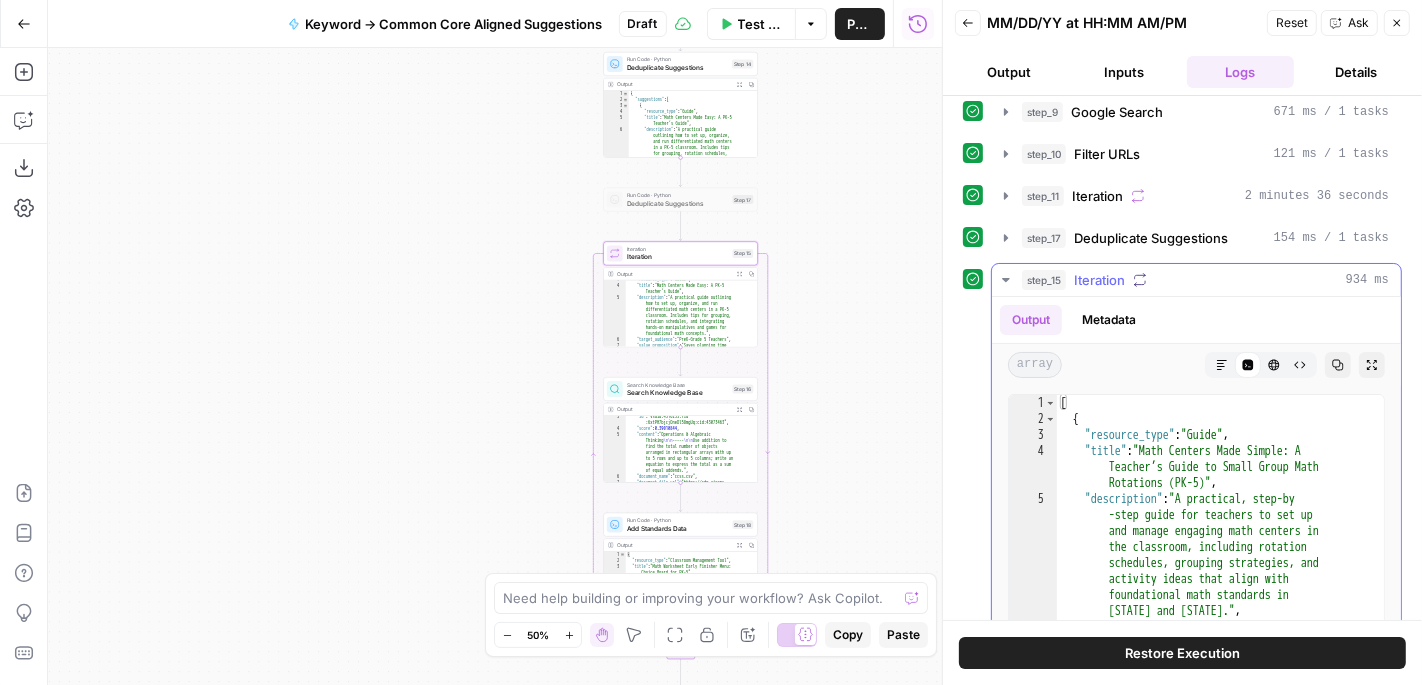 scroll, scrollTop: 0, scrollLeft: 0, axis: both 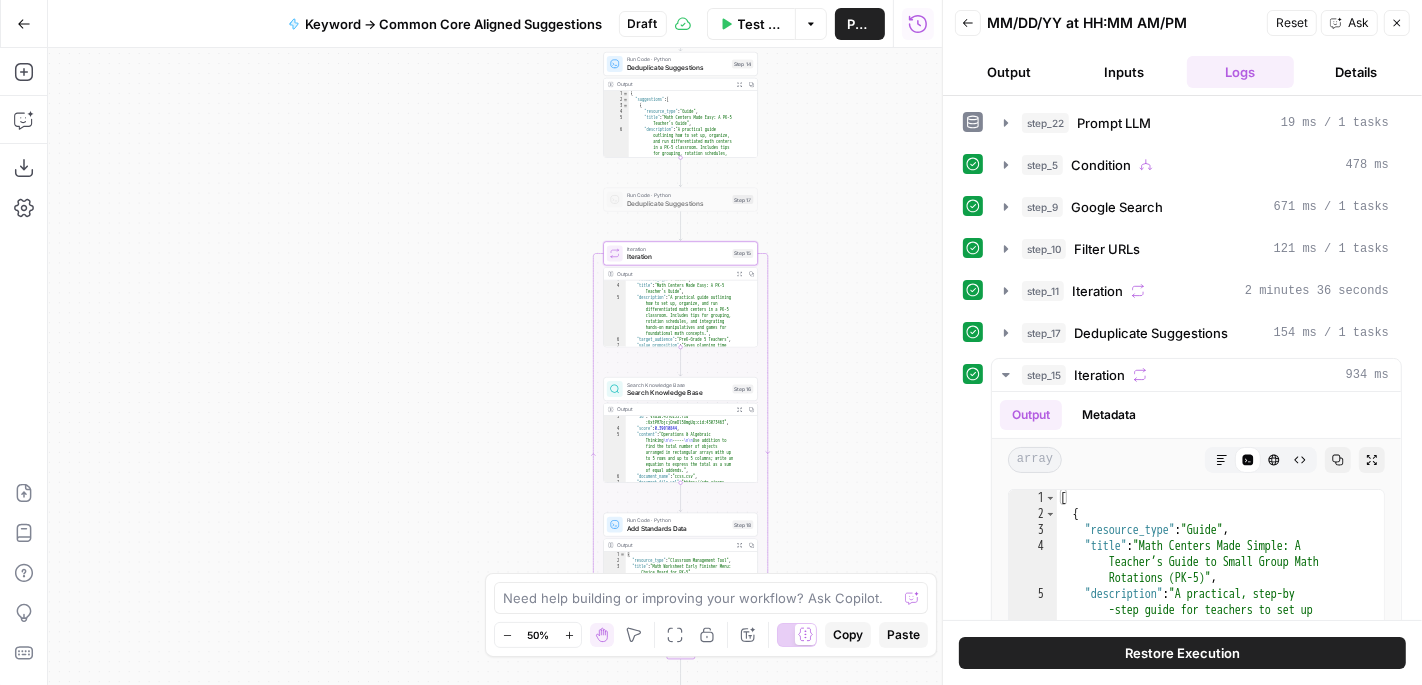 click on "Close" at bounding box center (1397, 23) 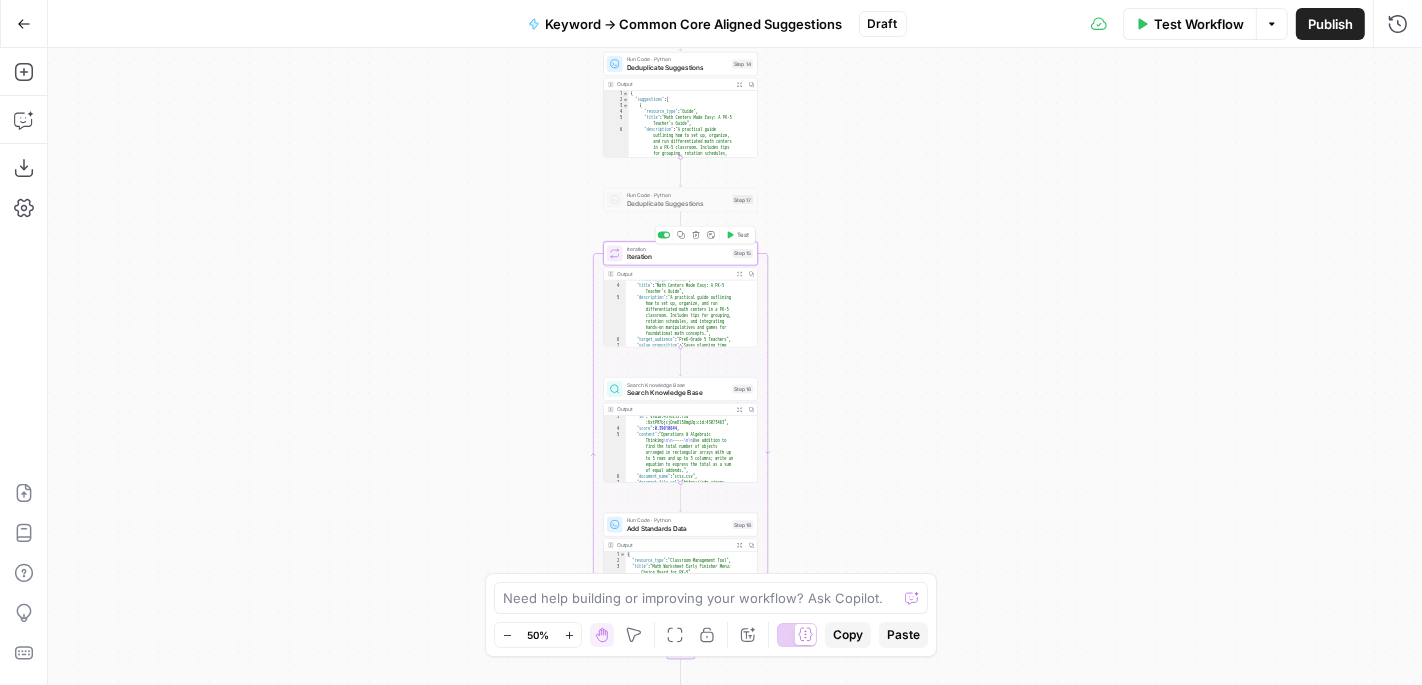 click on "Iteration" at bounding box center (678, 257) 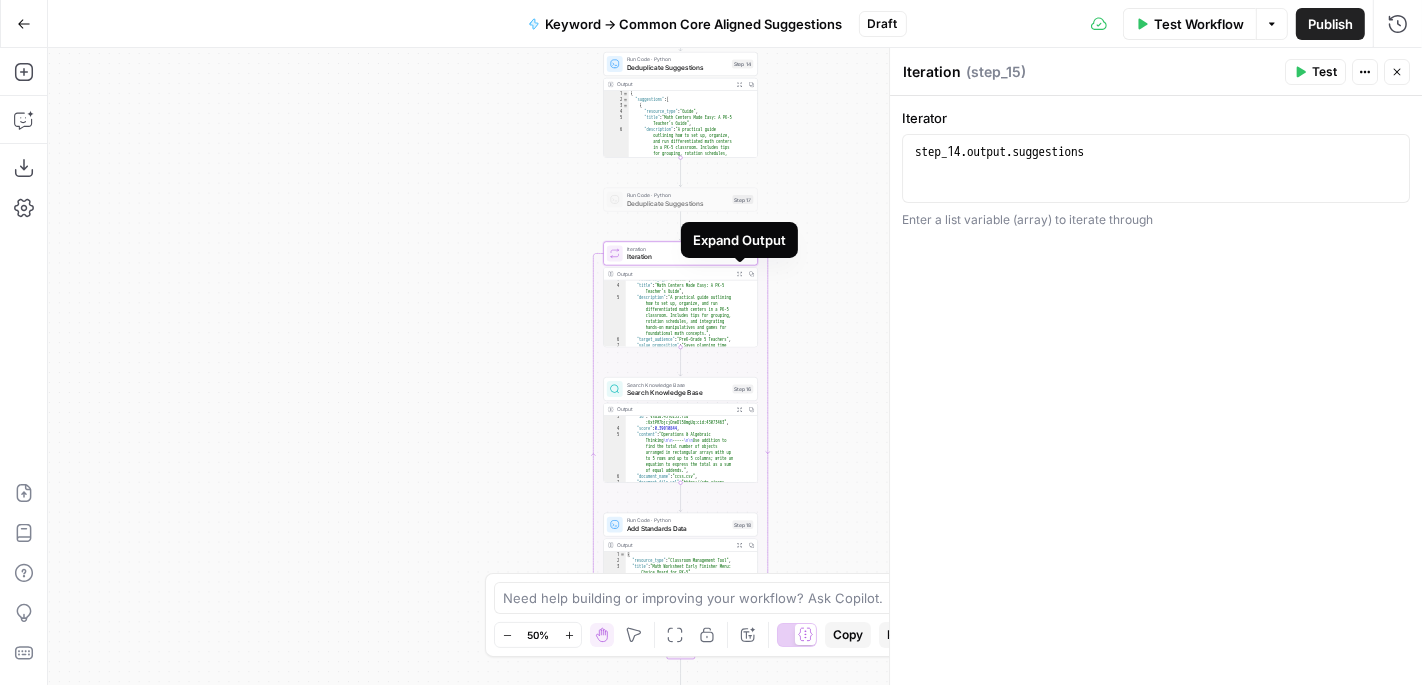 click on "Expand Output" at bounding box center (740, 274) 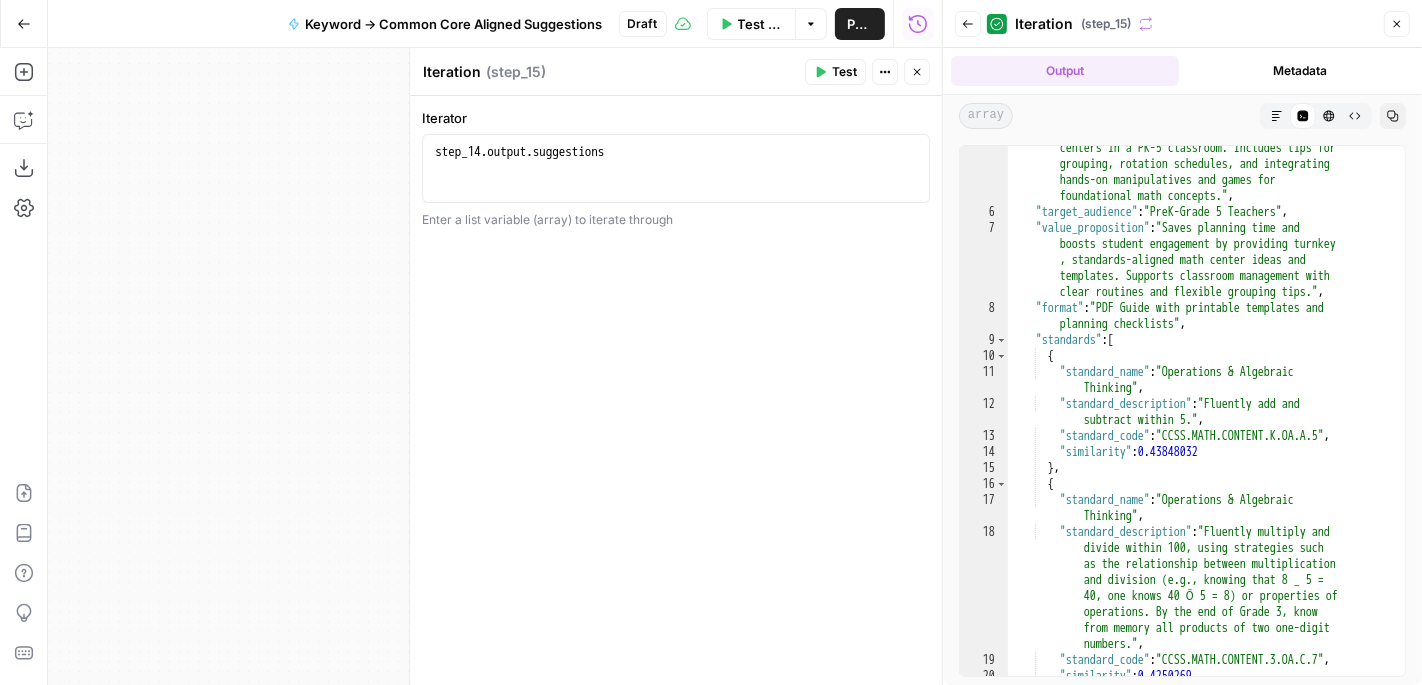 scroll, scrollTop: 0, scrollLeft: 0, axis: both 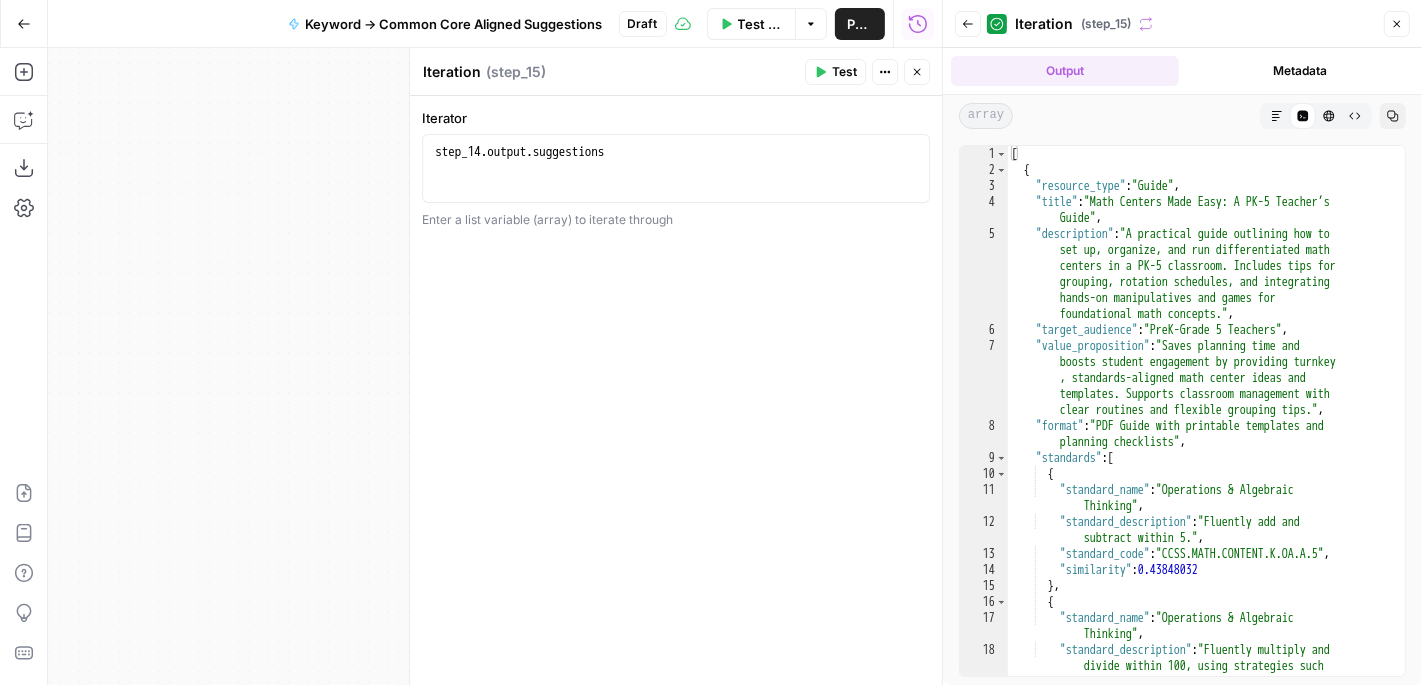 click 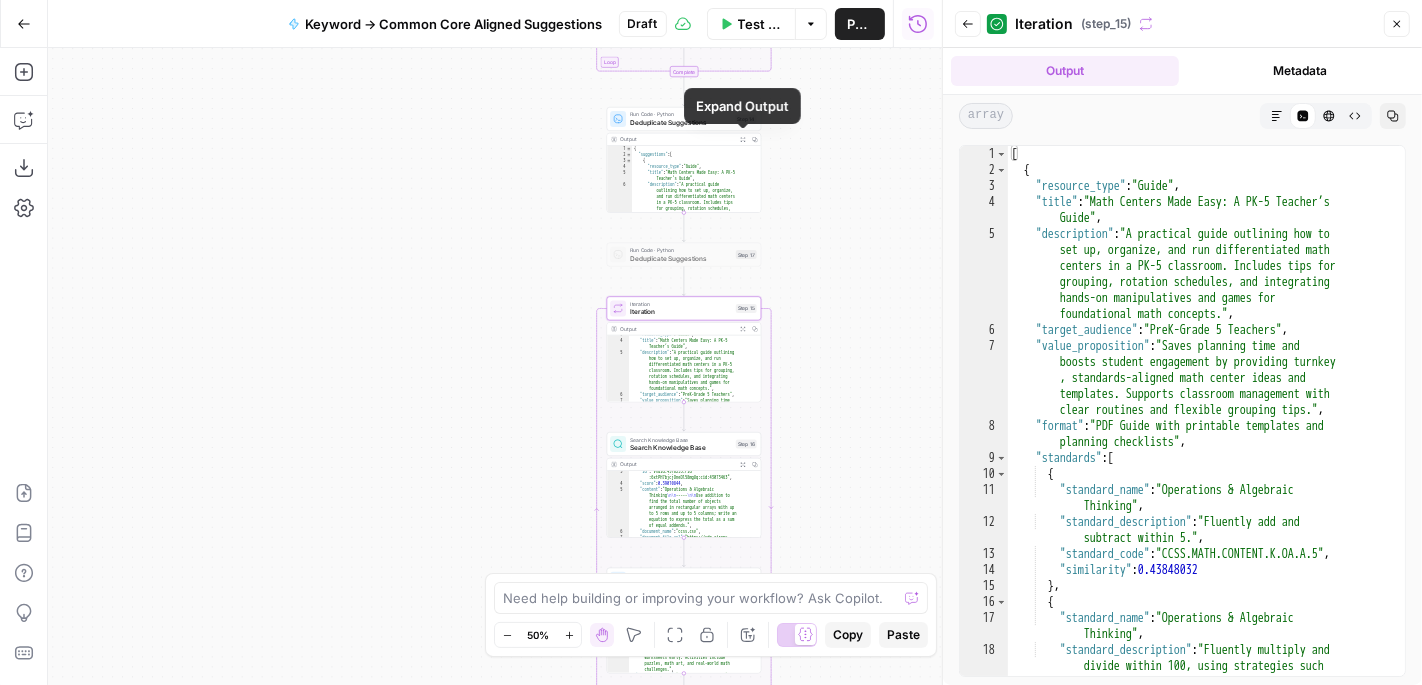 click on "Expand Output" at bounding box center (743, 139) 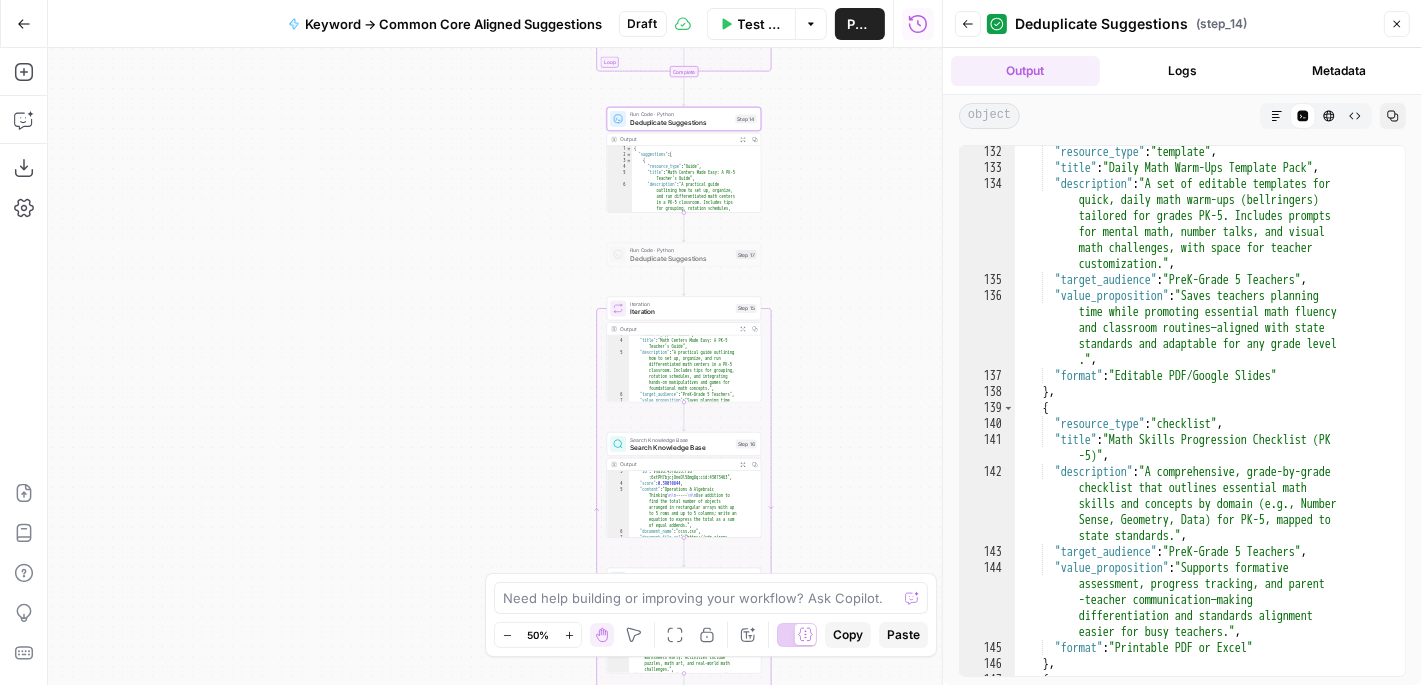 scroll, scrollTop: 4870, scrollLeft: 0, axis: vertical 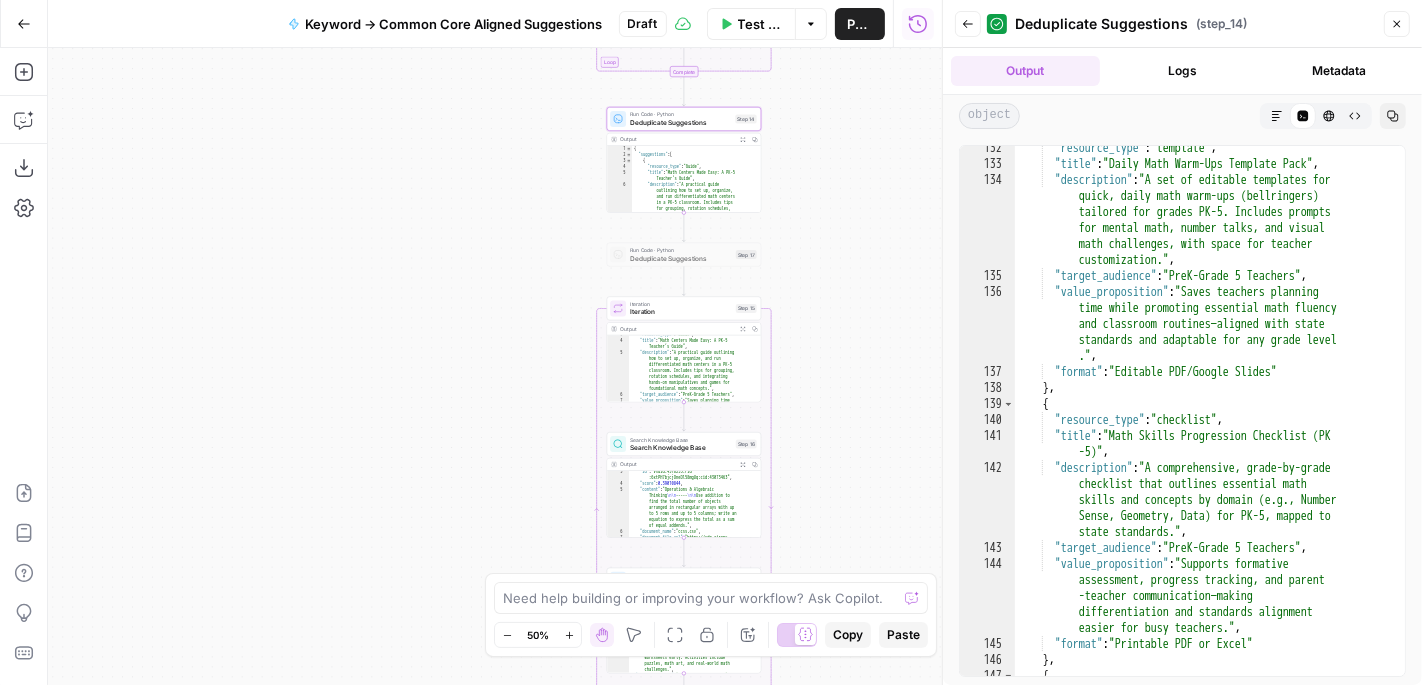 click on "Close" at bounding box center [1397, 24] 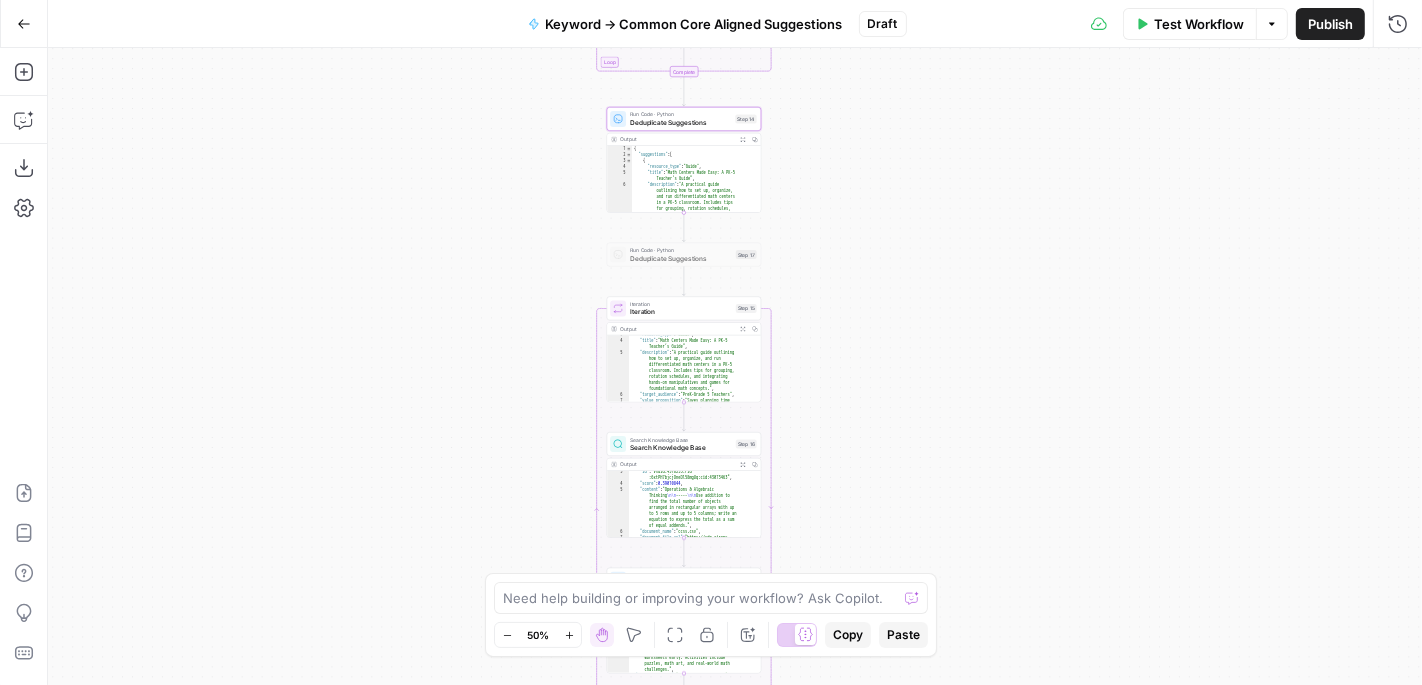 click on "Iteration" at bounding box center (681, 312) 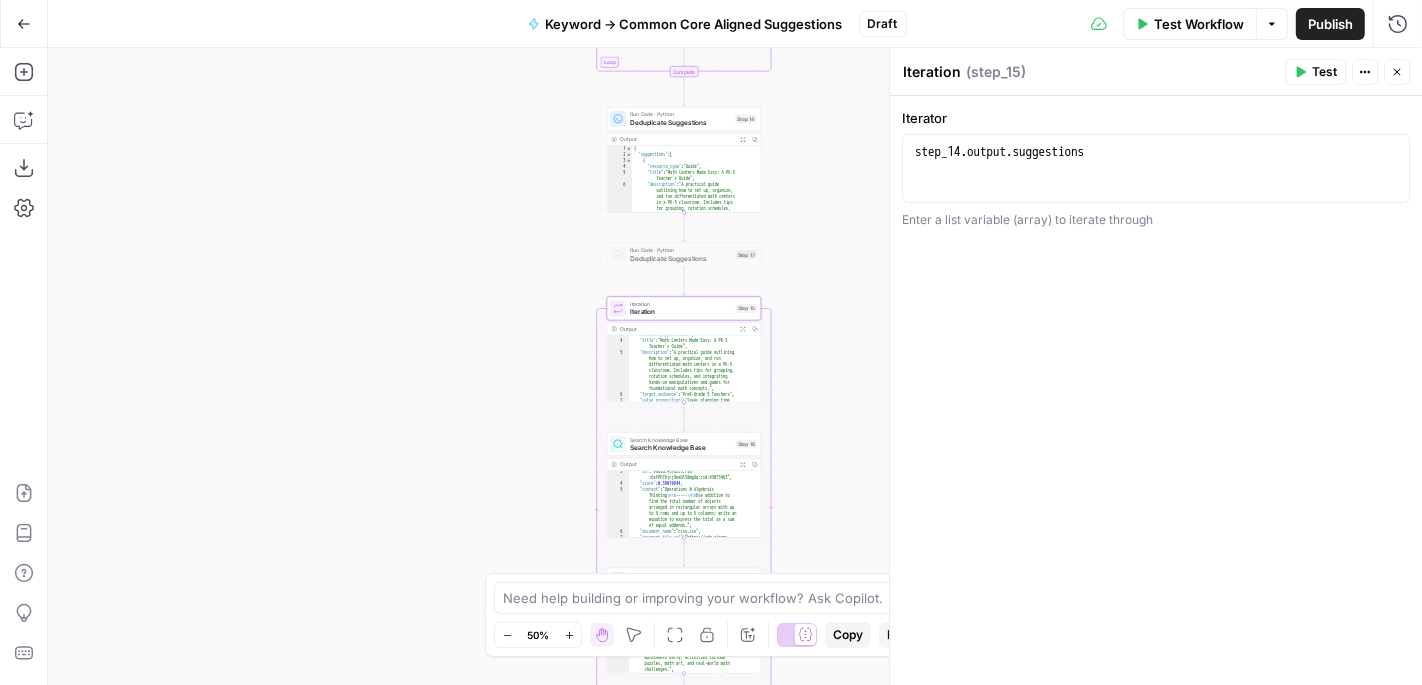 click on "Actions" at bounding box center [1365, 72] 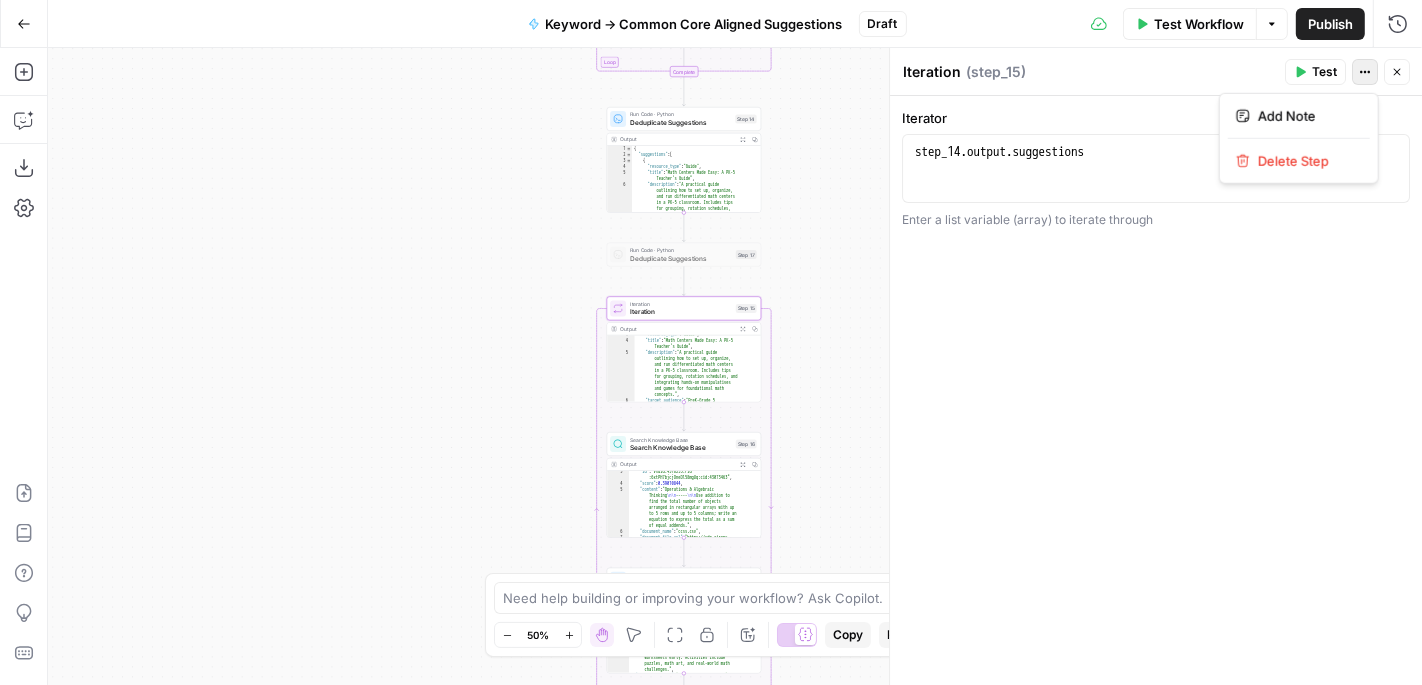 click on "Iteration Iteration  ( step_15 ) Test Actions Close" at bounding box center (1156, 72) 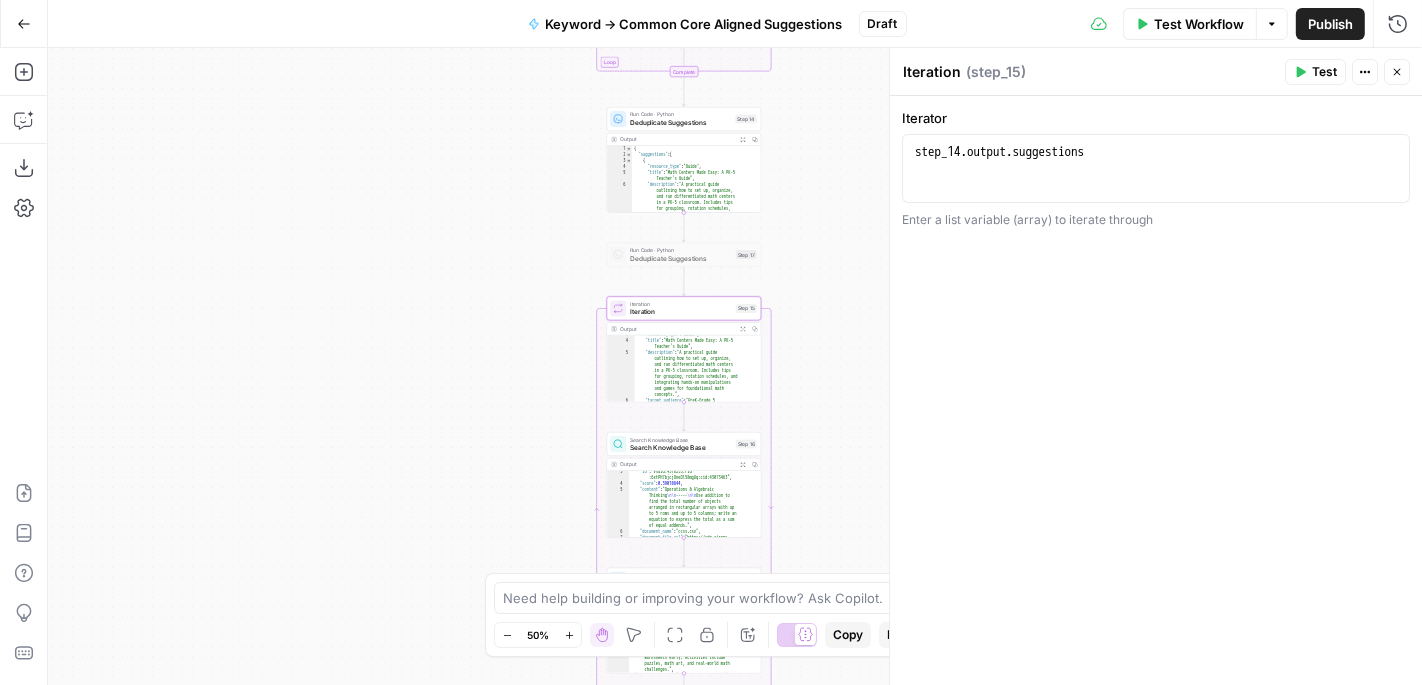 click 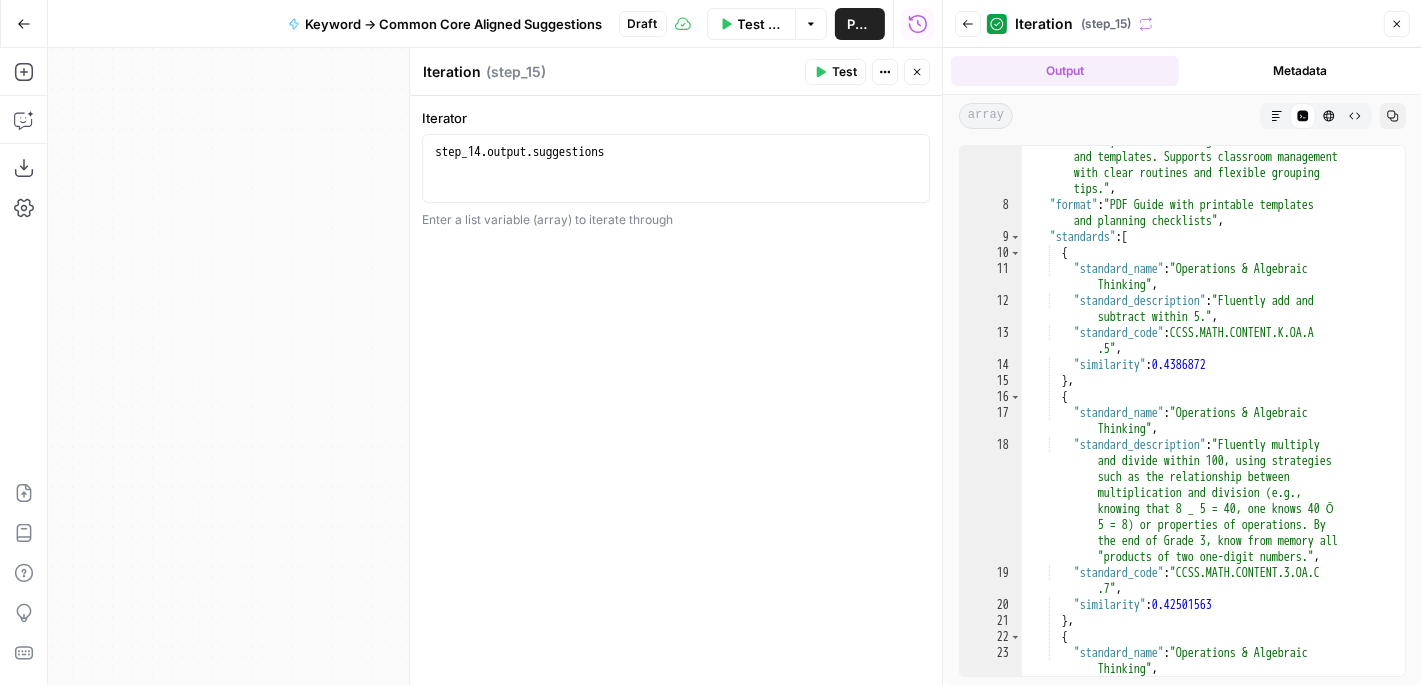 scroll, scrollTop: 0, scrollLeft: 0, axis: both 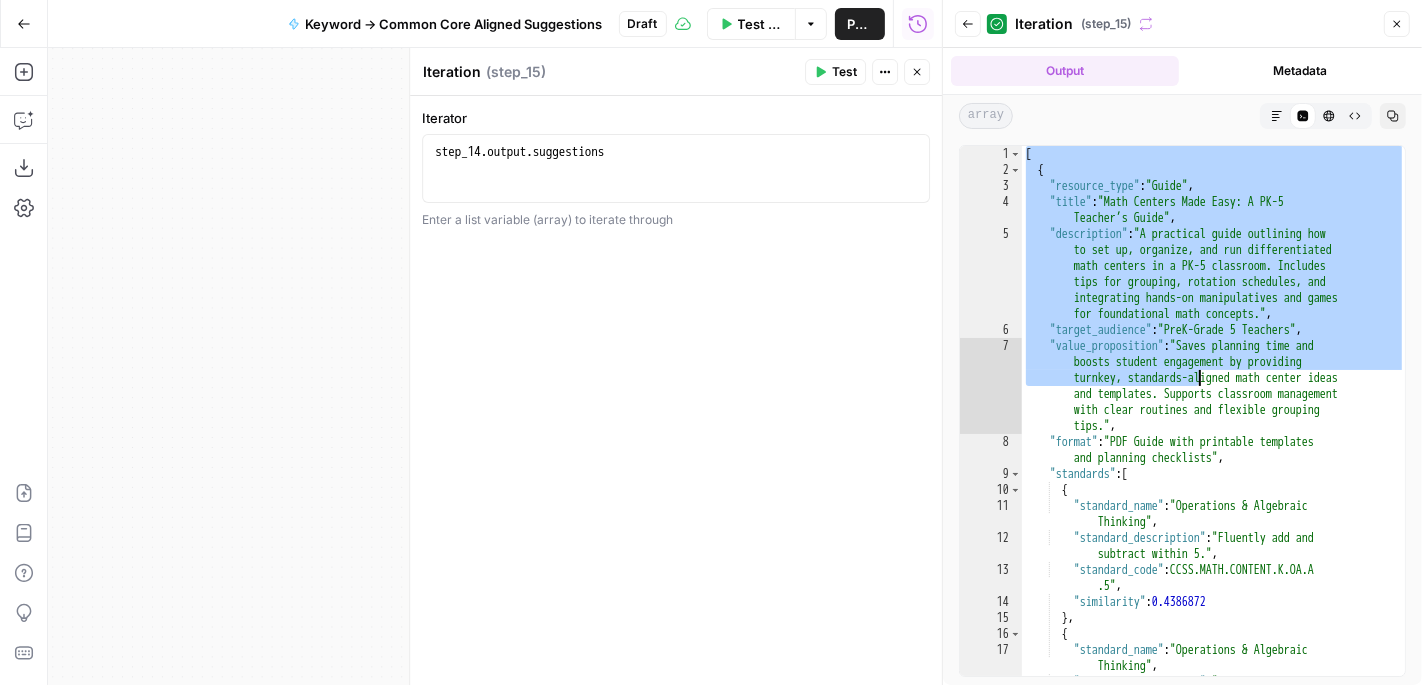 drag, startPoint x: 1024, startPoint y: 152, endPoint x: 1204, endPoint y: 393, distance: 300.8006 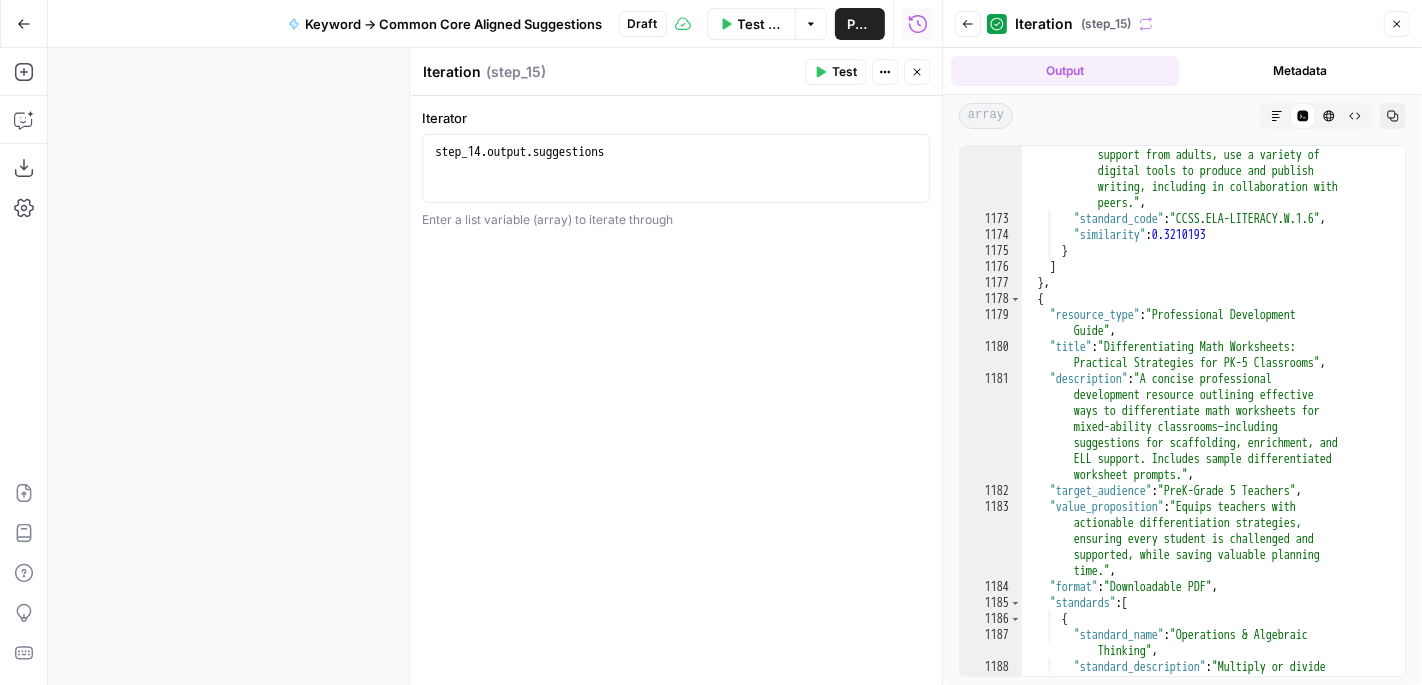 scroll, scrollTop: 0, scrollLeft: 0, axis: both 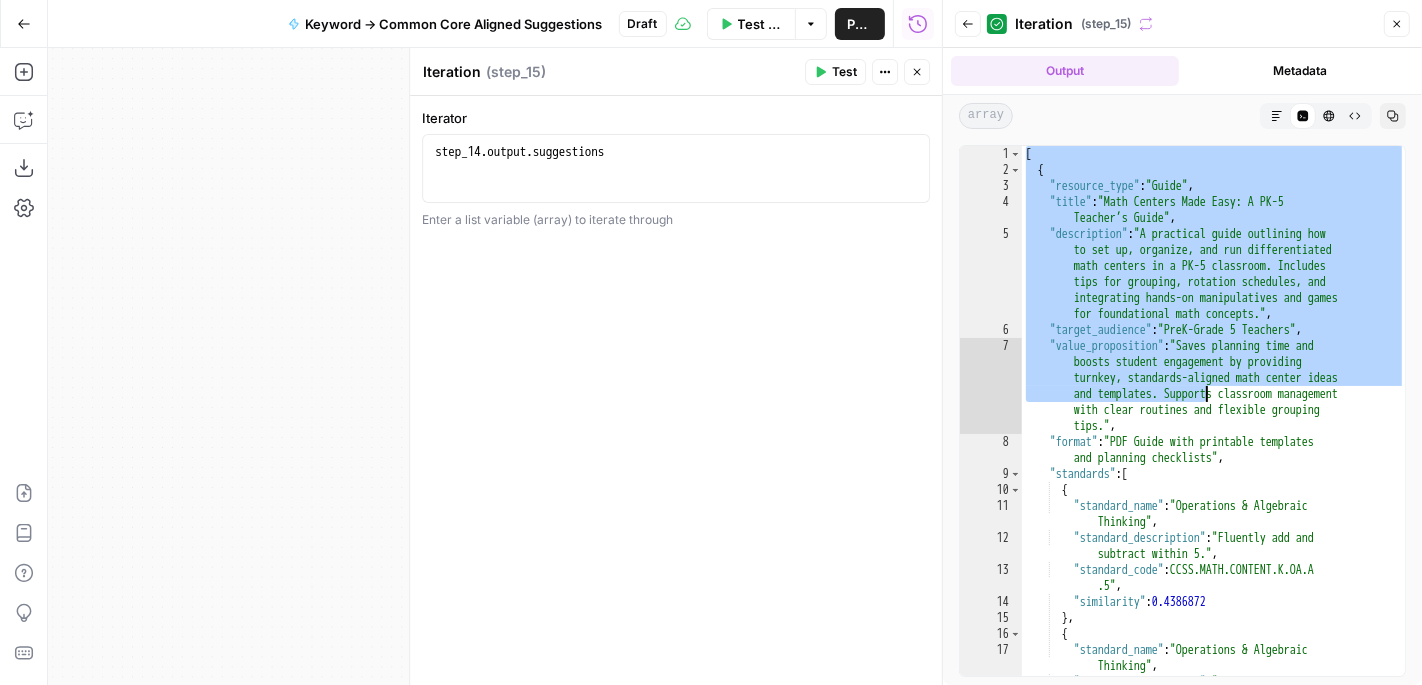 click on "true false Workflow Set Inputs Inputs LLM · GPT-4.1 Prompt LLM Step 22 Output Expand Output Copy 1 2 {    "customer_profile" :  "# Pre Kindergarden -         Grade 5 Teachers Persona \n\n ## Customer         Overview \n Grades PK-5 teachers (Primary 4        -11 y/o). Focused on foundational         development, reading , math, and classroom         readiness. Looking for fun, engaging, and         culturally relevant resources that align         with educational standards.  \n\n ## Tone of         Voice \n When writing for PK-5 Teachers,         remember to lean more heavily into the         knowledgeable and human attributes to         express quality and connection. \n\n **Be:**         Knowledgeable, Human, Positive,         Supportive \n\n **Tips:** Acknowledge         classroom challenges, highlight quality,         state standards alignment, ease-of-use,         and lesson planning support. \n\n ##  \n \n\n" at bounding box center [495, 366] 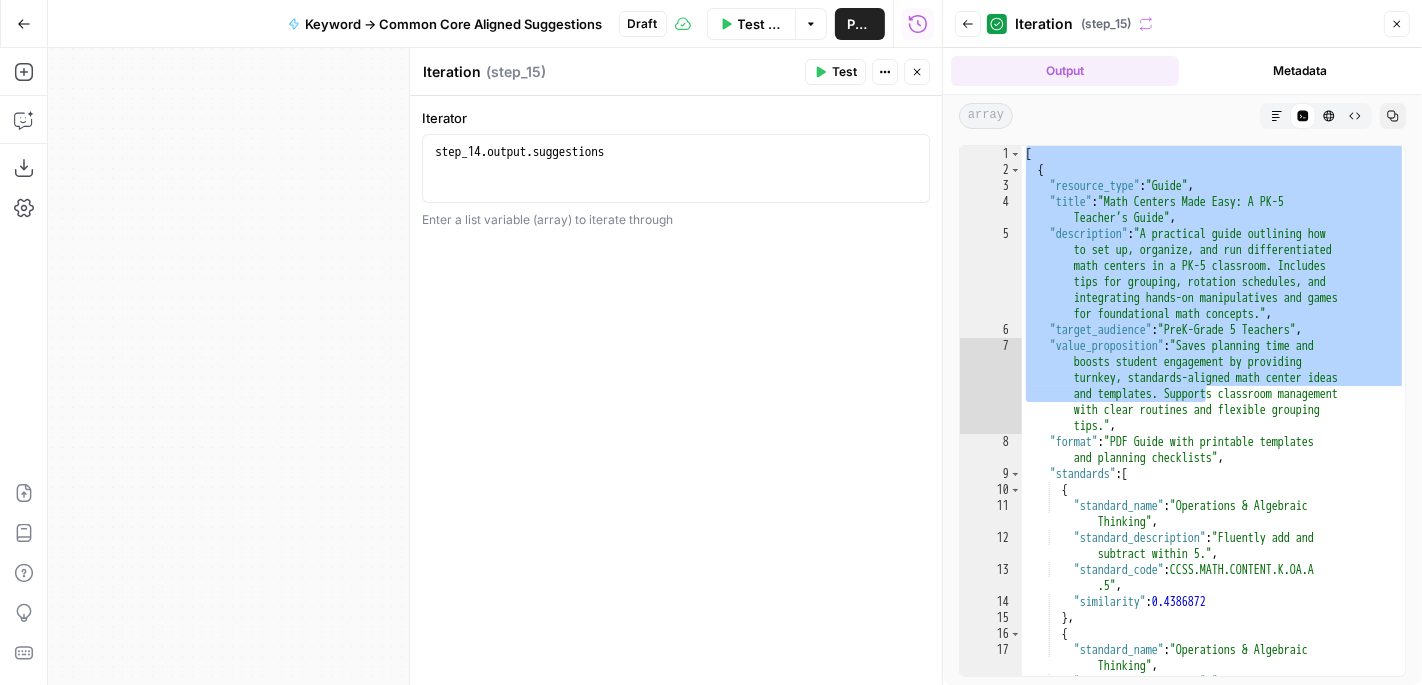 click on "Iteration Iteration  ( step_15 ) Test Actions Close" at bounding box center [676, 72] 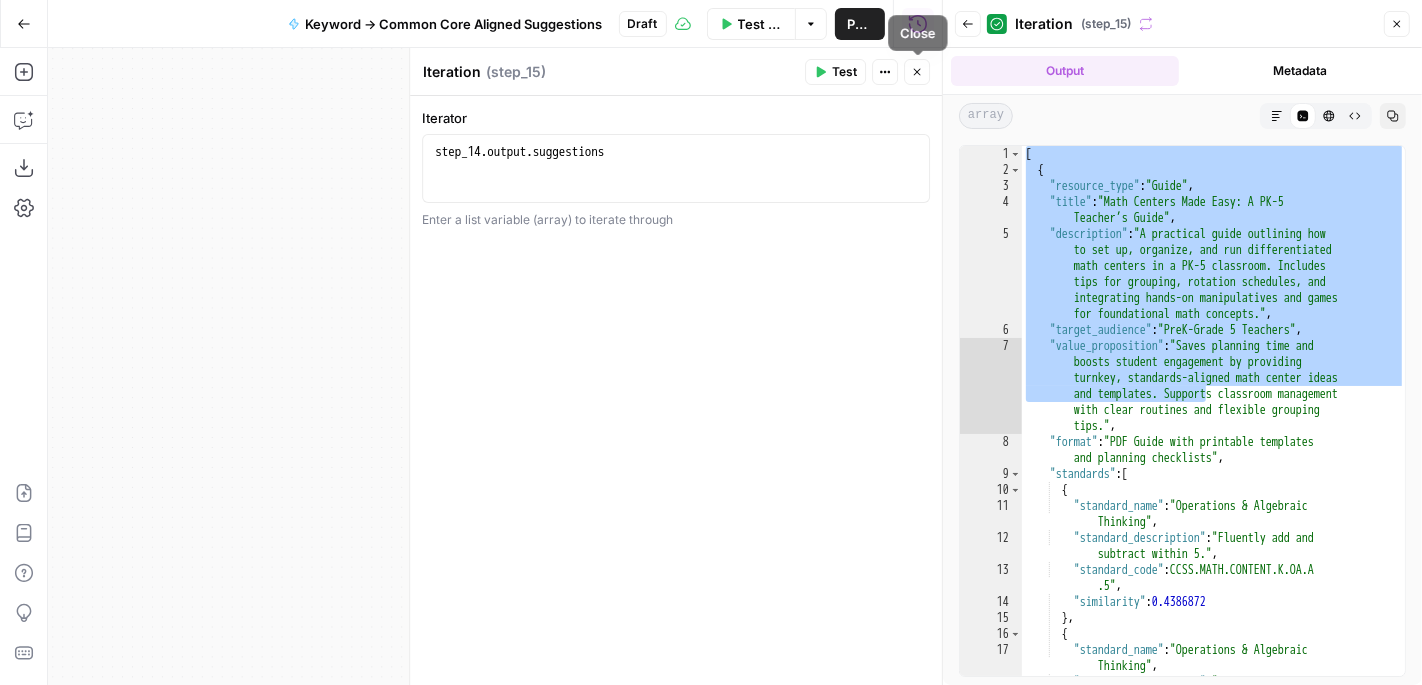 click 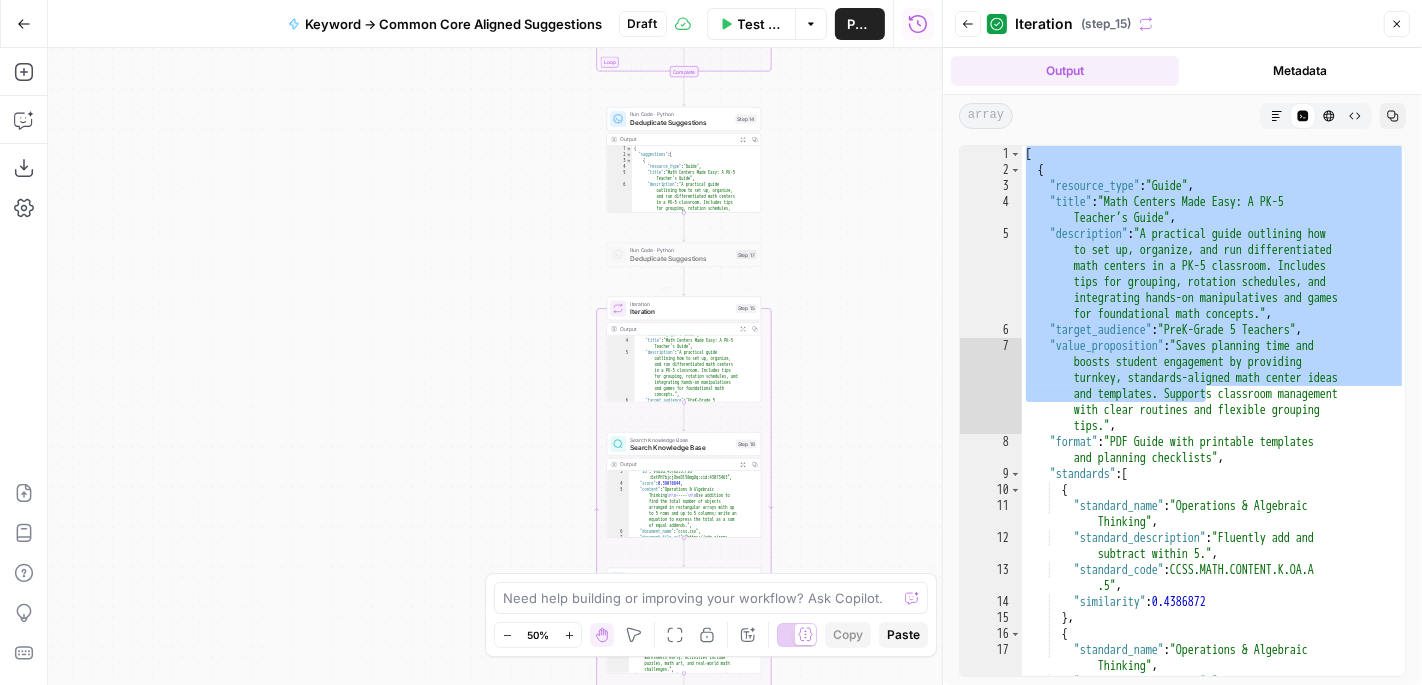 click on "true false Workflow Set Inputs Inputs LLM · GPT-4.1 Prompt LLM Step 22 Output Expand Output Copy 1 2 {    "customer_profile" :  "# Pre Kindergarden -         Grade 5 Teachers Persona \n\n ## Customer         Overview \n Grades PK-5 teachers (Primary 4        -11 y/o). Focused on foundational         development, reading , math, and classroom         readiness. Looking for fun, engaging, and         culturally relevant resources that align         with educational standards.  \n\n ## Tone of         Voice \n When writing for PK-5 Teachers,         remember to lean more heavily into the         knowledgeable and human attributes to         express quality and connection. \n\n **Be:**         Knowledgeable, Human, Positive,         Supportive \n\n **Tips:** Acknowledge         classroom challenges, highlight quality,         state standards alignment, ease-of-use,         and lesson planning support. \n\n ##  \n \n\n" at bounding box center (495, 366) 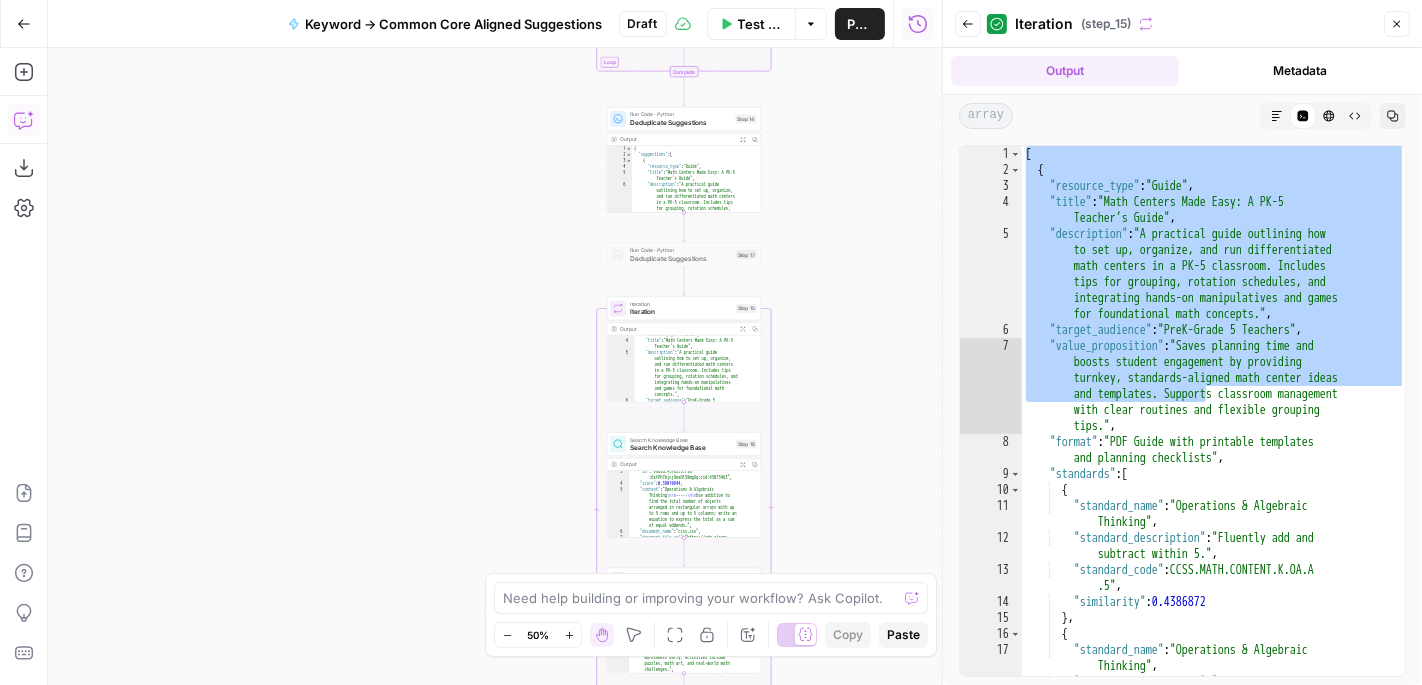 click 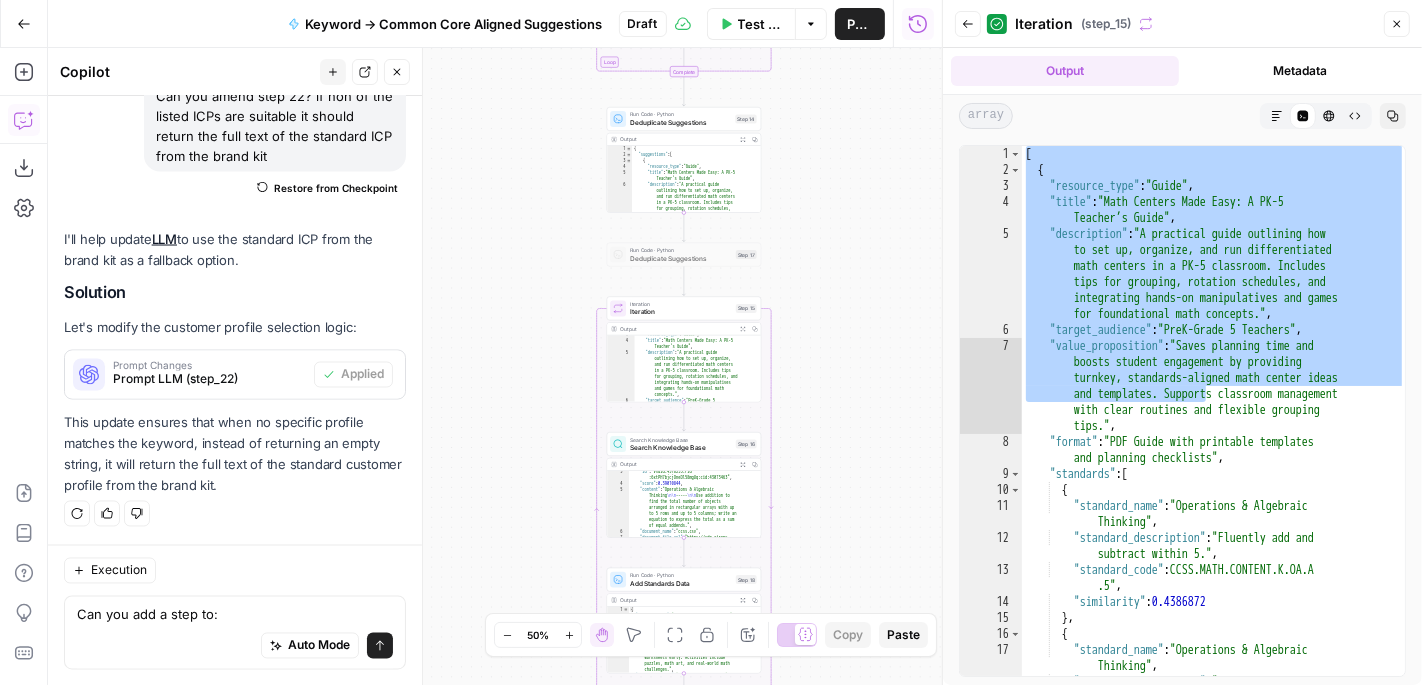 scroll, scrollTop: 3080, scrollLeft: 0, axis: vertical 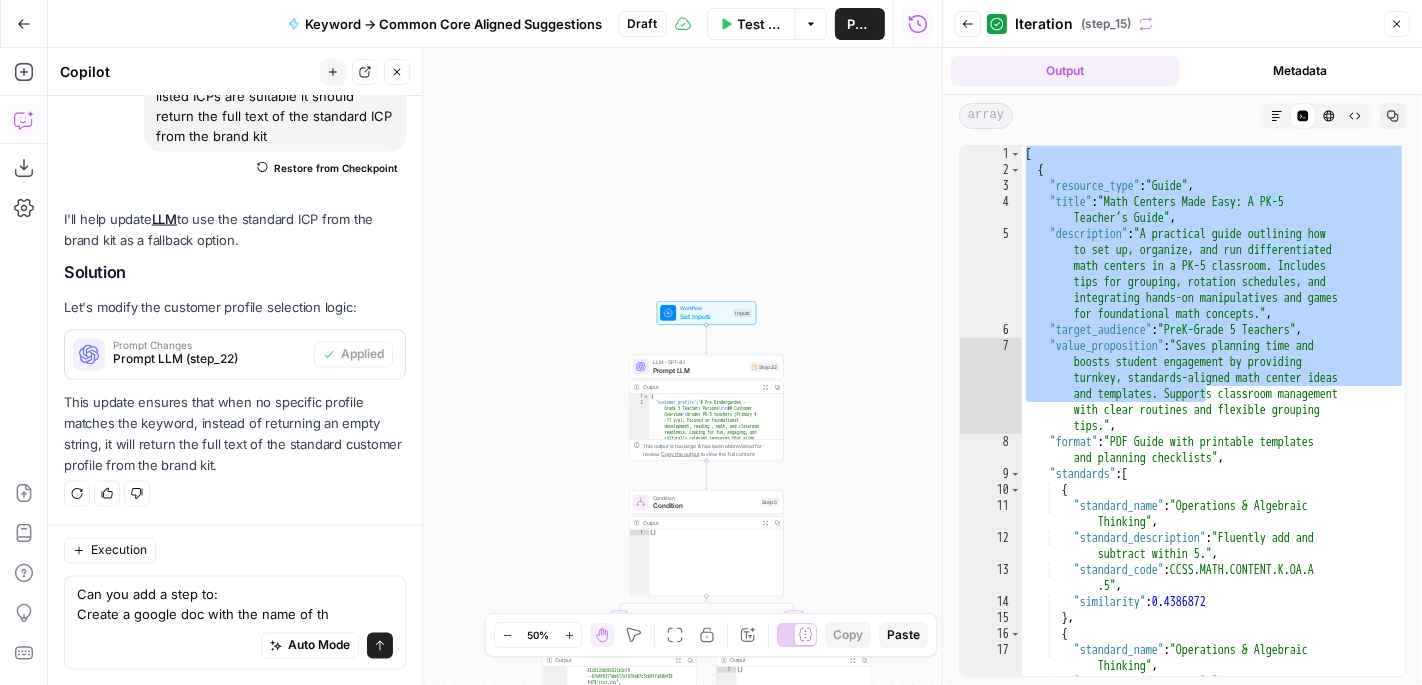 click on "Can you add a step to:
Create a google doc with the name of th" at bounding box center (235, 605) 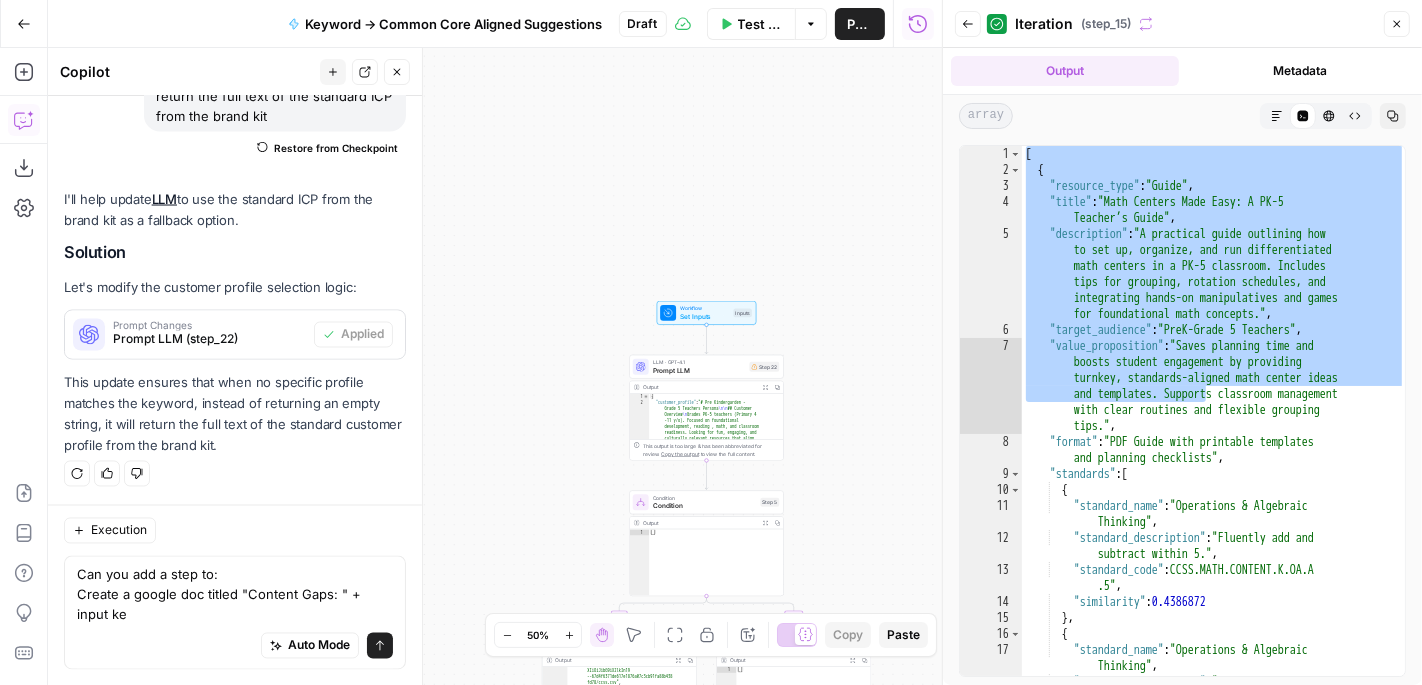 scroll, scrollTop: 3100, scrollLeft: 0, axis: vertical 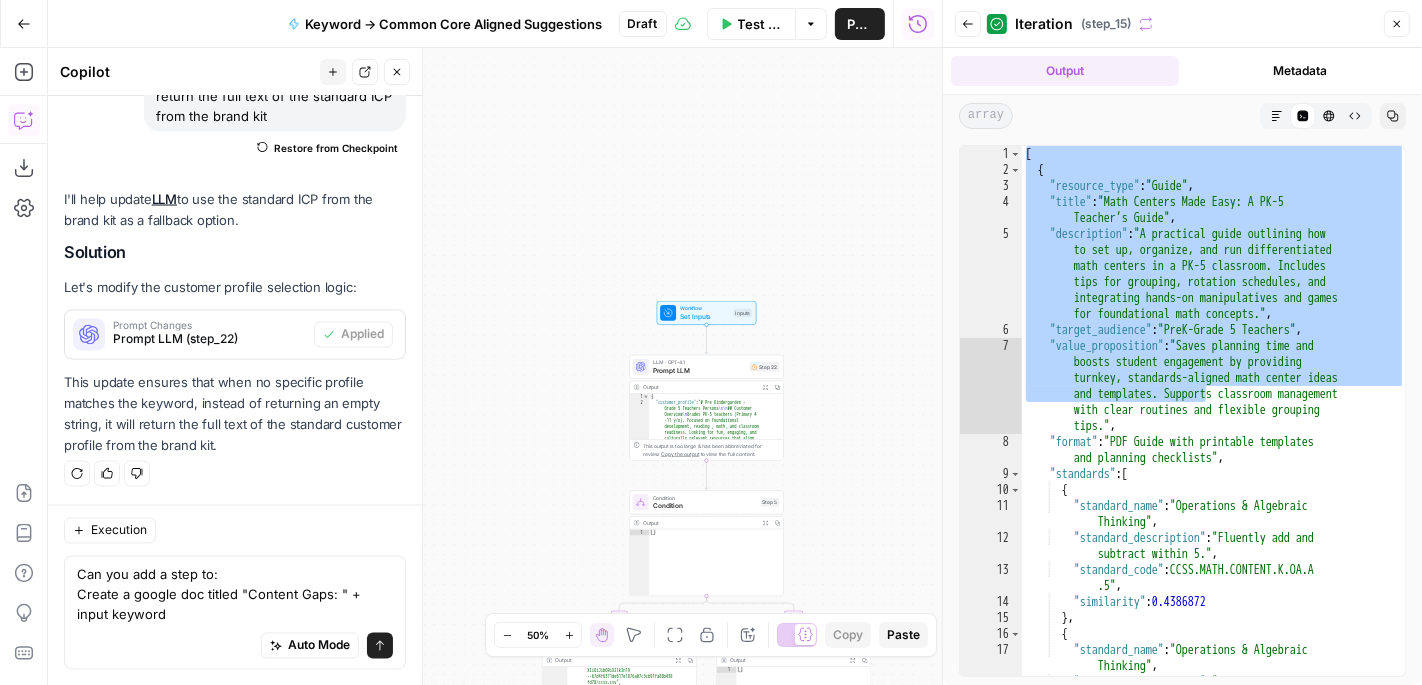 click on "Auto Mode Send" at bounding box center (235, 647) 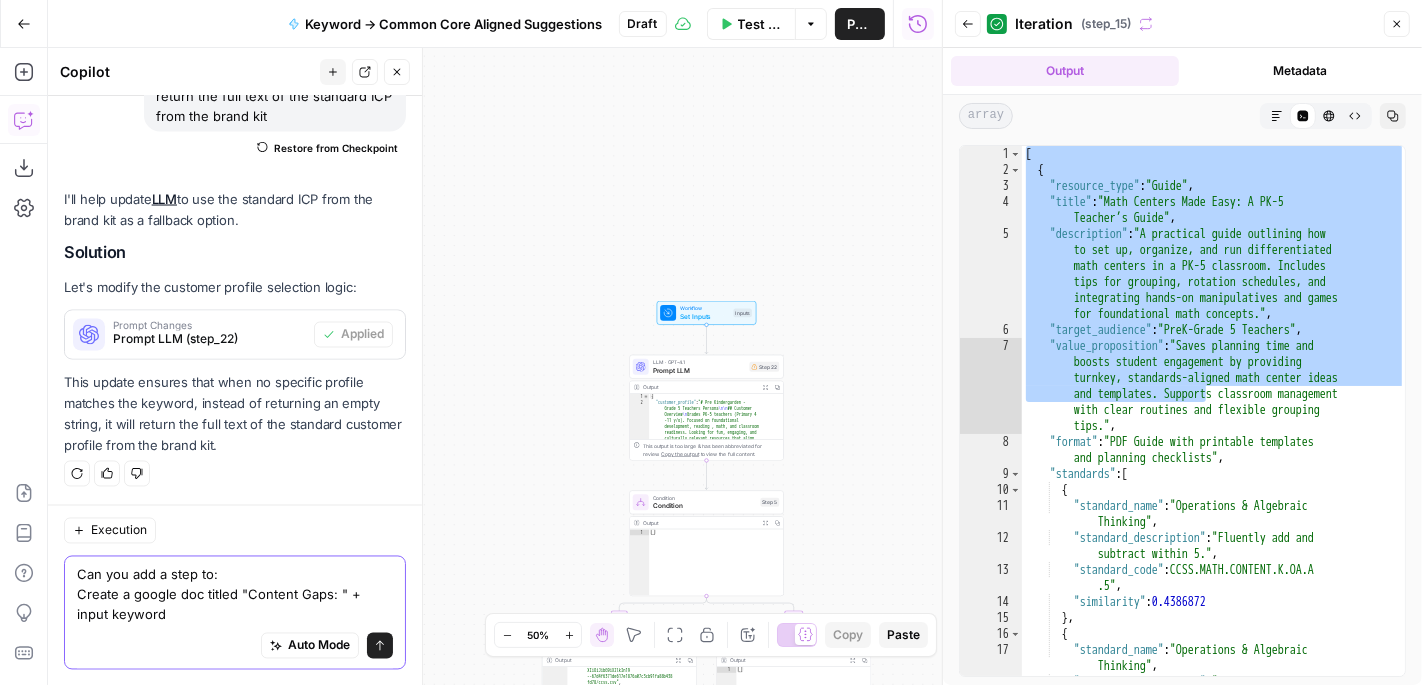click on "Can you add a step to:
Create a google doc titled "Content Gaps: " + input keyword" at bounding box center (235, 595) 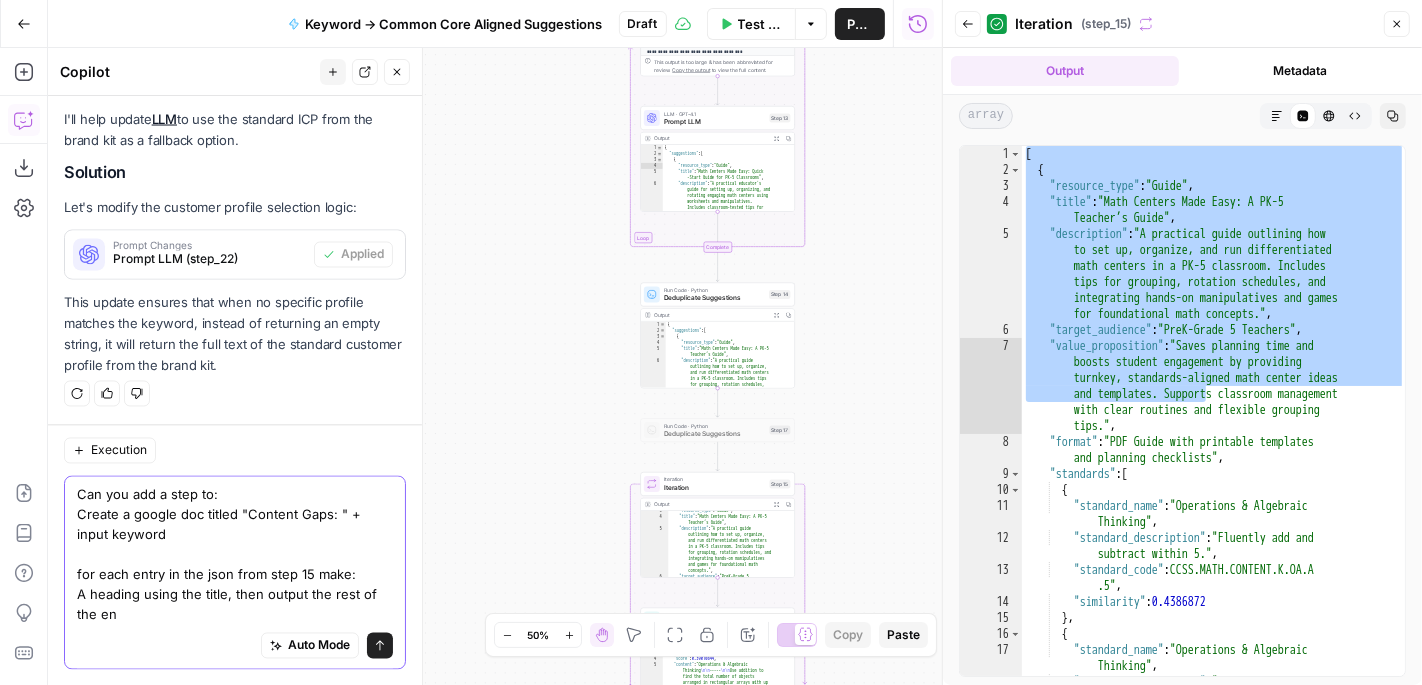 scroll, scrollTop: 3180, scrollLeft: 0, axis: vertical 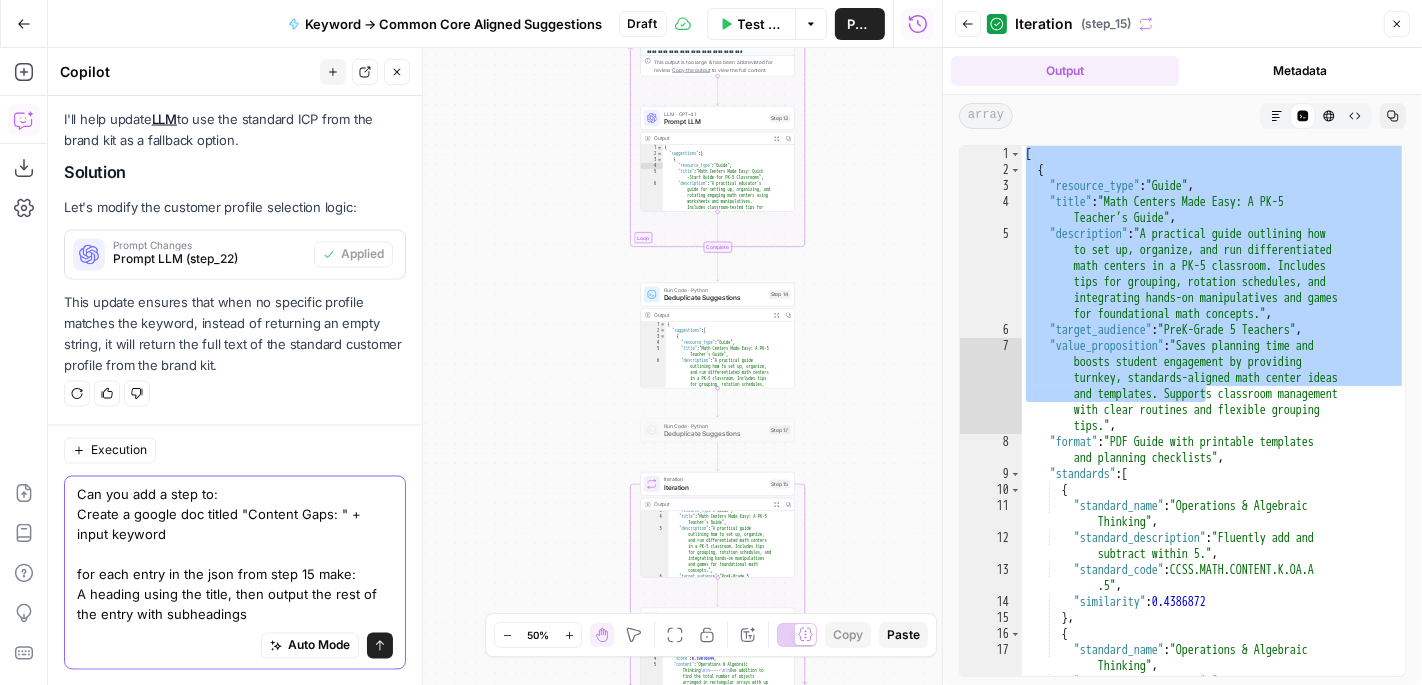 type on "Can you add a step to:
Create a google doc titled "Content Gaps: " + input keyword
for each entry in the json from step 15 make:
A heading using the title, then output the rest of the entry with subheadings." 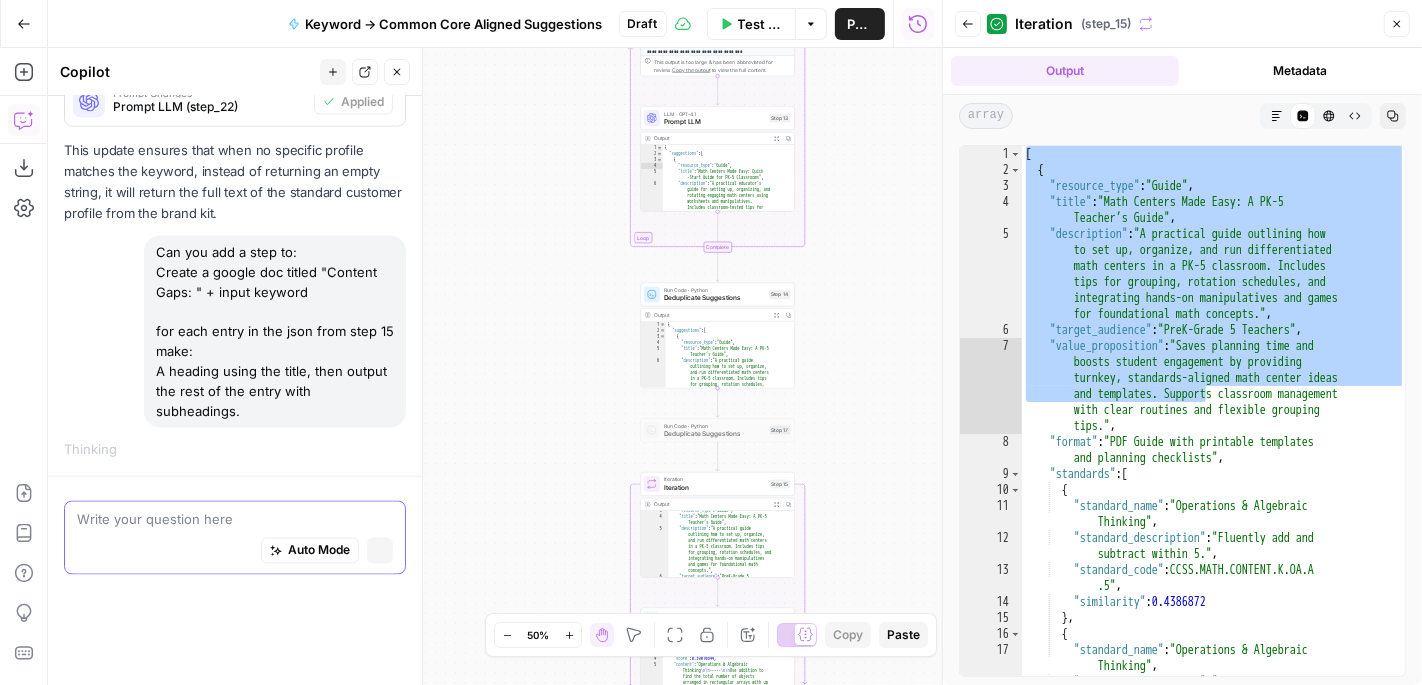 scroll, scrollTop: 2995, scrollLeft: 0, axis: vertical 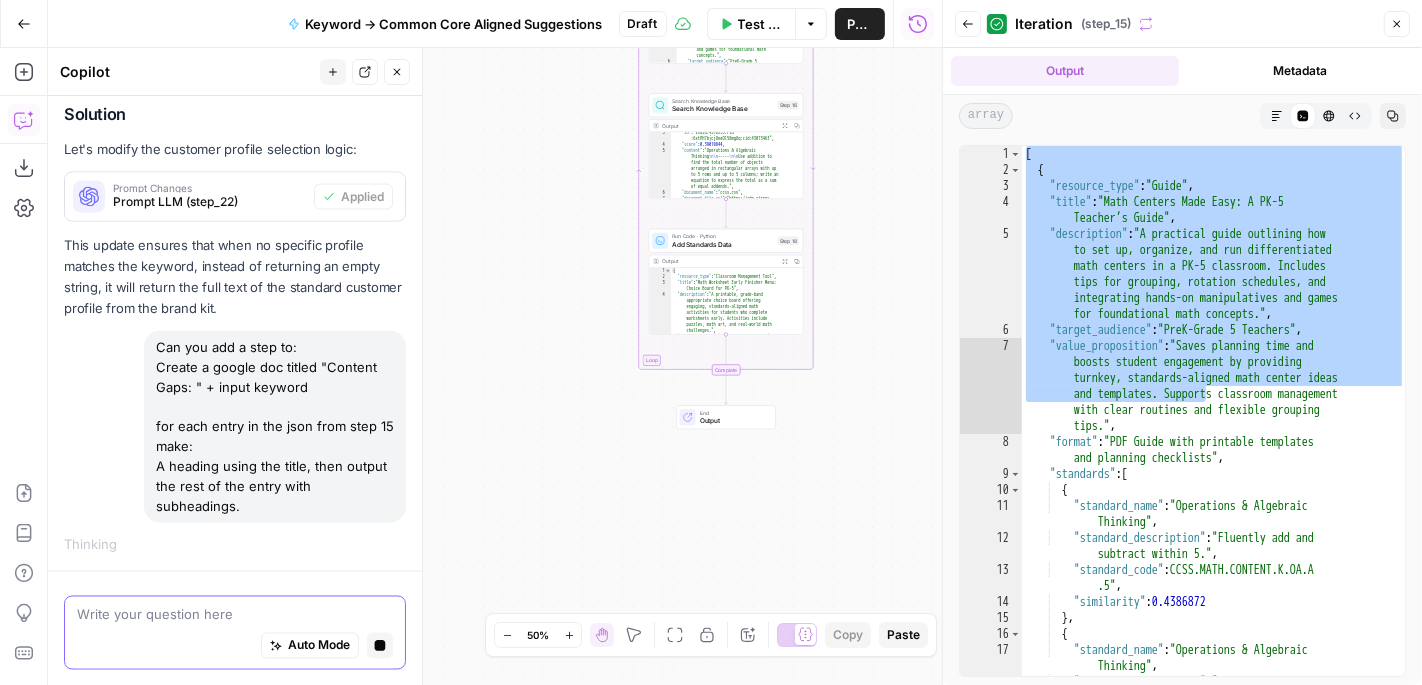type 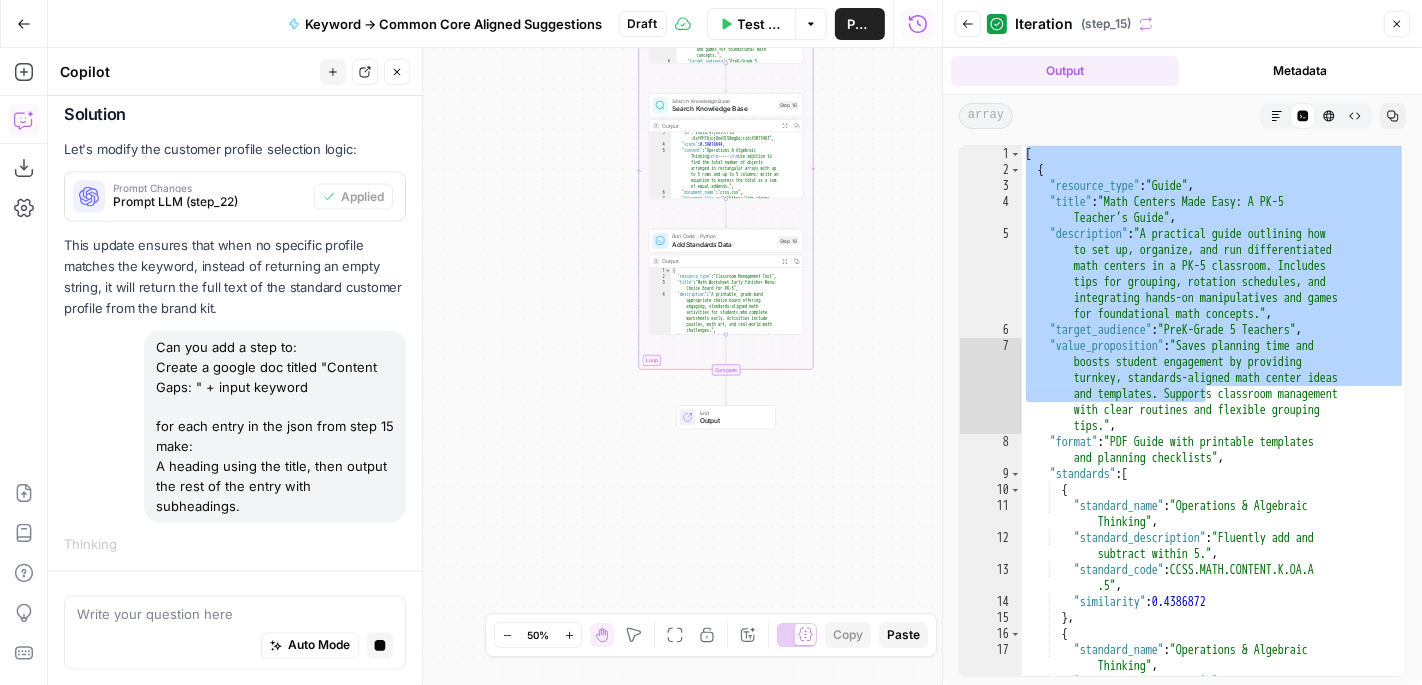 click 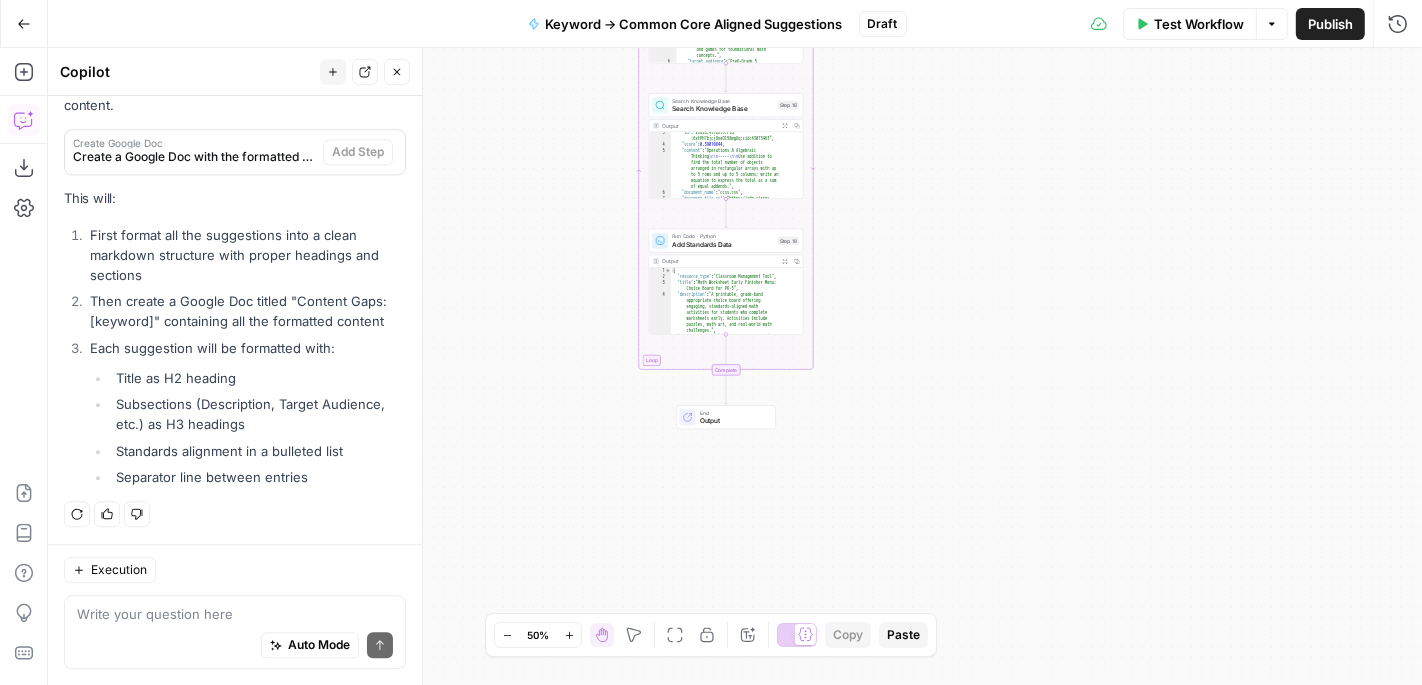 scroll, scrollTop: 4049, scrollLeft: 0, axis: vertical 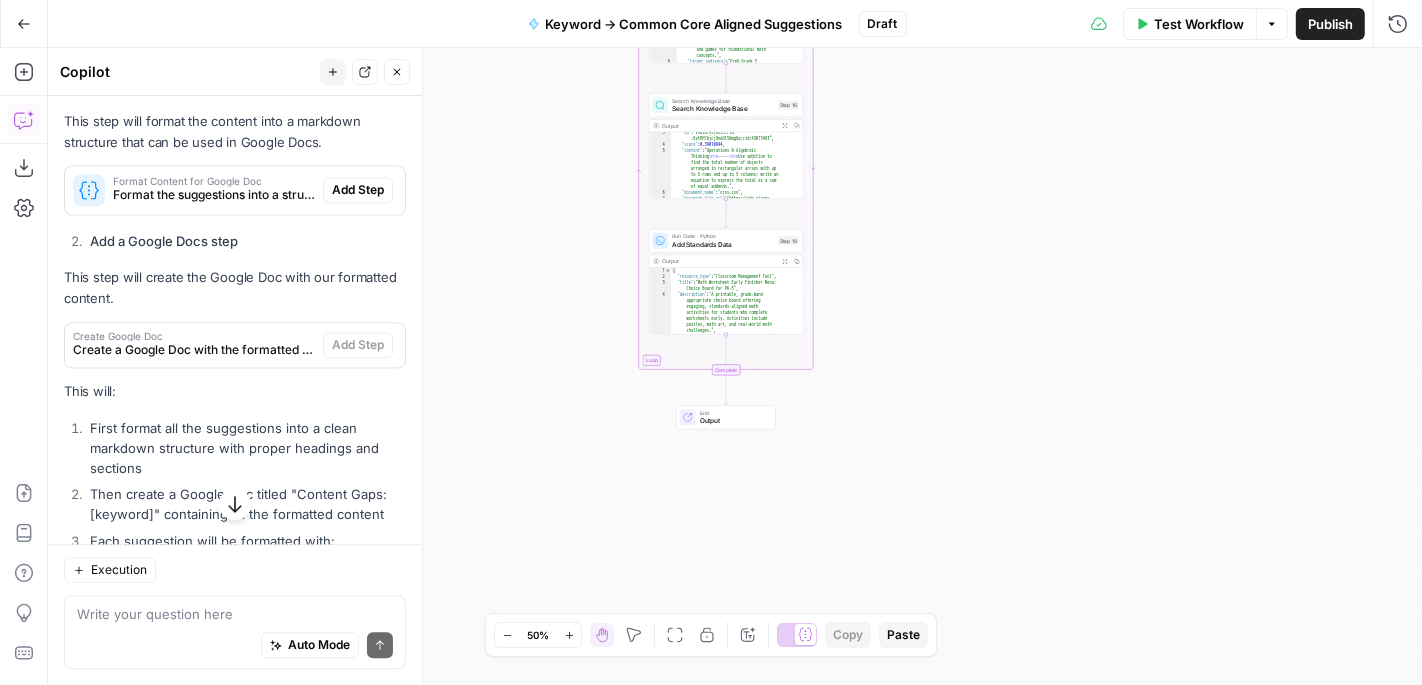 click on "Add Step" at bounding box center [358, 190] 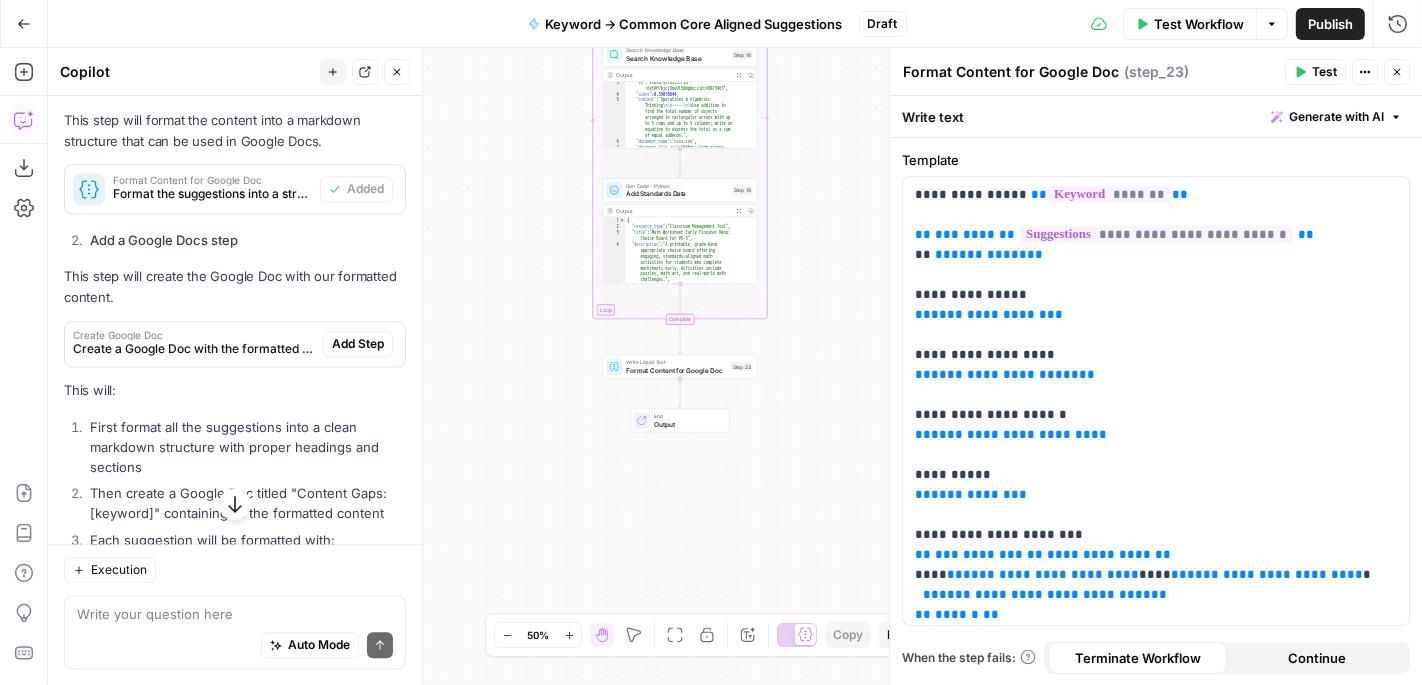 scroll, scrollTop: 3997, scrollLeft: 0, axis: vertical 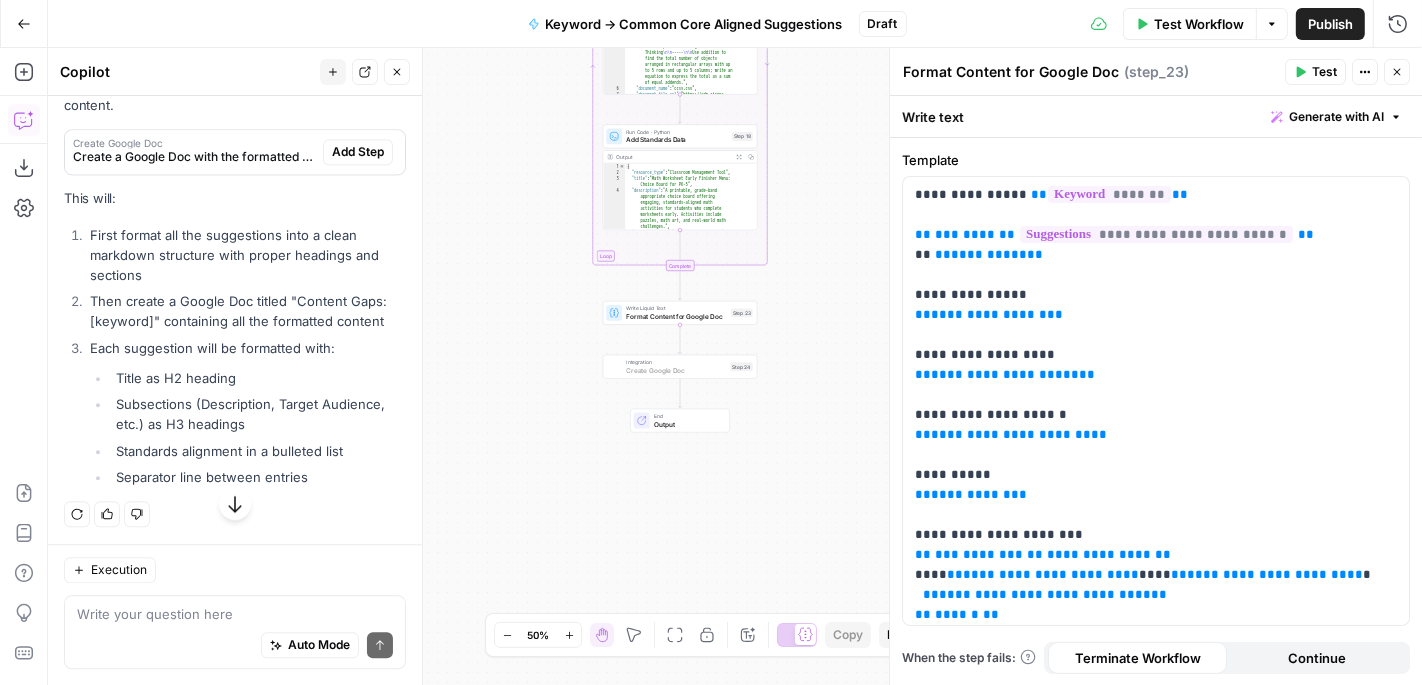click on "Add Step" at bounding box center [358, 152] 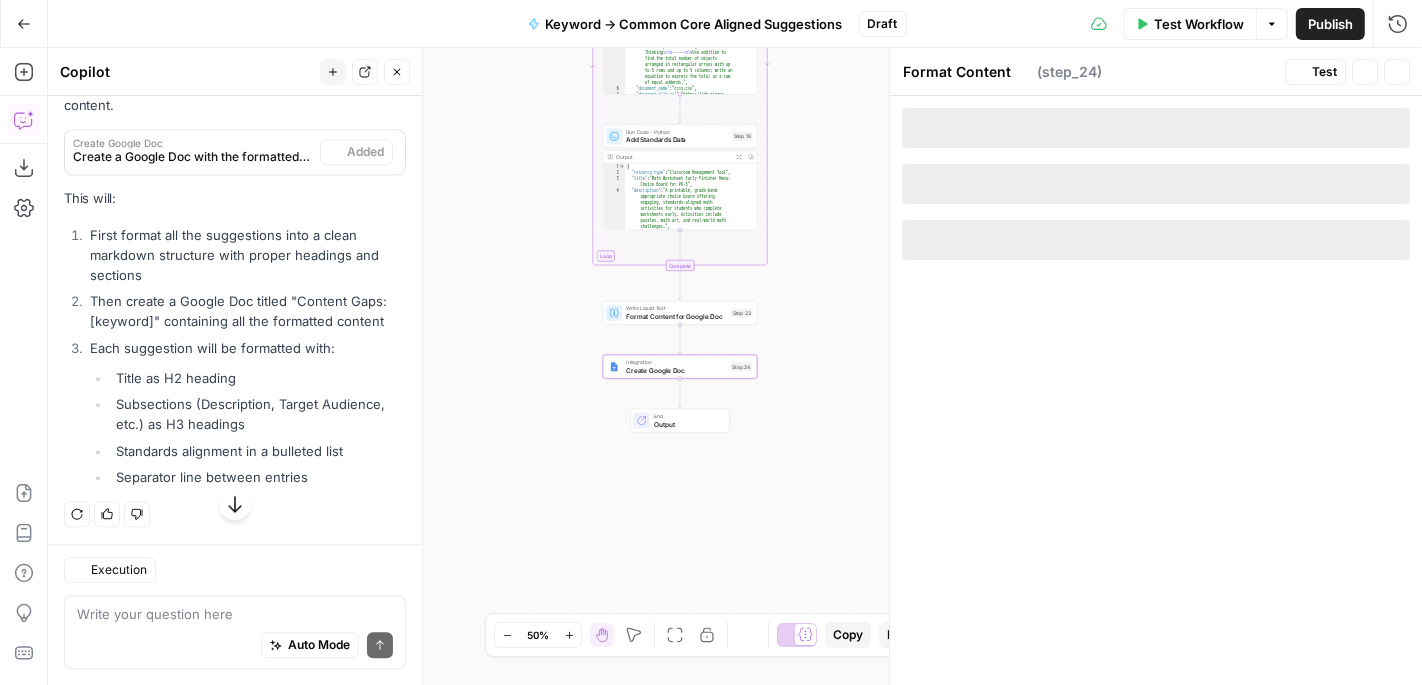 type on "Create Google Doc" 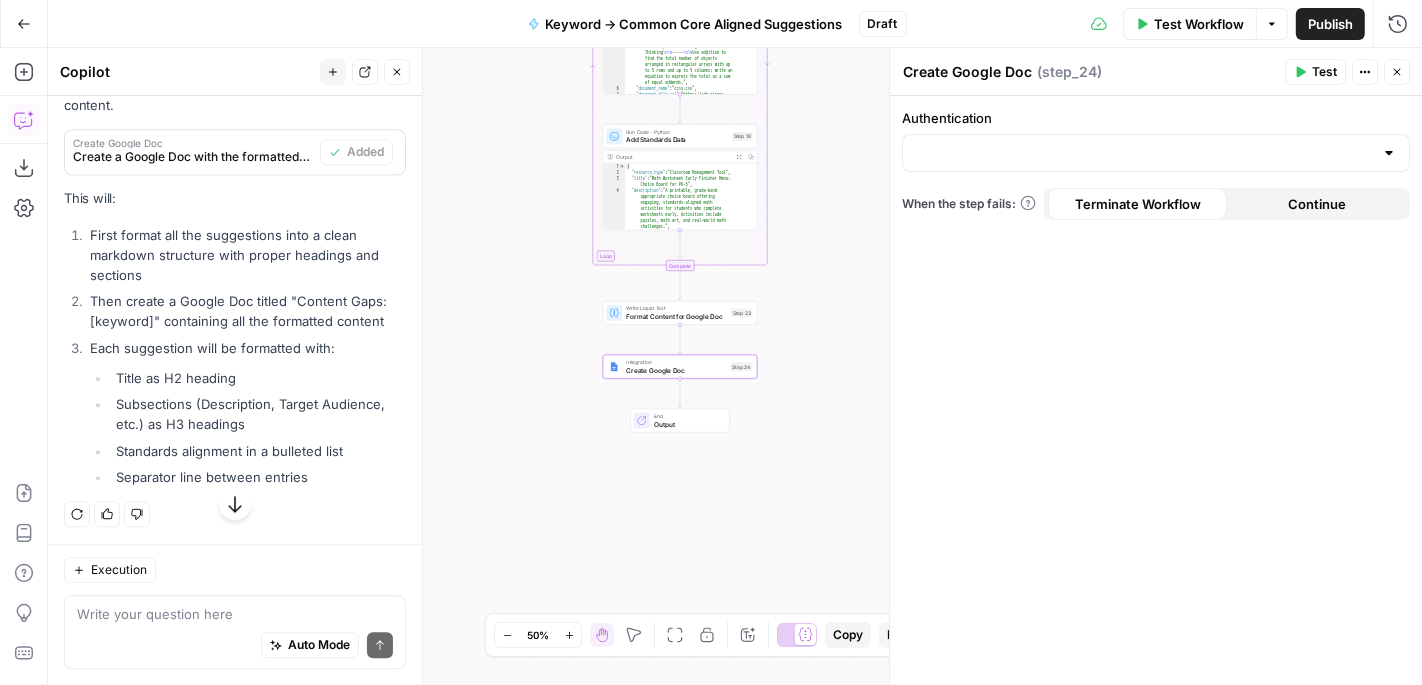 click on "Format Content for Google Doc" at bounding box center (676, 316) 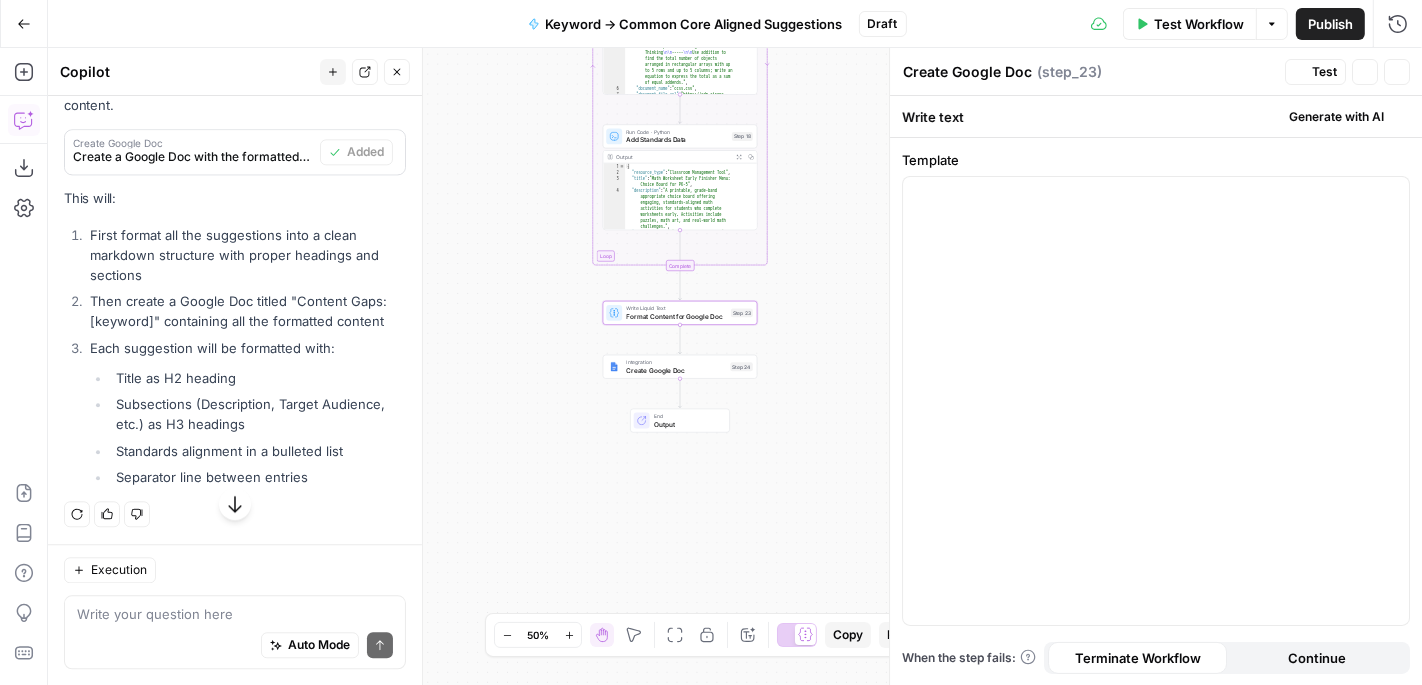 type on "Format Content for Google Doc" 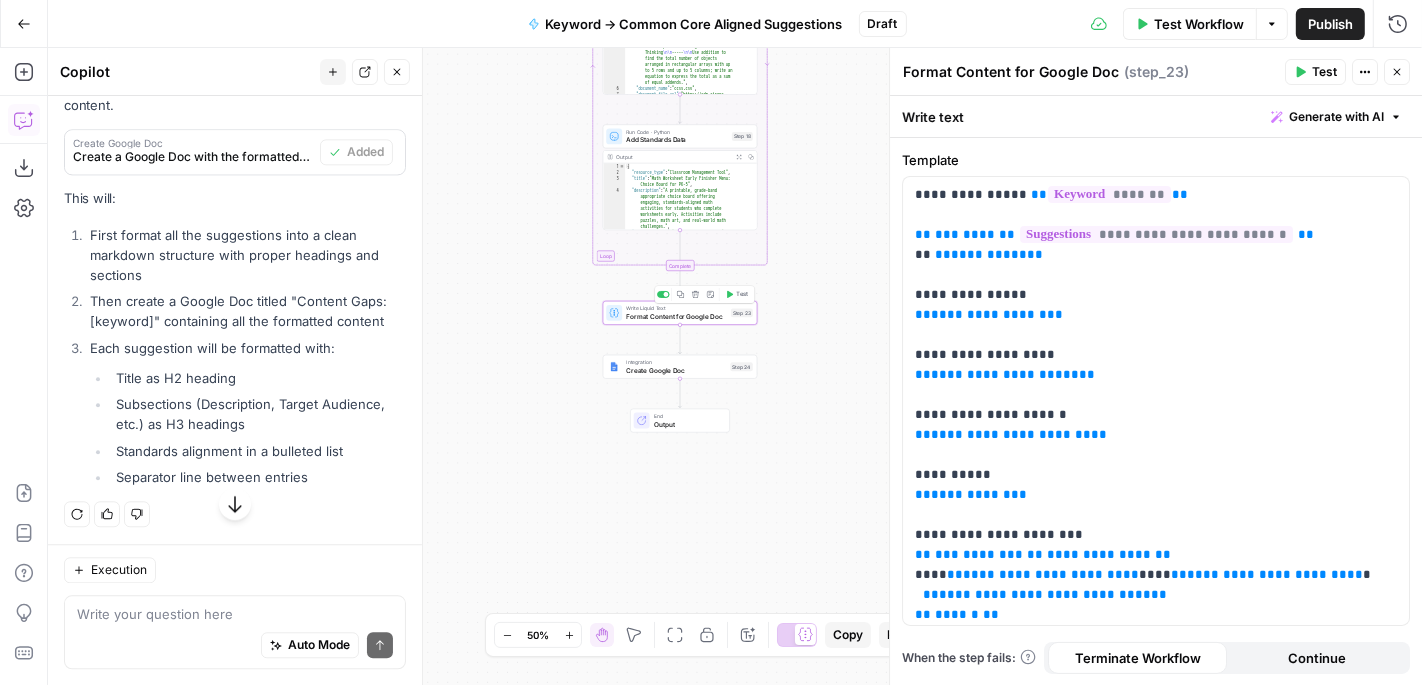 click on "Test" at bounding box center (742, 294) 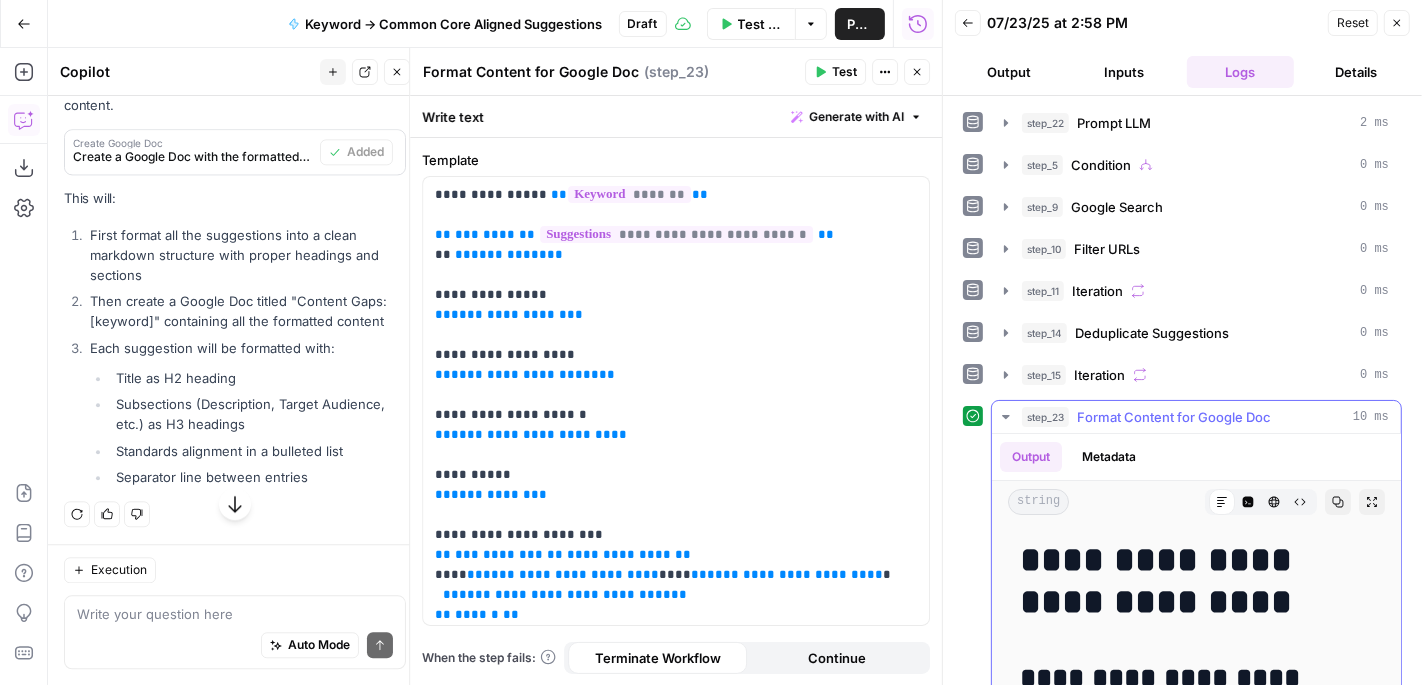 scroll, scrollTop: 3997, scrollLeft: 0, axis: vertical 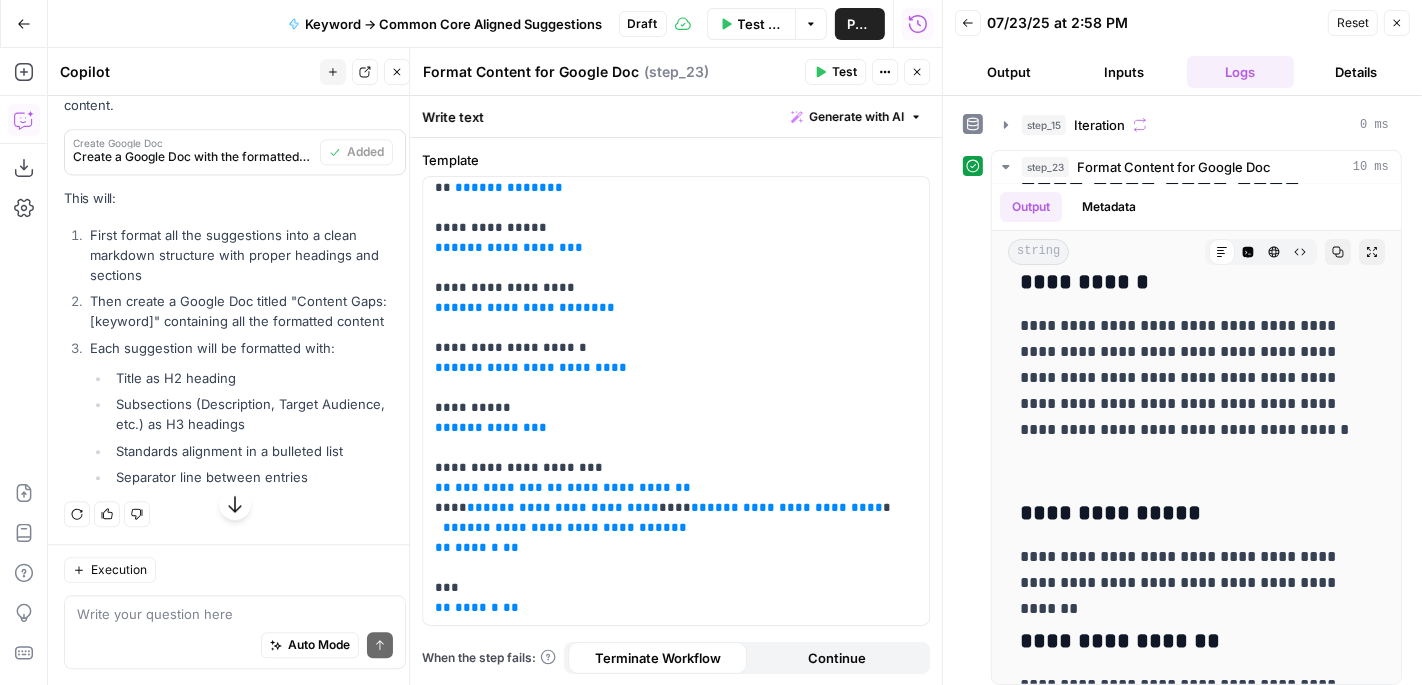 click 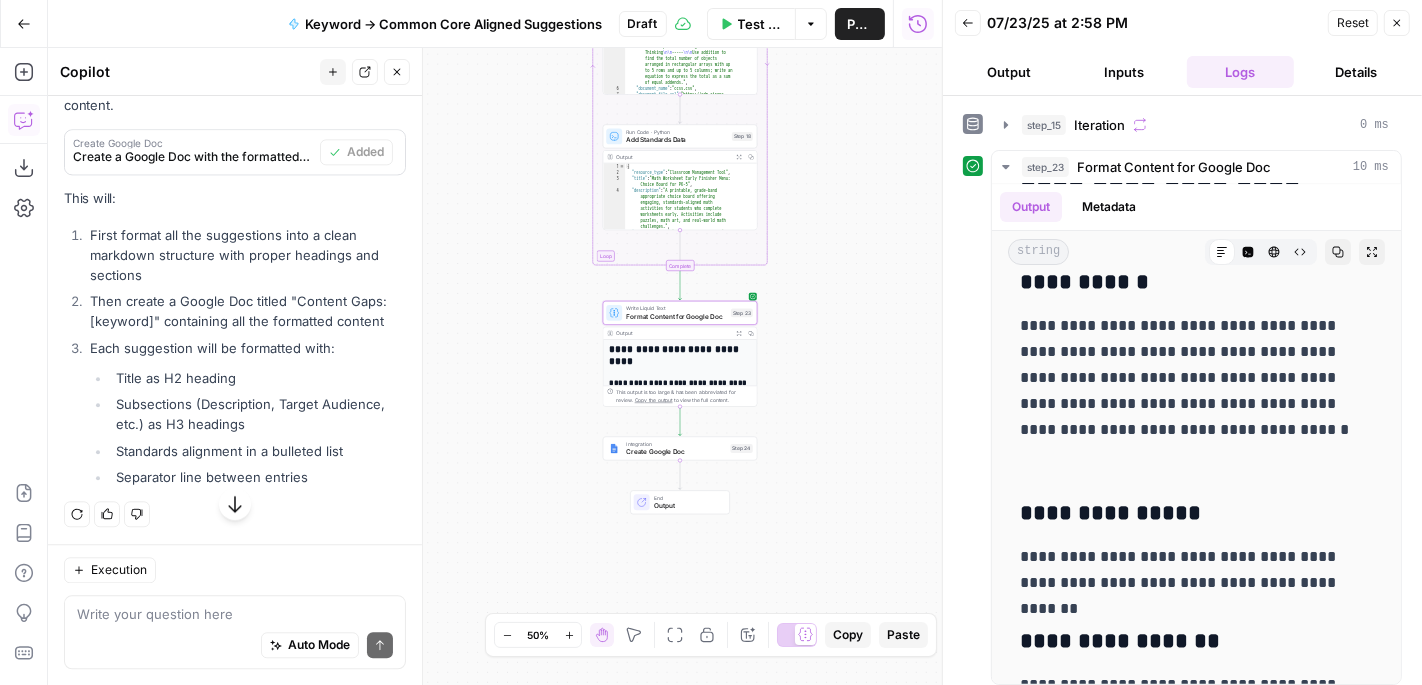 click on "Create Google Doc" at bounding box center [676, 452] 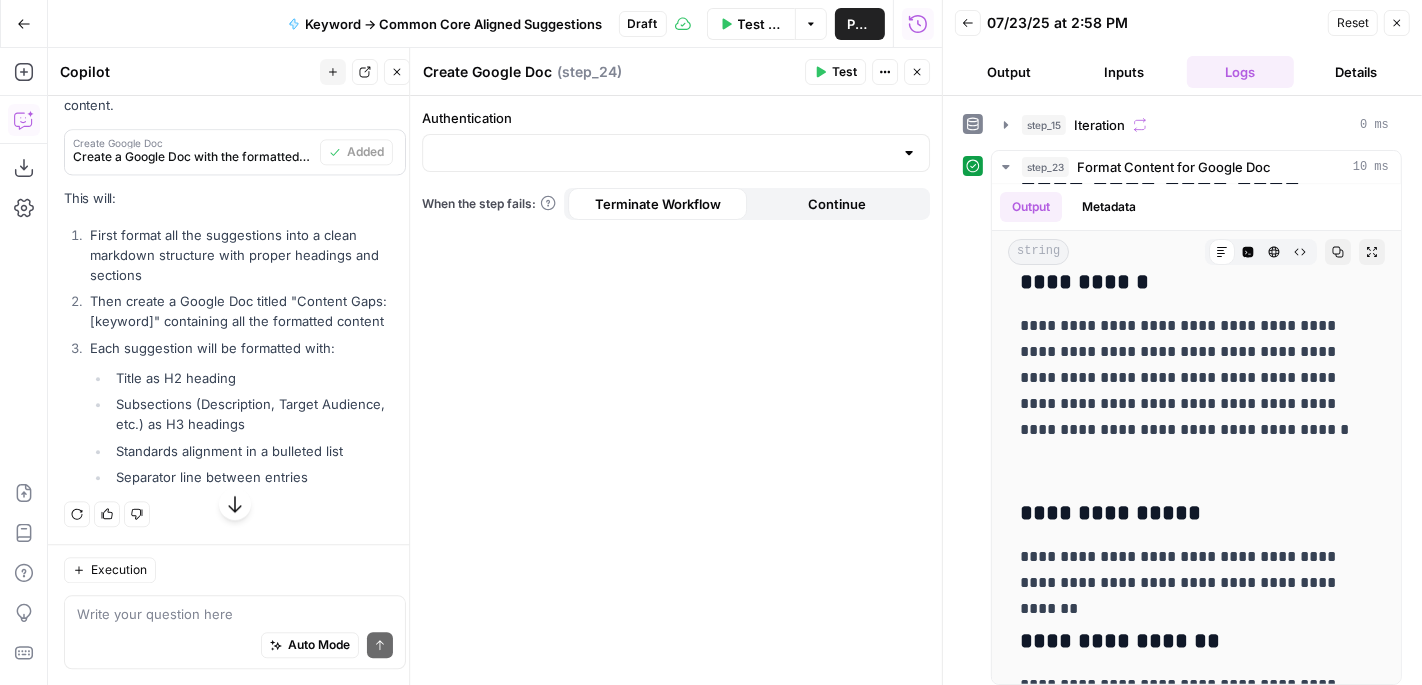 drag, startPoint x: 835, startPoint y: 64, endPoint x: 750, endPoint y: 55, distance: 85.47514 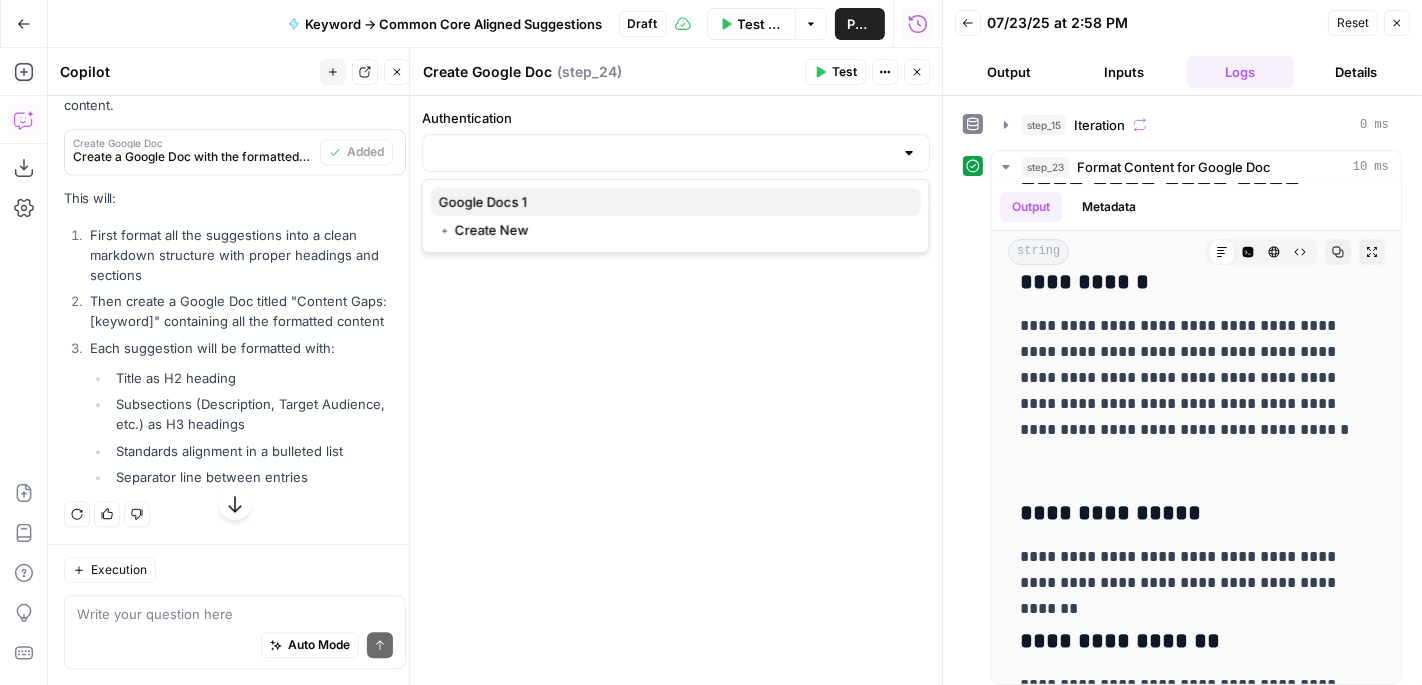 click on "Google Docs 1" at bounding box center (676, 202) 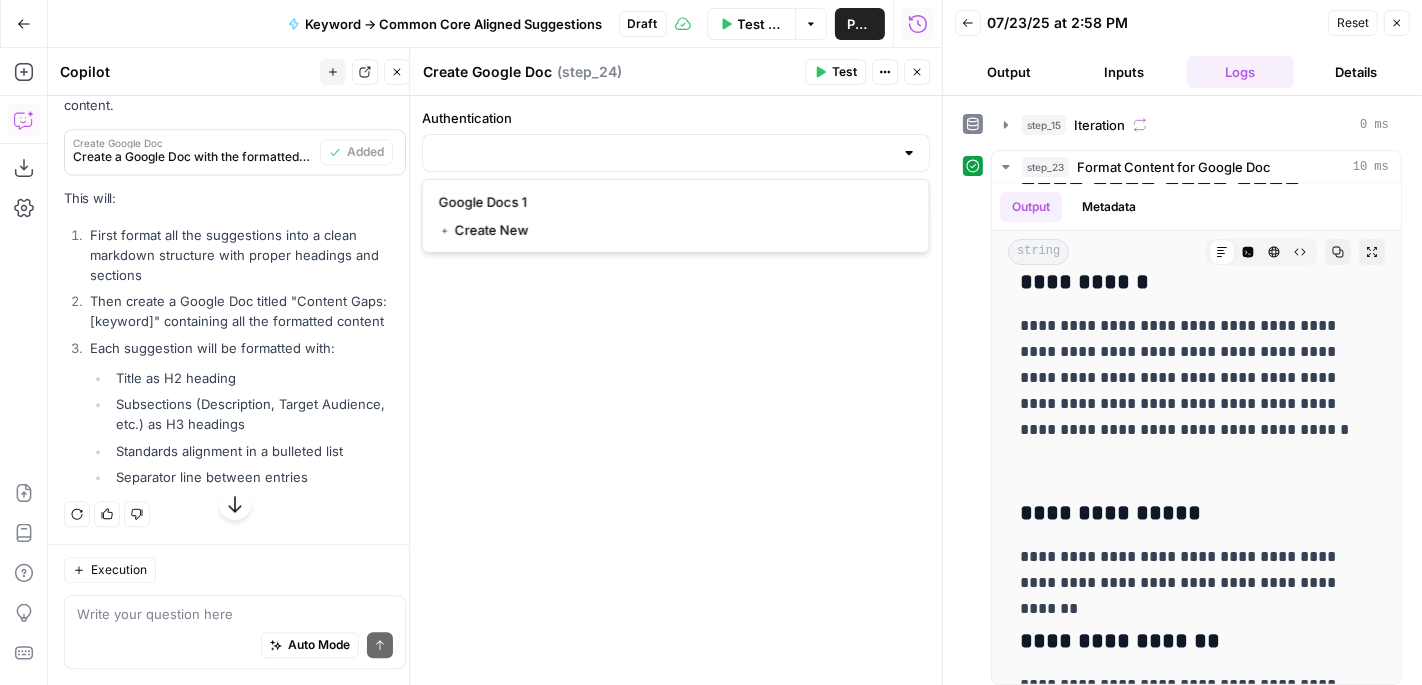type on "Google Docs 1" 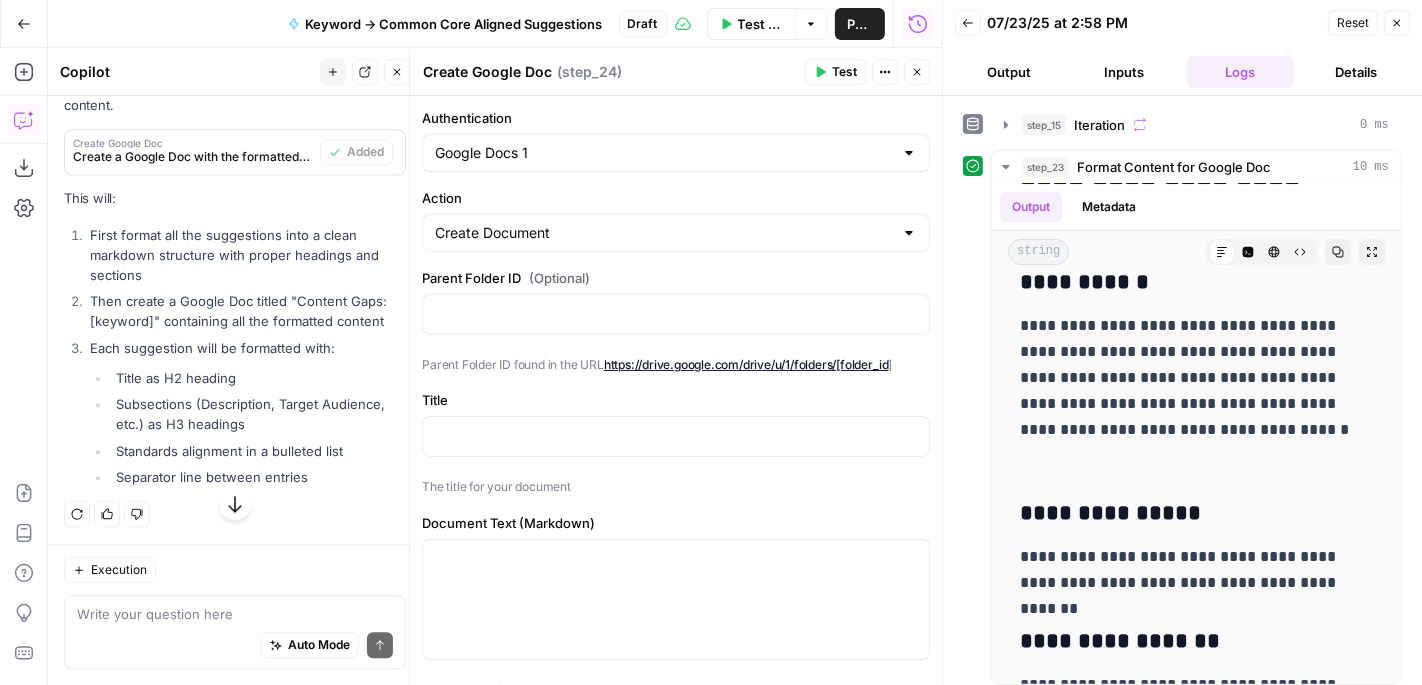 click on "Test" at bounding box center [844, 72] 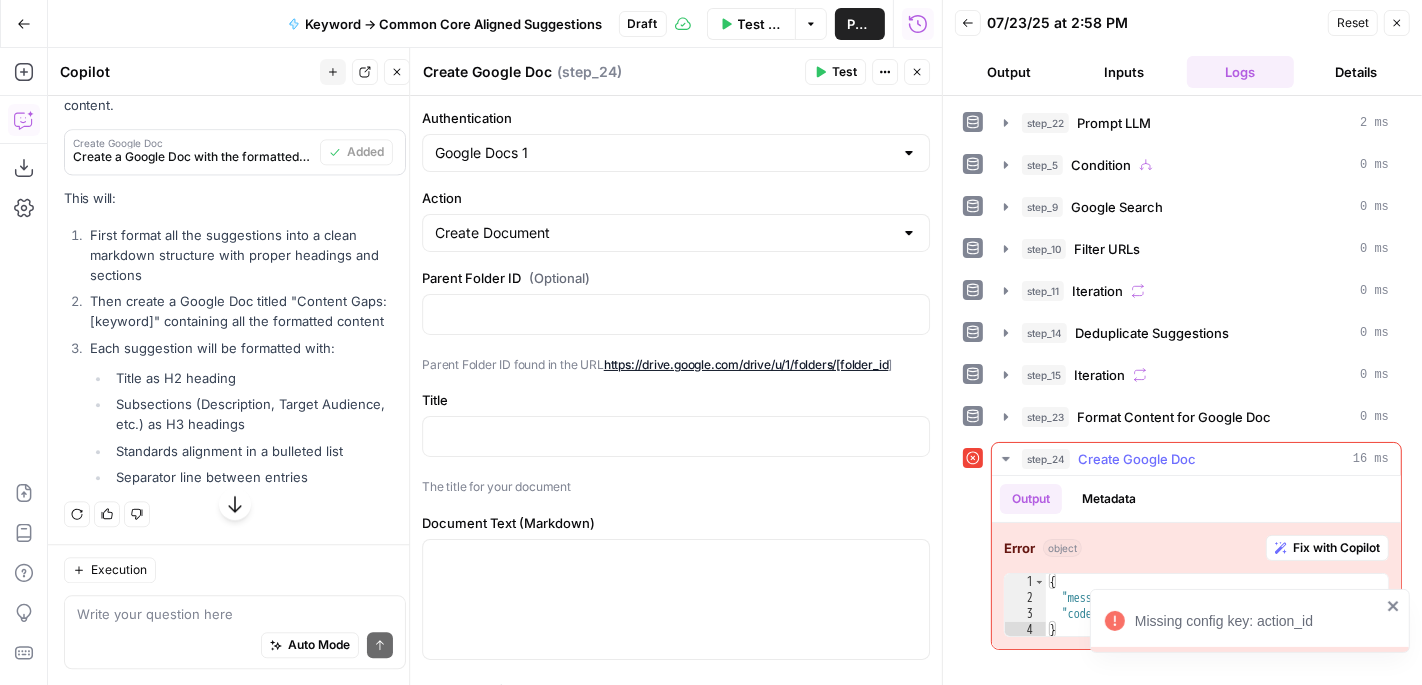 scroll, scrollTop: 3997, scrollLeft: 0, axis: vertical 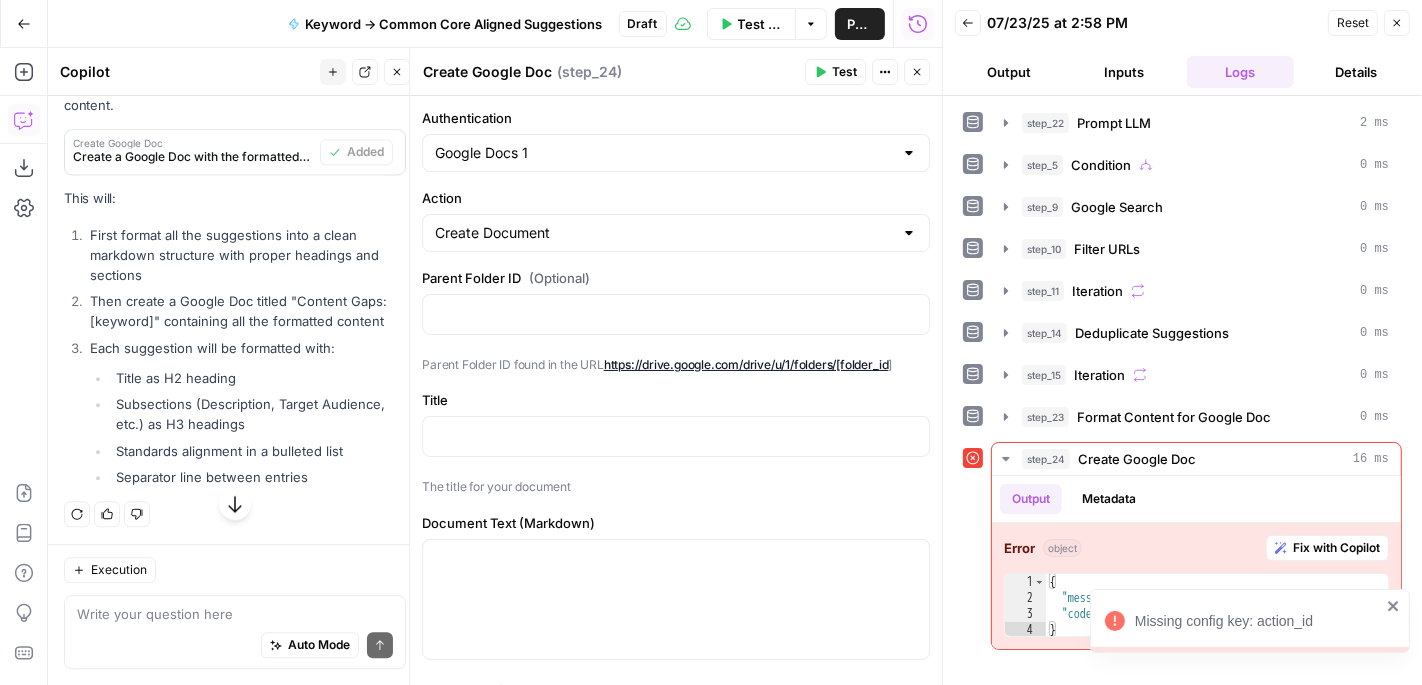 click 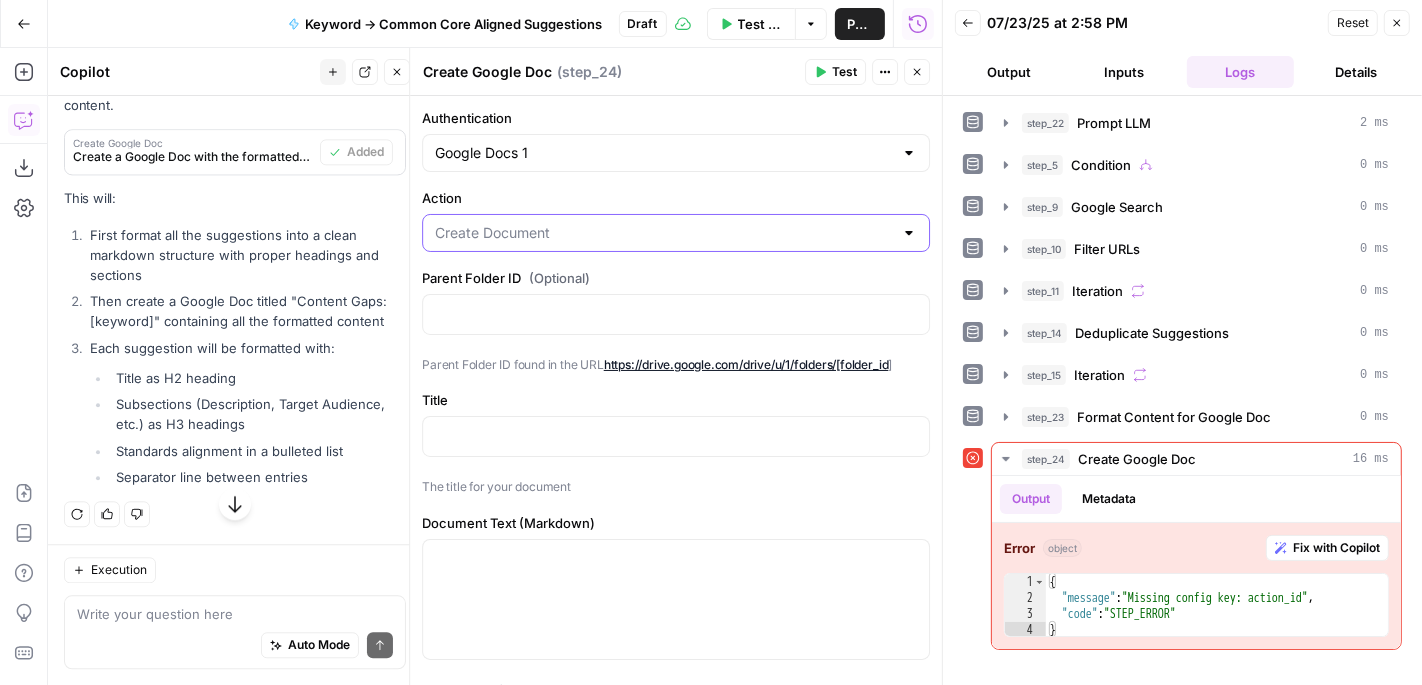 click on "Action" at bounding box center [664, 233] 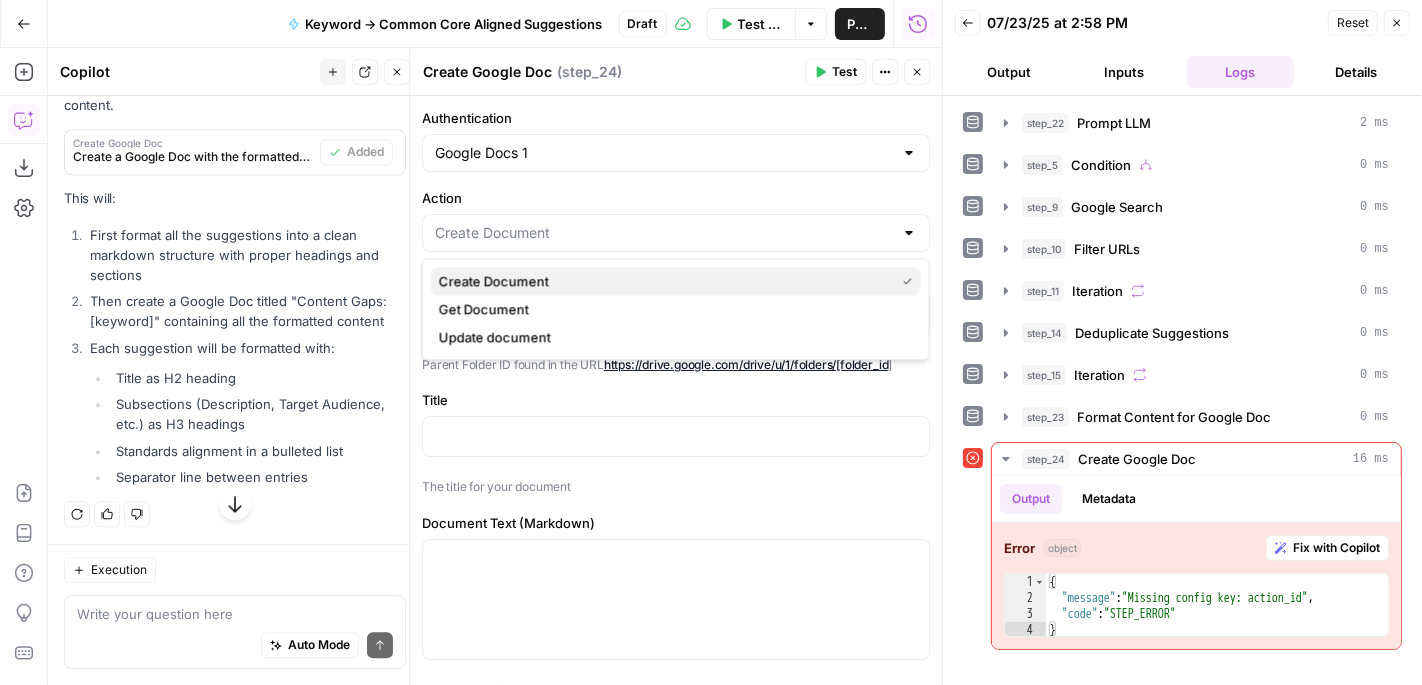 click on "Create Document" at bounding box center (663, 281) 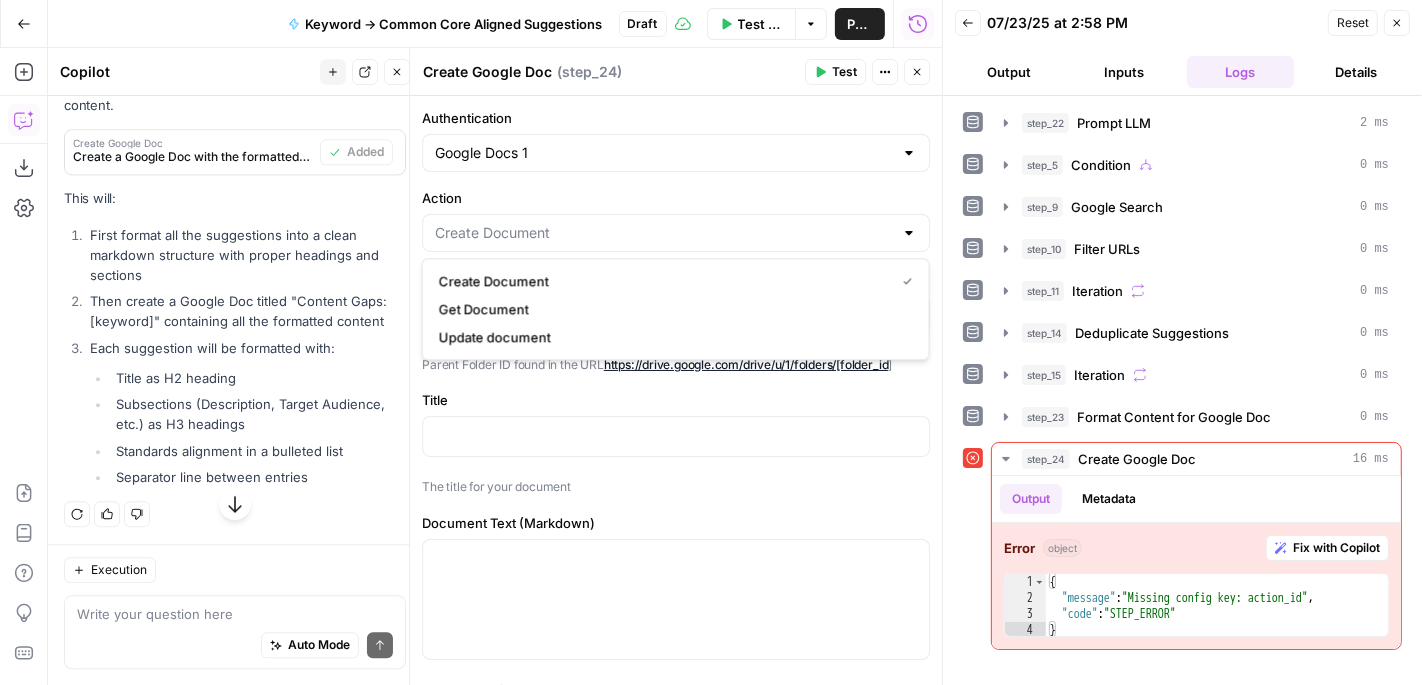 type on "Create Document" 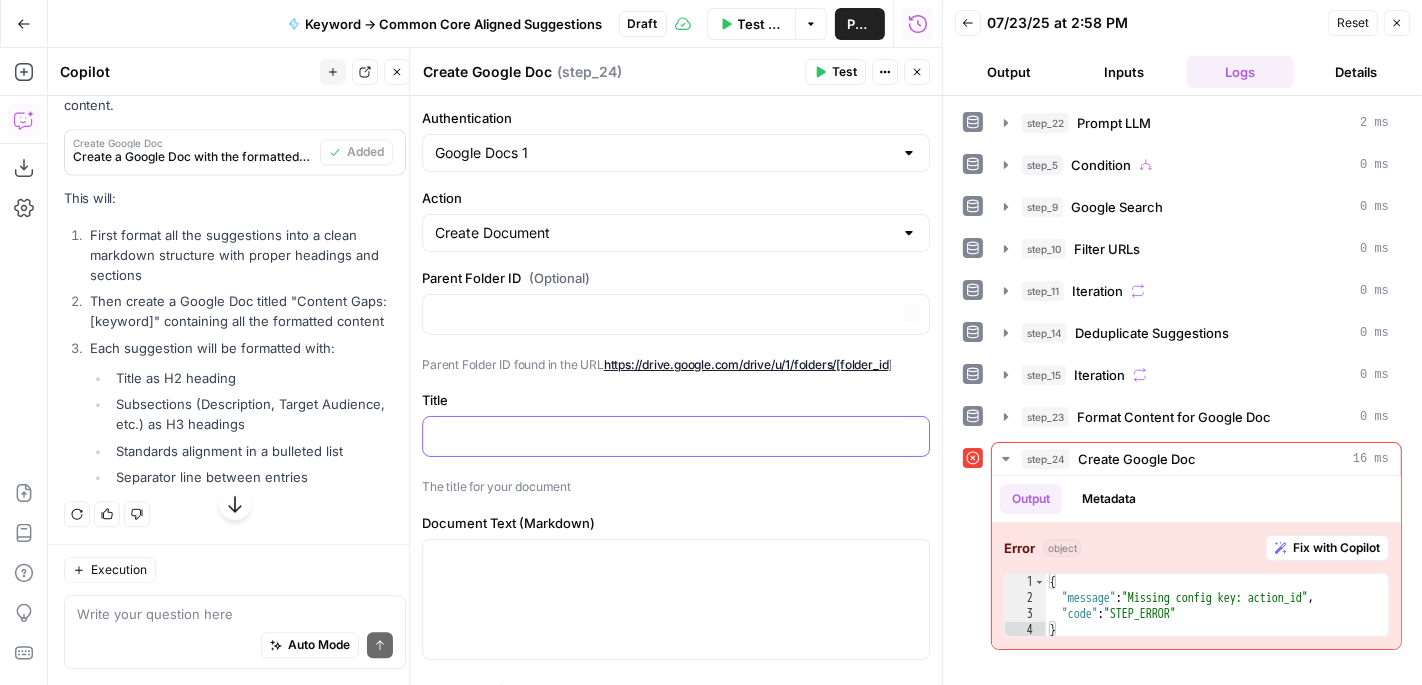 click at bounding box center (676, 435) 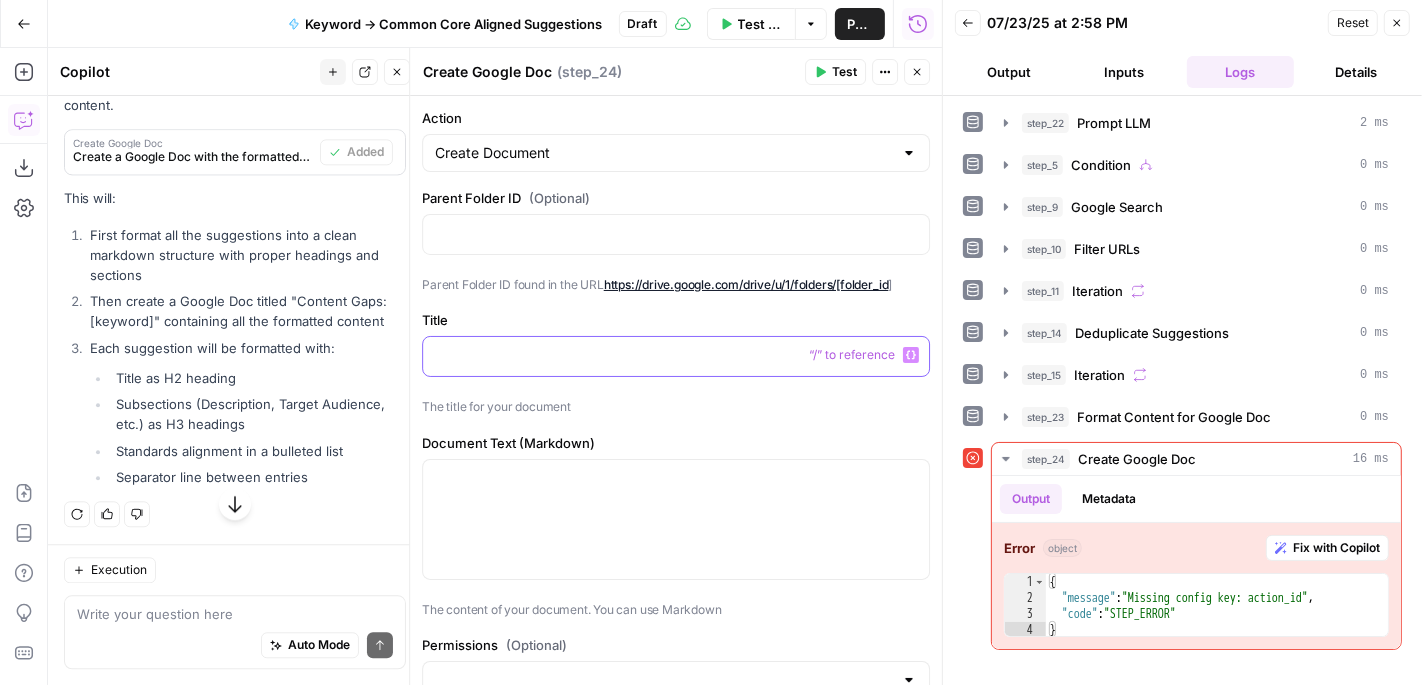 scroll, scrollTop: 113, scrollLeft: 0, axis: vertical 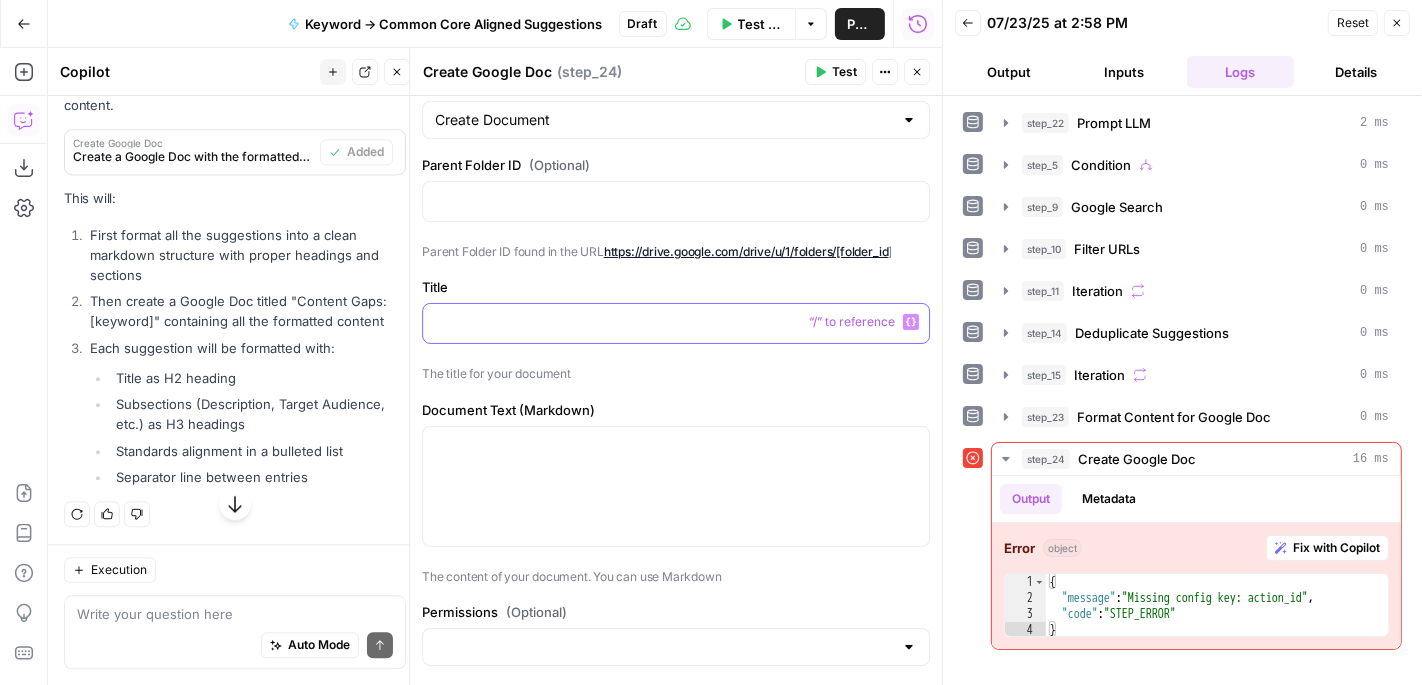 type 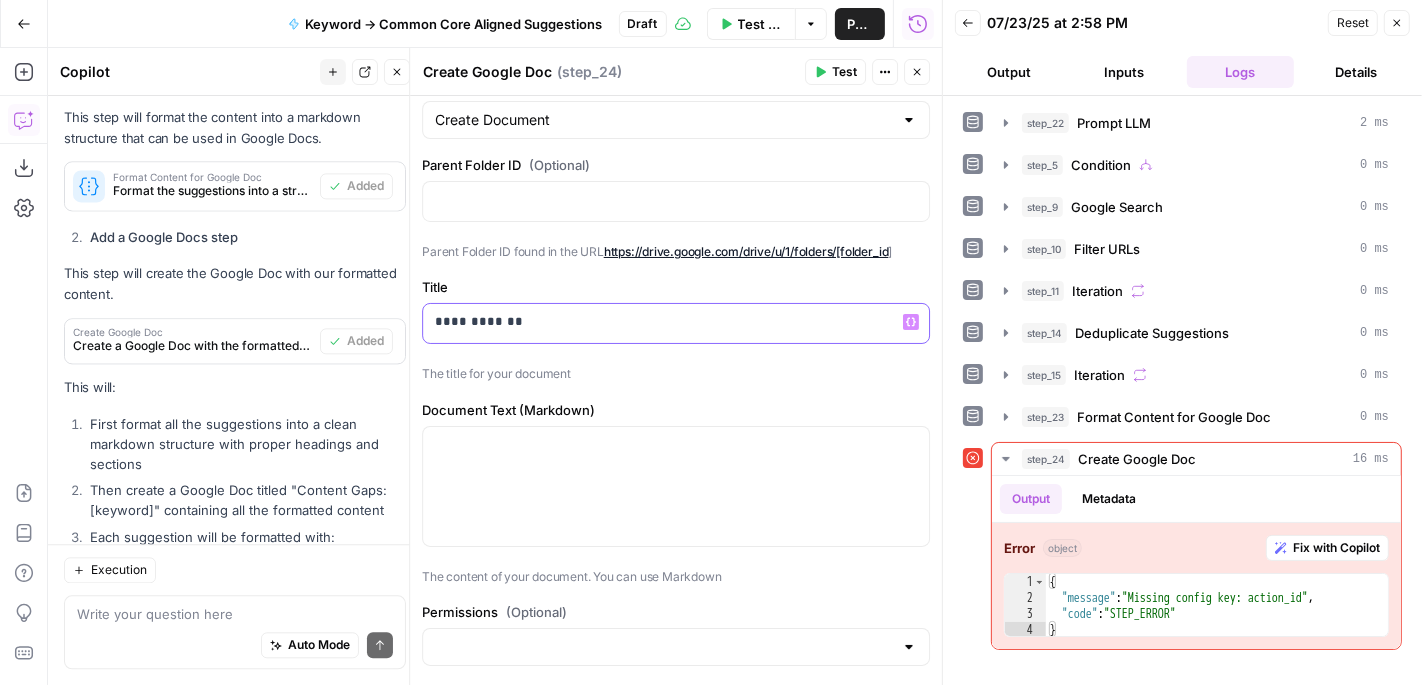 scroll, scrollTop: 3792, scrollLeft: 0, axis: vertical 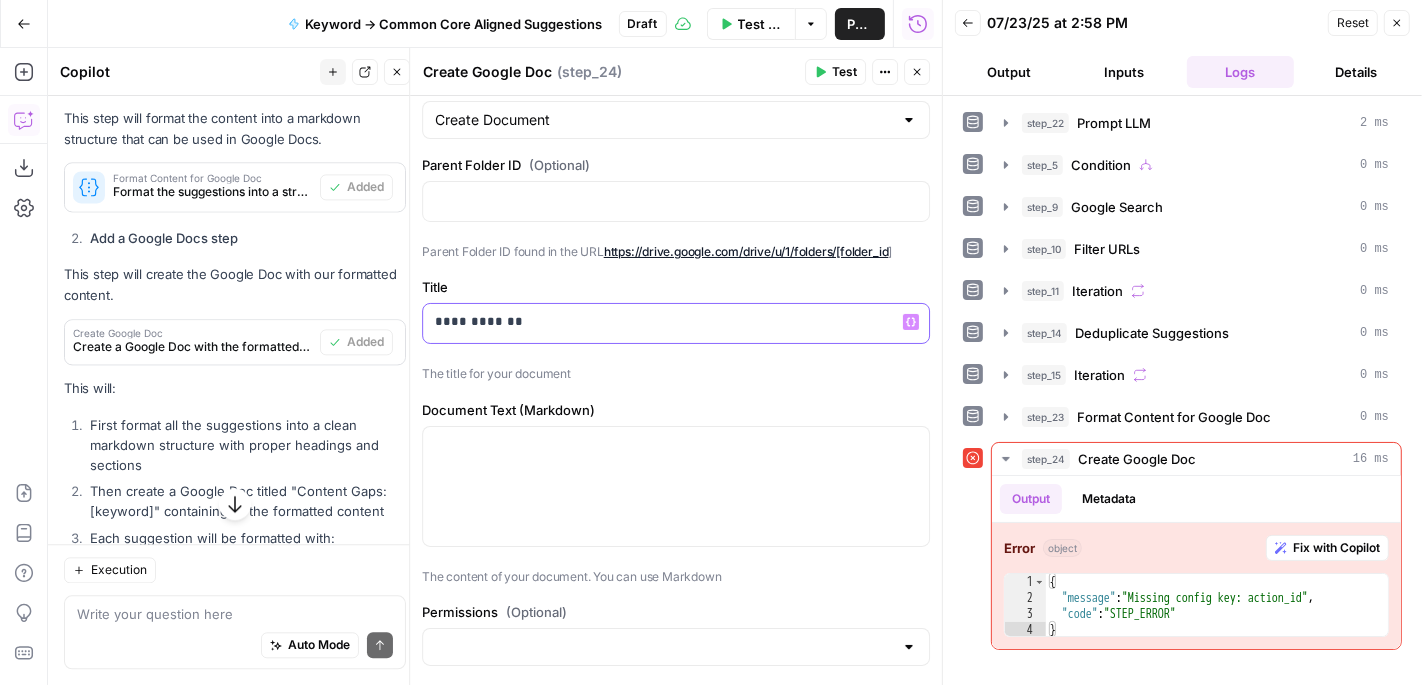 click 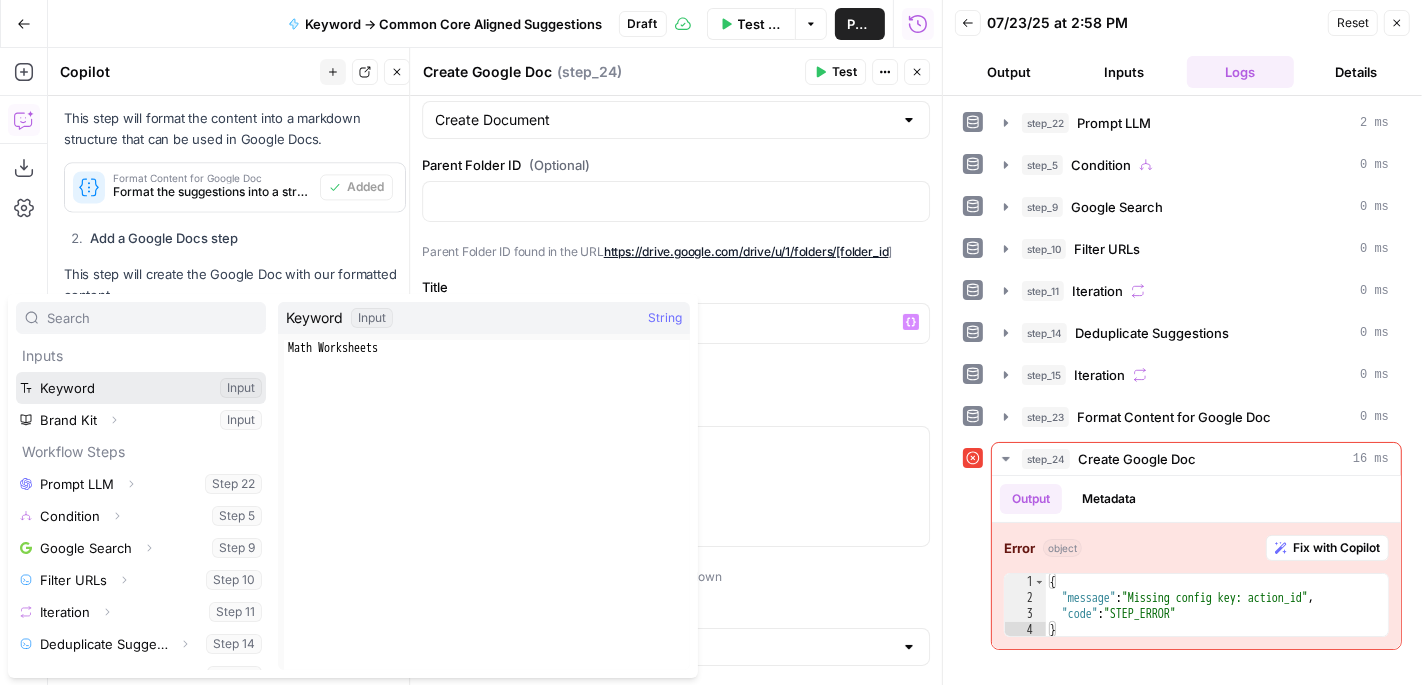 click at bounding box center [141, 388] 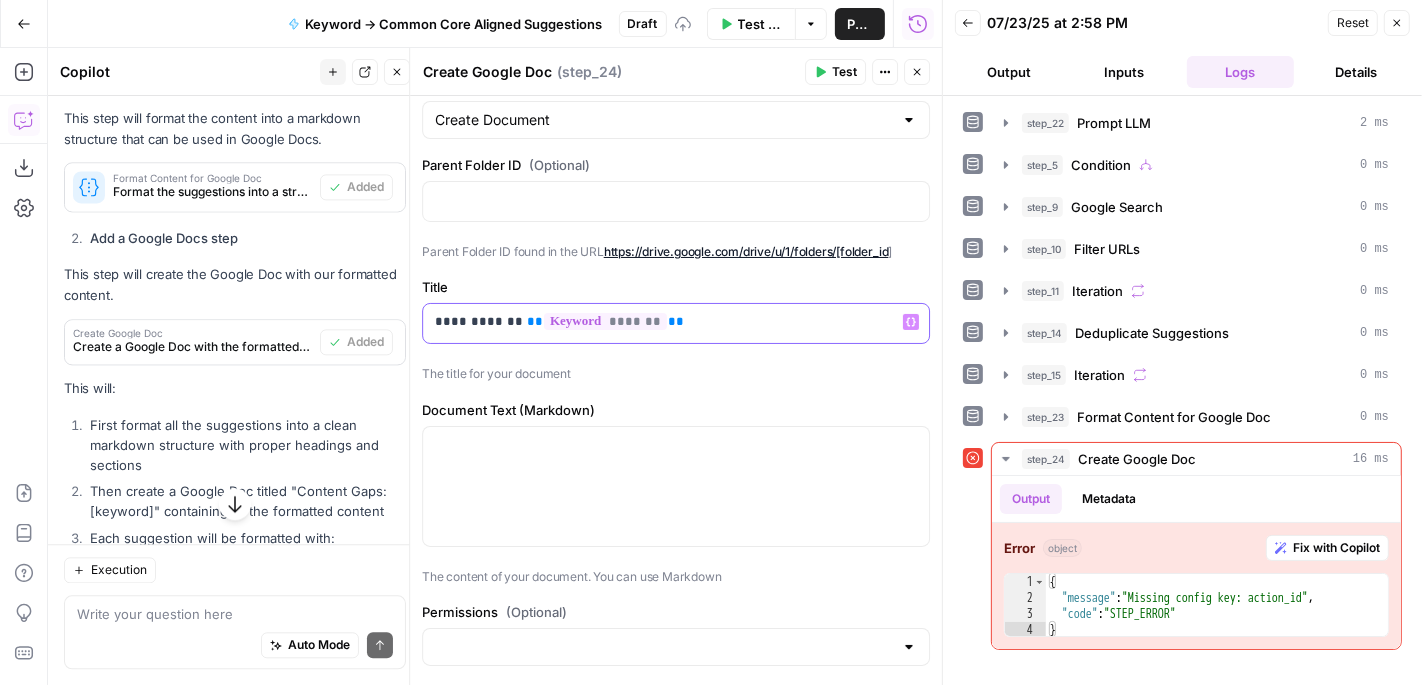 click on "**********" at bounding box center [676, 322] 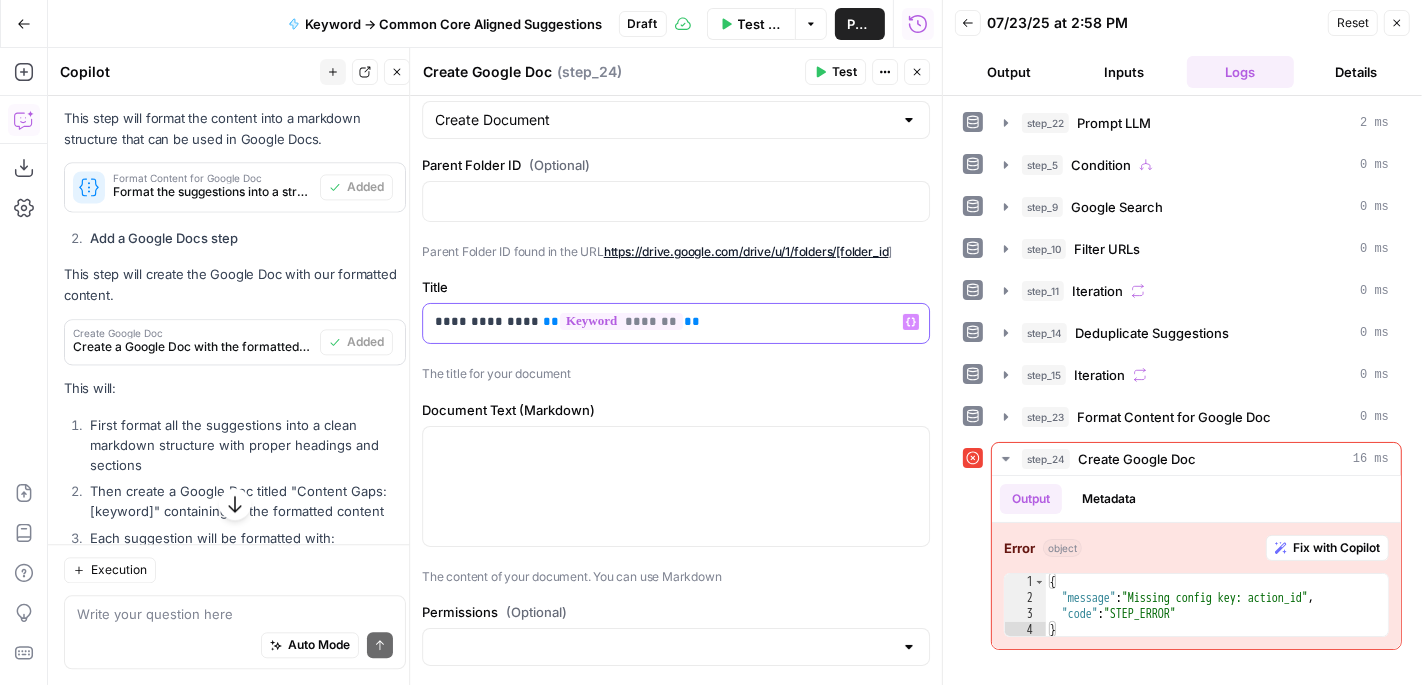 type 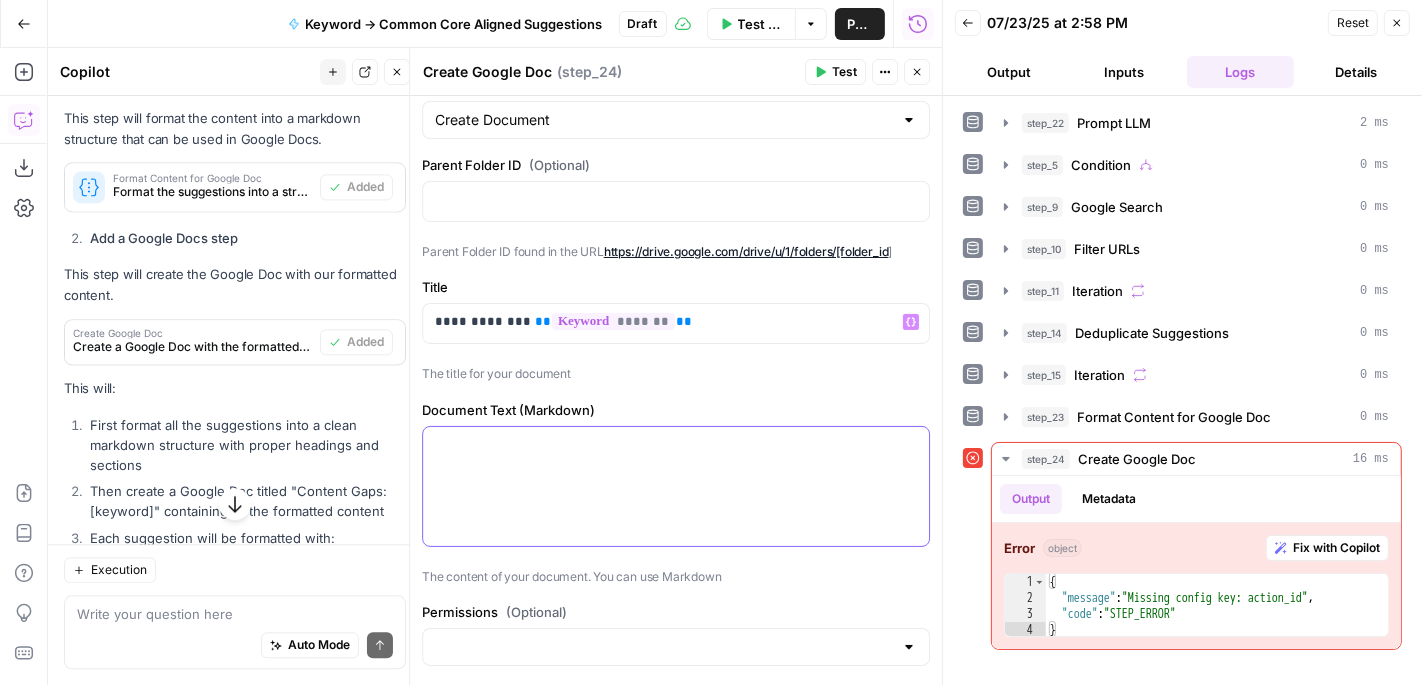 click at bounding box center [676, 486] 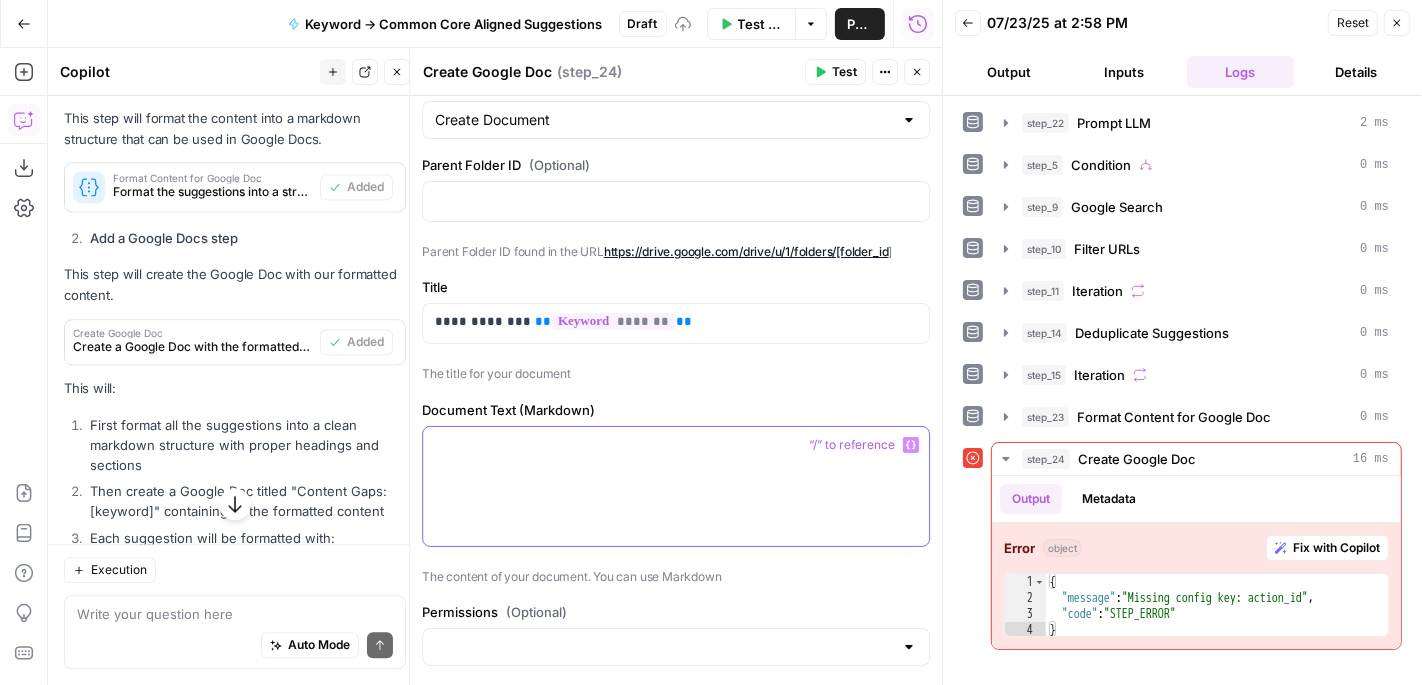 click 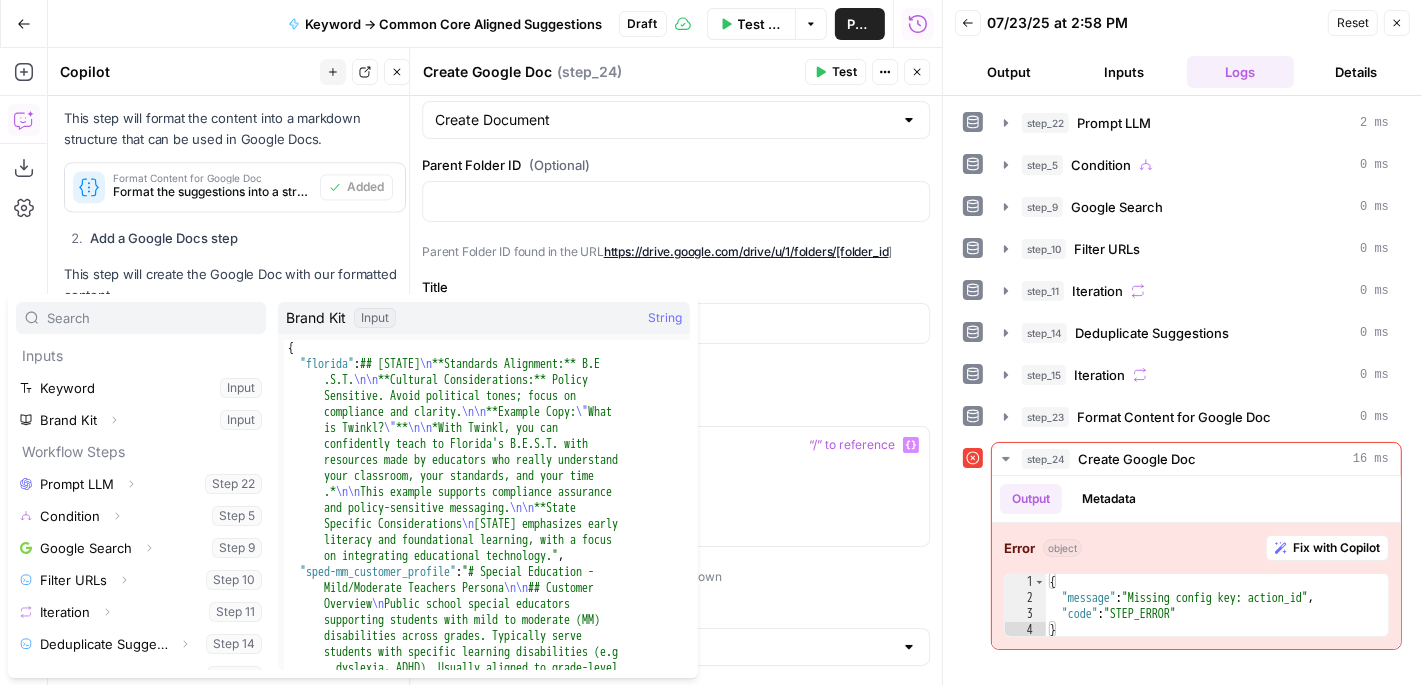 scroll, scrollTop: 52, scrollLeft: 0, axis: vertical 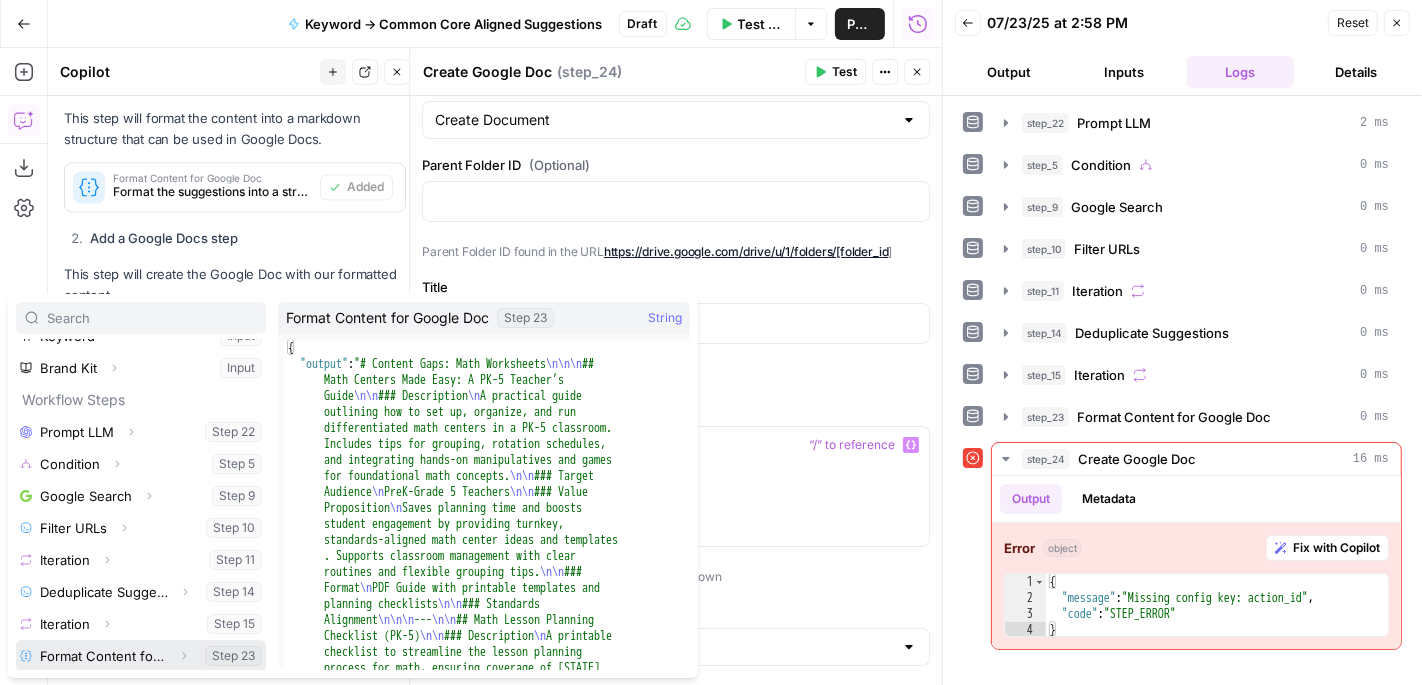 click at bounding box center (141, 656) 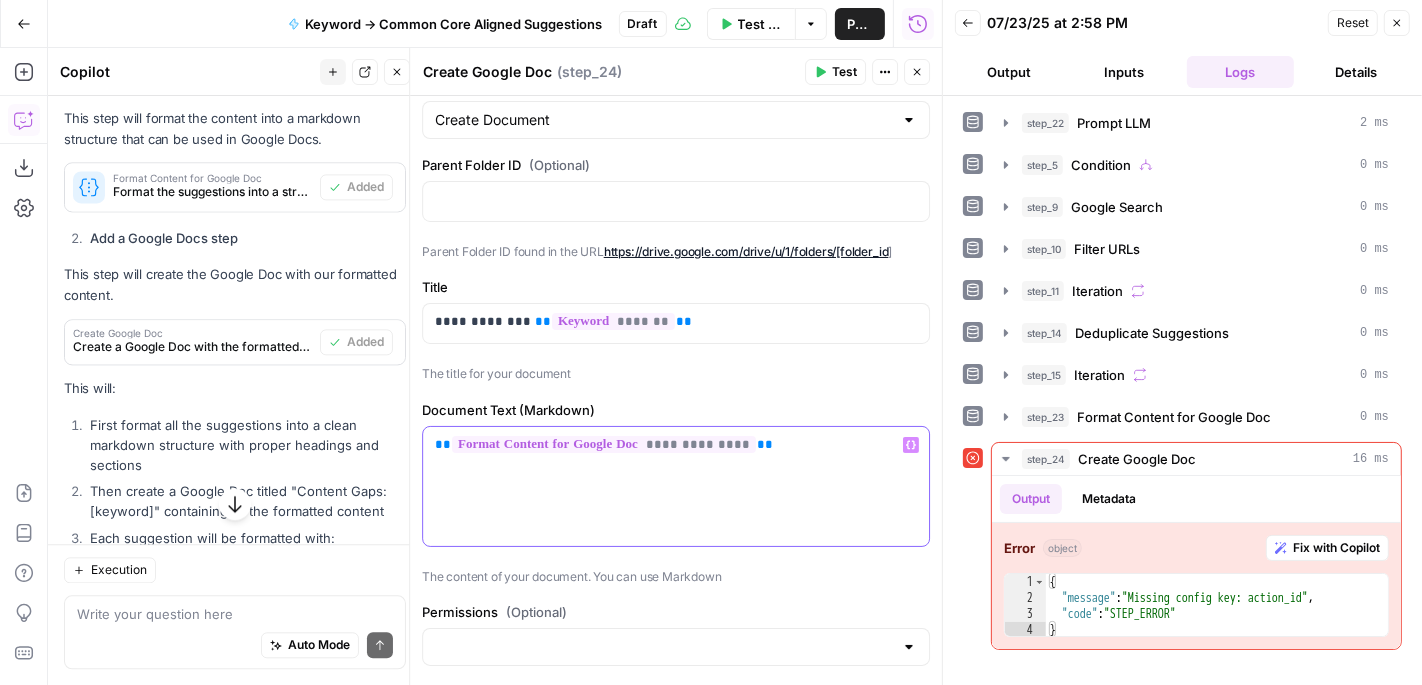 scroll, scrollTop: 187, scrollLeft: 0, axis: vertical 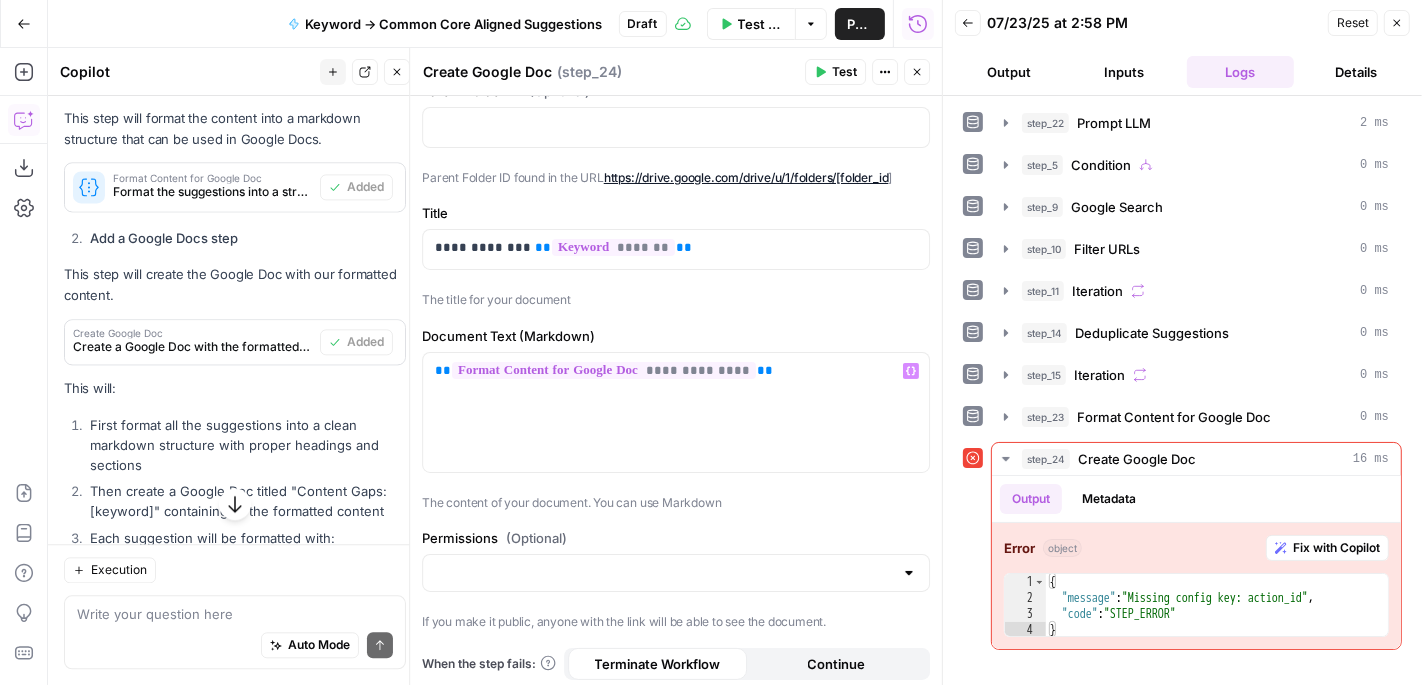 click at bounding box center (909, 573) 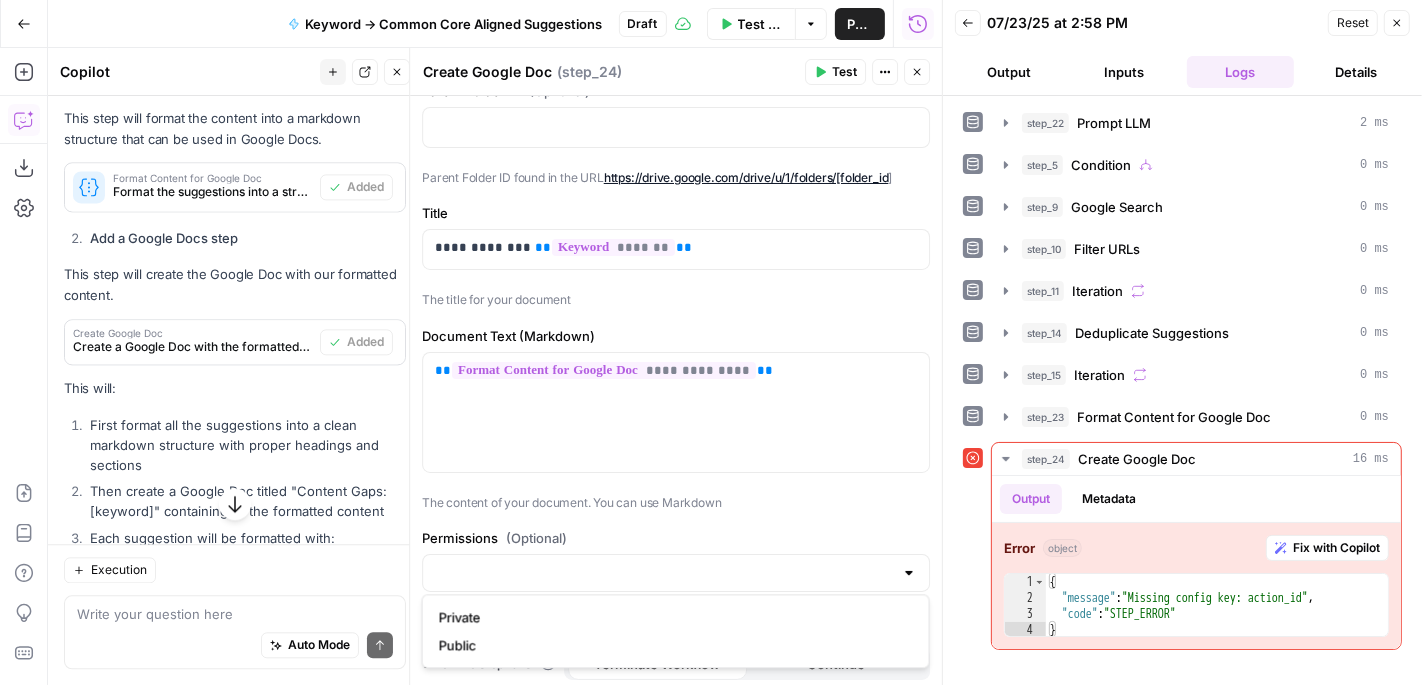 click at bounding box center [909, 573] 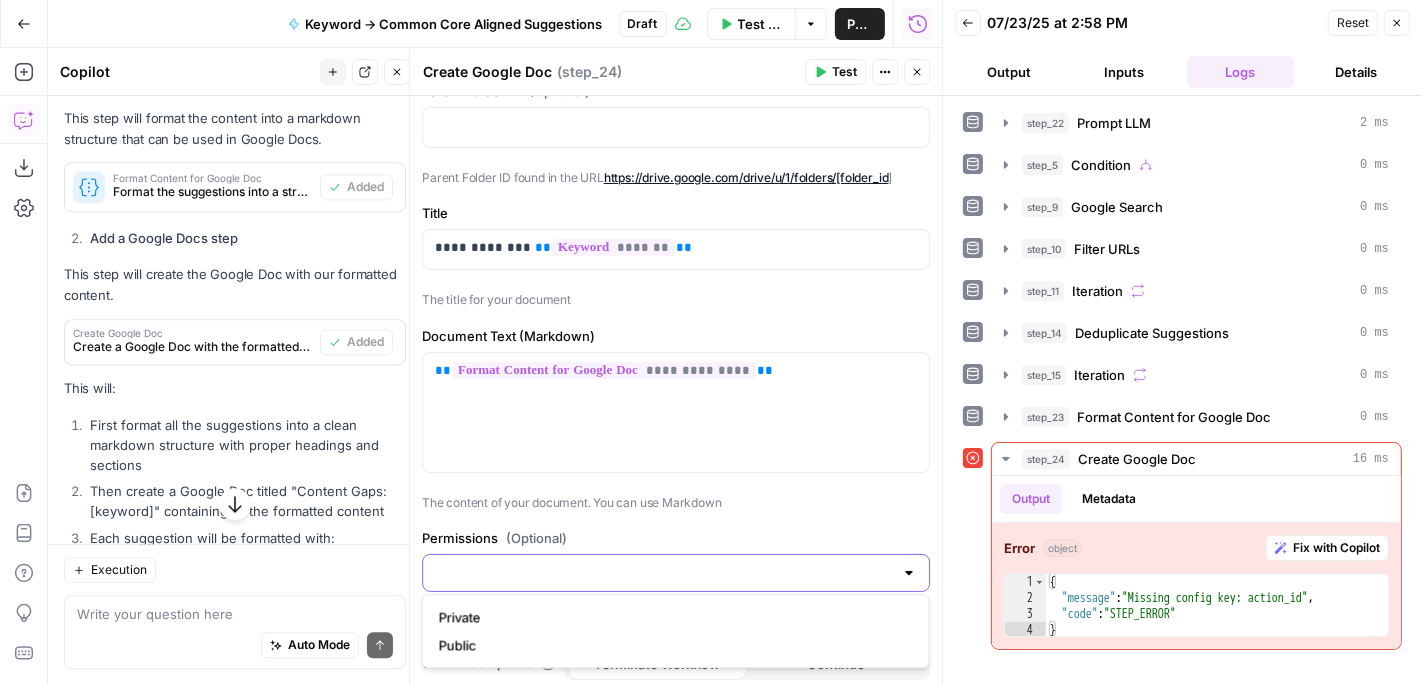 click on "Permissions   (Optional)" at bounding box center (664, 573) 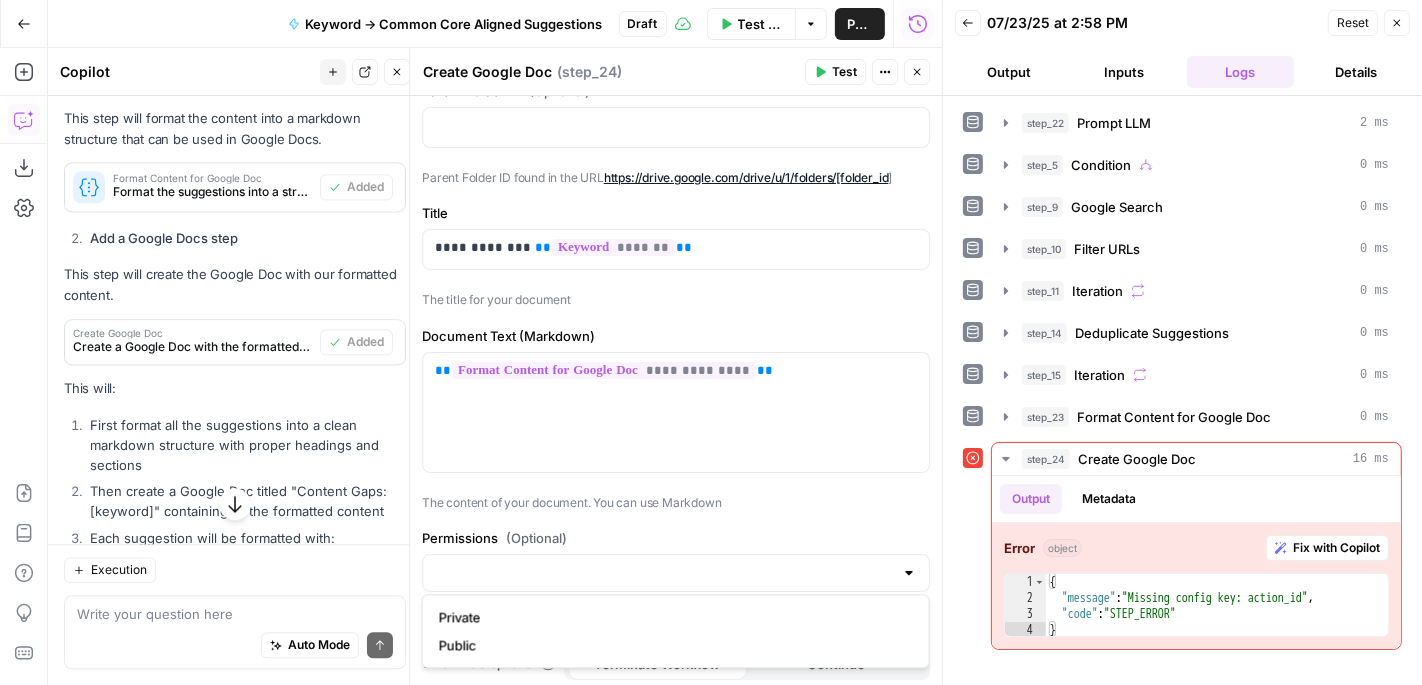 click on "Permissions   (Optional)" at bounding box center [676, 538] 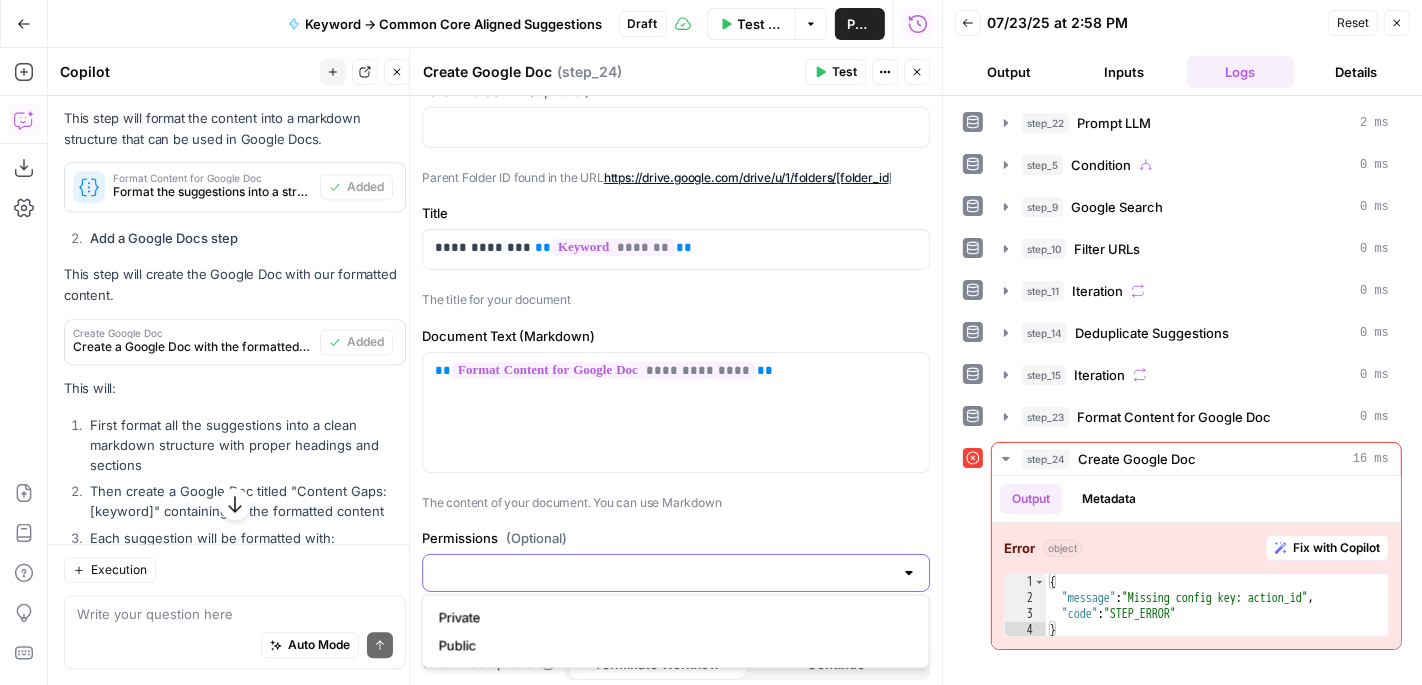 click on "Permissions   (Optional)" at bounding box center [664, 573] 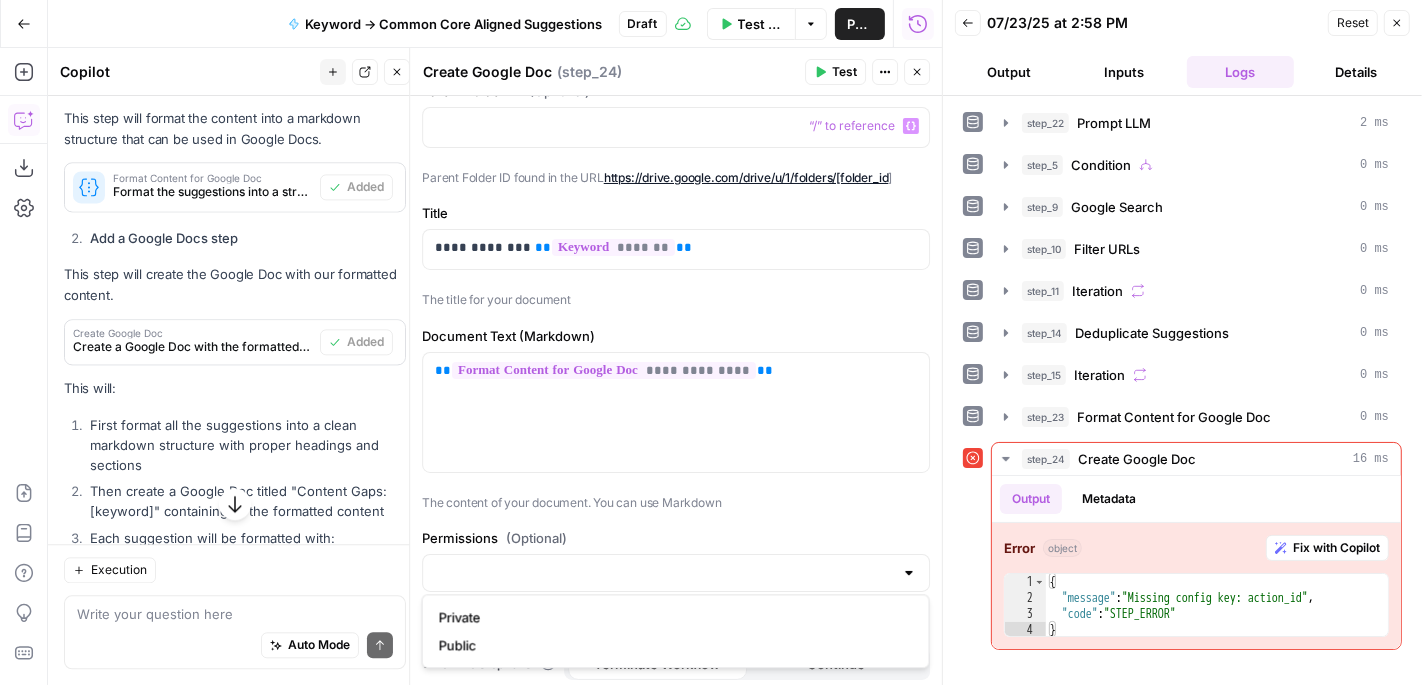 click on "Create Google Doc Create Google Doc  ( step_24 ) Test Actions Close" at bounding box center [676, 72] 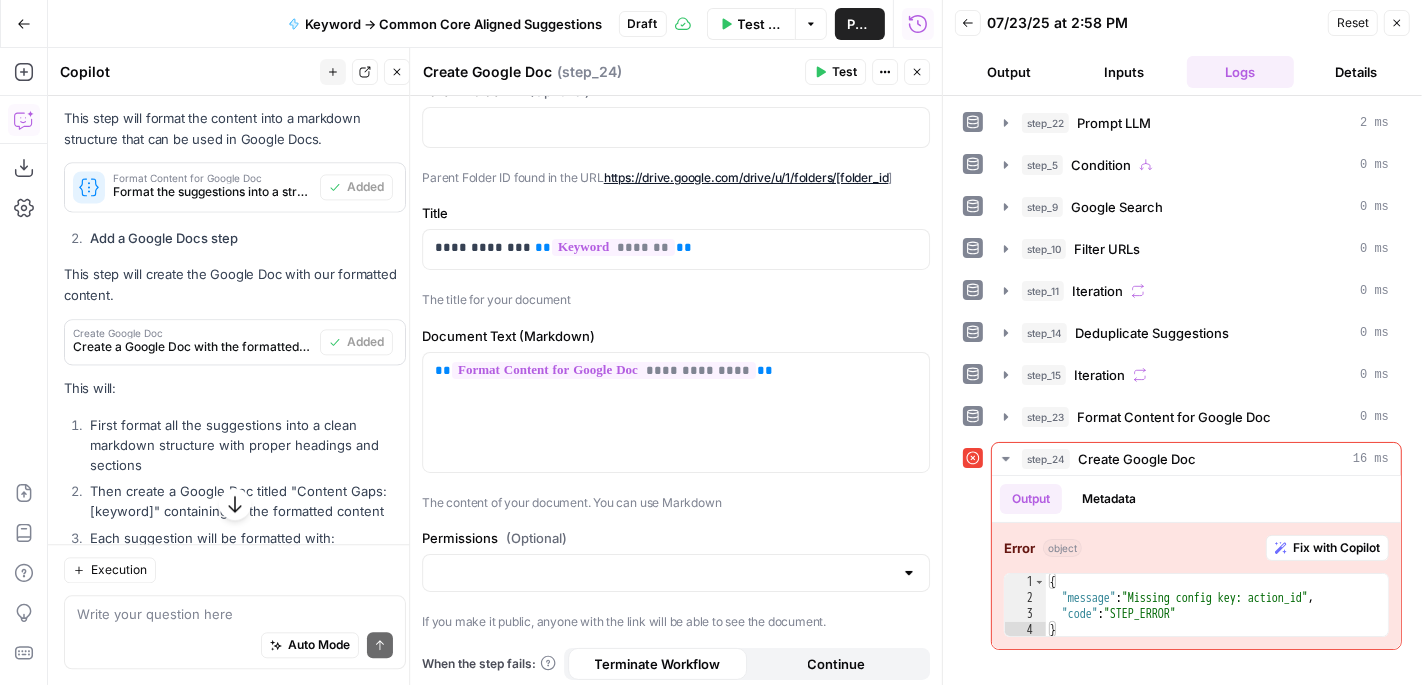 click on "Test" at bounding box center [835, 72] 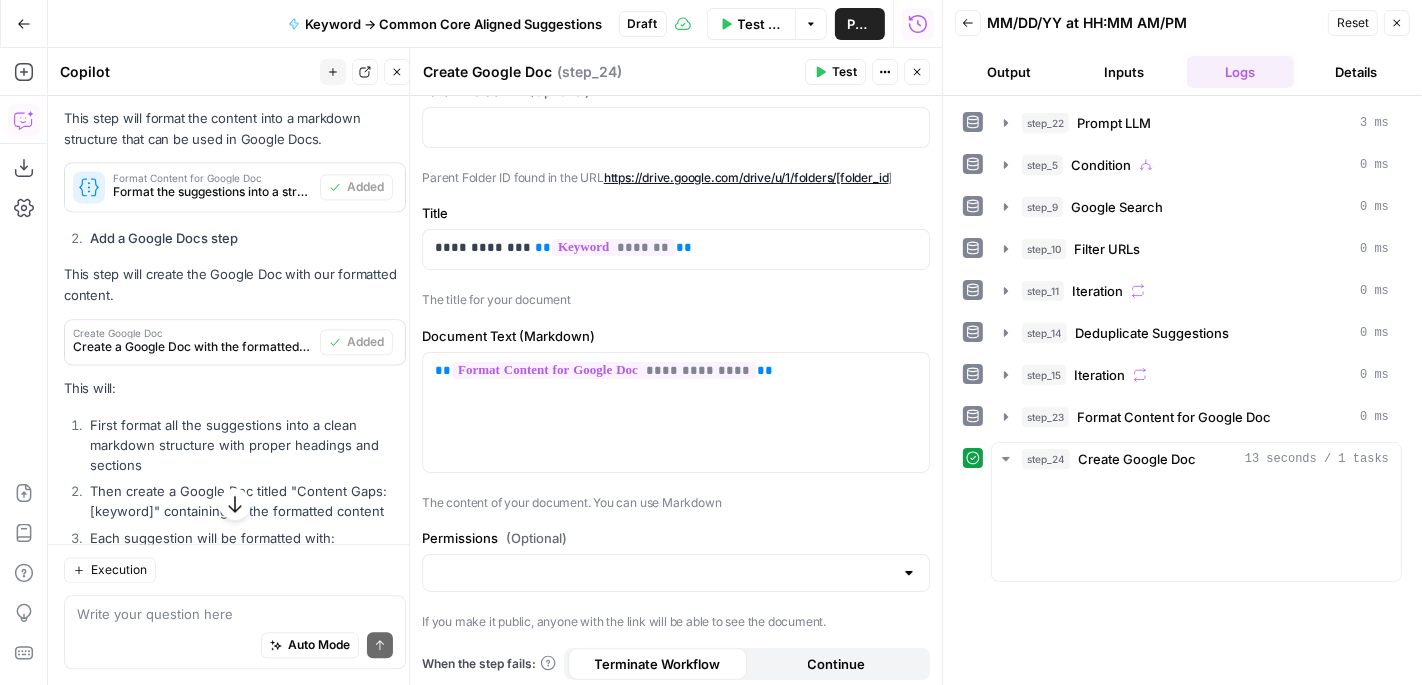 scroll, scrollTop: 3792, scrollLeft: 0, axis: vertical 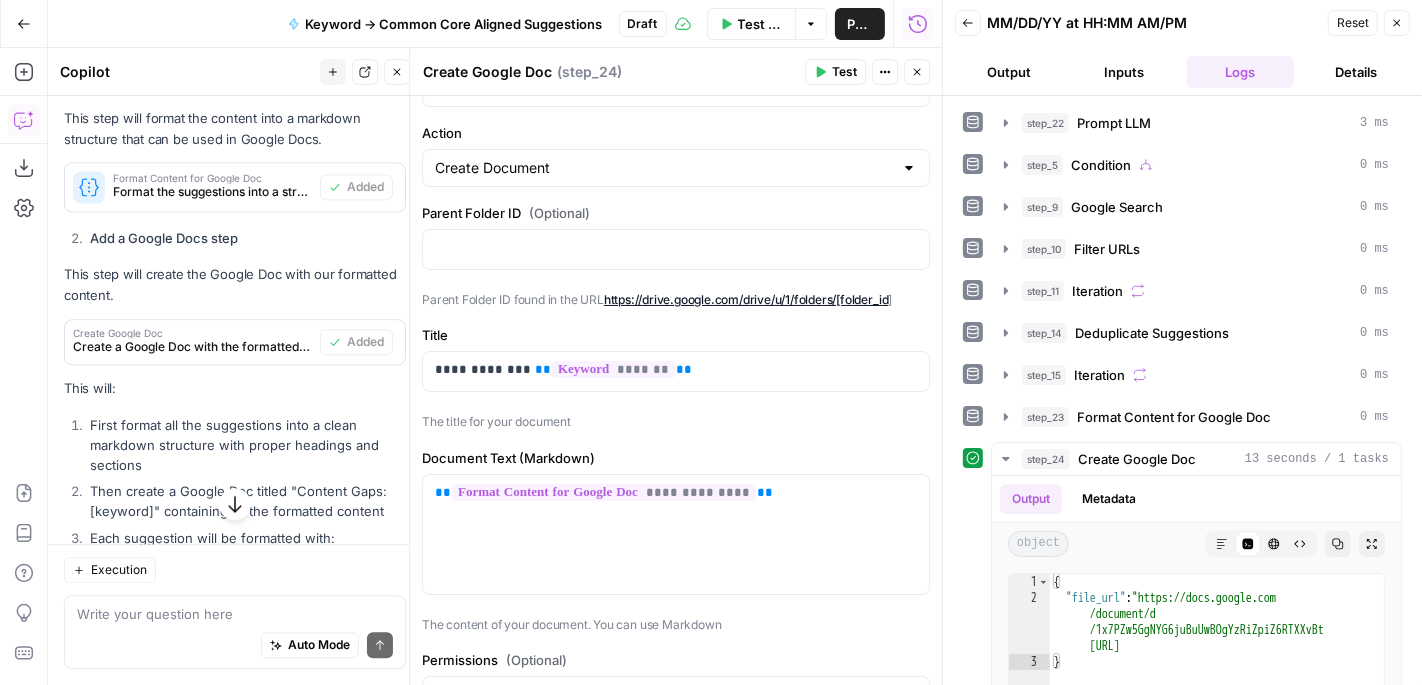 click on "Close" at bounding box center (1397, 23) 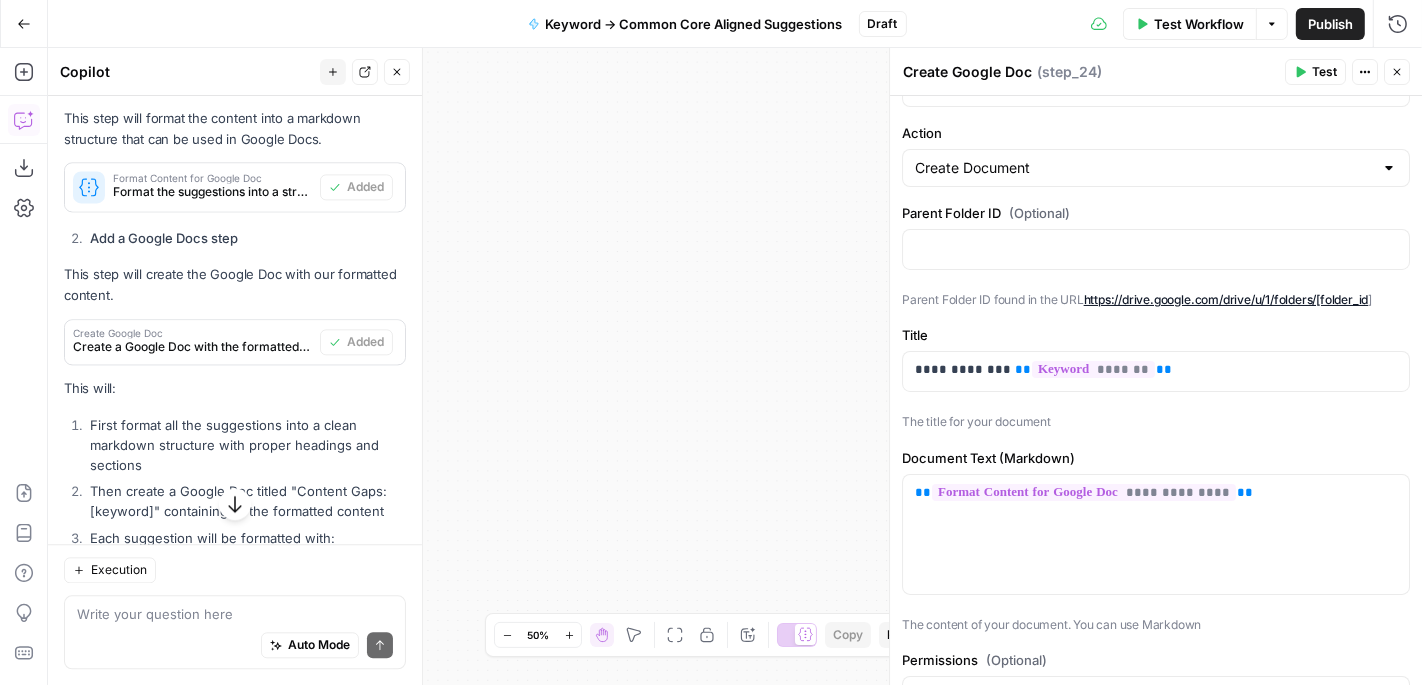 click on "Close" at bounding box center (1397, 72) 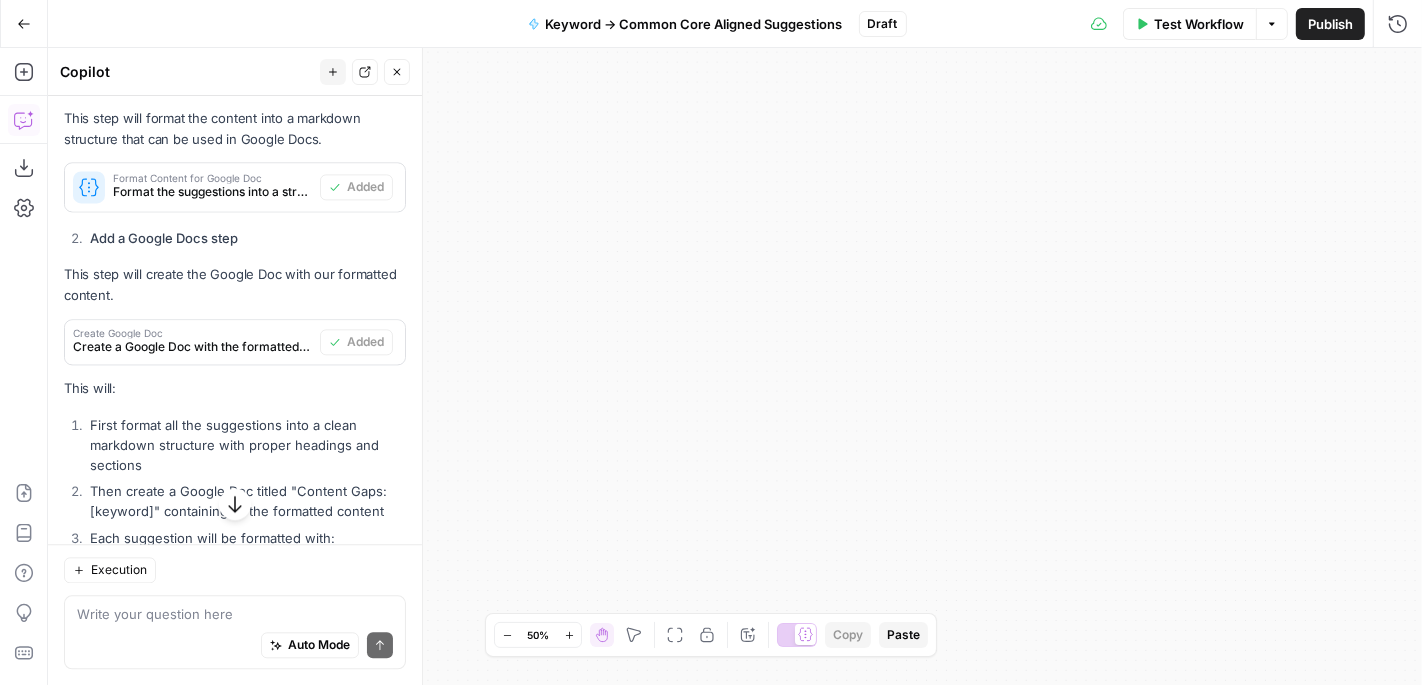 click 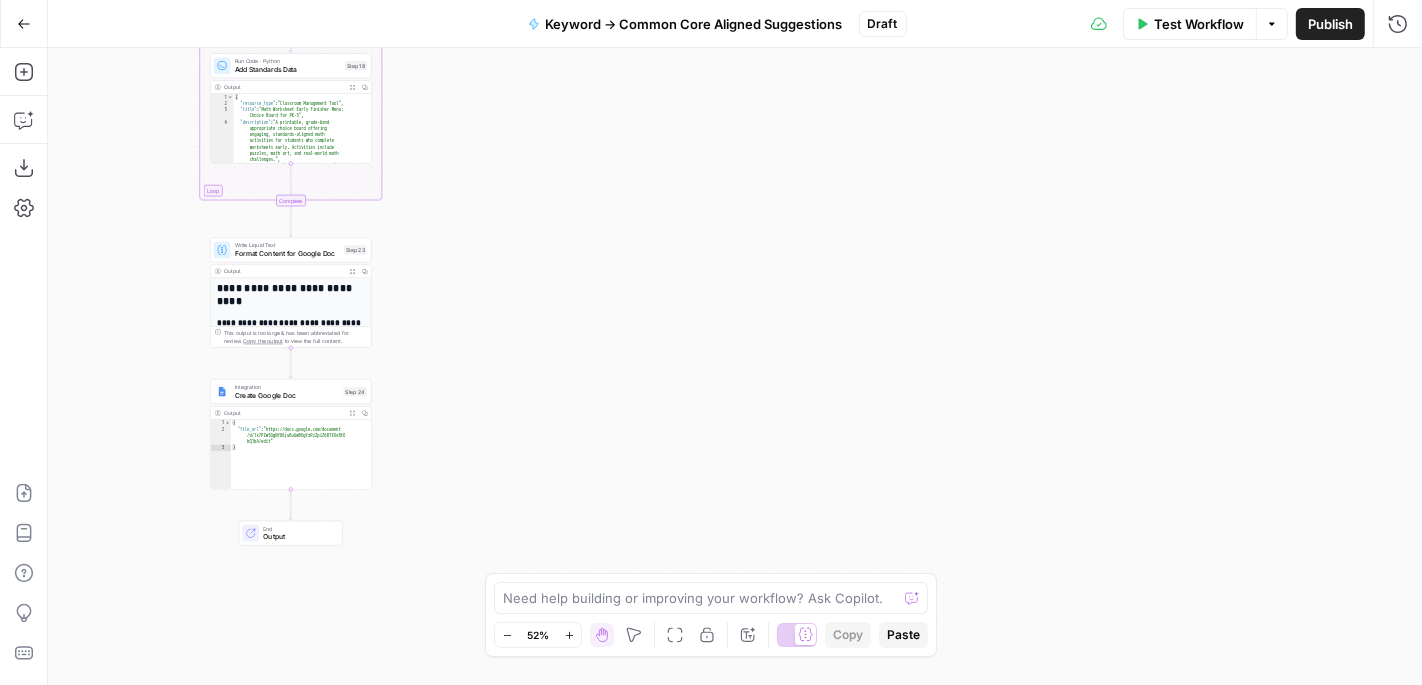 click on "Format Content for Google Doc" at bounding box center [287, 253] 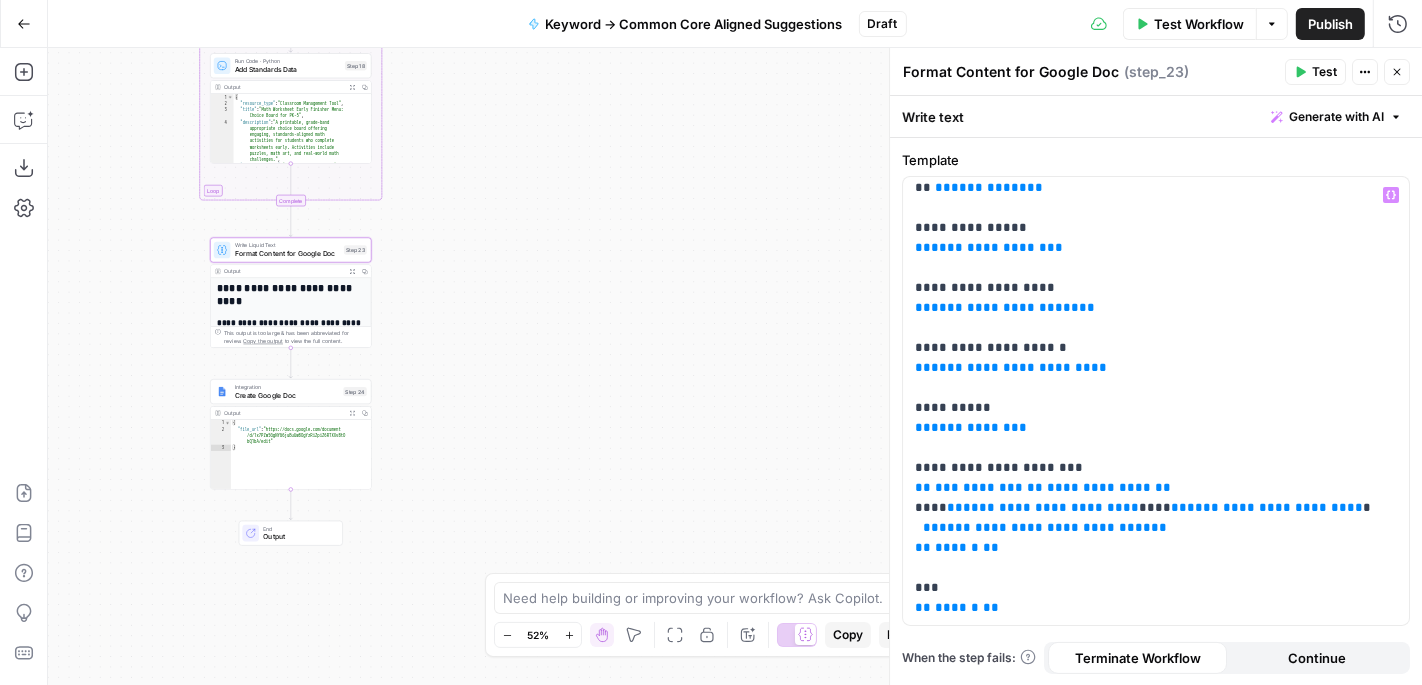 scroll, scrollTop: 64, scrollLeft: 0, axis: vertical 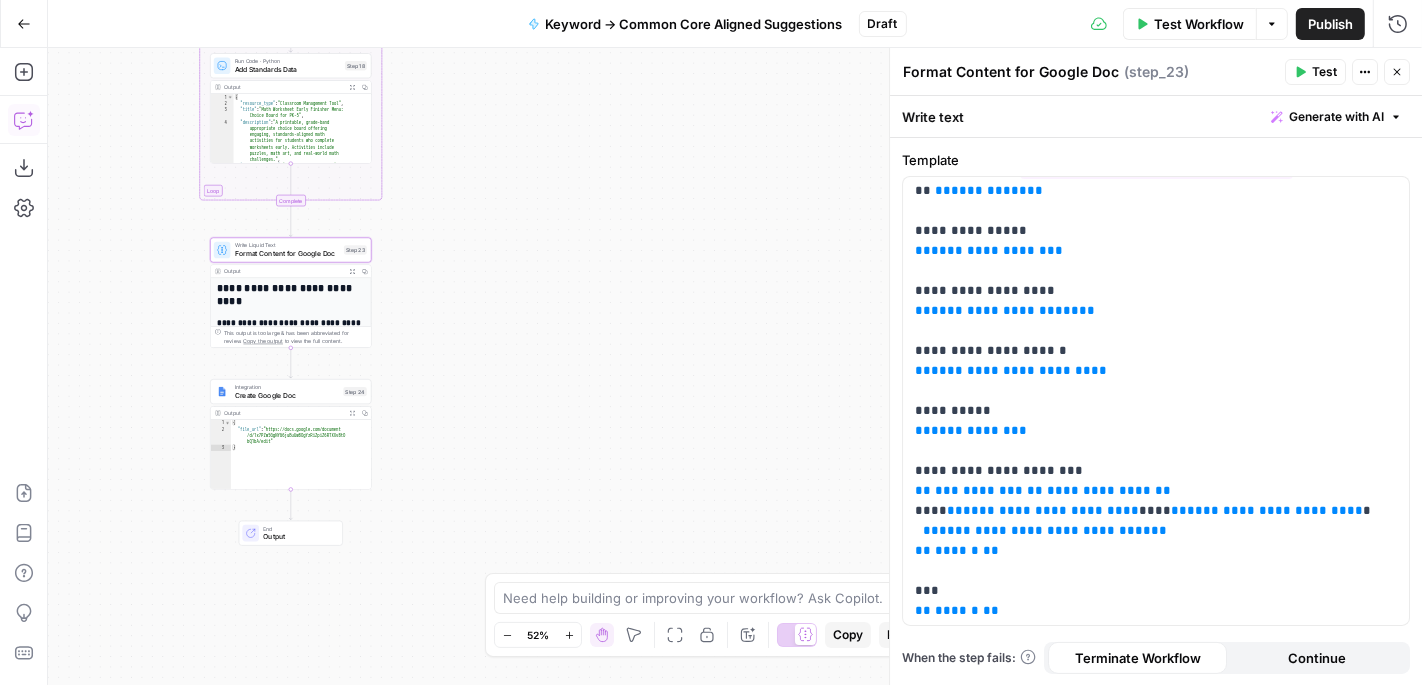 click 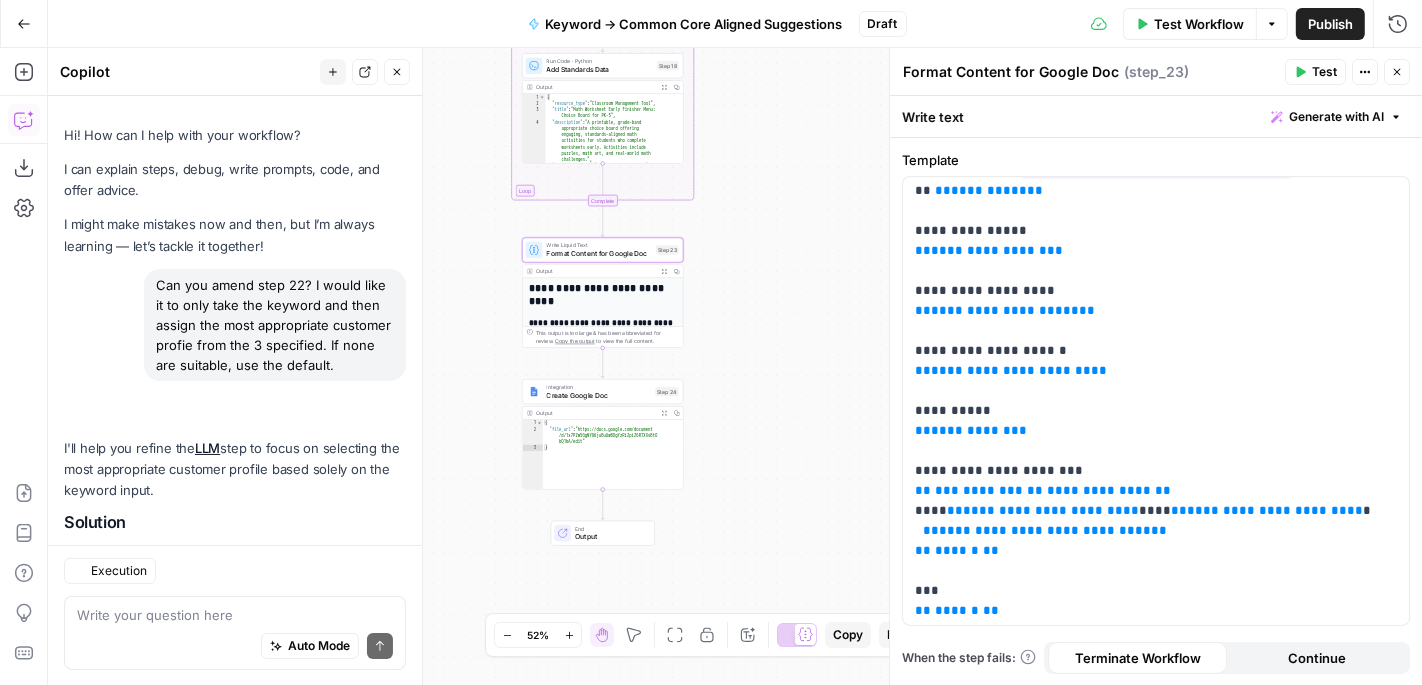 scroll, scrollTop: 4082, scrollLeft: 0, axis: vertical 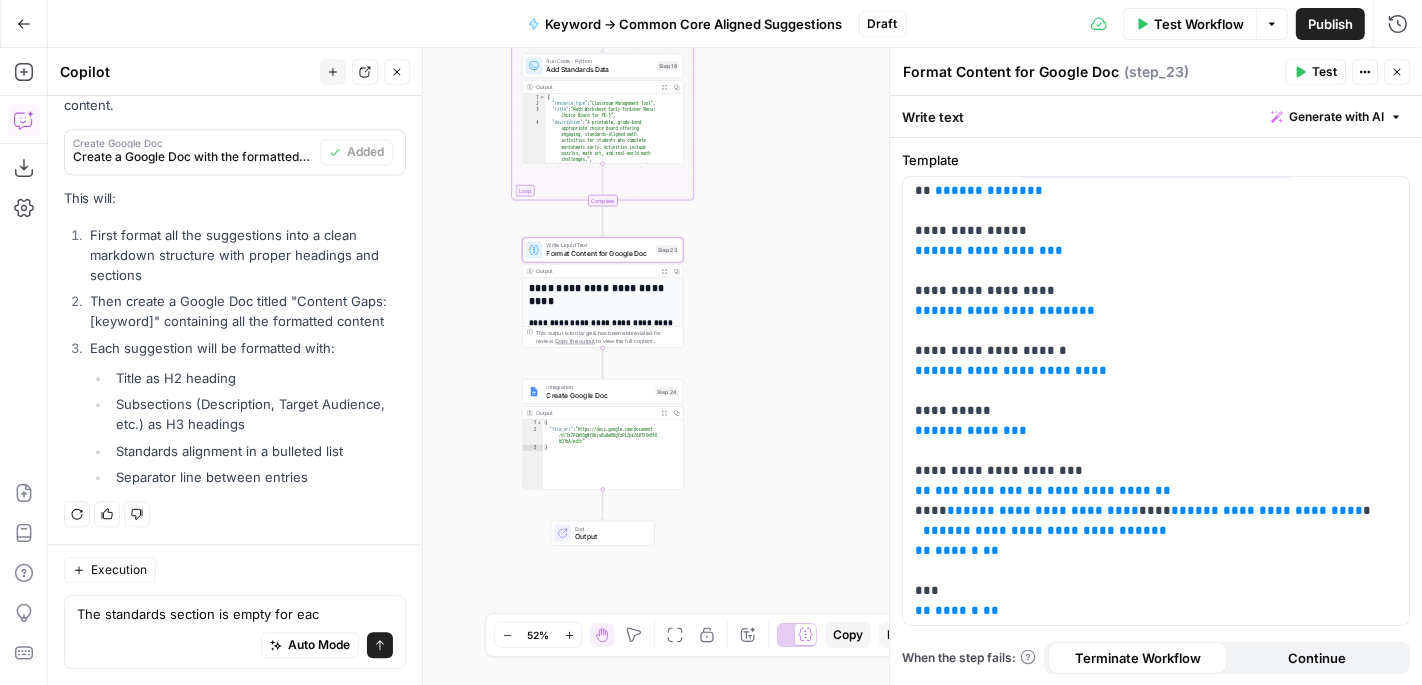 type on "The standards section is empty for each" 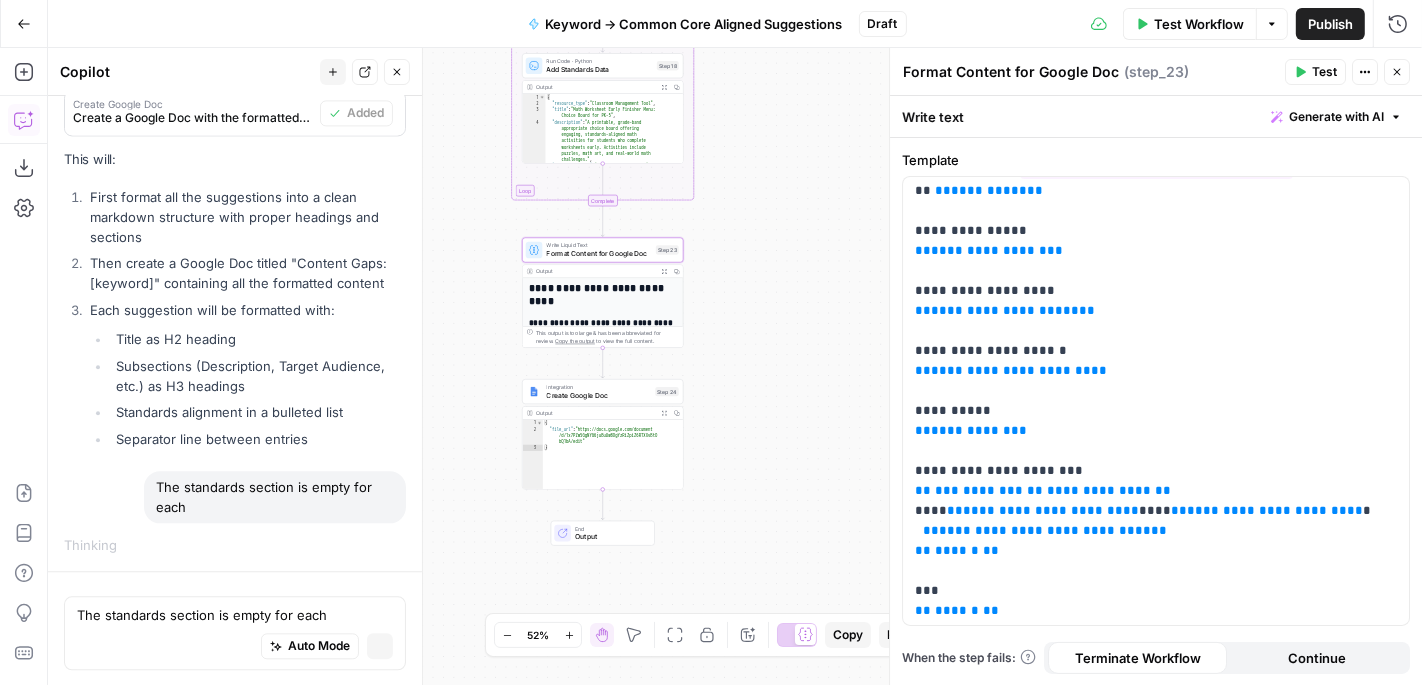 type 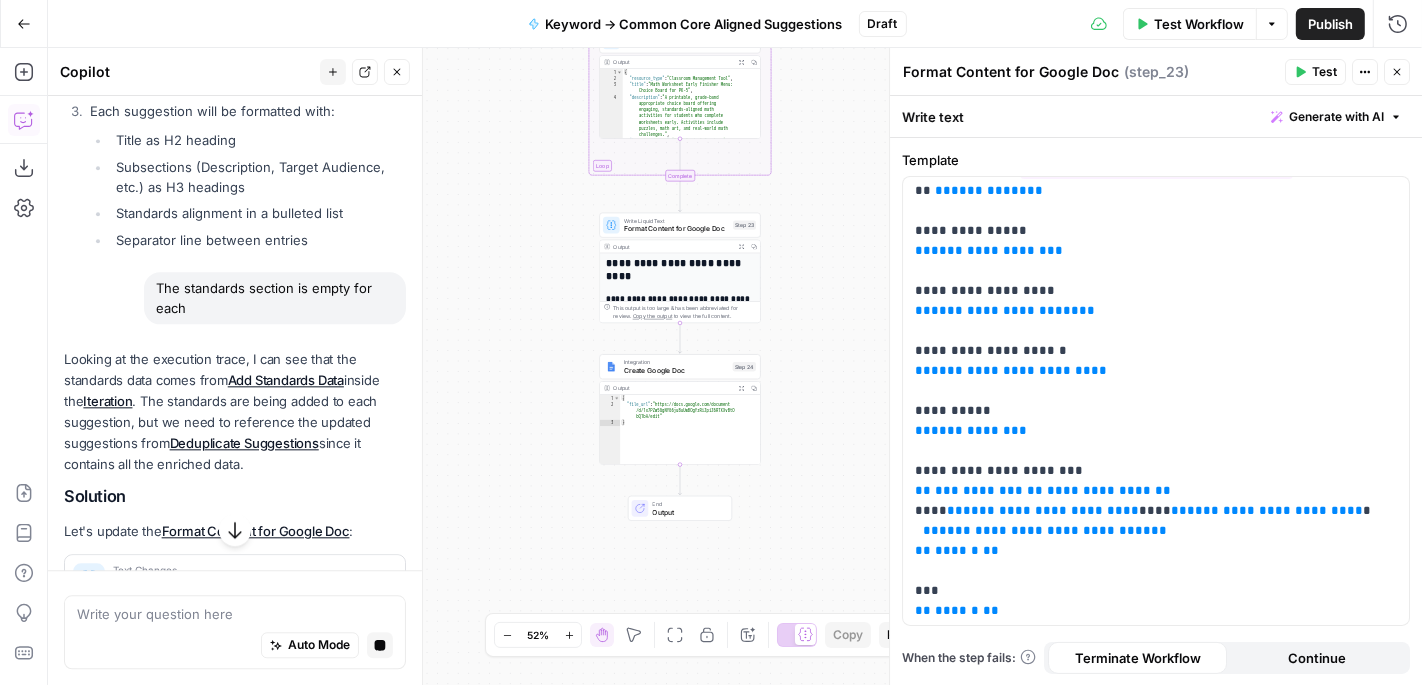 scroll, scrollTop: 4065, scrollLeft: 0, axis: vertical 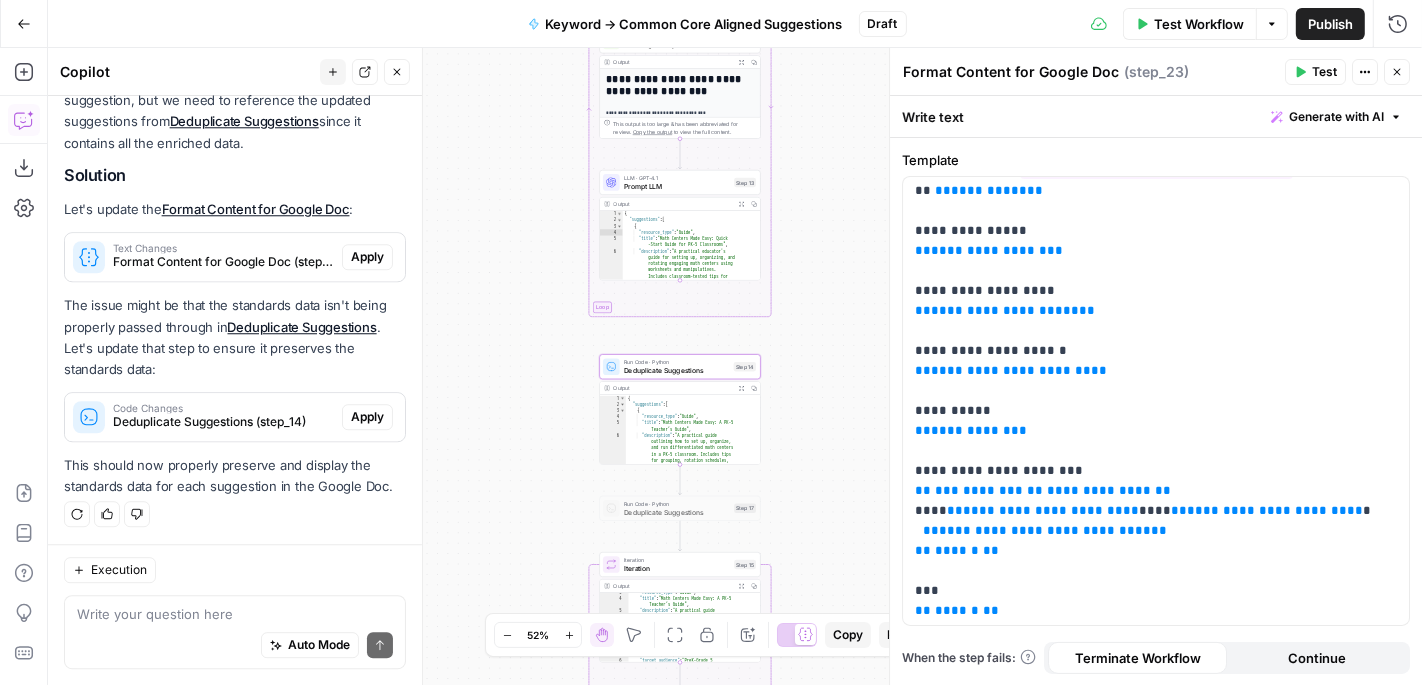click on "Apply" at bounding box center (367, 417) 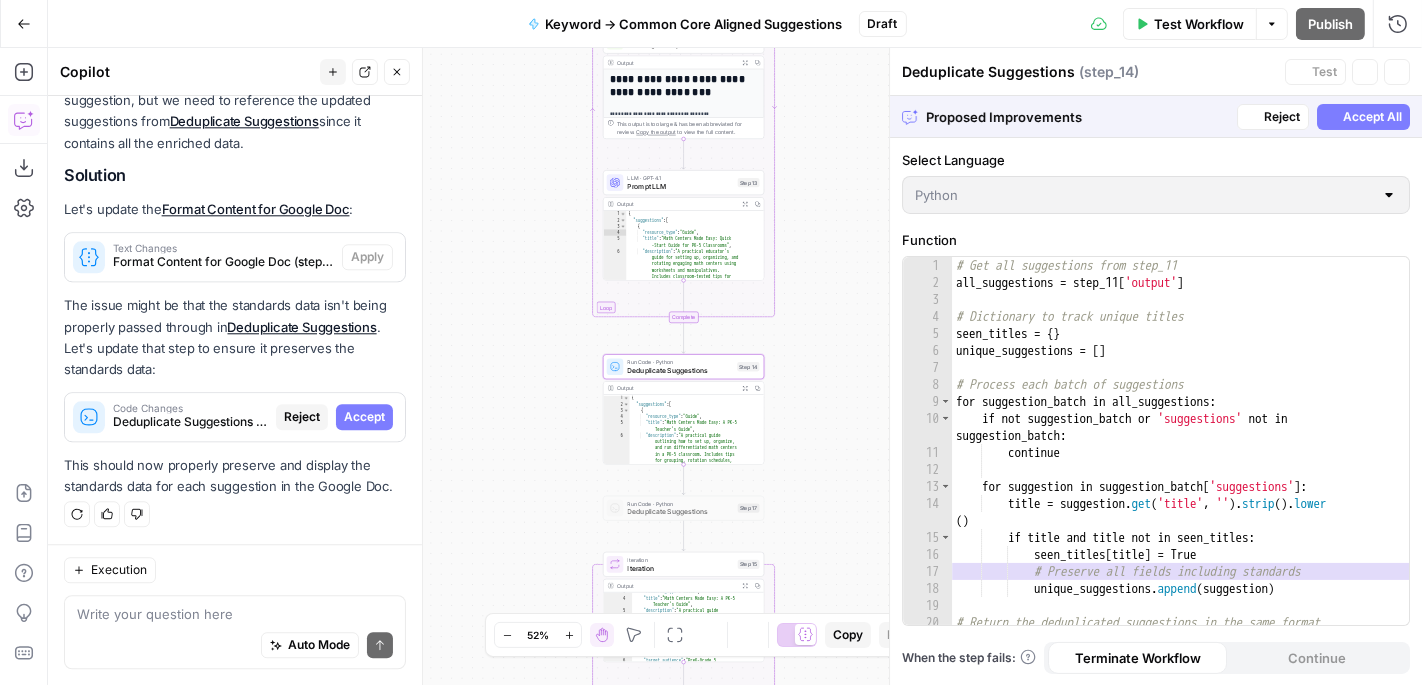 scroll, scrollTop: 4383, scrollLeft: 0, axis: vertical 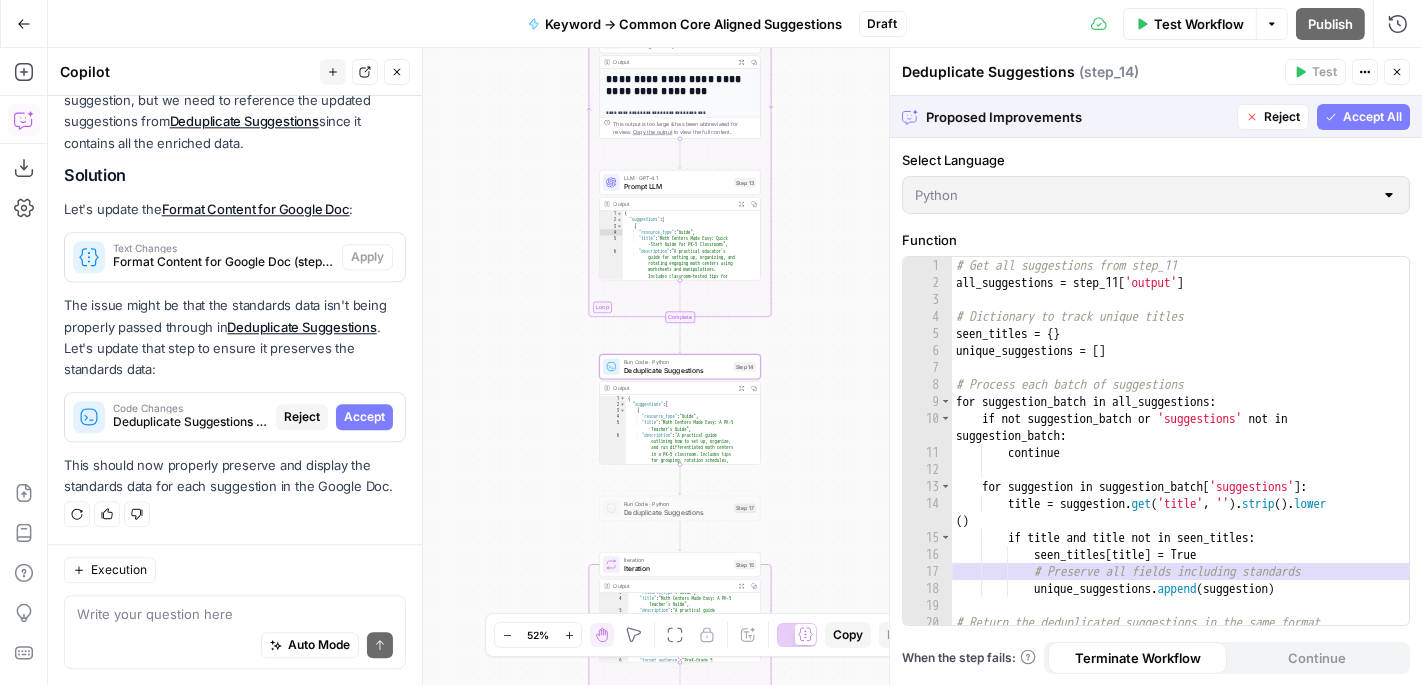 click on "Accept" at bounding box center [364, 417] 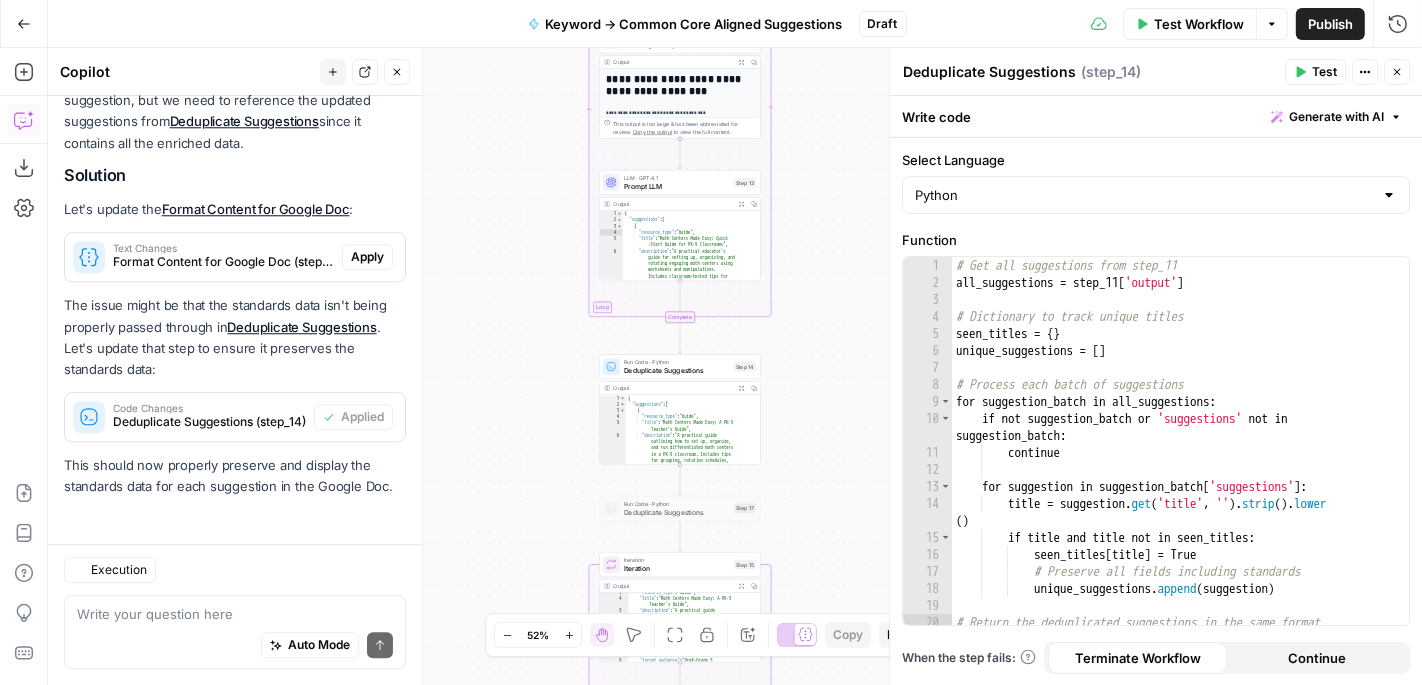 scroll, scrollTop: 4671, scrollLeft: 0, axis: vertical 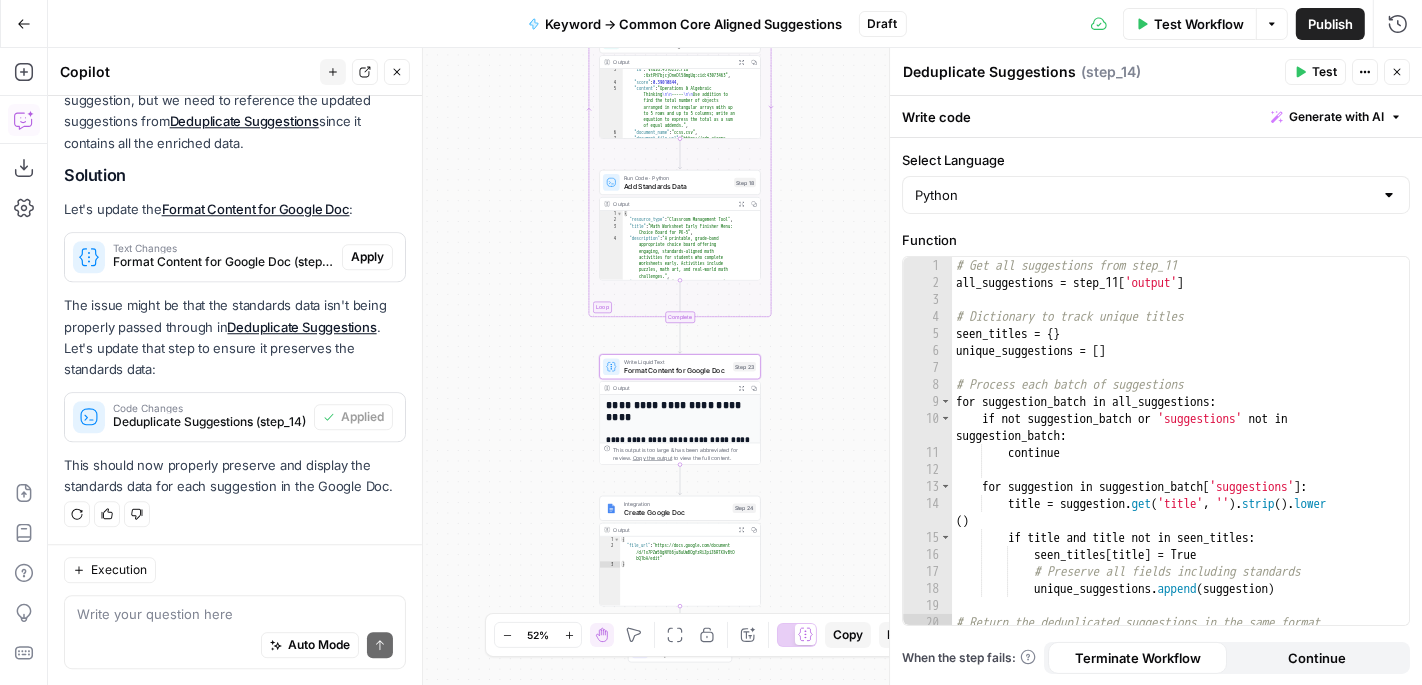 click on "Apply" at bounding box center (367, 257) 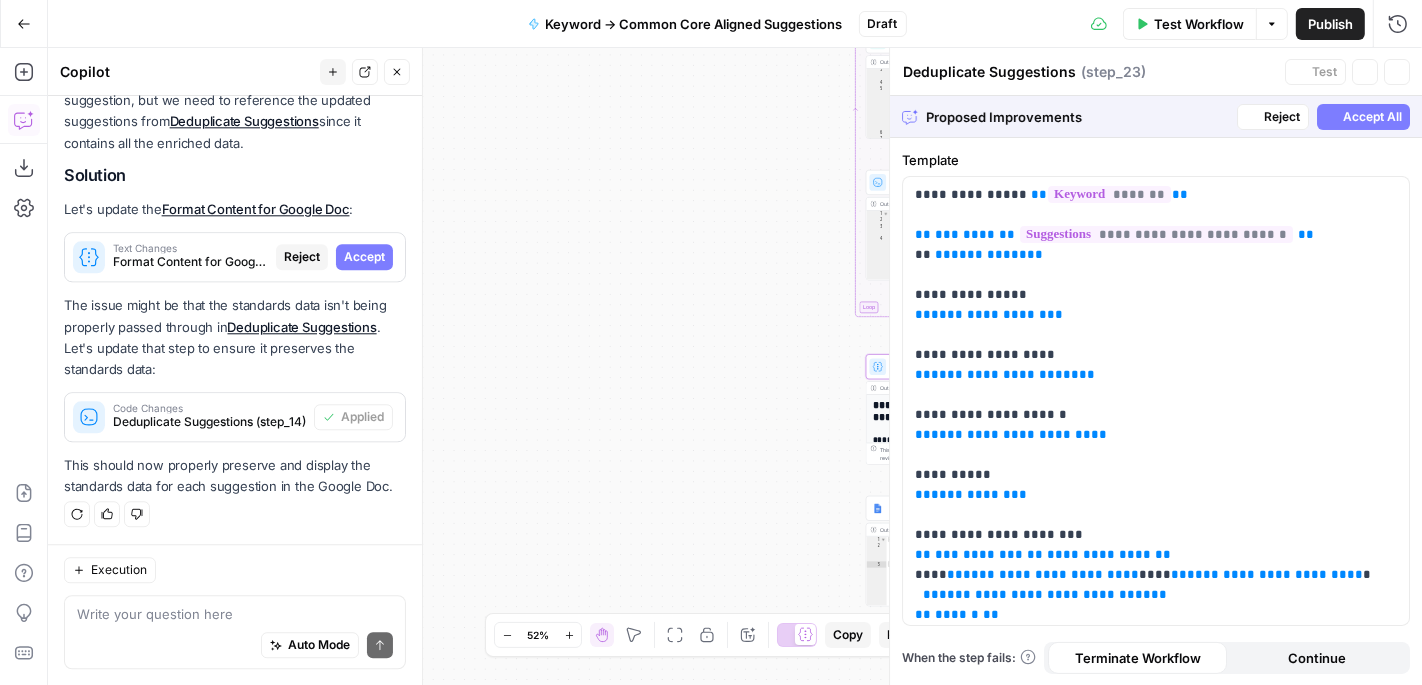 type on "Format Content for Google Doc" 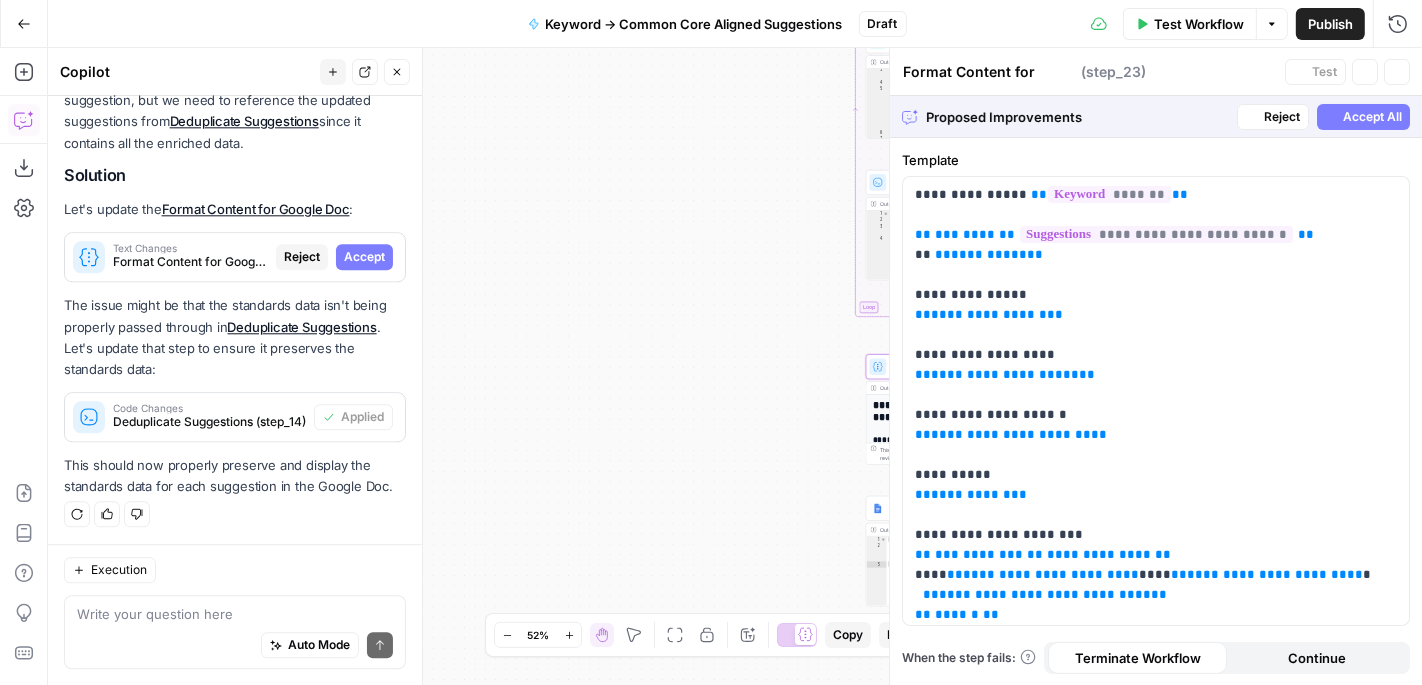 scroll, scrollTop: 4383, scrollLeft: 0, axis: vertical 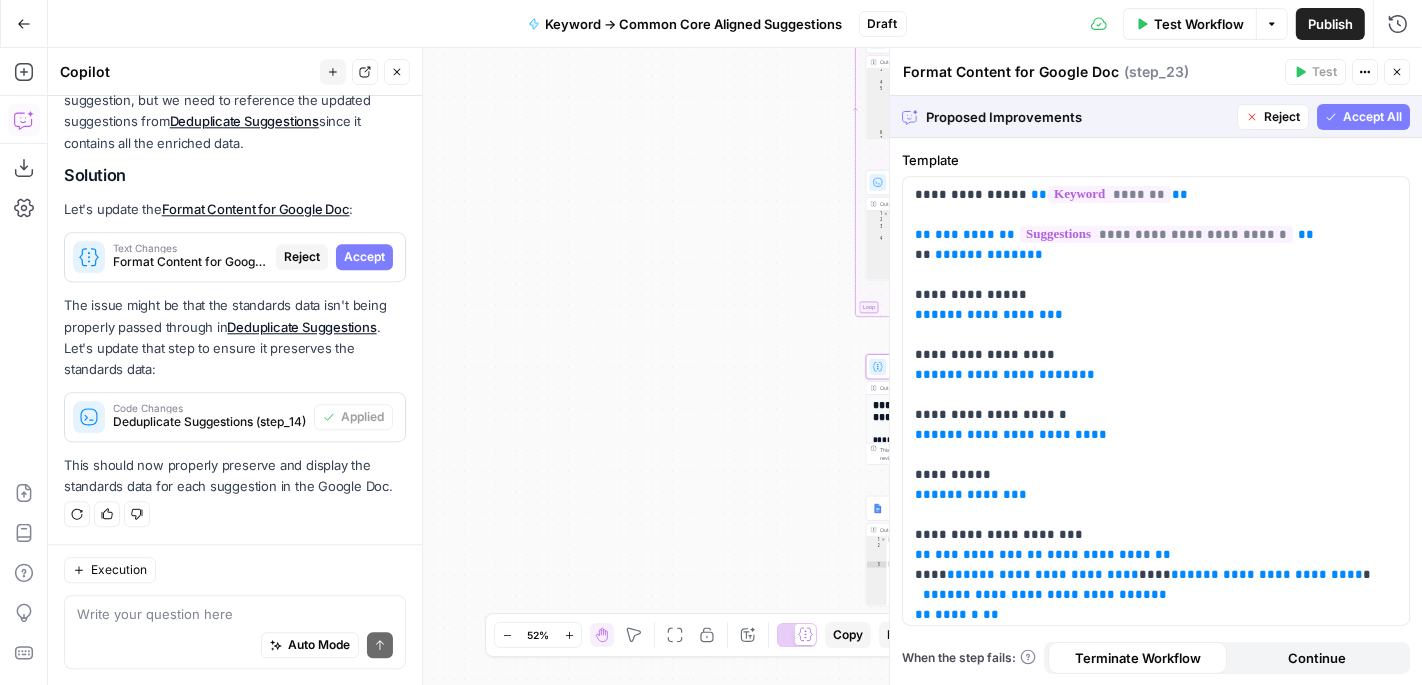 click on "Accept" at bounding box center [364, 257] 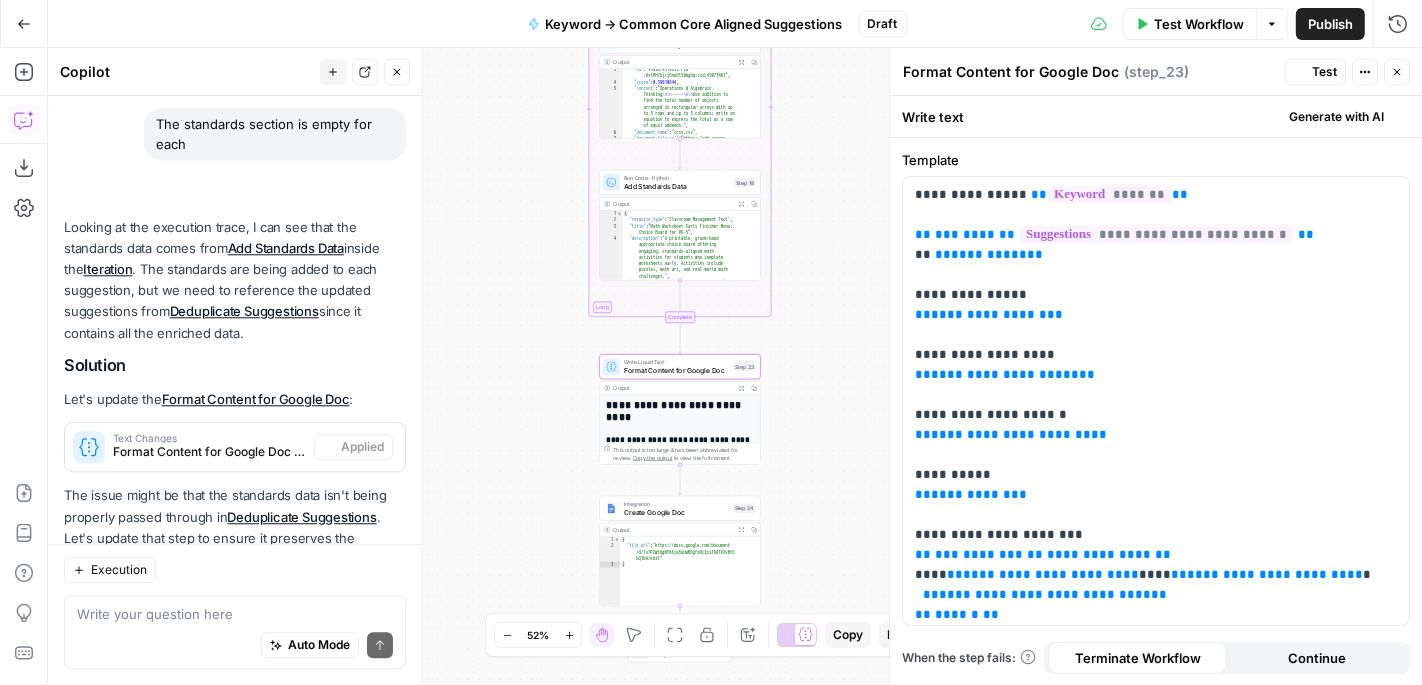 scroll, scrollTop: 4671, scrollLeft: 0, axis: vertical 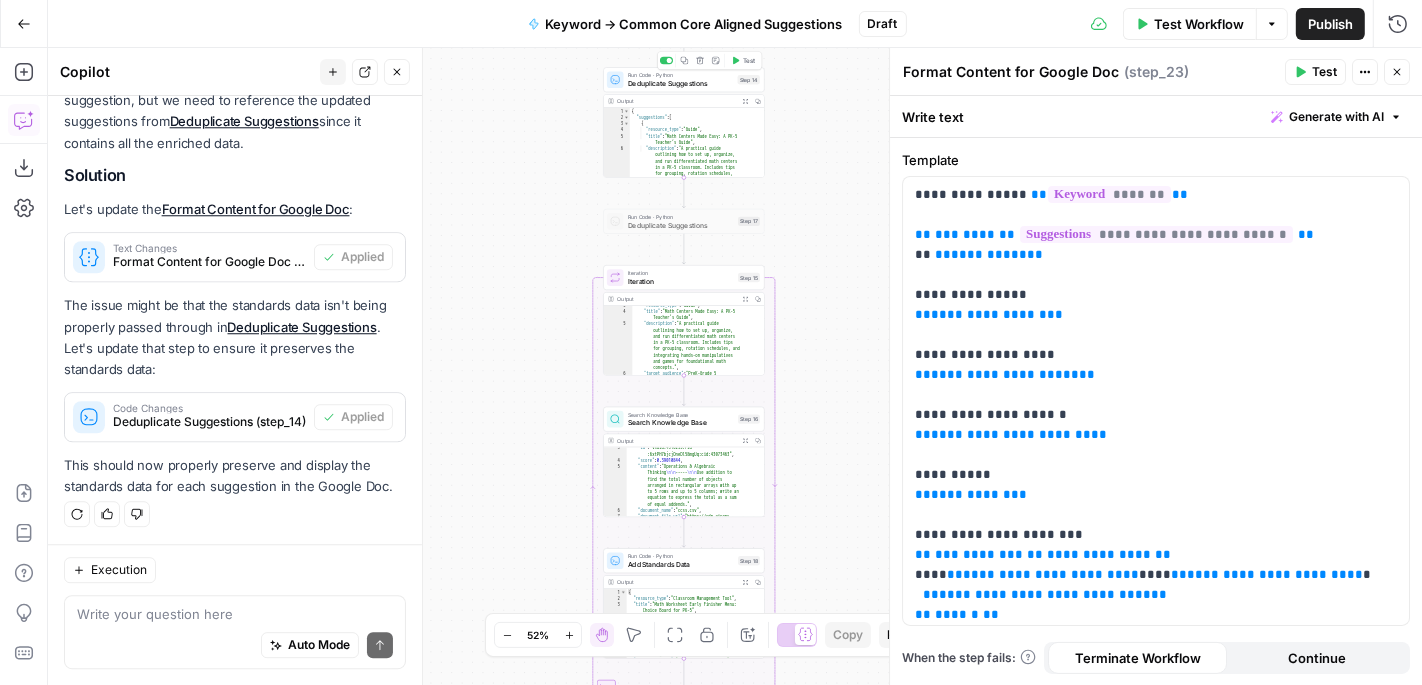 click on "Deduplicate Suggestions" at bounding box center [681, 83] 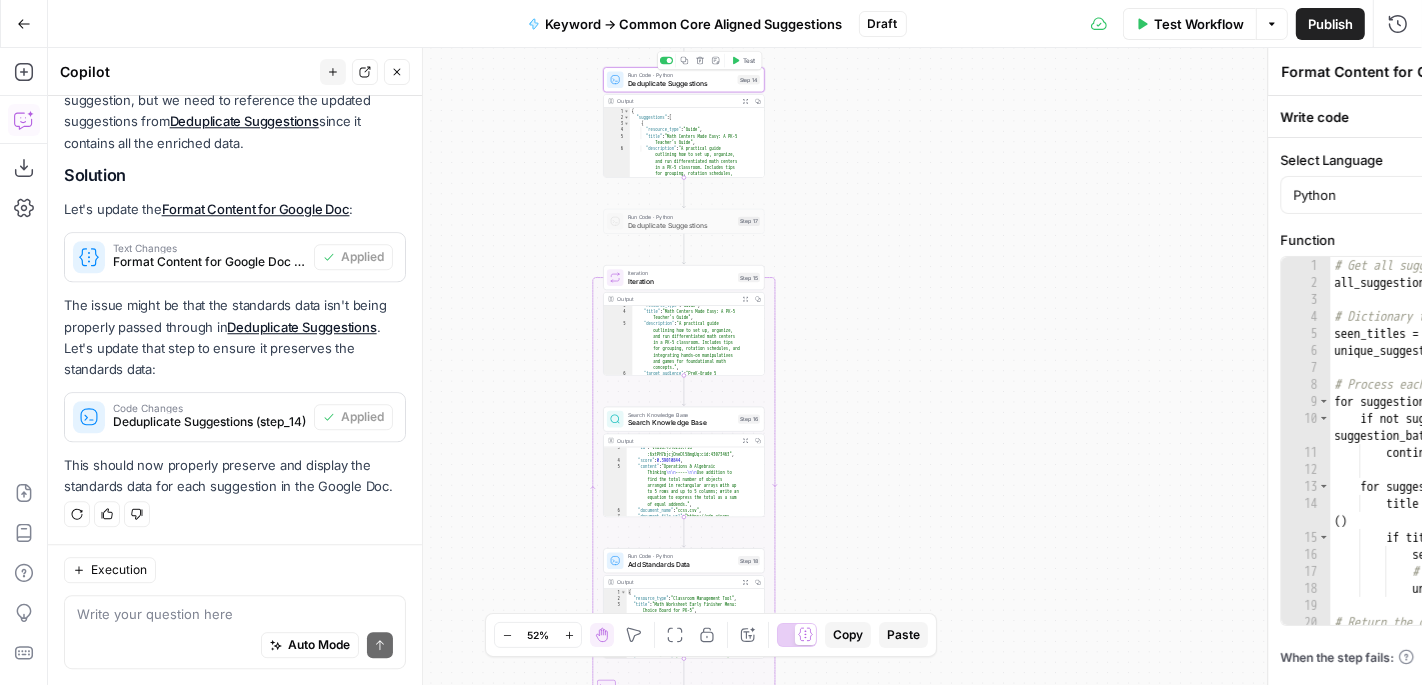 type on "Deduplicate Suggestions" 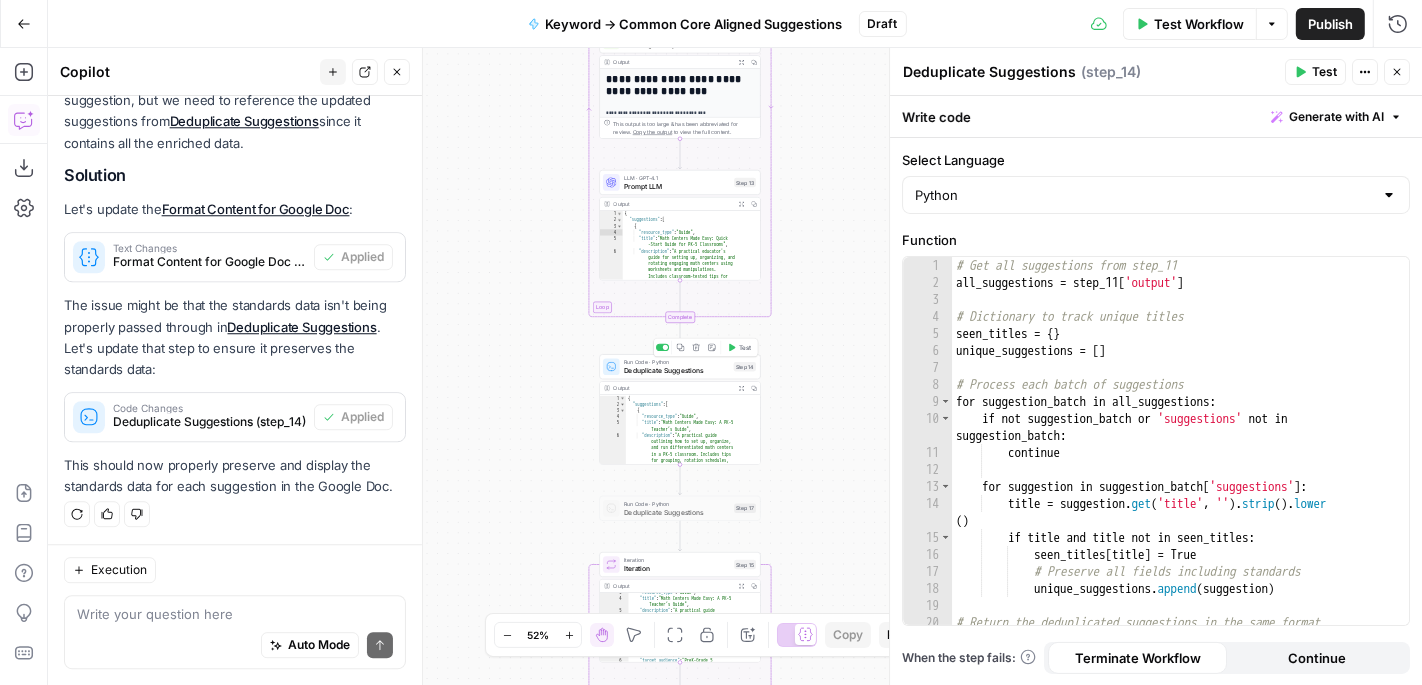click on "Deduplicate Suggestions" at bounding box center (677, 370) 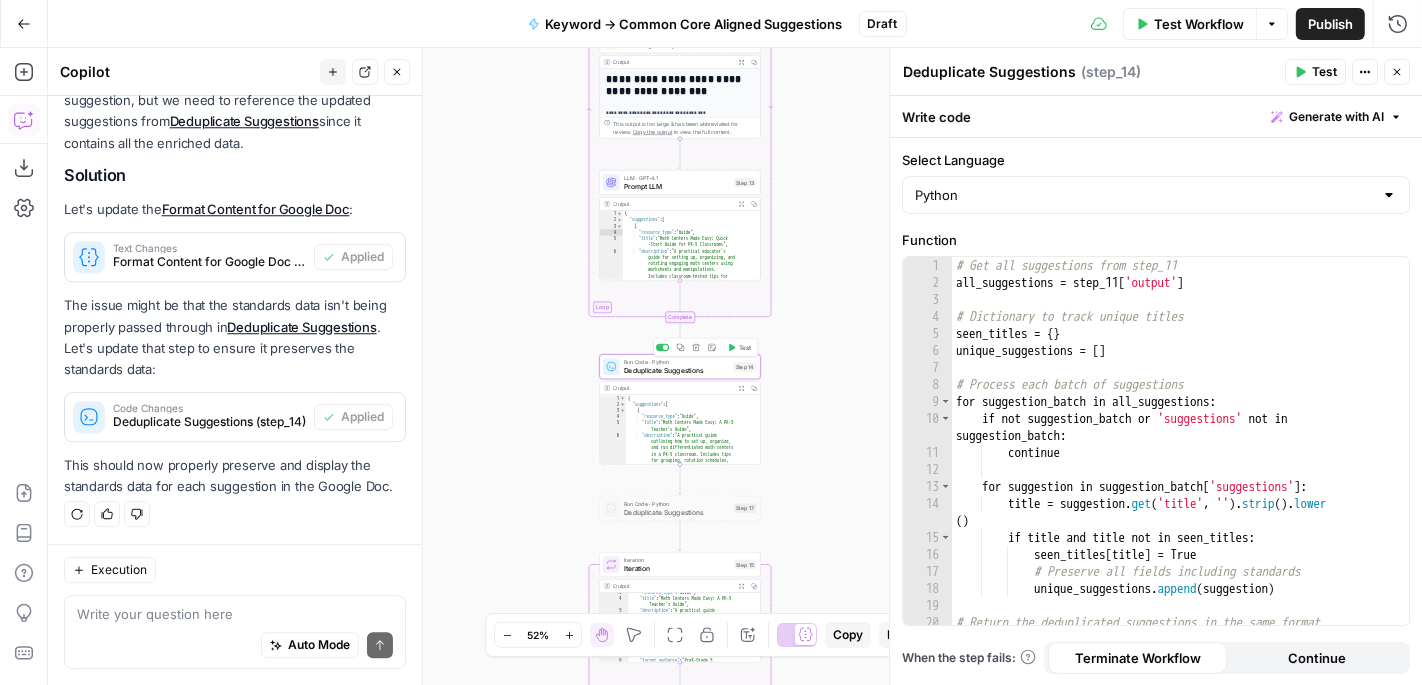 click on "Deduplicate Suggestions" at bounding box center [677, 370] 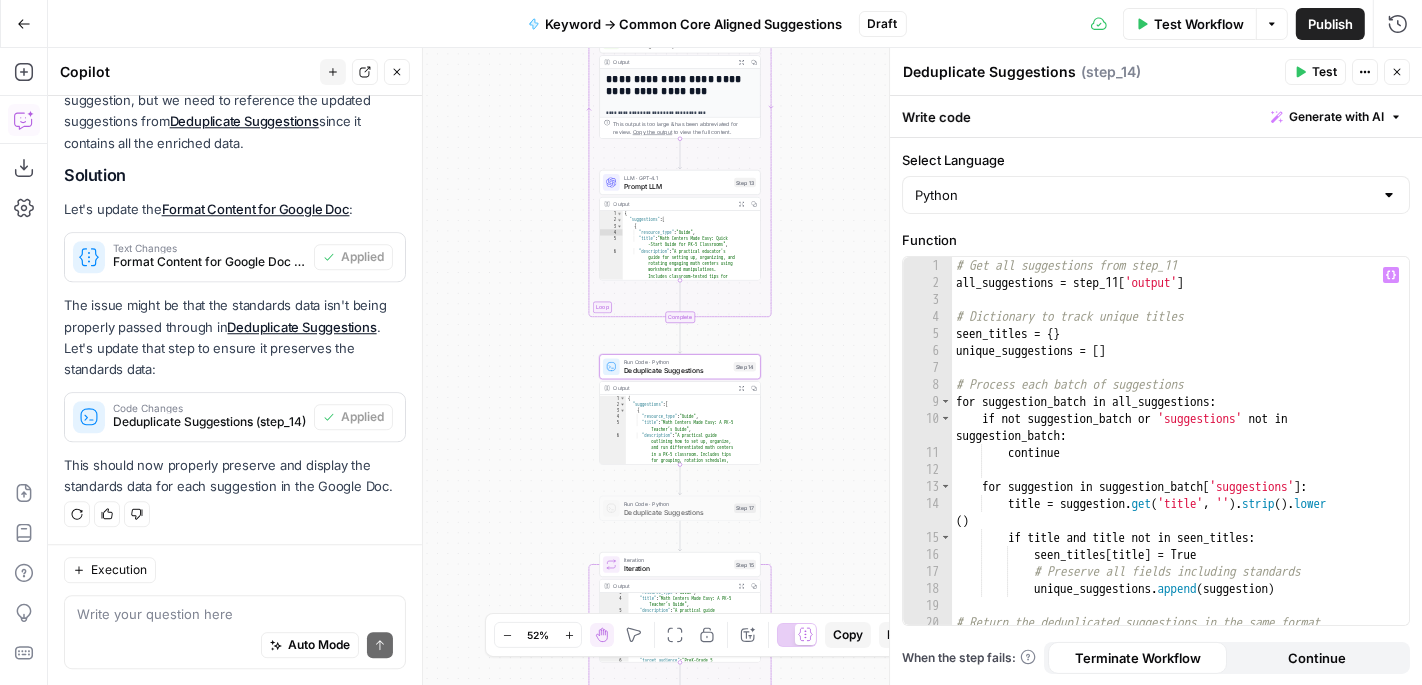 scroll, scrollTop: 21, scrollLeft: 0, axis: vertical 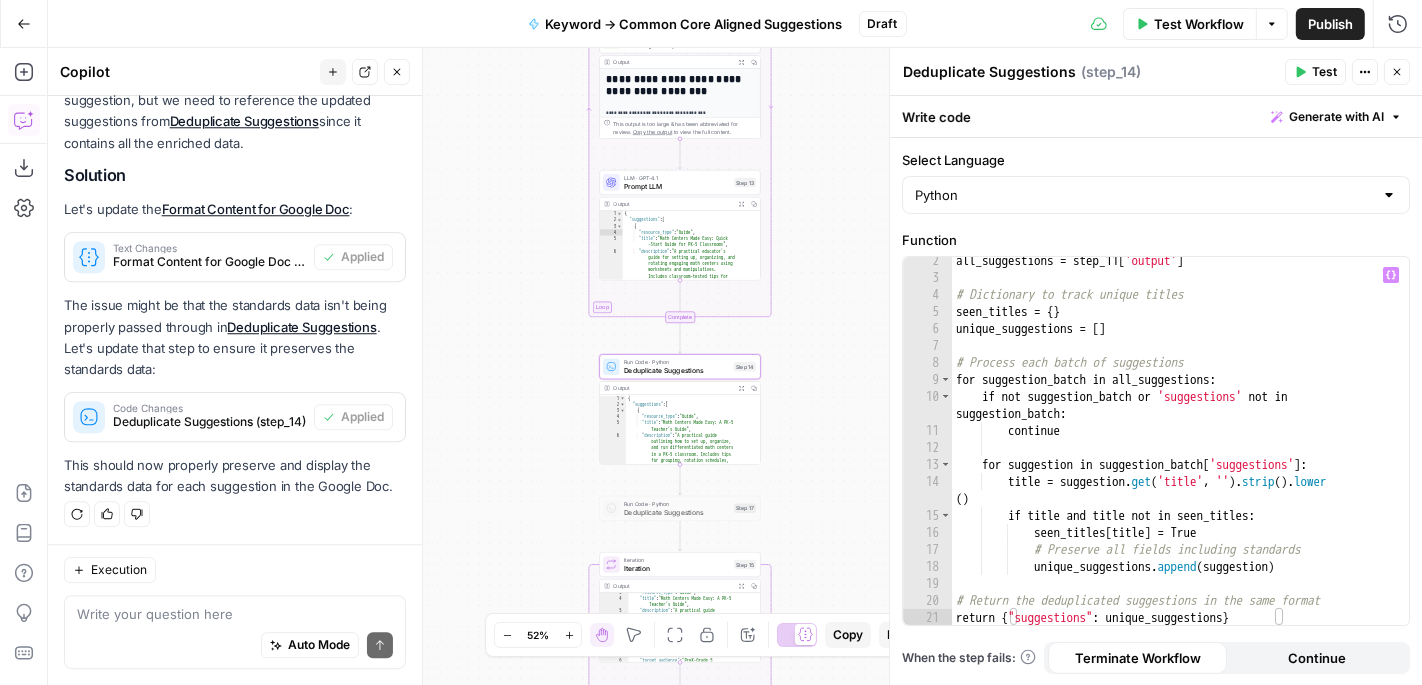 type on "**********" 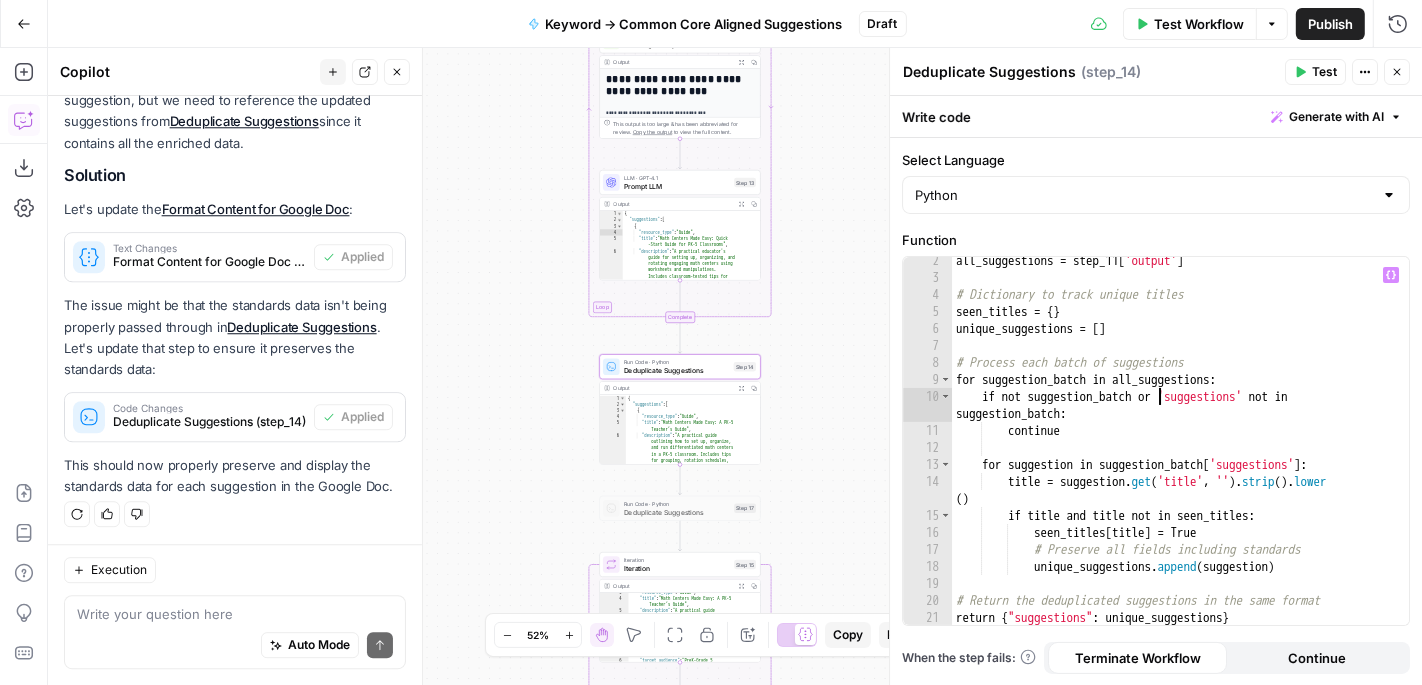 scroll, scrollTop: 21, scrollLeft: 0, axis: vertical 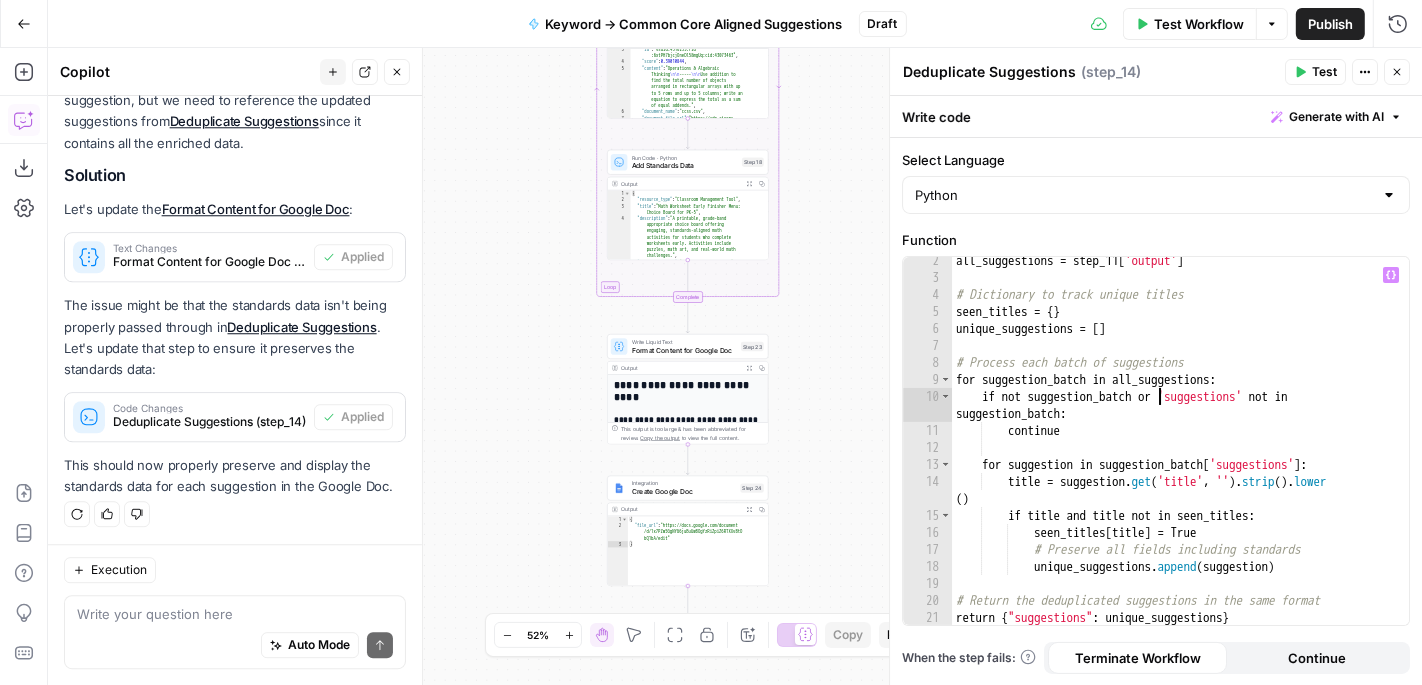 click on "Format Content for Google Doc" at bounding box center (684, 350) 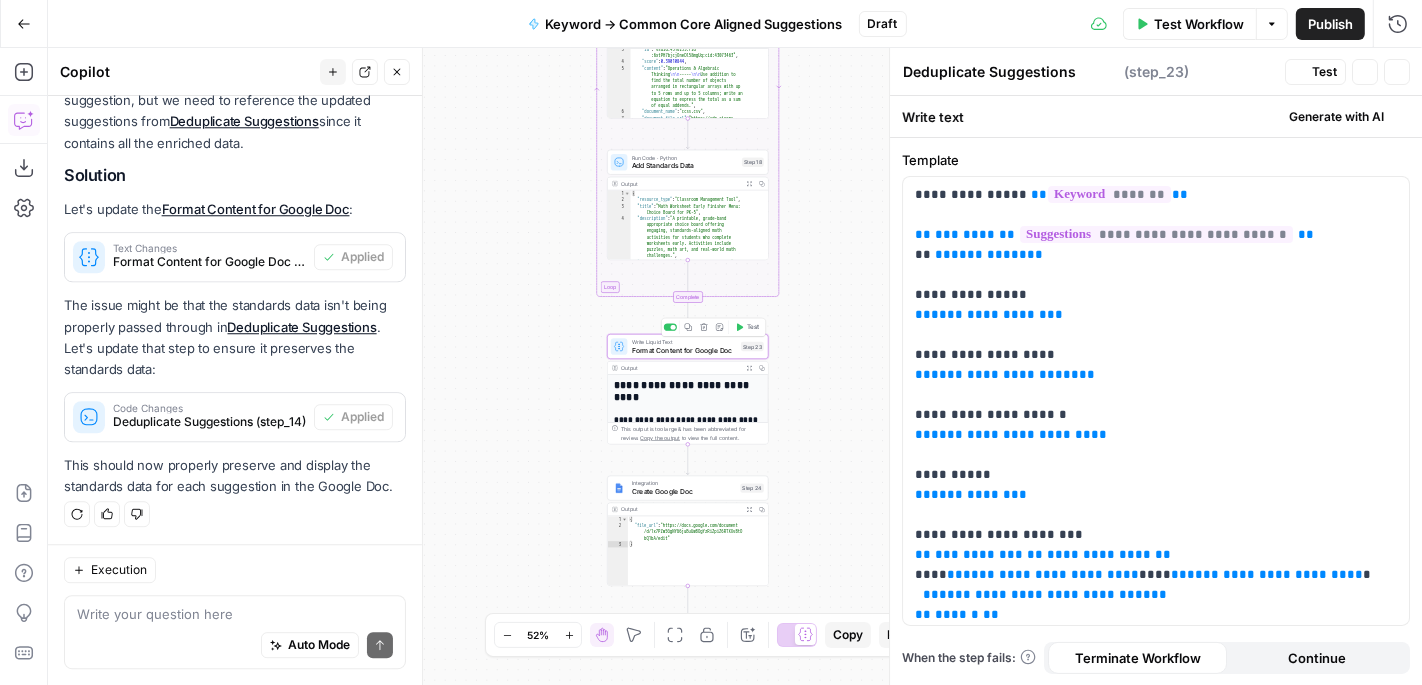 type on "Format Content for Google Doc" 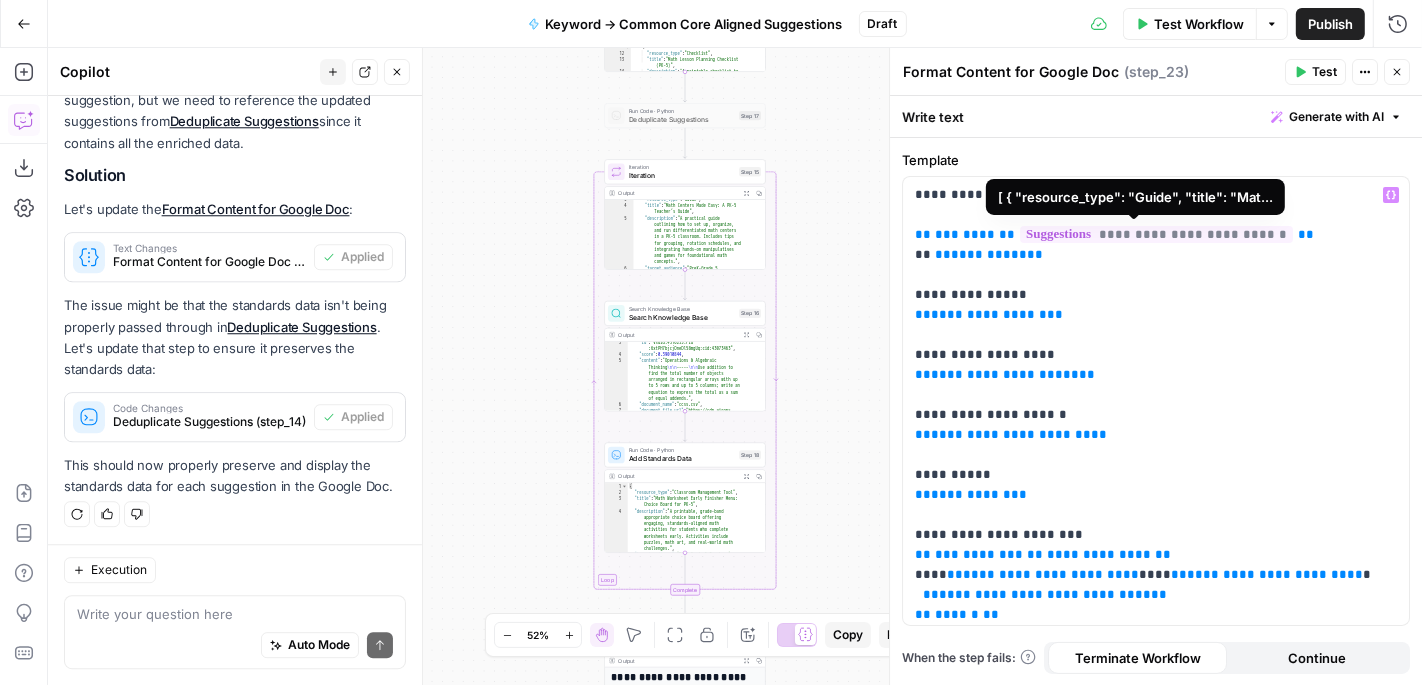 click on "**********" at bounding box center (1156, 234) 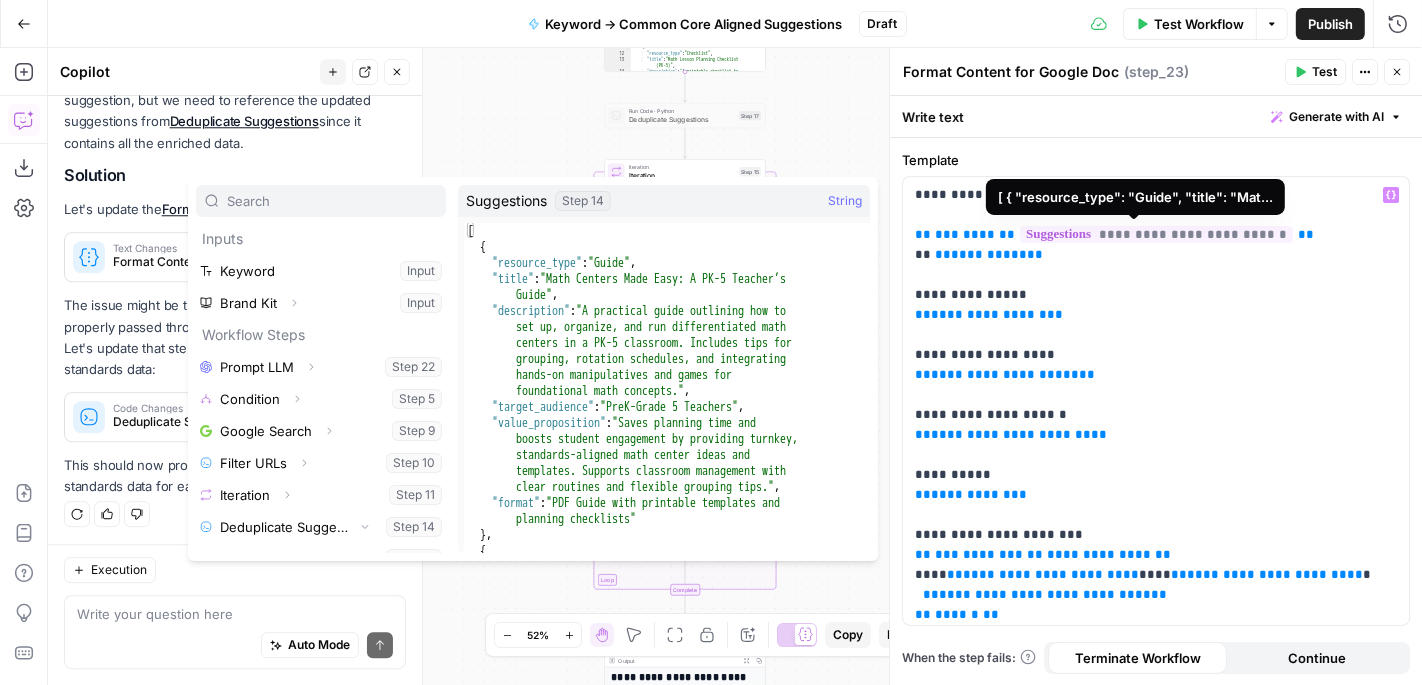 scroll, scrollTop: 85, scrollLeft: 0, axis: vertical 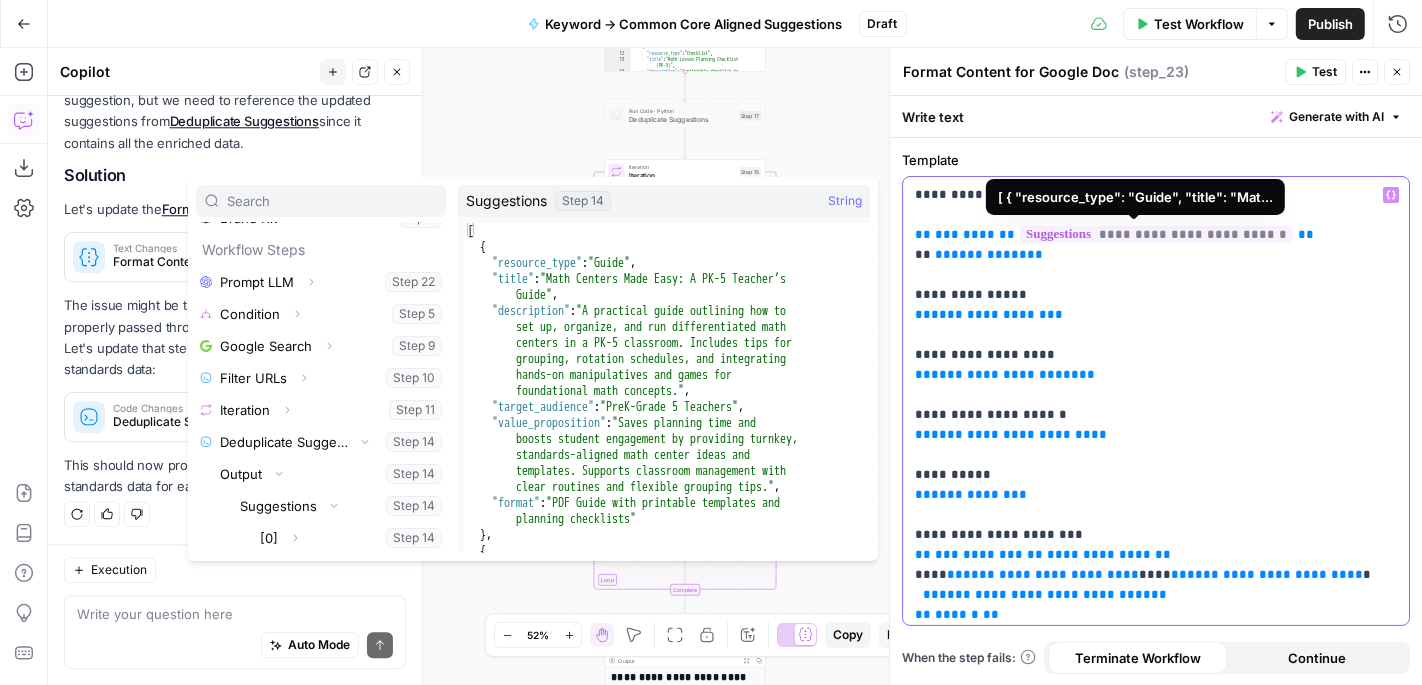 click on "**********" at bounding box center (1156, 234) 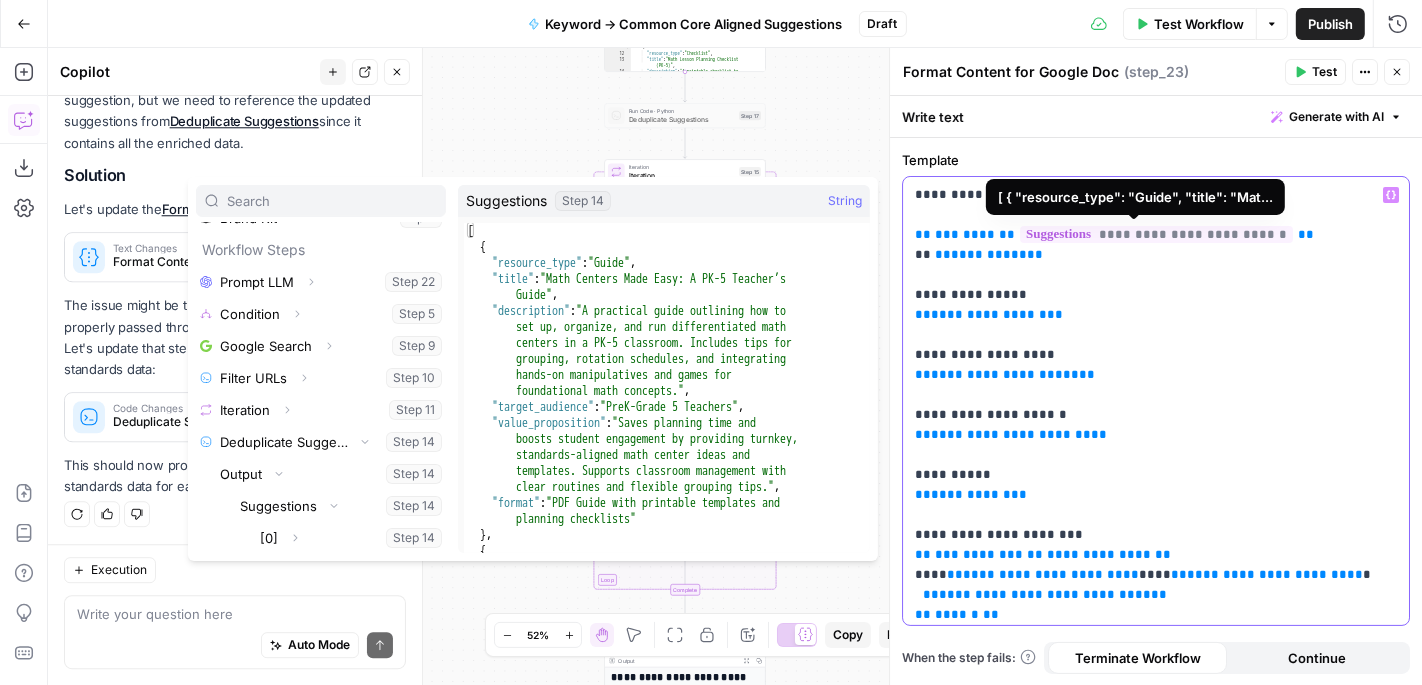 type 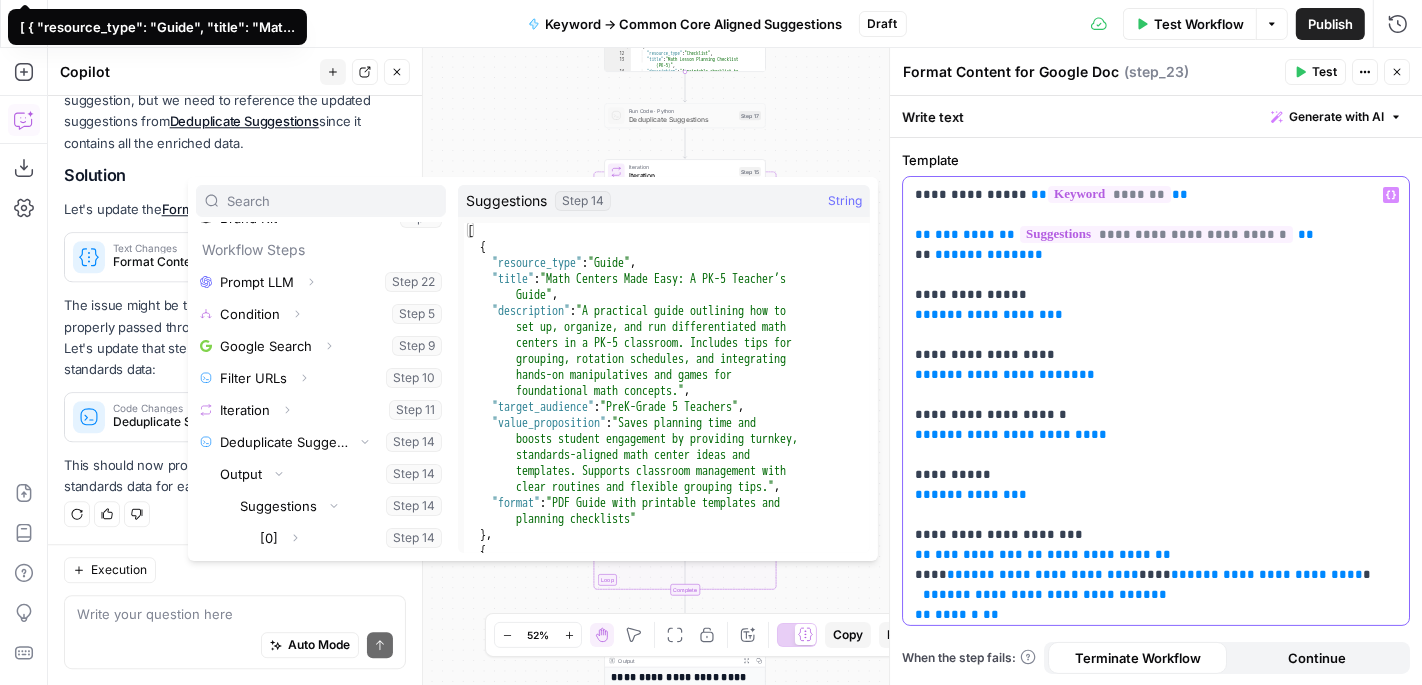 click on "**********" at bounding box center [1156, 435] 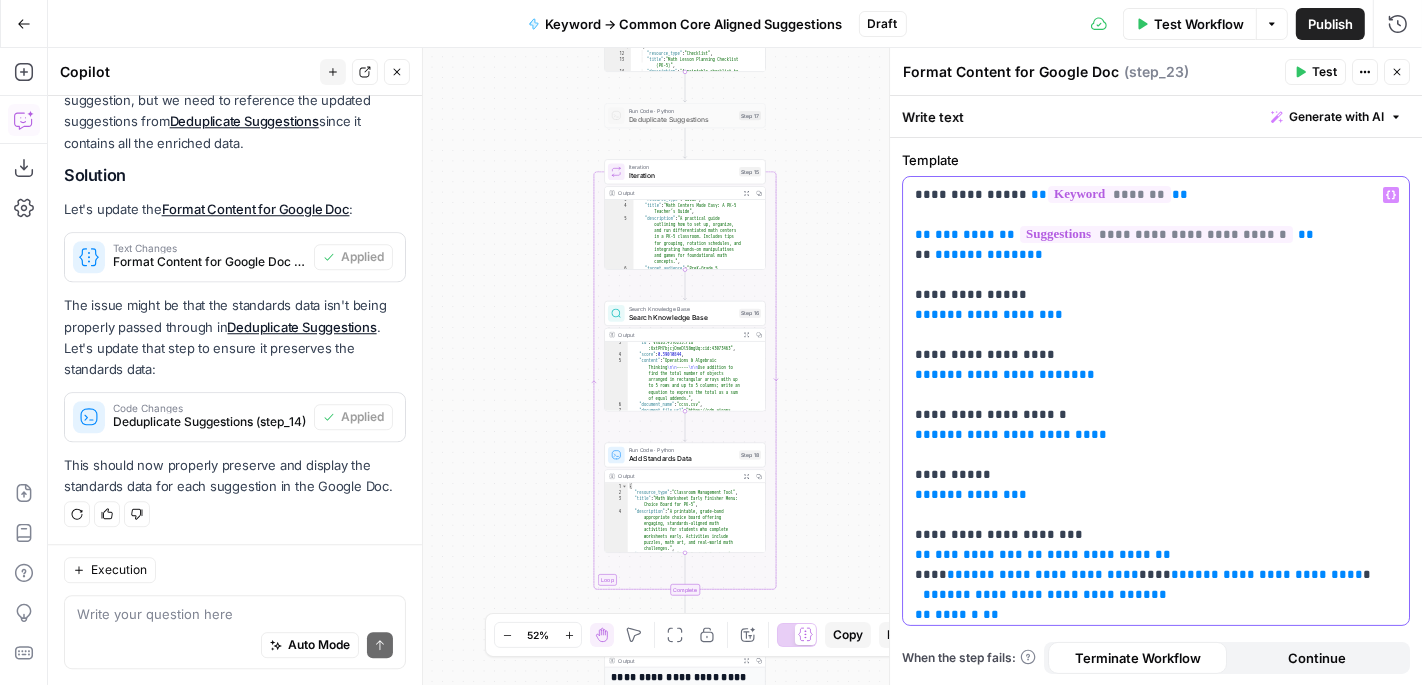 scroll, scrollTop: 67, scrollLeft: 0, axis: vertical 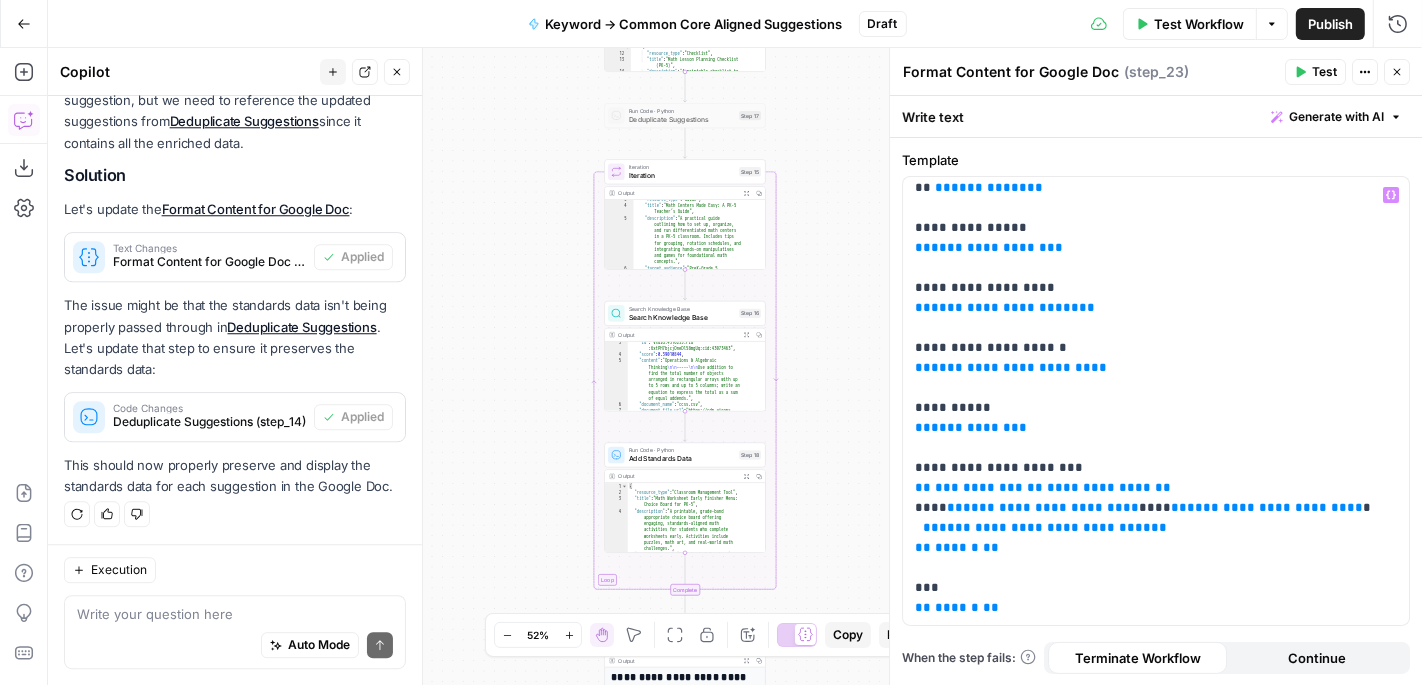 click on "Test" at bounding box center (1324, 72) 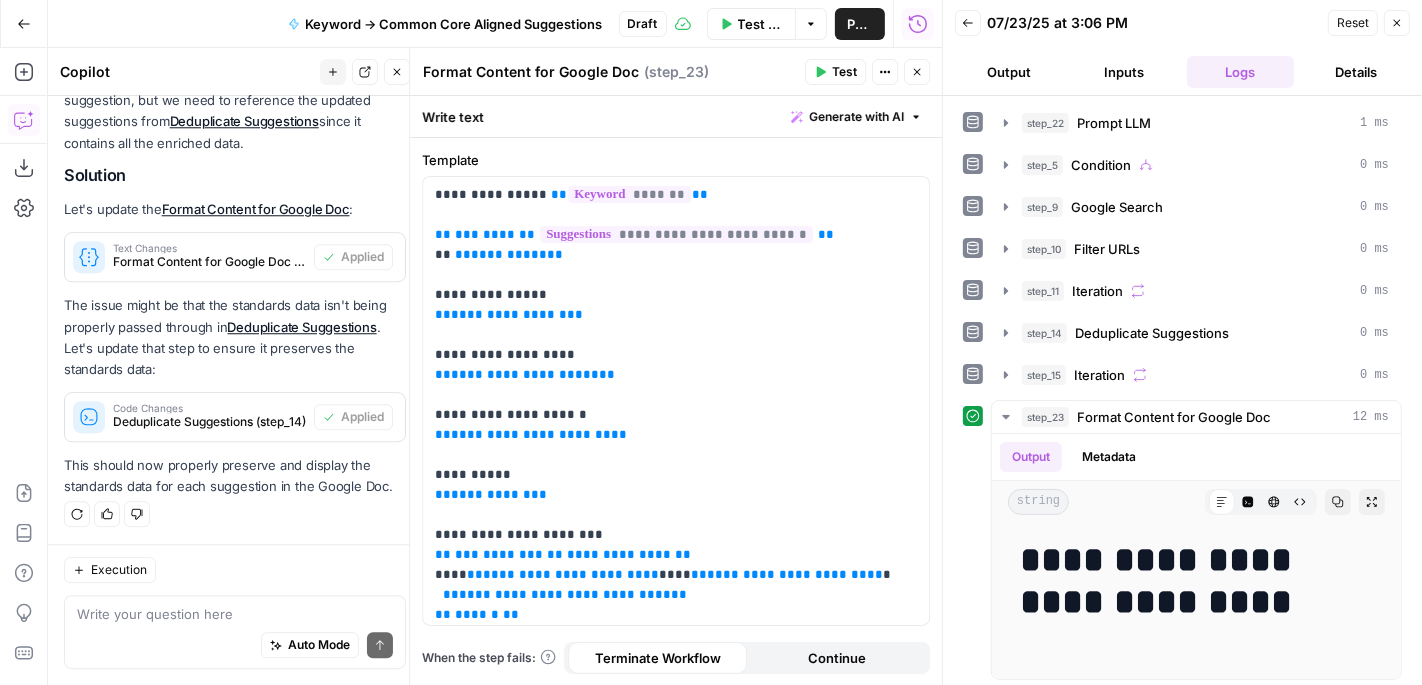 scroll, scrollTop: 4671, scrollLeft: 0, axis: vertical 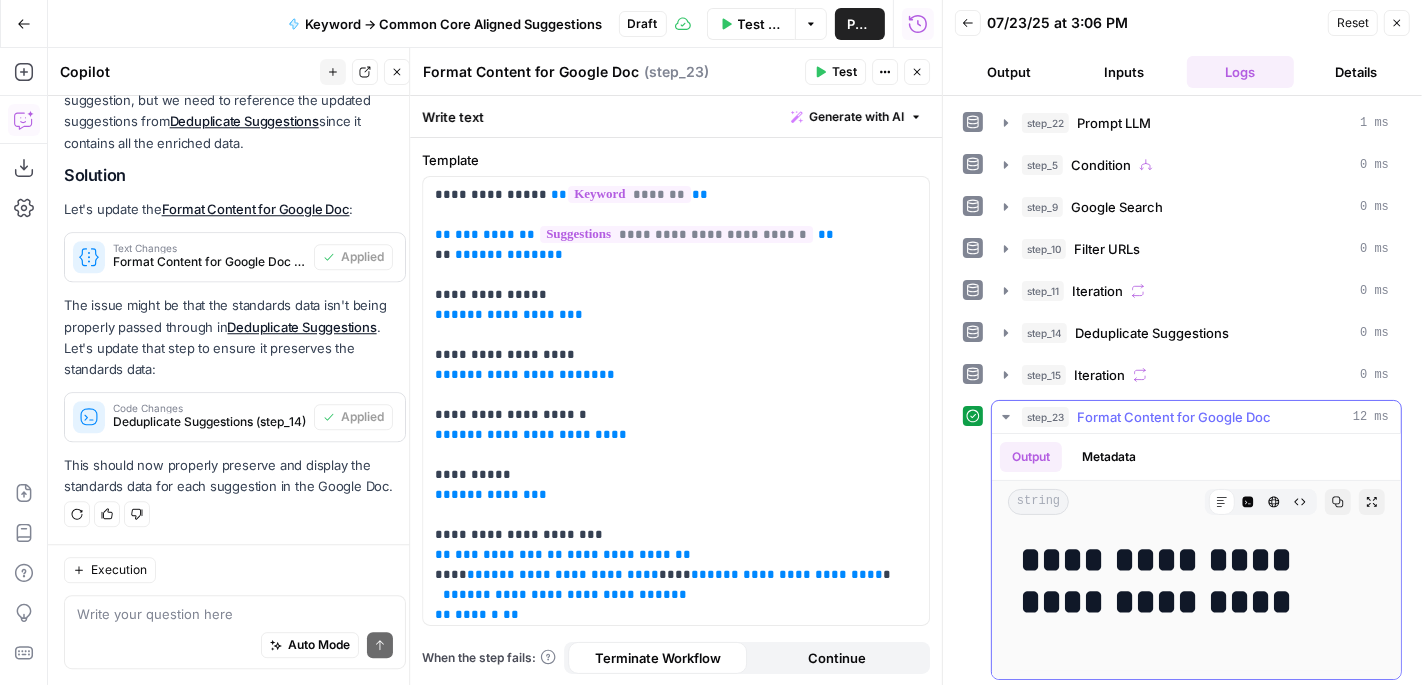 click on "**********" at bounding box center [1197, 581] 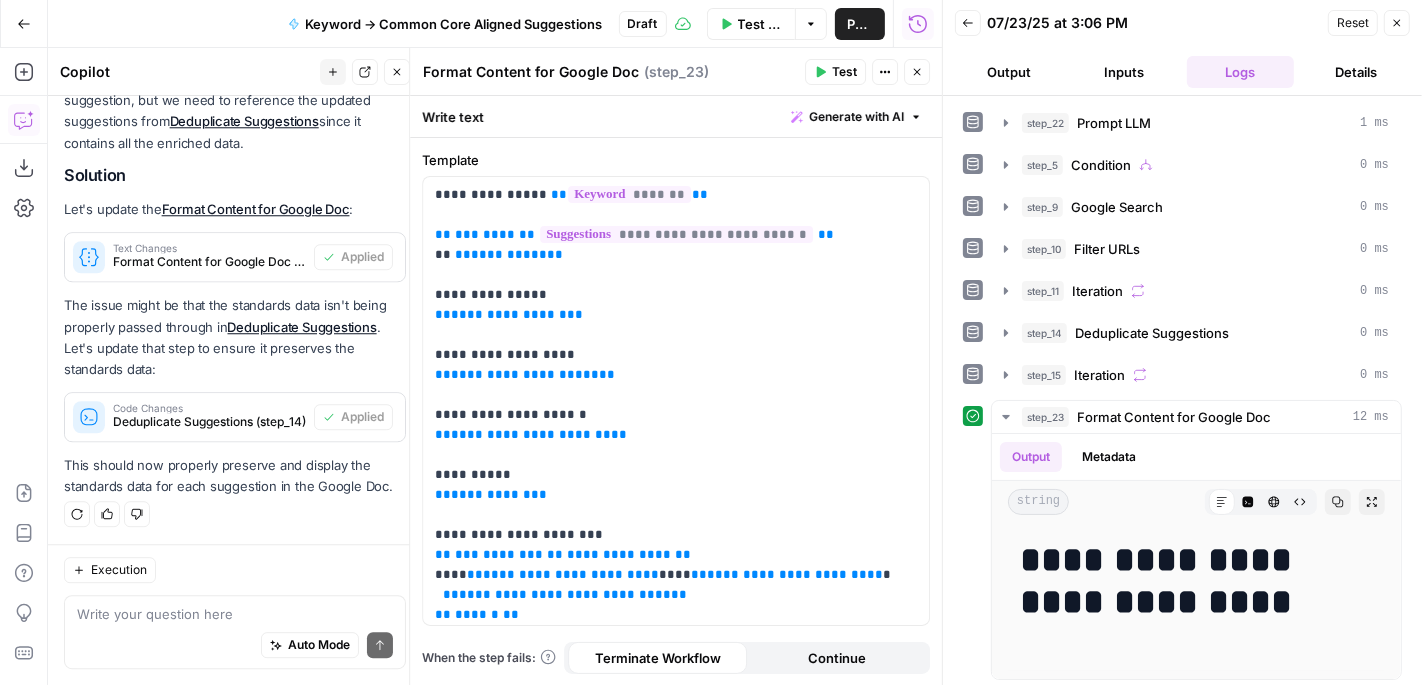 scroll, scrollTop: 67, scrollLeft: 0, axis: vertical 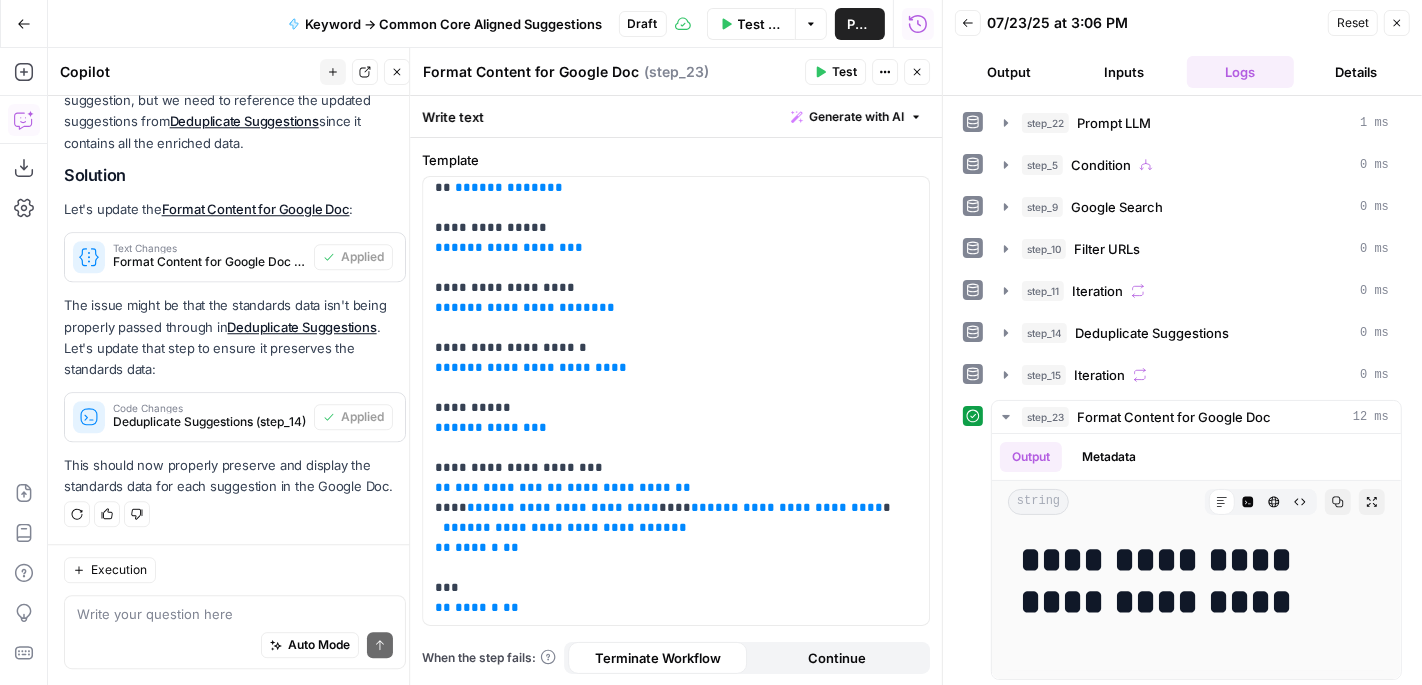 click 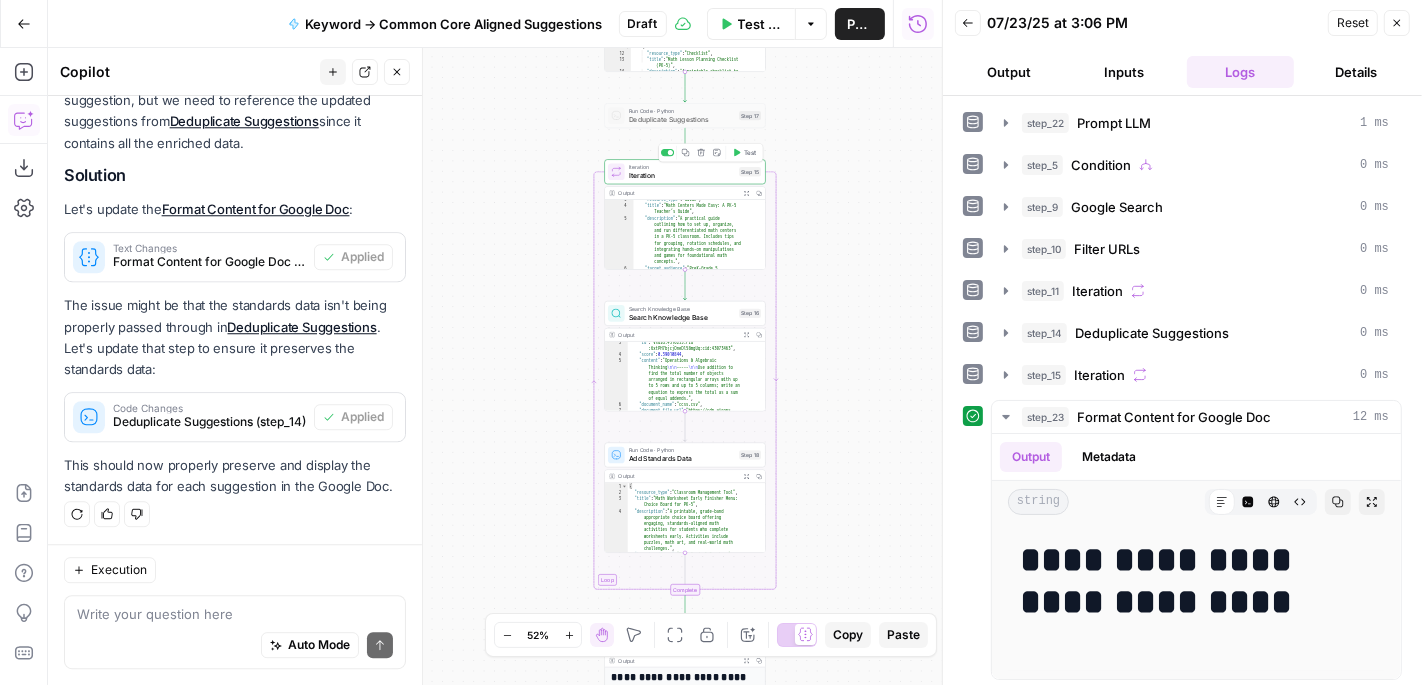 click on "Iteration" at bounding box center [682, 175] 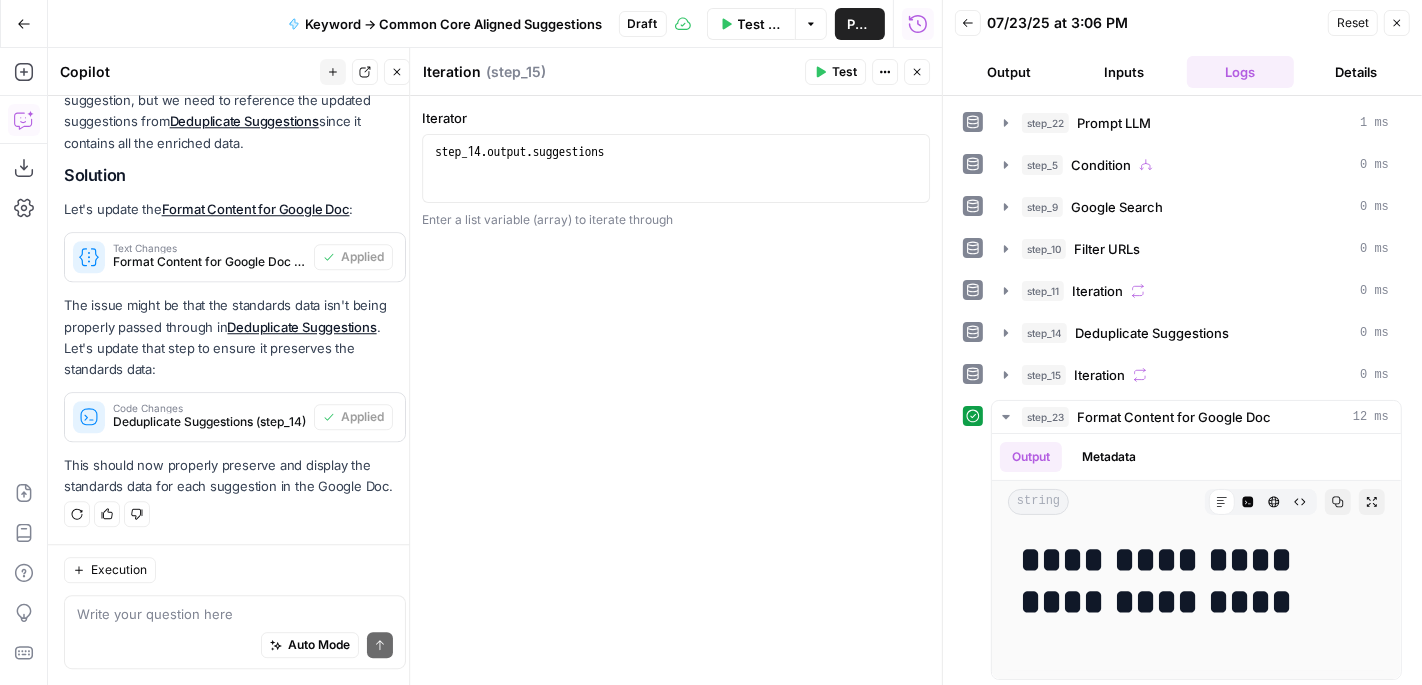click 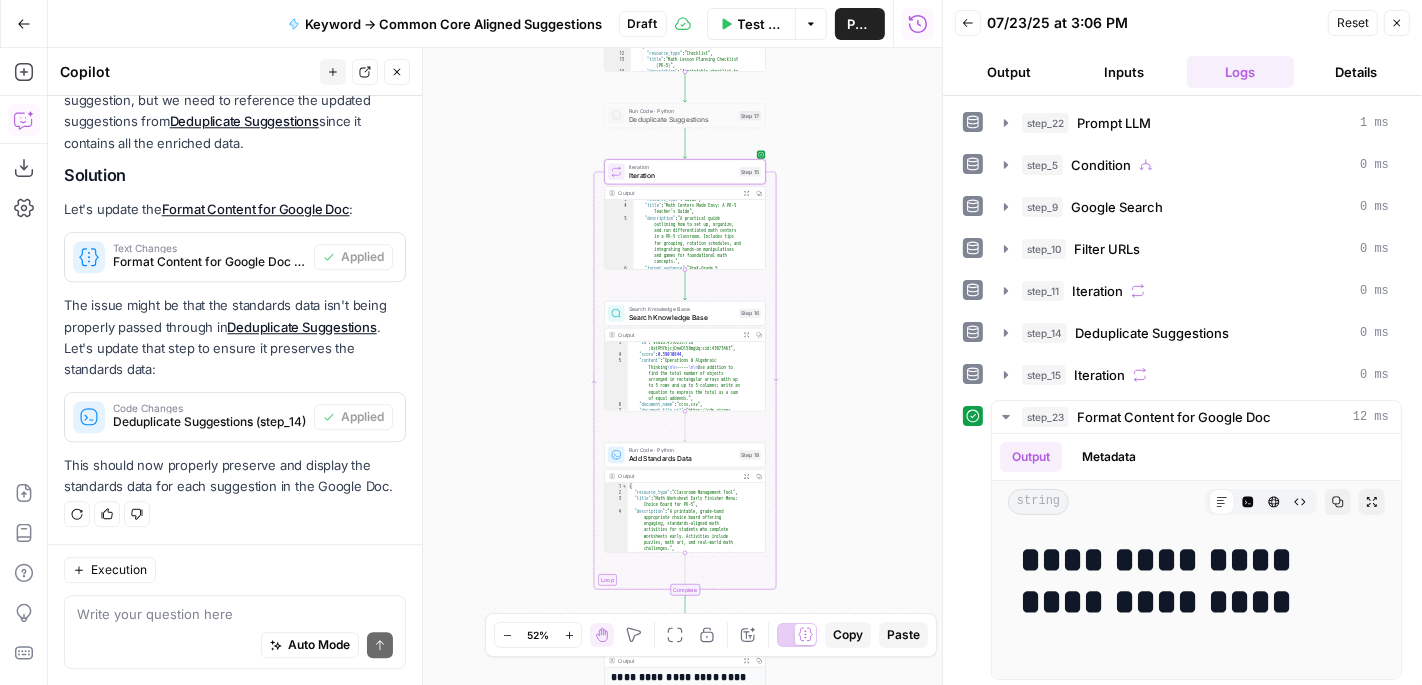 click 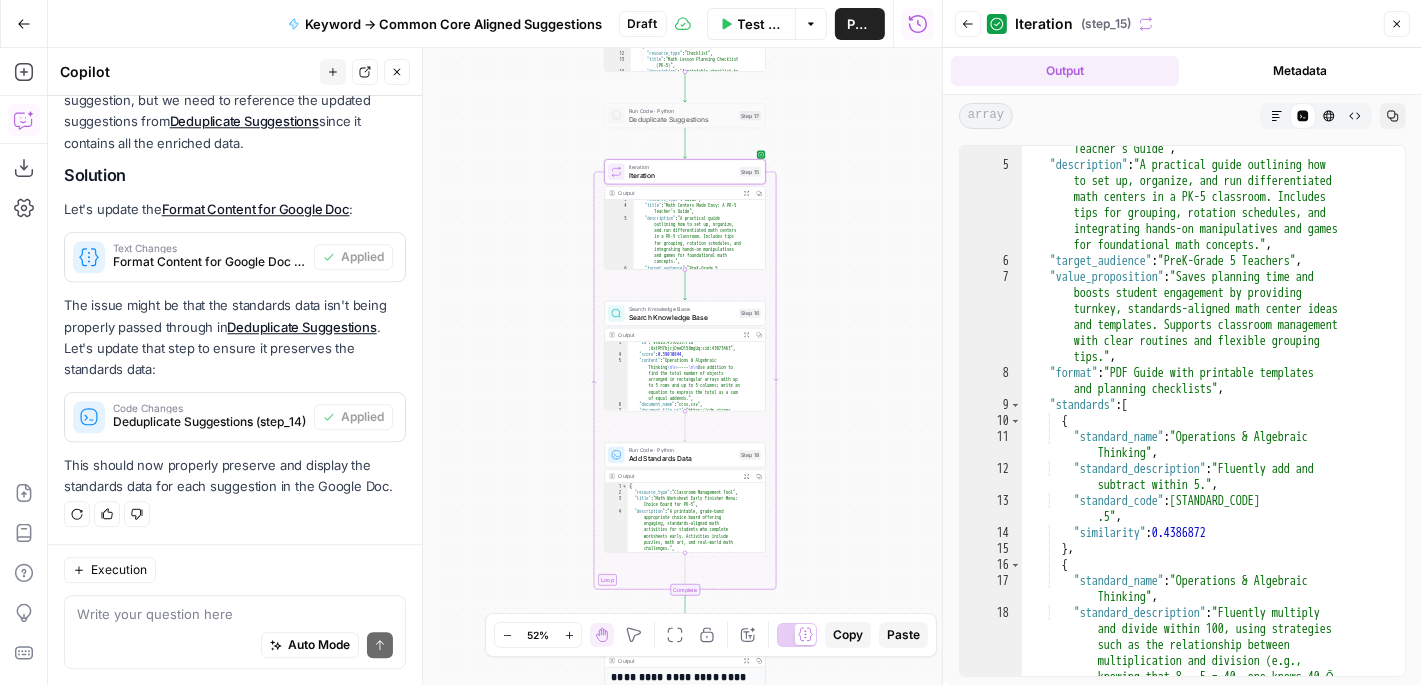 scroll, scrollTop: 76, scrollLeft: 0, axis: vertical 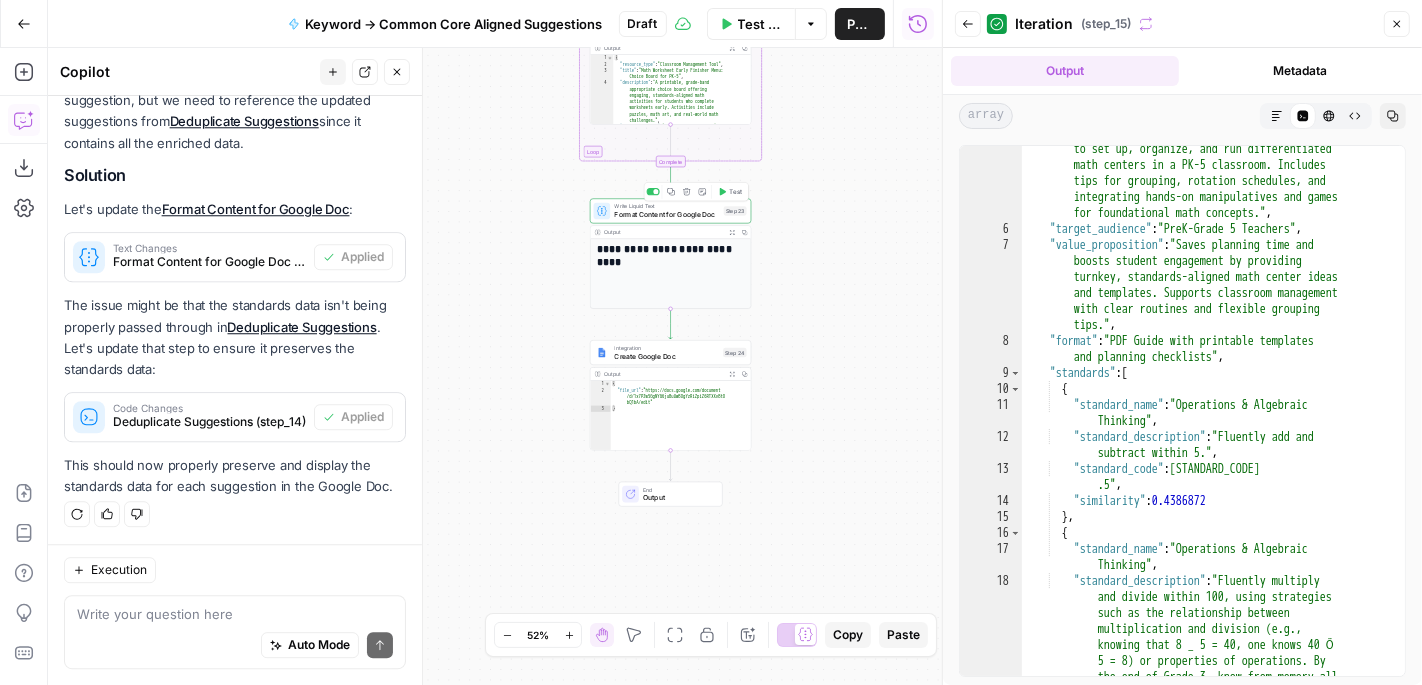 click on "Format Content for Google Doc" at bounding box center (666, 214) 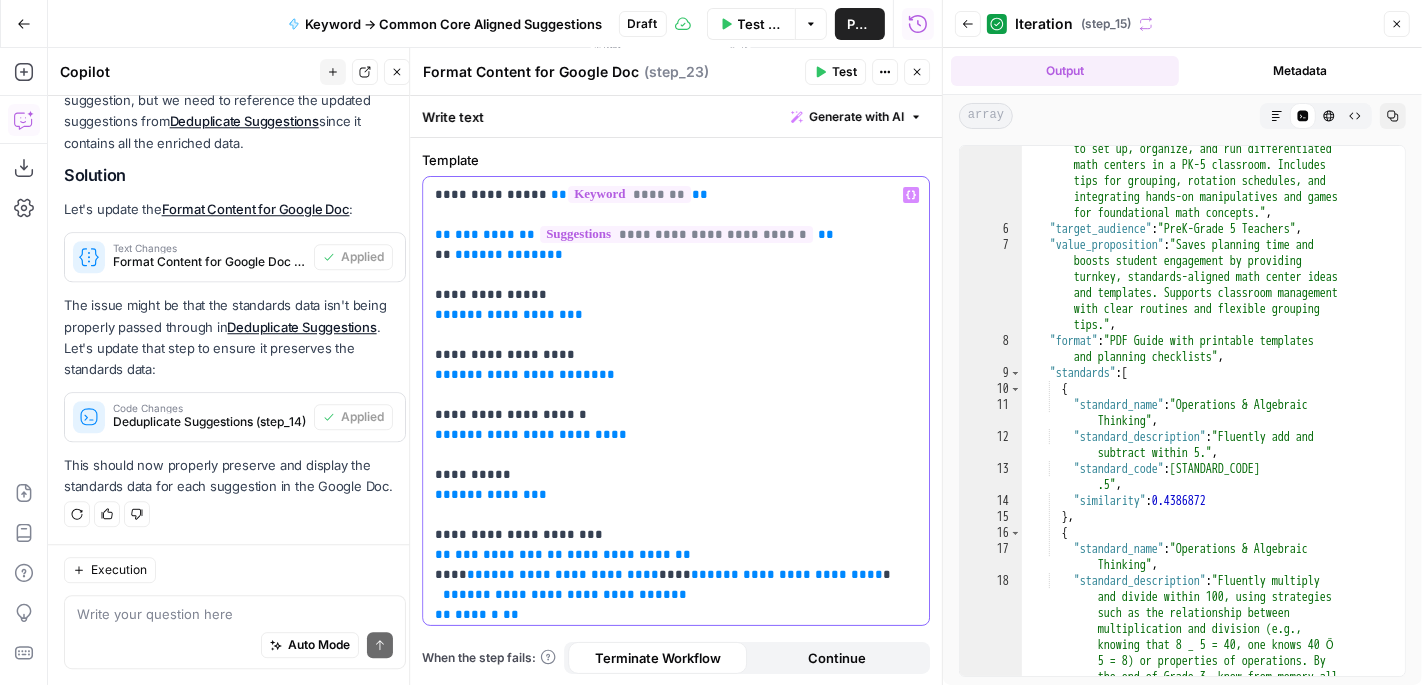 click on "**********" at bounding box center [676, 435] 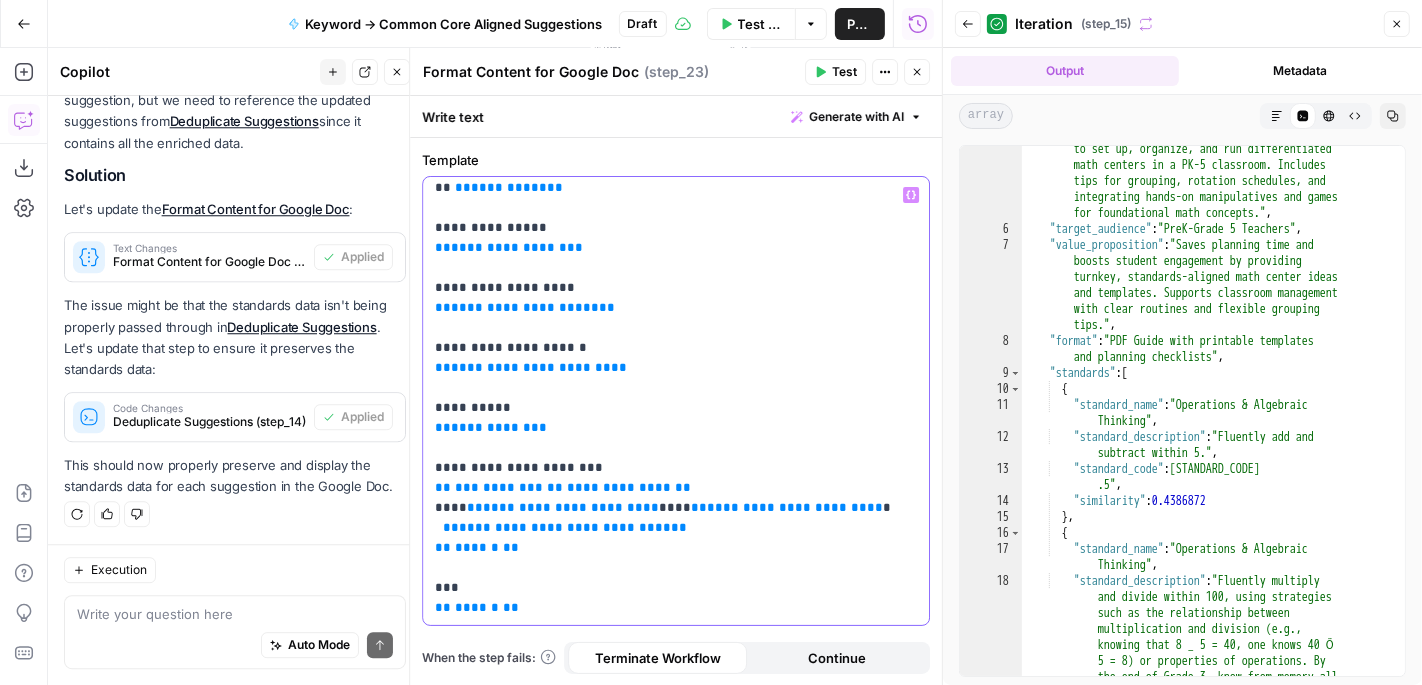 scroll, scrollTop: 0, scrollLeft: 0, axis: both 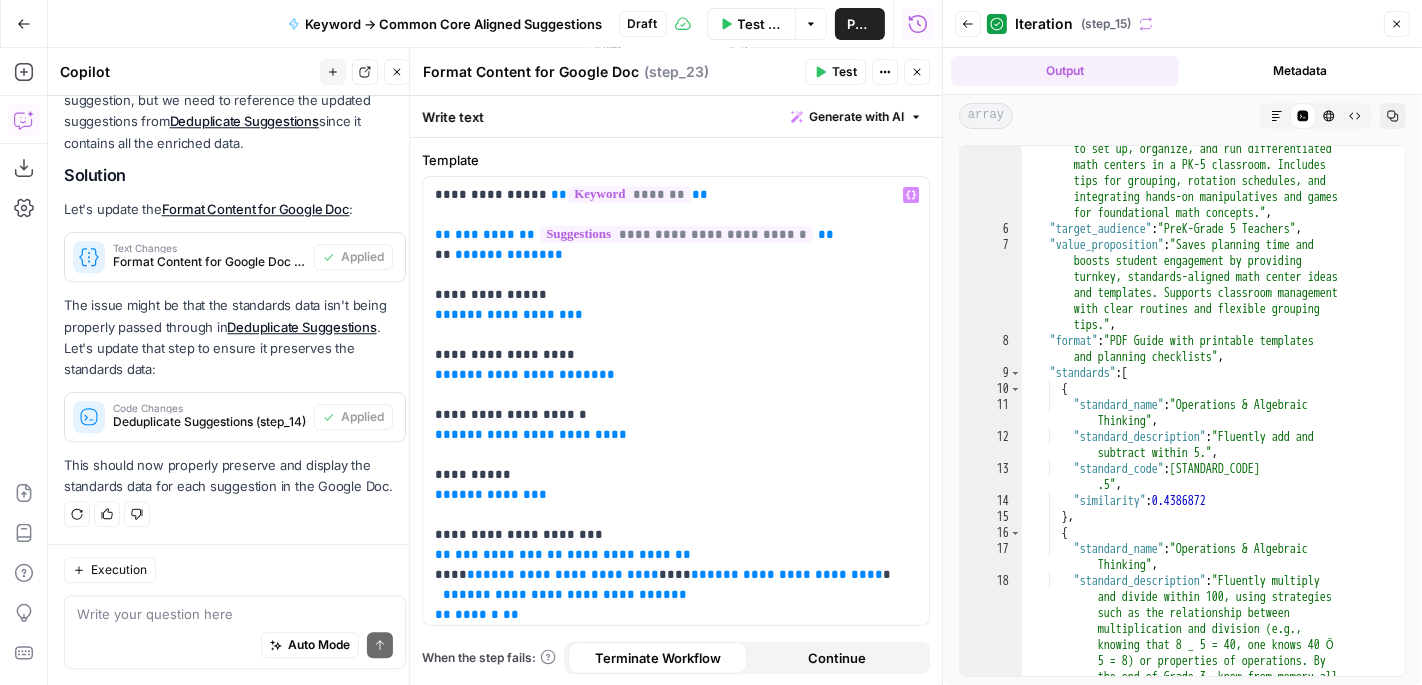 click on "Close" at bounding box center (1397, 24) 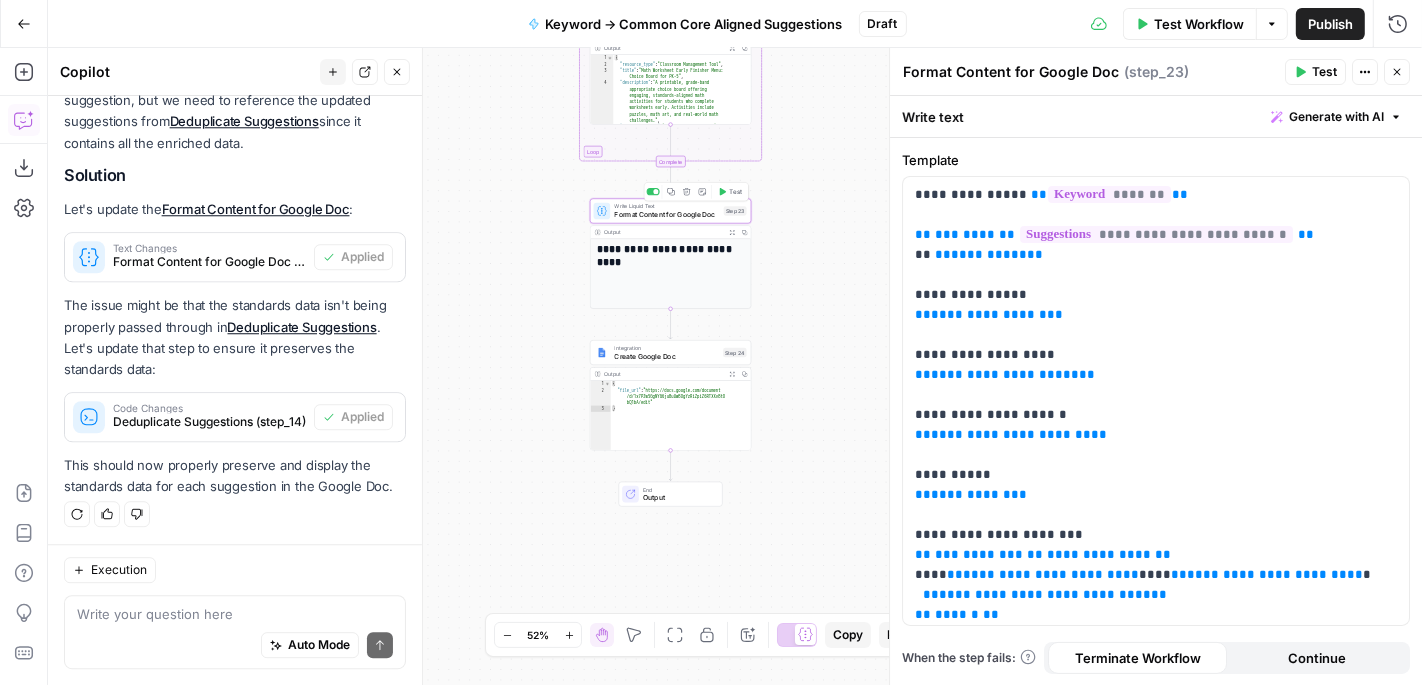 click on "Format Content for Google Doc" at bounding box center [666, 214] 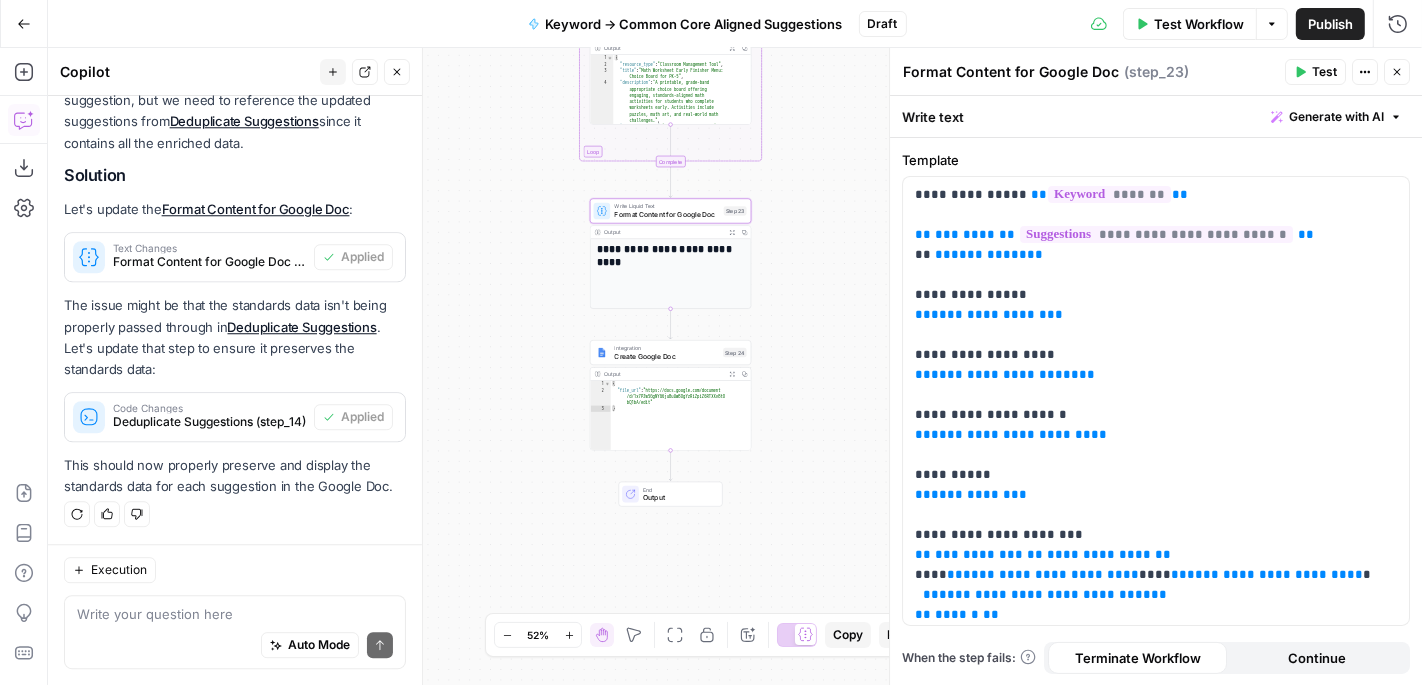 click 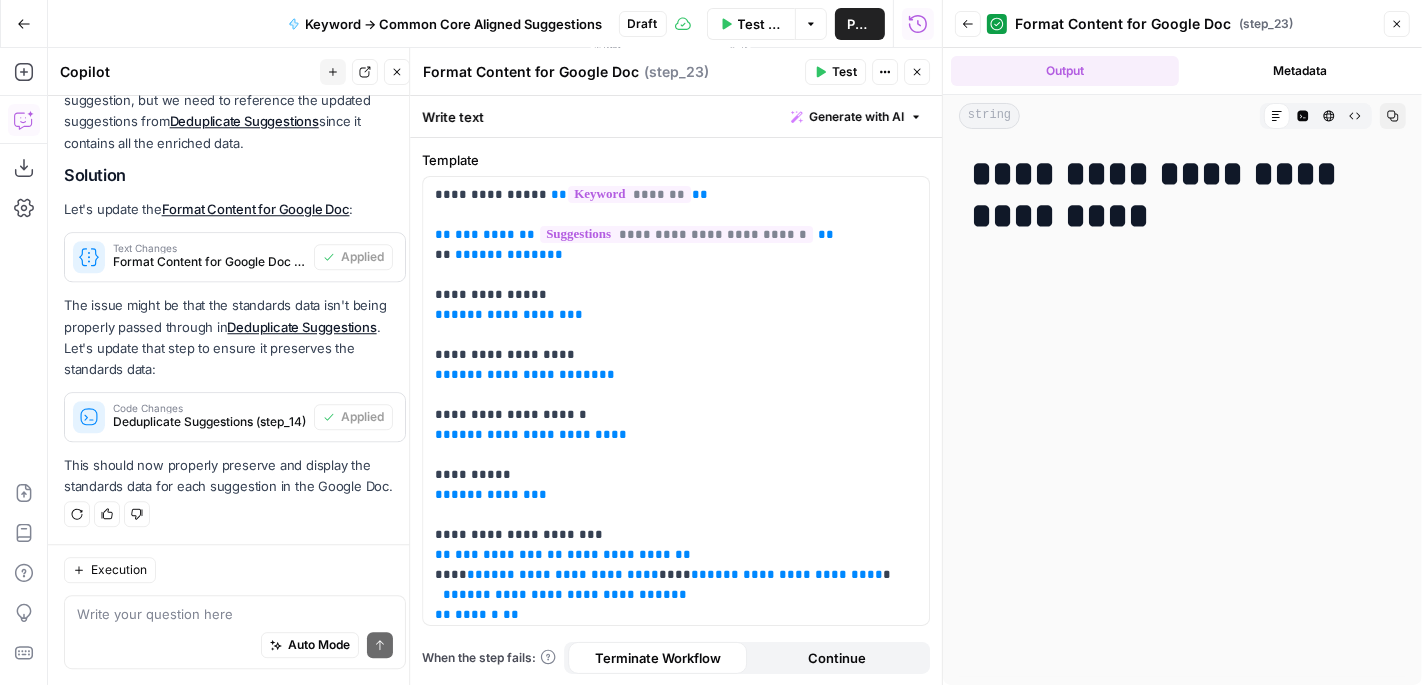 click 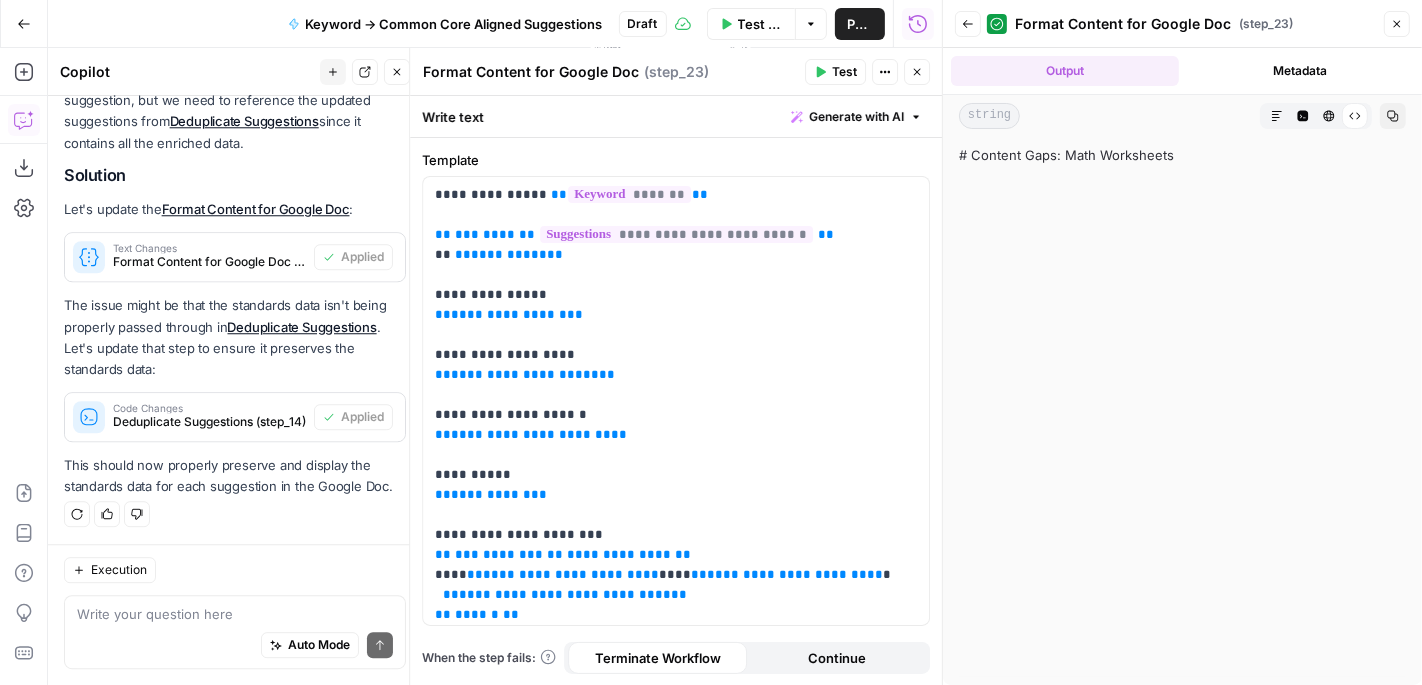 click on "# Content Gaps: Math Worksheets" at bounding box center (1182, 411) 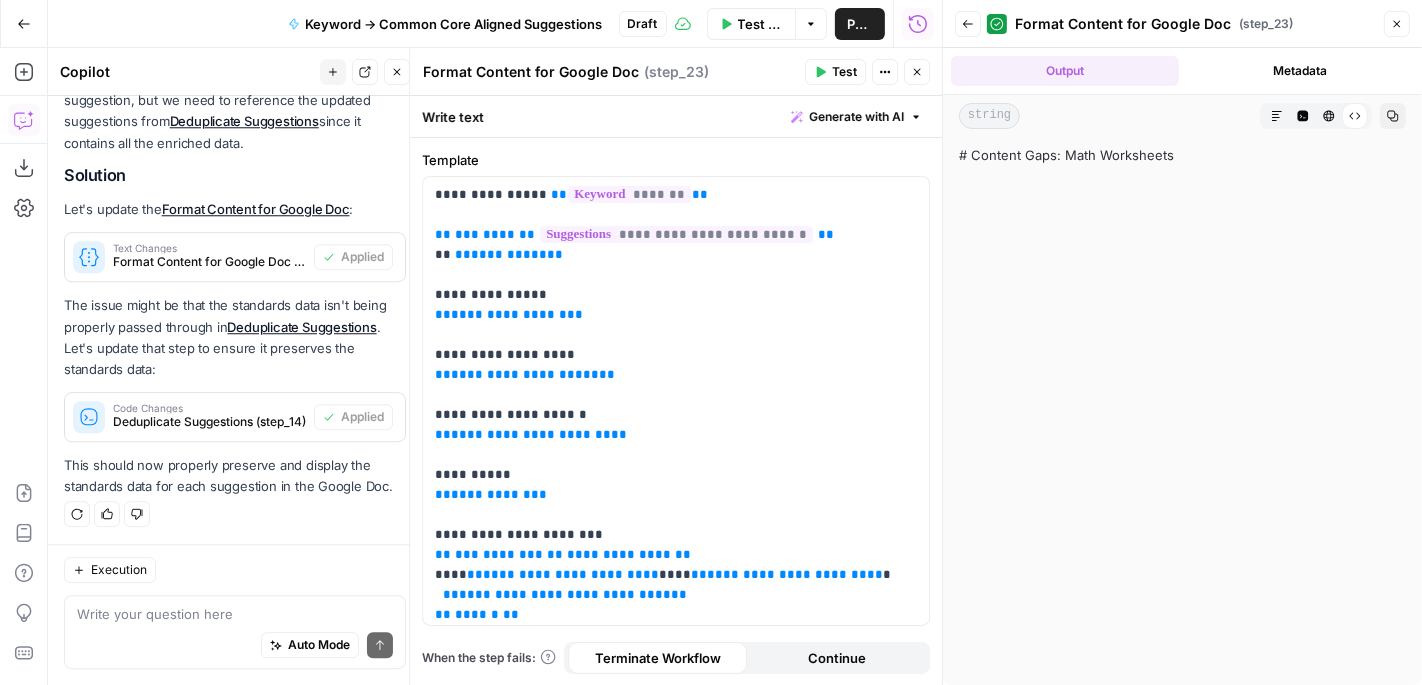 click 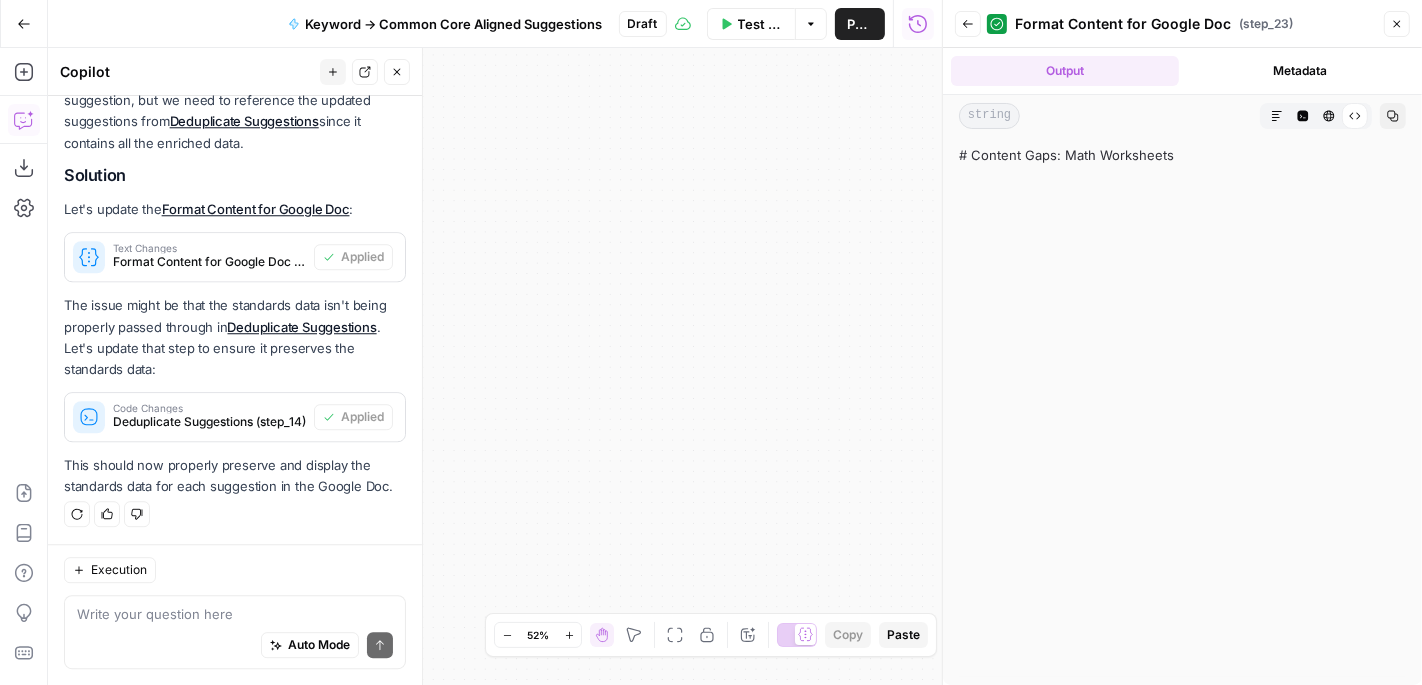 click 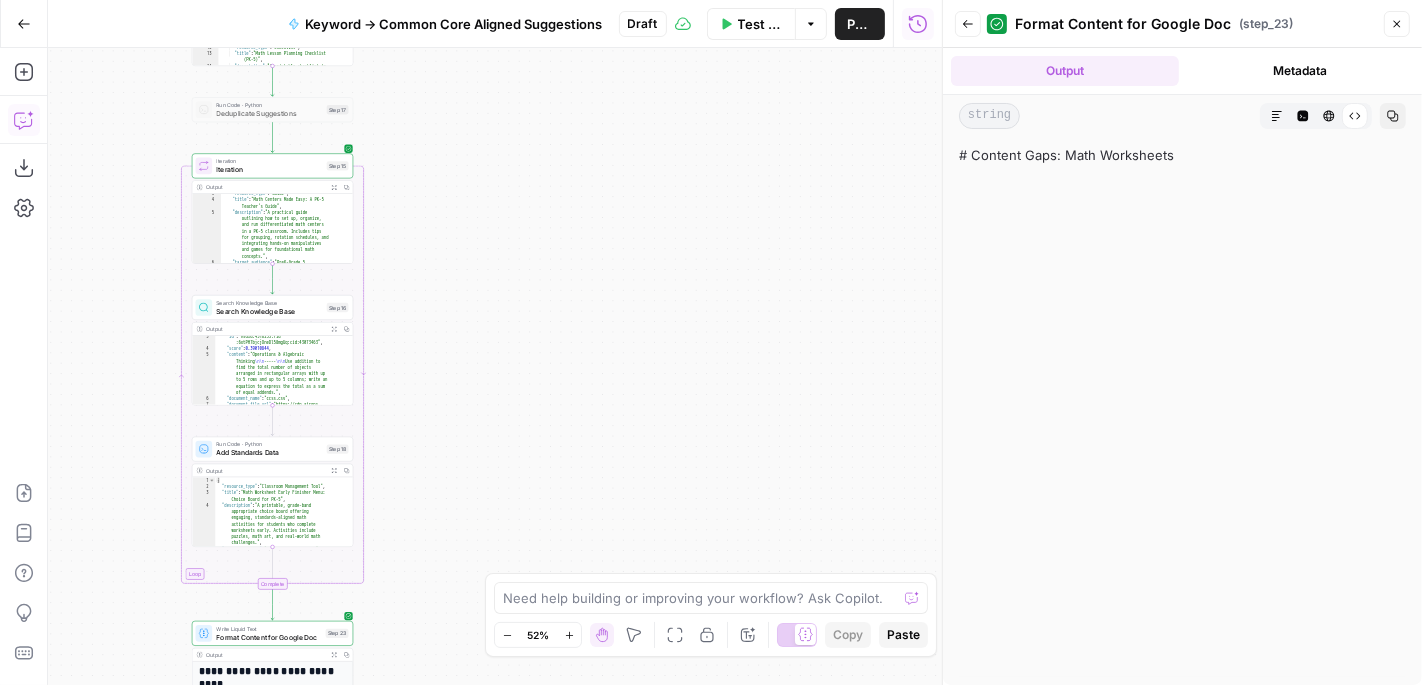 click 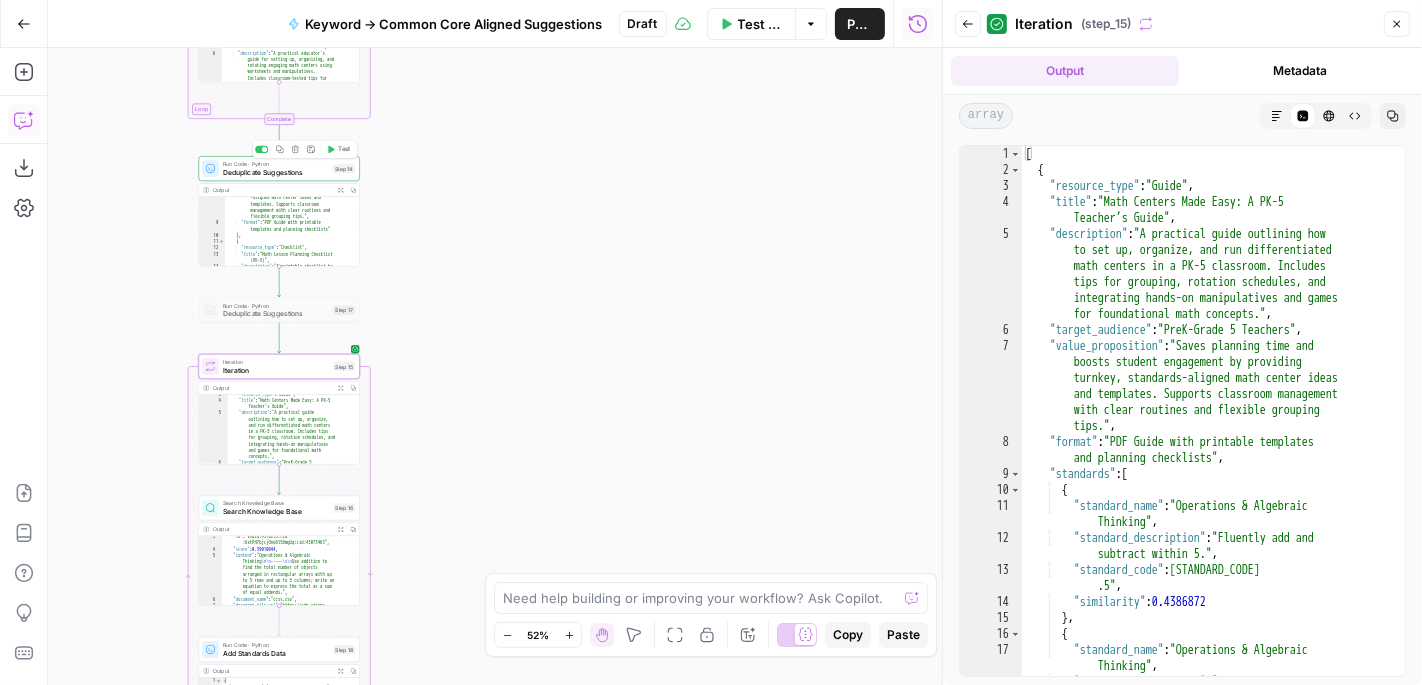 click on "Deduplicate Suggestions" at bounding box center [276, 172] 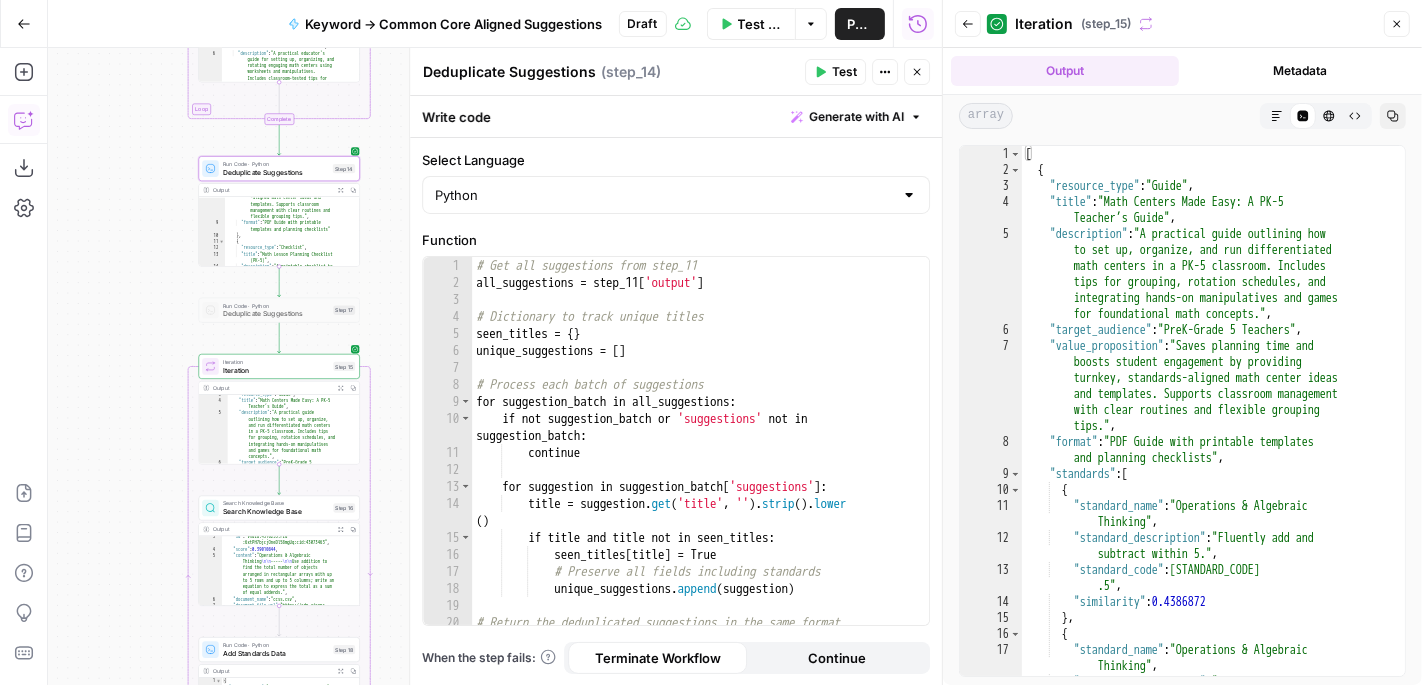 click 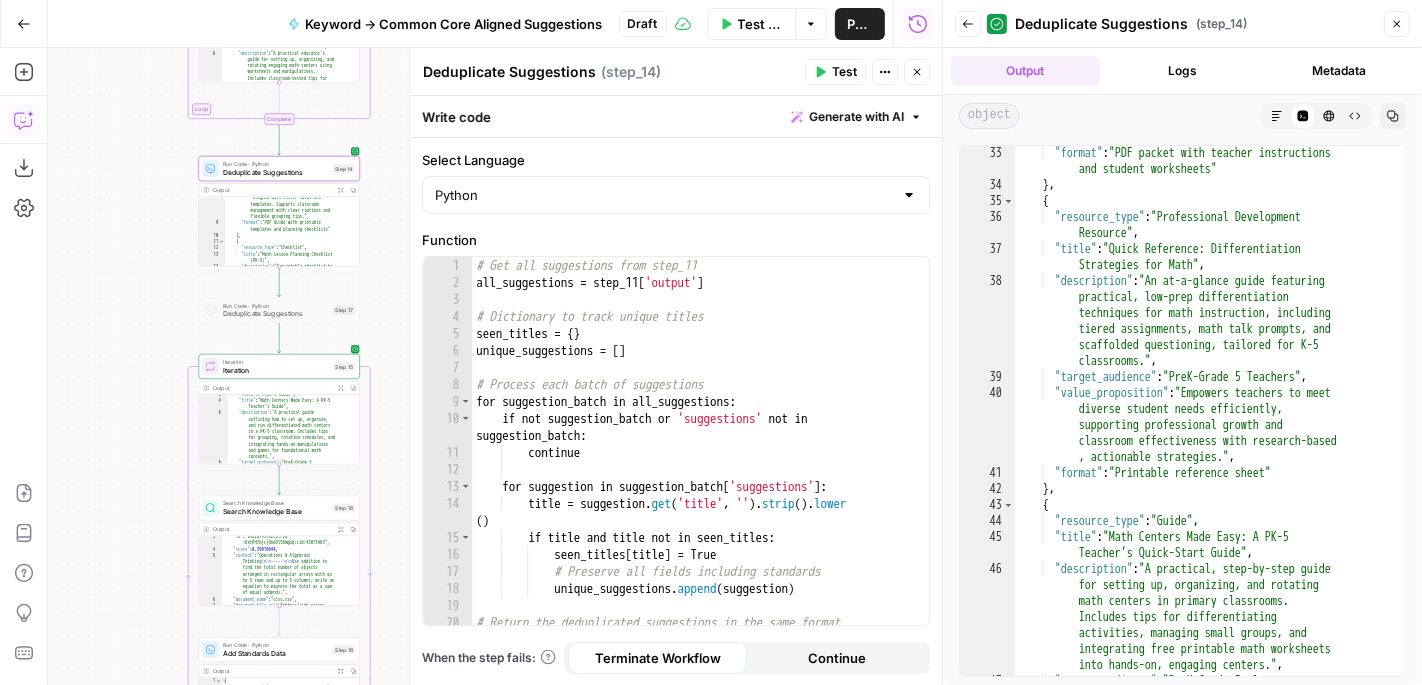 scroll, scrollTop: 1184, scrollLeft: 0, axis: vertical 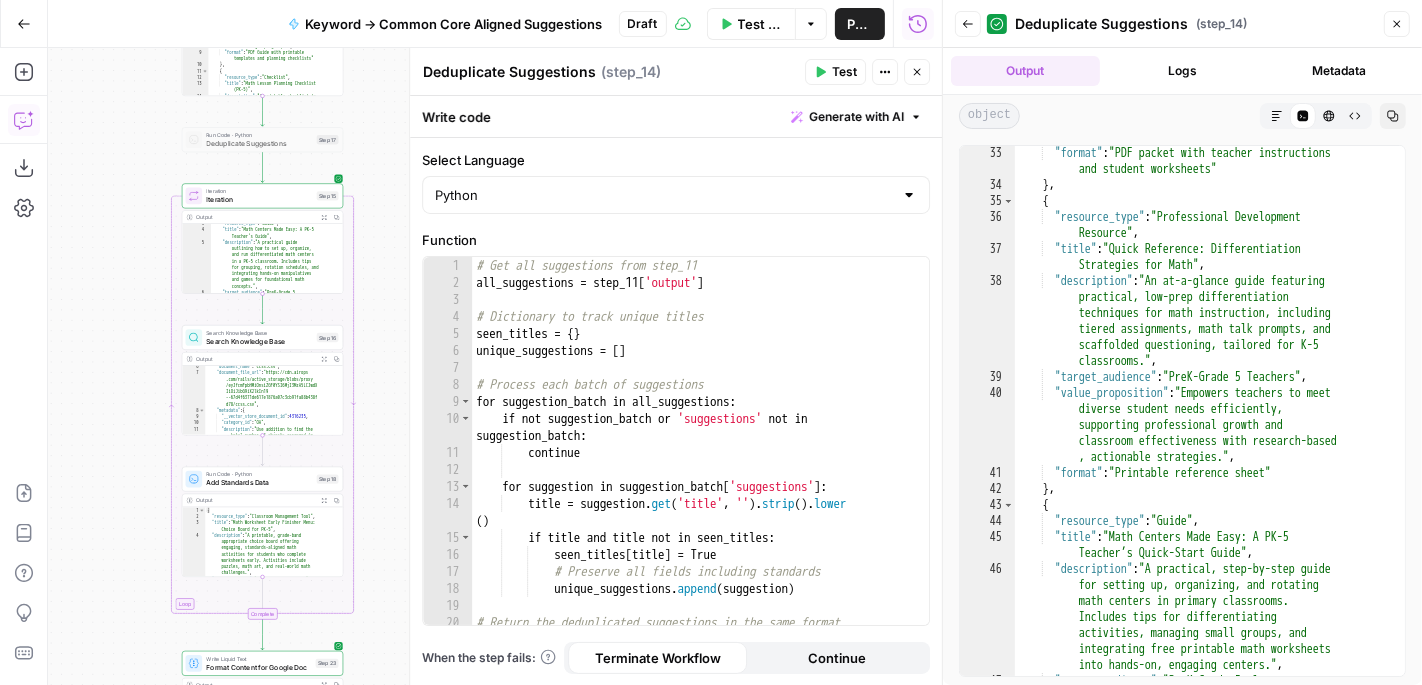 click 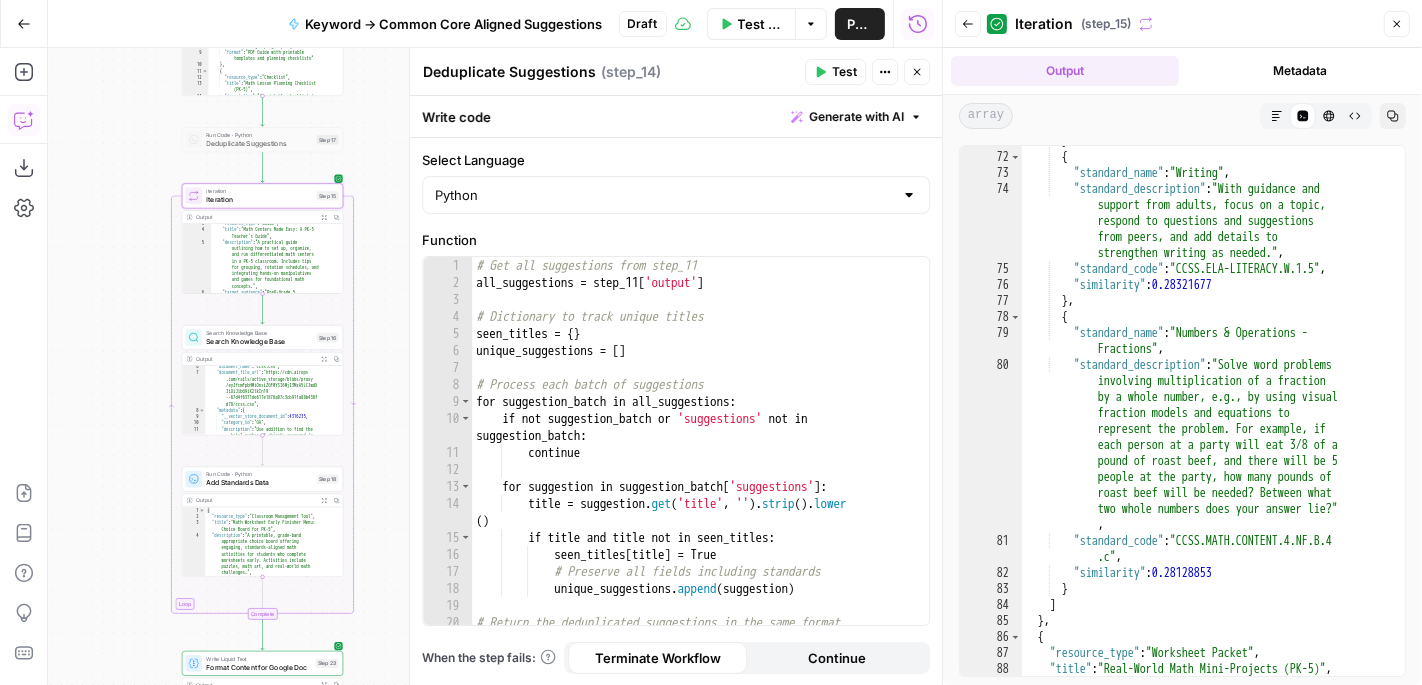 scroll, scrollTop: 1806, scrollLeft: 0, axis: vertical 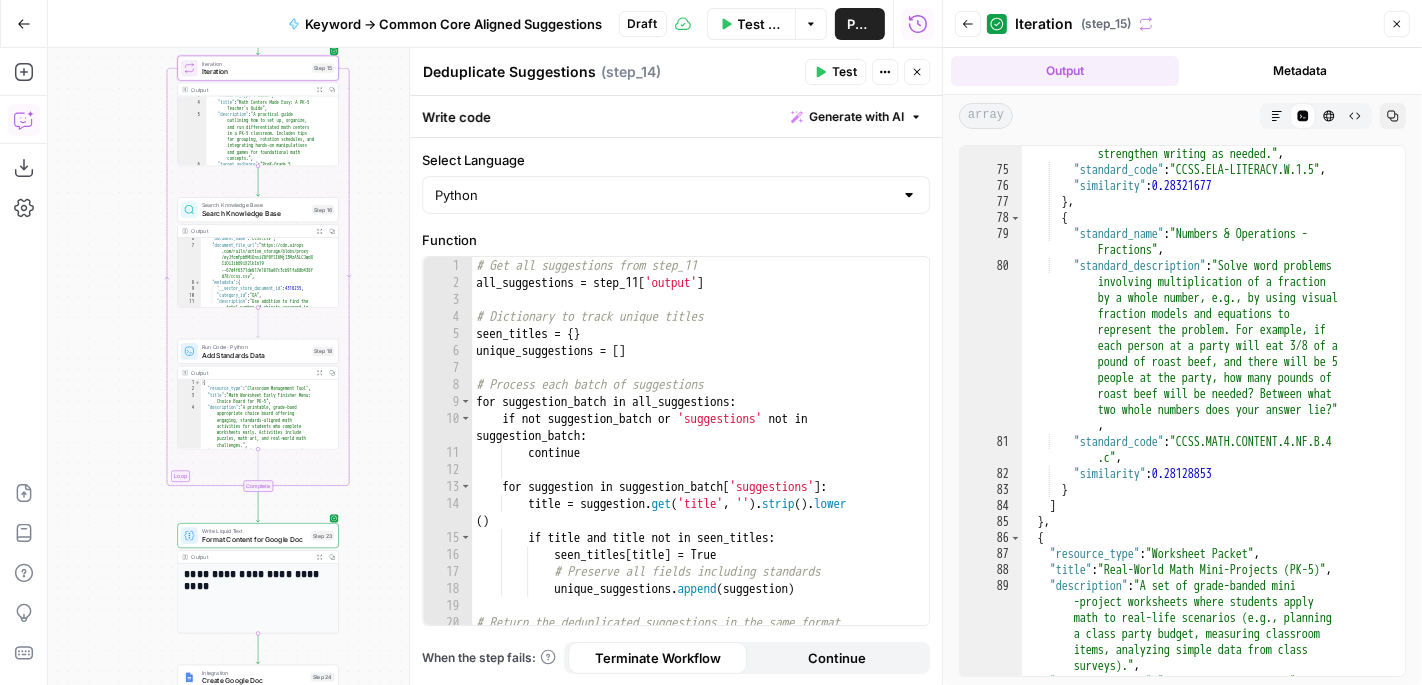 click on "Close" at bounding box center [917, 72] 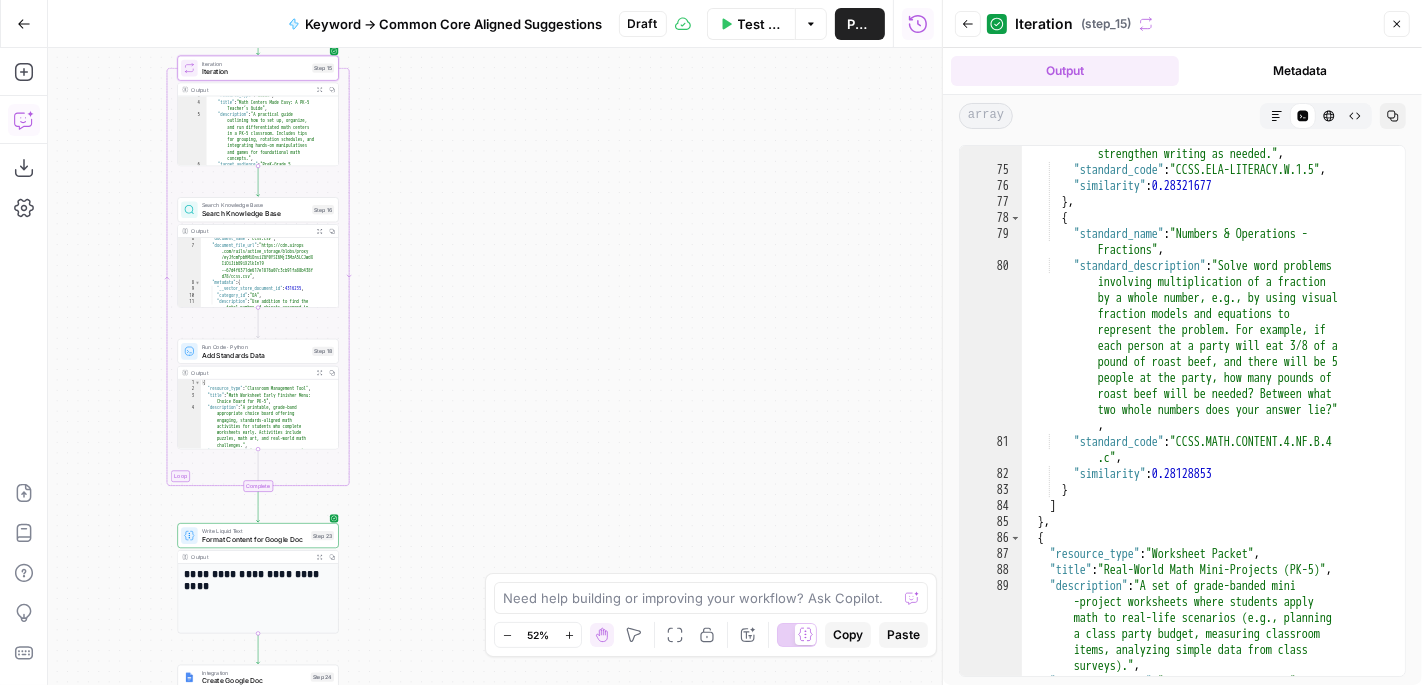 click 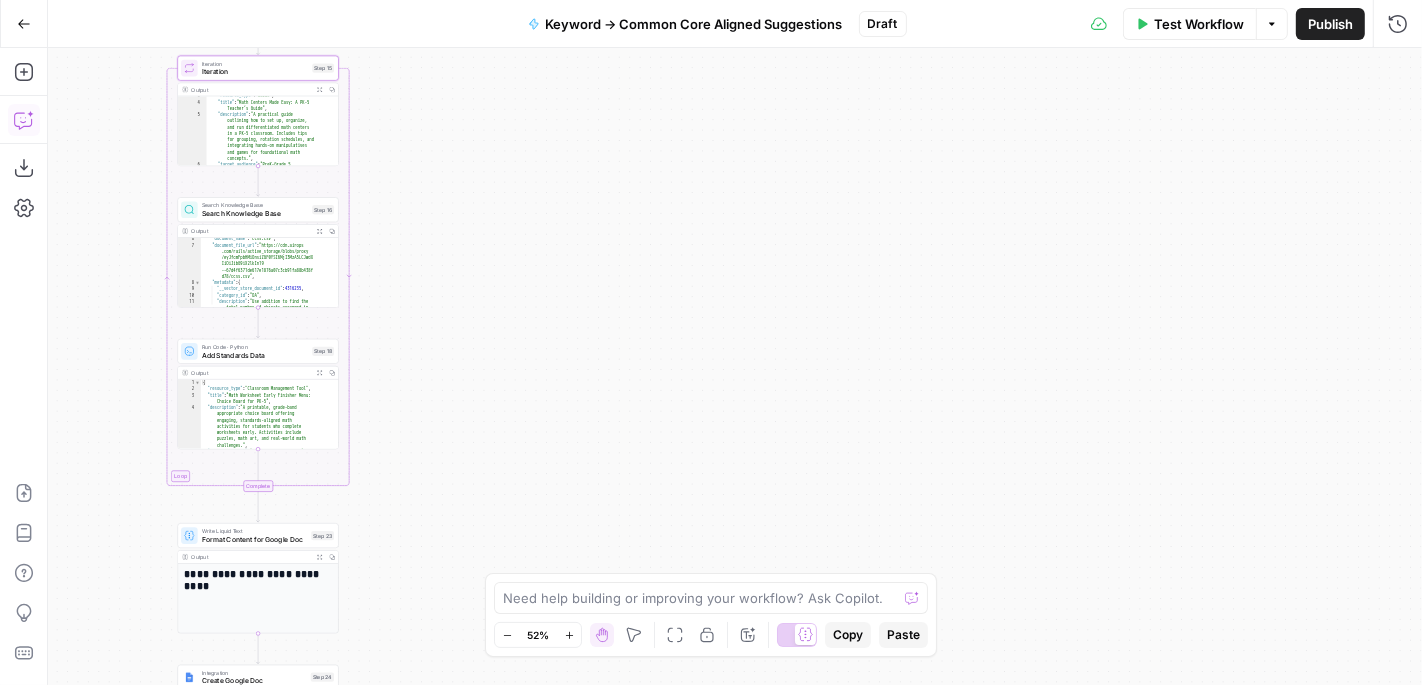 click on "Format Content for Google Doc" at bounding box center (254, 539) 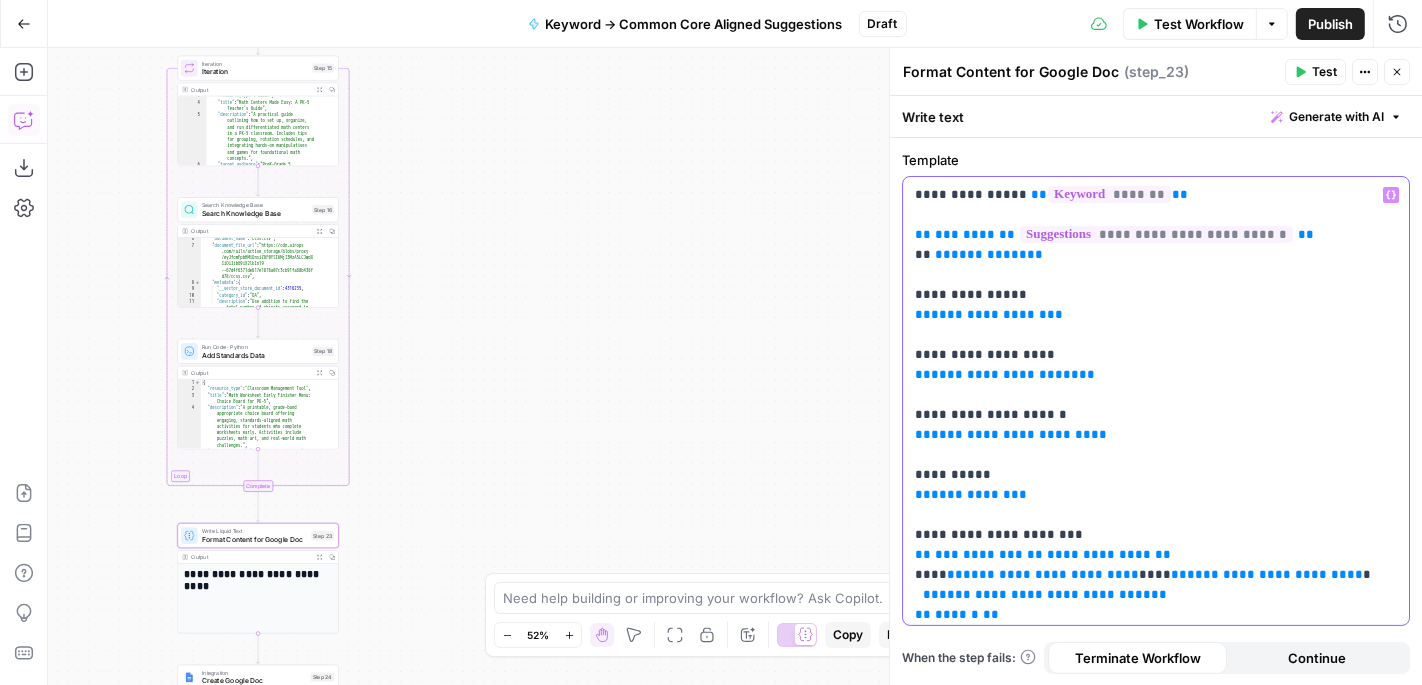 click on "**********" at bounding box center [1156, 234] 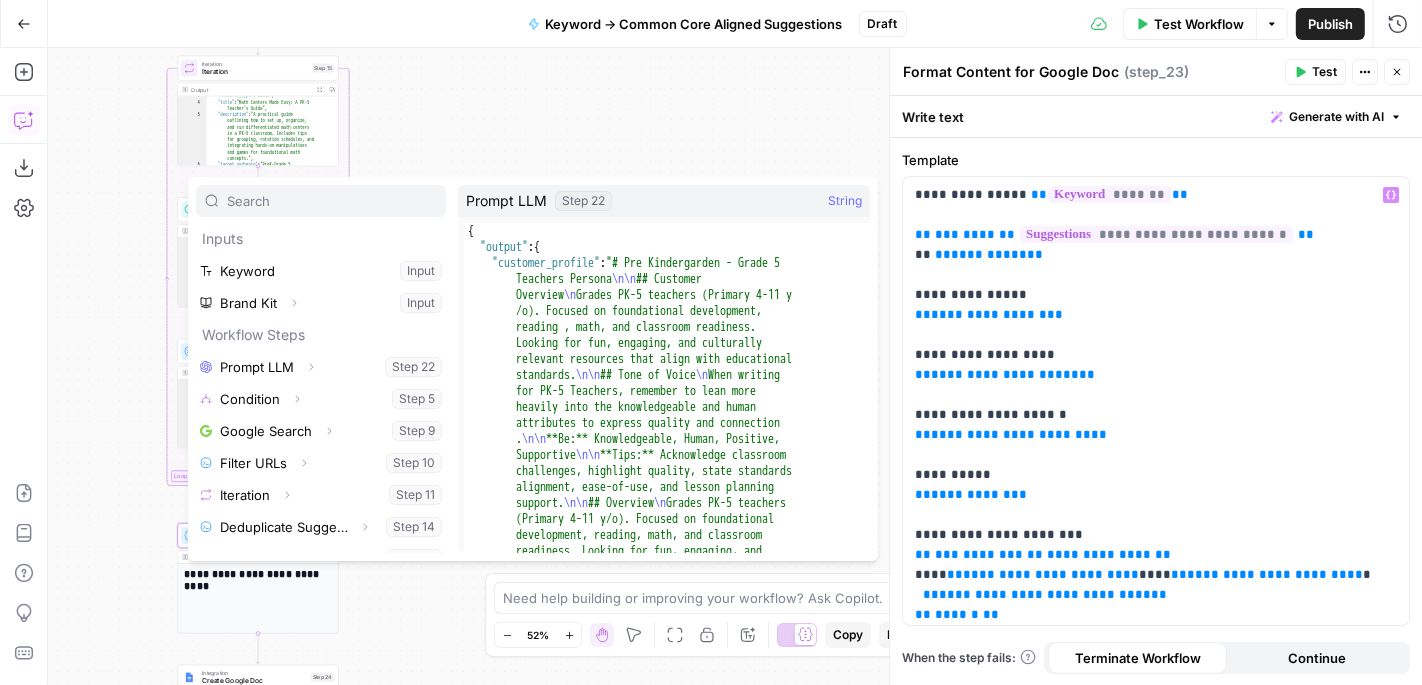 scroll, scrollTop: 20, scrollLeft: 0, axis: vertical 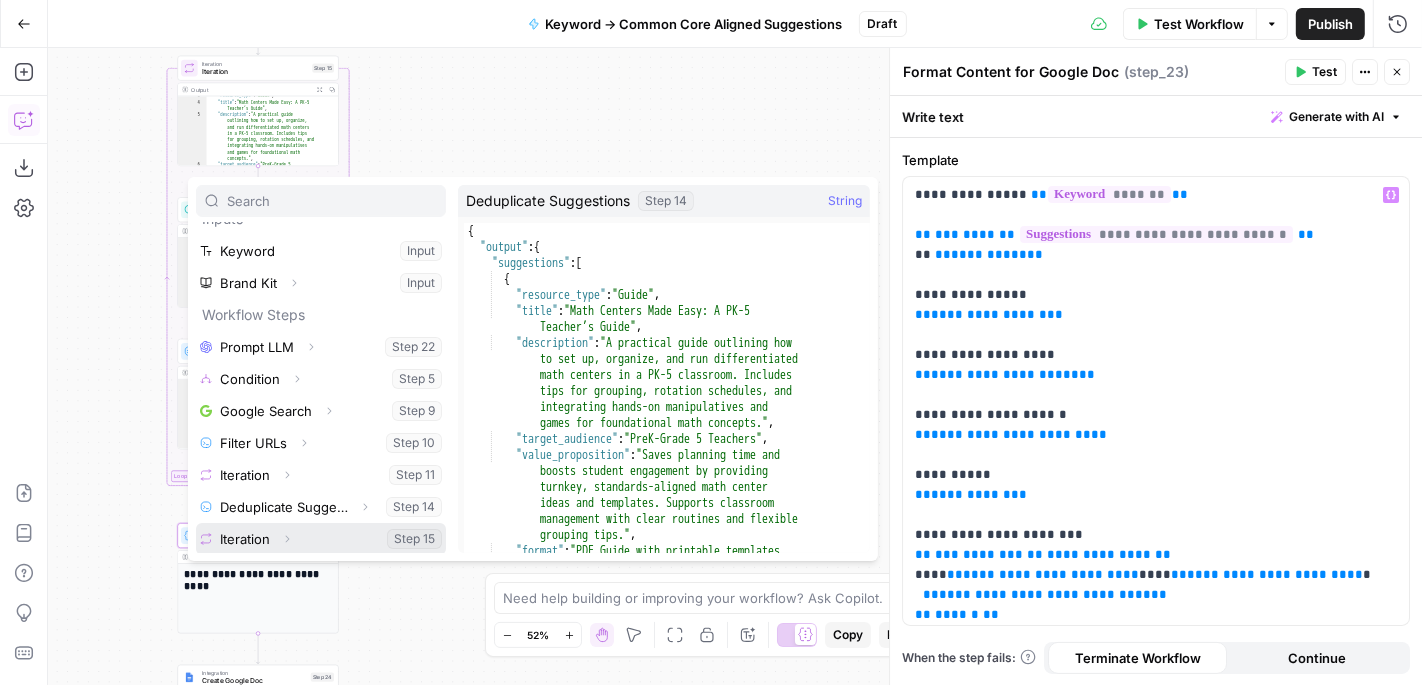click on "Expand" at bounding box center (292, 538) 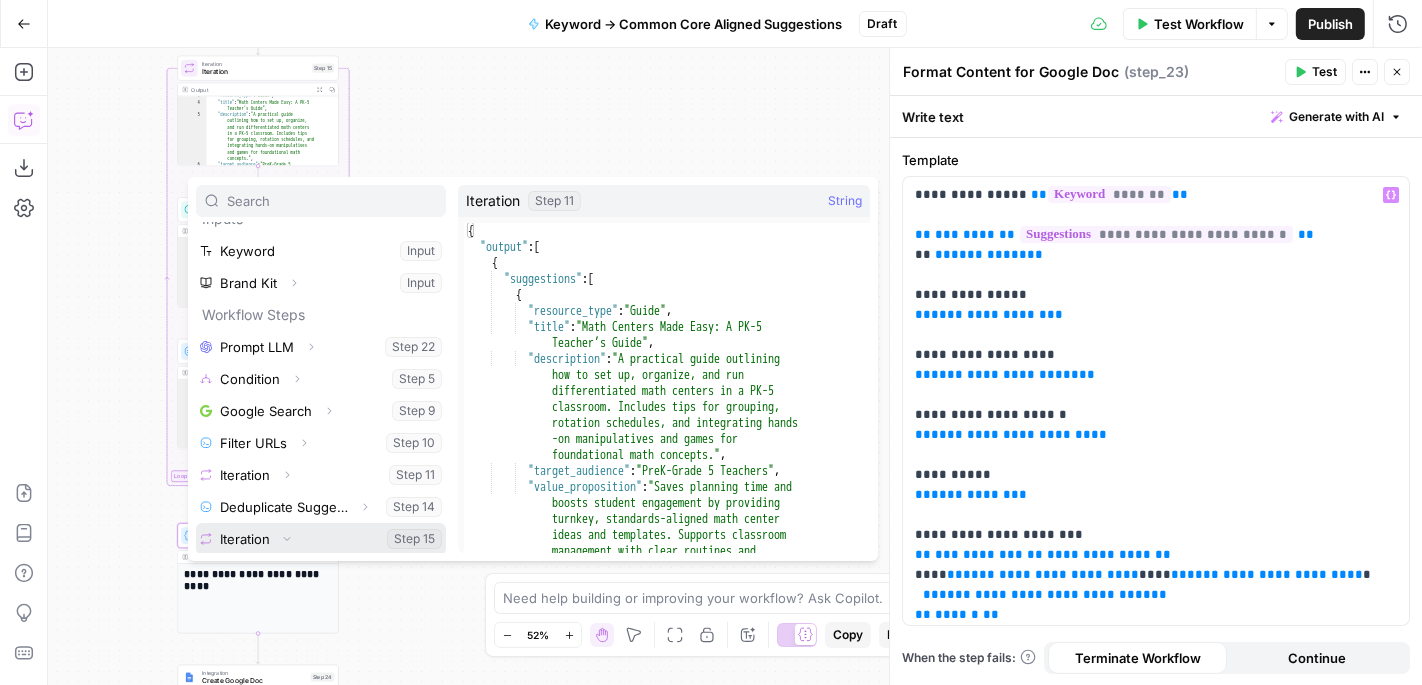 scroll, scrollTop: 52, scrollLeft: 0, axis: vertical 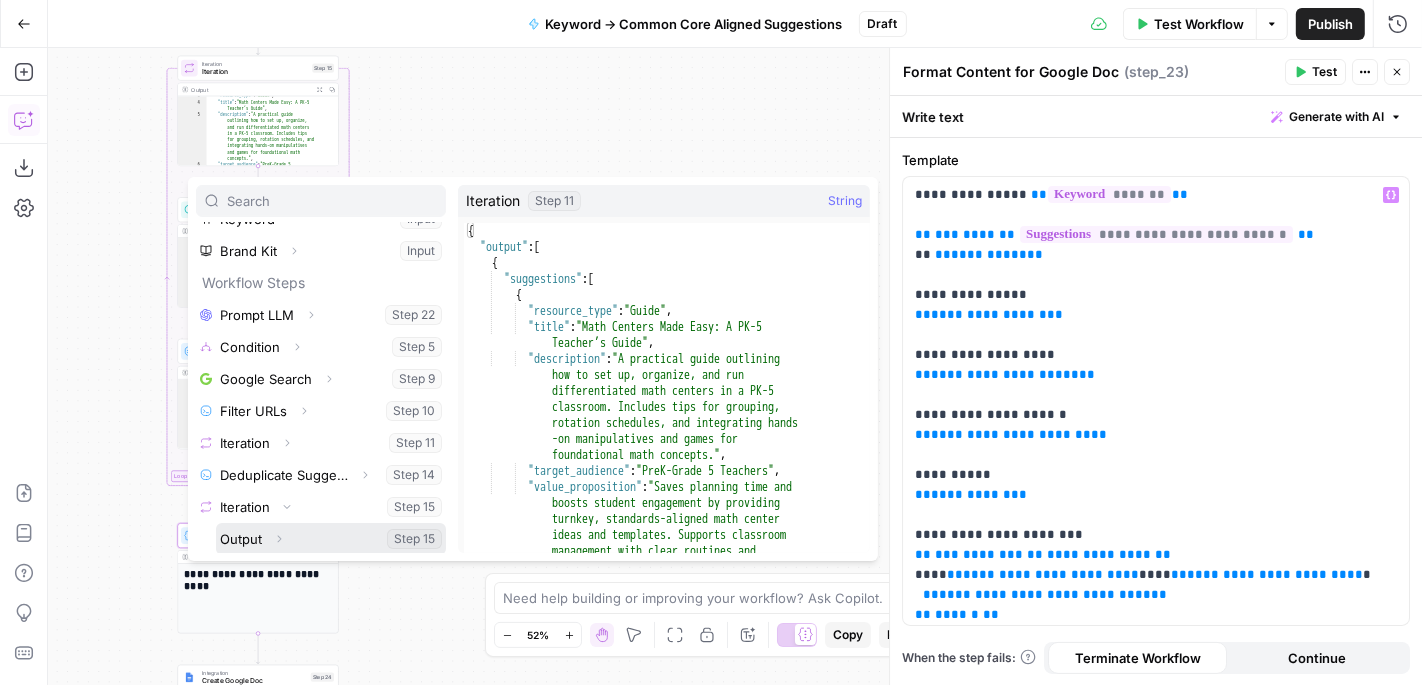click 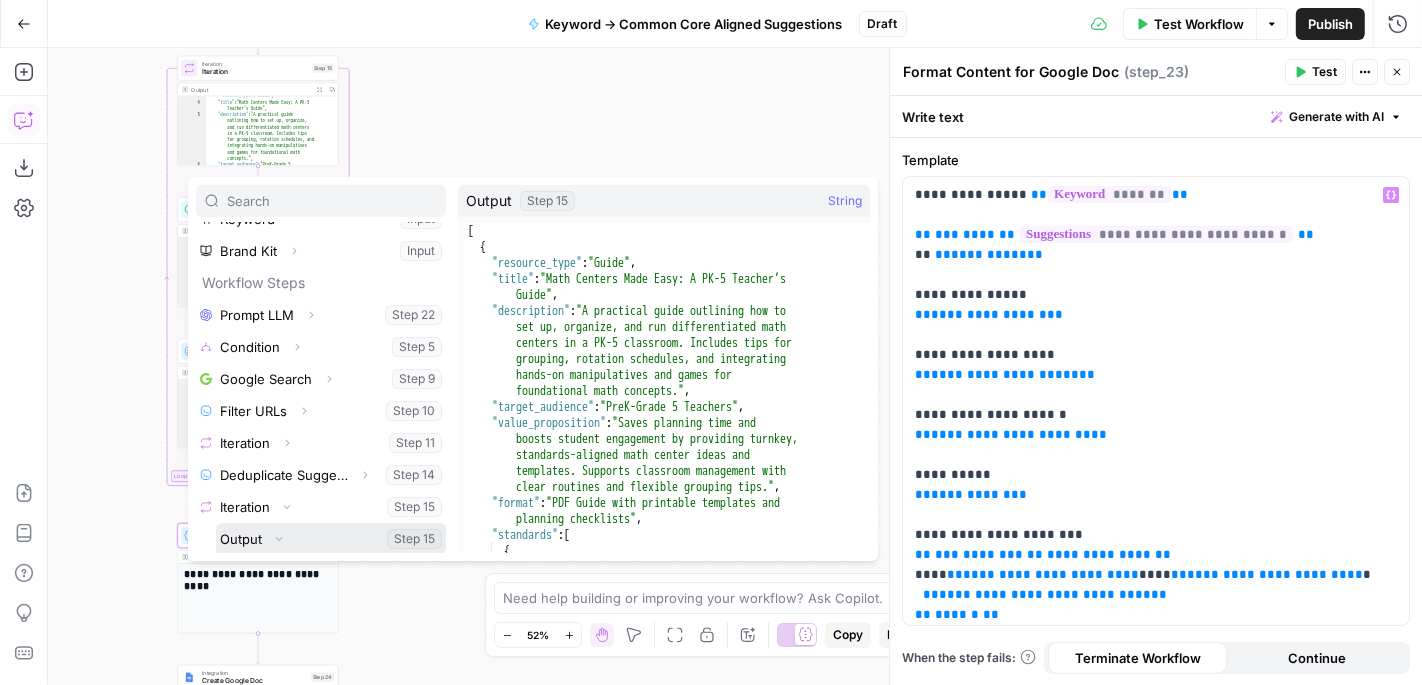 scroll, scrollTop: 287, scrollLeft: 0, axis: vertical 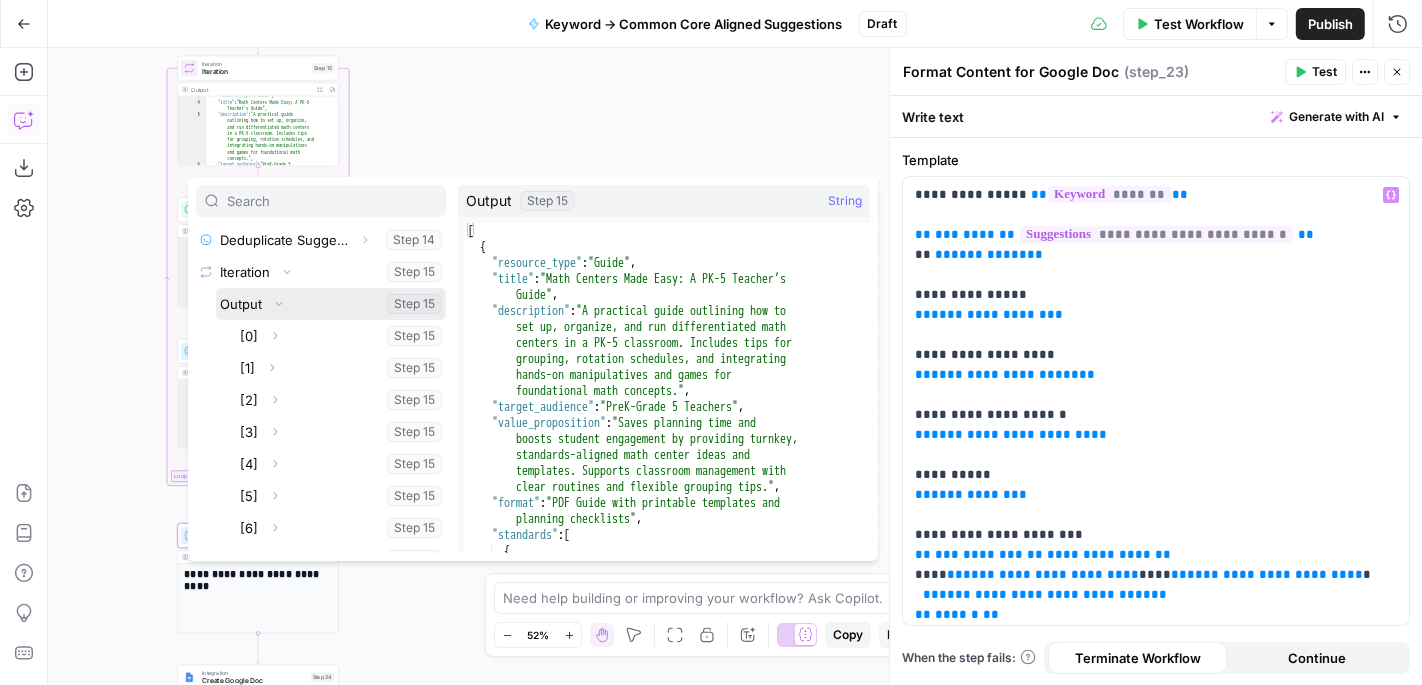 click at bounding box center (331, 304) 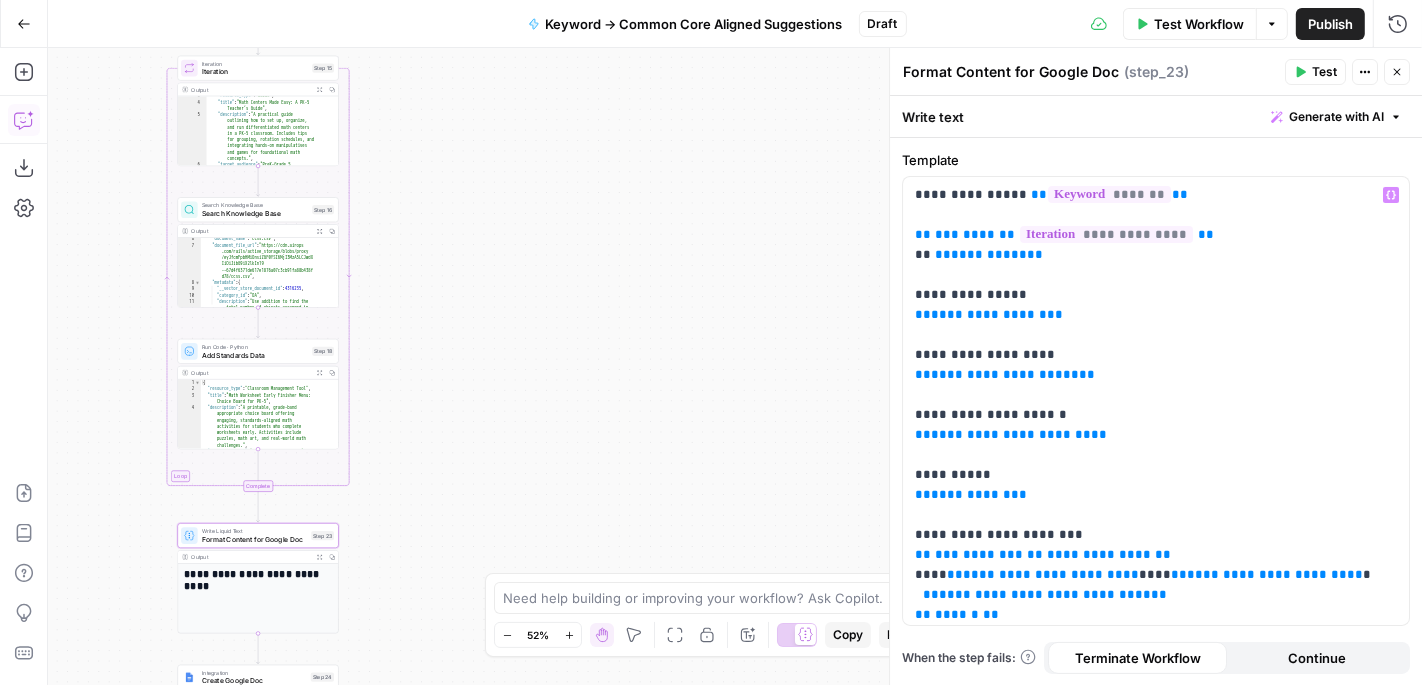 click on "Test" at bounding box center [1324, 72] 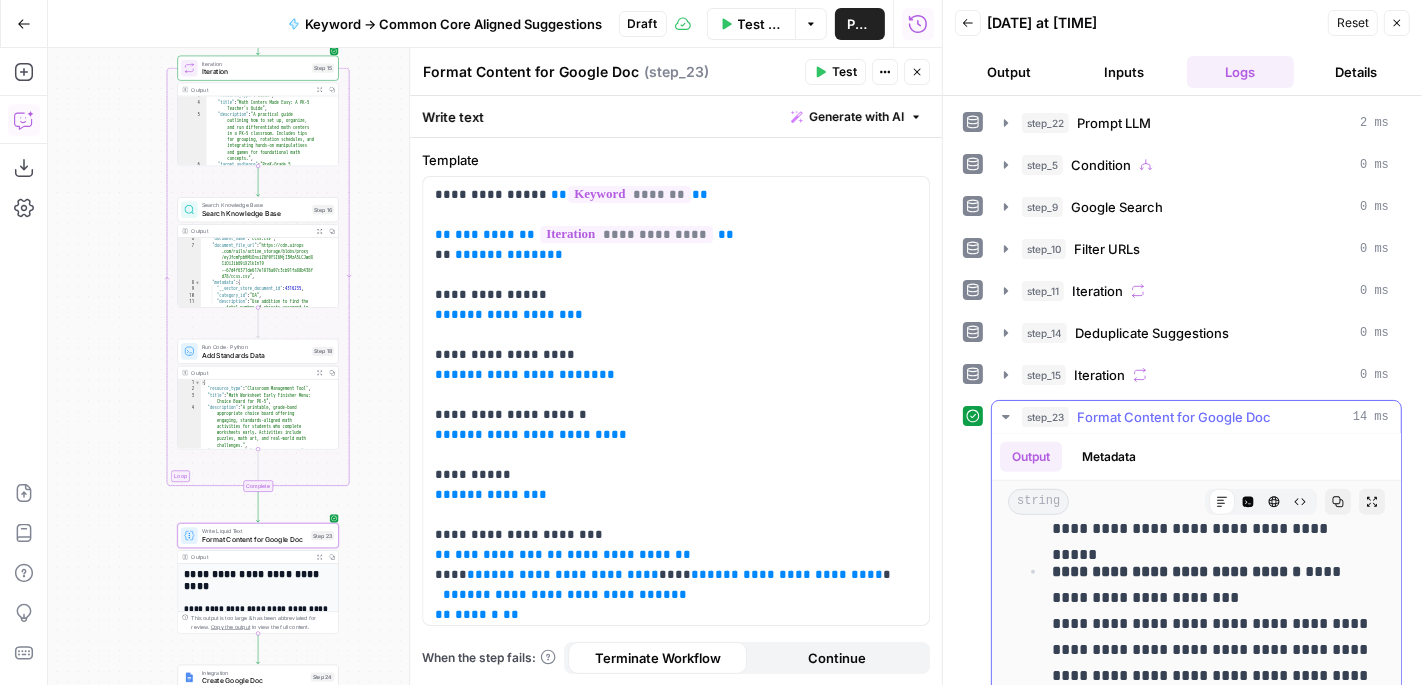 scroll, scrollTop: 1265, scrollLeft: 0, axis: vertical 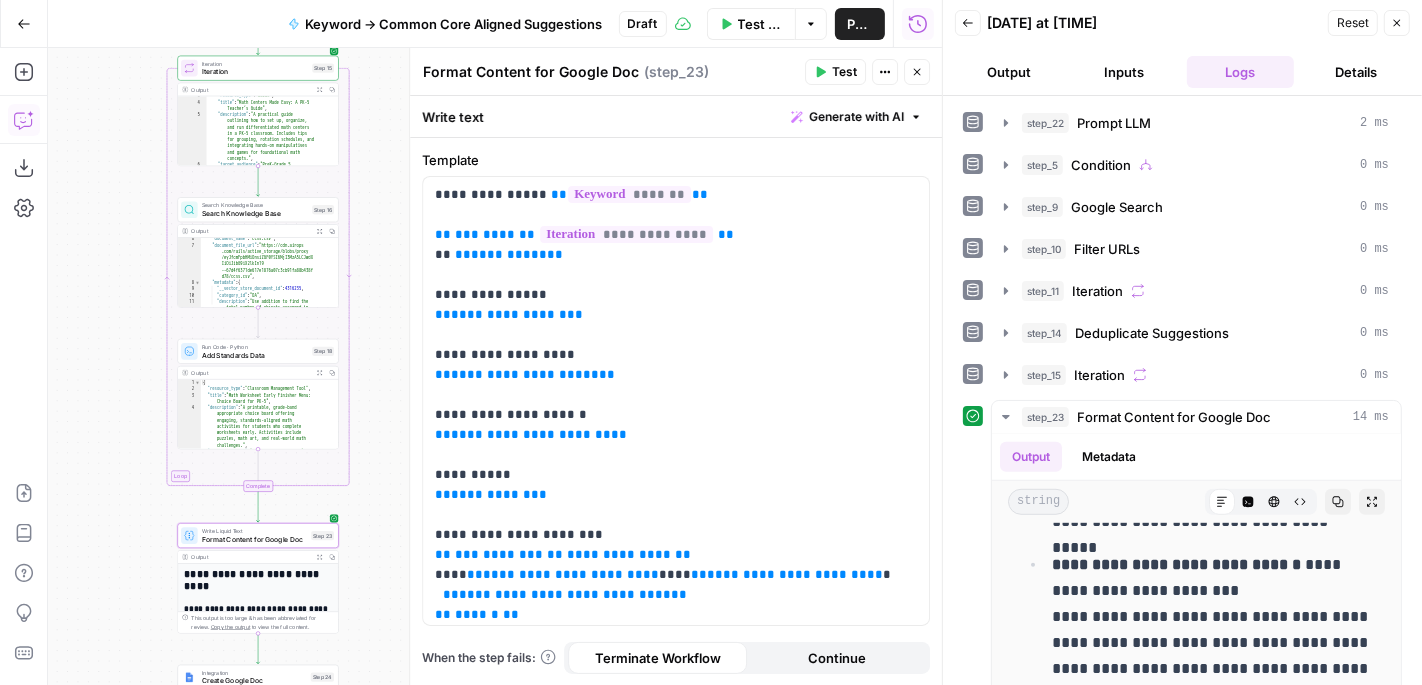 click 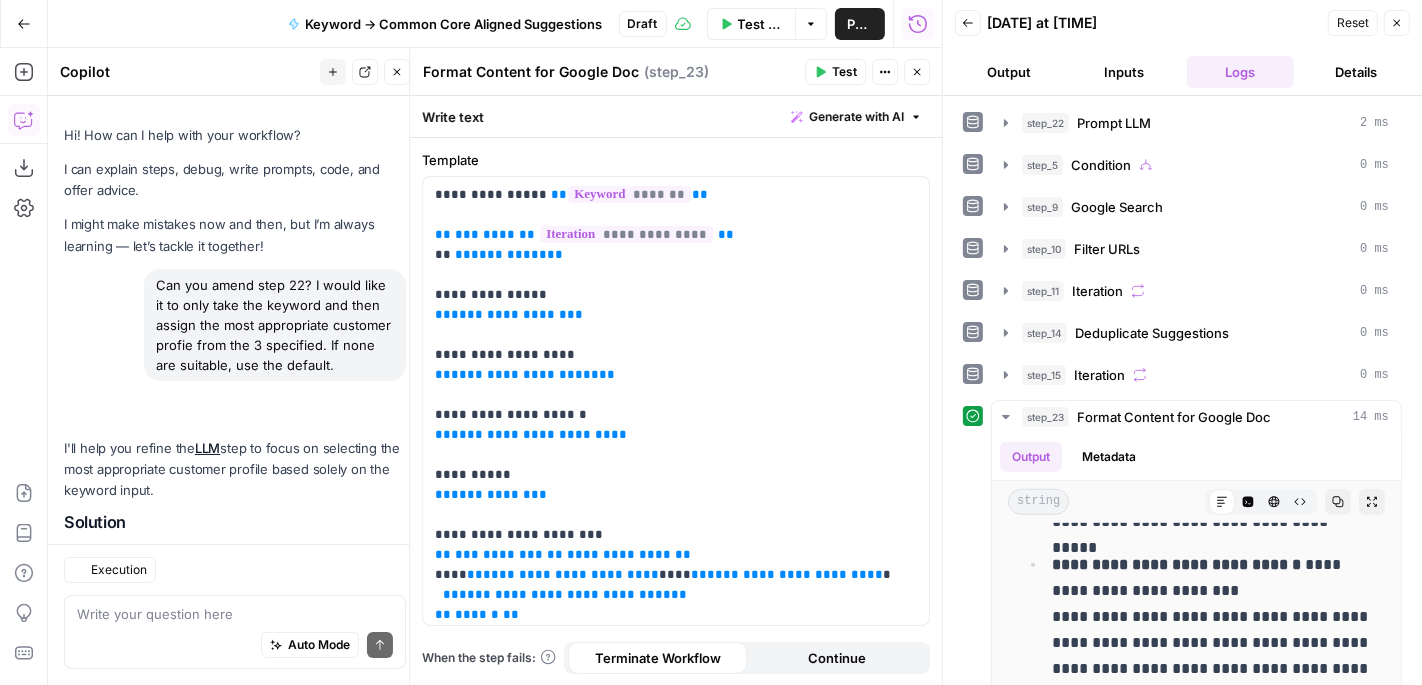 scroll, scrollTop: 4671, scrollLeft: 0, axis: vertical 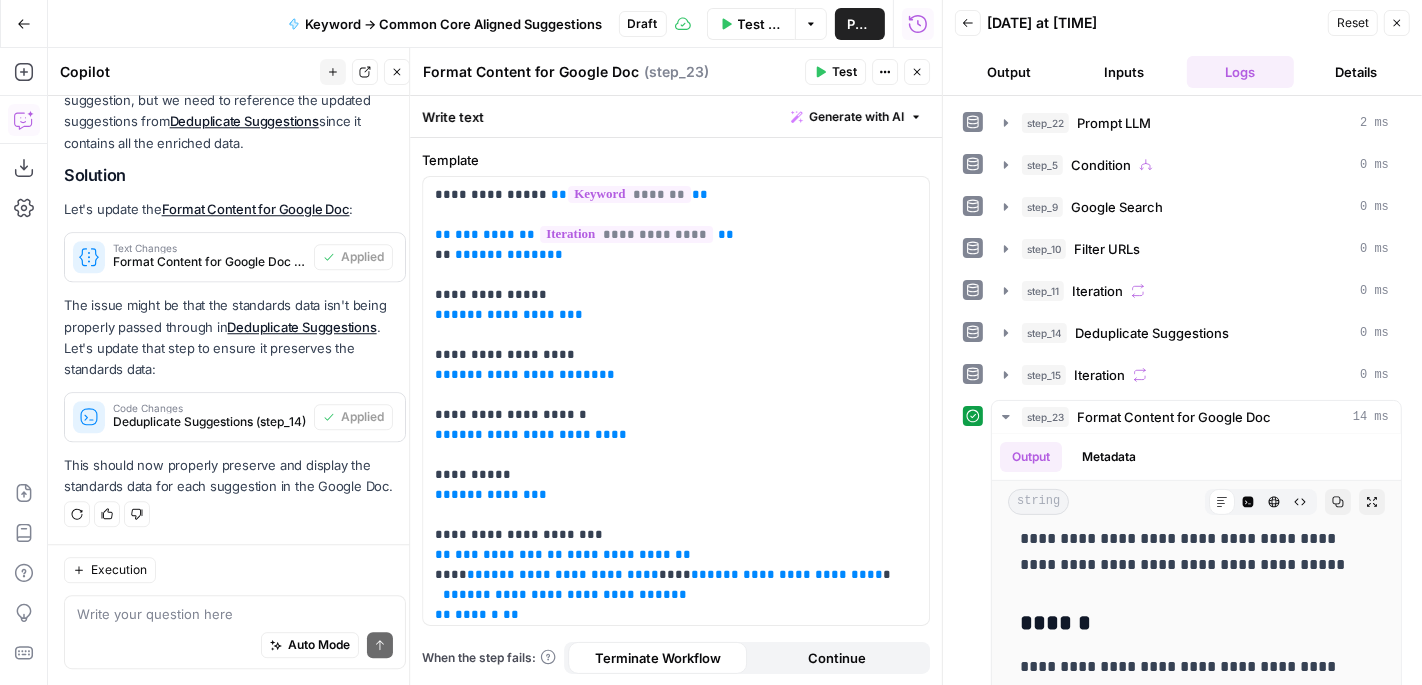 click on "Write your question here Auto Mode Send" at bounding box center [235, 633] 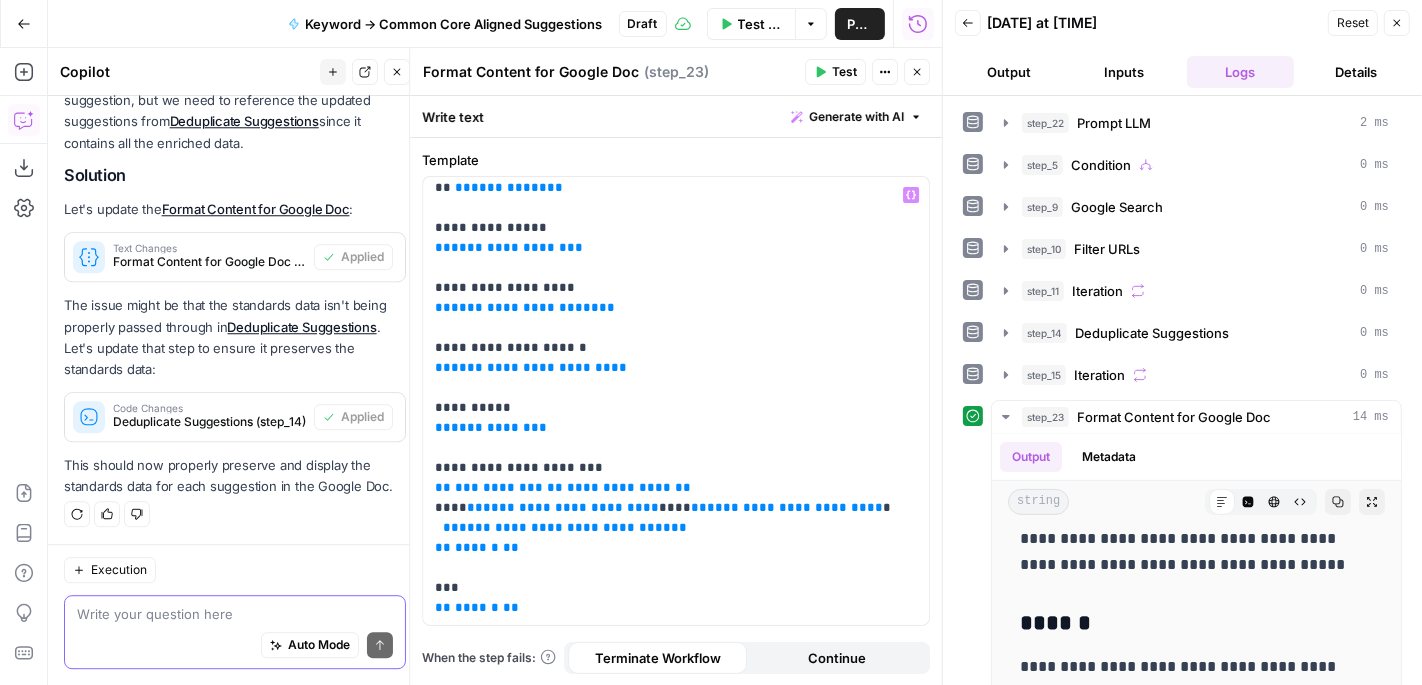 scroll, scrollTop: 65, scrollLeft: 0, axis: vertical 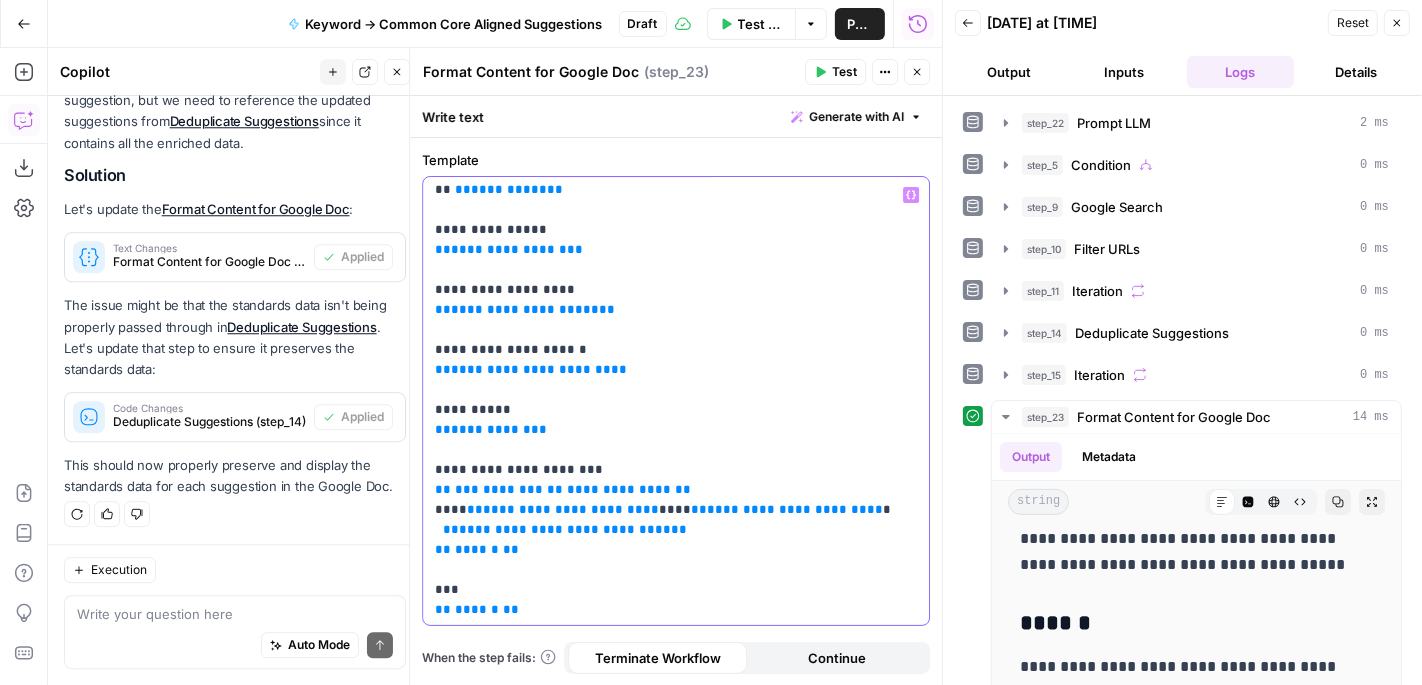 click on "**********" at bounding box center [676, 370] 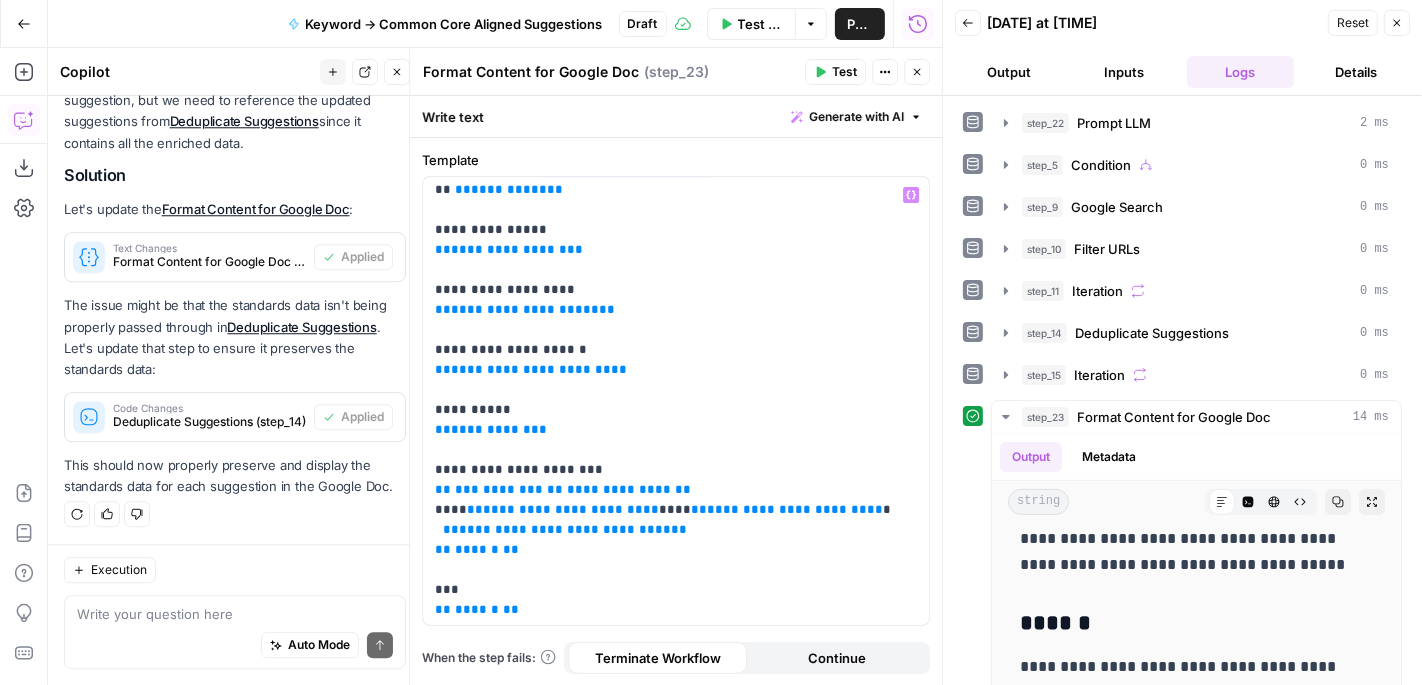 click on "Auto Mode Send" at bounding box center (235, 647) 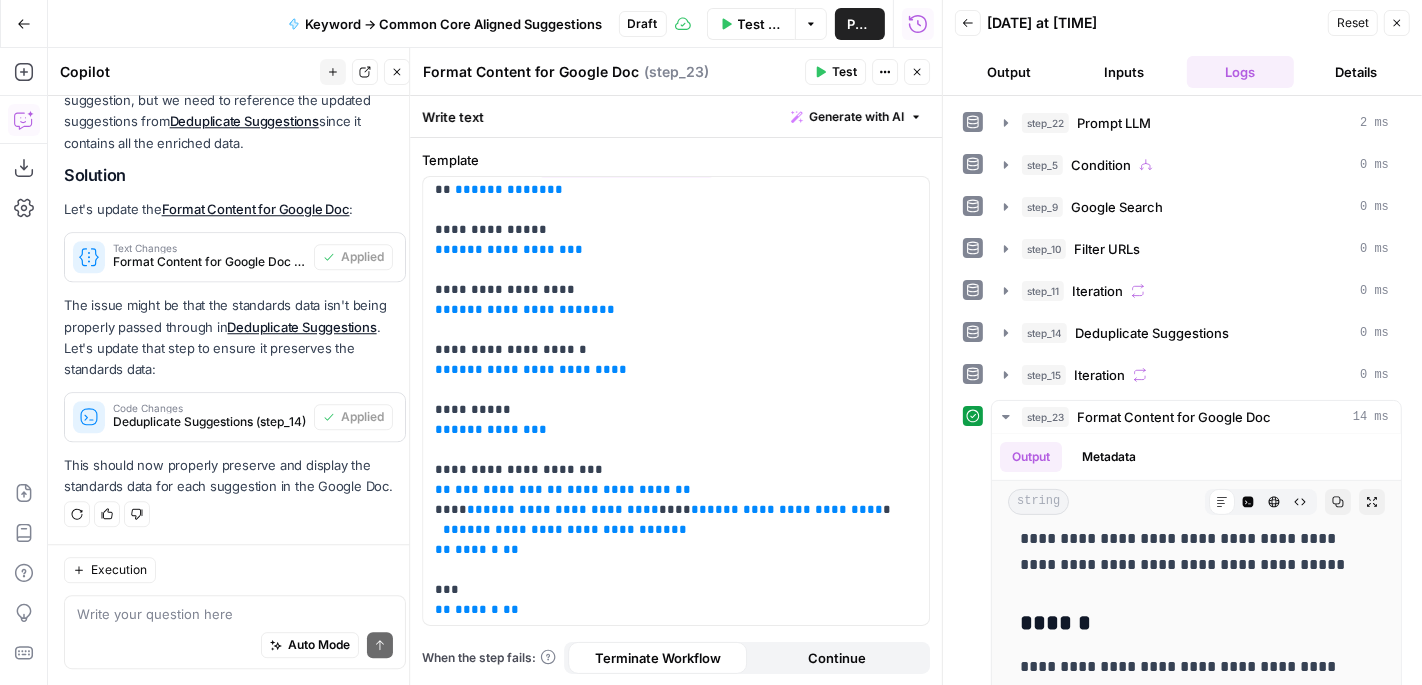 click on "New chat" at bounding box center [333, 72] 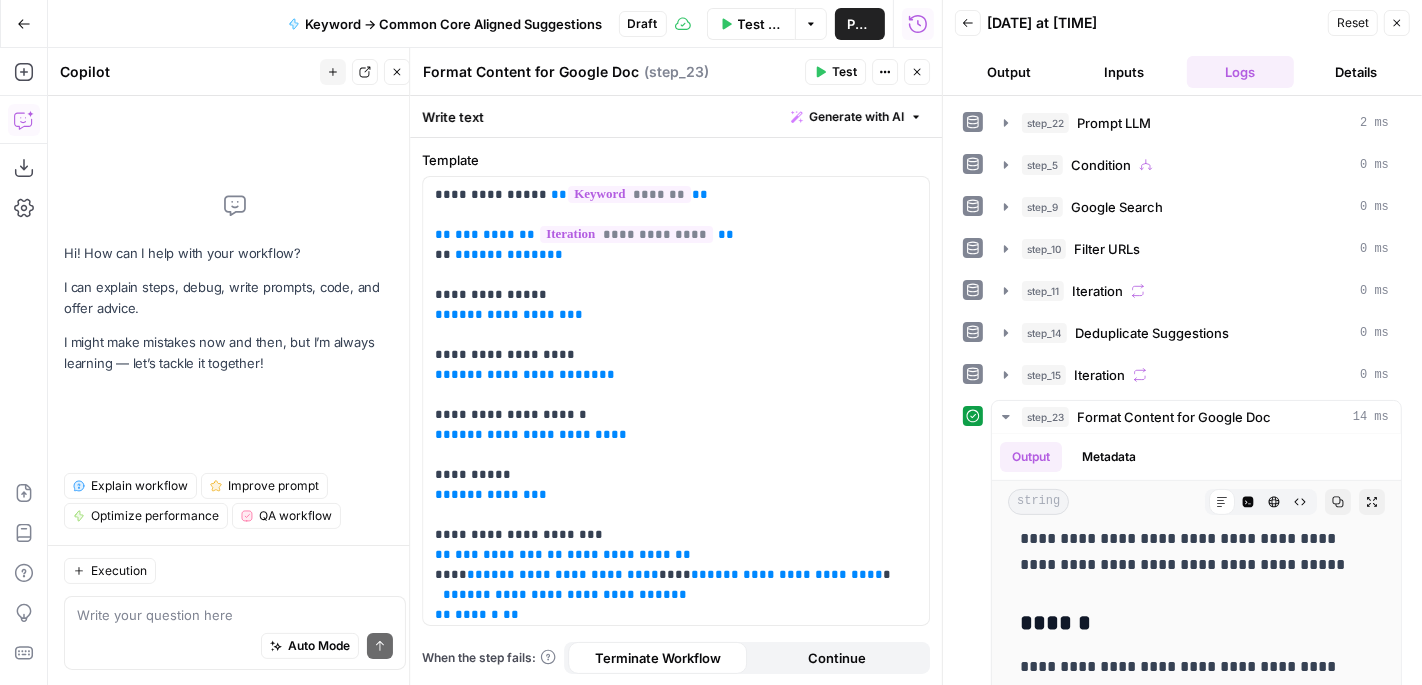 scroll, scrollTop: 0, scrollLeft: 0, axis: both 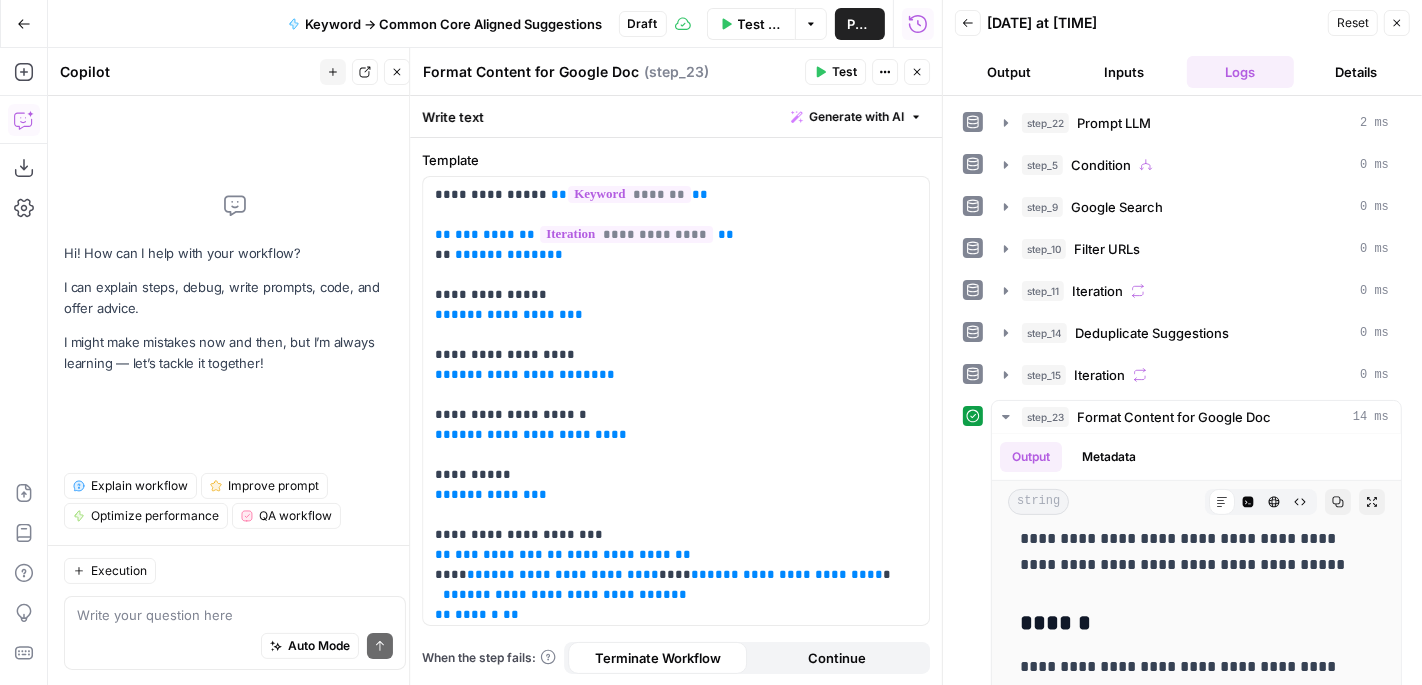 click on "Auto Mode Send" at bounding box center (235, 647) 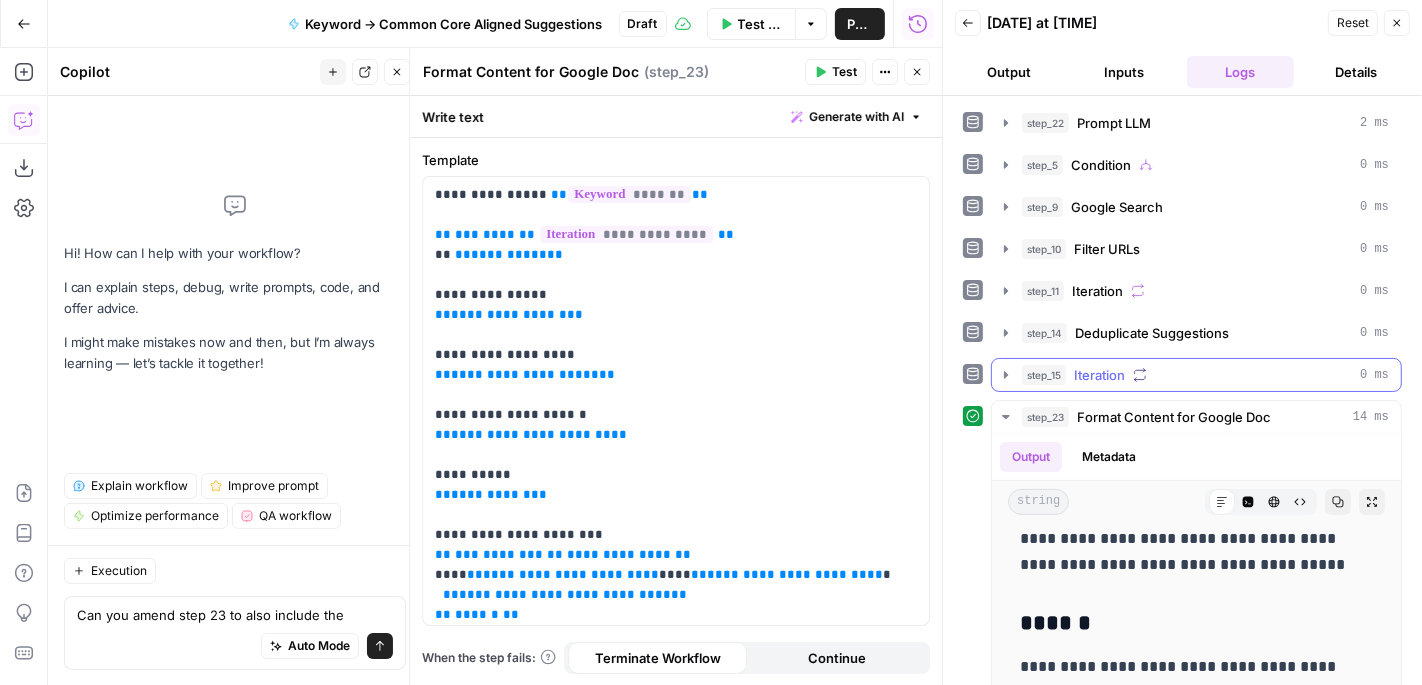 click 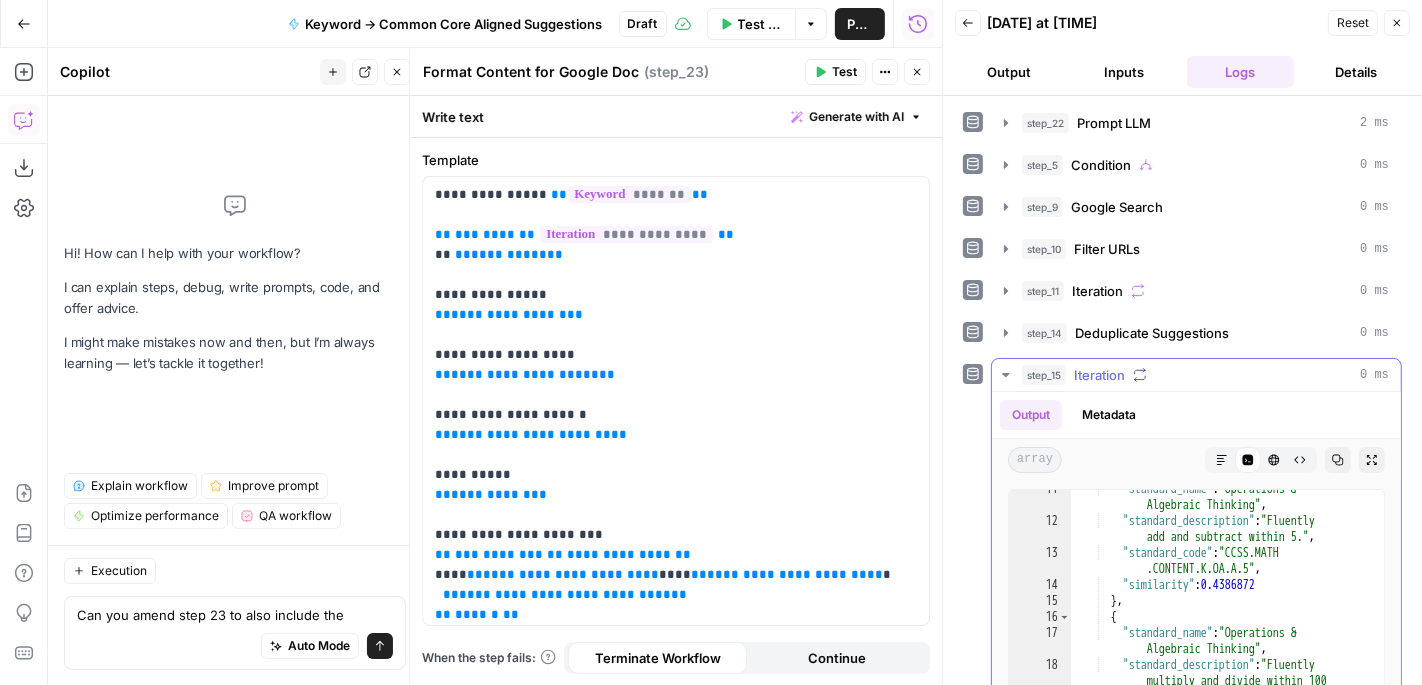 scroll, scrollTop: 290, scrollLeft: 0, axis: vertical 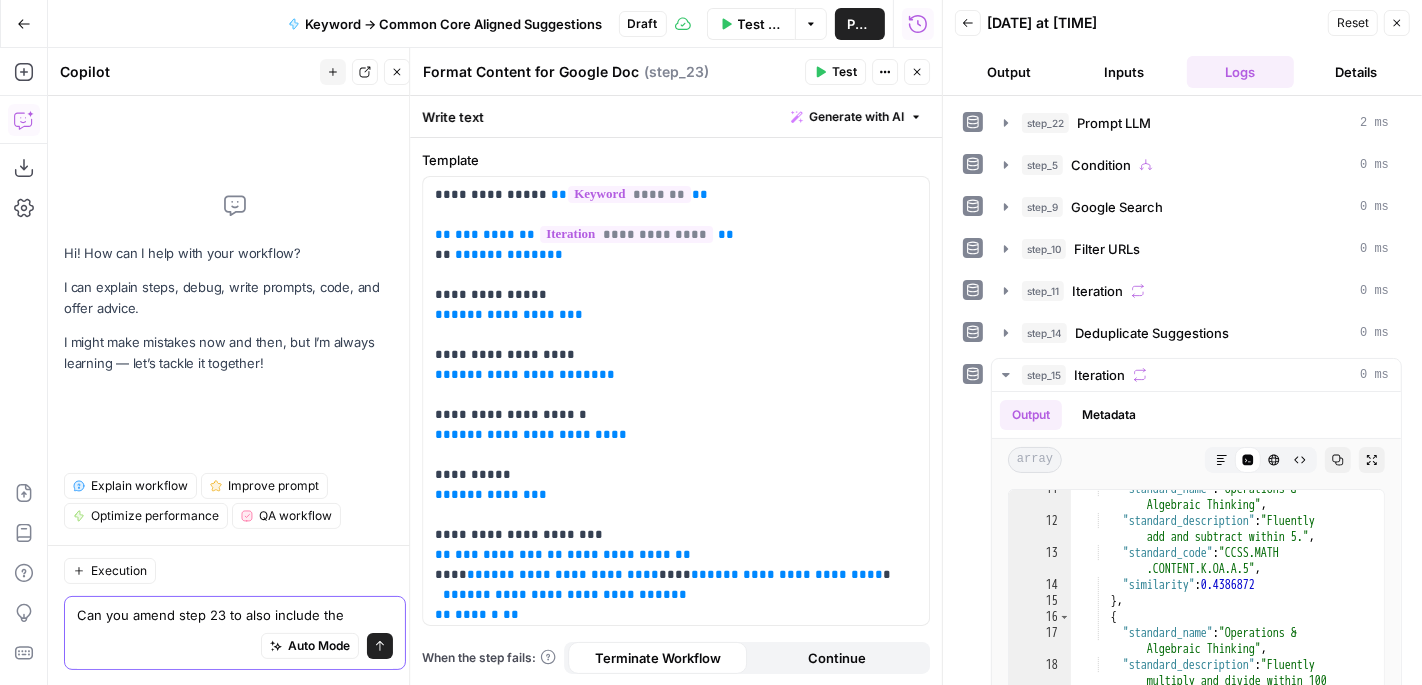 click on "Can you amend step 23 to also include the" at bounding box center [235, 615] 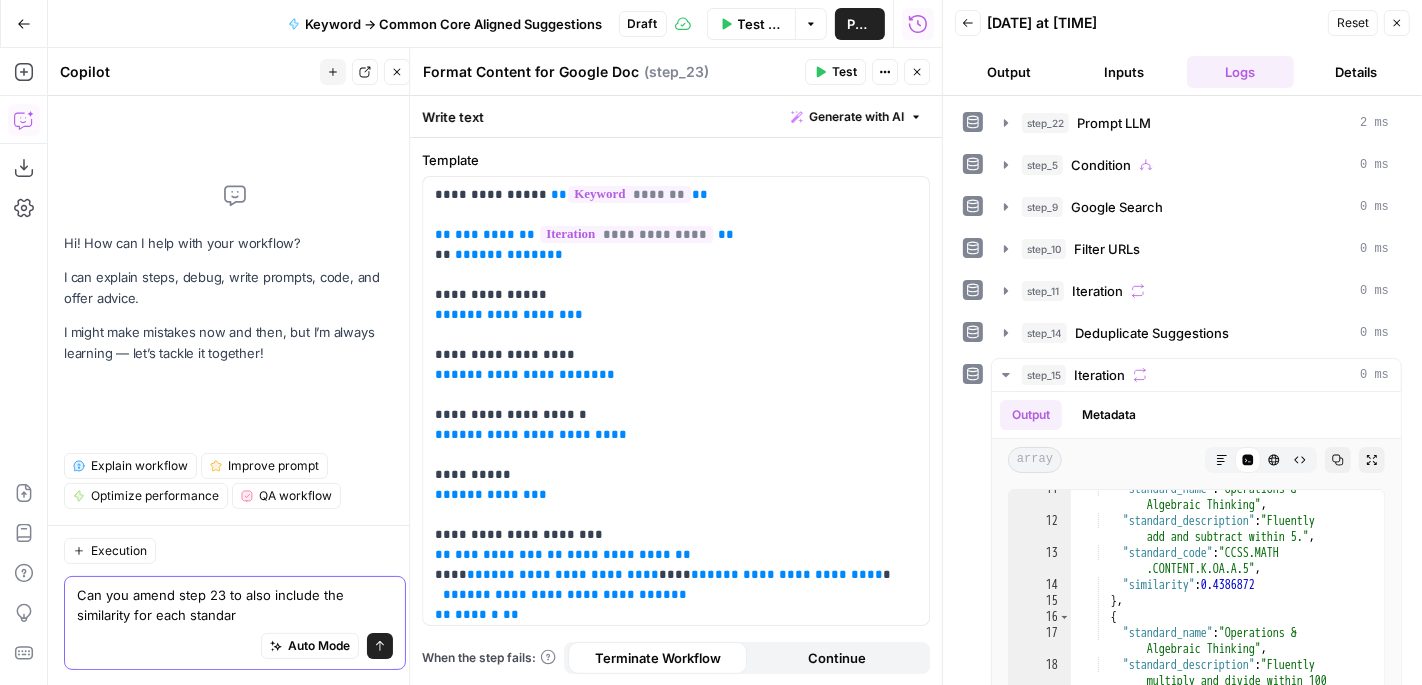 type on "Can you amend step 23 to also include the similarity for each standard" 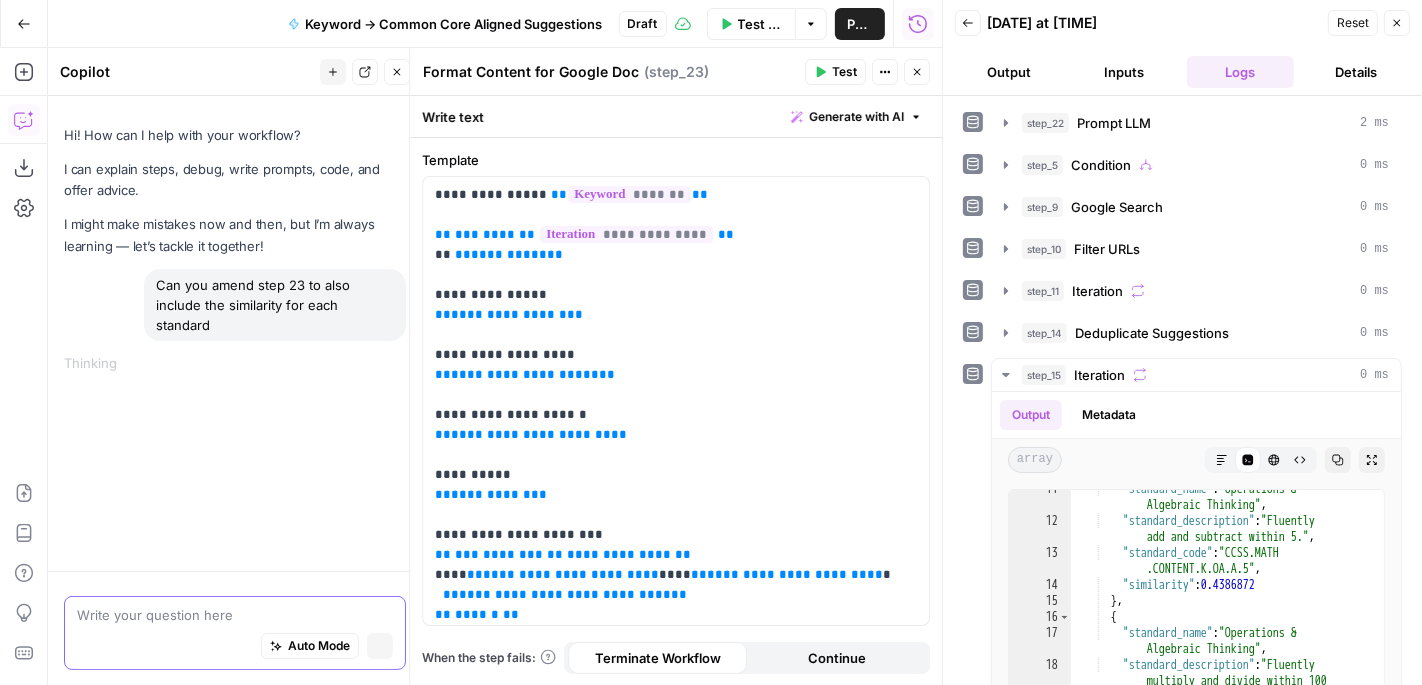scroll, scrollTop: 0, scrollLeft: 0, axis: both 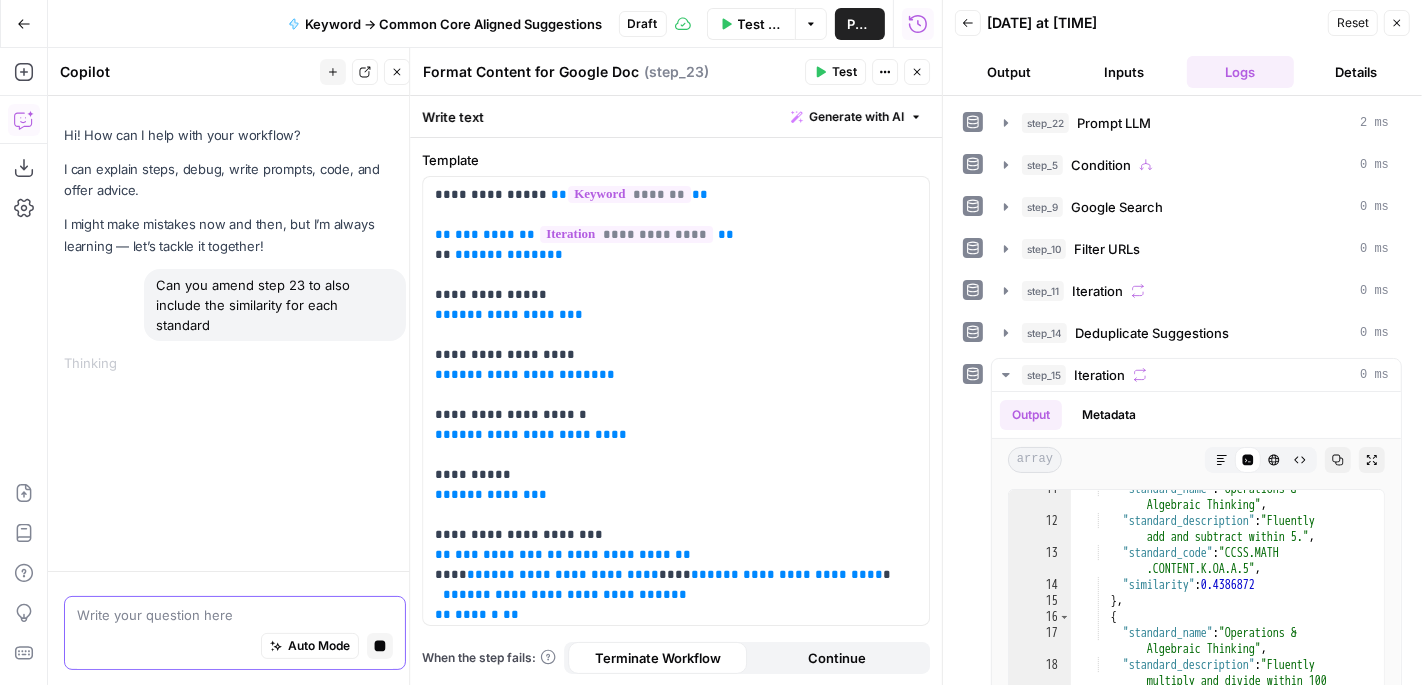 type 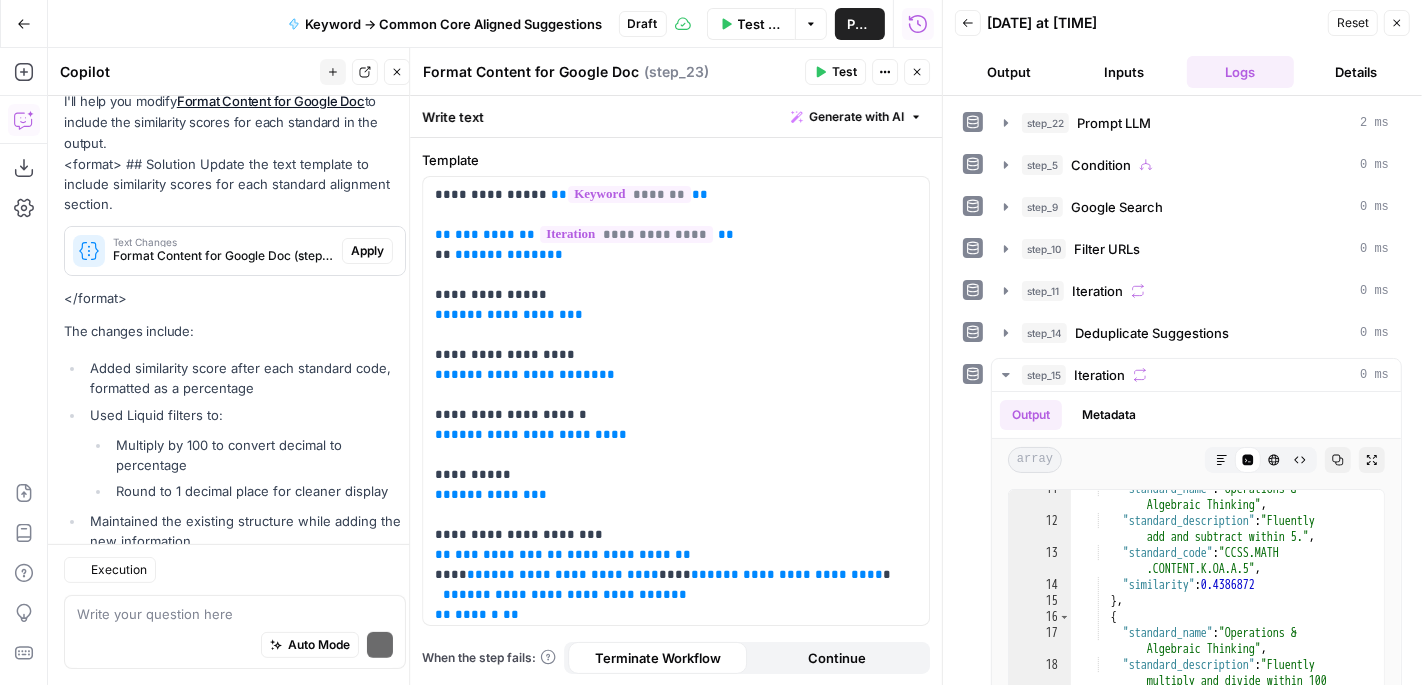 scroll, scrollTop: 332, scrollLeft: 0, axis: vertical 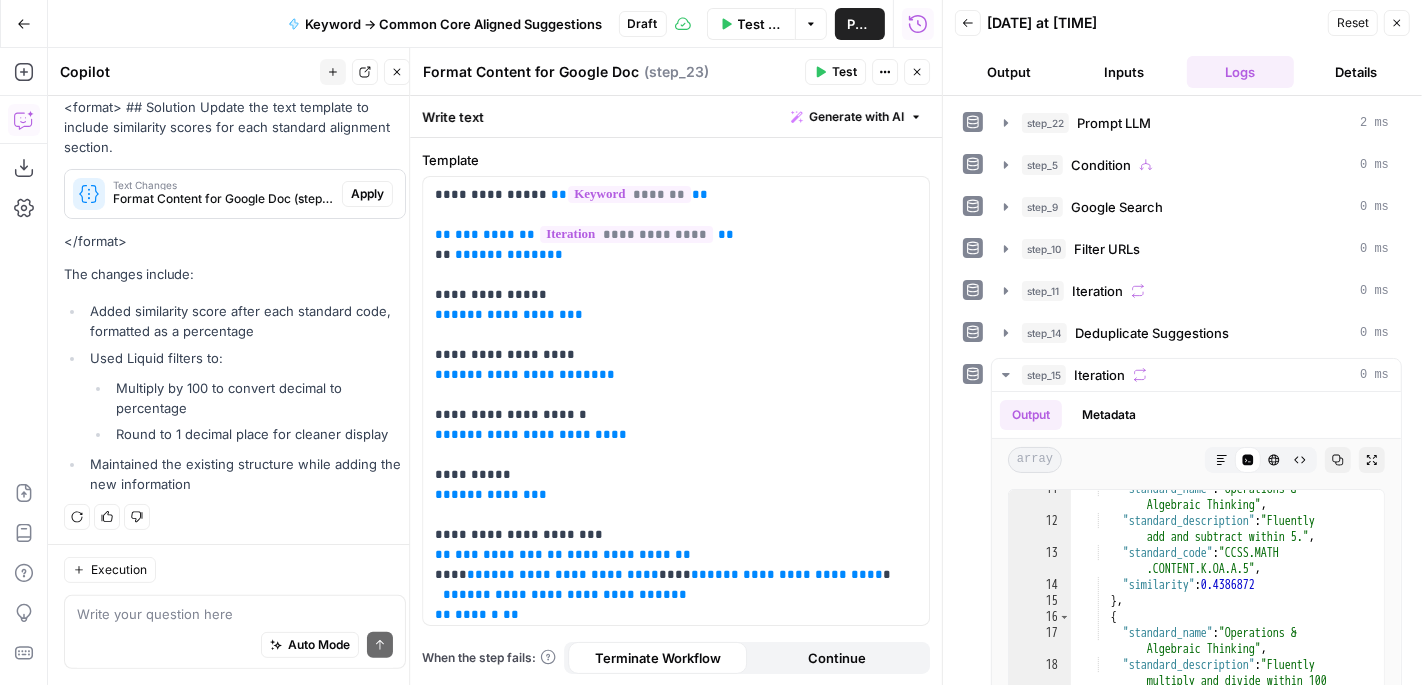 click on "Apply" at bounding box center (367, 194) 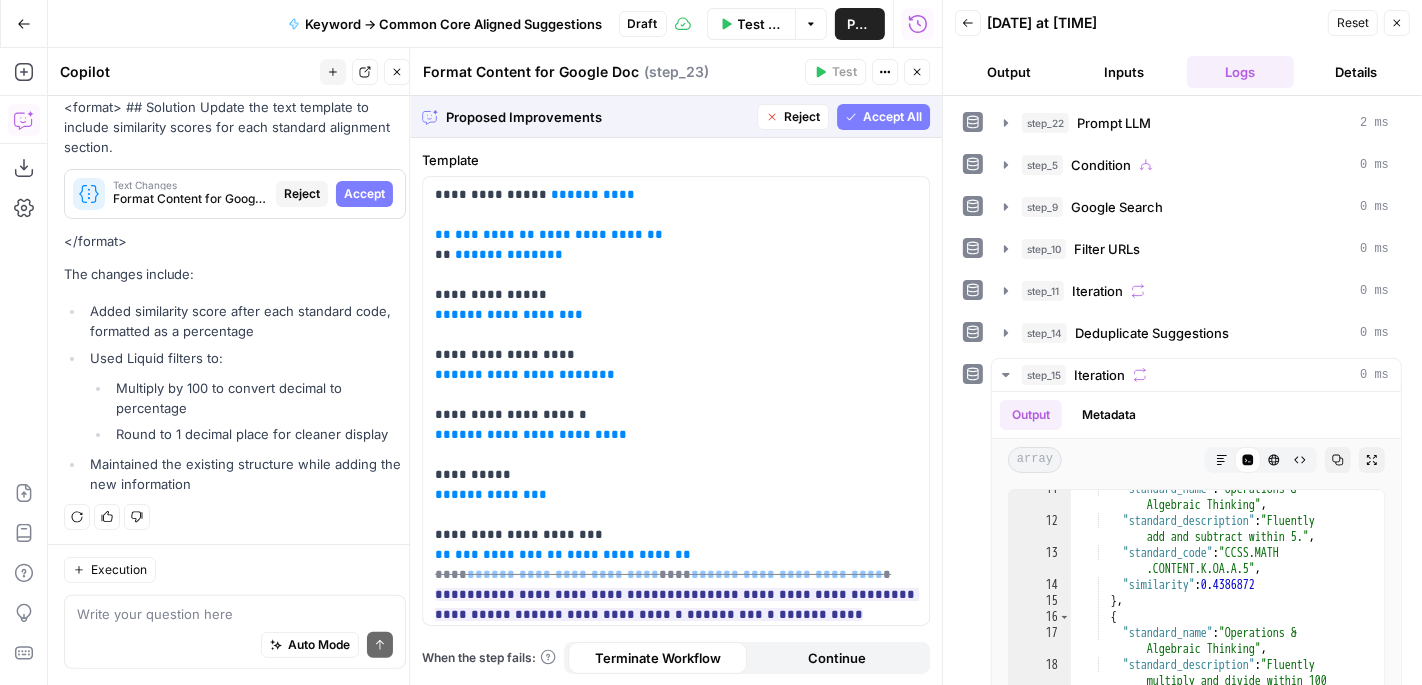 click on "Accept" at bounding box center [364, 194] 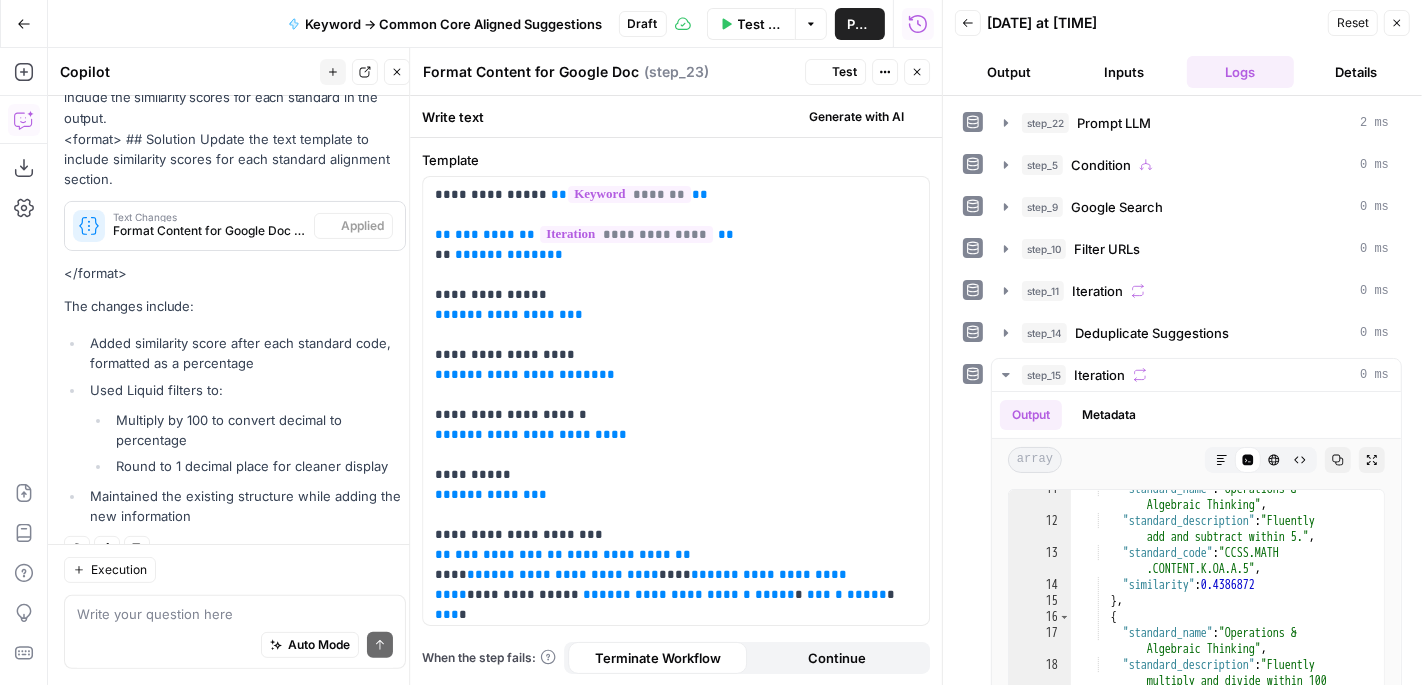 scroll, scrollTop: 364, scrollLeft: 0, axis: vertical 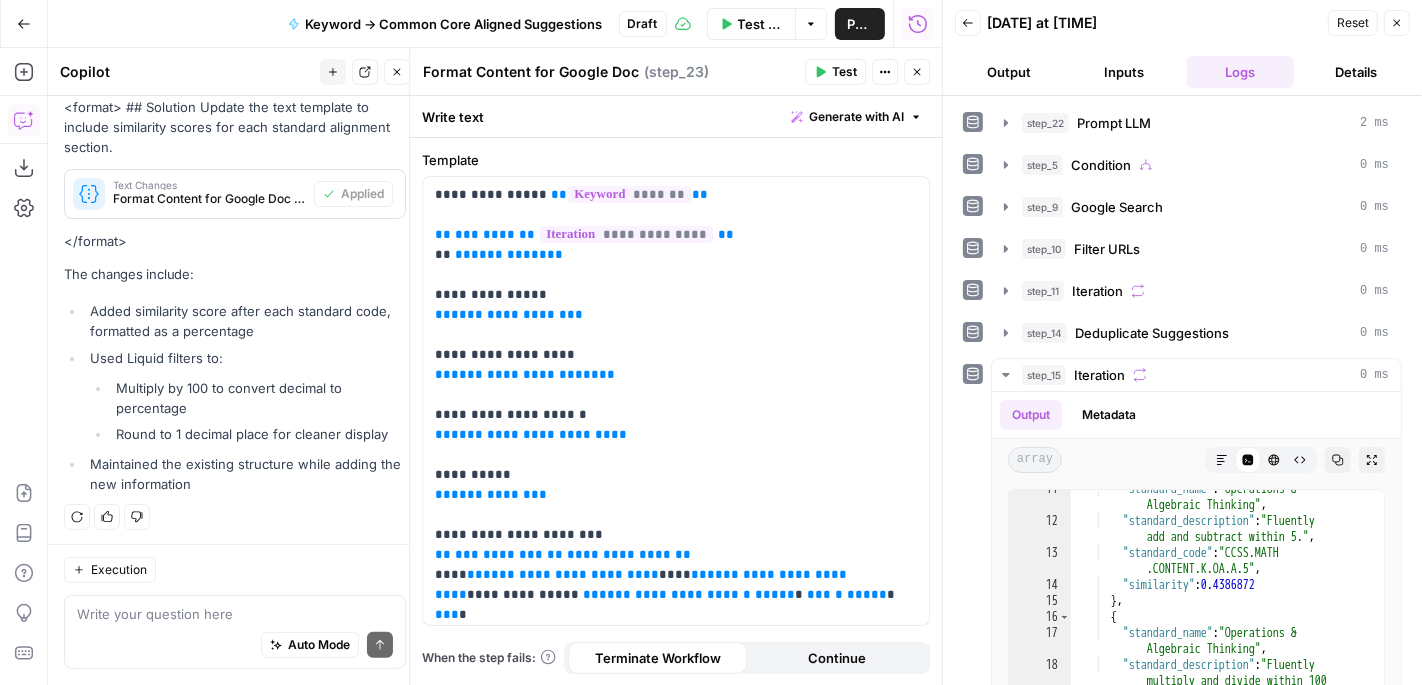 click on "Test" at bounding box center [844, 72] 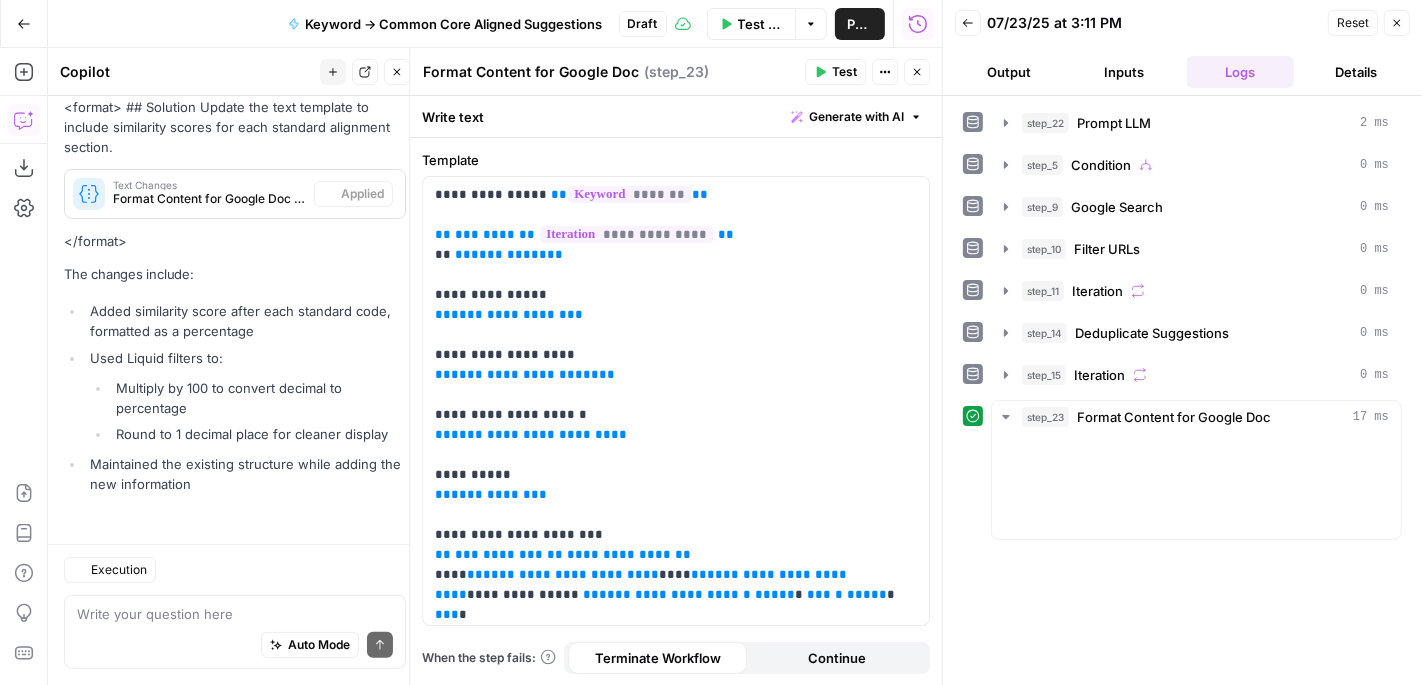 scroll, scrollTop: 364, scrollLeft: 0, axis: vertical 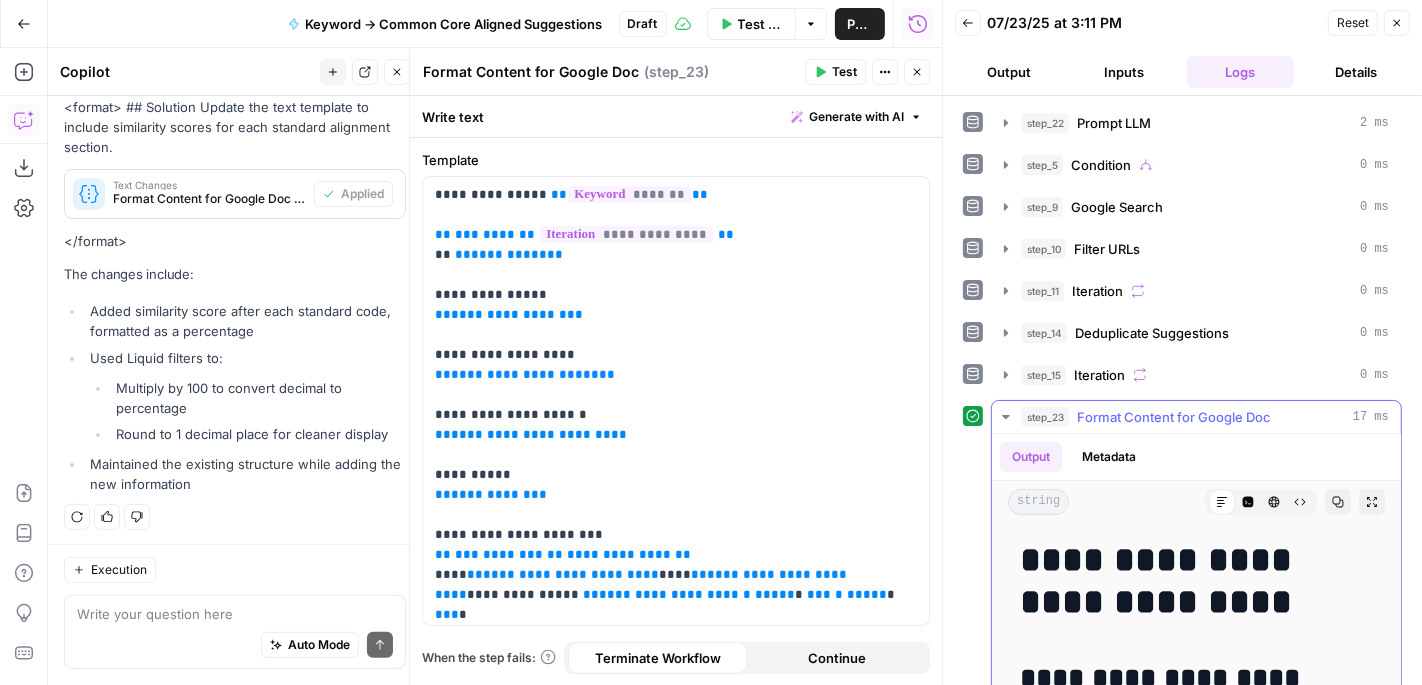click 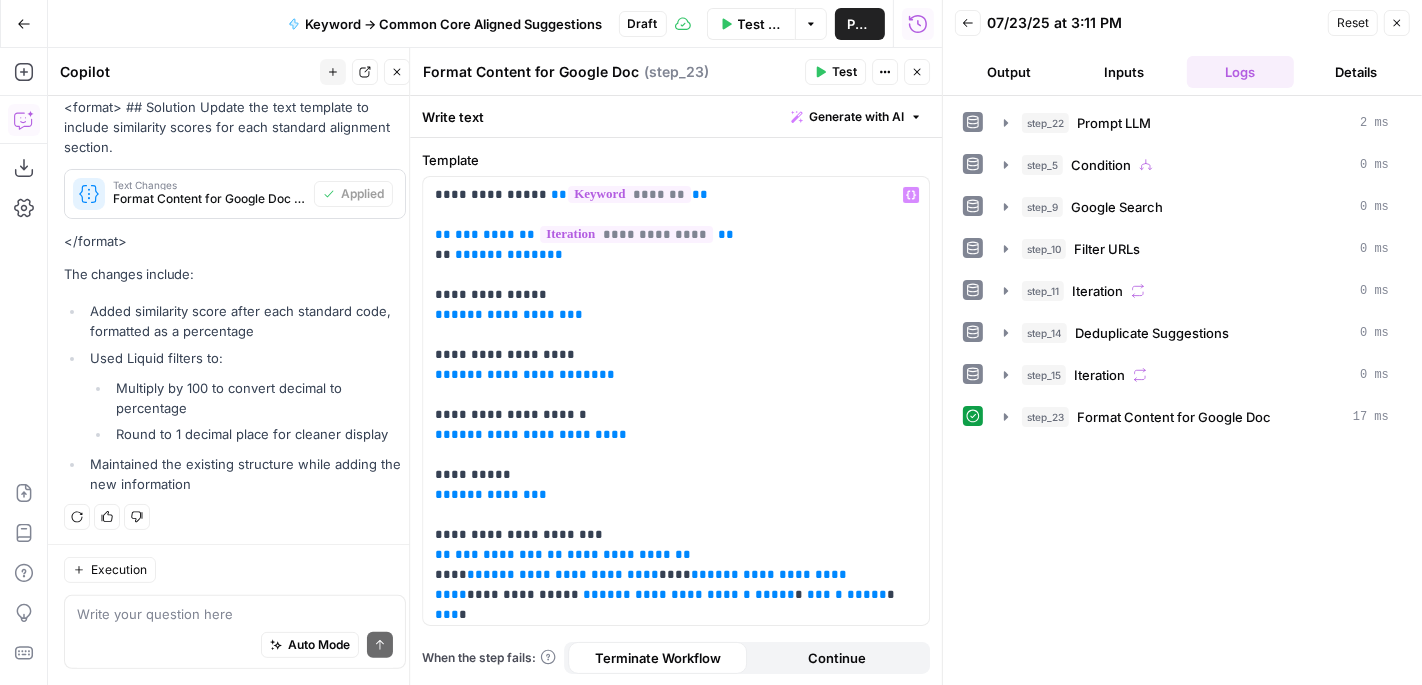 click on "Close" at bounding box center (917, 72) 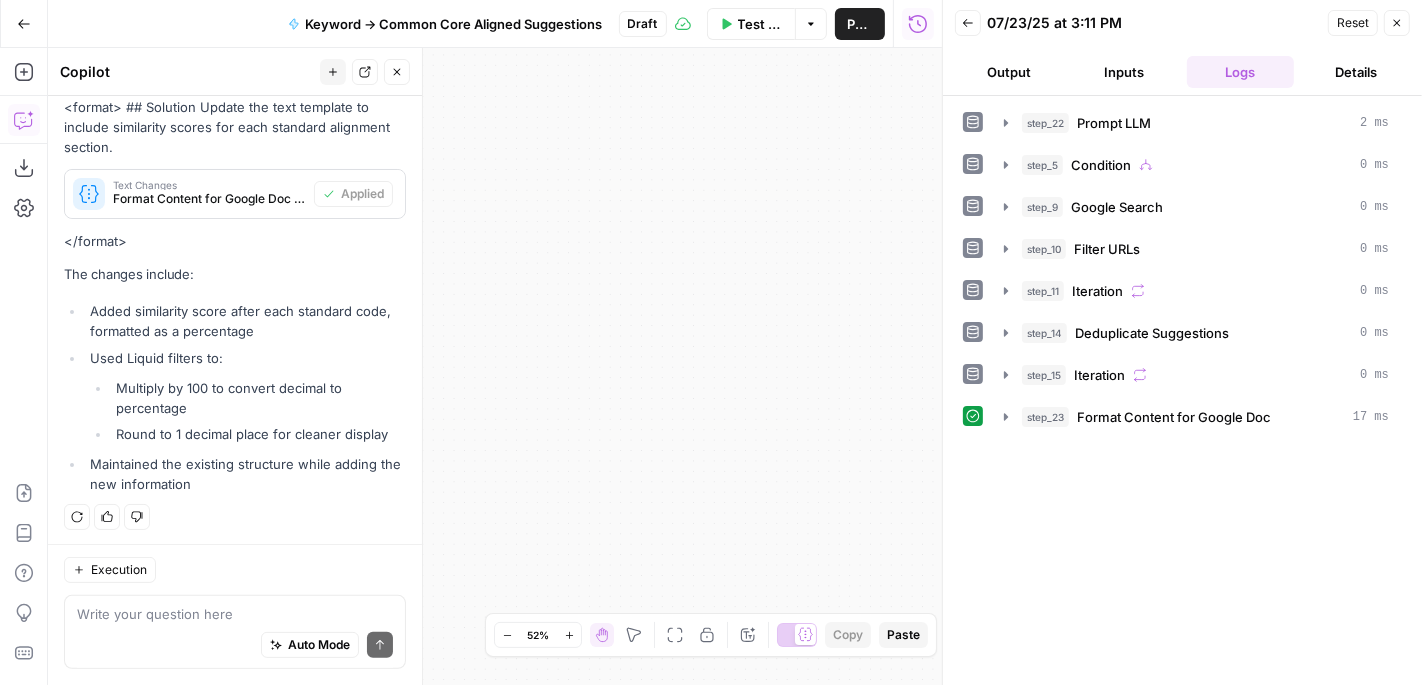 click on "Close" at bounding box center (1397, 23) 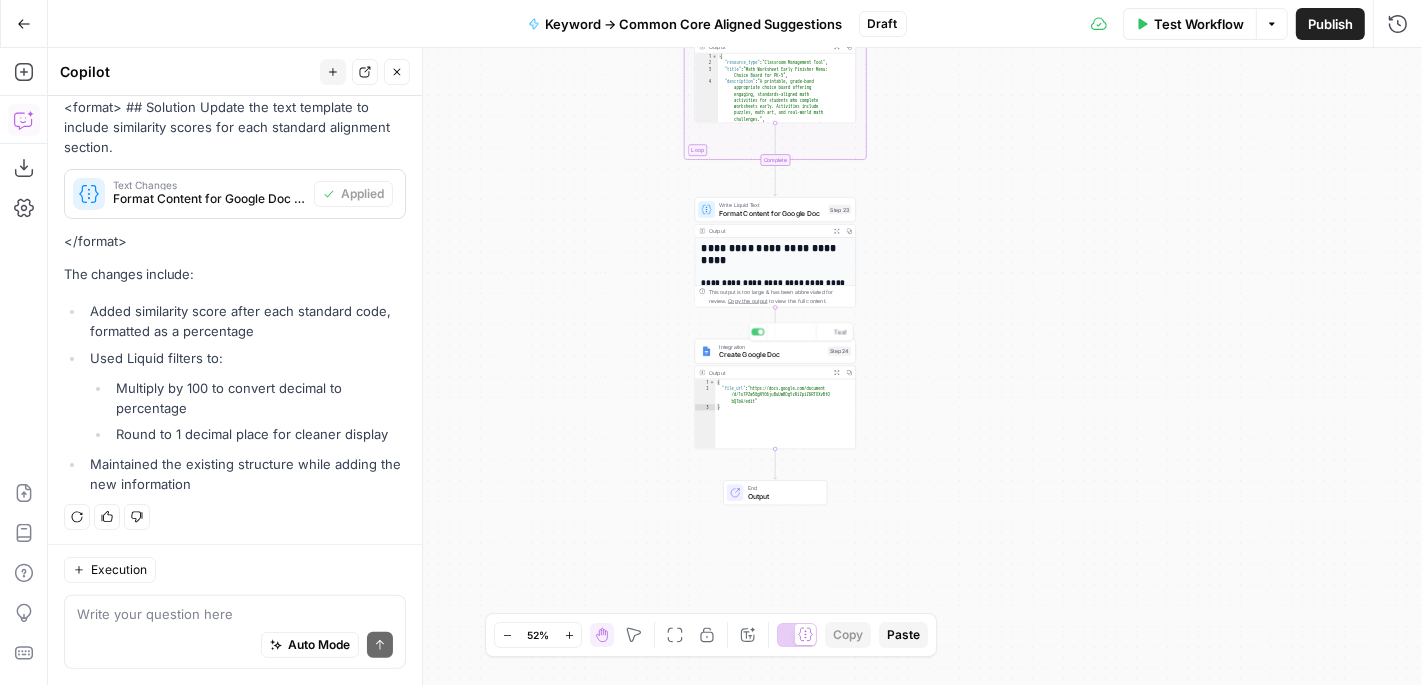 click on "Output Expand Output Copy" at bounding box center [775, 372] 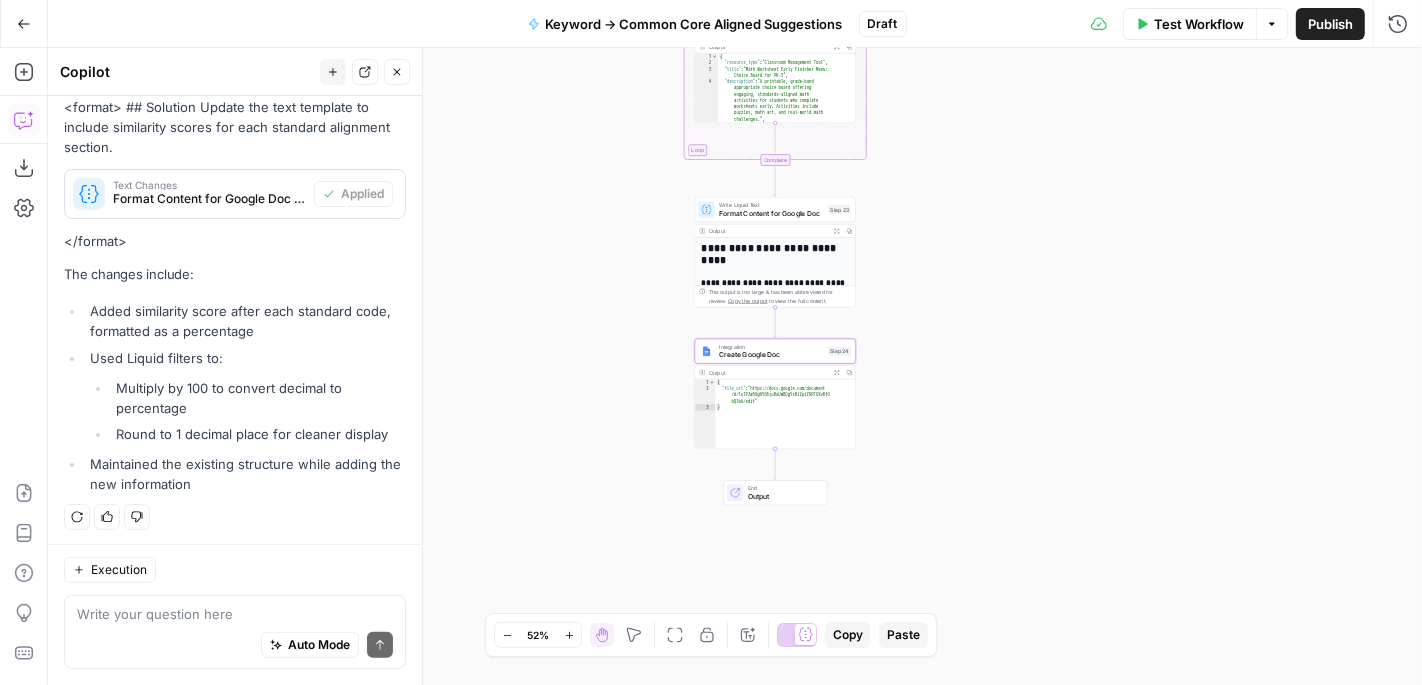 click on "Create Google Doc" at bounding box center [771, 355] 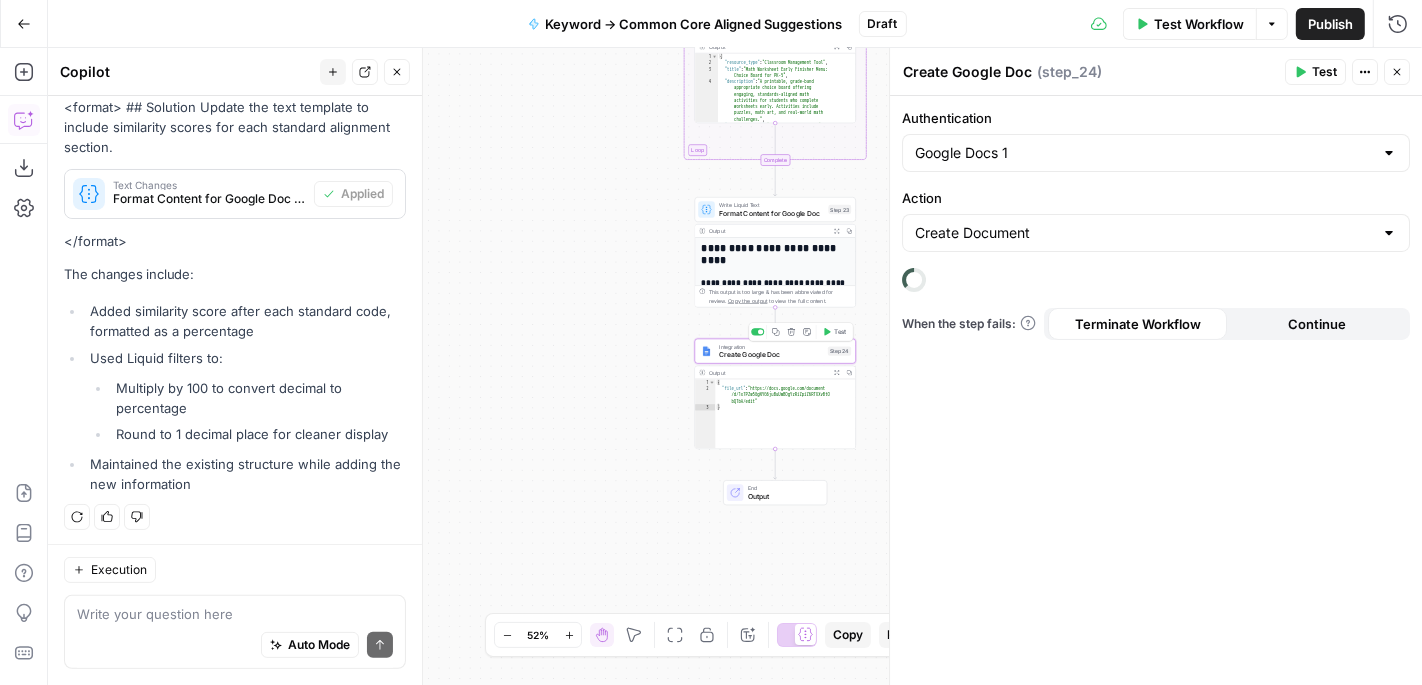 click on "Test" at bounding box center (840, 331) 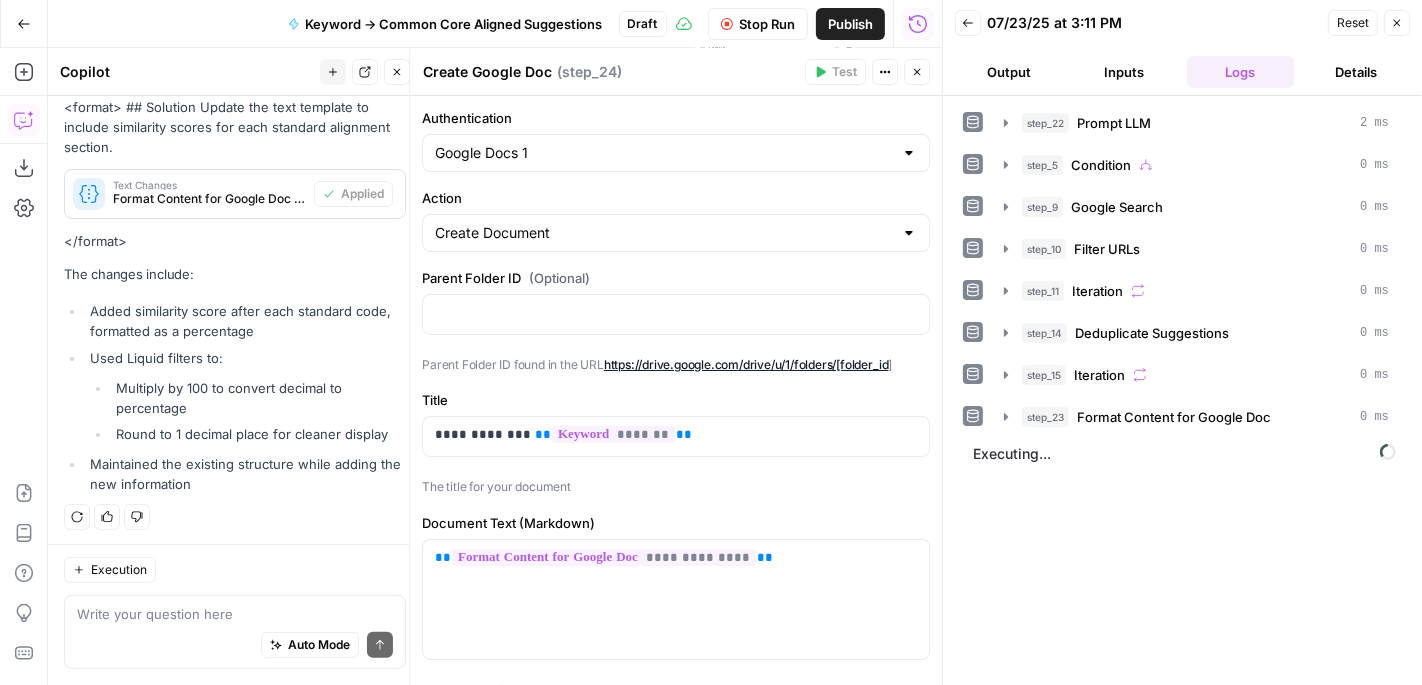 click on "Output" at bounding box center (1009, 72) 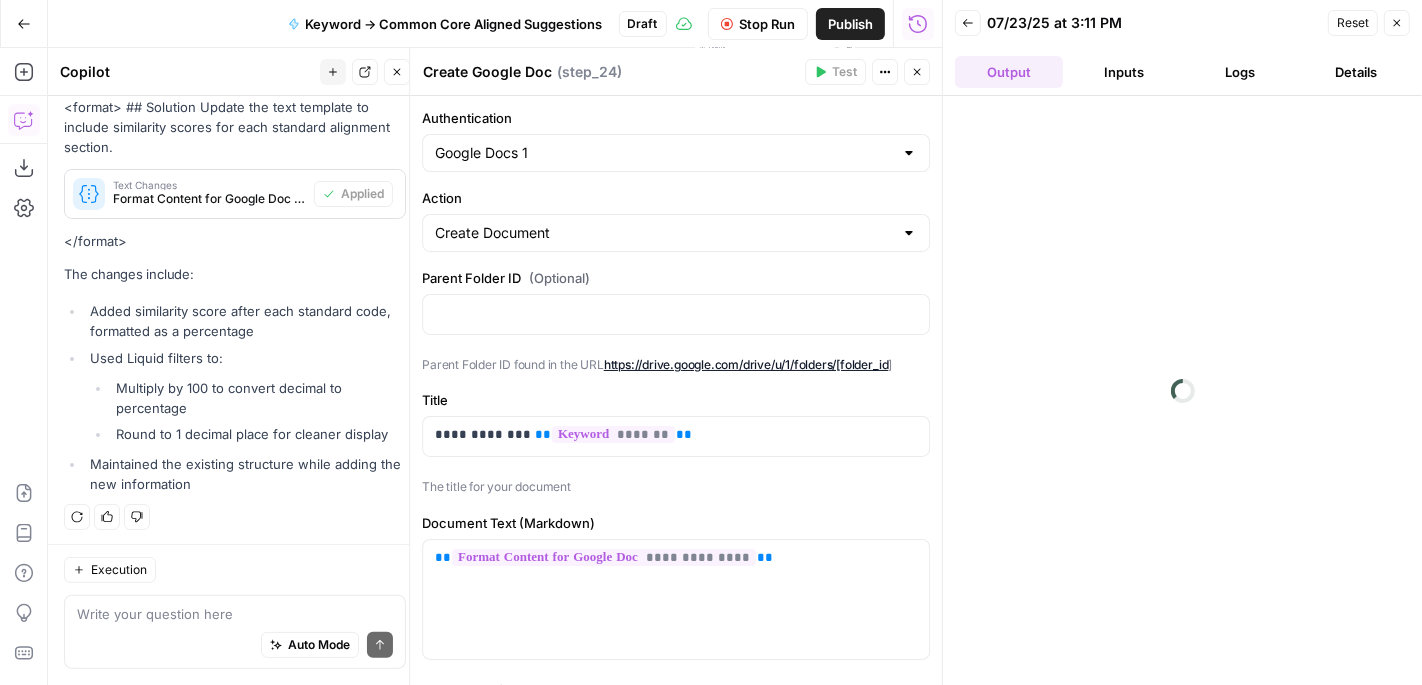 click on "Output" at bounding box center [1009, 72] 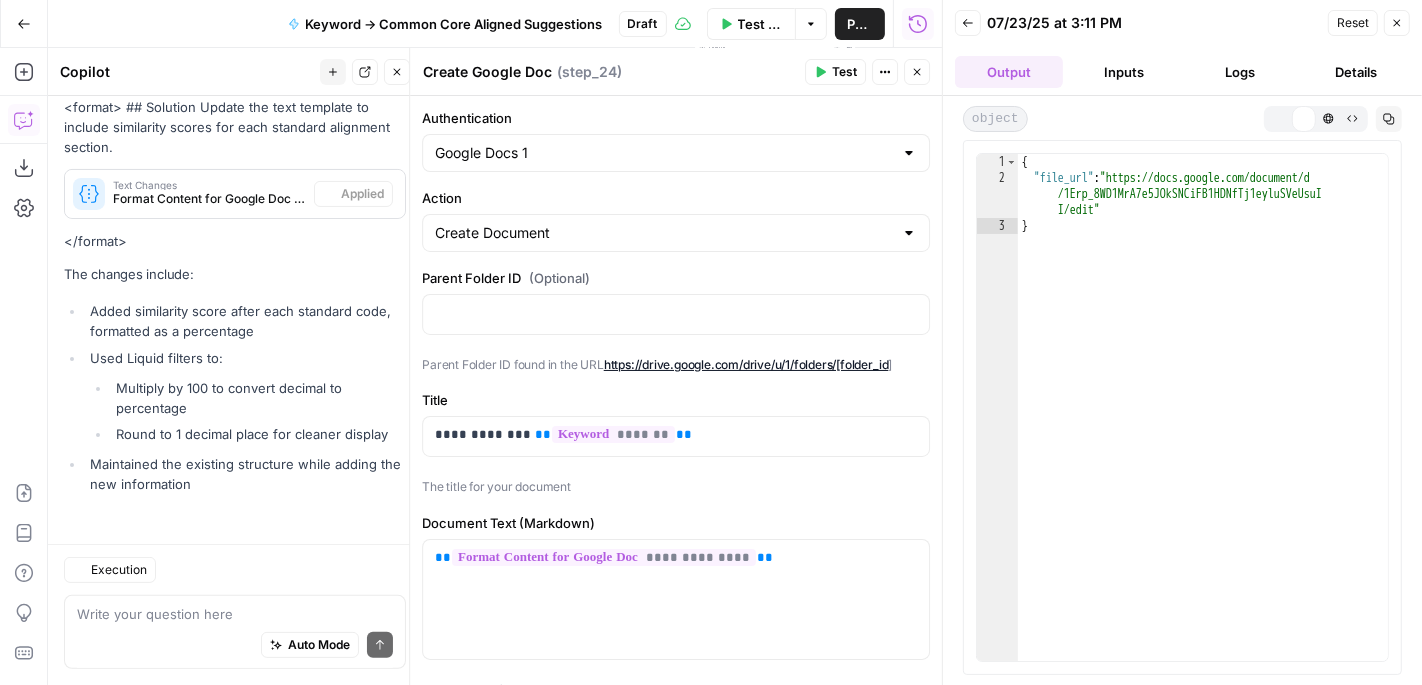 scroll, scrollTop: 364, scrollLeft: 0, axis: vertical 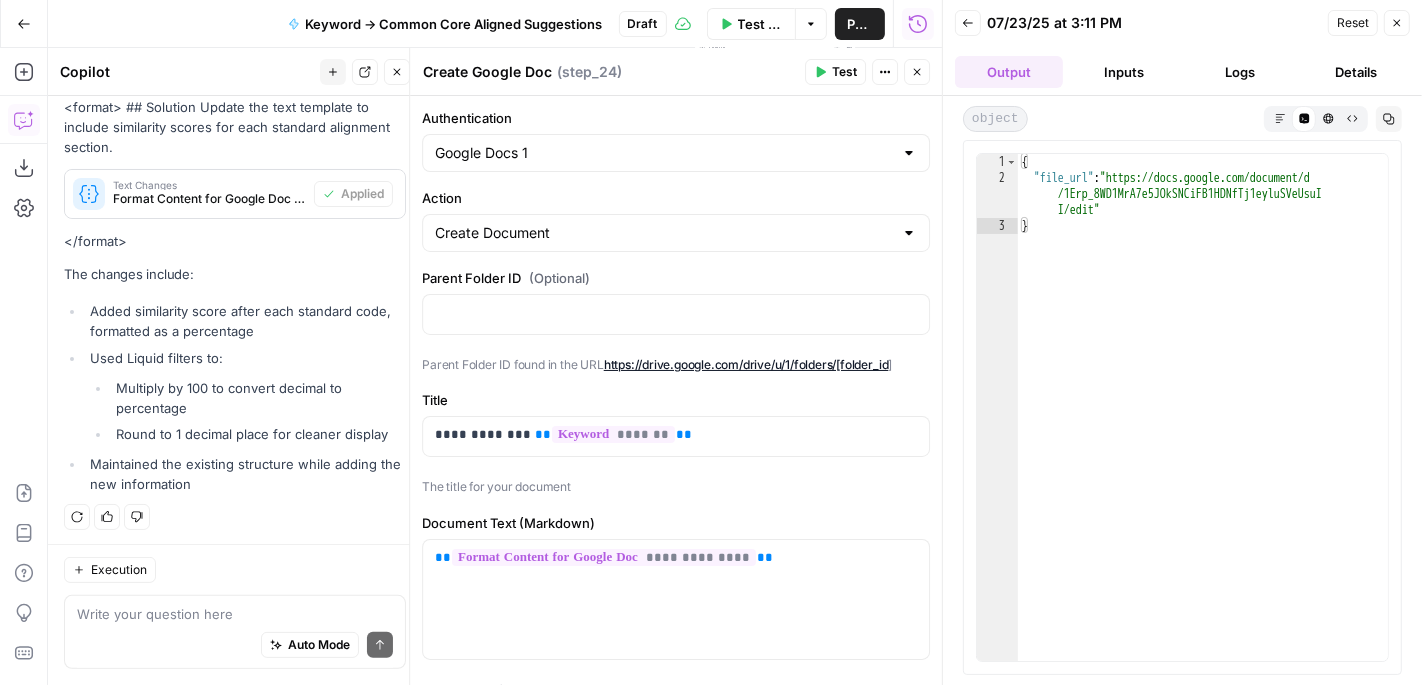 type on "**********" 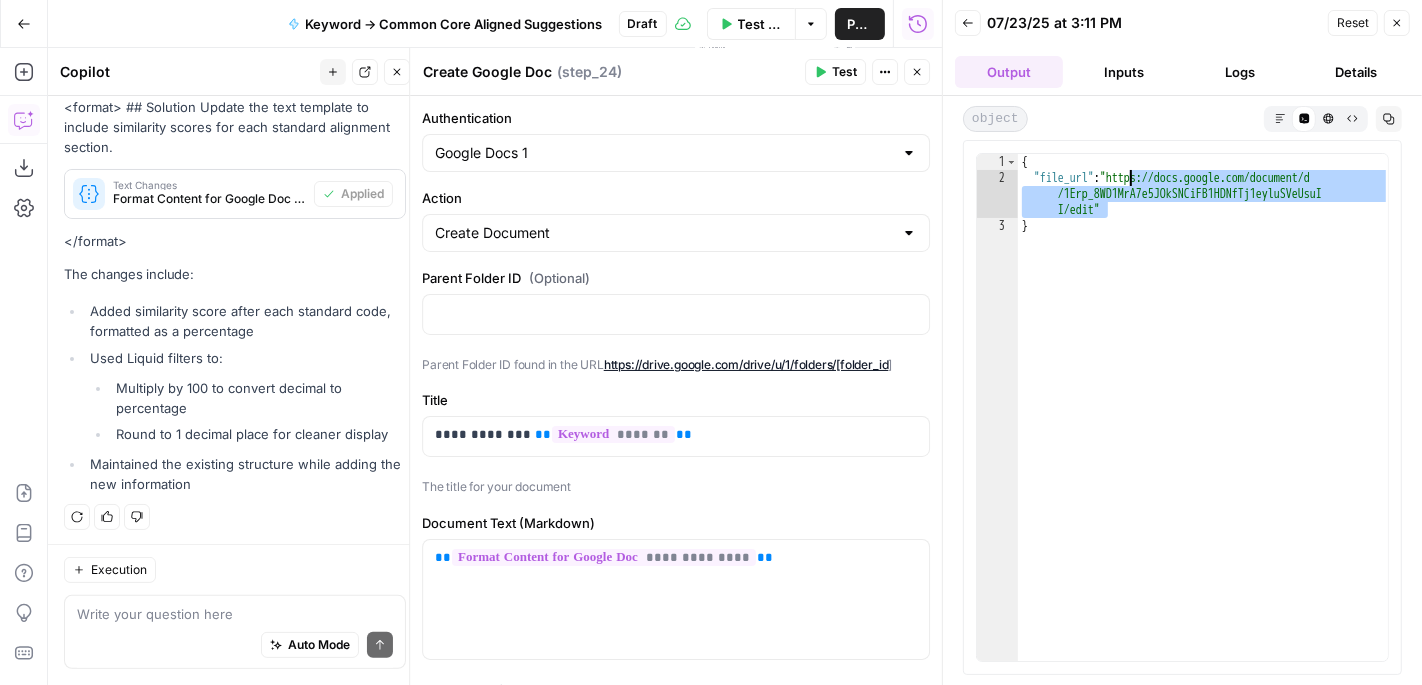 click on "{    "file_url" :  "https://docs.google.com/document/d        /1Erp_8WD1MrA7e5JOkSNCiFB1HDNfTj1eyluSVeUsuI        I/edit" }" at bounding box center (1204, 425) 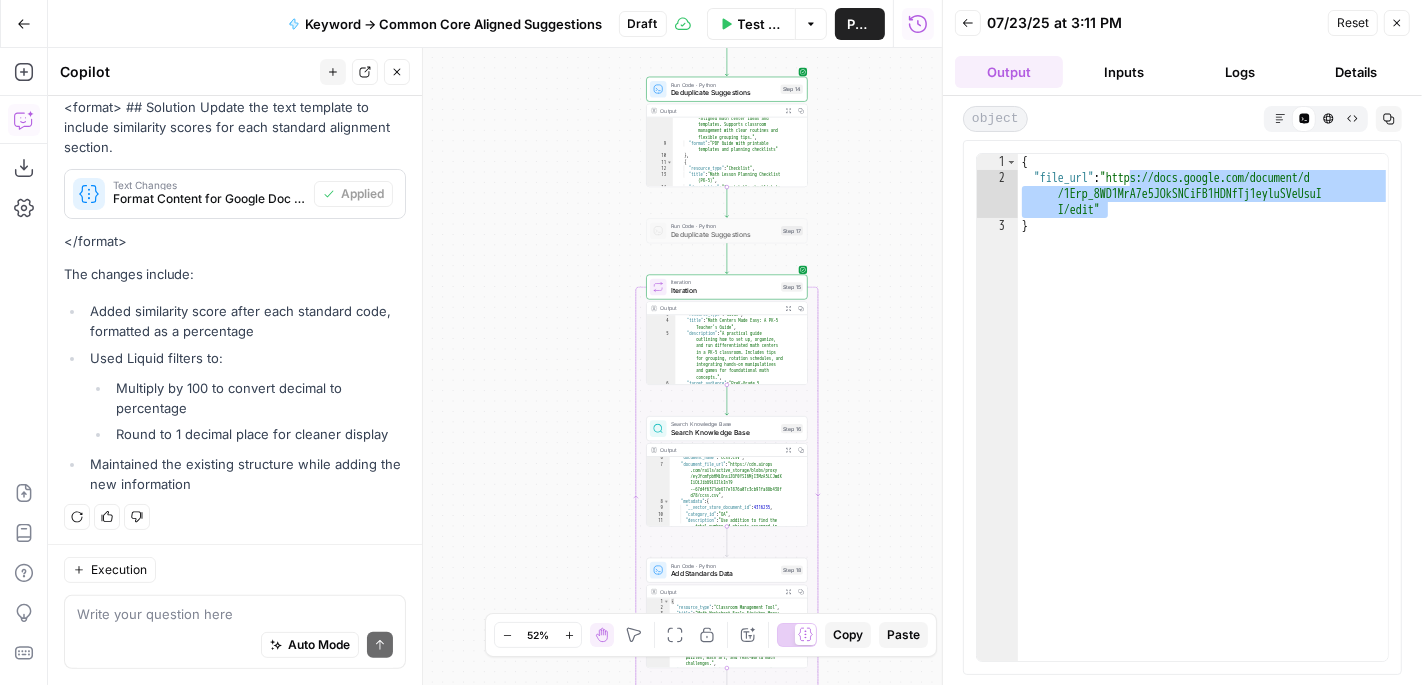 click on "Search Knowledge Base" at bounding box center (724, 432) 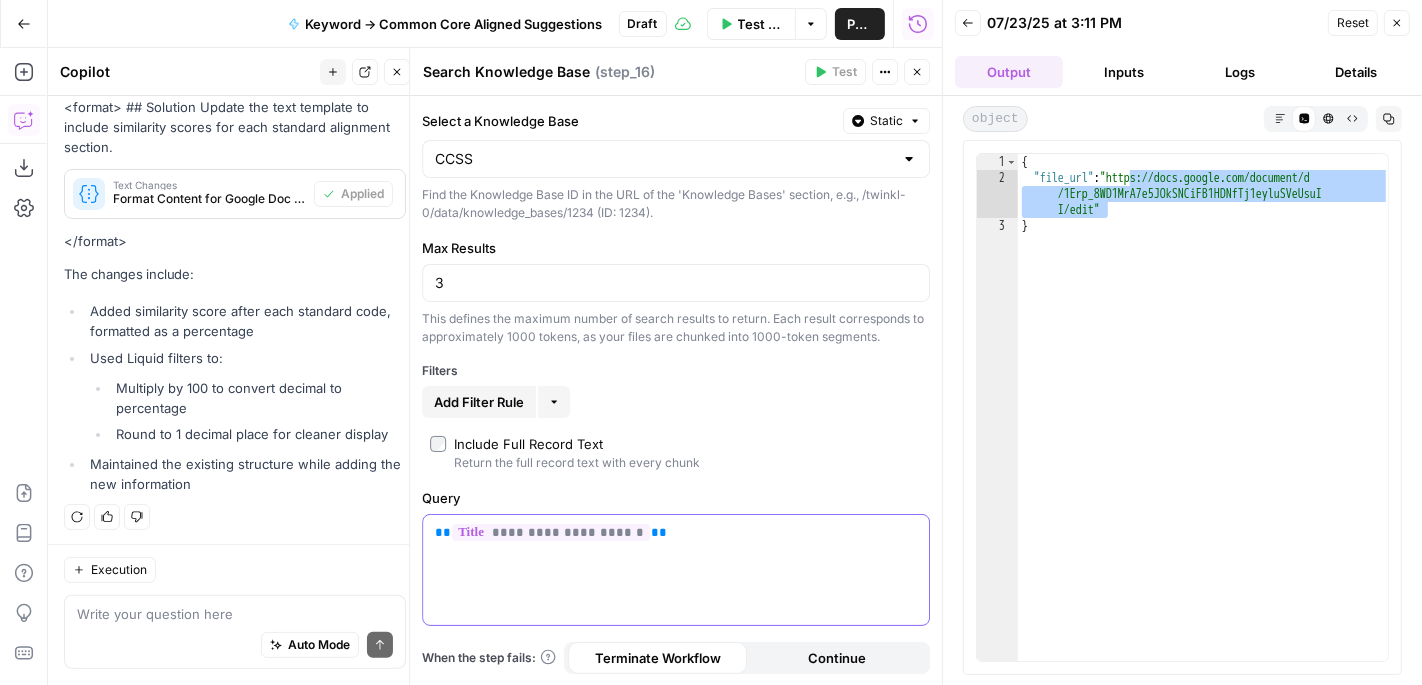 click on "**********" at bounding box center (676, 533) 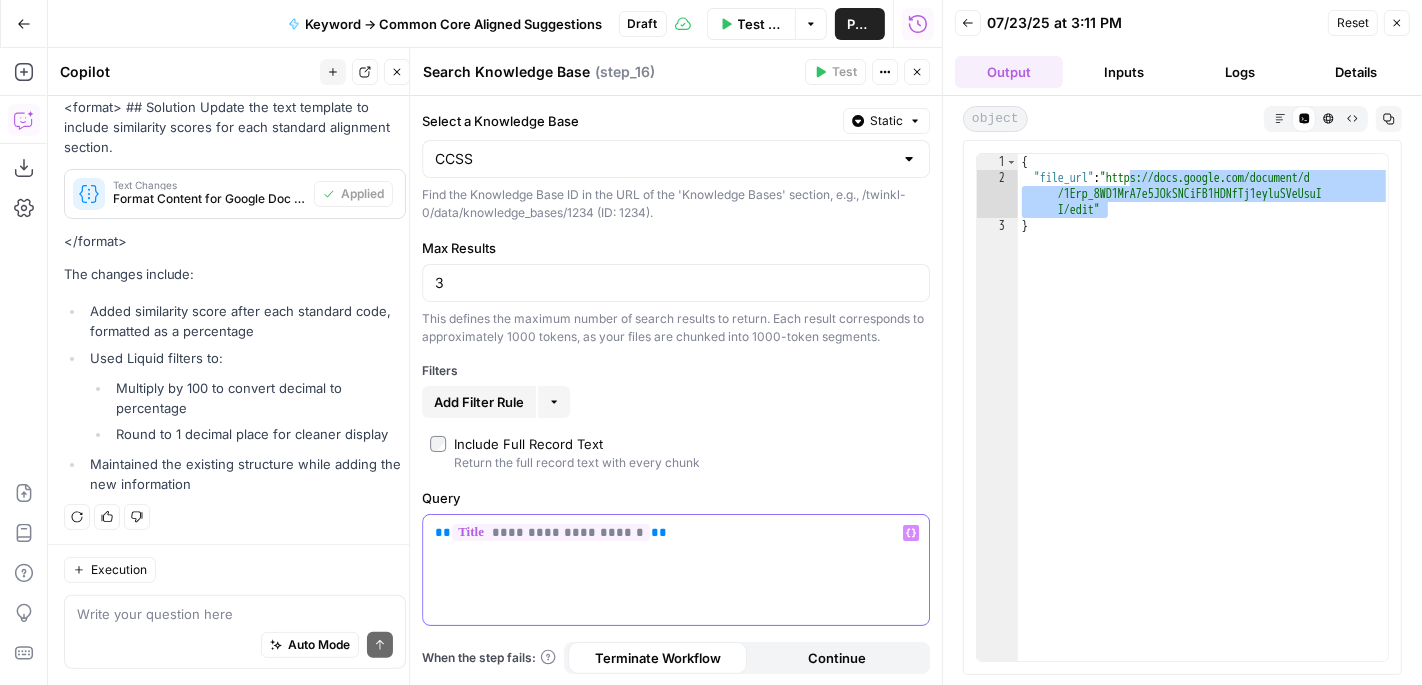 click 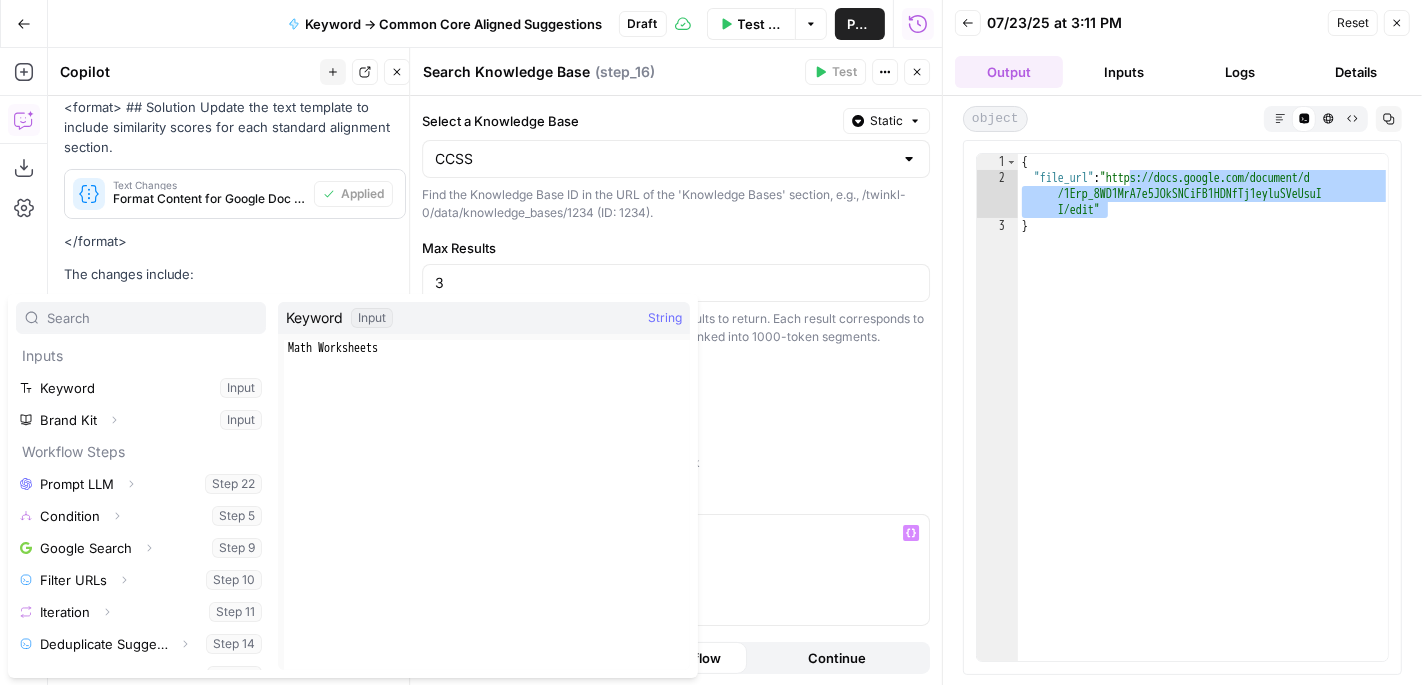 scroll, scrollTop: 21, scrollLeft: 0, axis: vertical 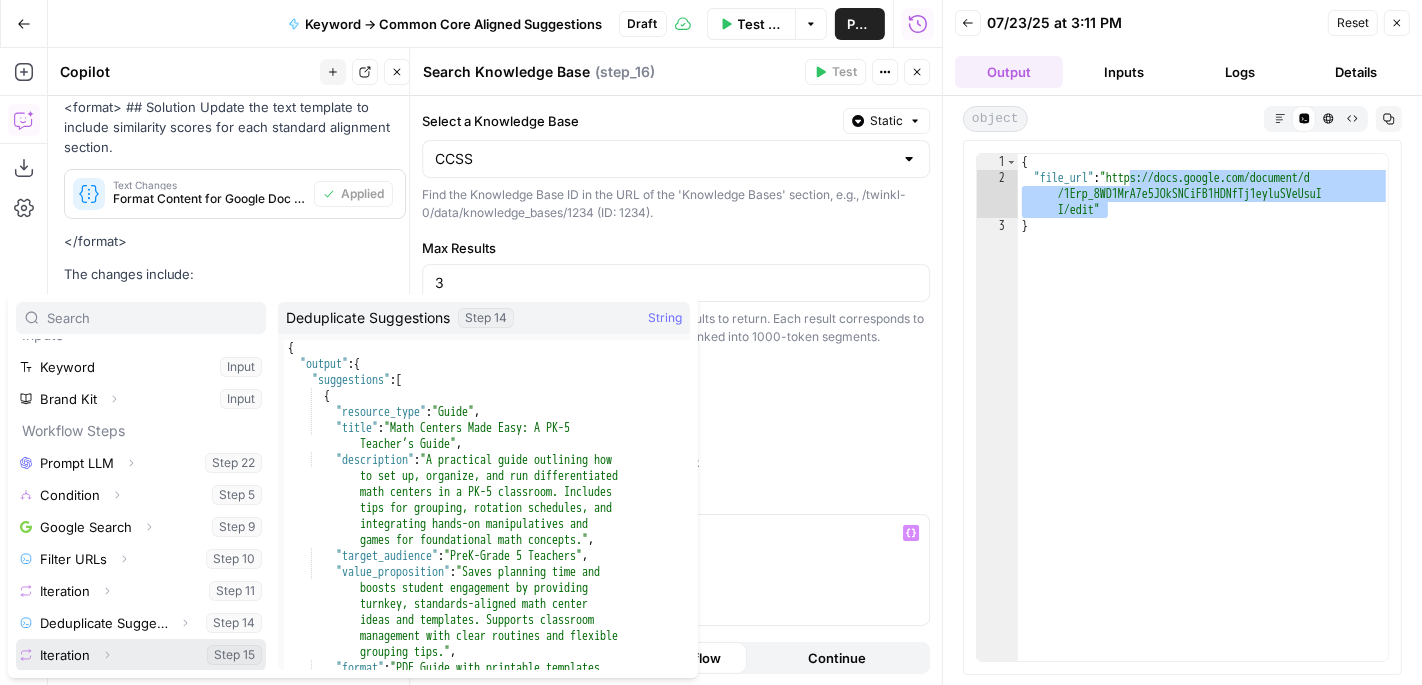 click on "Expand" at bounding box center [107, 655] 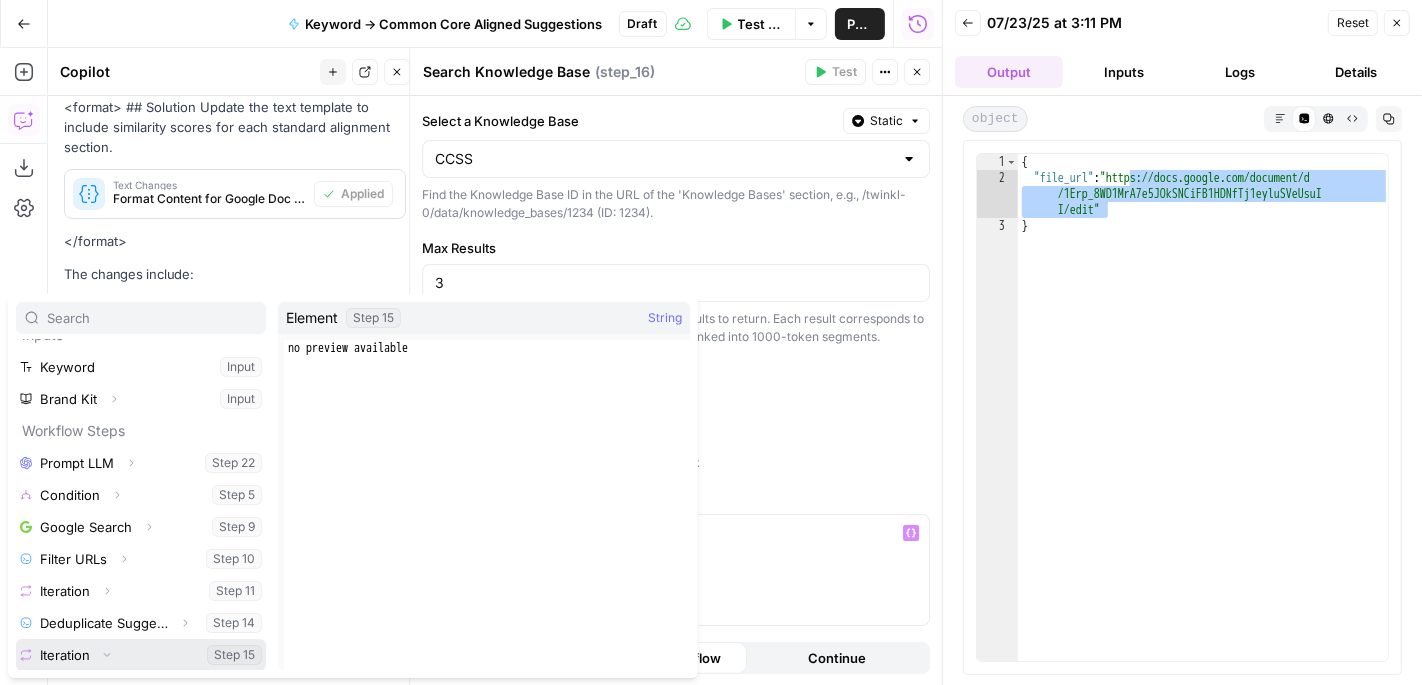 scroll, scrollTop: 116, scrollLeft: 0, axis: vertical 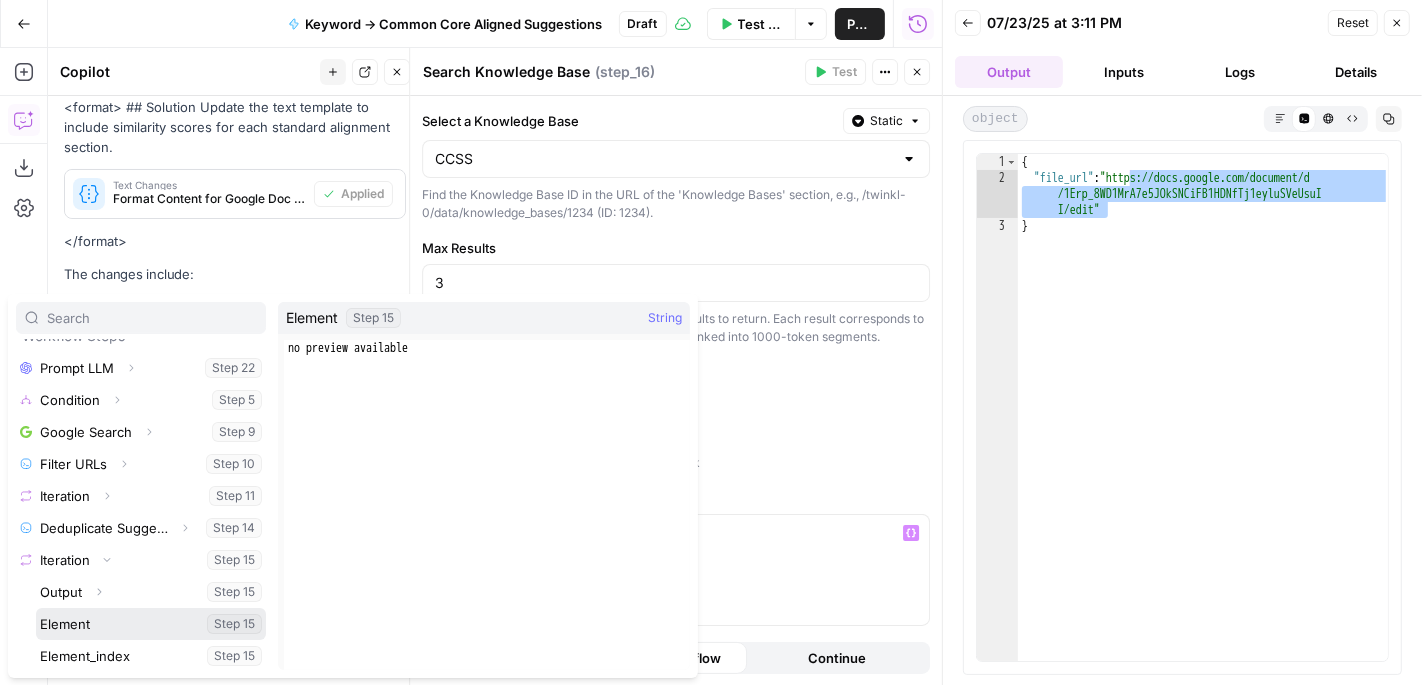 click at bounding box center [151, 624] 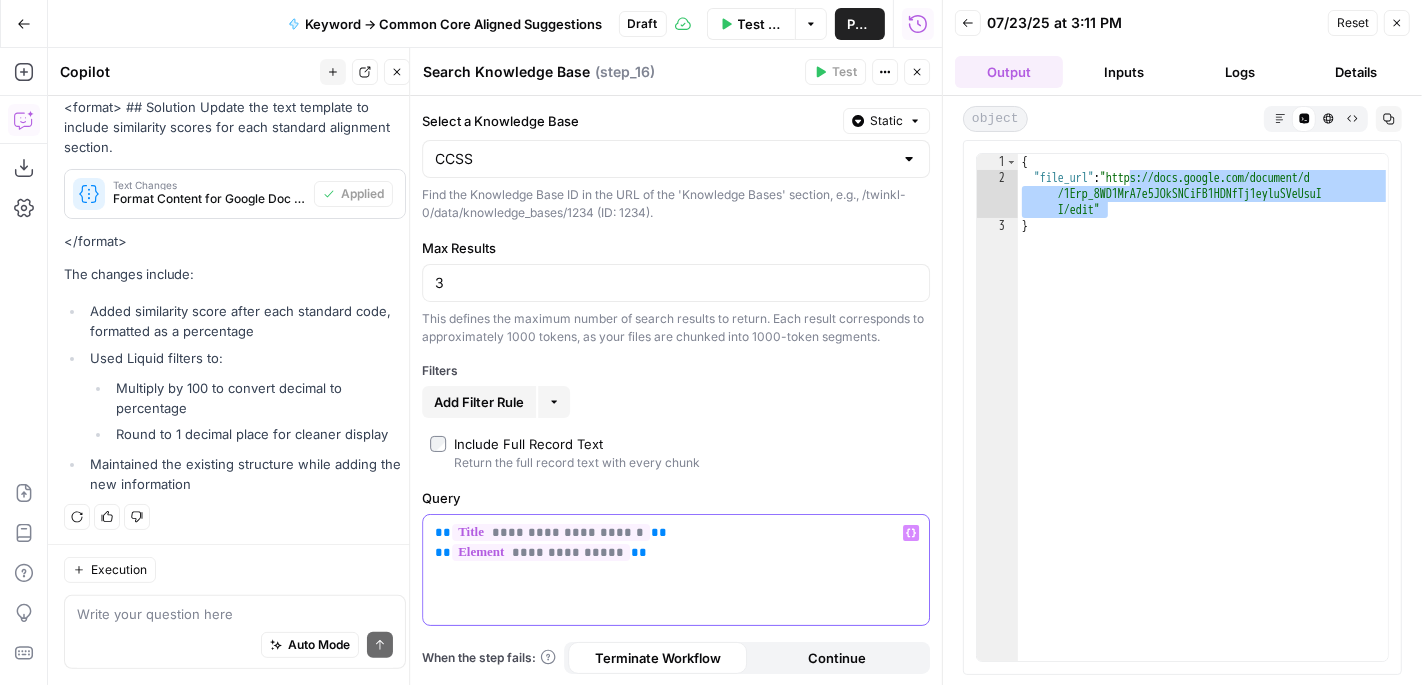 type 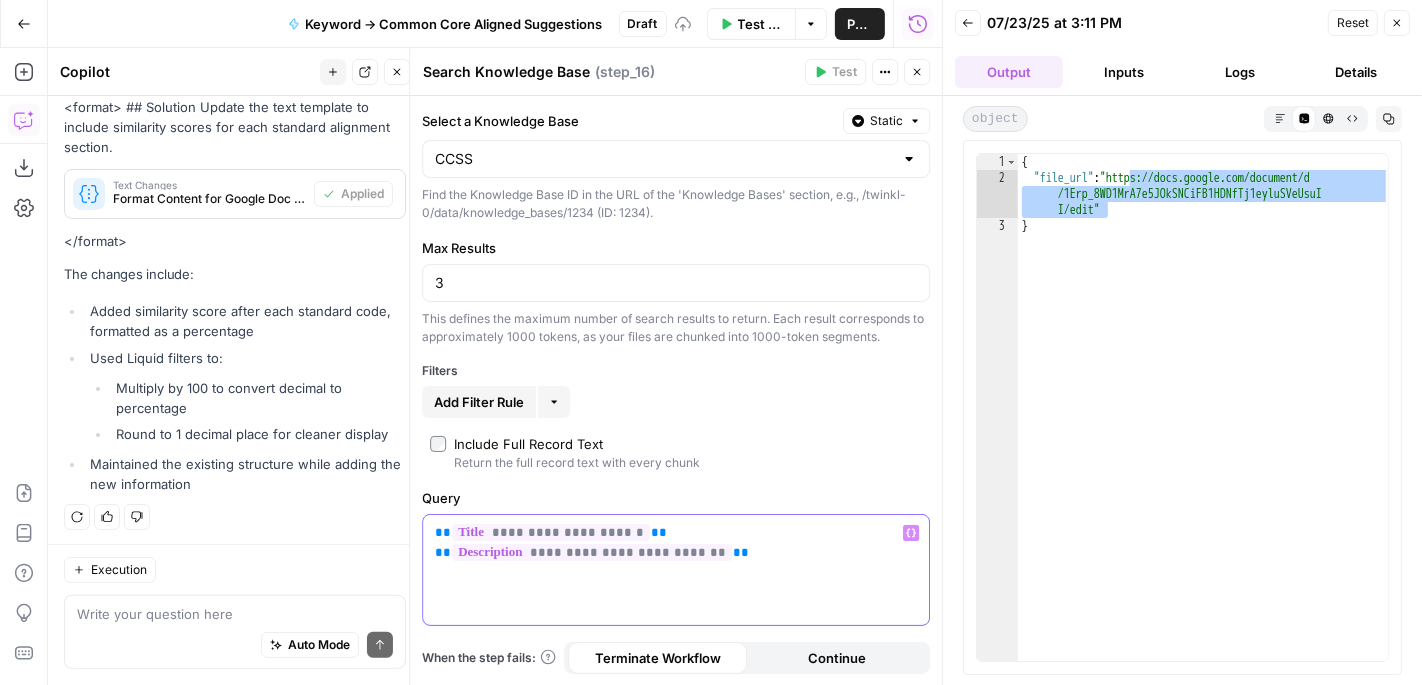 click on "**********" at bounding box center (676, 570) 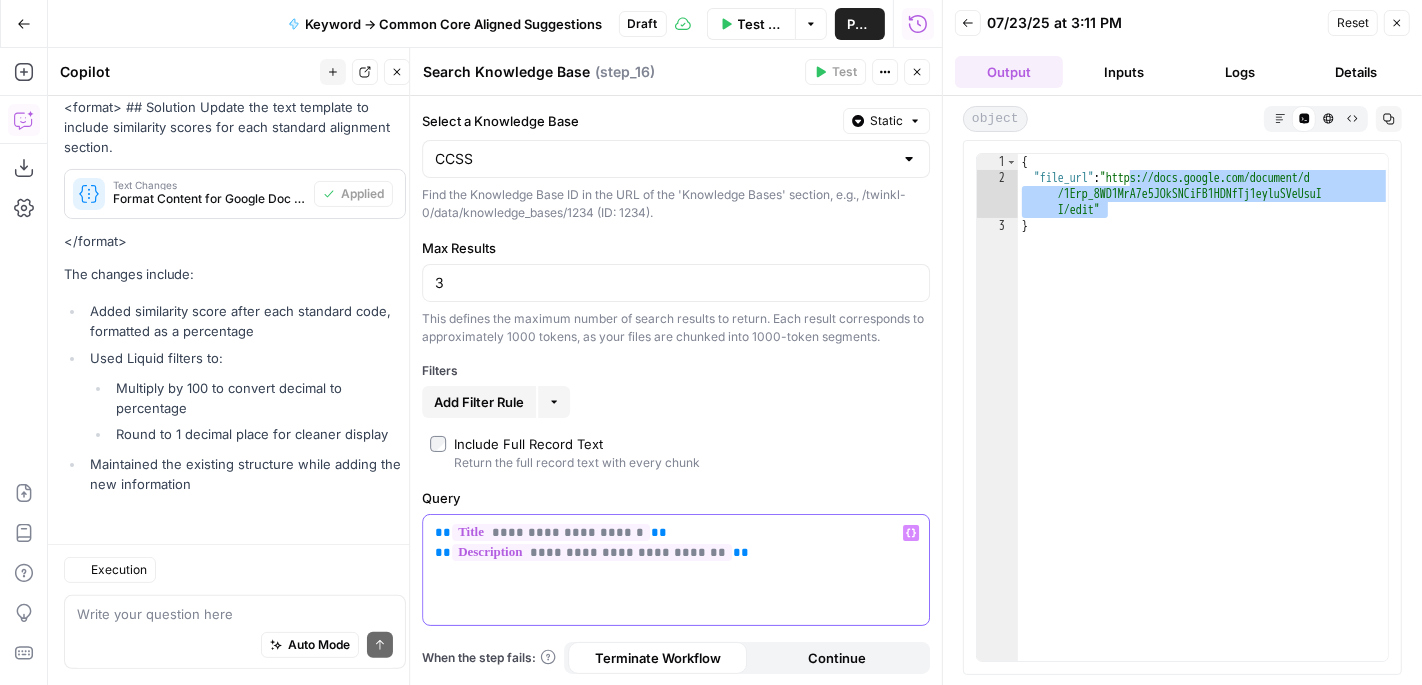 scroll, scrollTop: 364, scrollLeft: 0, axis: vertical 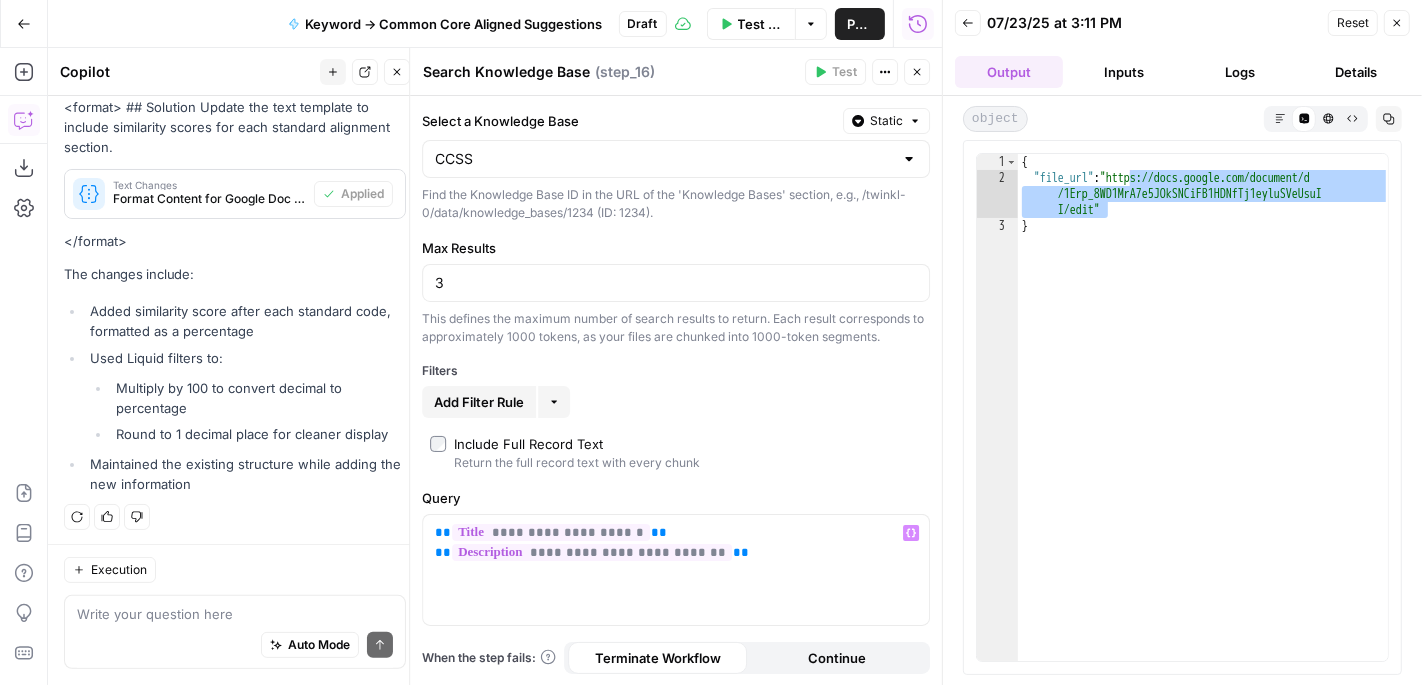 click 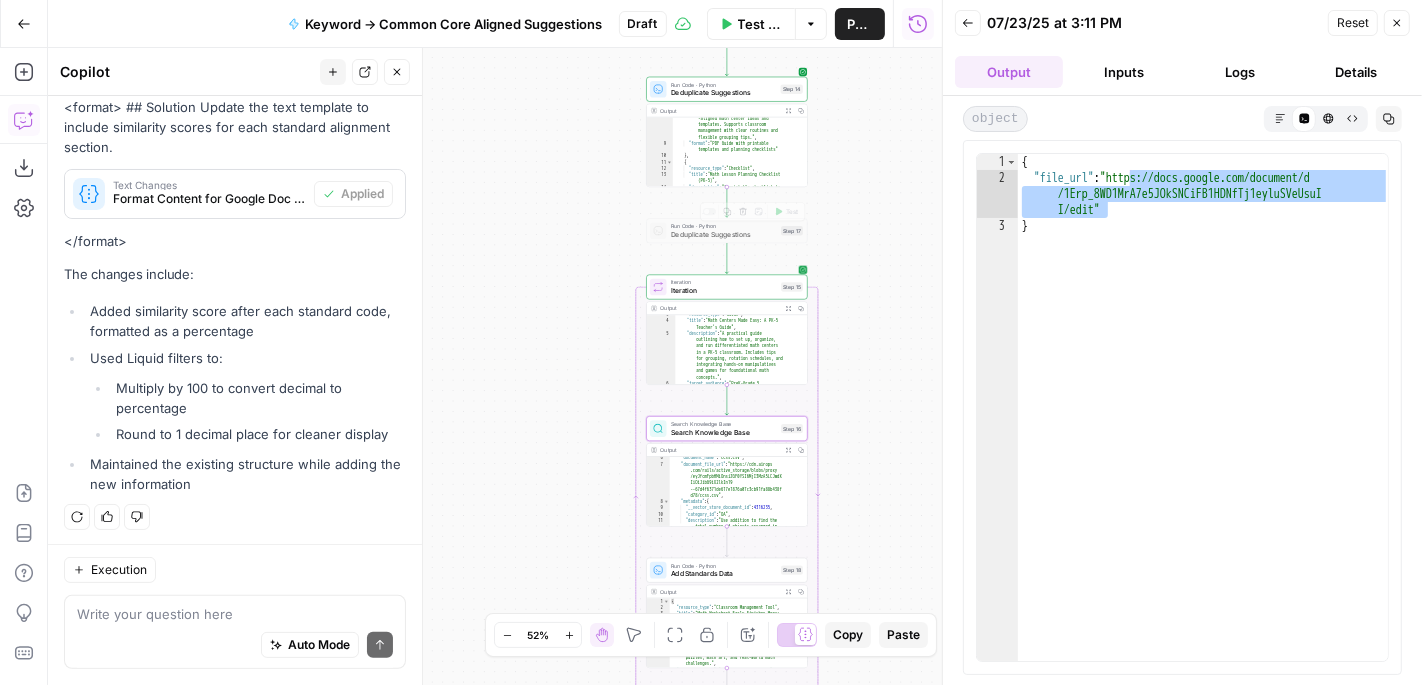 click on "Iteration" at bounding box center (724, 282) 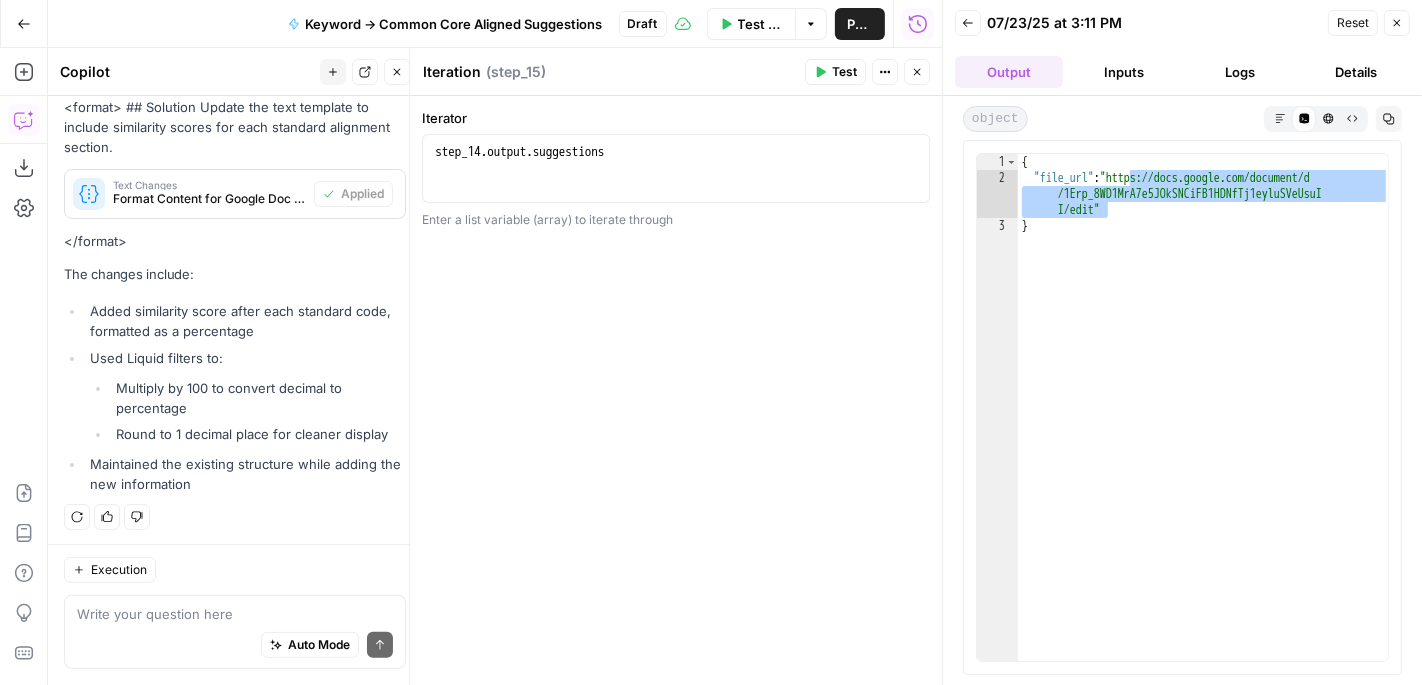 click 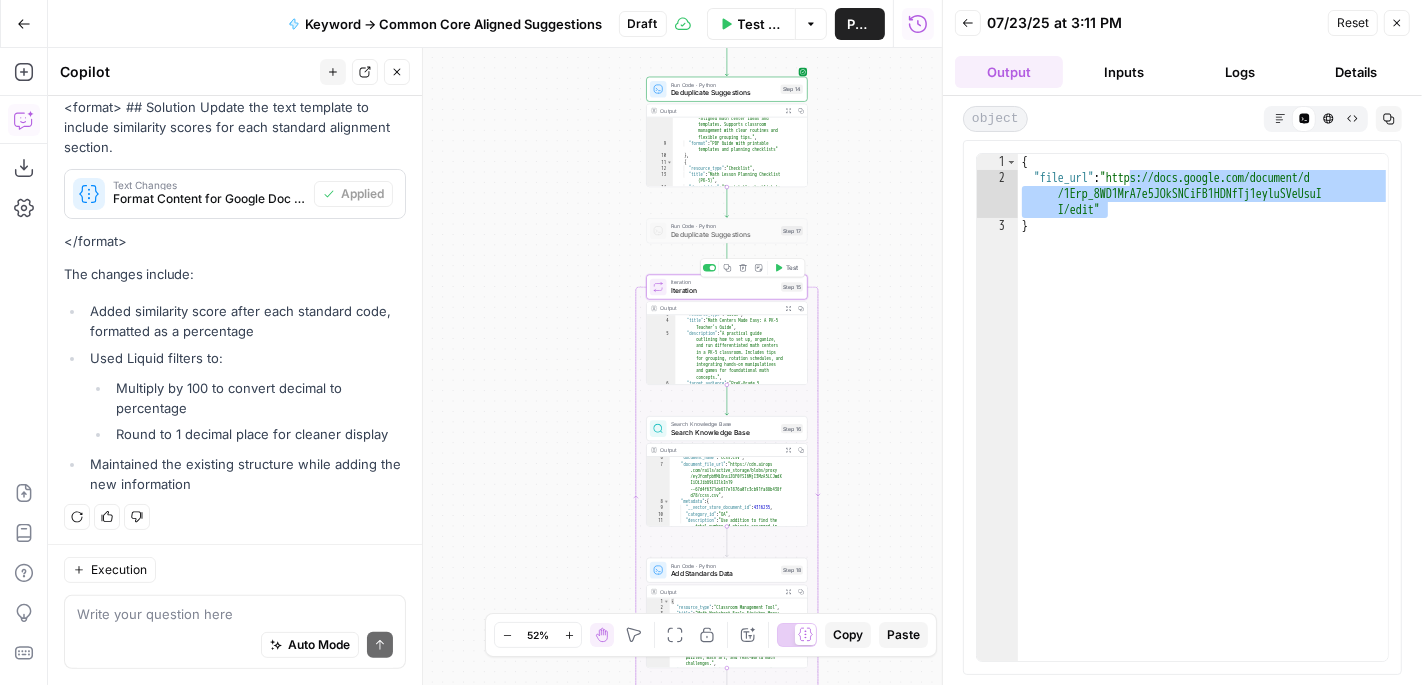 click on "Test" at bounding box center [792, 267] 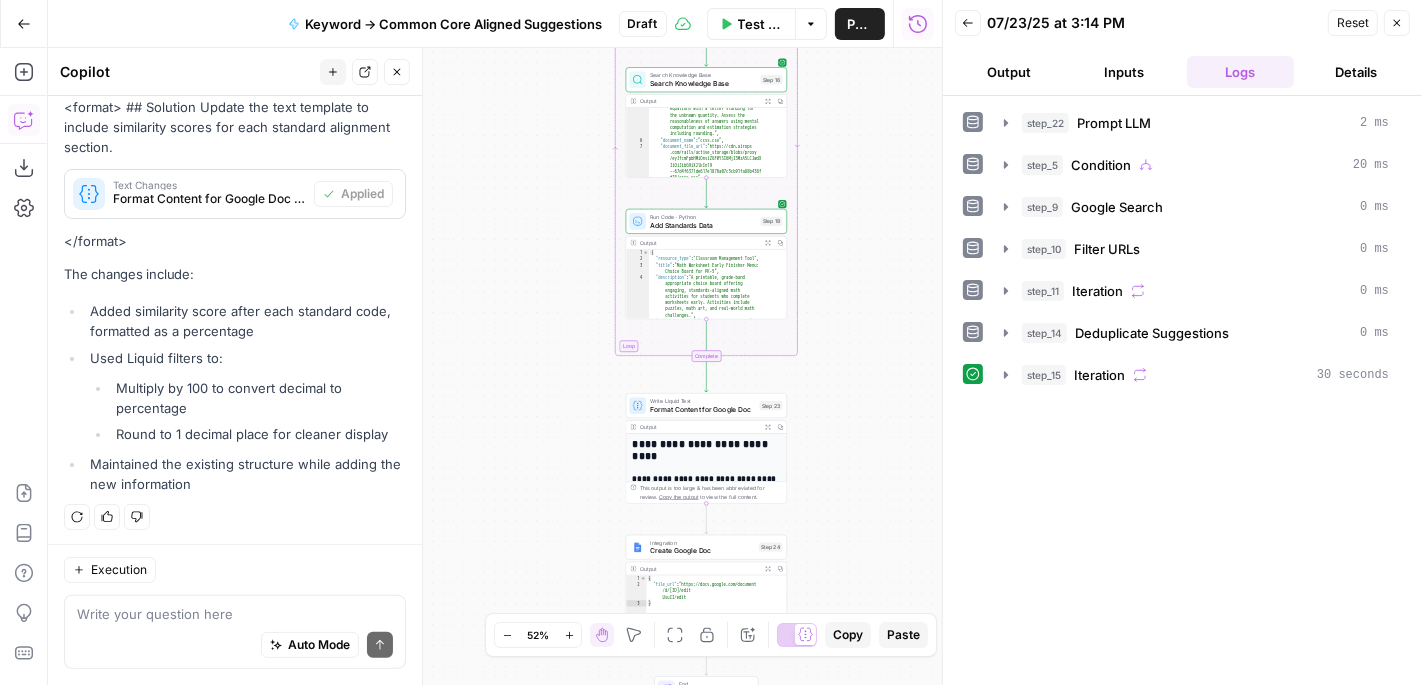 scroll, scrollTop: 364, scrollLeft: 0, axis: vertical 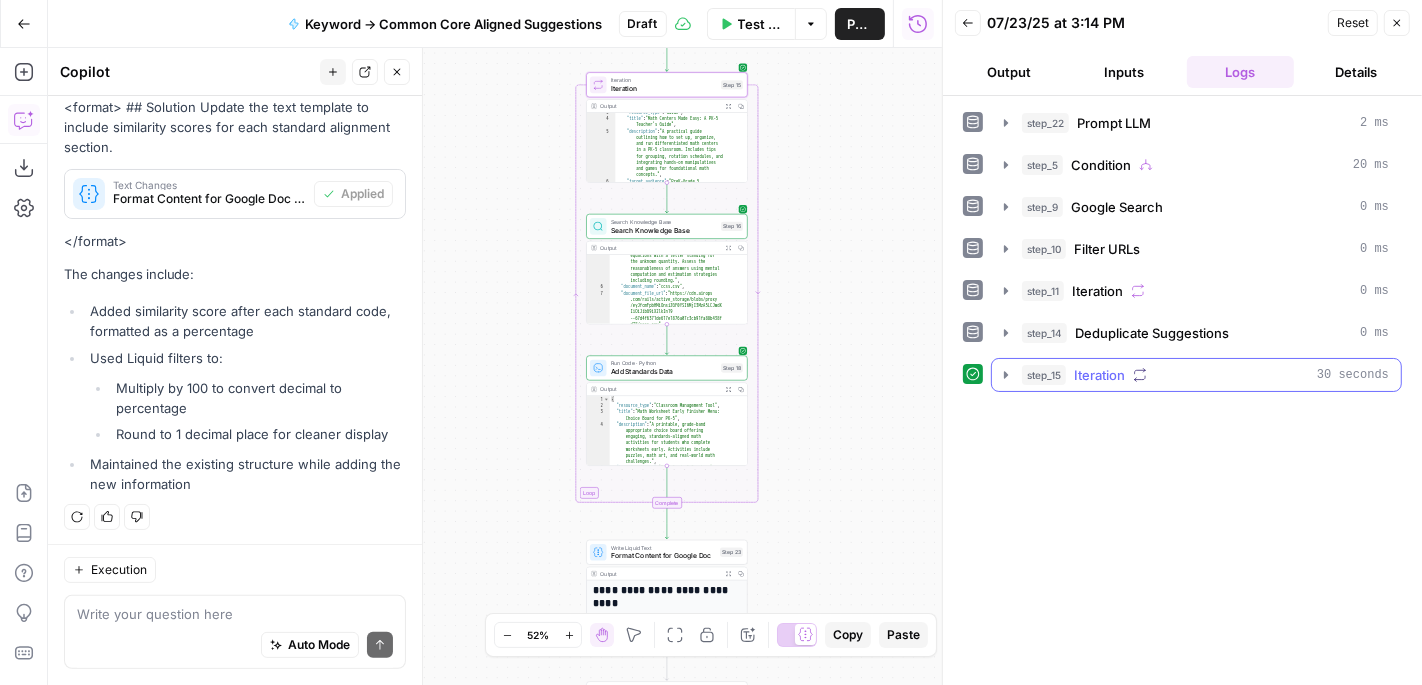 click 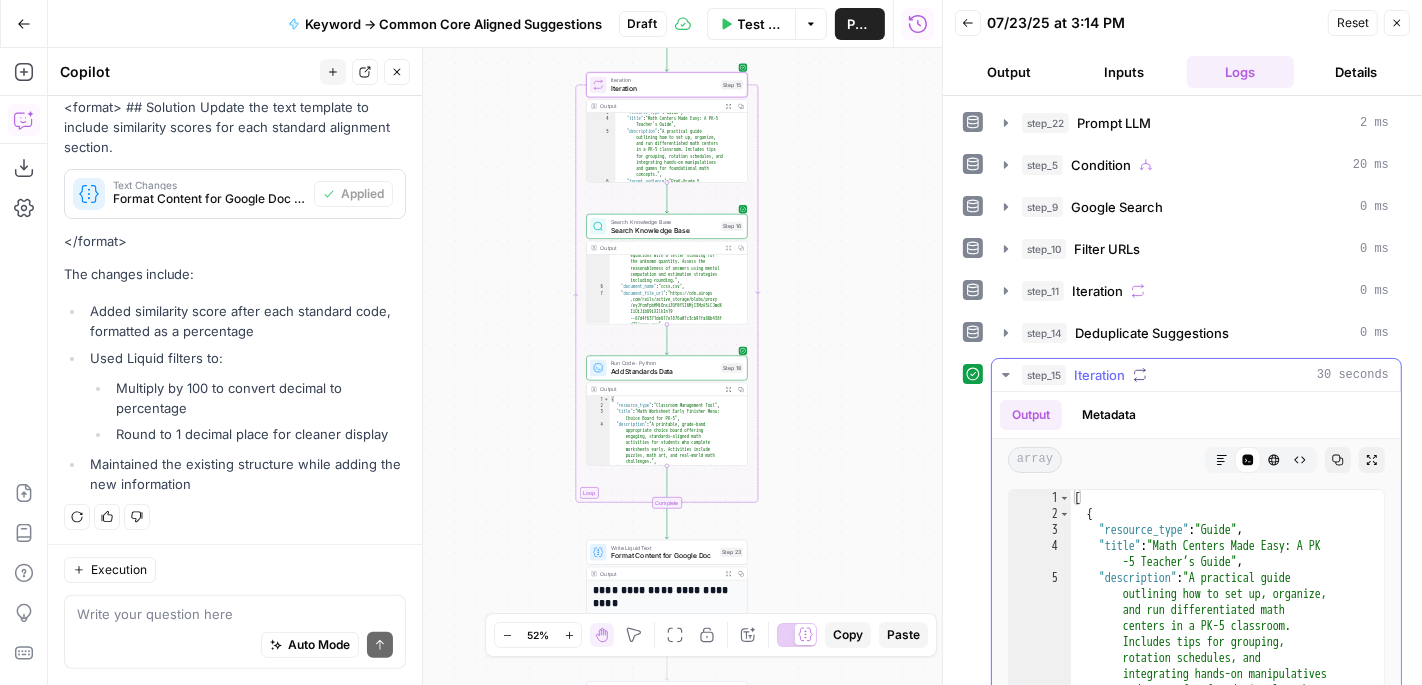 click 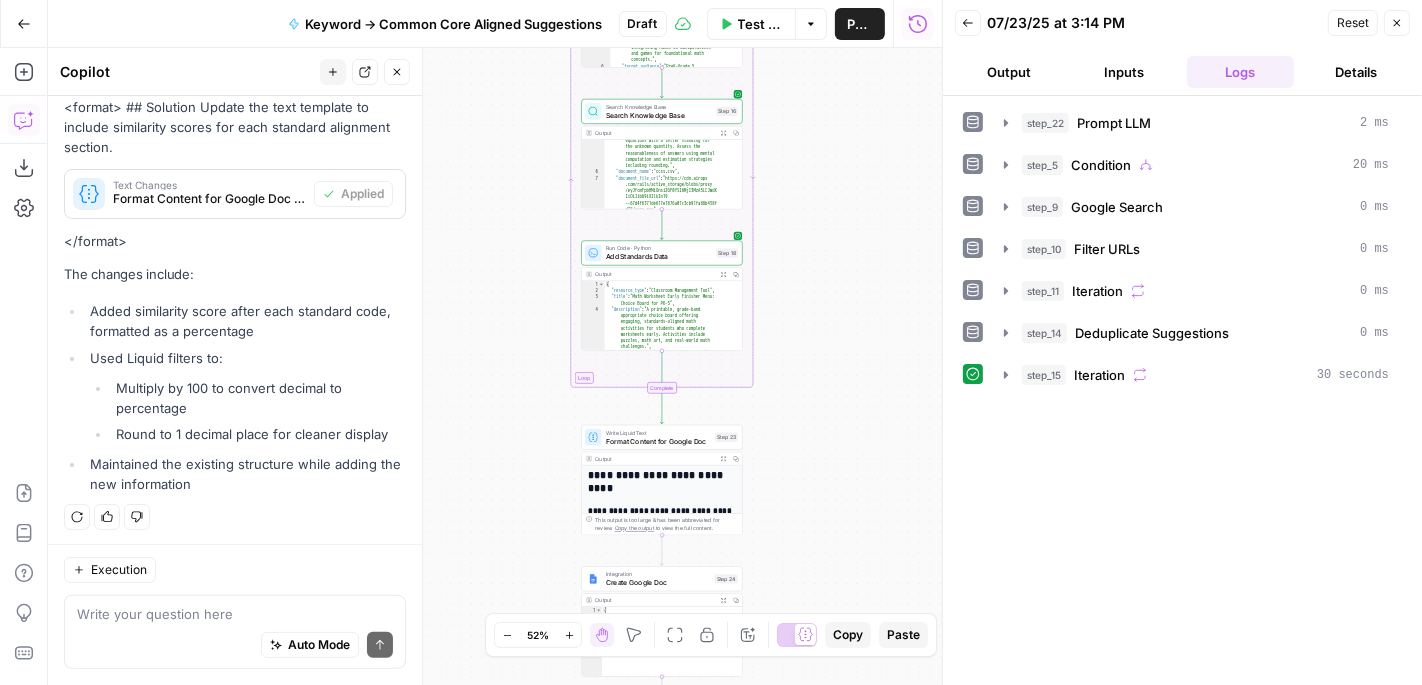 click on "Format Content for Google Doc" at bounding box center [658, 441] 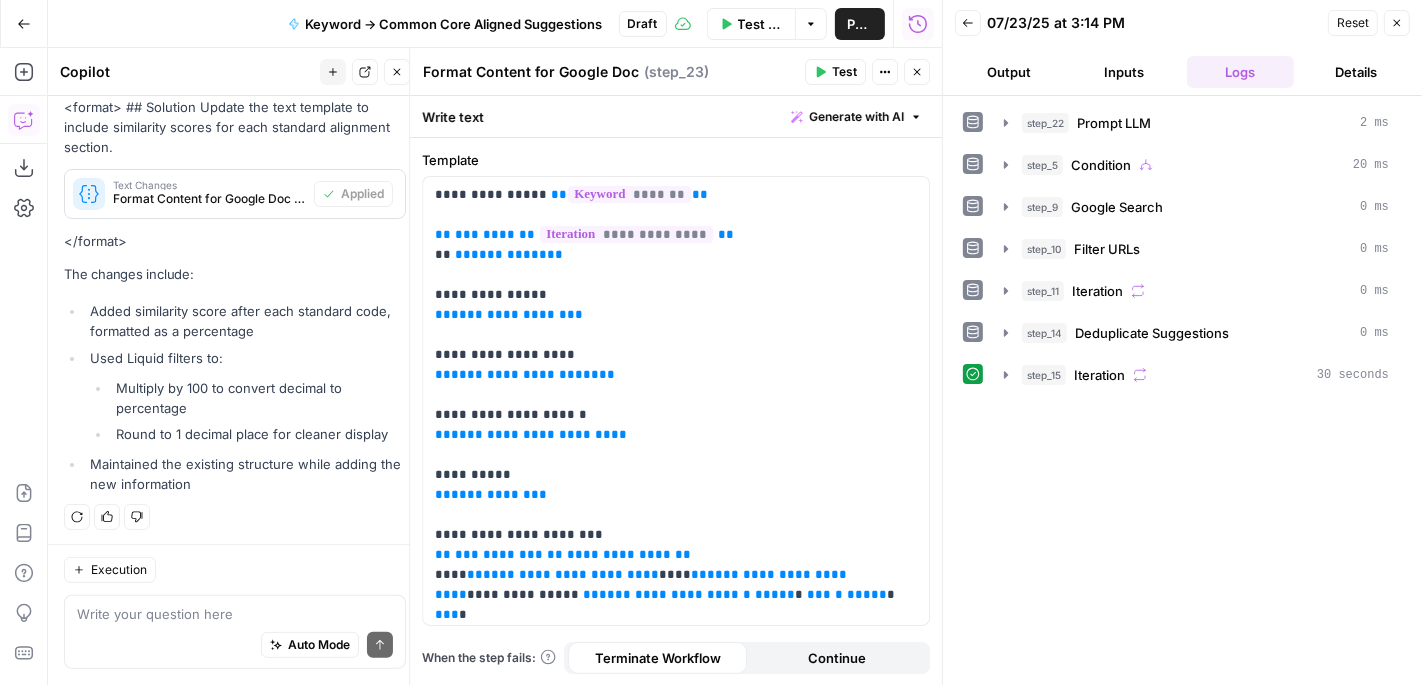 click on "Test" at bounding box center [844, 72] 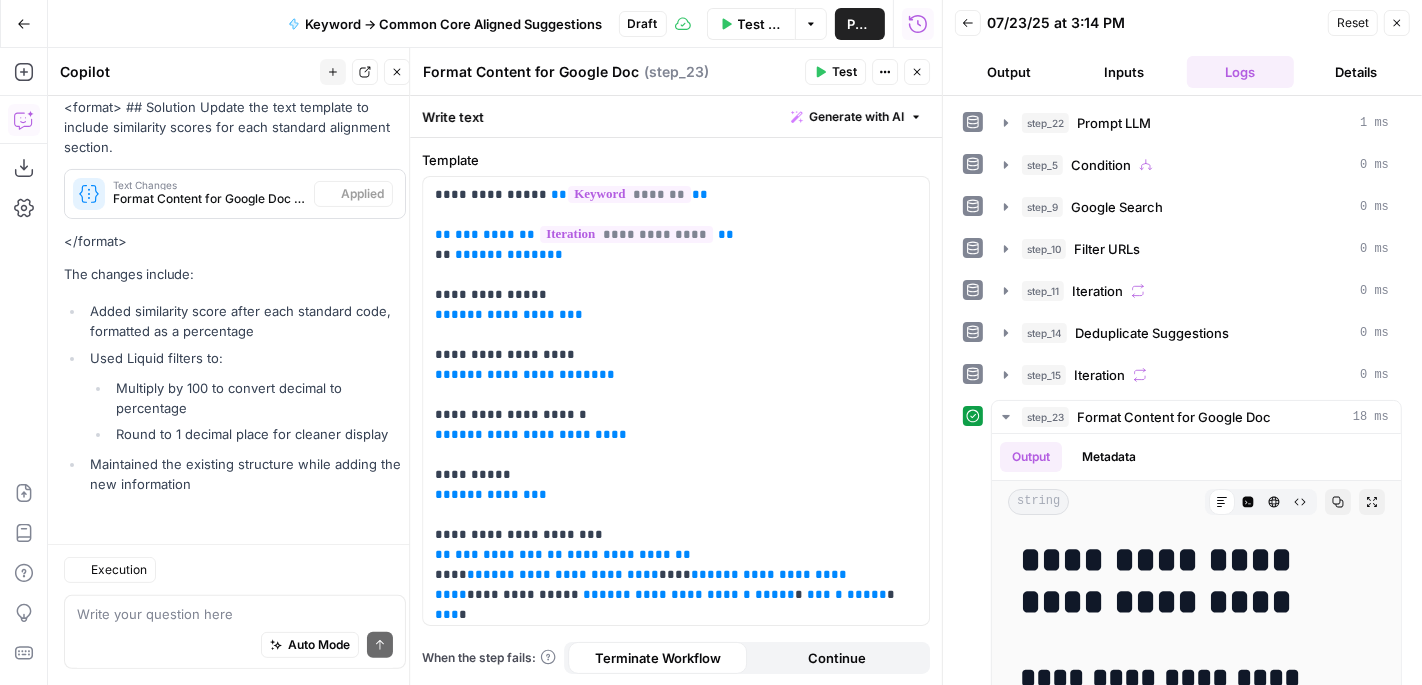 scroll, scrollTop: 364, scrollLeft: 0, axis: vertical 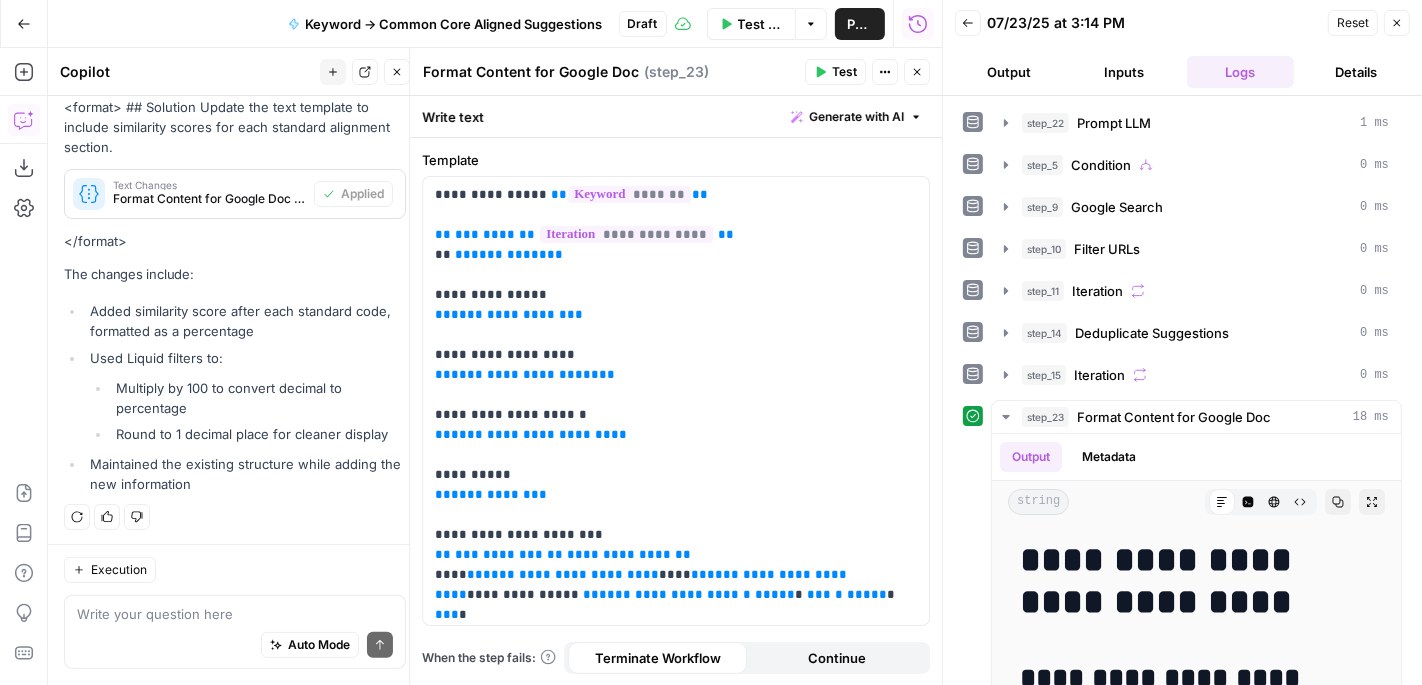 click 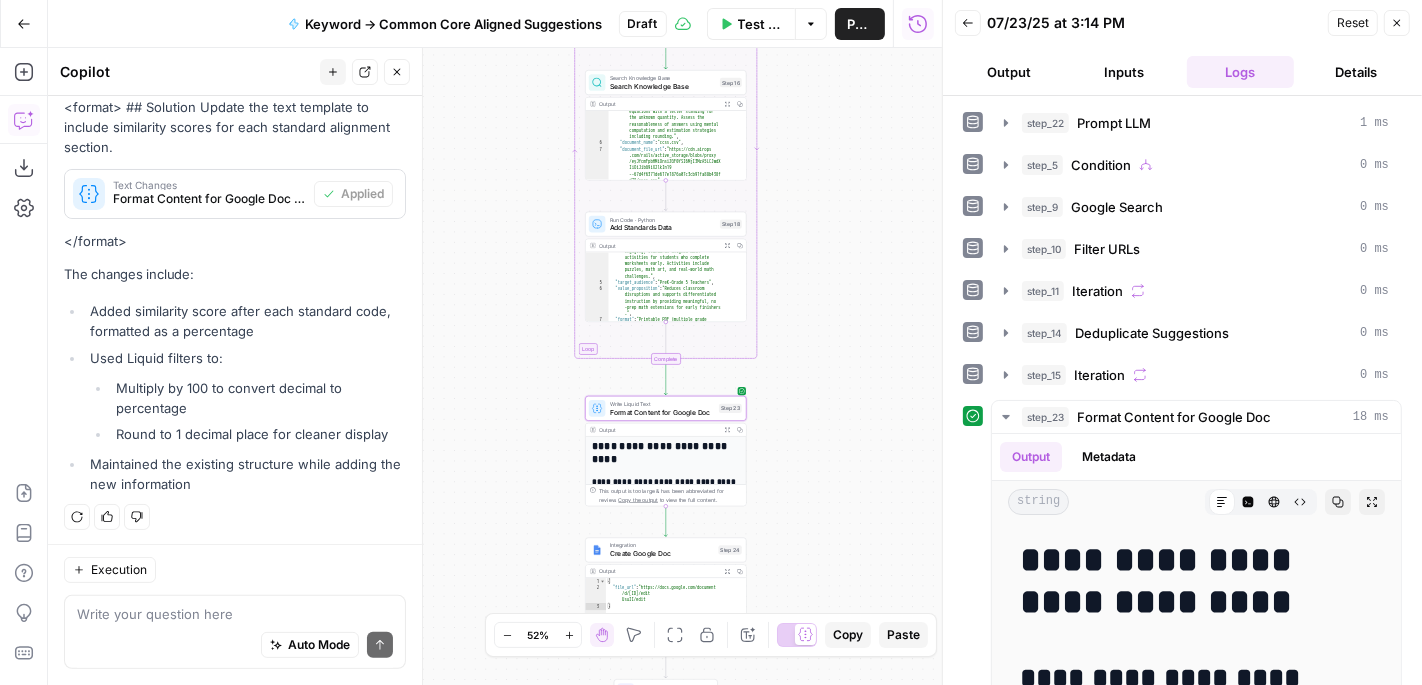 scroll, scrollTop: 105, scrollLeft: 0, axis: vertical 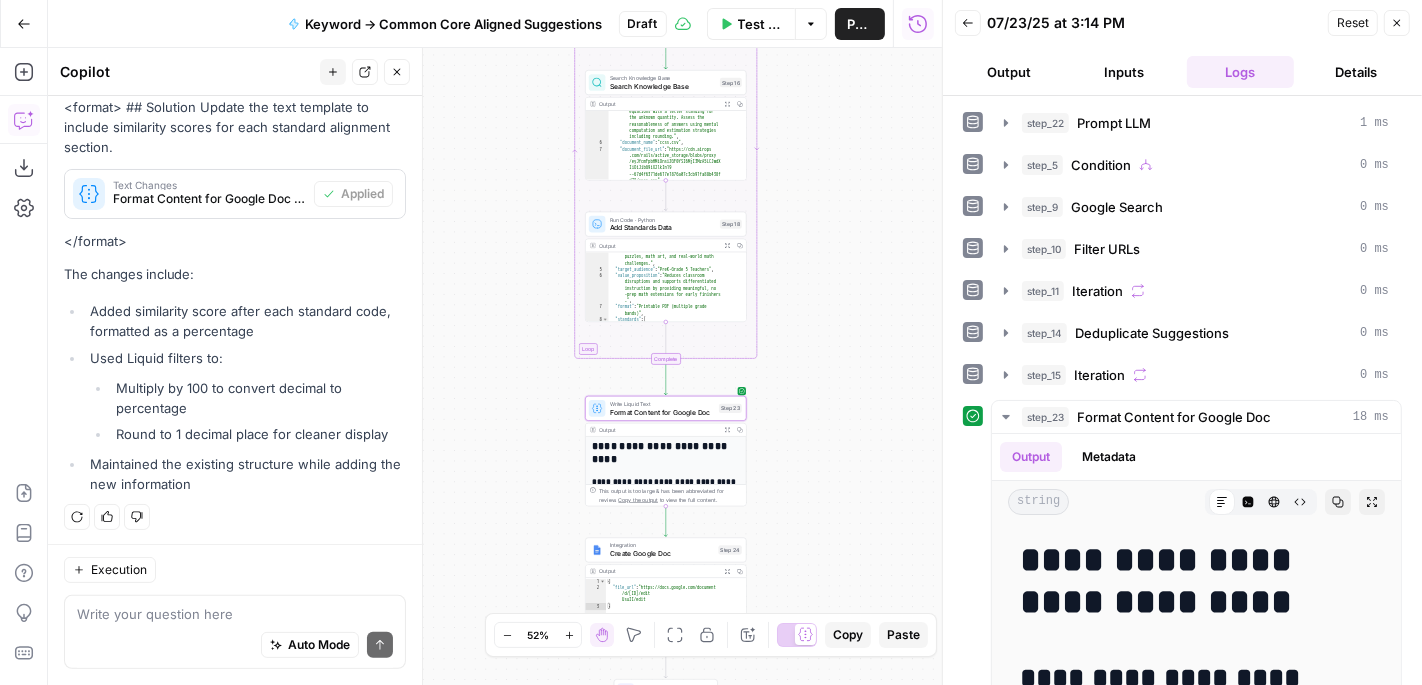 click on "Integration Create Google Doc Step 24 Copy step Delete step Add Note Test" at bounding box center (665, 550) 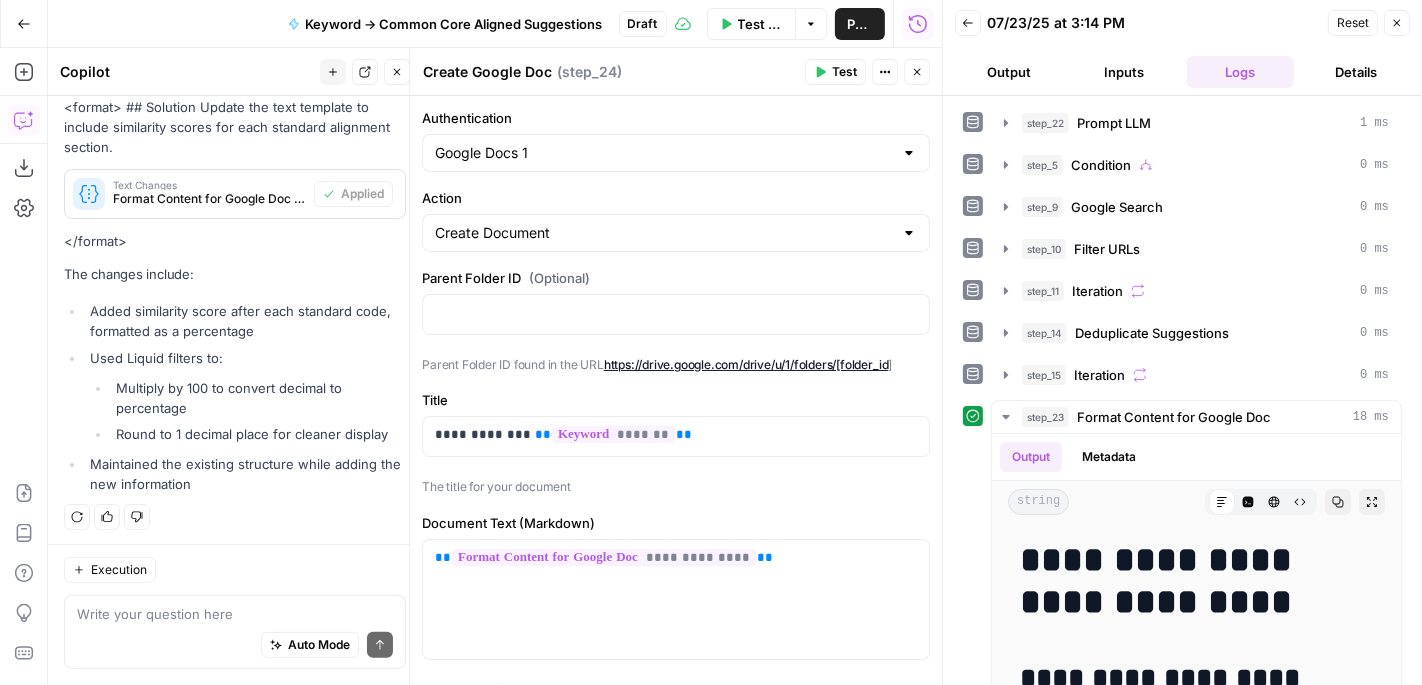 click on "Test" at bounding box center (844, 72) 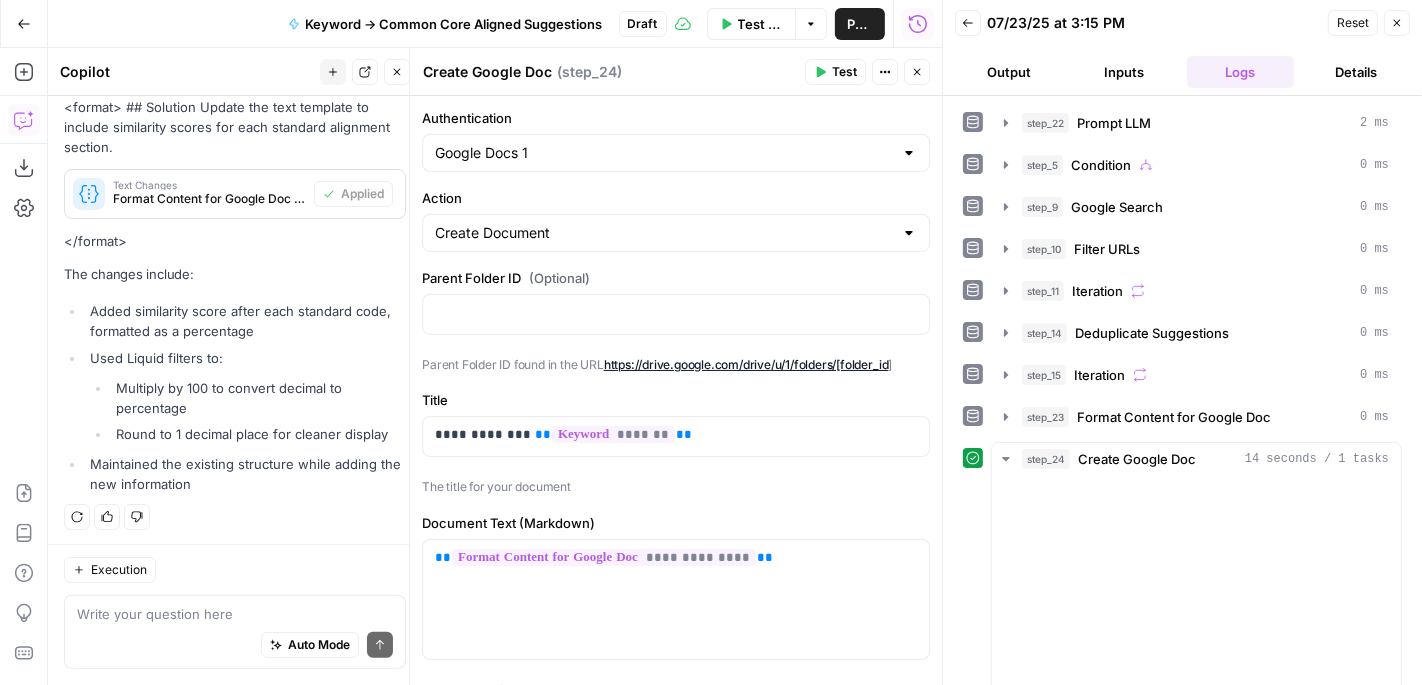 scroll, scrollTop: 364, scrollLeft: 0, axis: vertical 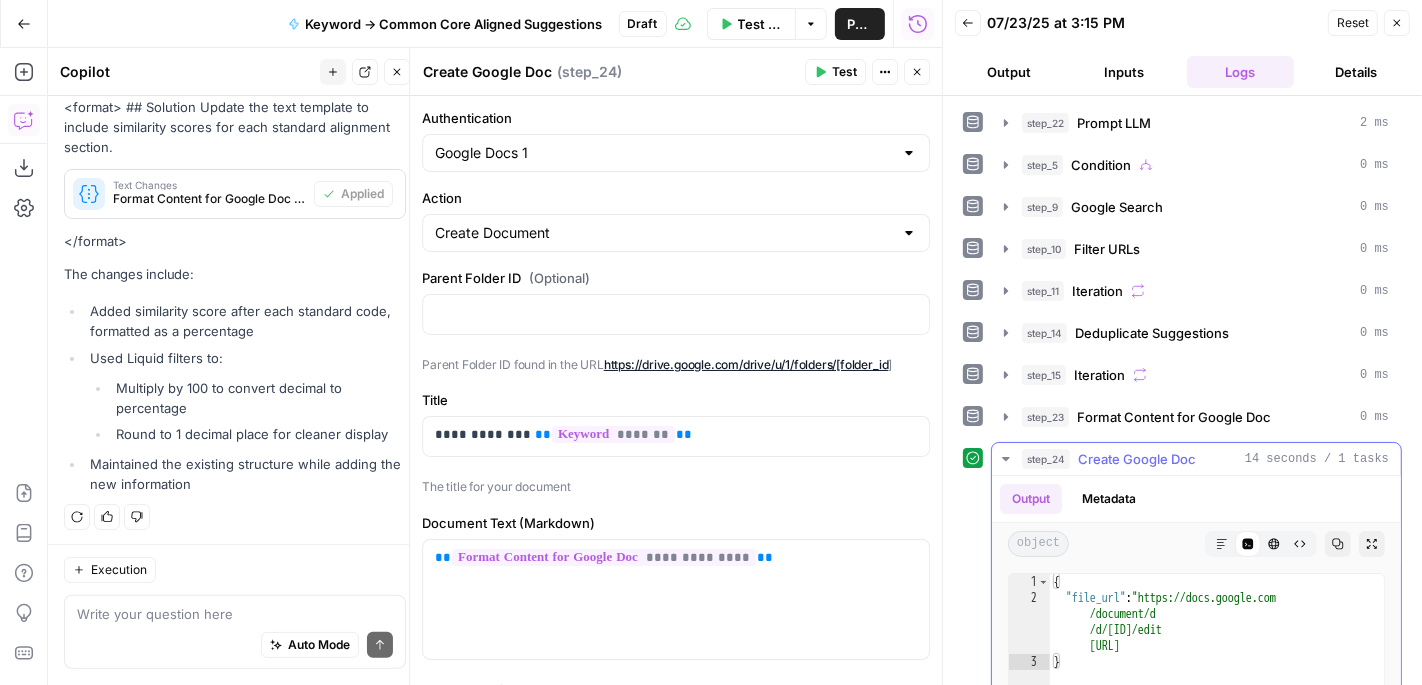 type on "**********" 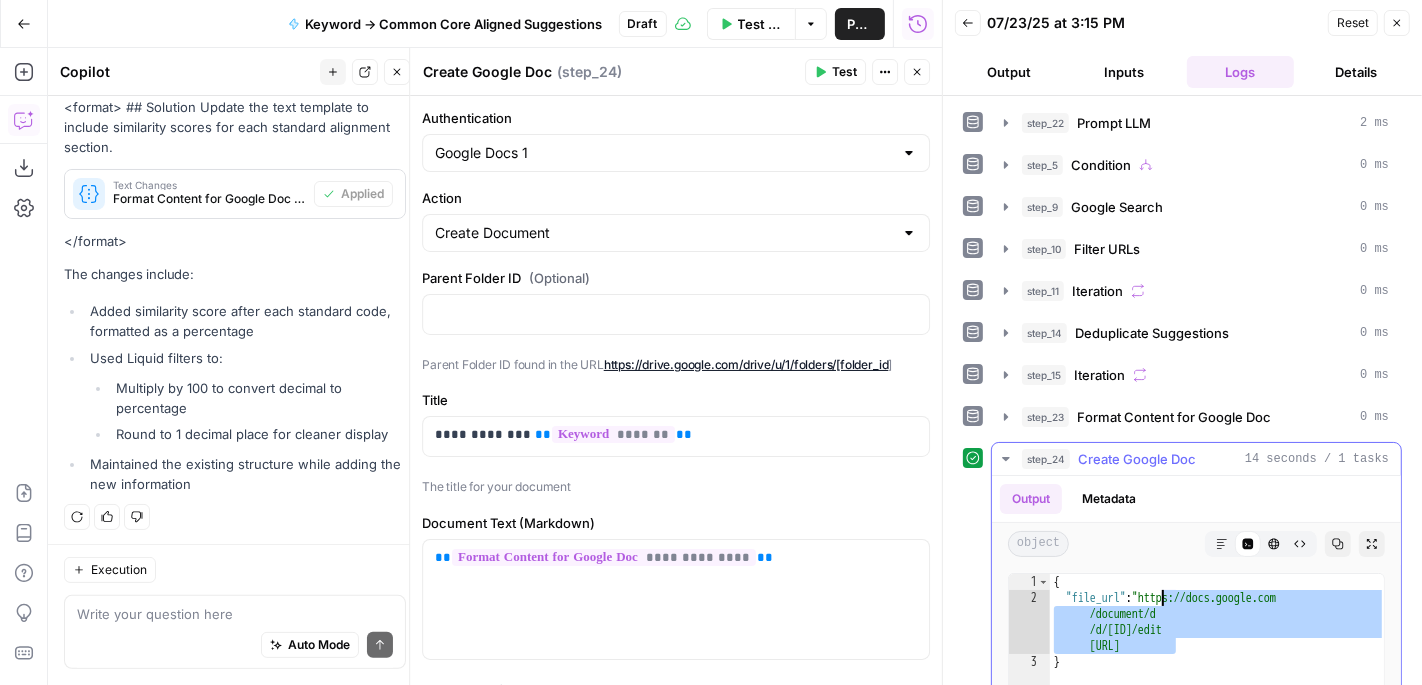 drag, startPoint x: 1172, startPoint y: 632, endPoint x: 1160, endPoint y: 582, distance: 51.41984 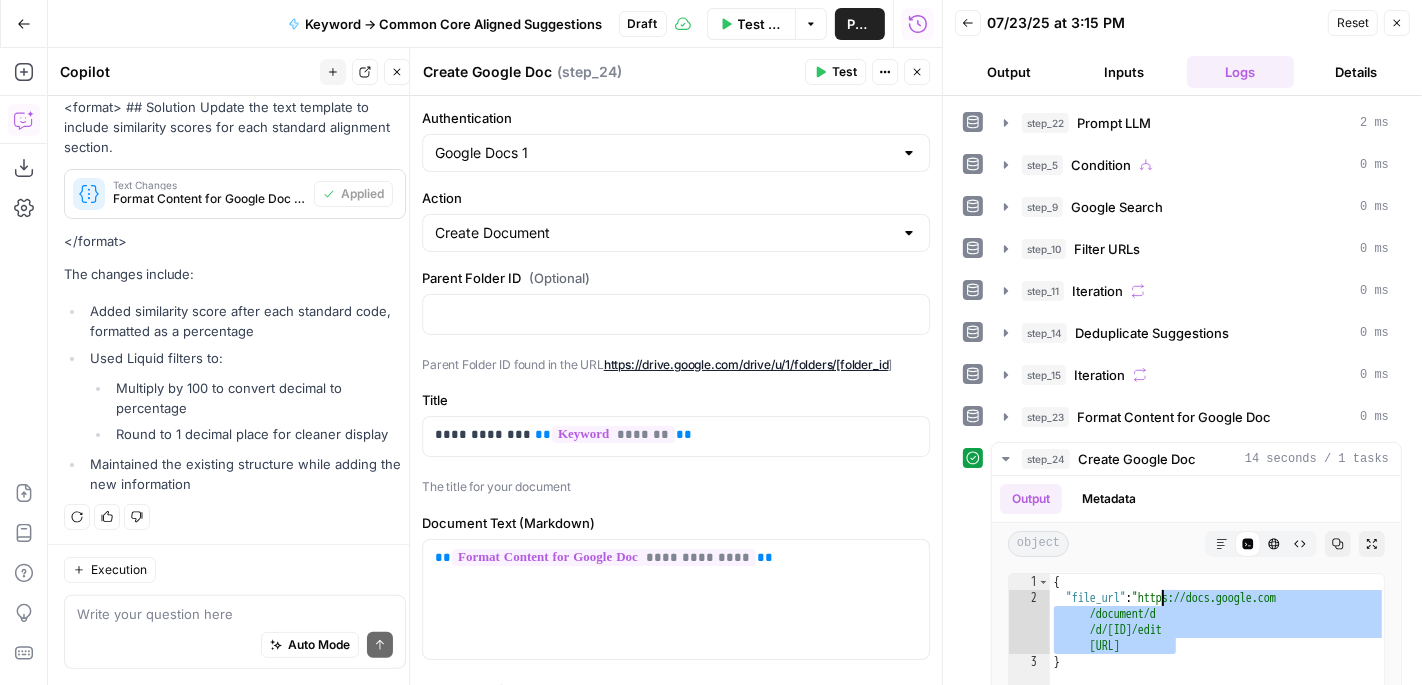 click 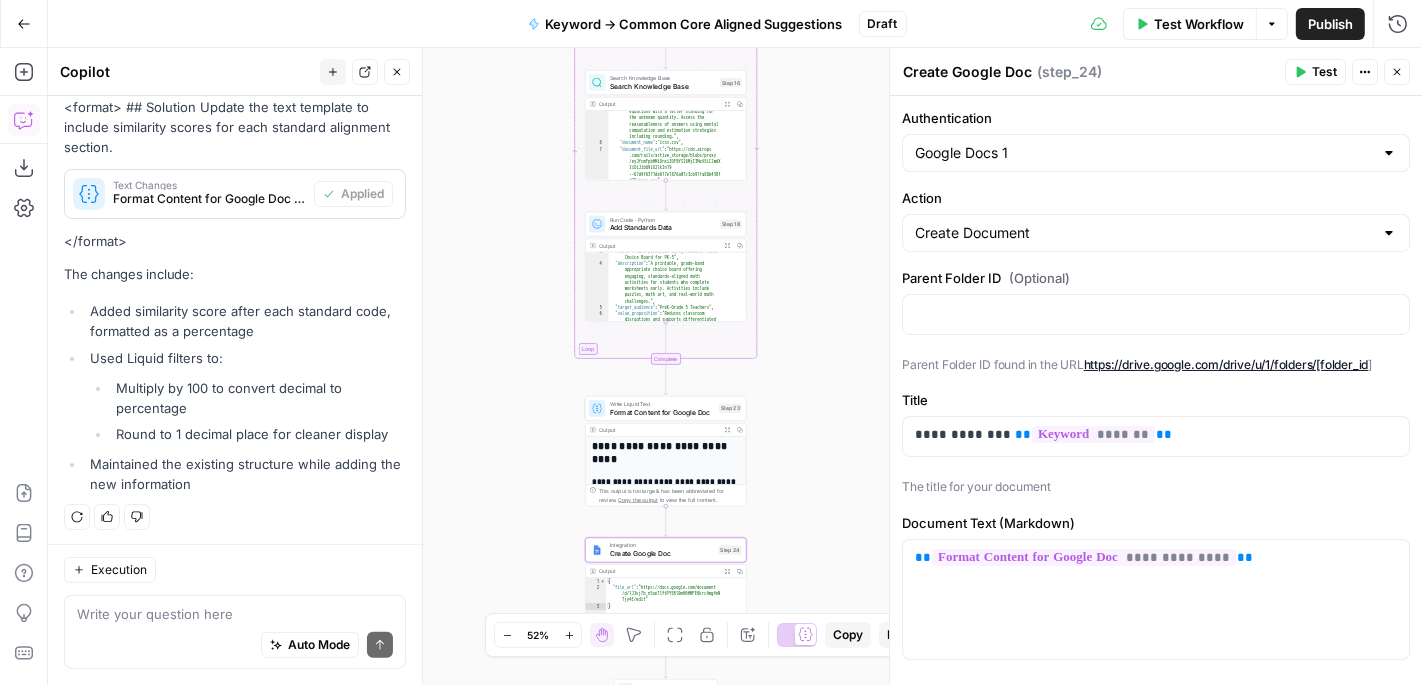 scroll, scrollTop: 0, scrollLeft: 0, axis: both 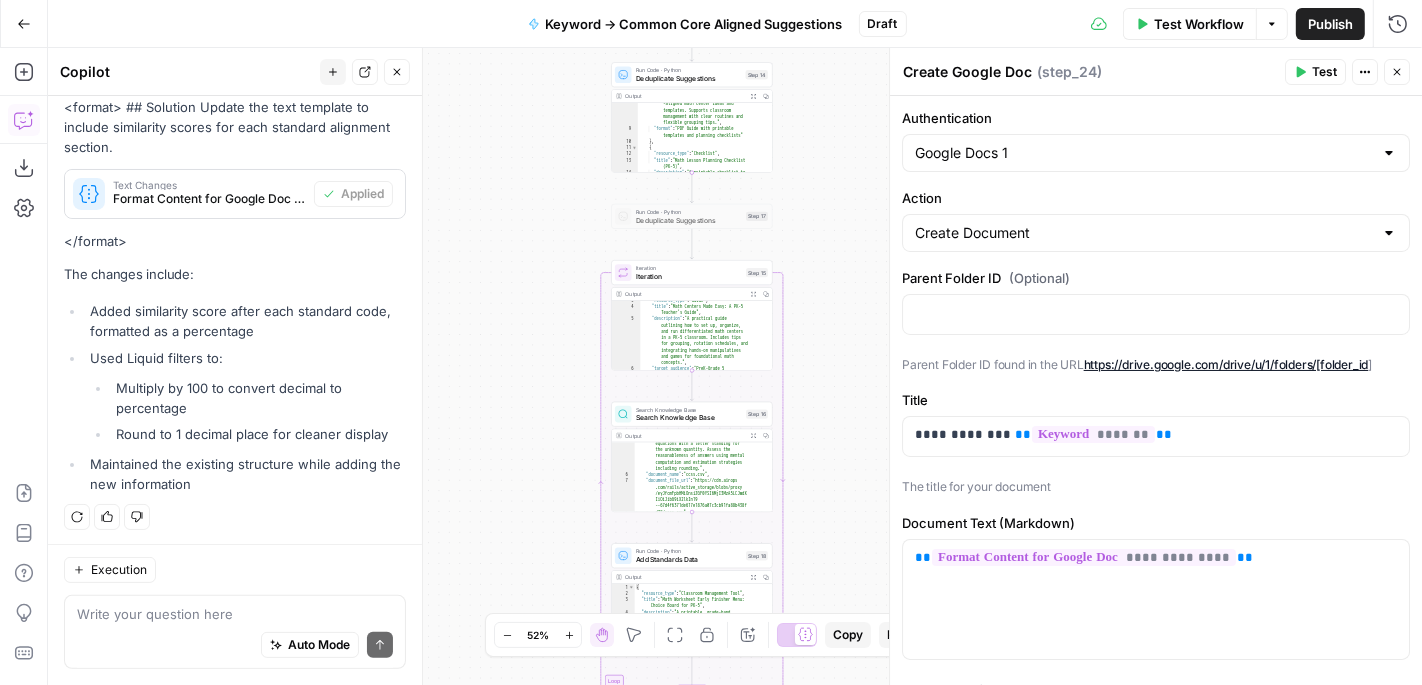 click on "Iteration" at bounding box center (689, 276) 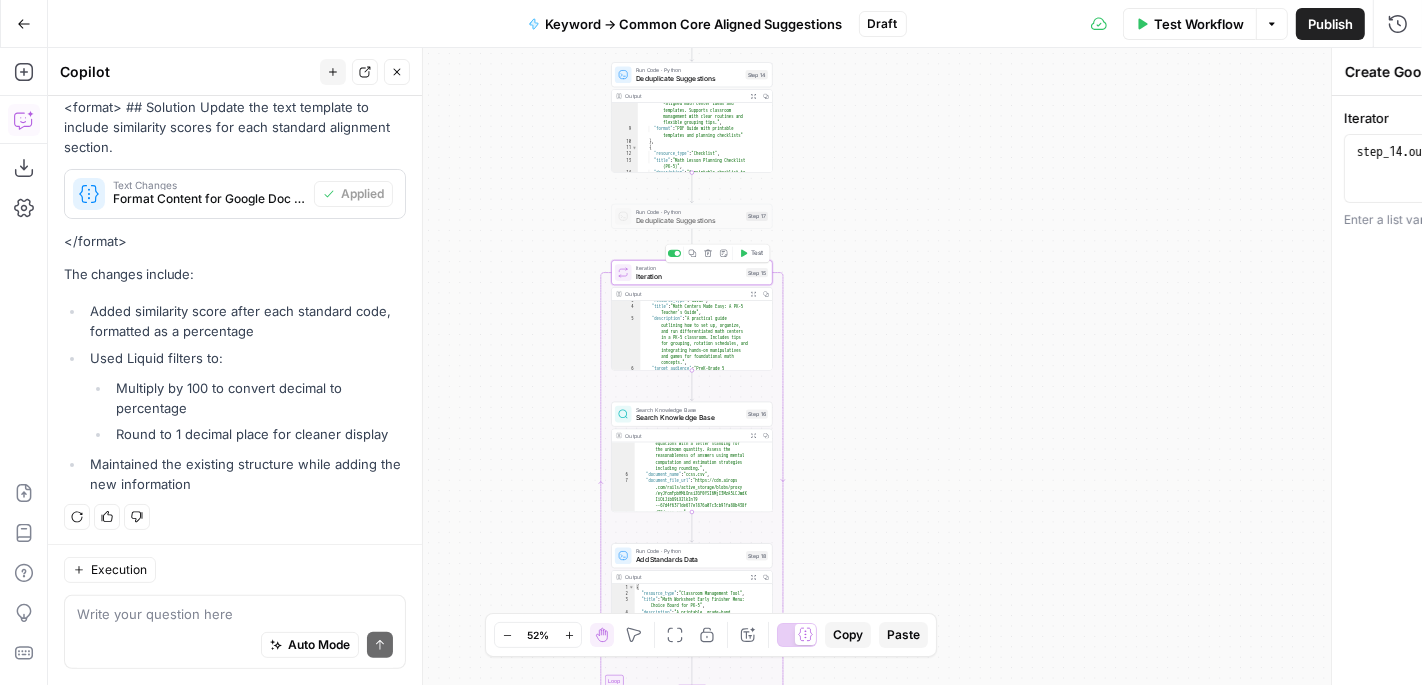 type on "Iteration" 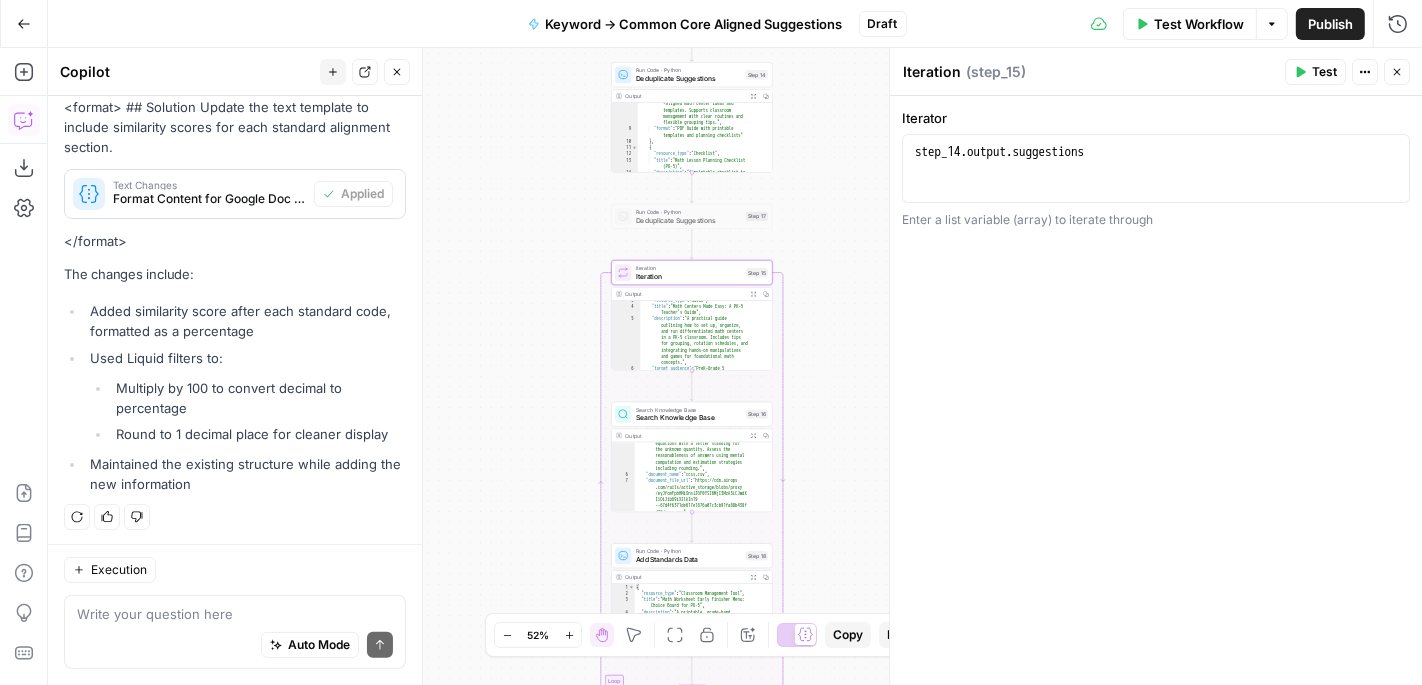 click on "Run Code · Python" at bounding box center [689, 70] 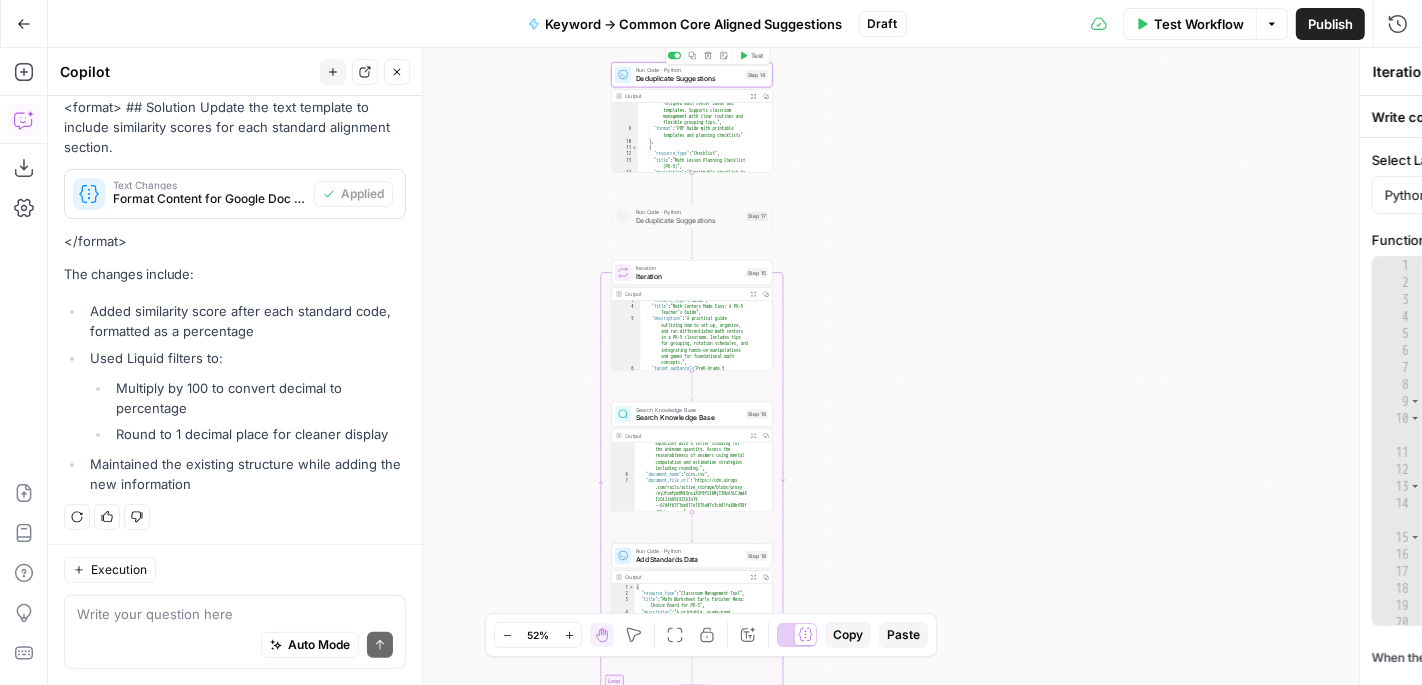 type on "Deduplicate Suggestions" 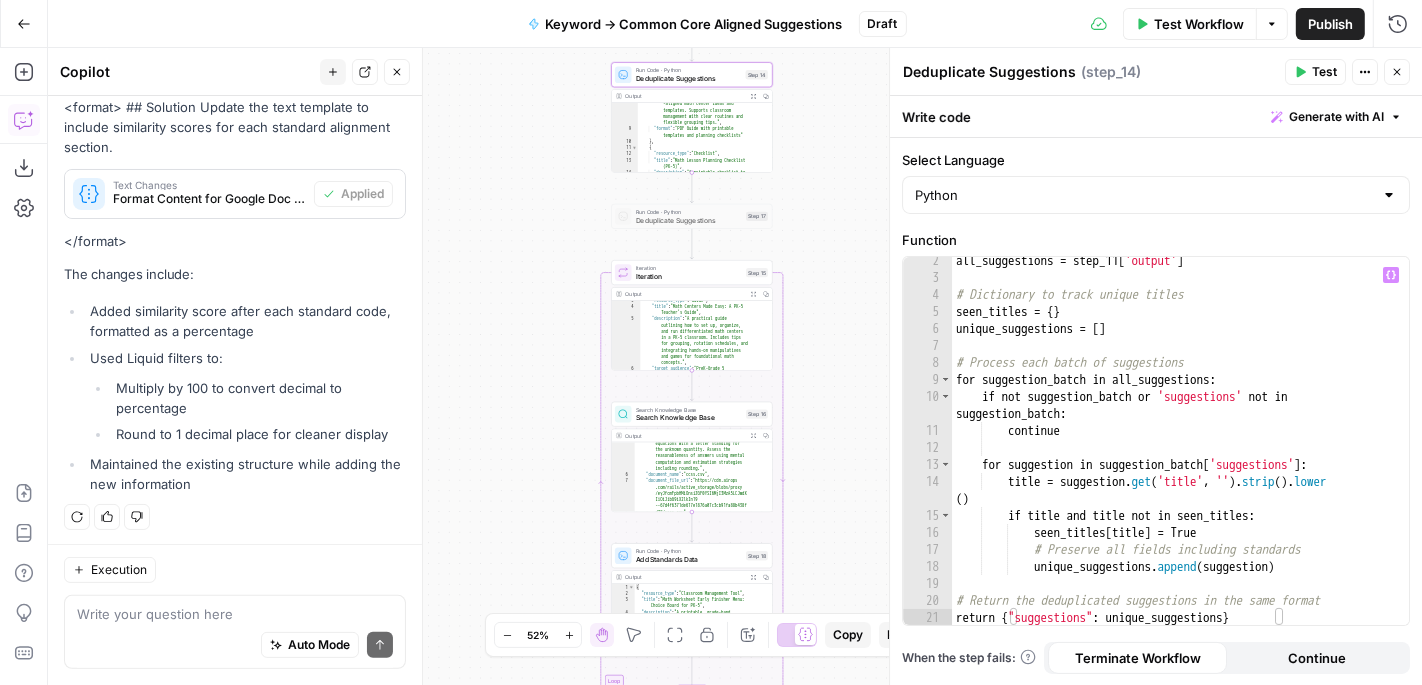 scroll, scrollTop: 21, scrollLeft: 0, axis: vertical 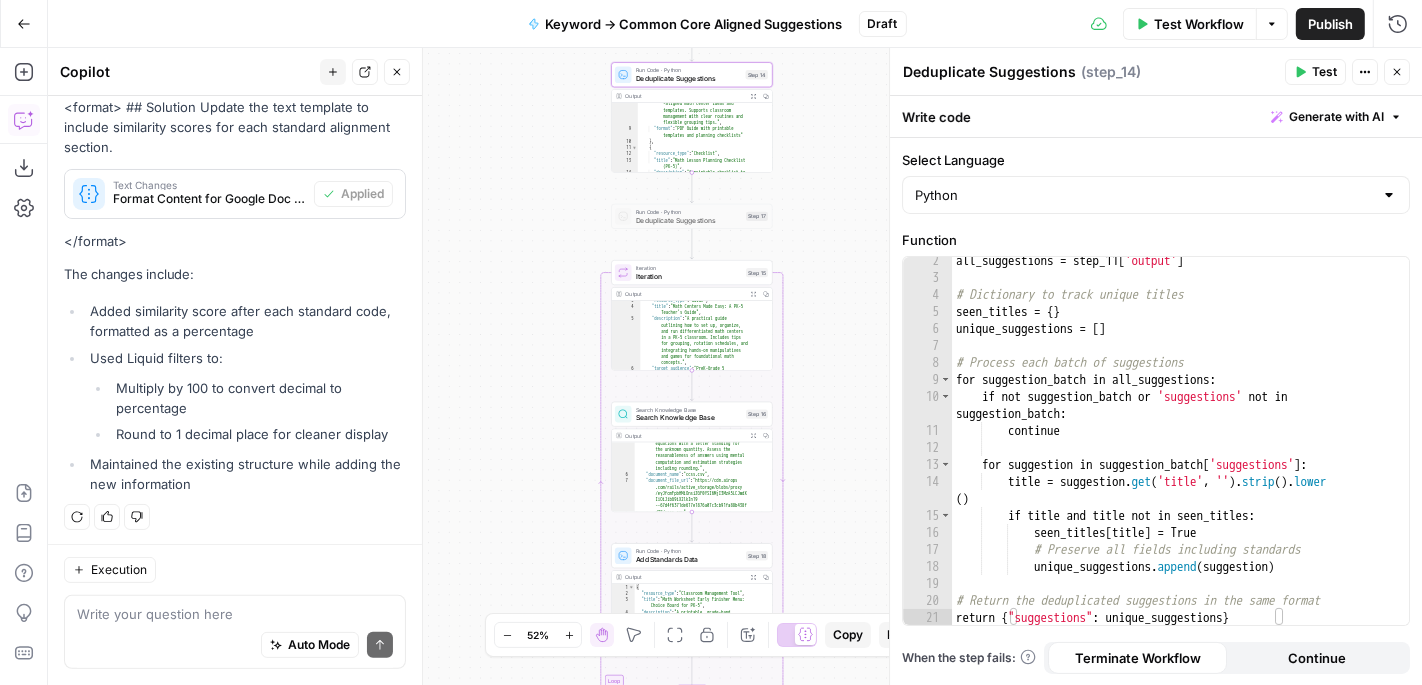 click 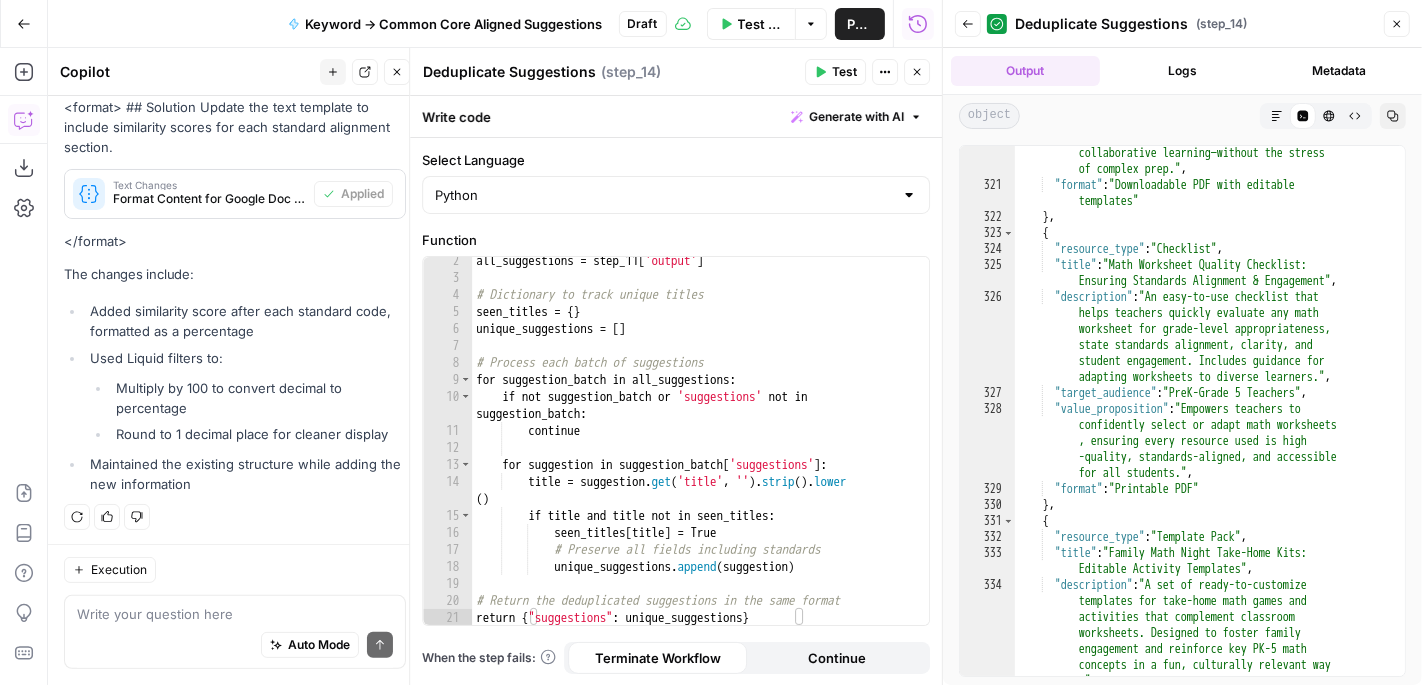 scroll, scrollTop: 12845, scrollLeft: 0, axis: vertical 